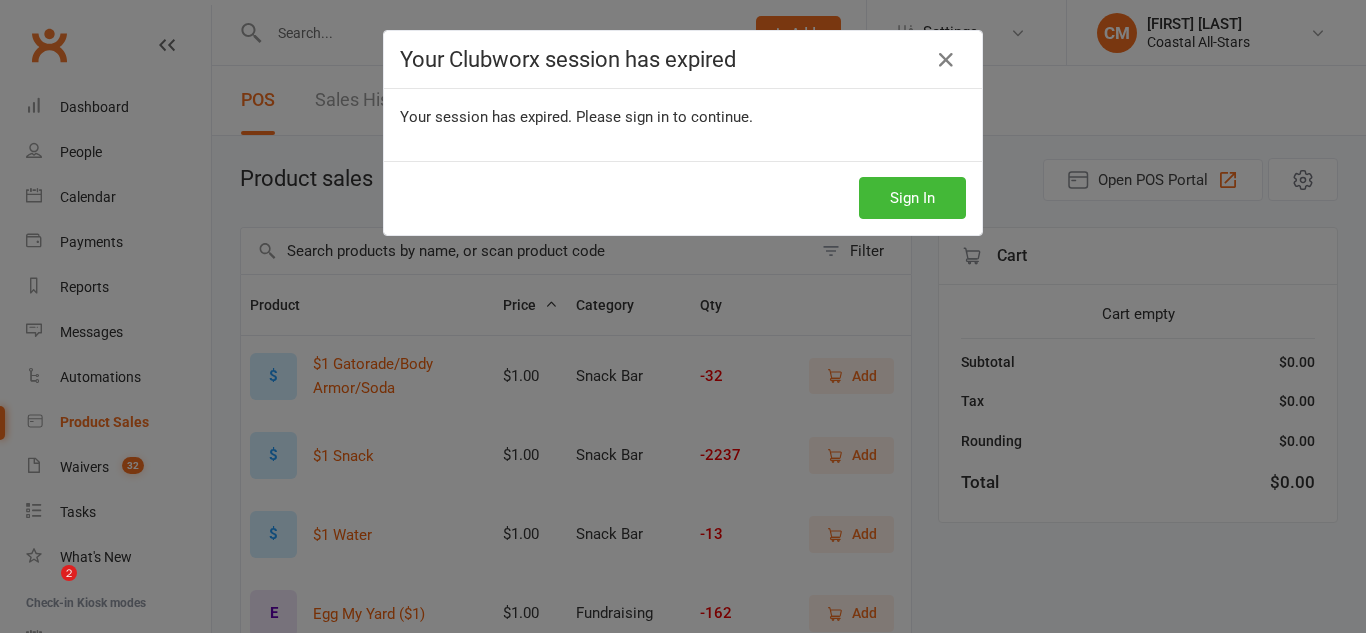 select on "50" 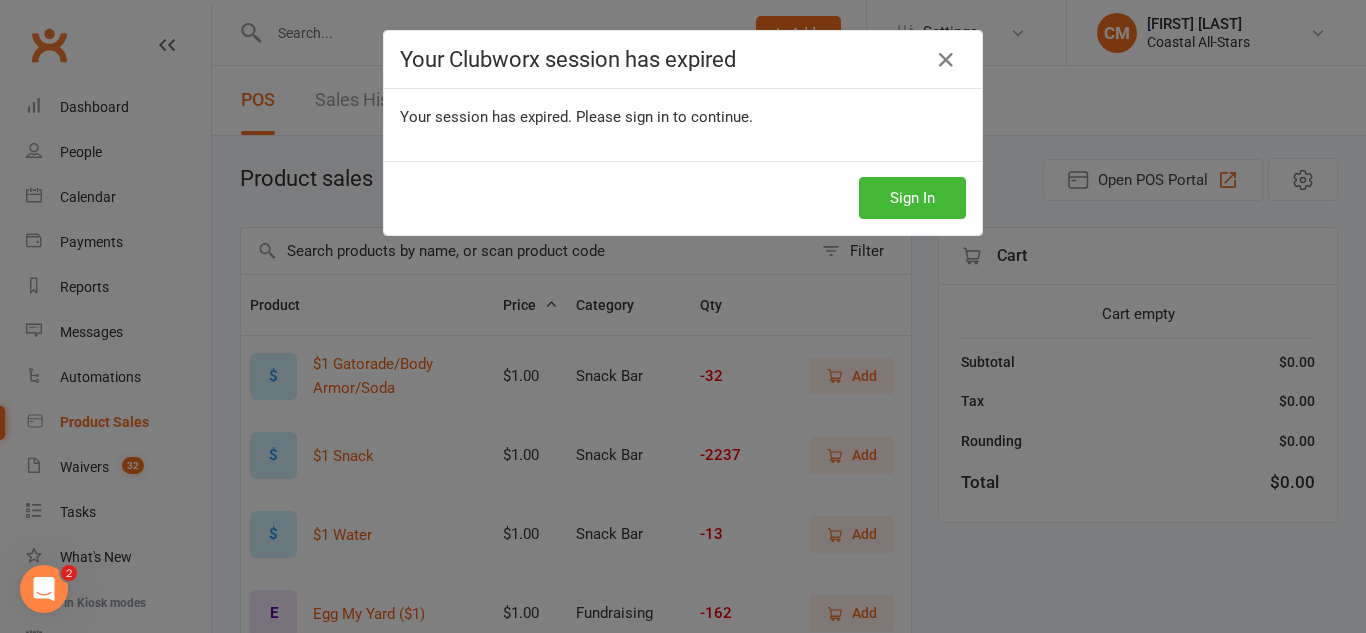 scroll, scrollTop: 0, scrollLeft: 0, axis: both 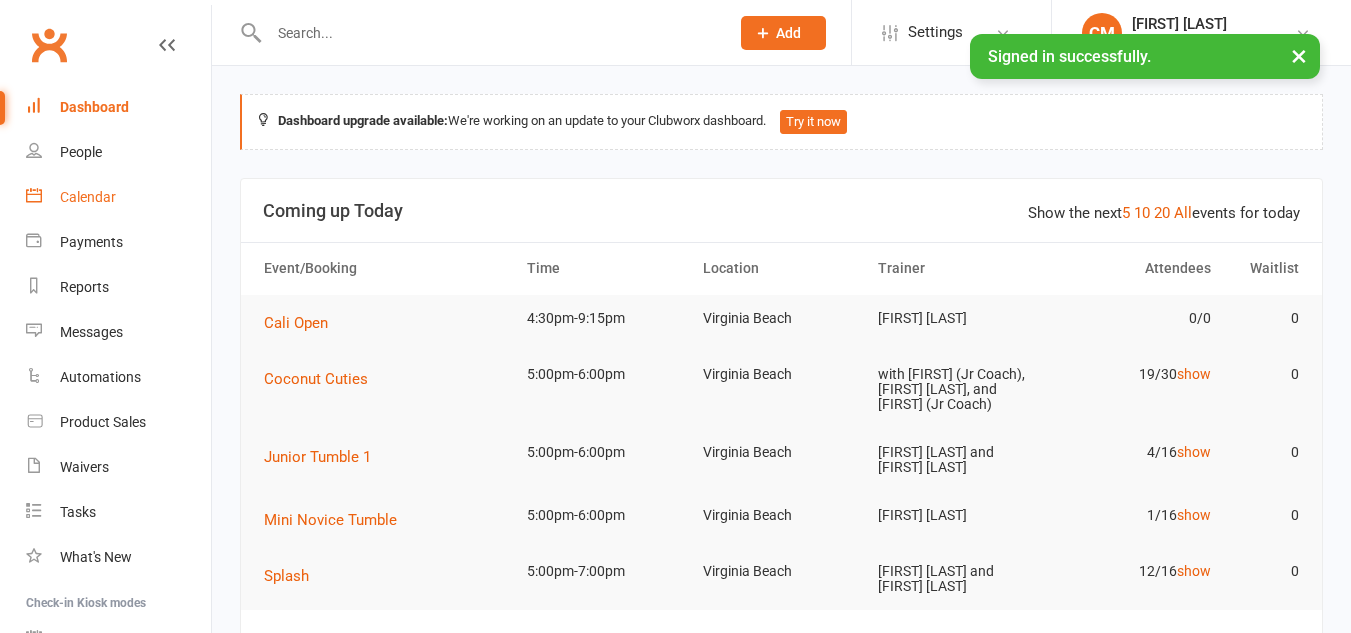 click on "Calendar" at bounding box center (88, 197) 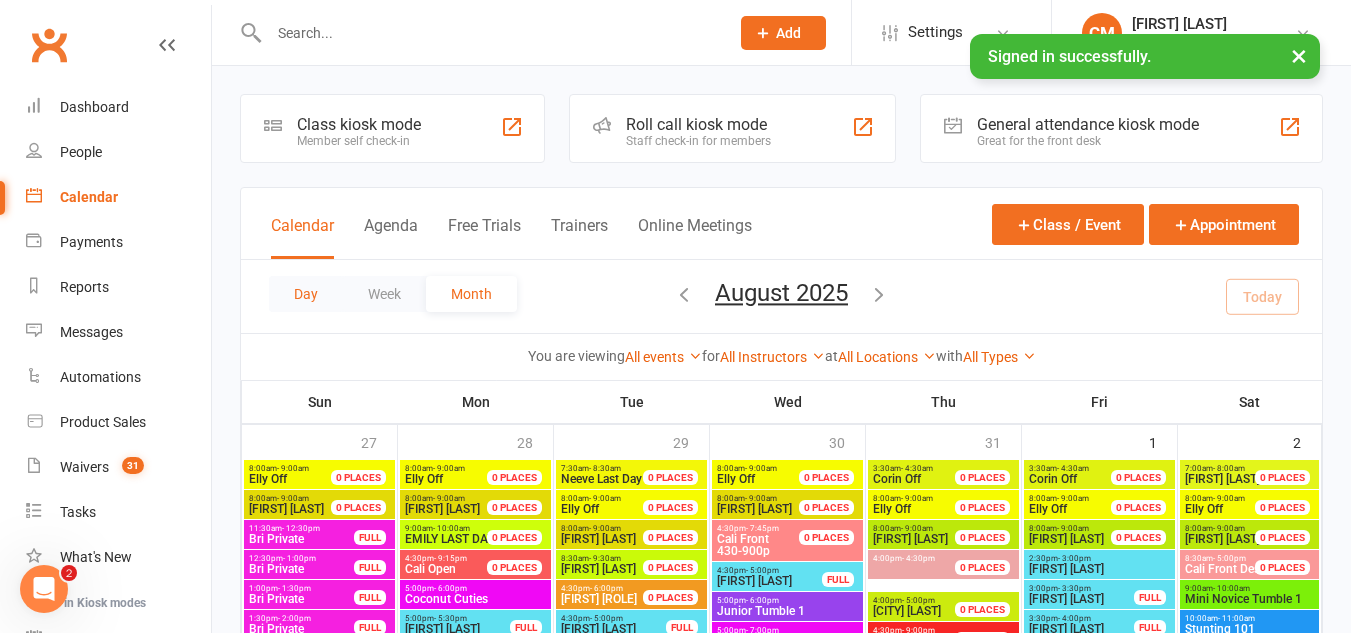scroll, scrollTop: 0, scrollLeft: 0, axis: both 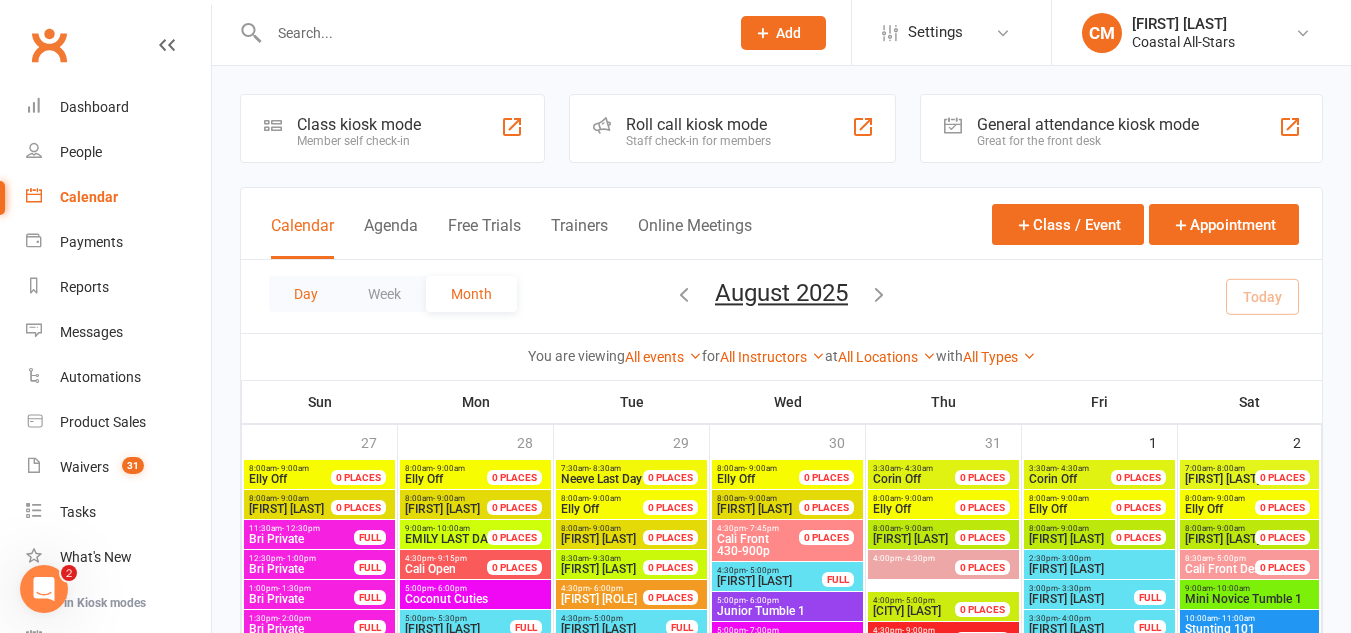 click on "Day" at bounding box center [306, 294] 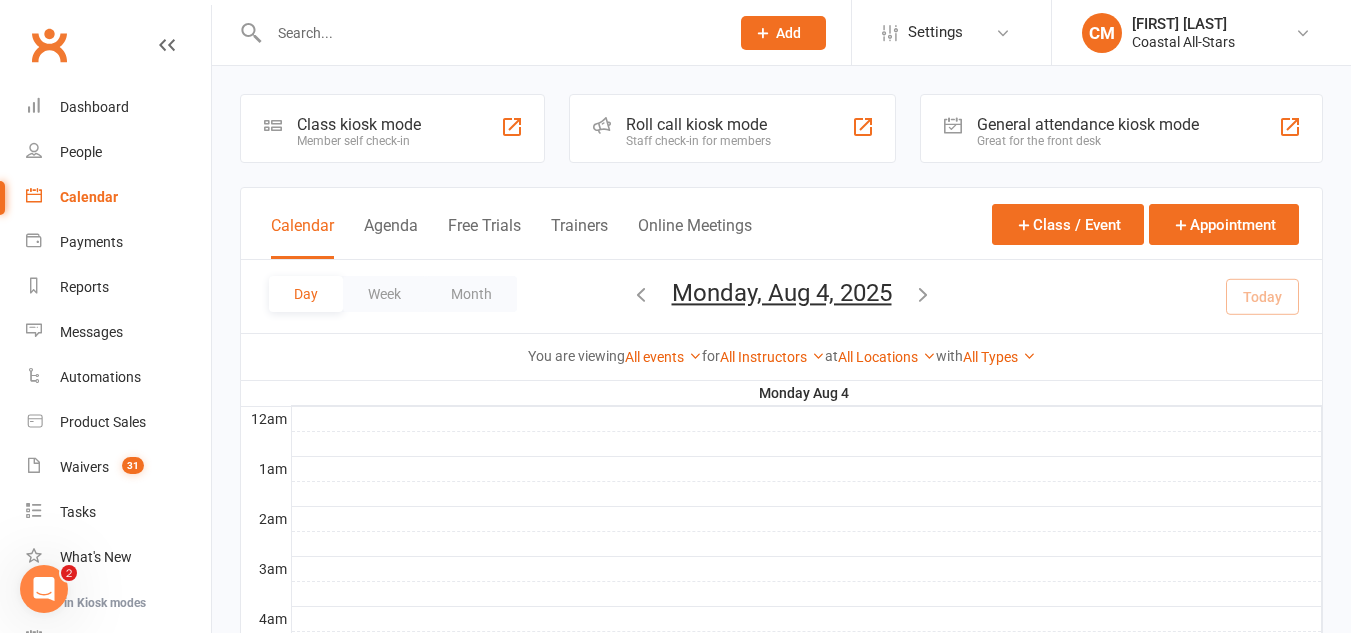 scroll, scrollTop: 0, scrollLeft: 0, axis: both 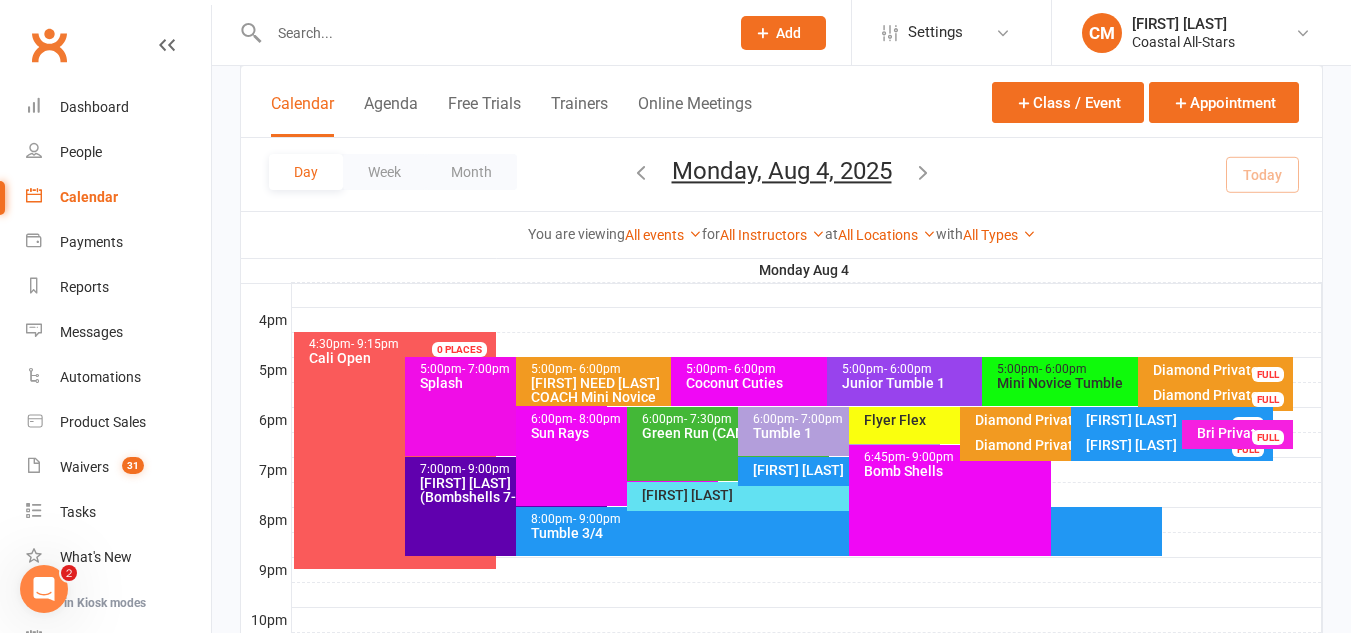 click on "5:00pm  - 6:00pm Alyssa NEED JR COACH Mini Novice 0 PLACES" at bounding box center (661, 381) 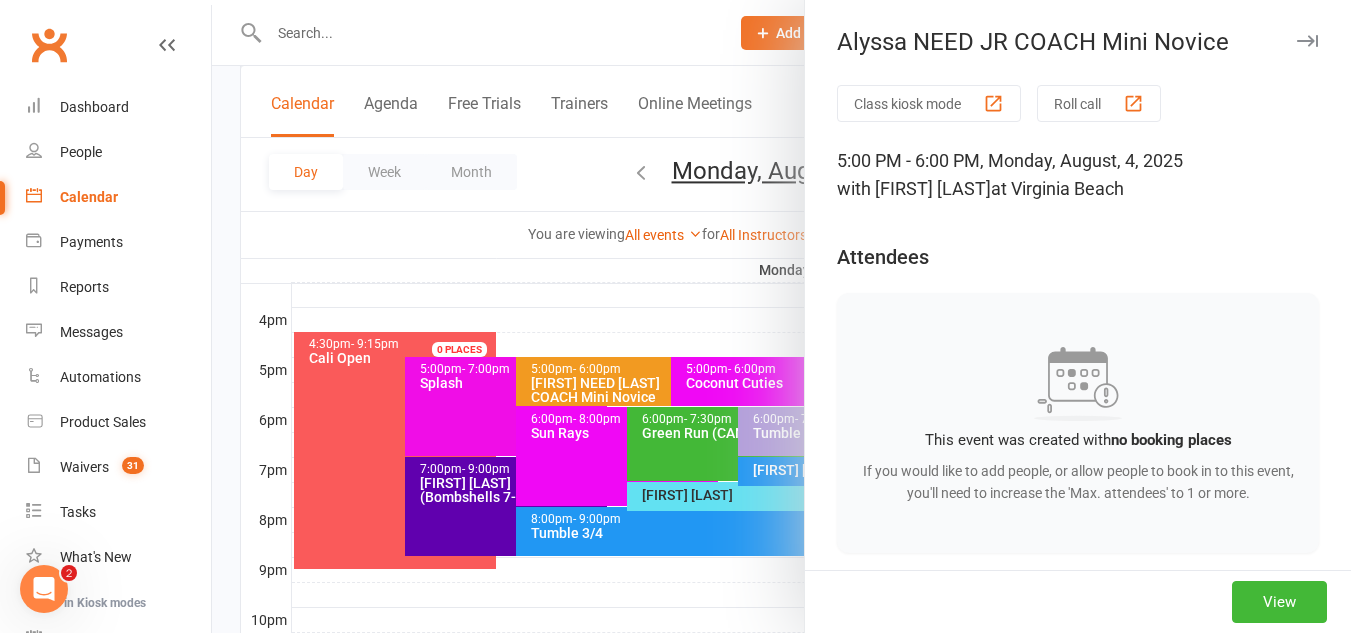 click at bounding box center [781, 316] 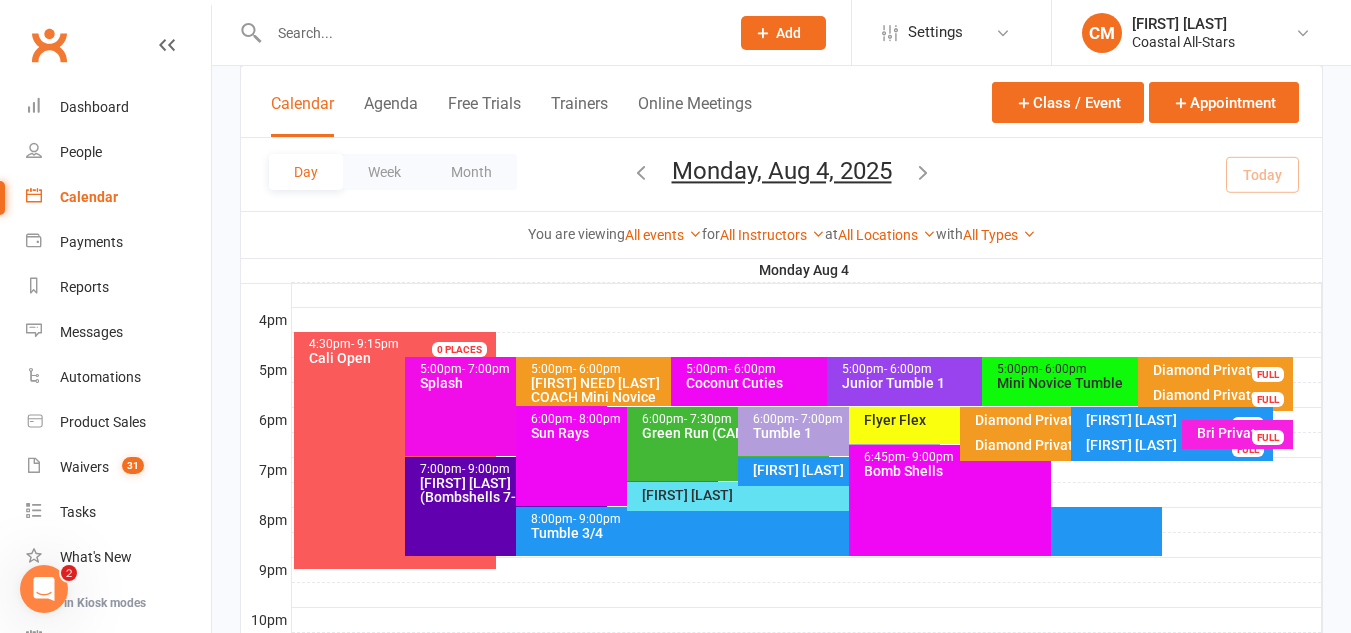 click on "Splash" at bounding box center (511, 383) 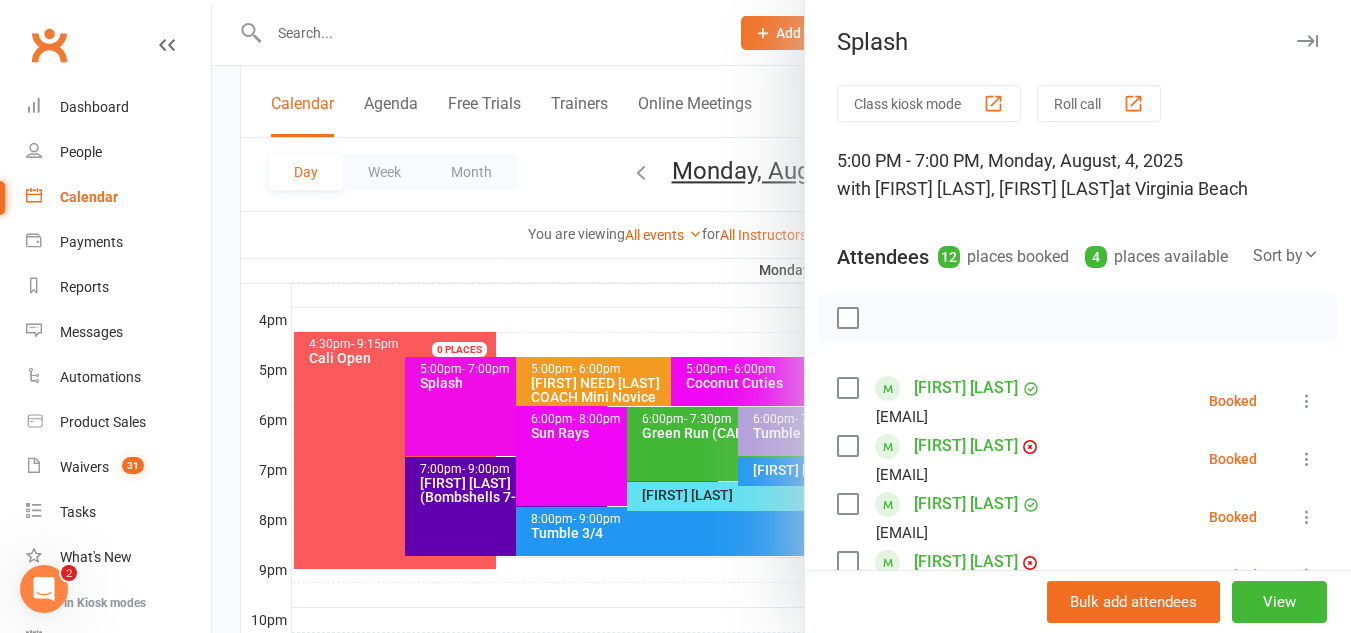 click at bounding box center [781, 316] 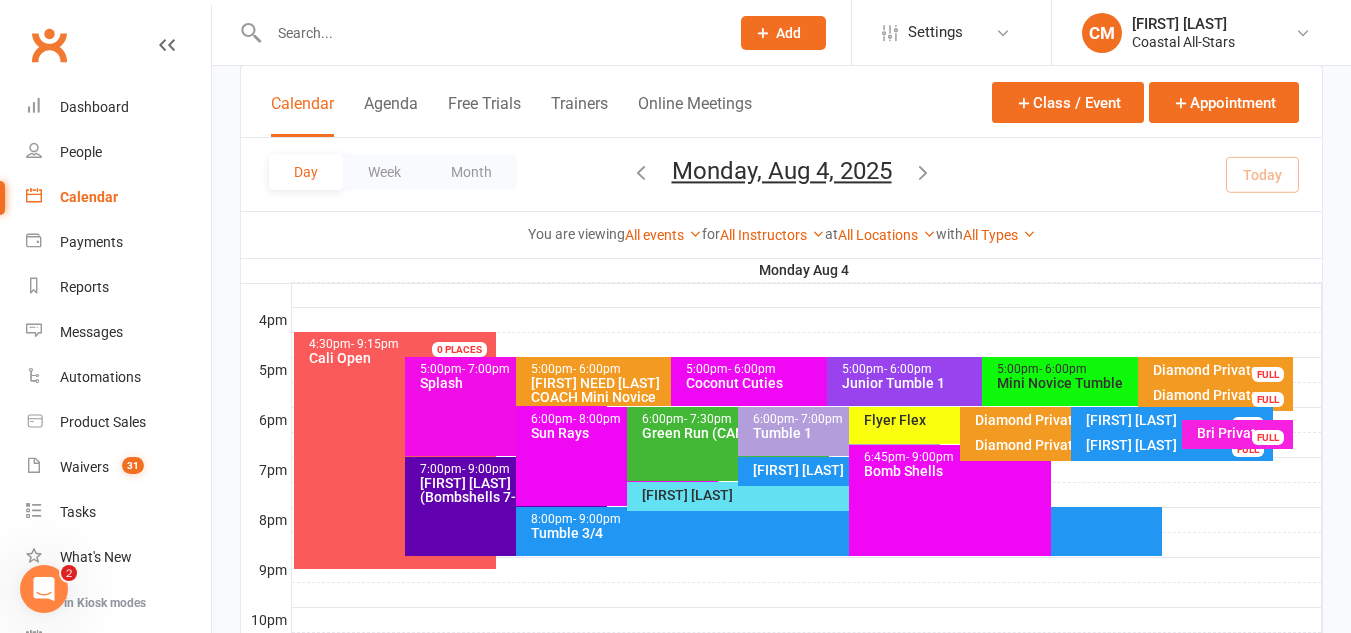 click on "Diamond Privates" at bounding box center (1221, 370) 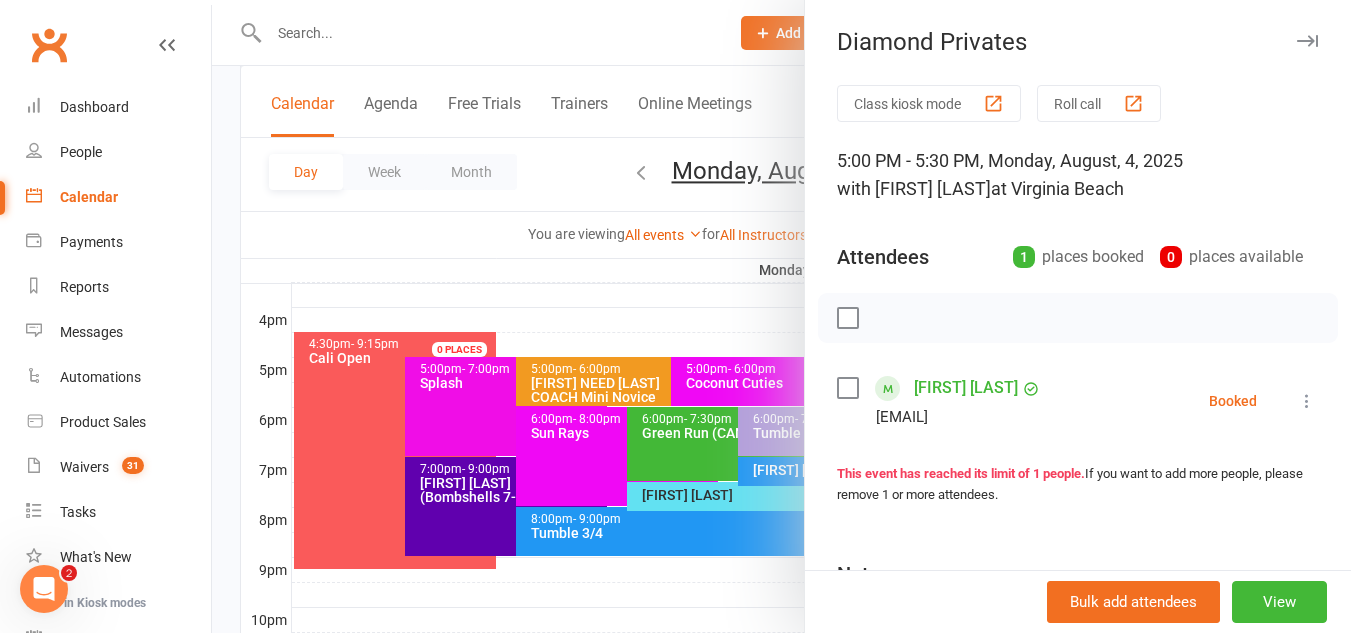 click at bounding box center [1307, 401] 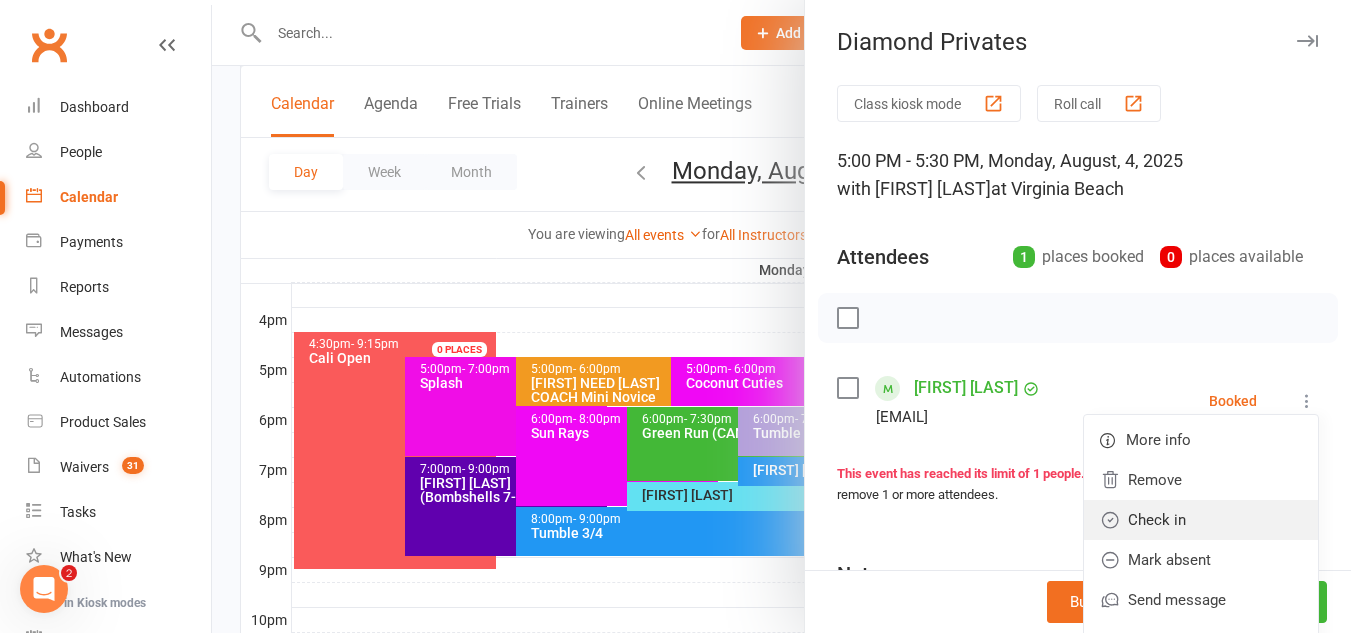 click on "Check in" at bounding box center (1201, 520) 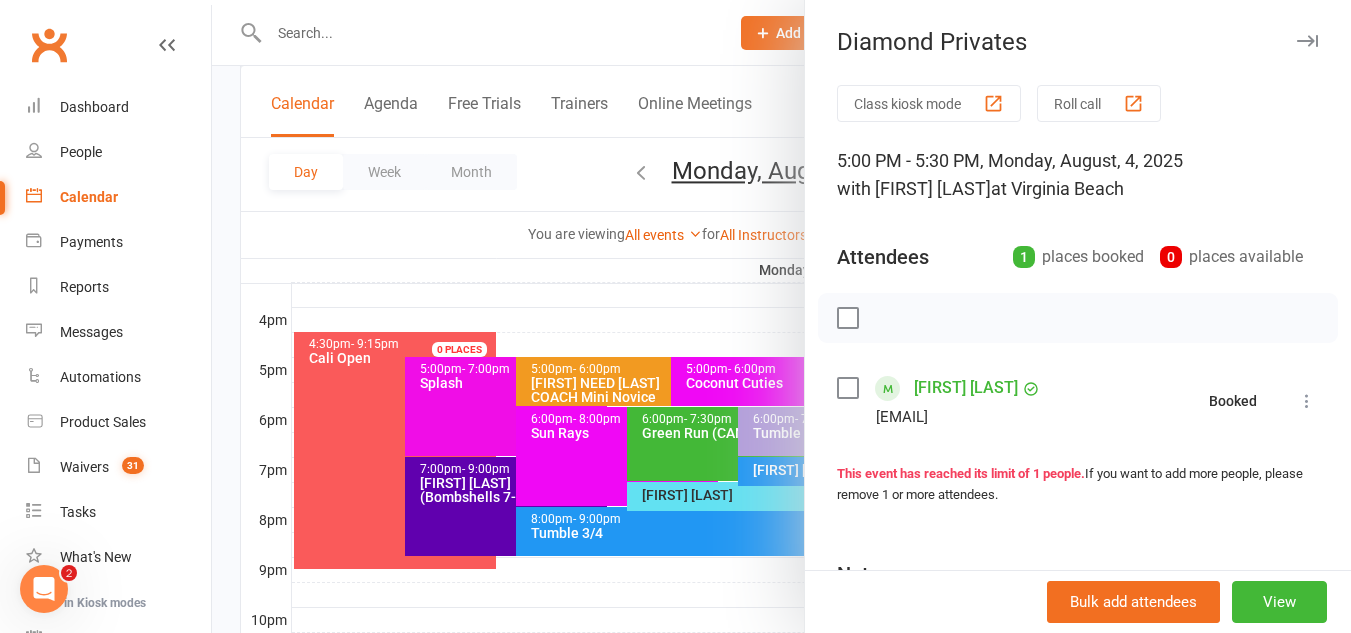 click at bounding box center [781, 316] 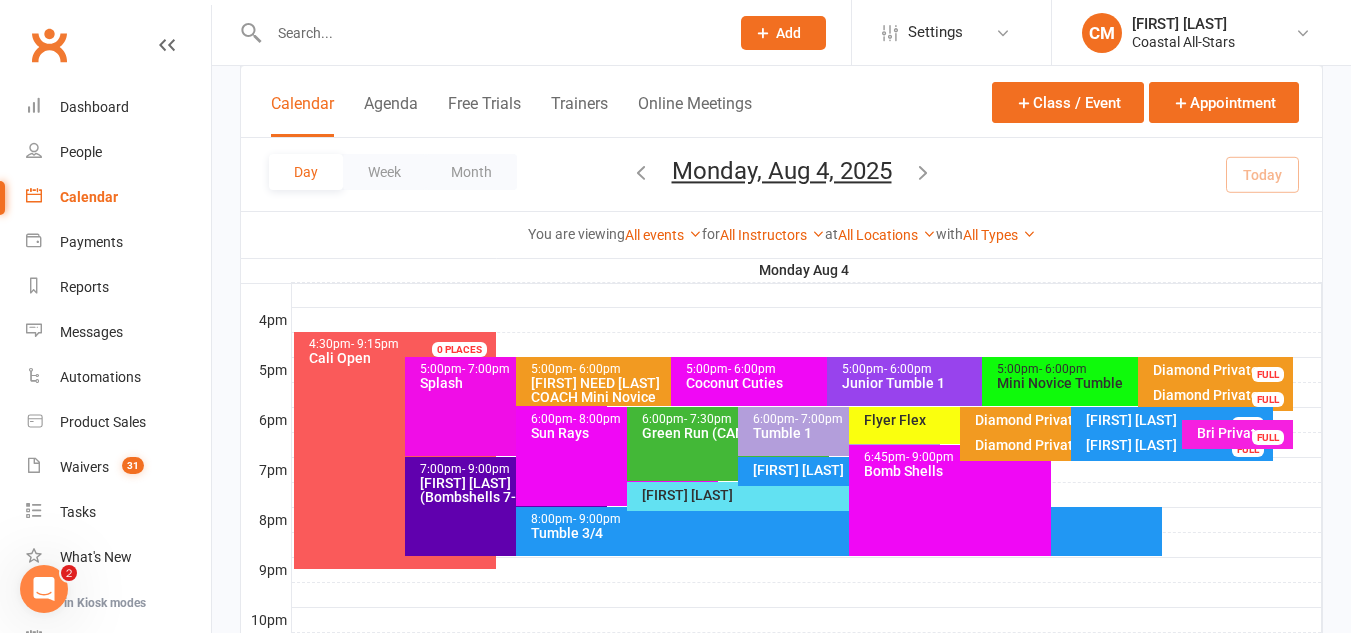 click on "Diamond Privates" at bounding box center [1221, 395] 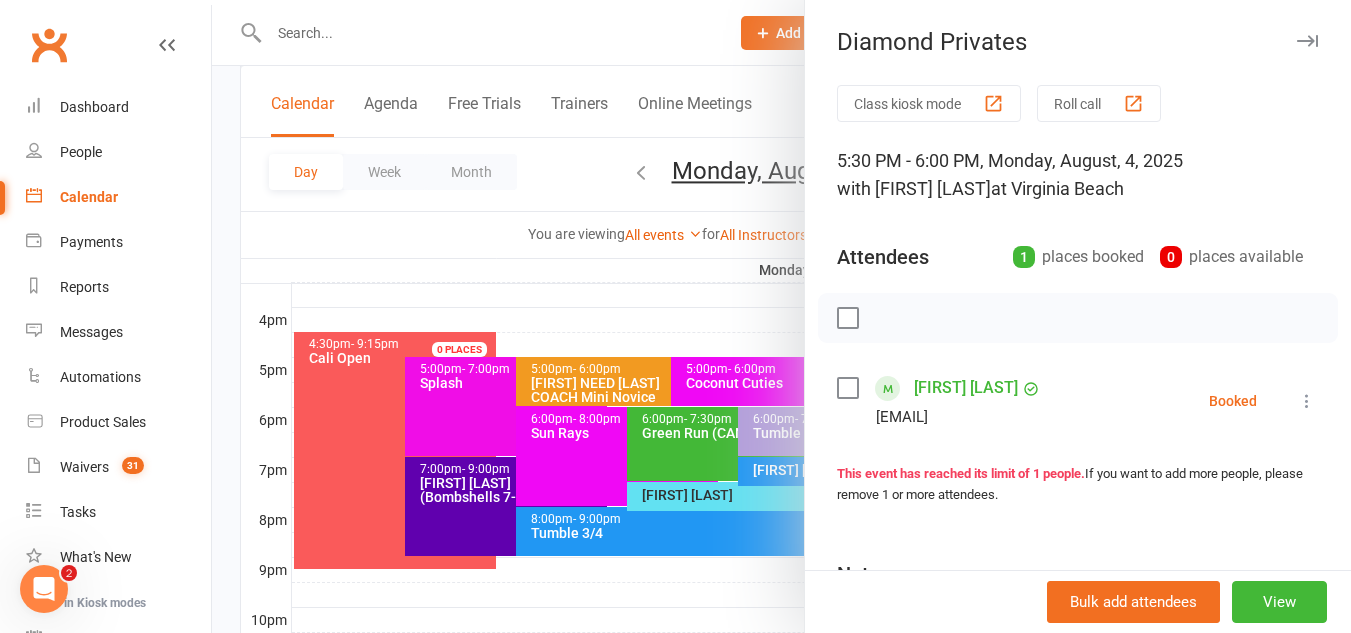 click at bounding box center (781, 316) 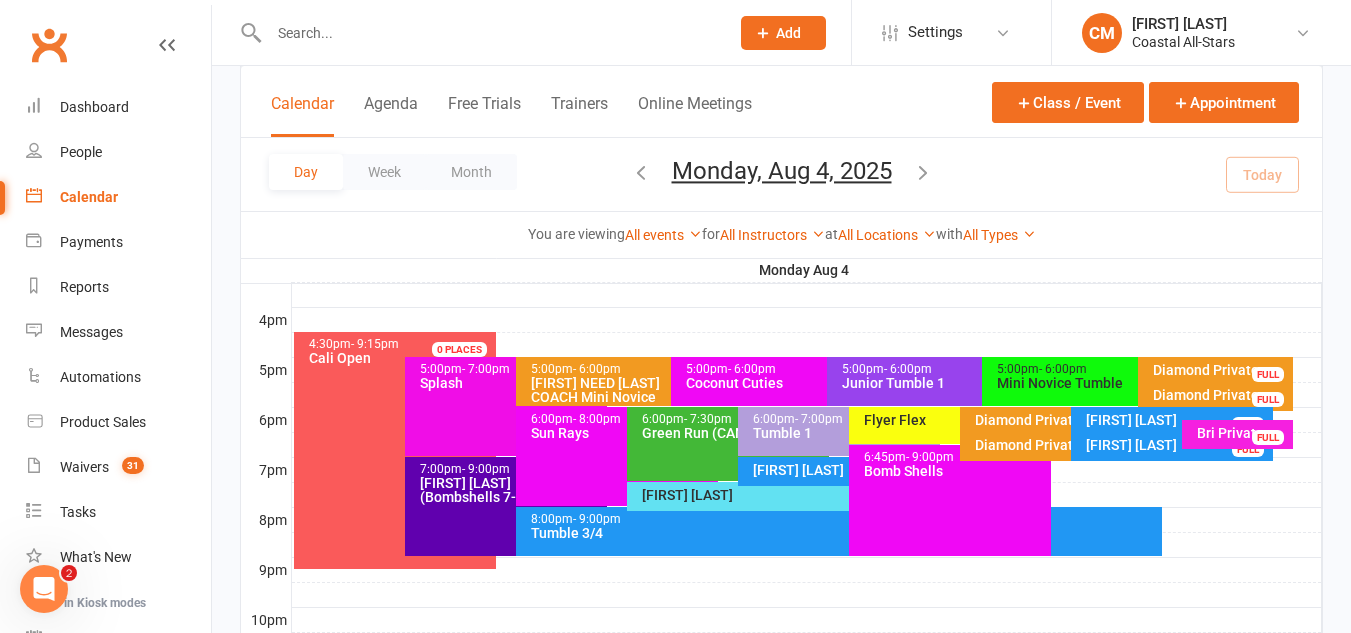click on "Junior Tumble 1" at bounding box center [977, 383] 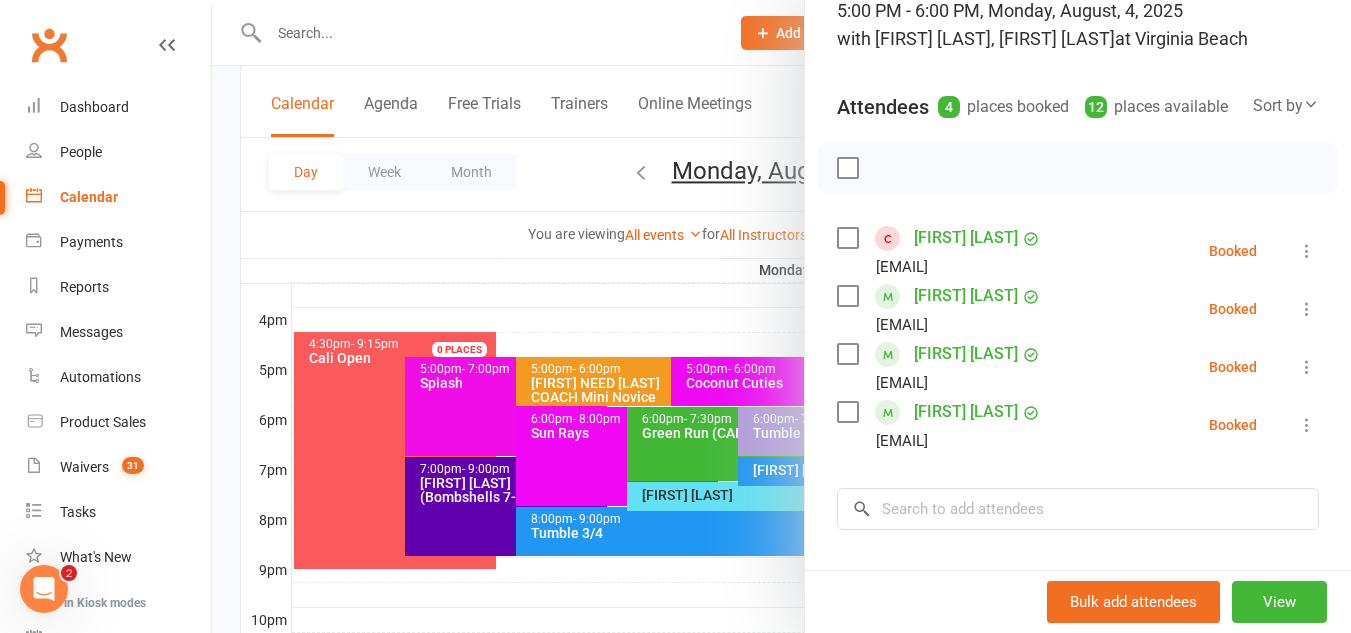 scroll, scrollTop: 106, scrollLeft: 0, axis: vertical 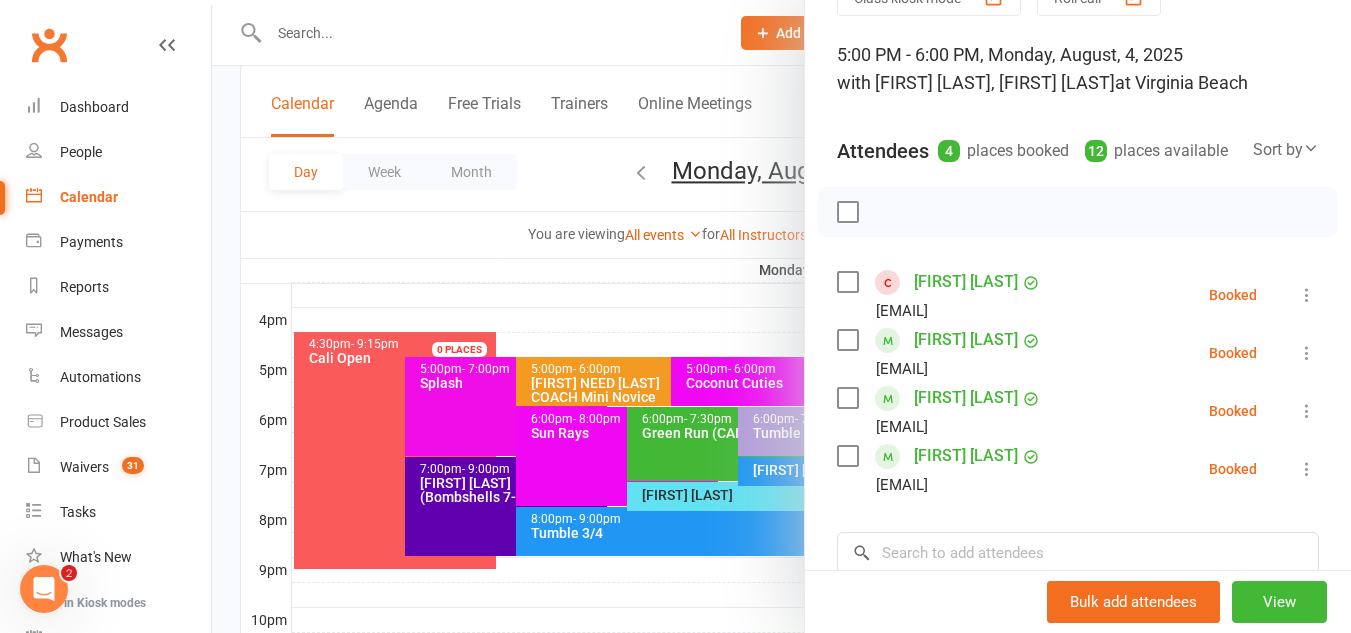 click at bounding box center (781, 316) 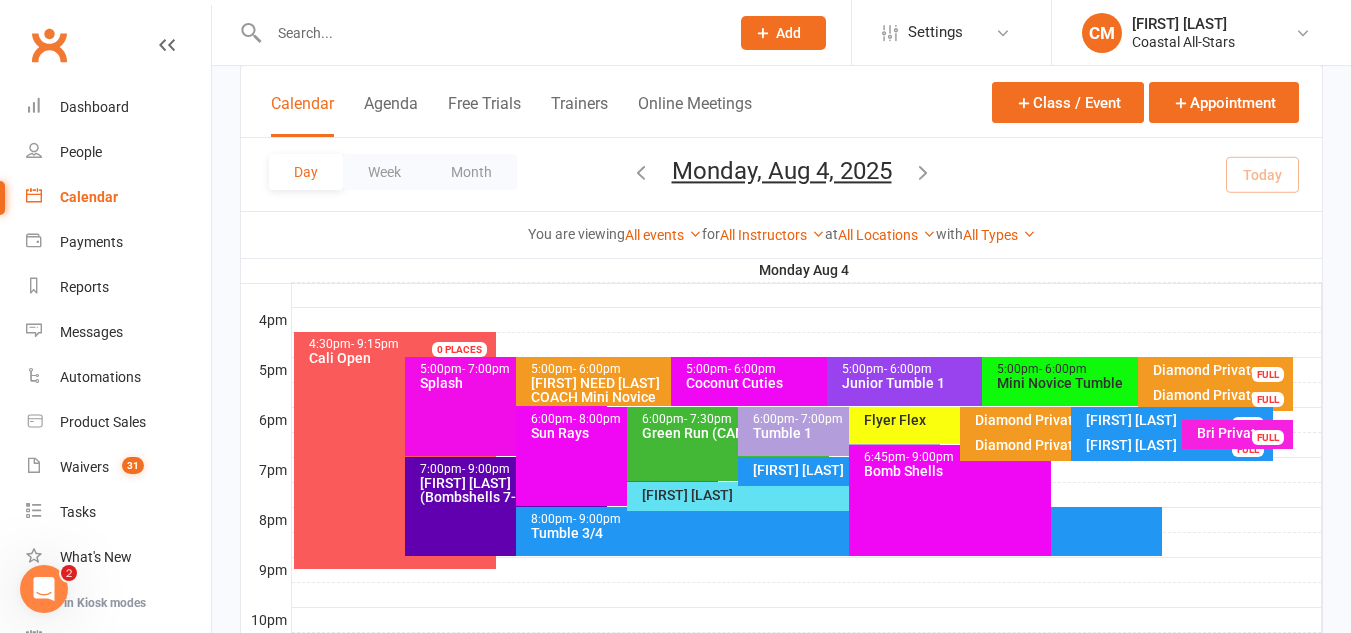 click on "5:00pm  - 6:00pm Mini Novice Tumble" at bounding box center (1127, 381) 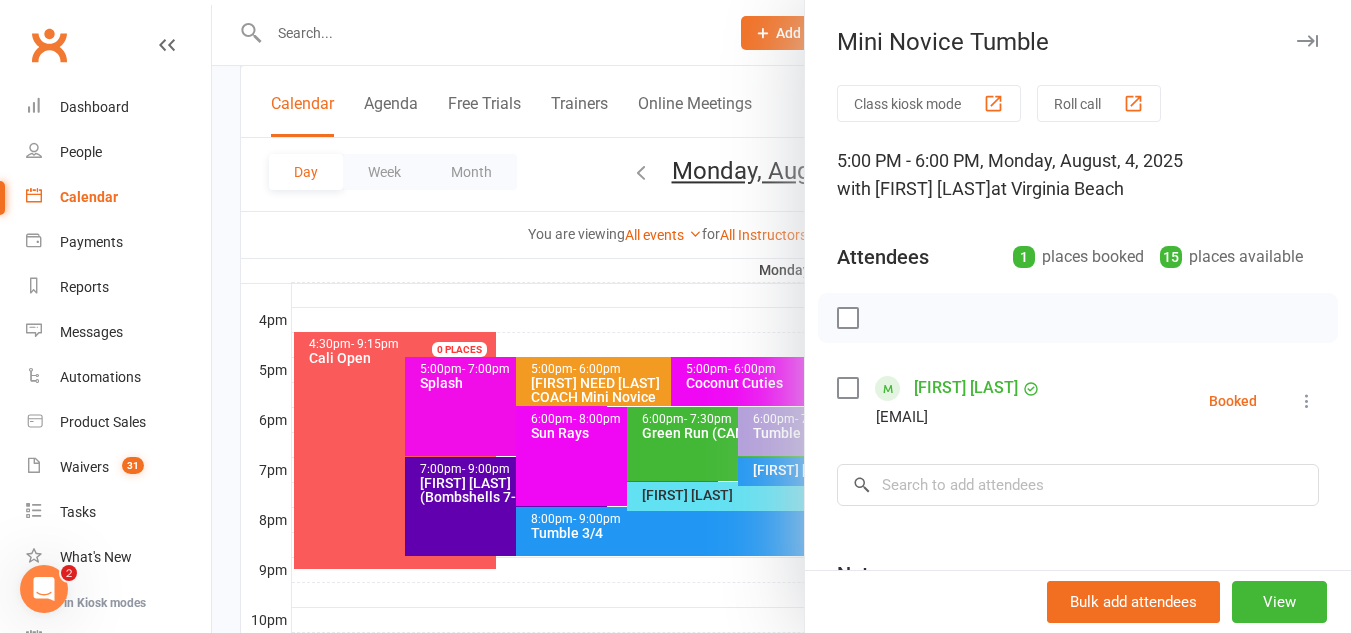click at bounding box center [781, 316] 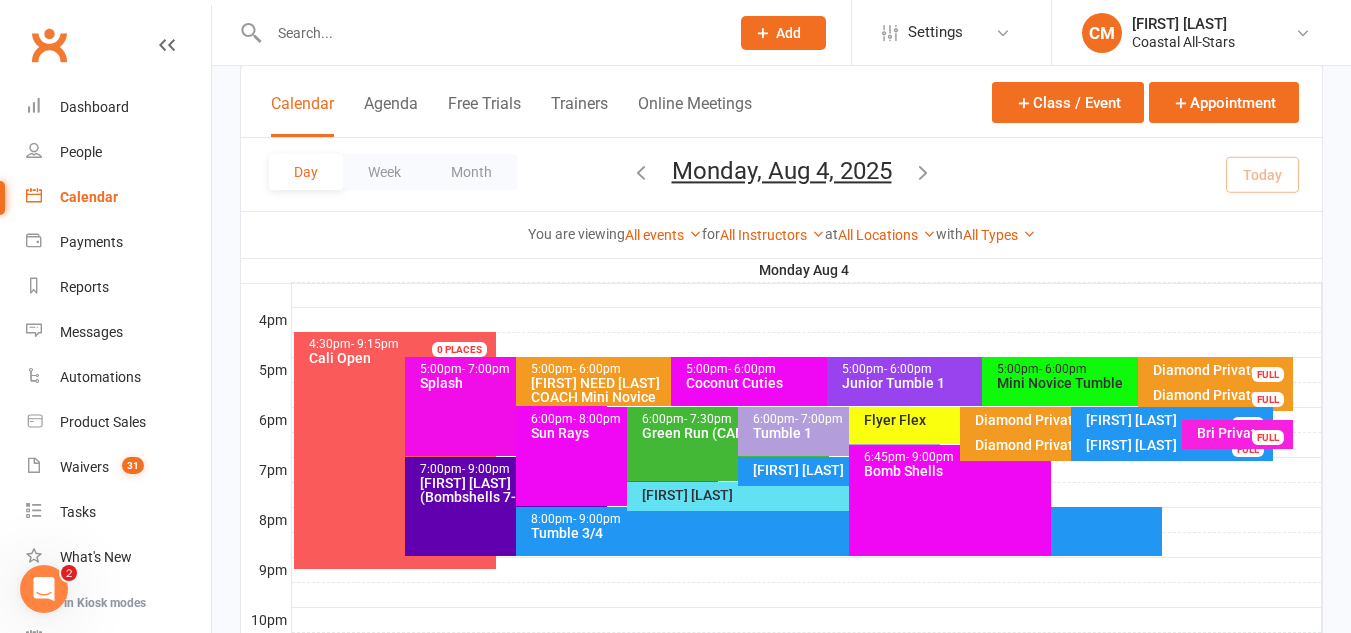 click on "5:00pm  - 6:00pm Coconut Cuties" at bounding box center [816, 381] 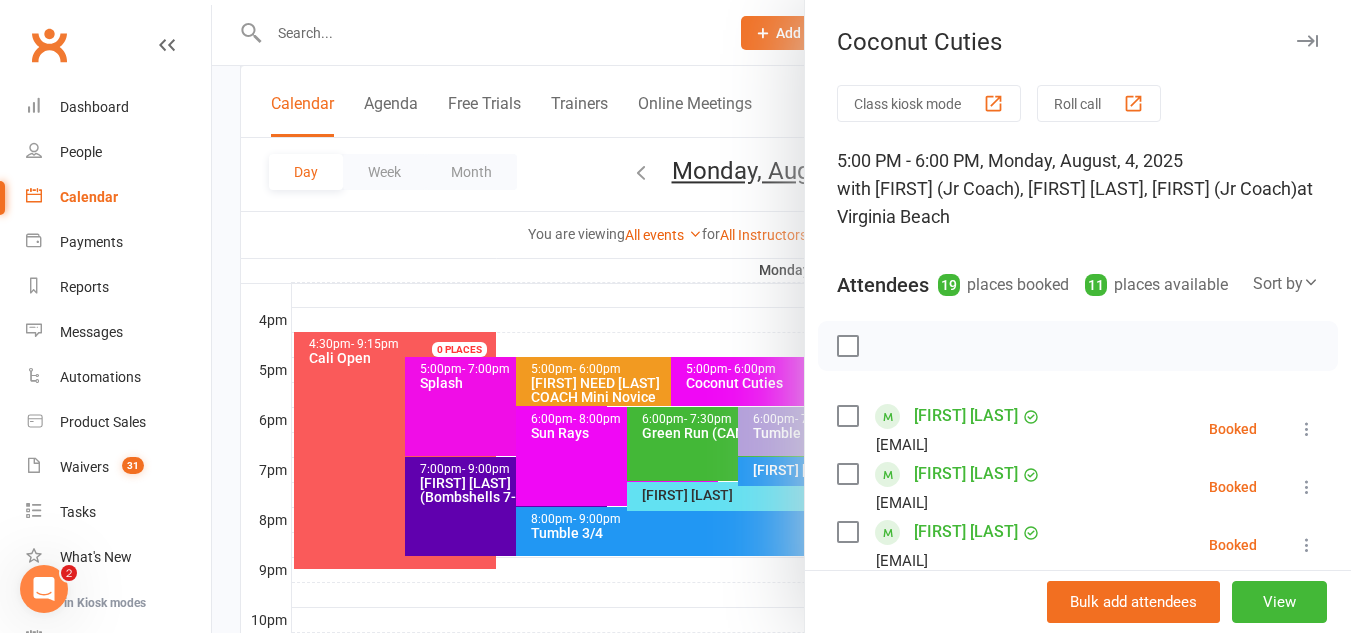 click at bounding box center (781, 316) 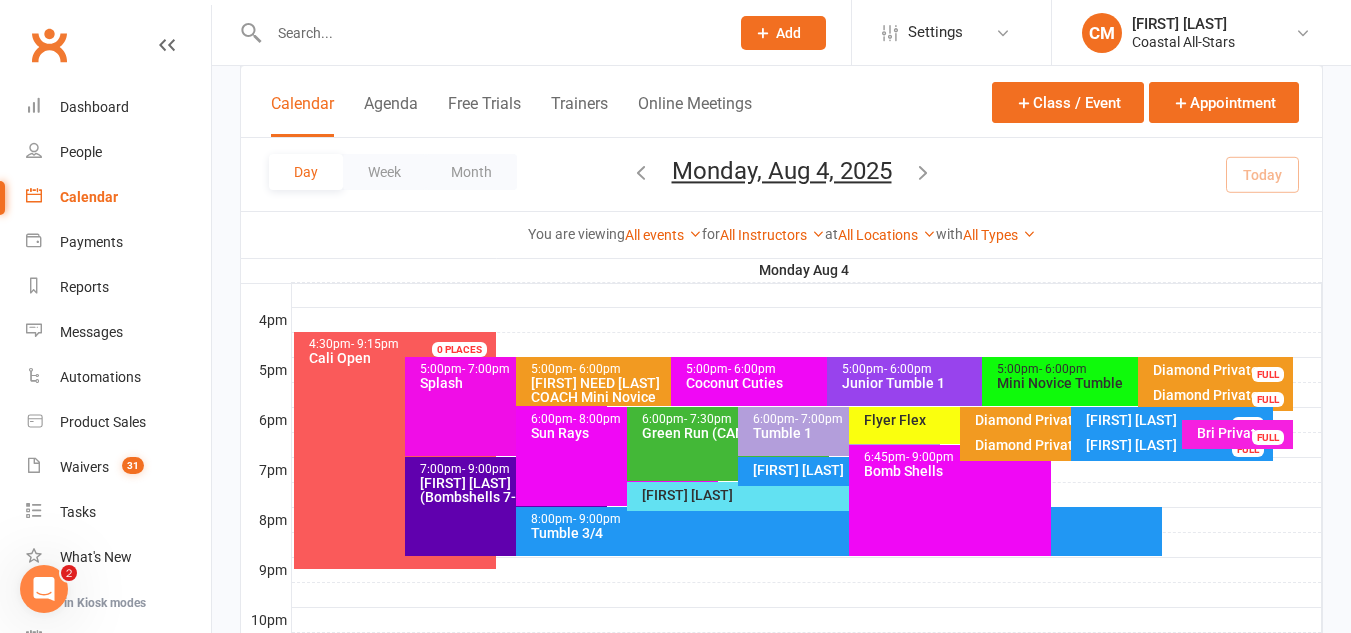 click on "5:00pm  - 6:00pm Junior Tumble 1" at bounding box center [972, 381] 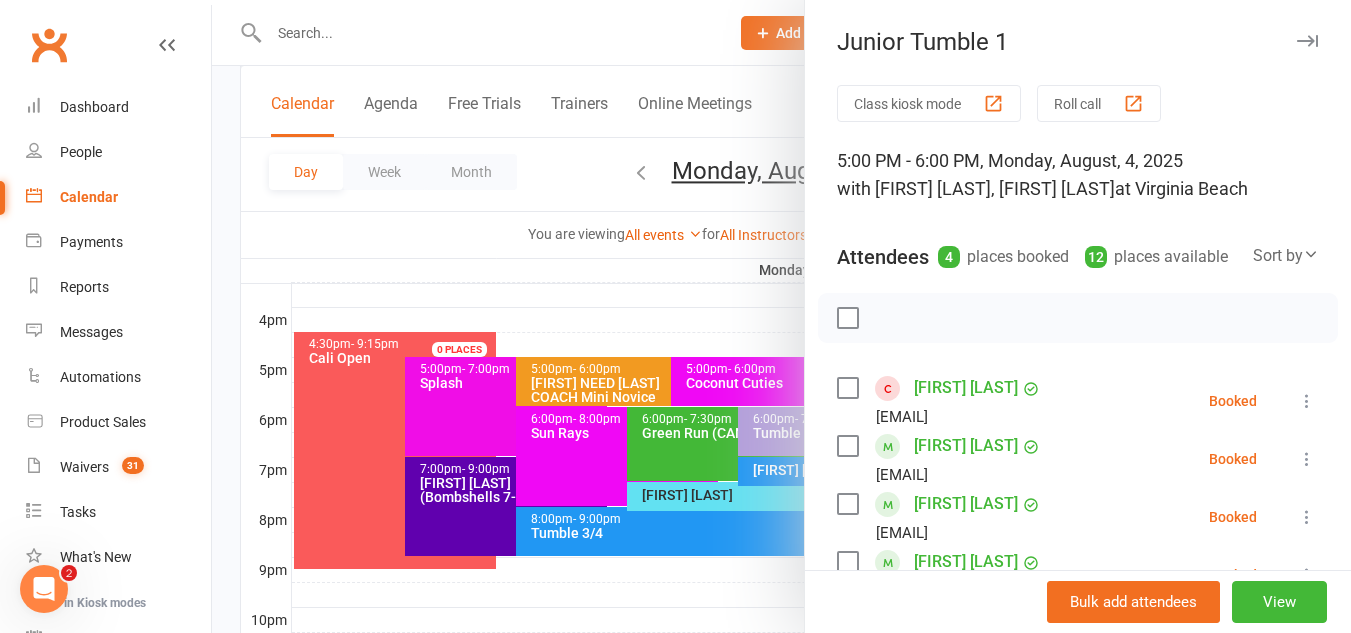 click at bounding box center [781, 316] 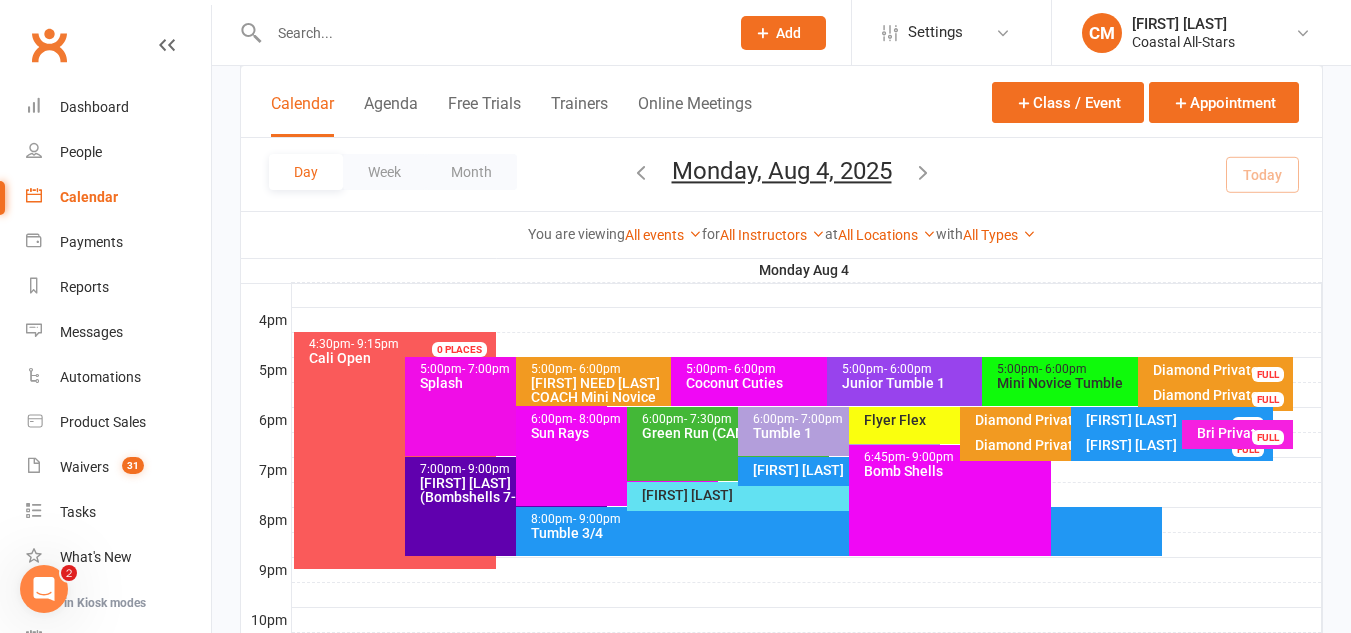 click on "Tumble 1" at bounding box center (844, 433) 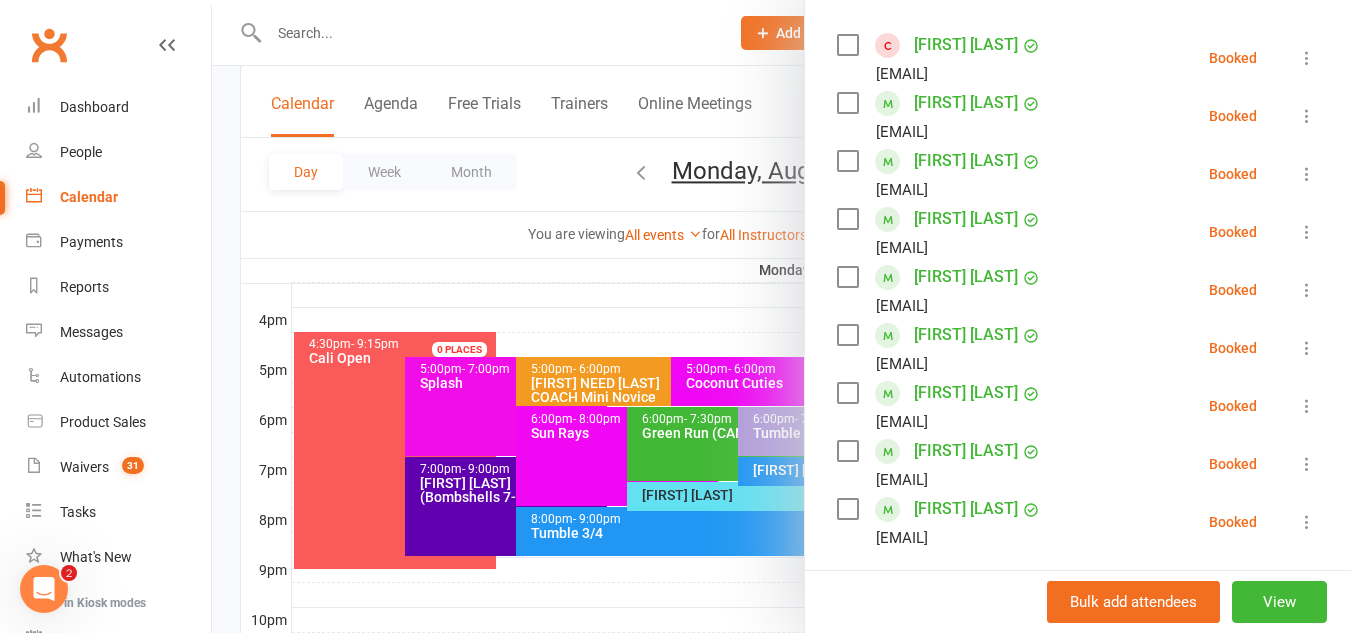scroll, scrollTop: 341, scrollLeft: 0, axis: vertical 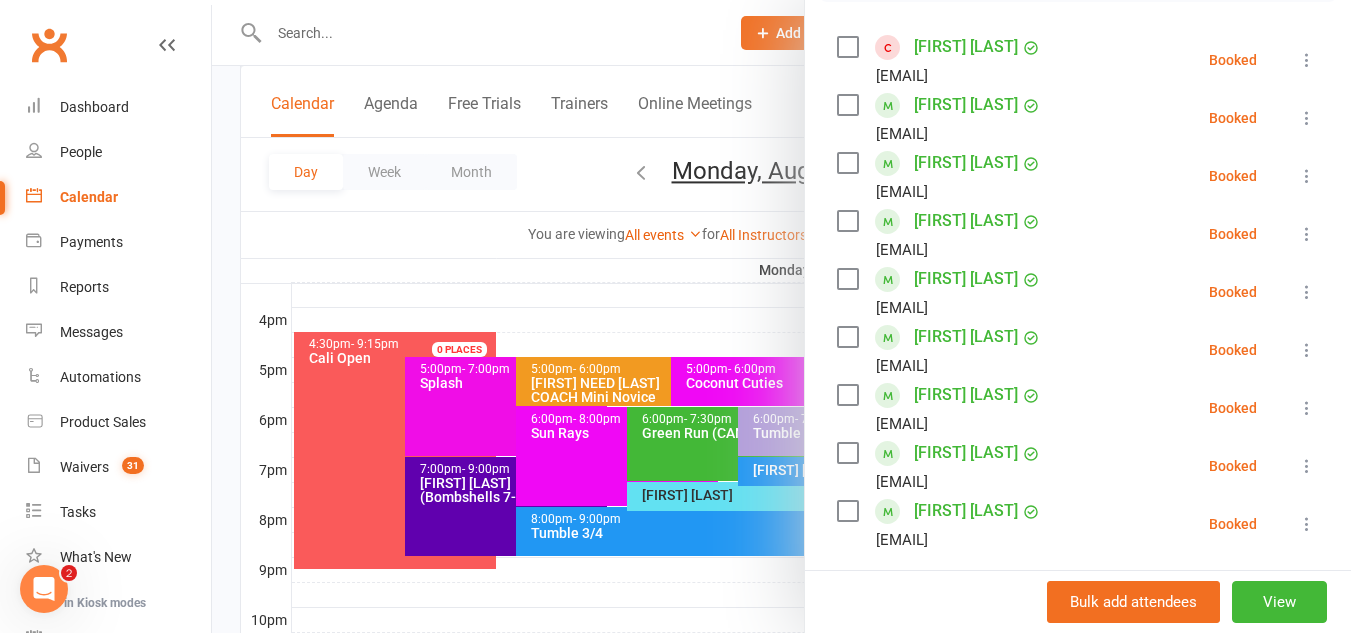 click at bounding box center (781, 316) 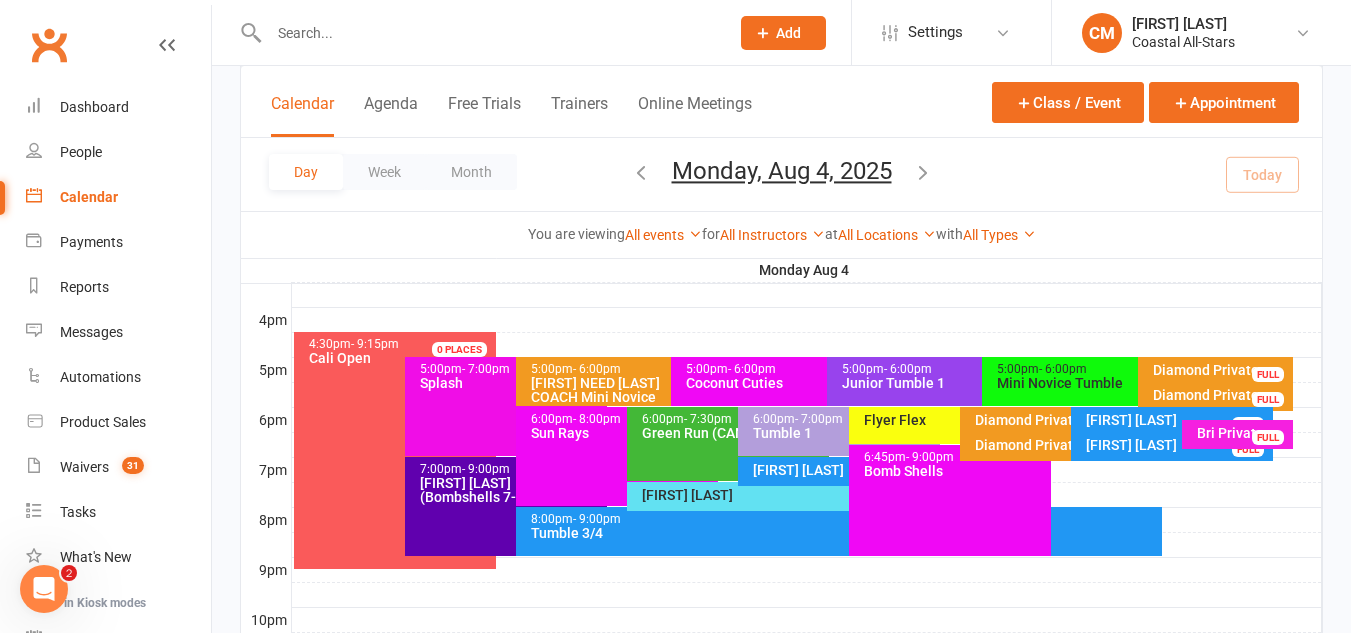 click on "Junior Tumble 1" at bounding box center (977, 383) 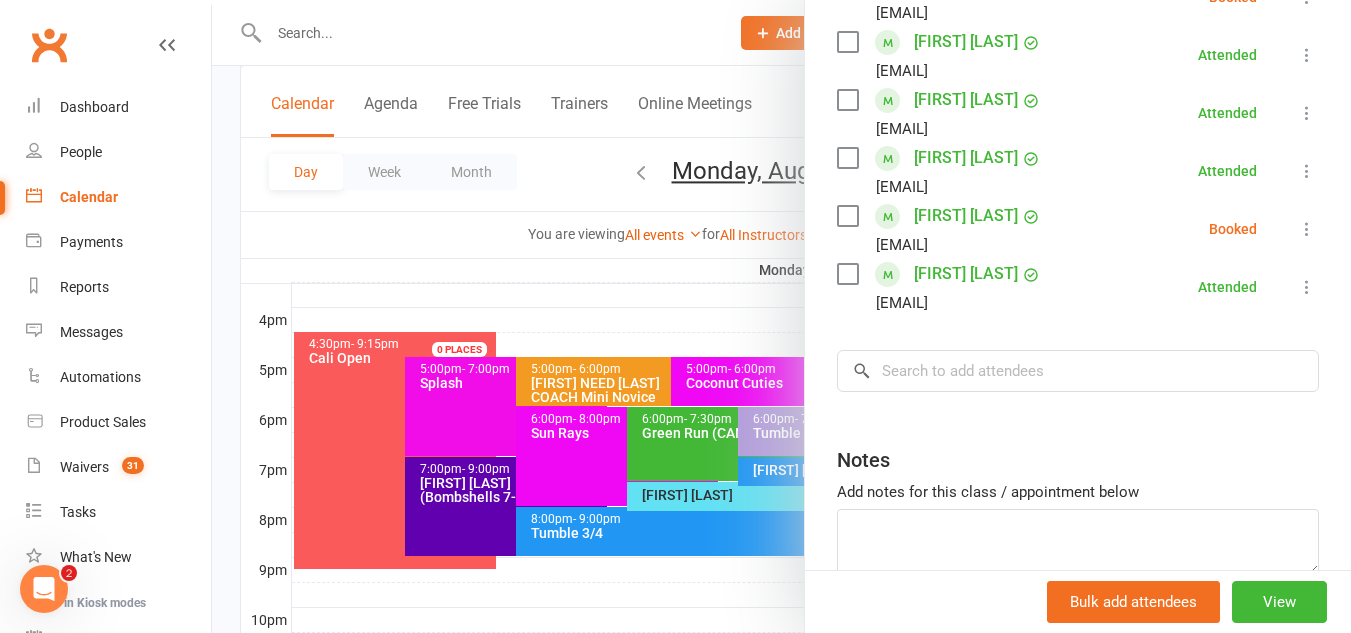 scroll, scrollTop: 412, scrollLeft: 0, axis: vertical 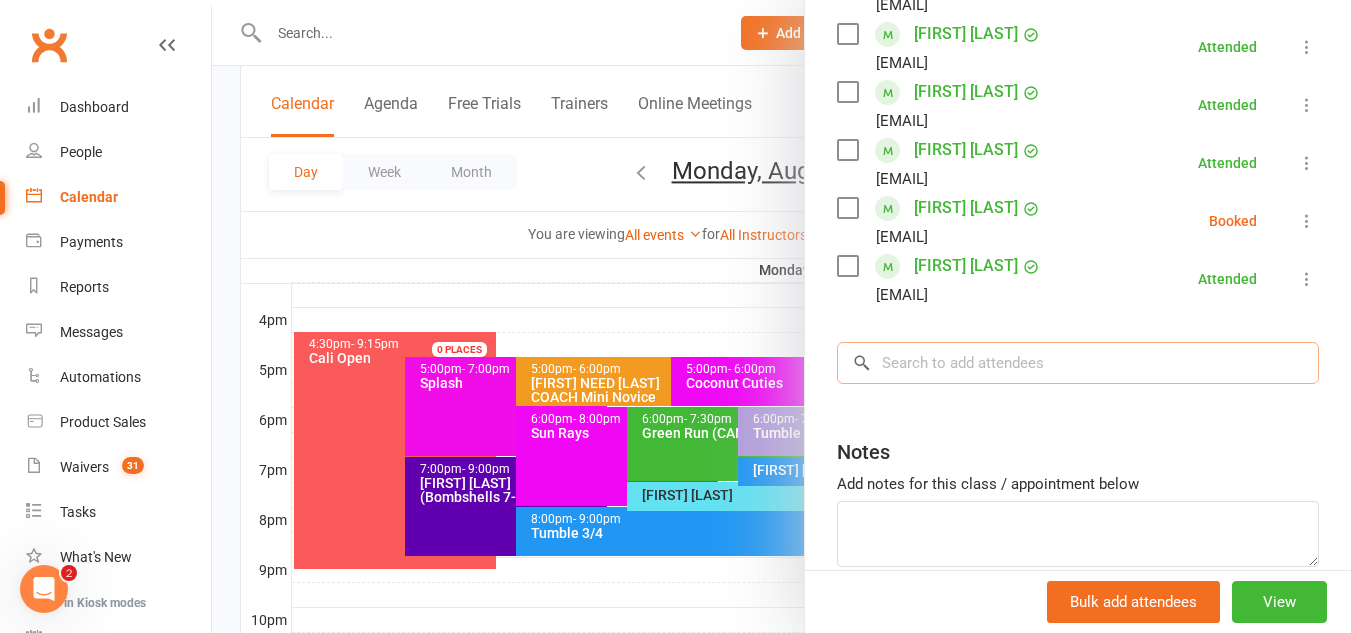 click at bounding box center (1078, 363) 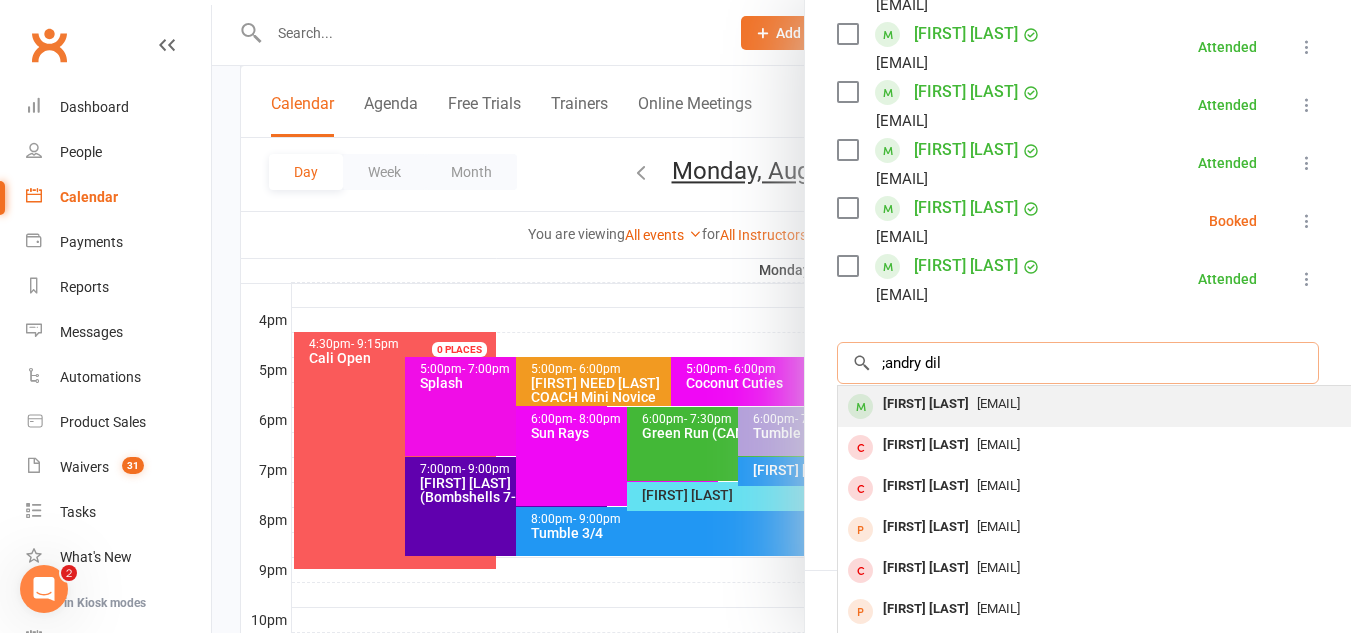 type on ";andry dil" 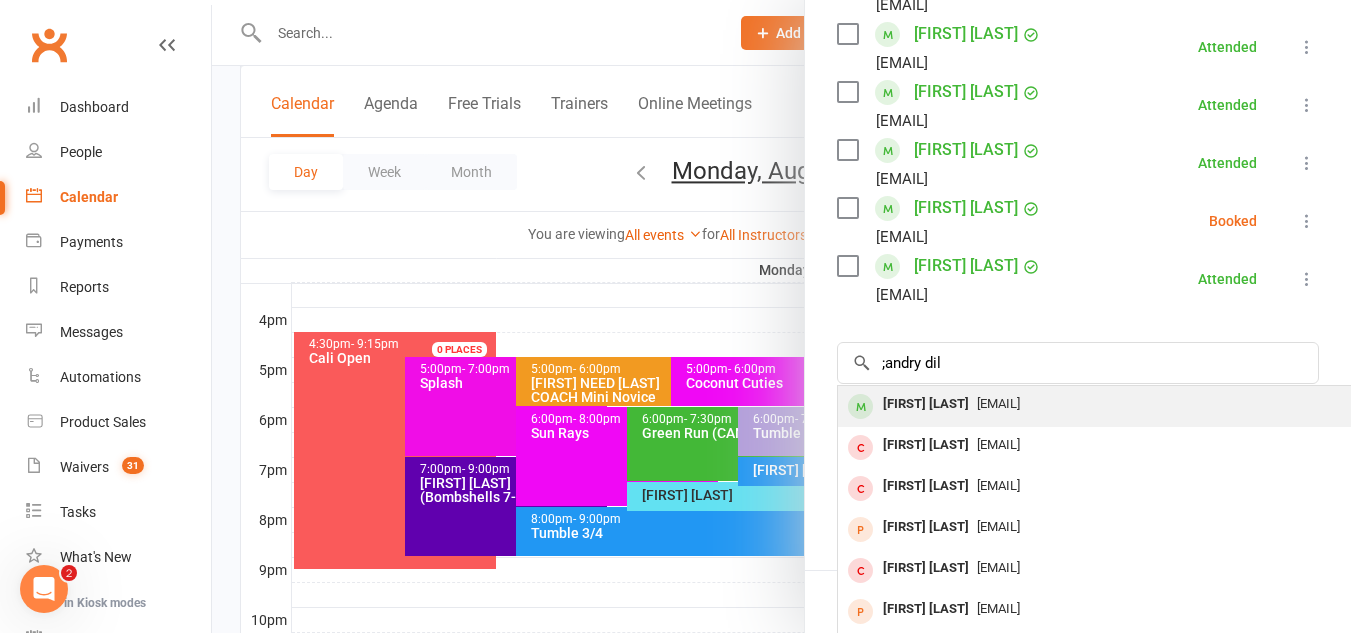 click on "landrylee09@gmail.com" at bounding box center (998, 403) 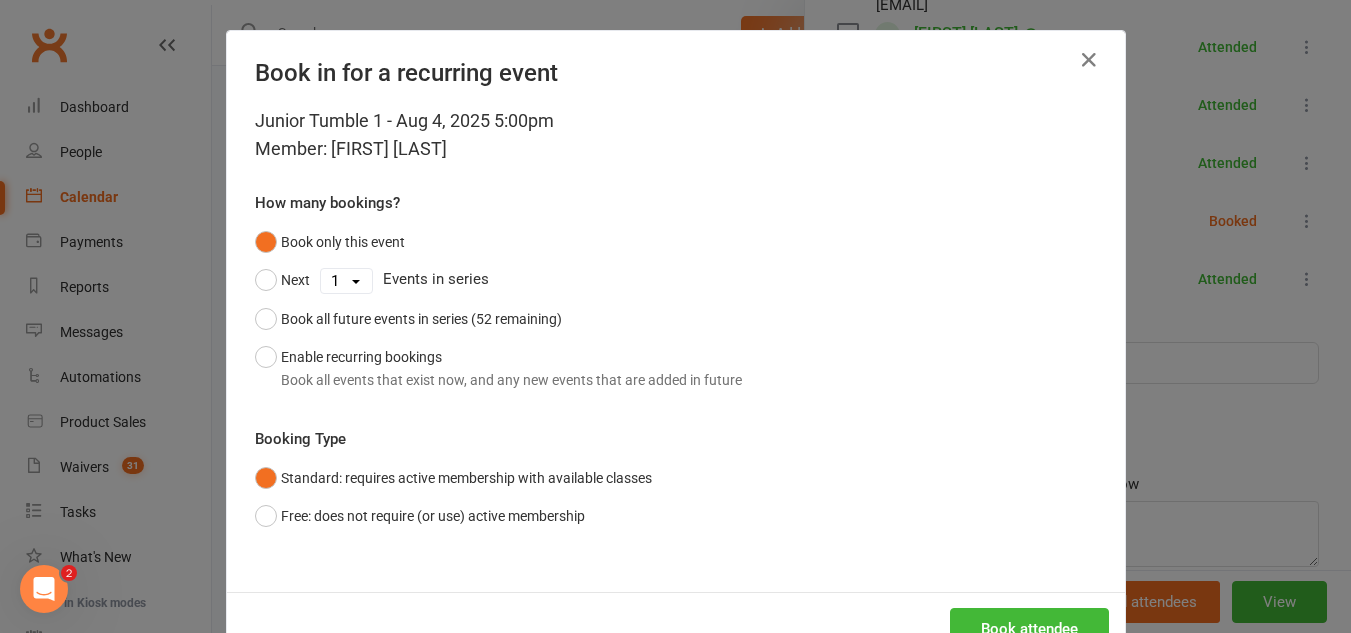 scroll, scrollTop: 64, scrollLeft: 0, axis: vertical 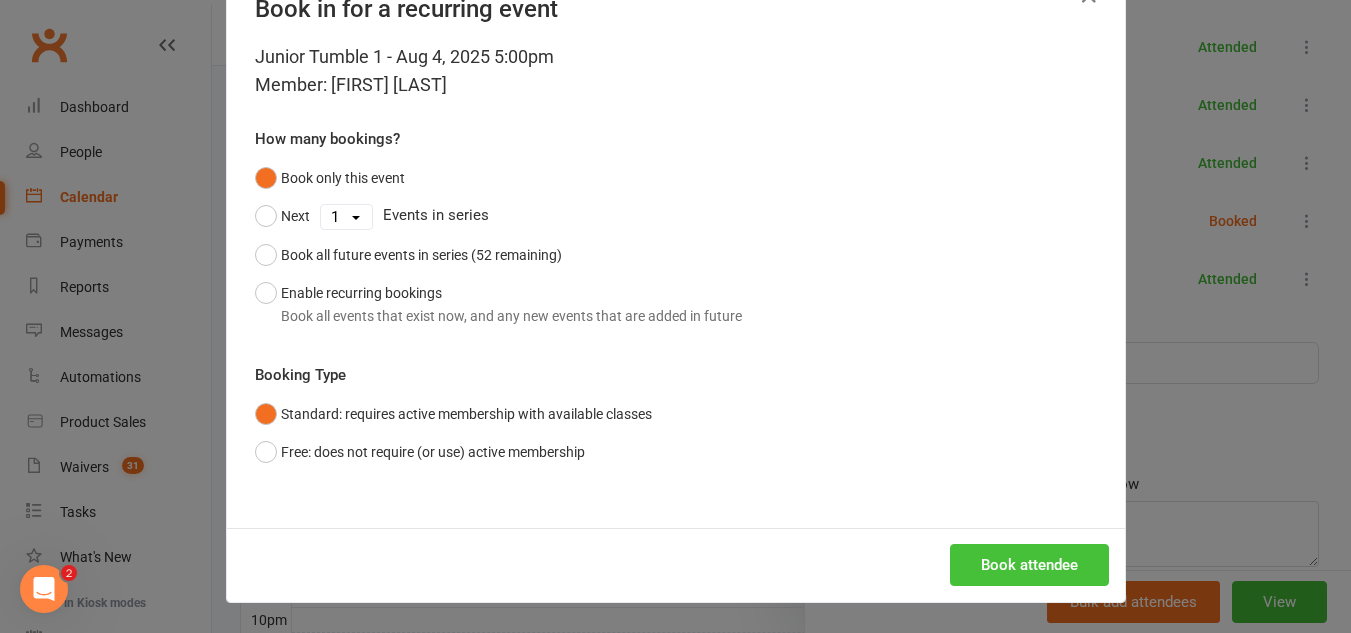 click on "Book attendee" at bounding box center (1029, 565) 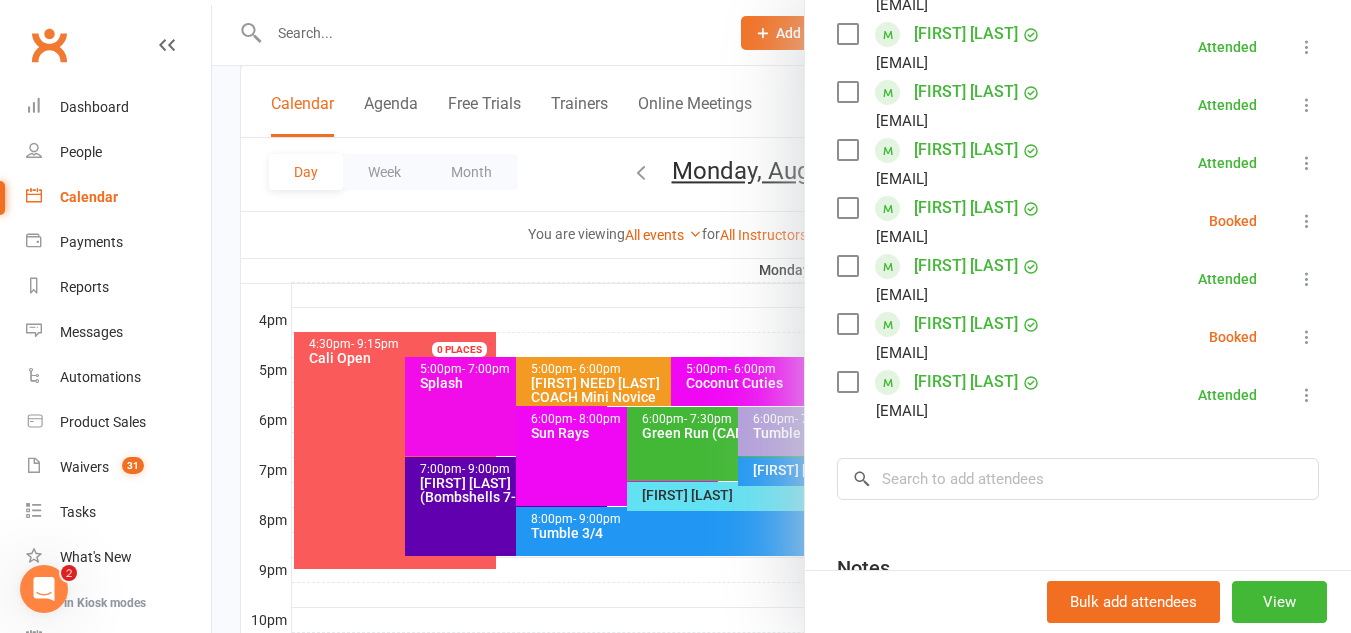 click at bounding box center [781, 316] 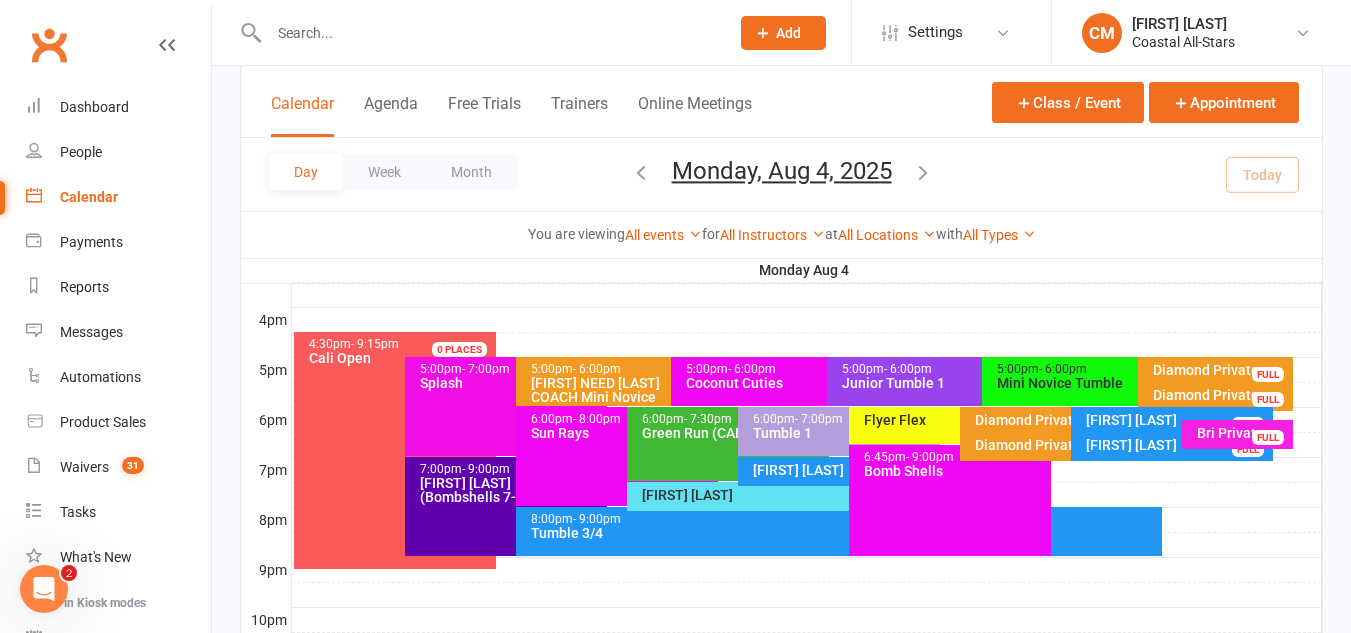 click at bounding box center (489, 33) 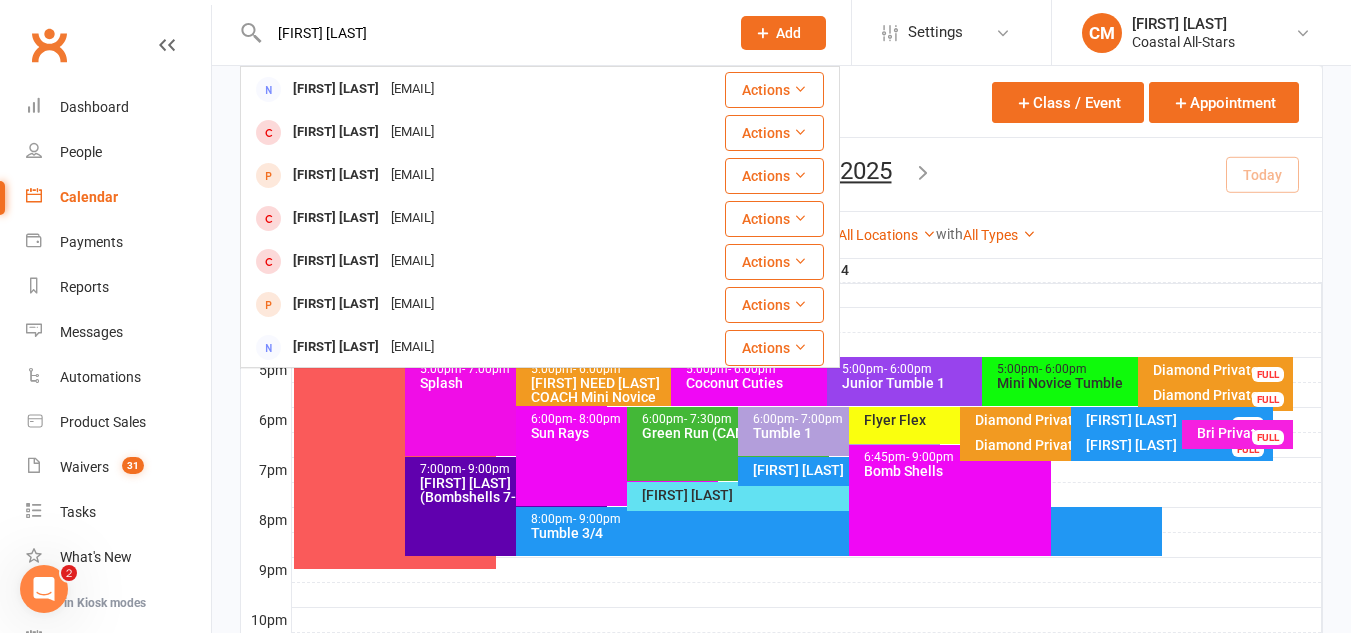 scroll, scrollTop: 0, scrollLeft: 0, axis: both 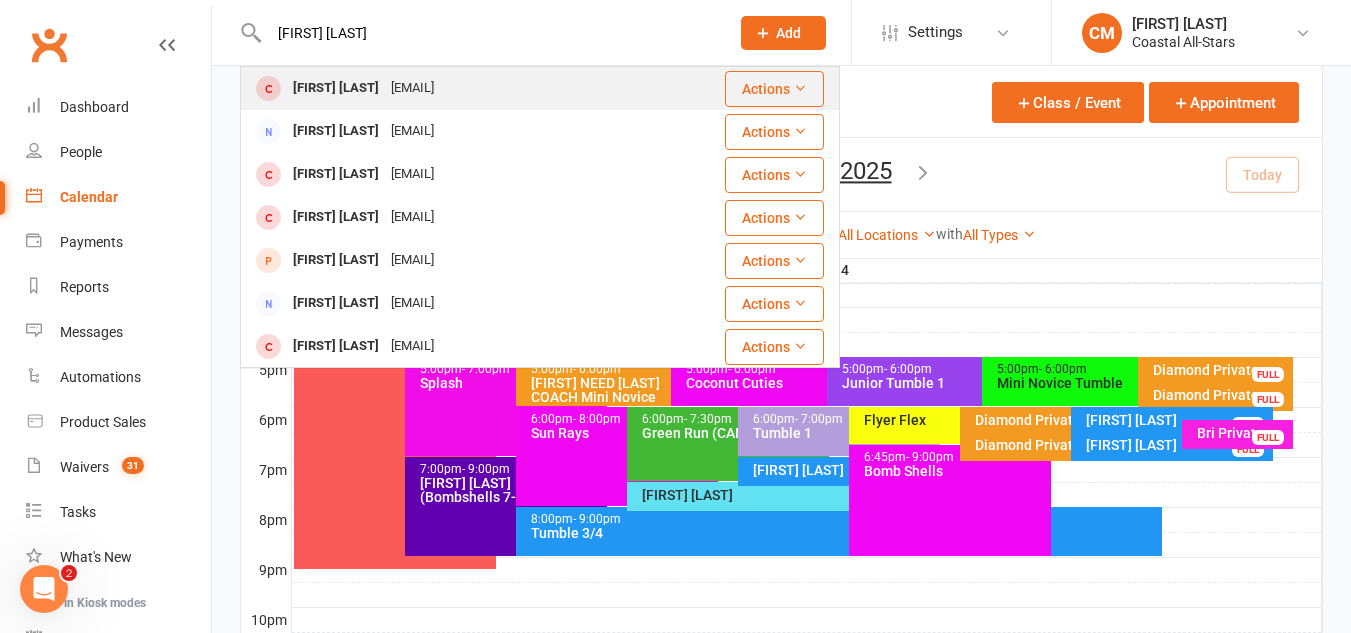 type on "willow zu" 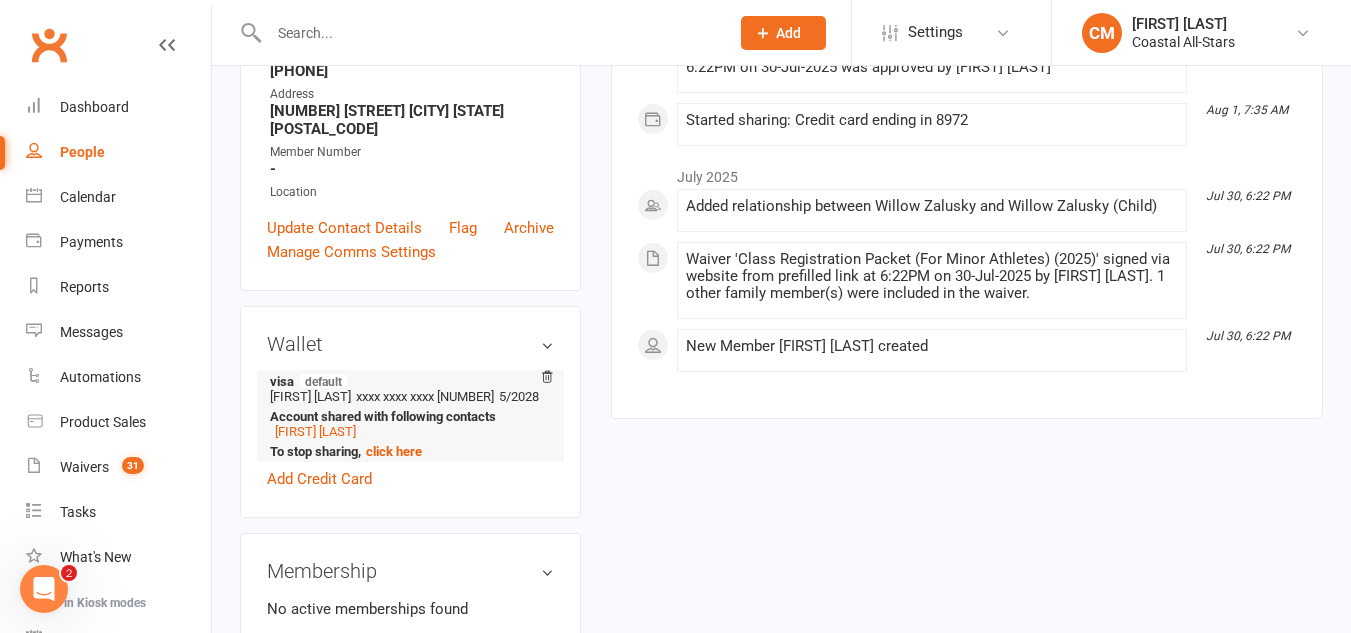 scroll, scrollTop: 754, scrollLeft: 0, axis: vertical 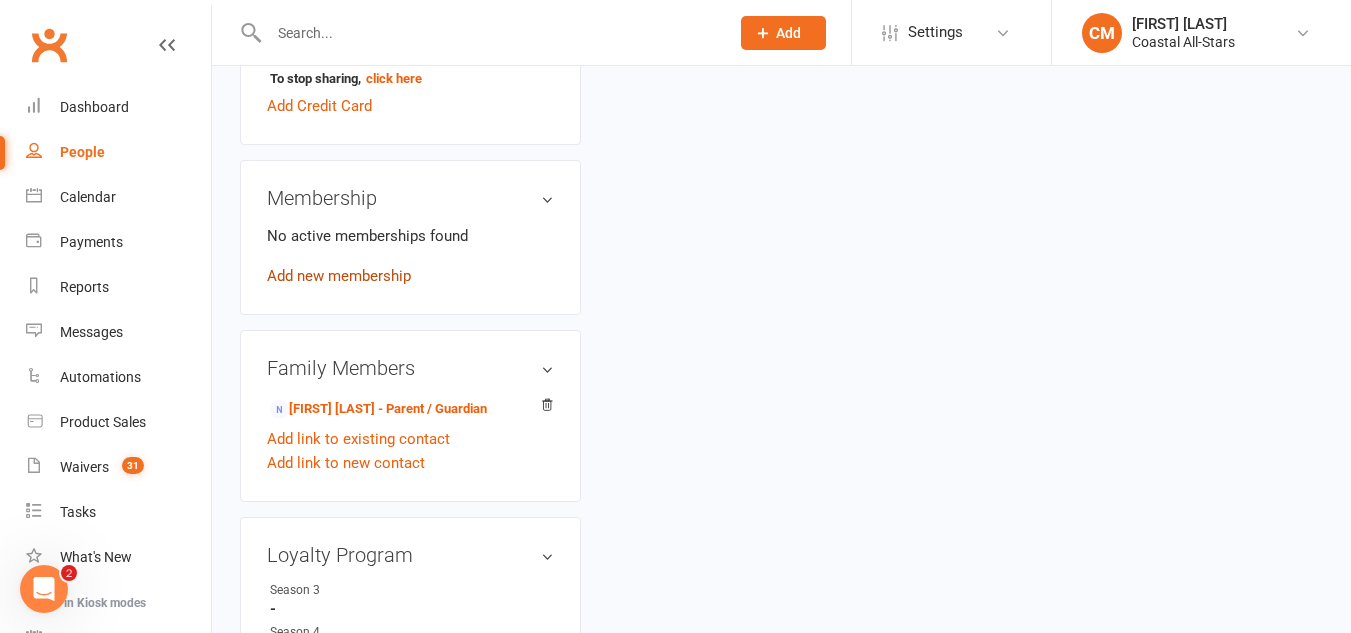 click on "Add new membership" at bounding box center [339, 276] 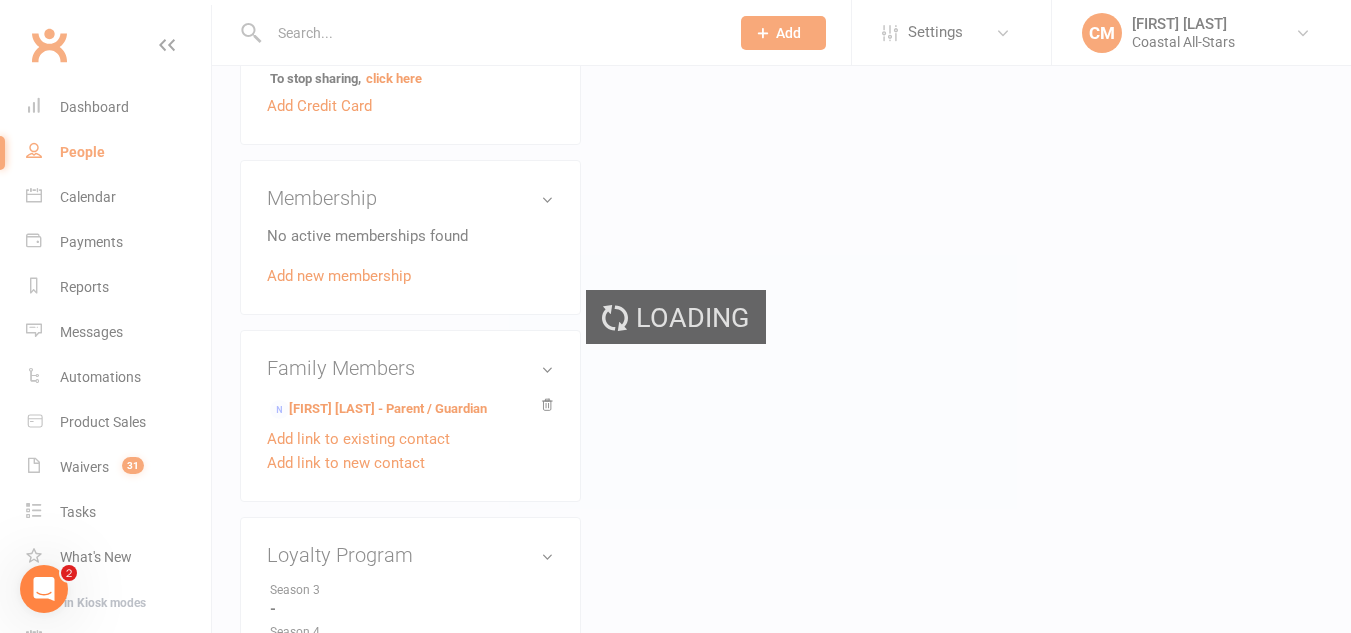 scroll, scrollTop: 0, scrollLeft: 0, axis: both 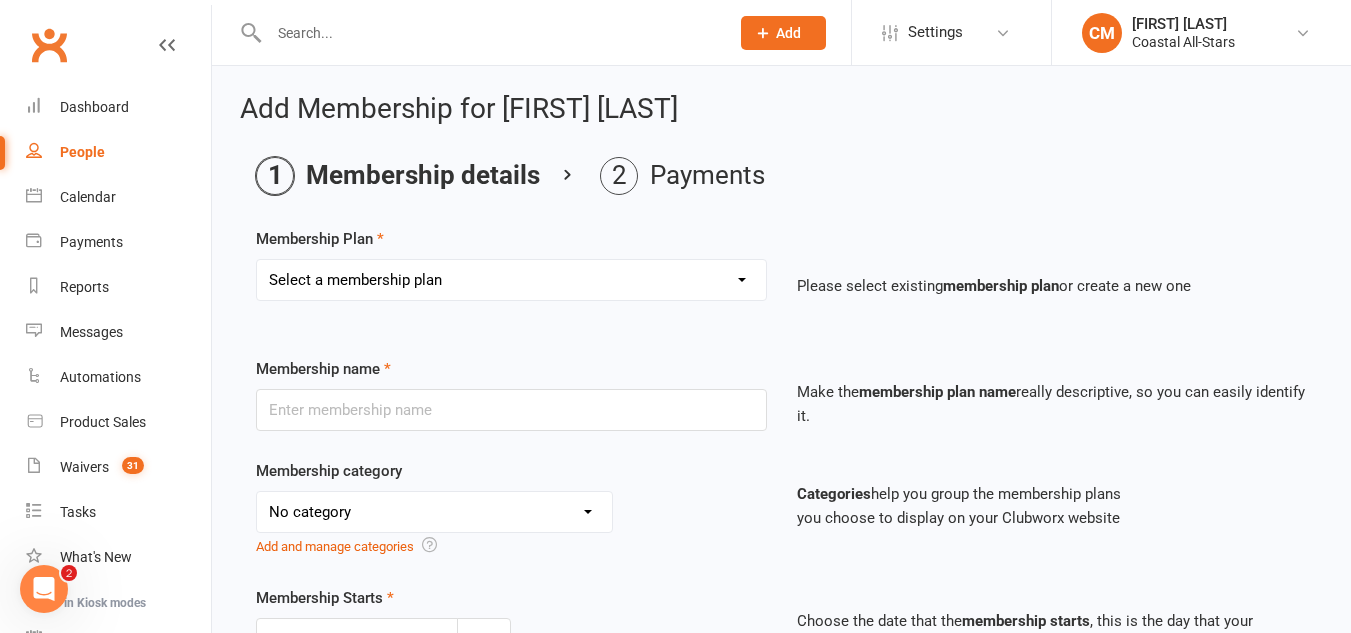click on "Select a membership plan Create new Membership Plan Trial Class Coastal Membership Fee Annual Registration Evaluations Fitness Class (Drop-In) Flexibility Class (Drop-In) Jump Class (Drop-in) Stunt Class (Drop-In) Stunt Class (4 Pack) Tiny Tumble (Drop-In) Tumble (Drop-In) Weekly Tumble Monthly Tumble Tiny Tumble Flippin' Friday (Open Gym) TEAM Member Tumble (Drop-In) TEAM Member Flexibility Class TEAM Mandatory Flexibility Class TEAM Member Fitness Class TEAM Member Group Stunt Class (Drop-In) TEAM Member Group Stunt Class (4 Pack) TEAM Member Group Stunt Class (8 Pack) TEAM Member Jump Class (Drop-In) Partner Stunt Class (8 Pack) TEAM Member Weekly Tumble TEAM Member Monthly Tumble Team Member Any 3 Classes Member Flippin' Friday (Open Gym) Annual Private Membership Walkover Tumbling Clinic Summer Camp (Day Pass) Summer Camp (3-day Pass) Summer Camp (5-day Pass) Pay in Full - Tiny Tiny Tuition Tiny Tuition (1yr Loyalty) Tiny Tuition (2yr Loyalty) Tiny Comp, Choreo, Music, & Travel Fees Novice Tuition Pearls" at bounding box center (511, 280) 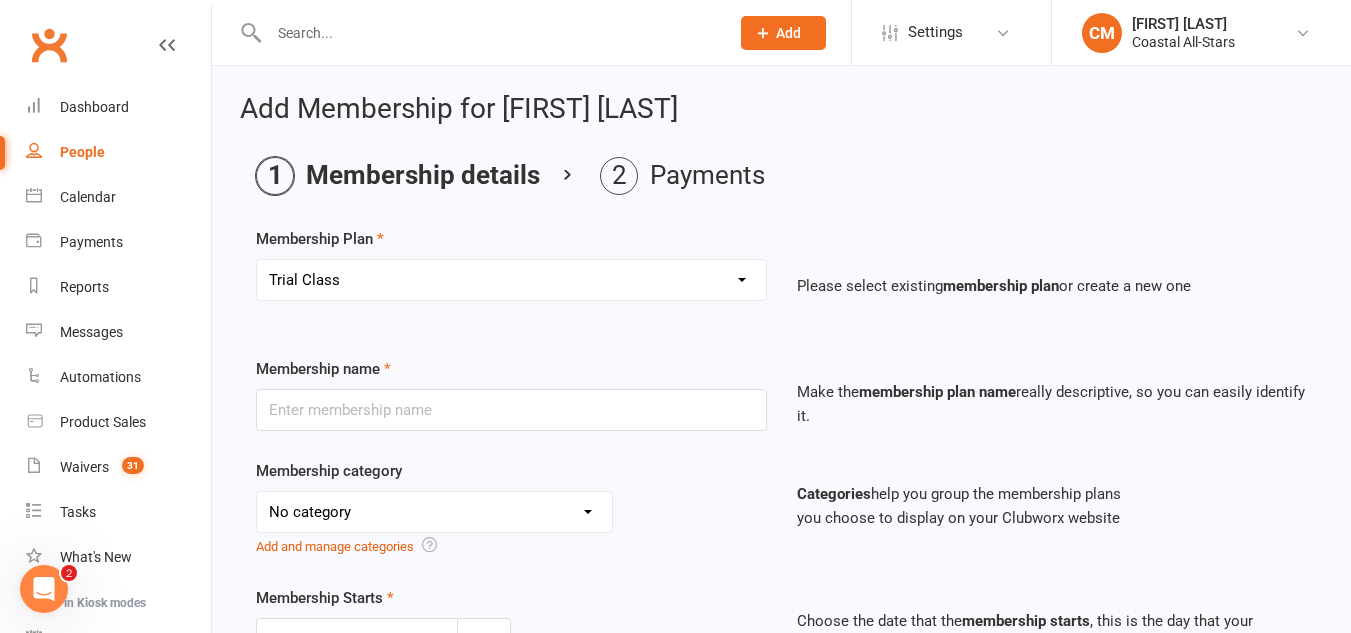 click on "Select a membership plan Create new Membership Plan Trial Class Coastal Membership Fee Annual Registration Evaluations Fitness Class (Drop-In) Flexibility Class (Drop-In) Jump Class (Drop-in) Stunt Class (Drop-In) Stunt Class (4 Pack) Tiny Tumble (Drop-In) Tumble (Drop-In) Weekly Tumble Monthly Tumble Tiny Tumble Flippin' Friday (Open Gym) TEAM Member Tumble (Drop-In) TEAM Member Flexibility Class TEAM Mandatory Flexibility Class TEAM Member Fitness Class TEAM Member Group Stunt Class (Drop-In) TEAM Member Group Stunt Class (4 Pack) TEAM Member Group Stunt Class (8 Pack) TEAM Member Jump Class (Drop-In) Partner Stunt Class (8 Pack) TEAM Member Weekly Tumble TEAM Member Monthly Tumble Team Member Any 3 Classes Member Flippin' Friday (Open Gym) Annual Private Membership Walkover Tumbling Clinic Summer Camp (Day Pass) Summer Camp (3-day Pass) Summer Camp (5-day Pass) Pay in Full - Tiny Tiny Tuition Tiny Tuition (1yr Loyalty) Tiny Tuition (2yr Loyalty) Tiny Comp, Choreo, Music, & Travel Fees Novice Tuition Pearls" at bounding box center [511, 280] 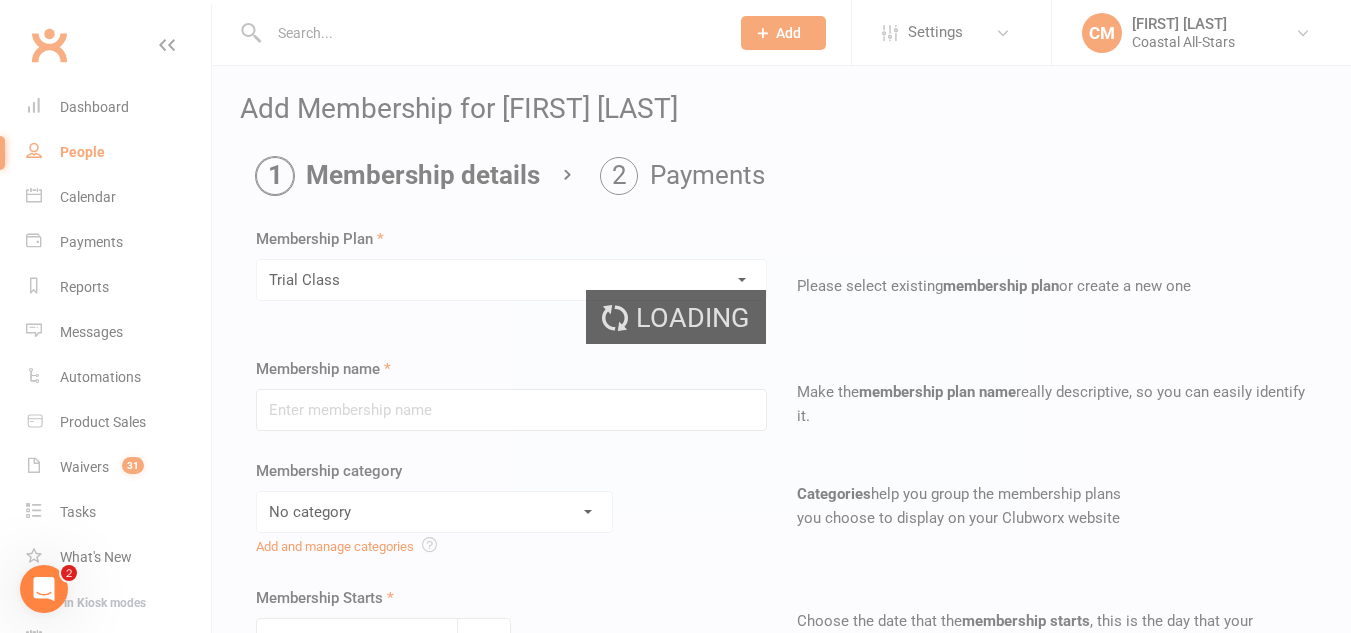 type on "Trial Class" 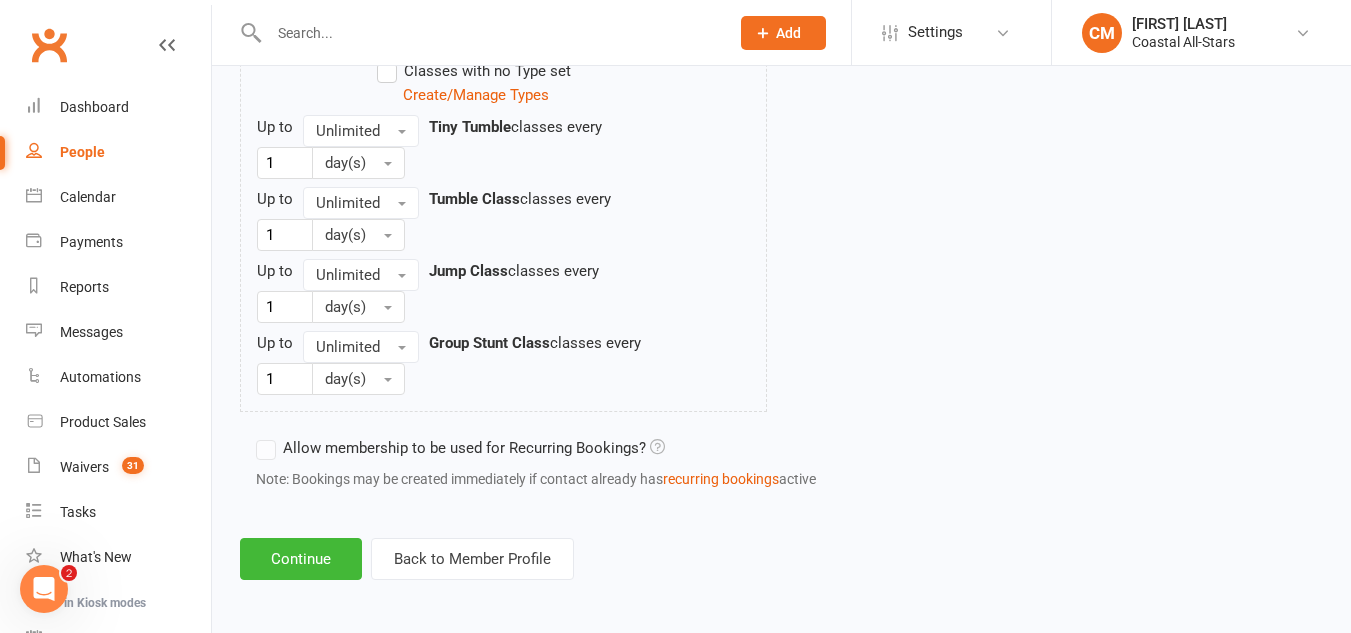 scroll, scrollTop: 2287, scrollLeft: 0, axis: vertical 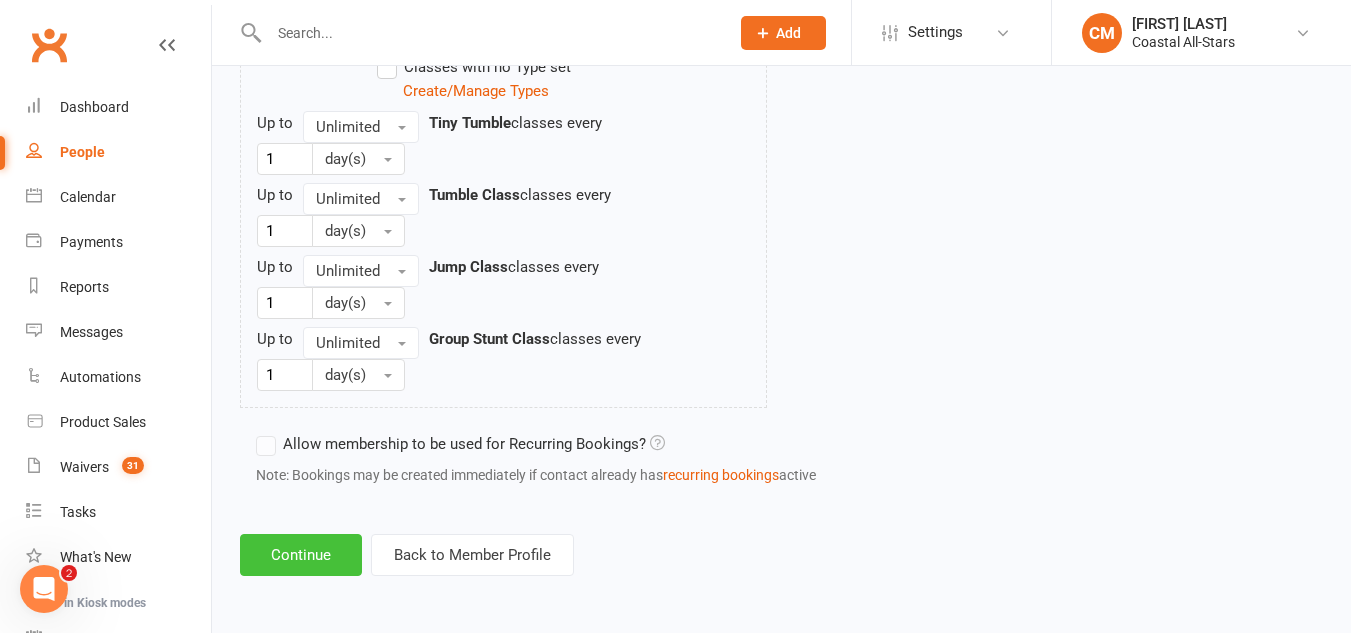 click on "Continue" at bounding box center [301, 555] 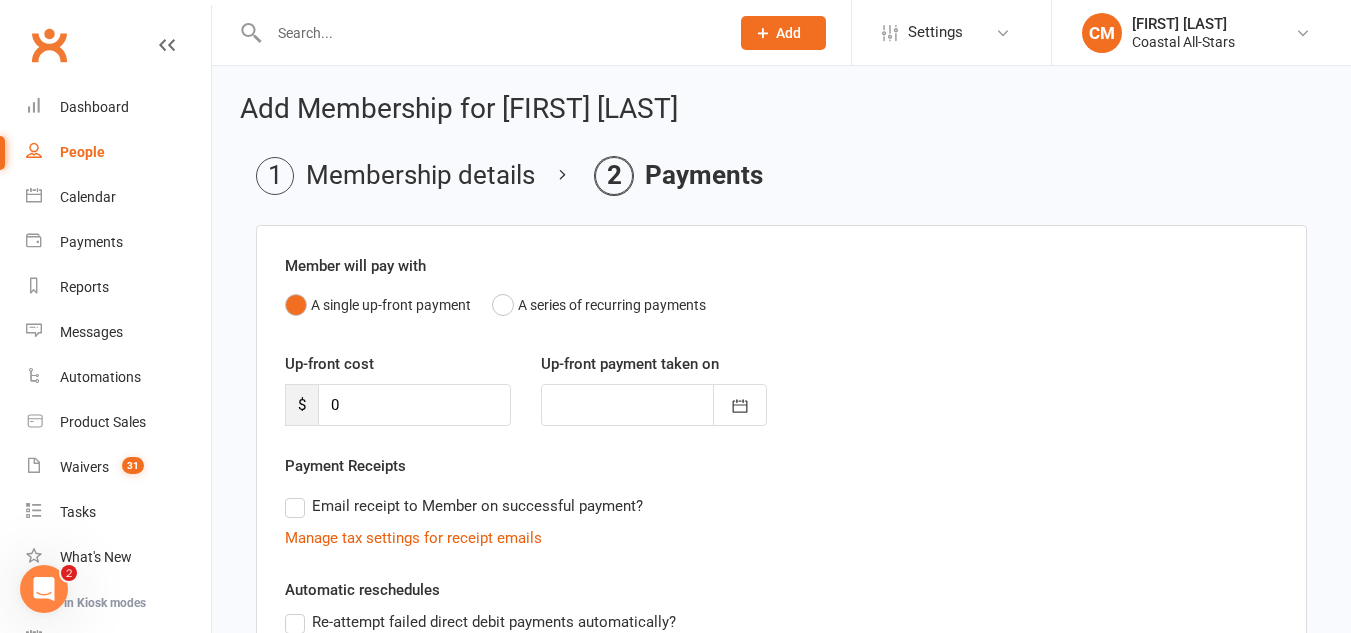 scroll, scrollTop: 376, scrollLeft: 0, axis: vertical 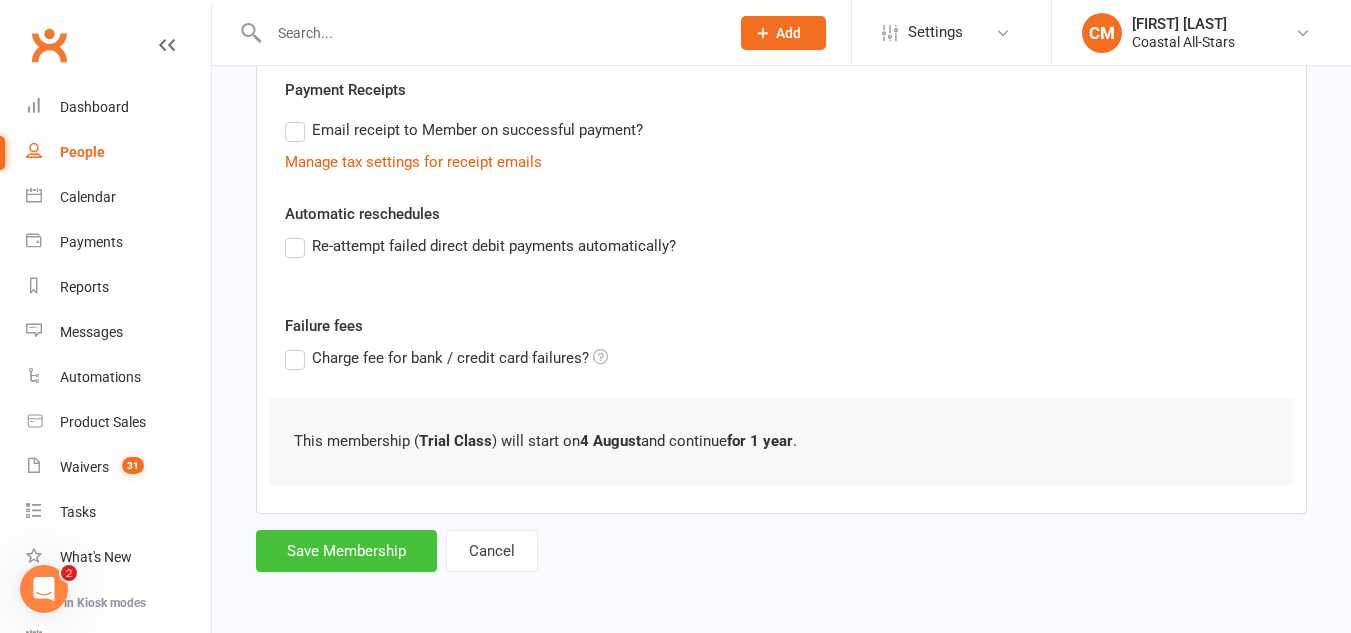 click on "Save Membership" at bounding box center (346, 551) 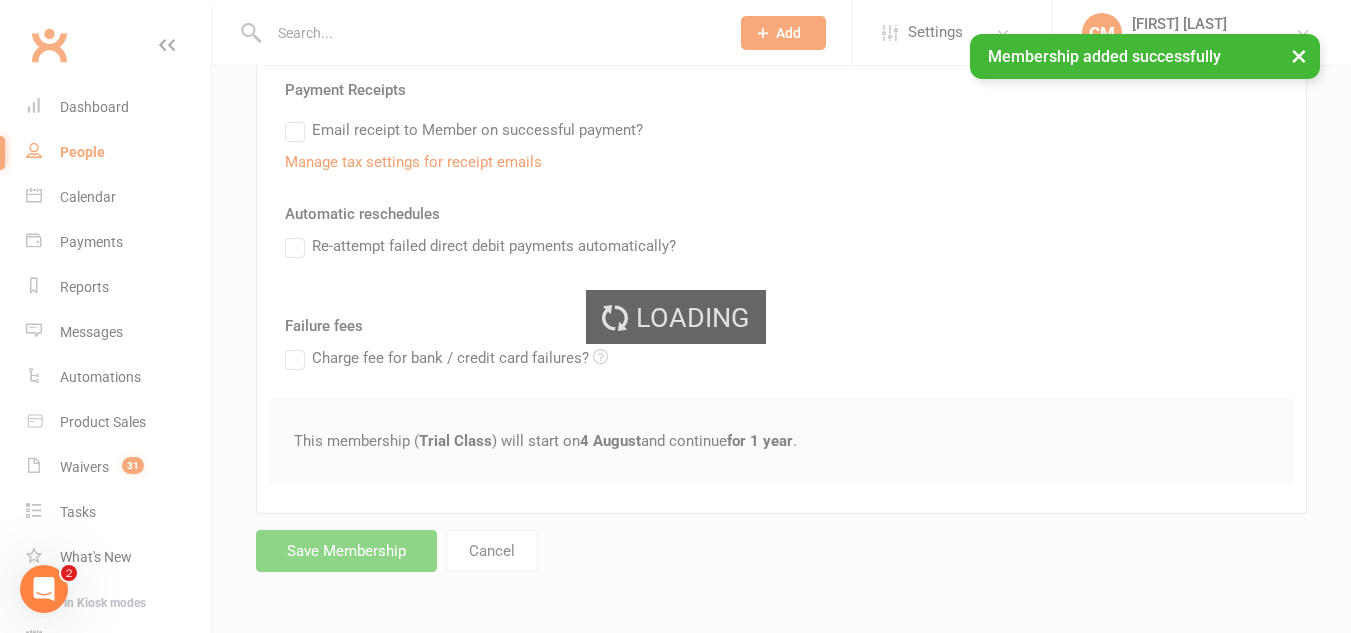 scroll, scrollTop: 0, scrollLeft: 0, axis: both 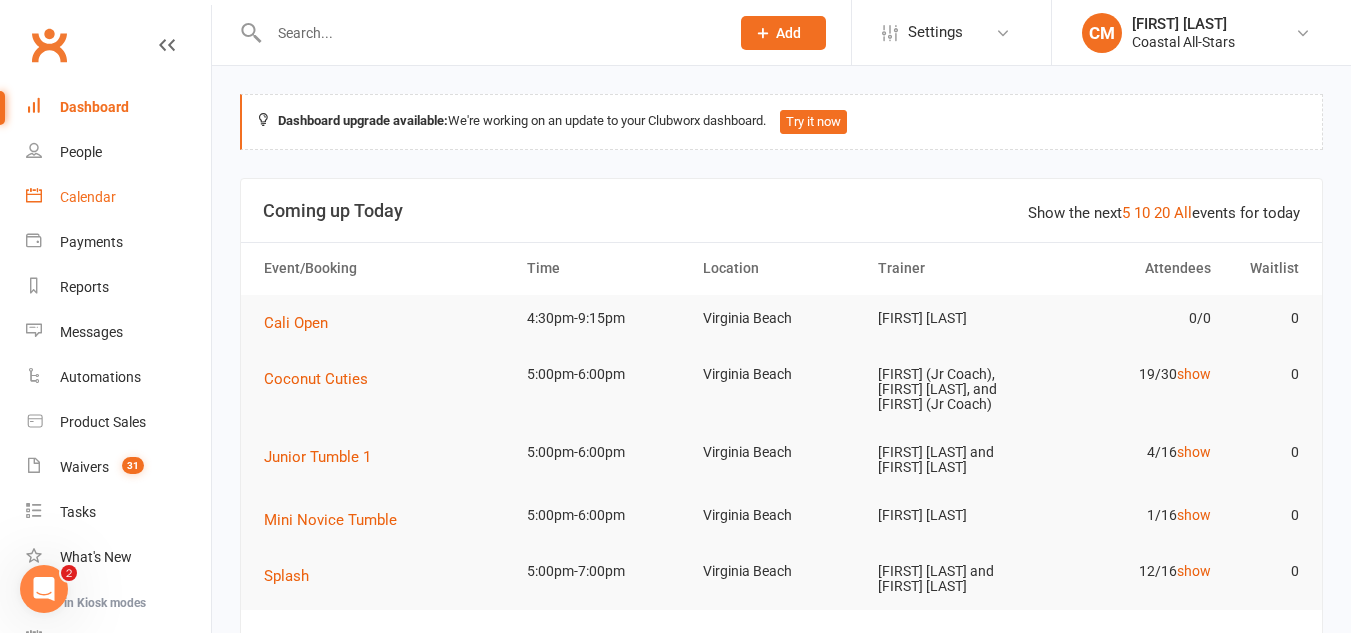 click on "Calendar" at bounding box center (88, 197) 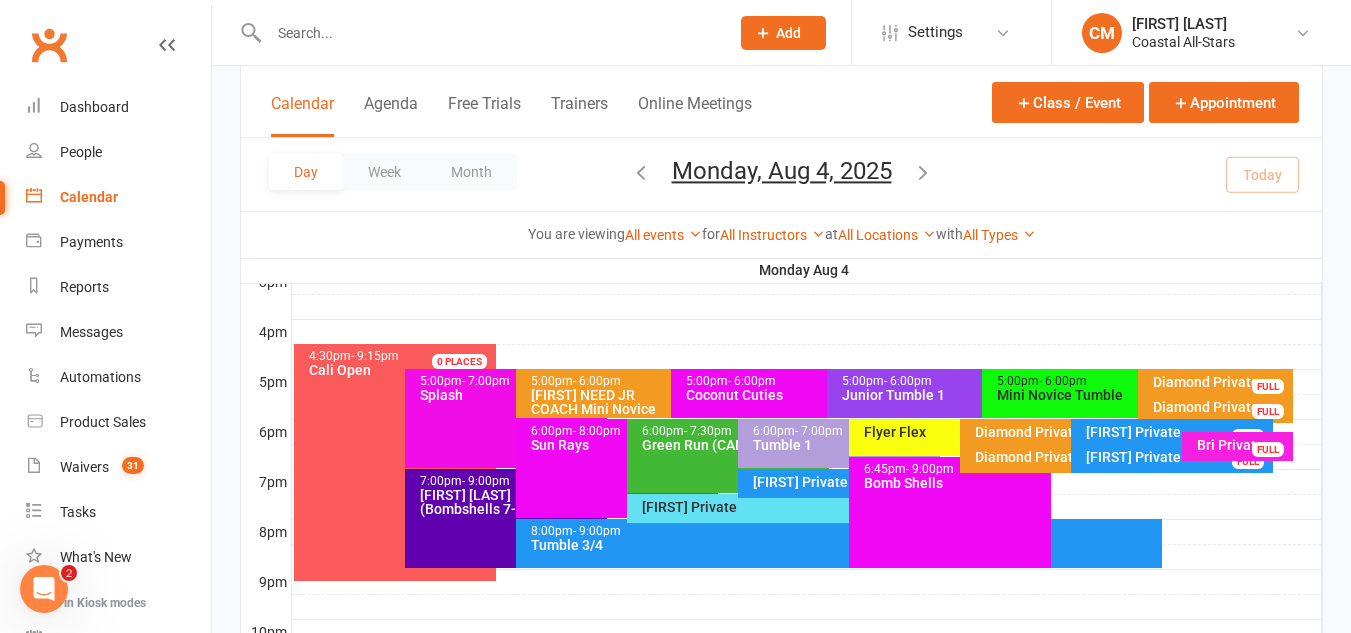 scroll, scrollTop: 888, scrollLeft: 0, axis: vertical 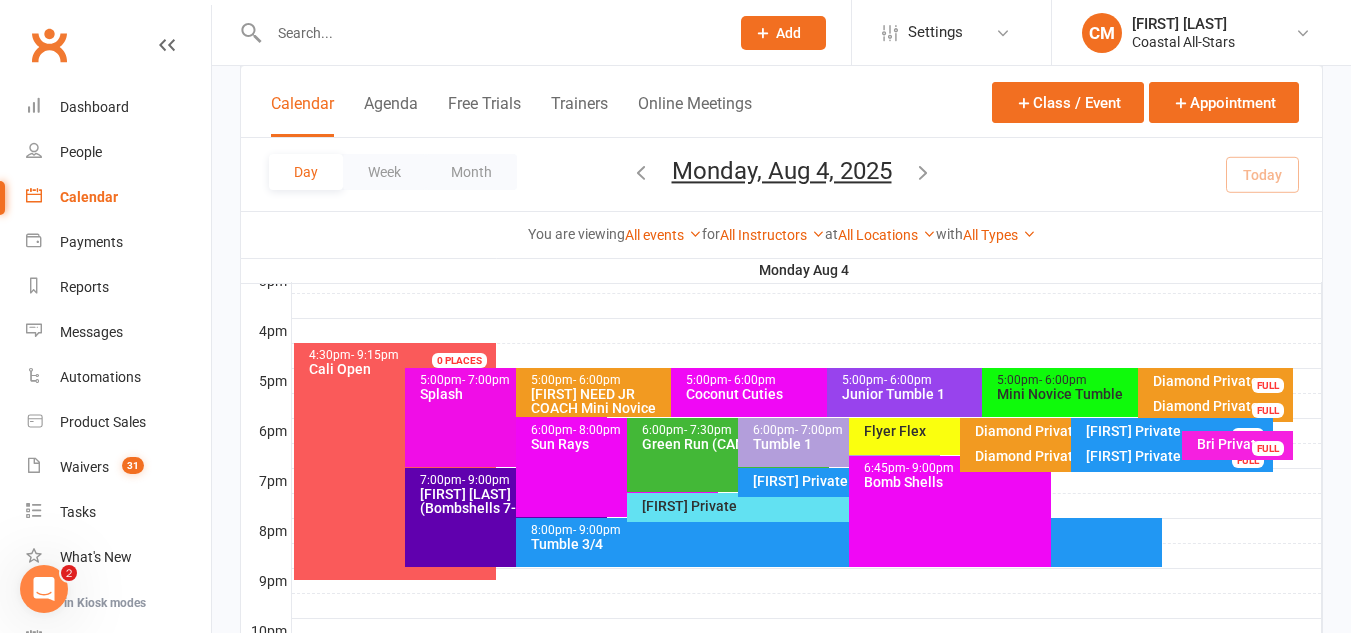click on "Mini Novice Tumble" at bounding box center [1132, 394] 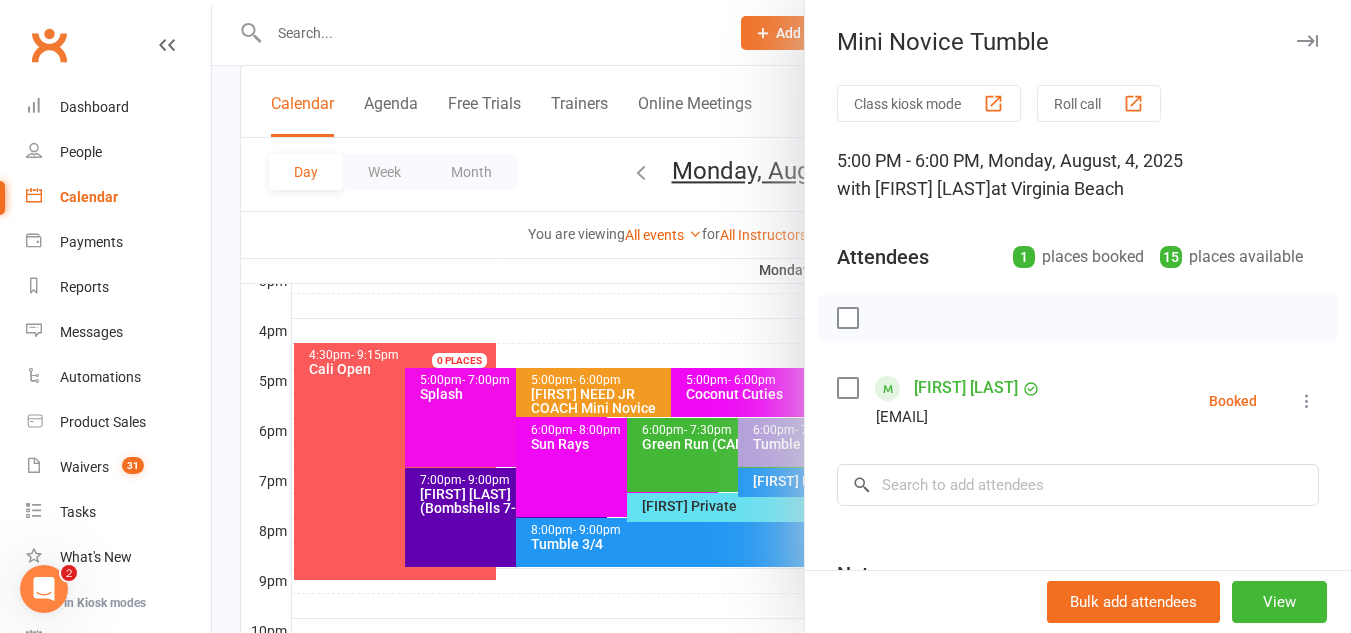 click at bounding box center [1307, 401] 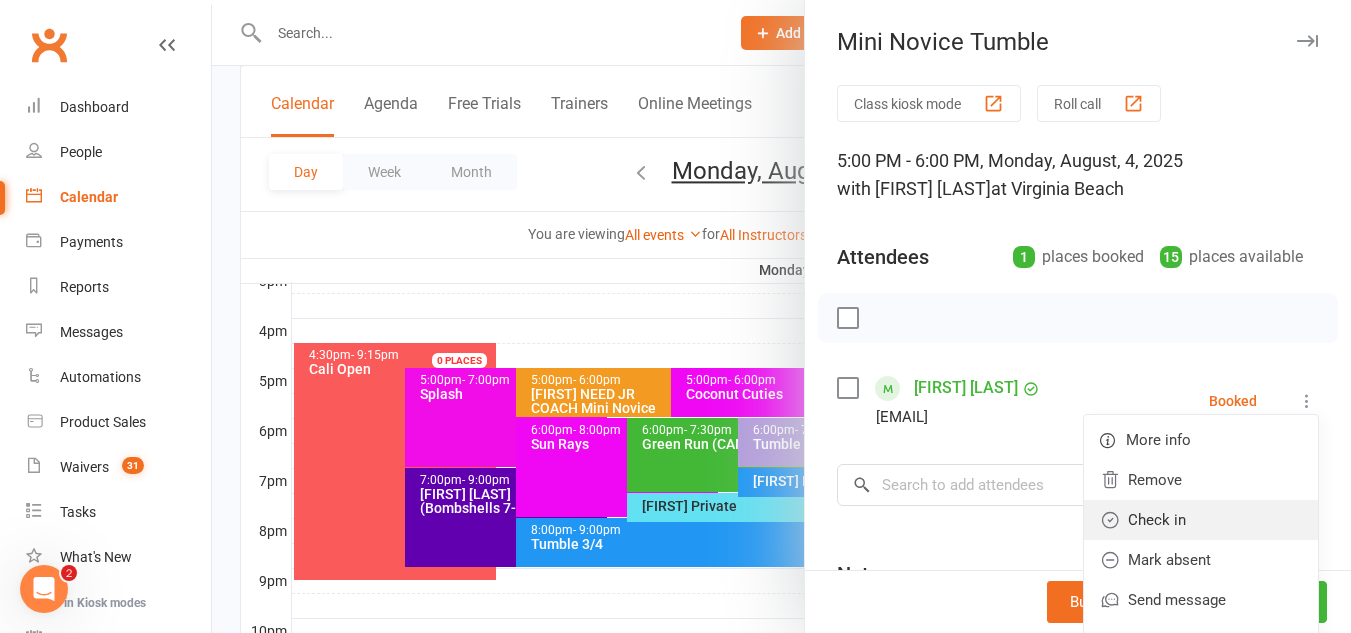 click on "Check in" at bounding box center [1201, 520] 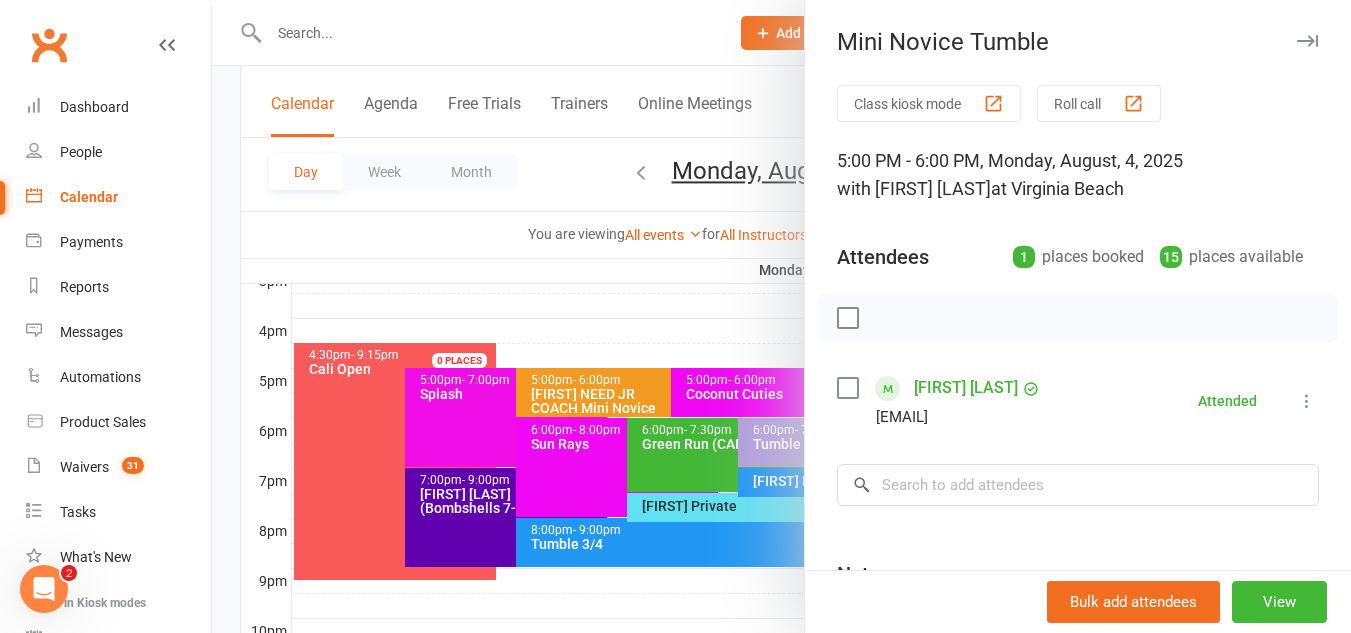 click at bounding box center [781, 316] 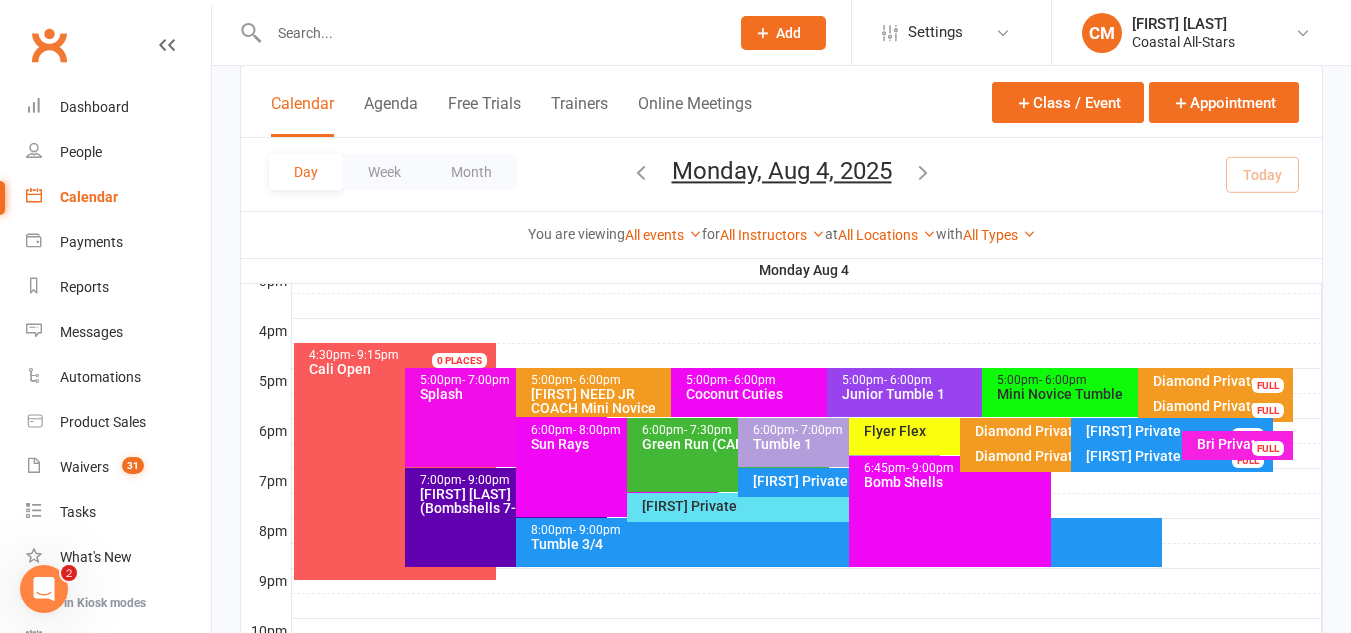 click on "Junior Tumble 1" at bounding box center (977, 394) 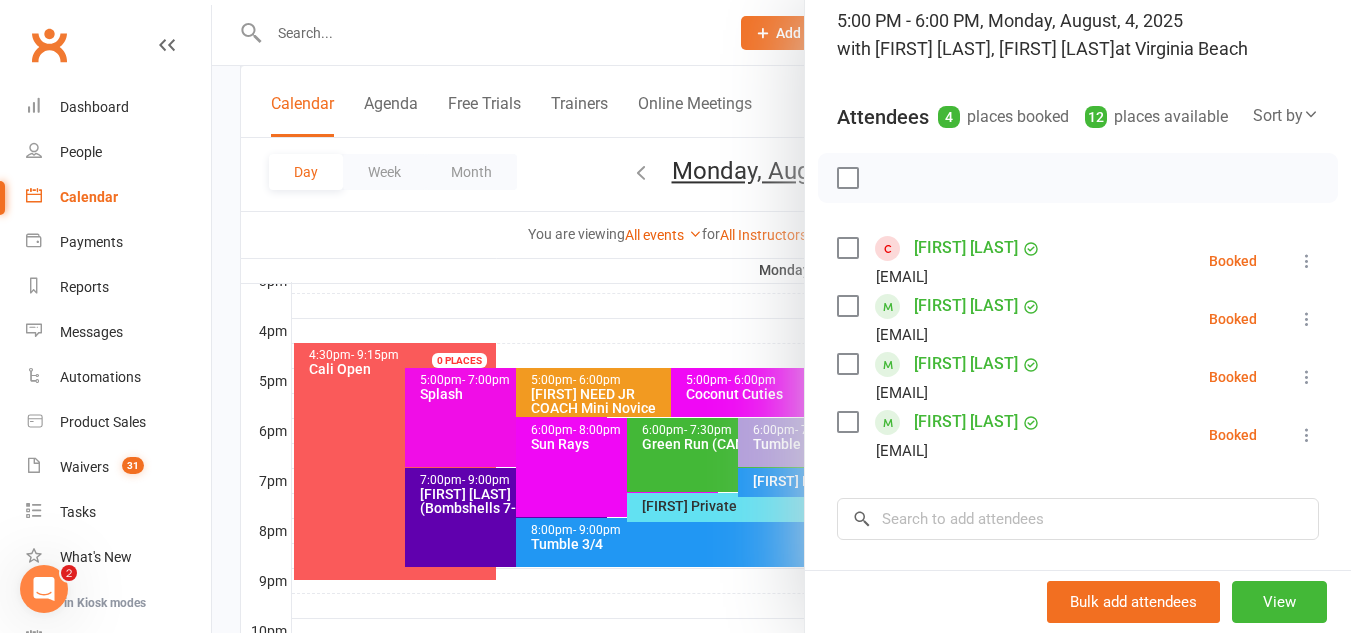 scroll, scrollTop: 144, scrollLeft: 0, axis: vertical 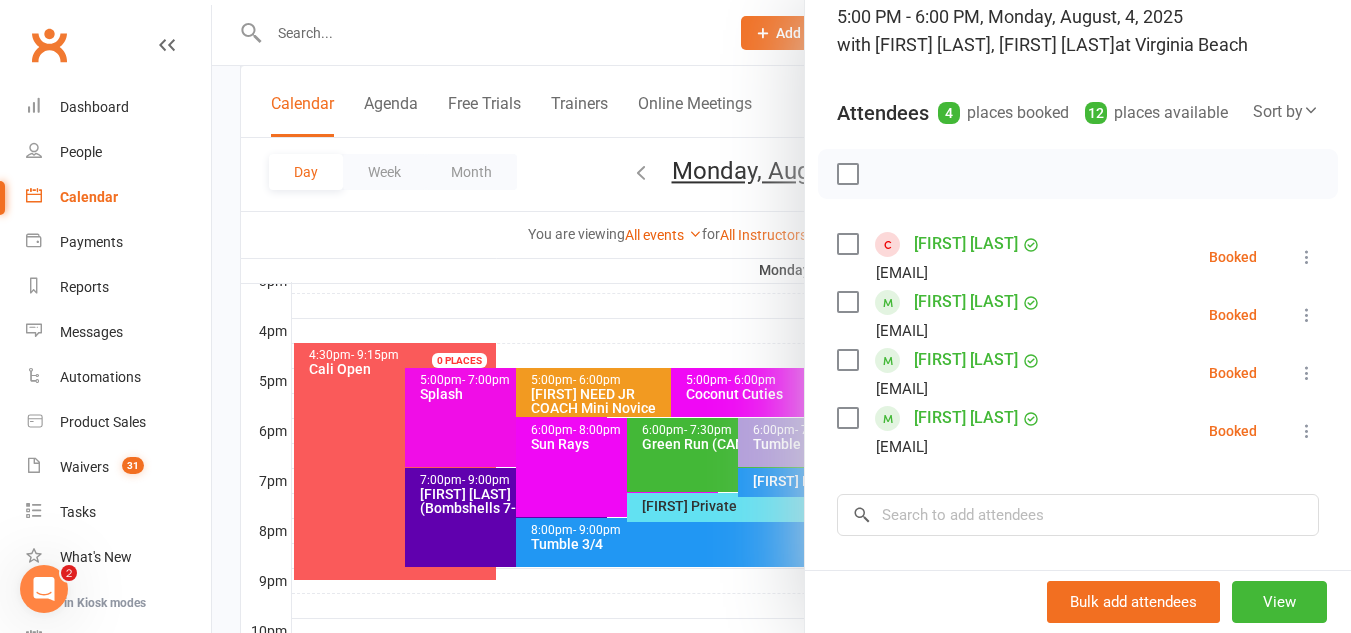 click at bounding box center (1307, 373) 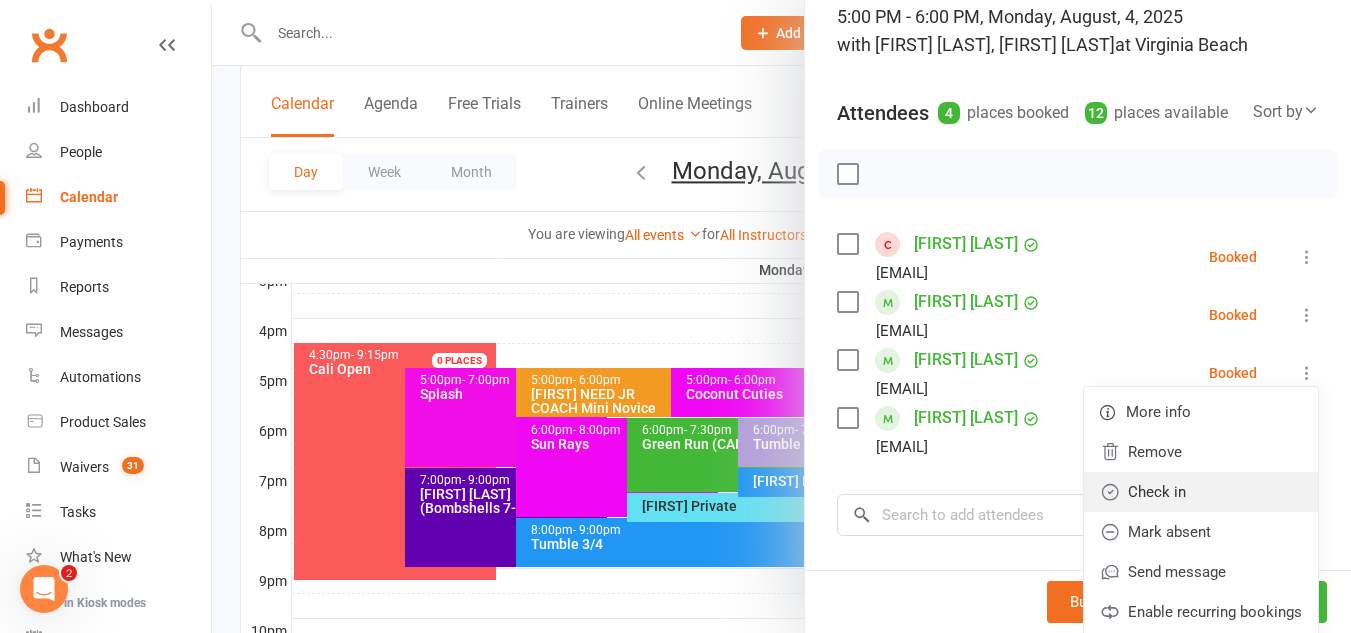click on "Check in" at bounding box center [1201, 492] 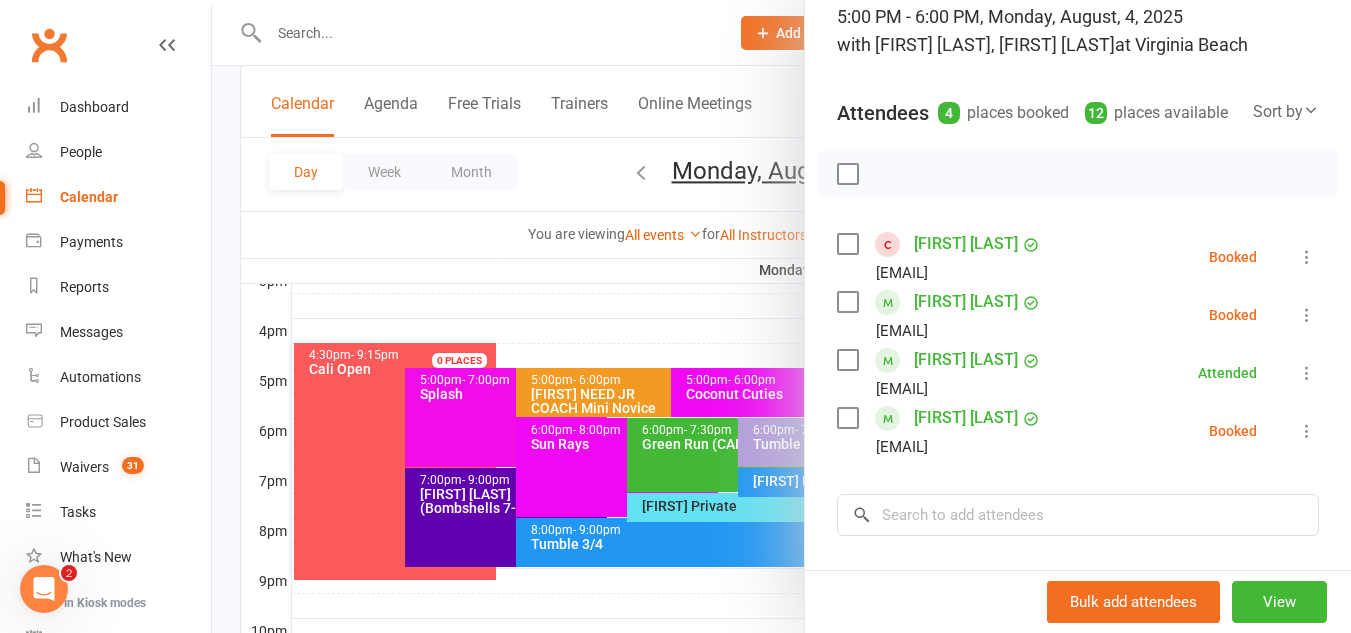 click at bounding box center (781, 316) 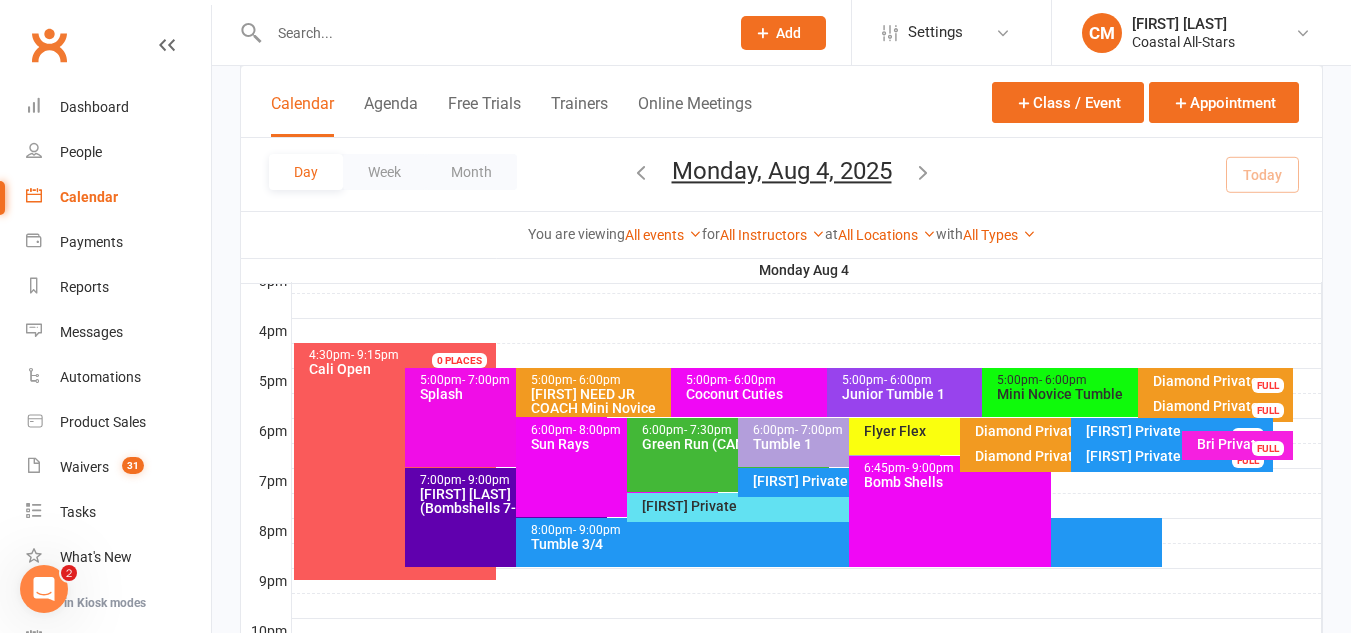 click on "5:00pm  - 7:00pm Splash" at bounding box center (506, 417) 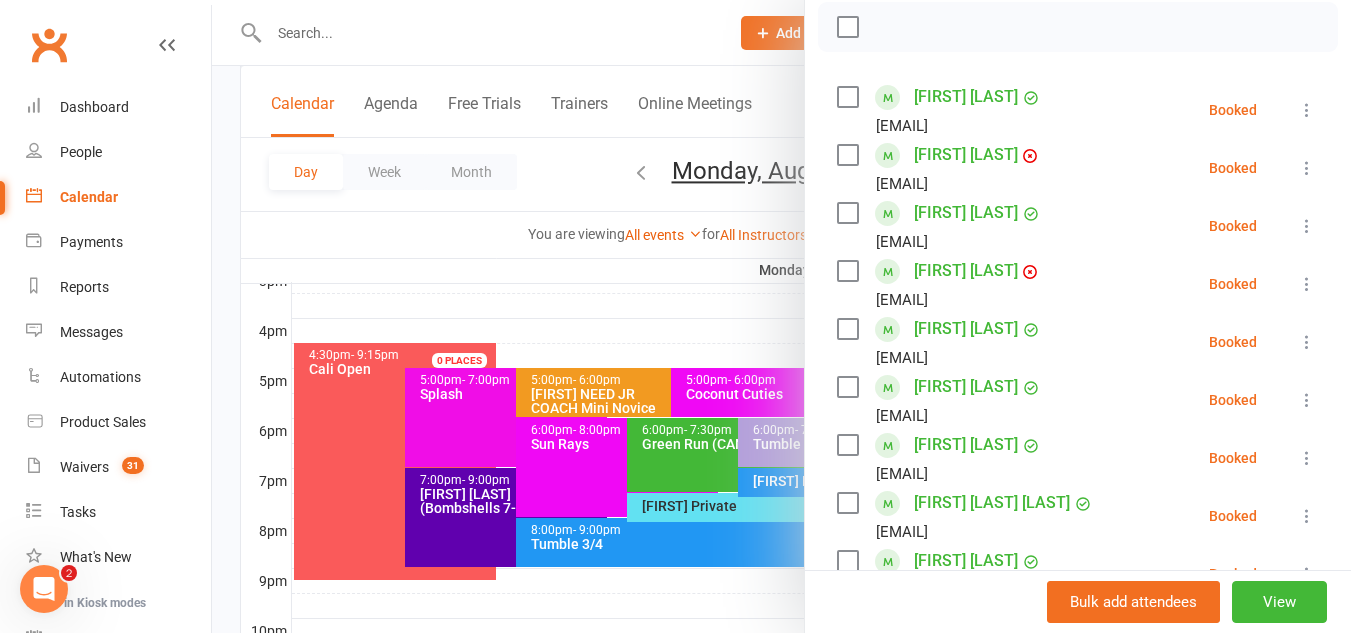 scroll, scrollTop: 297, scrollLeft: 0, axis: vertical 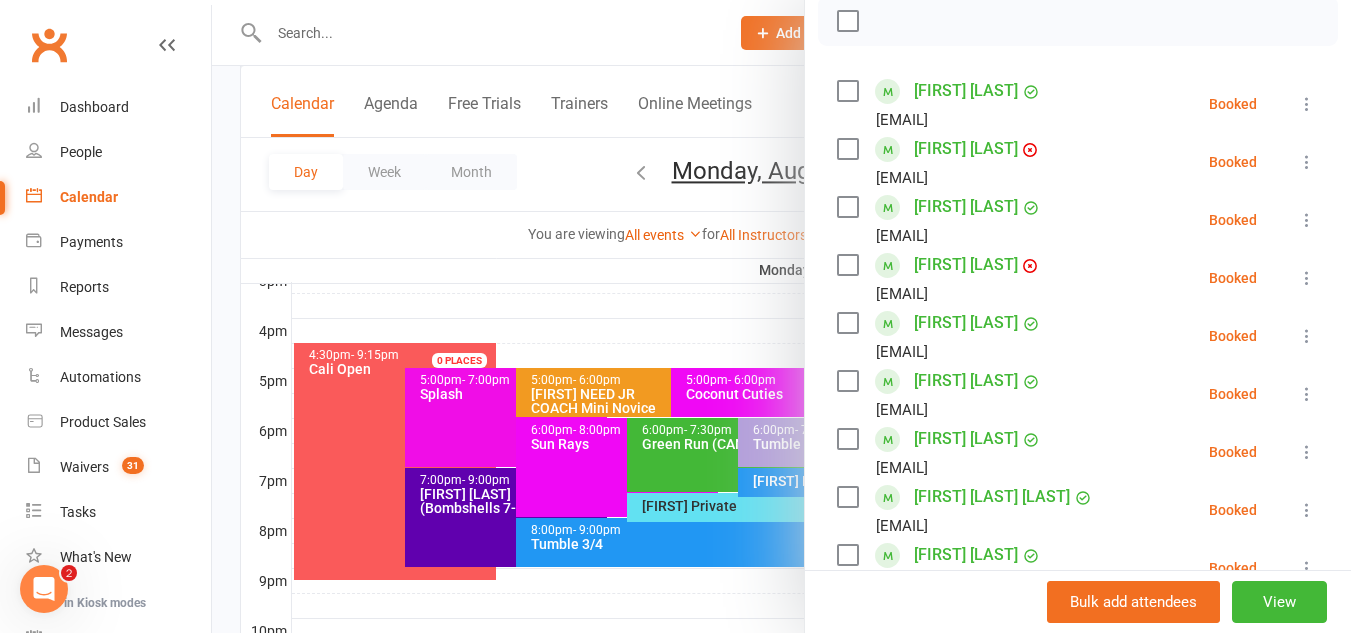 click at bounding box center [781, 316] 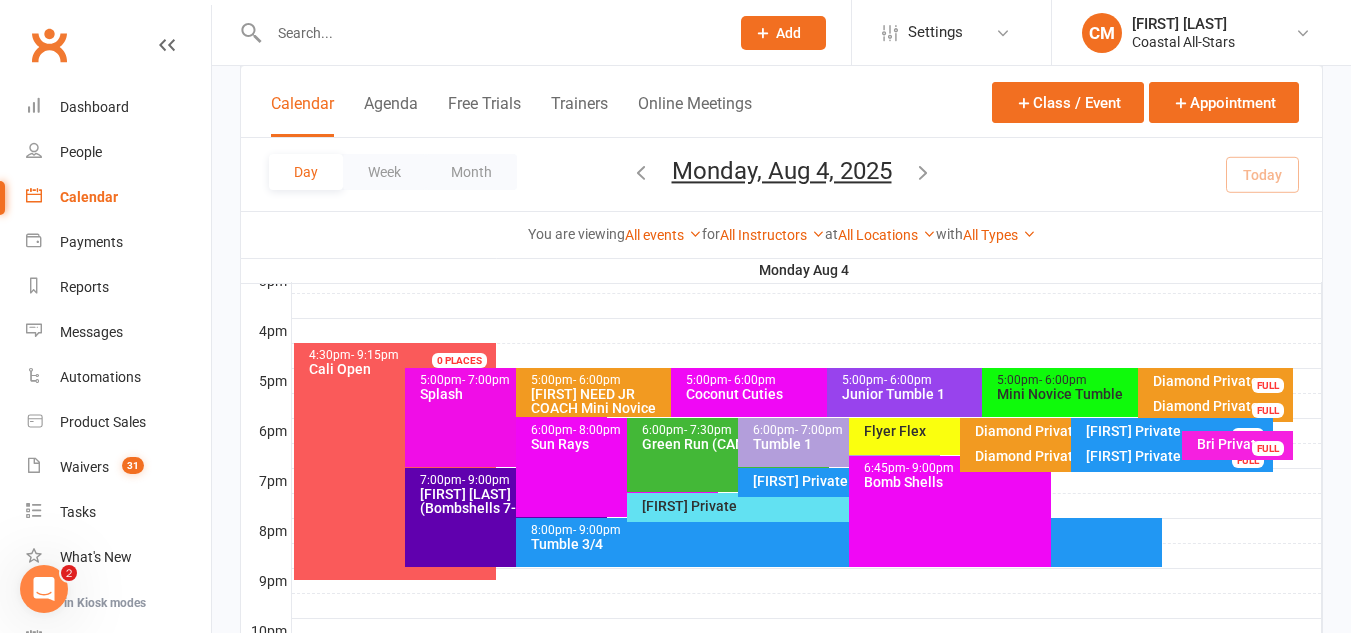 click on "Coconut Cuties" at bounding box center (821, 394) 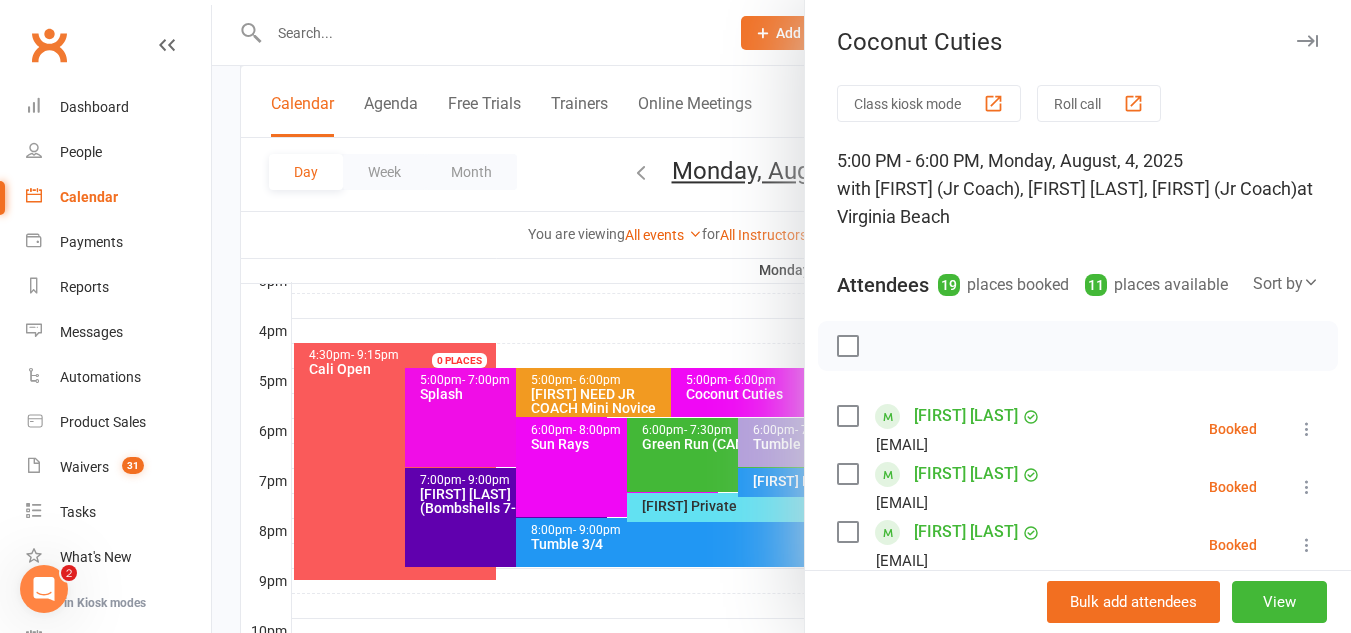 click at bounding box center (781, 316) 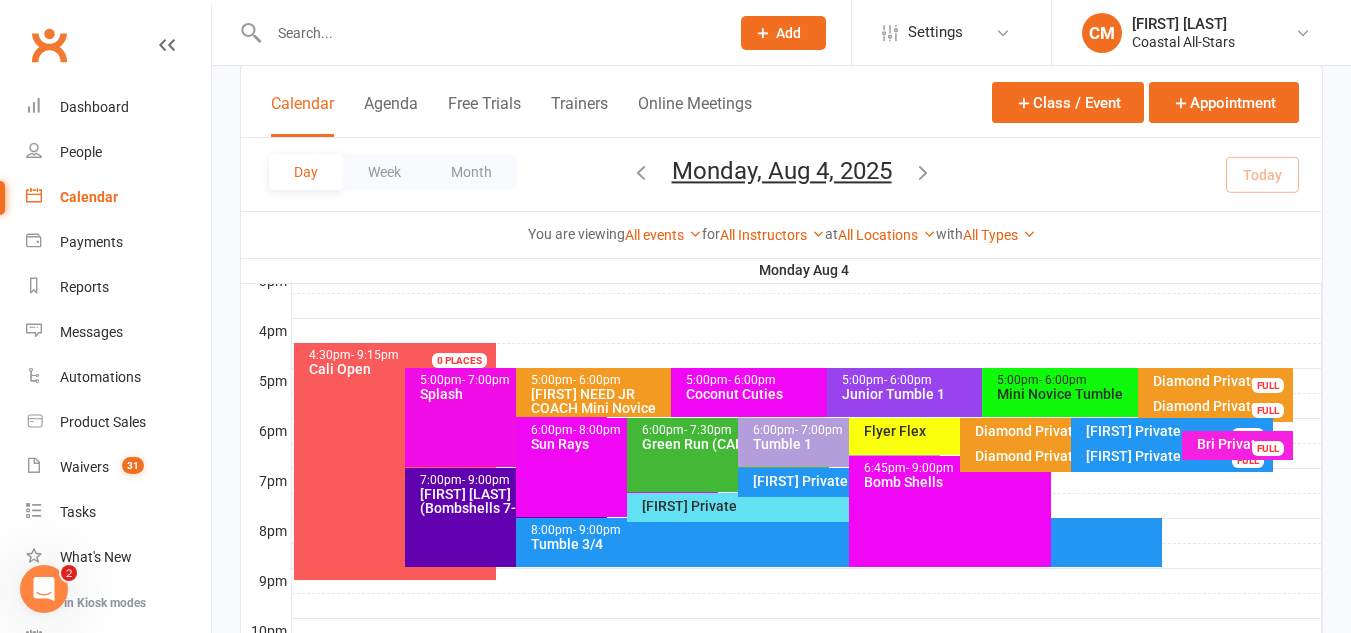 click on "Tumble 1" at bounding box center [844, 444] 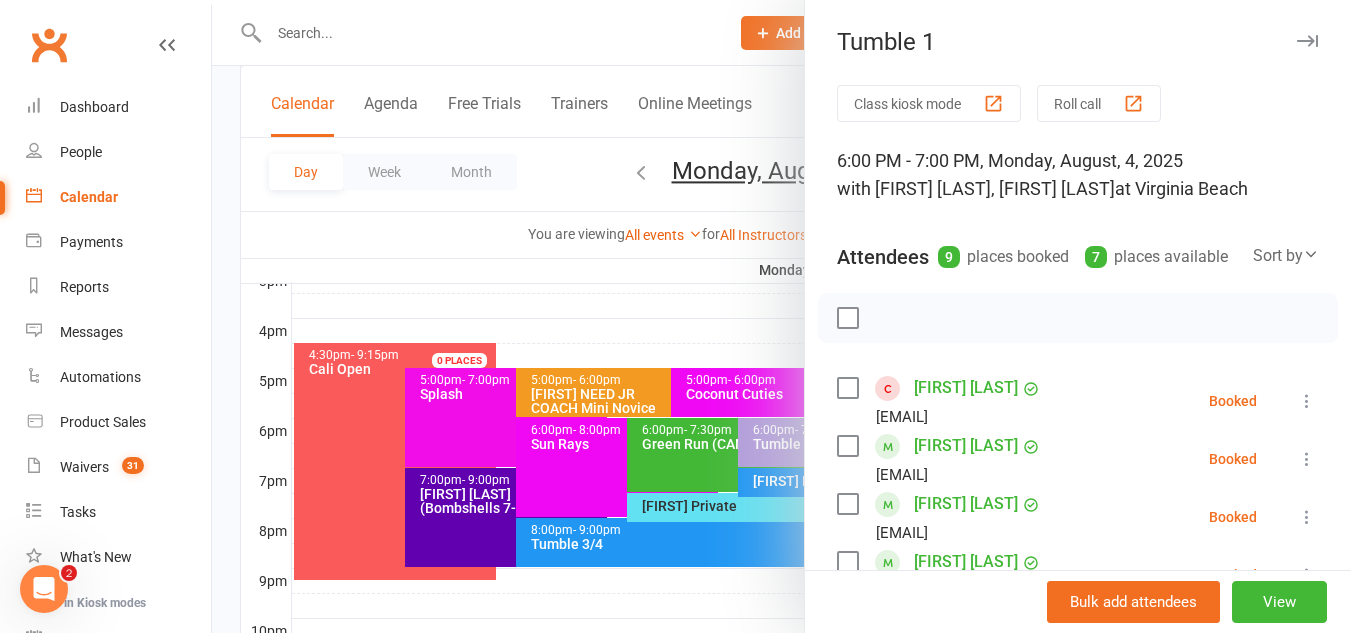 click at bounding box center [781, 316] 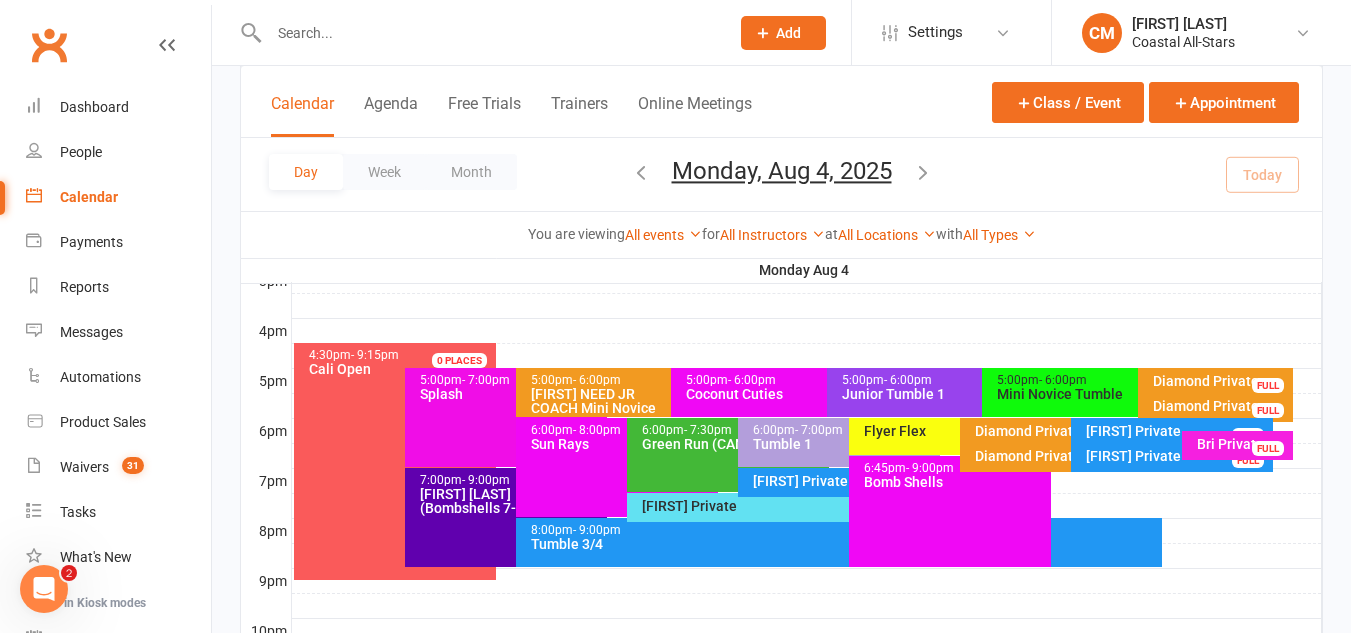 click on "8:00pm  - 9:00pm" at bounding box center [844, 530] 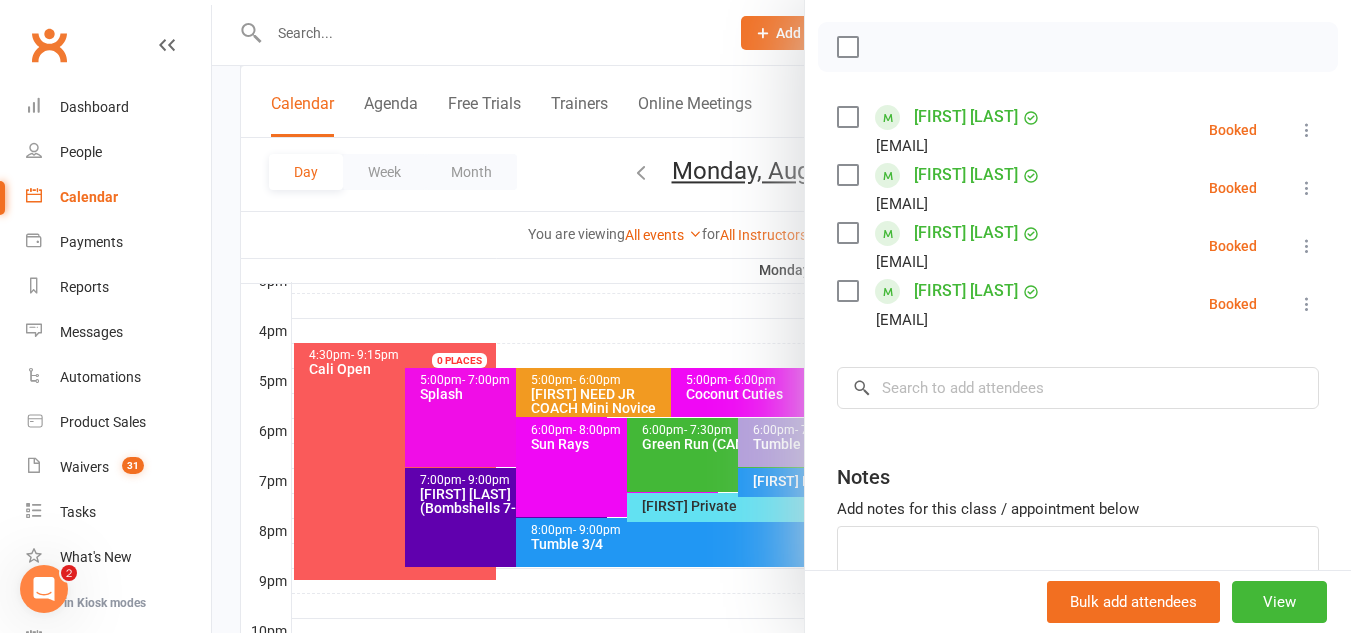 scroll, scrollTop: 271, scrollLeft: 0, axis: vertical 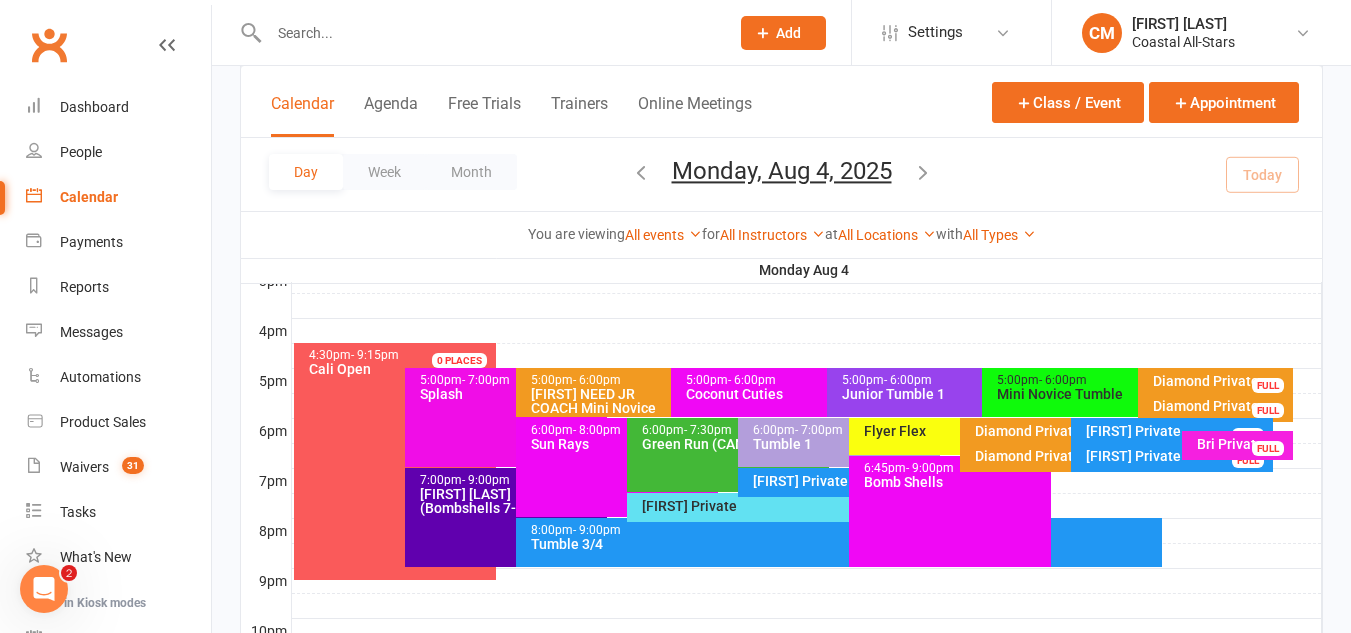 click at bounding box center [489, 33] 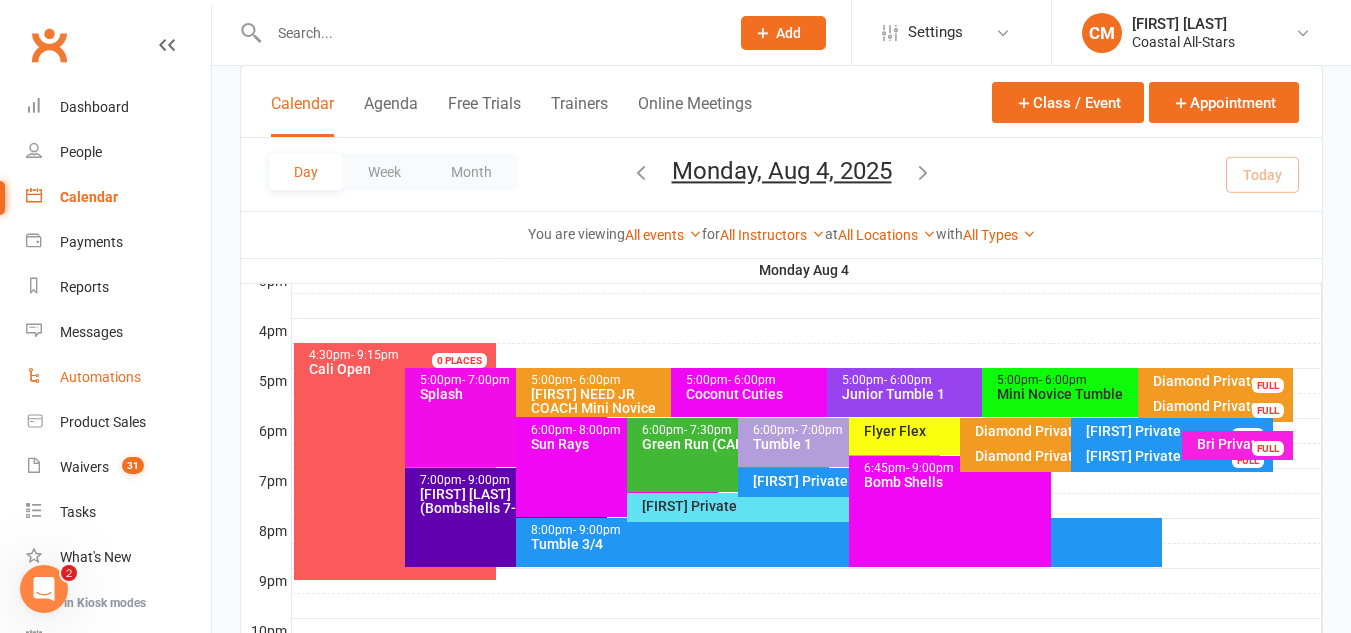 type on "o" 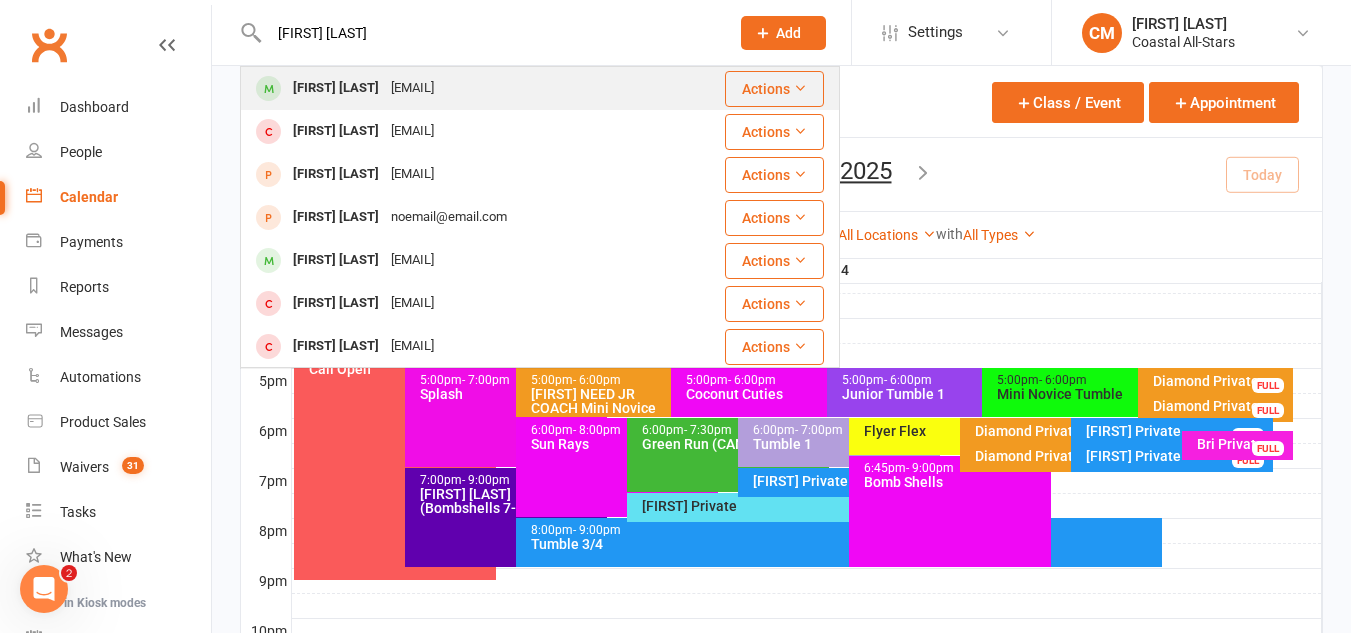 type on "olivia jones" 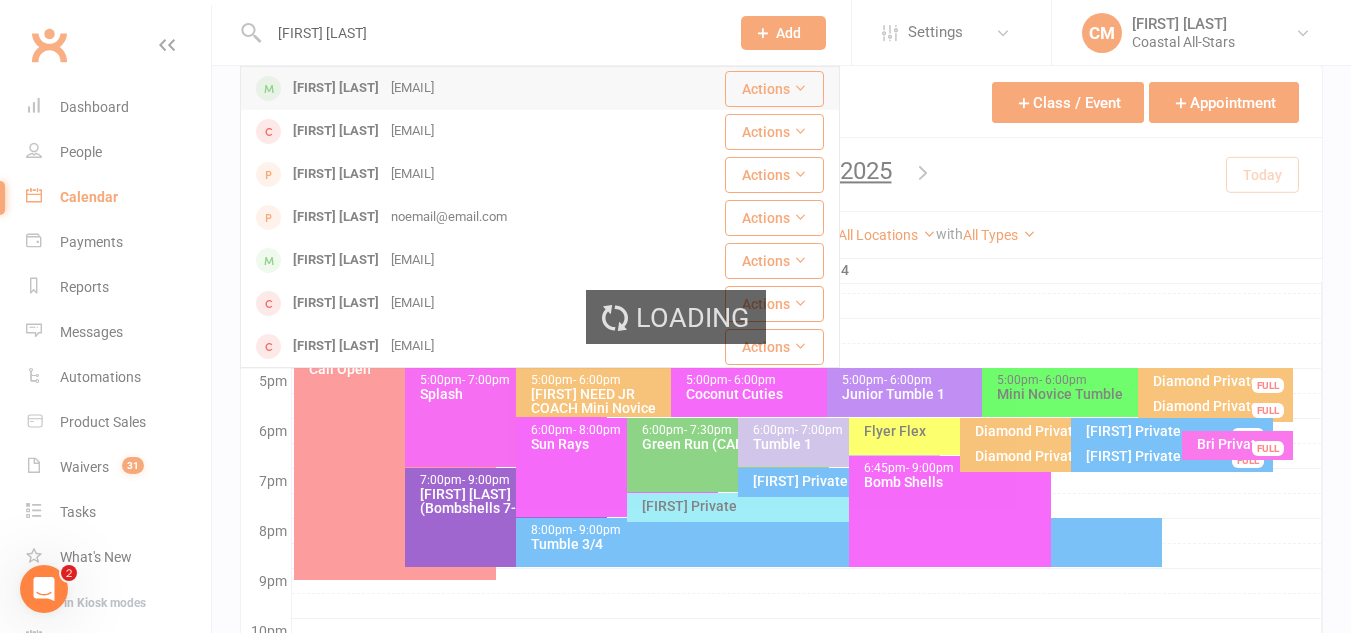 type 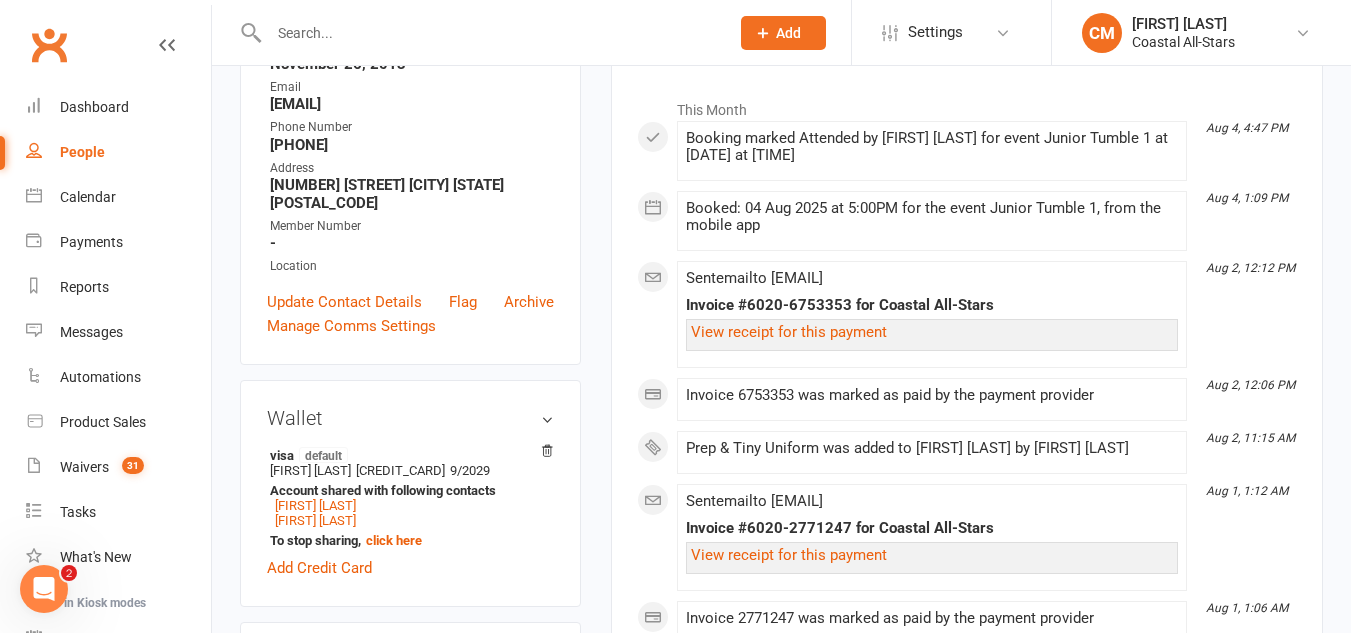 scroll, scrollTop: 312, scrollLeft: 0, axis: vertical 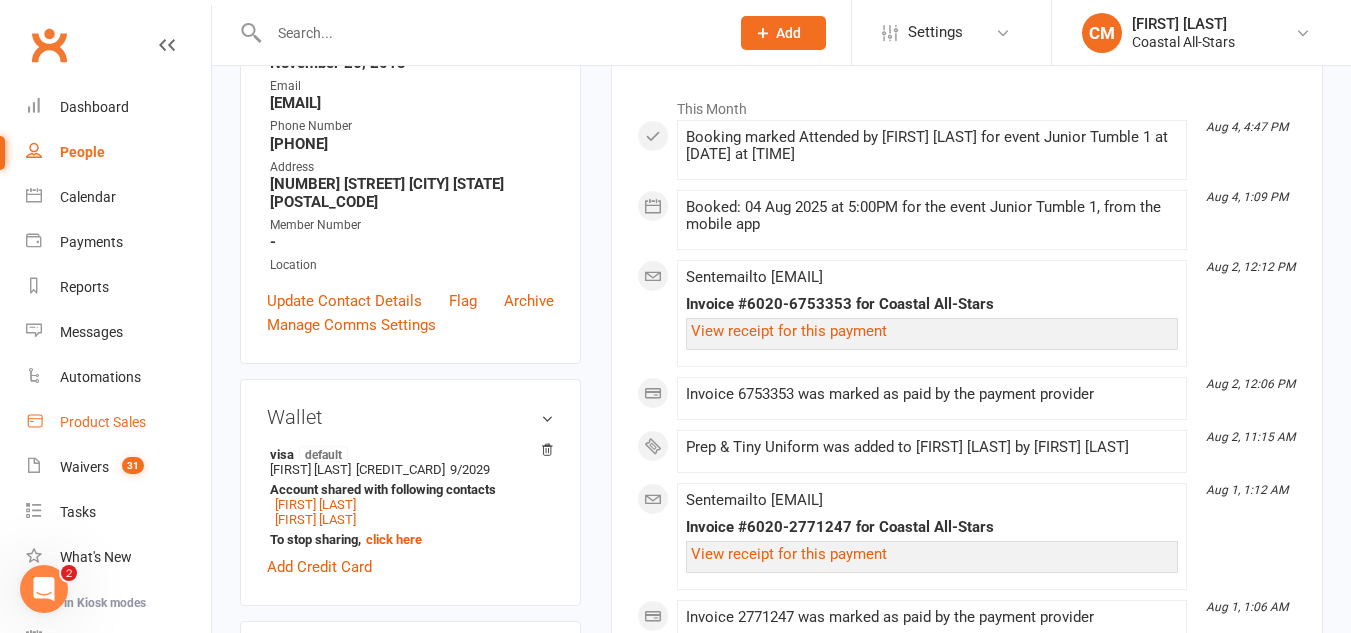 click on "Product Sales" at bounding box center (118, 422) 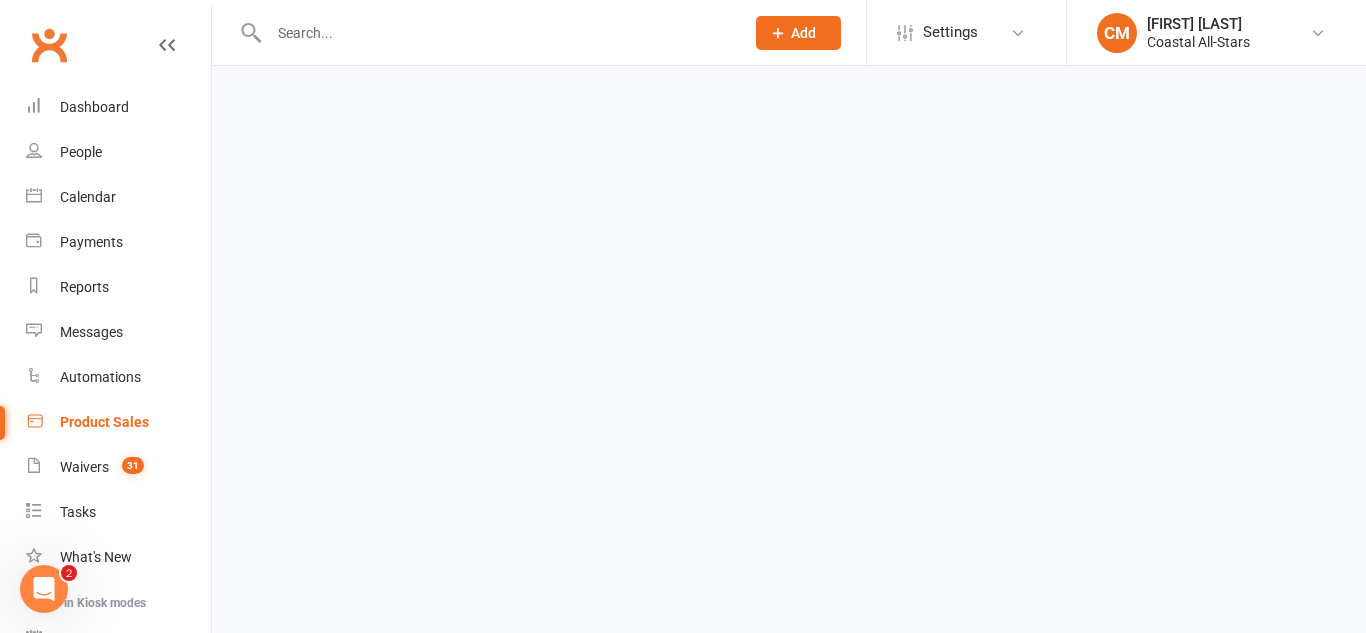 select on "50" 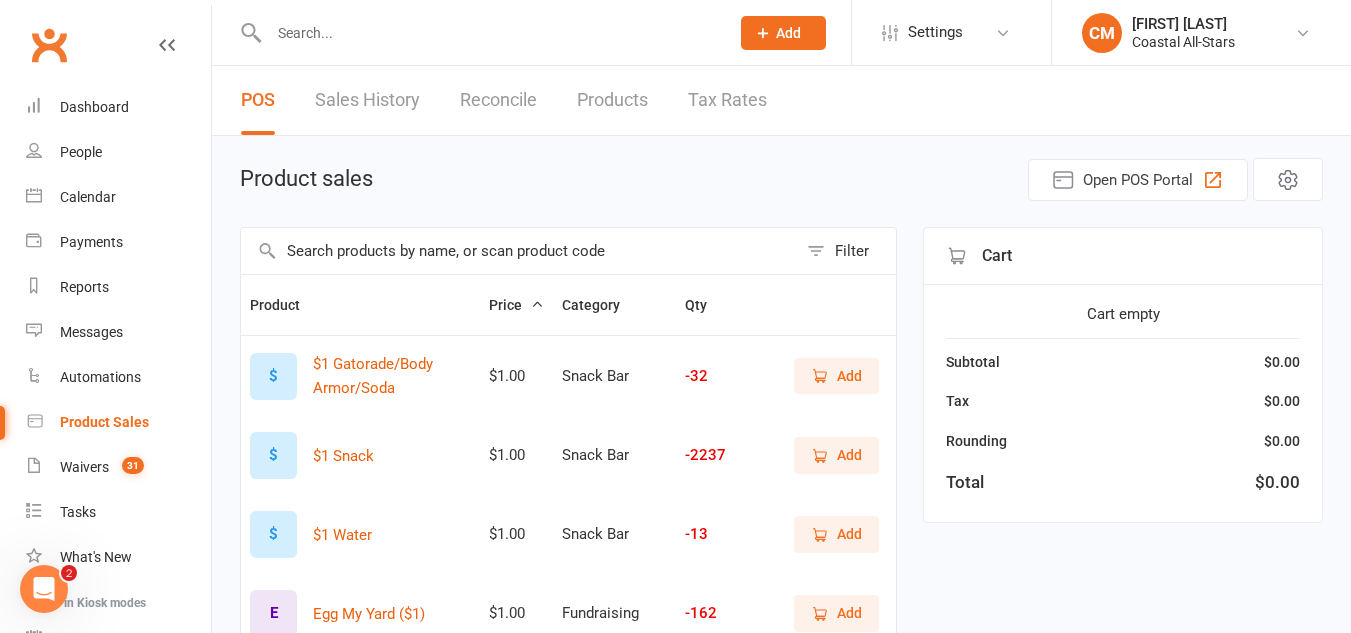 click at bounding box center (519, 251) 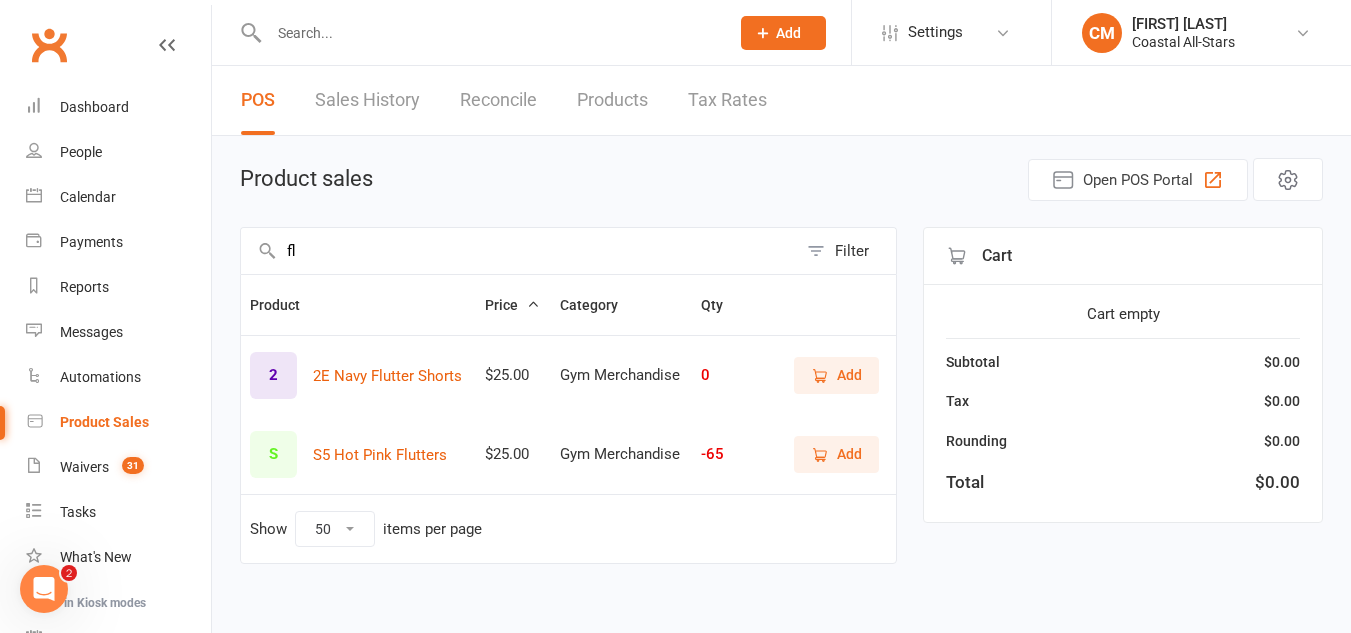 type on "f" 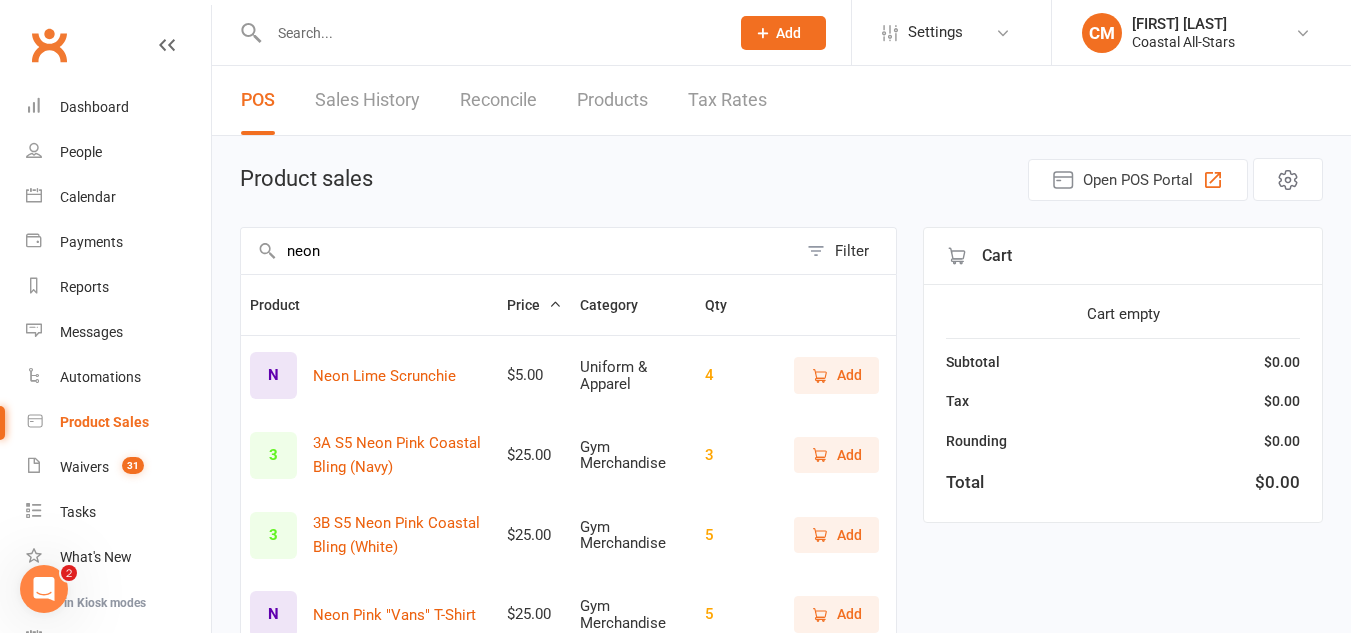type on "neon" 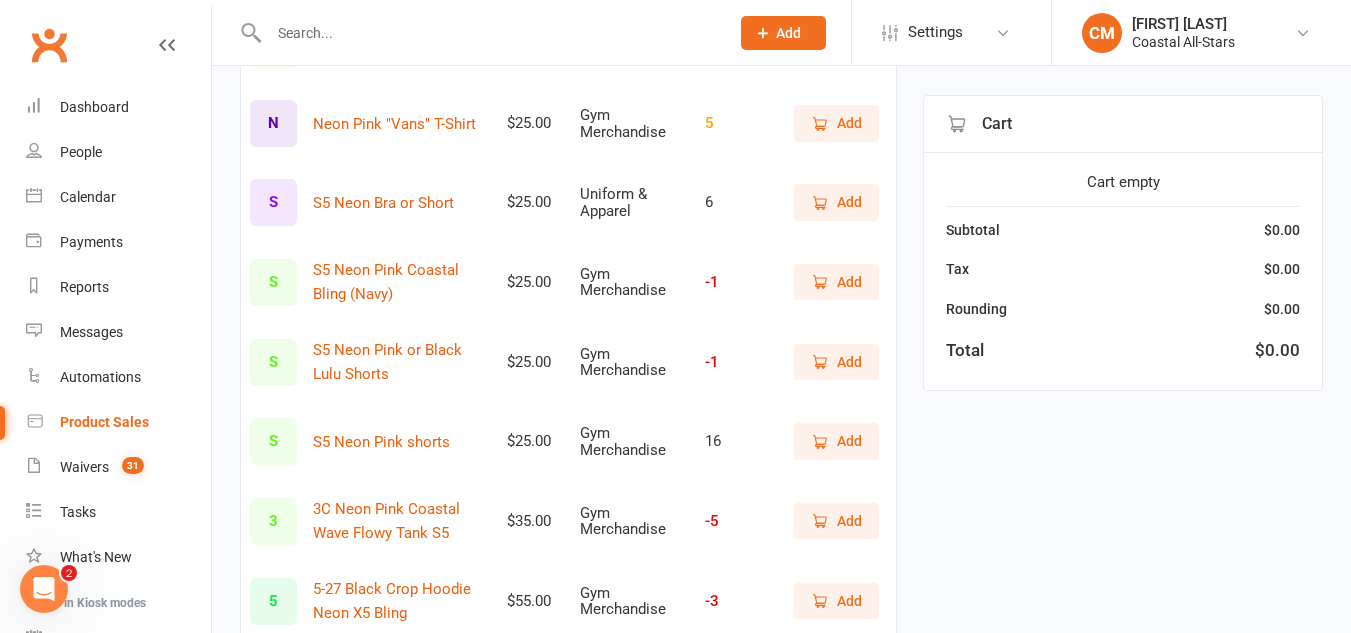 scroll, scrollTop: 492, scrollLeft: 0, axis: vertical 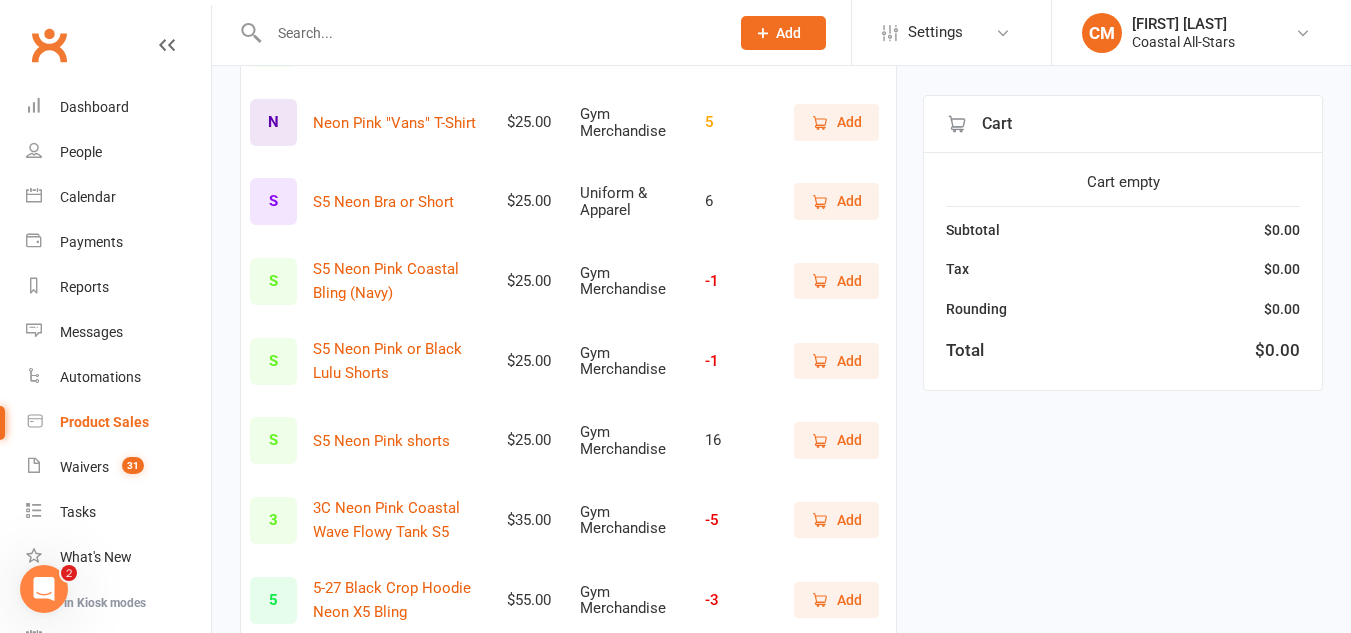click on "Add" at bounding box center [849, 201] 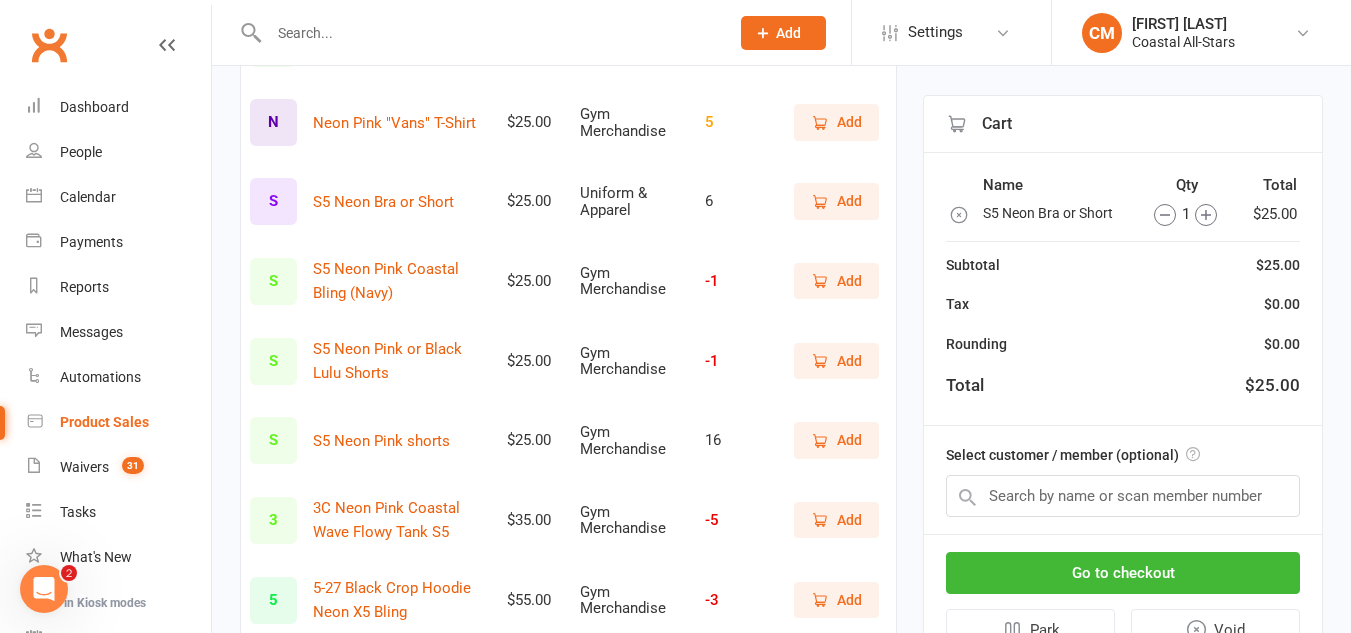 scroll, scrollTop: 533, scrollLeft: 0, axis: vertical 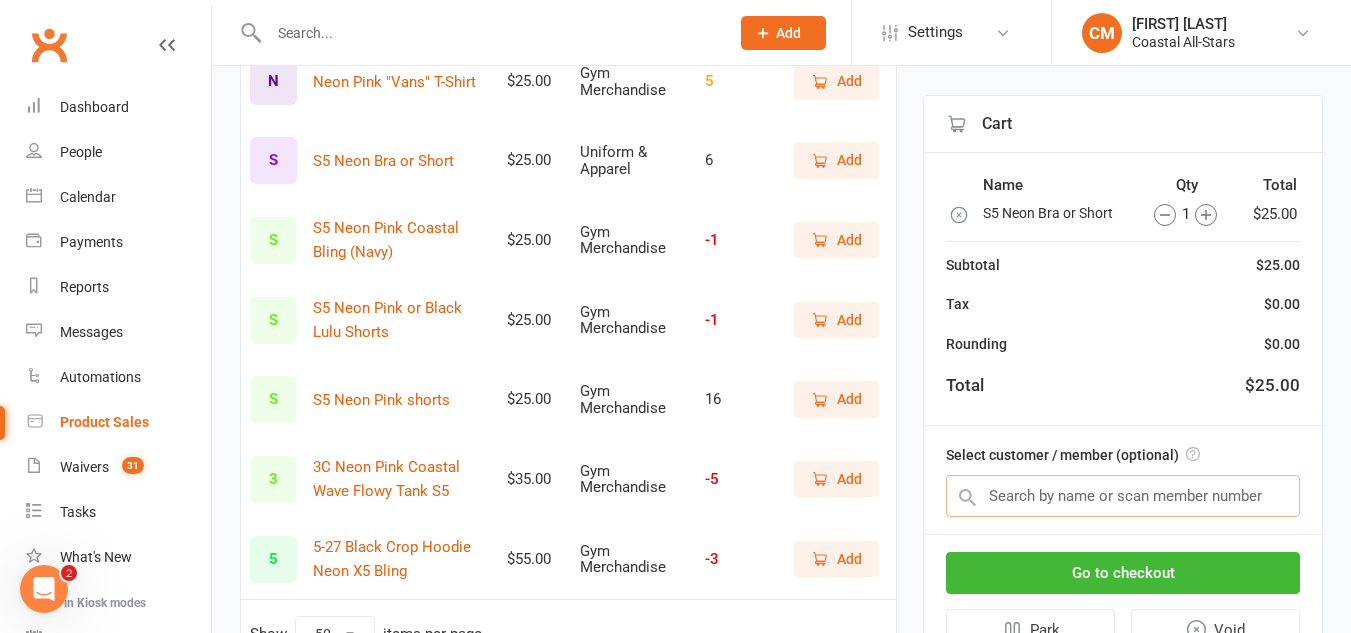 click at bounding box center (1123, 496) 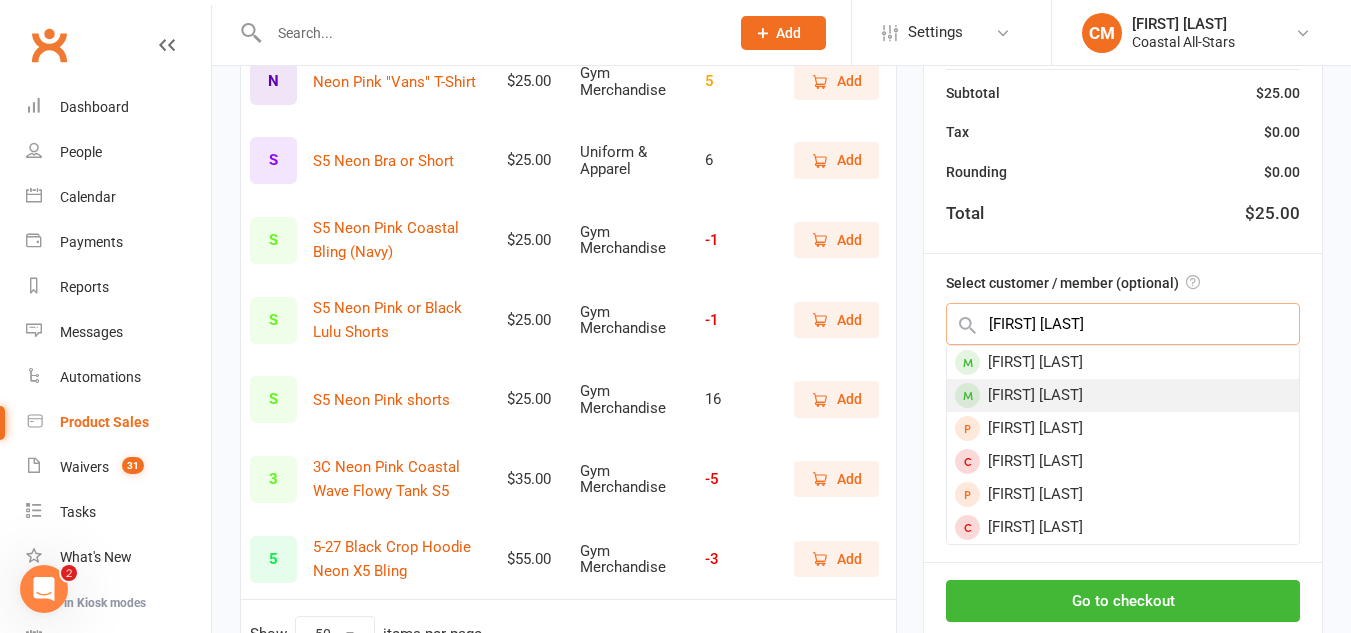 type on "olivia jone" 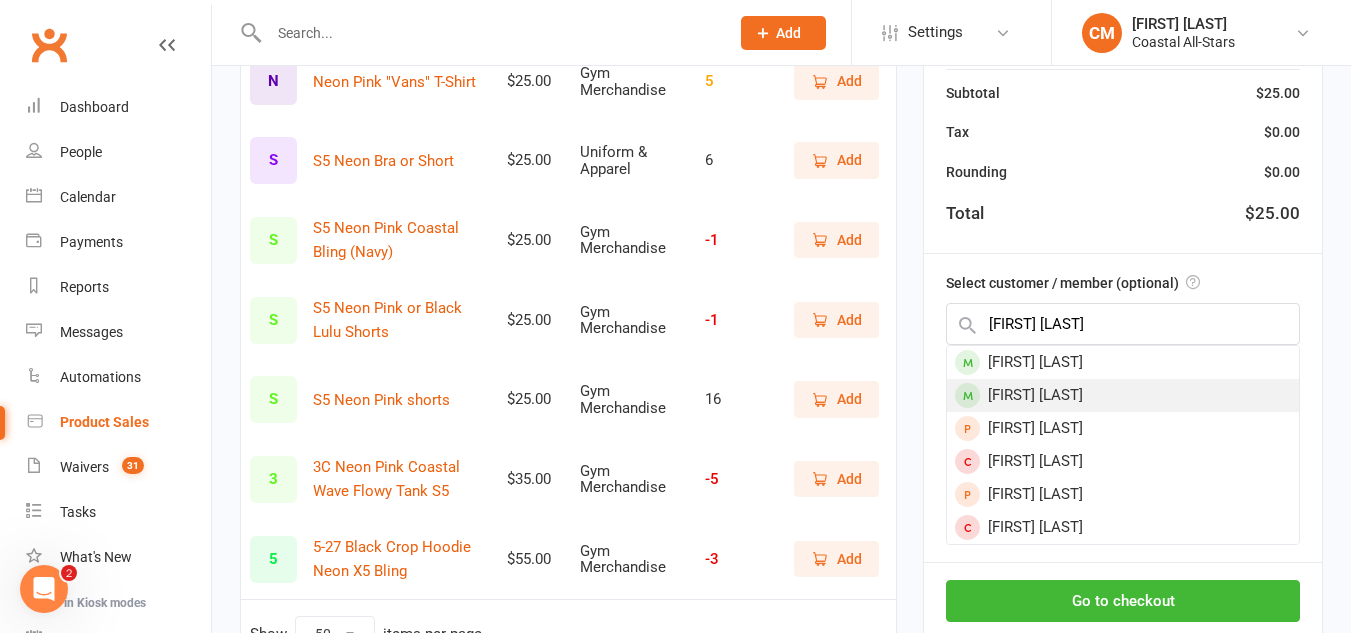 click on "Olivia Jones" at bounding box center (1123, 395) 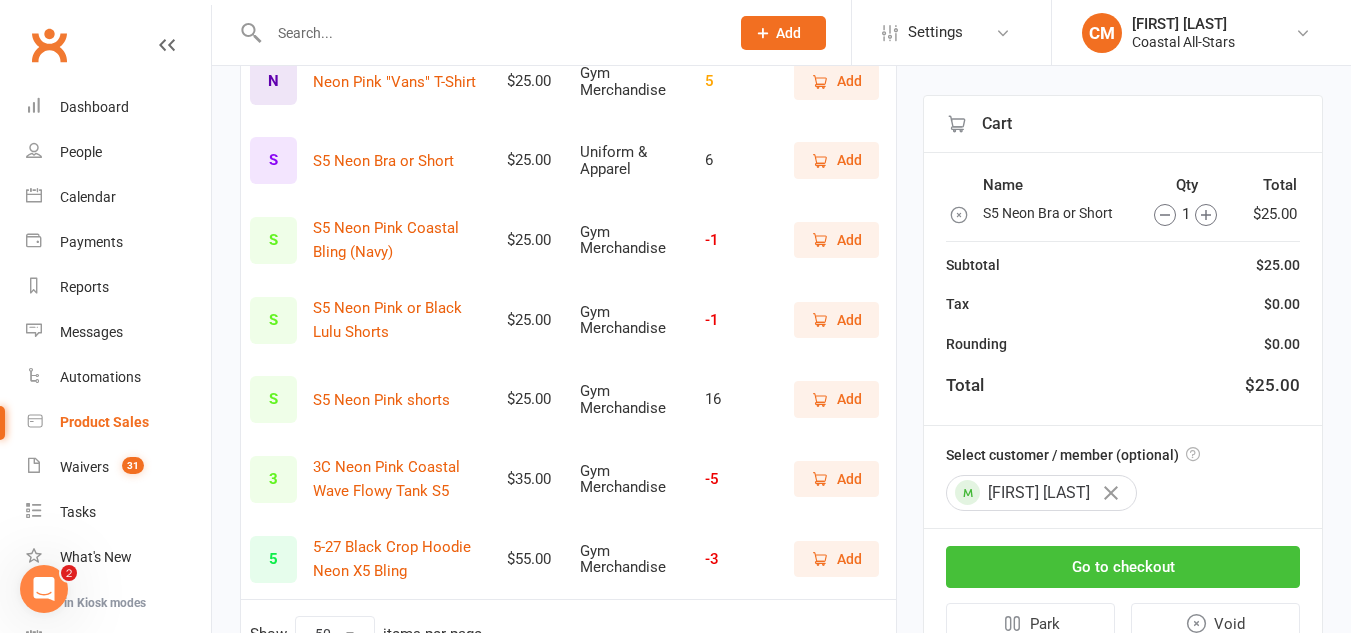 click on "Go to checkout" at bounding box center (1123, 567) 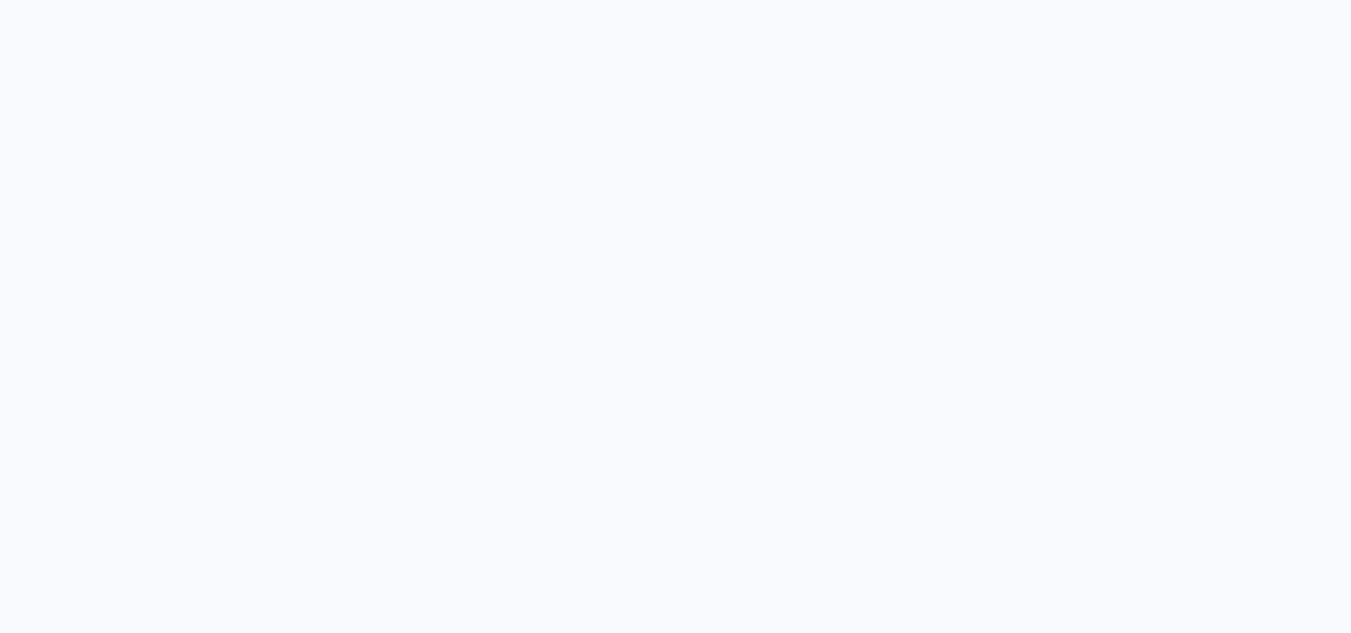 scroll, scrollTop: 0, scrollLeft: 0, axis: both 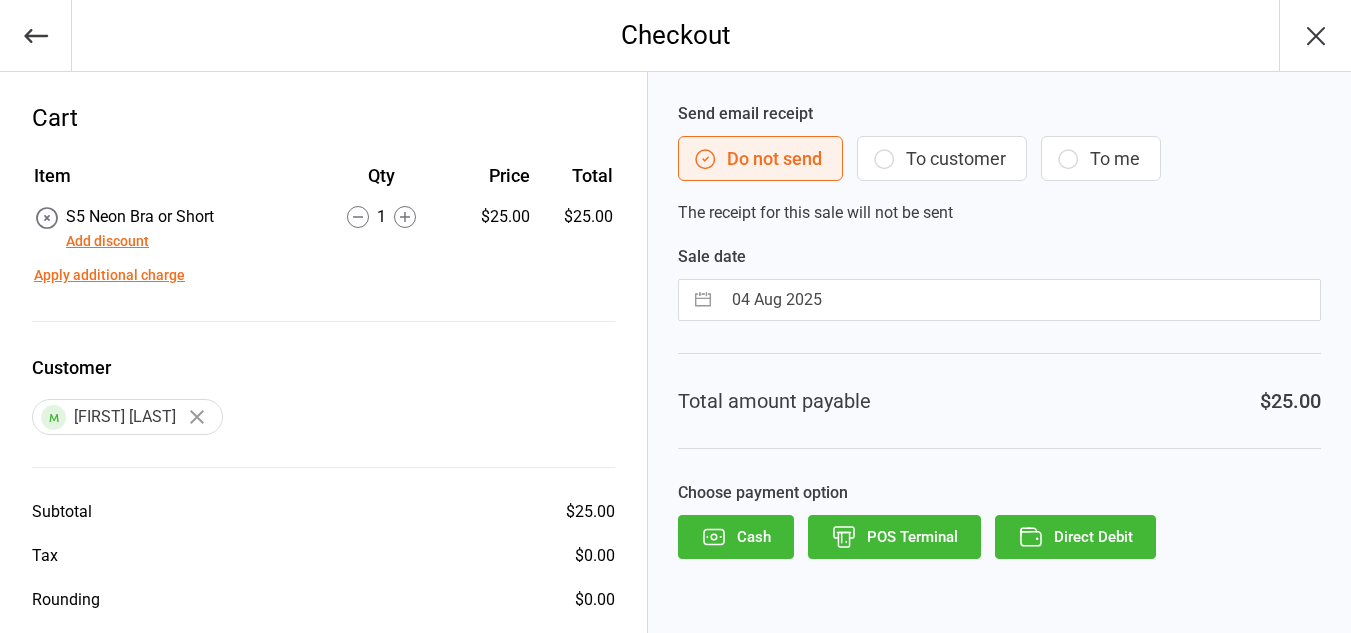 click on "To customer" at bounding box center [942, 158] 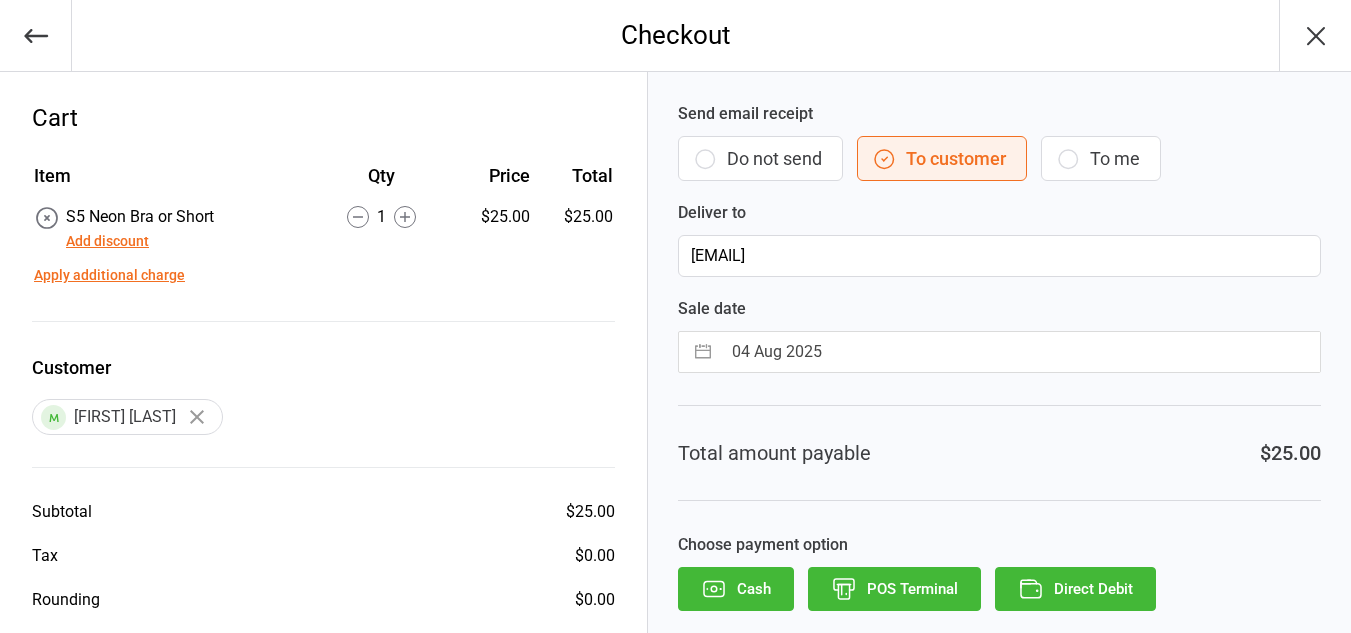 click on "Direct Debit" at bounding box center (1075, 589) 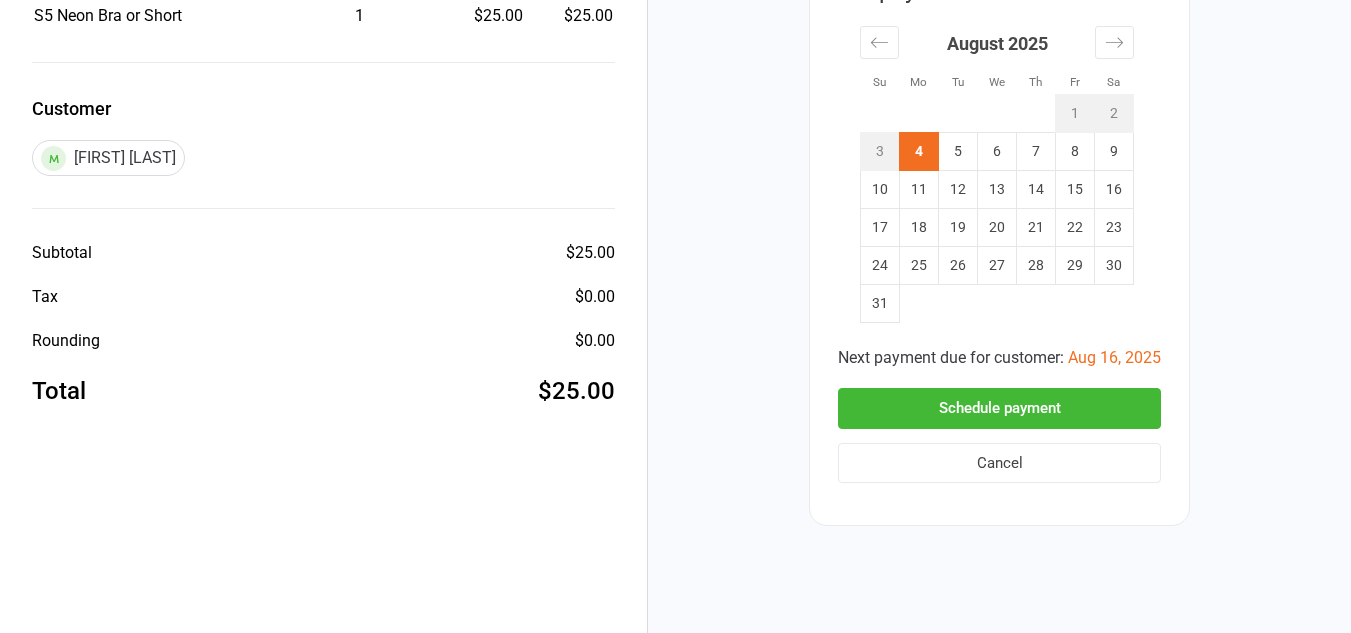 scroll, scrollTop: 204, scrollLeft: 0, axis: vertical 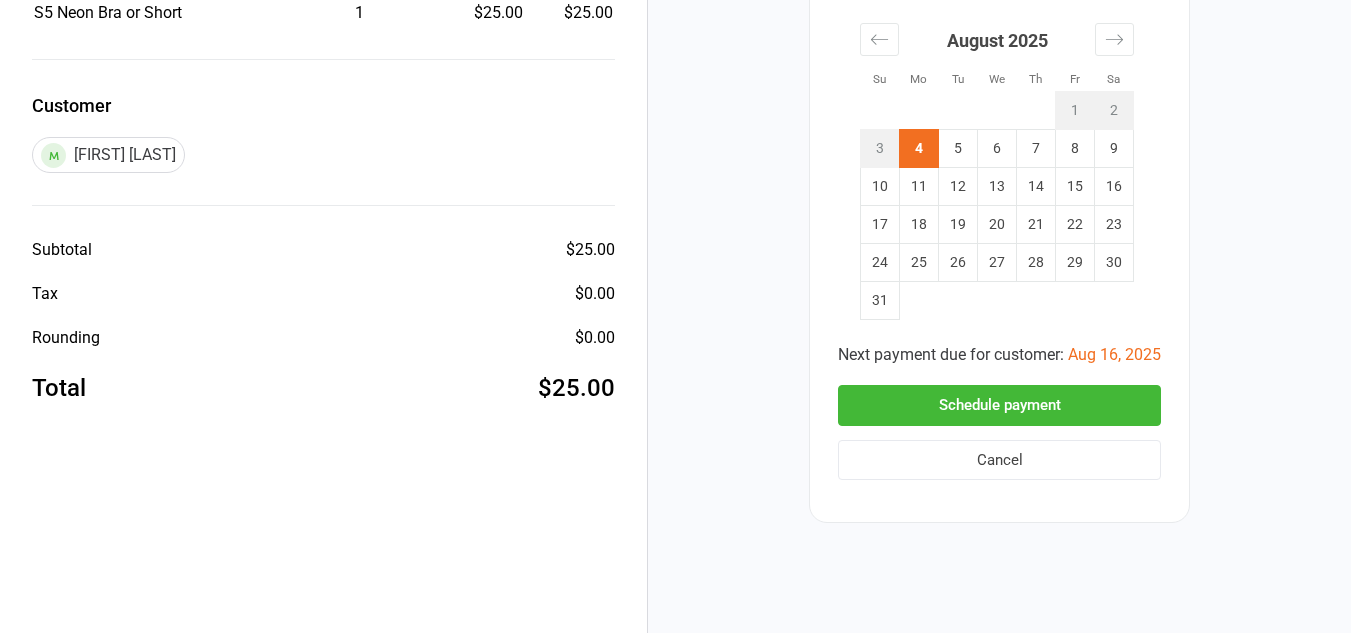 click on "Schedule payment" at bounding box center (999, 405) 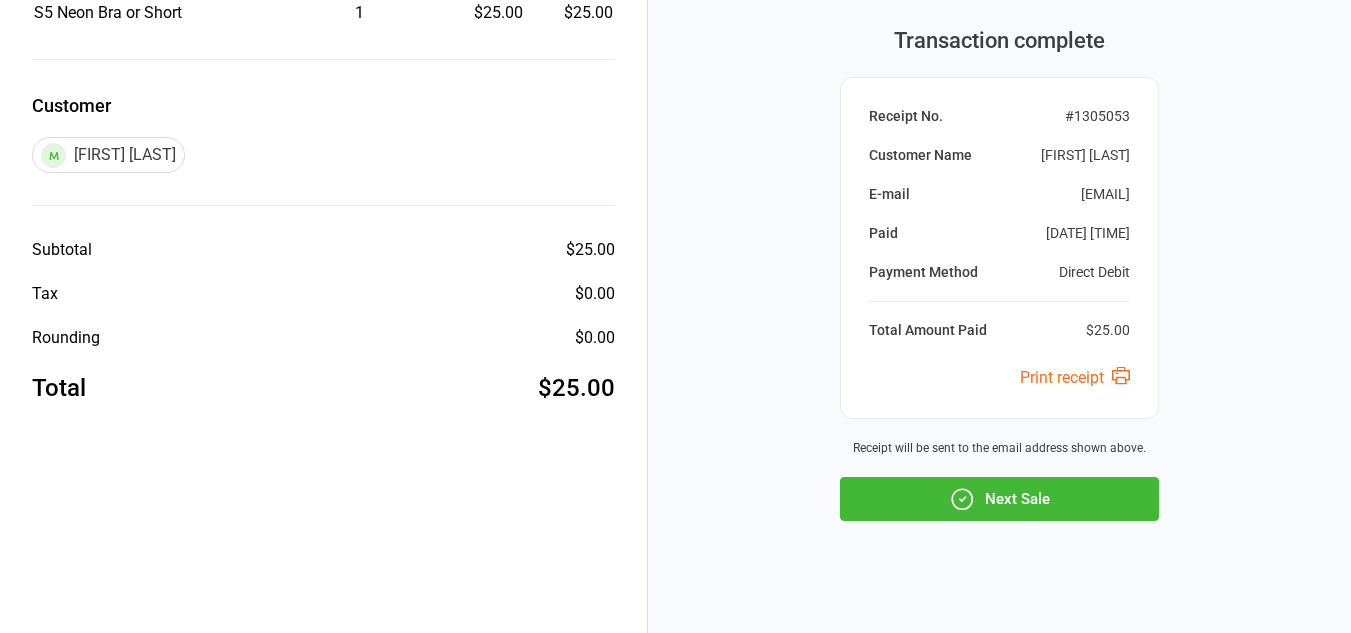 click on "Next Sale" at bounding box center [999, 499] 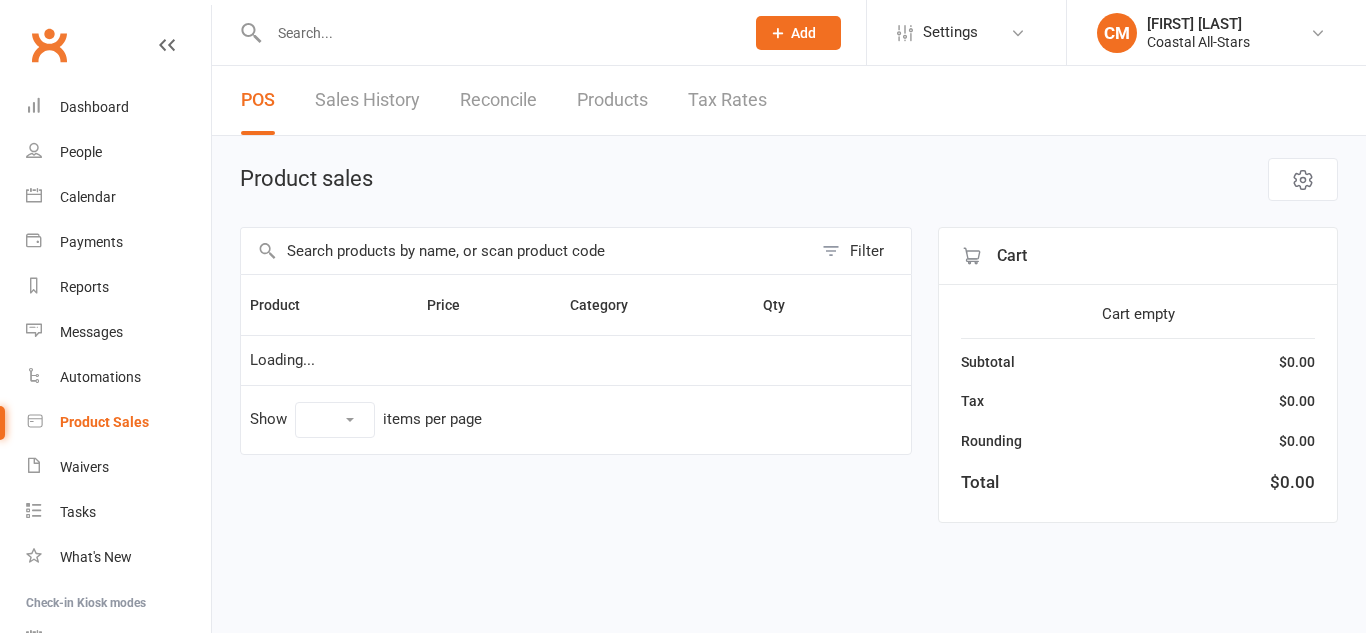 select on "50" 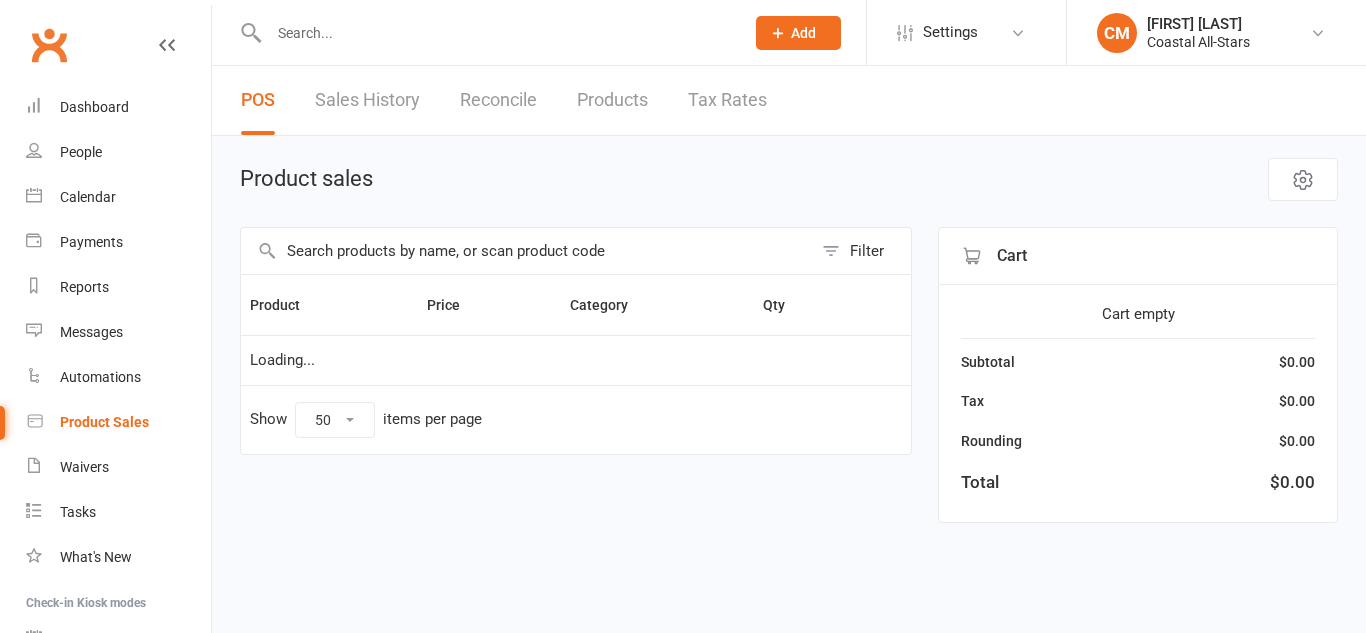 scroll, scrollTop: 0, scrollLeft: 0, axis: both 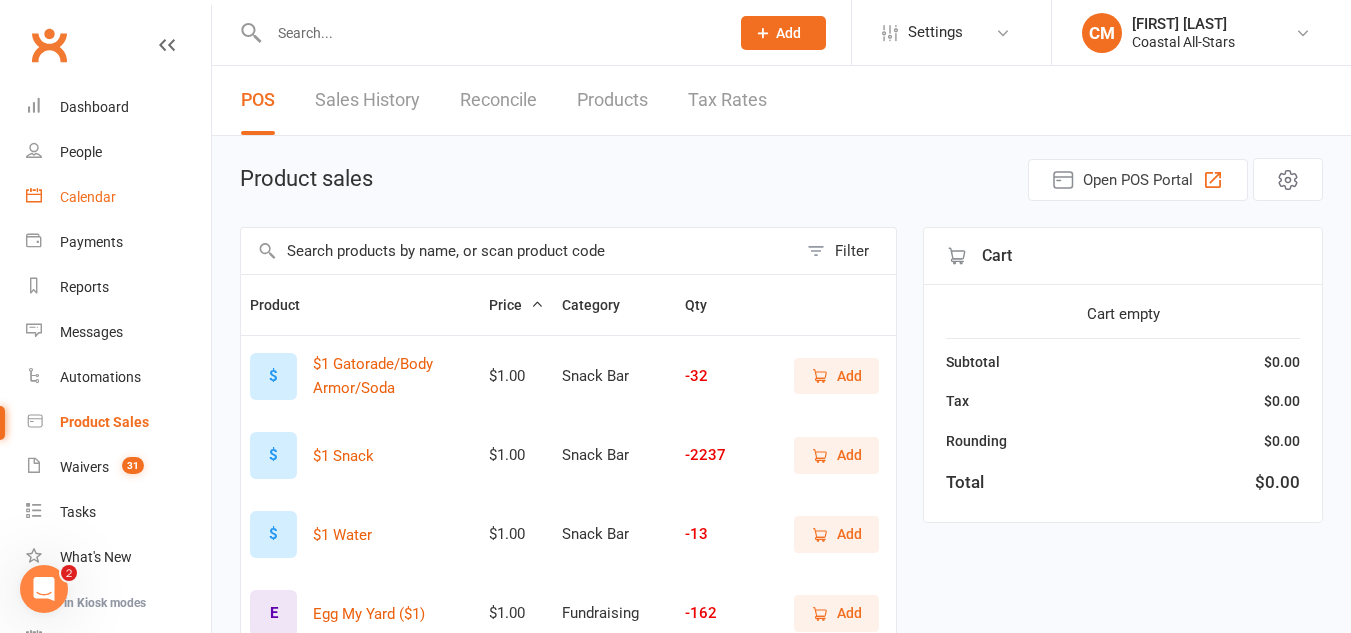 click on "Calendar" at bounding box center (88, 197) 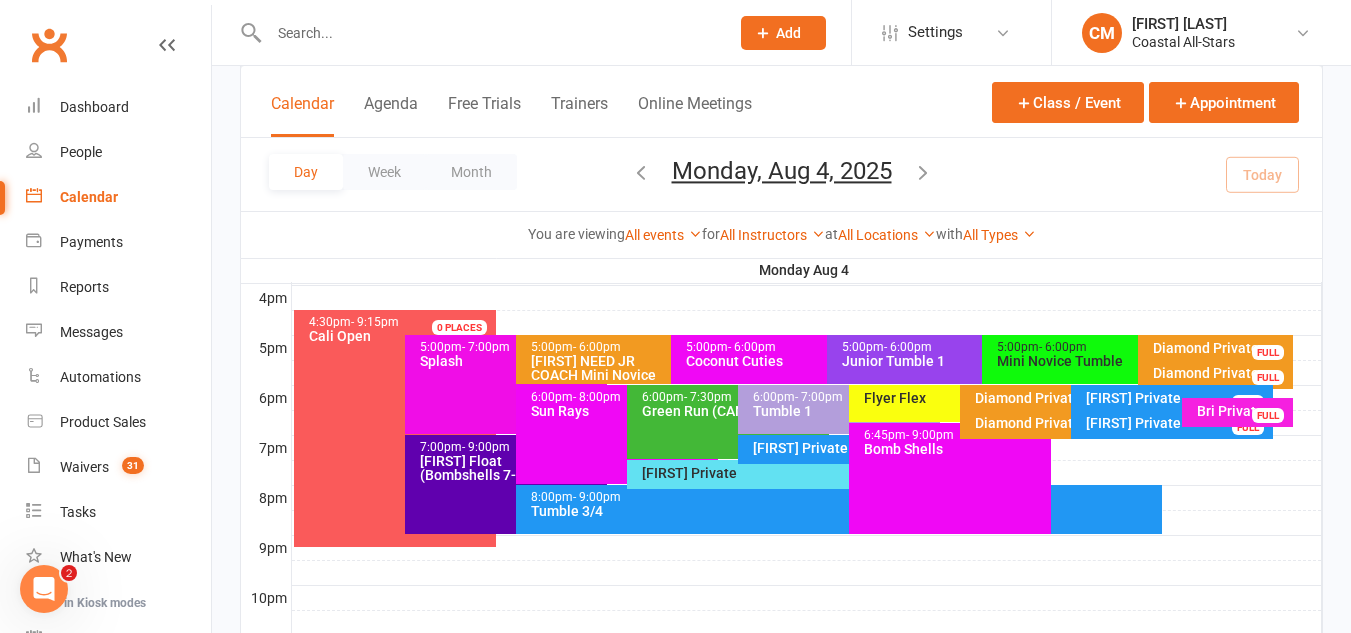 scroll, scrollTop: 922, scrollLeft: 0, axis: vertical 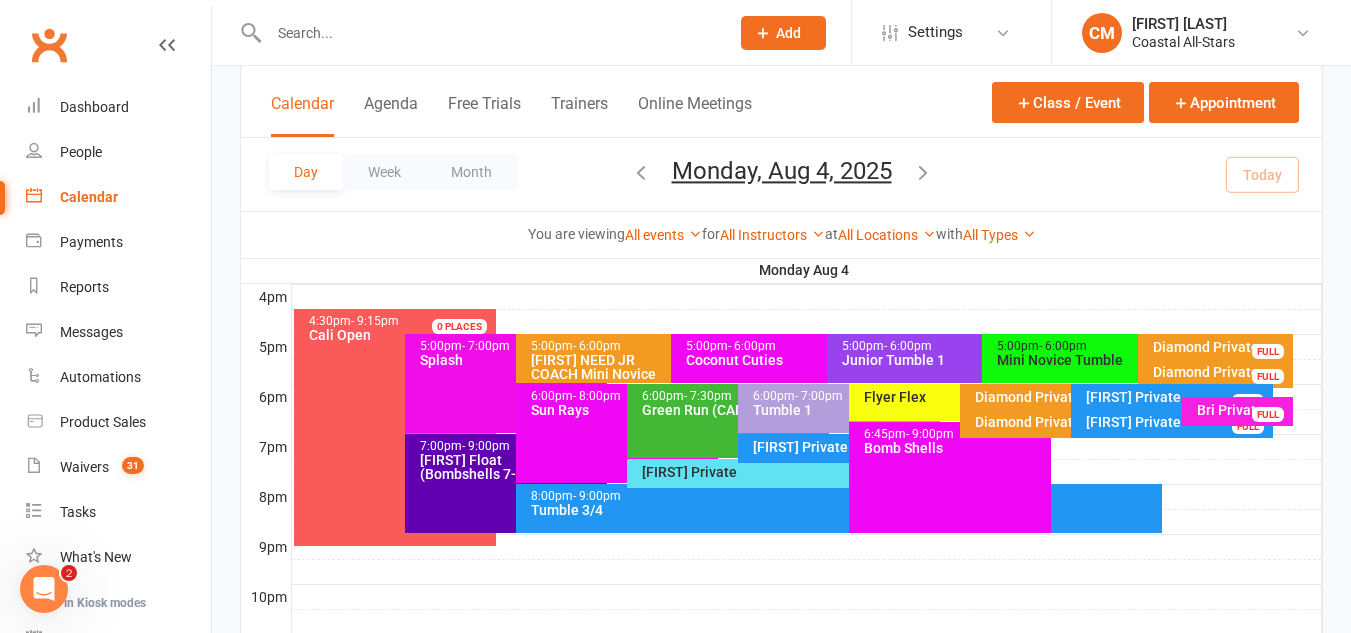 click on "Diamond Privates" at bounding box center (1221, 347) 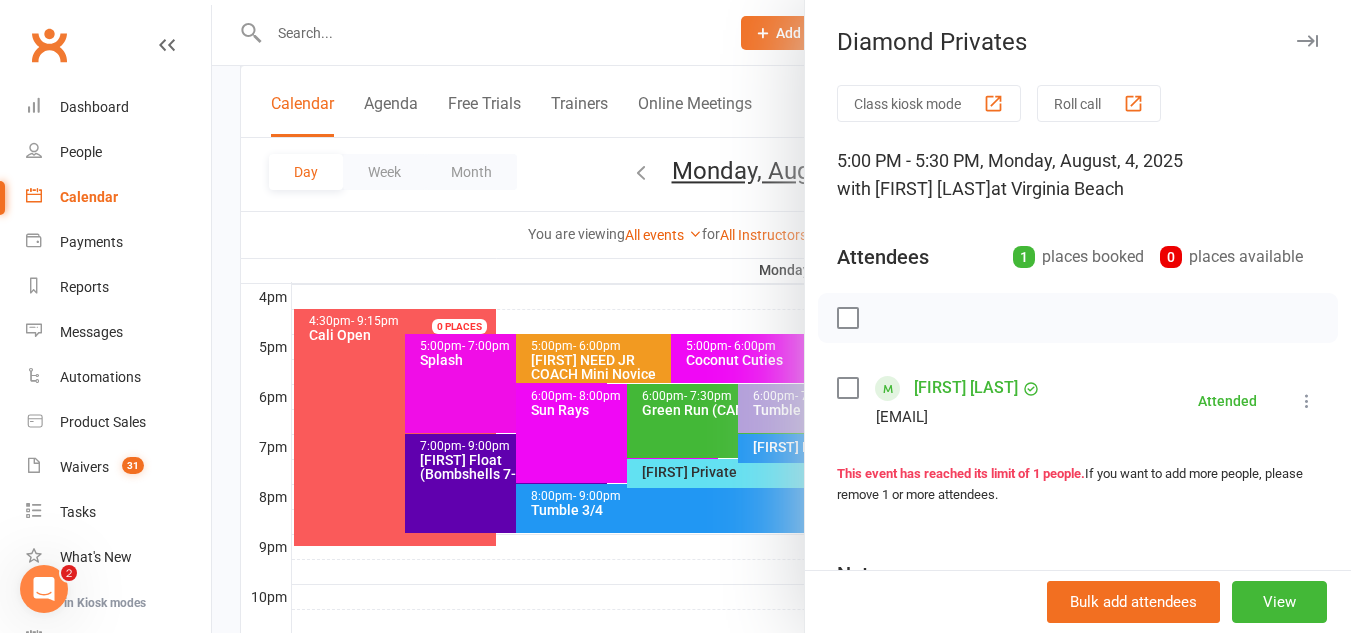 click at bounding box center (781, 316) 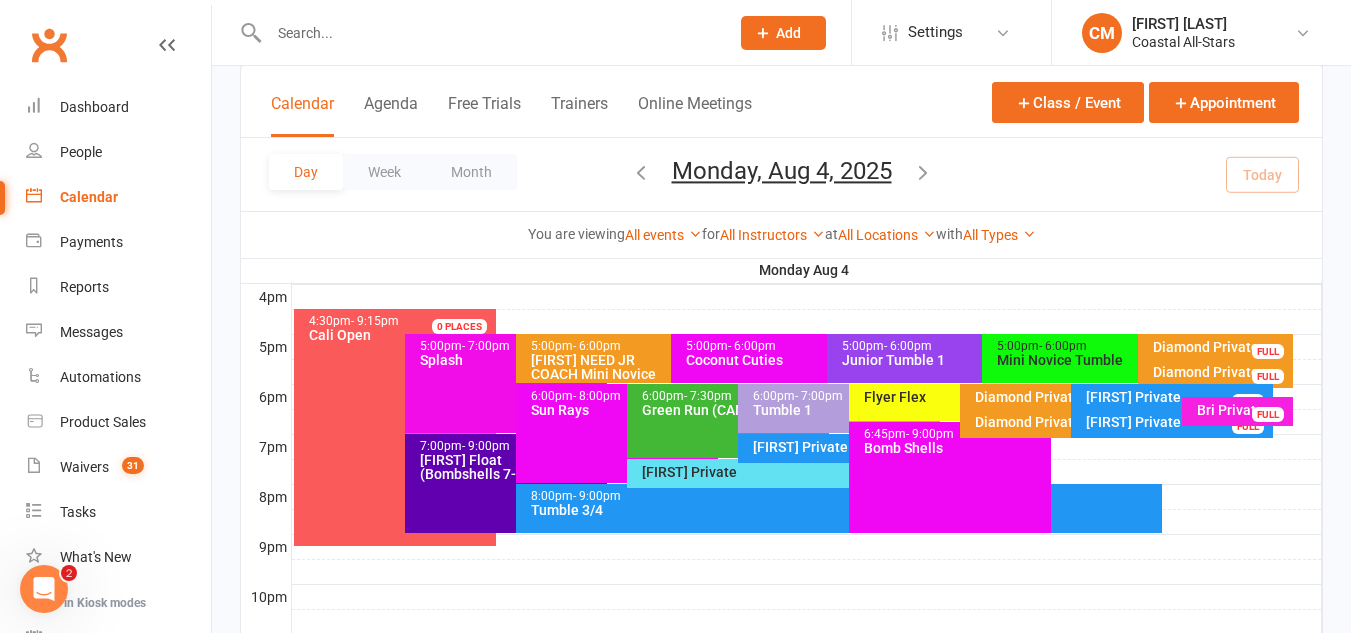 click on "Diamond Privates" at bounding box center (1221, 372) 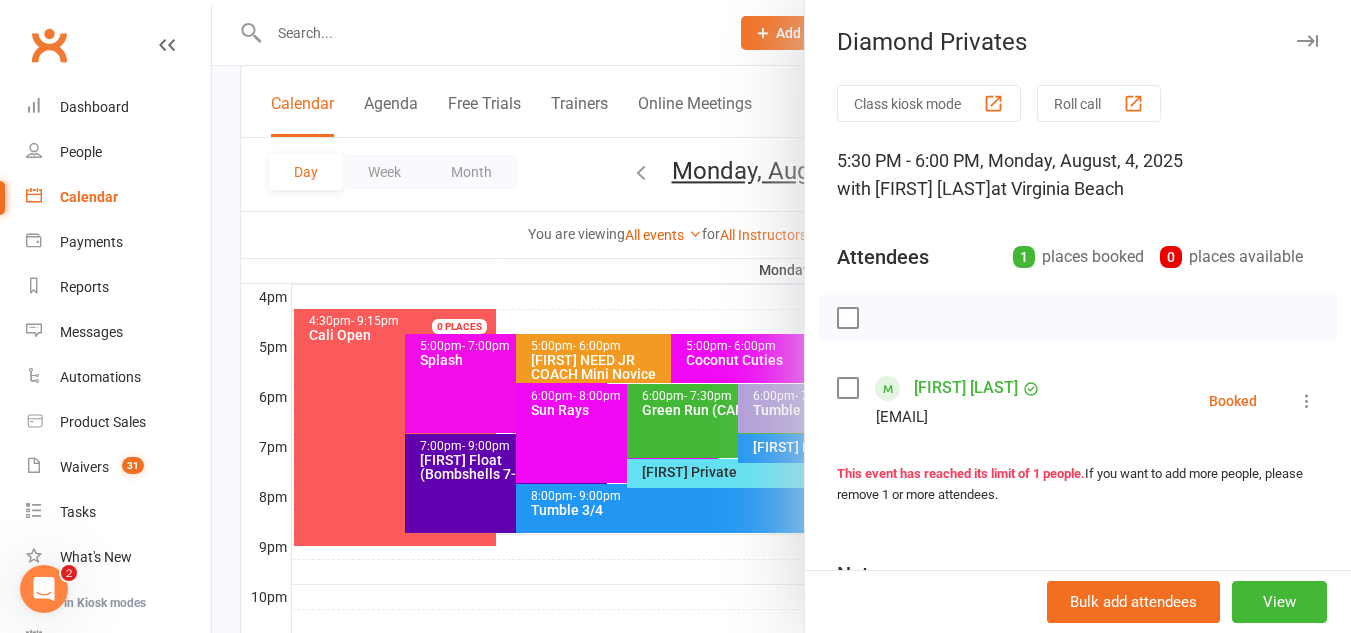 click at bounding box center [781, 316] 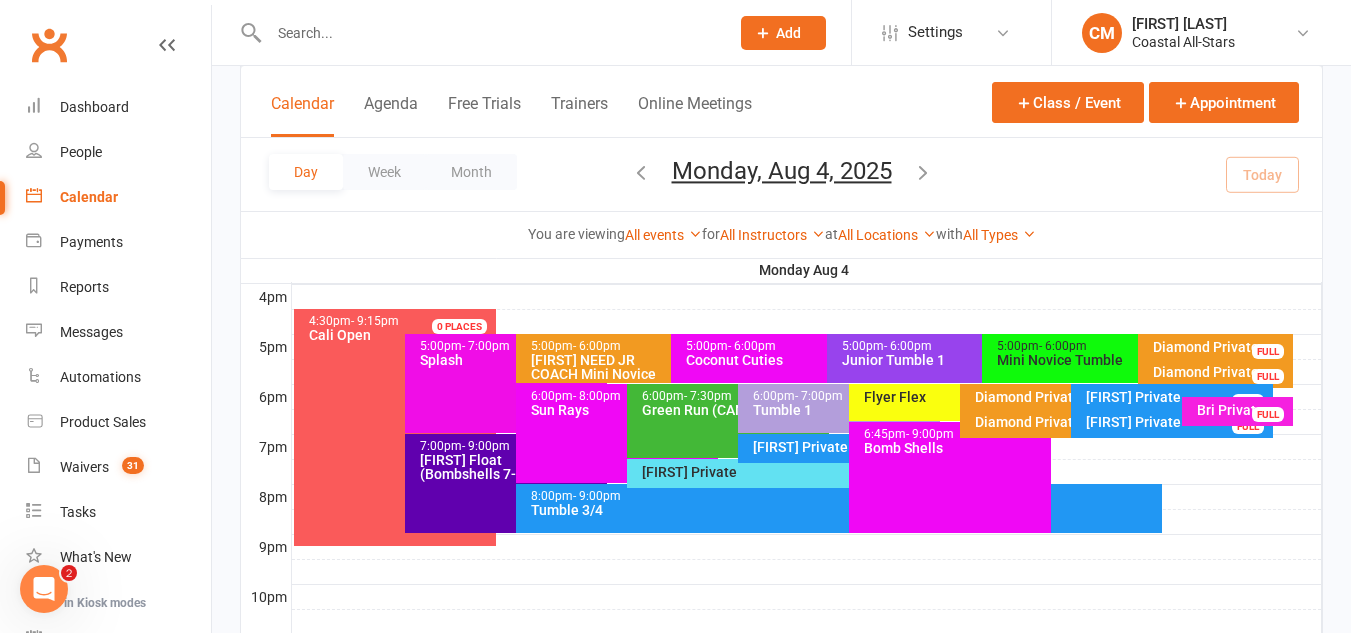 click on "Junior Tumble 1" at bounding box center (977, 360) 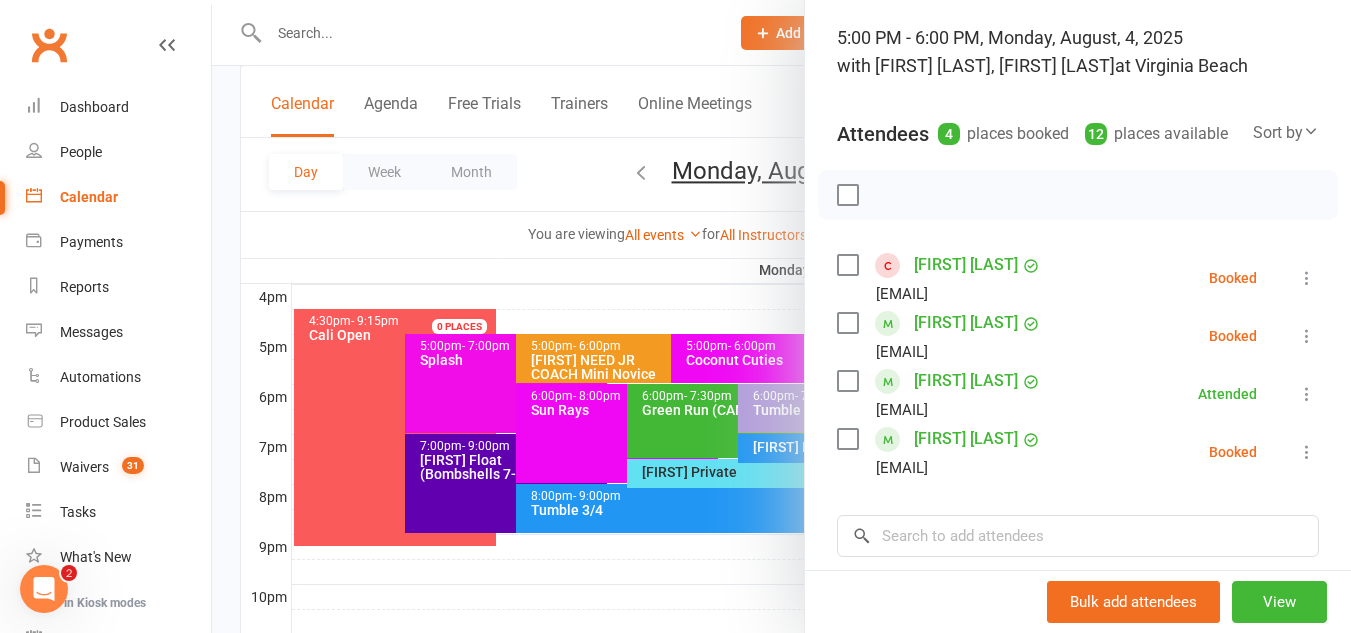 scroll, scrollTop: 130, scrollLeft: 0, axis: vertical 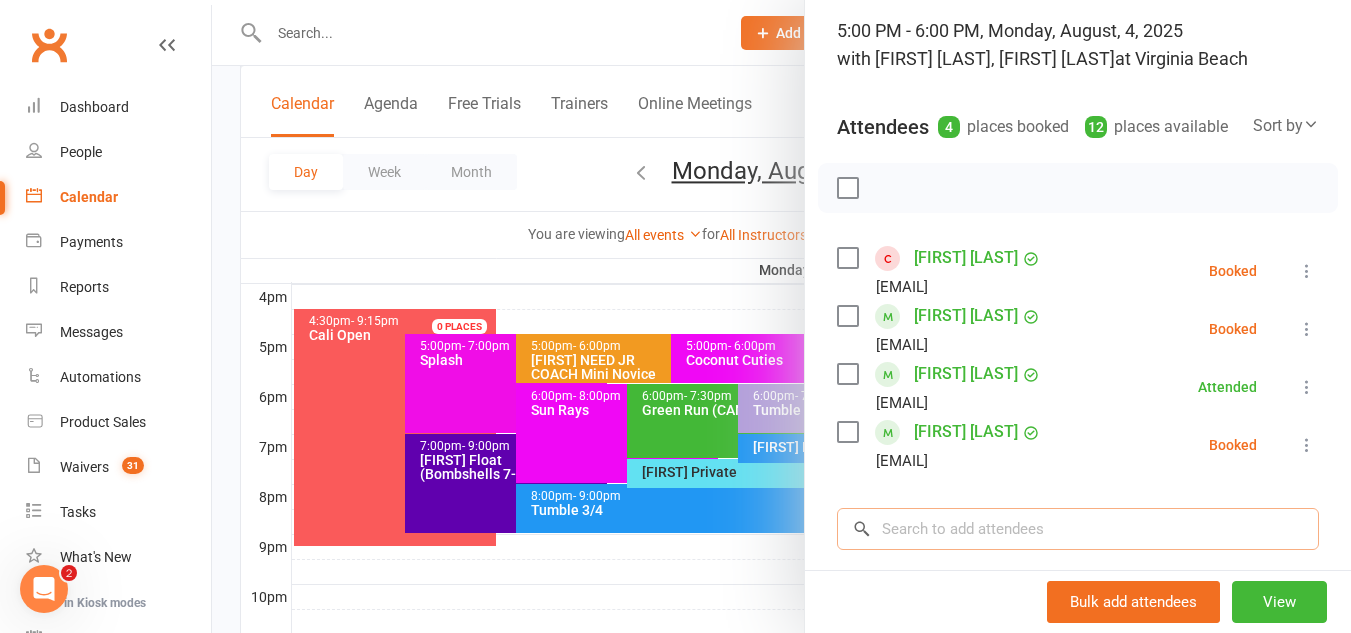 click at bounding box center (1078, 529) 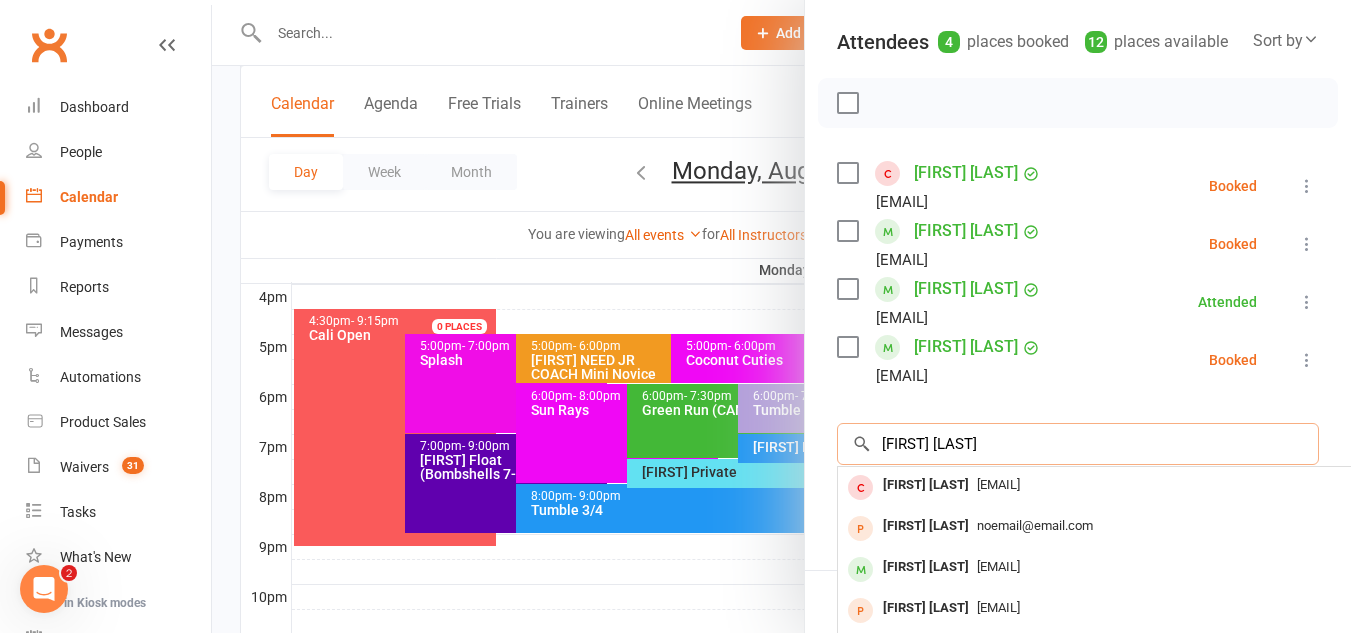 scroll, scrollTop: 217, scrollLeft: 0, axis: vertical 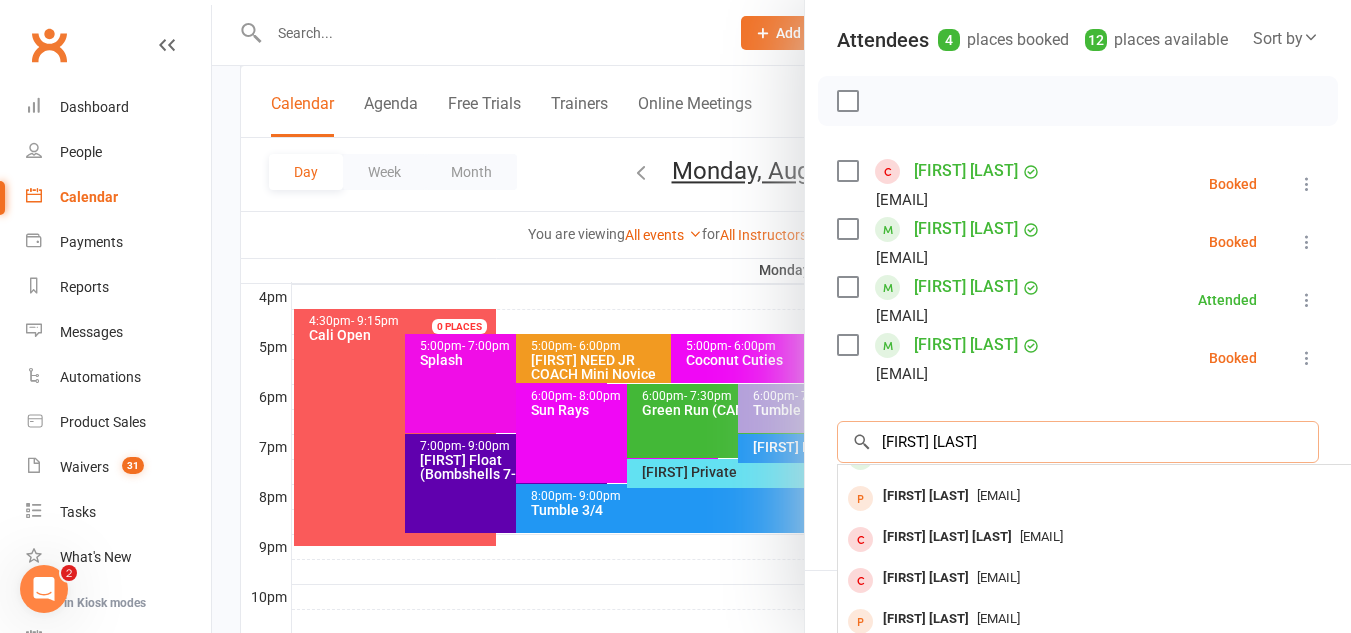 type on "isabella cab" 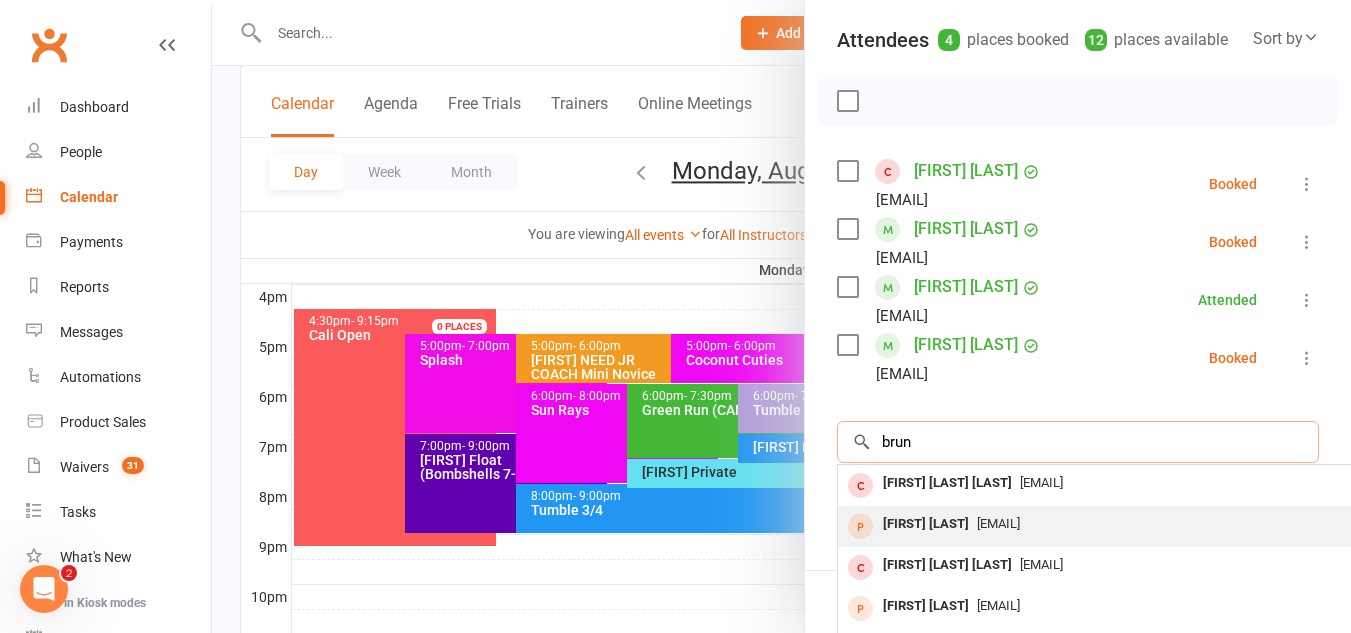 scroll, scrollTop: 69, scrollLeft: 0, axis: vertical 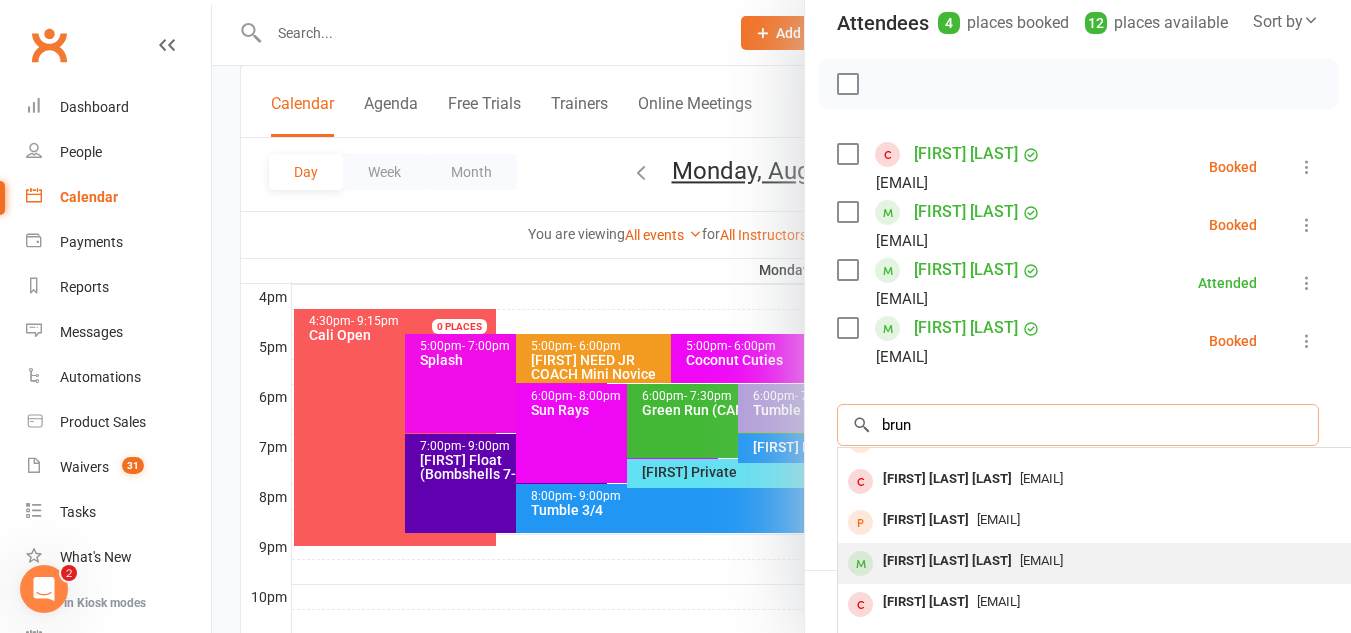 type on "brun" 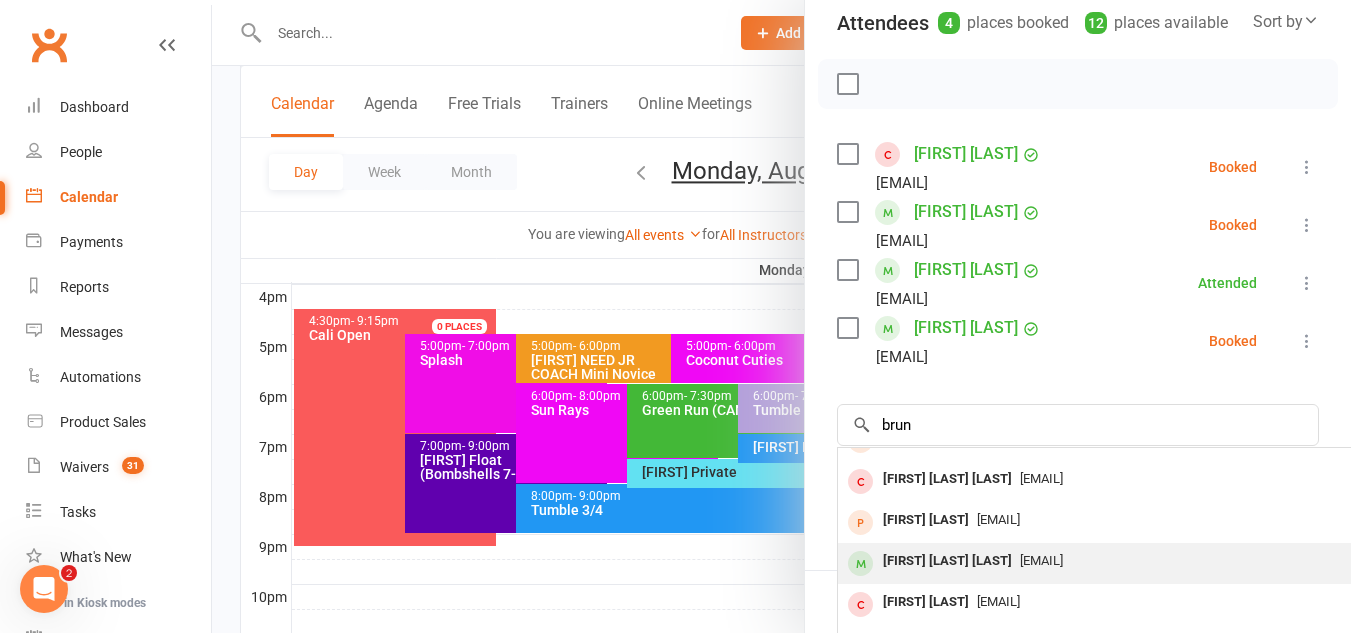 click on "Isabela Cabrera Brun" at bounding box center (947, 561) 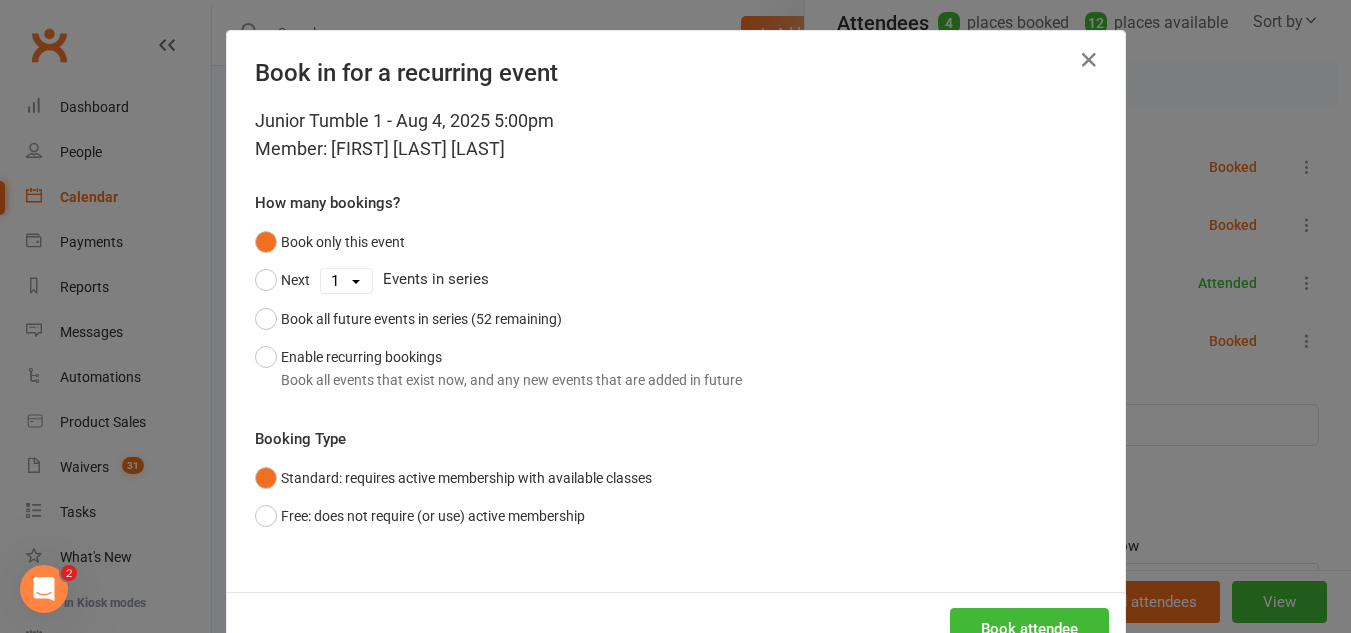 scroll, scrollTop: 64, scrollLeft: 0, axis: vertical 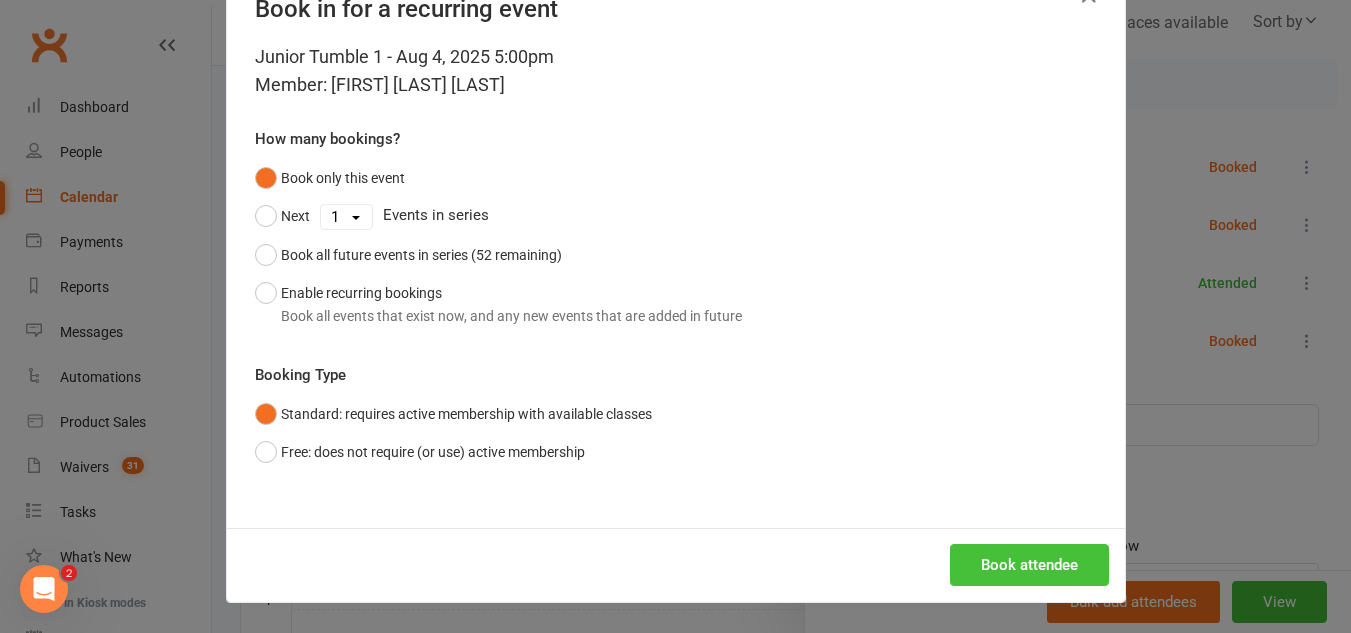 click on "Book attendee" at bounding box center [1029, 565] 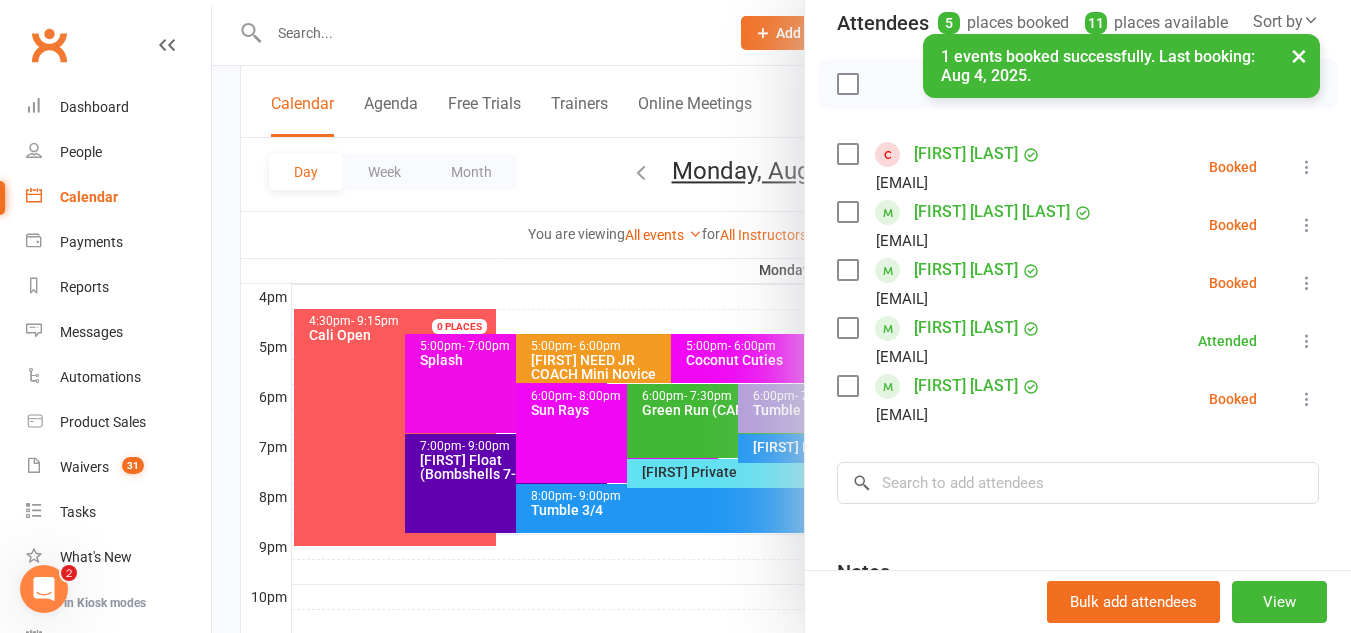click at bounding box center (1307, 225) 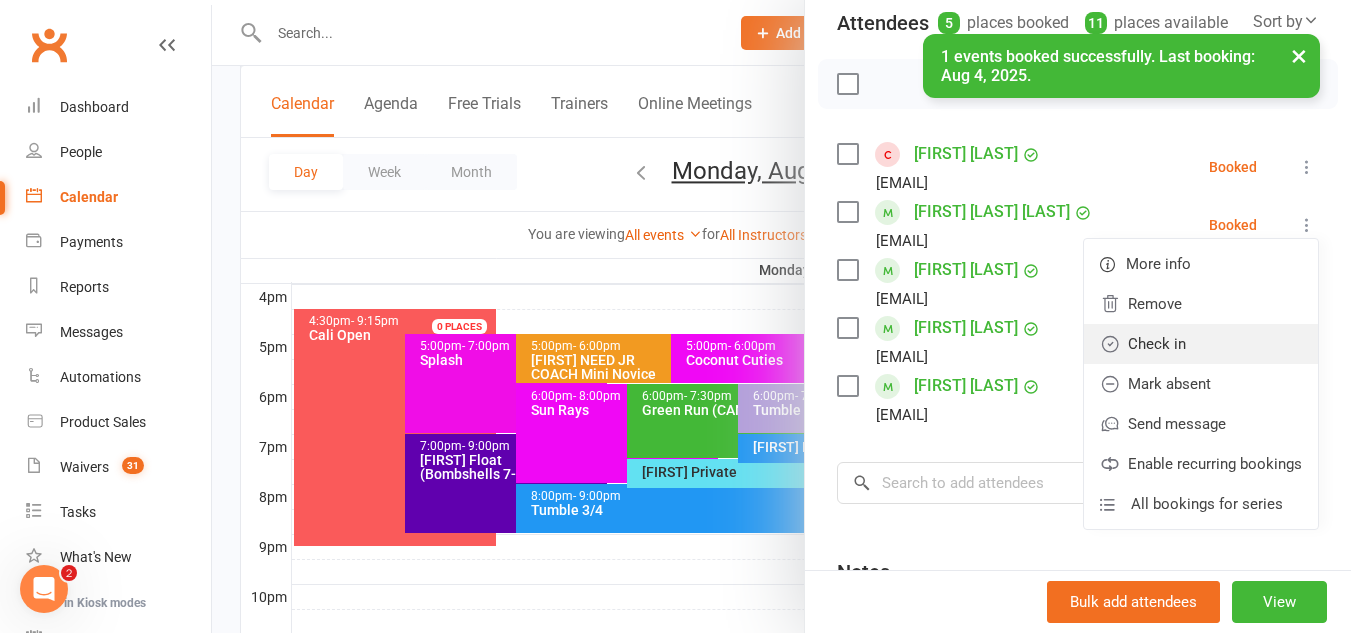 click on "Check in" at bounding box center (1201, 344) 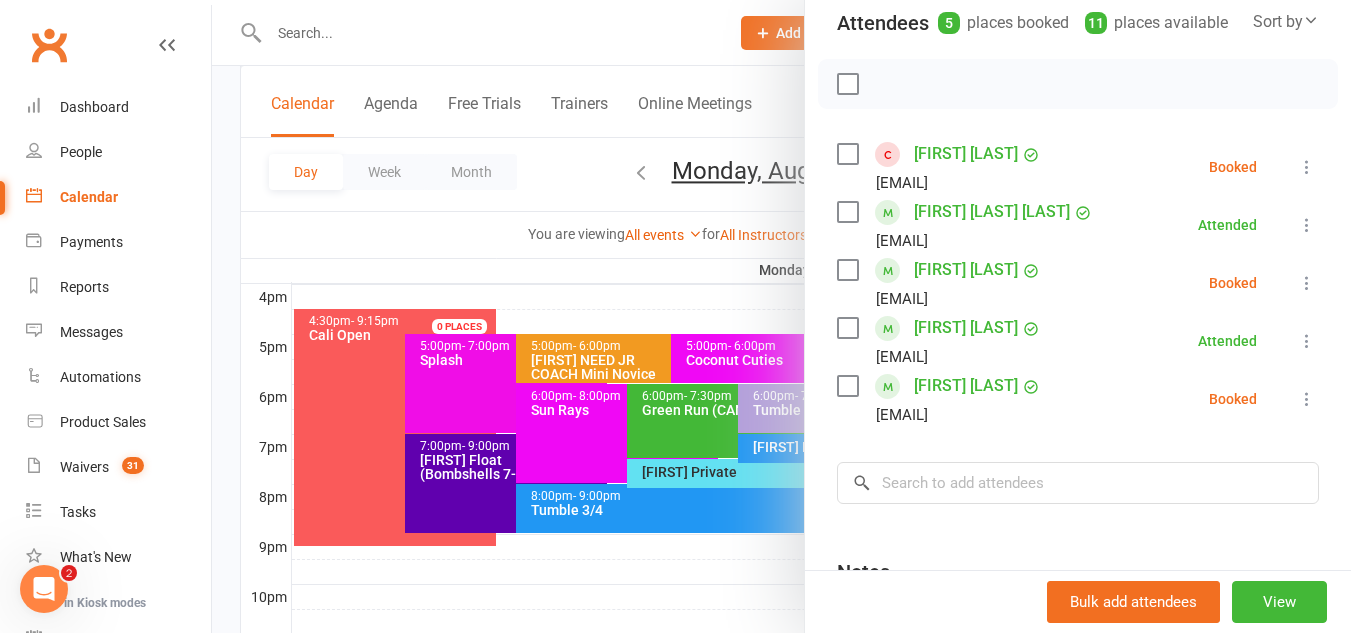click at bounding box center [781, 316] 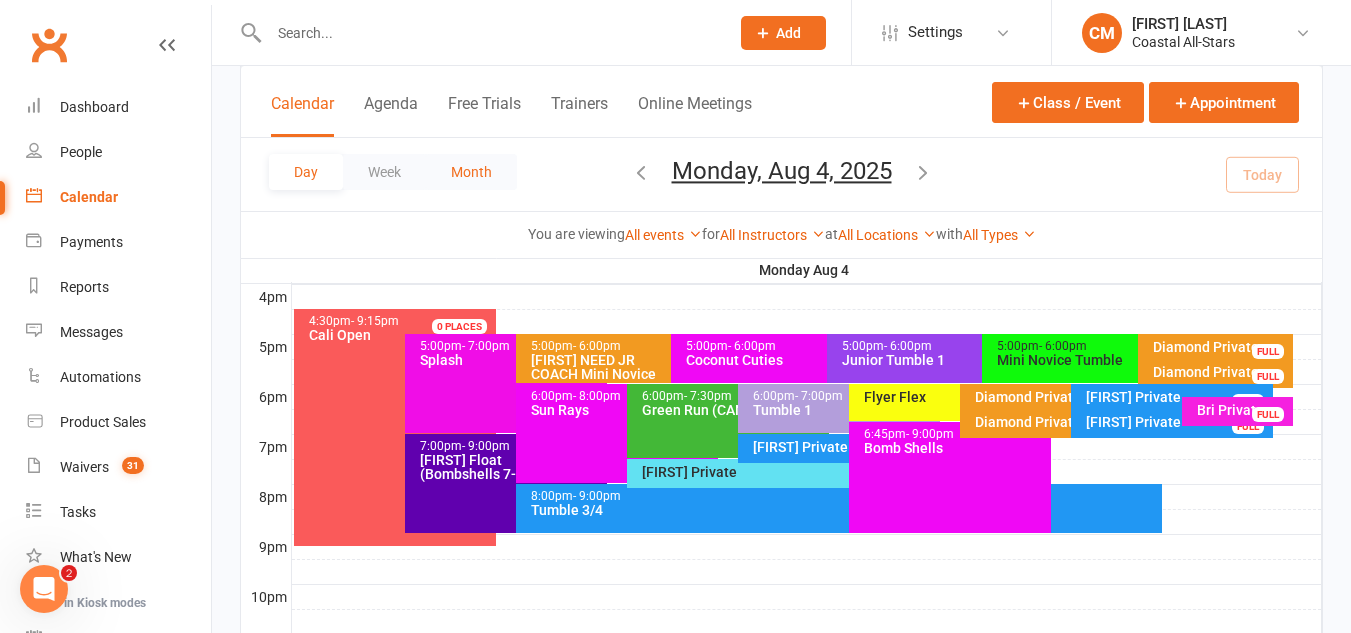 click on "Month" at bounding box center [471, 172] 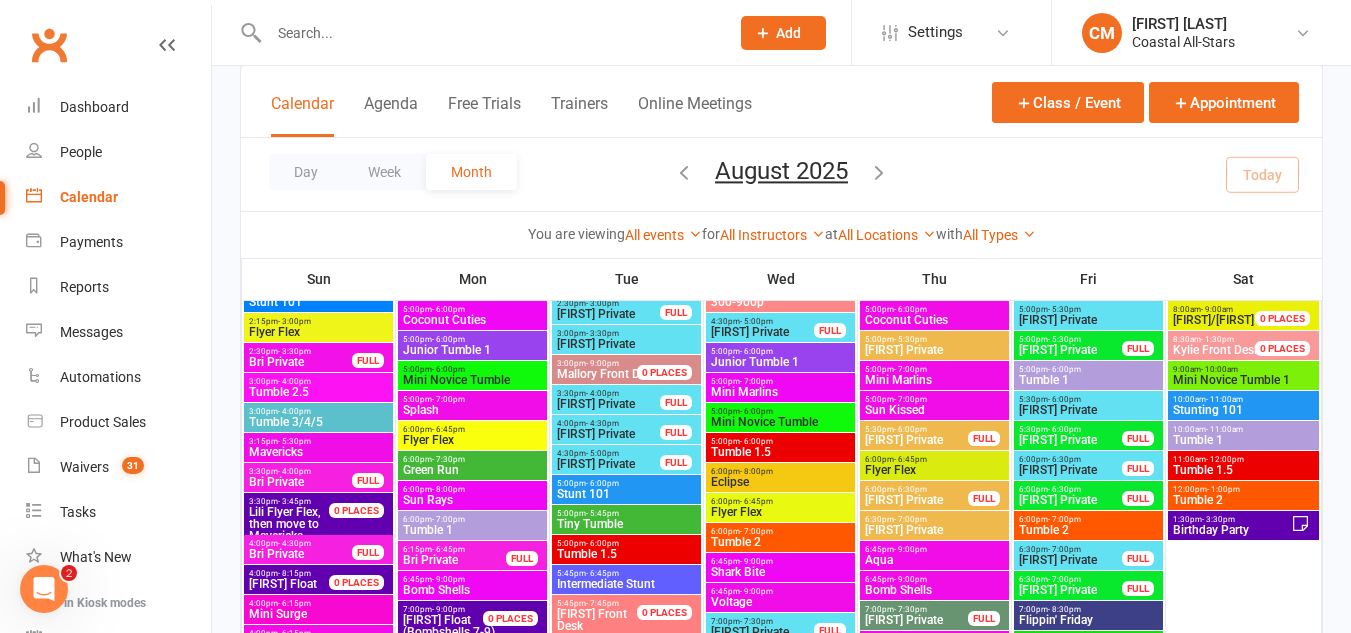 scroll, scrollTop: 2024, scrollLeft: 0, axis: vertical 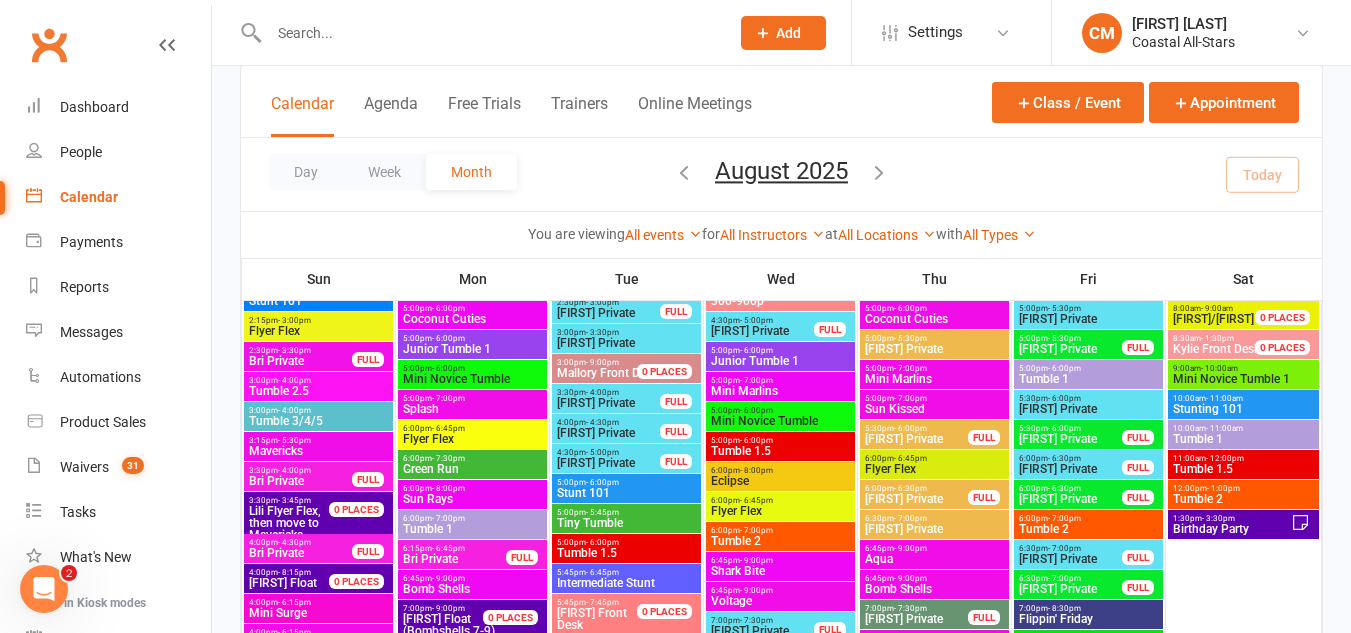 click on "6:00pm  - 7:00pm" at bounding box center (472, 518) 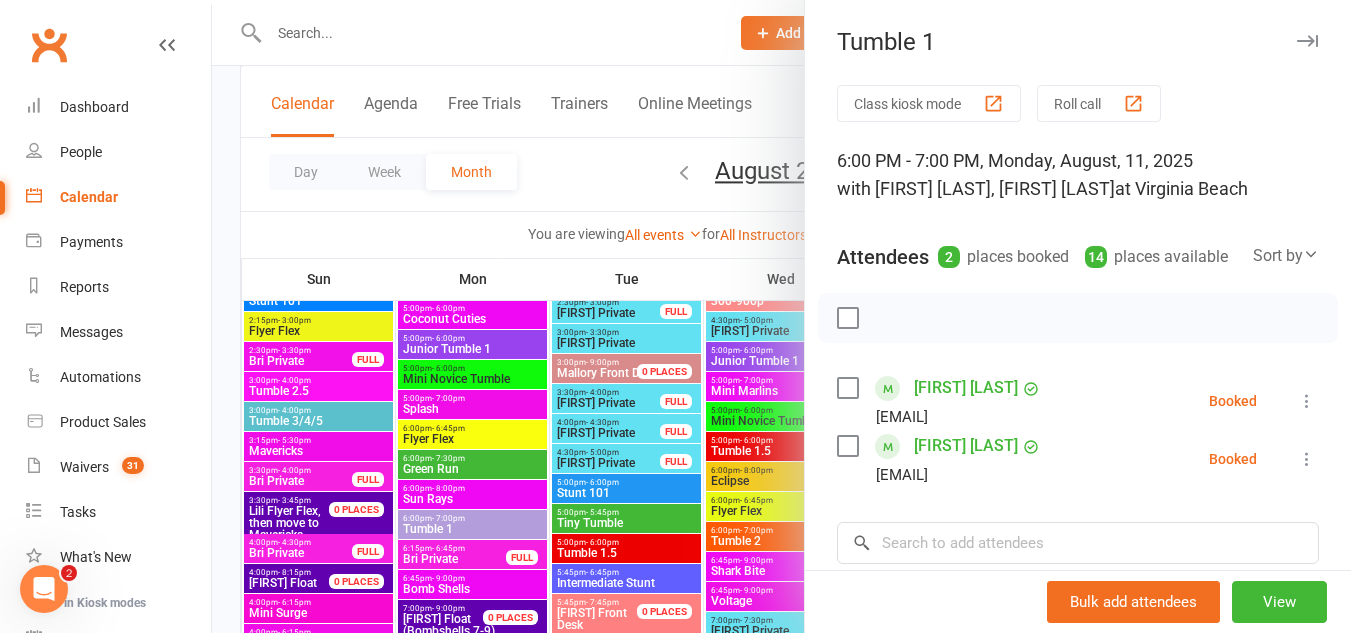 scroll, scrollTop: 303, scrollLeft: 0, axis: vertical 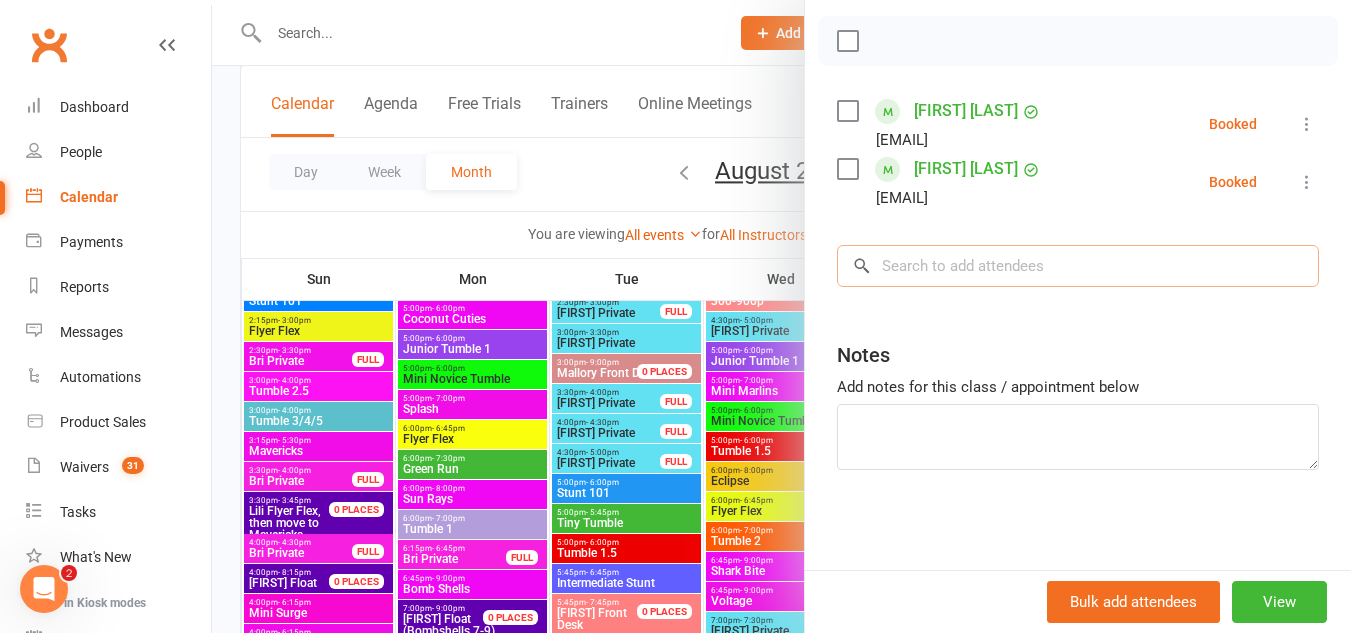 click at bounding box center [1078, 266] 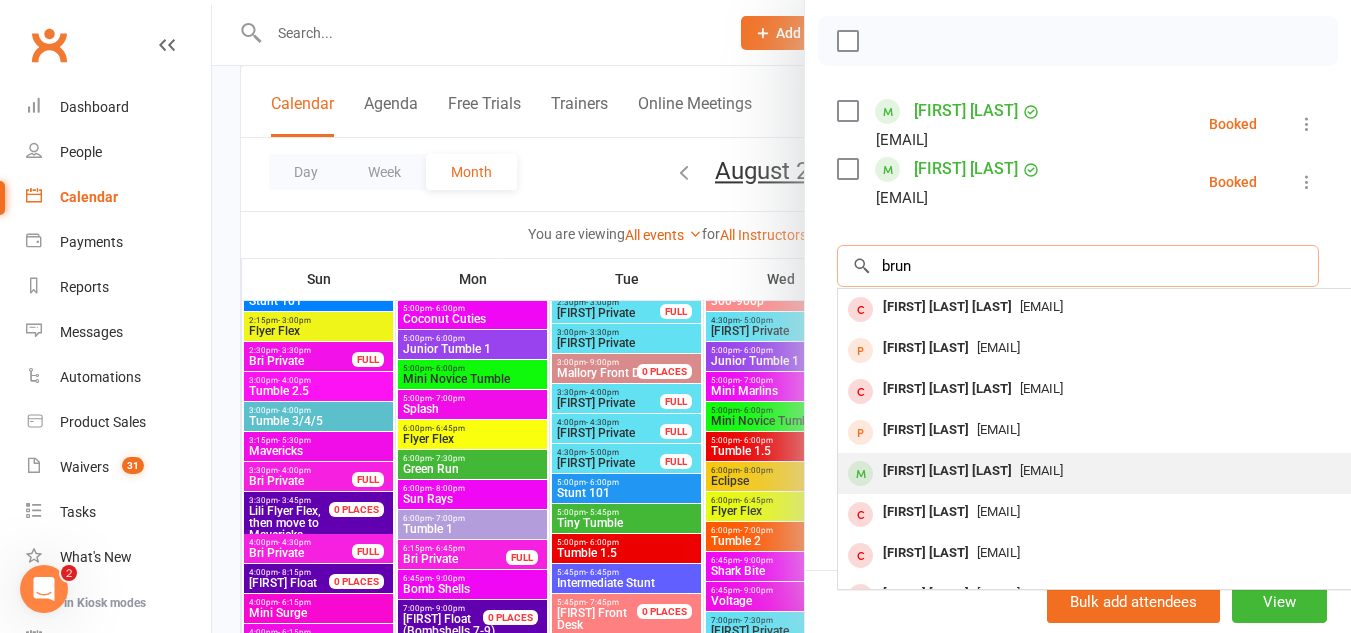 type on "brun" 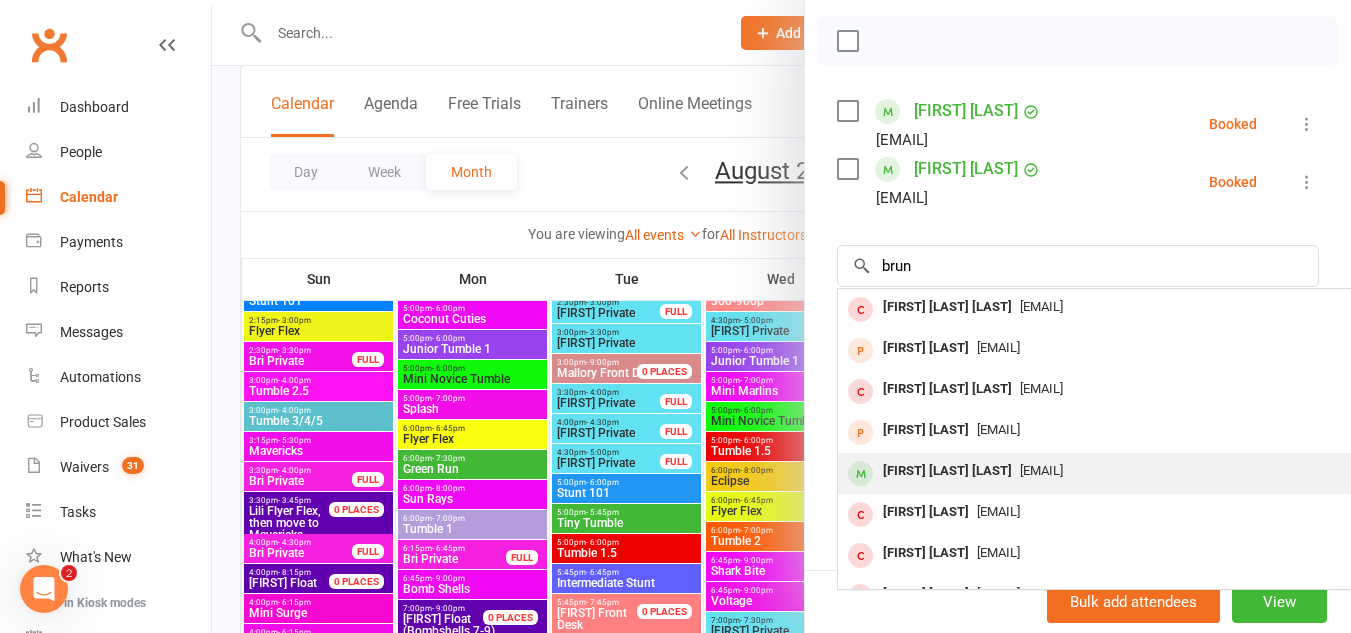 click on "Isabela Cabrera Brun" at bounding box center (947, 471) 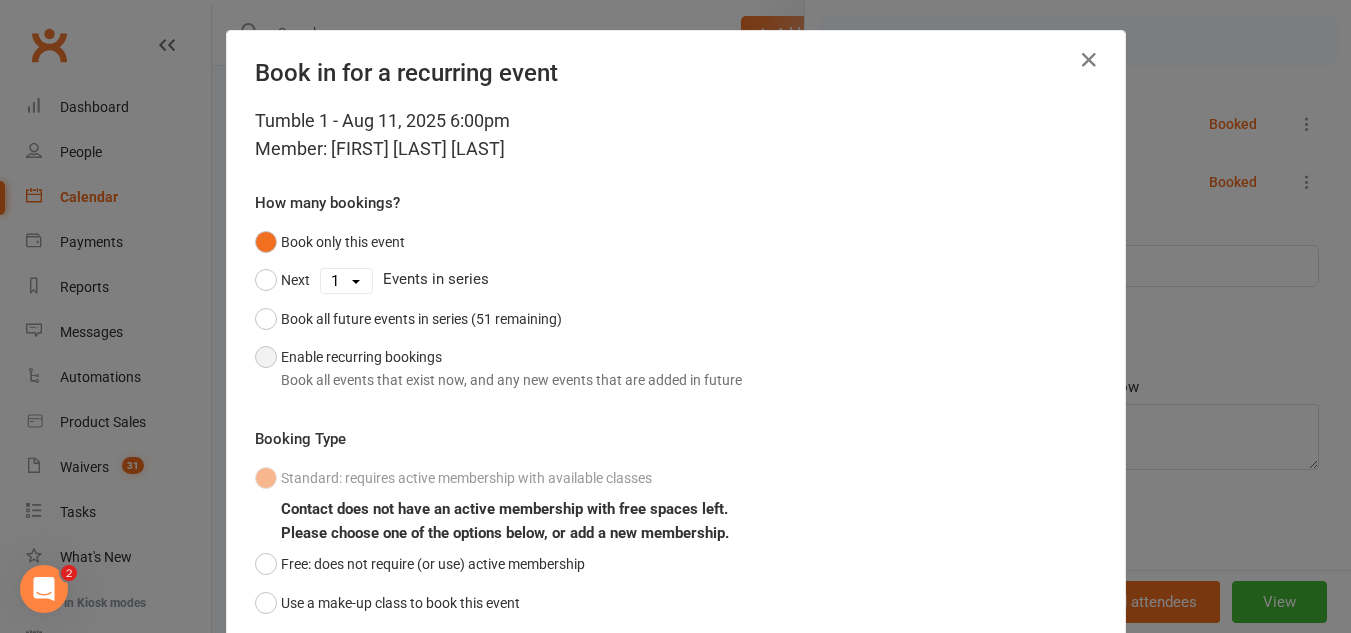 scroll, scrollTop: 150, scrollLeft: 0, axis: vertical 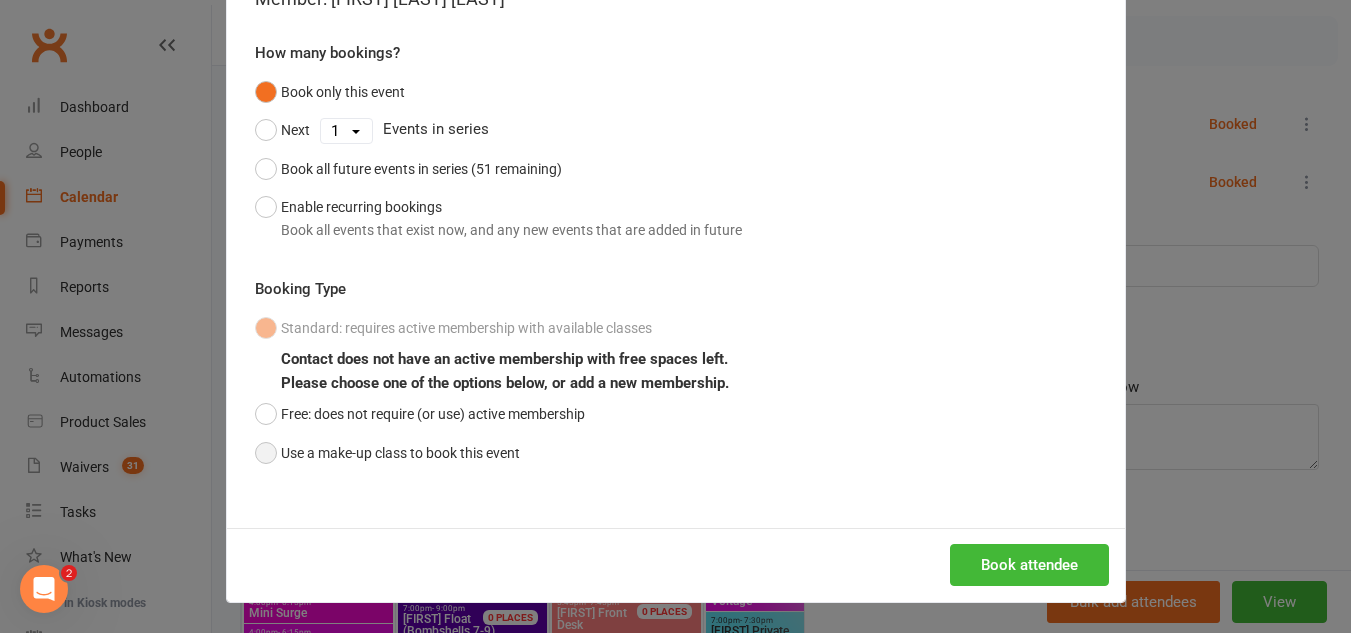 click on "Use a make-up class to book this event" at bounding box center [387, 453] 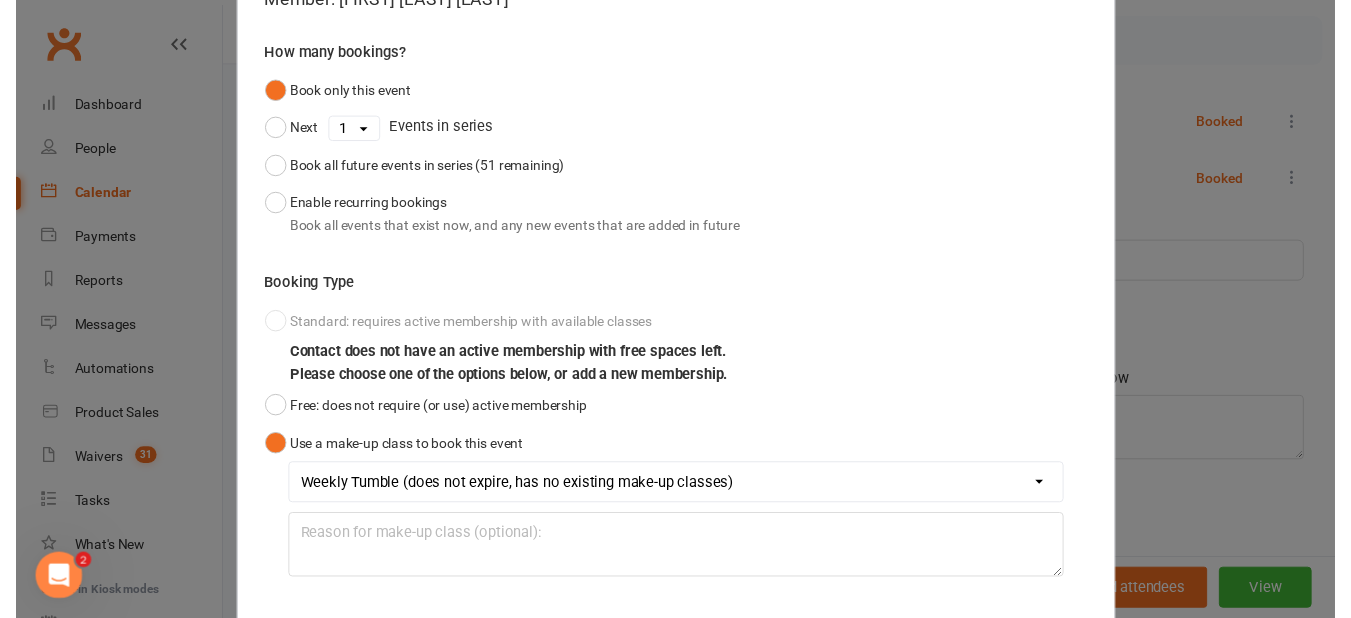 scroll, scrollTop: 268, scrollLeft: 0, axis: vertical 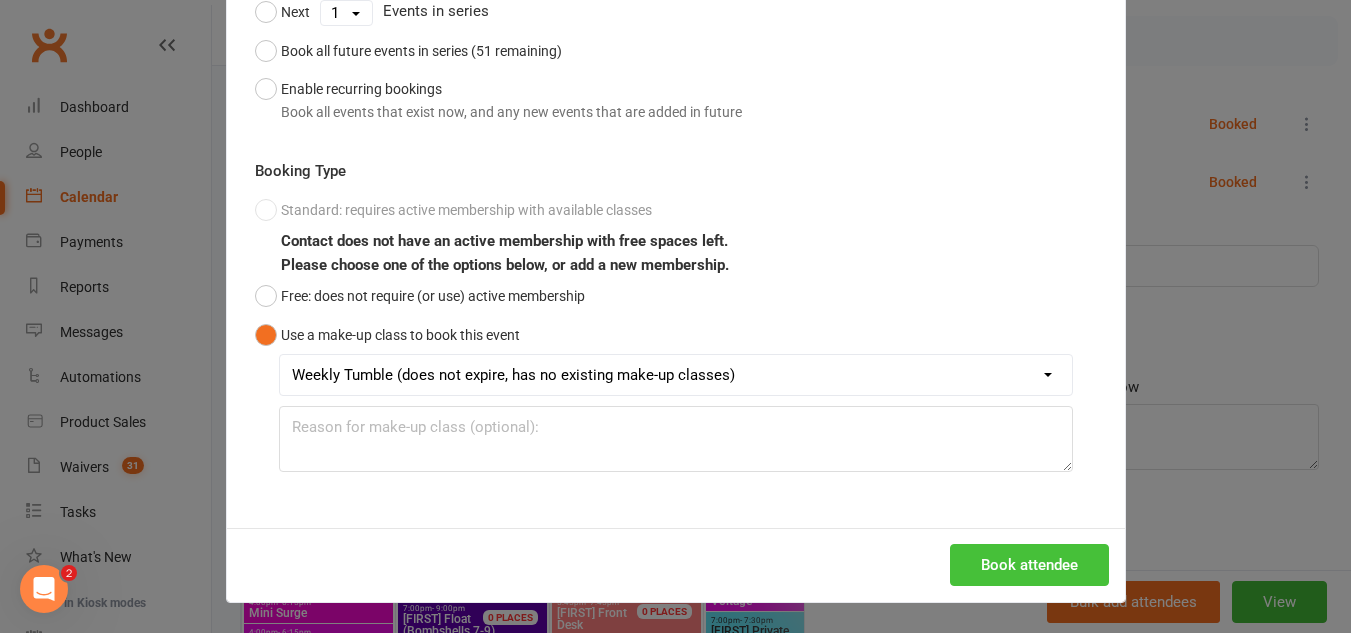click on "Book attendee" at bounding box center [1029, 565] 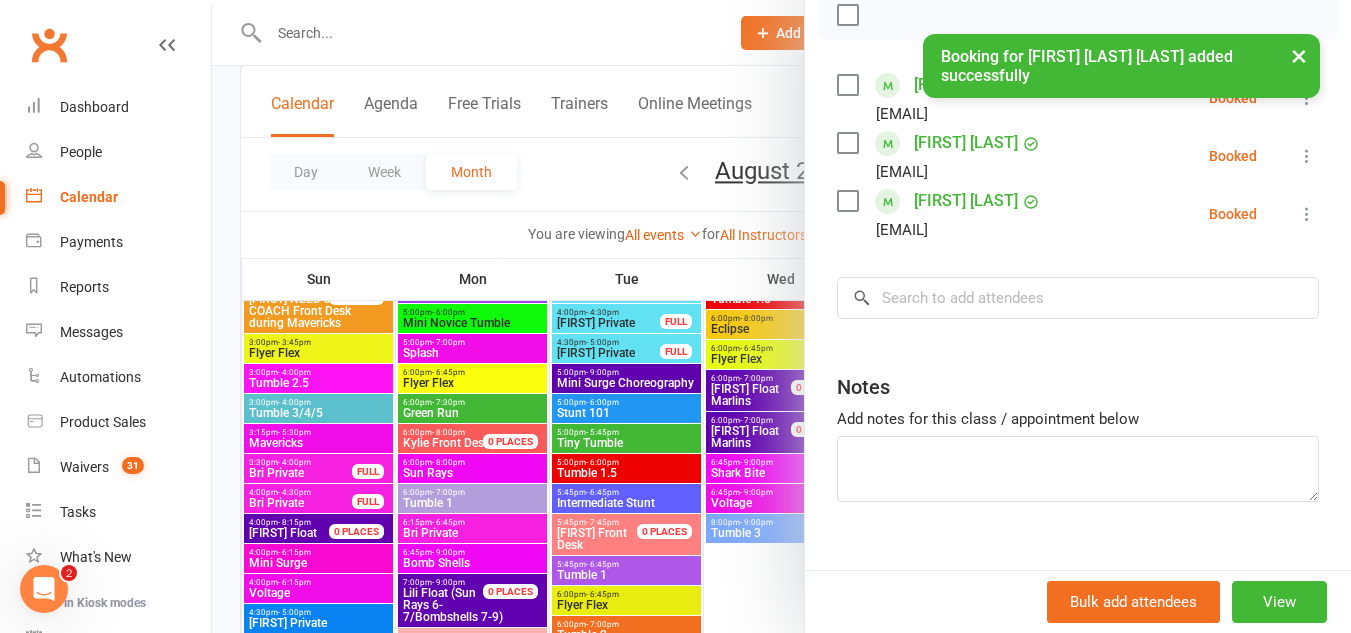 scroll, scrollTop: 3034, scrollLeft: 0, axis: vertical 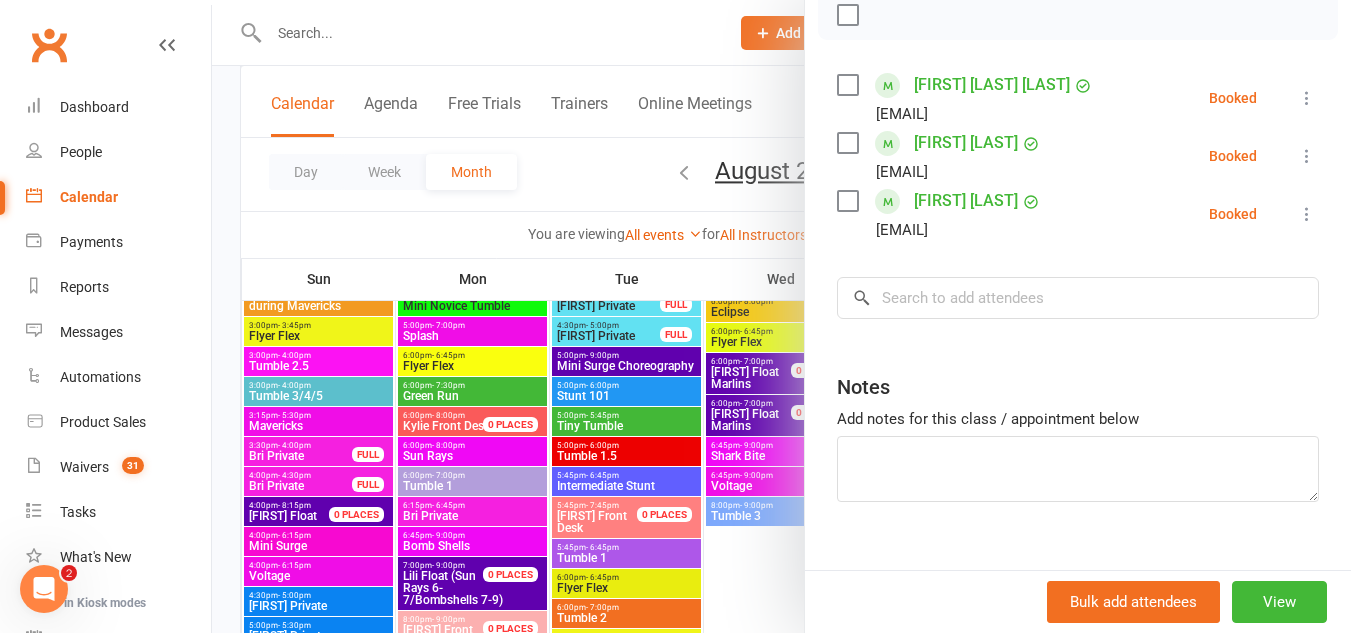 click at bounding box center (781, 316) 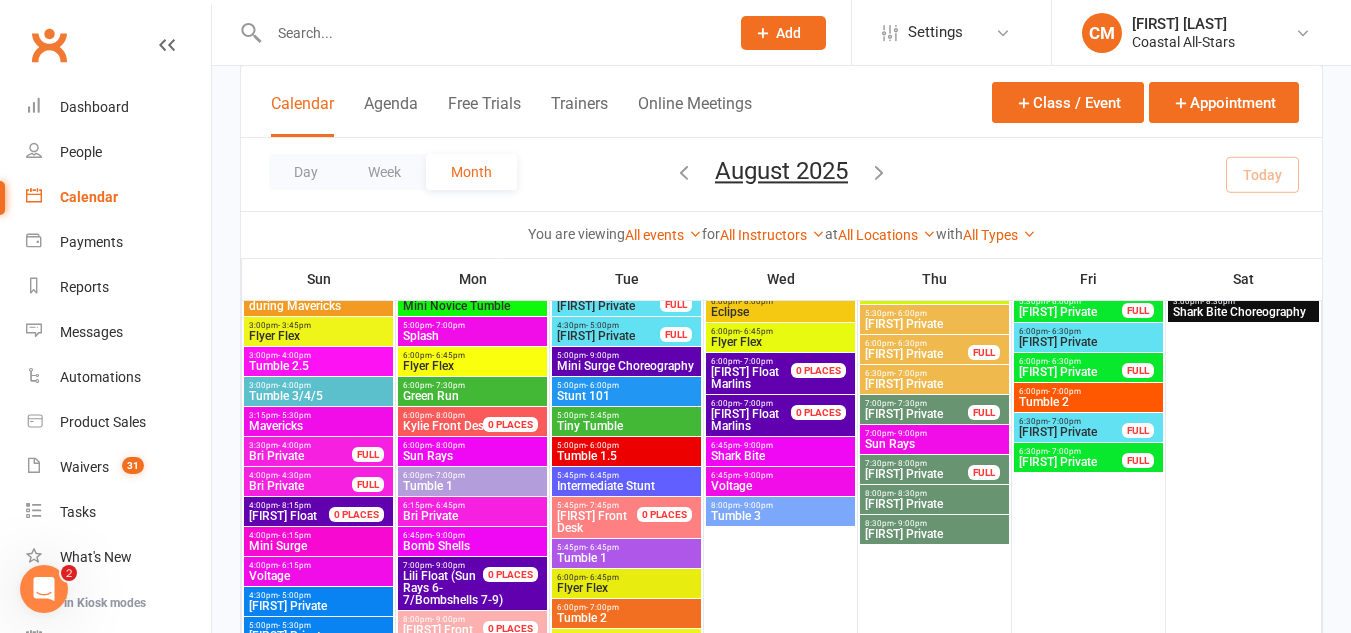 click on "6:00pm  - 7:00pm Tumble 1" at bounding box center [472, 481] 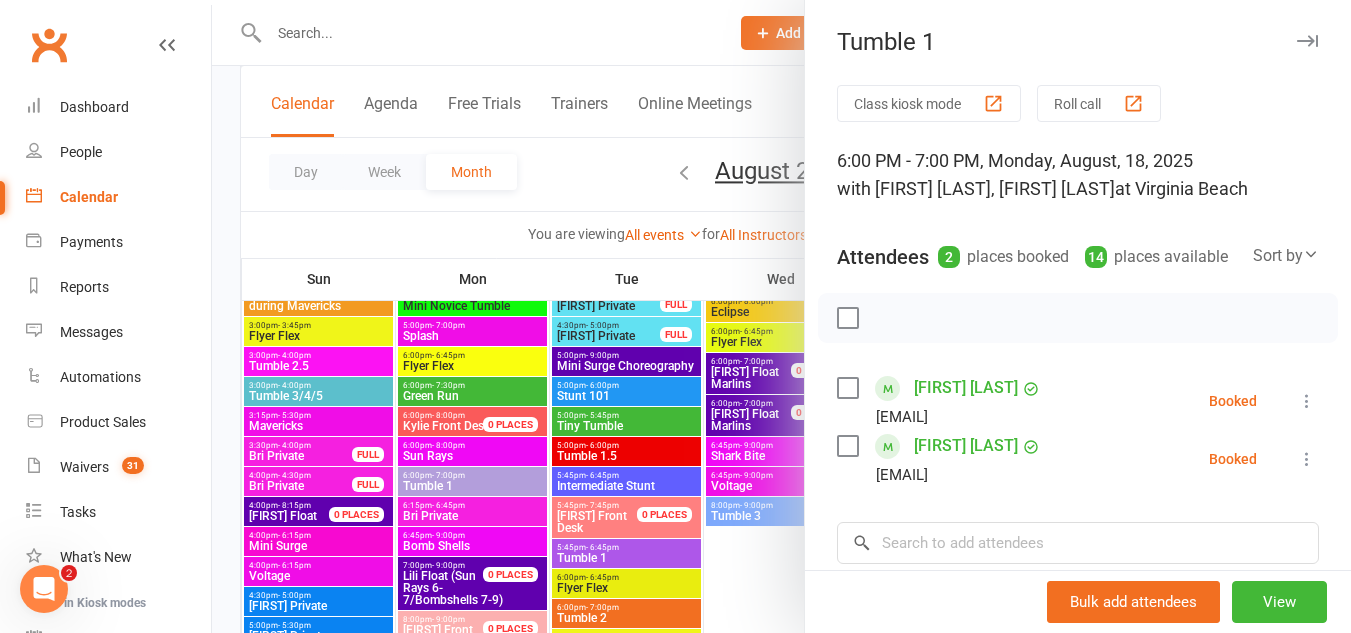 scroll, scrollTop: 303, scrollLeft: 0, axis: vertical 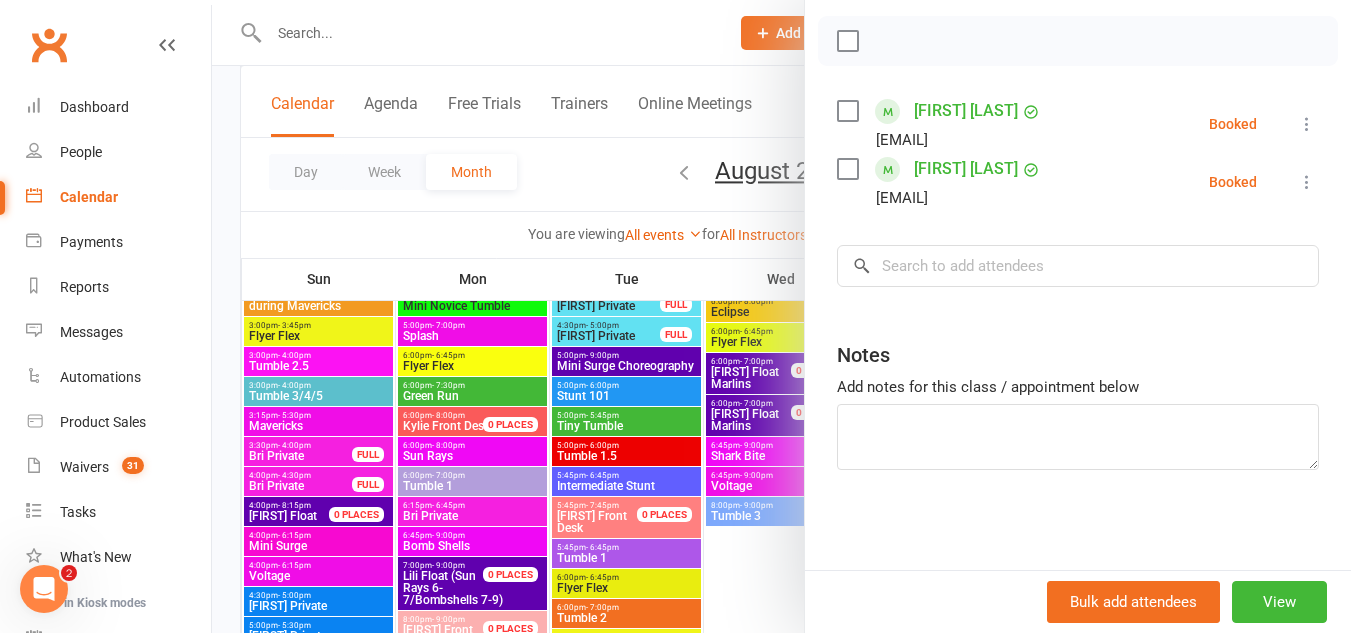 click on "Class kiosk mode  Roll call  6:00 PM - 7:00 PM, Monday, August, 18, 2025 with Tamara Walker, Jacob Westbrooks  at  Virginia Beach  Attendees  2  places booked 14  places available Sort by  Last name  First name  Booking created    Emerson Carter  Anoel023@gmail.com Booked More info  Remove  Check in  Mark absent  Send message  Enable recurring bookings  All bookings for series    Olivia Fisher  aschwander22@gmail.com Booked More info  Remove  Check in  Mark absent  Send message  Enable recurring bookings  All bookings for series  × No results
Notes  Add notes for this class / appointment below" at bounding box center [1078, 189] 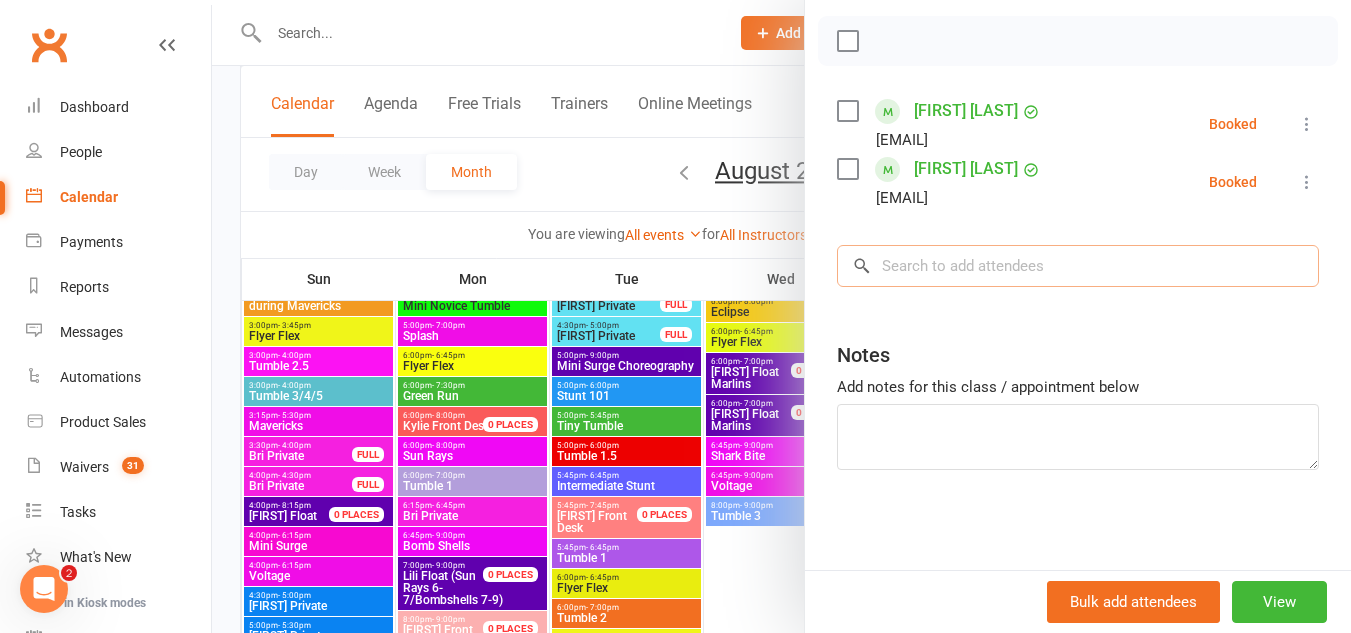 click at bounding box center [1078, 266] 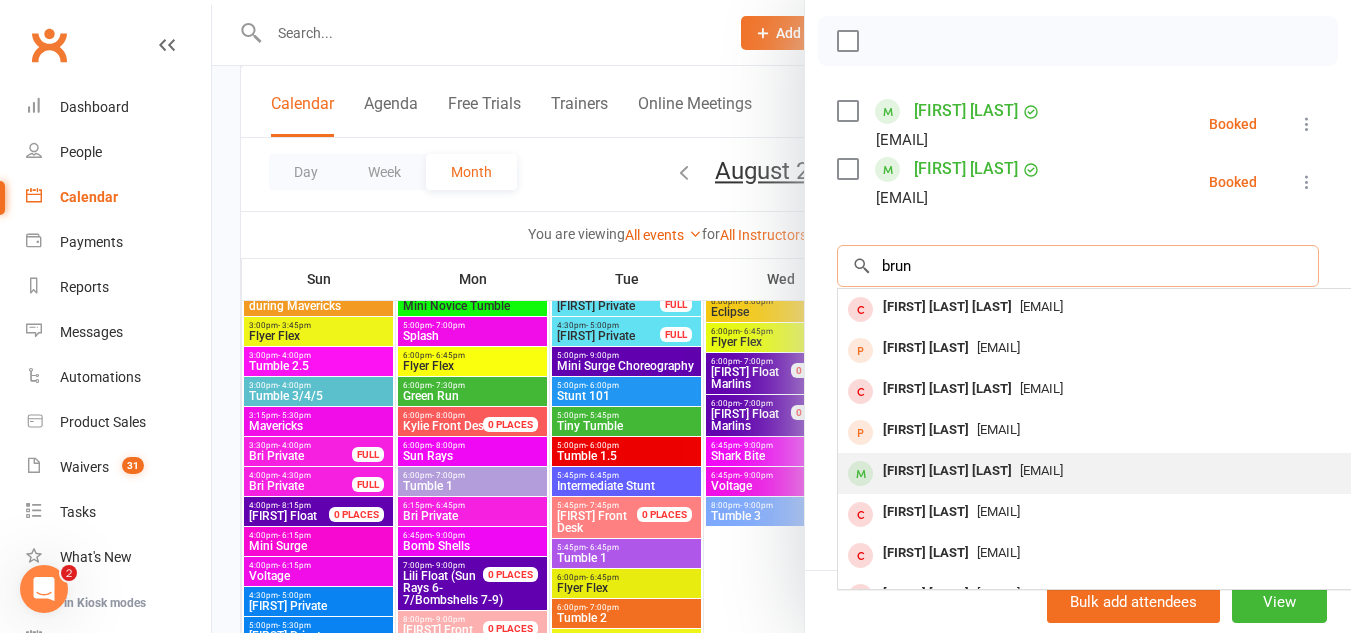 type on "brun" 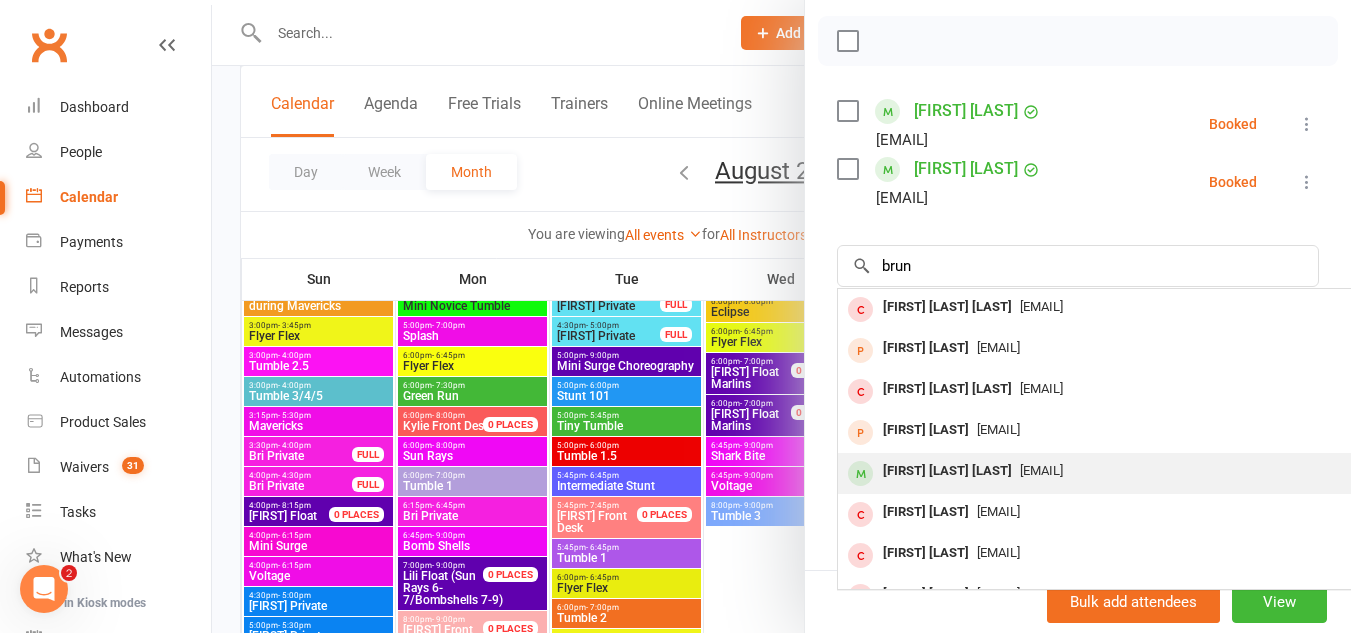 click on "Isabela Cabrera Brun" at bounding box center (947, 471) 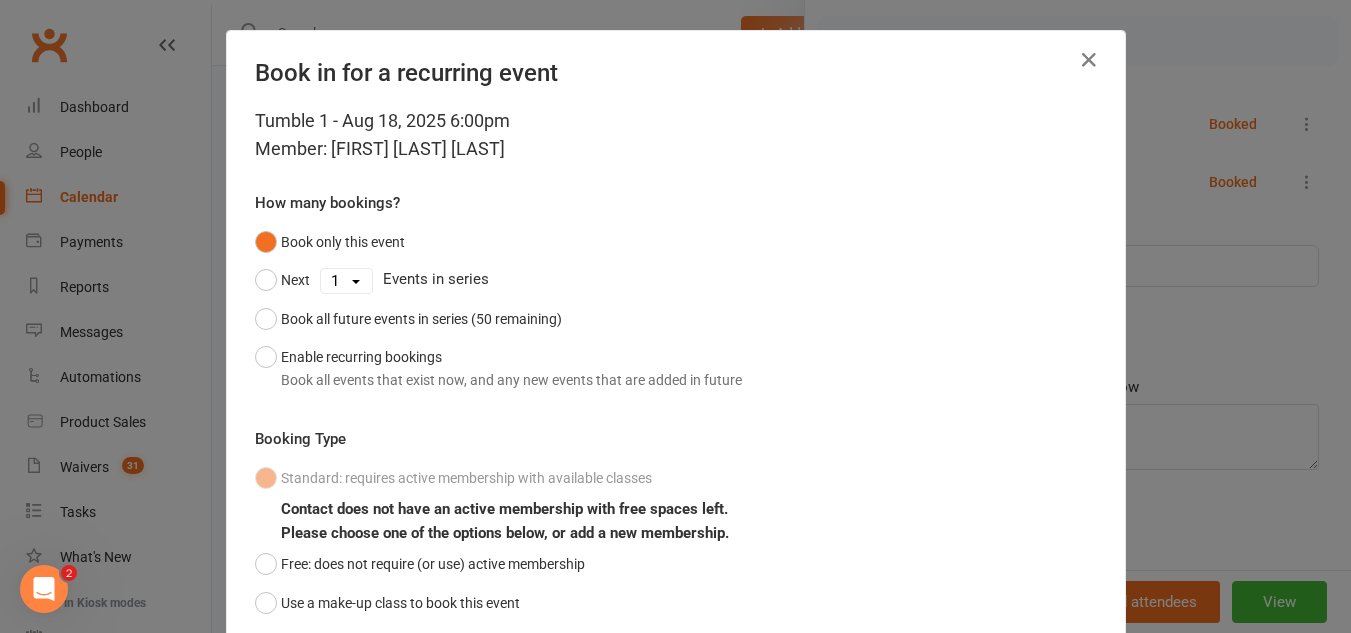 scroll, scrollTop: 150, scrollLeft: 0, axis: vertical 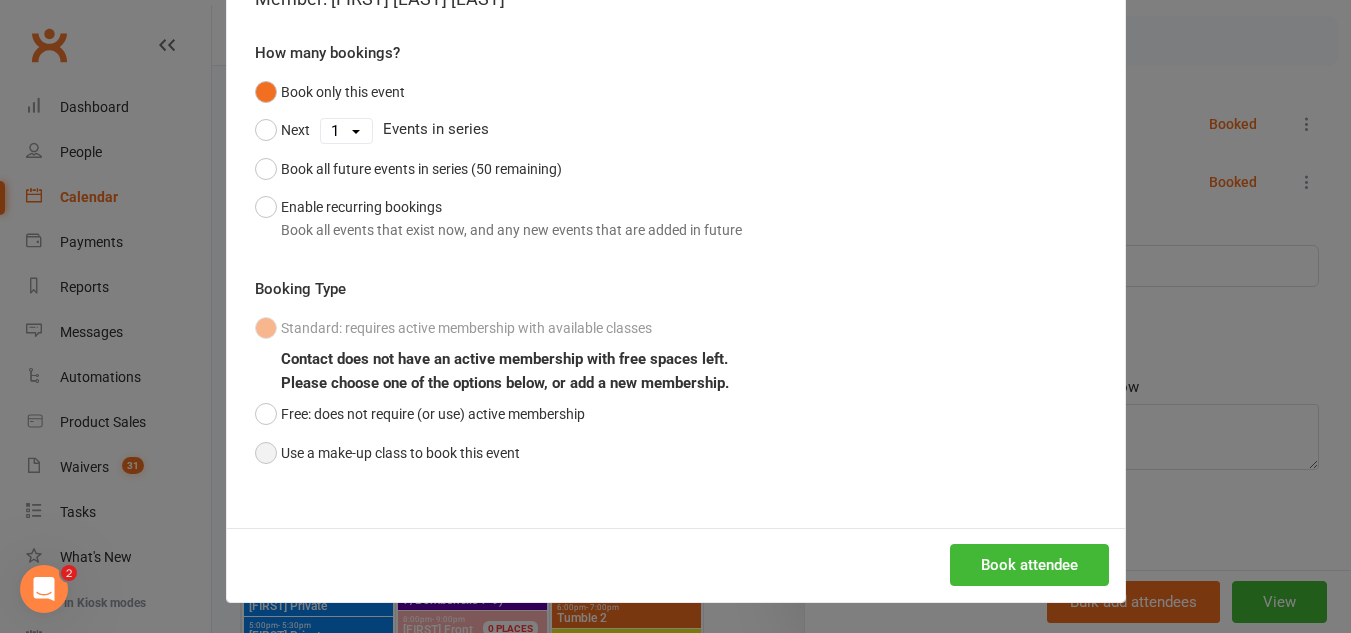 click on "Use a make-up class to book this event" at bounding box center (387, 453) 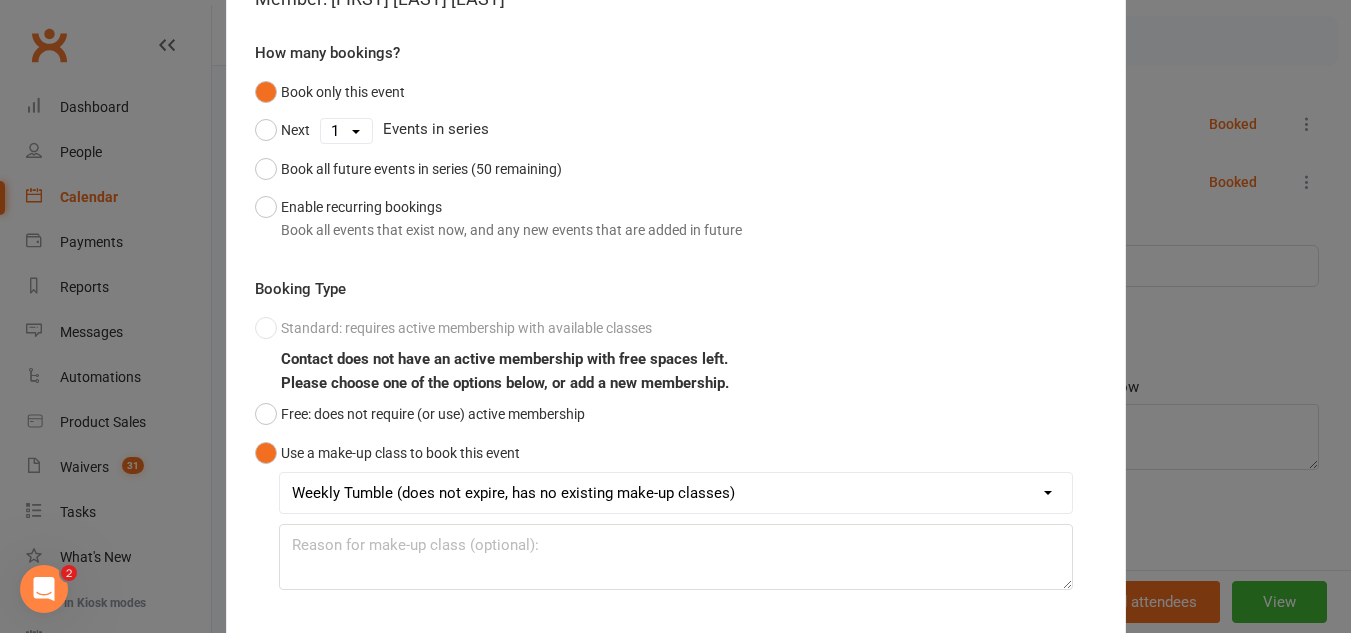 scroll, scrollTop: 268, scrollLeft: 0, axis: vertical 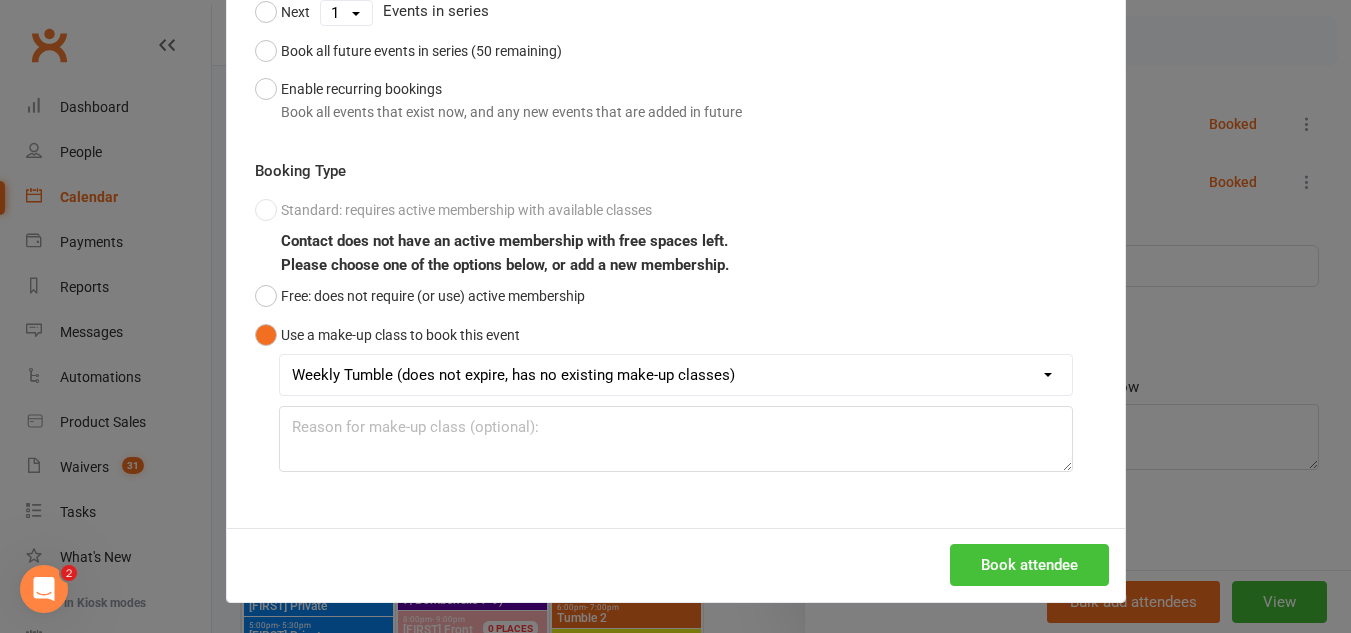 click on "Book attendee" at bounding box center (1029, 565) 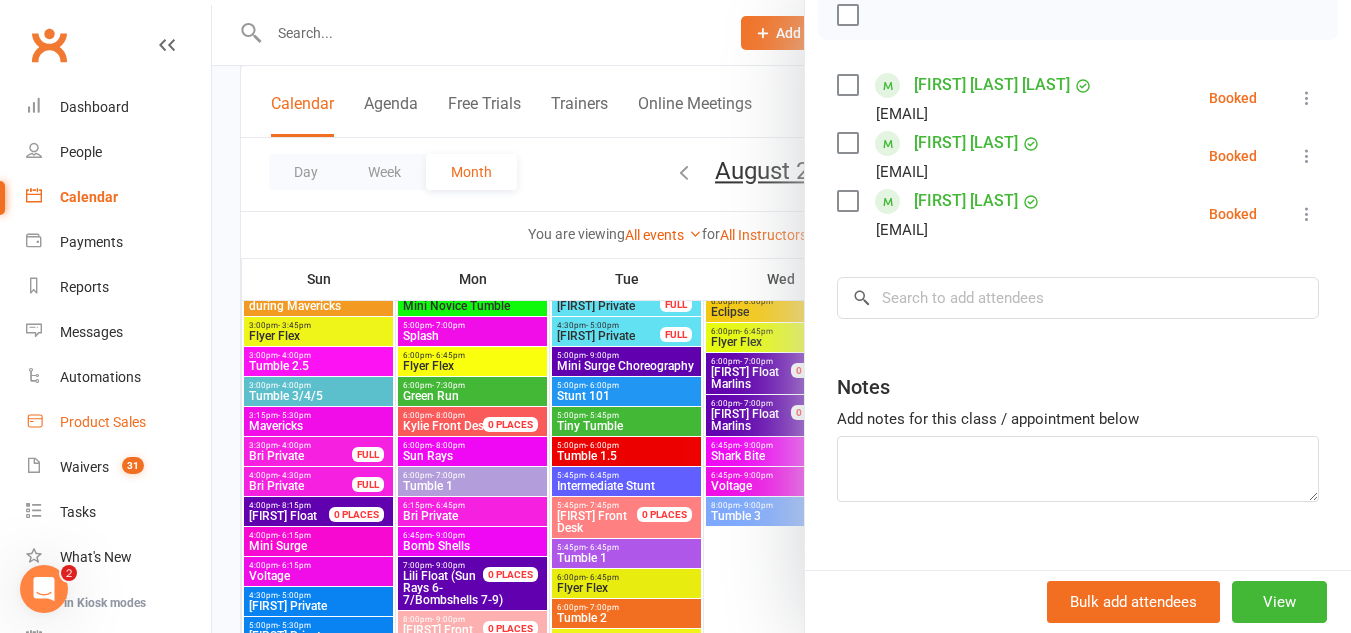 click on "Product Sales" at bounding box center [118, 422] 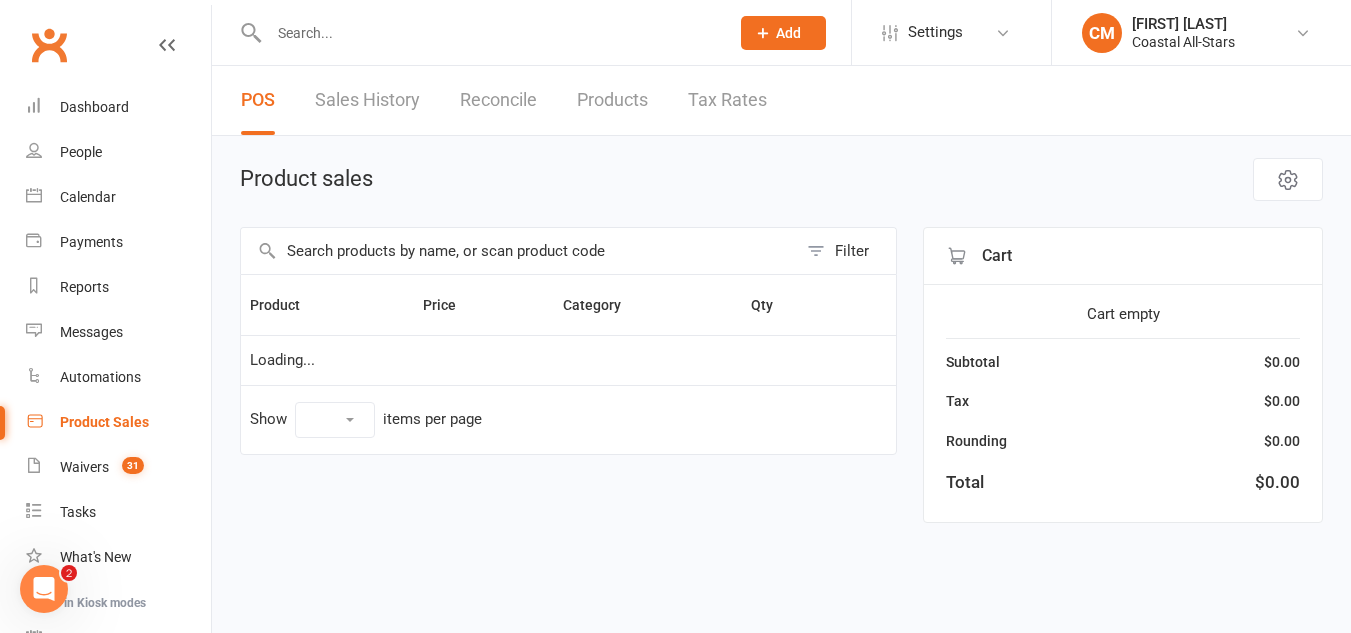 scroll, scrollTop: 0, scrollLeft: 0, axis: both 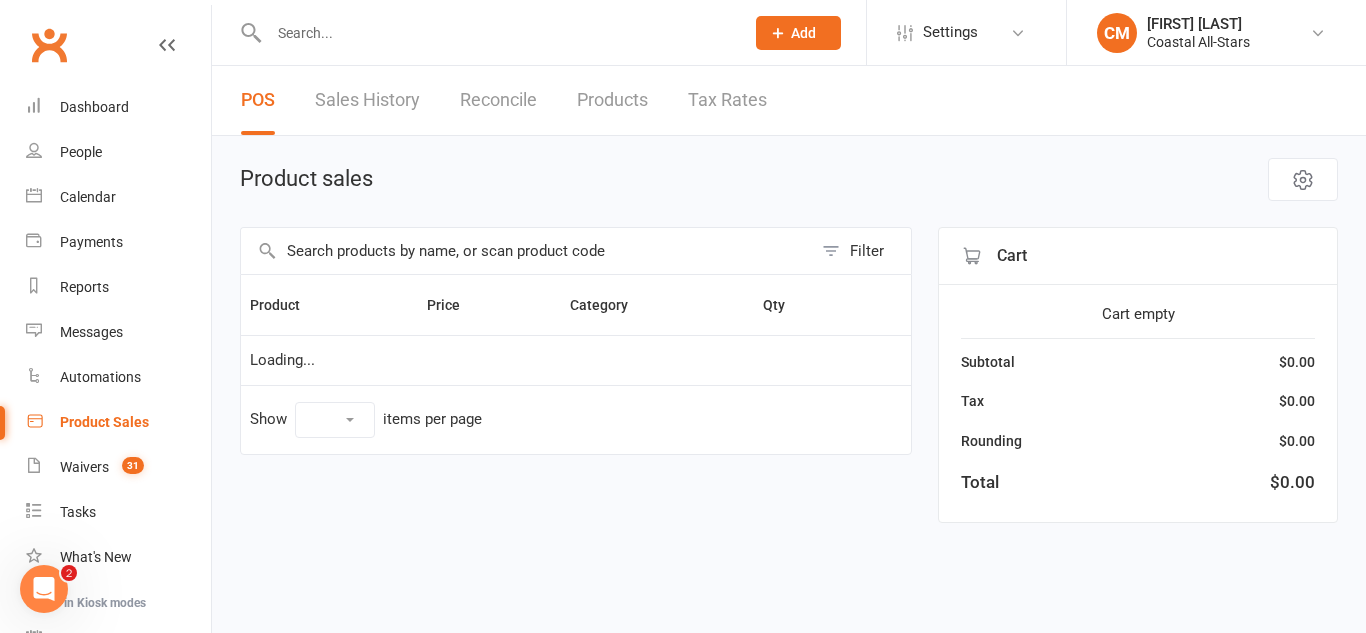 select on "50" 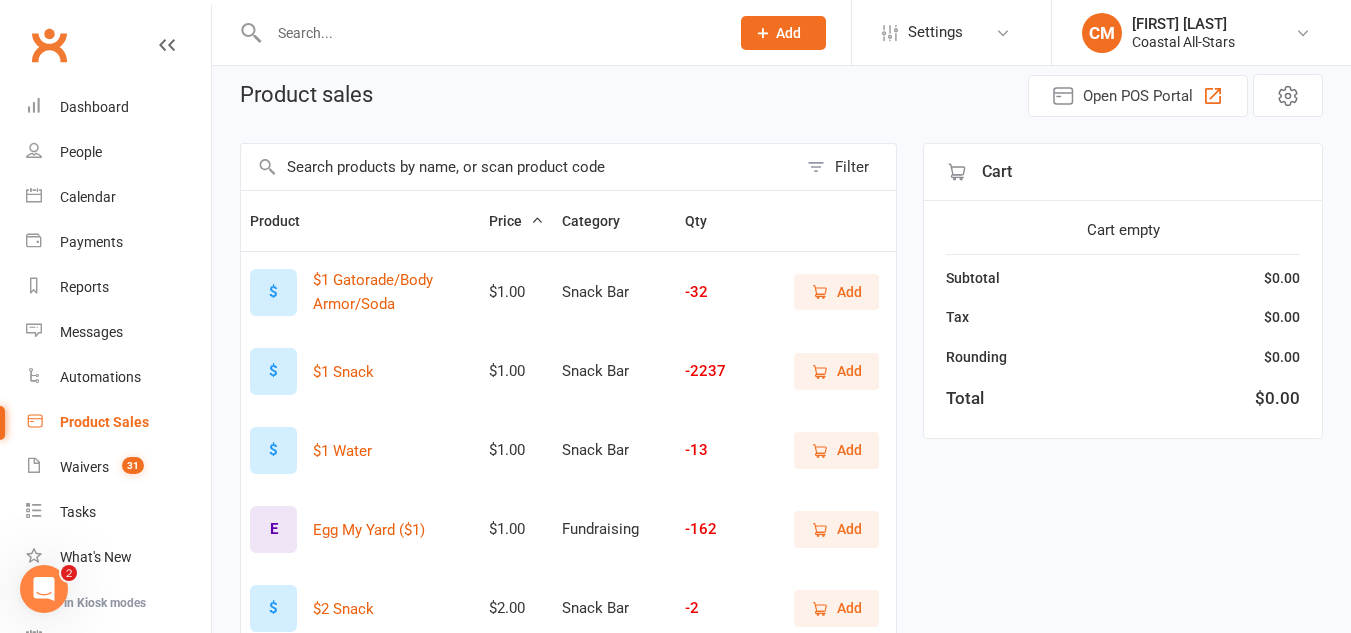 scroll, scrollTop: 85, scrollLeft: 0, axis: vertical 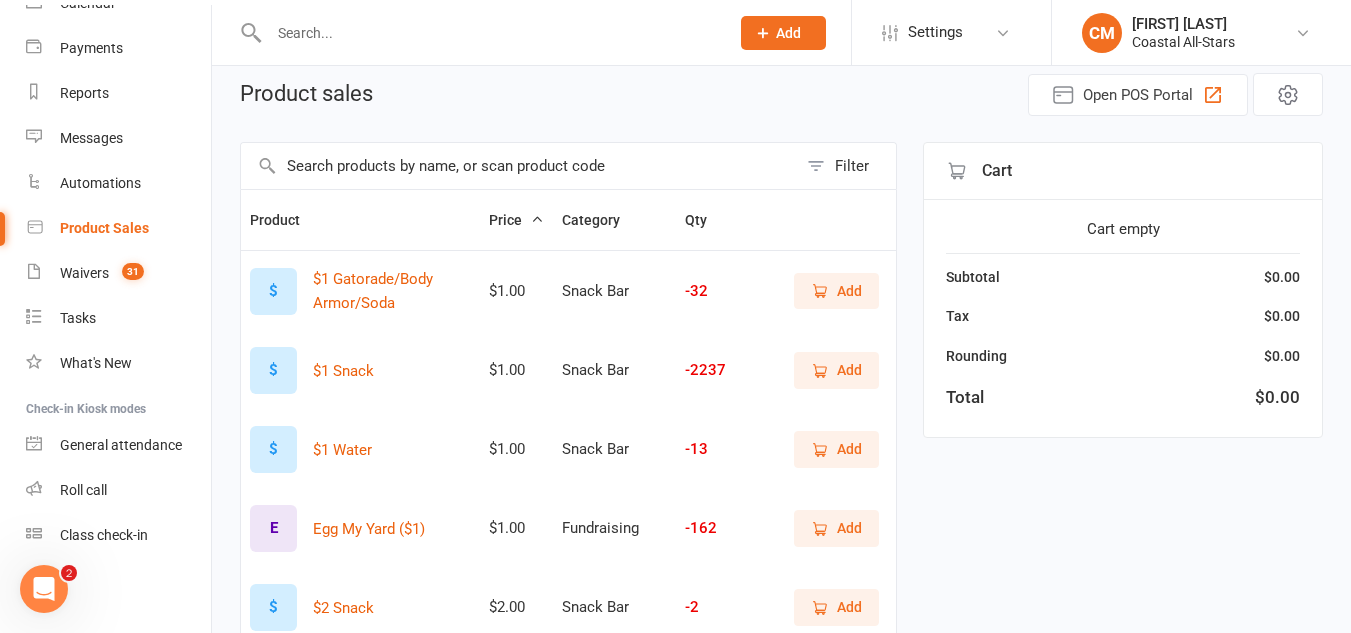 click at bounding box center [519, 166] 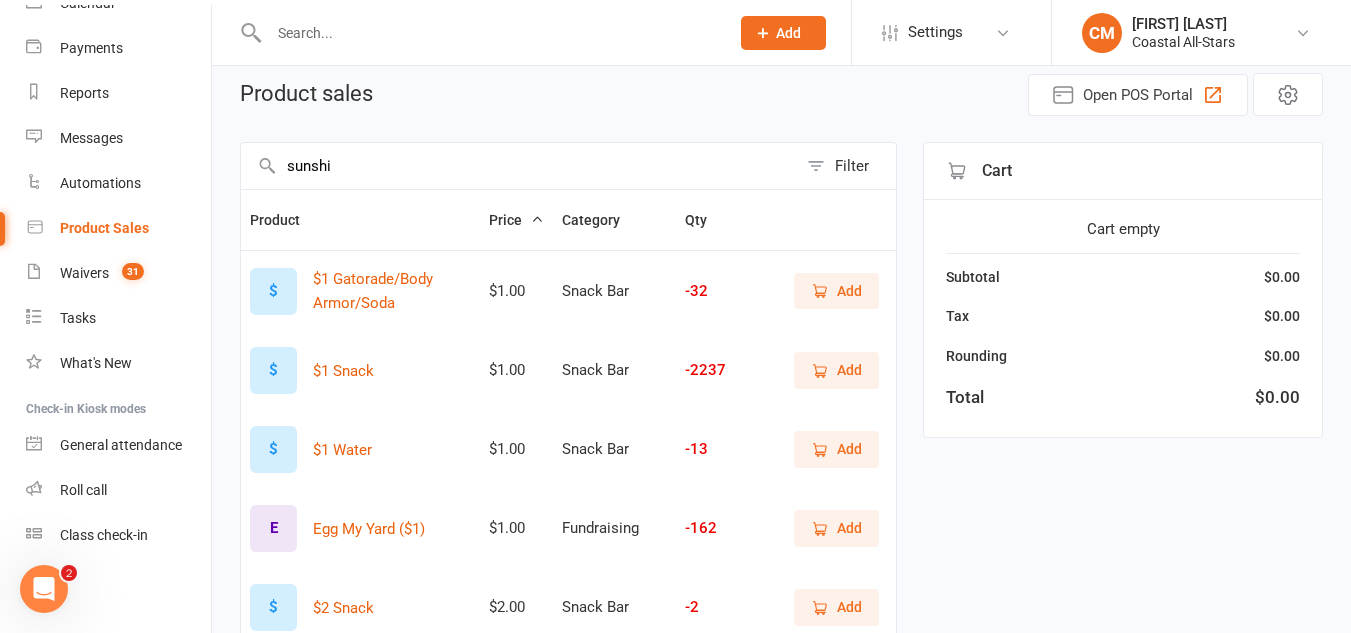 scroll, scrollTop: 0, scrollLeft: 0, axis: both 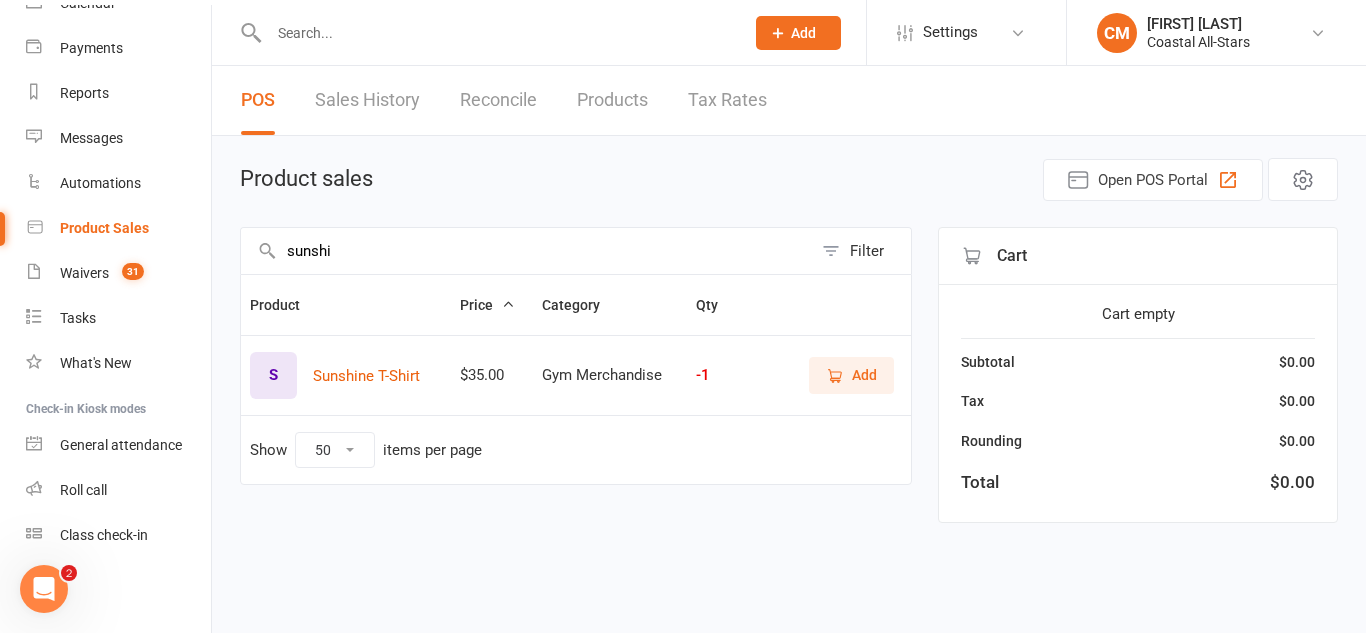click on "Add" at bounding box center (851, 375) 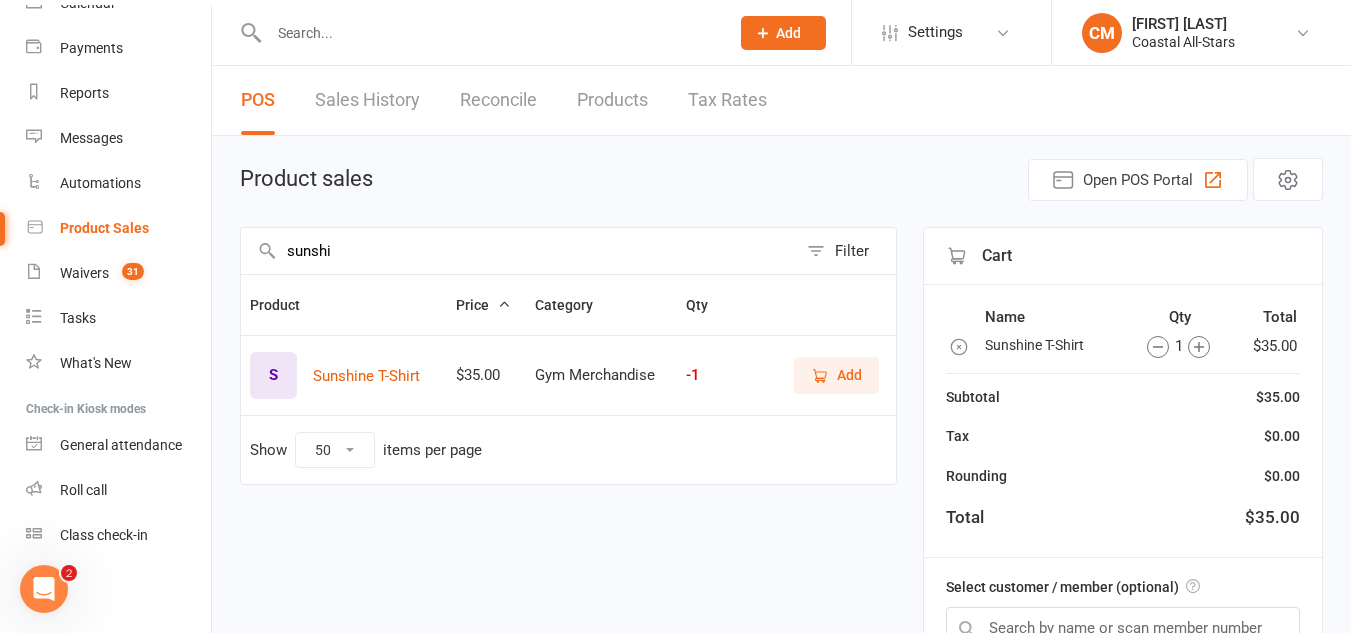 click on "sunshi" at bounding box center [519, 251] 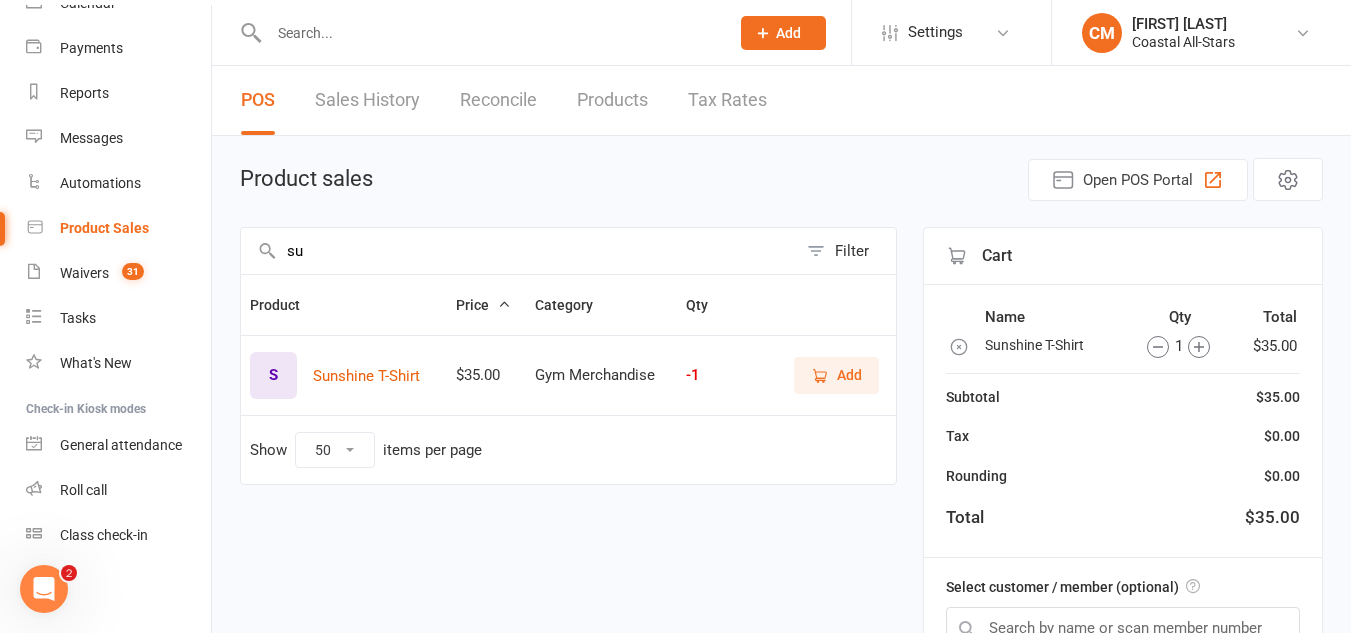 type on "s" 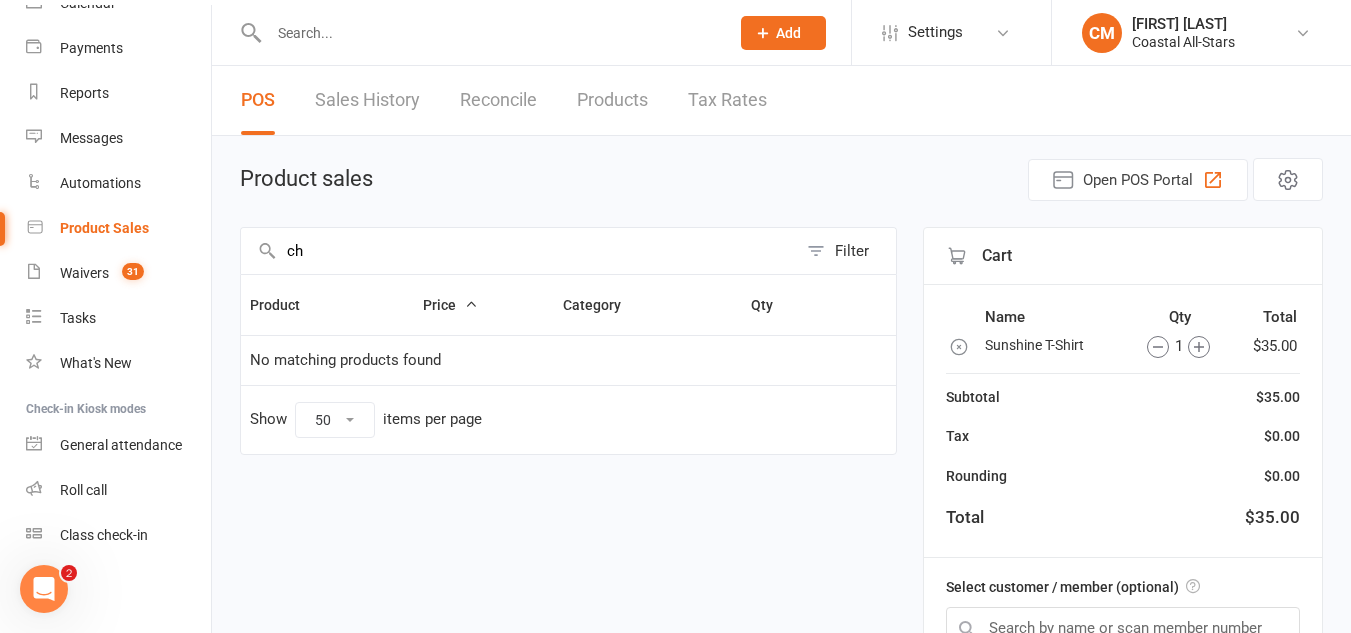 type on "c" 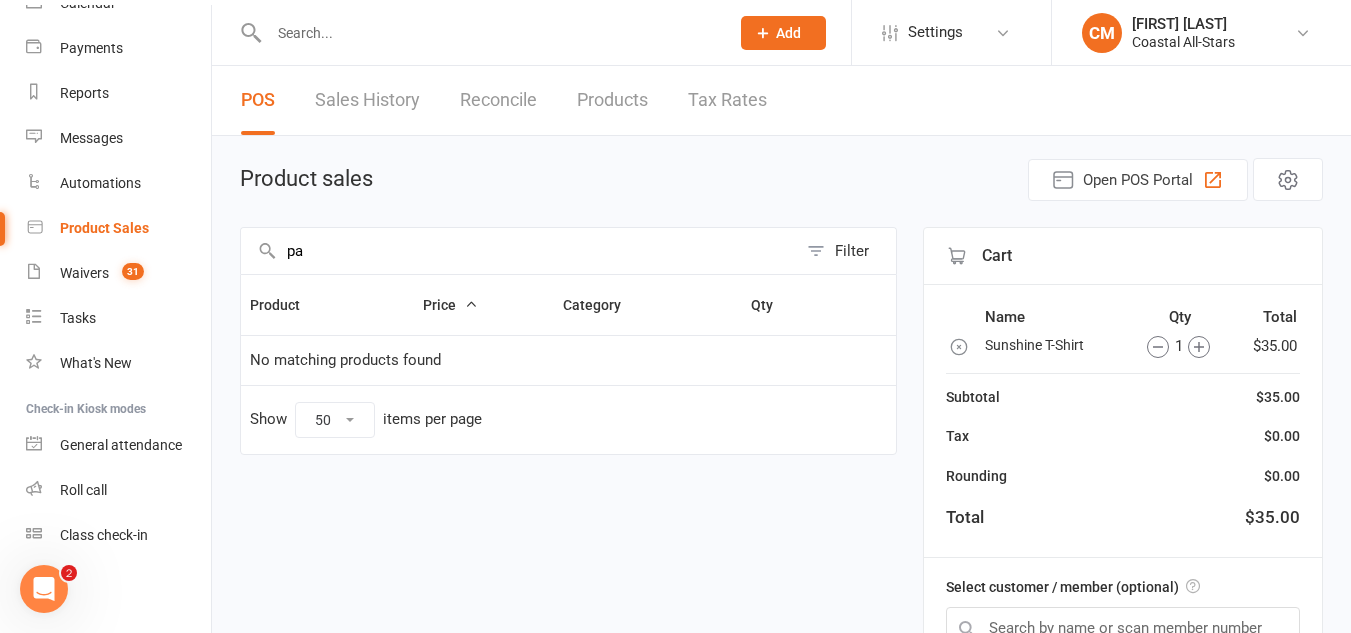 type on "p" 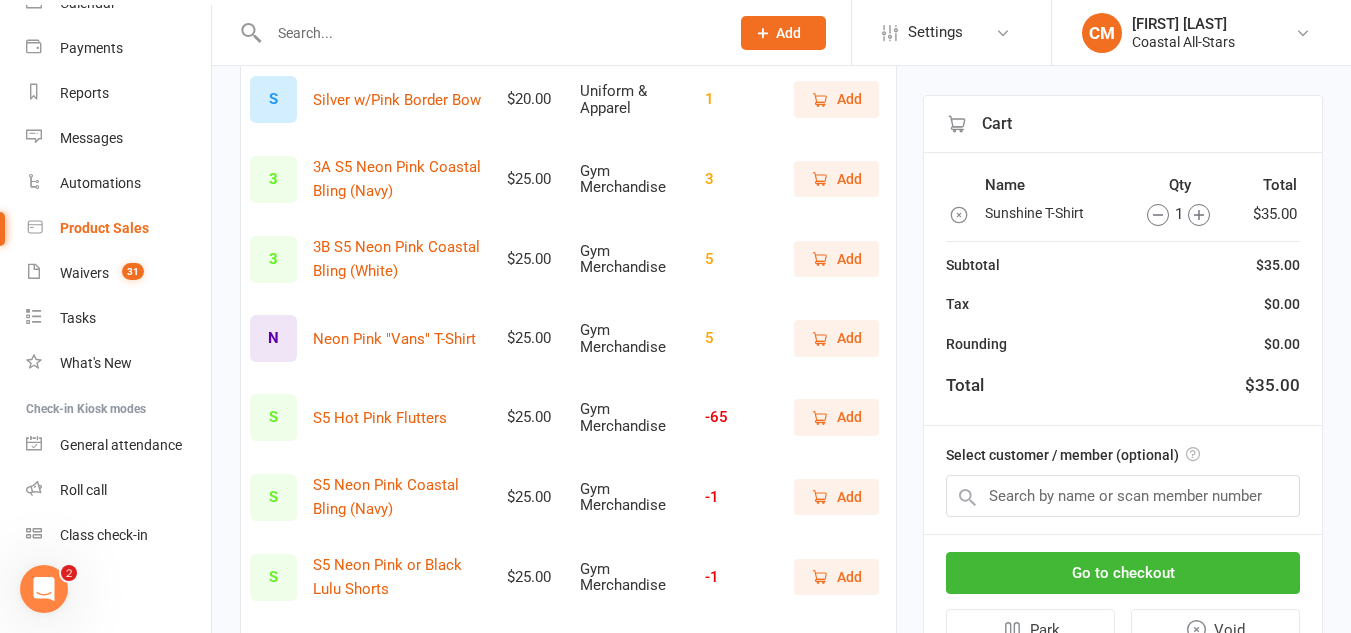 scroll, scrollTop: 517, scrollLeft: 0, axis: vertical 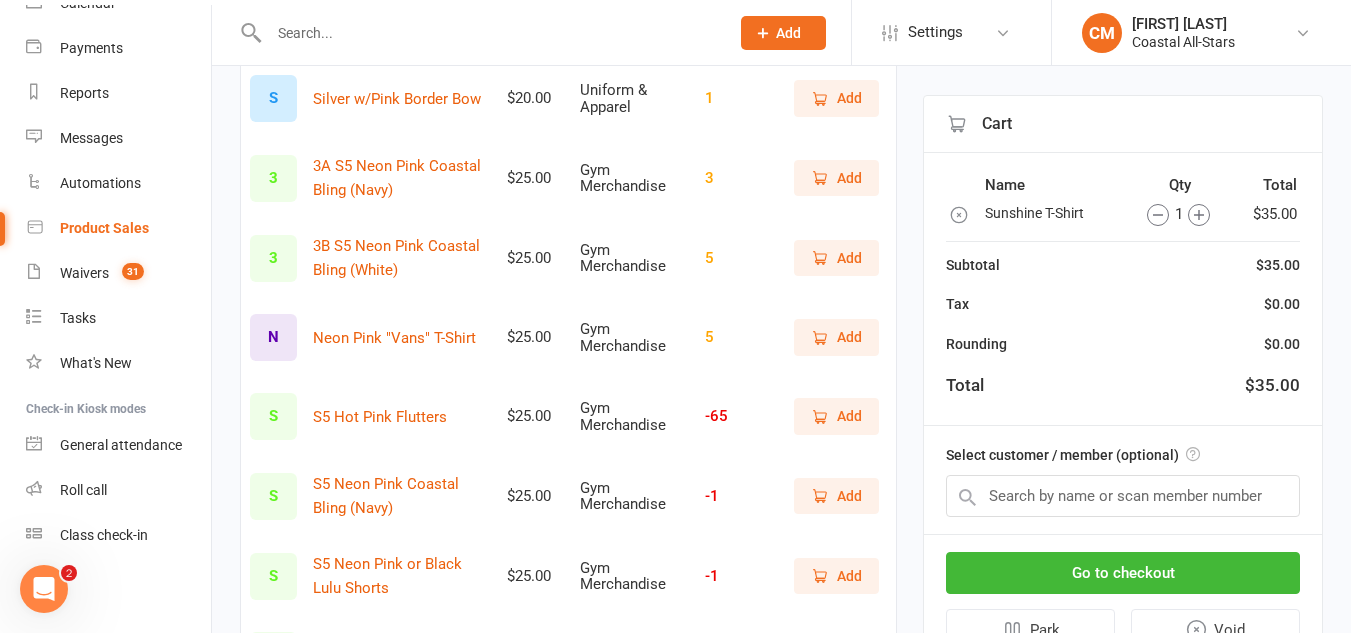 type on "pink" 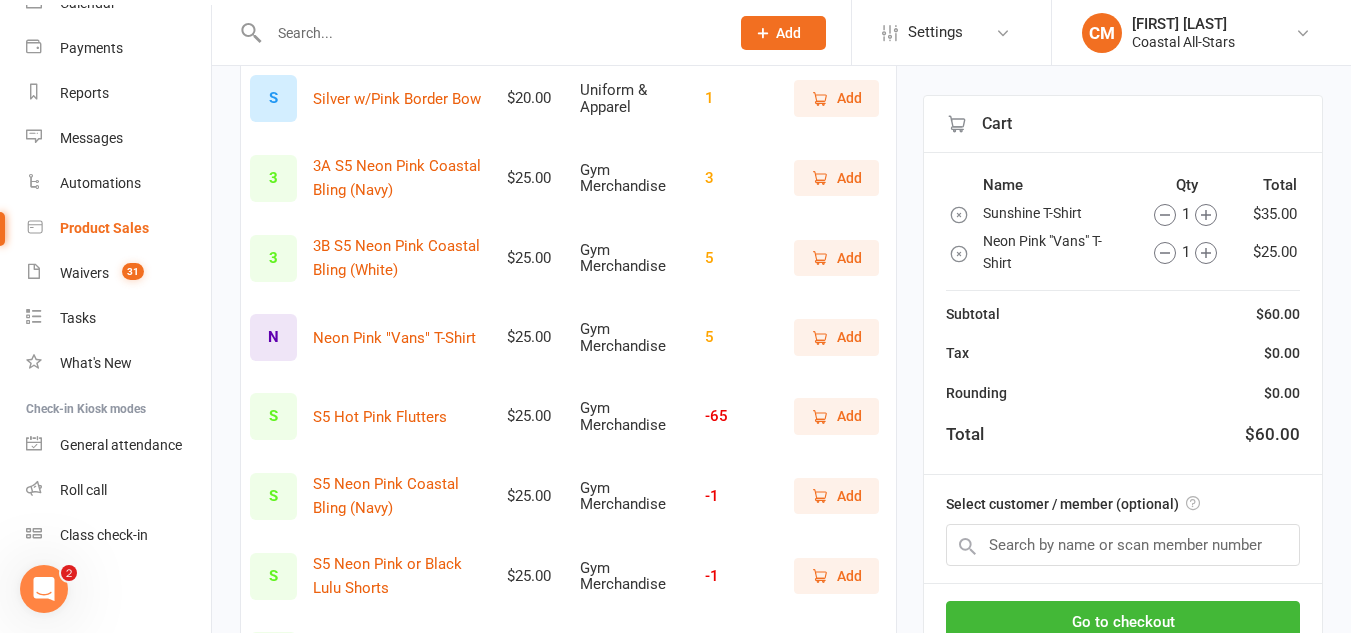 scroll, scrollTop: 594, scrollLeft: 0, axis: vertical 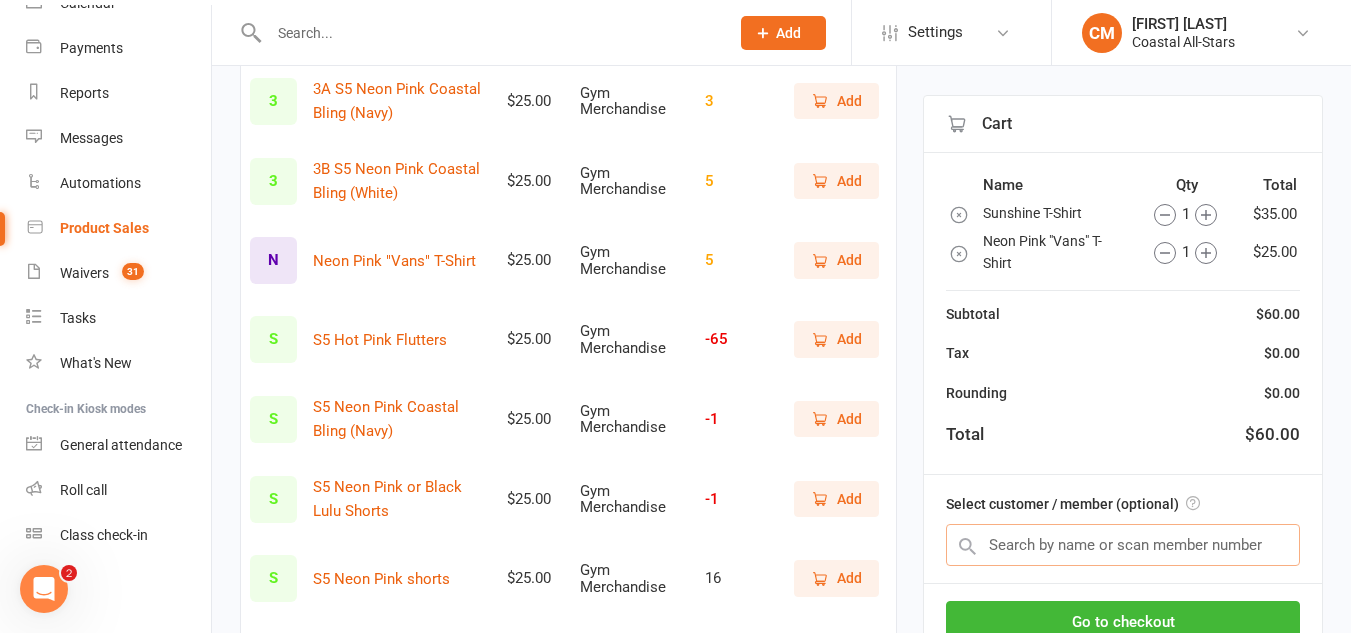 click at bounding box center (1123, 545) 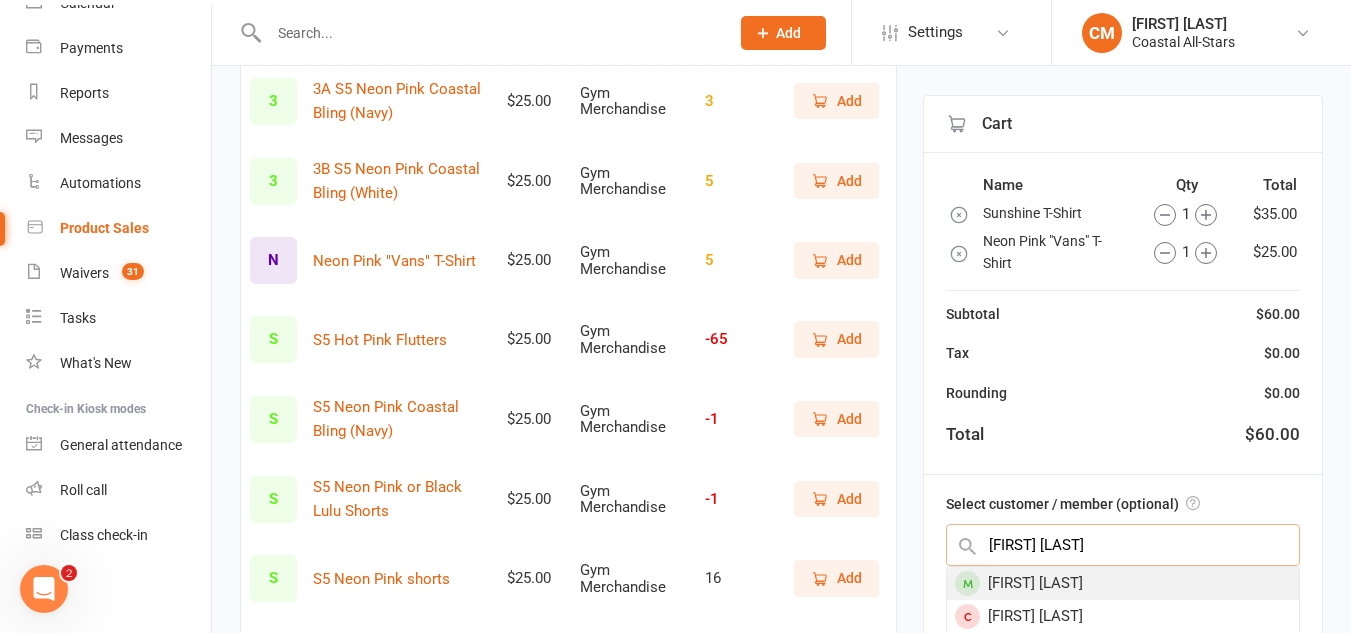 type on "leila shel" 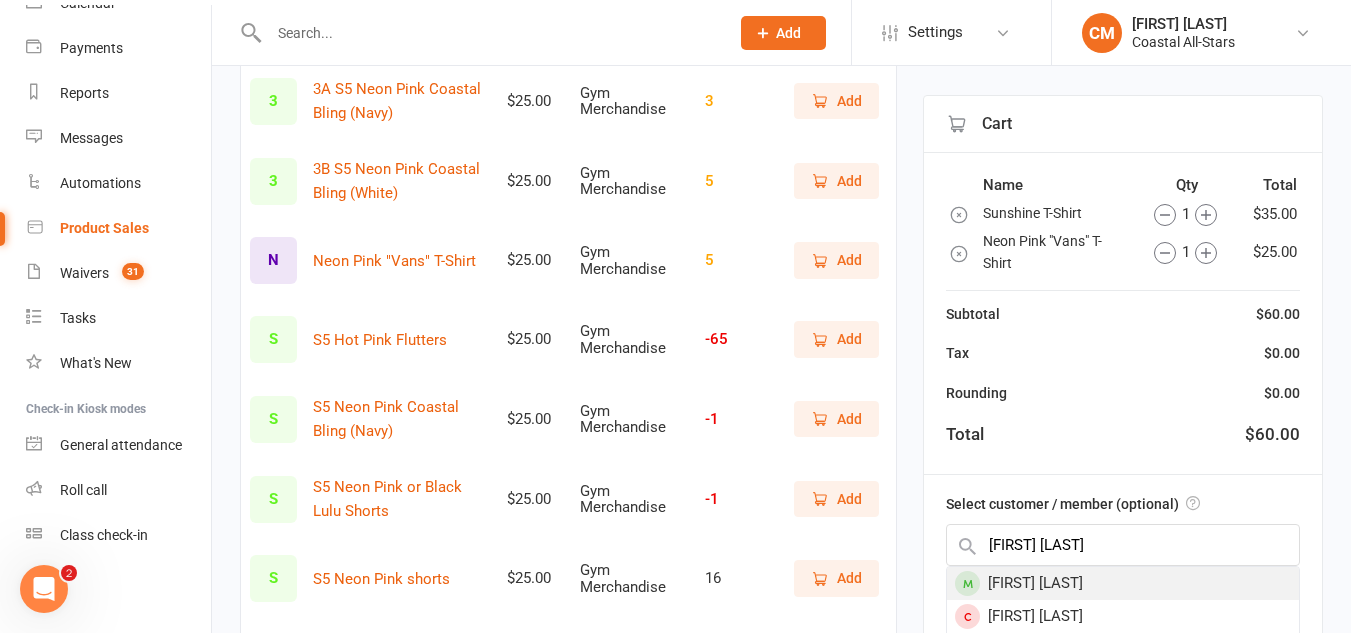 click on "Leila Shelton" at bounding box center [1123, 583] 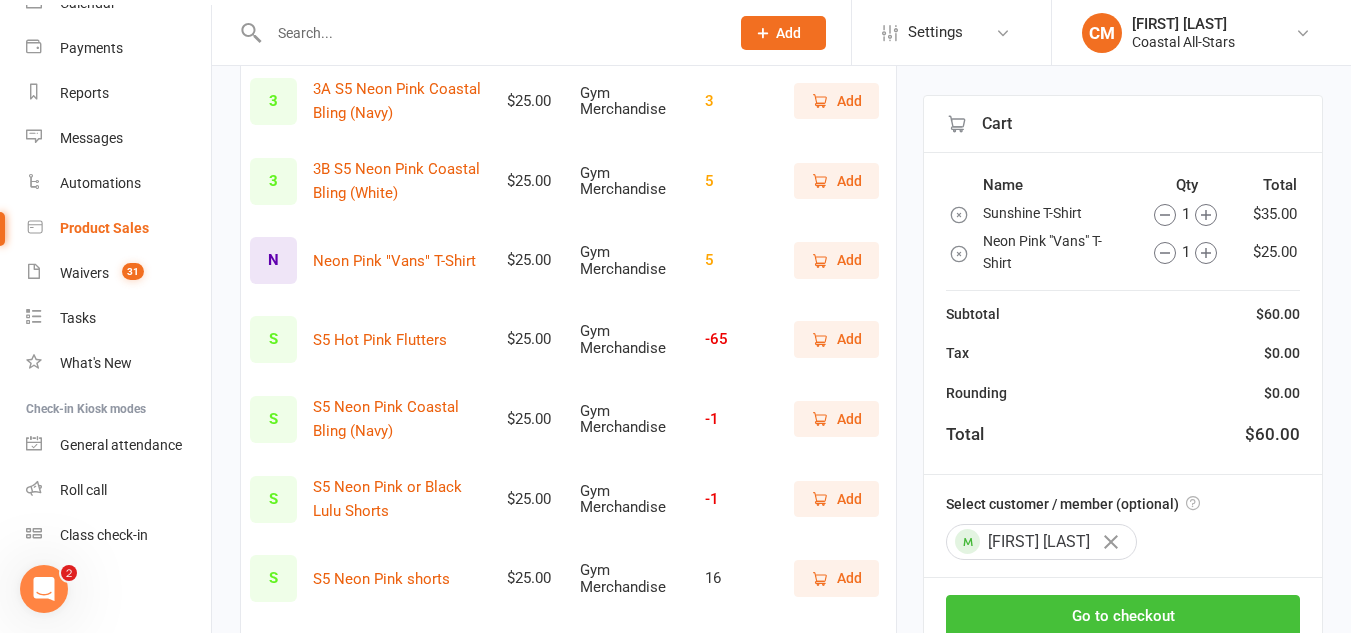 click on "Go to checkout" at bounding box center [1123, 616] 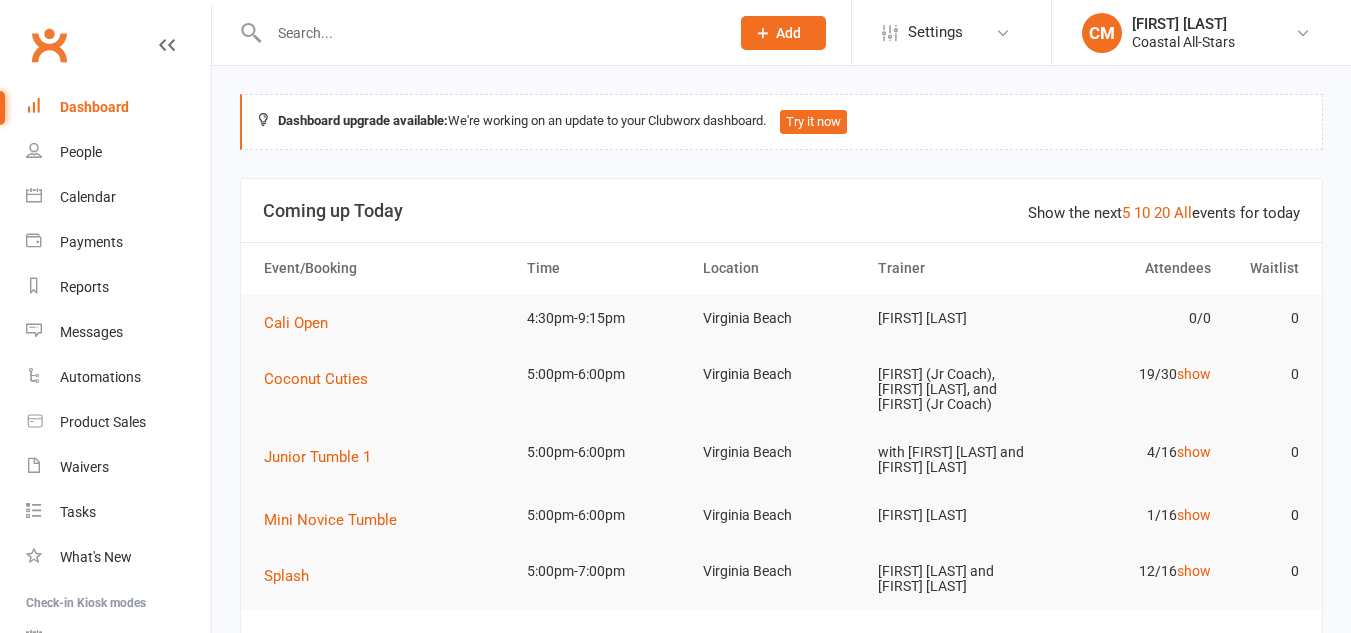 scroll, scrollTop: 0, scrollLeft: 0, axis: both 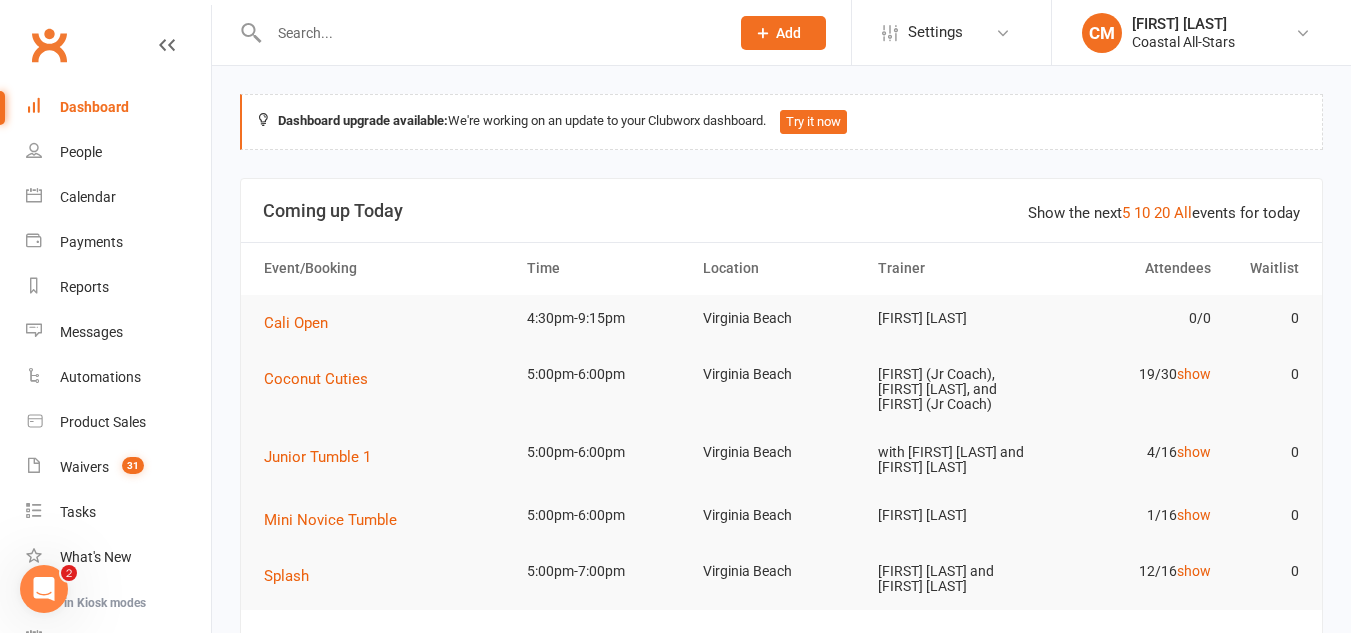 click at bounding box center (477, 32) 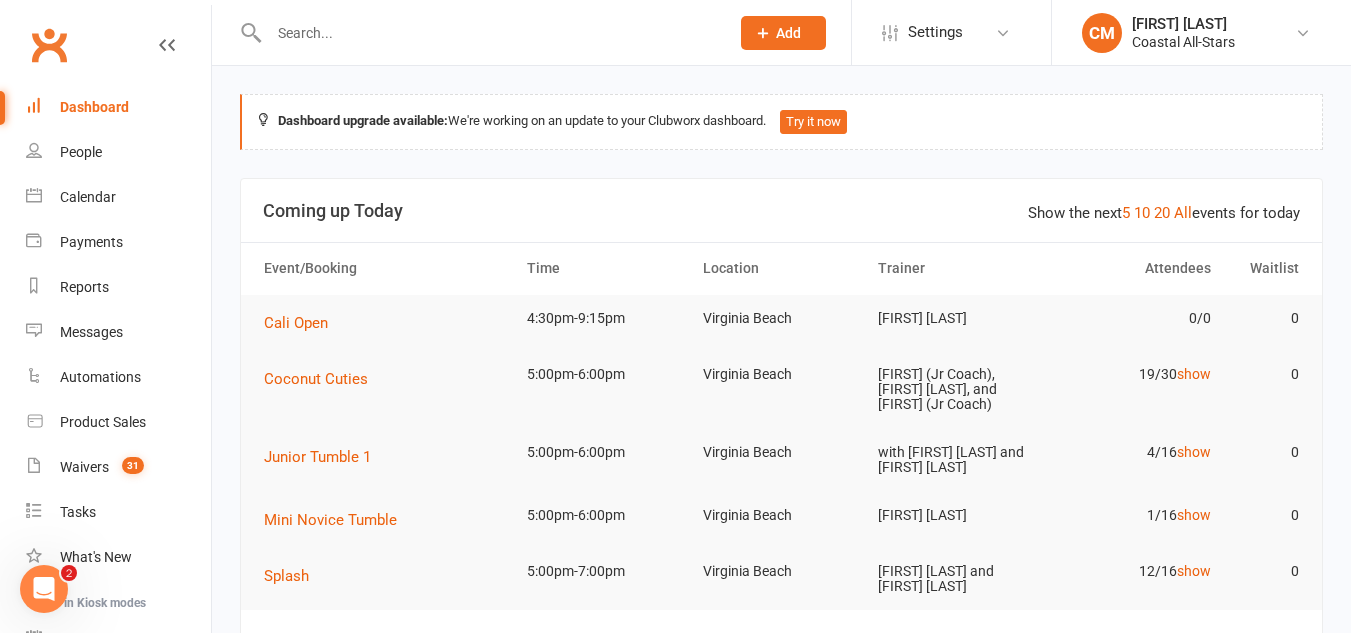 click at bounding box center (477, 32) 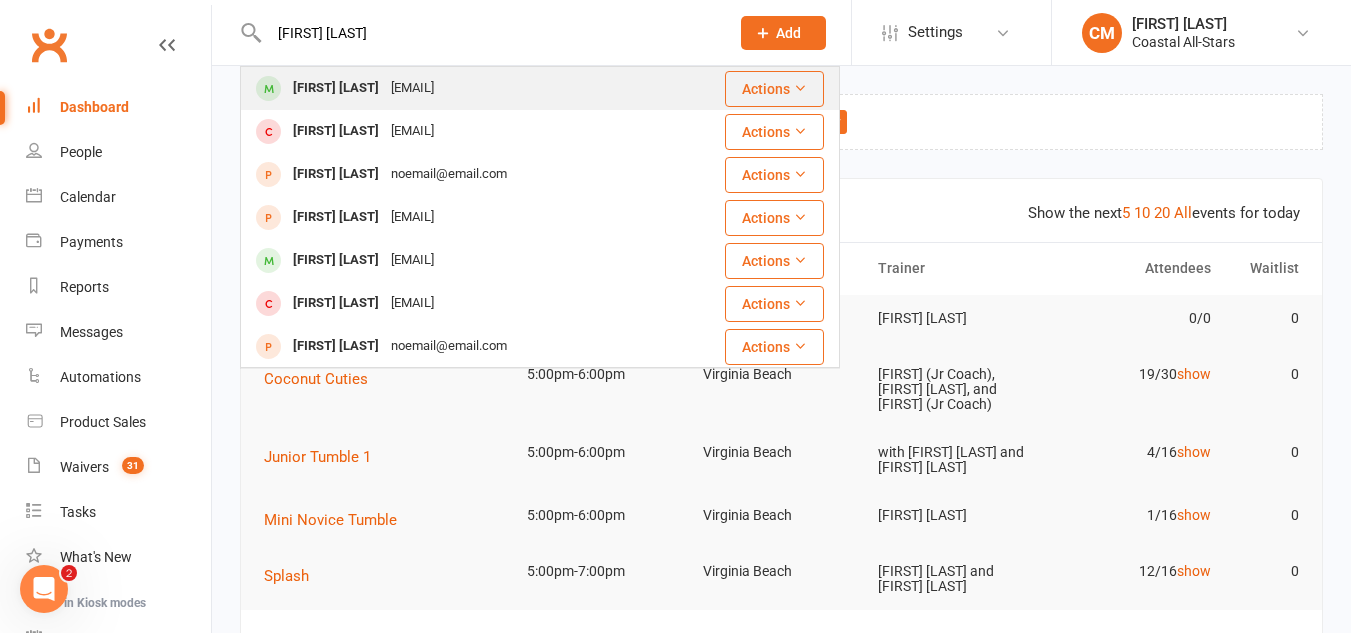 type on "isabella cabrera" 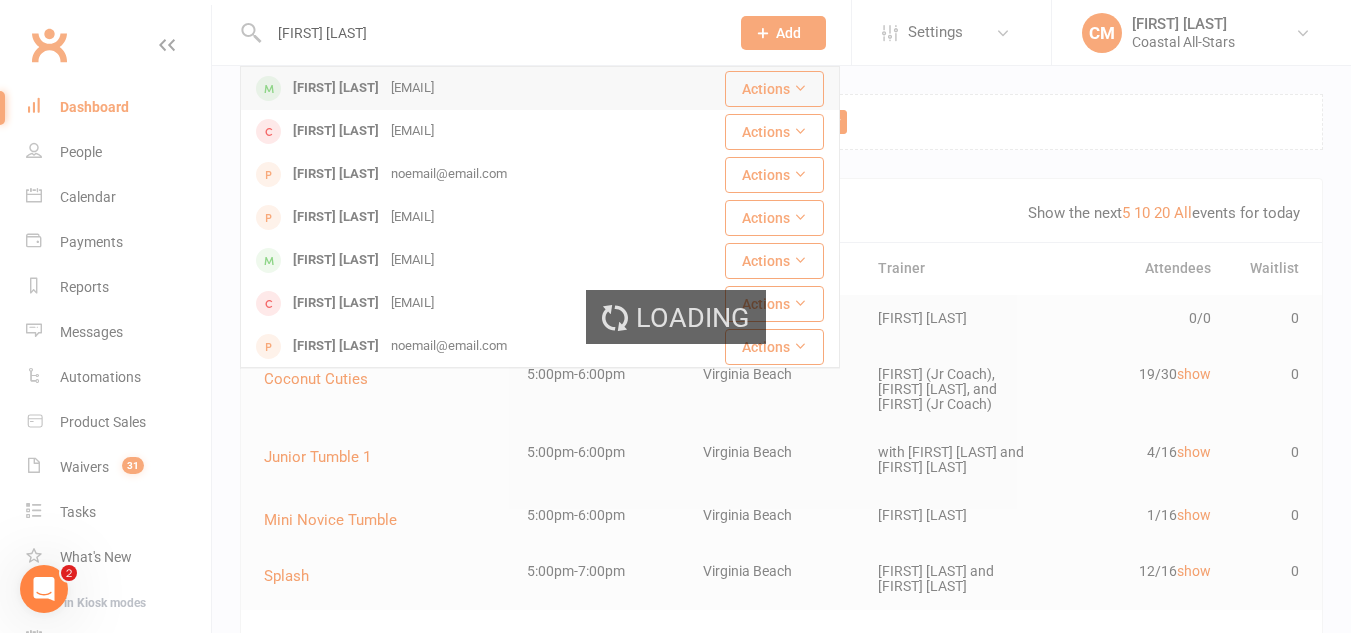 type 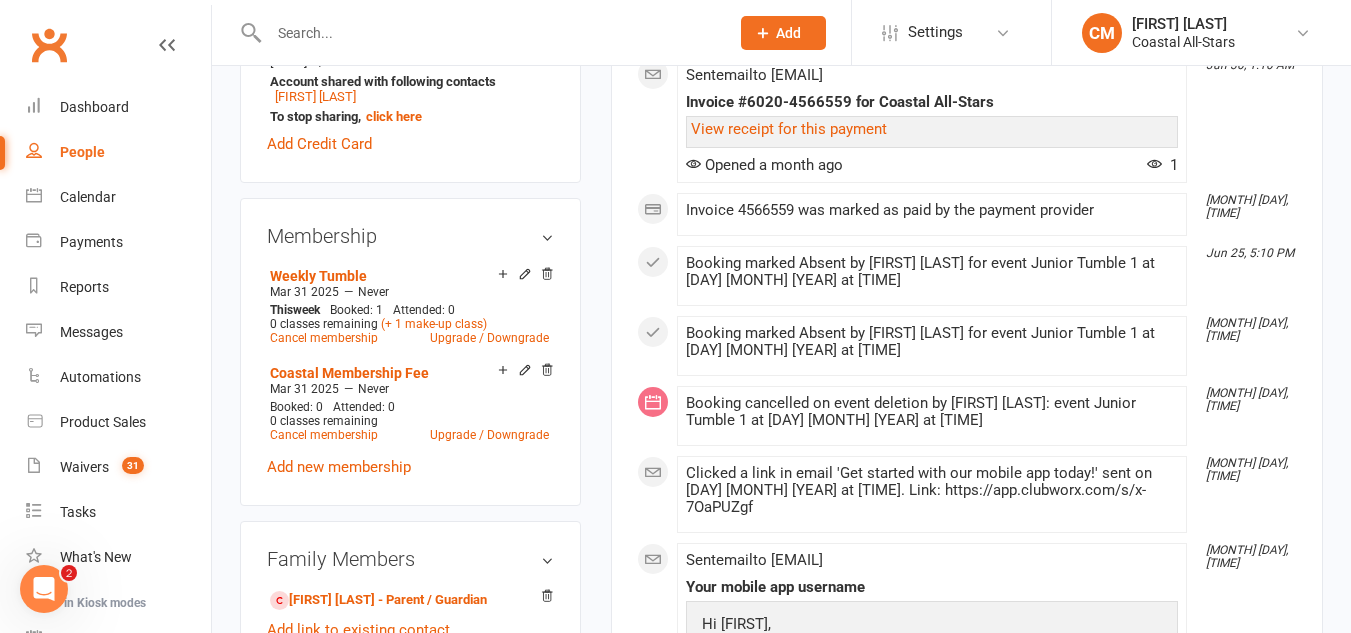 scroll, scrollTop: 734, scrollLeft: 0, axis: vertical 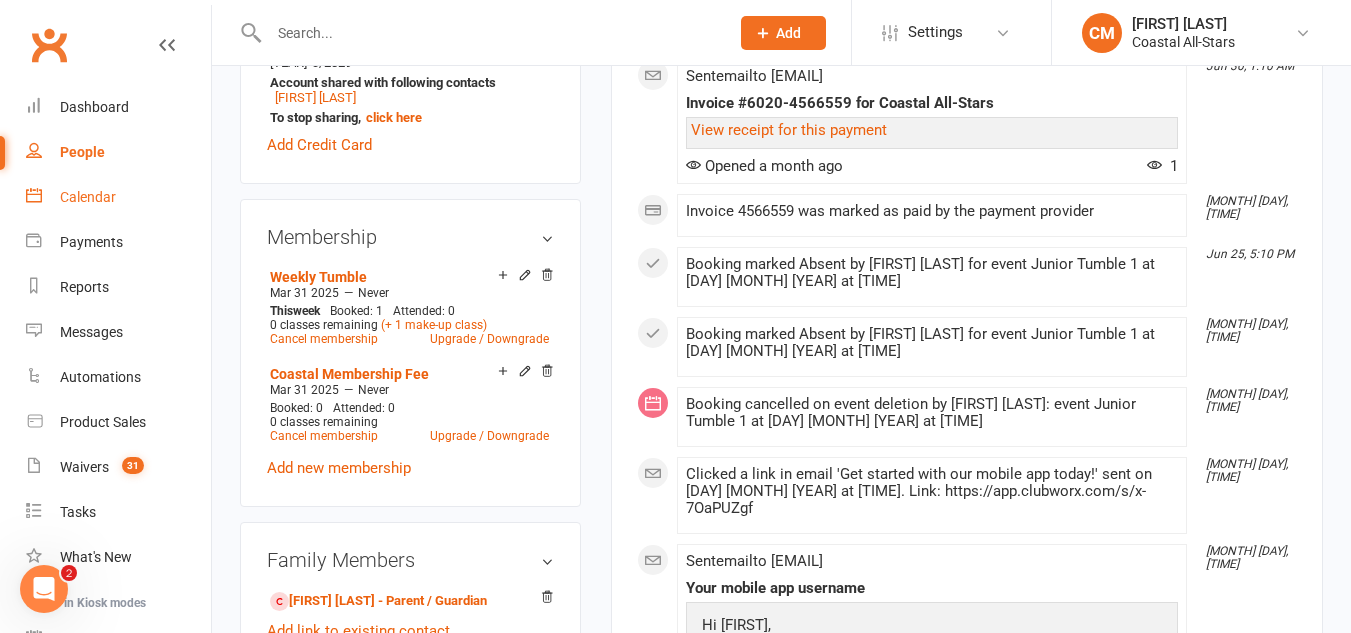 click on "Calendar" at bounding box center (88, 197) 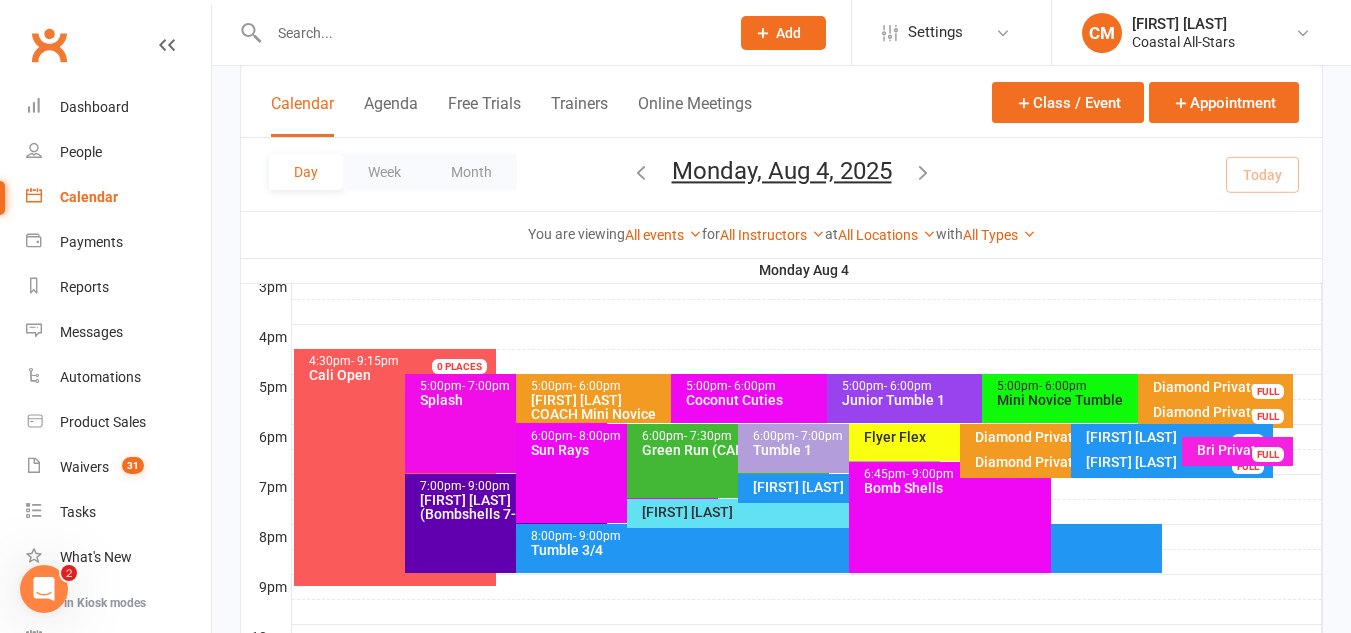 scroll, scrollTop: 883, scrollLeft: 0, axis: vertical 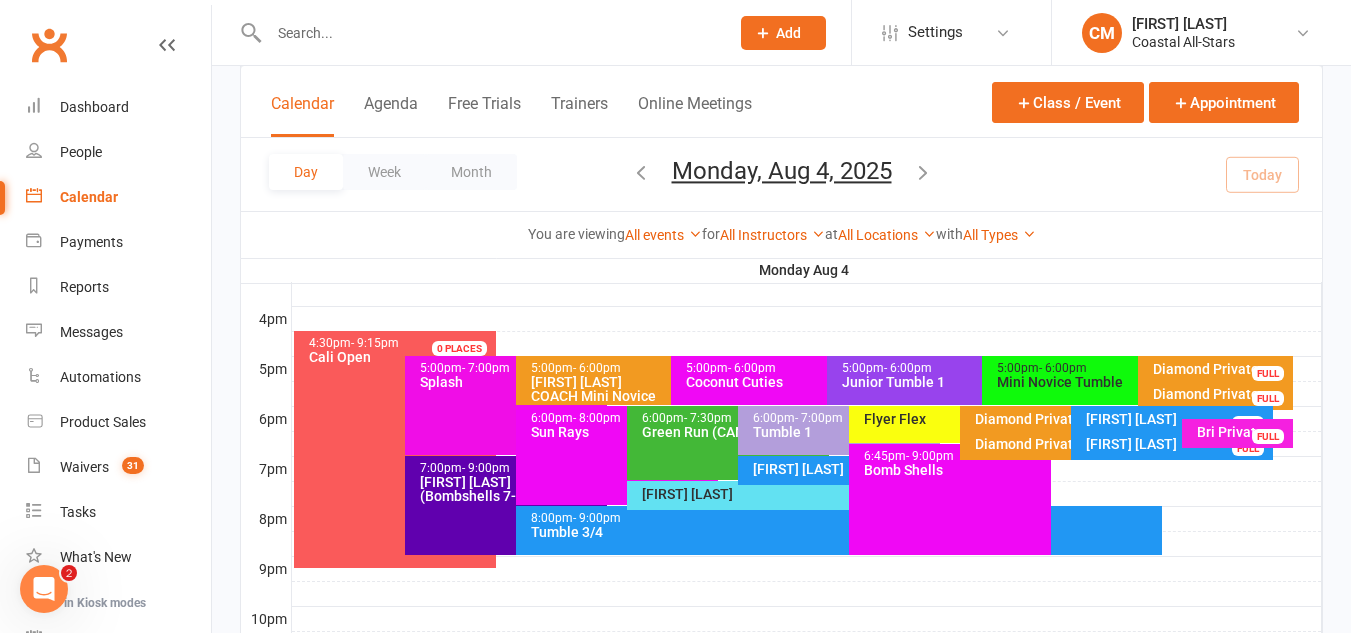 click on "Junior Tumble 1" at bounding box center (977, 382) 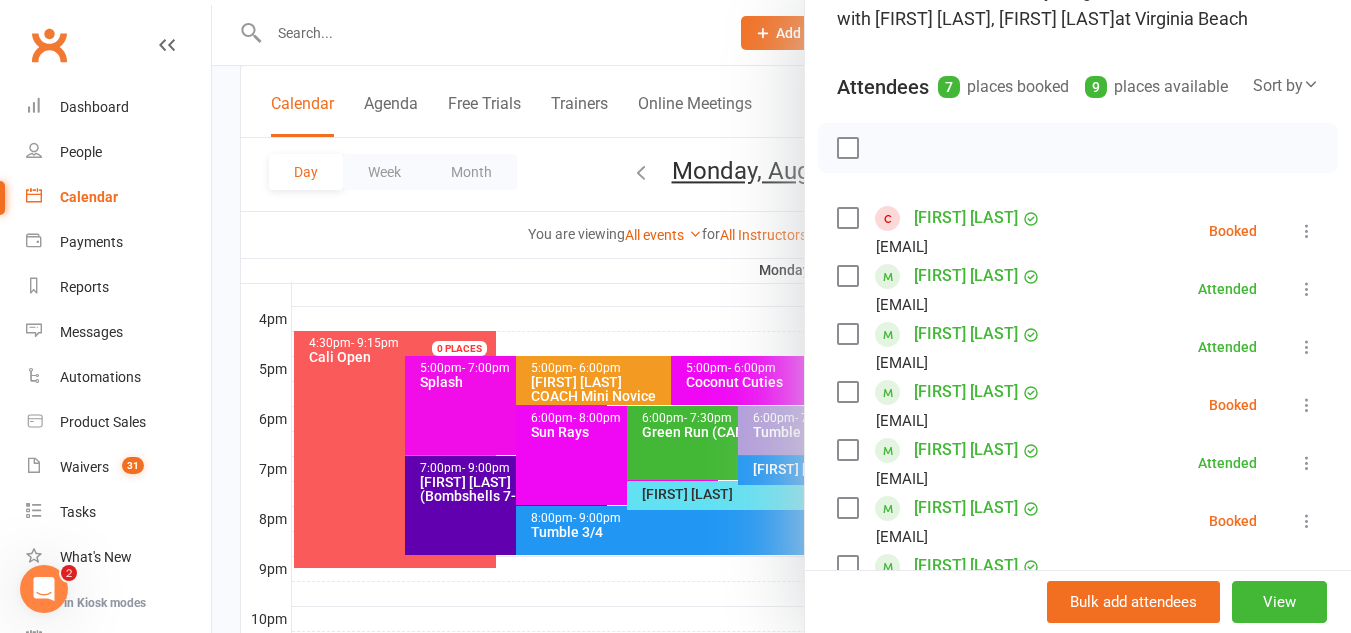 scroll, scrollTop: 171, scrollLeft: 0, axis: vertical 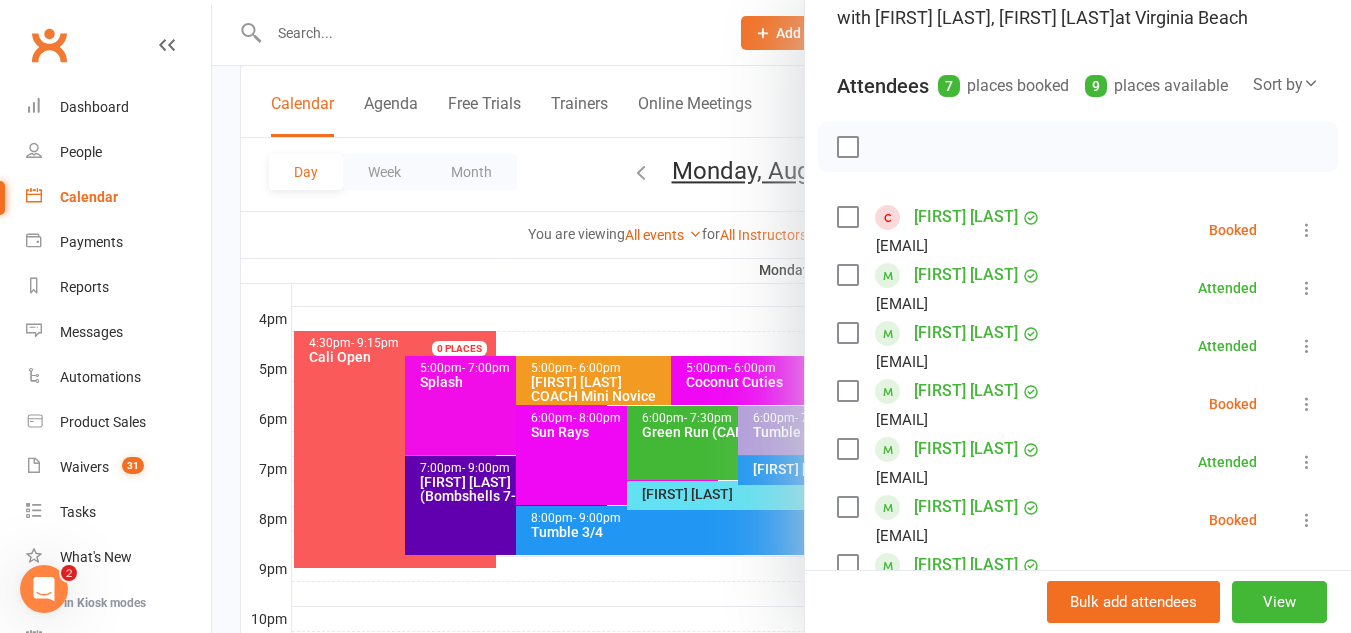 click at bounding box center [1307, 230] 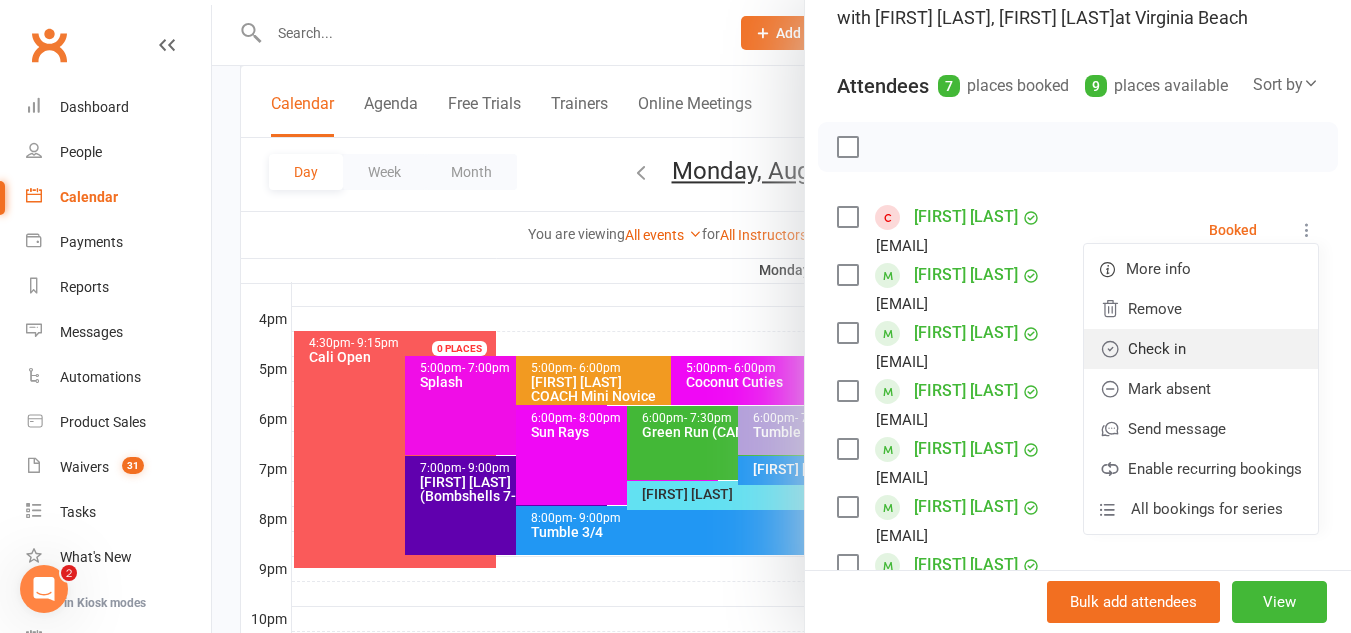 click on "Check in" at bounding box center [1201, 349] 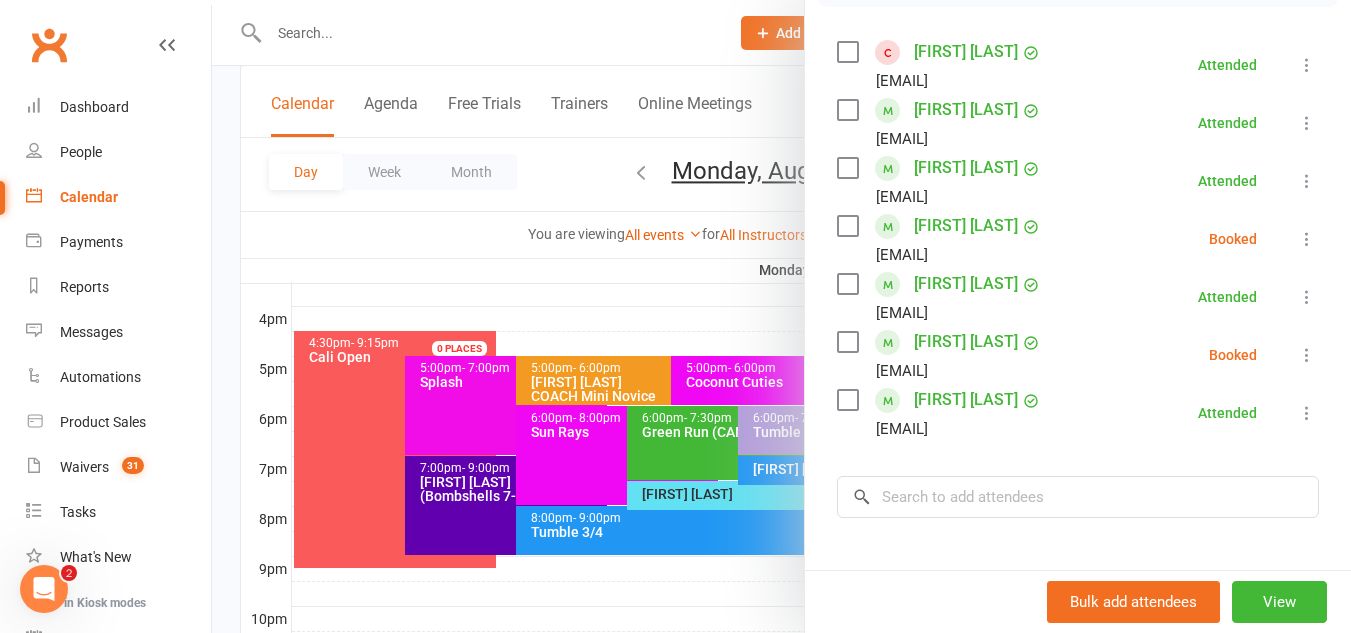 scroll, scrollTop: 338, scrollLeft: 0, axis: vertical 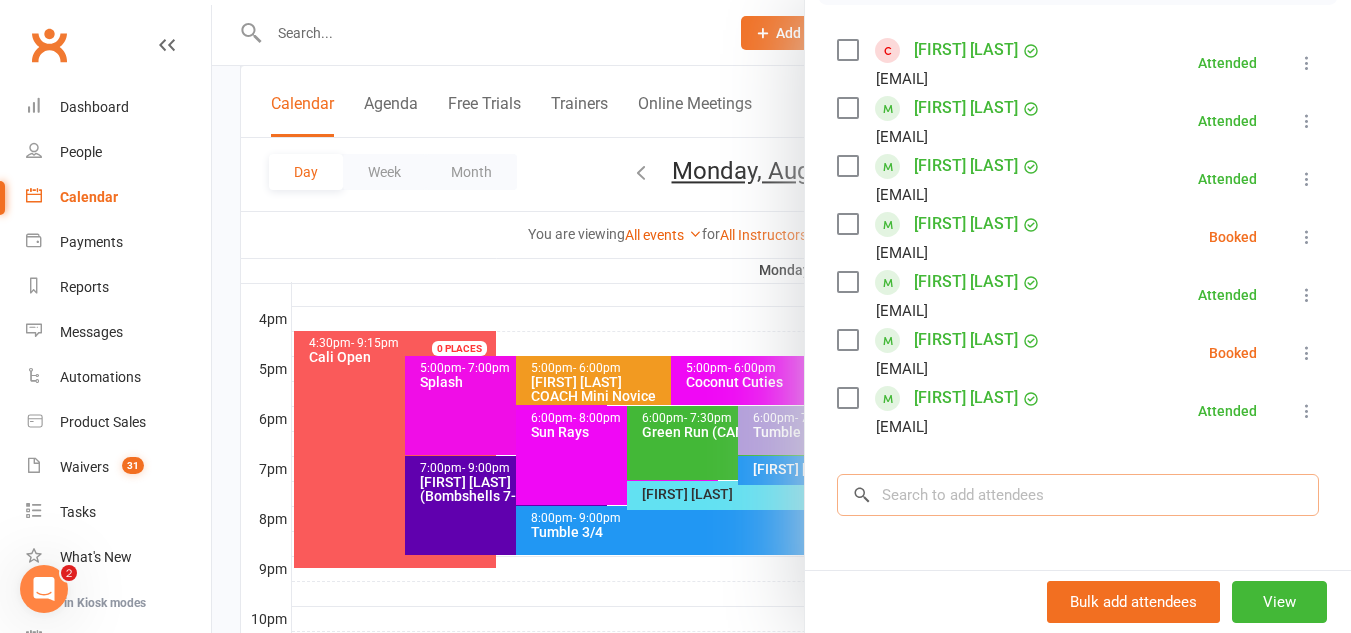 click at bounding box center (1078, 495) 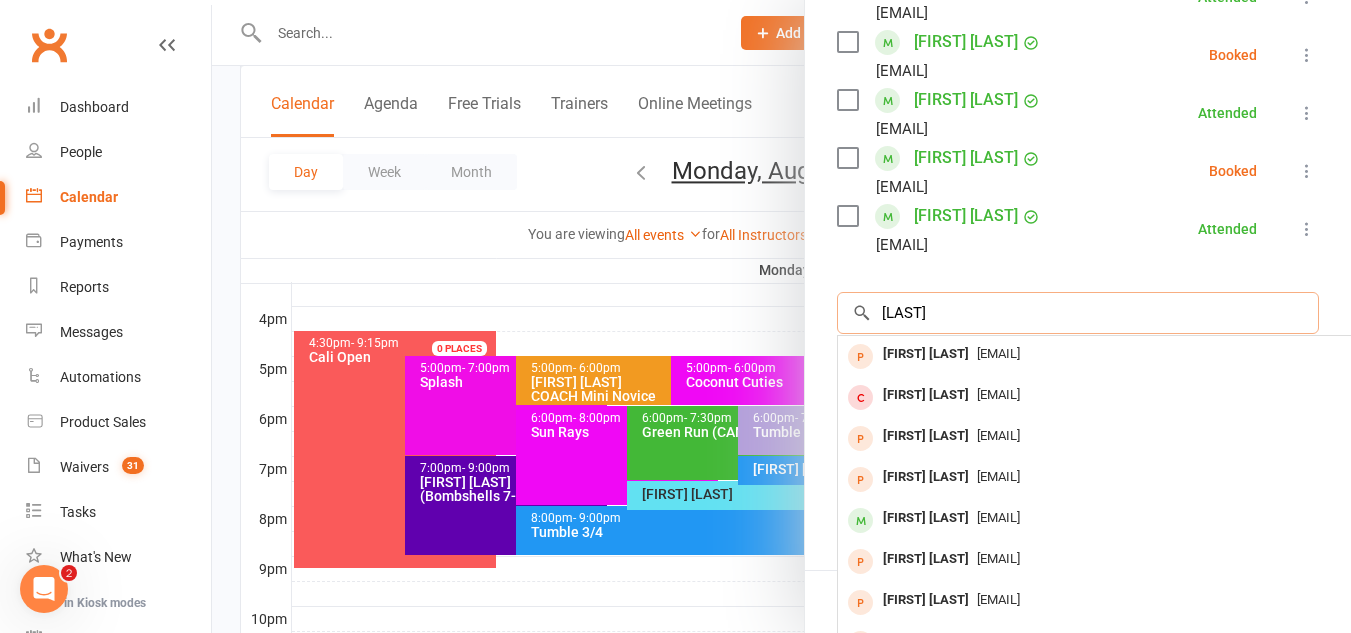scroll, scrollTop: 521, scrollLeft: 0, axis: vertical 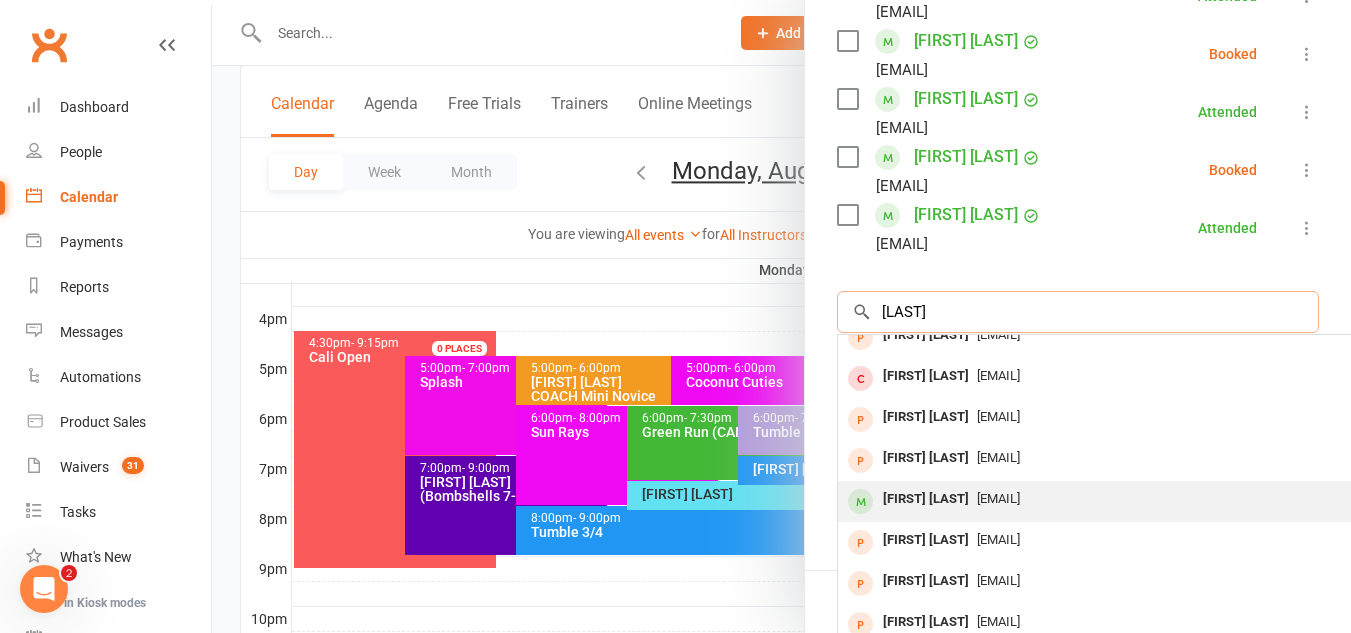 type on "davidson" 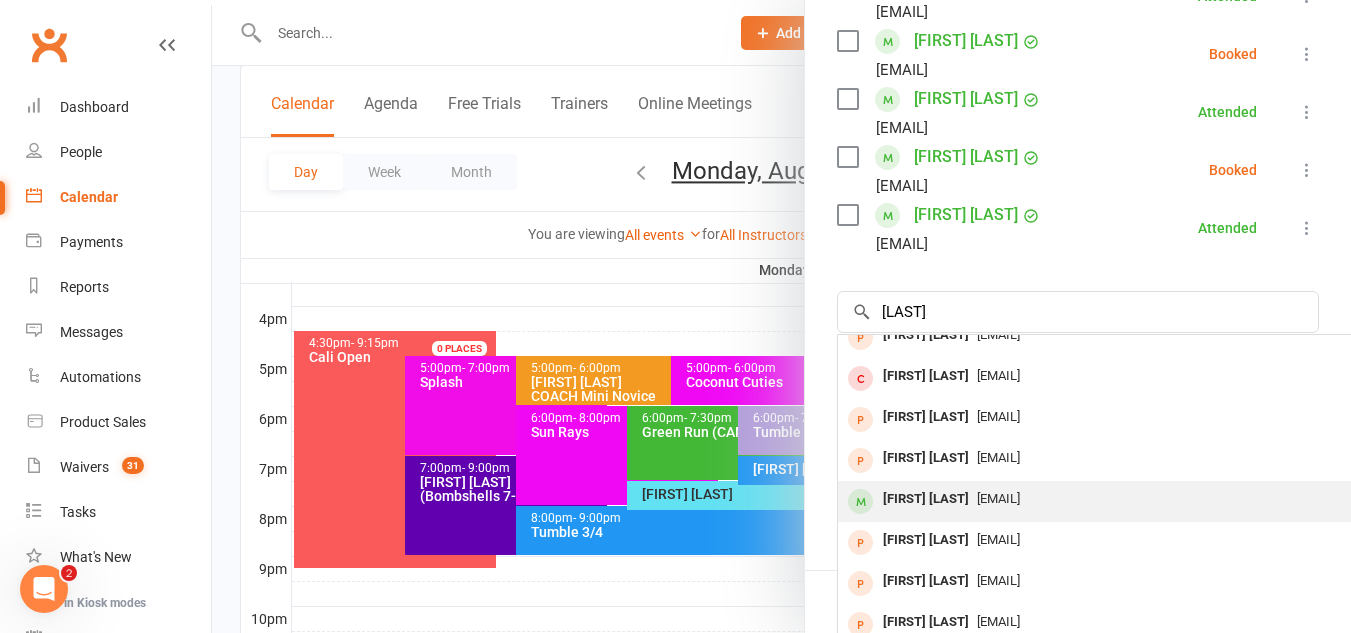 click on "Isabella Davidson" at bounding box center (926, 499) 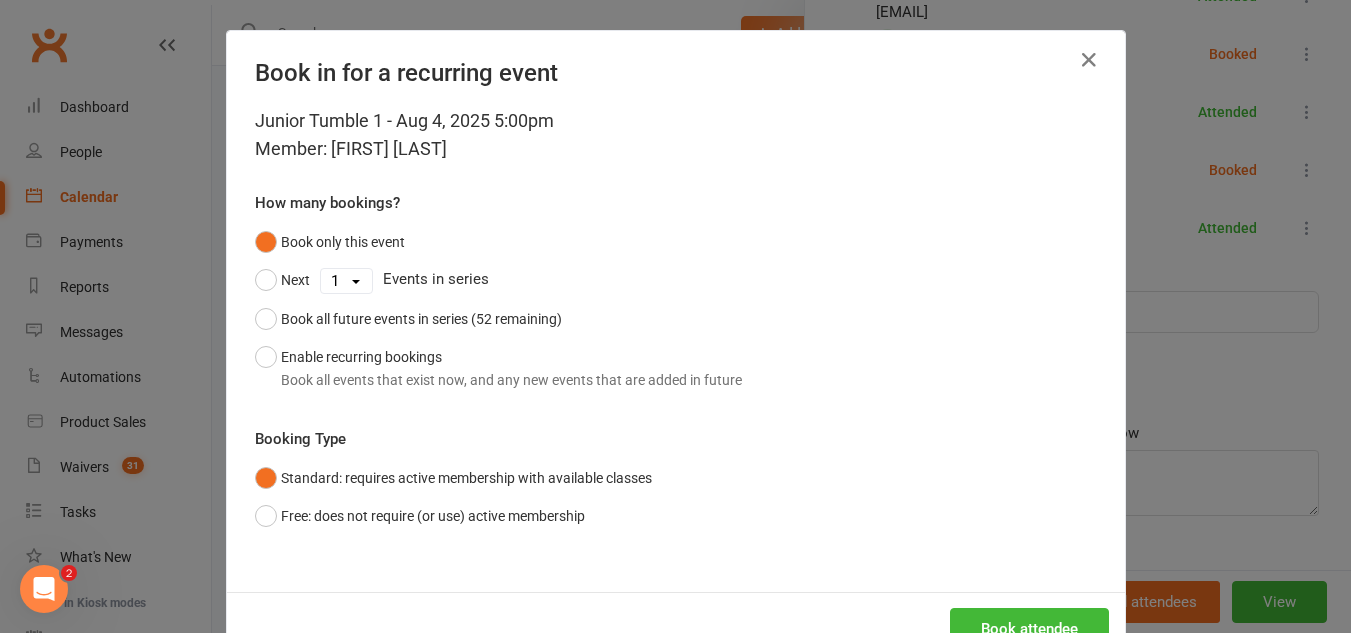 scroll, scrollTop: 64, scrollLeft: 0, axis: vertical 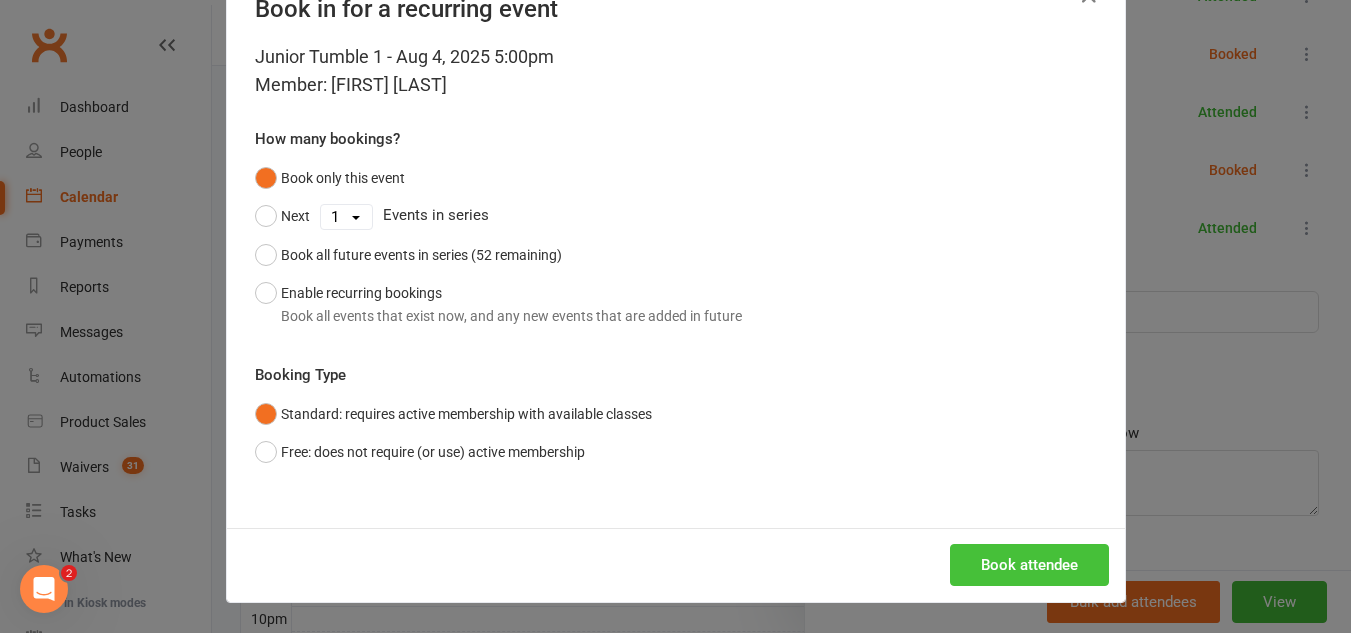 click on "Book attendee" at bounding box center (1029, 565) 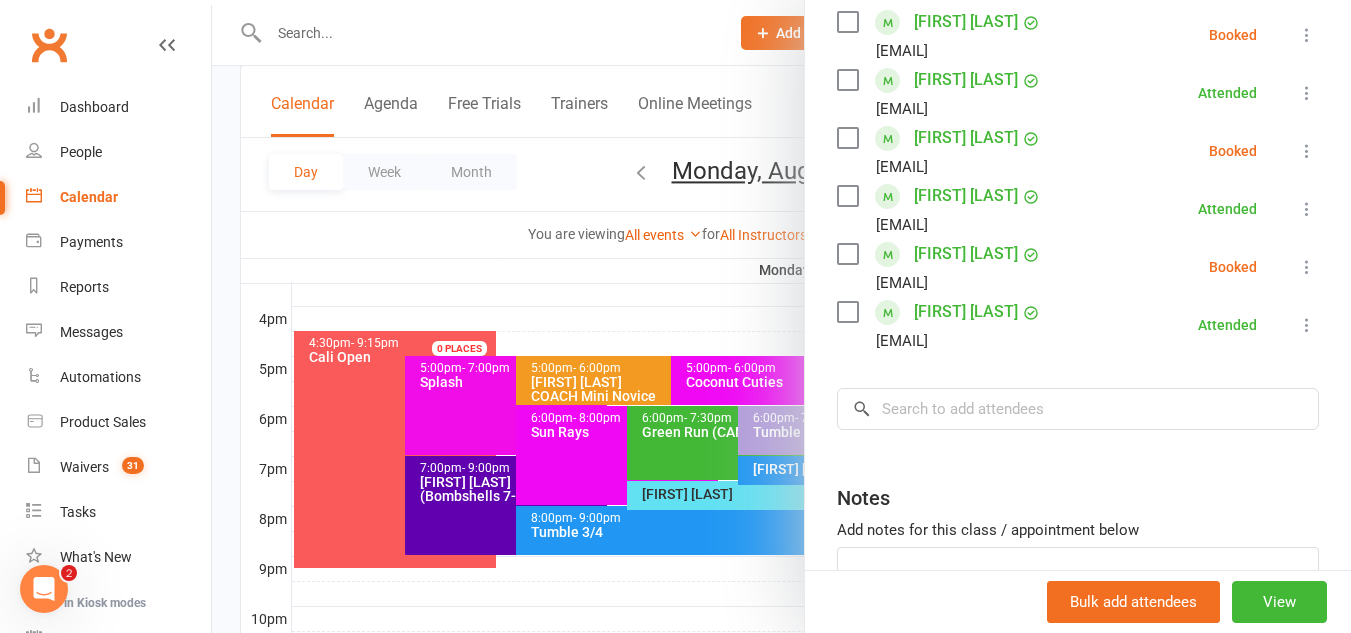 scroll, scrollTop: 481, scrollLeft: 0, axis: vertical 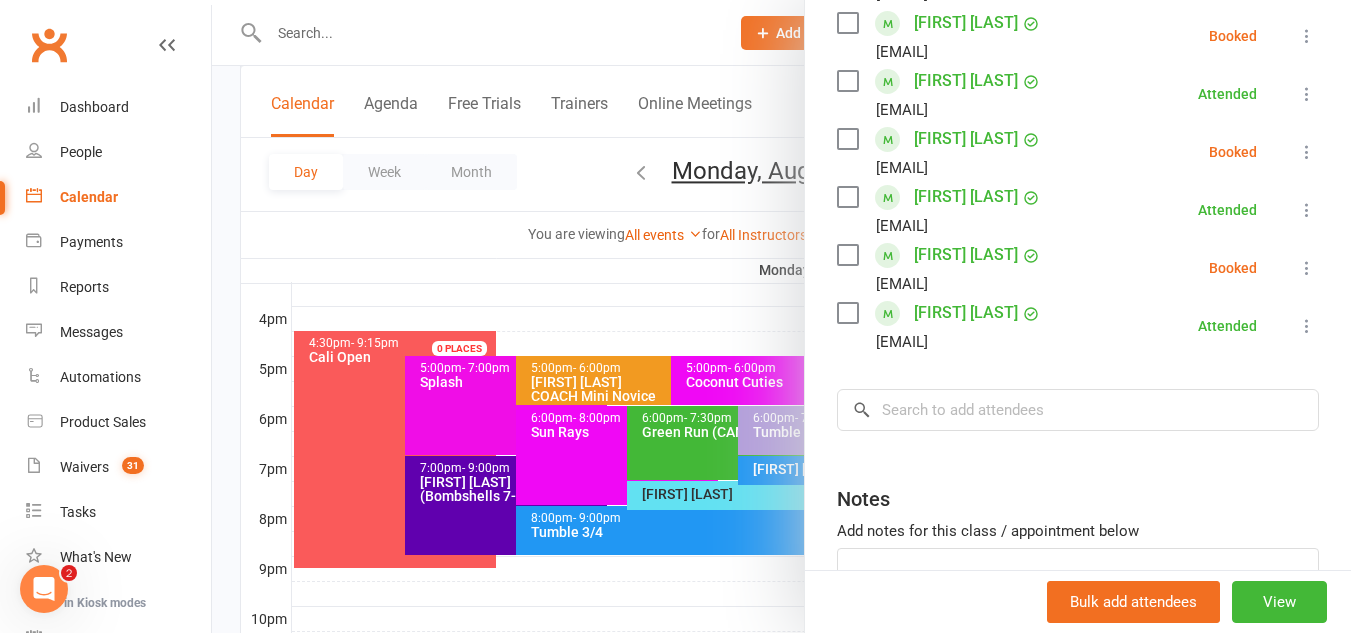 click at bounding box center (781, 316) 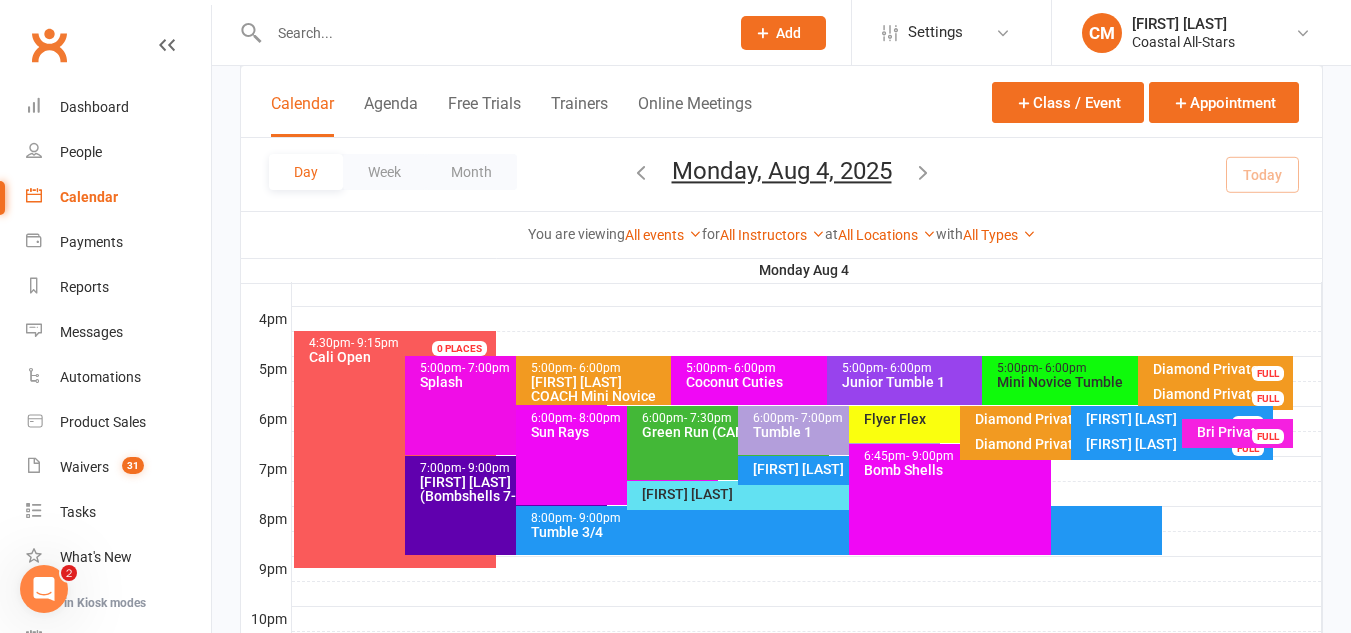 click on "Junior Tumble 1" at bounding box center [977, 382] 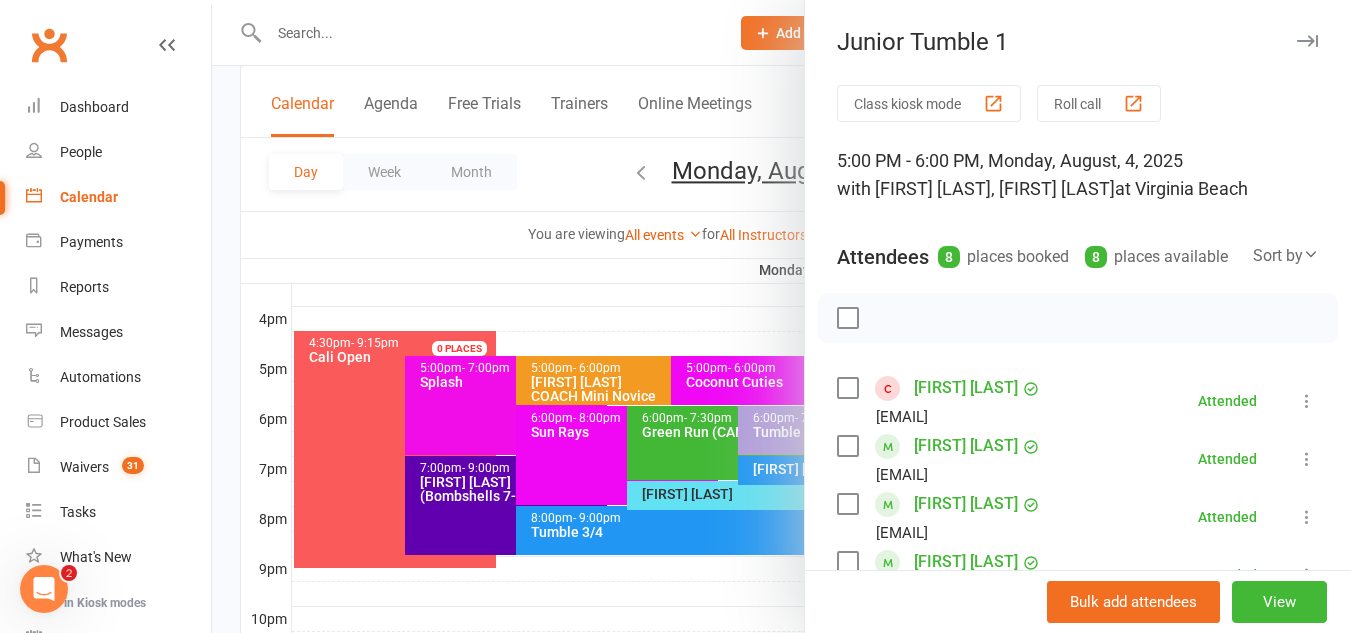 click at bounding box center [781, 316] 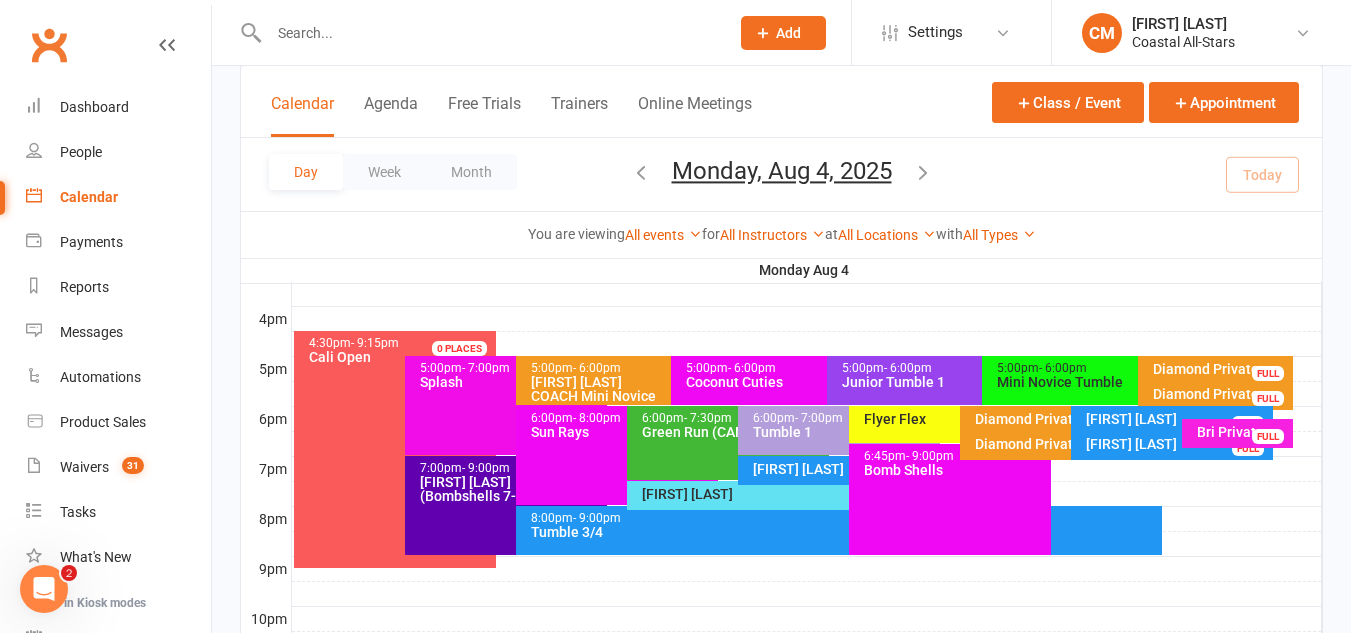 click on "Mini Novice Tumble" at bounding box center (1132, 382) 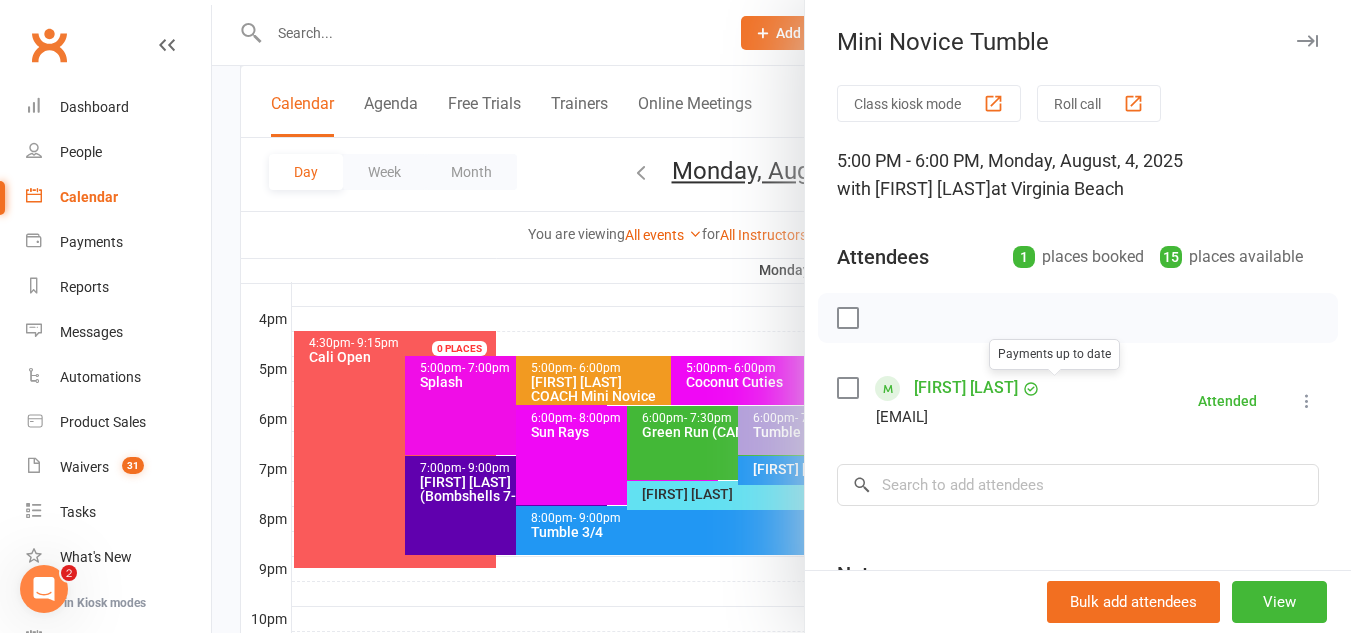 scroll, scrollTop: 219, scrollLeft: 0, axis: vertical 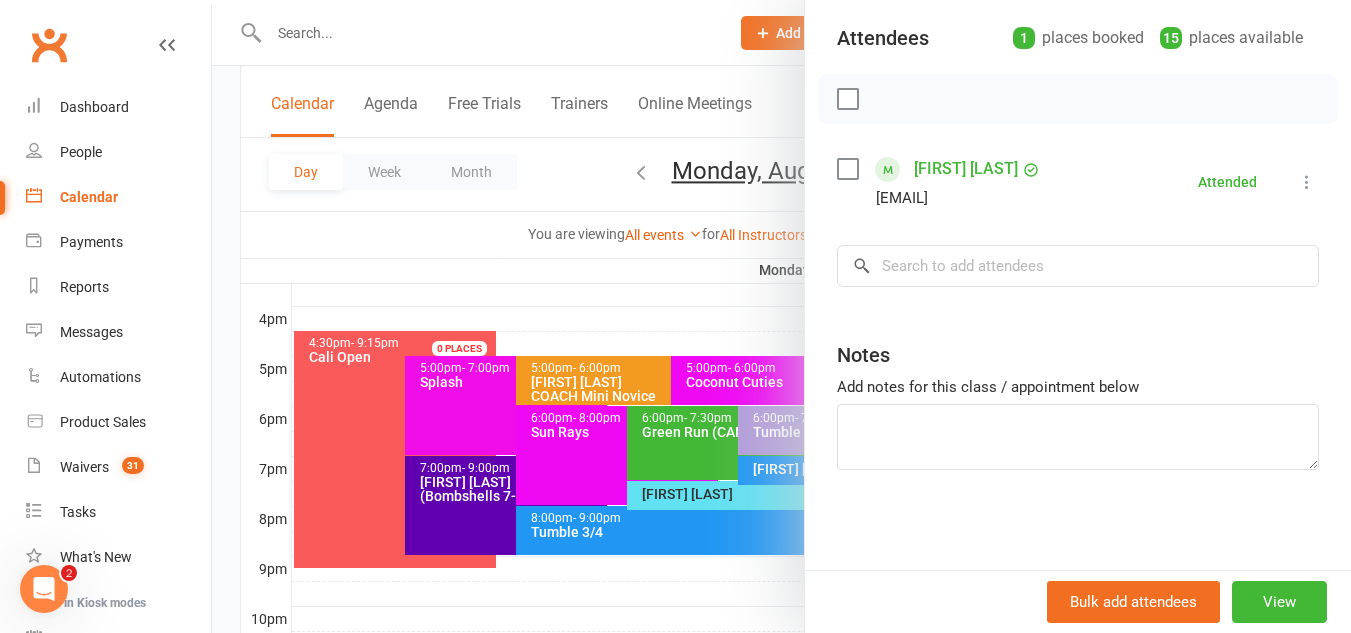 click at bounding box center (781, 316) 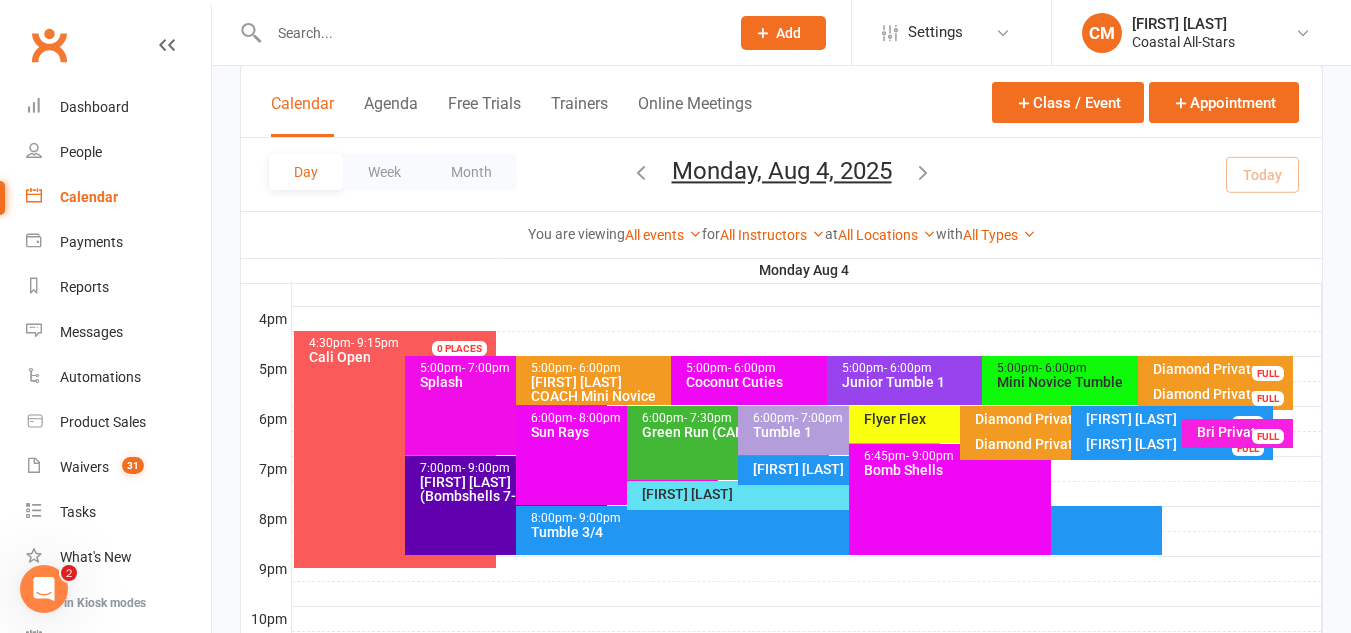 click on "5:00pm  - 6:00pm Mini Novice Tumble" at bounding box center [1127, 380] 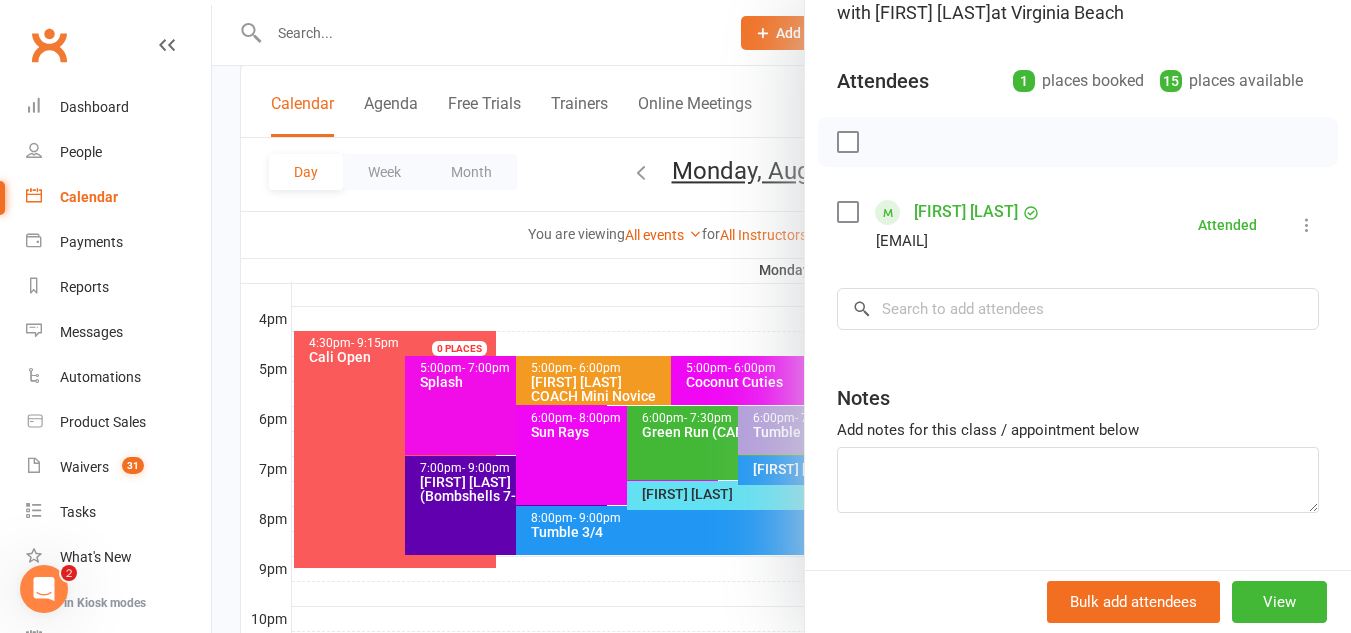 scroll, scrollTop: 177, scrollLeft: 0, axis: vertical 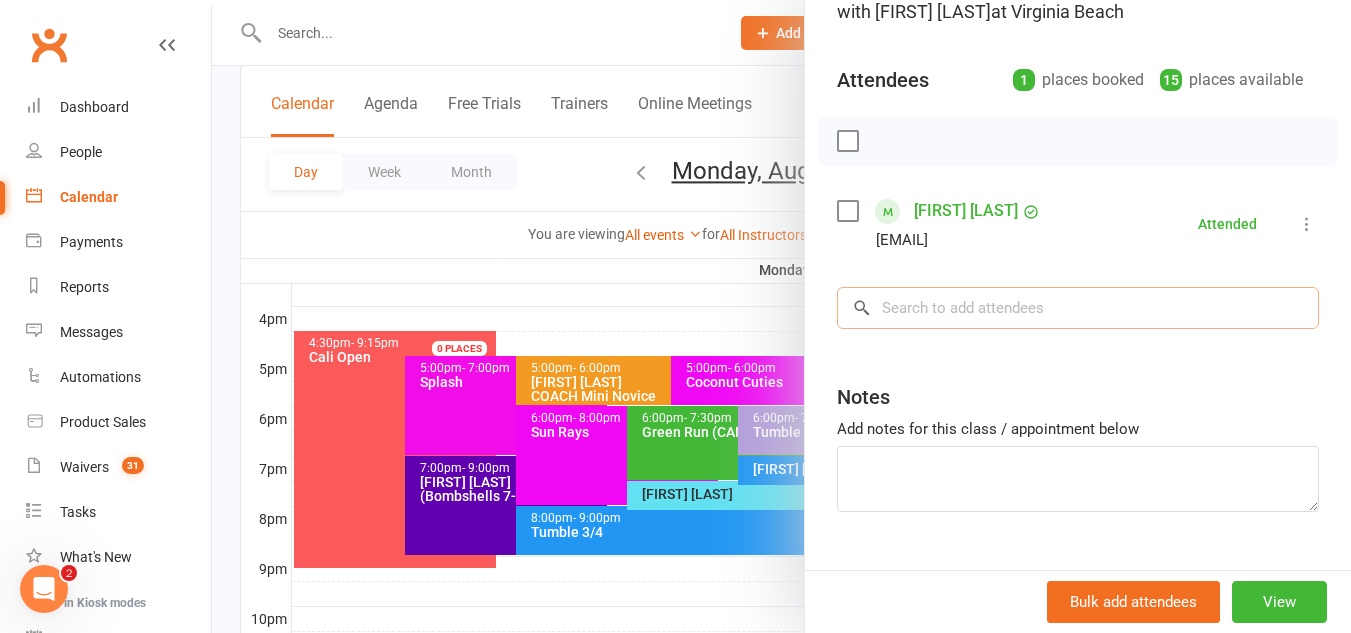 click at bounding box center (1078, 308) 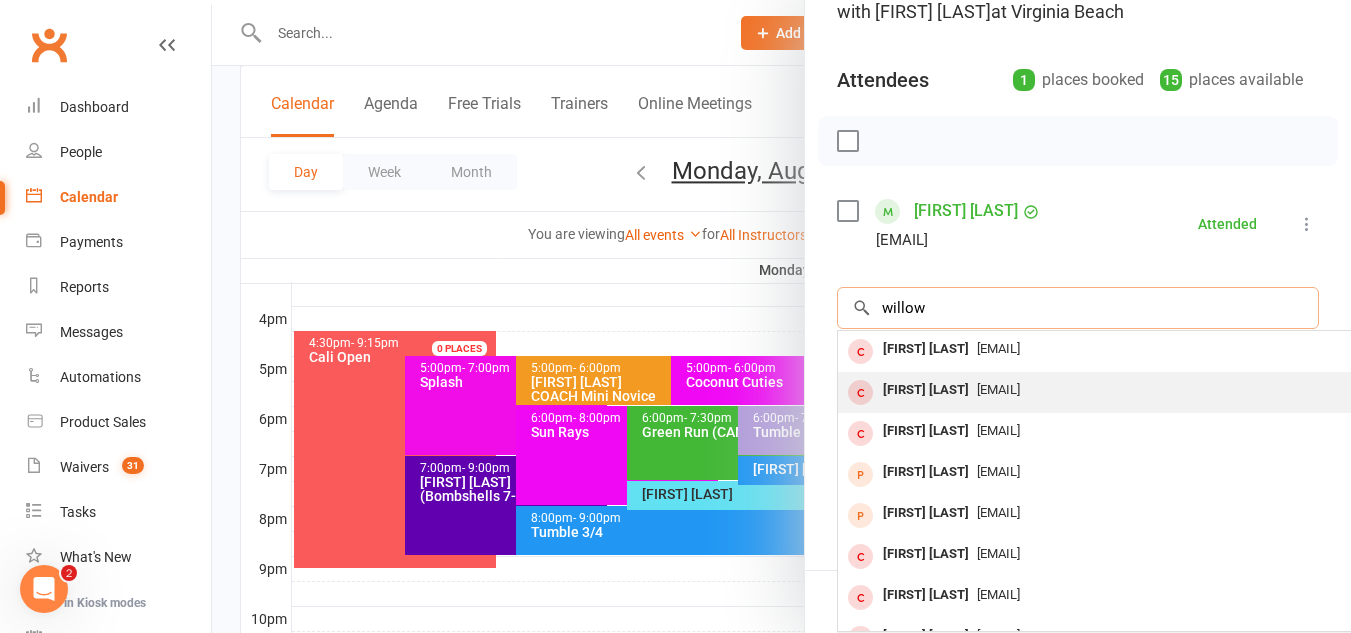type on "willow" 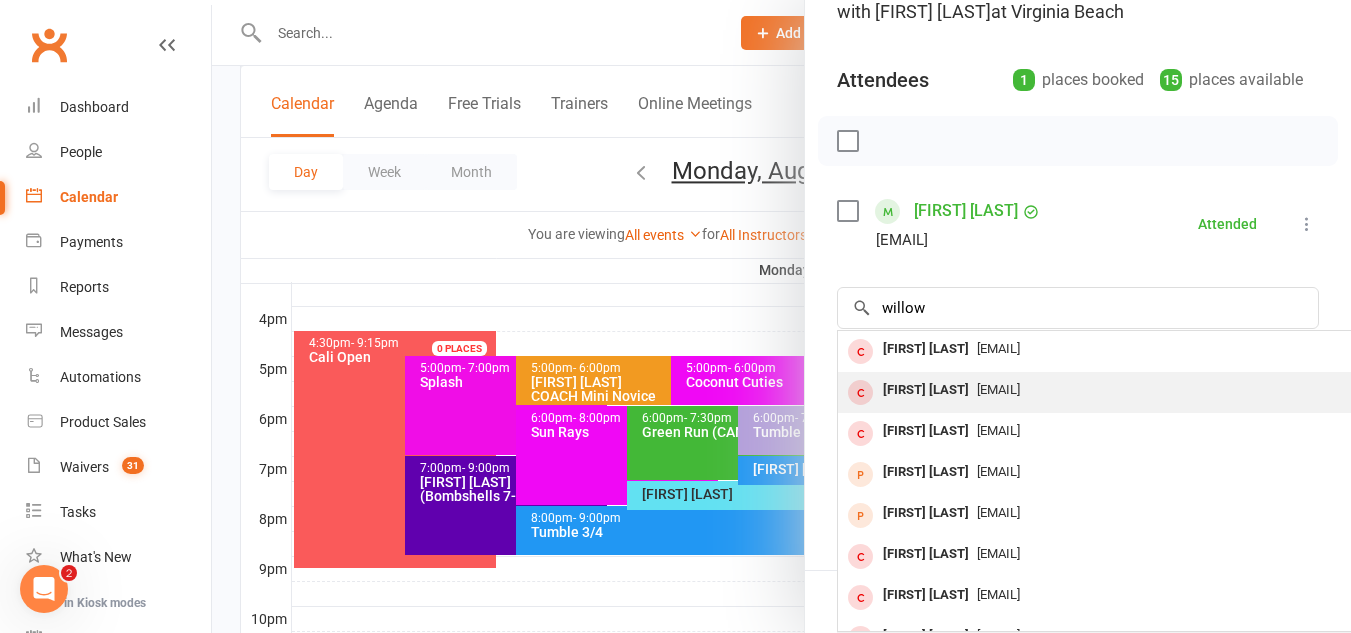 click on "Willow Zalusky" at bounding box center [926, 390] 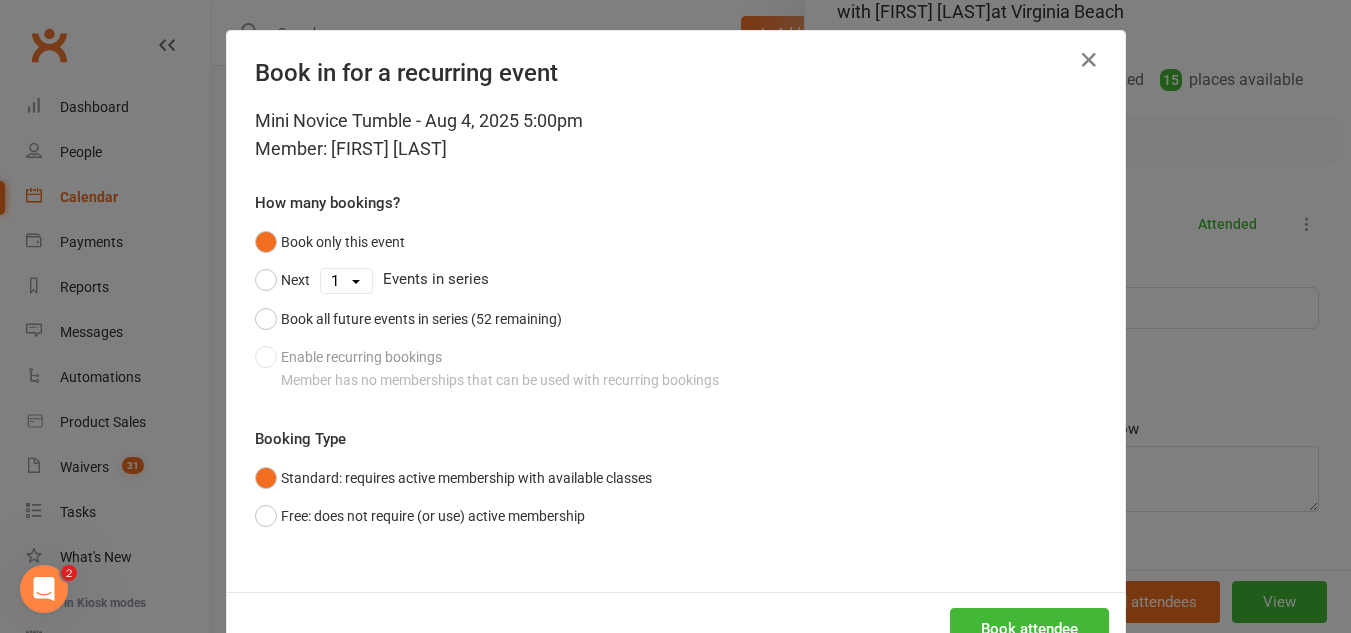 scroll, scrollTop: 64, scrollLeft: 0, axis: vertical 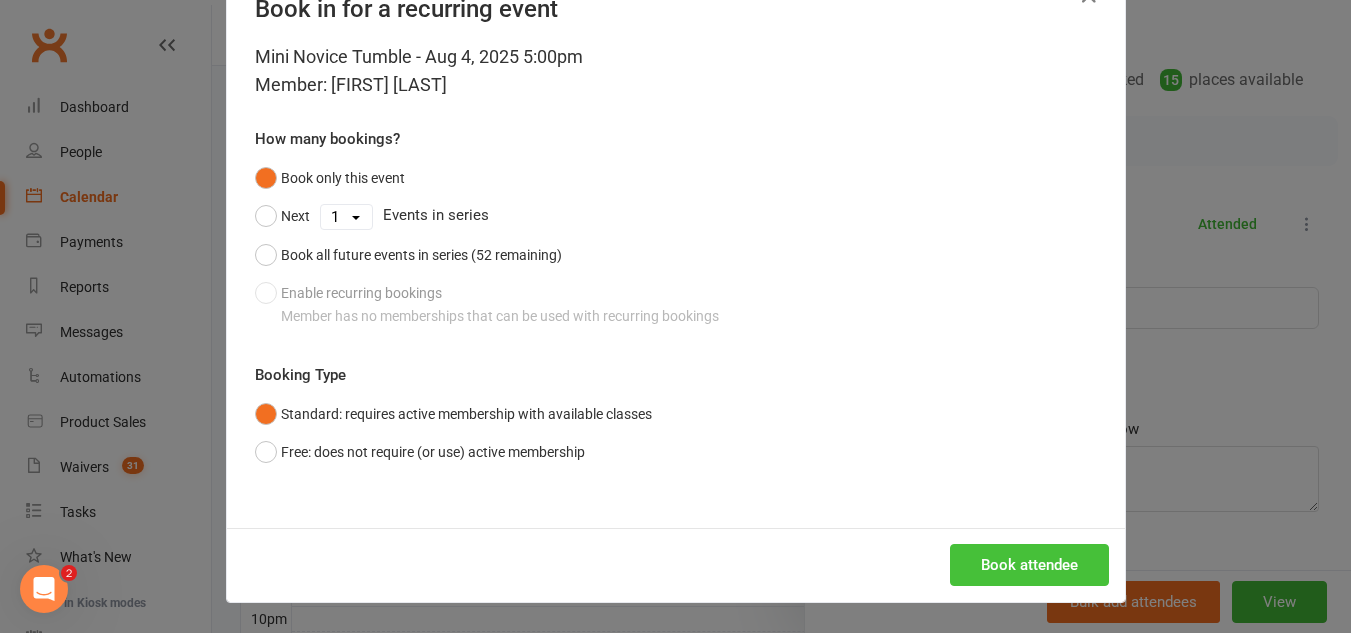 click on "Book attendee" at bounding box center (1029, 565) 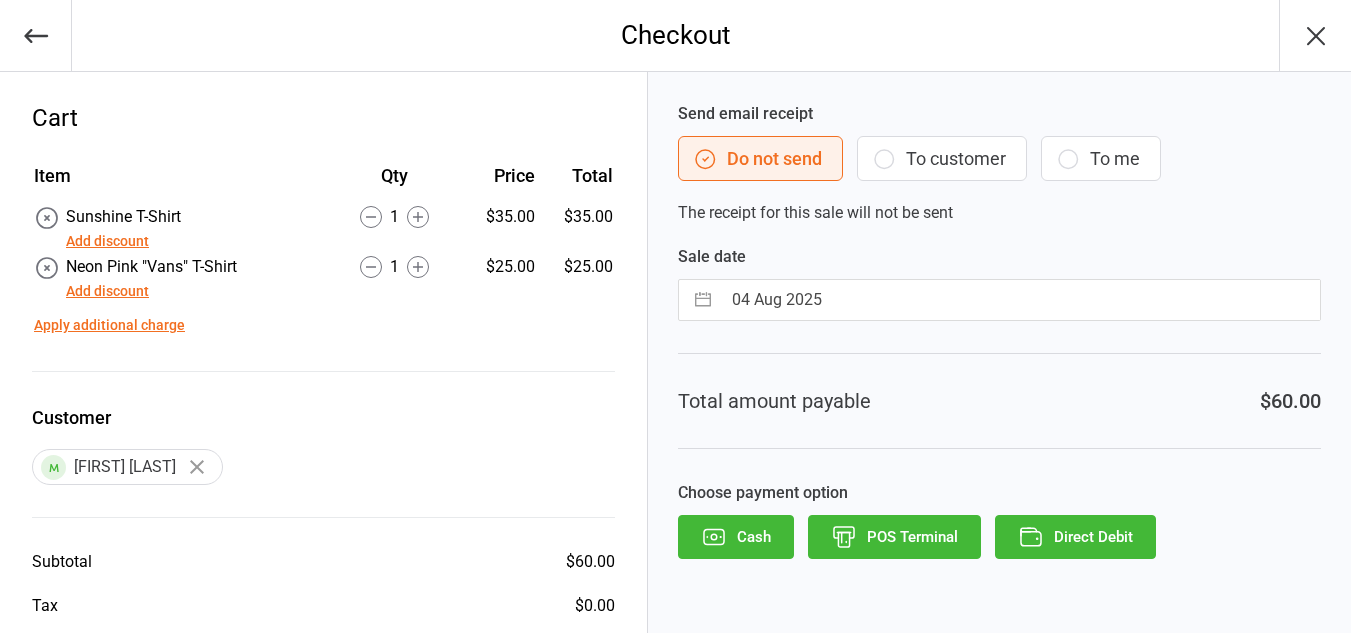 scroll, scrollTop: 0, scrollLeft: 0, axis: both 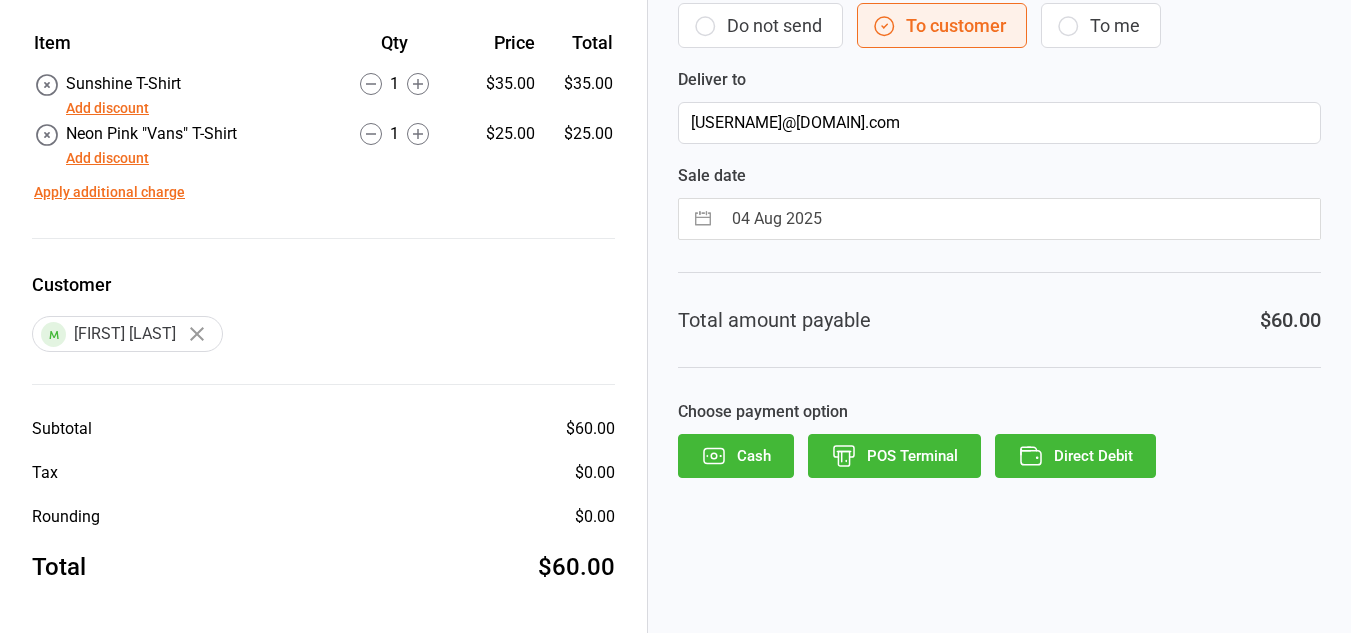 click on "Direct Debit" at bounding box center [1075, 456] 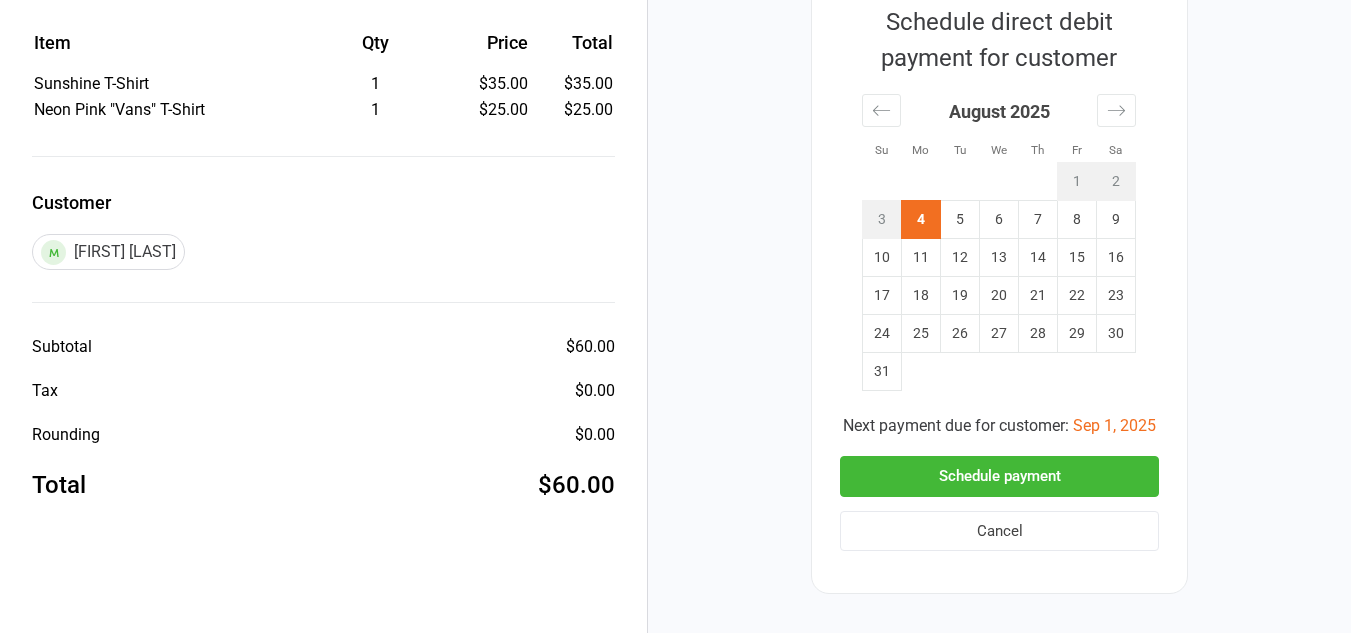 scroll, scrollTop: 224, scrollLeft: 0, axis: vertical 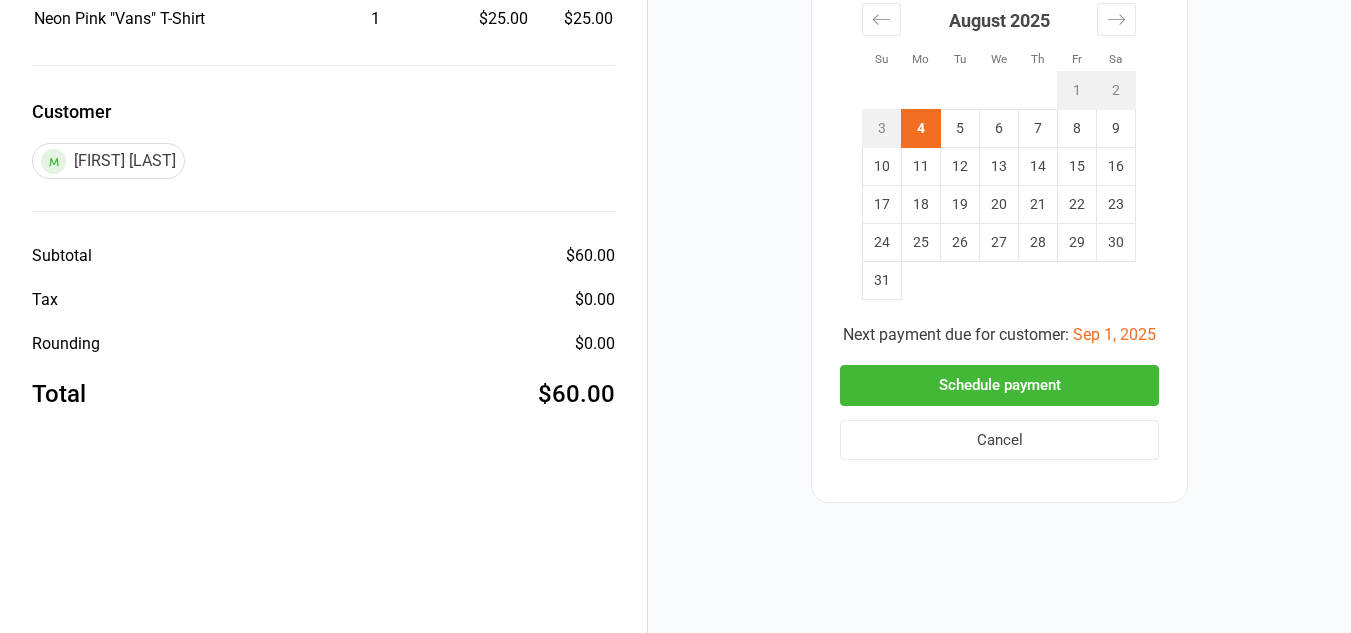 click on "Schedule payment" at bounding box center (999, 385) 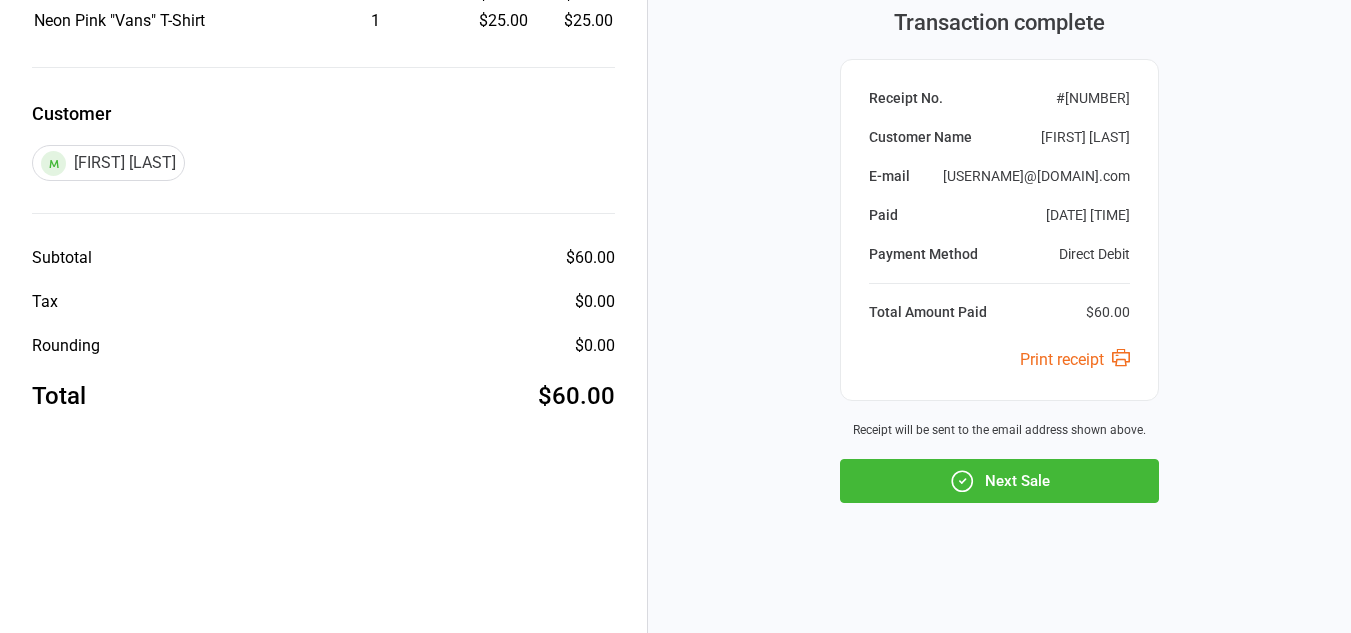scroll, scrollTop: 222, scrollLeft: 0, axis: vertical 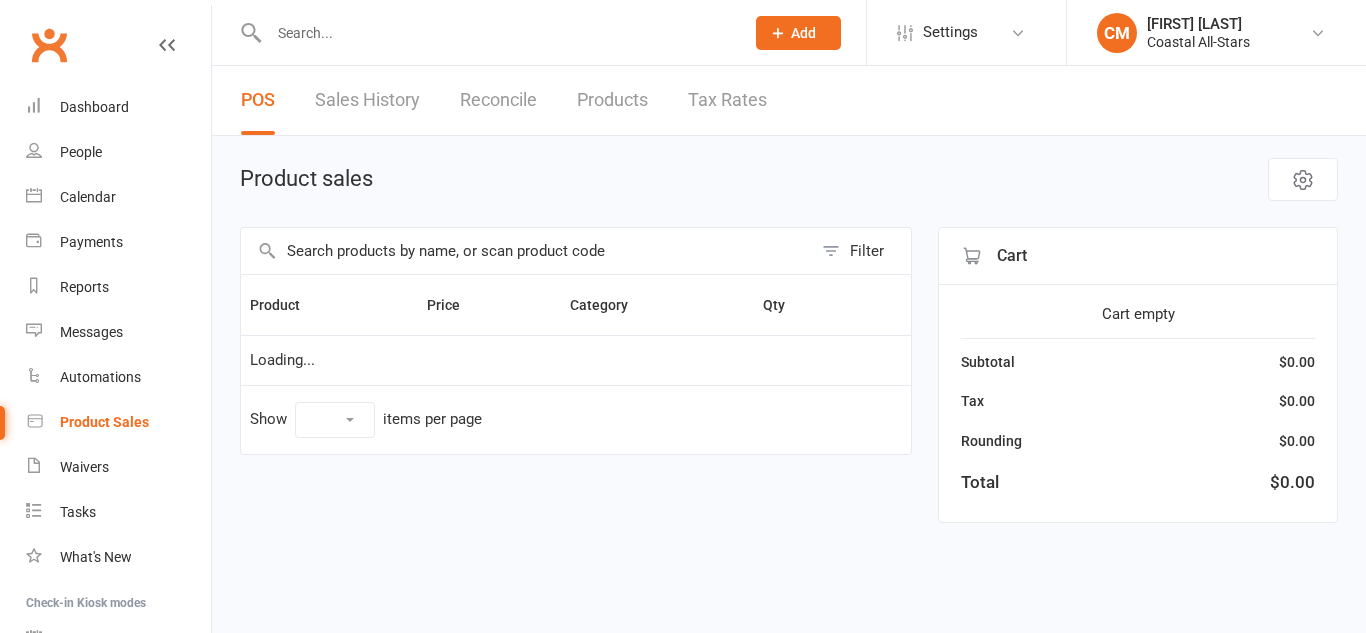 select on "50" 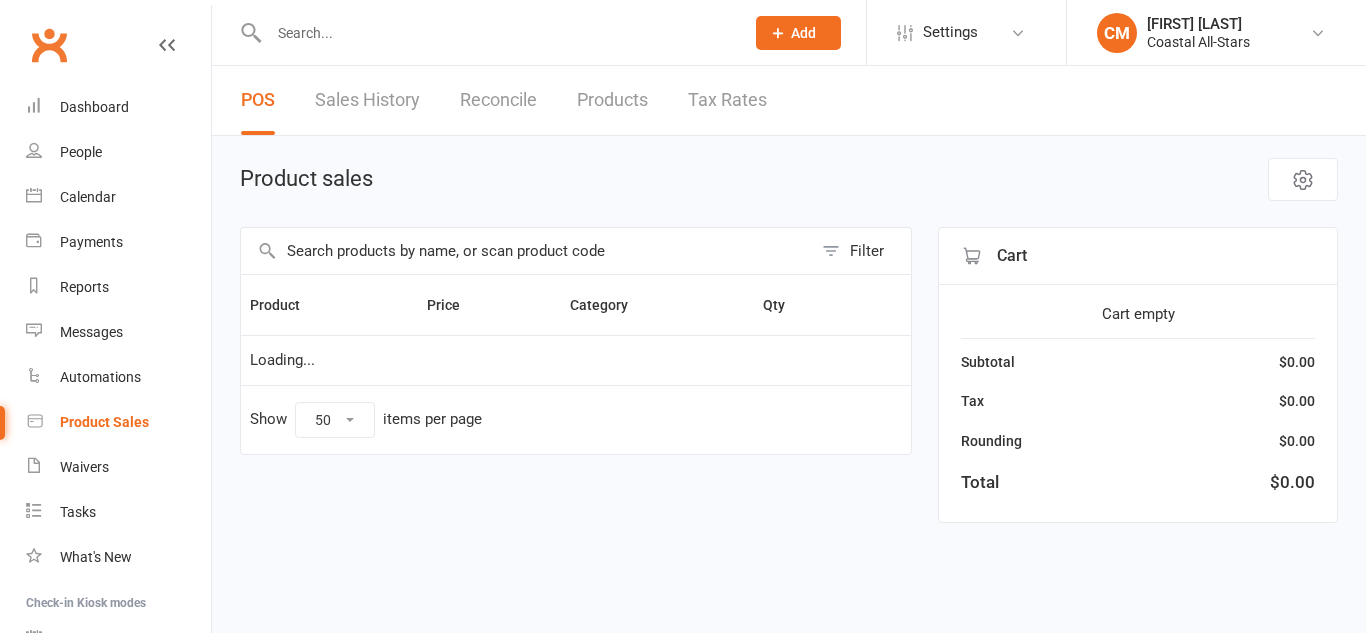 scroll, scrollTop: 0, scrollLeft: 0, axis: both 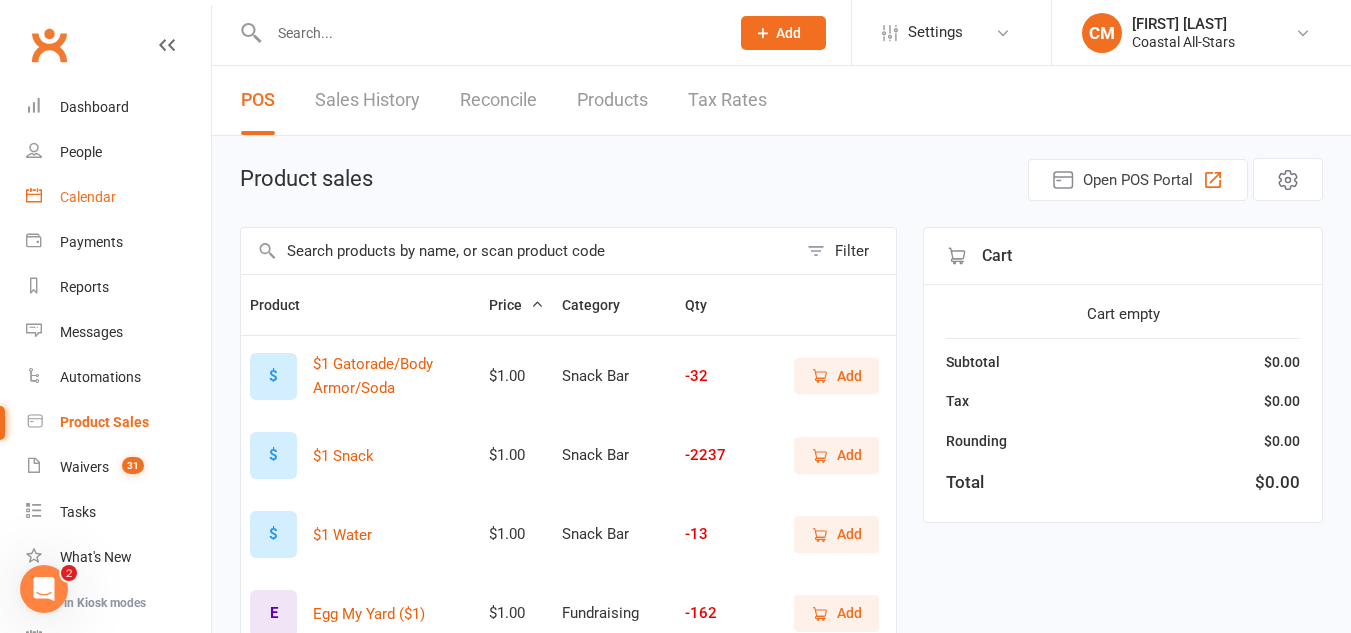 click on "Calendar" at bounding box center [118, 197] 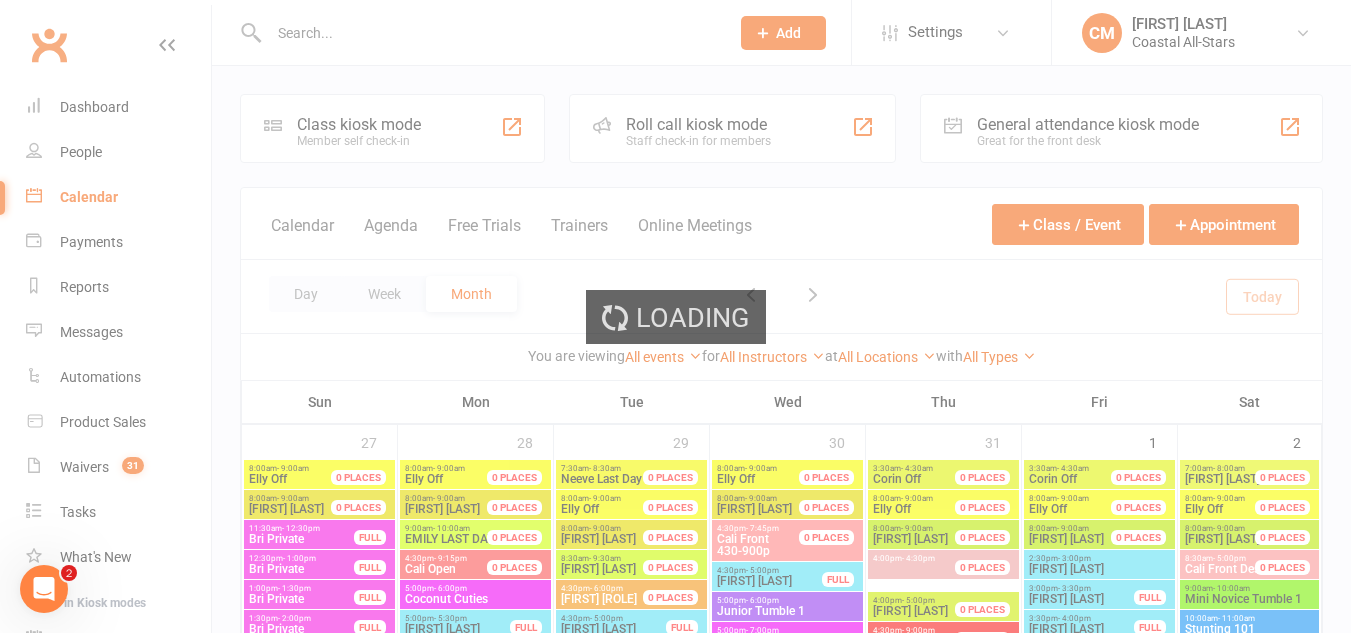 scroll, scrollTop: 363, scrollLeft: 0, axis: vertical 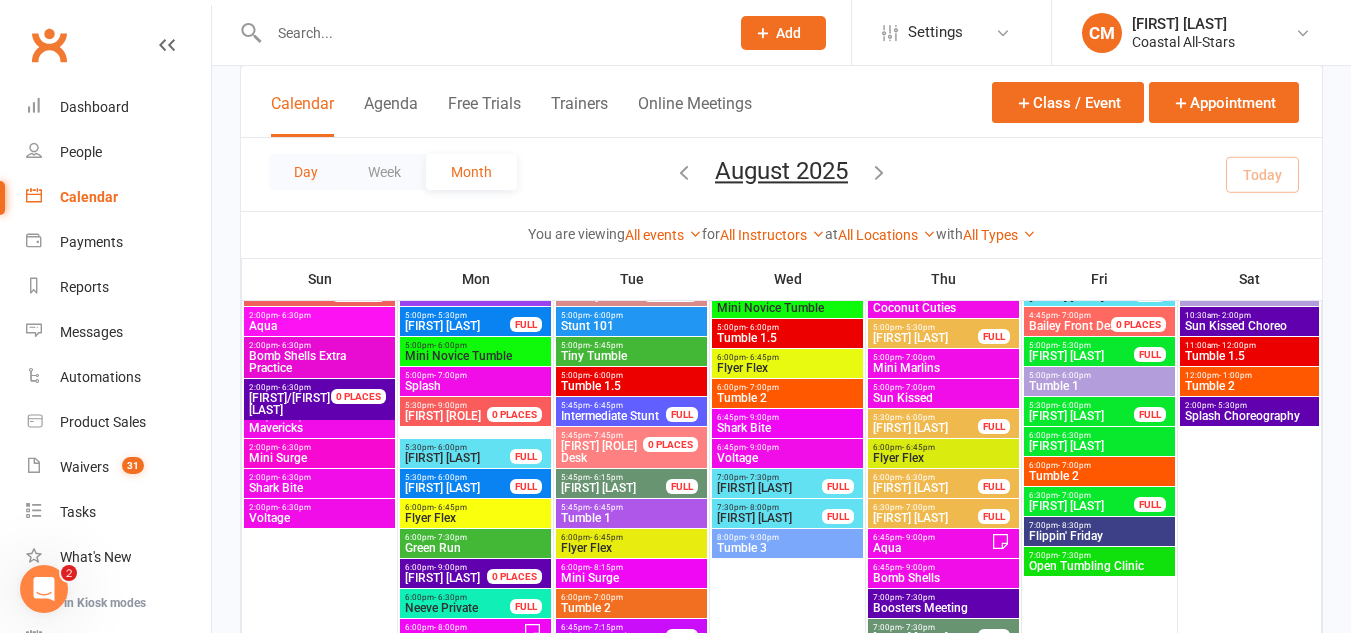 click on "Day" at bounding box center [306, 172] 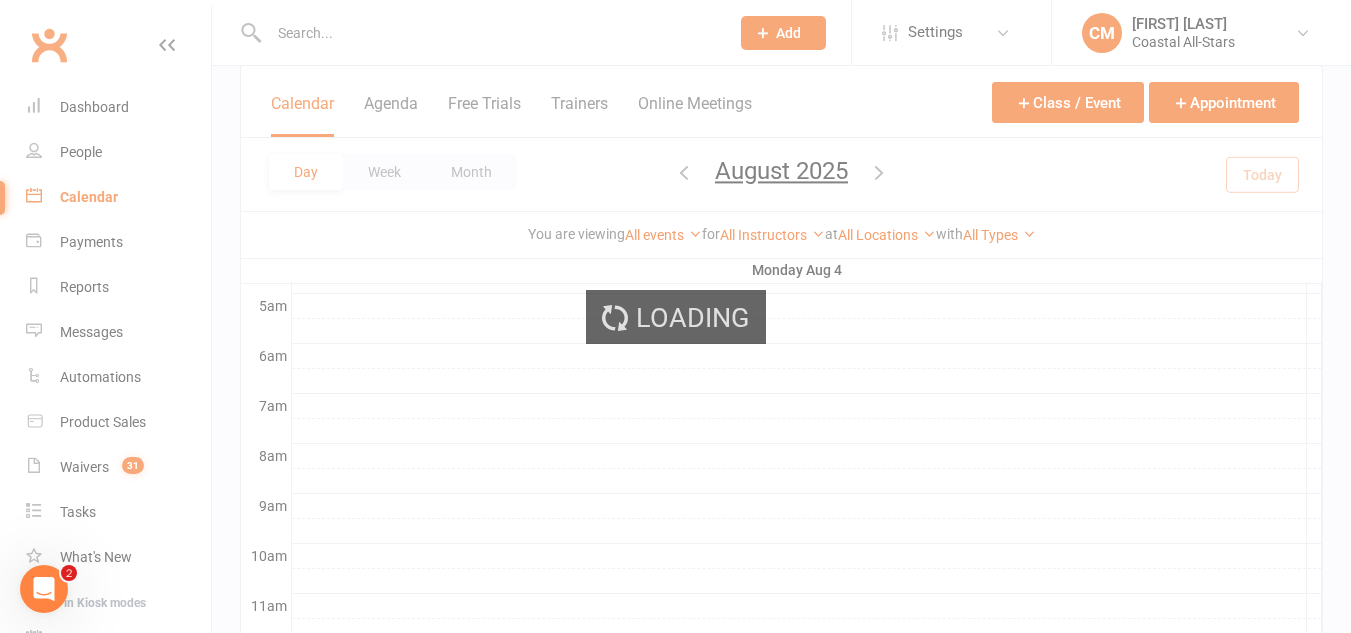 scroll, scrollTop: 301, scrollLeft: 0, axis: vertical 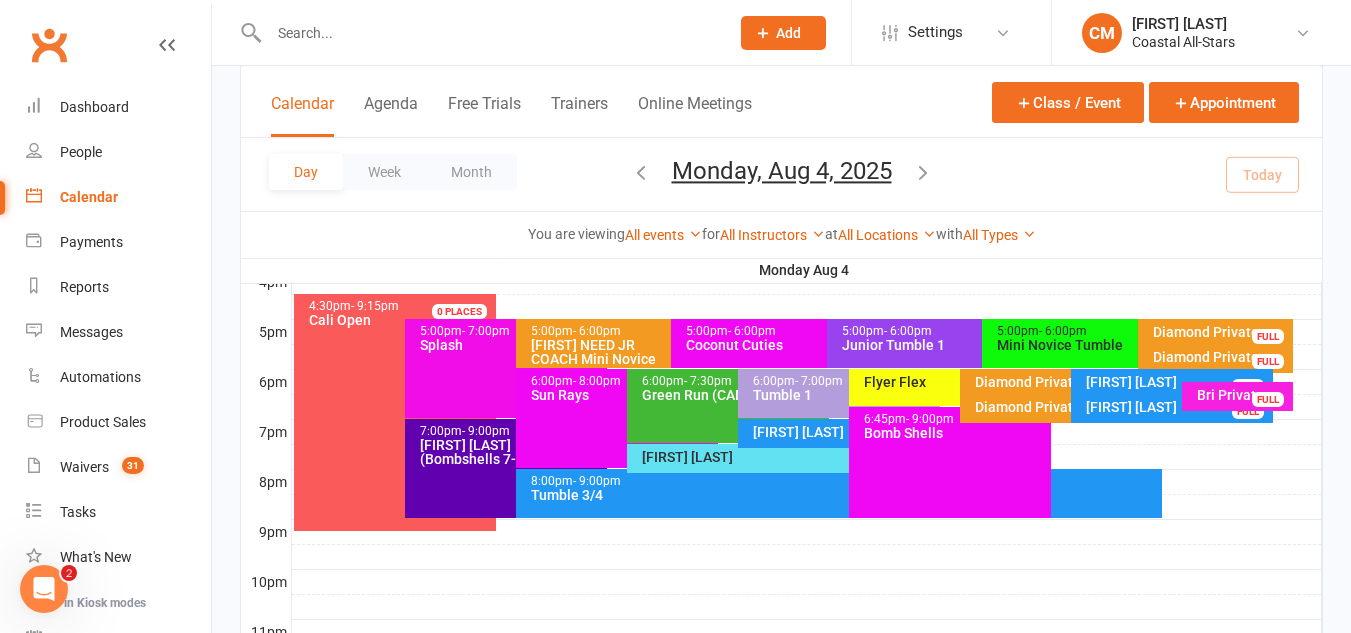 click on "- 6:00pm" at bounding box center (908, 331) 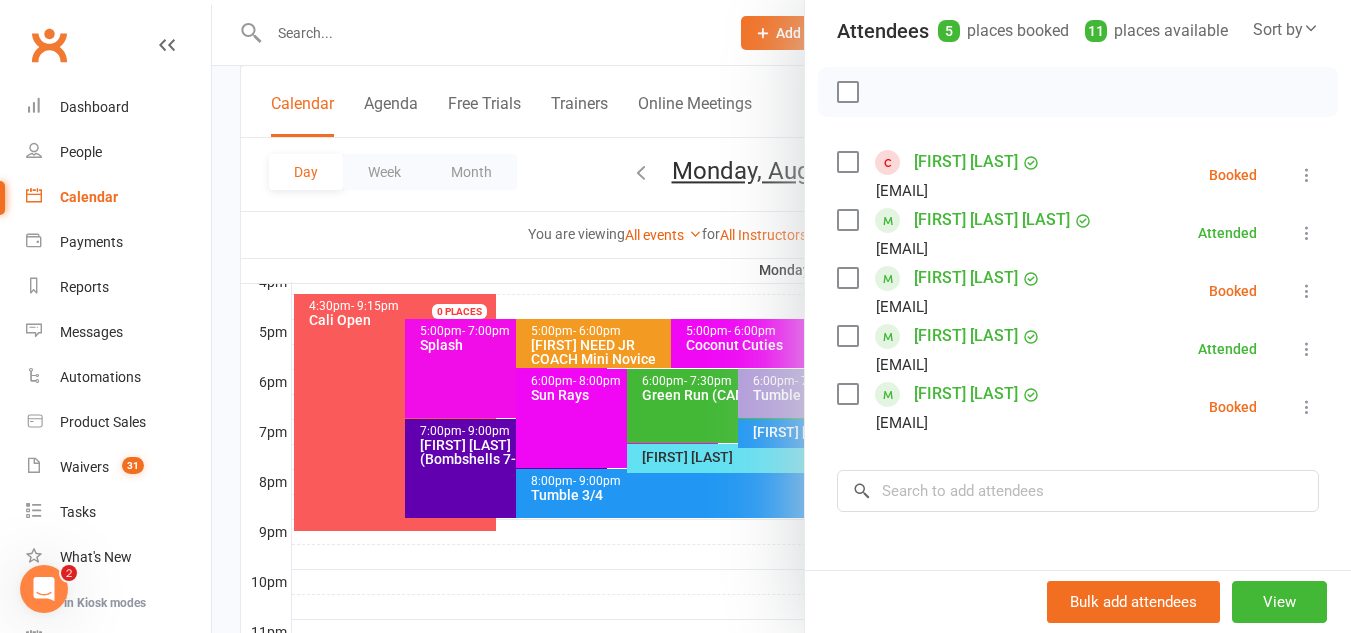 scroll, scrollTop: 227, scrollLeft: 0, axis: vertical 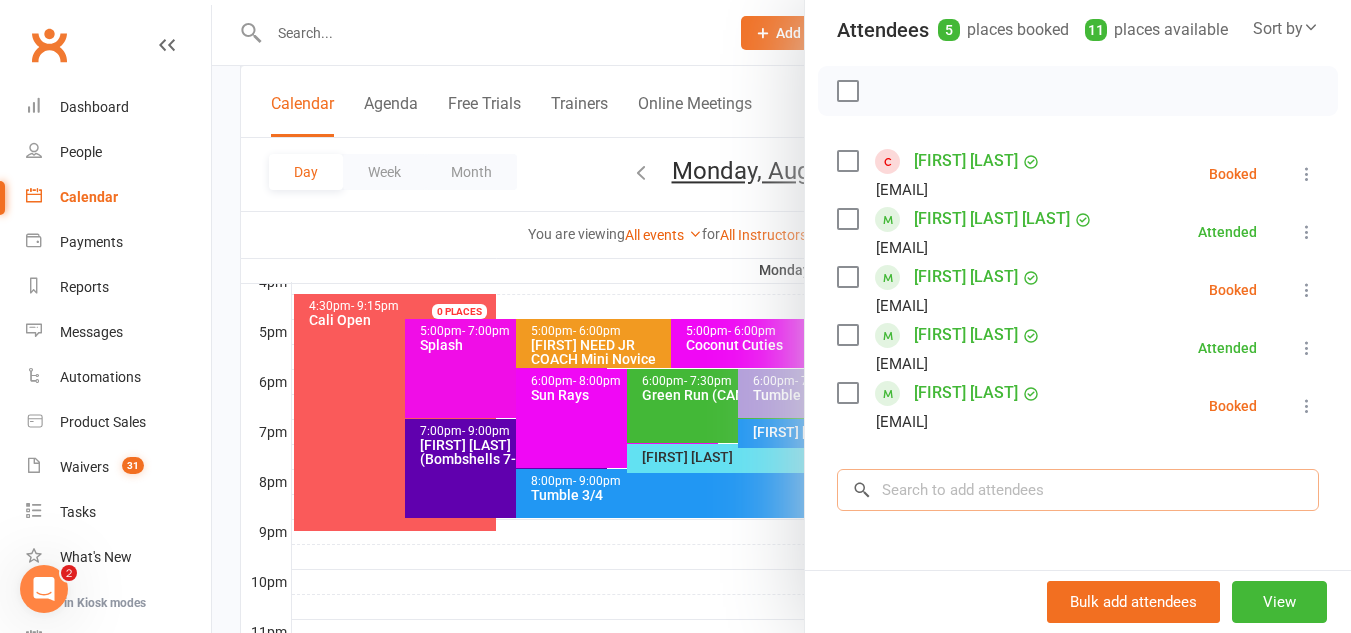 click at bounding box center [1078, 490] 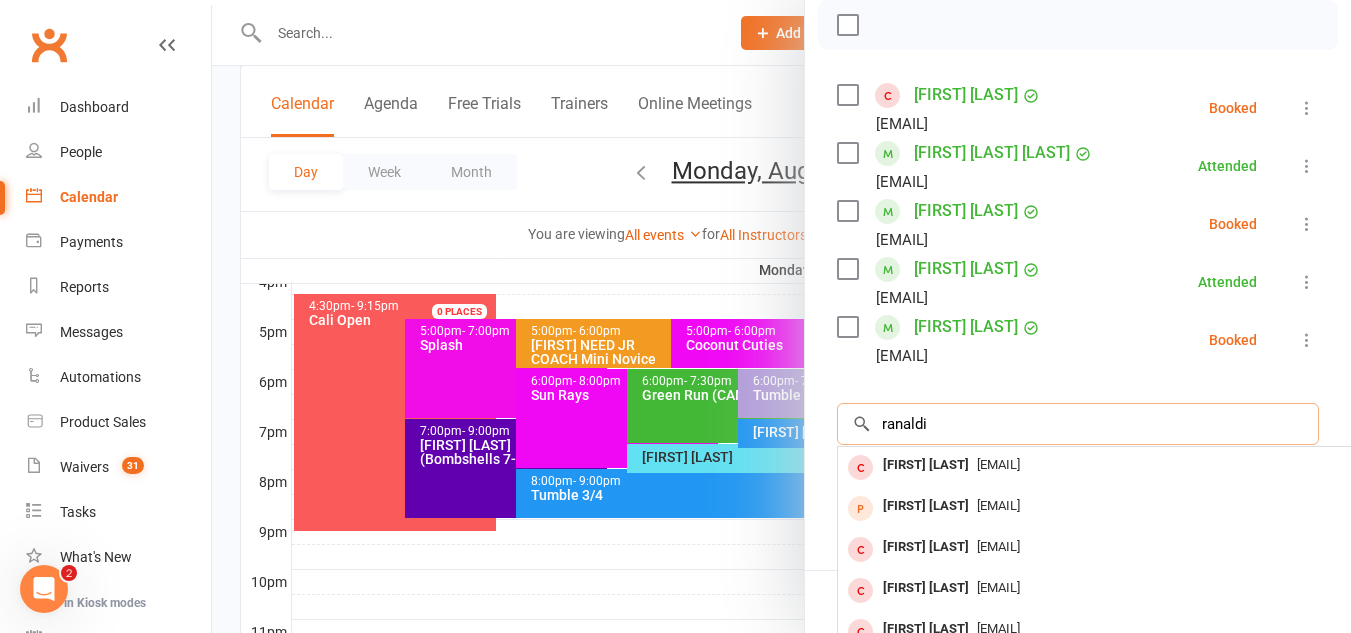 scroll, scrollTop: 294, scrollLeft: 0, axis: vertical 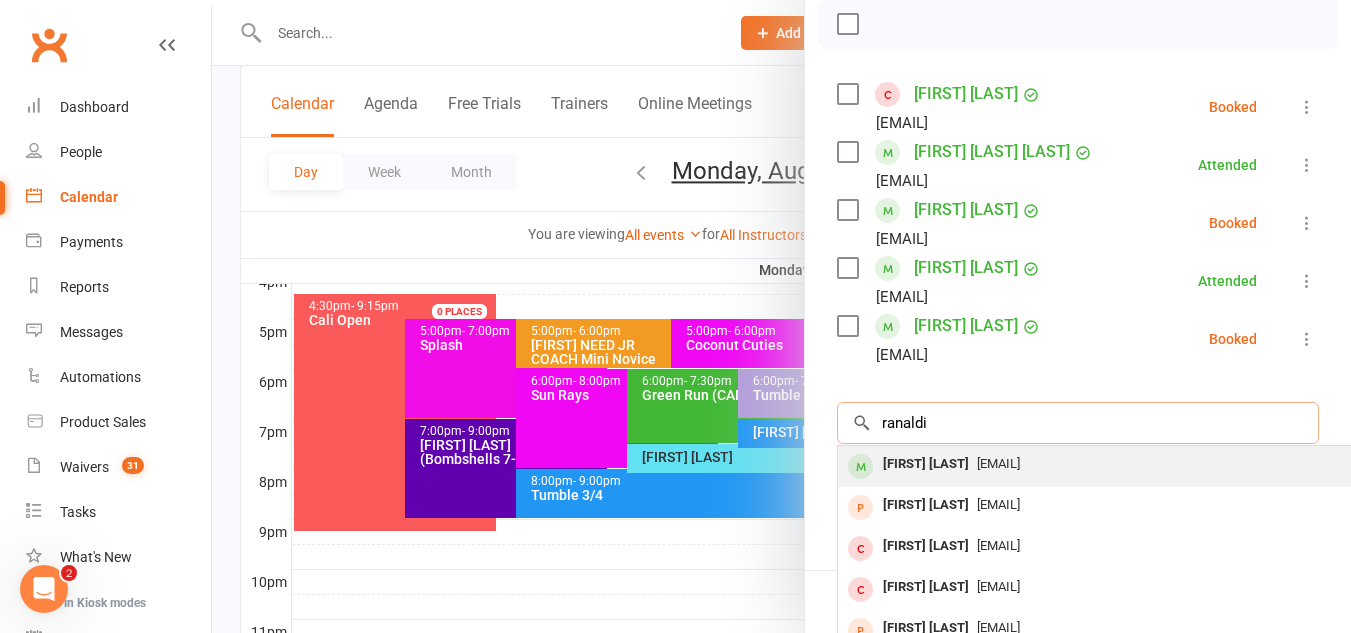 type on "ranaldi" 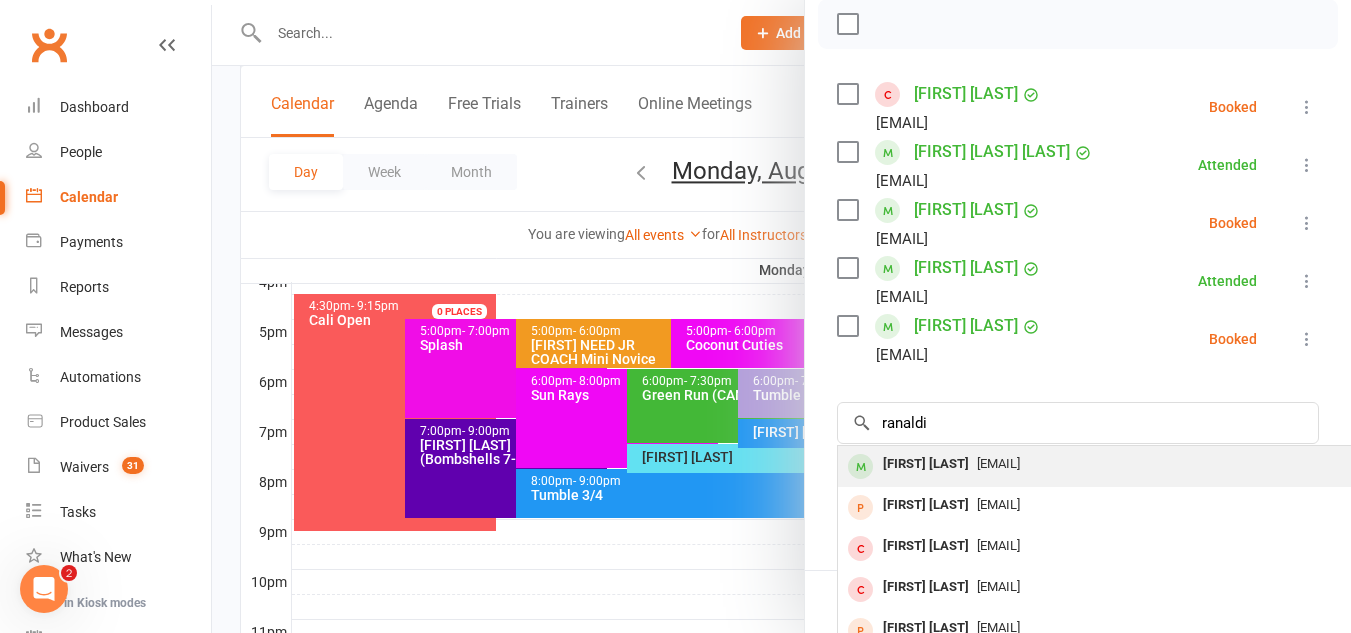 click on "Vivienne Rainaldi" at bounding box center [926, 464] 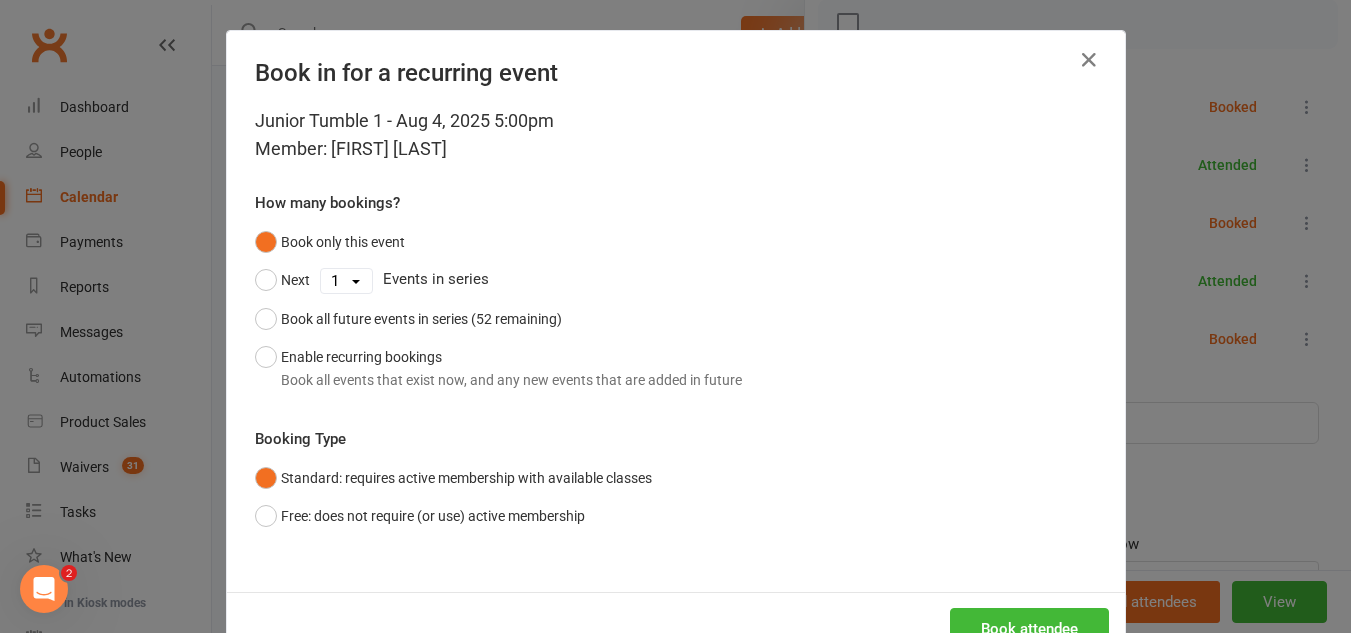 scroll, scrollTop: 64, scrollLeft: 0, axis: vertical 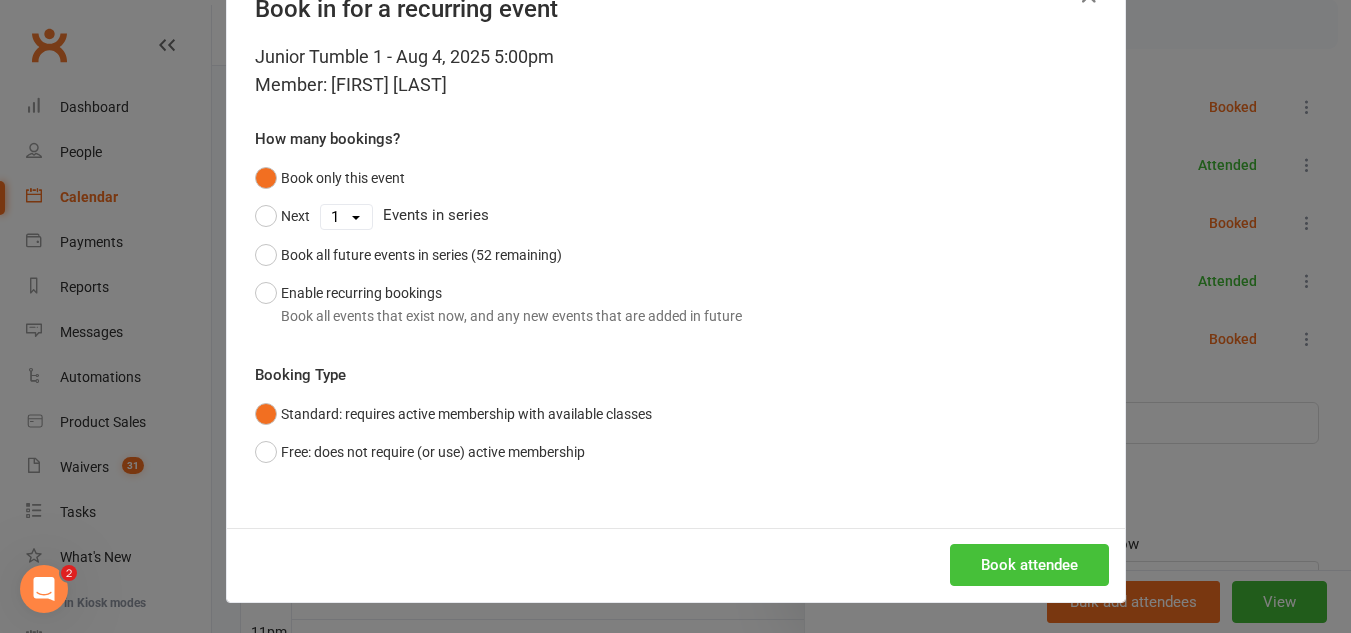 click on "Book attendee" at bounding box center (1029, 565) 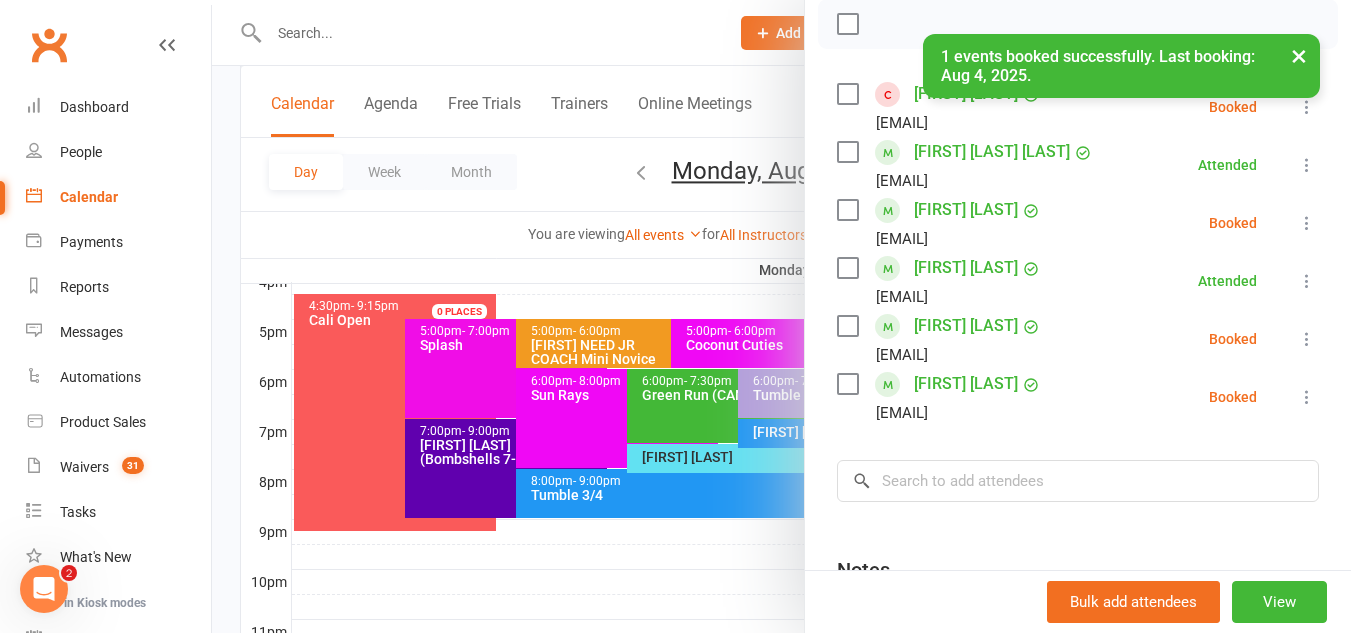 click at bounding box center (1307, 397) 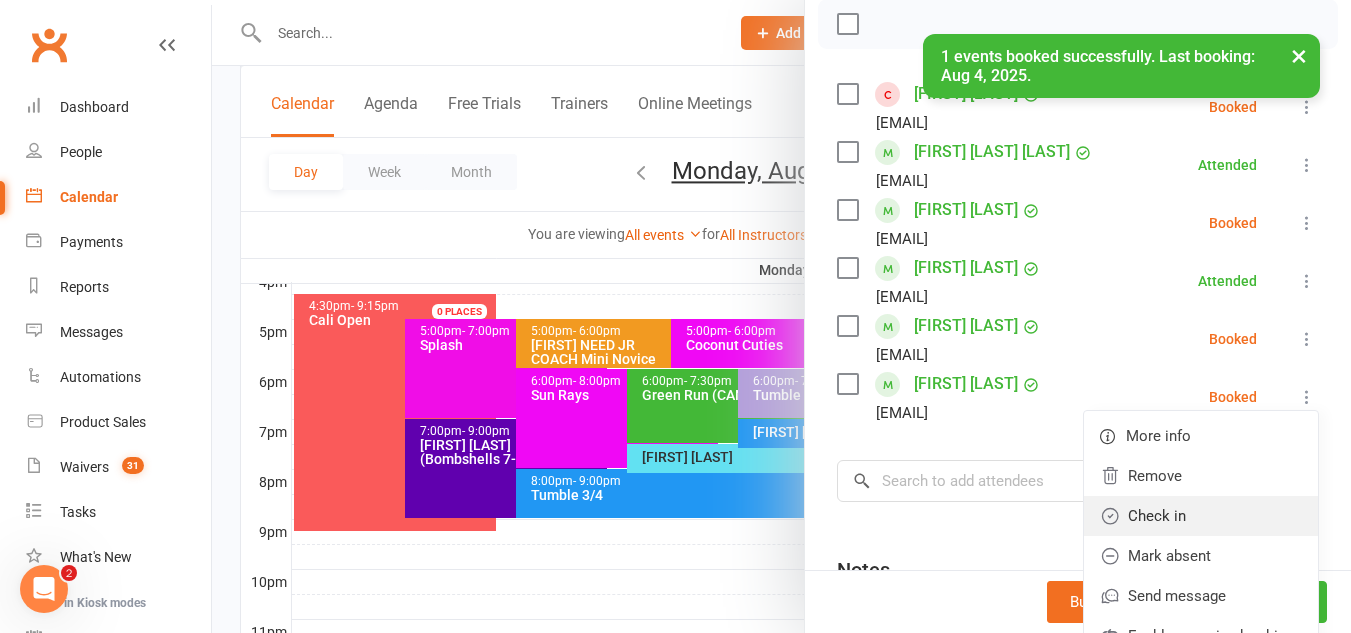 click on "Check in" at bounding box center (1201, 516) 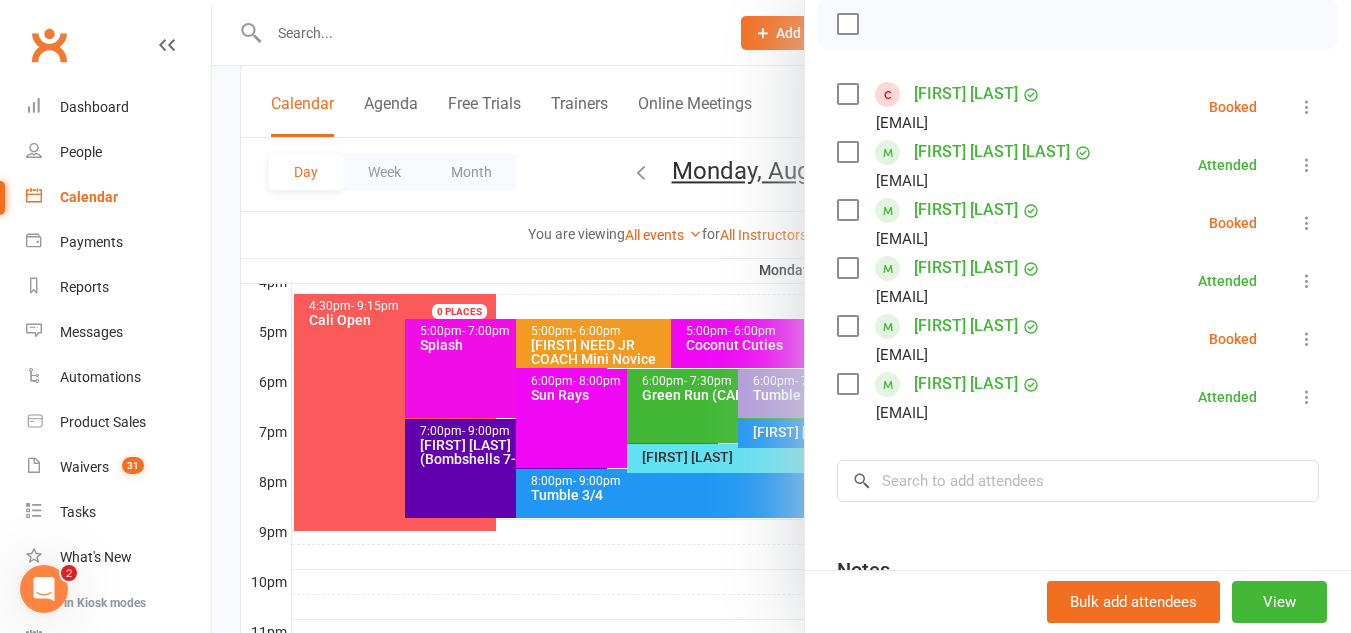 click at bounding box center (1307, 223) 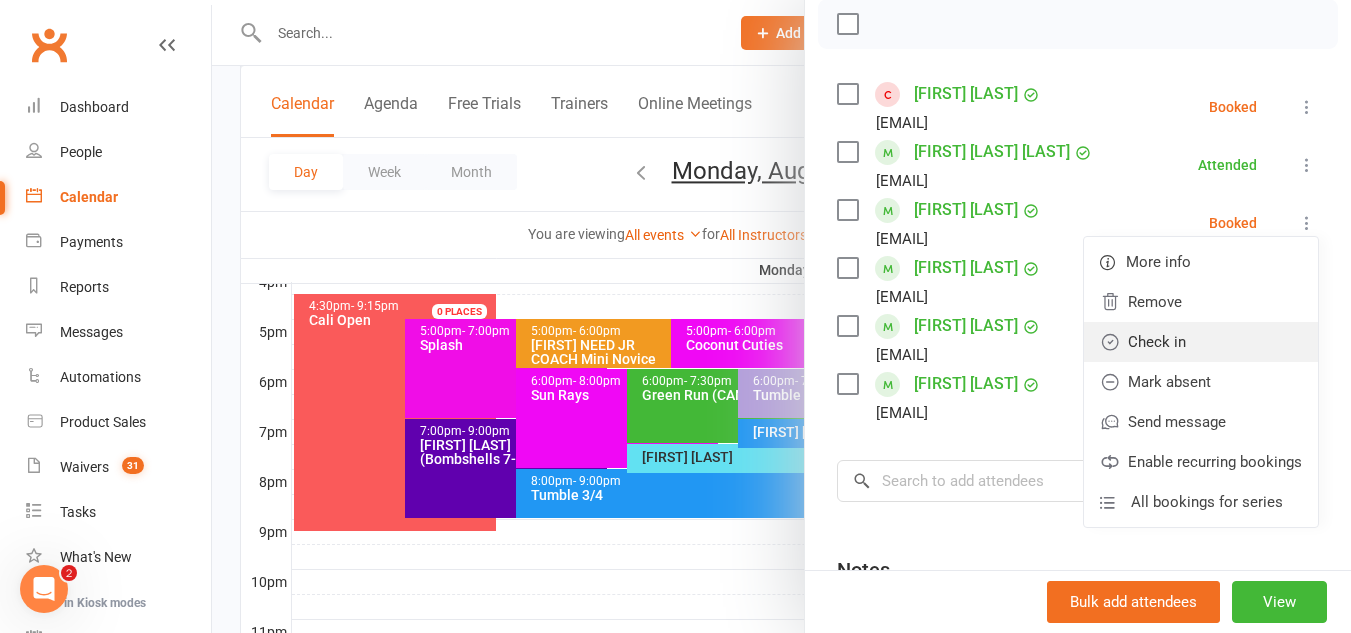 click on "Check in" at bounding box center [1201, 342] 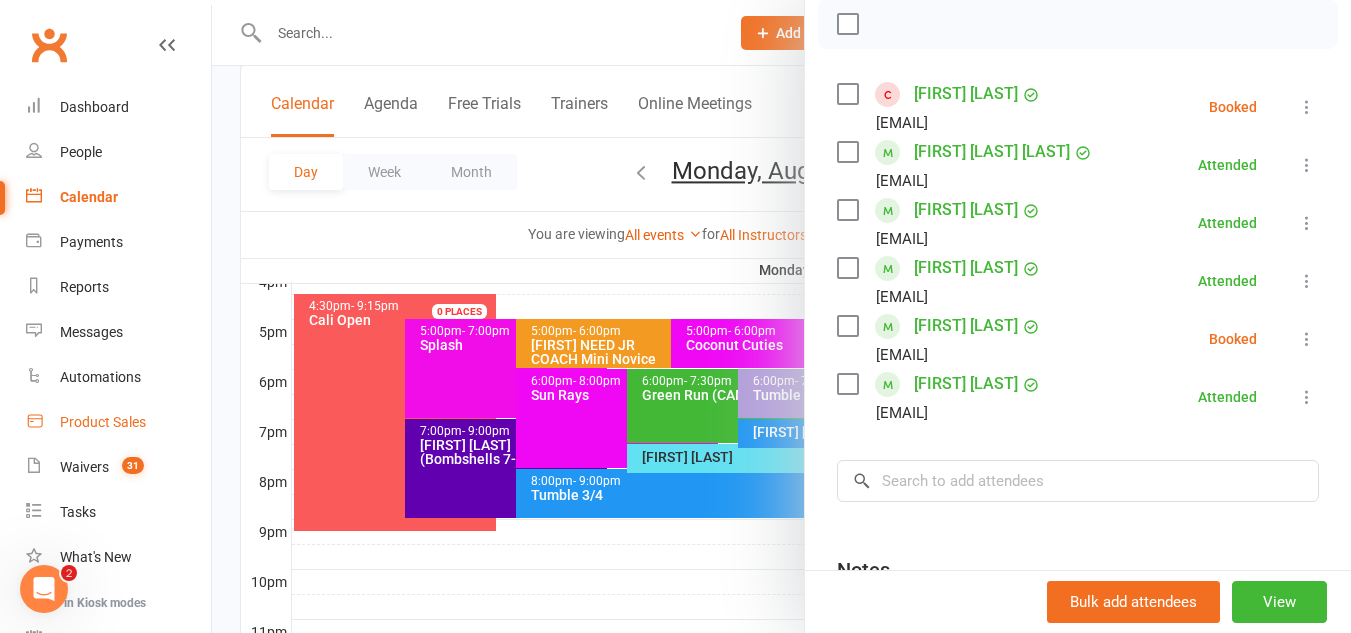 click on "Product Sales" at bounding box center (118, 422) 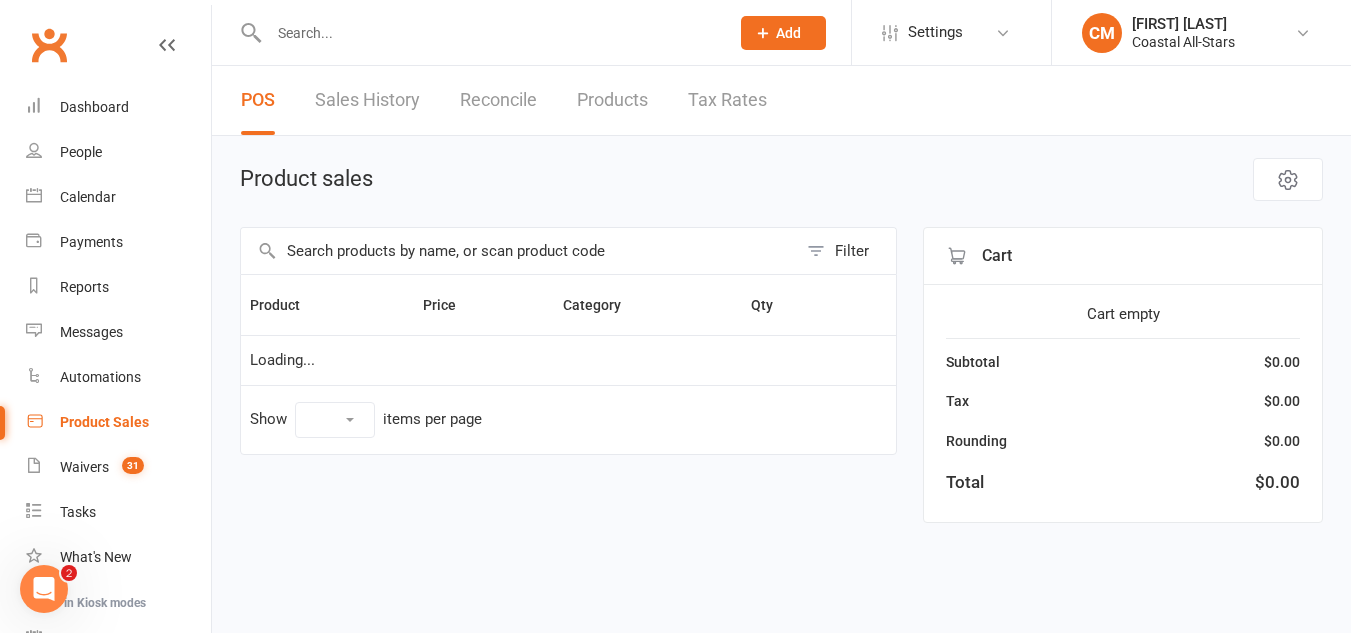 scroll, scrollTop: 0, scrollLeft: 0, axis: both 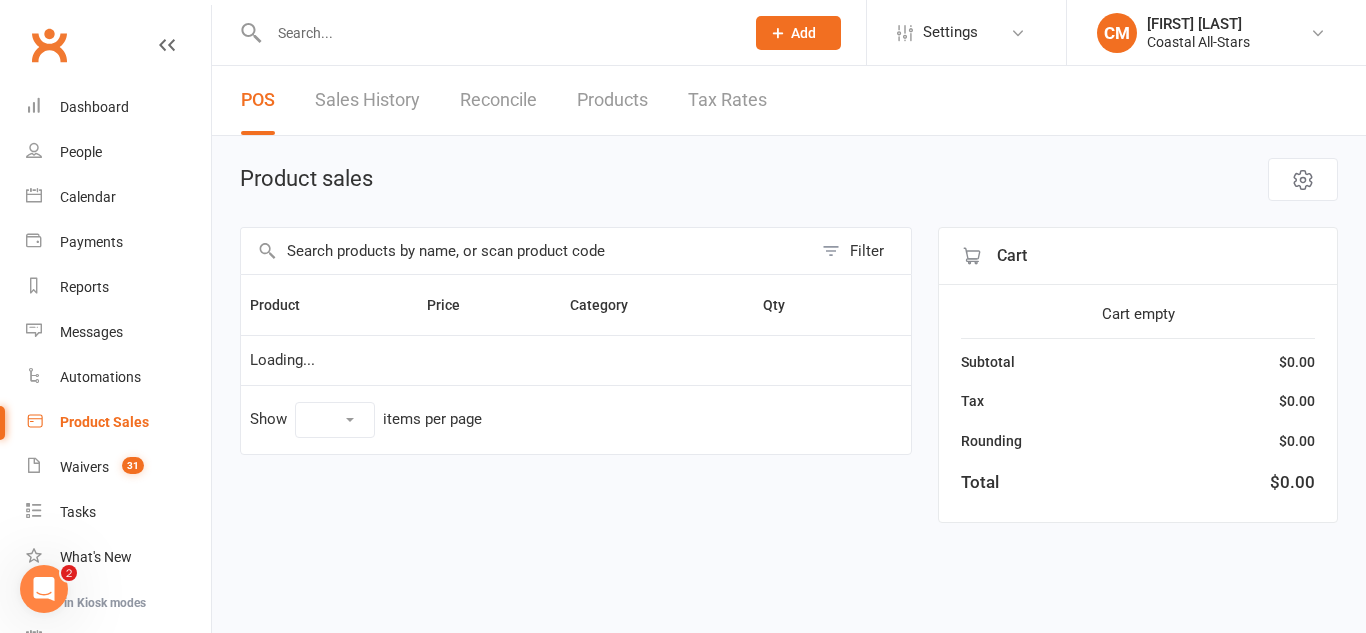 select on "50" 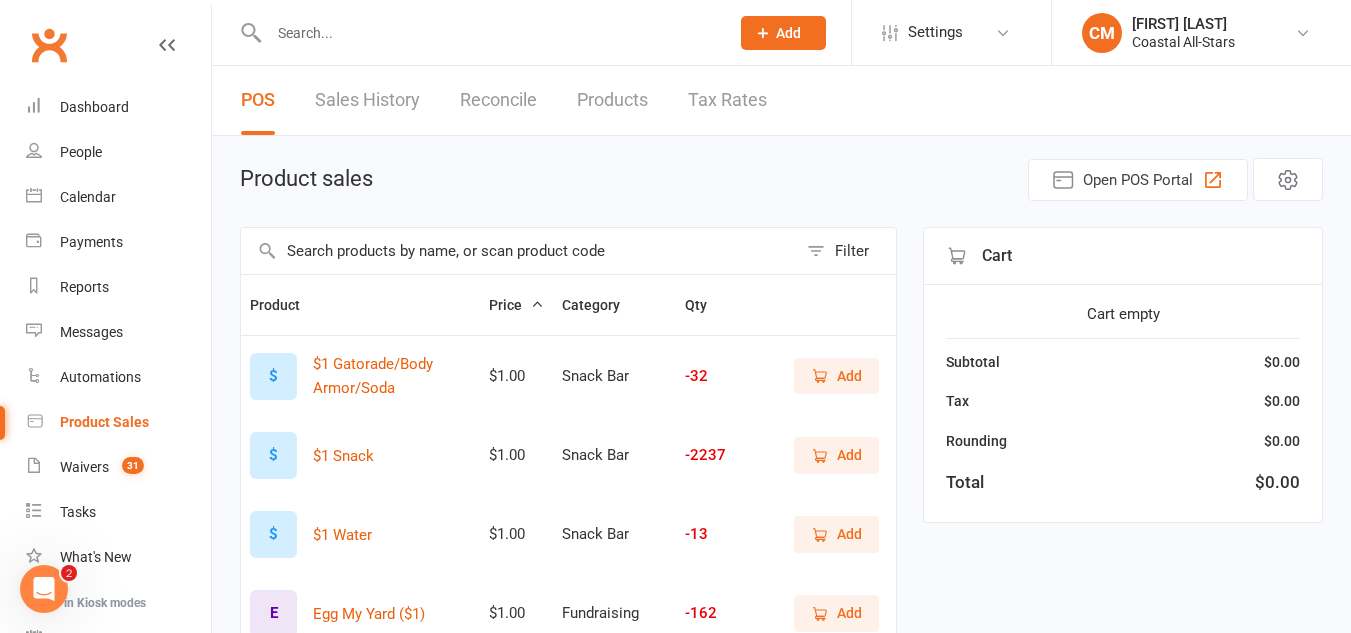 click at bounding box center [519, 251] 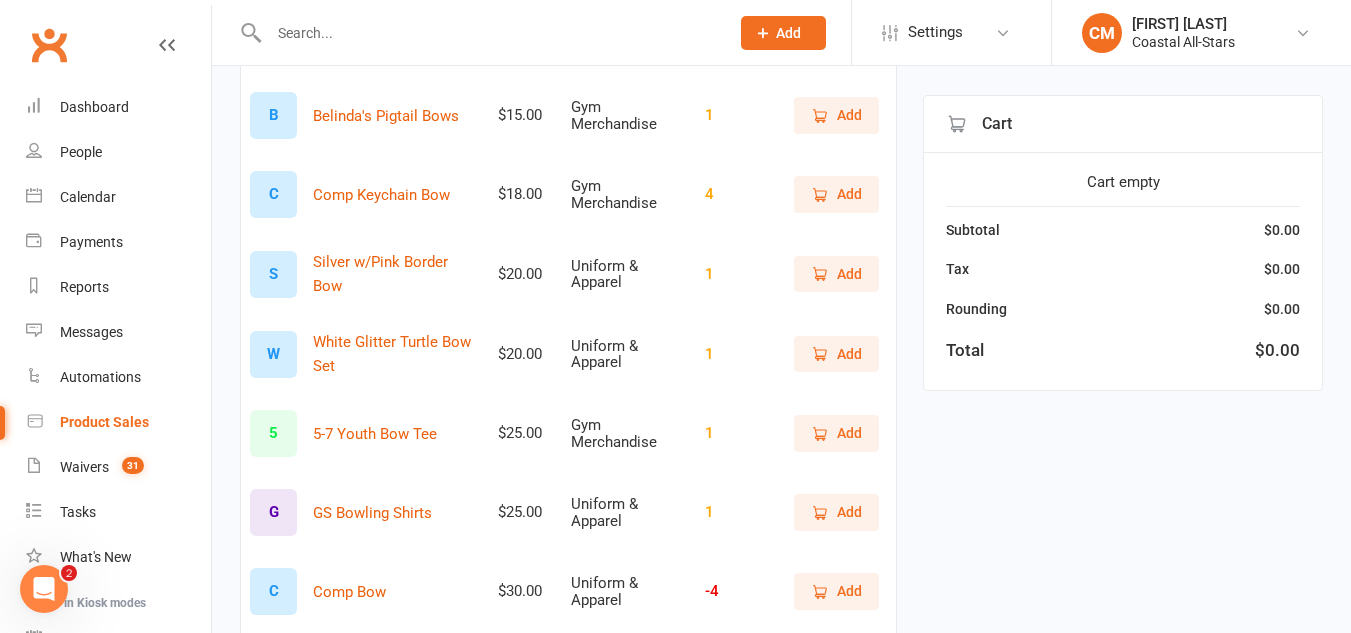scroll, scrollTop: 585, scrollLeft: 0, axis: vertical 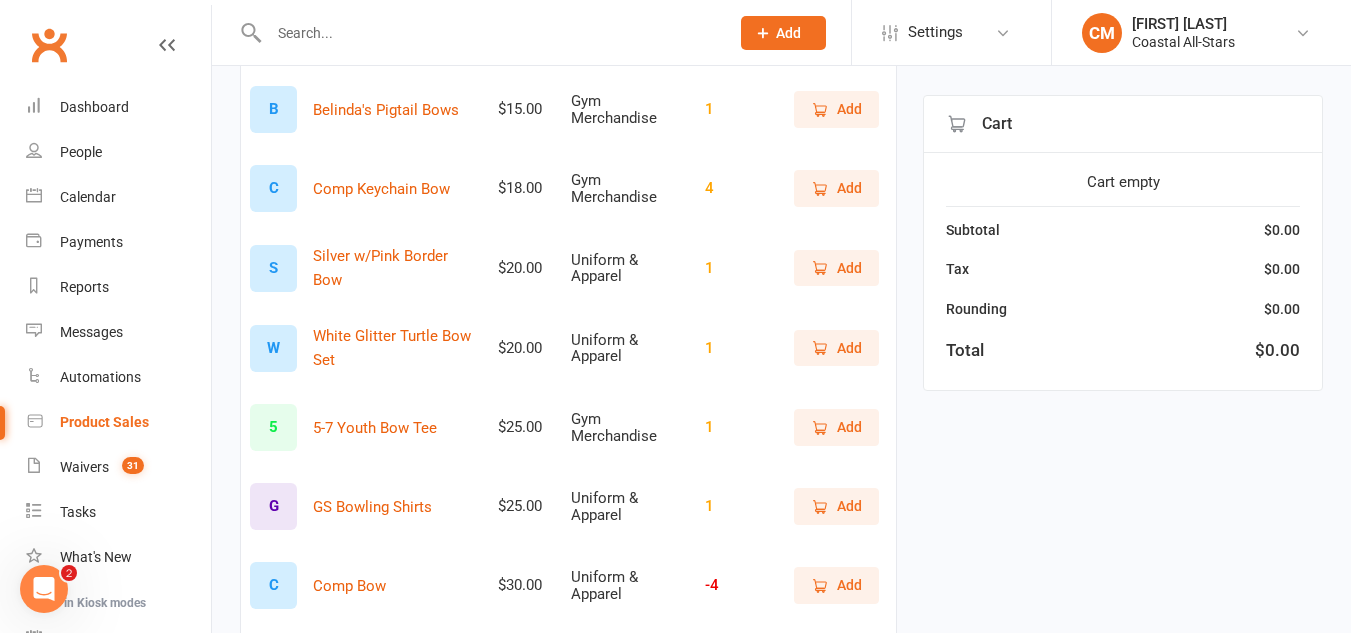 click 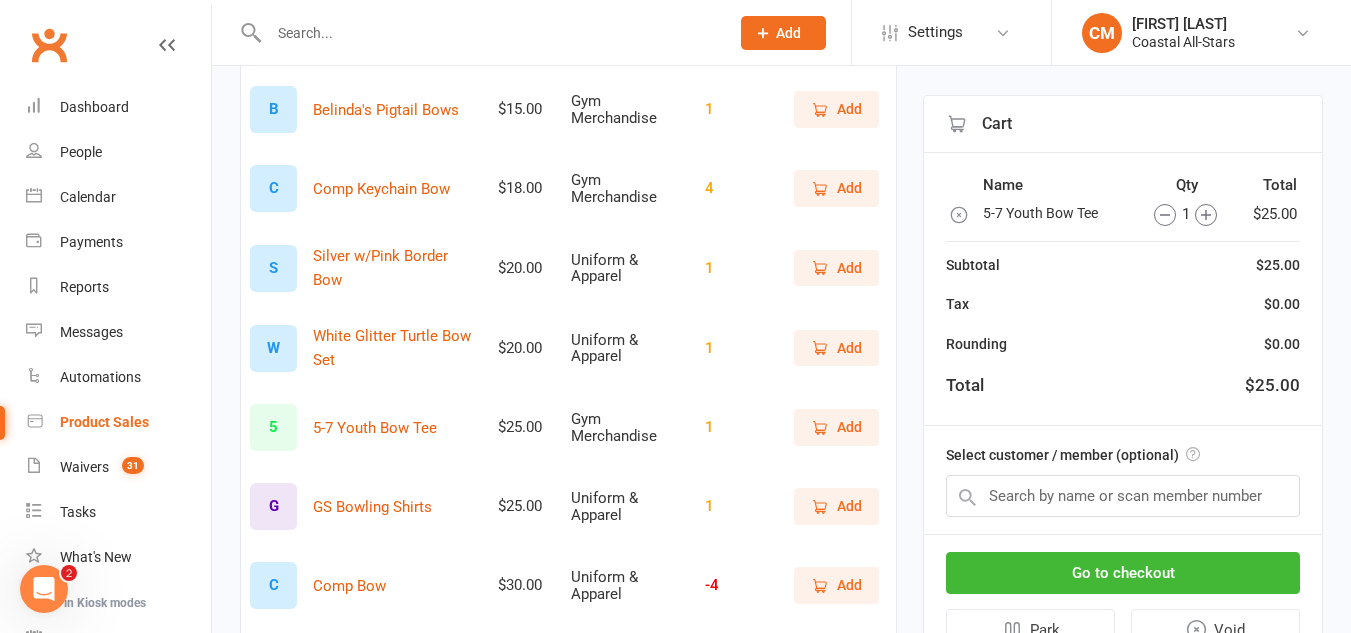 scroll, scrollTop: 0, scrollLeft: 0, axis: both 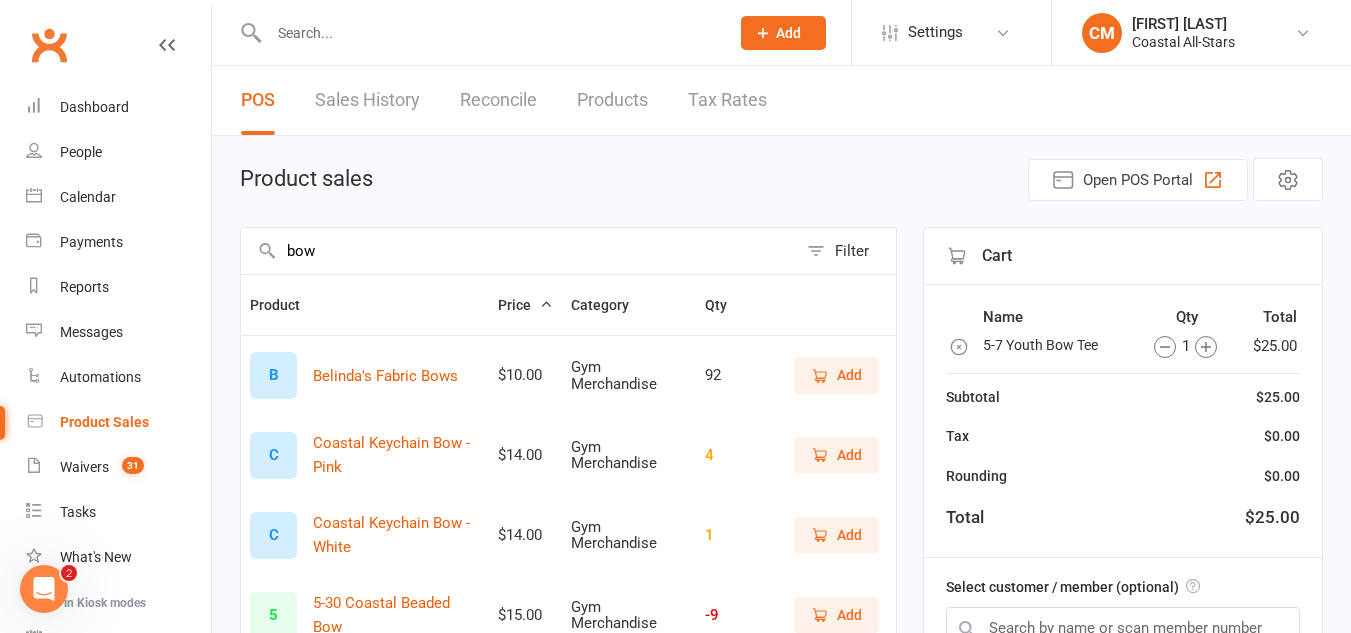 click on "bow" at bounding box center [519, 251] 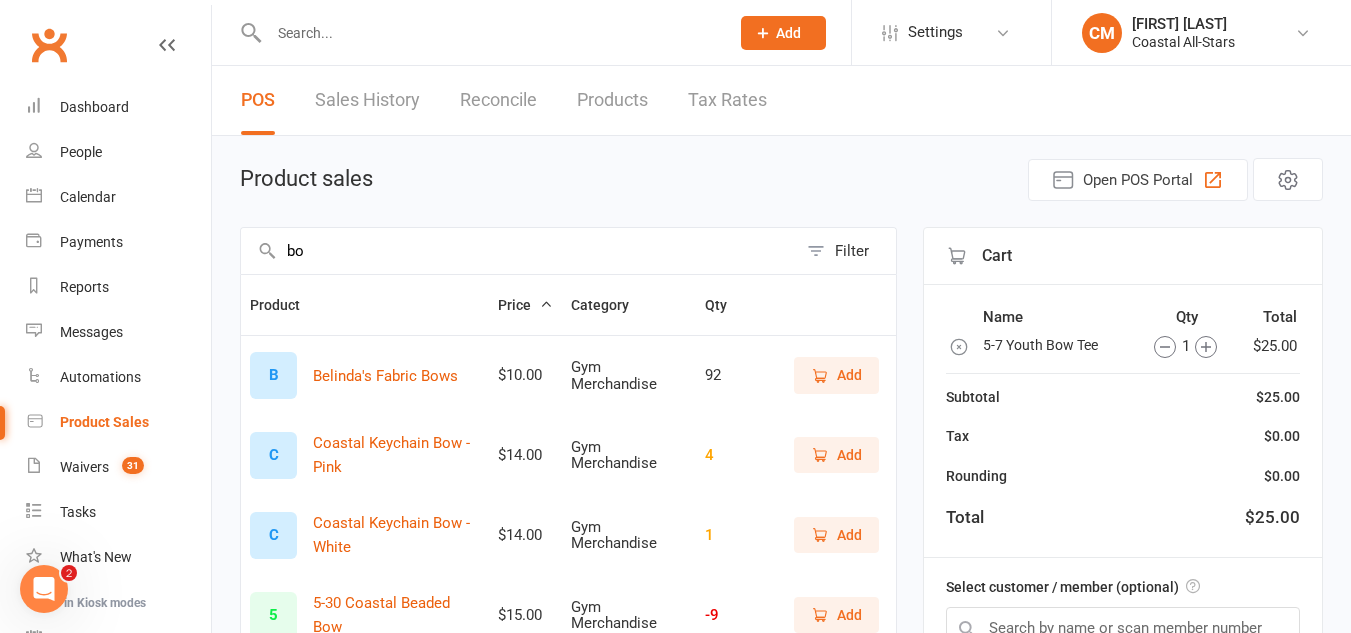type on "b" 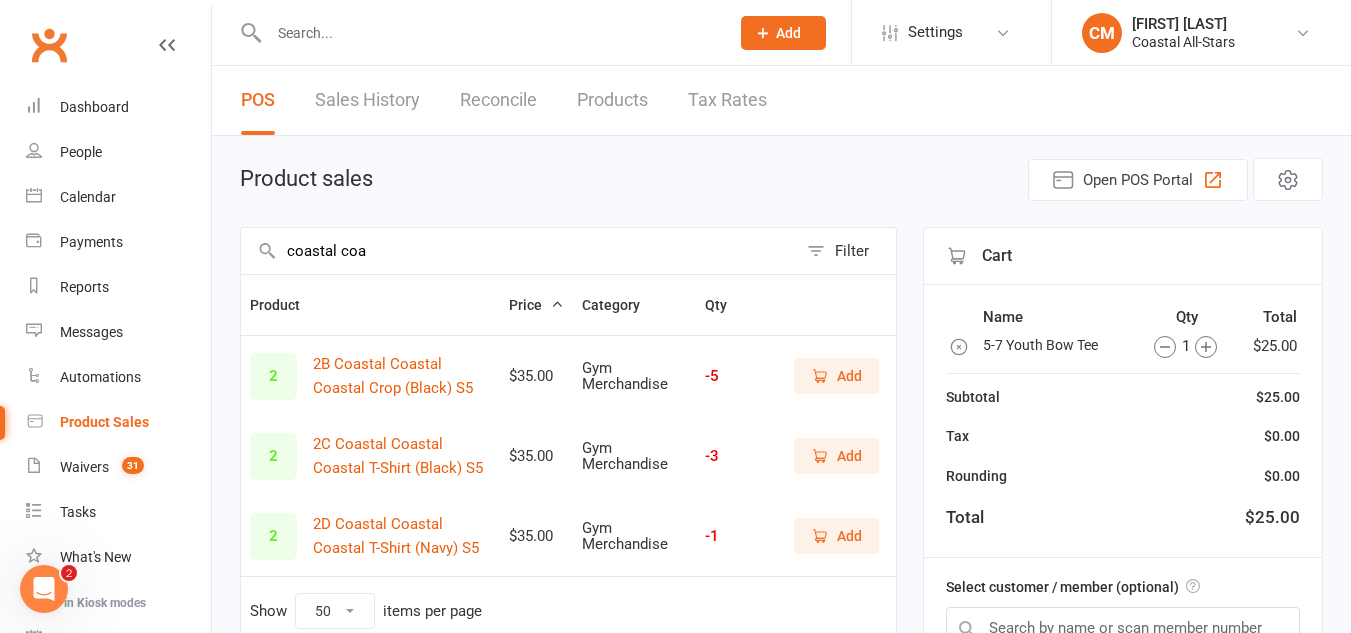 click on "Add" at bounding box center [836, 376] 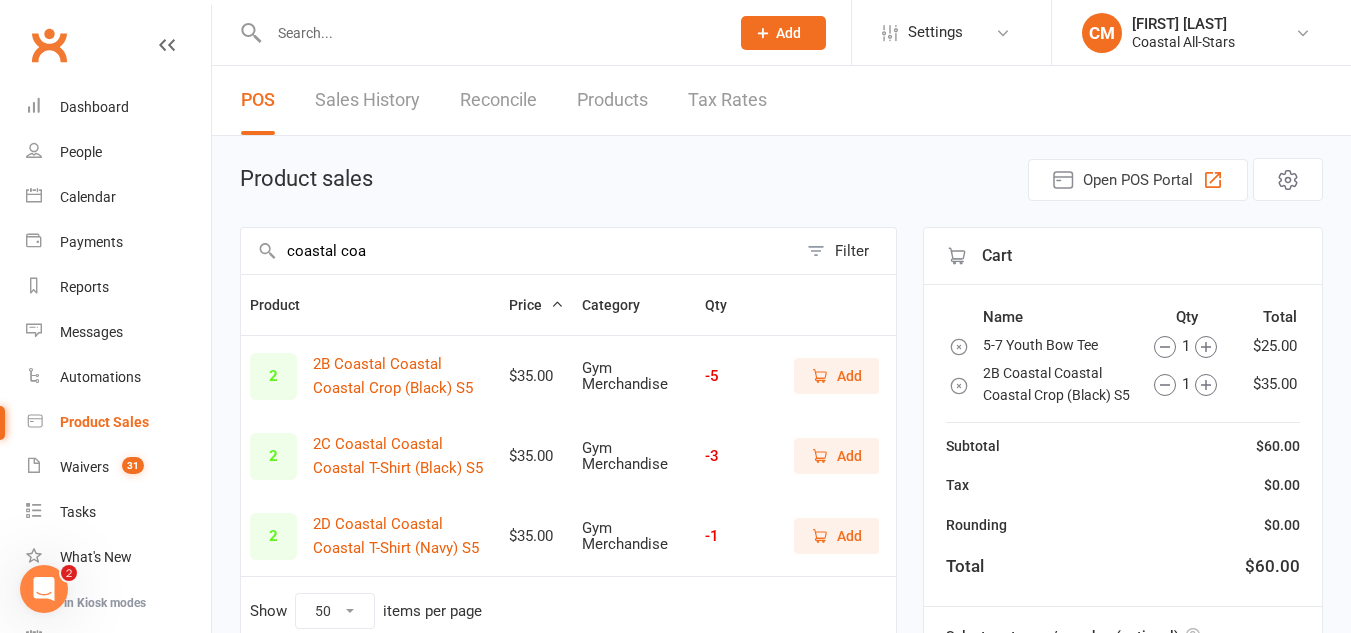 click on "coastal coa" at bounding box center [519, 251] 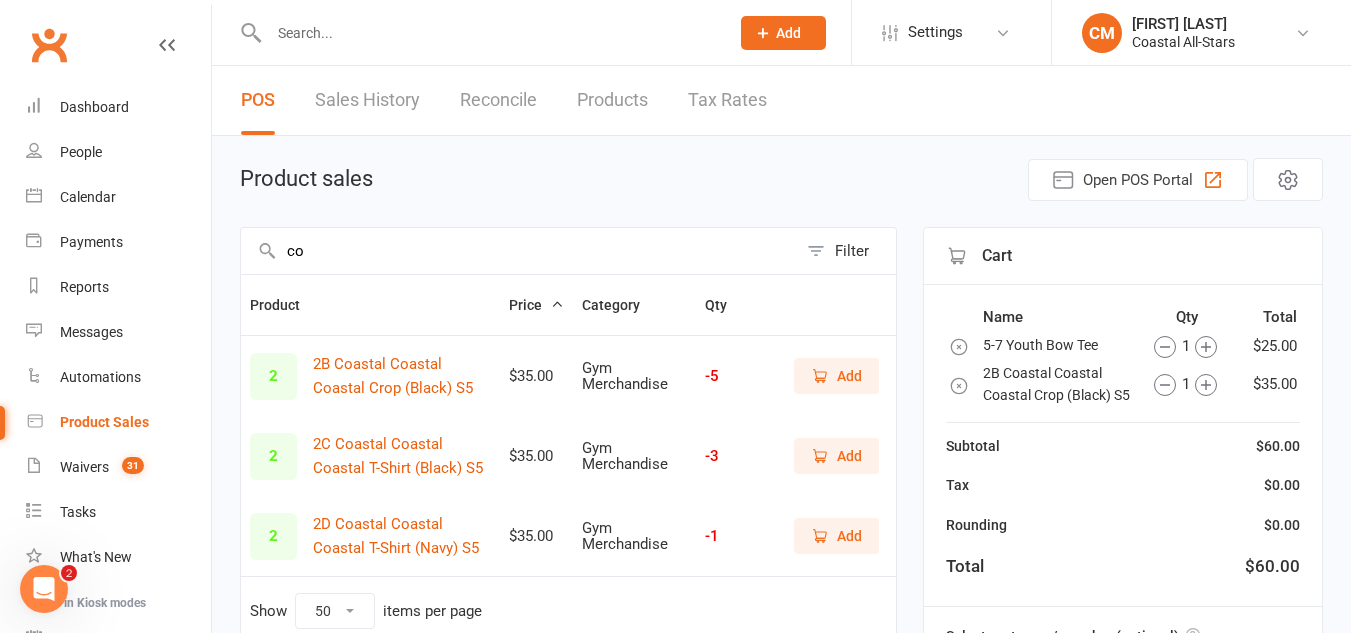 type on "c" 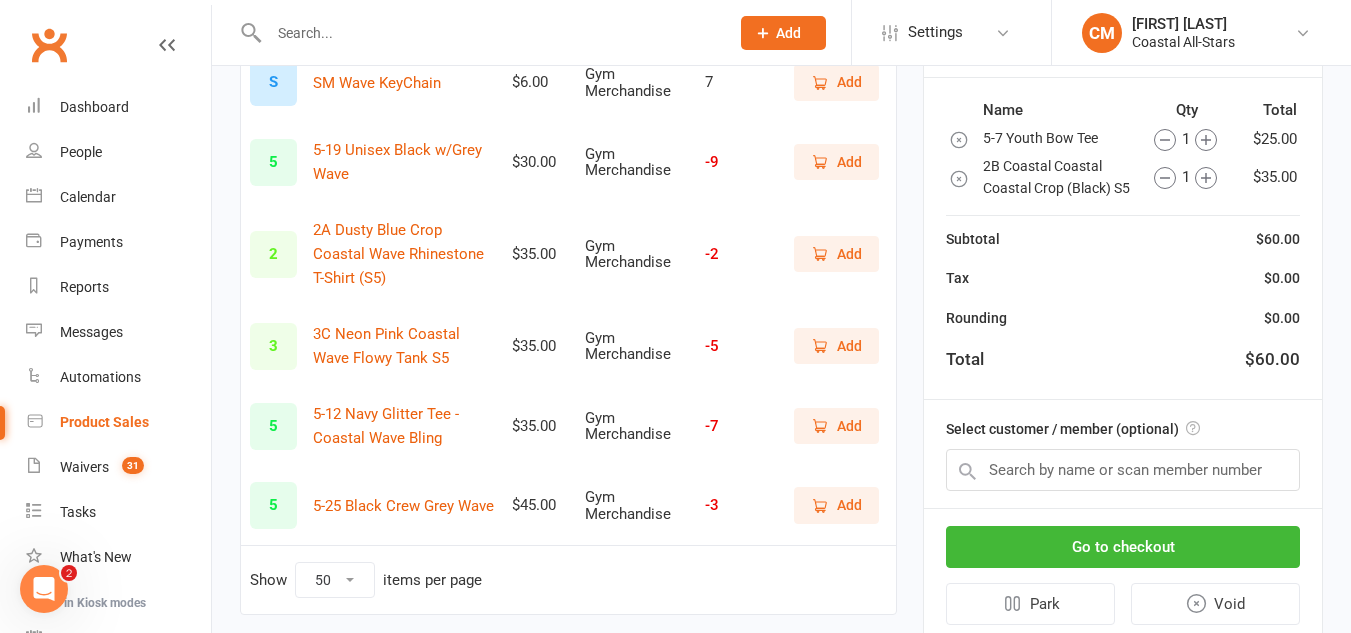 scroll, scrollTop: 373, scrollLeft: 0, axis: vertical 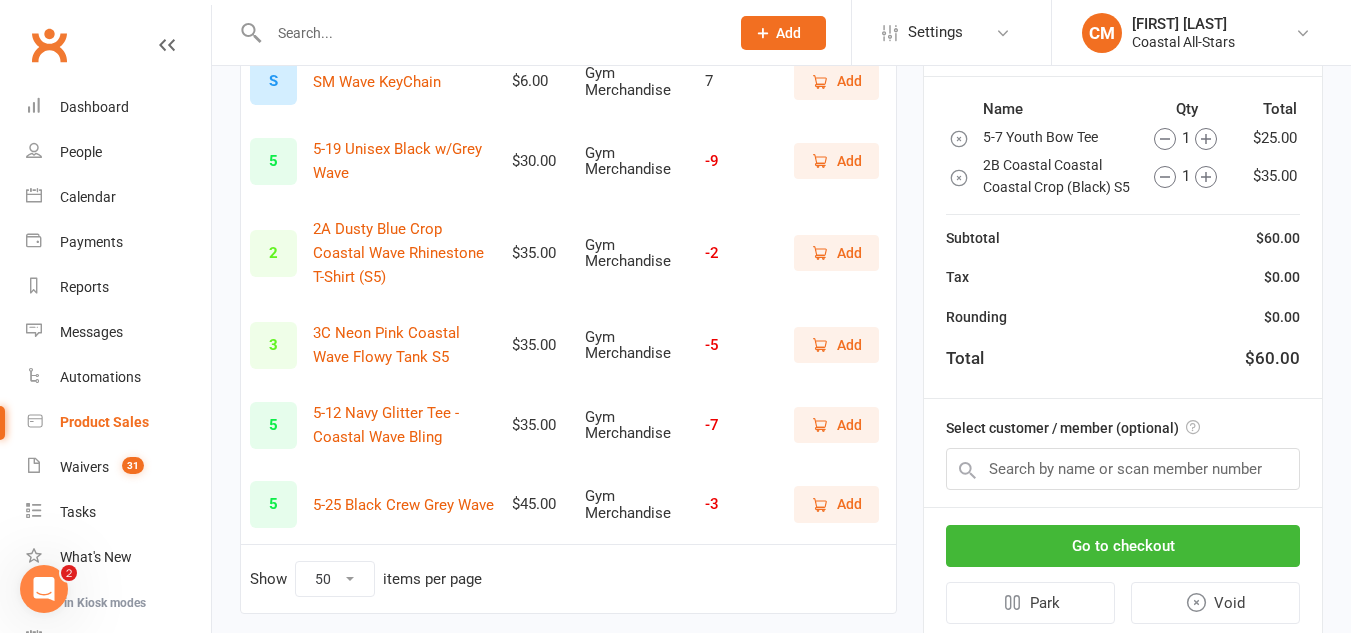 type on "wave" 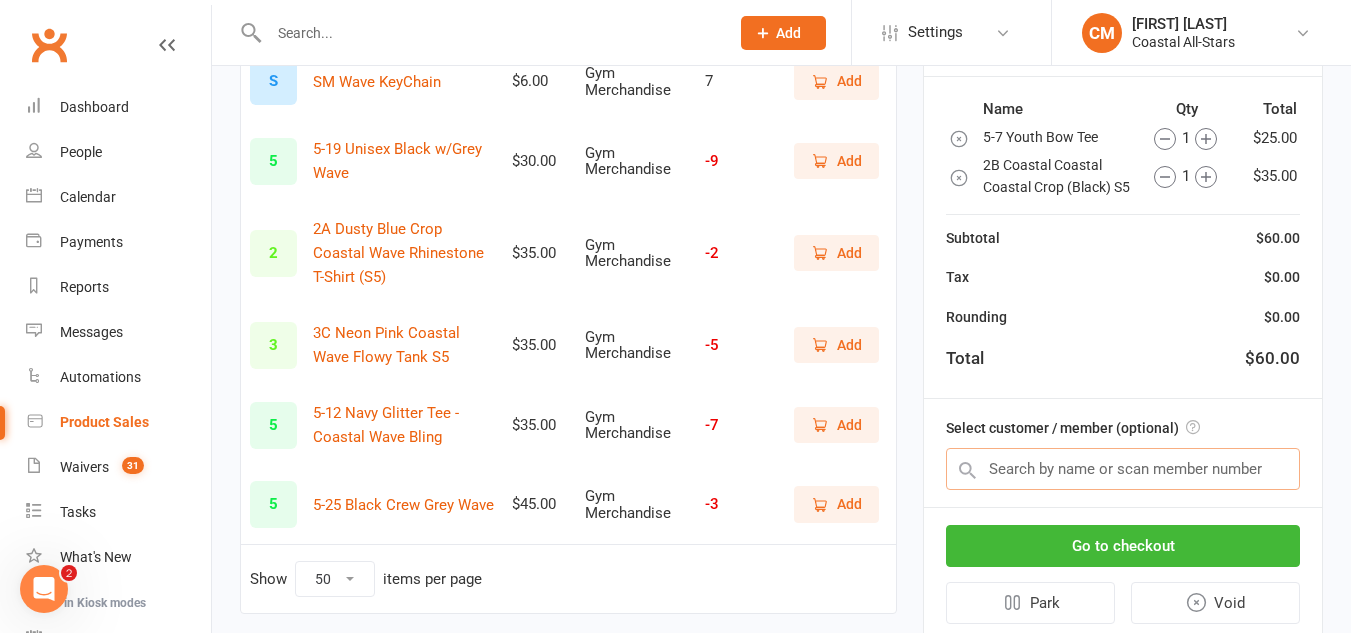 click at bounding box center [1123, 469] 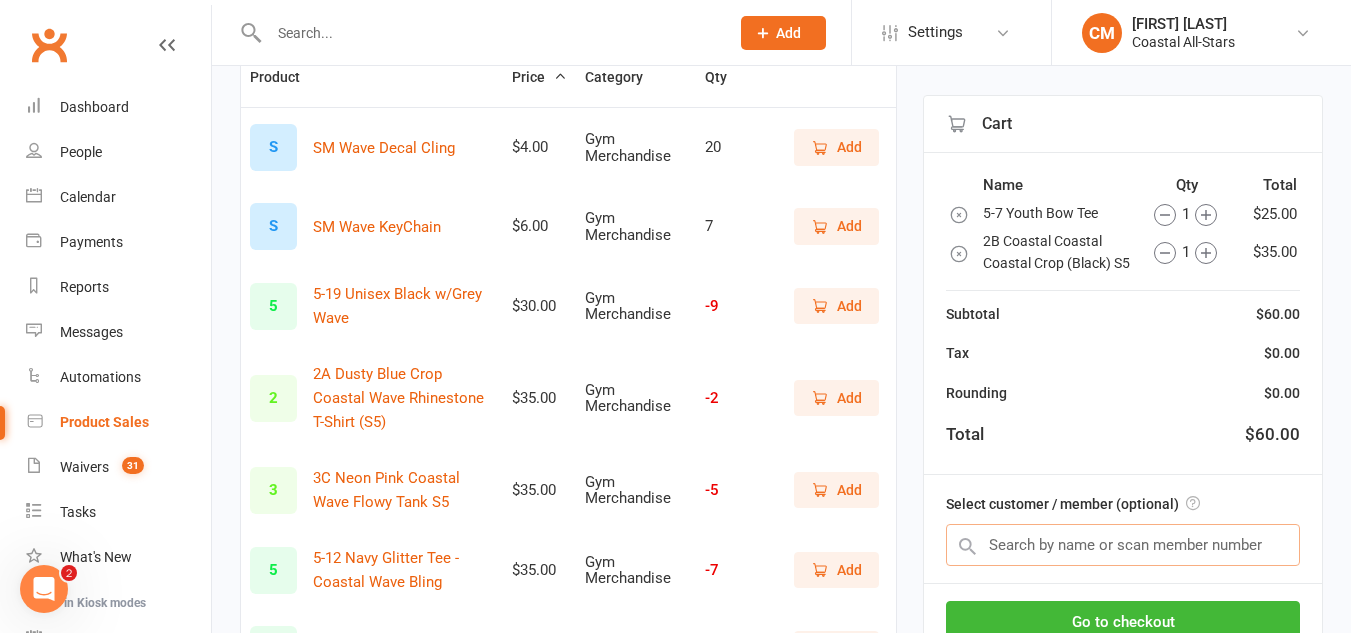 scroll, scrollTop: 227, scrollLeft: 0, axis: vertical 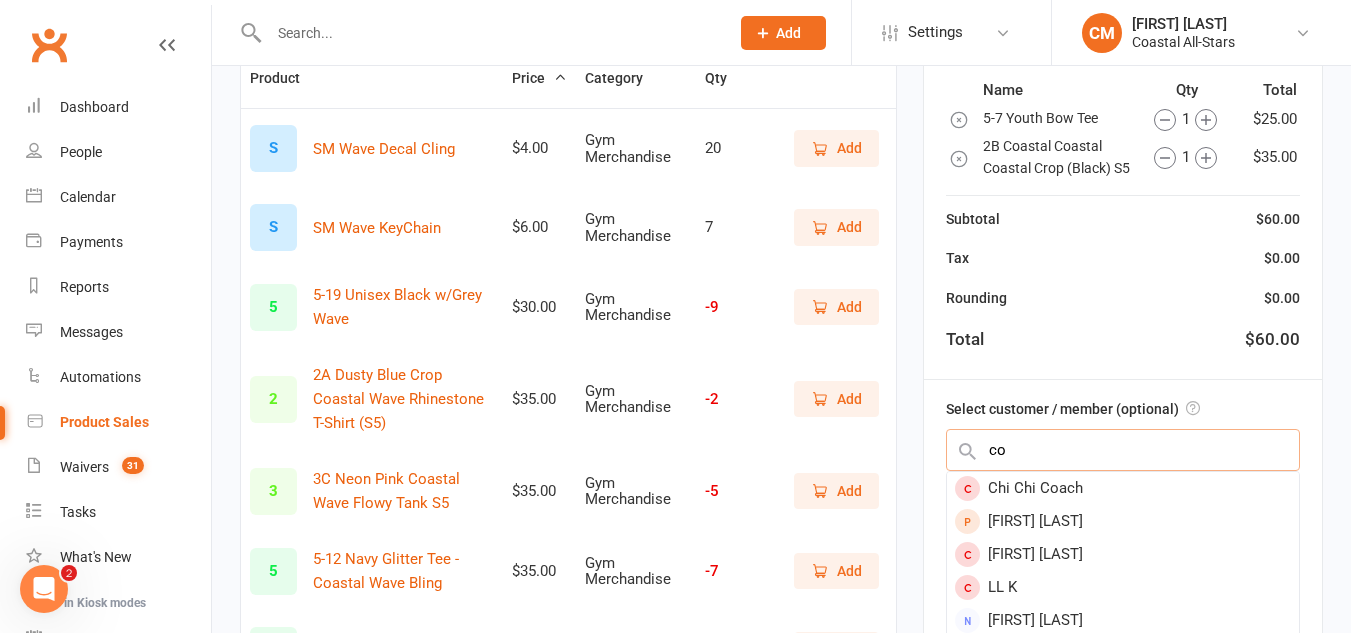 type on "c" 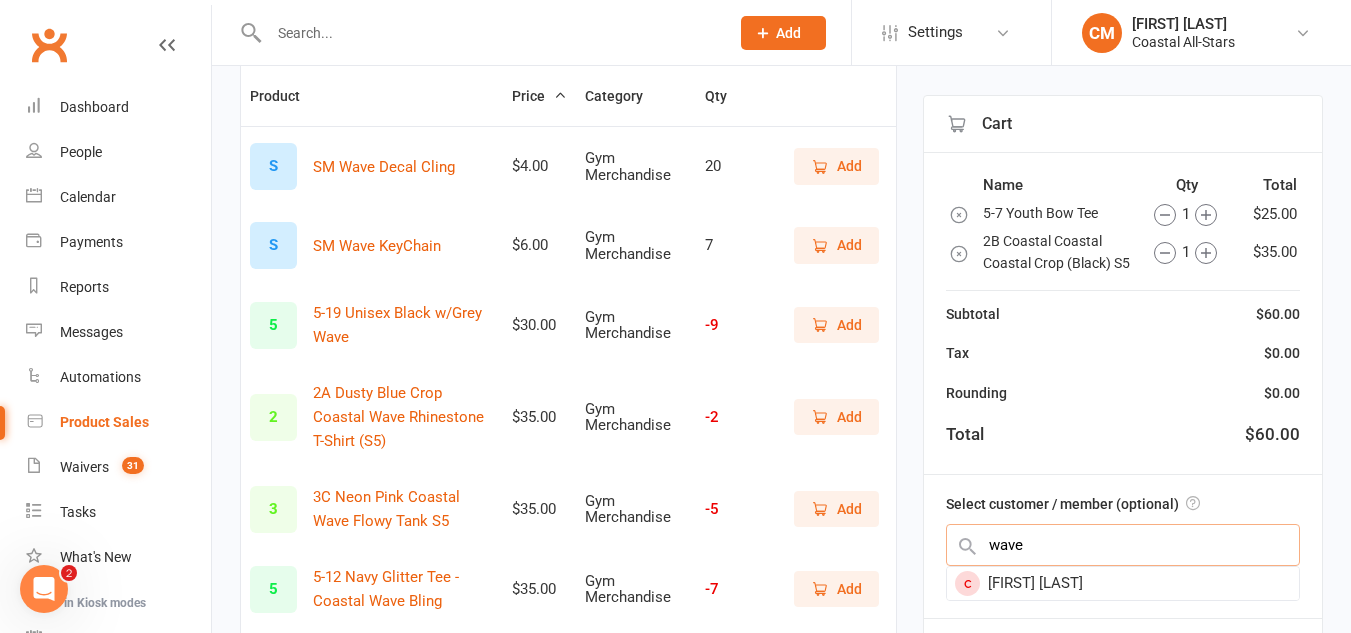 scroll, scrollTop: 208, scrollLeft: 0, axis: vertical 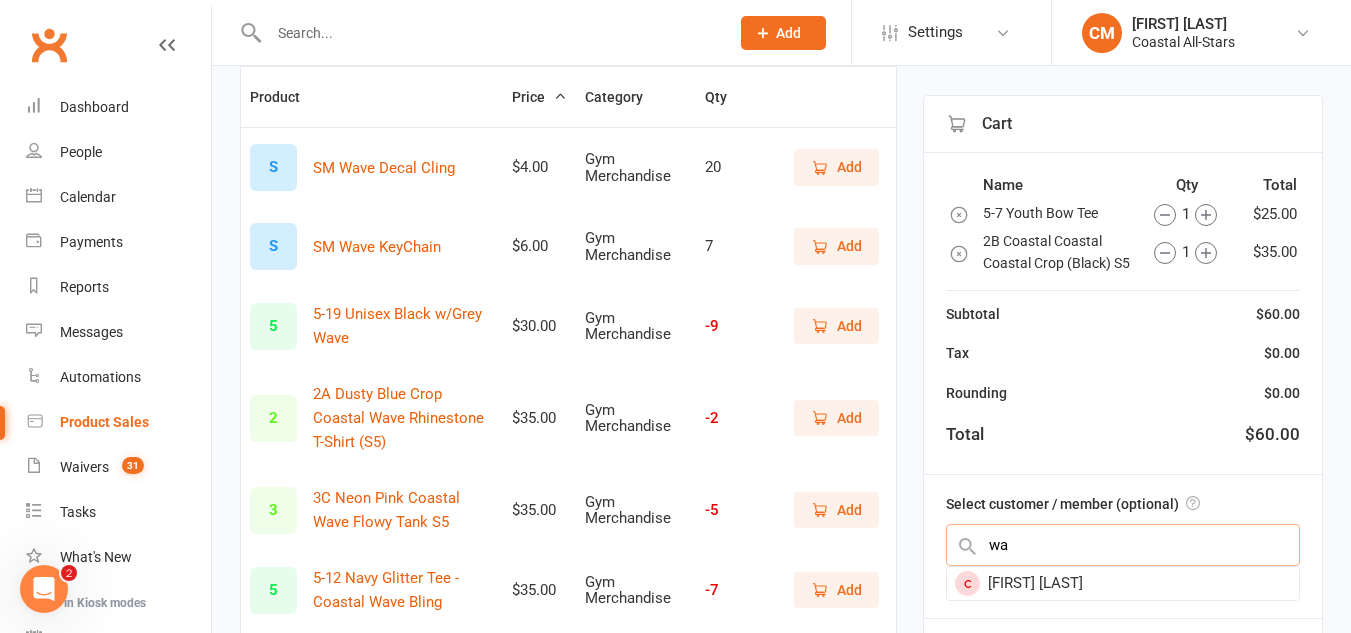 type on "w" 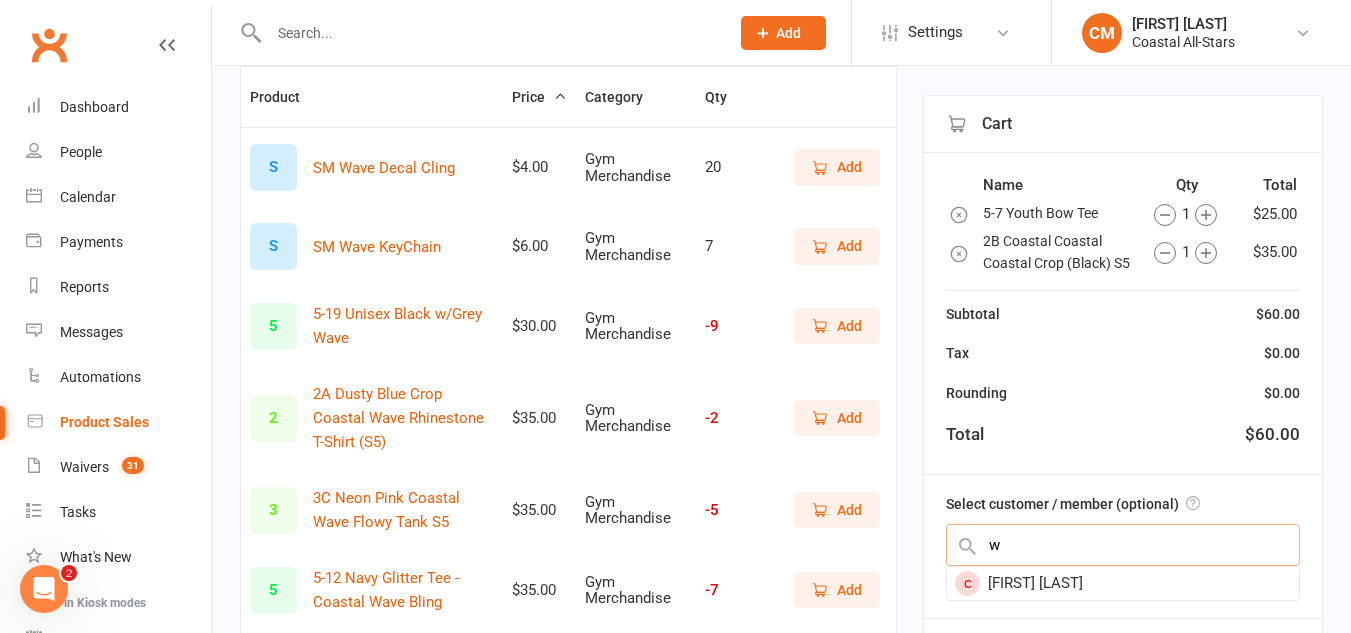 type 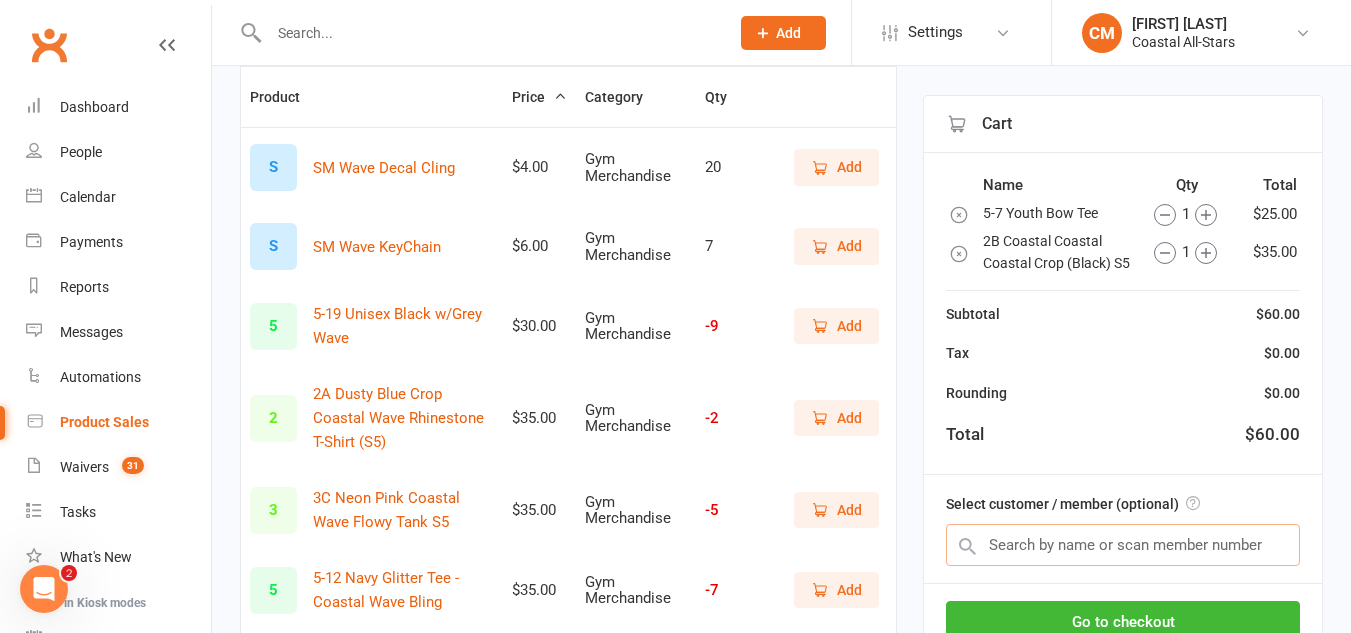 scroll, scrollTop: 103, scrollLeft: 0, axis: vertical 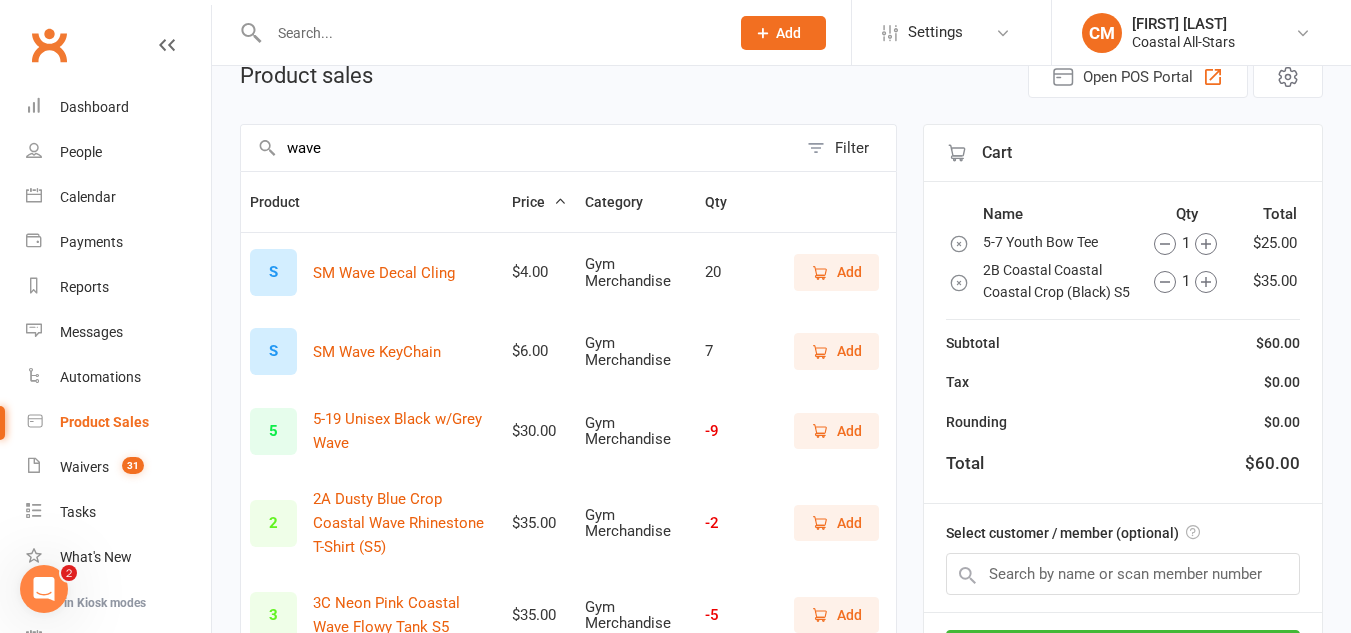 click on "wave" at bounding box center [519, 148] 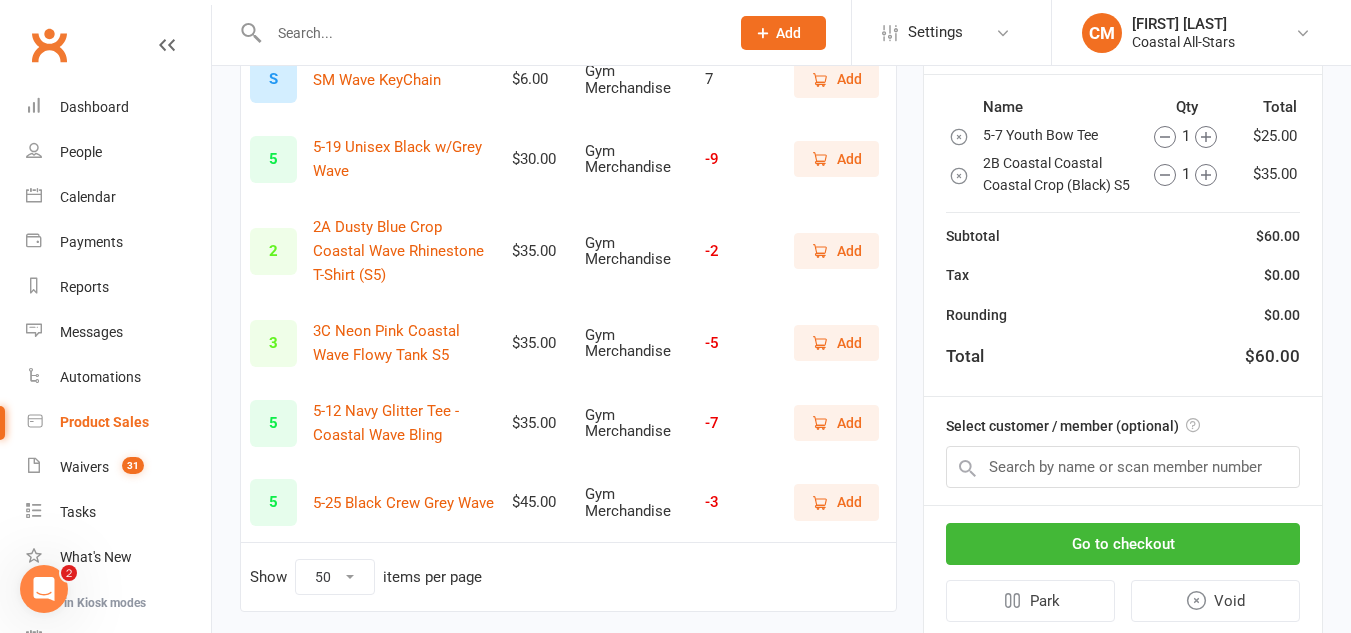 scroll, scrollTop: 376, scrollLeft: 0, axis: vertical 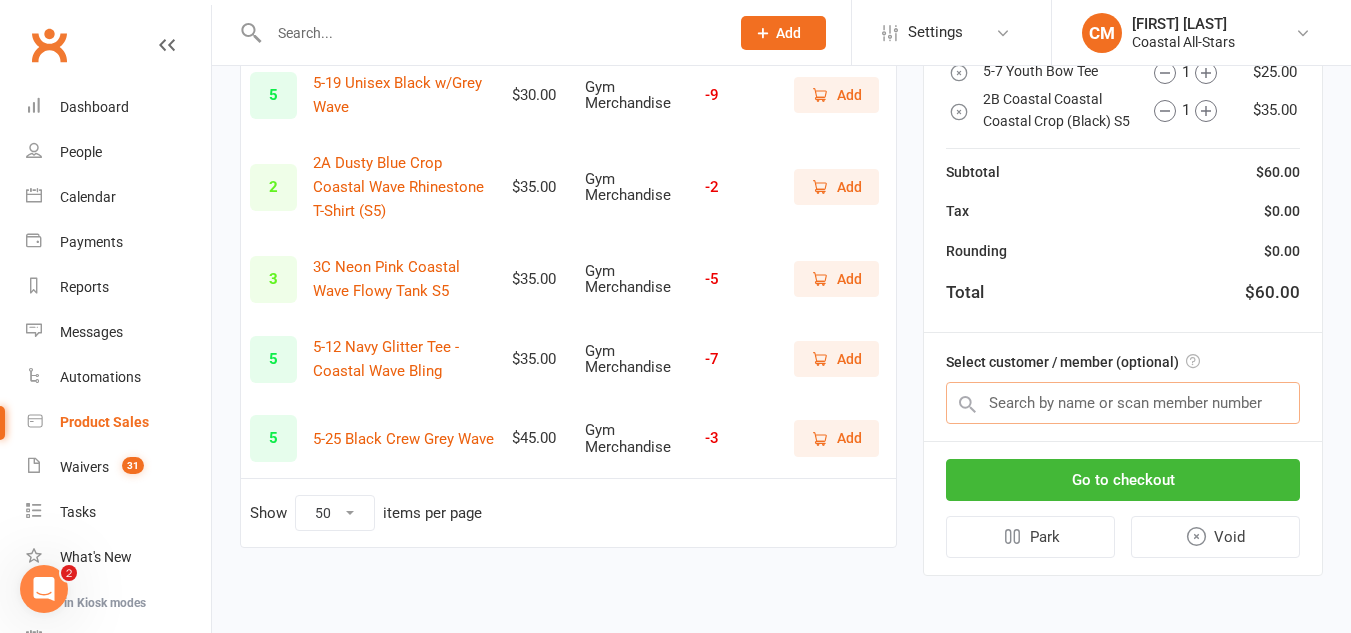 click at bounding box center [1123, 403] 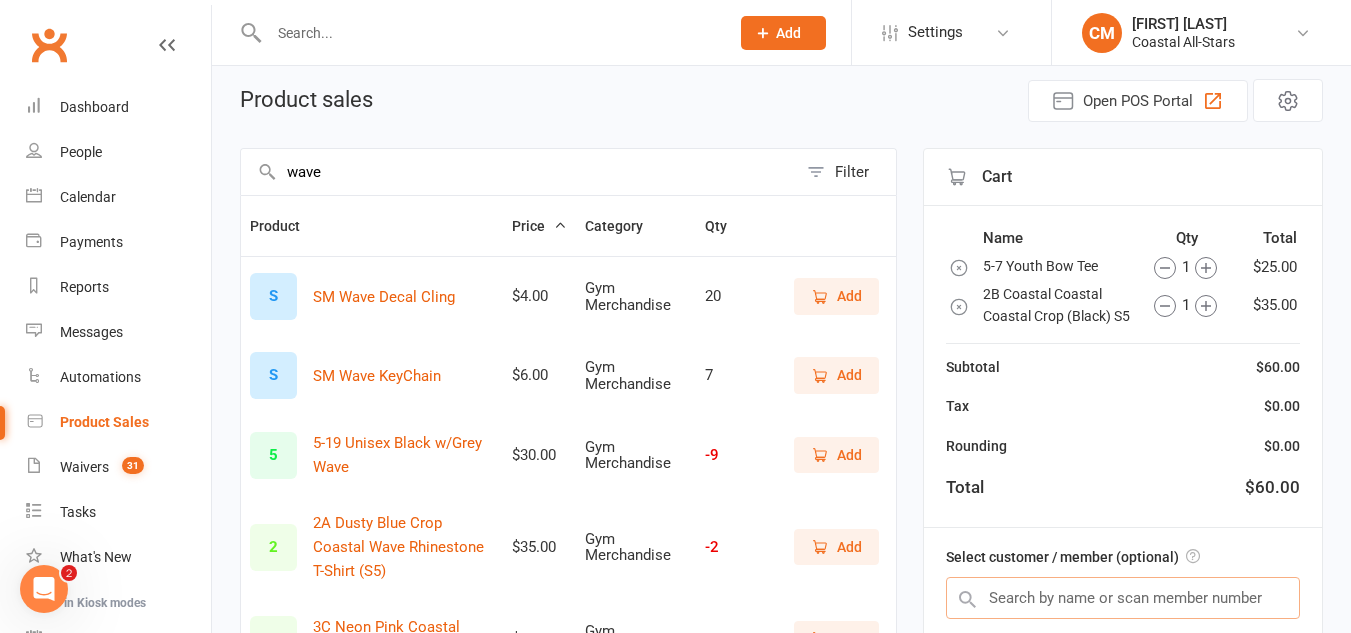 scroll, scrollTop: 0, scrollLeft: 0, axis: both 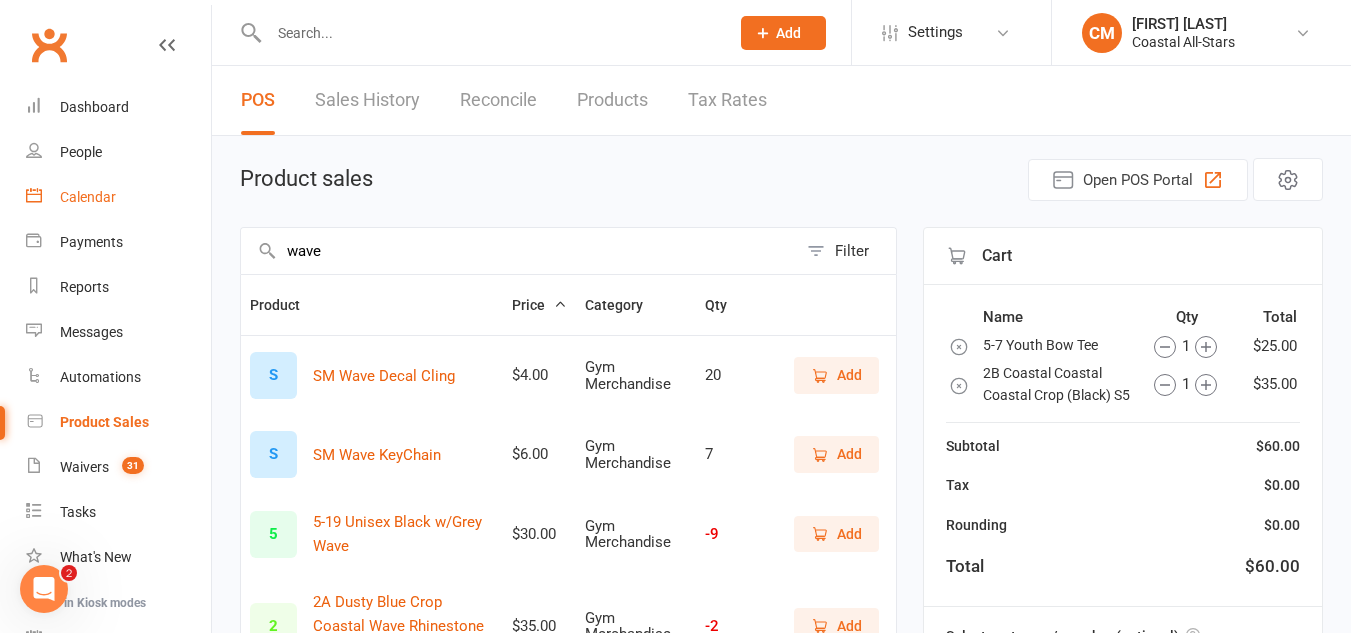 drag, startPoint x: 383, startPoint y: 253, endPoint x: 160, endPoint y: 205, distance: 228.10744 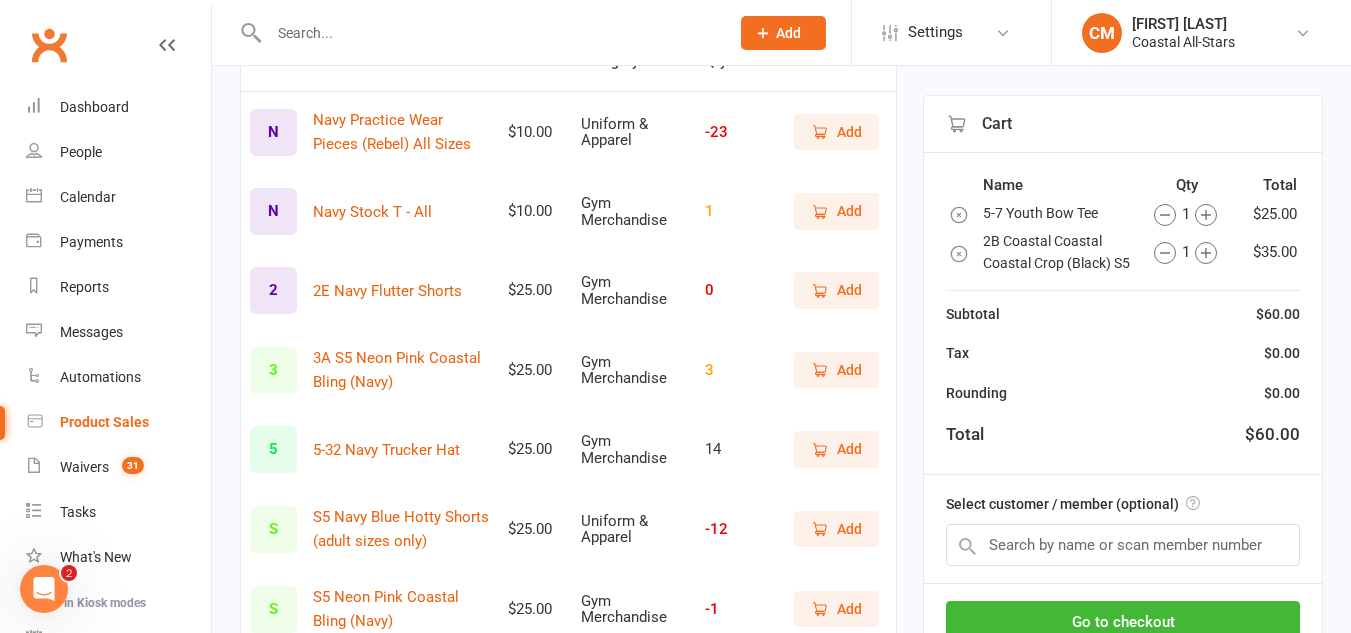 scroll, scrollTop: 0, scrollLeft: 0, axis: both 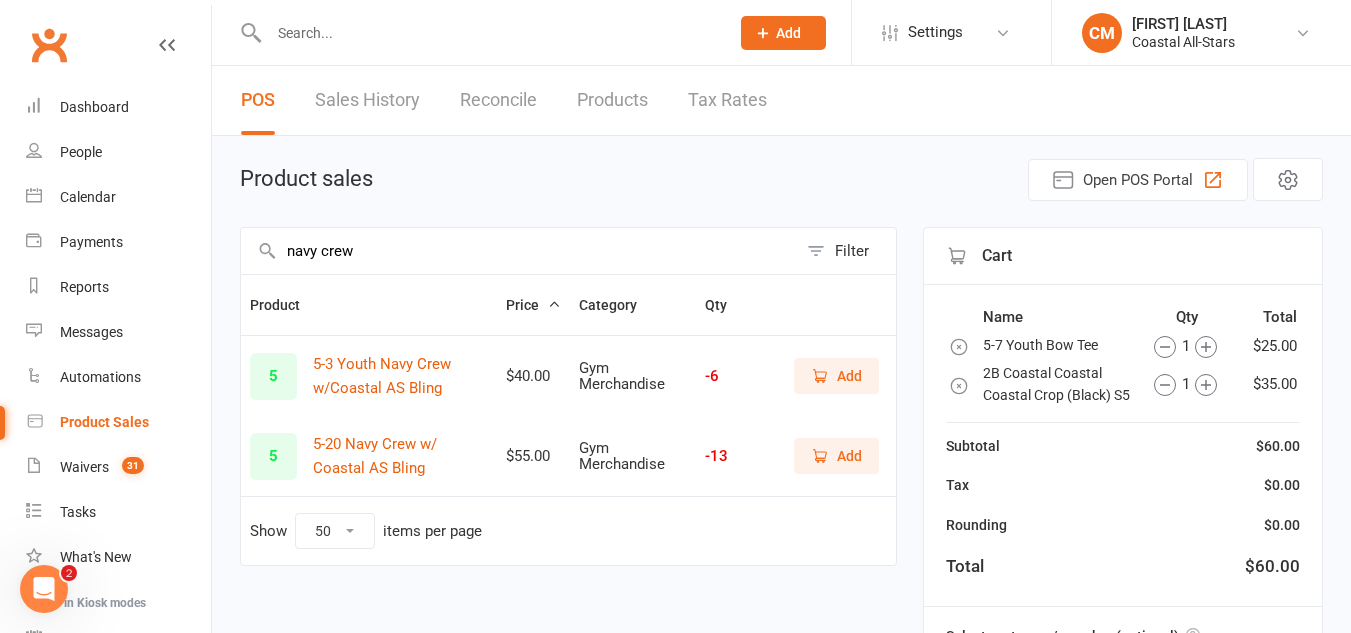 type on "navy crew" 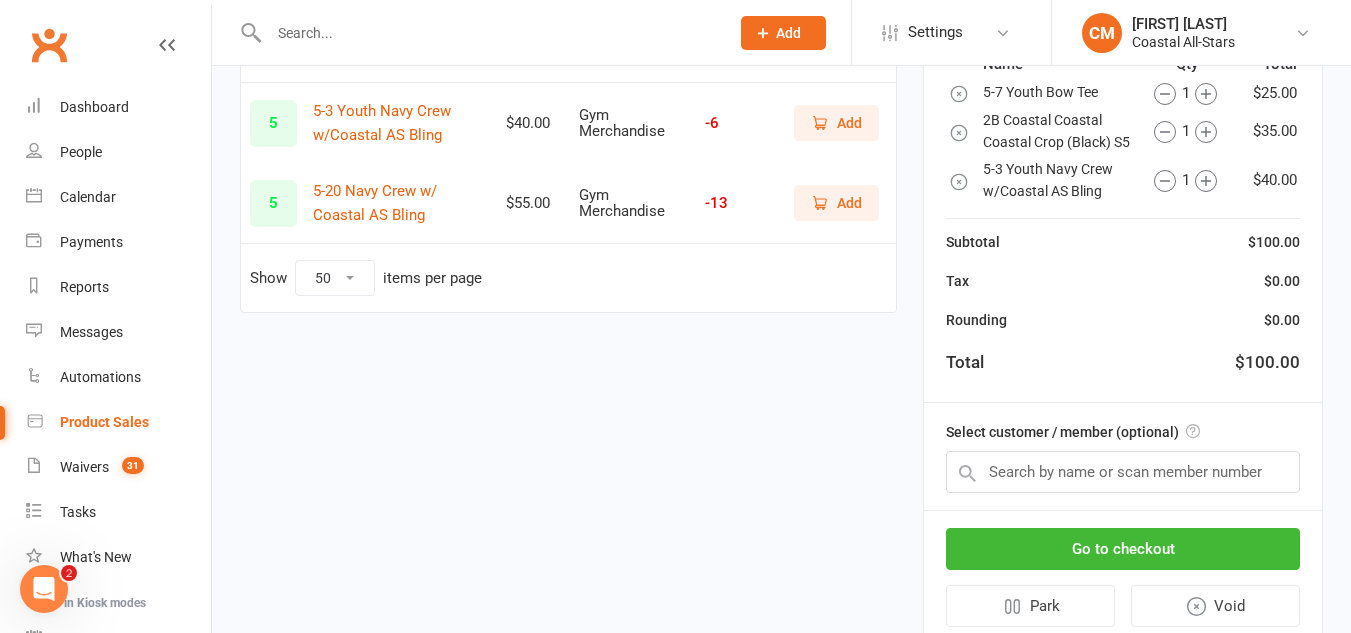 scroll, scrollTop: 254, scrollLeft: 0, axis: vertical 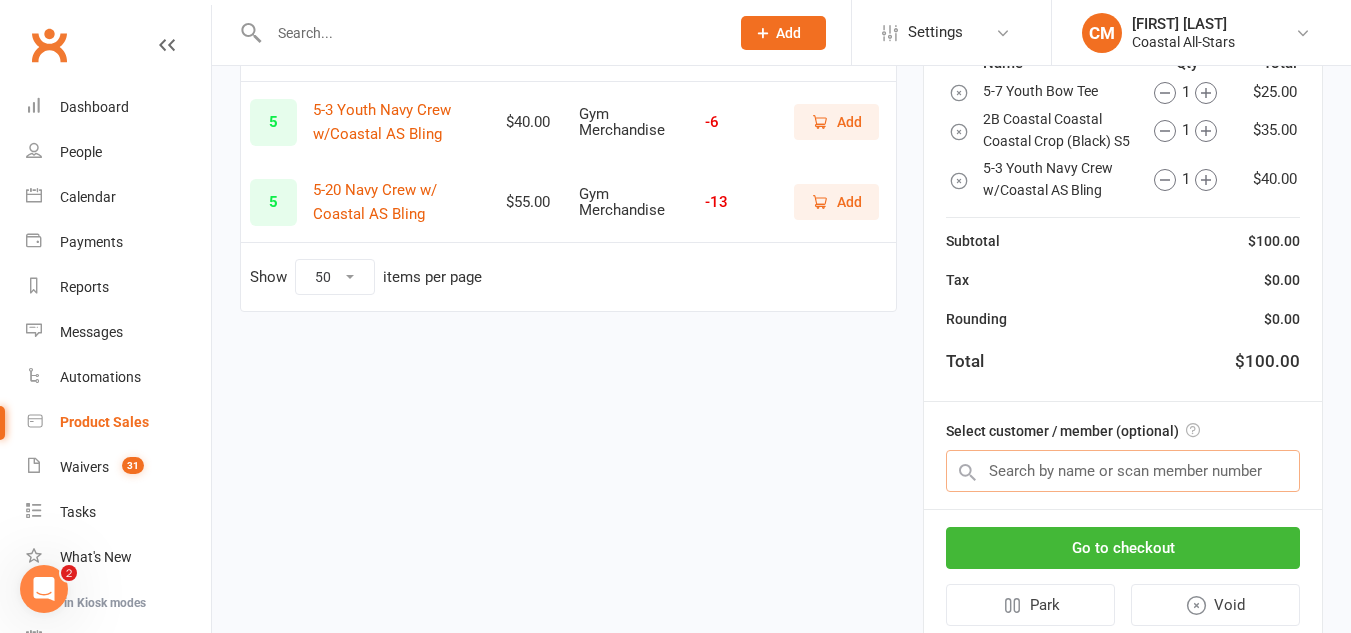 click at bounding box center (1123, 471) 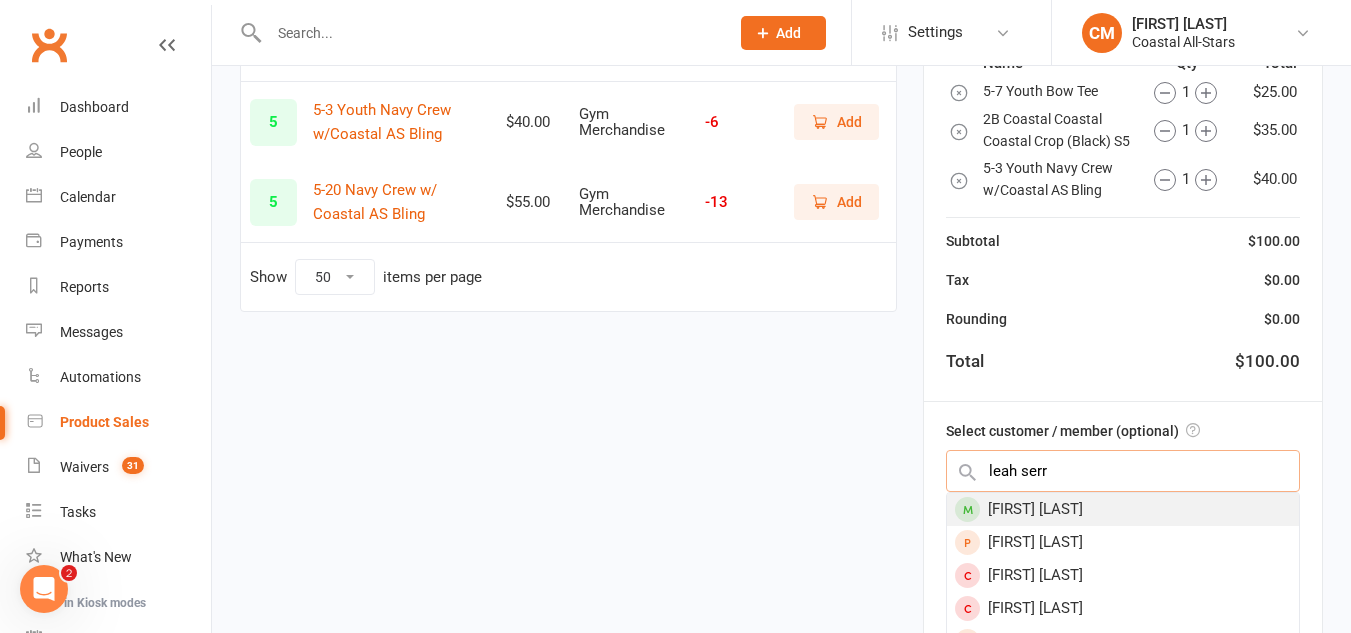 type on "leah serr" 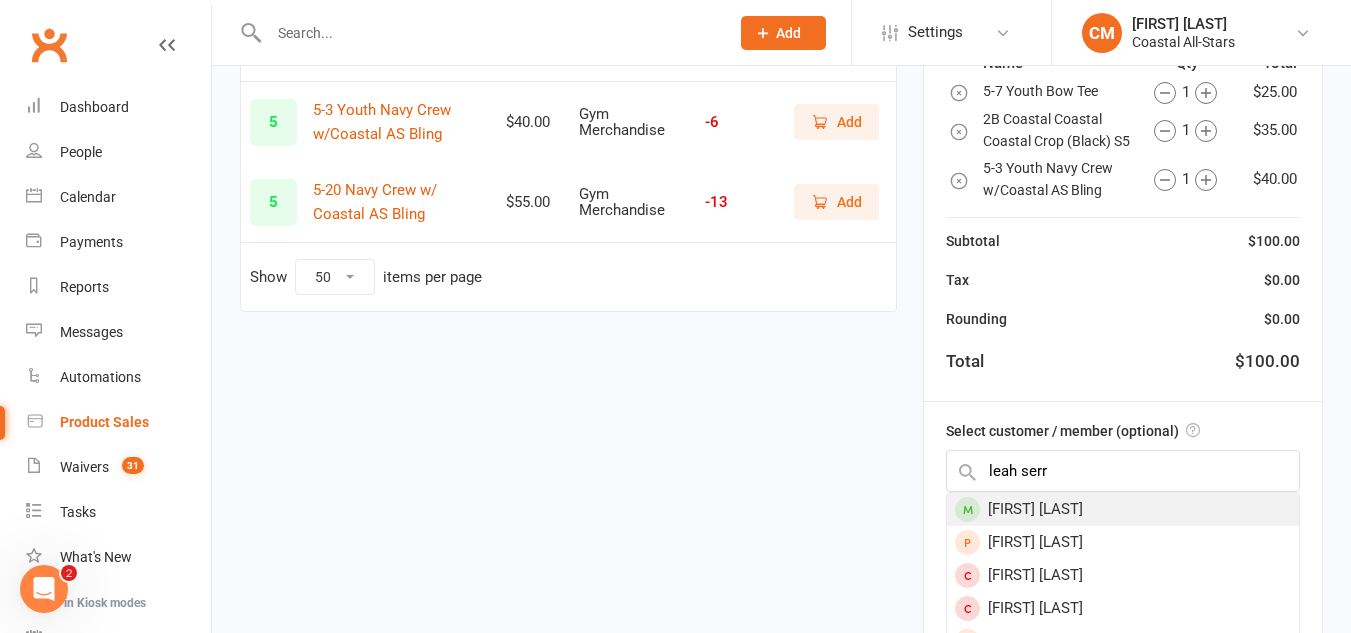 click on "Leah Serrano" at bounding box center [1123, 509] 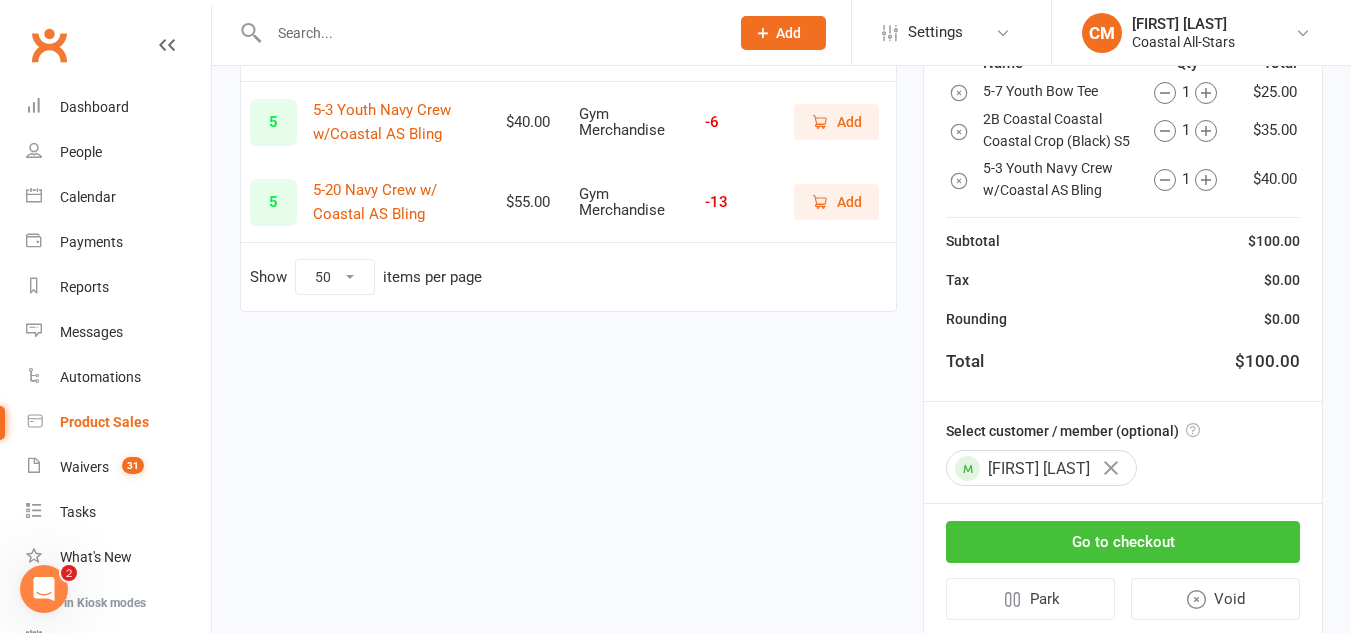 click on "Go to checkout" at bounding box center [1123, 542] 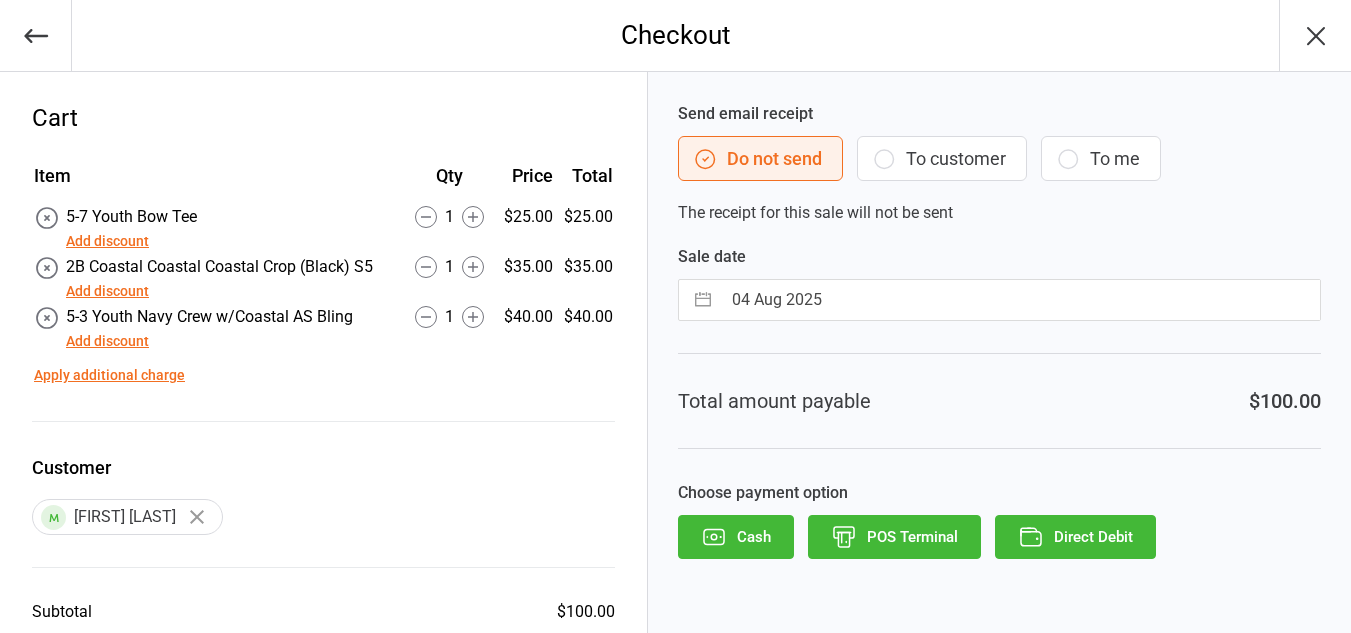 scroll, scrollTop: 0, scrollLeft: 0, axis: both 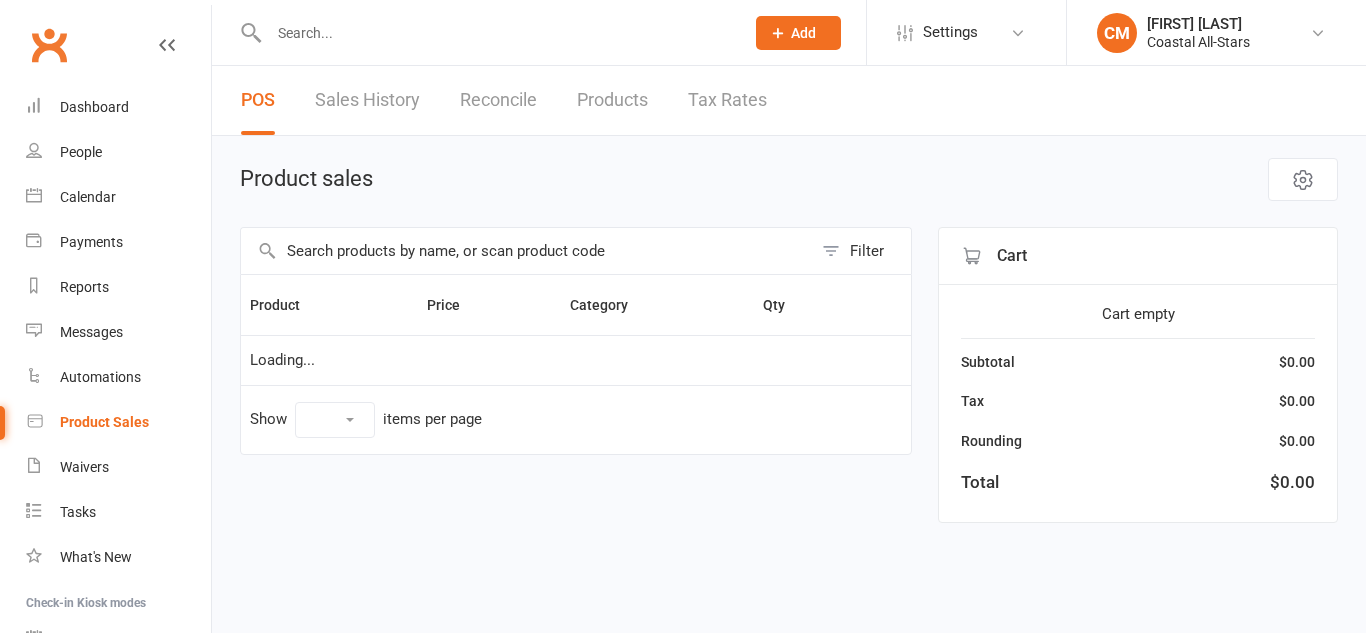 select on "50" 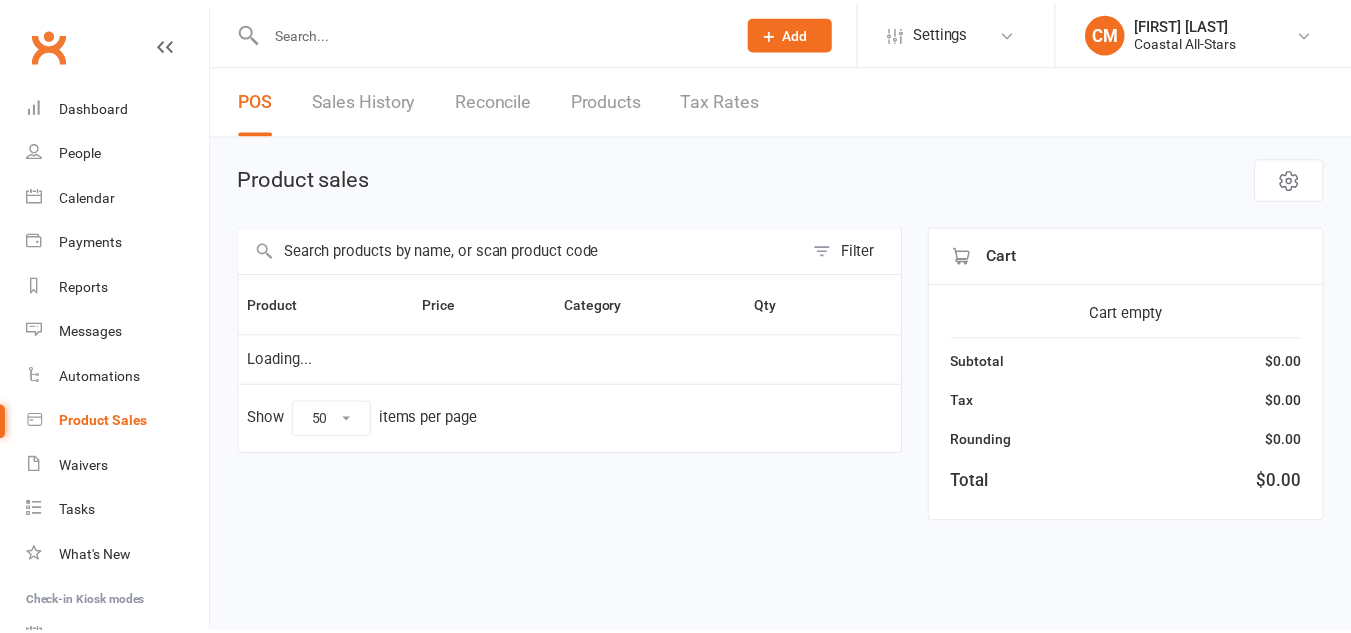 scroll, scrollTop: 0, scrollLeft: 0, axis: both 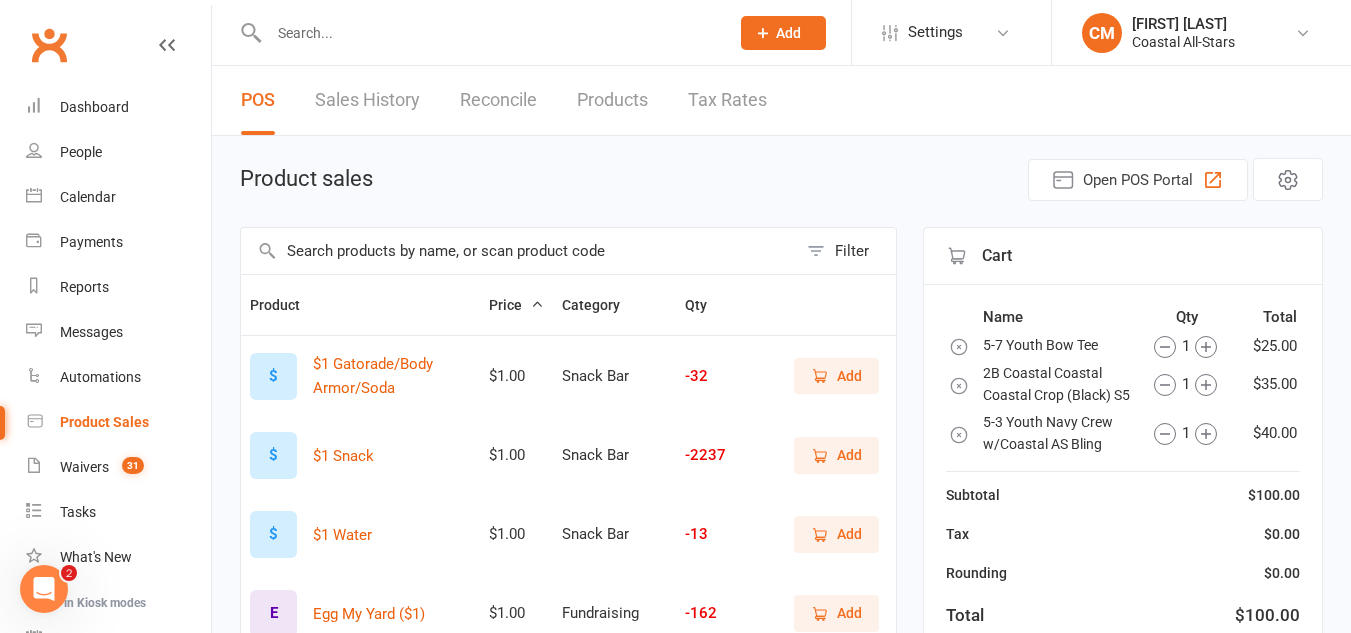 click at bounding box center [519, 251] 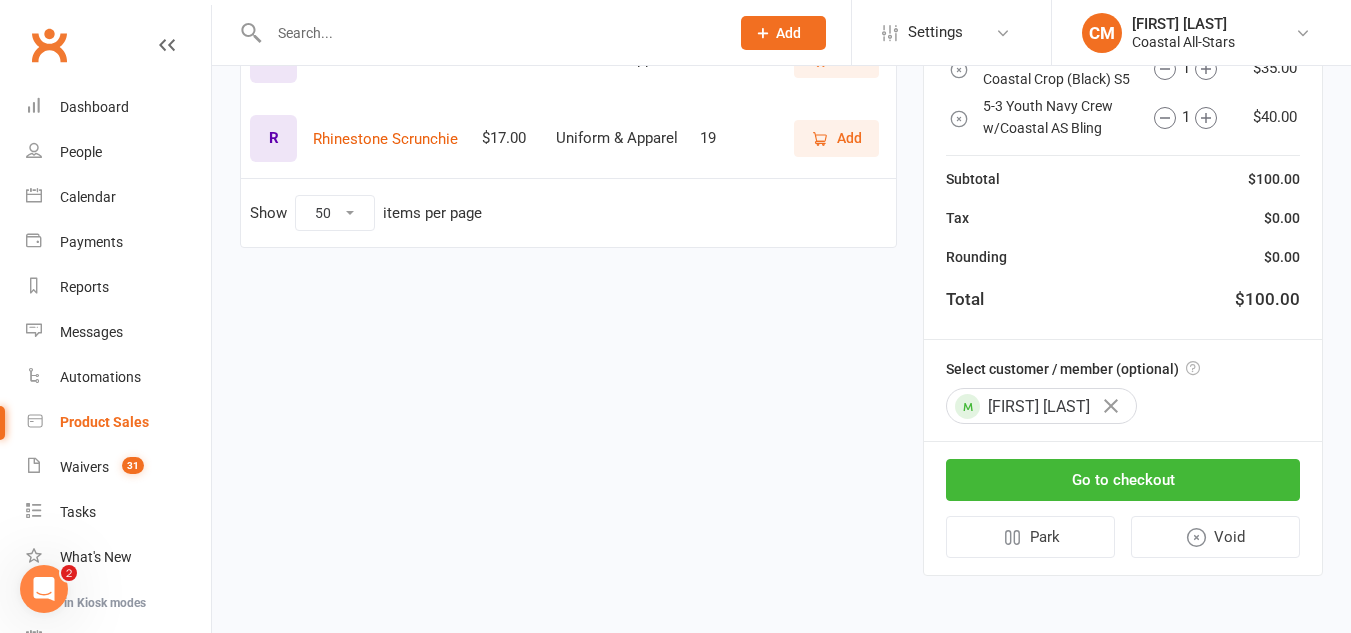 scroll, scrollTop: 0, scrollLeft: 0, axis: both 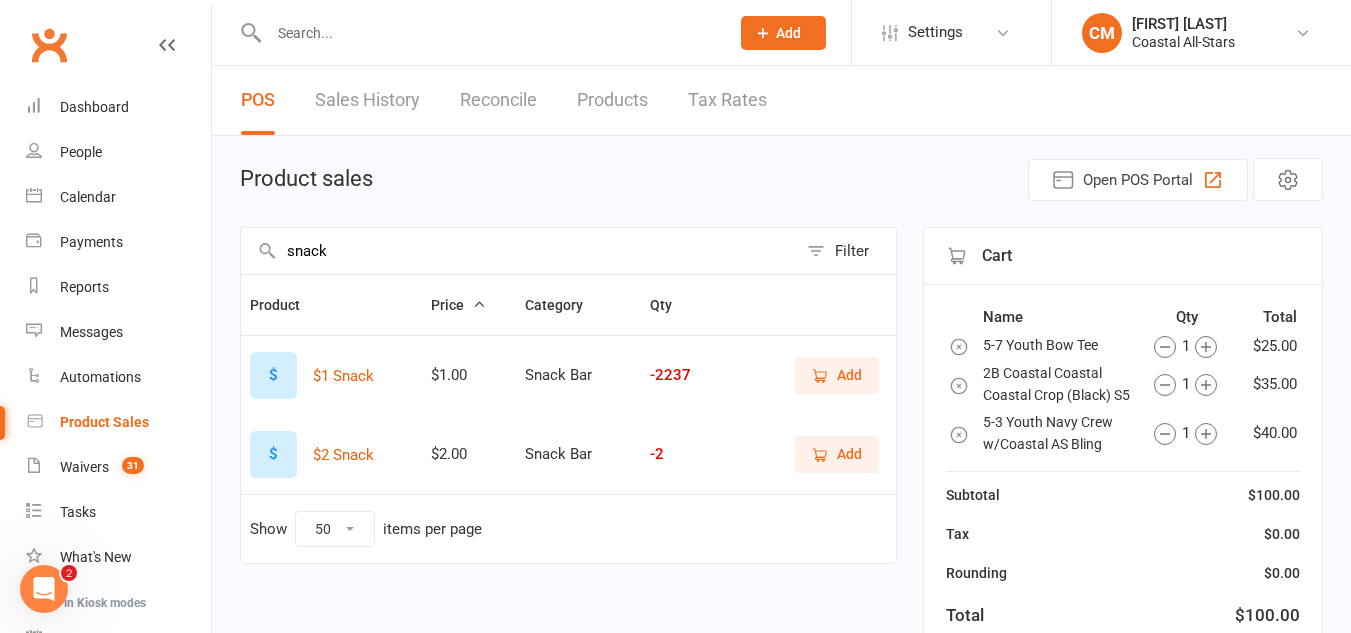 type on "snack" 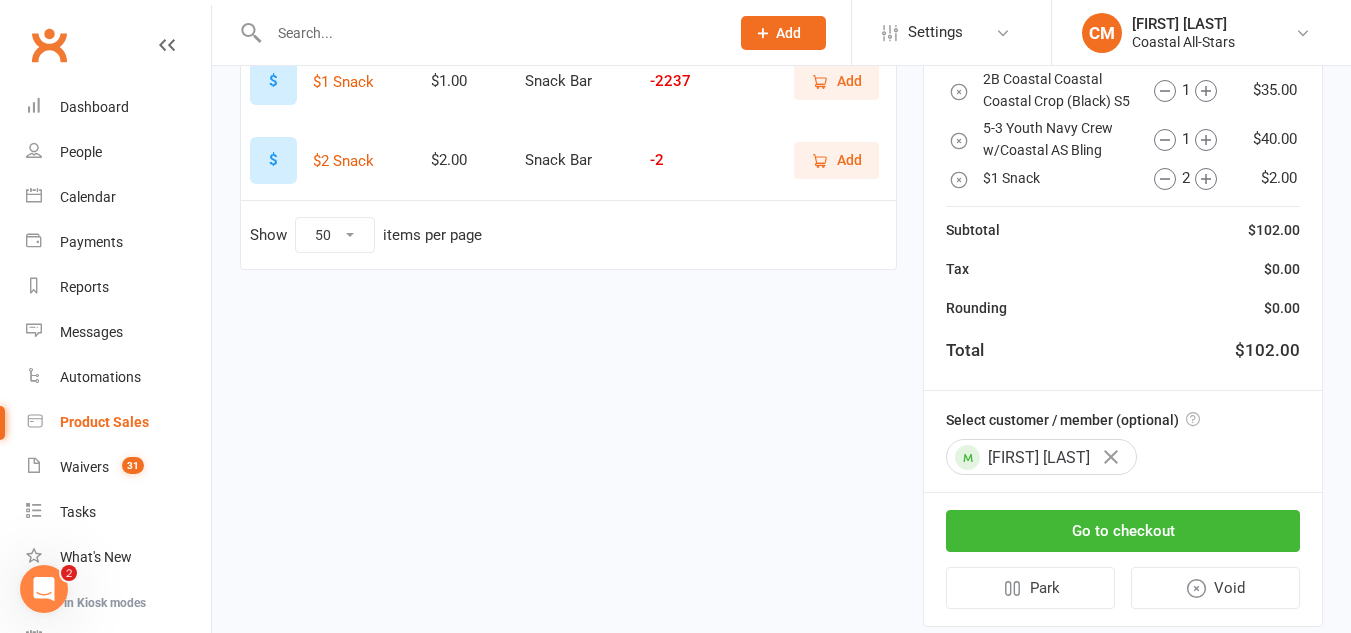 scroll, scrollTop: 295, scrollLeft: 0, axis: vertical 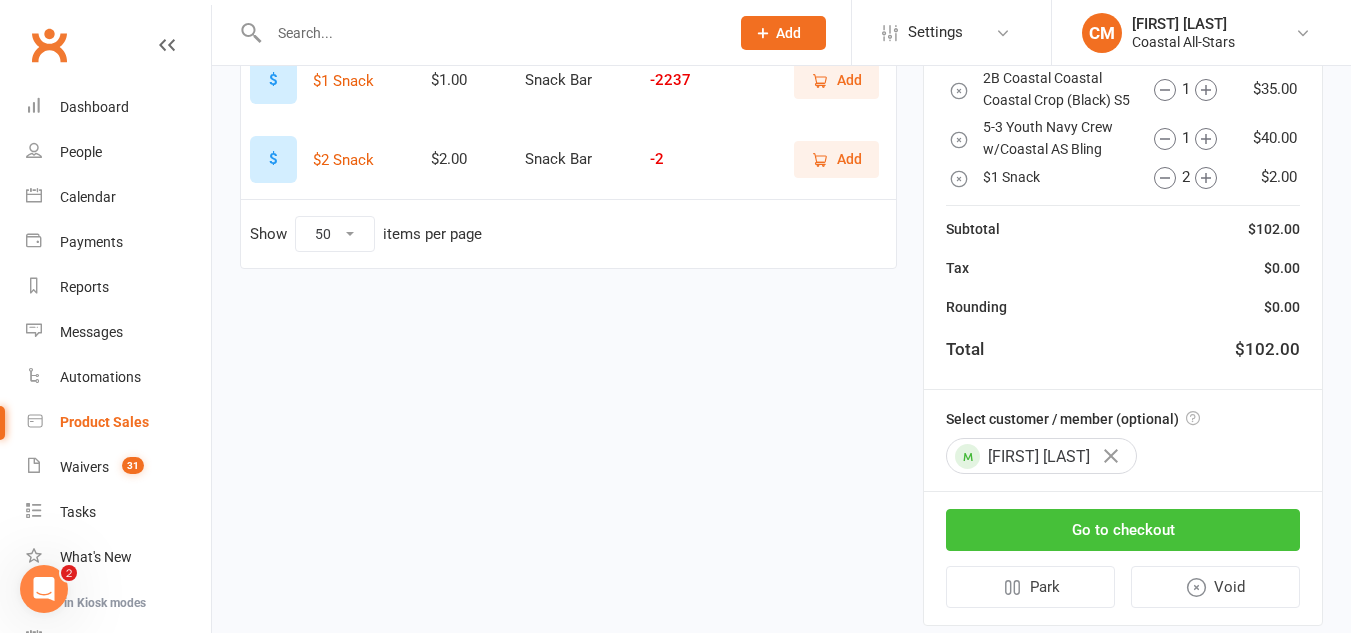 click on "Go to checkout" at bounding box center [1123, 530] 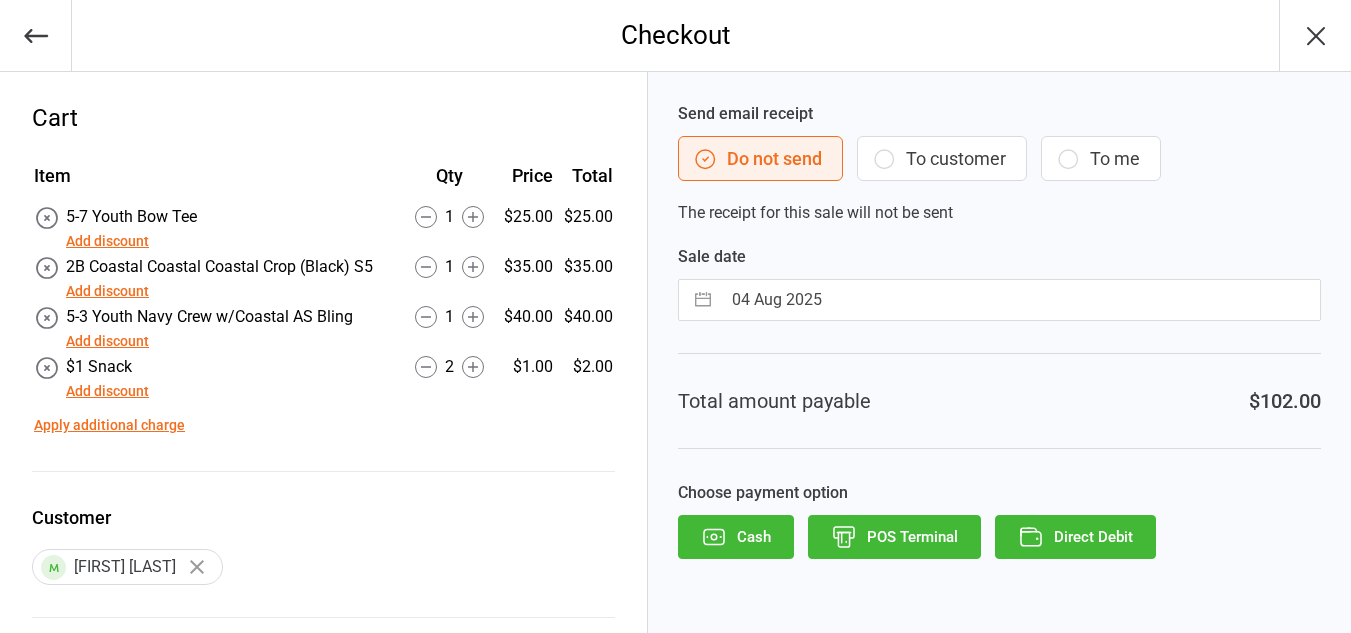 scroll, scrollTop: 0, scrollLeft: 0, axis: both 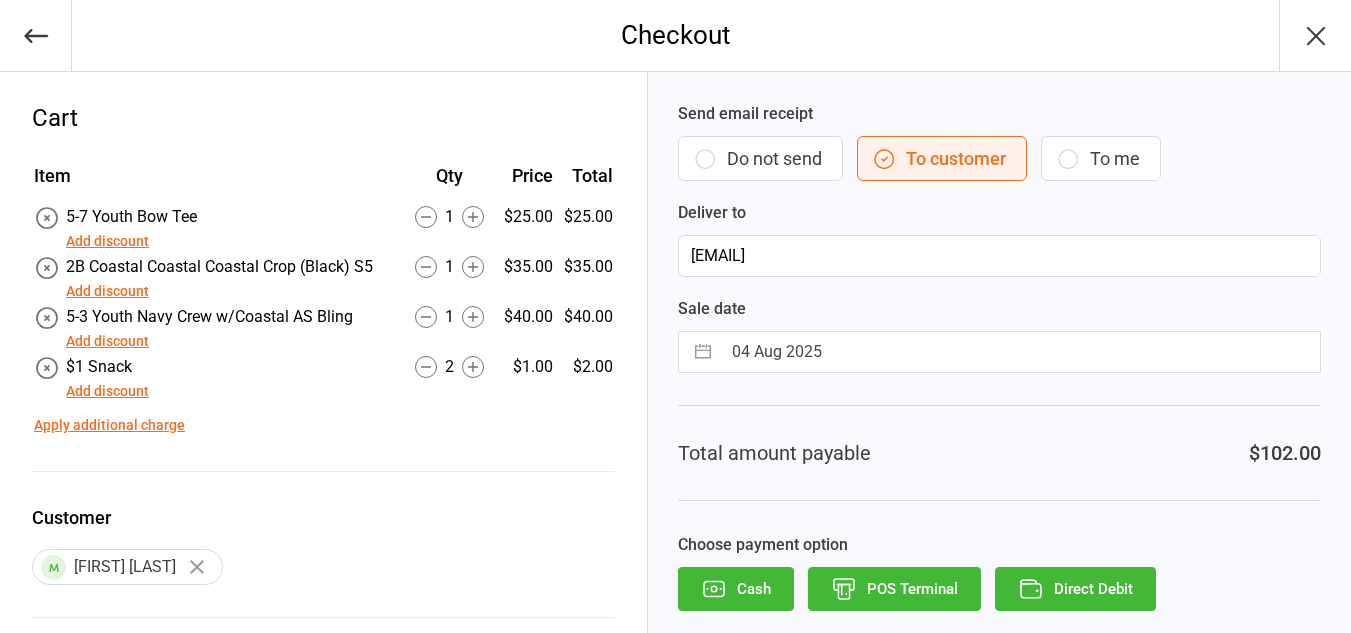 click 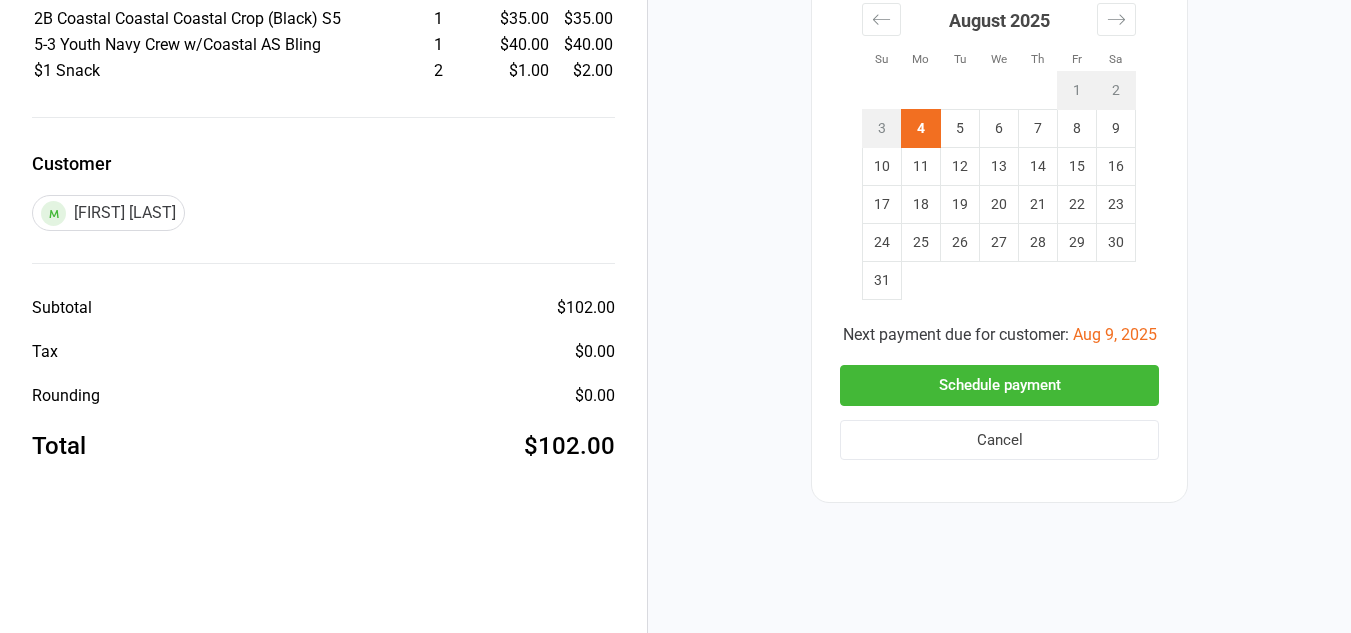 click on "Schedule payment" at bounding box center (999, 385) 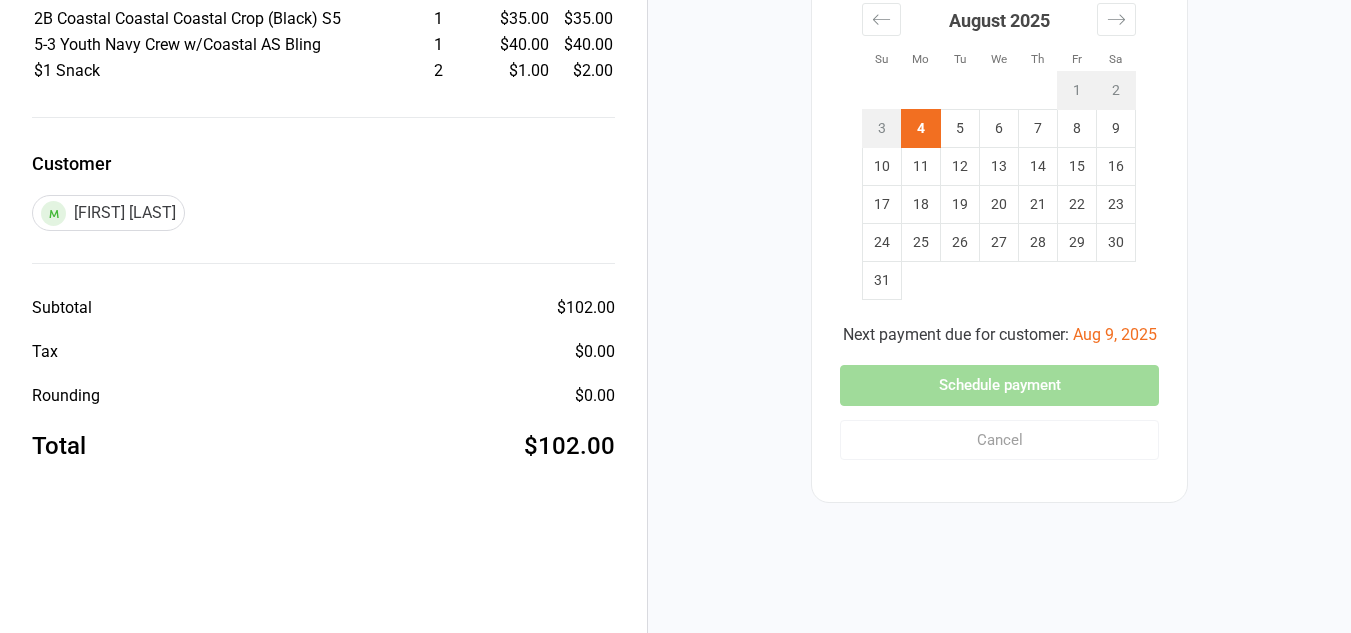 scroll, scrollTop: 222, scrollLeft: 0, axis: vertical 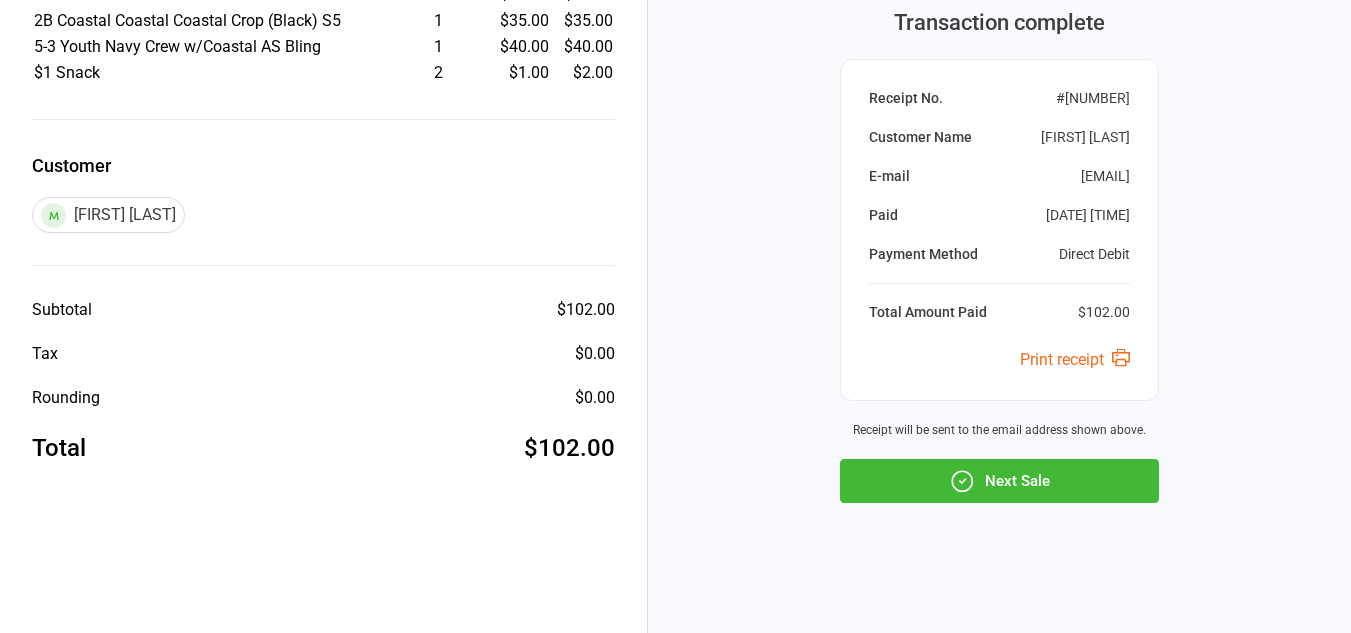 click on "Next Sale" at bounding box center (999, 481) 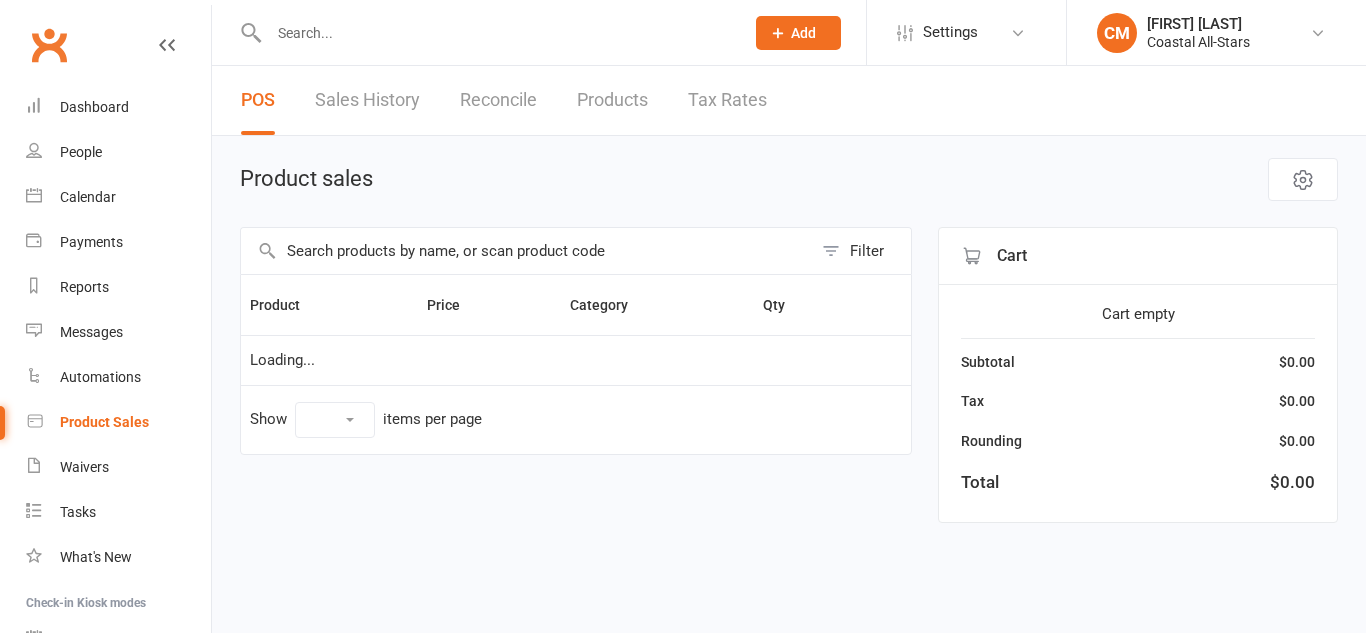 scroll, scrollTop: 0, scrollLeft: 0, axis: both 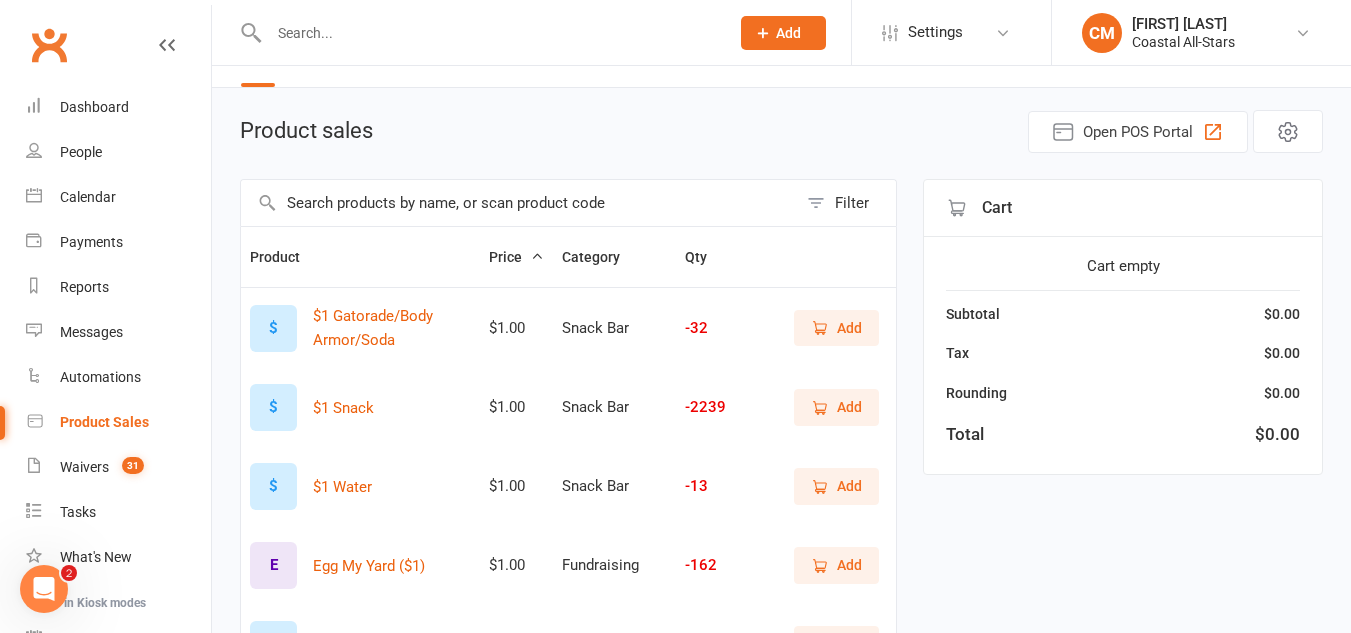click 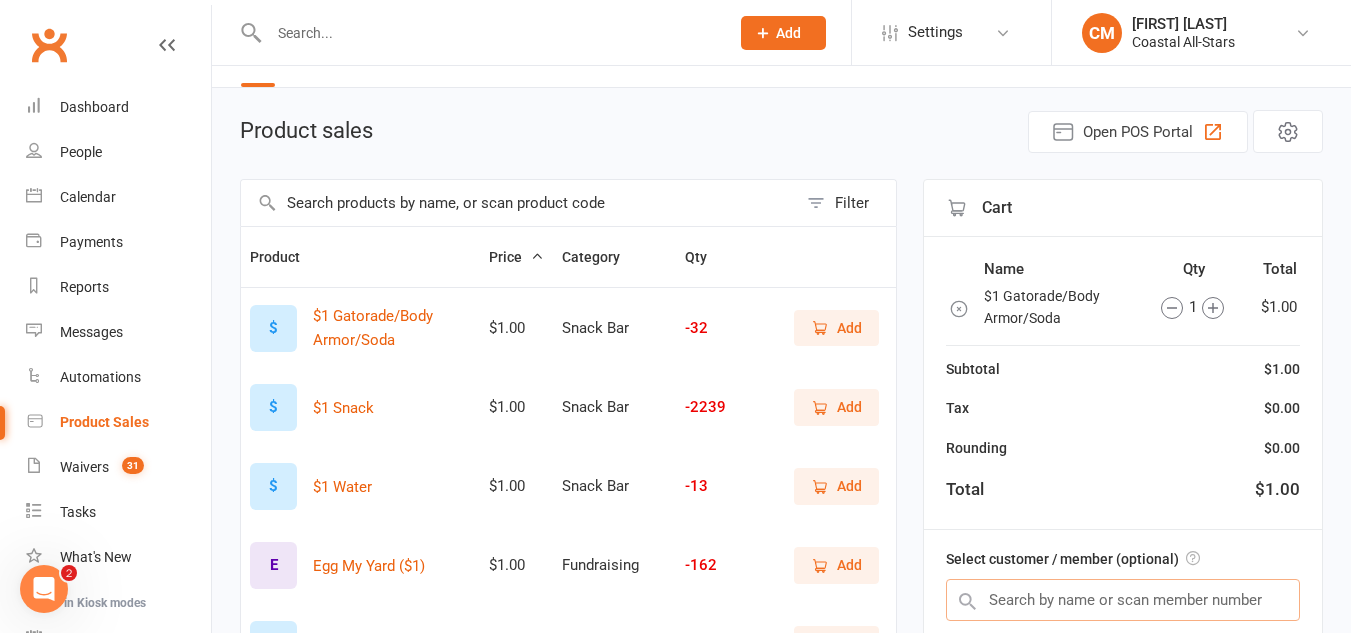 click at bounding box center [1123, 600] 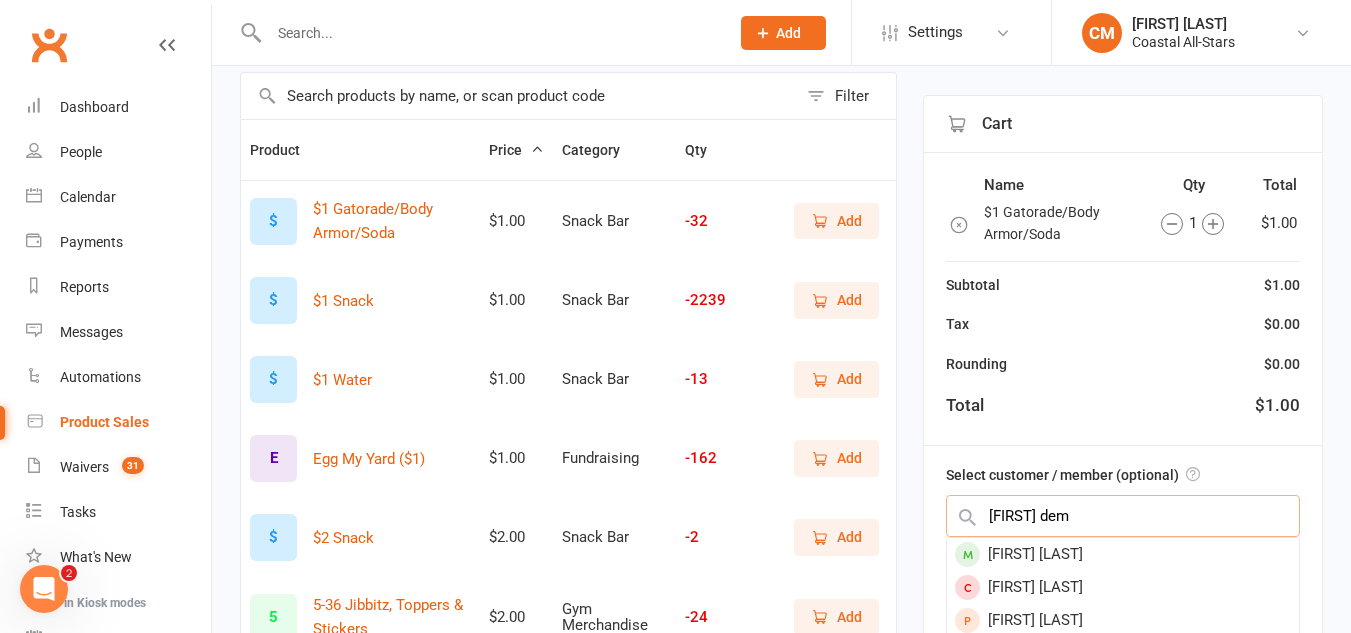 scroll, scrollTop: 157, scrollLeft: 0, axis: vertical 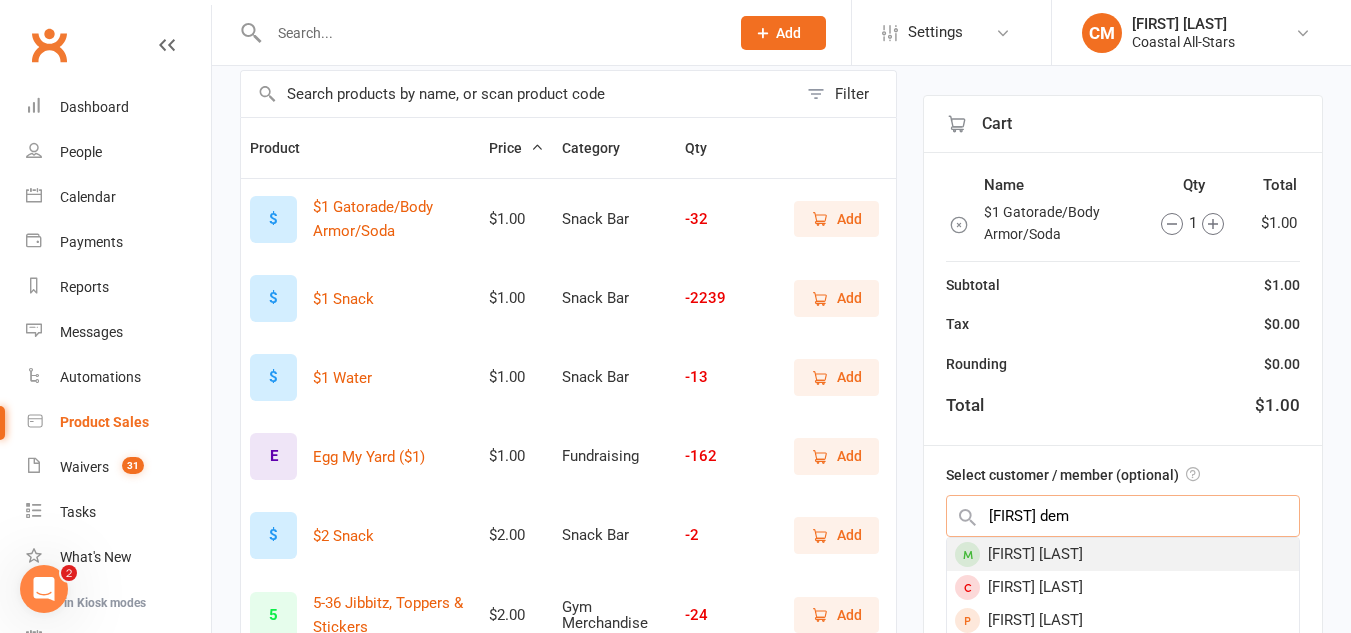 type on "ruby dem" 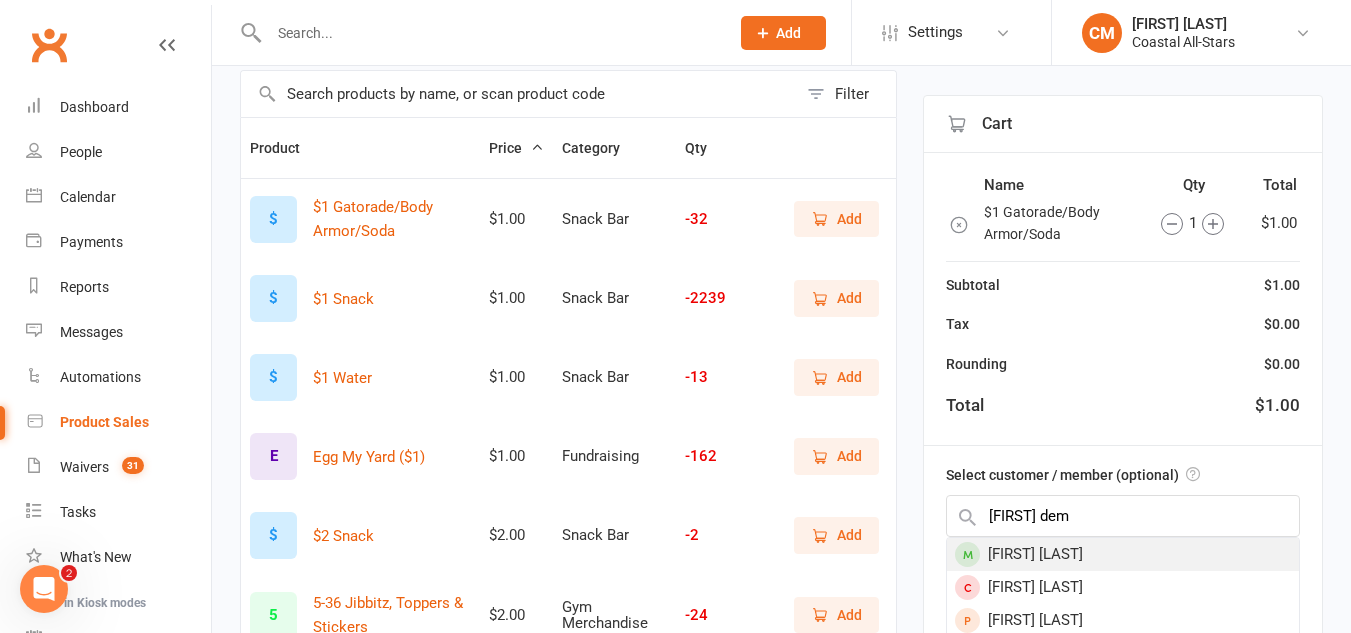 click on "Ruby DeMarco" at bounding box center (1123, 554) 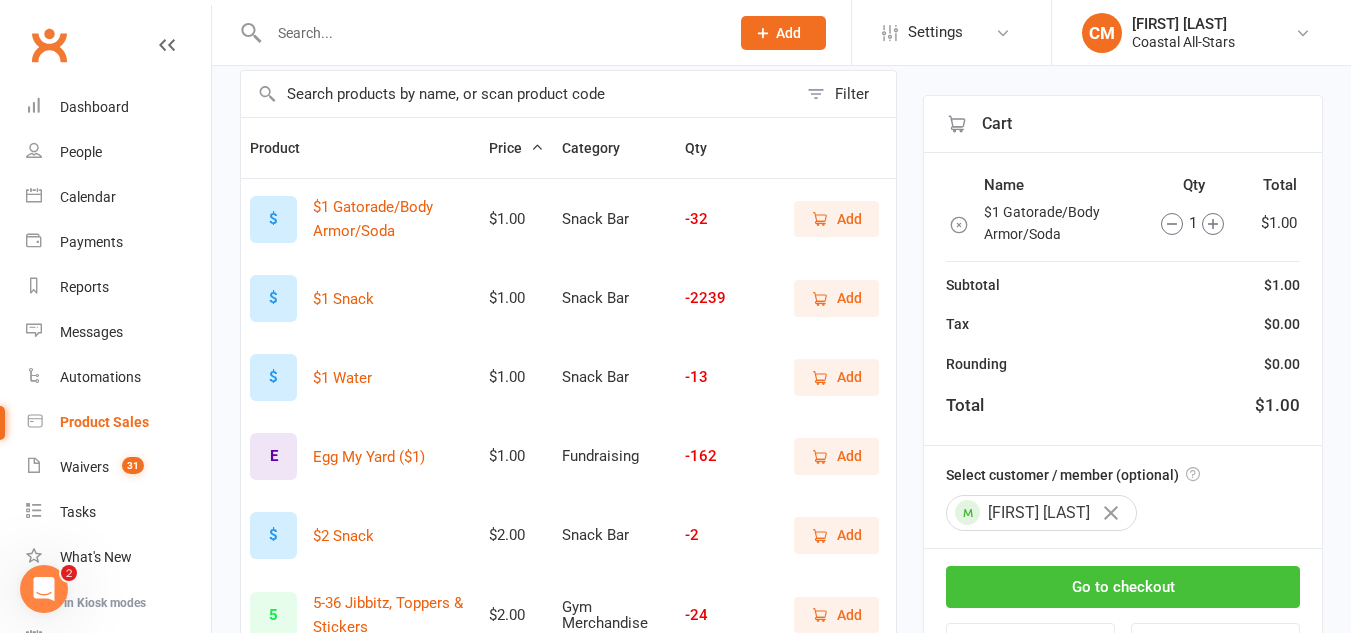click on "Go to checkout" at bounding box center (1123, 587) 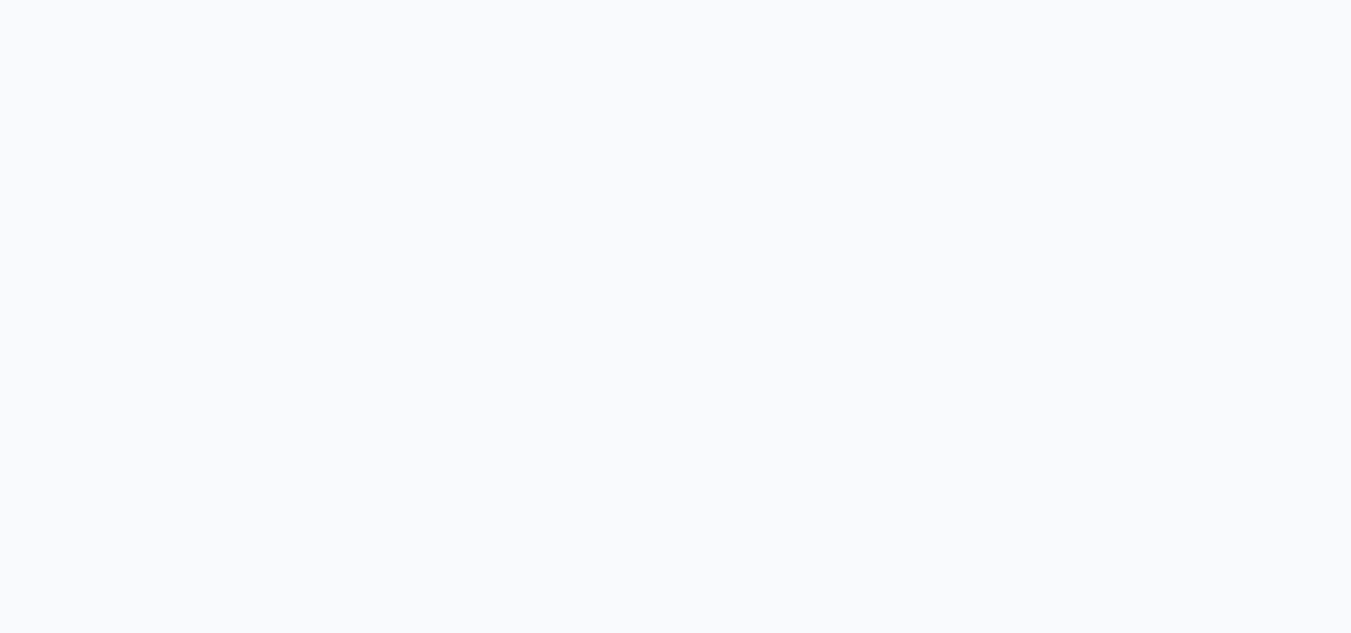 scroll, scrollTop: 0, scrollLeft: 0, axis: both 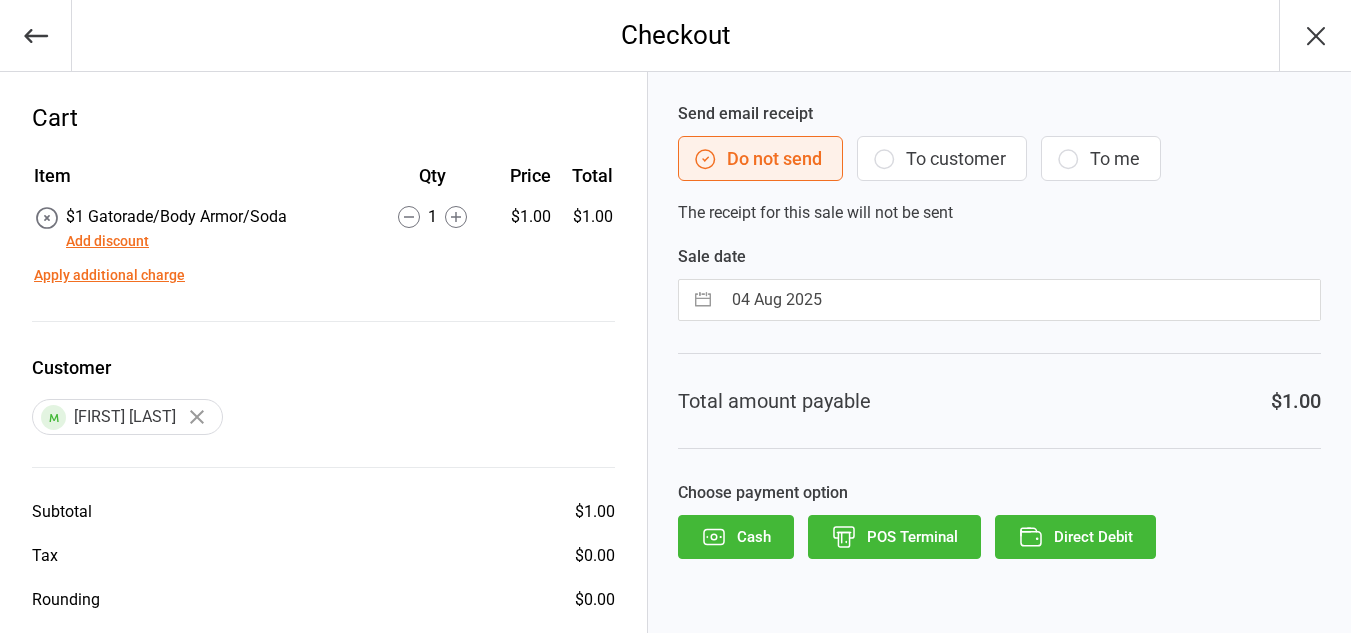 click on "To customer" at bounding box center [942, 158] 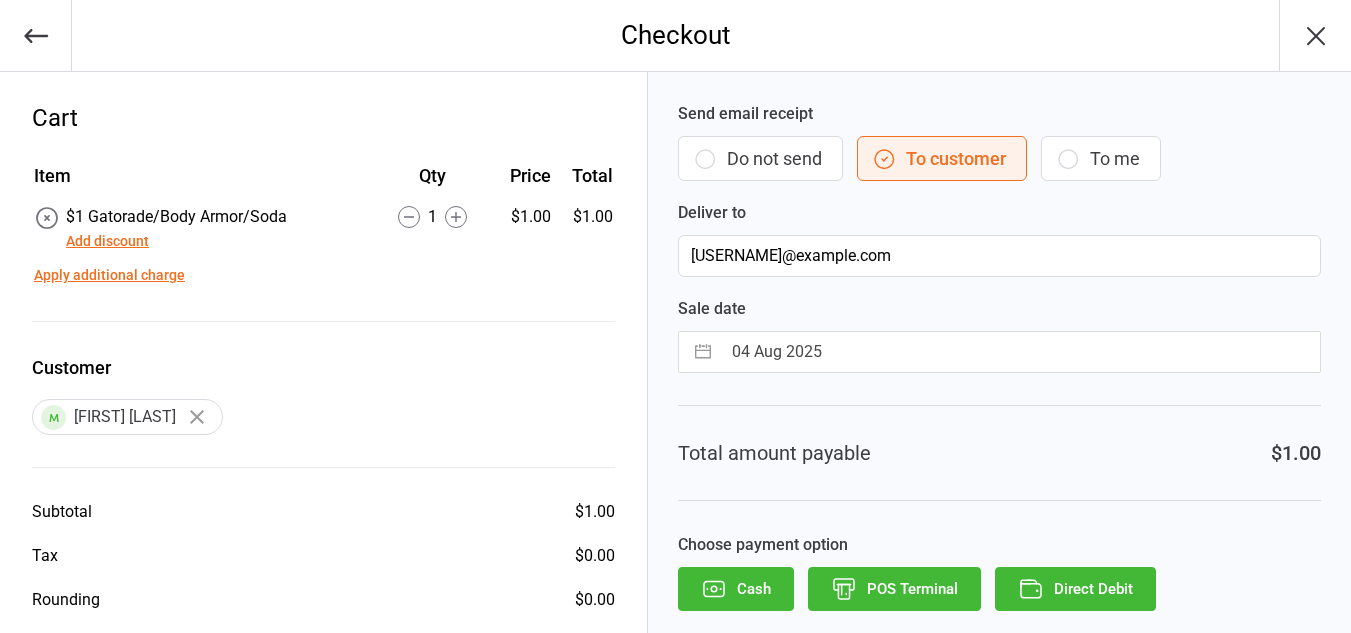 click 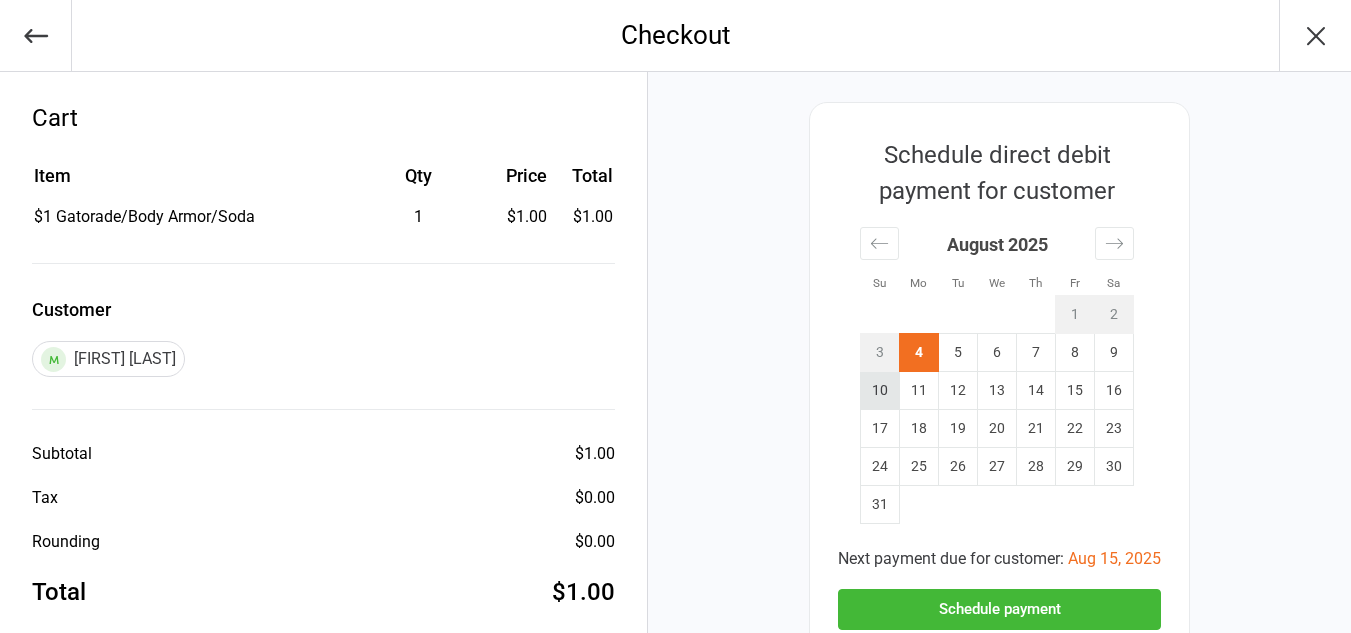 scroll, scrollTop: 94, scrollLeft: 0, axis: vertical 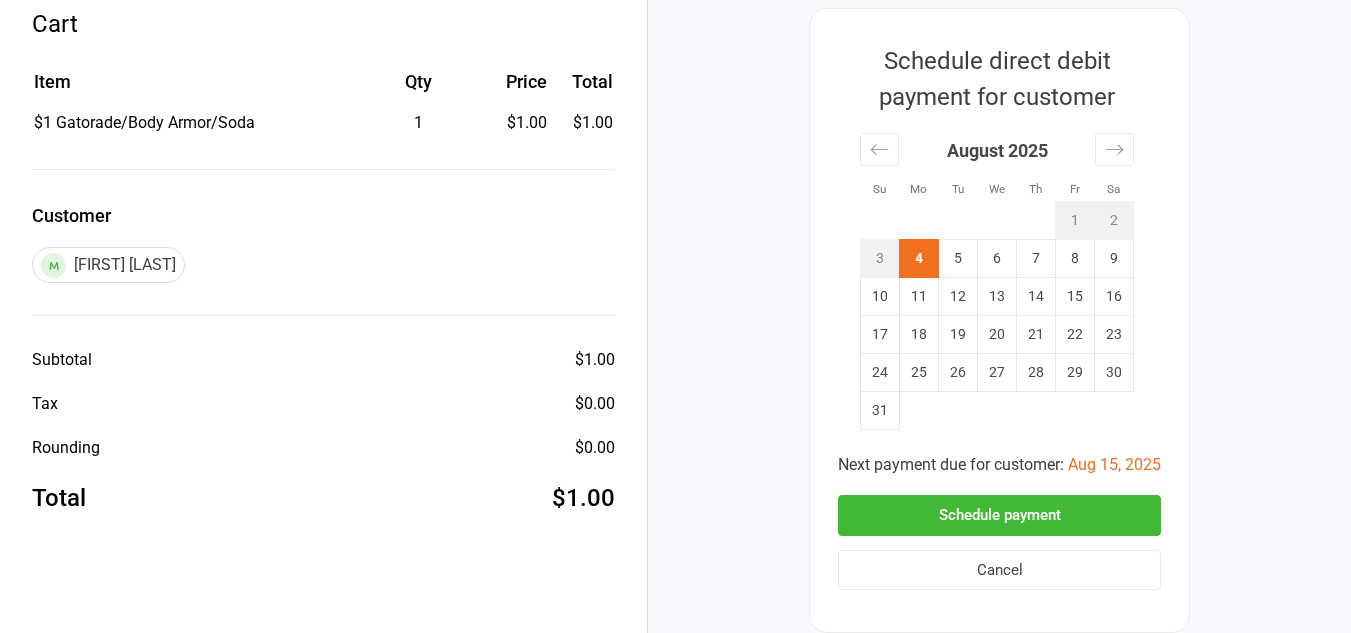 click on "Schedule payment" at bounding box center (999, 515) 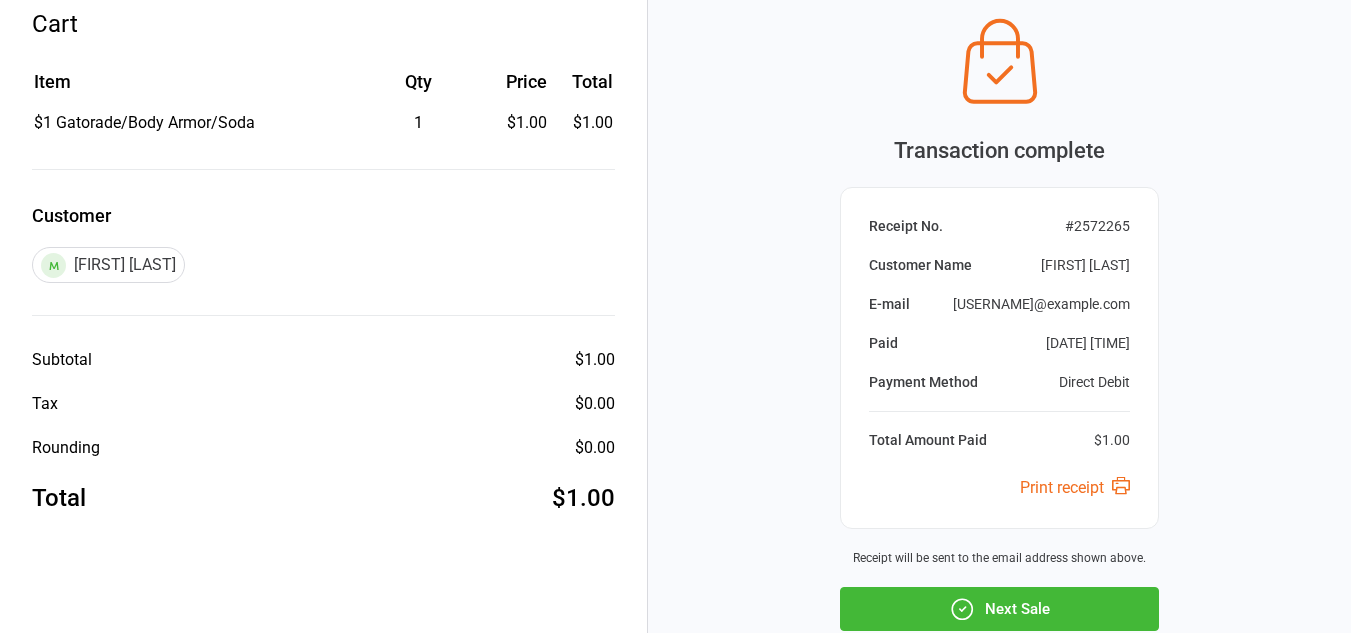 scroll, scrollTop: 177, scrollLeft: 0, axis: vertical 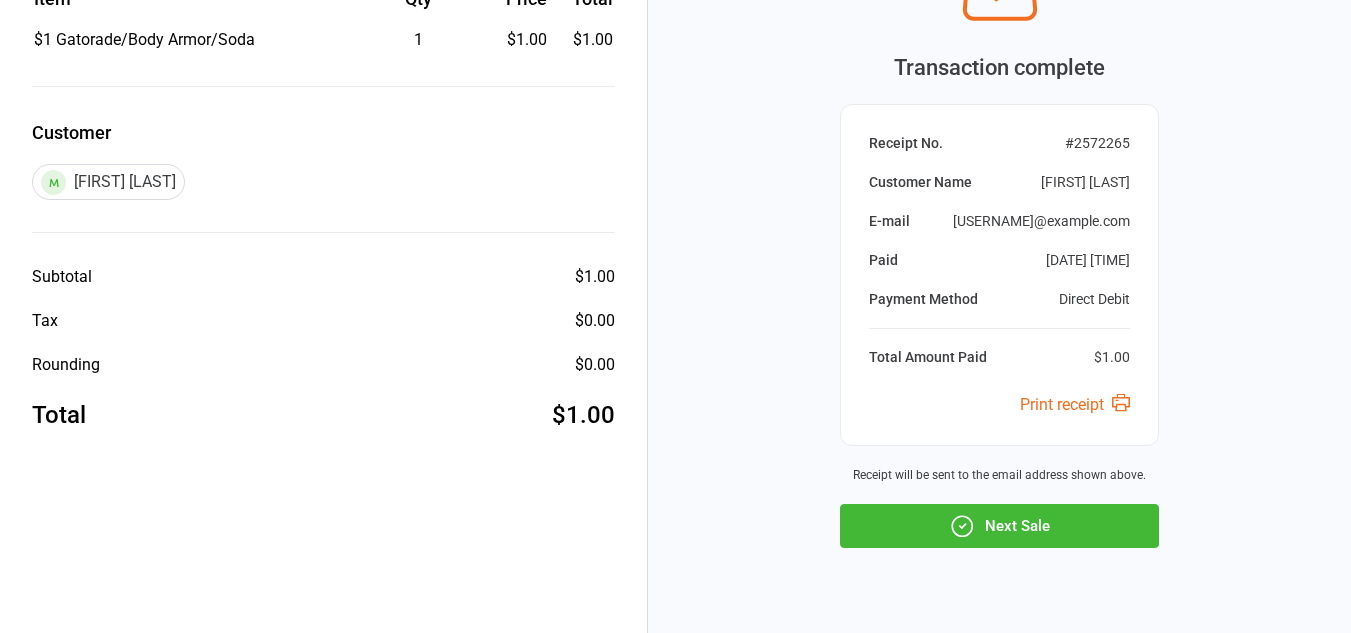 click on "Next Sale" at bounding box center (999, 526) 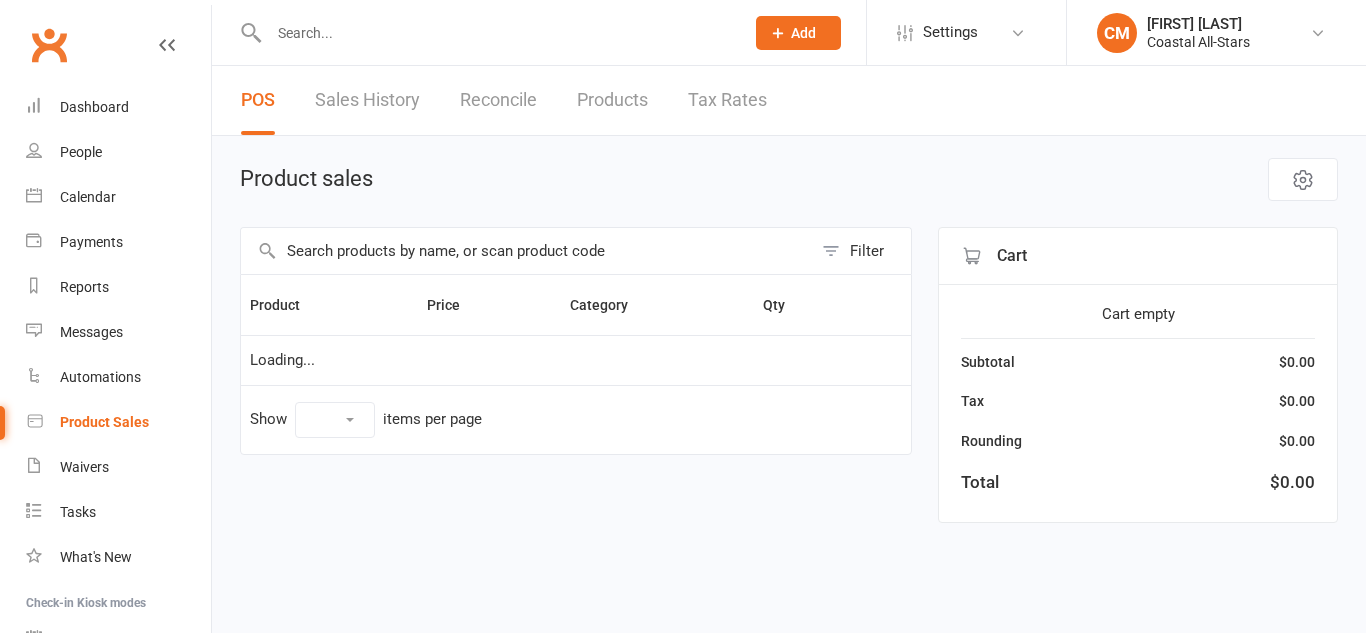 select on "50" 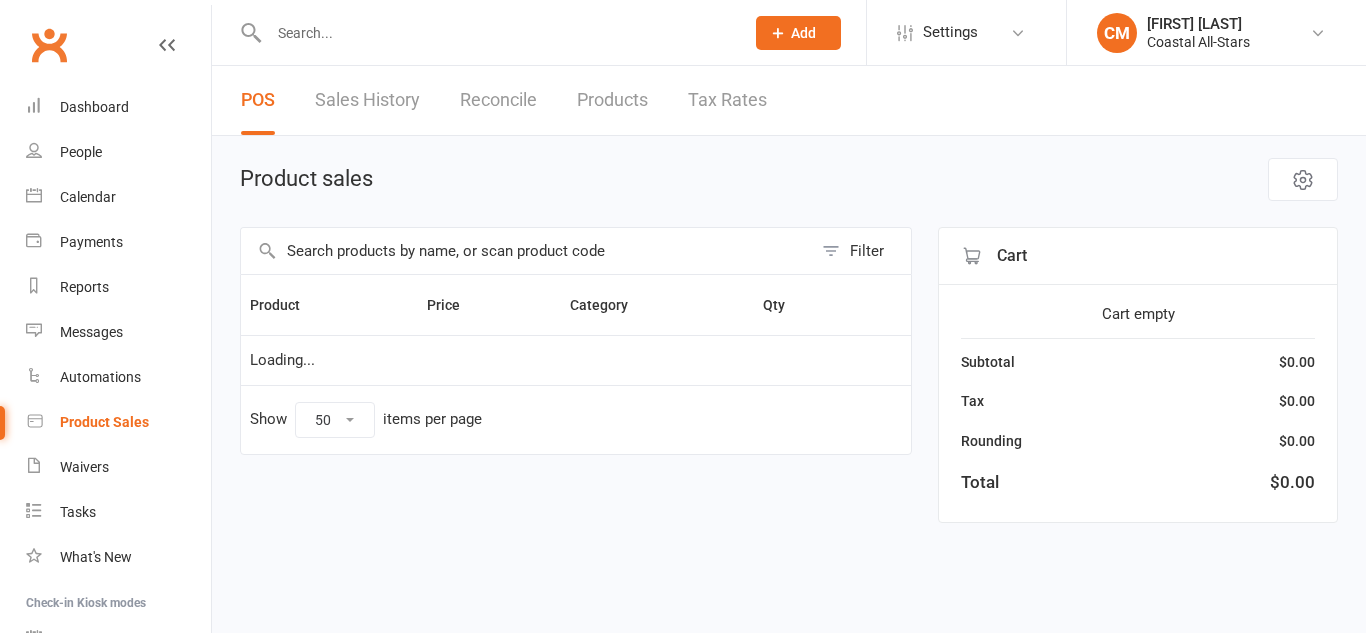 scroll, scrollTop: 0, scrollLeft: 0, axis: both 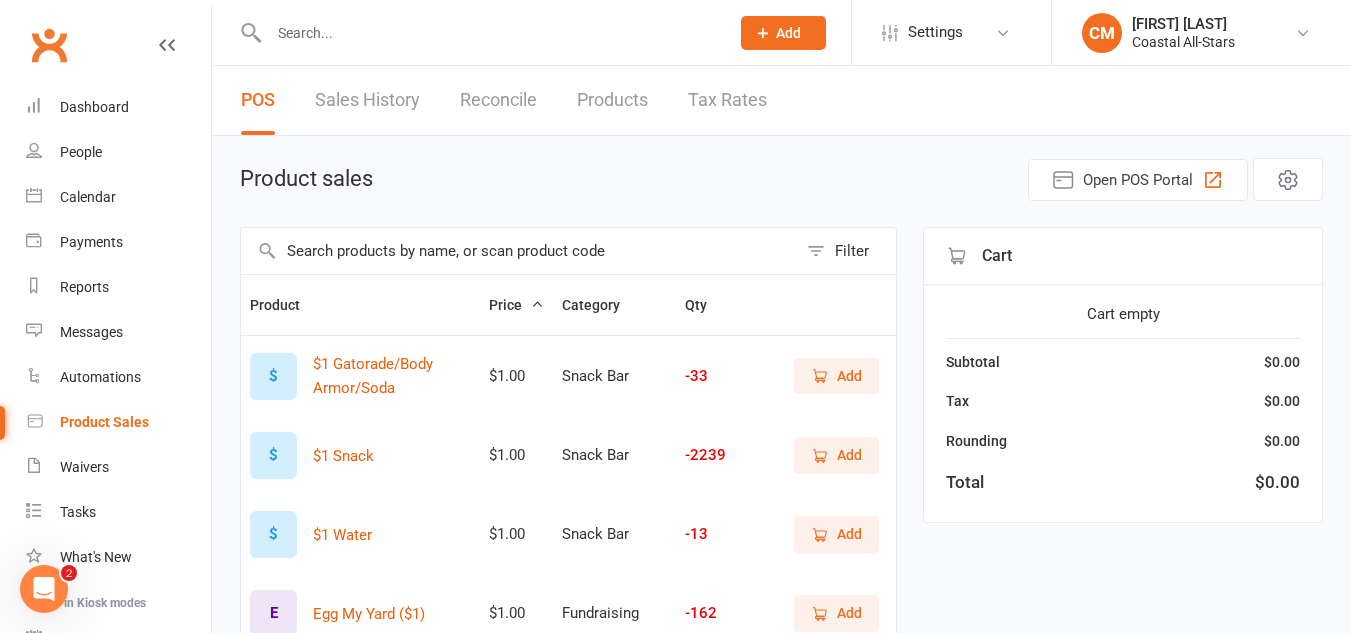 click at bounding box center [519, 251] 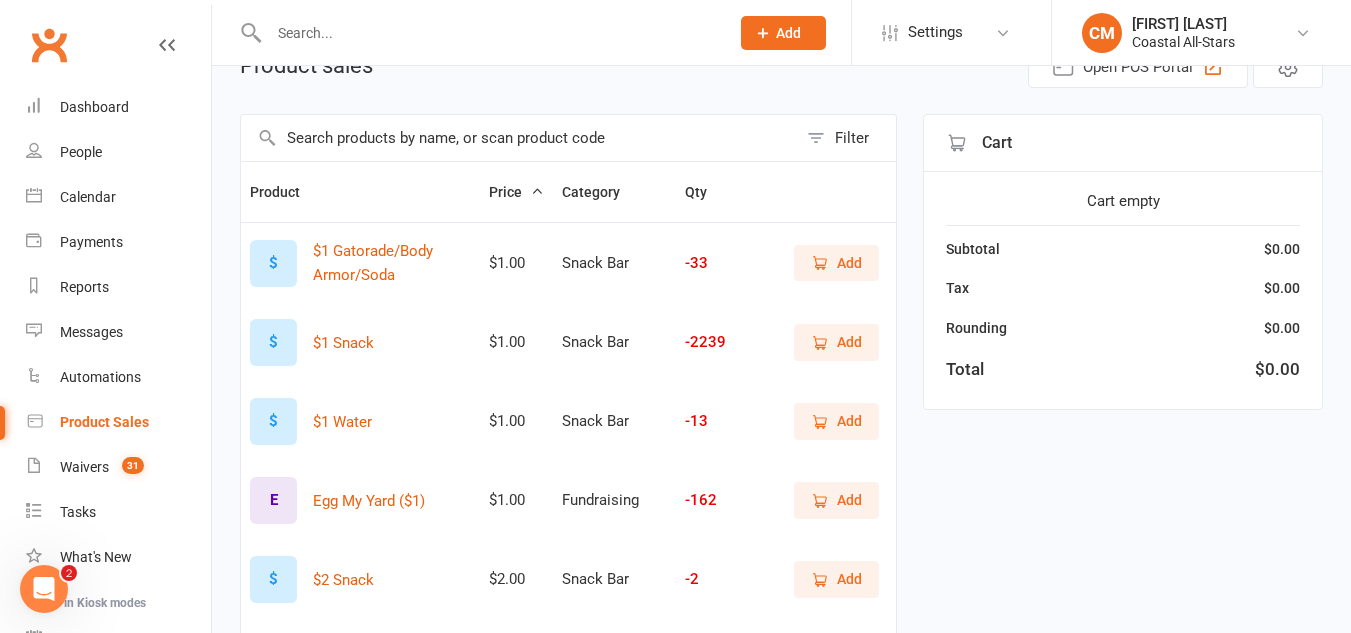 scroll, scrollTop: 114, scrollLeft: 0, axis: vertical 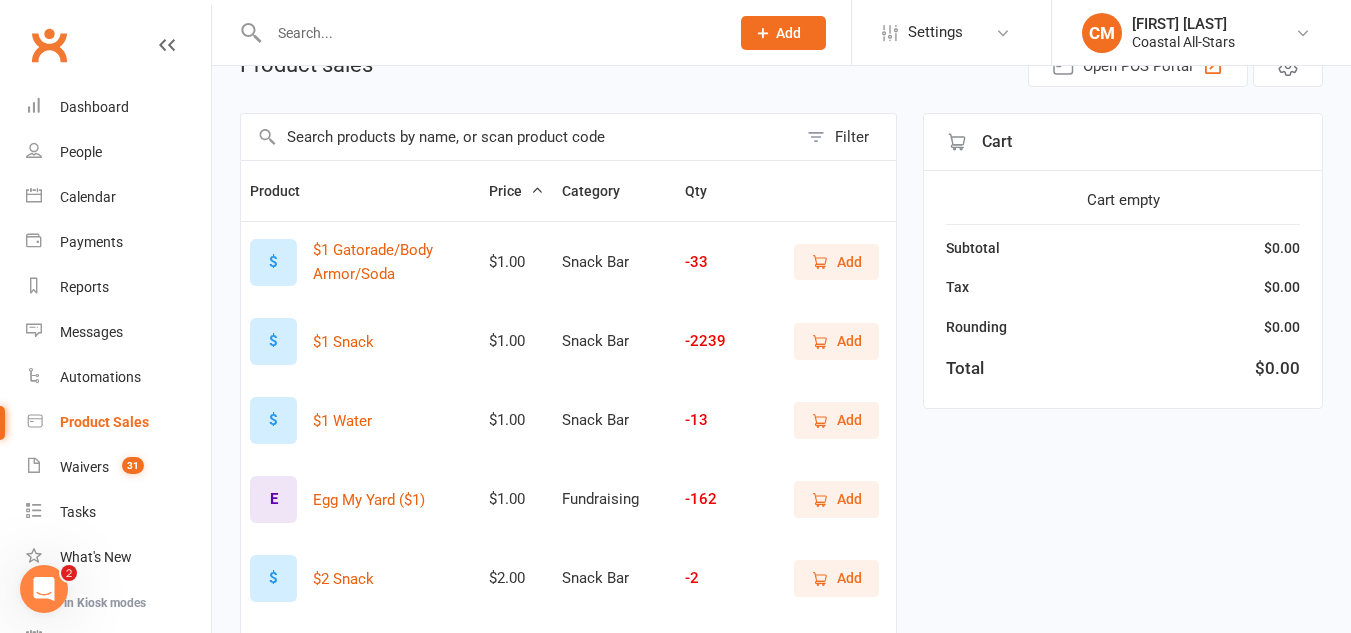click on "Add" at bounding box center [836, 420] 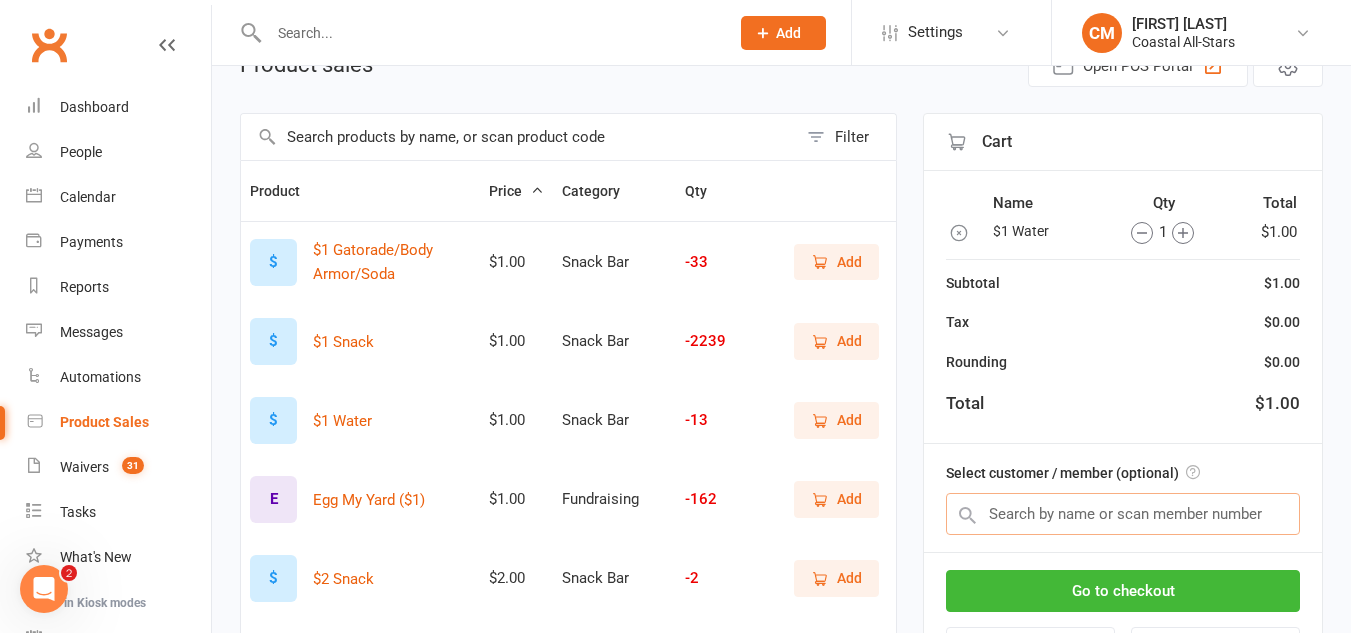 click at bounding box center [1123, 514] 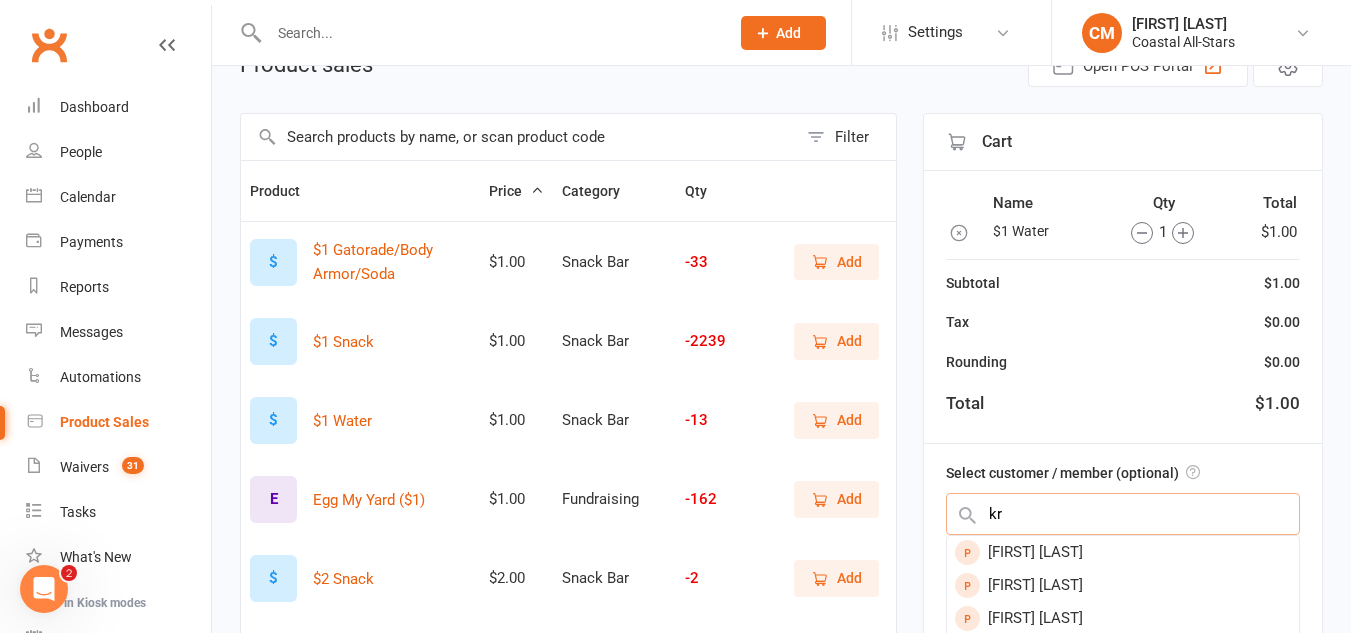 type on "k" 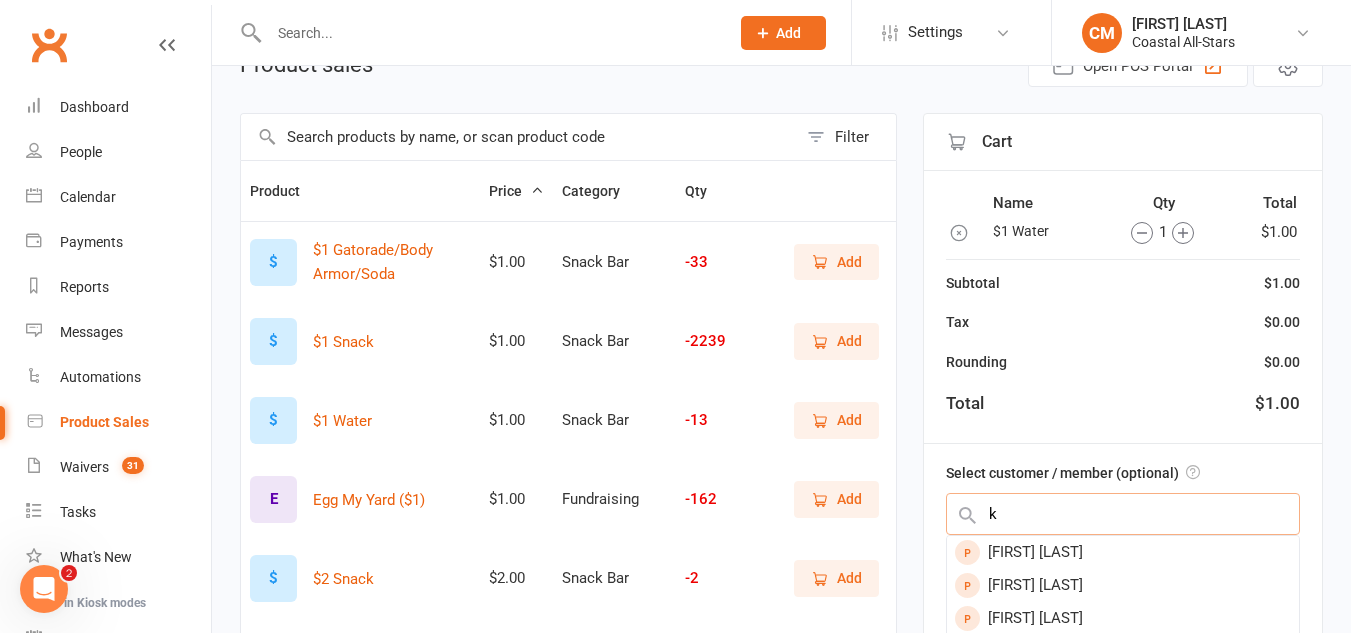 type 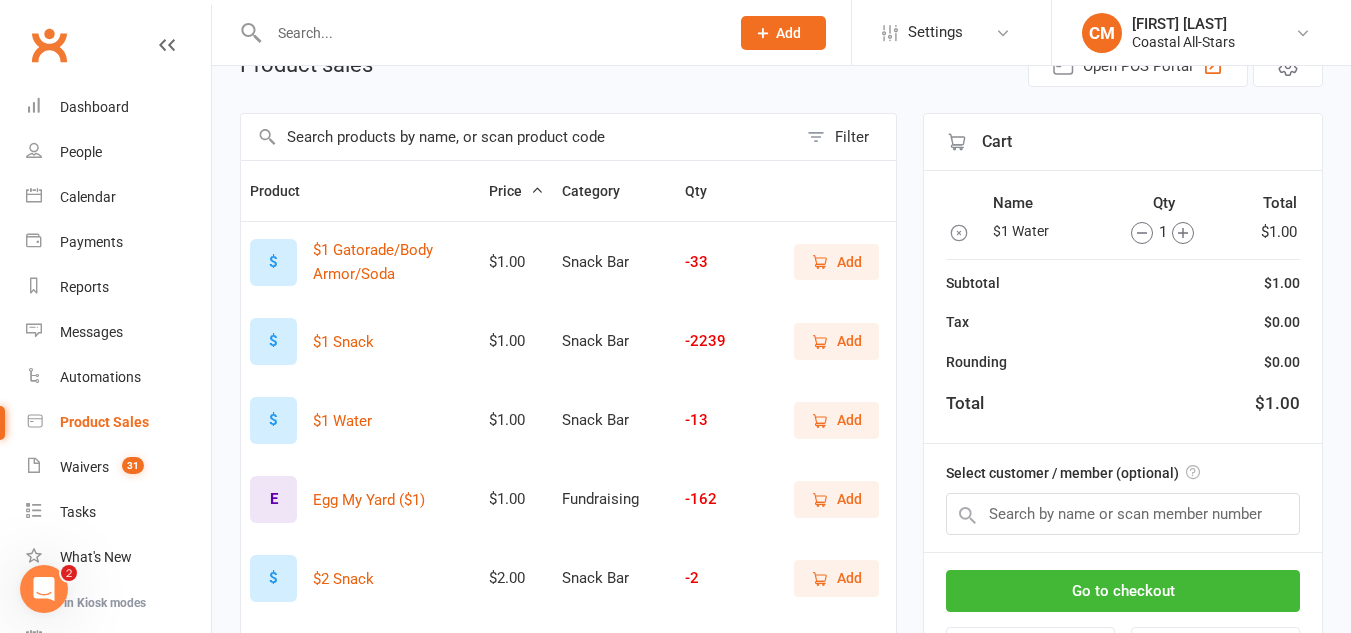click 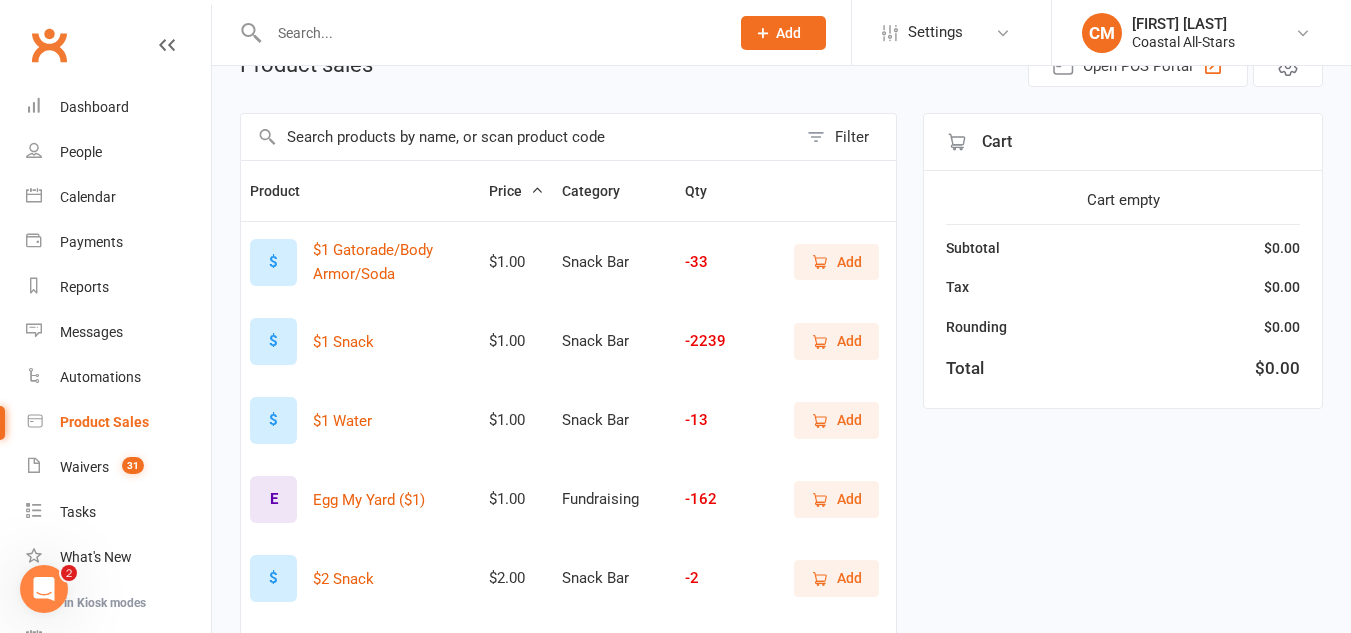 click at bounding box center [519, 137] 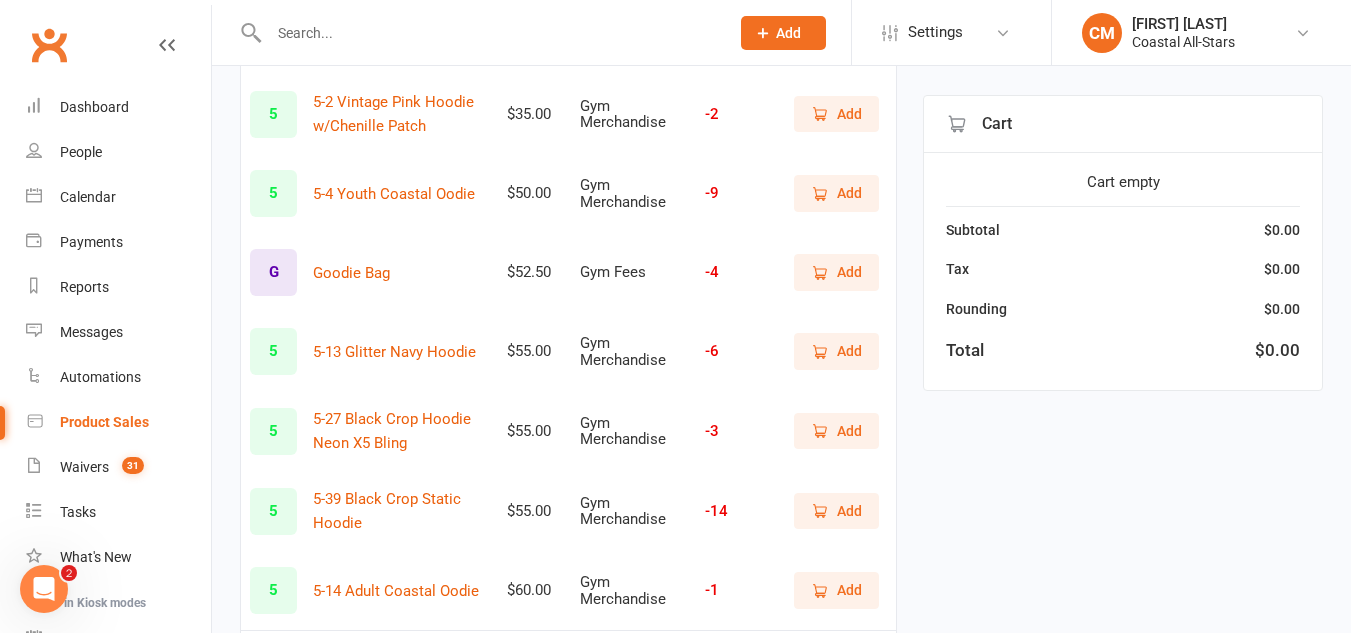 scroll, scrollTop: 573, scrollLeft: 0, axis: vertical 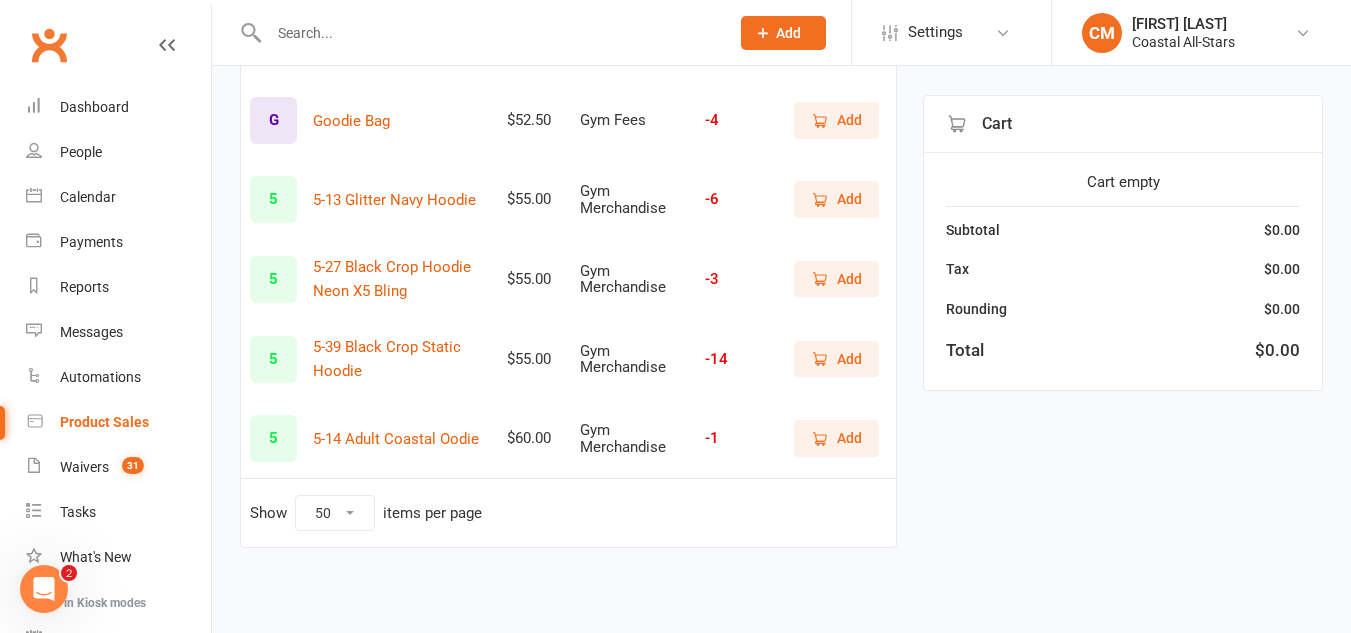 type on "odie" 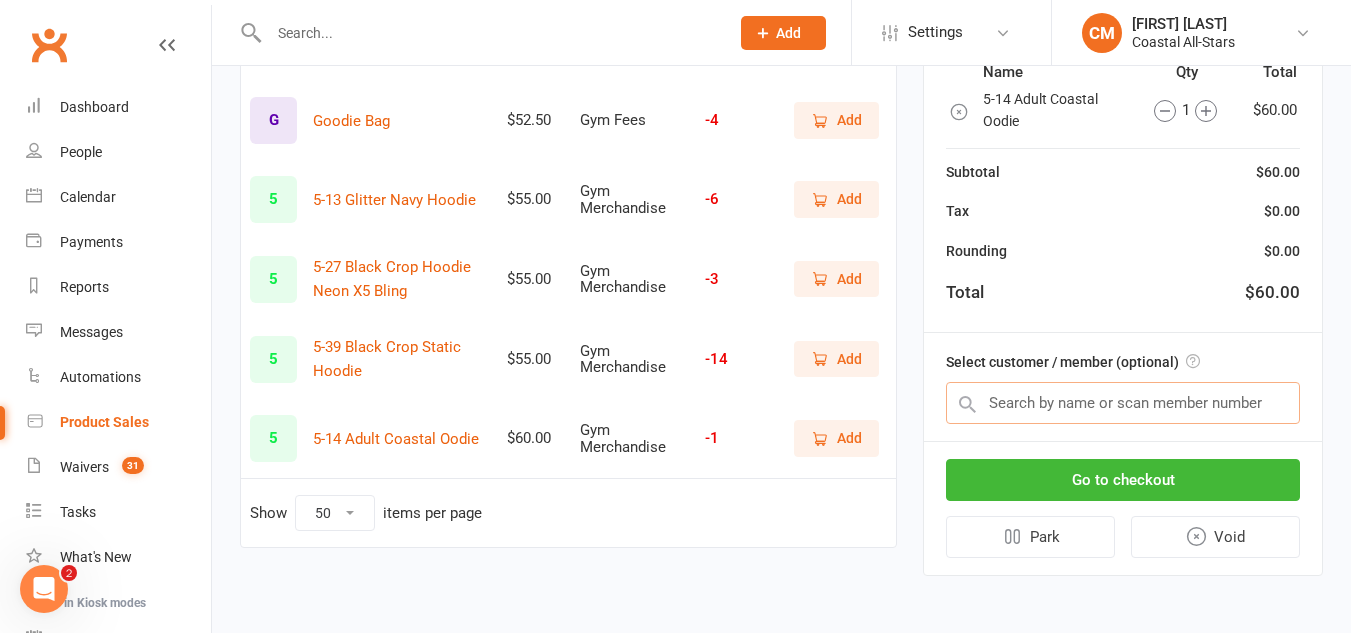 click at bounding box center [1123, 403] 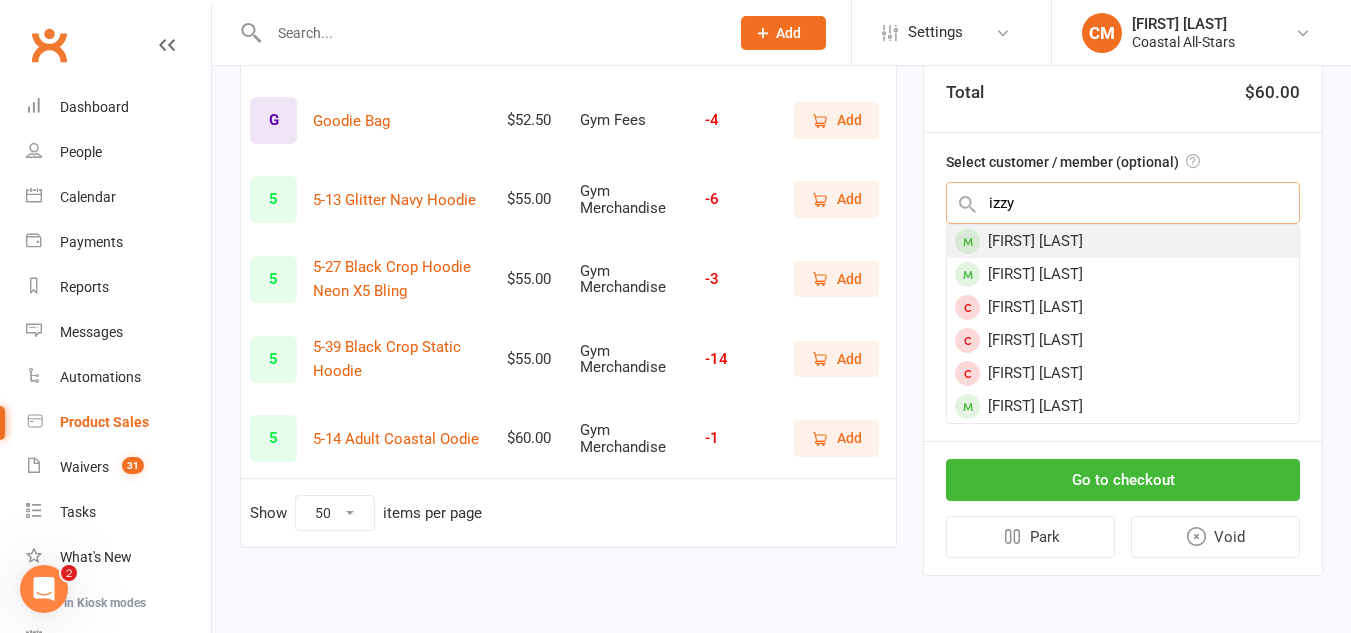 type on "izzy" 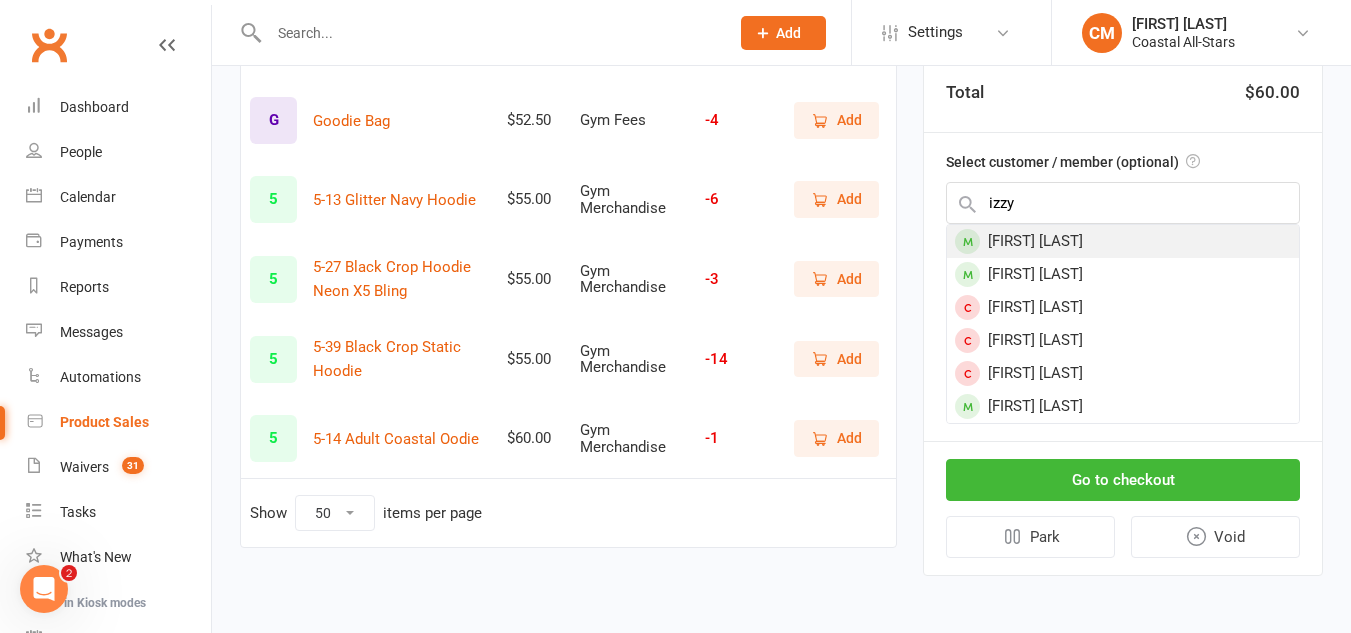 click on "[FIRST] [LAST]" at bounding box center [1123, 241] 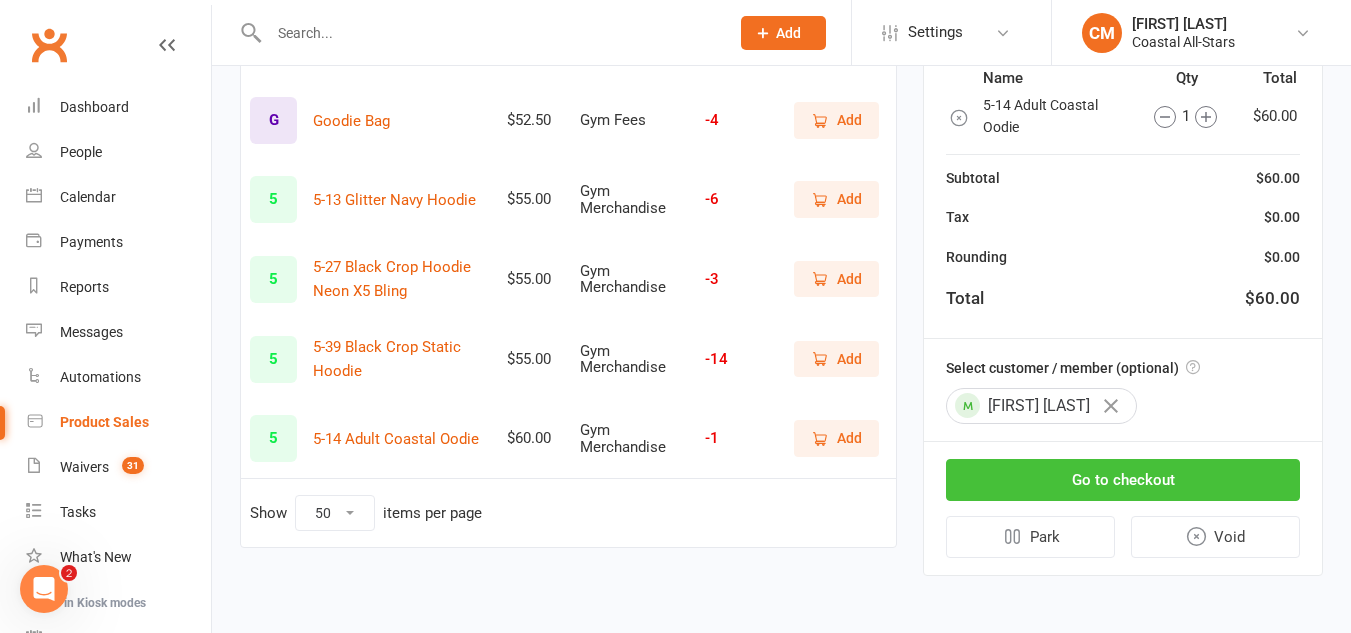 click on "Go to checkout" at bounding box center (1123, 480) 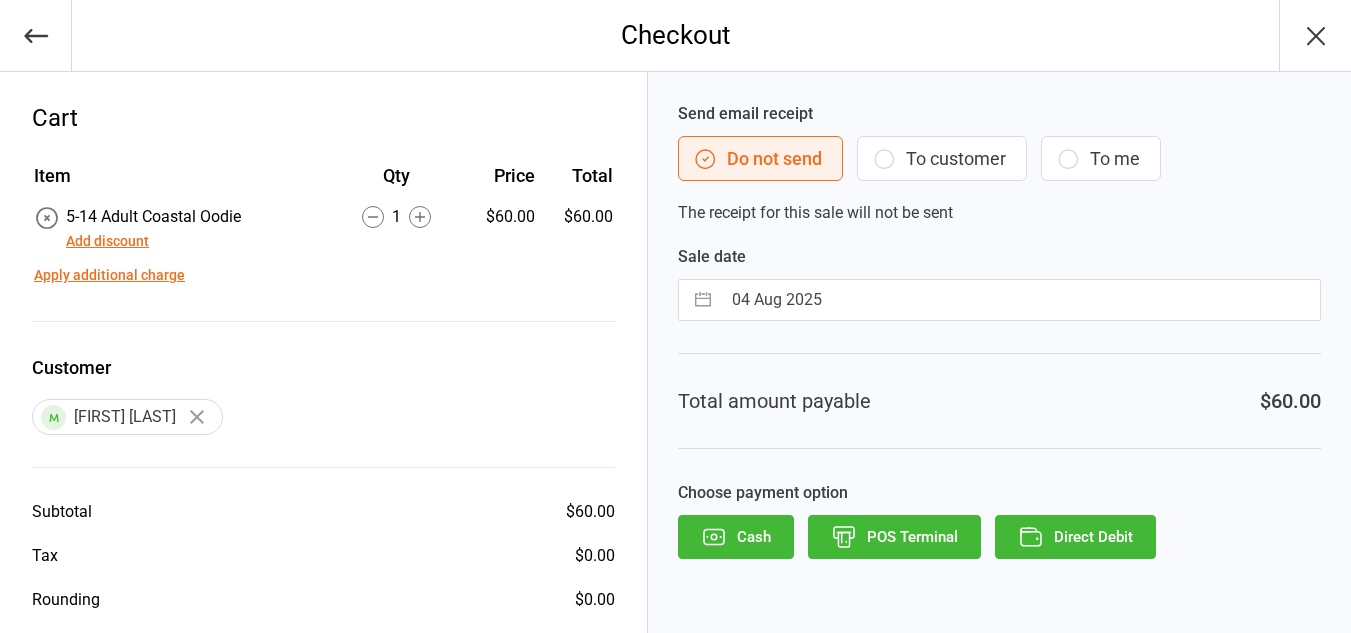 scroll, scrollTop: 0, scrollLeft: 0, axis: both 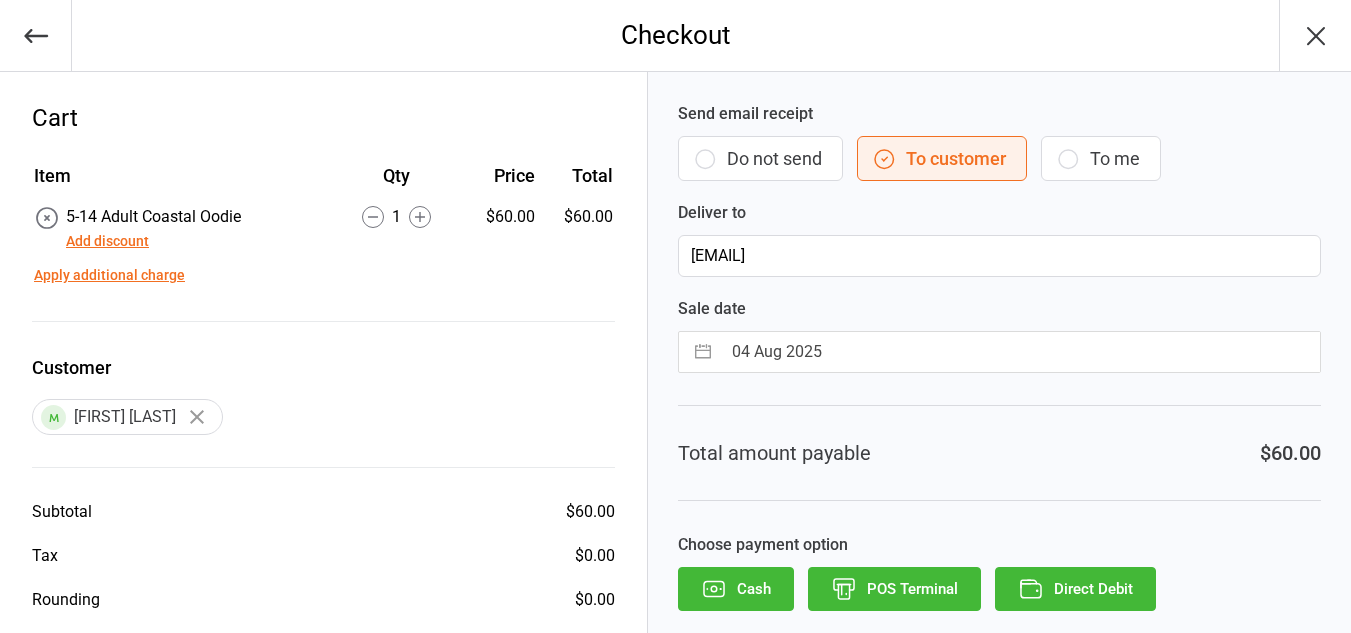 click on "Direct Debit" at bounding box center [1075, 589] 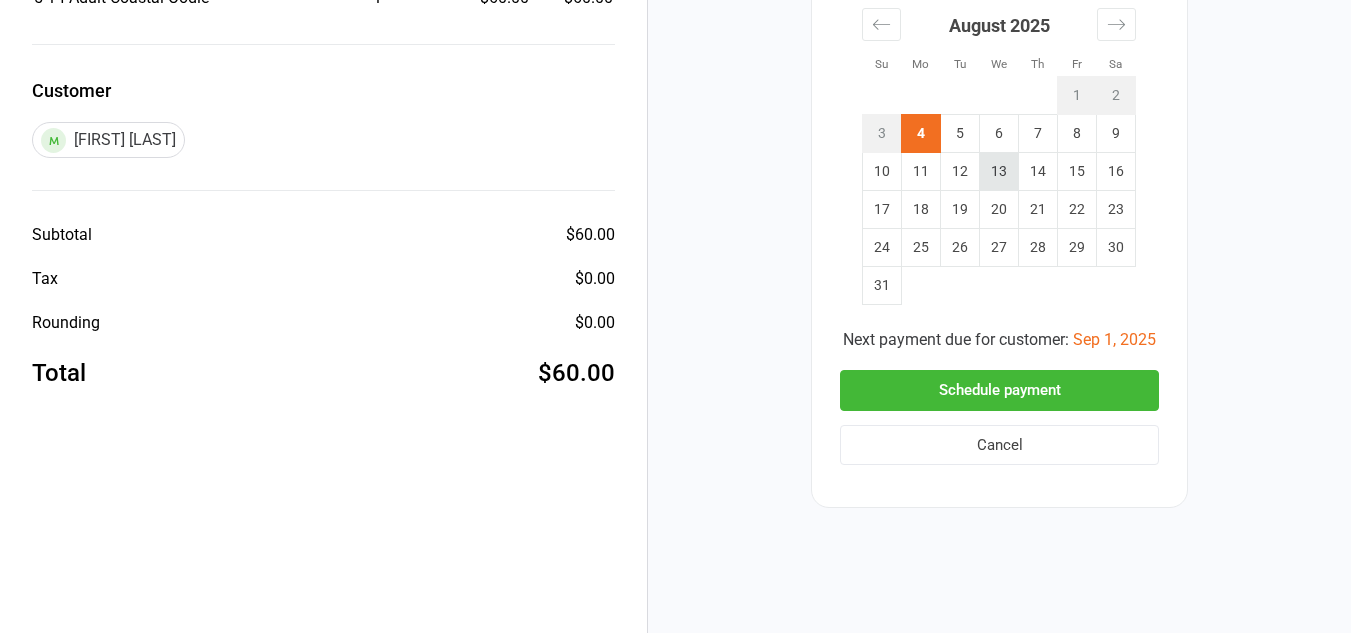 scroll, scrollTop: 224, scrollLeft: 0, axis: vertical 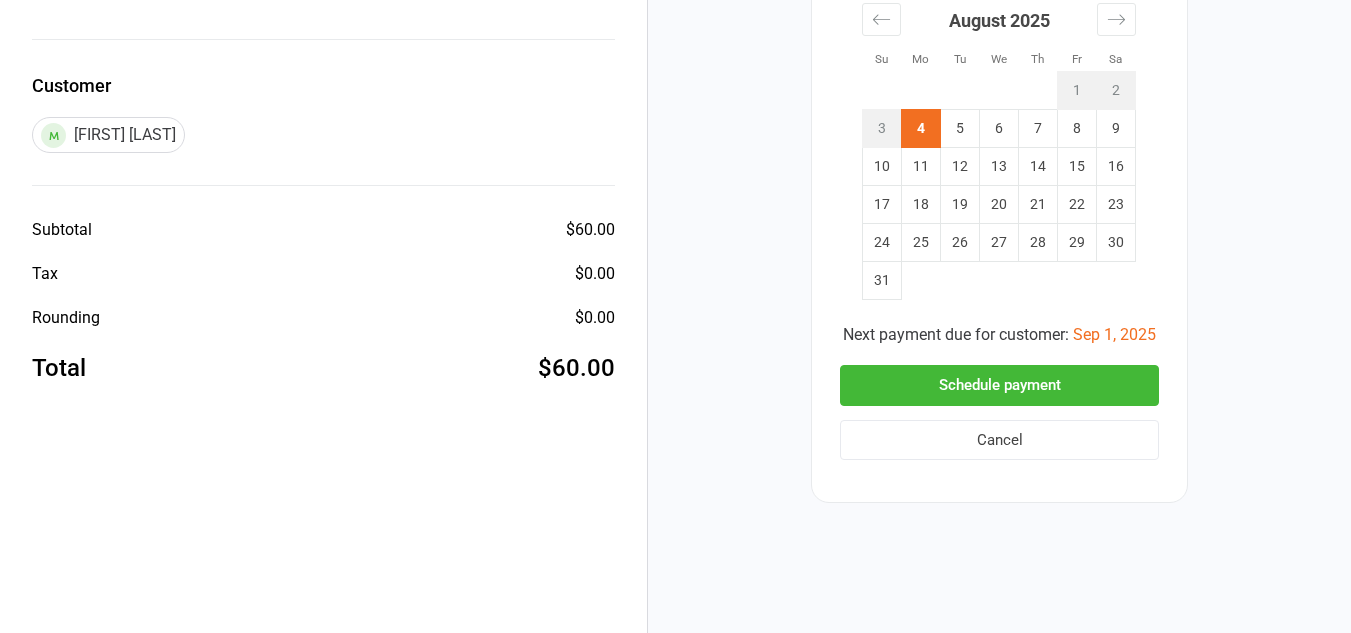 click on "Schedule payment" at bounding box center [999, 385] 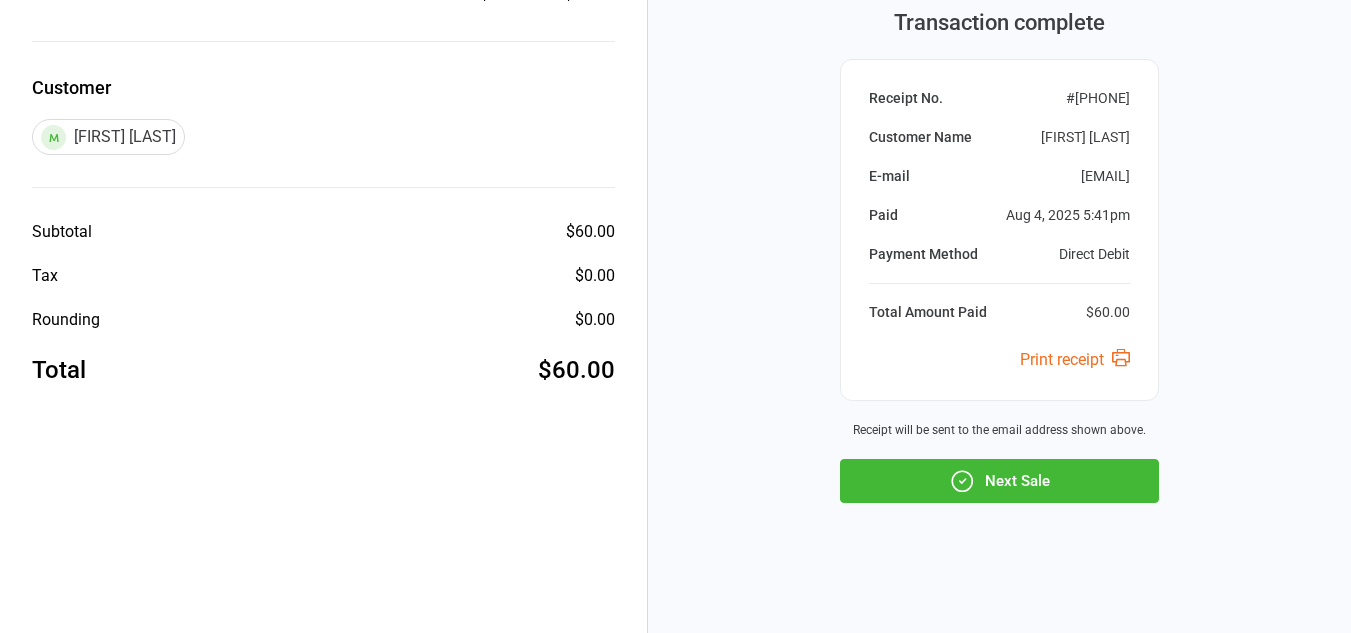 scroll, scrollTop: 222, scrollLeft: 0, axis: vertical 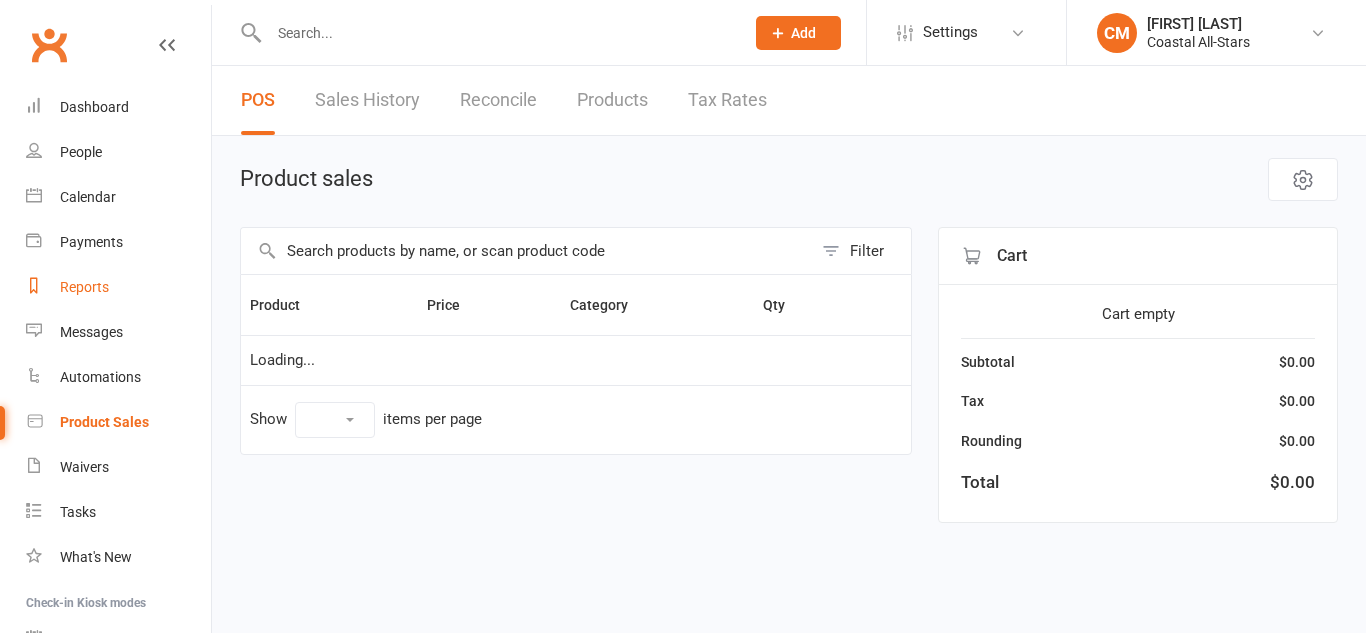 select on "50" 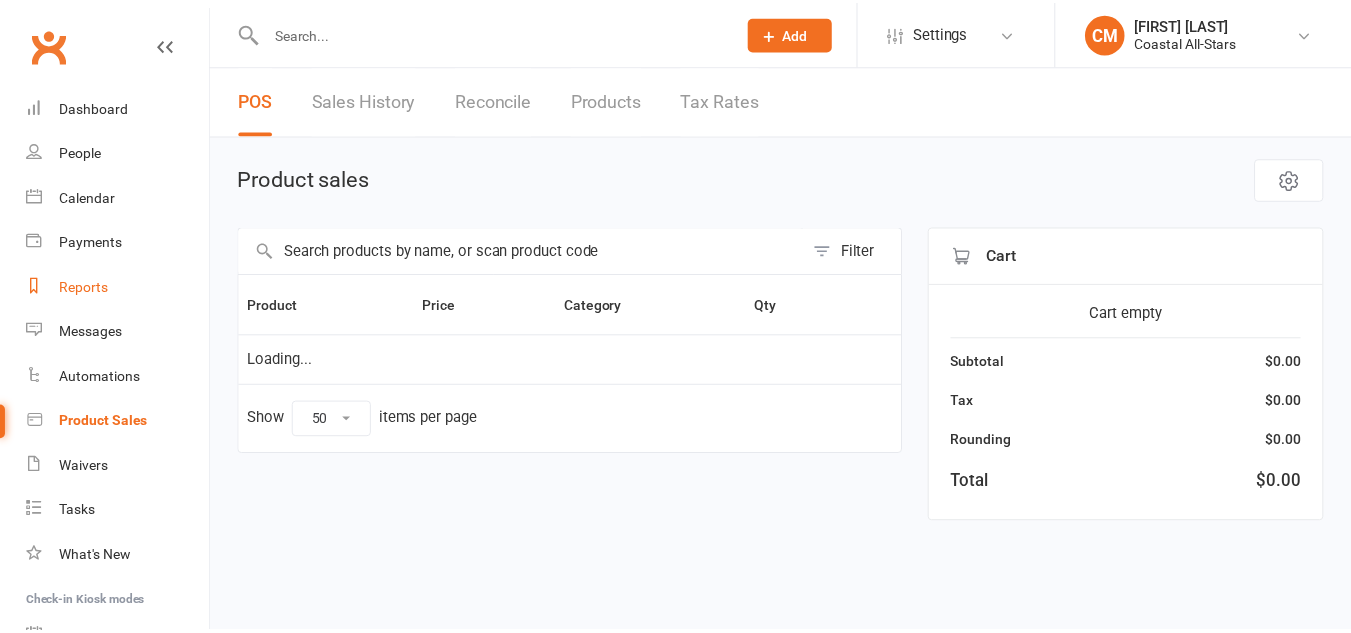 scroll, scrollTop: 0, scrollLeft: 0, axis: both 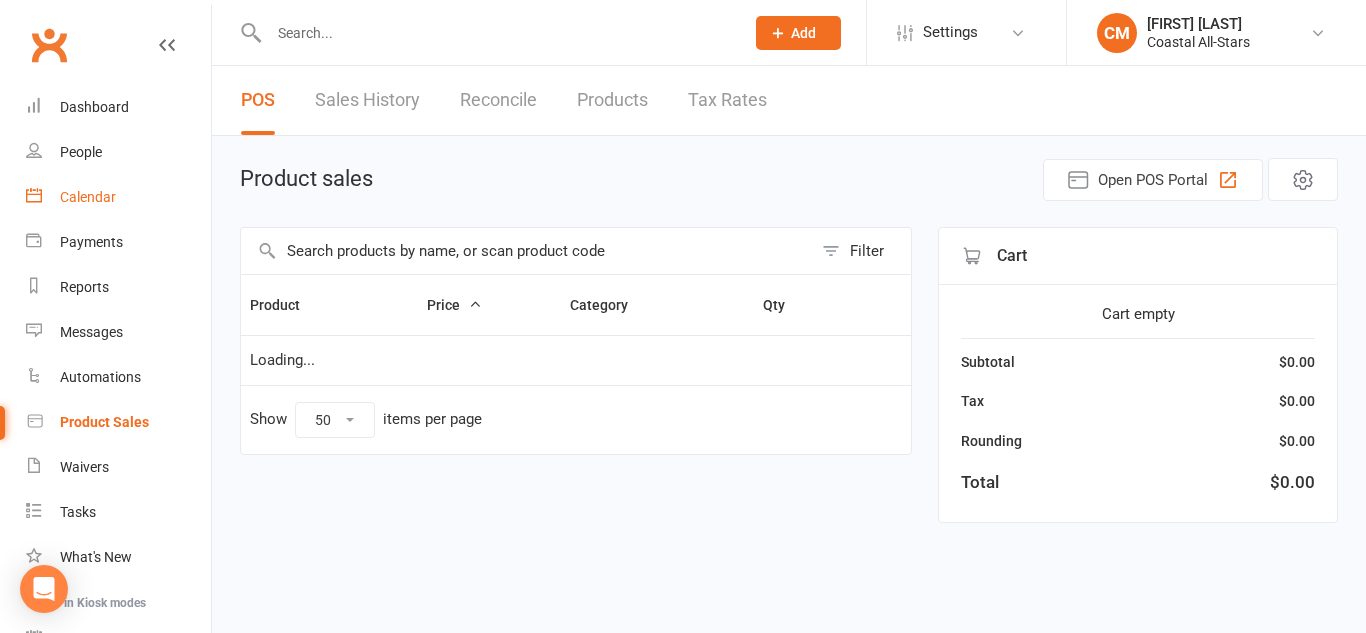 click on "Calendar" at bounding box center (118, 197) 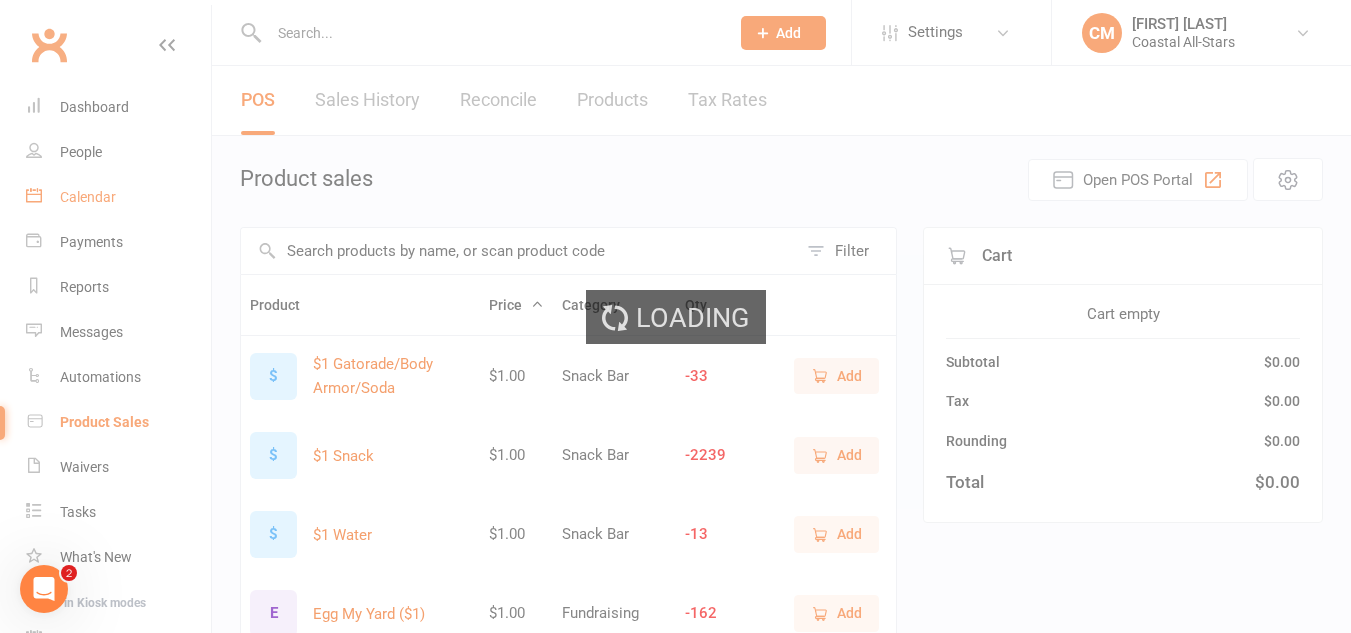 scroll, scrollTop: 0, scrollLeft: 0, axis: both 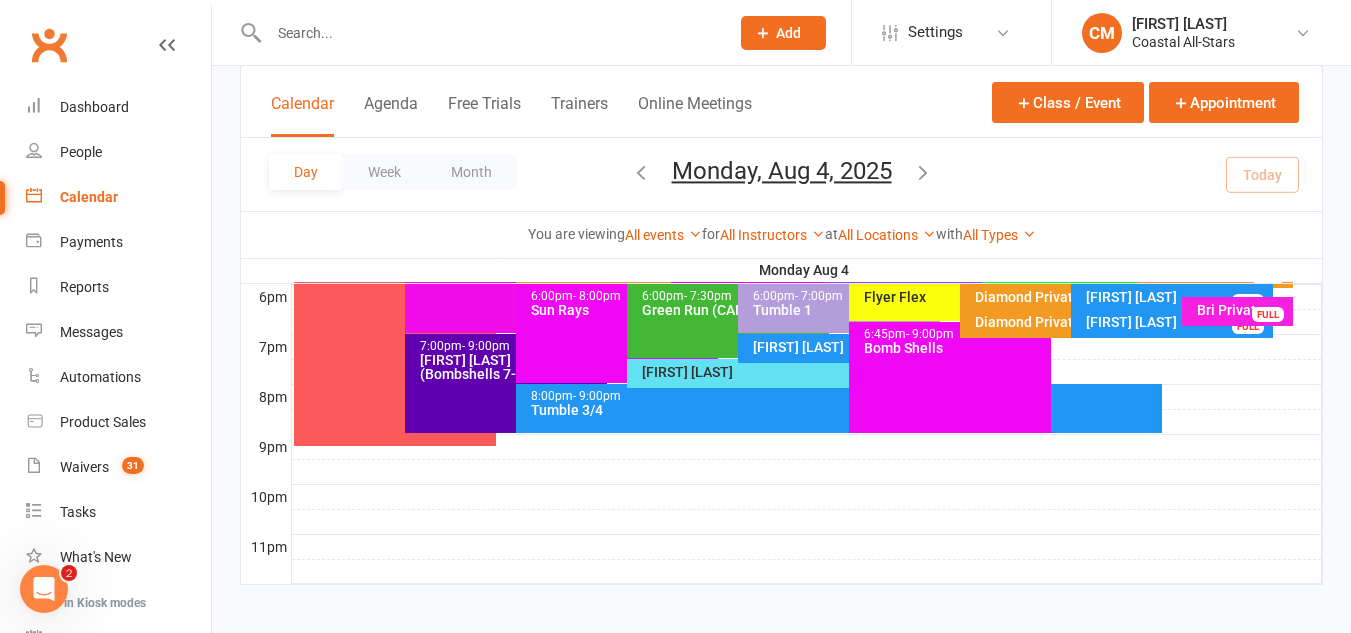 click on "6:00pm  - 7:00pm" at bounding box center (844, 296) 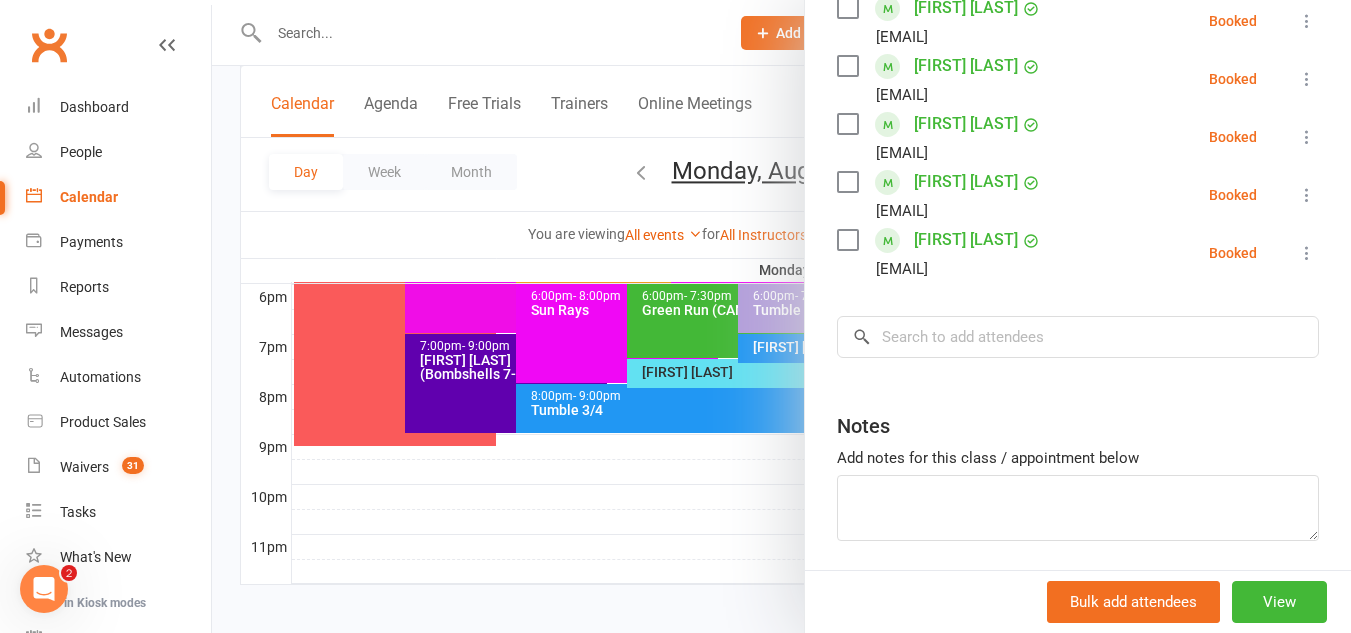 scroll, scrollTop: 613, scrollLeft: 0, axis: vertical 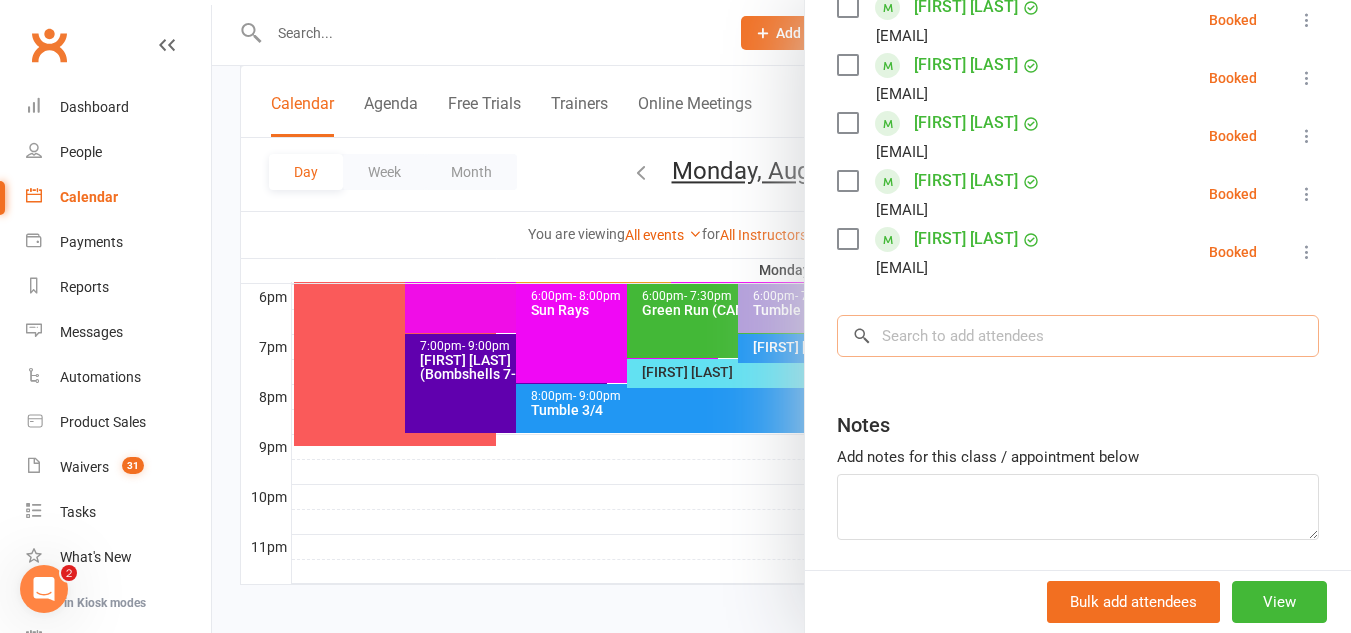click at bounding box center (1078, 336) 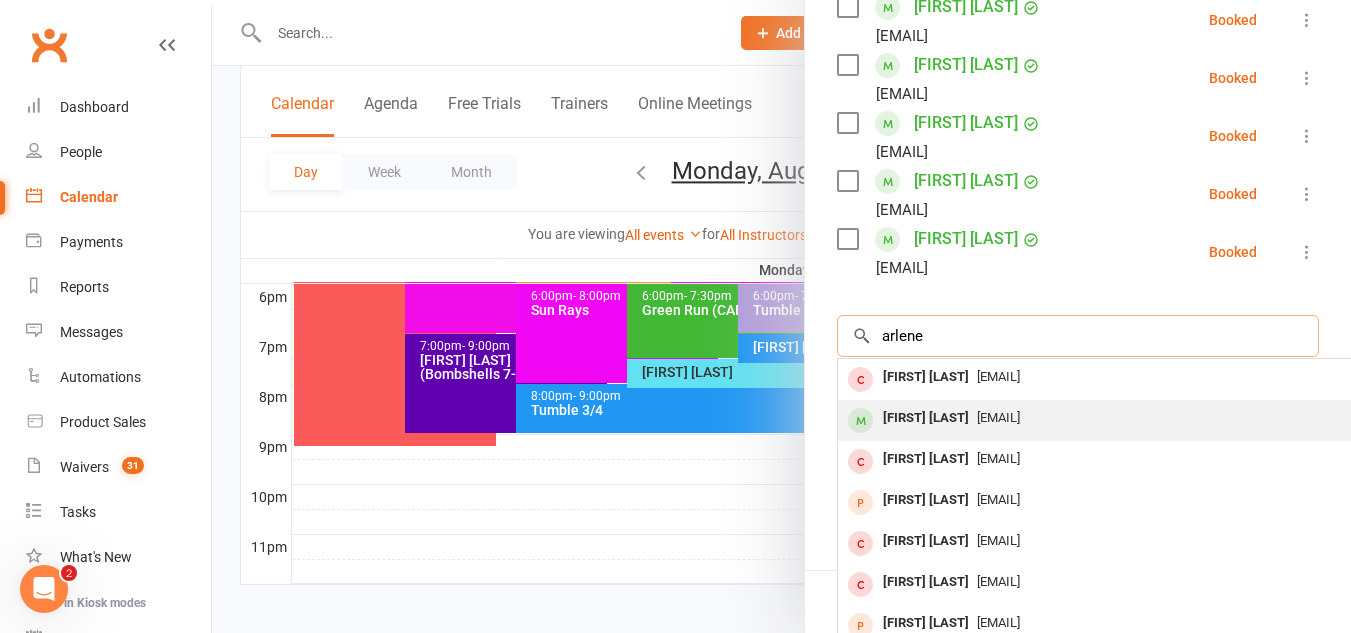 type on "arlene" 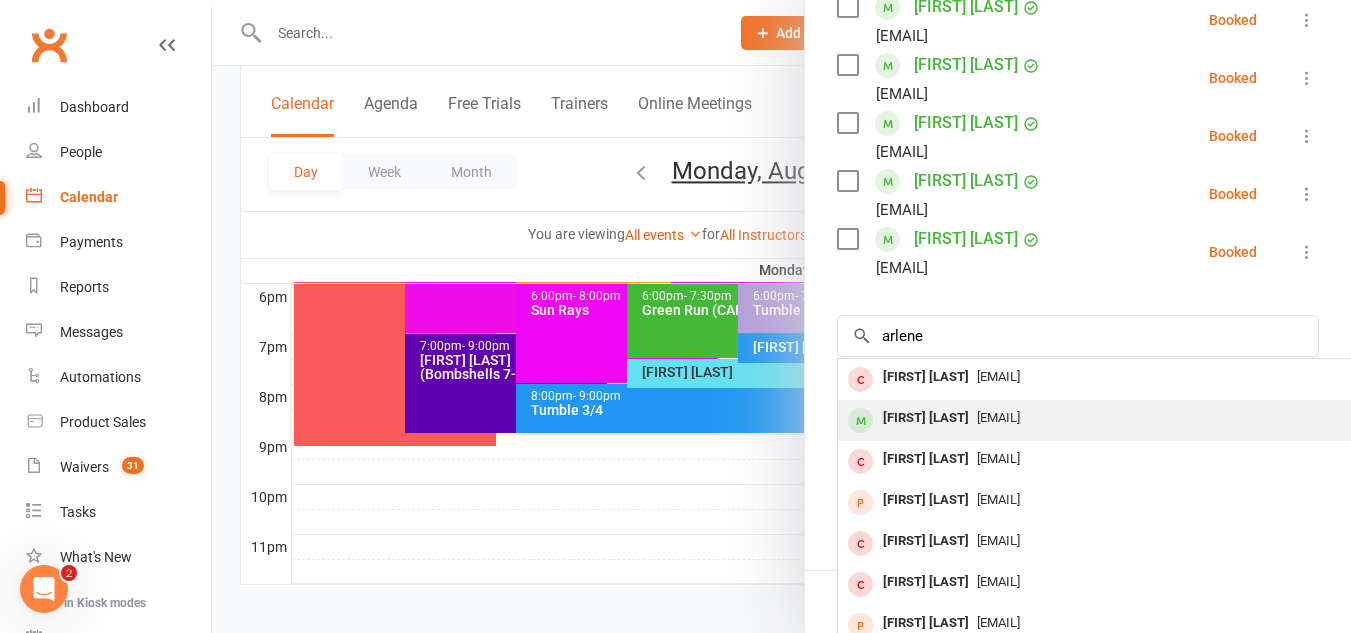 click on "[FIRST] [LAST]" at bounding box center (926, 418) 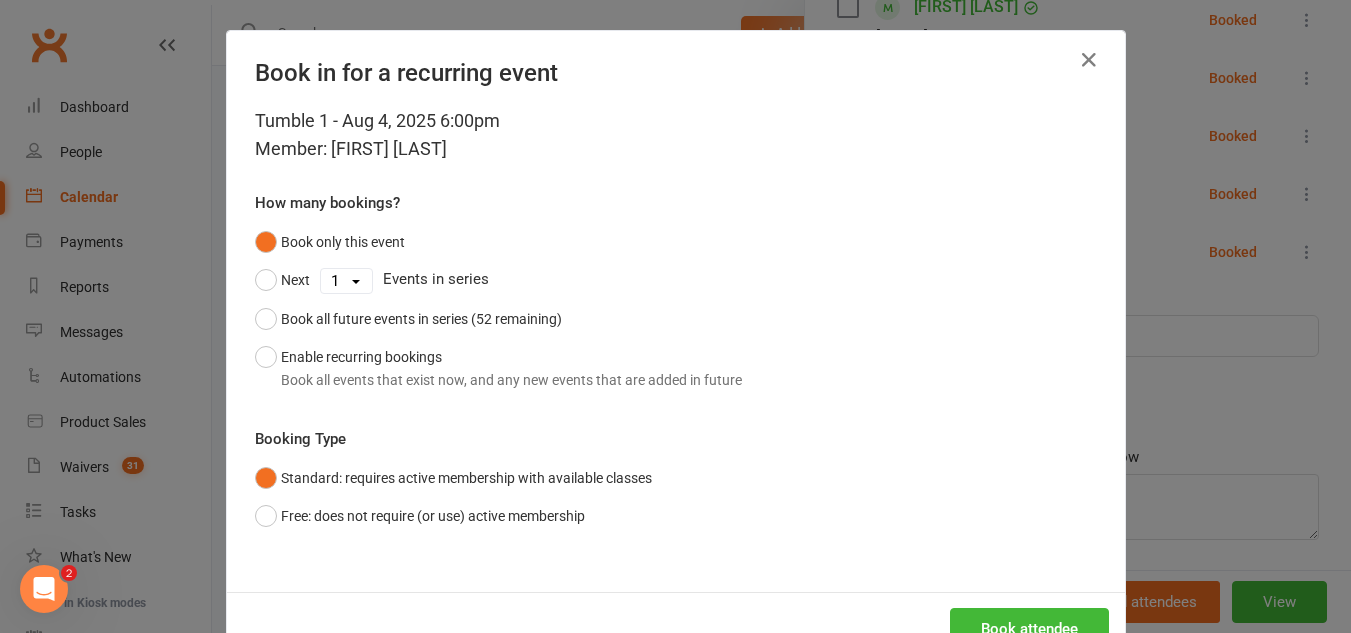 scroll, scrollTop: 64, scrollLeft: 0, axis: vertical 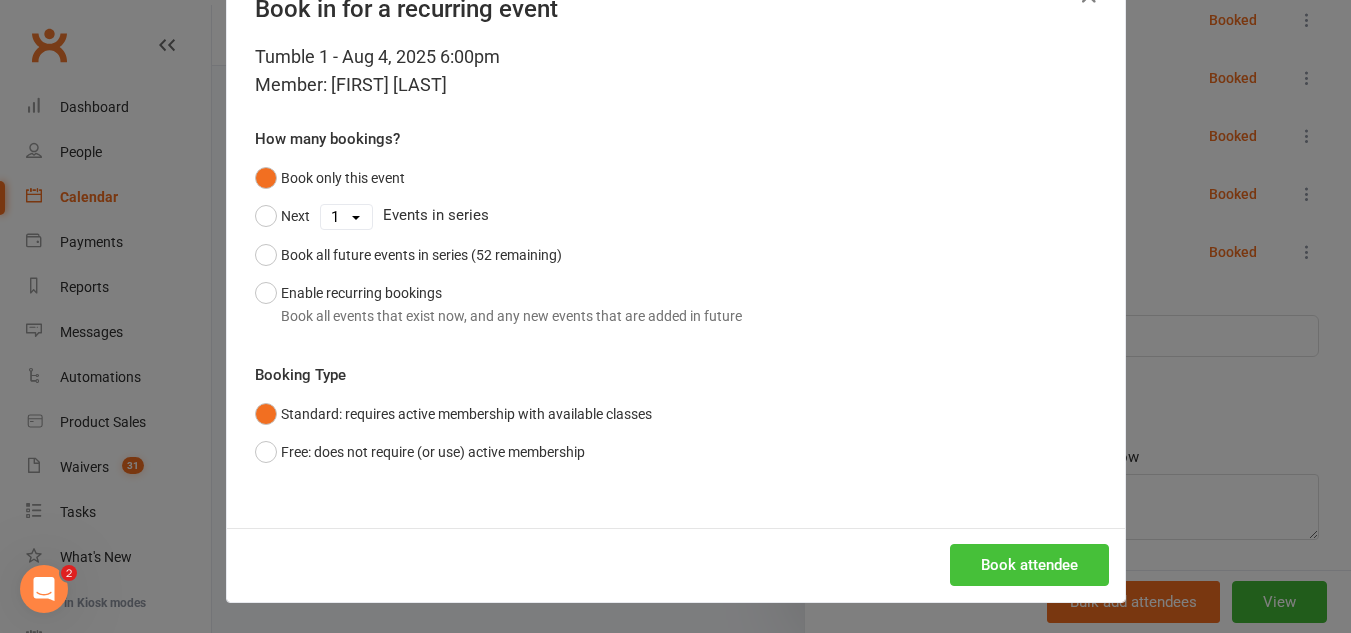 click on "Book attendee" at bounding box center (1029, 565) 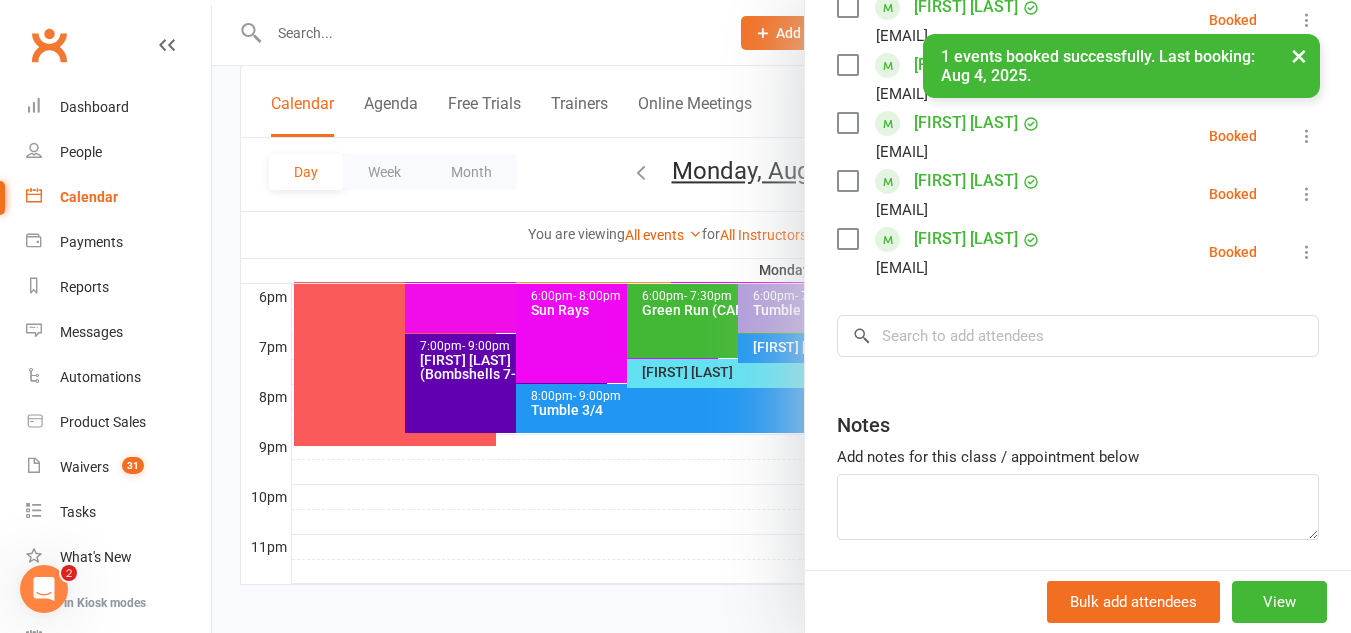 scroll, scrollTop: 671, scrollLeft: 0, axis: vertical 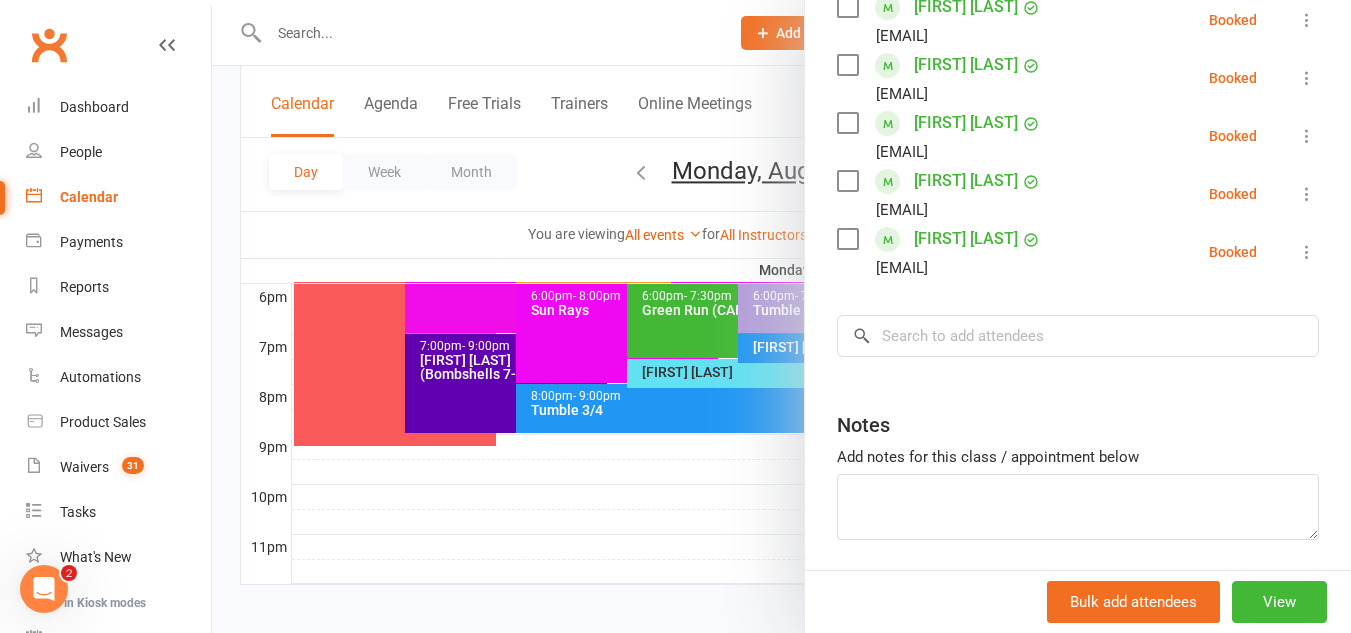 click at bounding box center (781, 316) 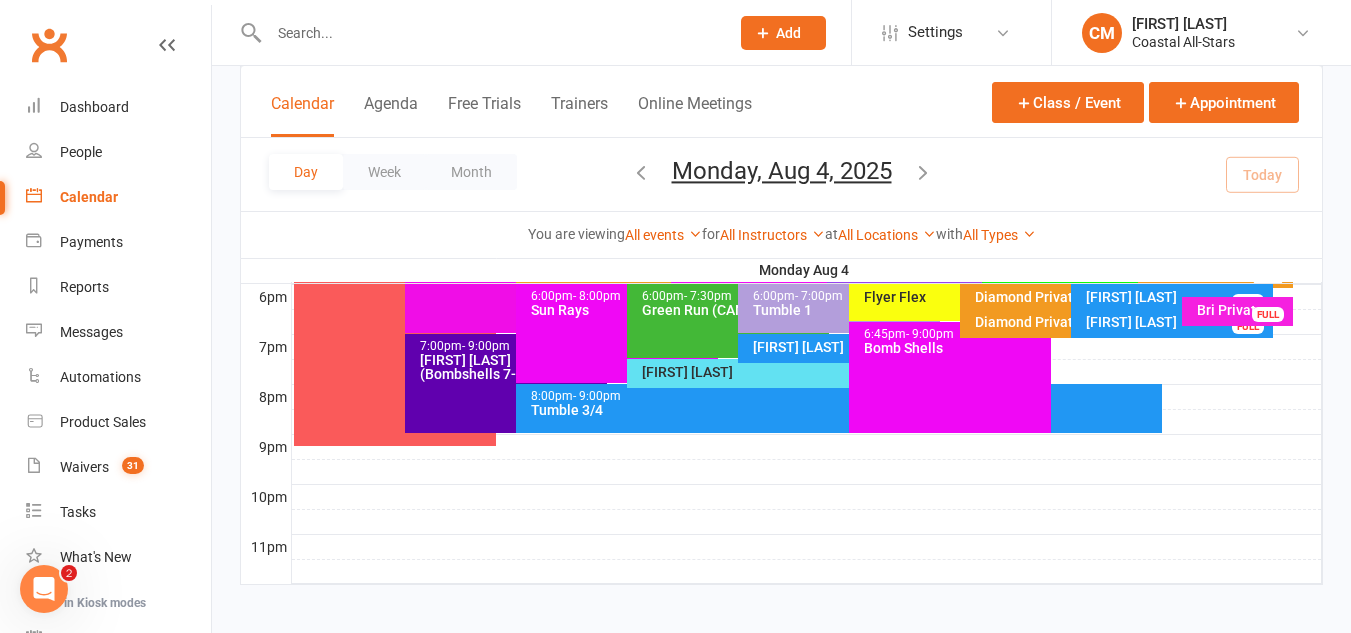 click on "[FIRST] Private" at bounding box center [844, 347] 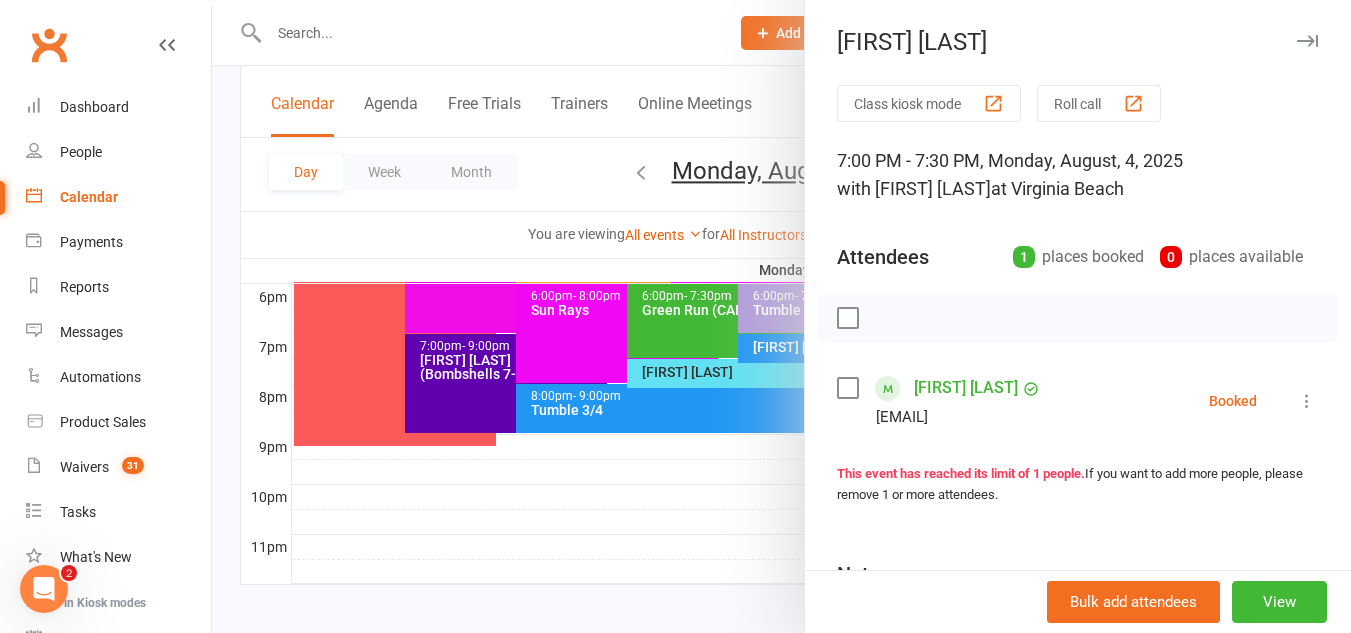 click at bounding box center (781, 316) 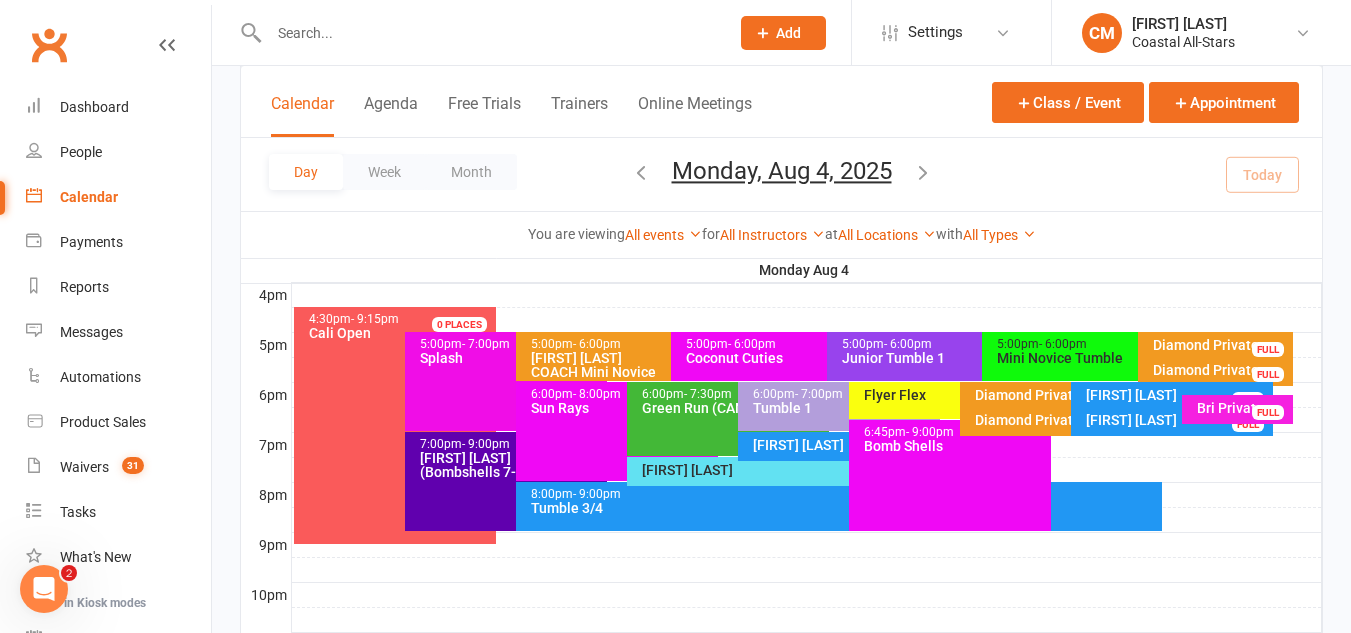 scroll, scrollTop: 923, scrollLeft: 0, axis: vertical 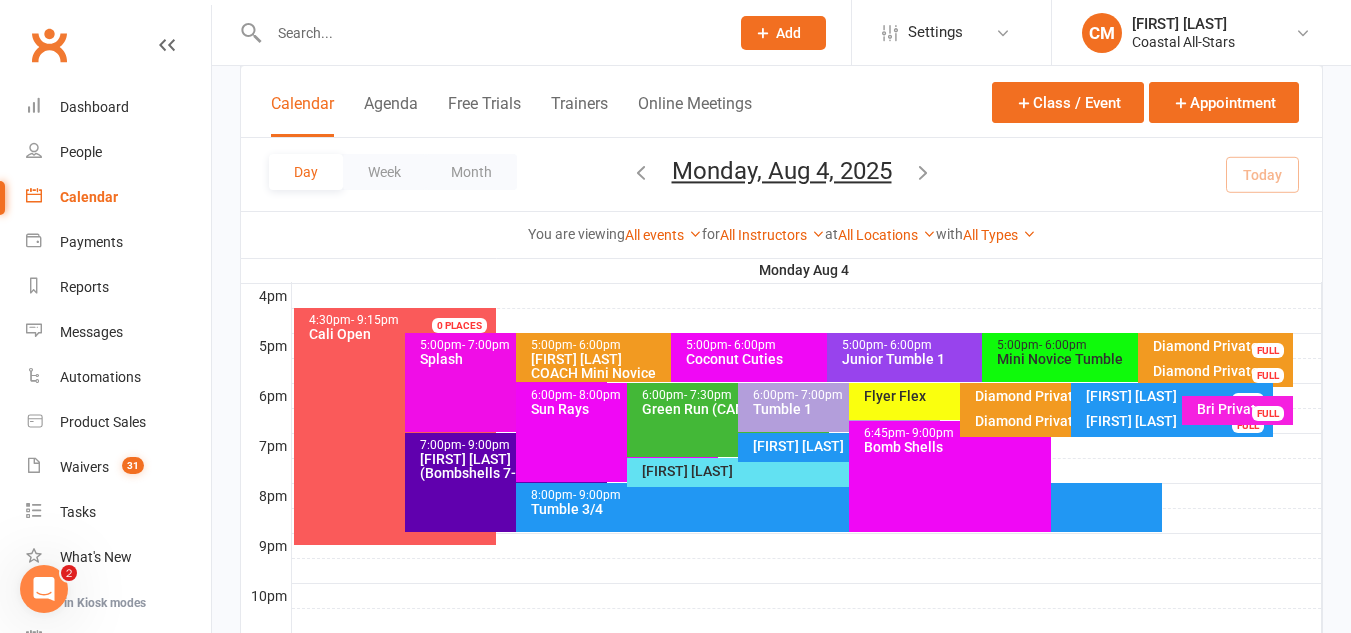 click on "[FIRST] Private" at bounding box center [1177, 396] 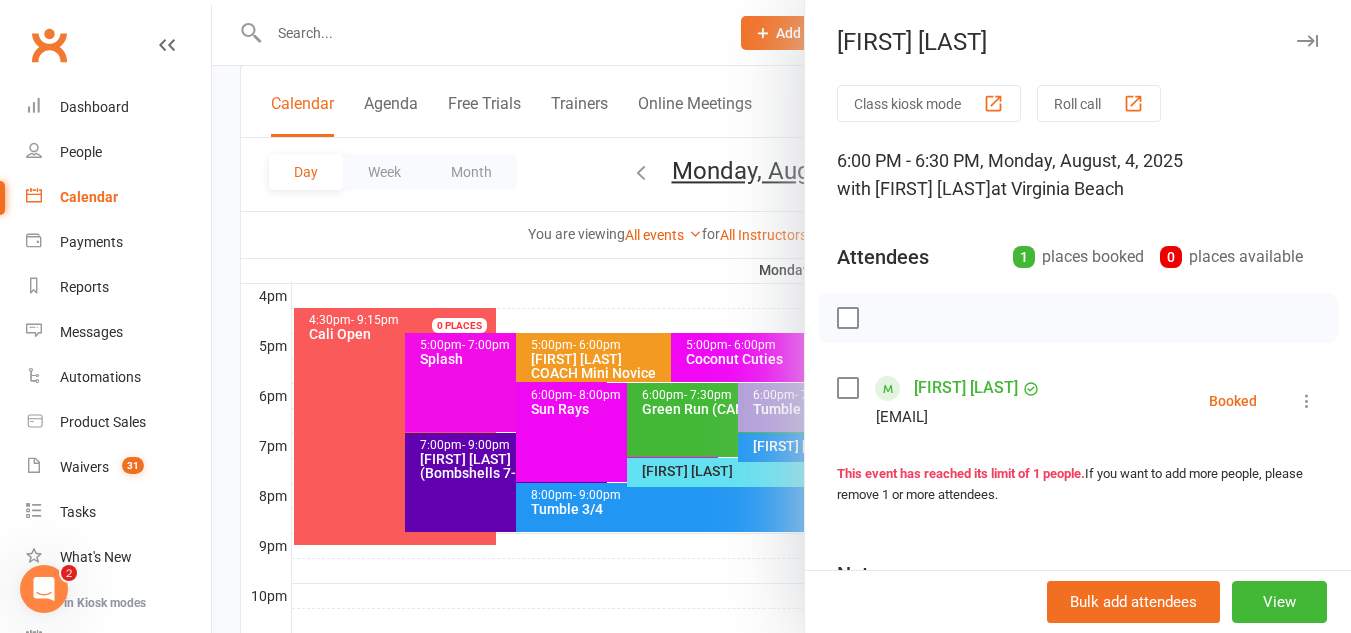 click at bounding box center [1307, 401] 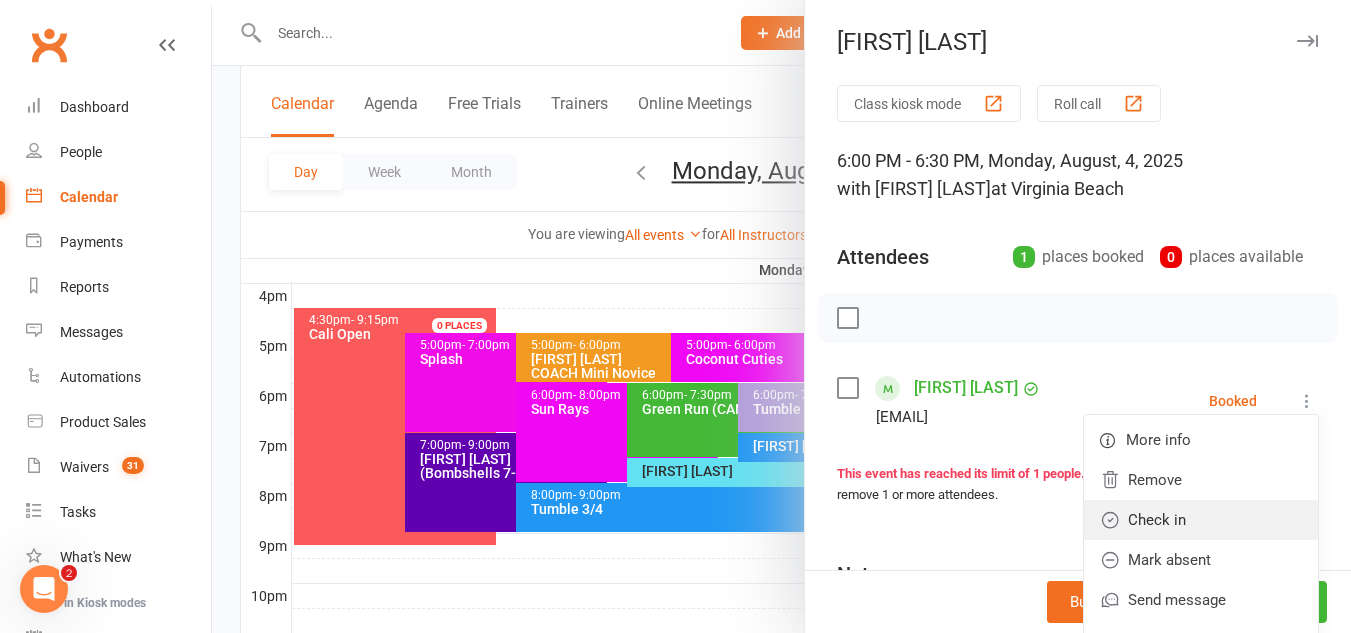 click on "Check in" at bounding box center (1201, 520) 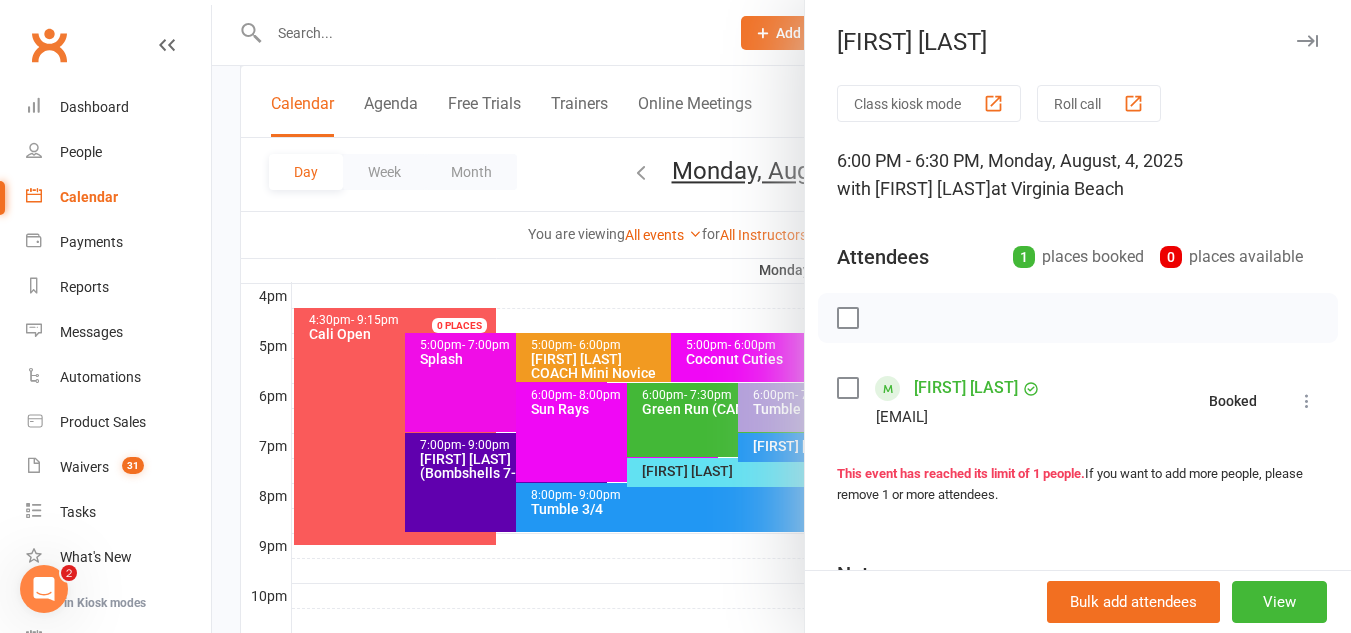 click at bounding box center [781, 316] 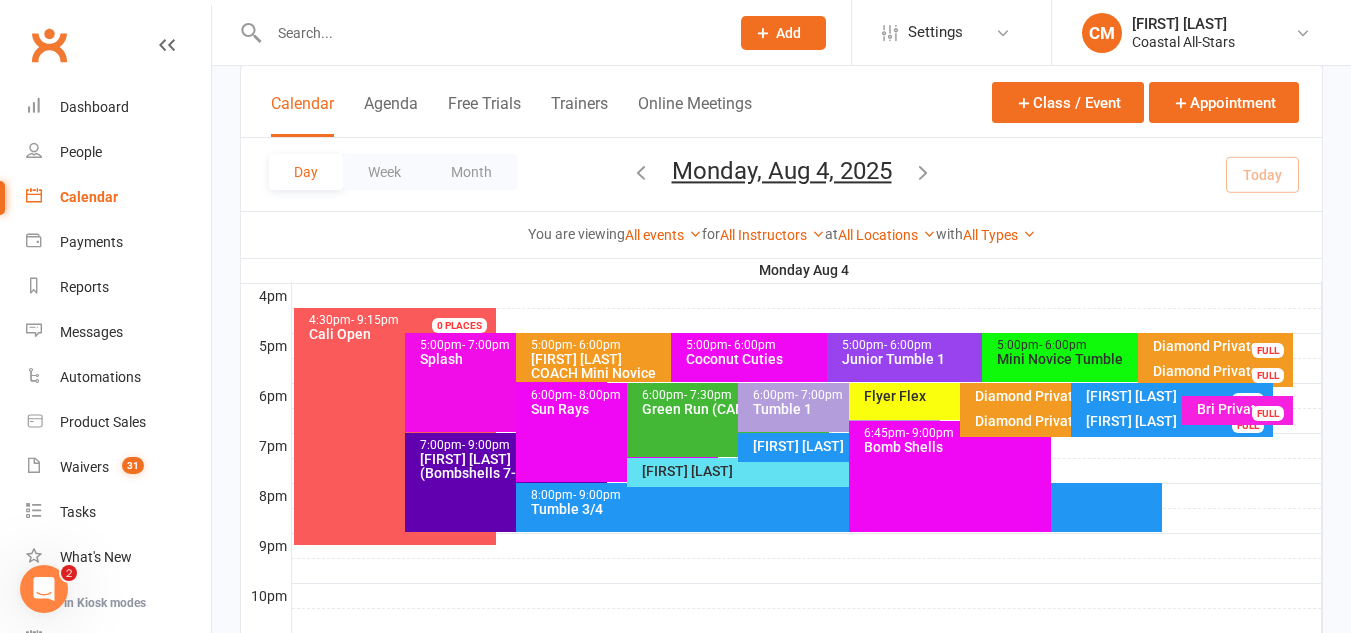 click on "[FIRST] Private" at bounding box center [1177, 421] 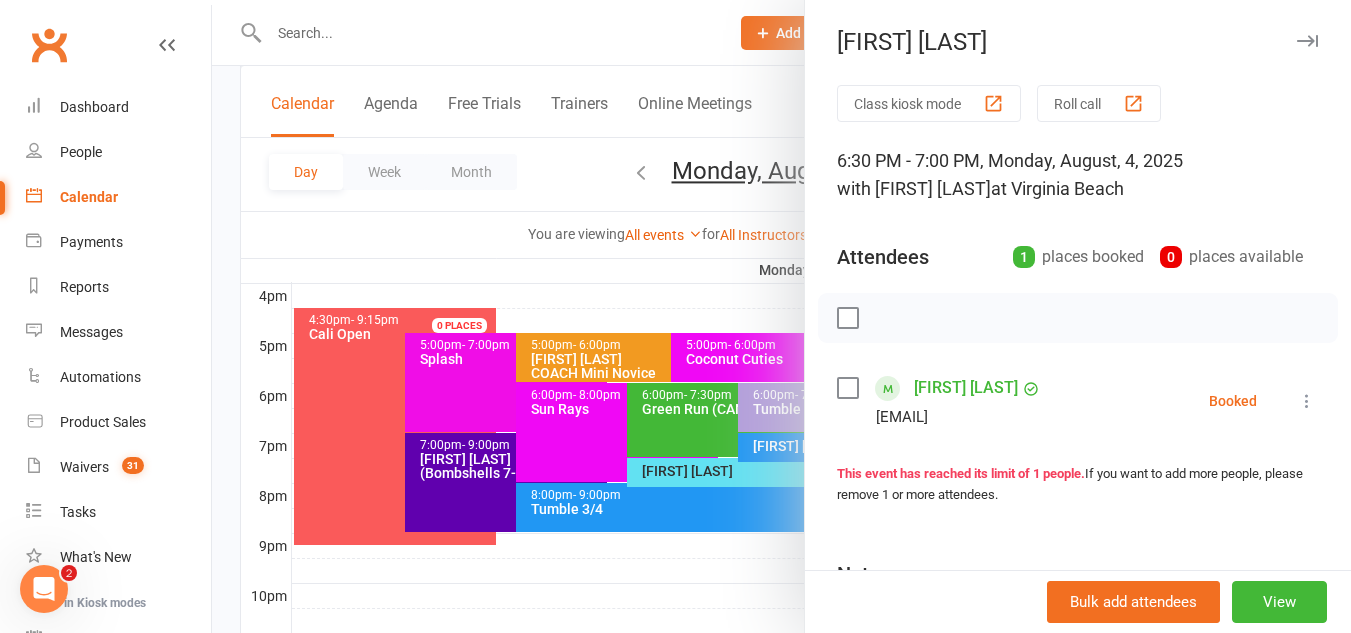 click at bounding box center (1307, 401) 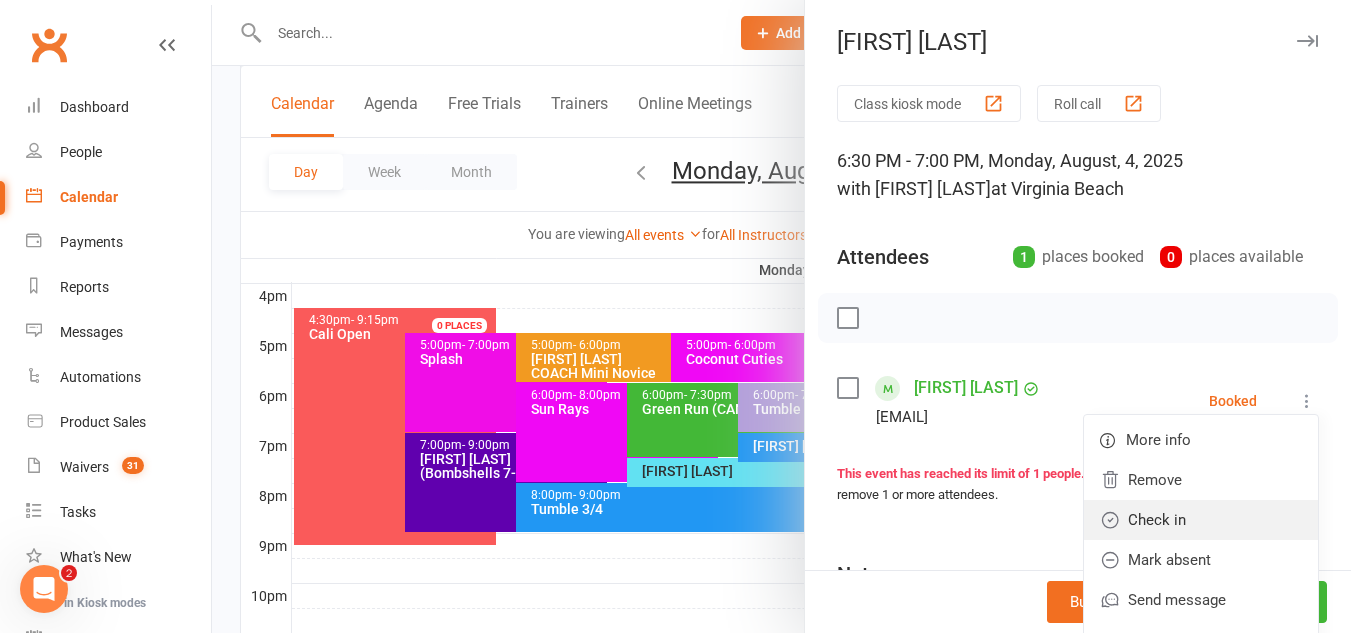 click on "Check in" at bounding box center [1201, 520] 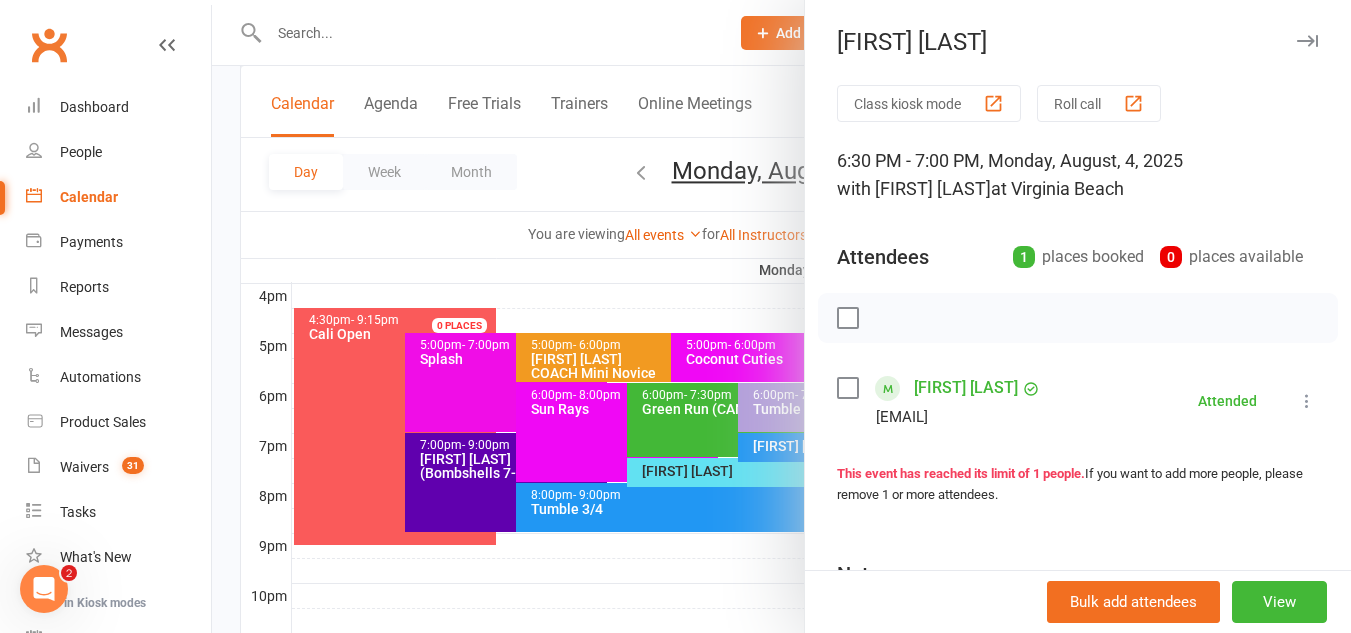 click at bounding box center (781, 316) 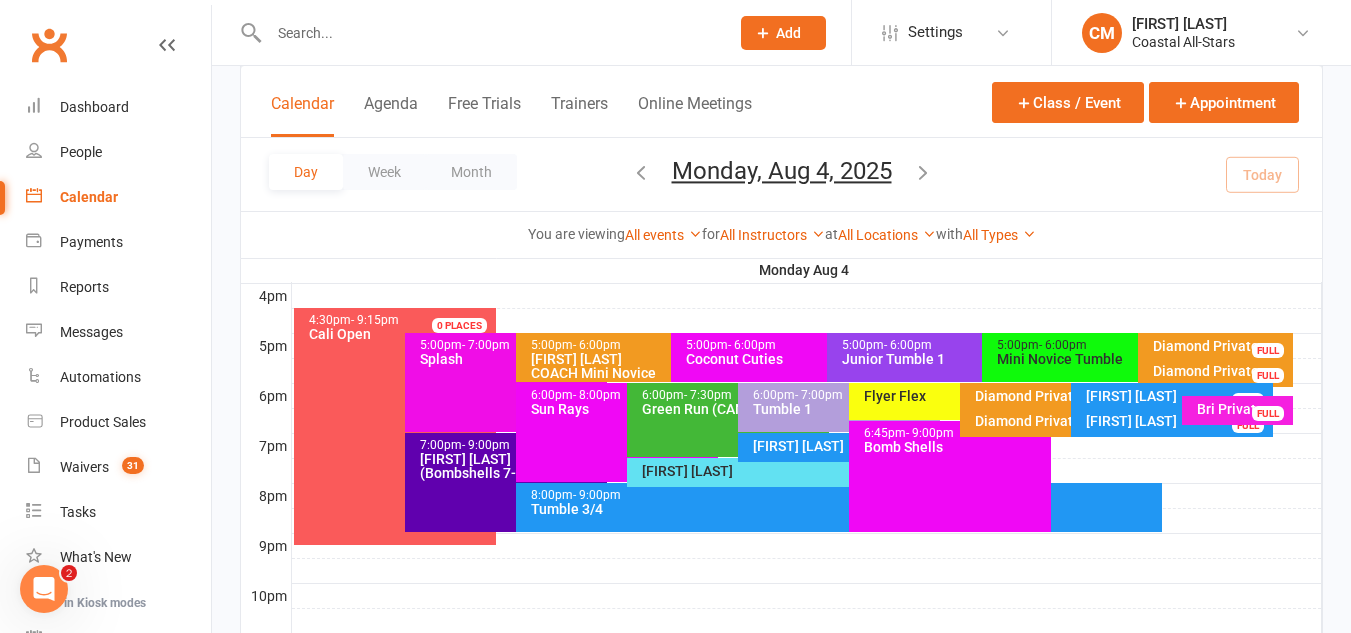 click on "- 6:00pm" at bounding box center (752, 345) 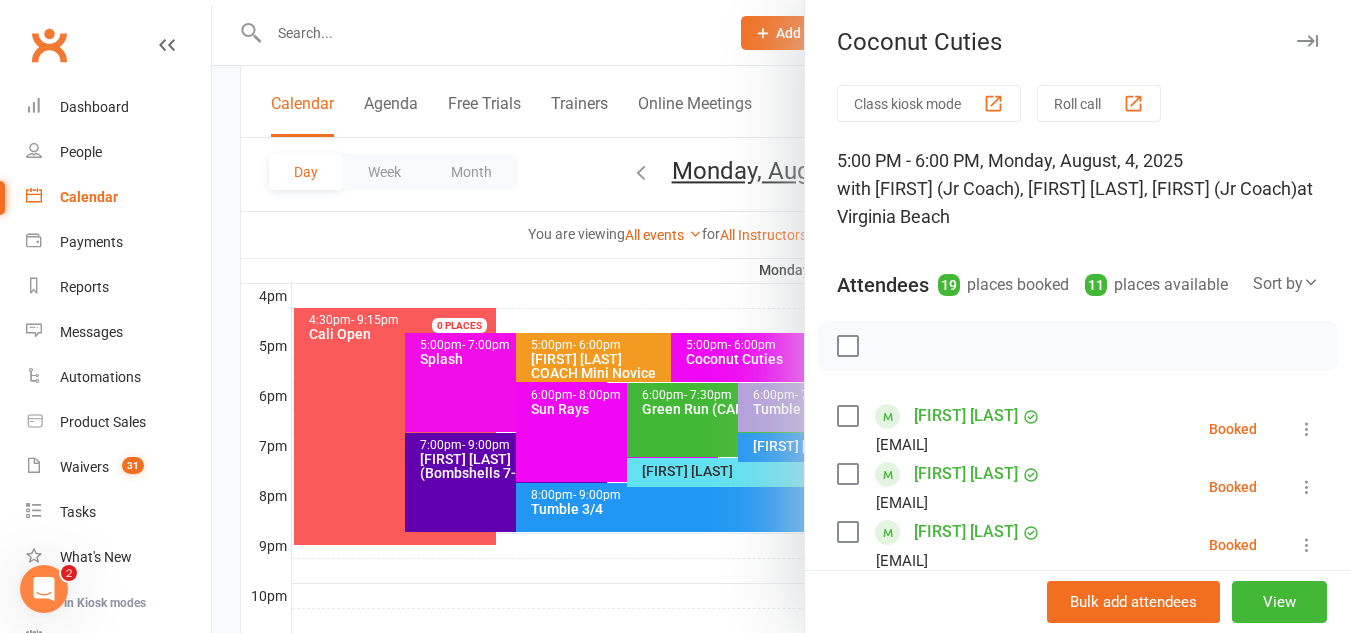 click at bounding box center [781, 316] 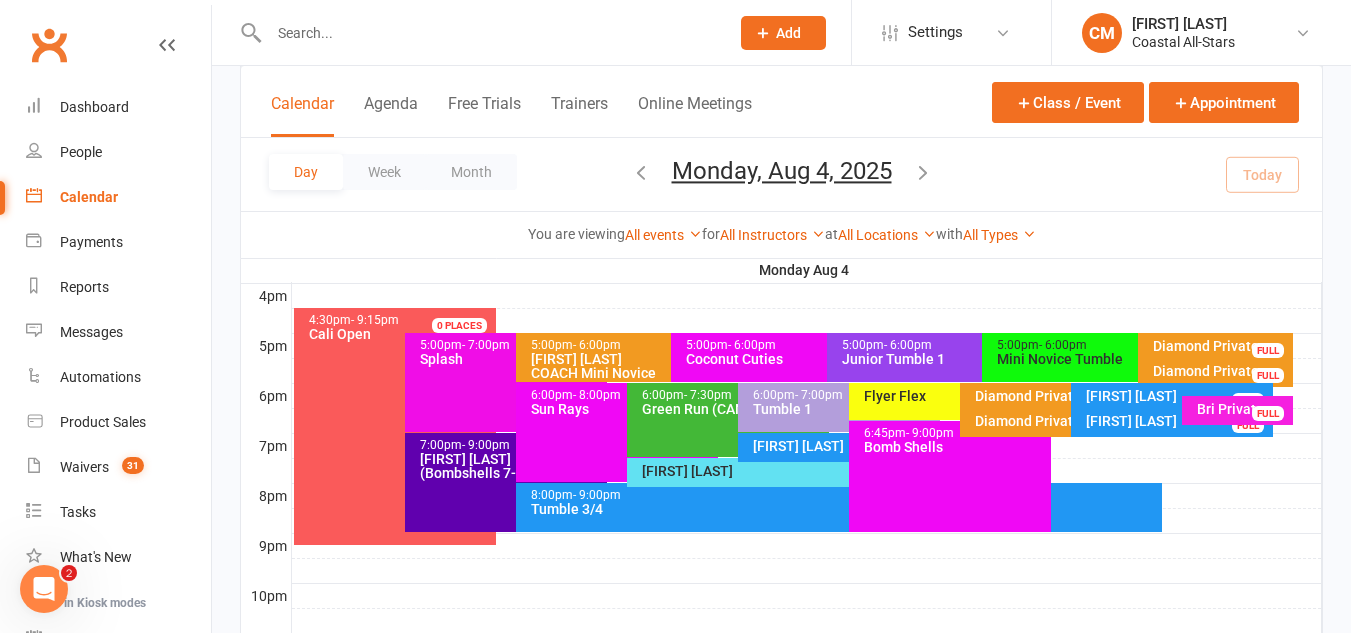 click on "- 7:00pm" at bounding box center (819, 395) 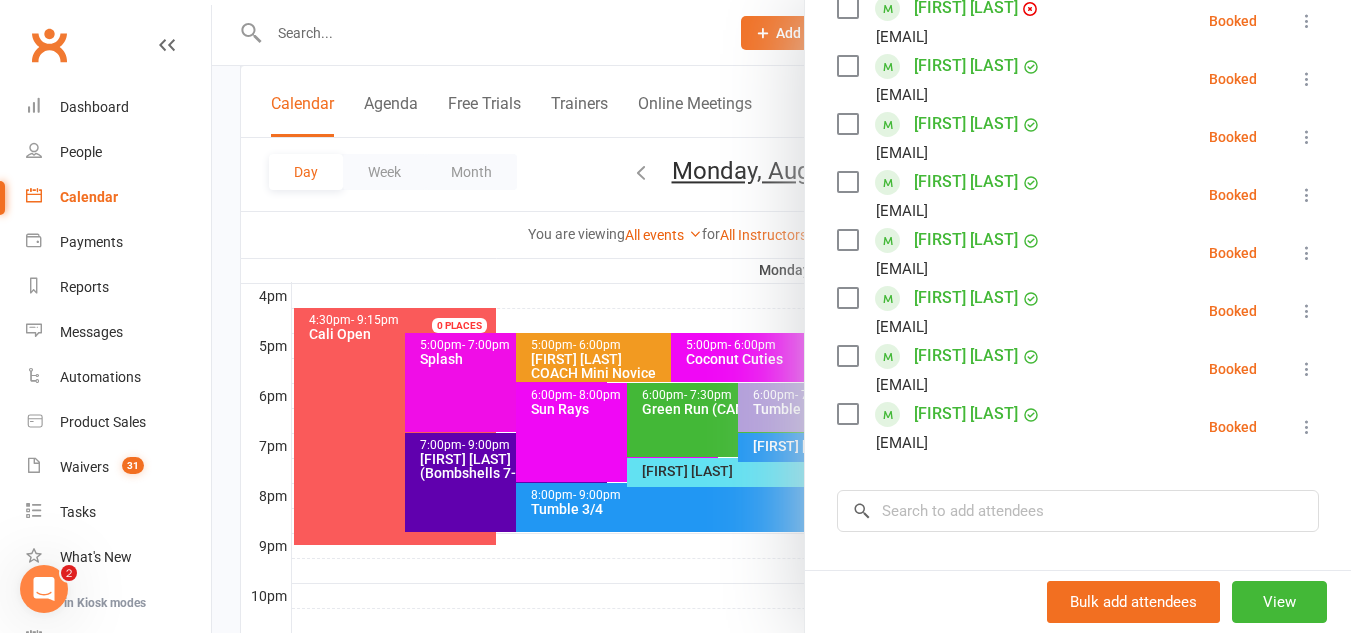 scroll, scrollTop: 505, scrollLeft: 0, axis: vertical 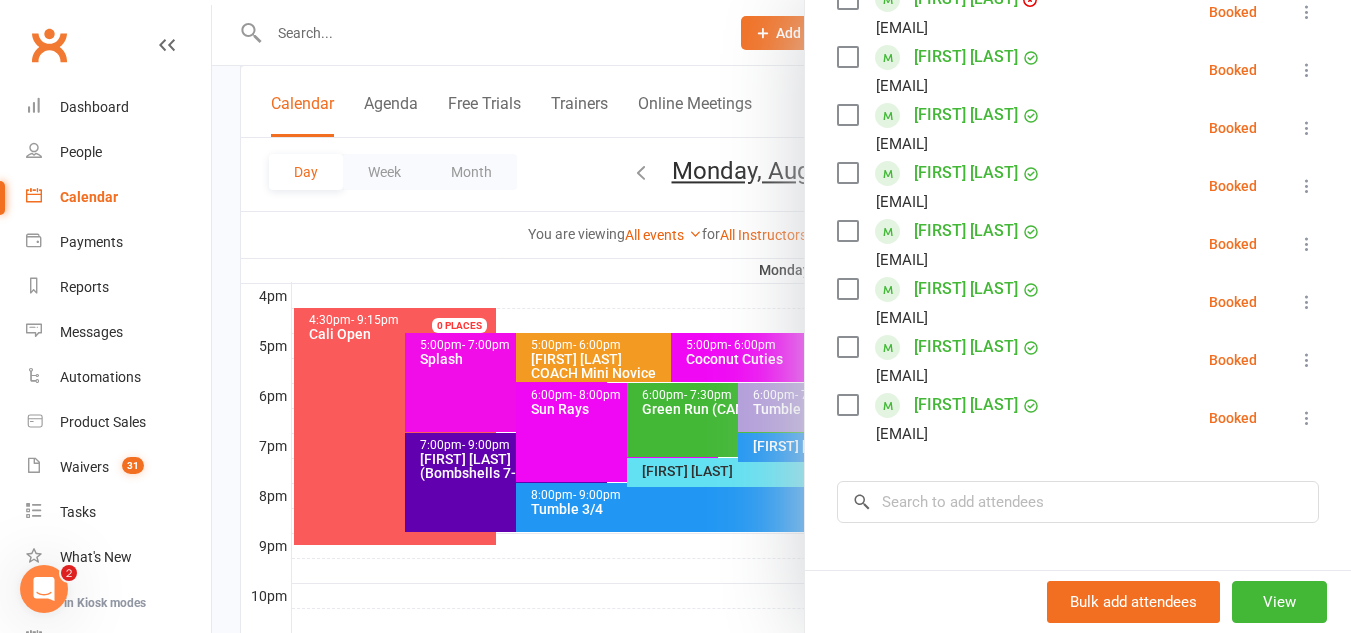 click at bounding box center [1307, 360] 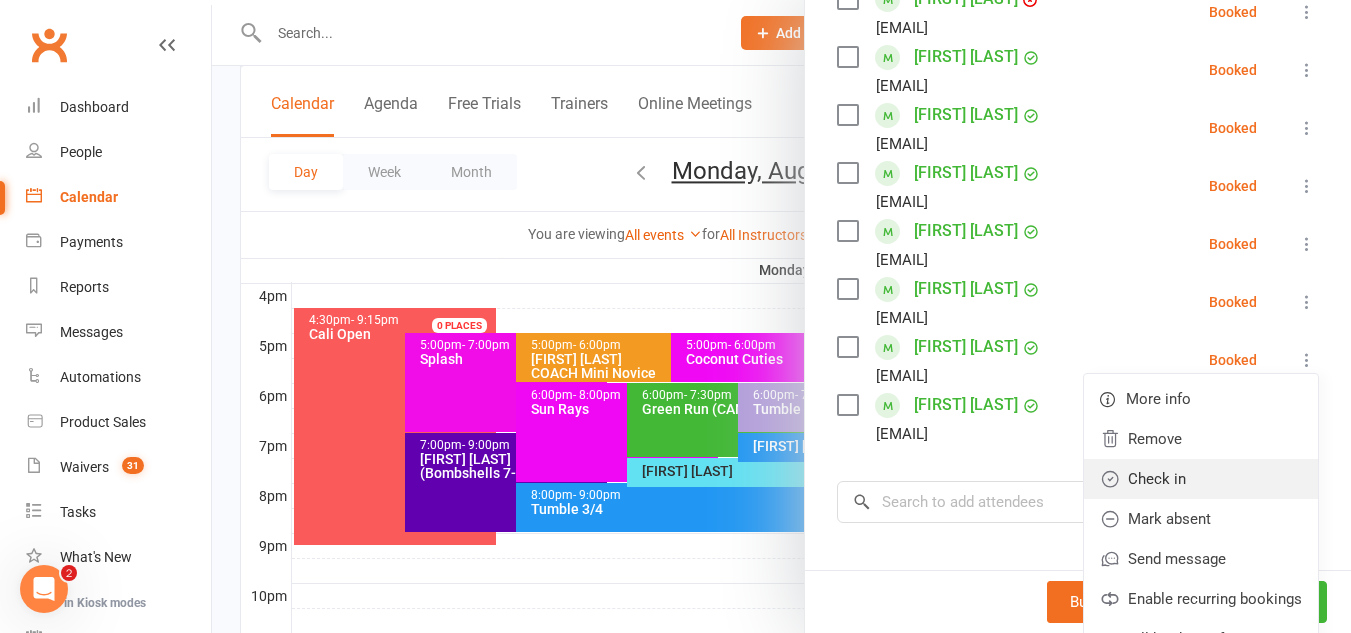 click on "Check in" at bounding box center (1201, 479) 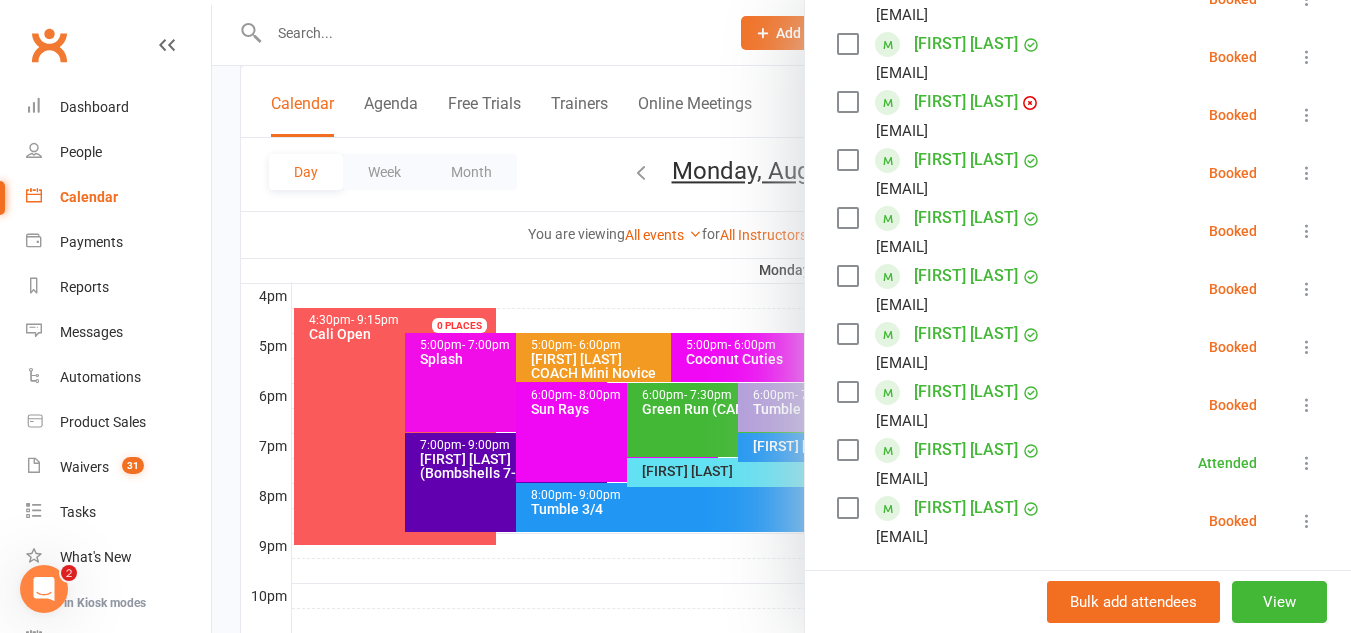 scroll, scrollTop: 403, scrollLeft: 0, axis: vertical 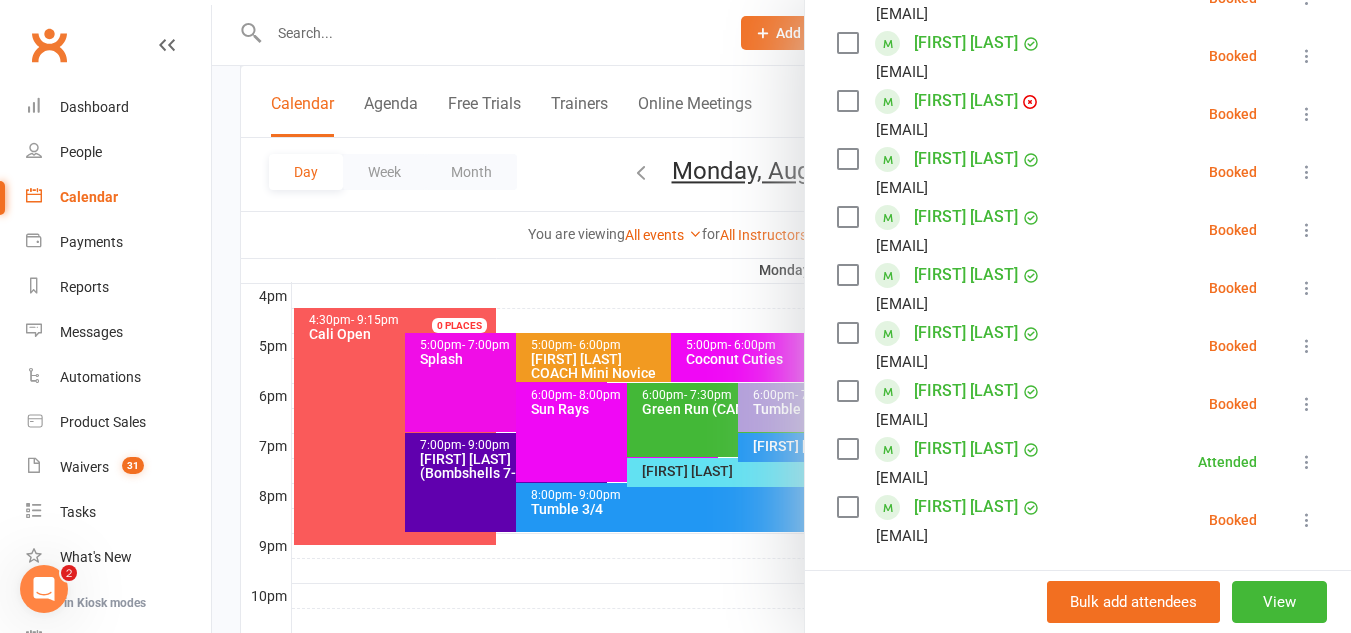 click at bounding box center (1307, 288) 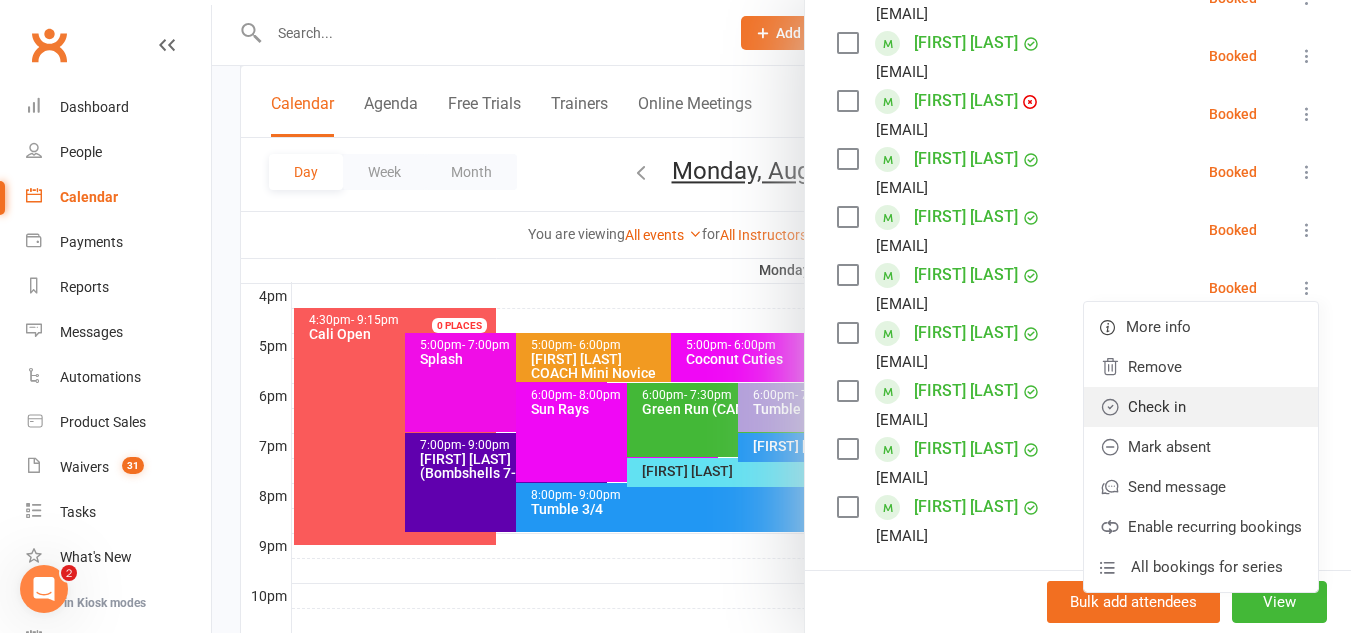 click on "Check in" at bounding box center [1201, 407] 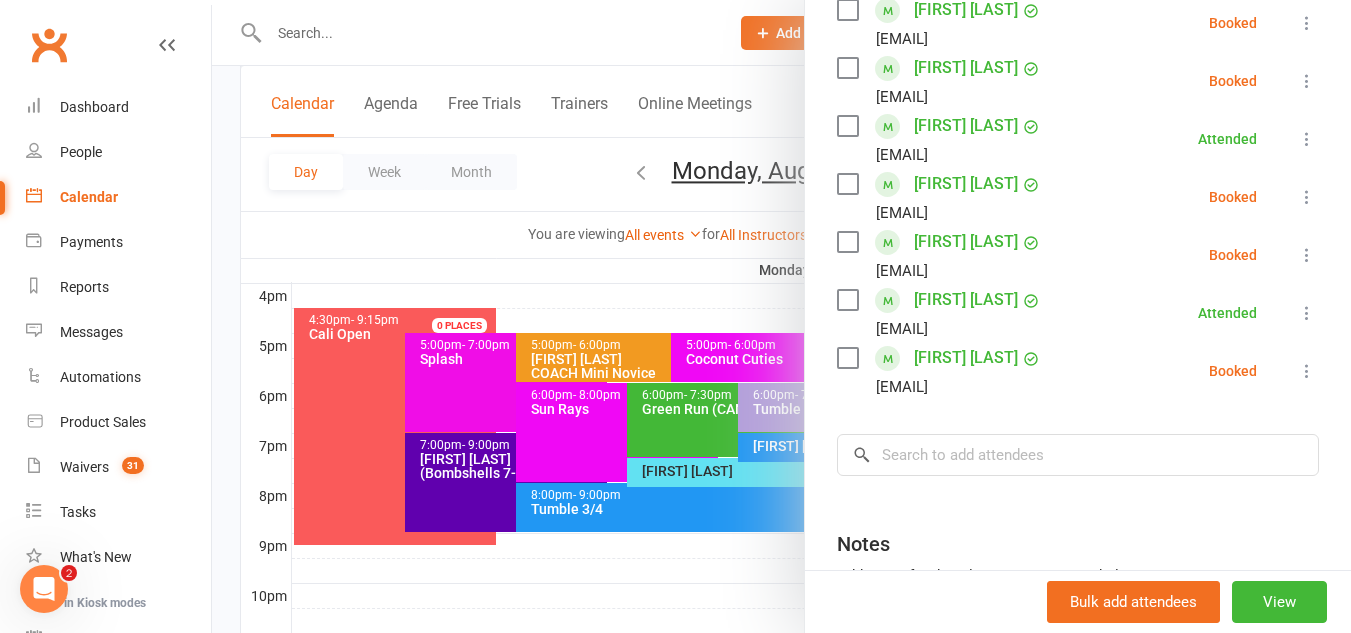 scroll, scrollTop: 553, scrollLeft: 0, axis: vertical 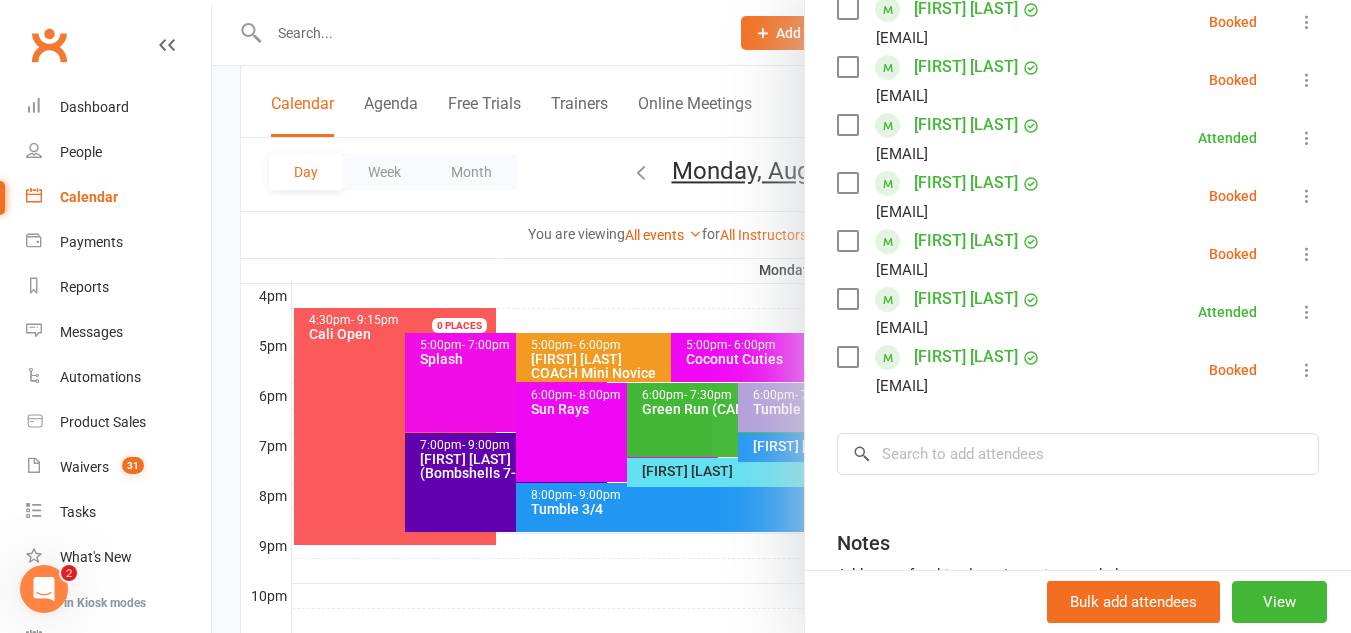 click at bounding box center (781, 316) 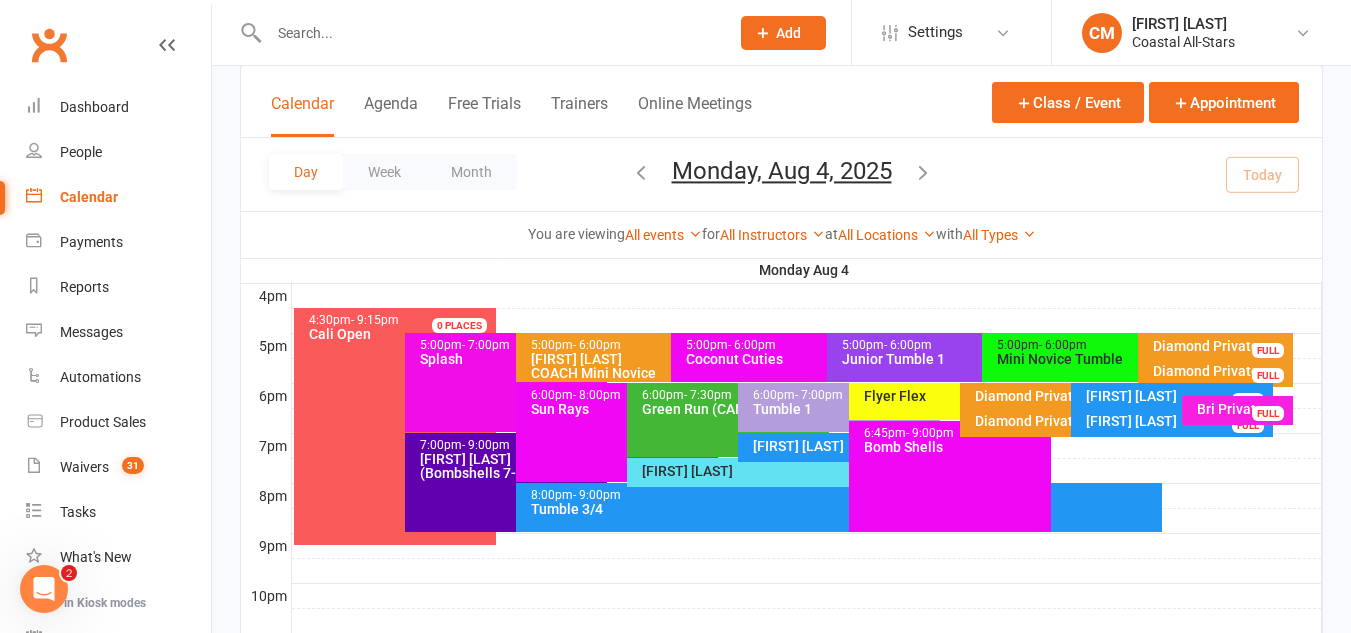 click at bounding box center (489, 33) 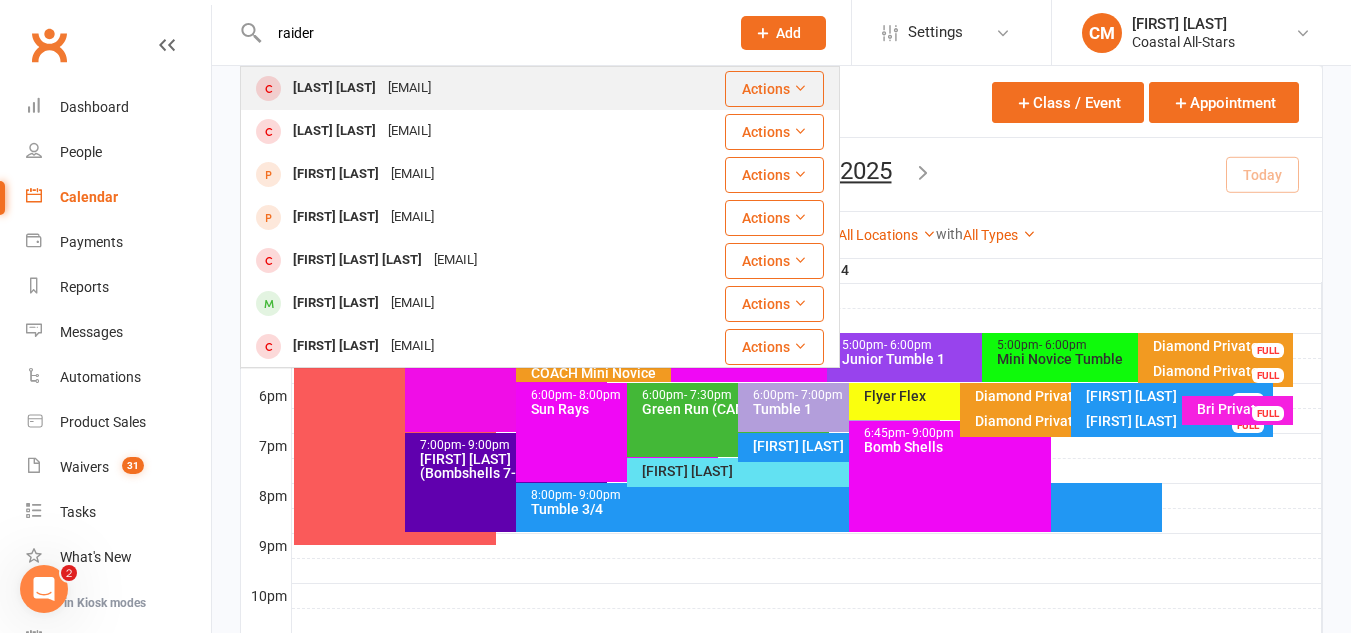 type on "raider" 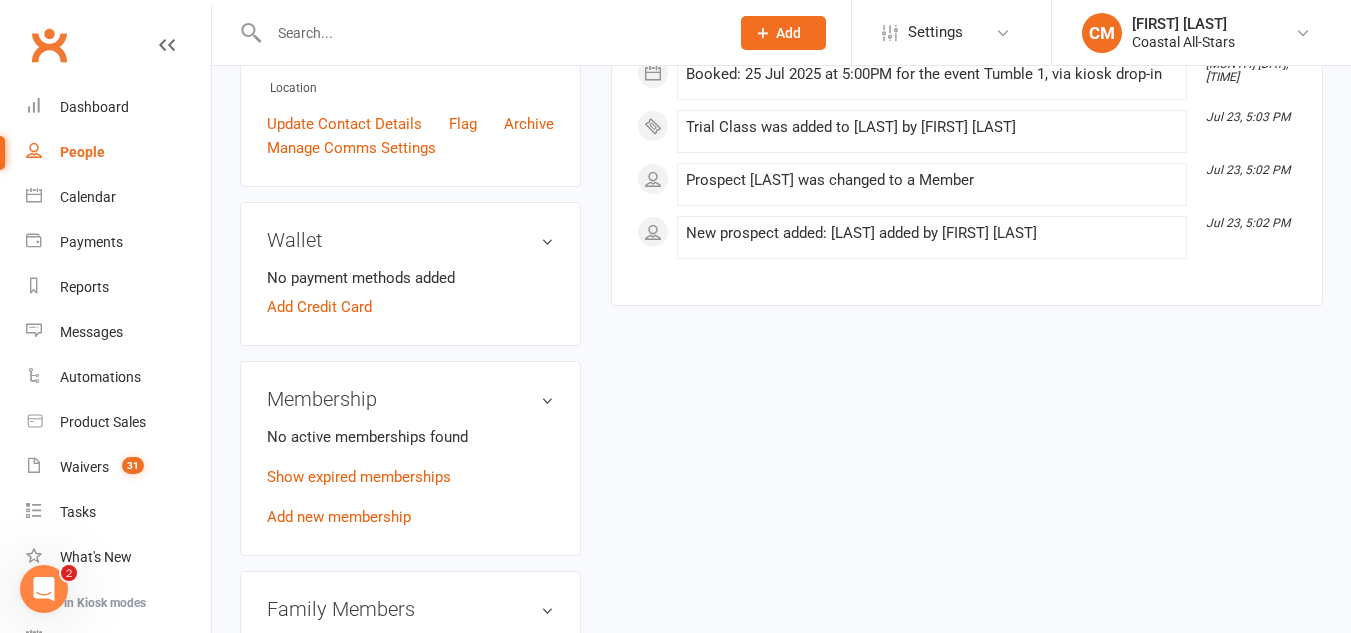 scroll, scrollTop: 403, scrollLeft: 0, axis: vertical 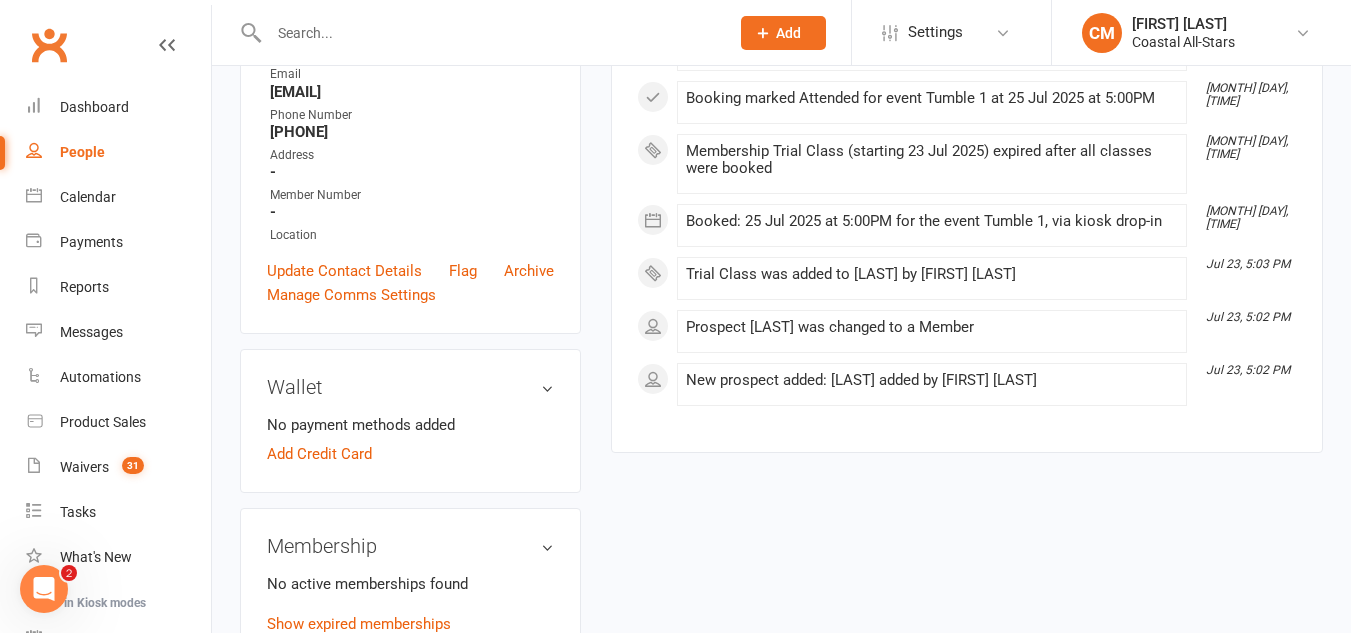 click at bounding box center [489, 33] 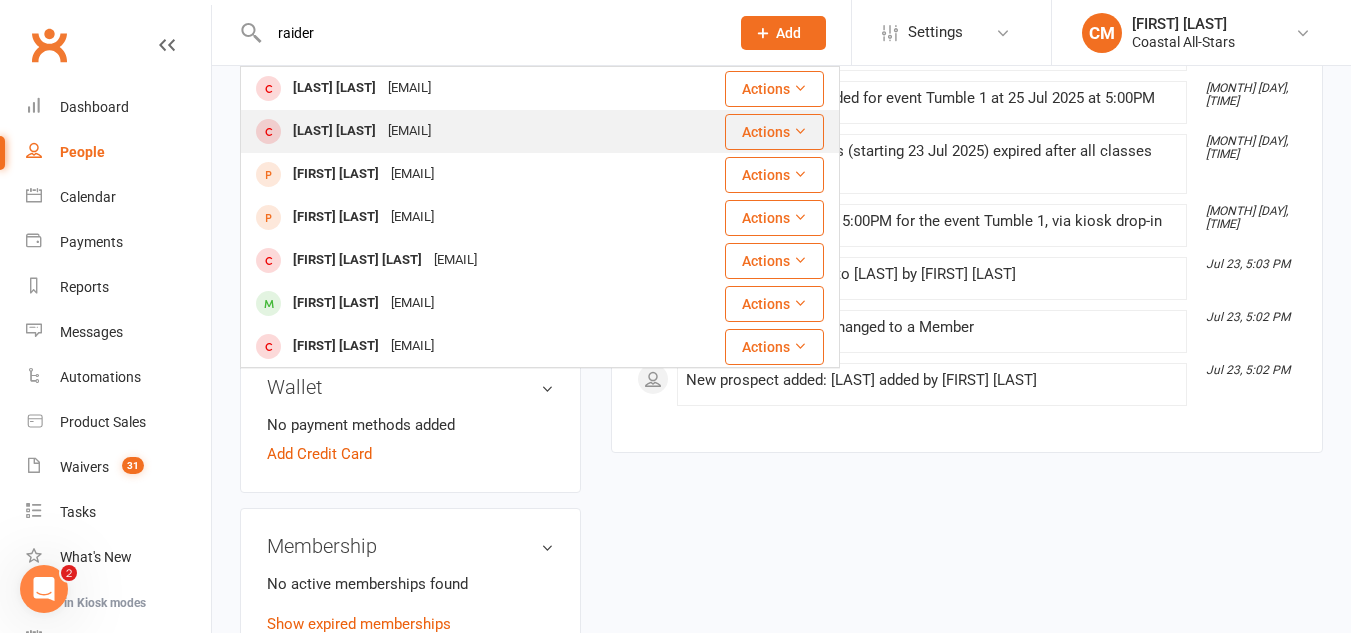 type on "raider" 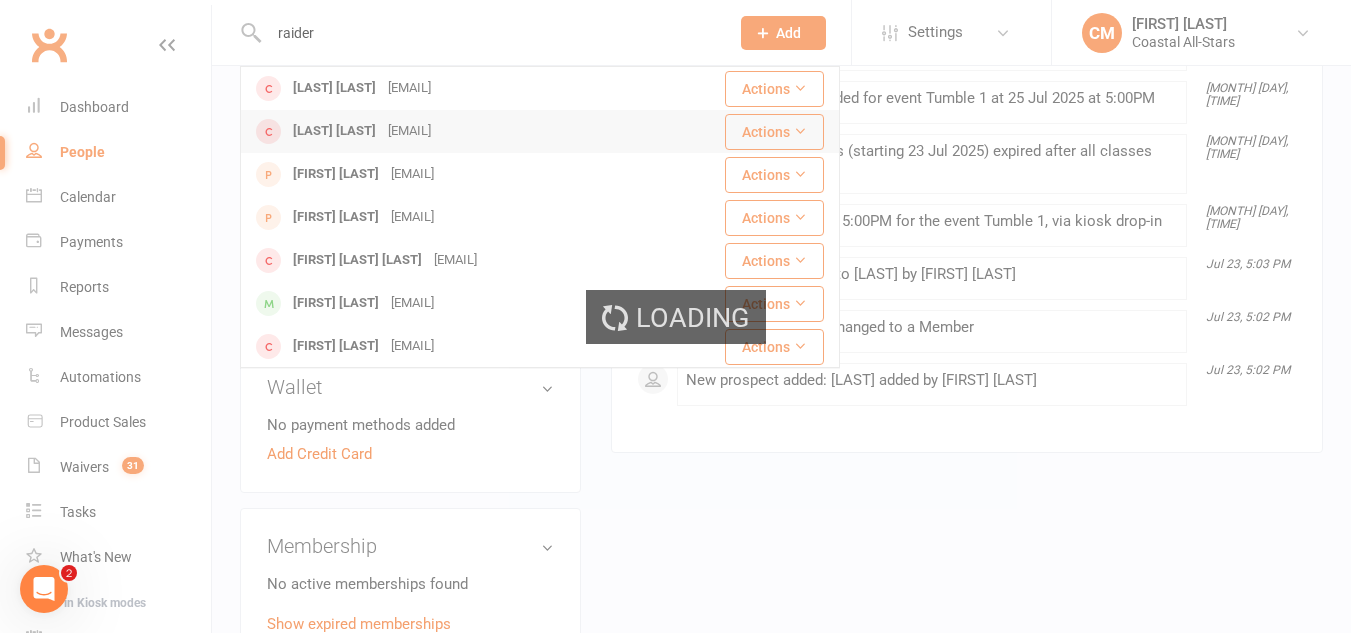 type 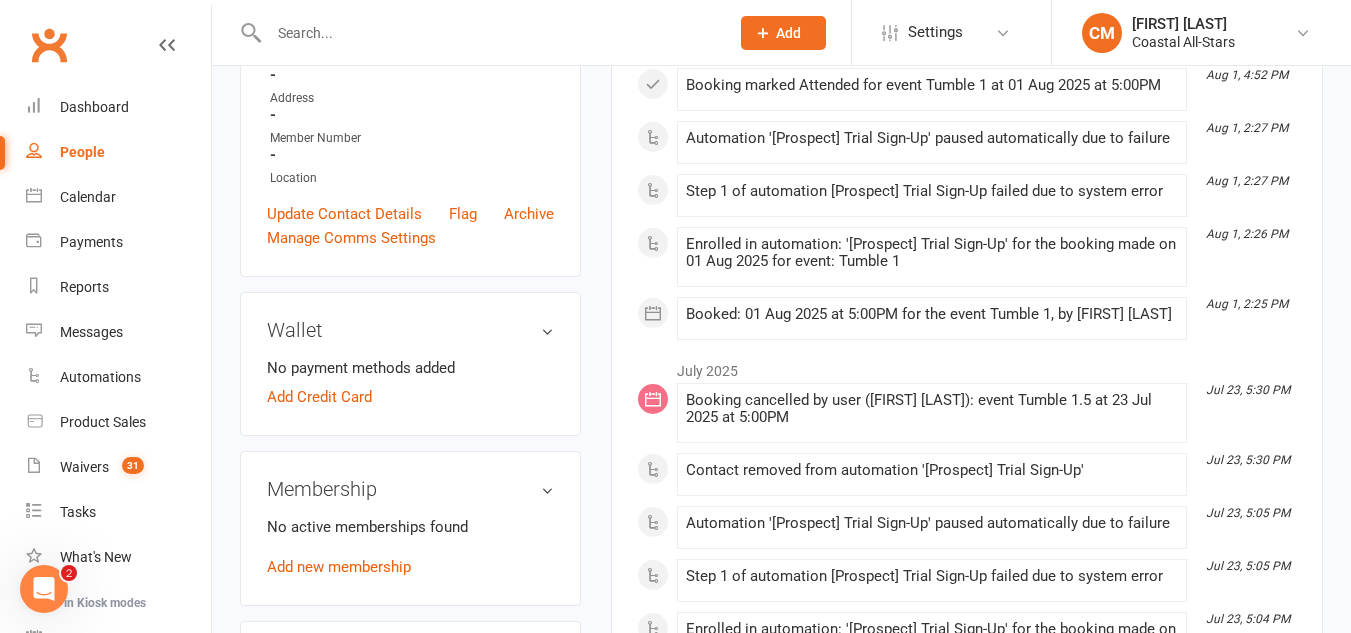 scroll, scrollTop: 418, scrollLeft: 0, axis: vertical 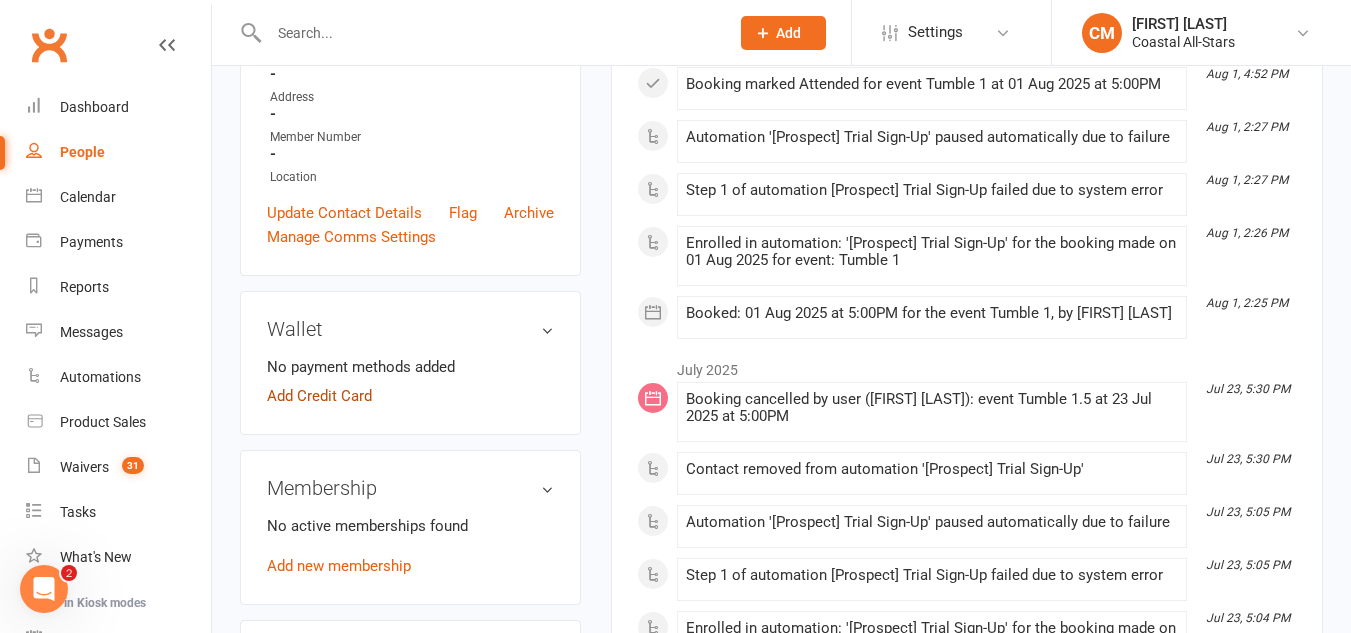click on "Add Credit Card" at bounding box center [319, 396] 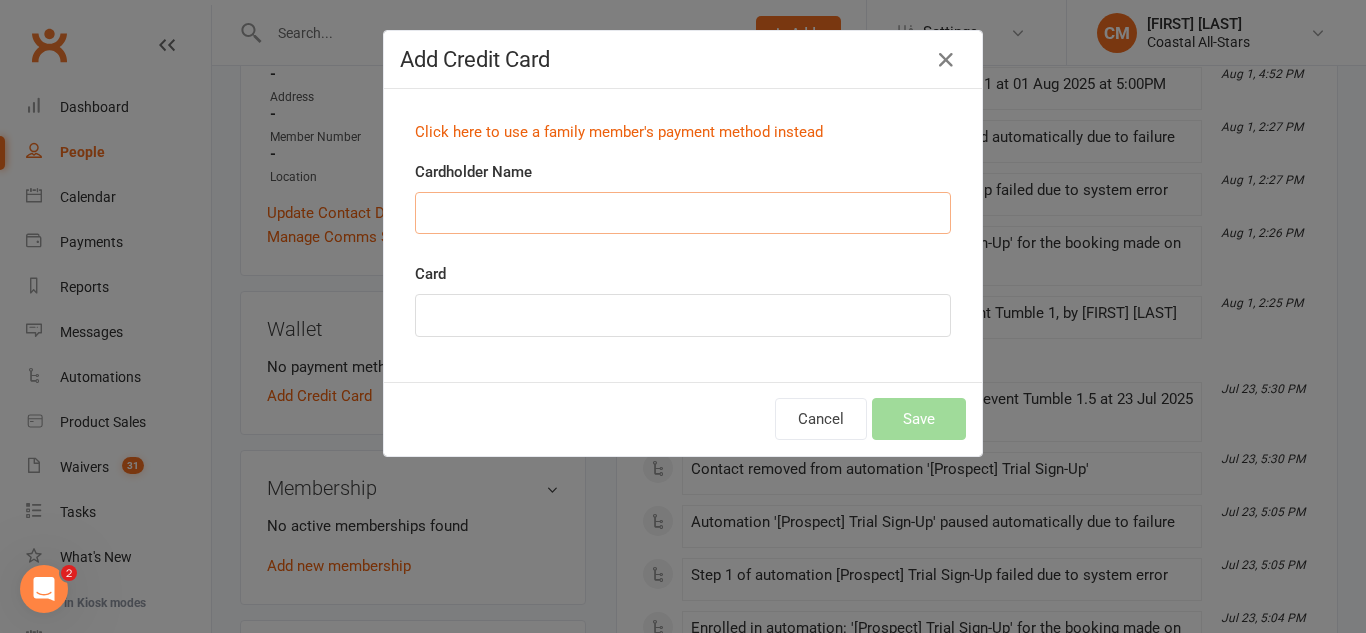 click on "Cardholder Name" at bounding box center [683, 213] 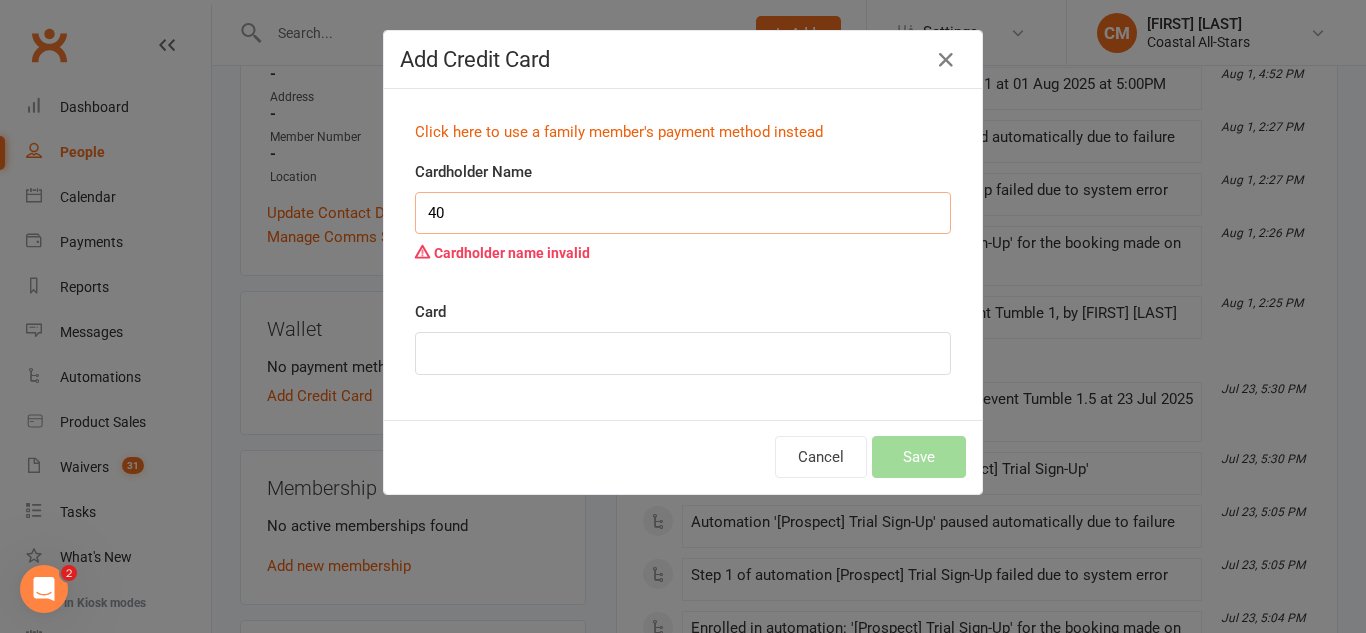 type on "4" 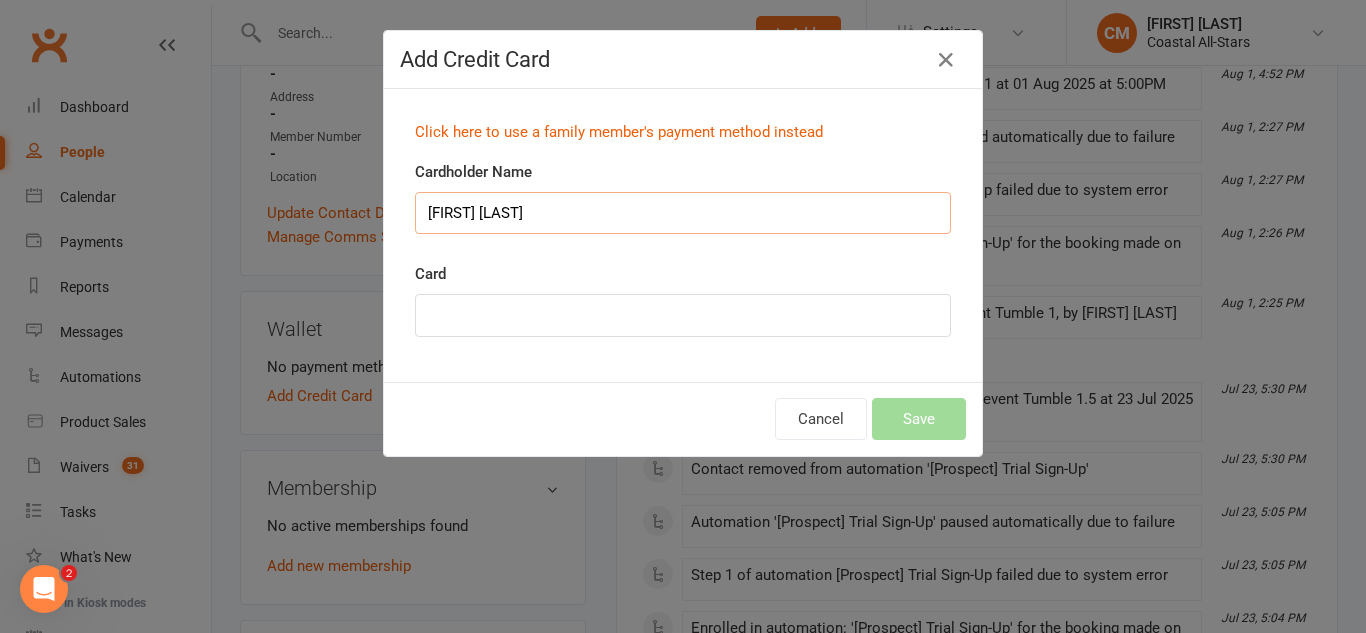 type on "Kelly D Townsend" 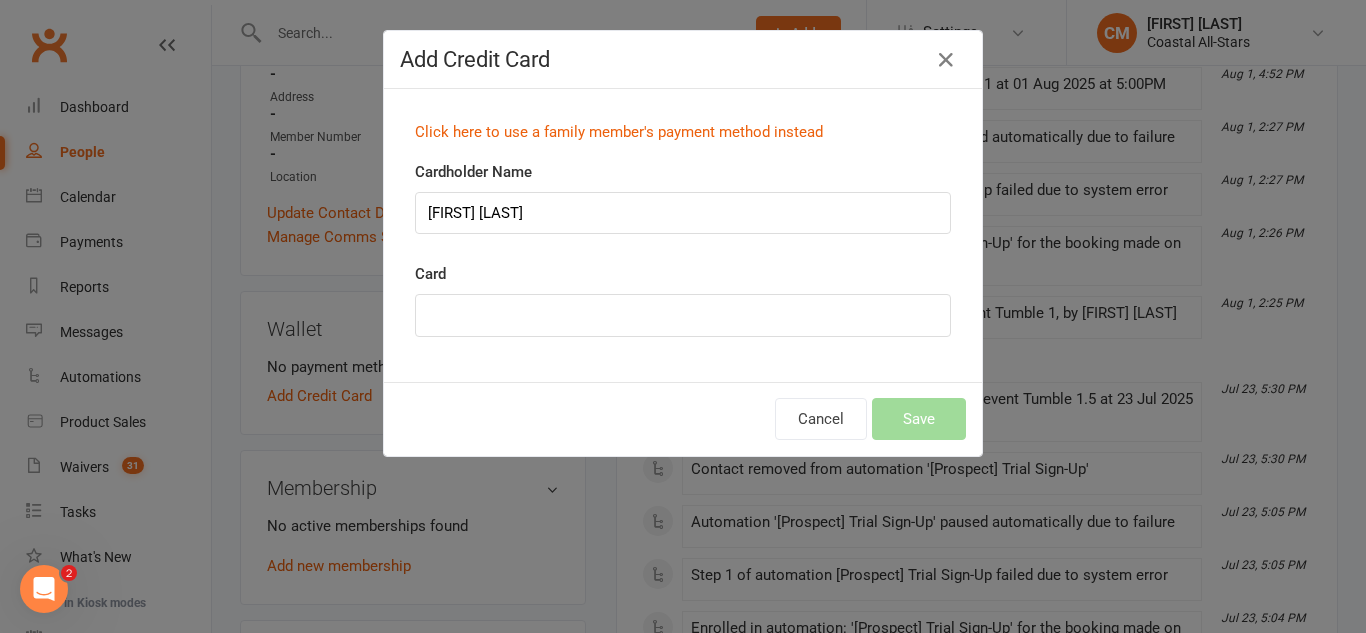 click at bounding box center [683, 315] 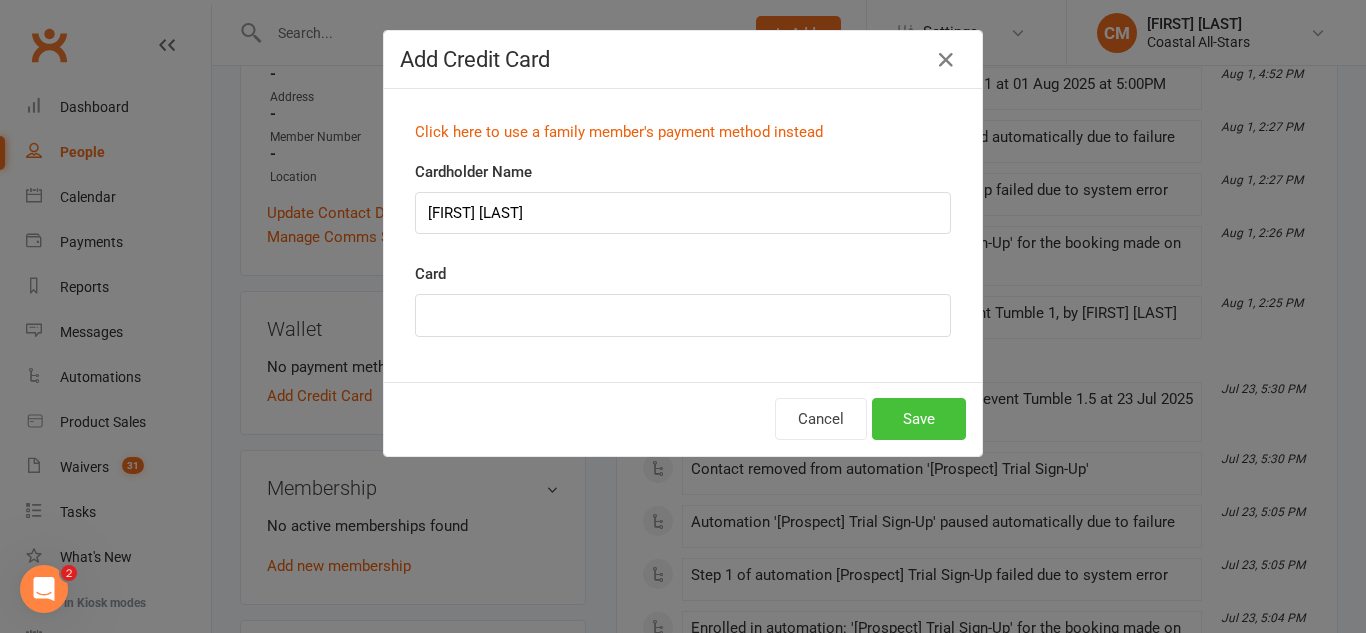 click on "Save" at bounding box center [919, 419] 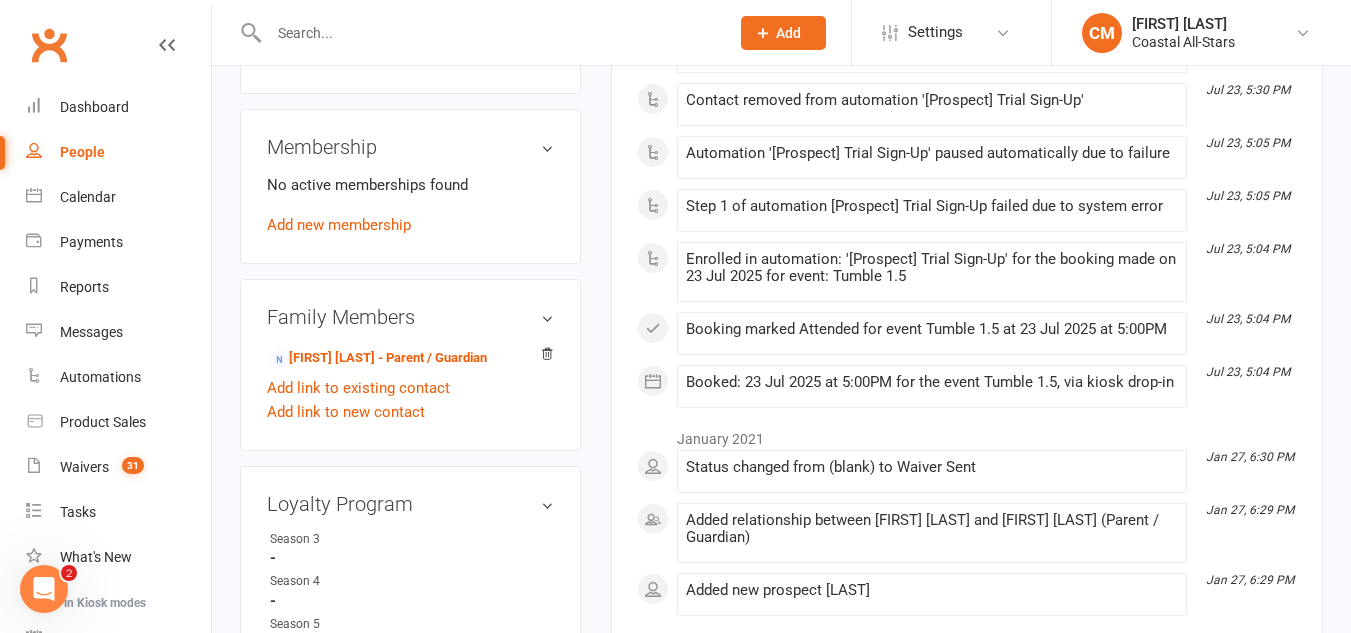 scroll, scrollTop: 788, scrollLeft: 0, axis: vertical 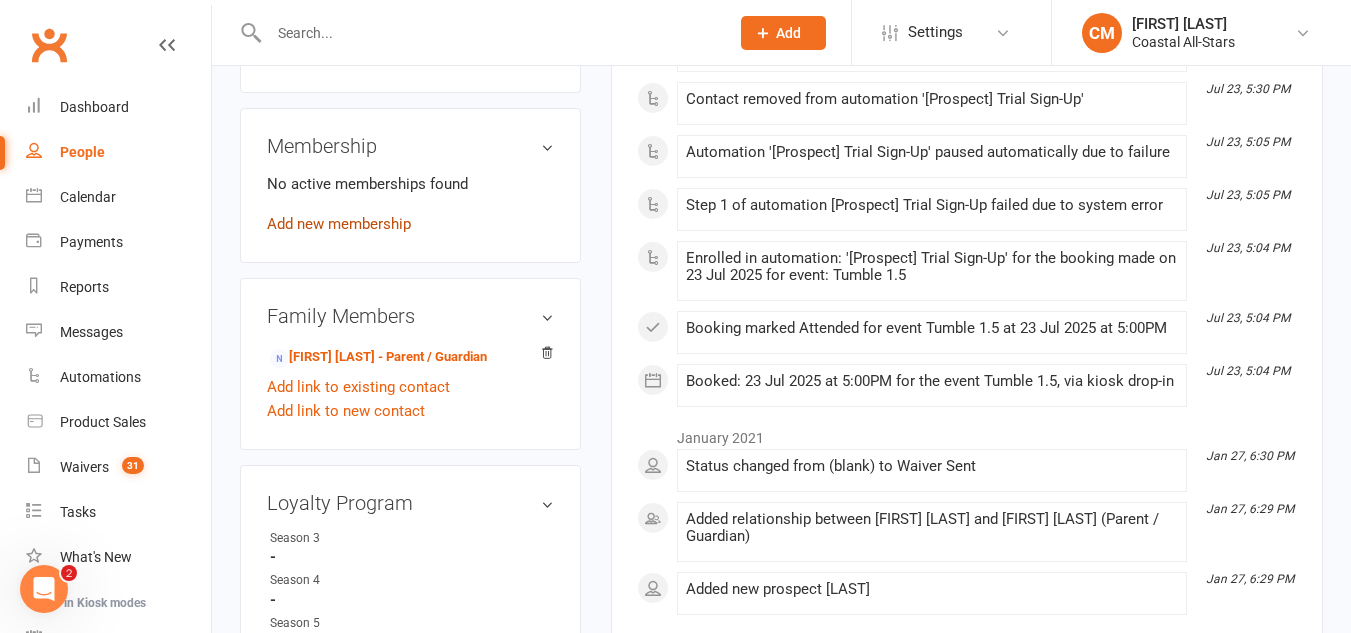 click on "Add new membership" at bounding box center (339, 224) 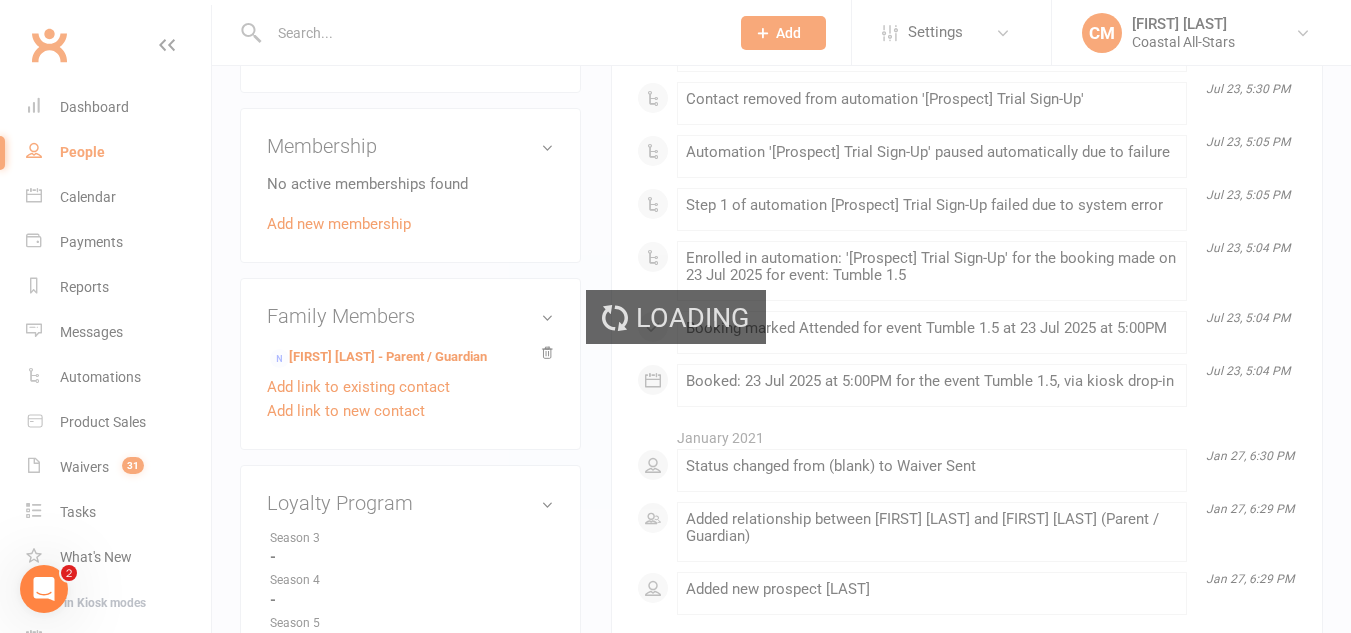 scroll, scrollTop: 0, scrollLeft: 0, axis: both 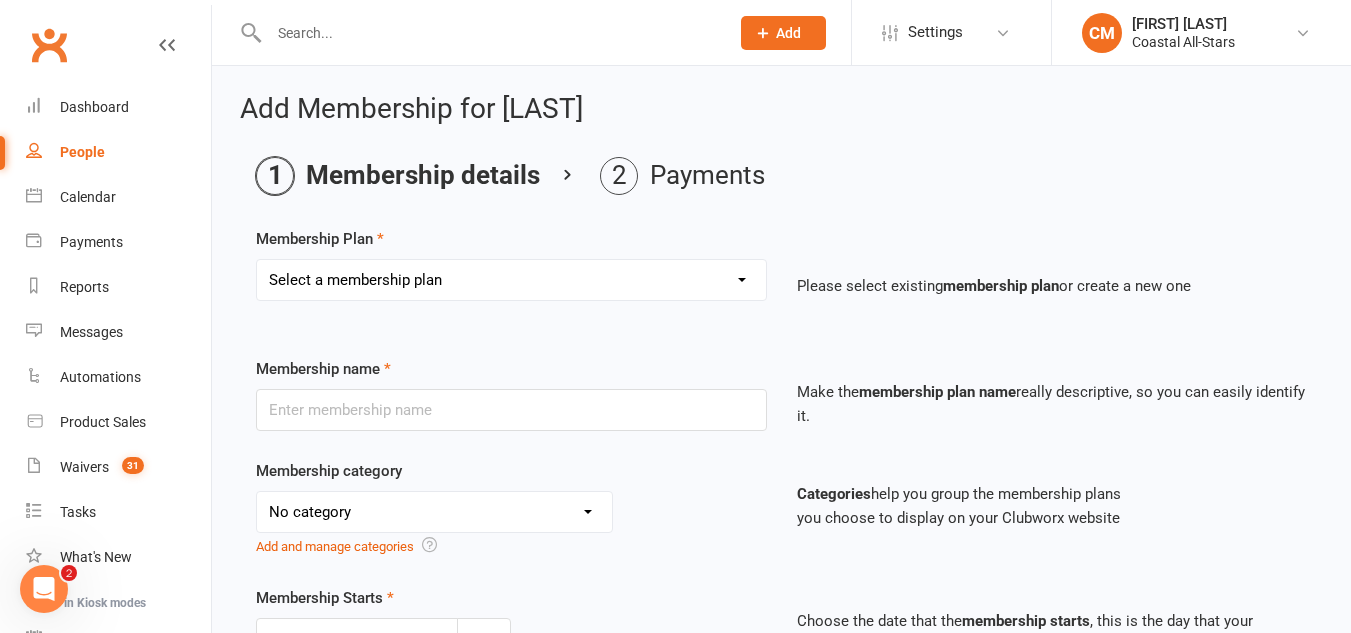 click on "Select a membership plan Create new Membership Plan Trial Class Coastal Membership Fee Annual Registration Evaluations Fitness Class (Drop-In) Flexibility Class (Drop-In) Jump Class (Drop-in) Stunt Class (Drop-In) Stunt Class (4 Pack) Tiny Tumble (Drop-In) Tumble (Drop-In) Weekly Tumble Monthly Tumble Tiny Tumble Flippin' Friday (Open Gym) TEAM Member Tumble (Drop-In) TEAM Member Flexibility Class TEAM Mandatory Flexibility Class TEAM Member Fitness Class TEAM Member Group Stunt Class (Drop-In) TEAM Member Group Stunt Class (4 Pack) TEAM Member Group Stunt Class (8 Pack) TEAM Member Jump Class (Drop-In) Partner Stunt Class (8 Pack) TEAM Member Weekly Tumble TEAM Member Monthly Tumble Team Member Any 3 Classes Member Flippin' Friday (Open Gym) Annual Private Membership Walkover Tumbling Clinic Summer Camp (Day Pass) Summer Camp (3-day Pass) Summer Camp (5-day Pass) Pay in Full - Tiny Tiny Tuition Tiny Tuition (1yr Loyalty) Tiny Tuition (2yr Loyalty) Tiny Comp, Choreo, Music, & Travel Fees Novice Tuition Pearls" at bounding box center (511, 280) 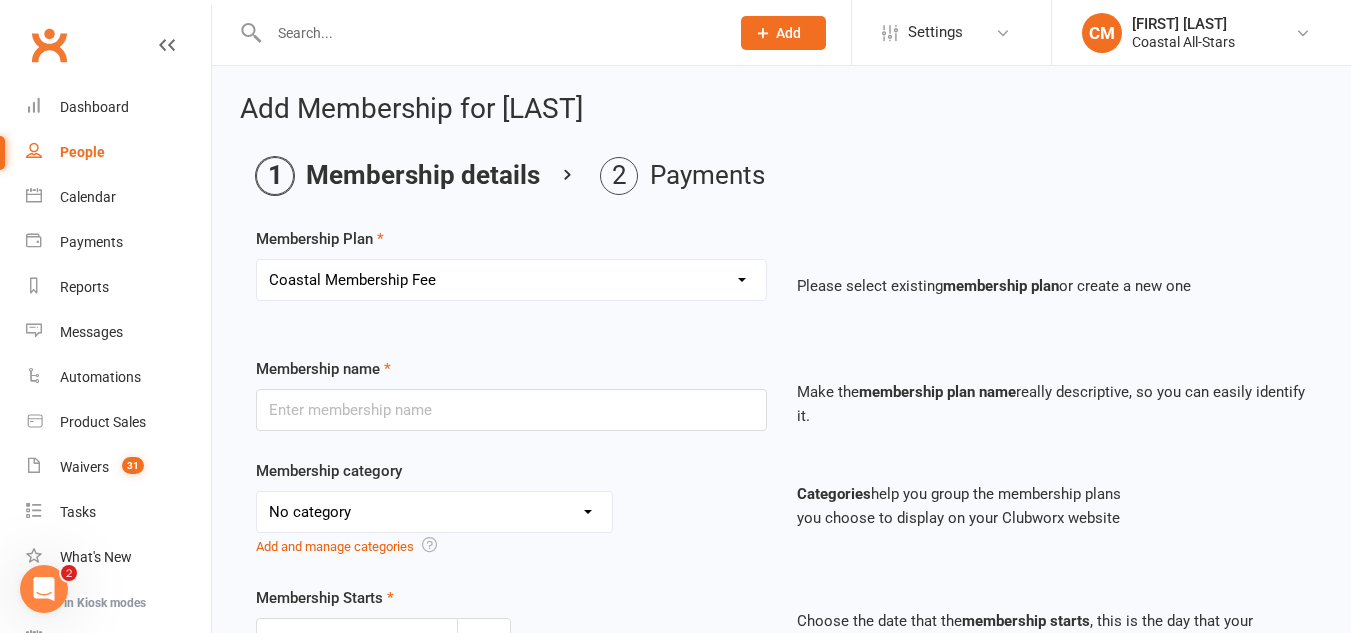 click on "Select a membership plan Create new Membership Plan Trial Class Coastal Membership Fee Annual Registration Evaluations Fitness Class (Drop-In) Flexibility Class (Drop-In) Jump Class (Drop-in) Stunt Class (Drop-In) Stunt Class (4 Pack) Tiny Tumble (Drop-In) Tumble (Drop-In) Weekly Tumble Monthly Tumble Tiny Tumble Flippin' Friday (Open Gym) TEAM Member Tumble (Drop-In) TEAM Member Flexibility Class TEAM Mandatory Flexibility Class TEAM Member Fitness Class TEAM Member Group Stunt Class (Drop-In) TEAM Member Group Stunt Class (4 Pack) TEAM Member Group Stunt Class (8 Pack) TEAM Member Jump Class (Drop-In) Partner Stunt Class (8 Pack) TEAM Member Weekly Tumble TEAM Member Monthly Tumble Team Member Any 3 Classes Member Flippin' Friday (Open Gym) Annual Private Membership Walkover Tumbling Clinic Summer Camp (Day Pass) Summer Camp (3-day Pass) Summer Camp (5-day Pass) Pay in Full - Tiny Tiny Tuition Tiny Tuition (1yr Loyalty) Tiny Tuition (2yr Loyalty) Tiny Comp, Choreo, Music, & Travel Fees Novice Tuition Pearls" at bounding box center (511, 280) 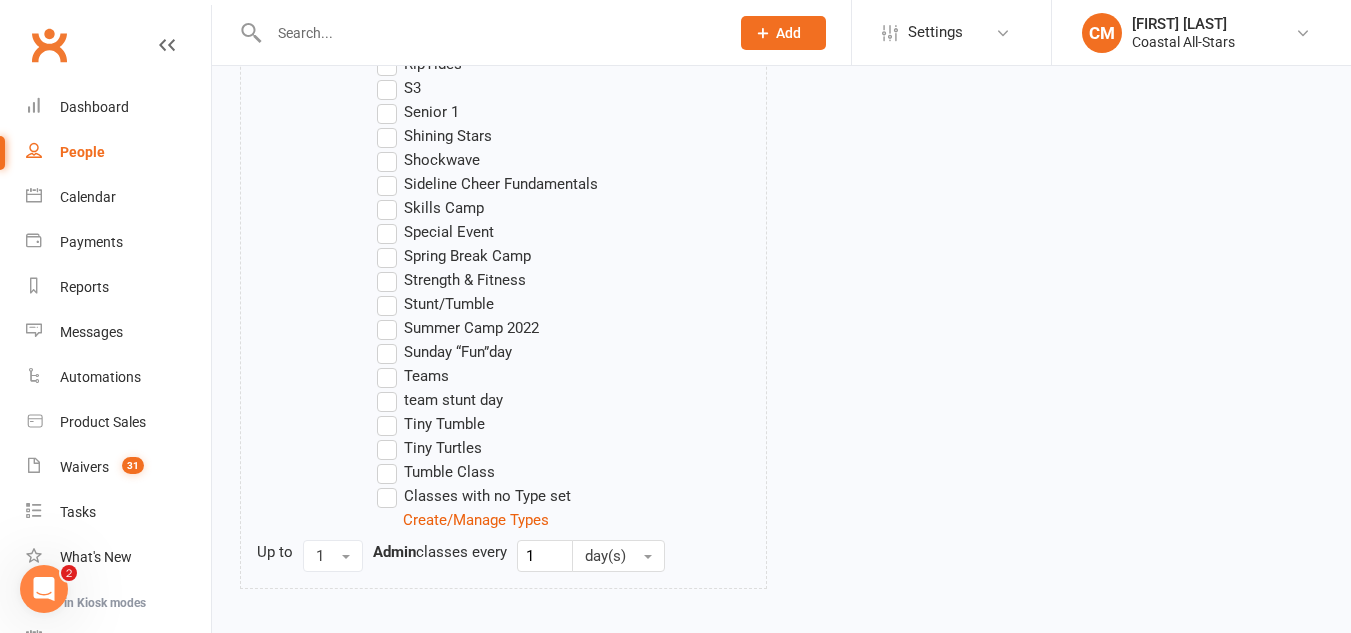 scroll, scrollTop: 1961, scrollLeft: 0, axis: vertical 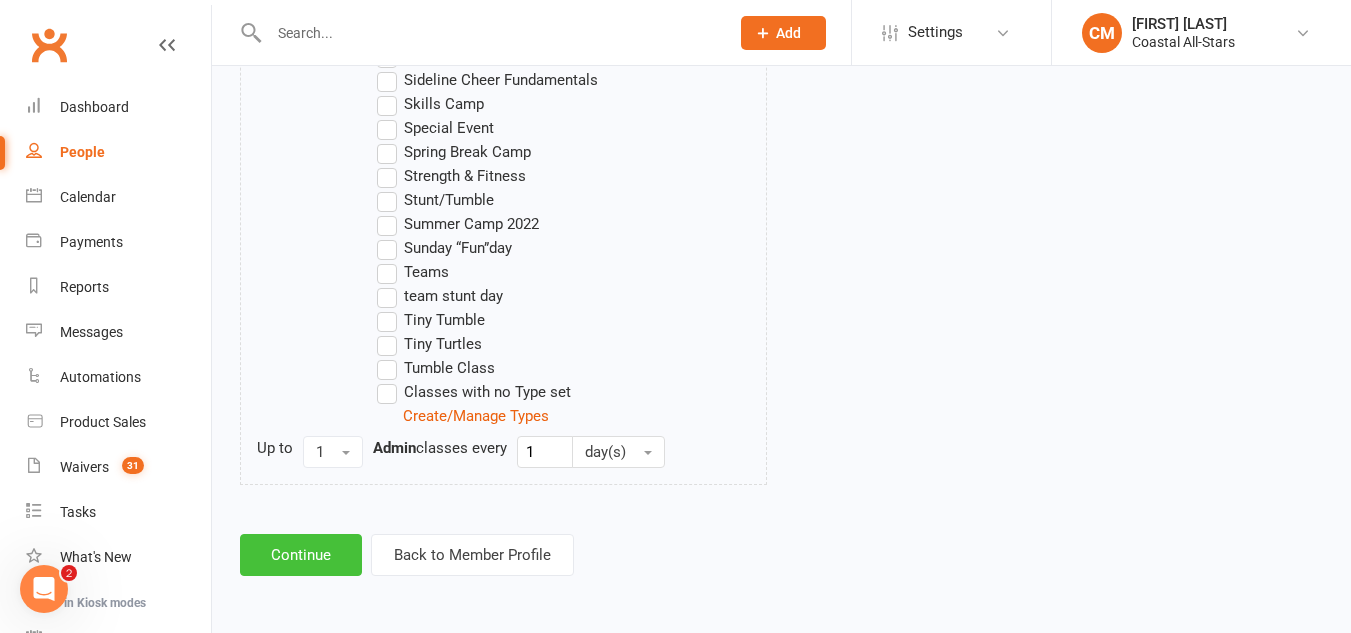 click on "Continue" at bounding box center [301, 555] 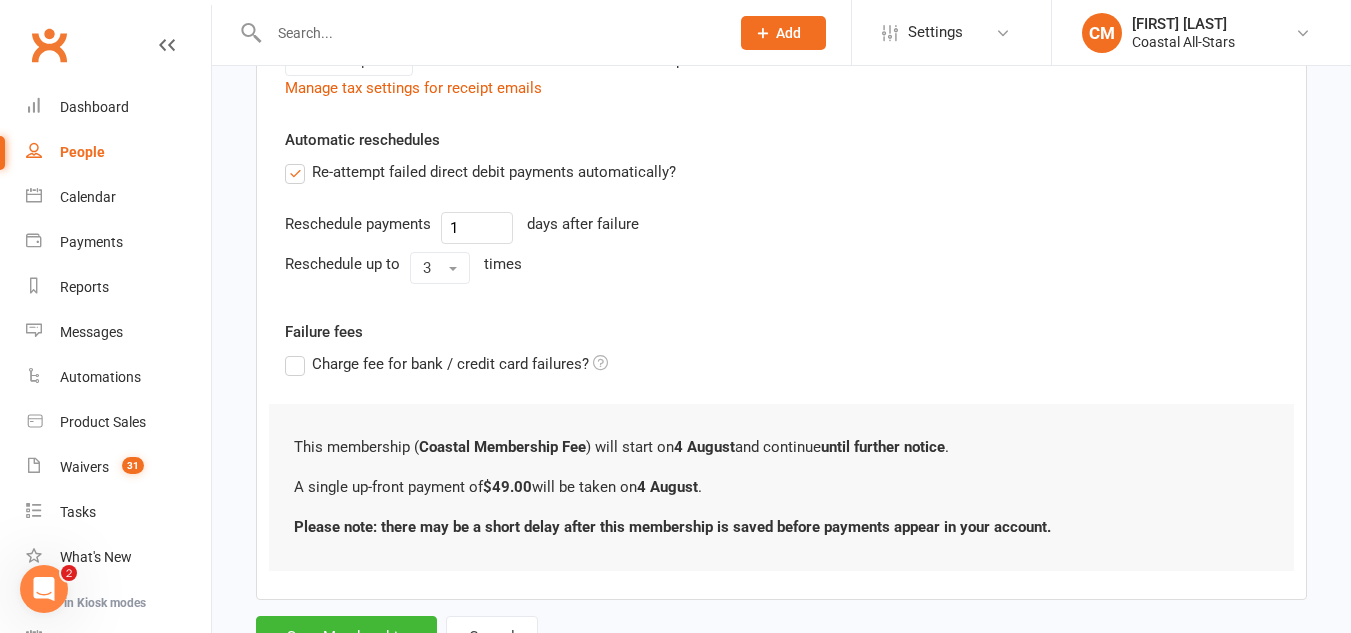 scroll, scrollTop: 616, scrollLeft: 0, axis: vertical 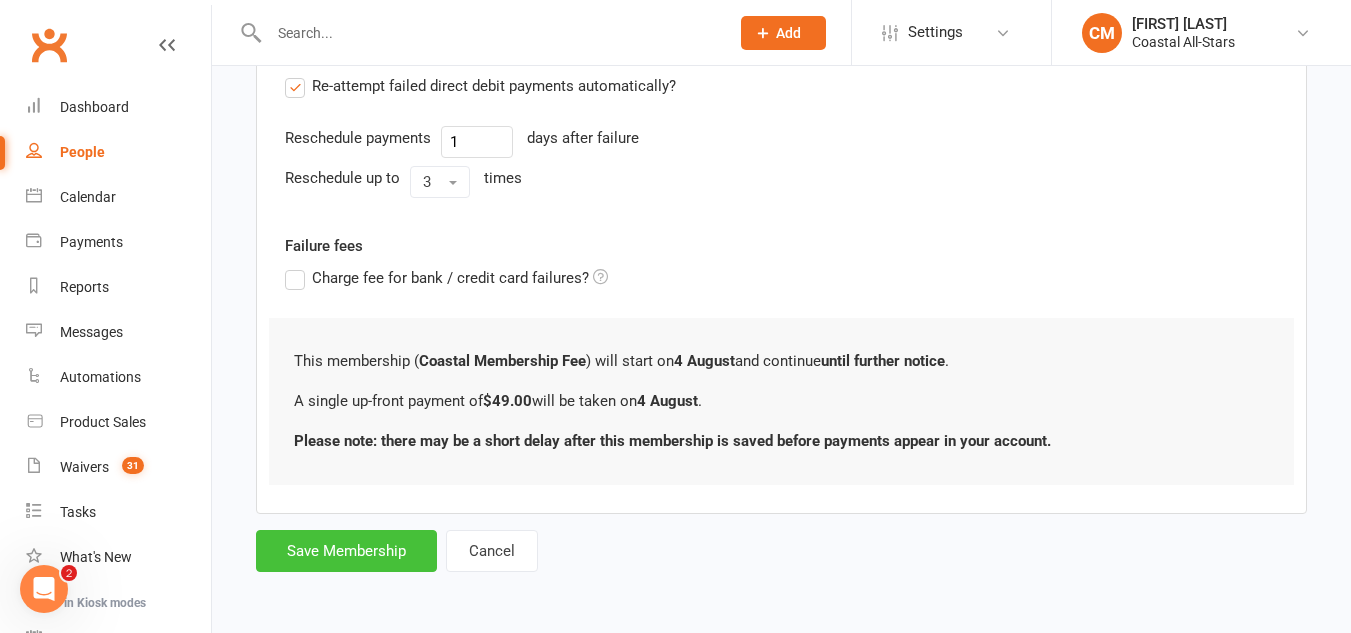 click on "Save Membership" at bounding box center (346, 551) 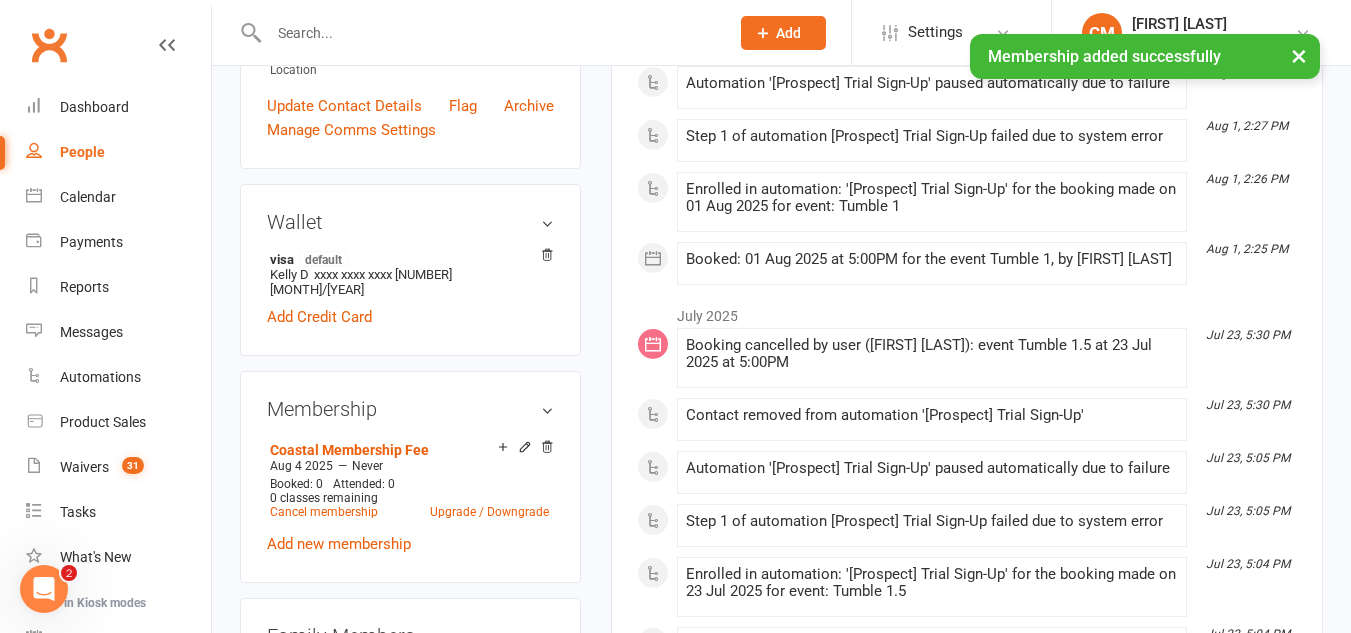 scroll, scrollTop: 569, scrollLeft: 0, axis: vertical 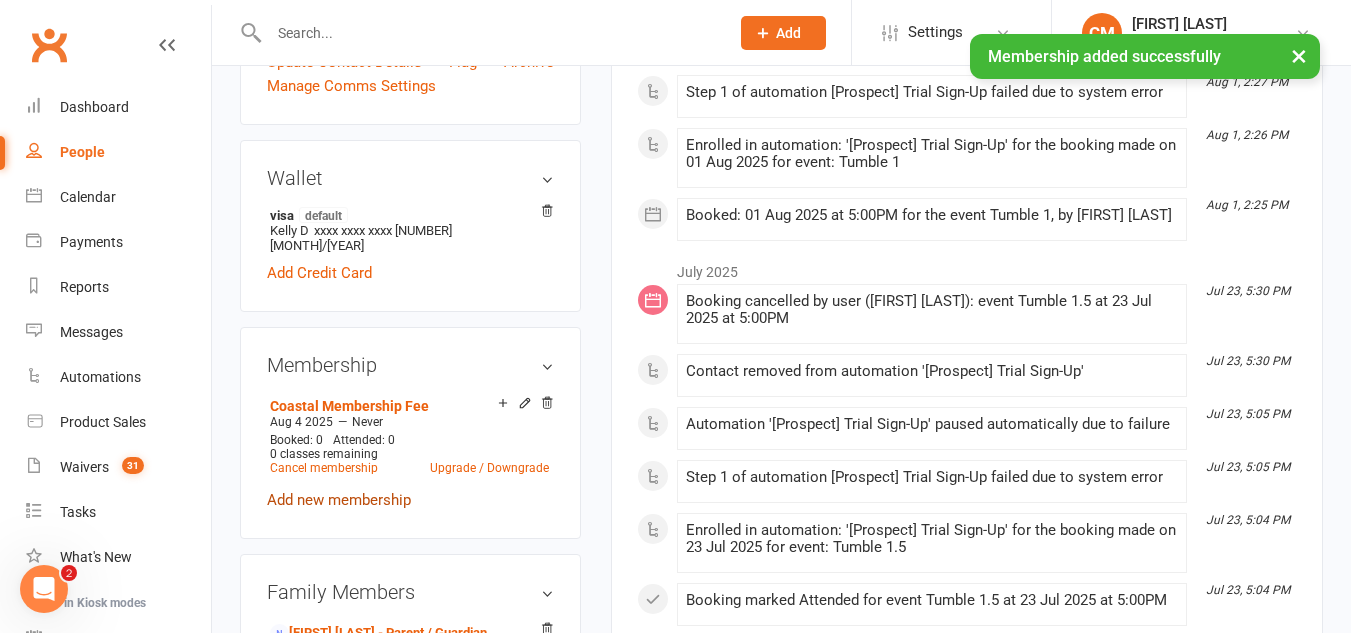 click on "Add new membership" at bounding box center [339, 500] 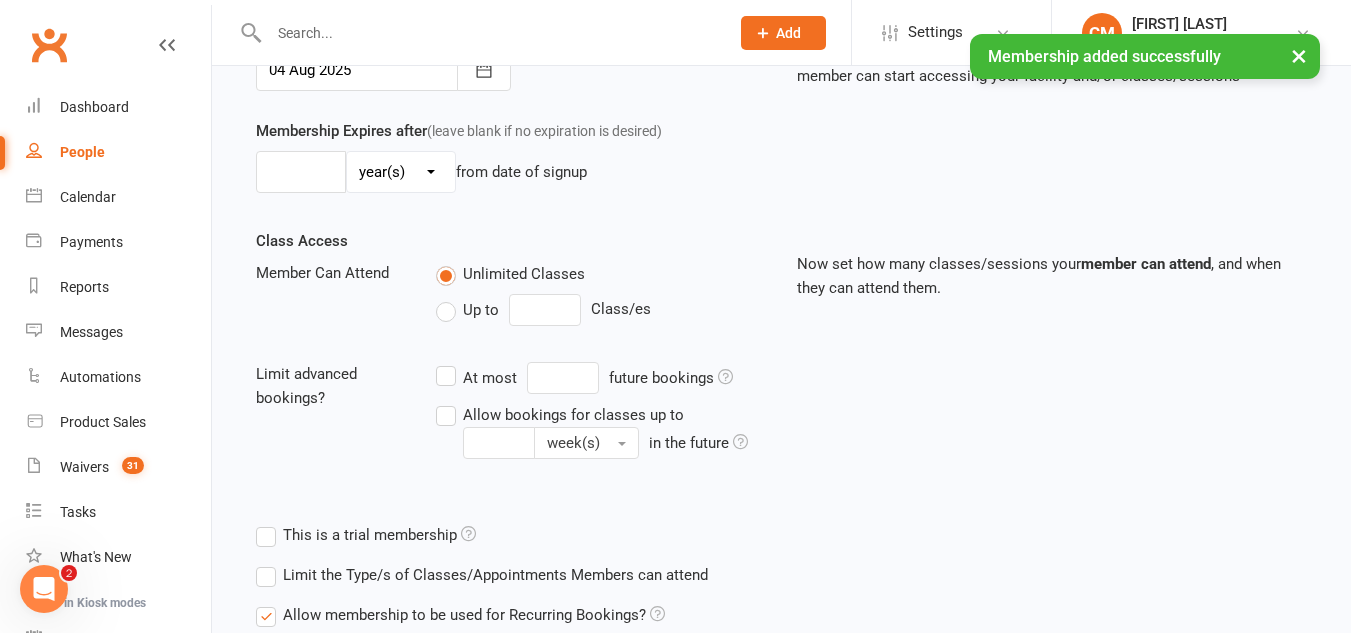scroll, scrollTop: 0, scrollLeft: 0, axis: both 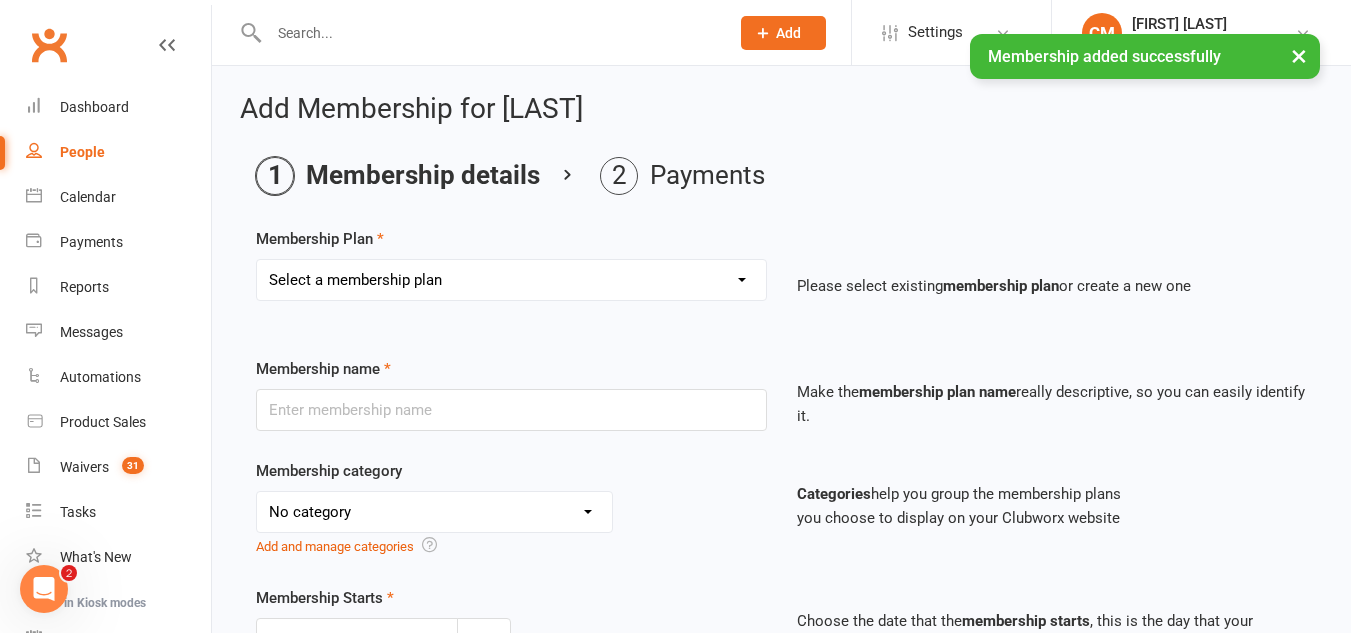 click on "Select a membership plan Create new Membership Plan Trial Class Coastal Membership Fee Annual Registration Evaluations Fitness Class (Drop-In) Flexibility Class (Drop-In) Jump Class (Drop-in) Stunt Class (Drop-In) Stunt Class (4 Pack) Tiny Tumble (Drop-In) Tumble (Drop-In) Weekly Tumble Monthly Tumble Tiny Tumble Flippin' Friday (Open Gym) TEAM Member Tumble (Drop-In) TEAM Member Flexibility Class TEAM Mandatory Flexibility Class TEAM Member Fitness Class TEAM Member Group Stunt Class (Drop-In) TEAM Member Group Stunt Class (4 Pack) TEAM Member Group Stunt Class (8 Pack) TEAM Member Jump Class (Drop-In) Partner Stunt Class (8 Pack) TEAM Member Weekly Tumble TEAM Member Monthly Tumble Team Member Any 3 Classes Member Flippin' Friday (Open Gym) Annual Private Membership Walkover Tumbling Clinic Summer Camp (Day Pass) Summer Camp (3-day Pass) Summer Camp (5-day Pass) Pay in Full - Tiny Tiny Tuition Tiny Tuition (1yr Loyalty) Tiny Tuition (2yr Loyalty) Tiny Comp, Choreo, Music, & Travel Fees Novice Tuition Pearls" at bounding box center (511, 280) 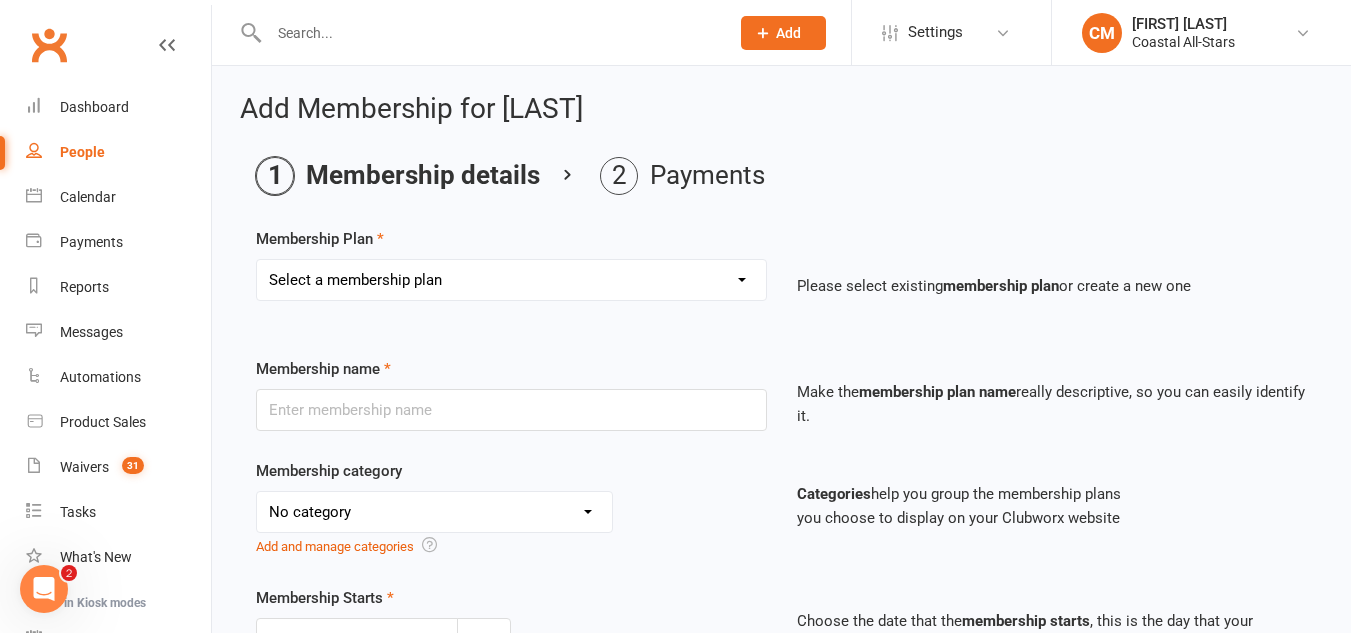 select on "13" 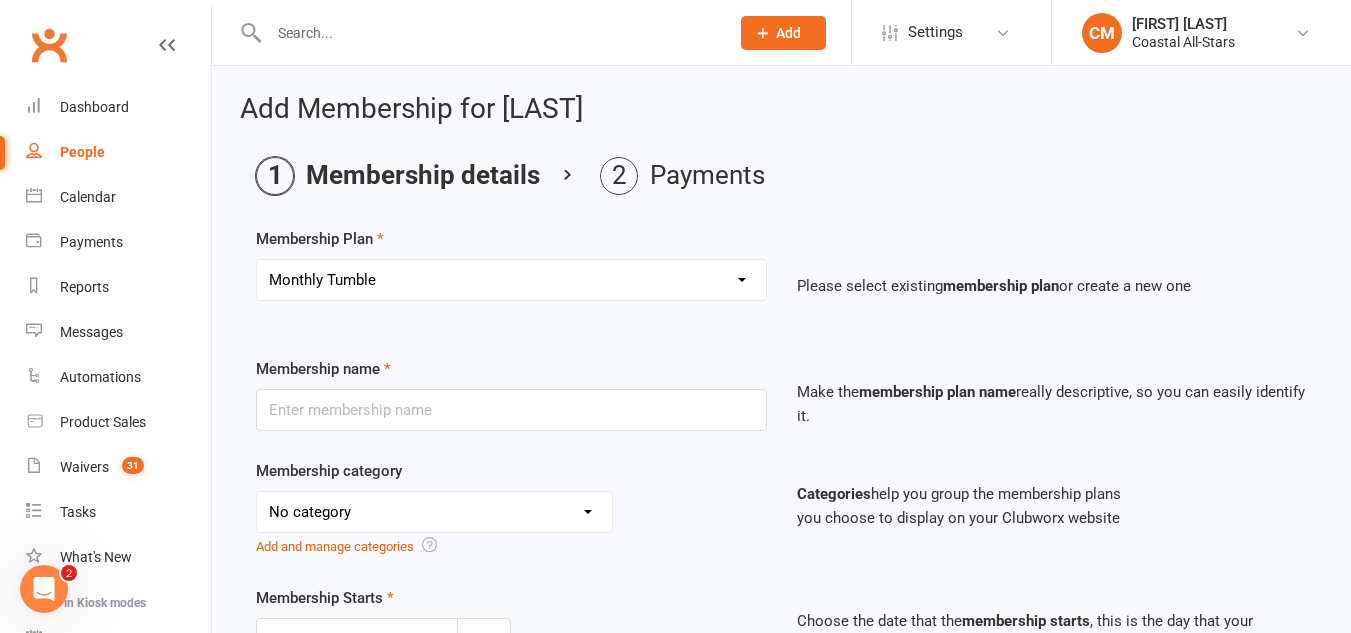 click on "Select a membership plan Create new Membership Plan Trial Class Coastal Membership Fee Annual Registration Evaluations Fitness Class (Drop-In) Flexibility Class (Drop-In) Jump Class (Drop-in) Stunt Class (Drop-In) Stunt Class (4 Pack) Tiny Tumble (Drop-In) Tumble (Drop-In) Weekly Tumble Monthly Tumble Tiny Tumble Flippin' Friday (Open Gym) TEAM Member Tumble (Drop-In) TEAM Member Flexibility Class TEAM Mandatory Flexibility Class TEAM Member Fitness Class TEAM Member Group Stunt Class (Drop-In) TEAM Member Group Stunt Class (4 Pack) TEAM Member Group Stunt Class (8 Pack) TEAM Member Jump Class (Drop-In) Partner Stunt Class (8 Pack) TEAM Member Weekly Tumble TEAM Member Monthly Tumble Team Member Any 3 Classes Member Flippin' Friday (Open Gym) Annual Private Membership Walkover Tumbling Clinic Summer Camp (Day Pass) Summer Camp (3-day Pass) Summer Camp (5-day Pass) Pay in Full - Tiny Tiny Tuition Tiny Tuition (1yr Loyalty) Tiny Tuition (2yr Loyalty) Tiny Comp, Choreo, Music, & Travel Fees Novice Tuition Pearls" at bounding box center (511, 280) 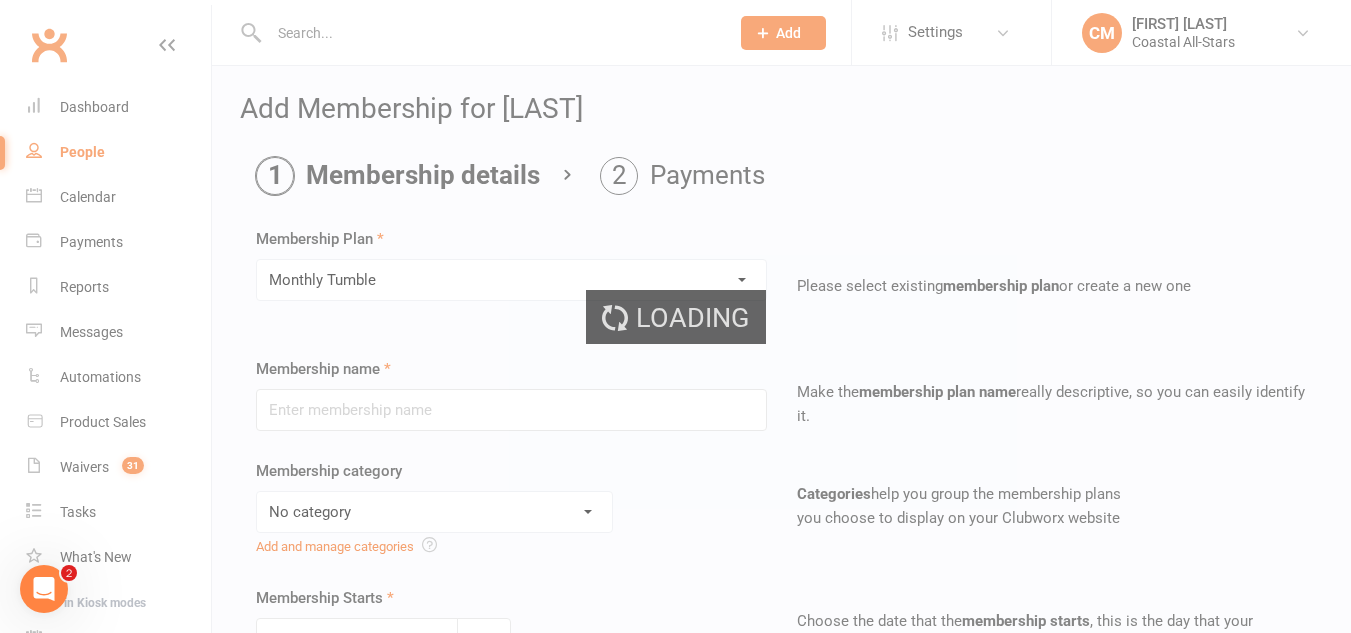 type on "Monthly Tumble" 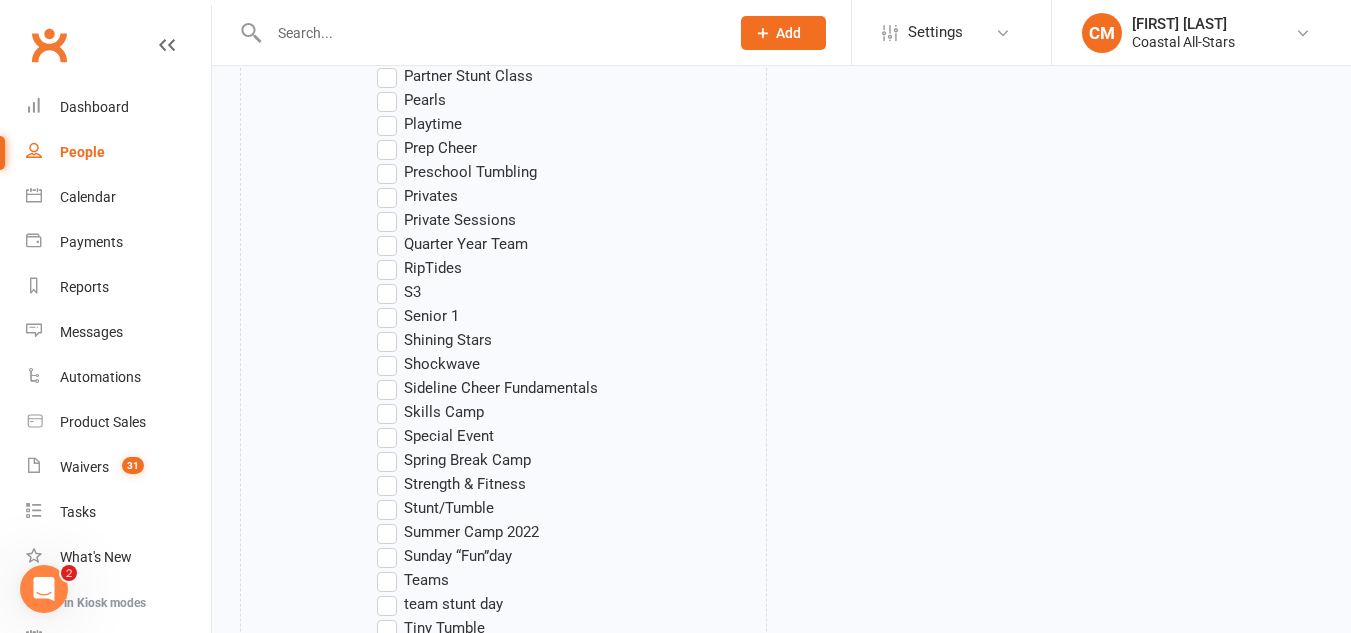 scroll, scrollTop: 2167, scrollLeft: 0, axis: vertical 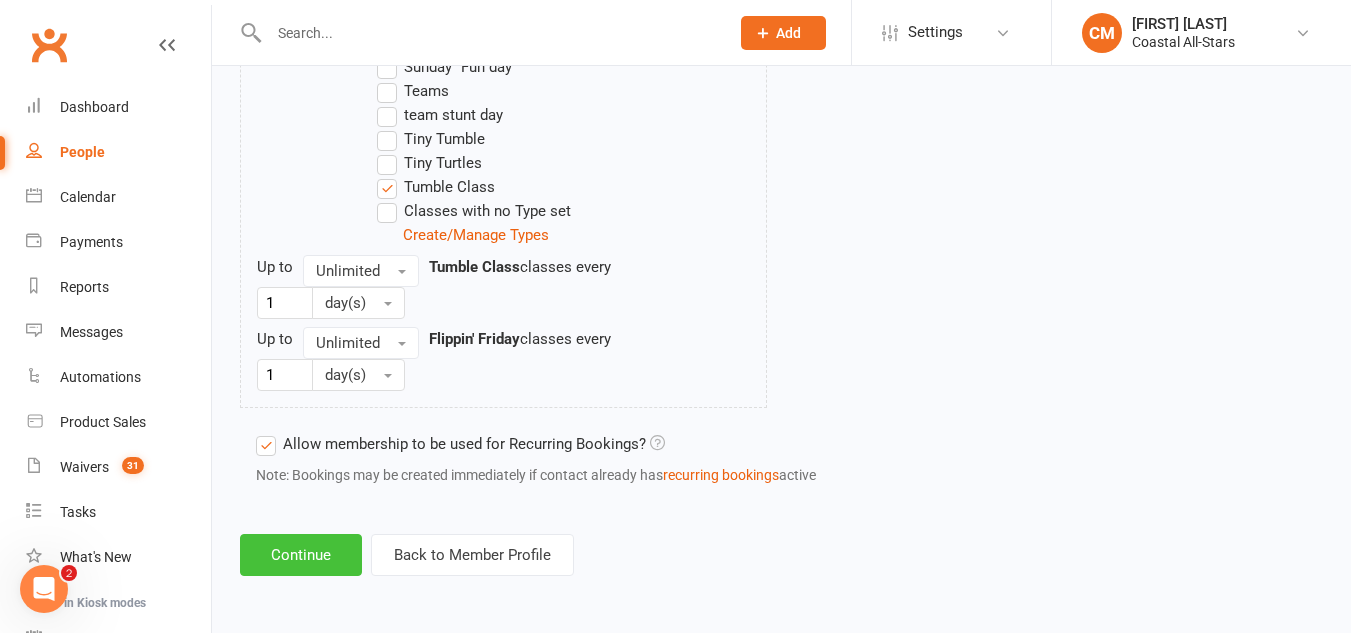 click on "Continue" at bounding box center [301, 555] 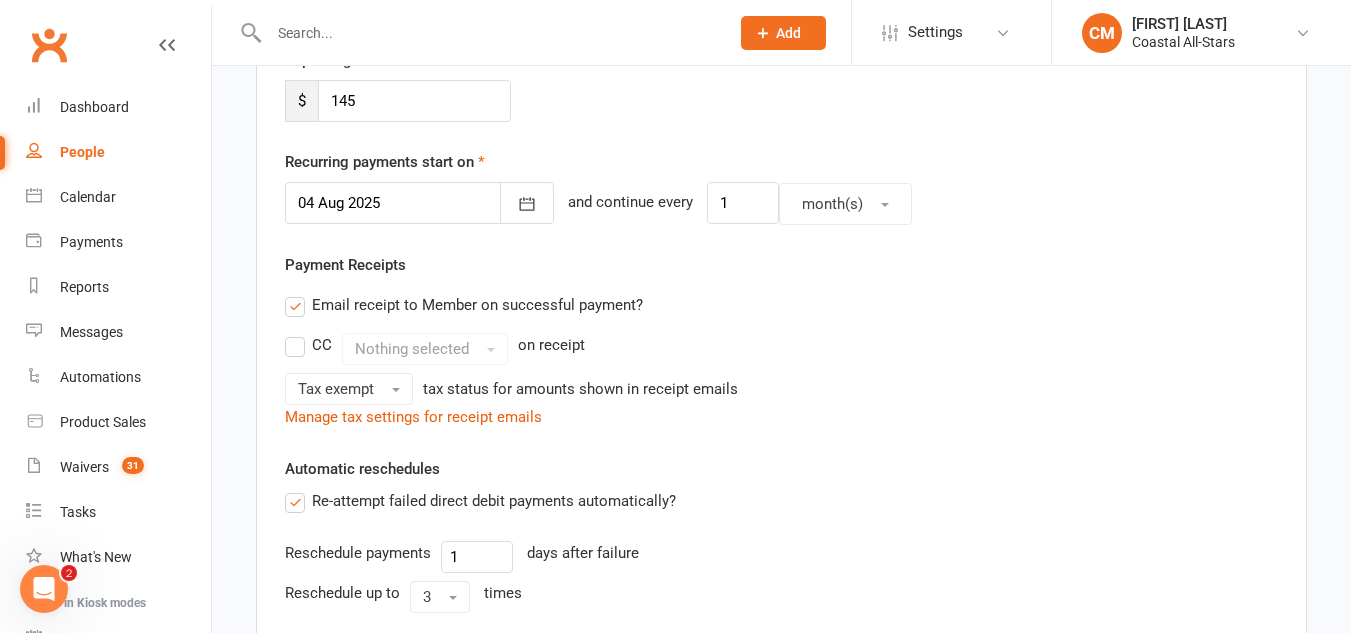 scroll, scrollTop: 821, scrollLeft: 0, axis: vertical 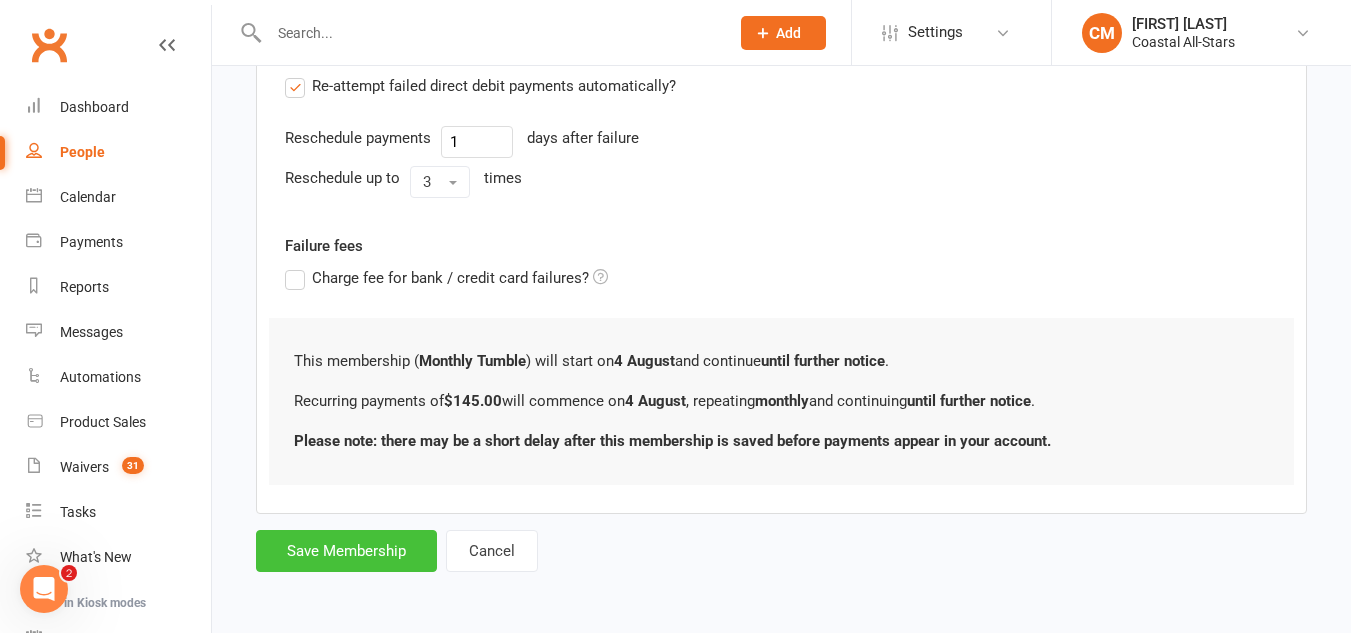 click on "Save Membership" at bounding box center (346, 551) 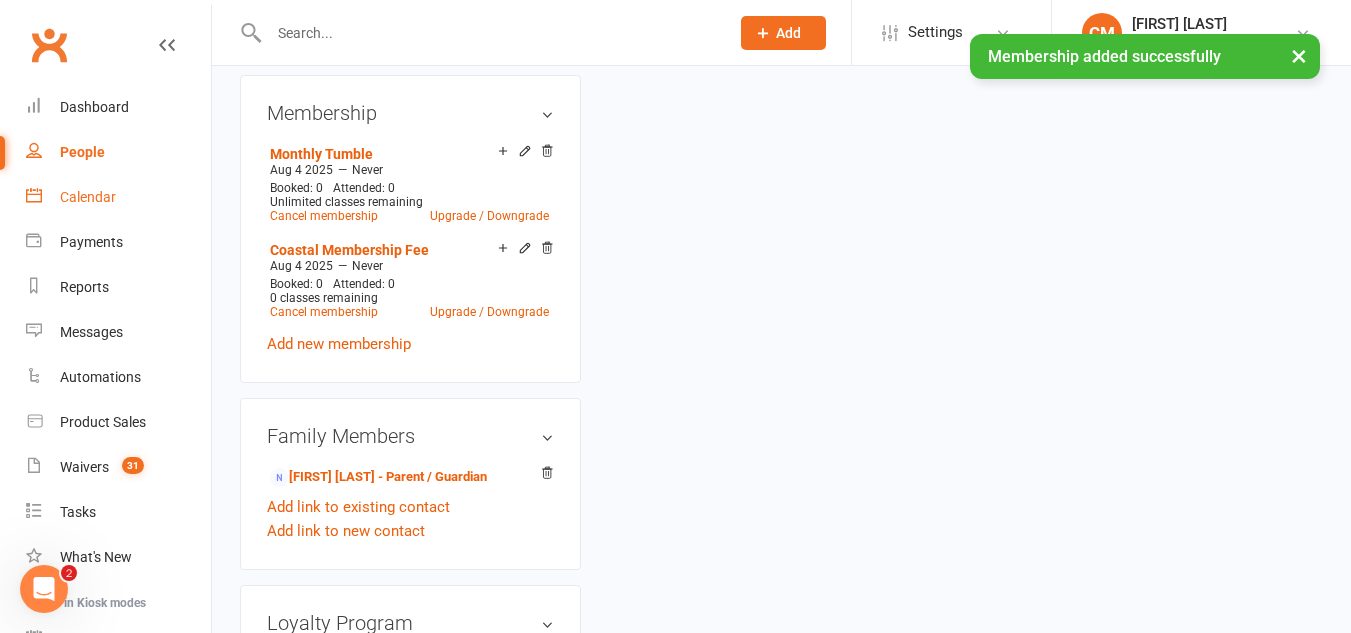 scroll, scrollTop: 0, scrollLeft: 0, axis: both 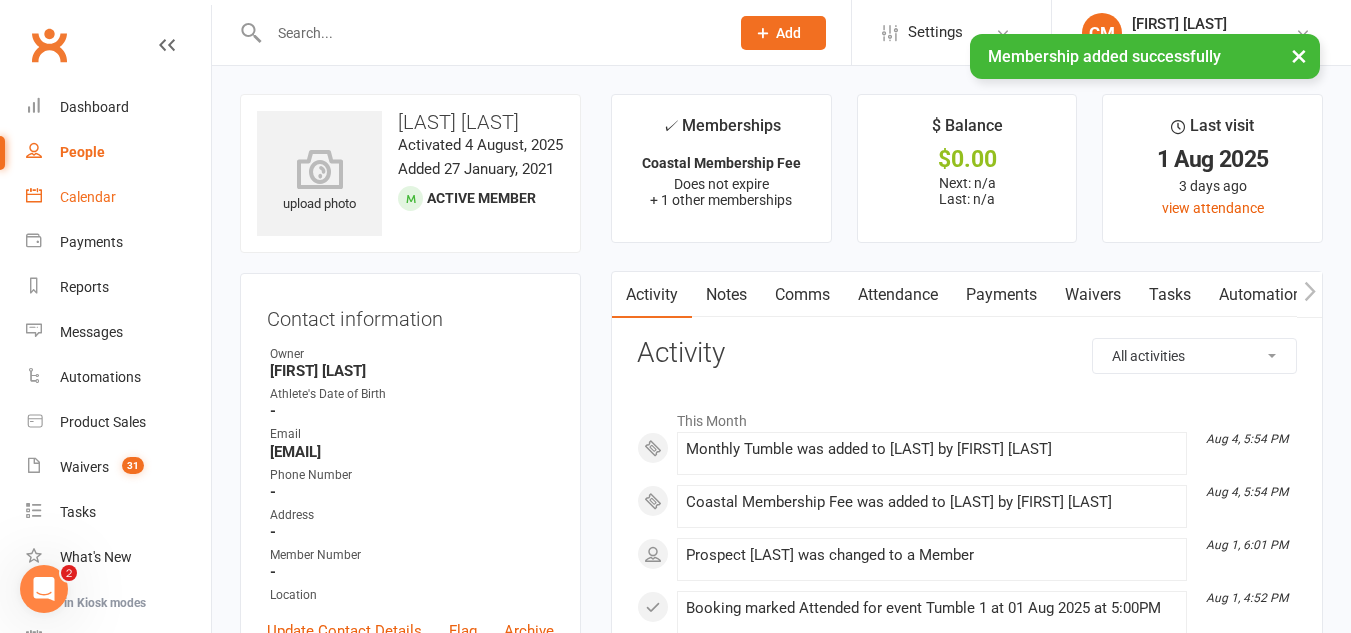 click on "Calendar" at bounding box center [118, 197] 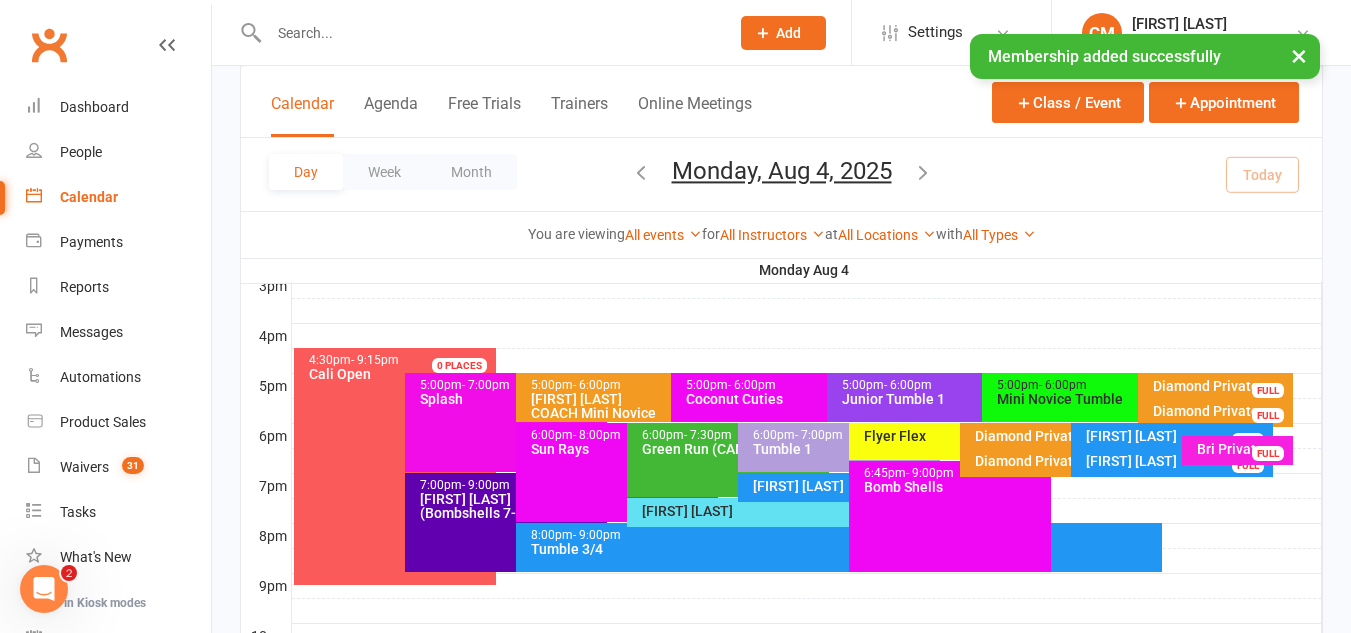 scroll, scrollTop: 884, scrollLeft: 0, axis: vertical 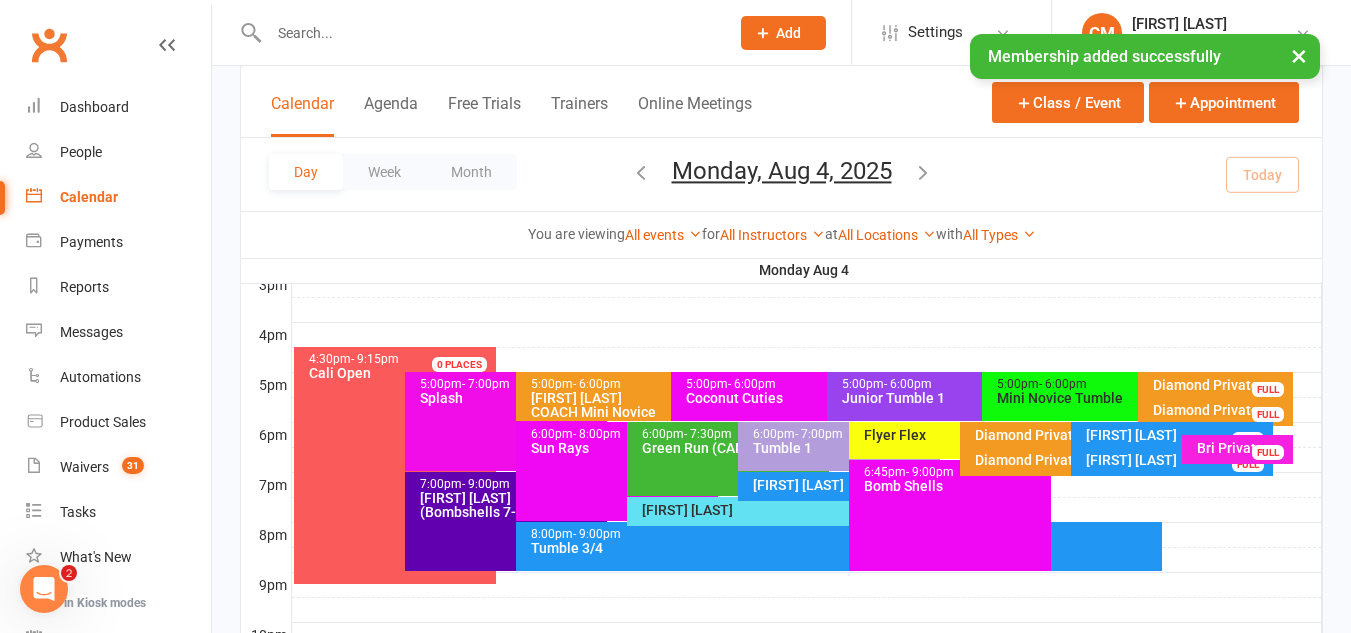 click on "- 7:00pm" at bounding box center (819, 434) 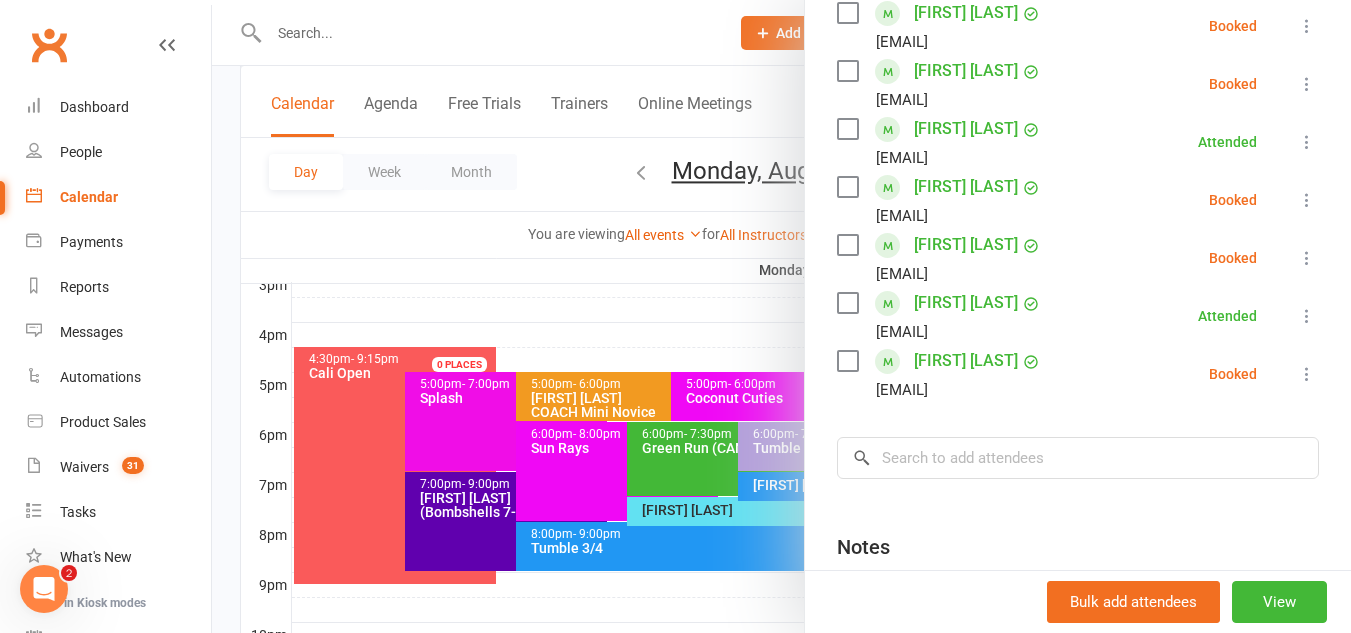 scroll, scrollTop: 550, scrollLeft: 0, axis: vertical 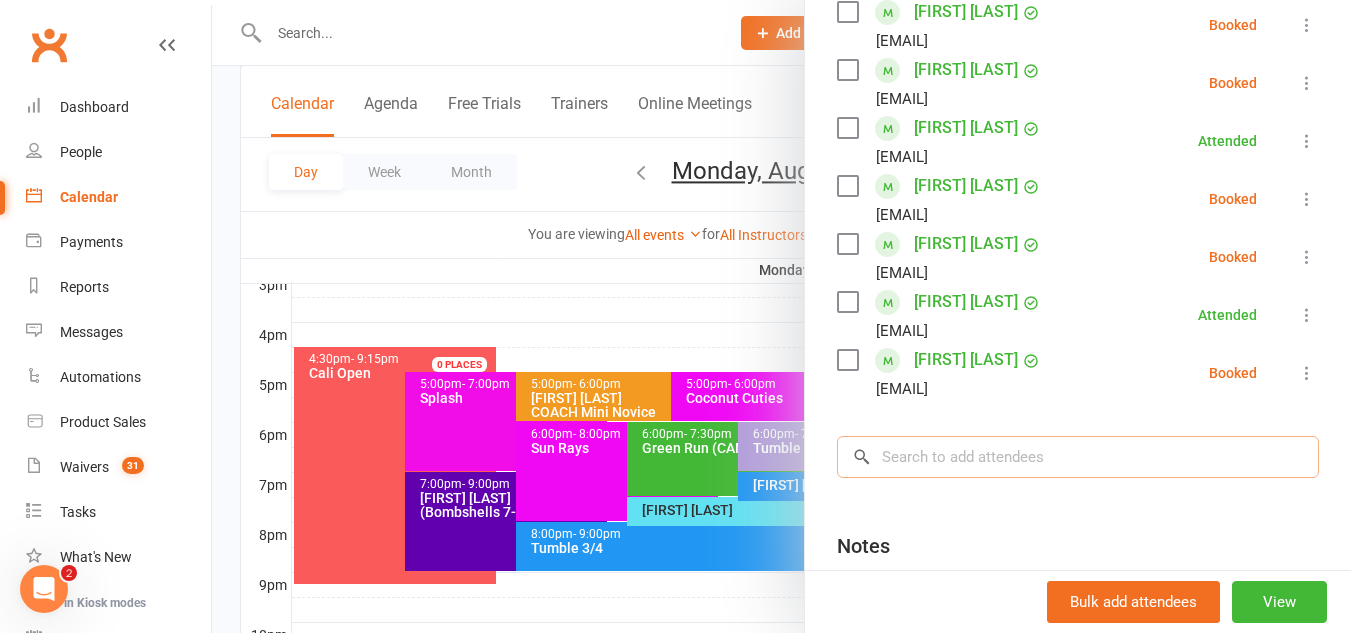 click at bounding box center (1078, 457) 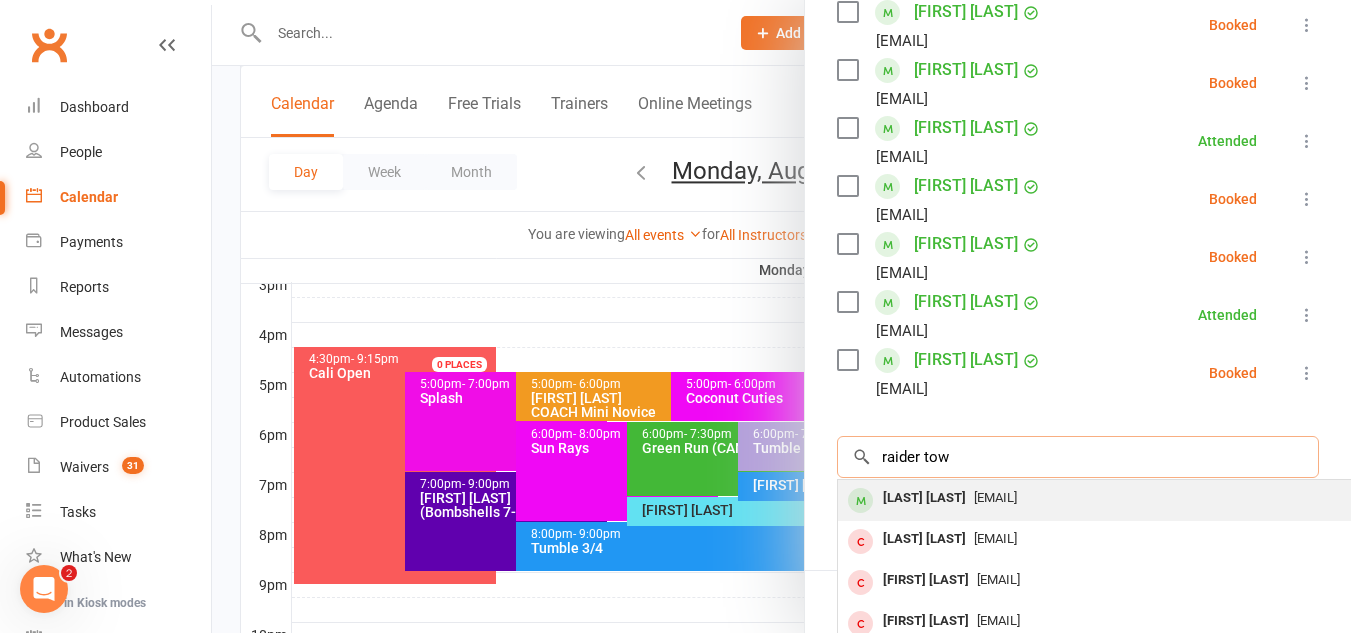 type on "raider tow" 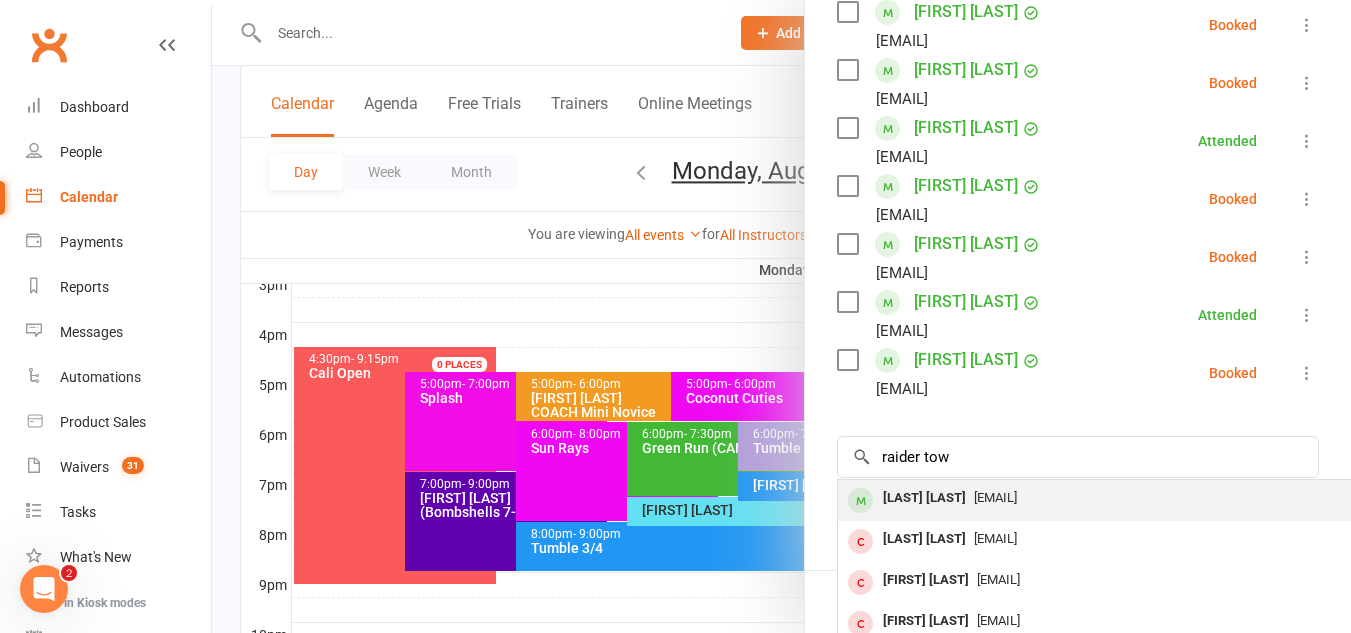 click on "[FIRST] [LAST]" at bounding box center [924, 498] 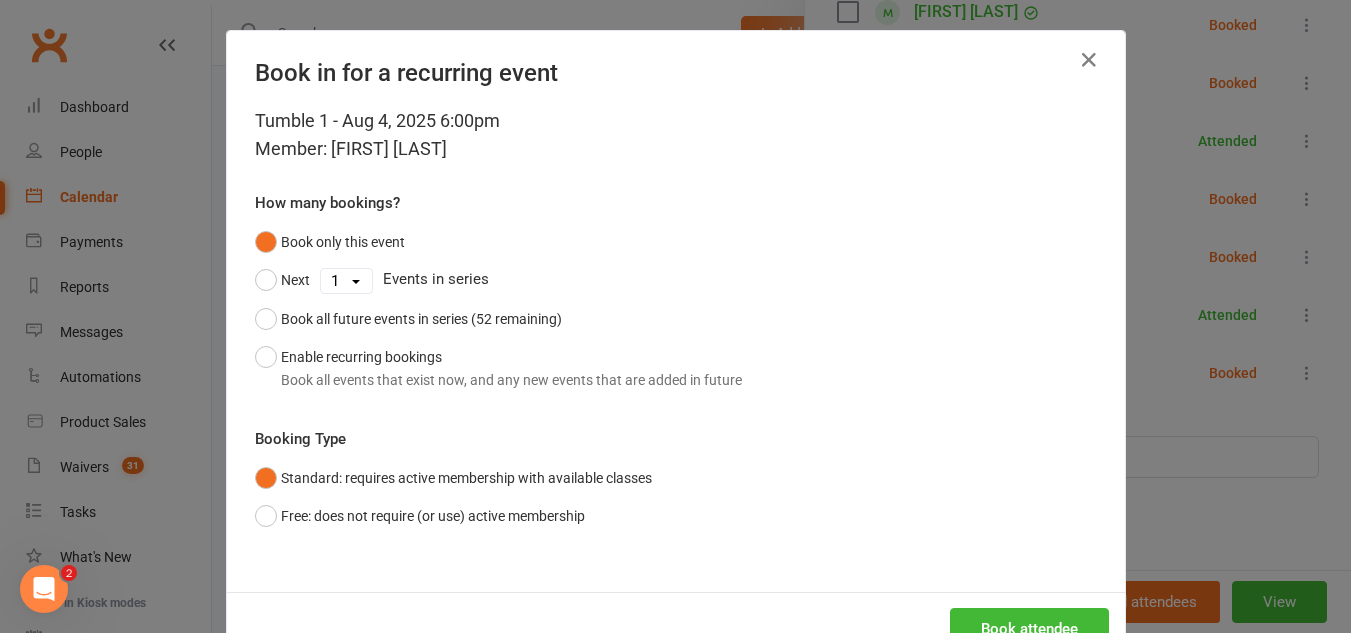 scroll, scrollTop: 64, scrollLeft: 0, axis: vertical 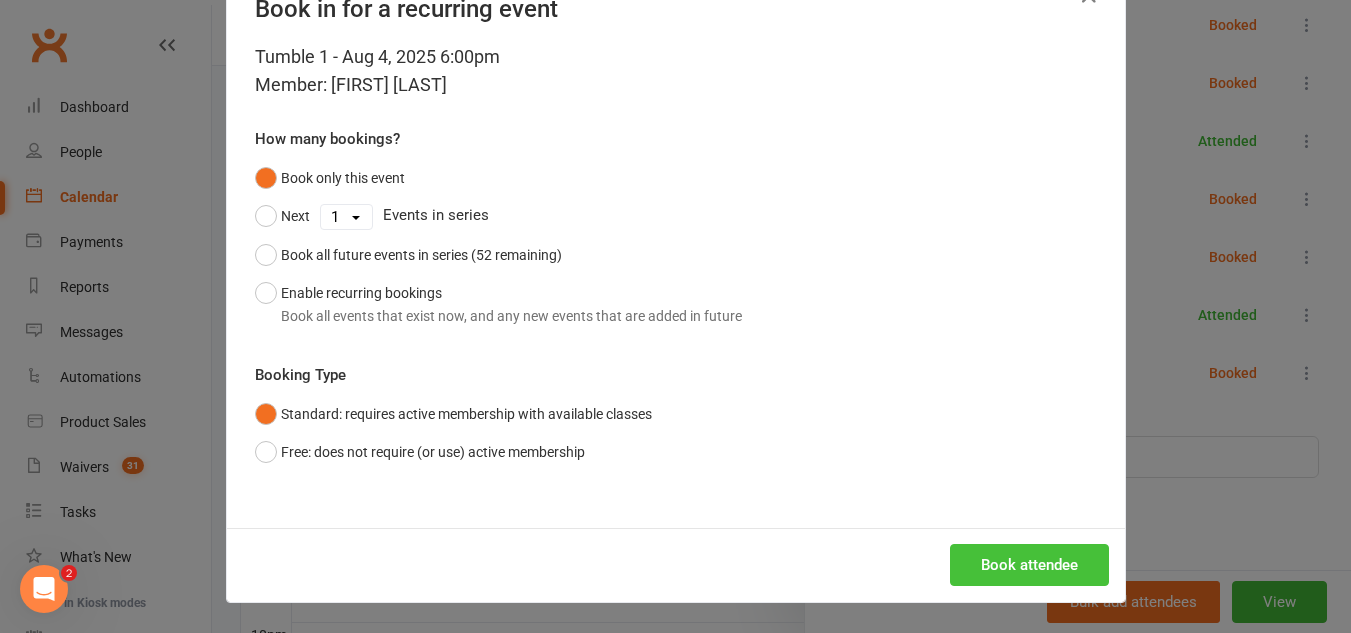 click on "Book attendee" at bounding box center [1029, 565] 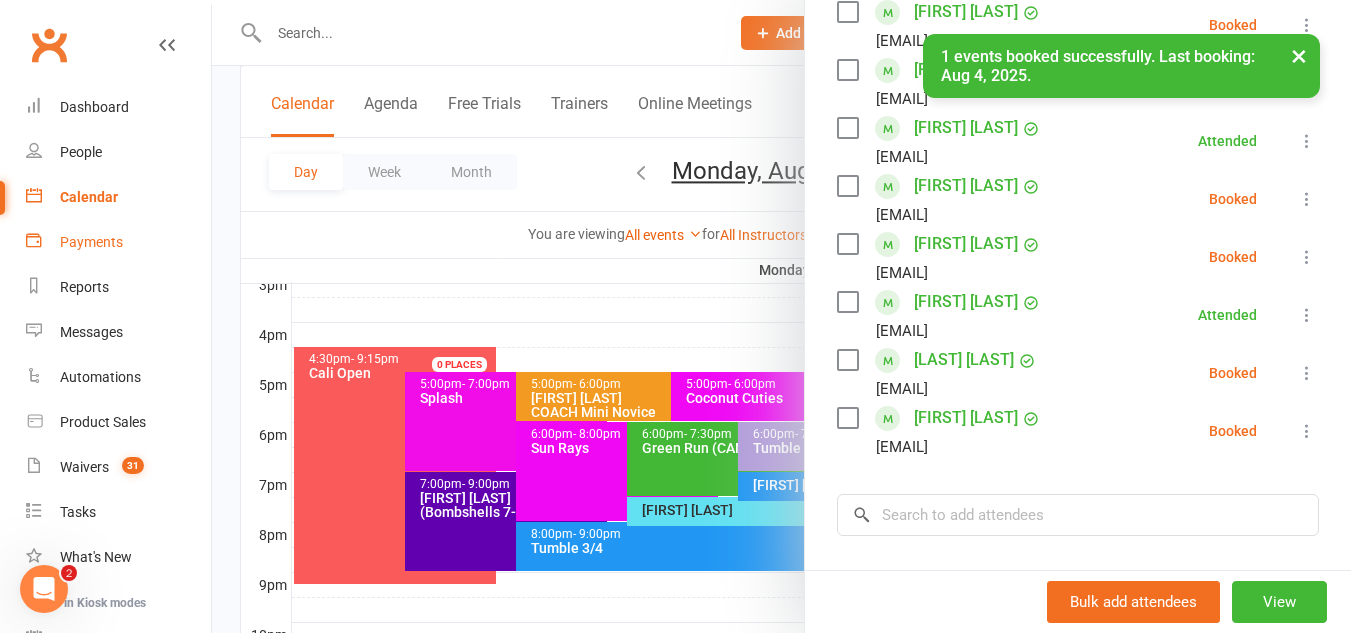 click on "Payments" at bounding box center [118, 242] 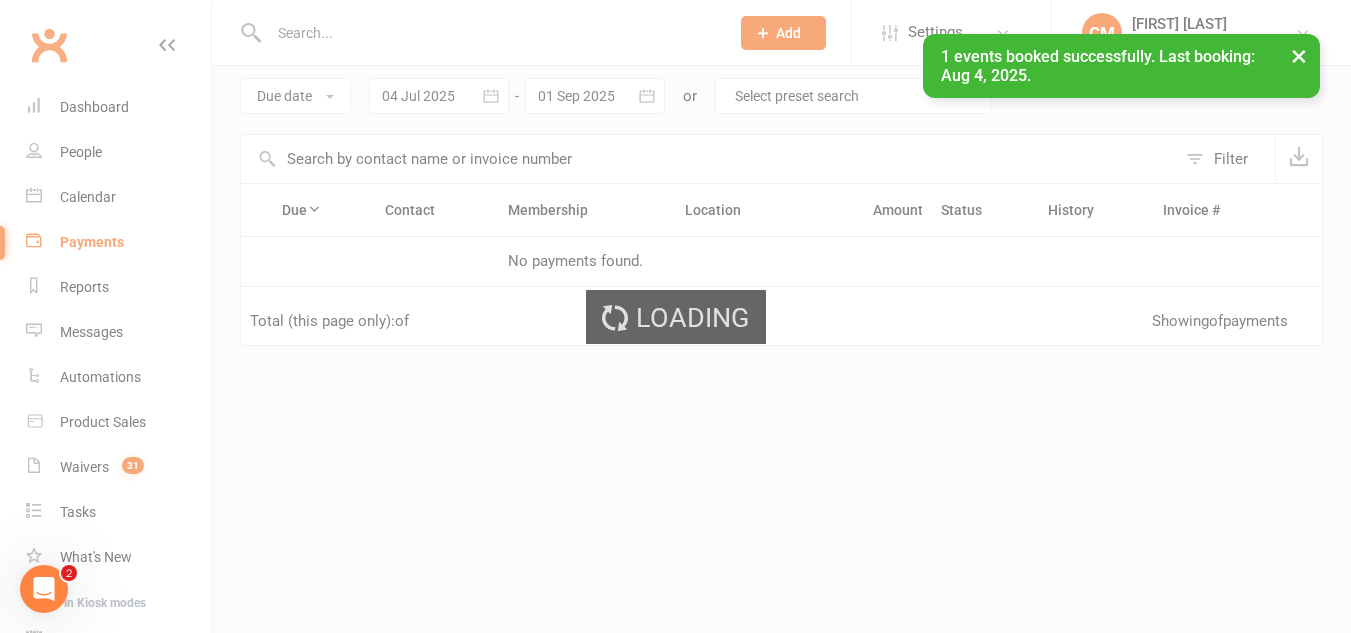 scroll, scrollTop: 0, scrollLeft: 0, axis: both 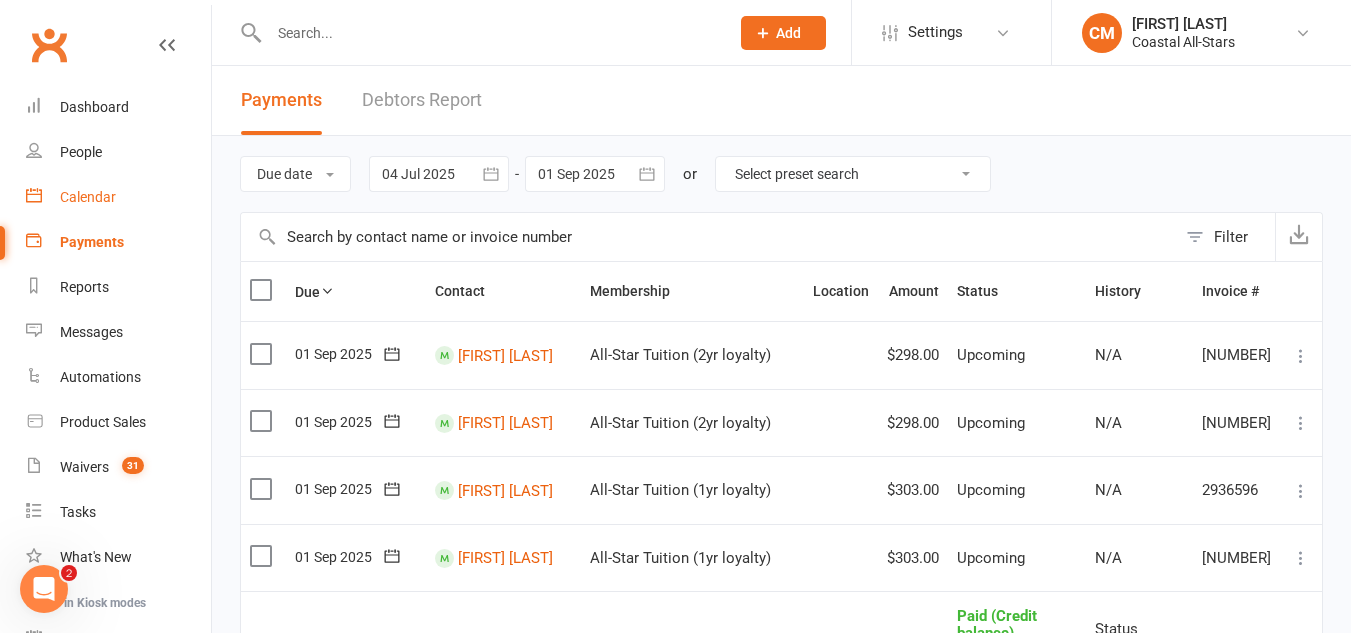 click on "Calendar" at bounding box center (88, 197) 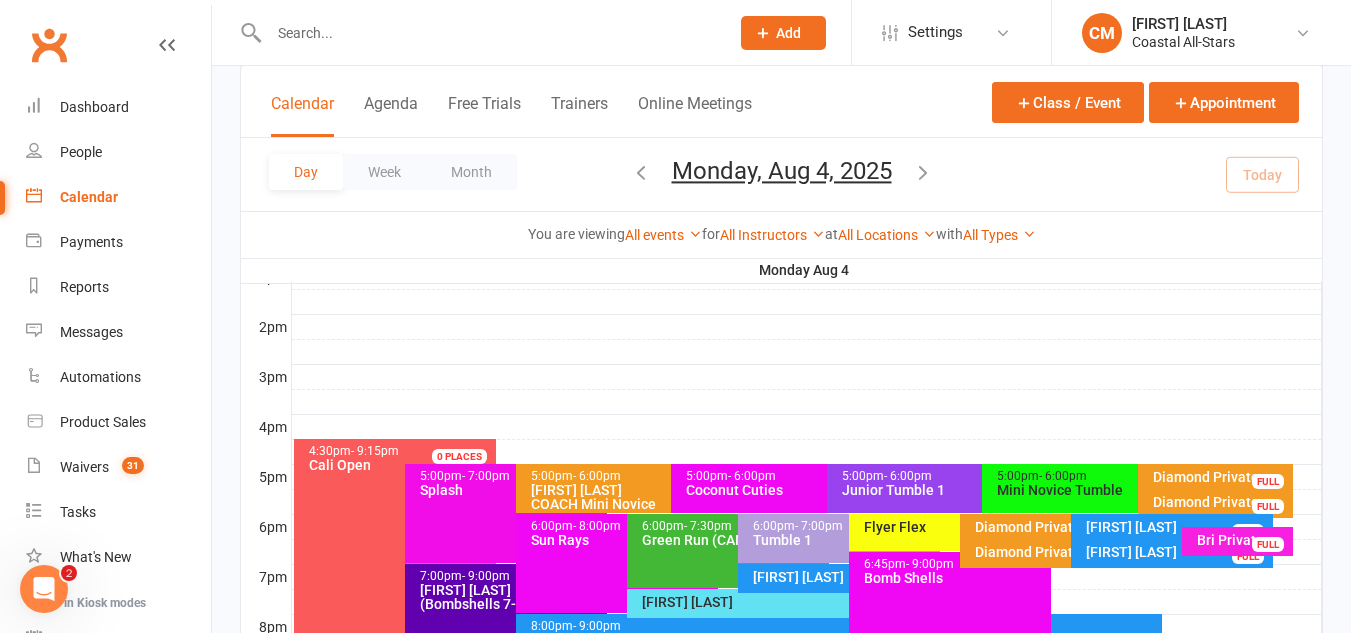 scroll, scrollTop: 794, scrollLeft: 0, axis: vertical 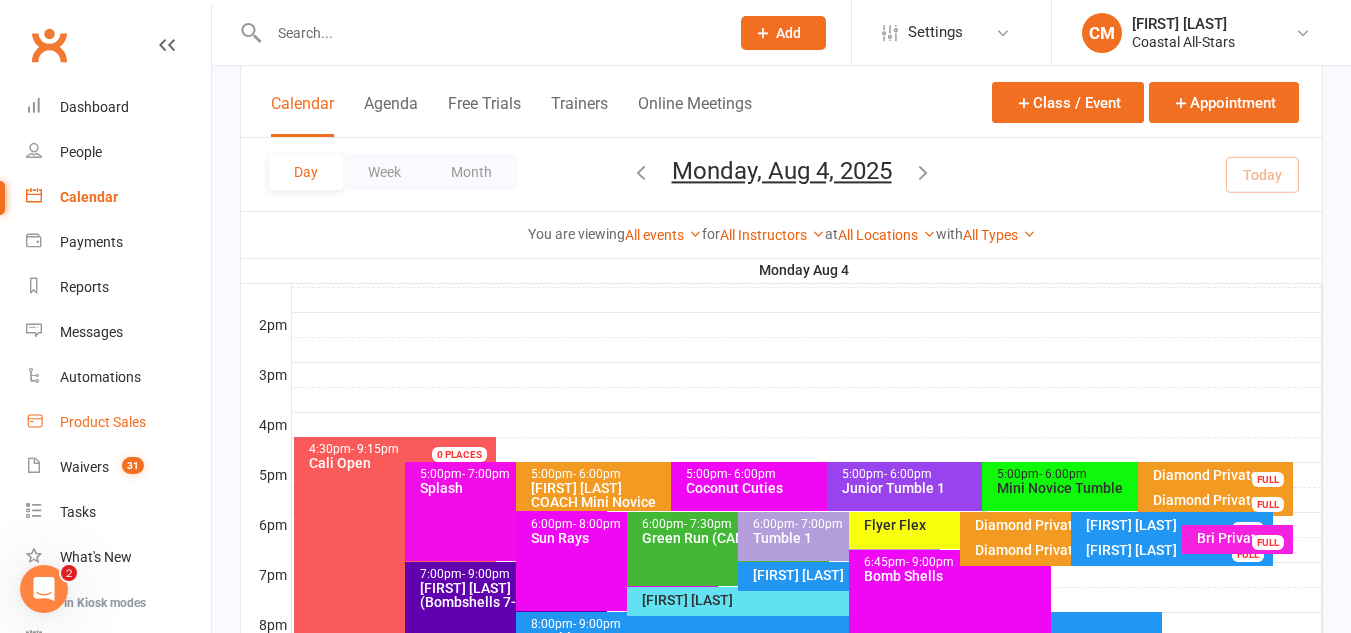 click on "Product Sales" at bounding box center (118, 422) 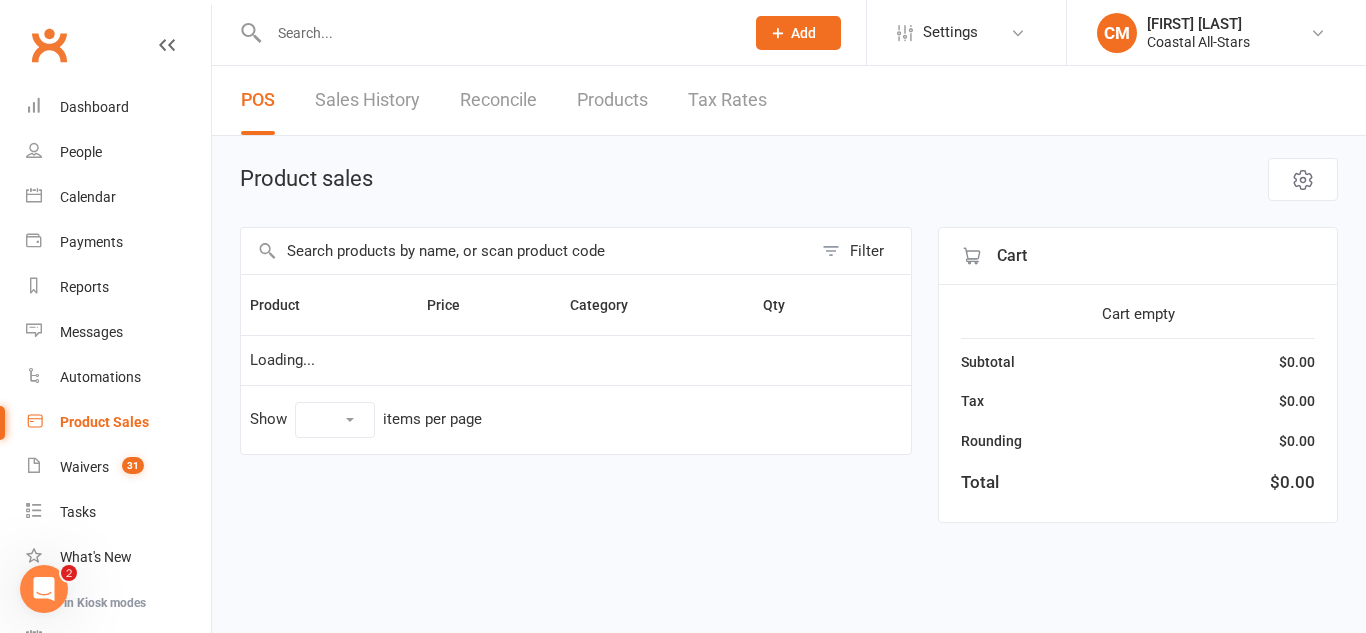 select on "50" 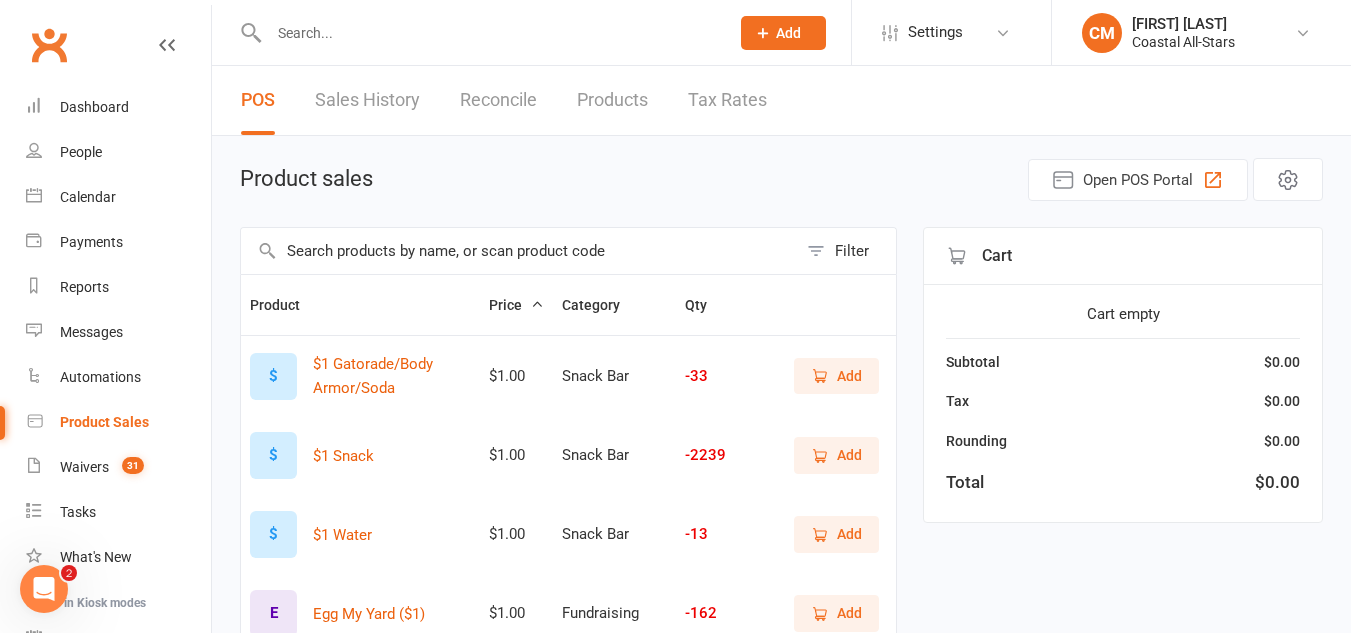 click on "Add" at bounding box center (836, 376) 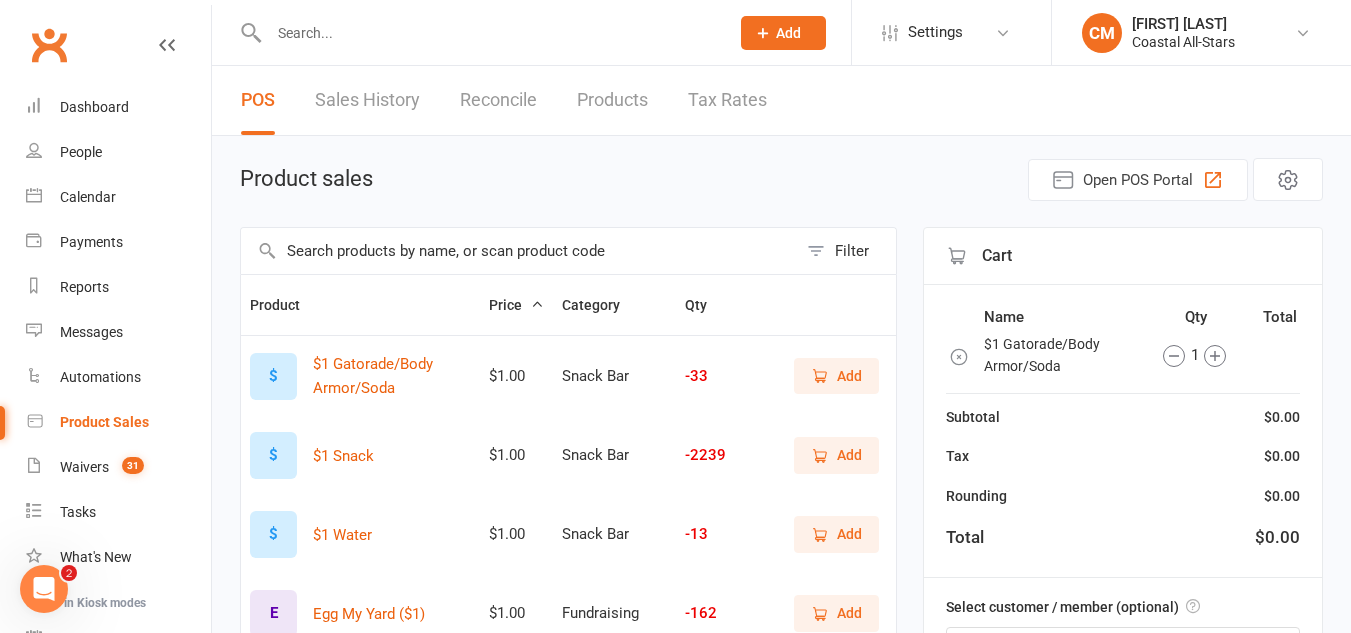 click on "Add" at bounding box center (827, 455) 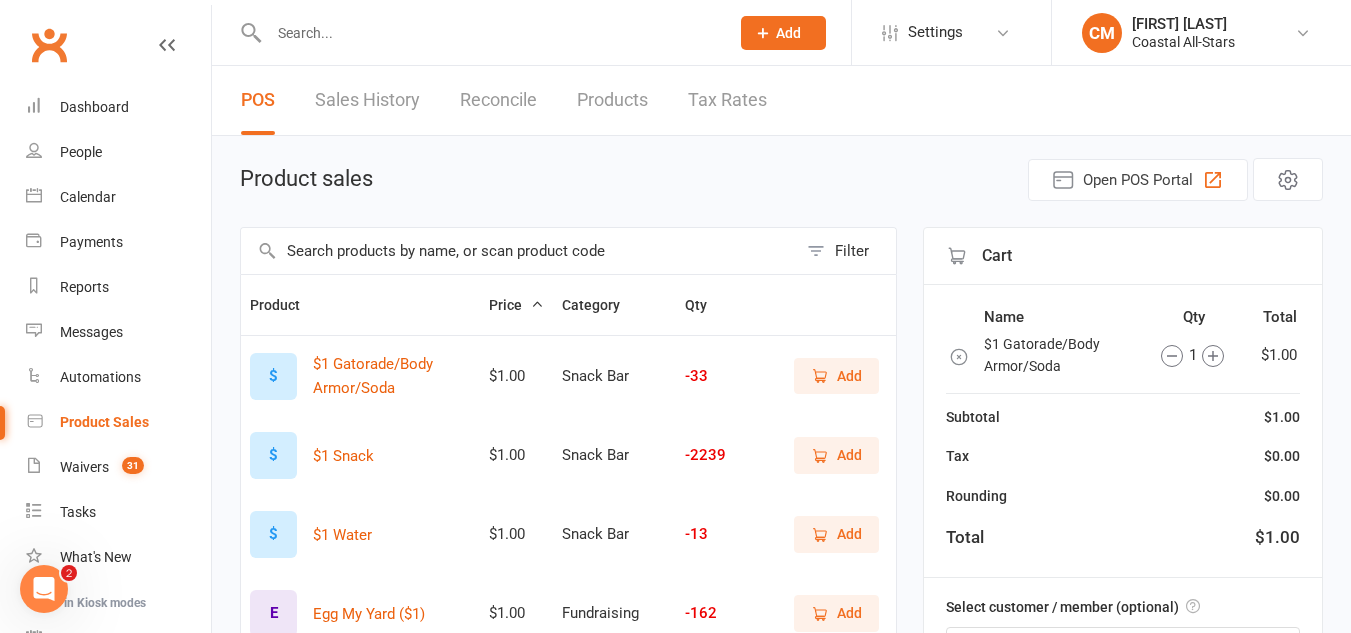 click on "Add" at bounding box center [849, 455] 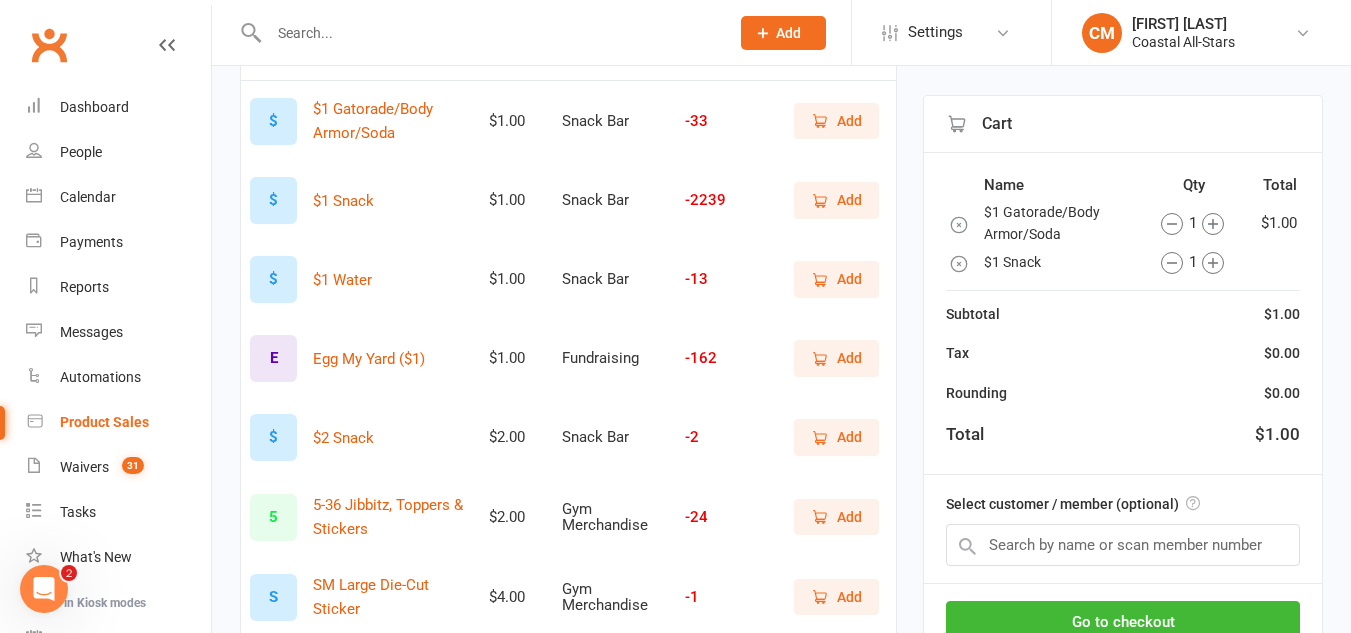 scroll, scrollTop: 256, scrollLeft: 0, axis: vertical 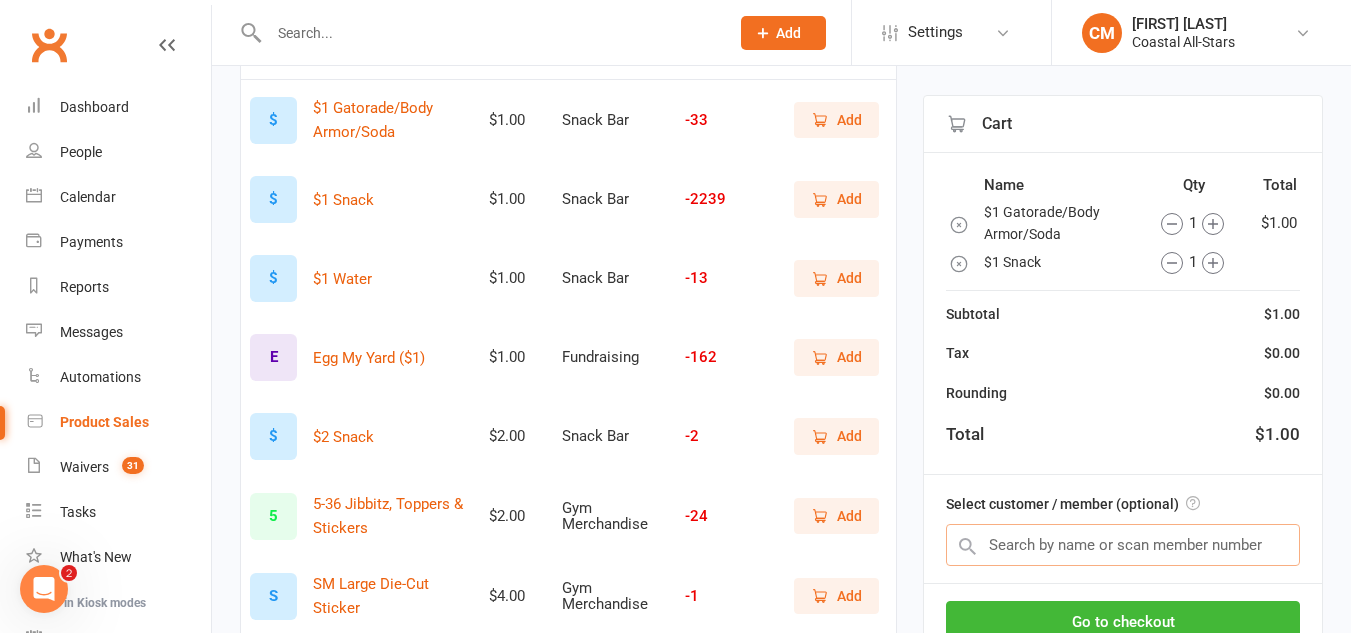 click at bounding box center [1123, 545] 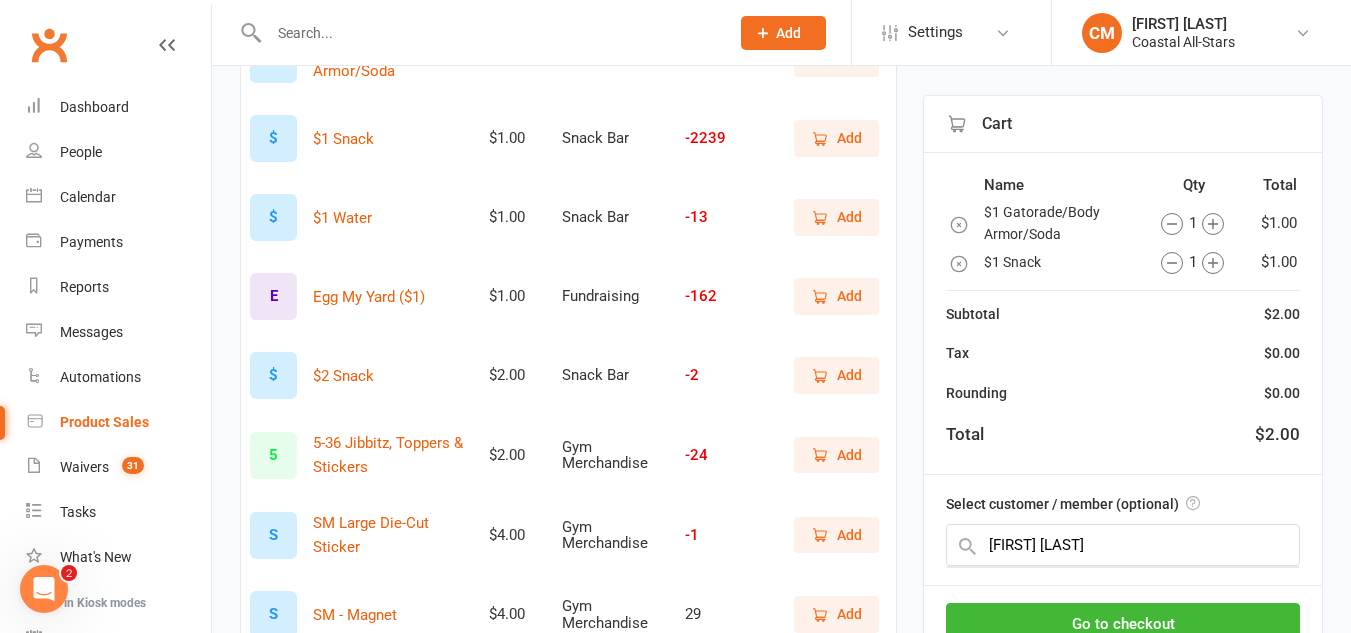 scroll, scrollTop: 318, scrollLeft: 0, axis: vertical 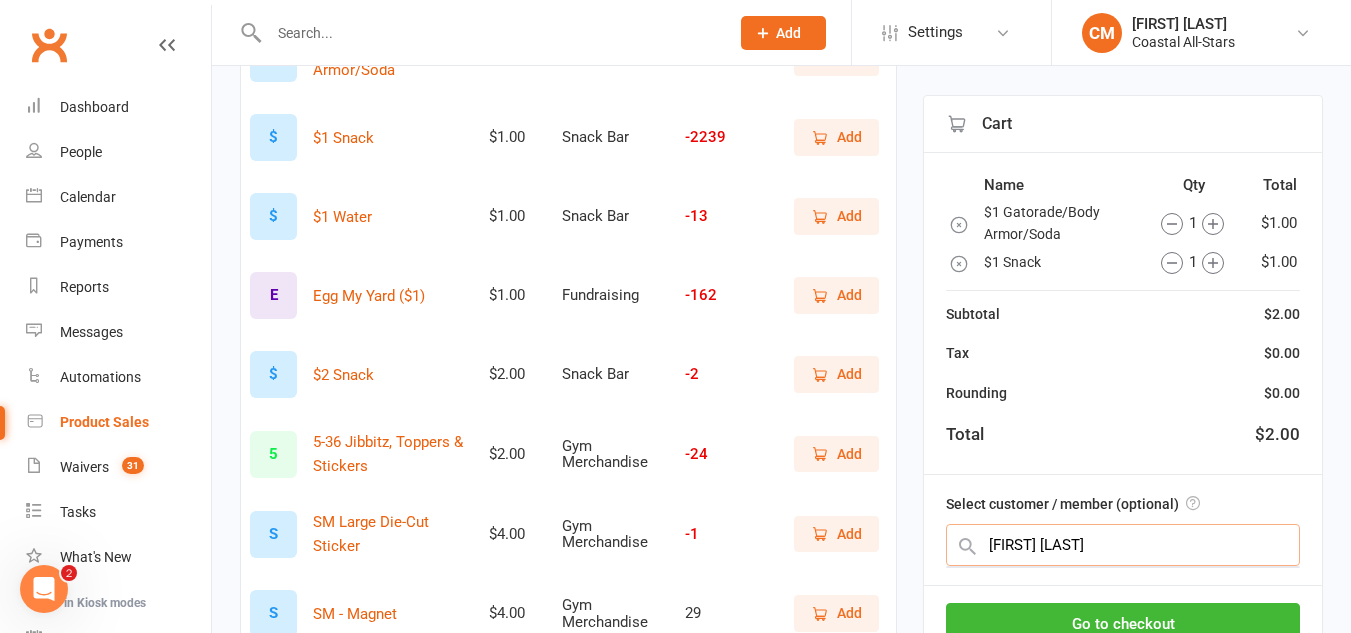 type on "arlene di" 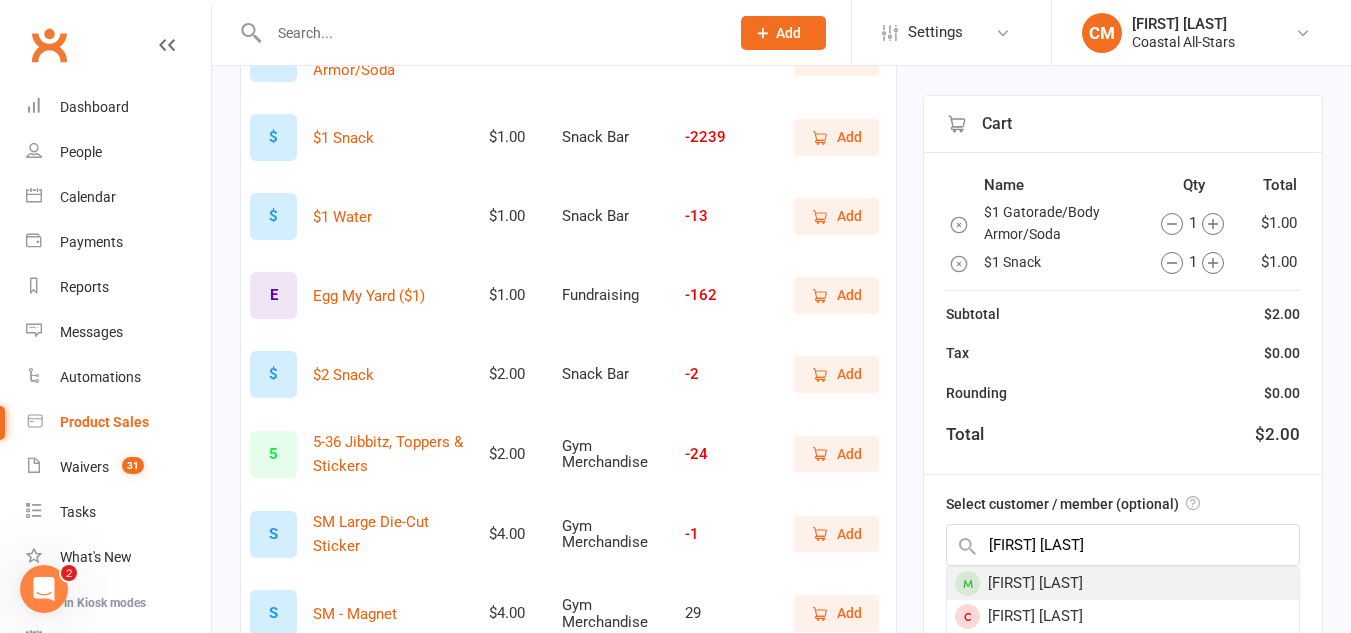 click on "Arlene Dias" at bounding box center [1123, 583] 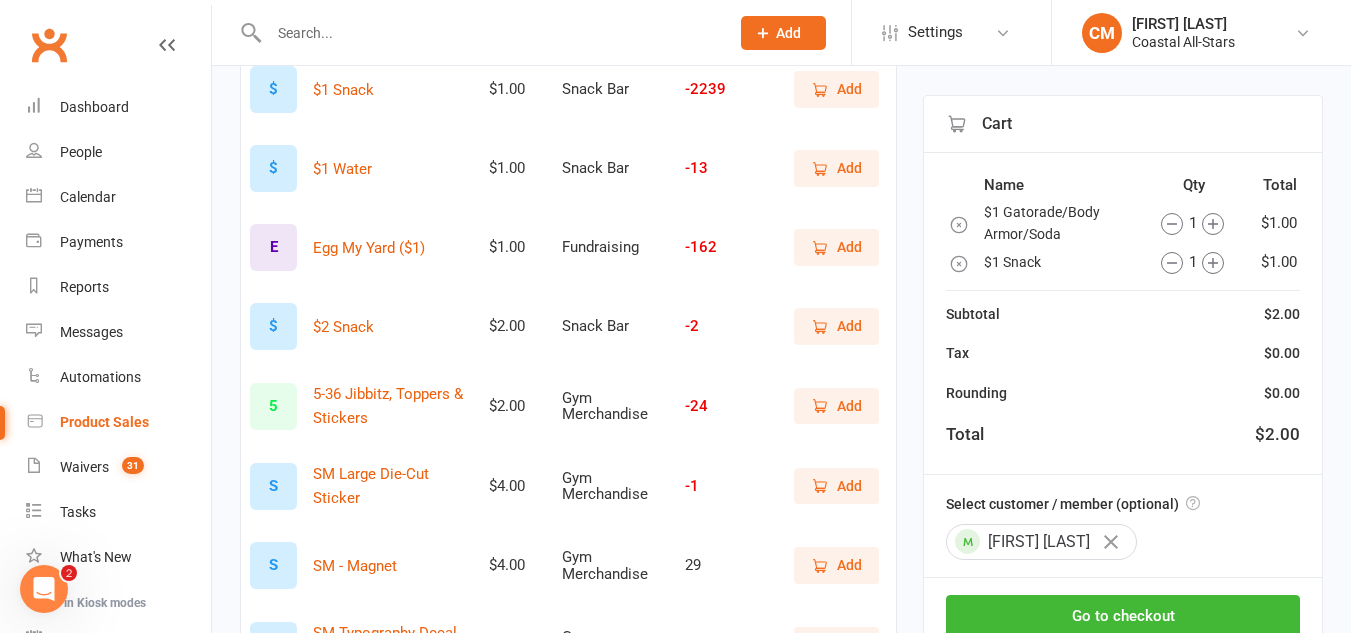 scroll, scrollTop: 367, scrollLeft: 0, axis: vertical 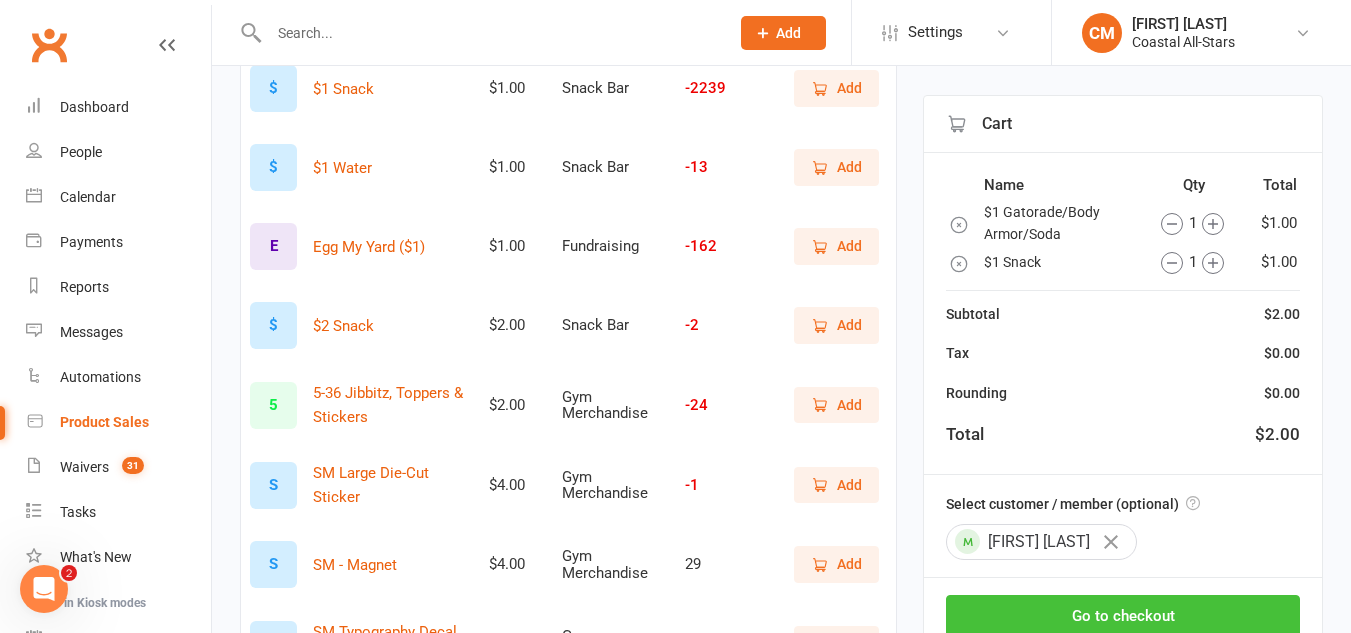 click on "Go to checkout" at bounding box center (1123, 616) 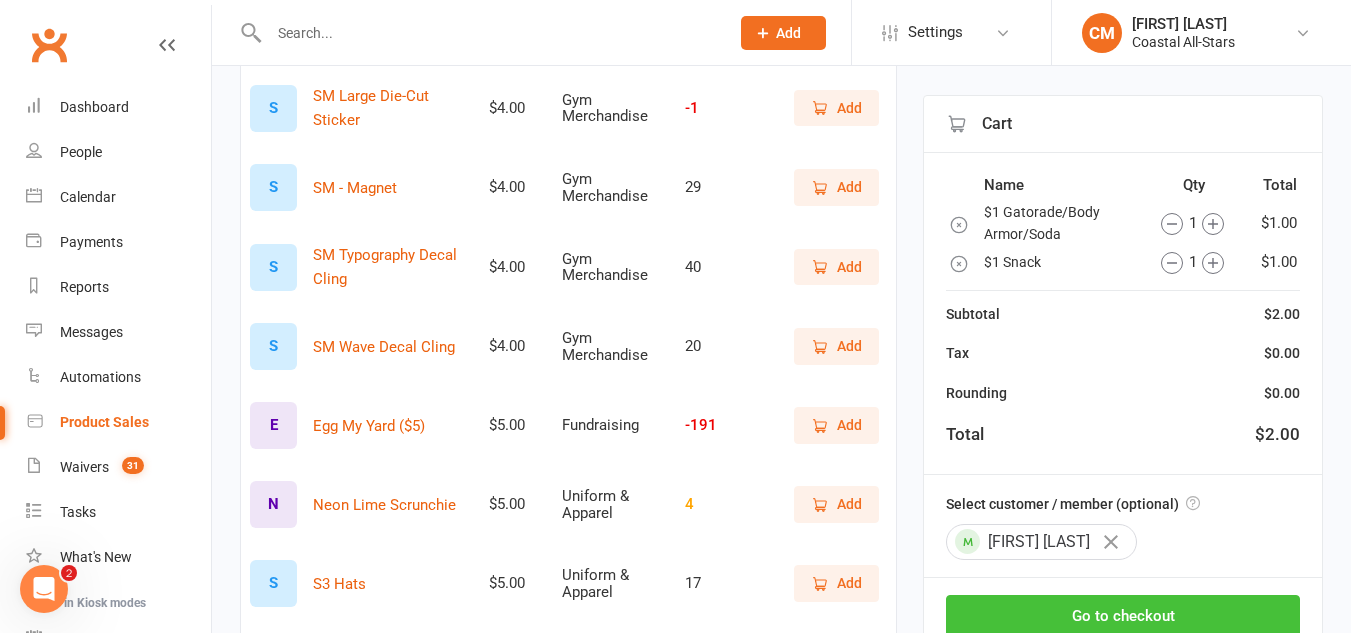 scroll, scrollTop: 748, scrollLeft: 0, axis: vertical 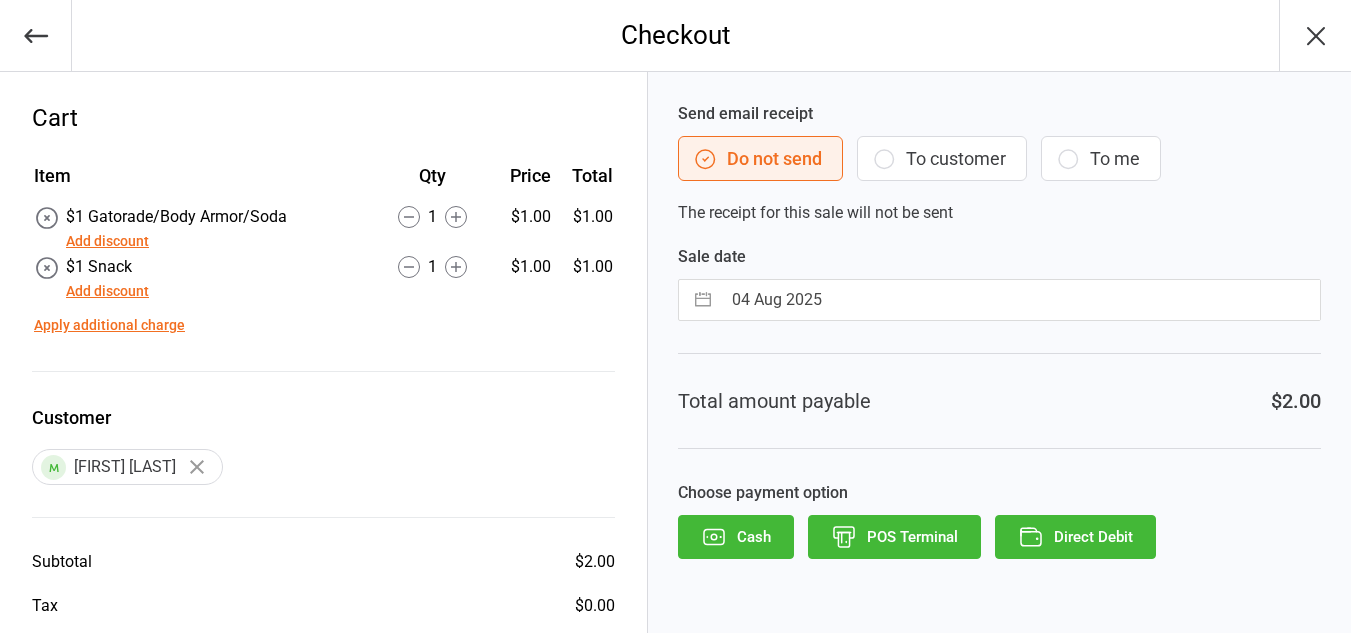 click on "To customer" at bounding box center (942, 158) 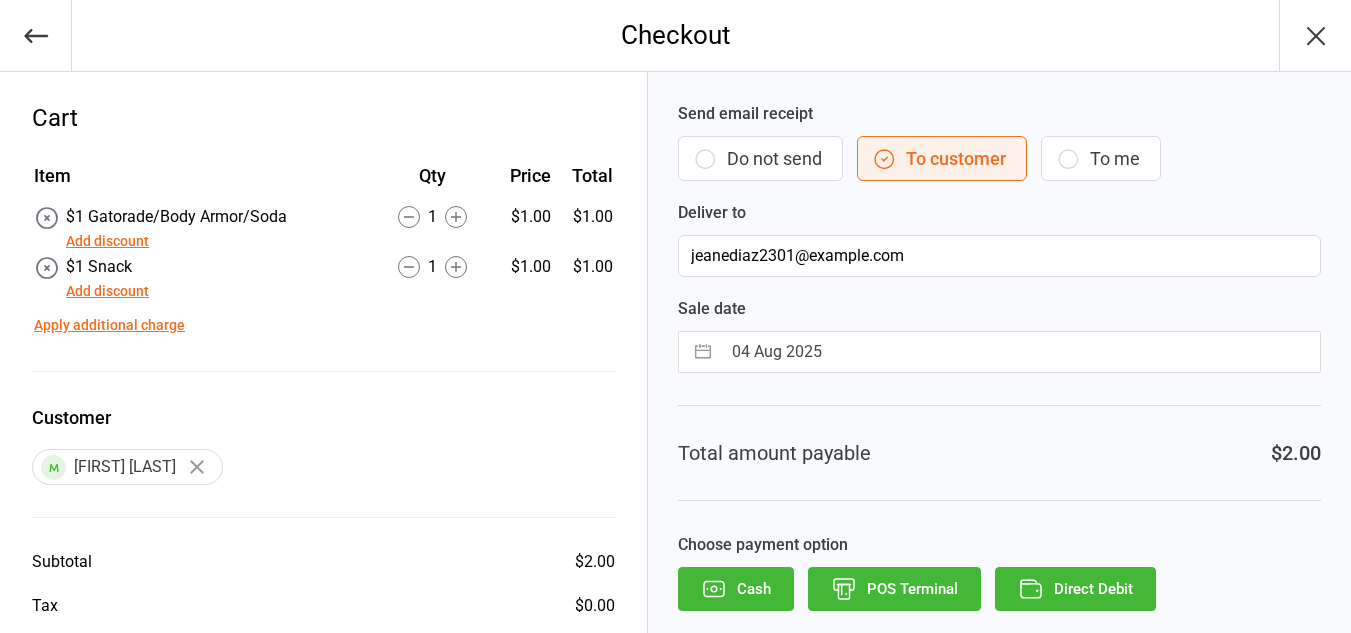 click on "Direct Debit" at bounding box center [1075, 589] 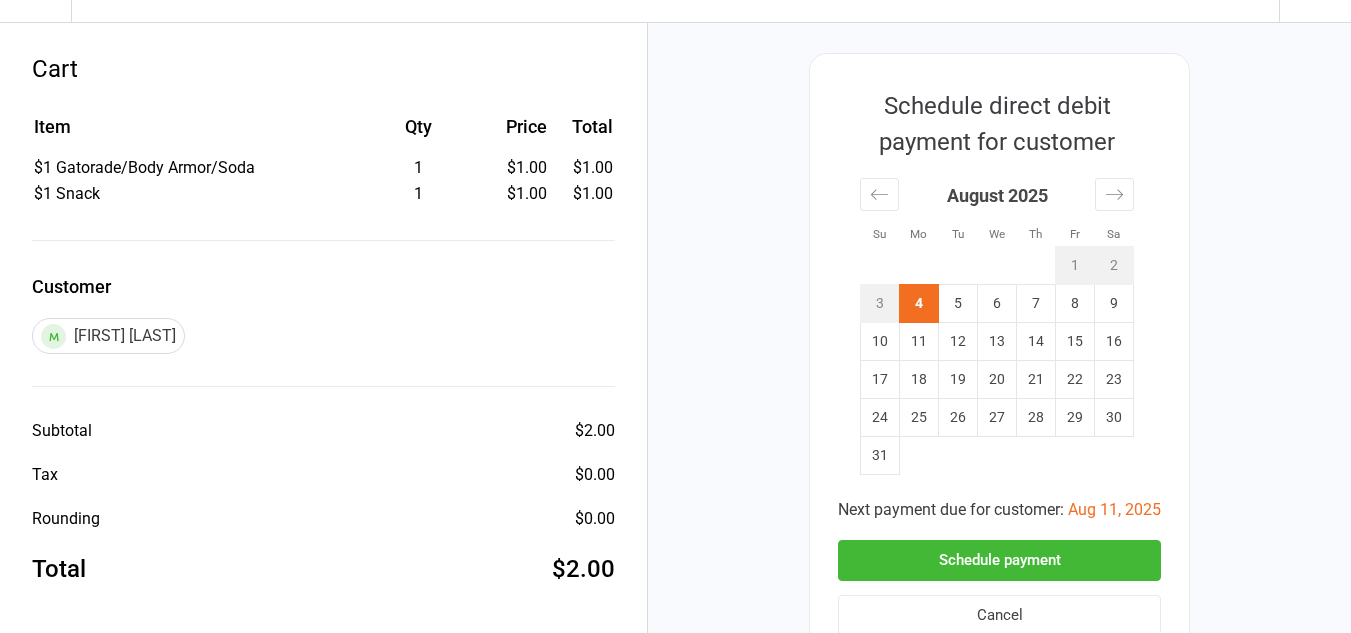 scroll, scrollTop: 51, scrollLeft: 0, axis: vertical 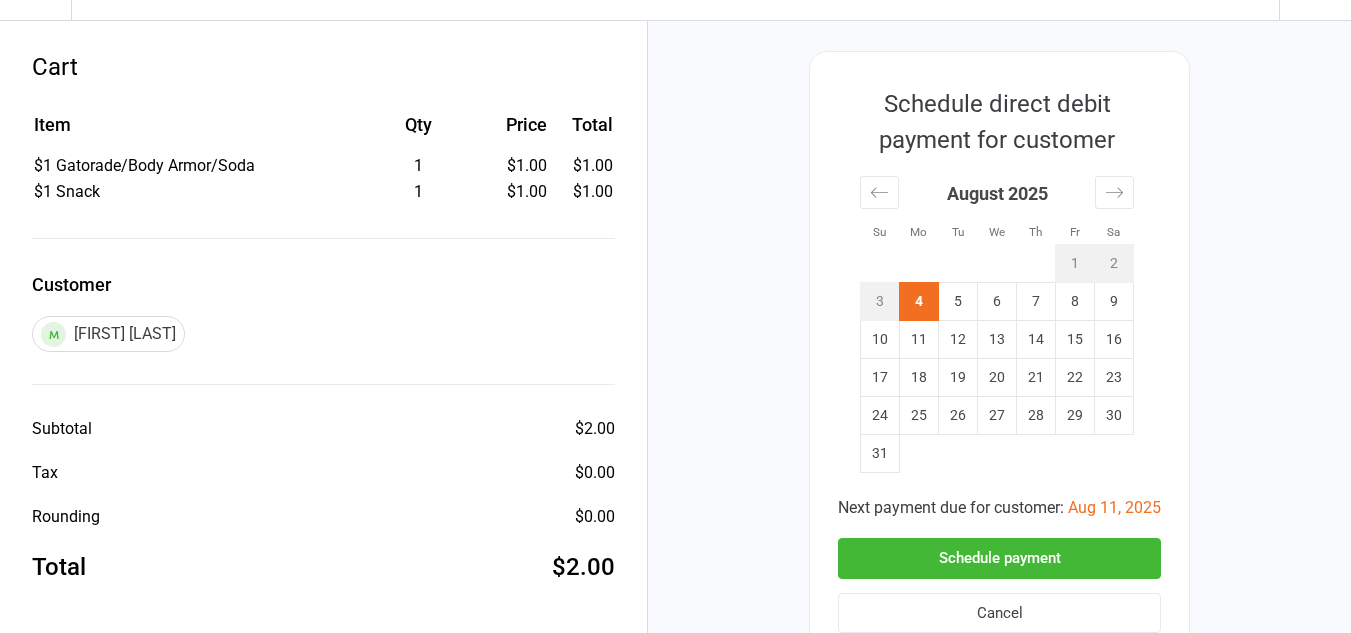 click on "Schedule payment" at bounding box center (999, 558) 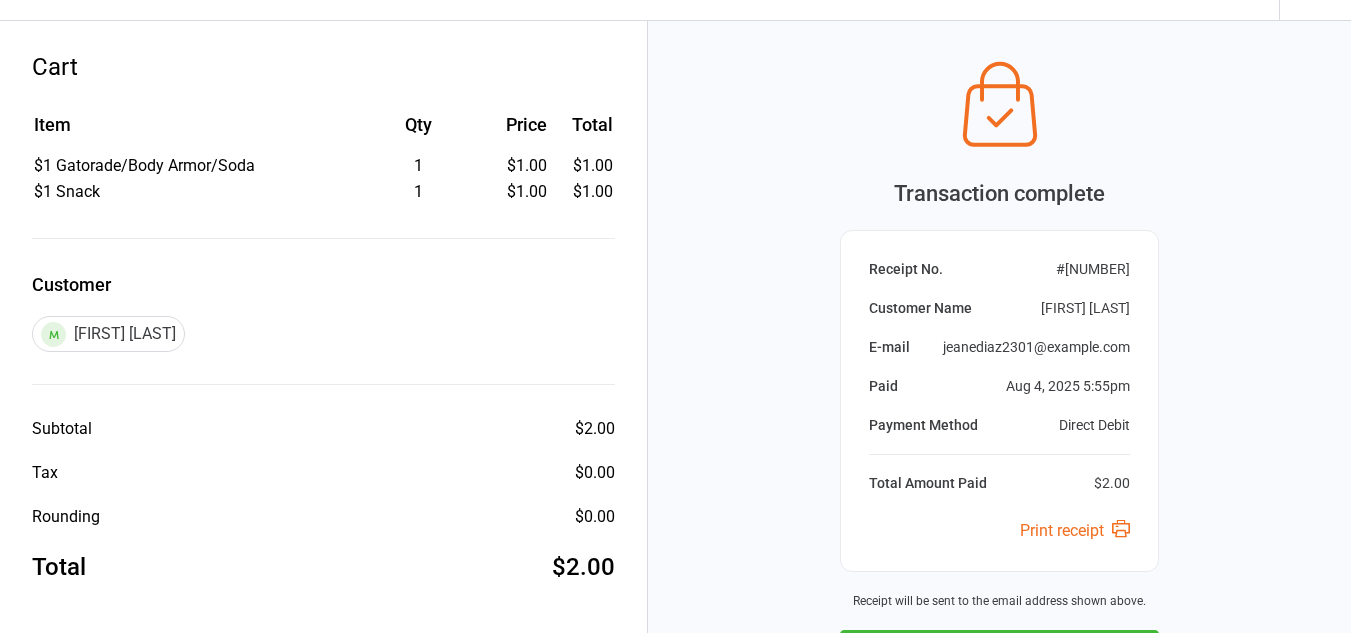 scroll, scrollTop: 222, scrollLeft: 0, axis: vertical 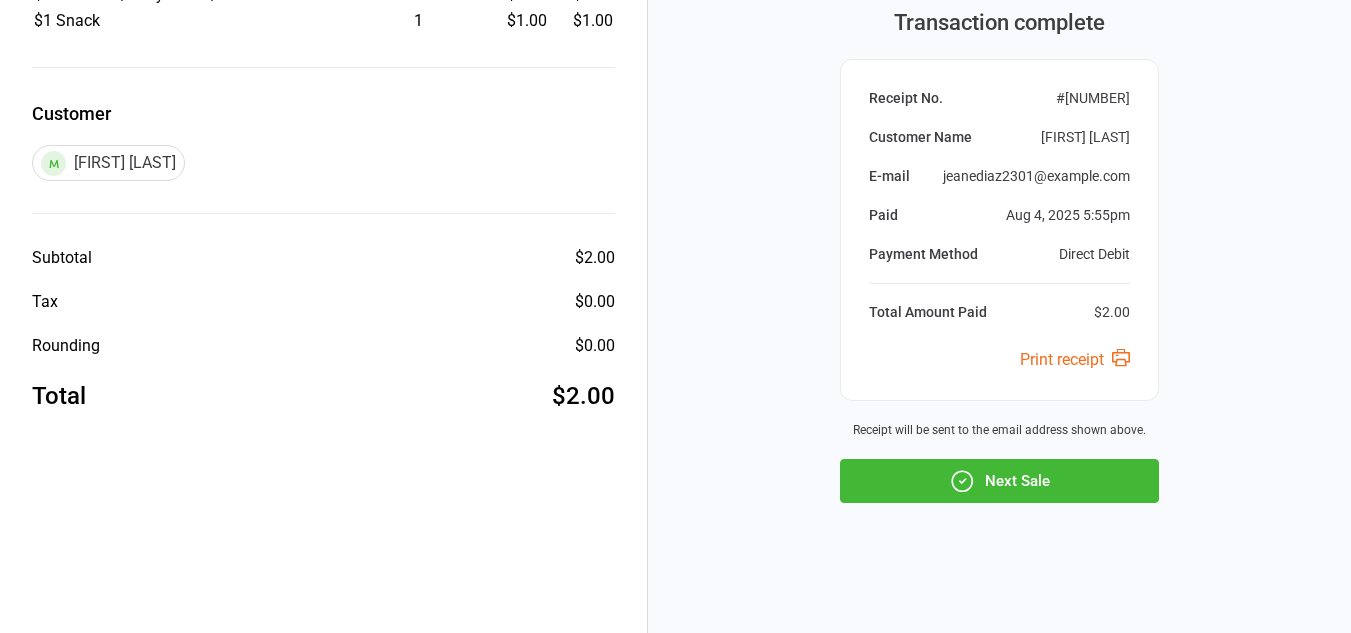 click 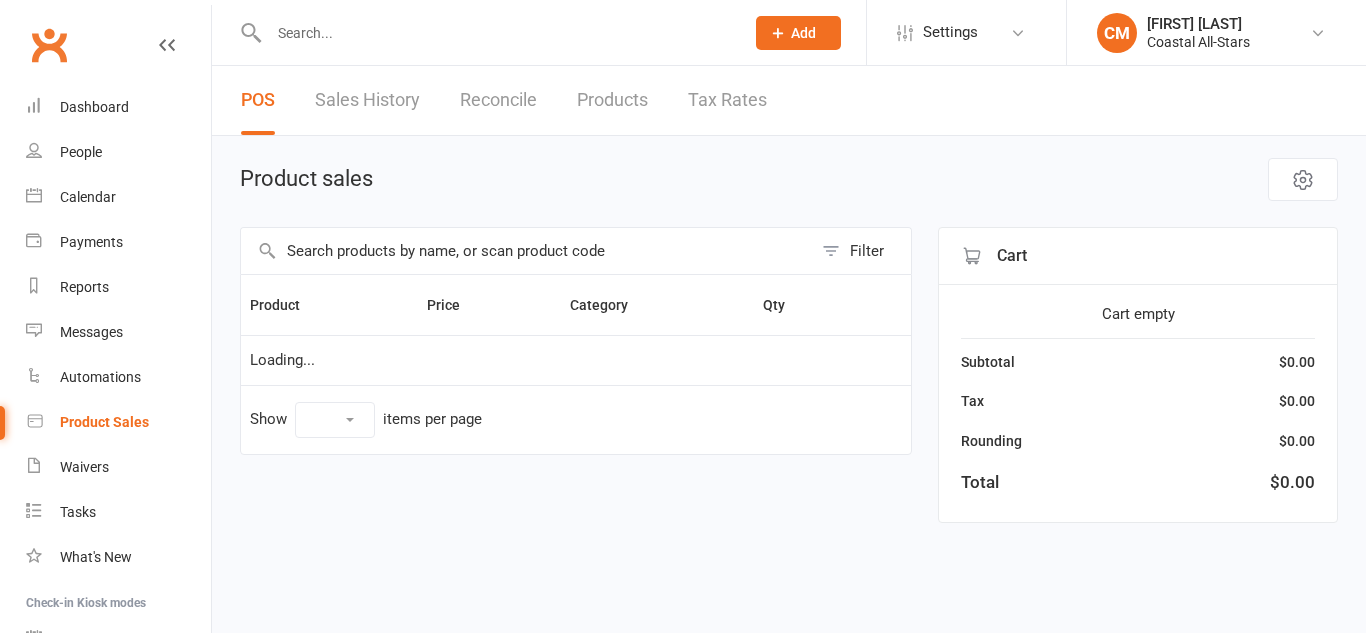 scroll, scrollTop: 0, scrollLeft: 0, axis: both 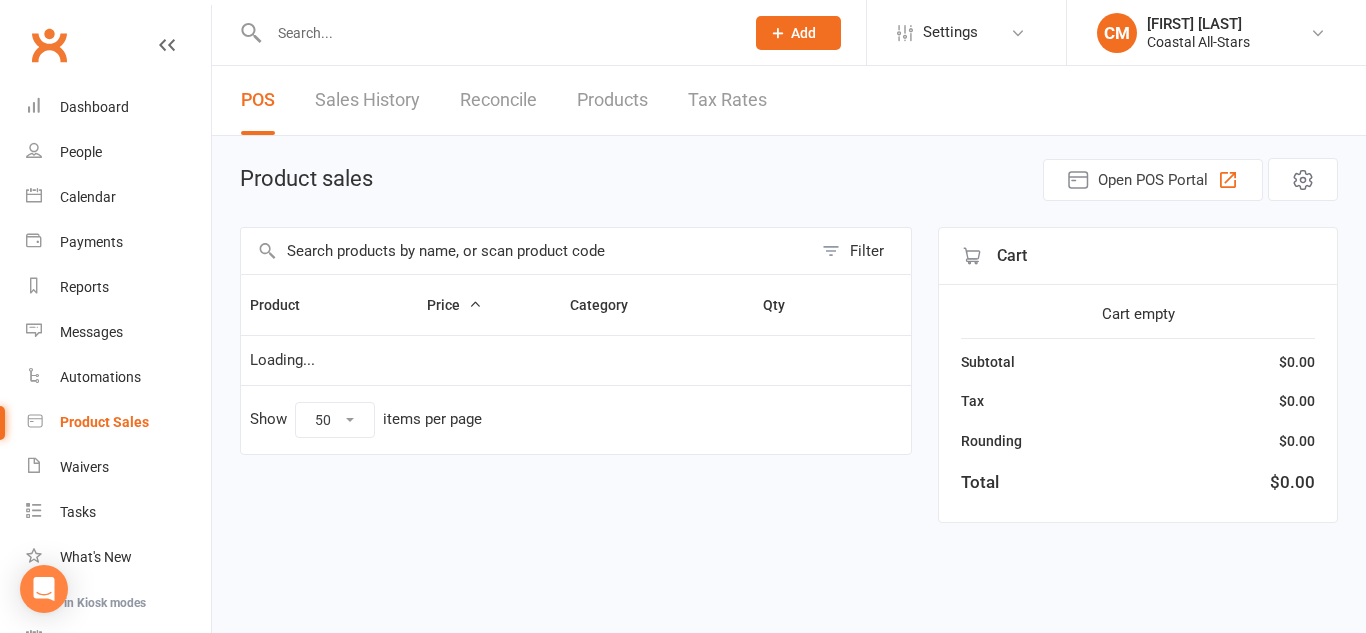 click at bounding box center [485, 32] 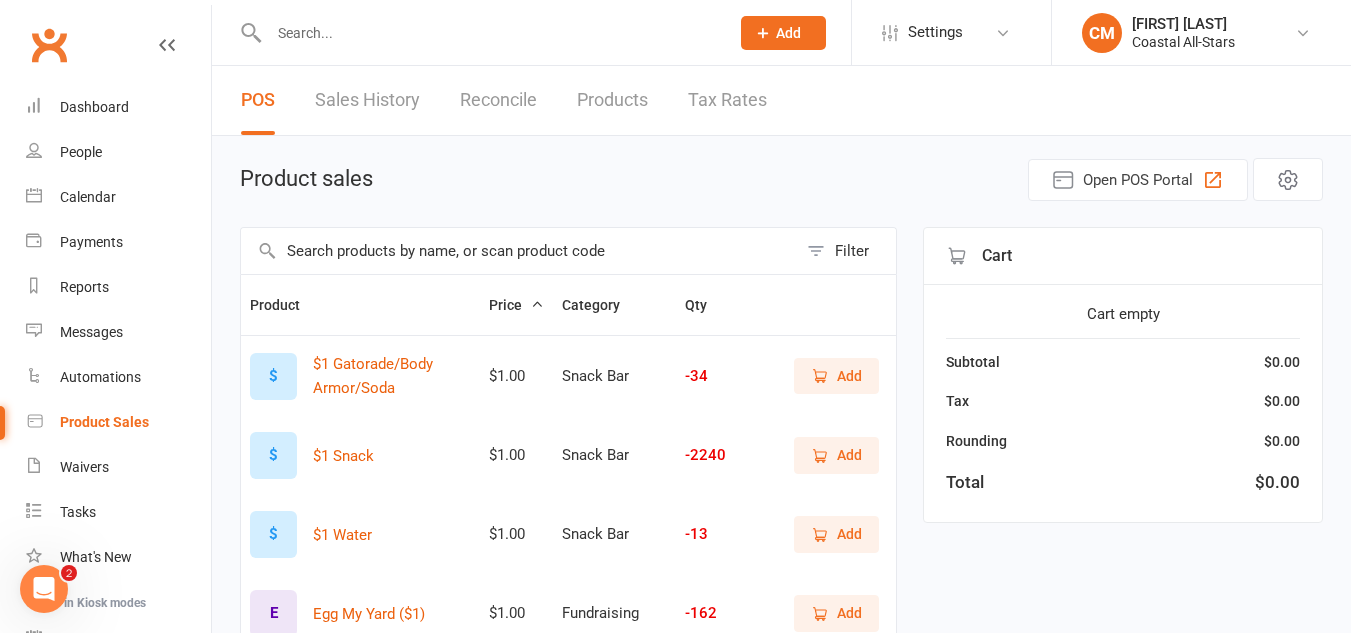 scroll, scrollTop: 0, scrollLeft: 0, axis: both 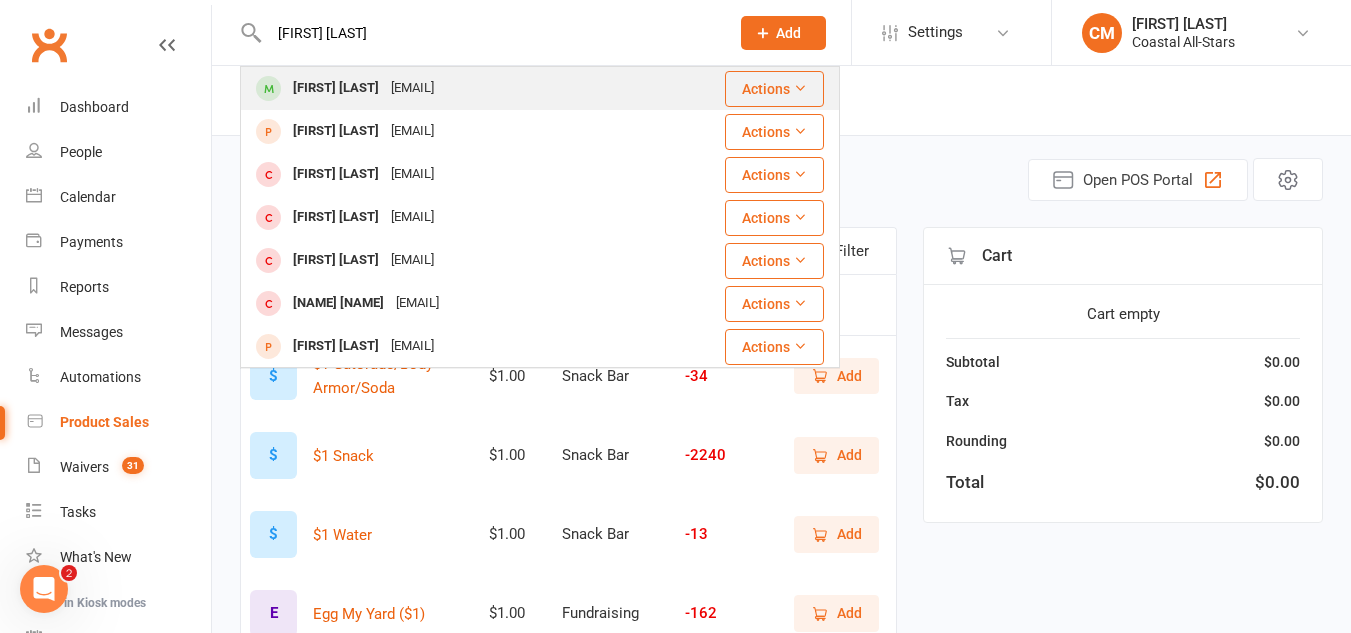 type on "anna weiner" 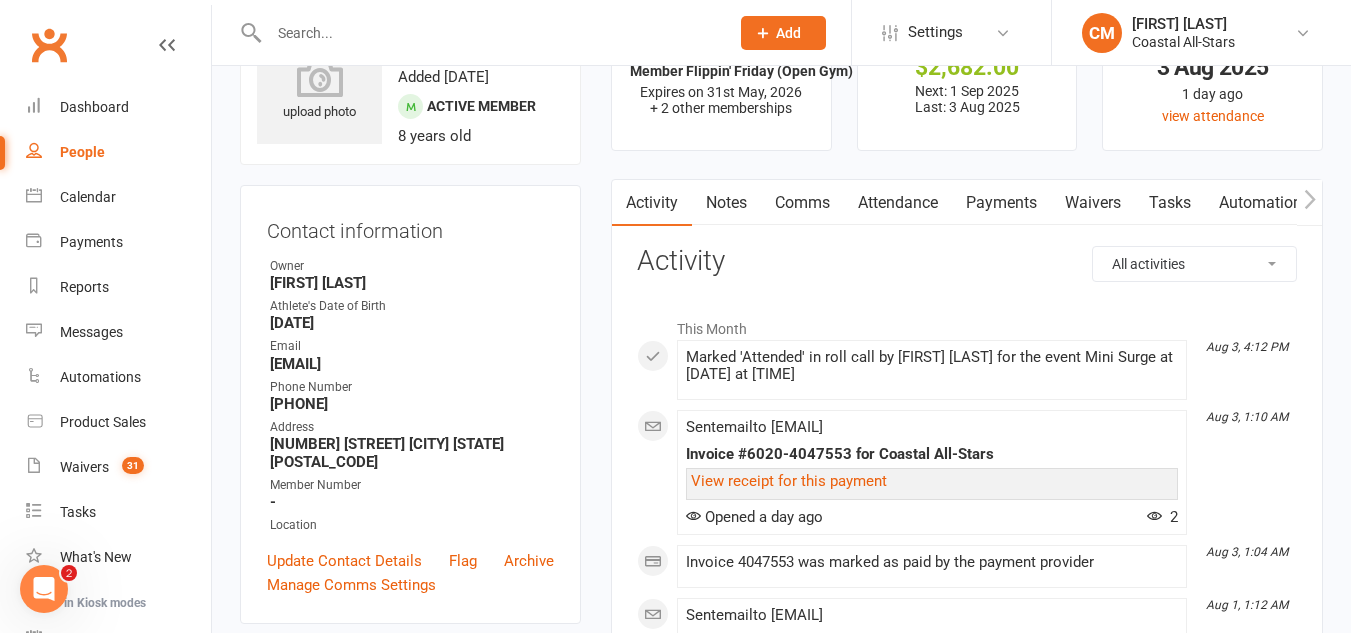 scroll, scrollTop: 93, scrollLeft: 0, axis: vertical 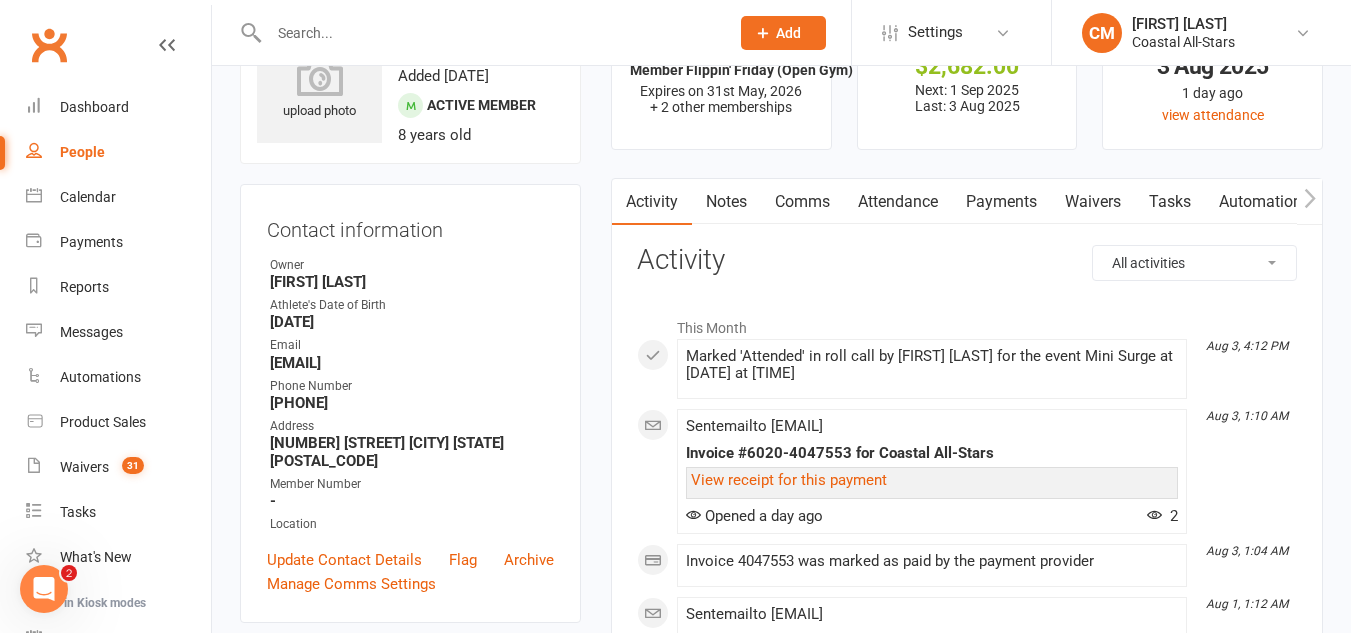 click on "Payments" at bounding box center (1001, 202) 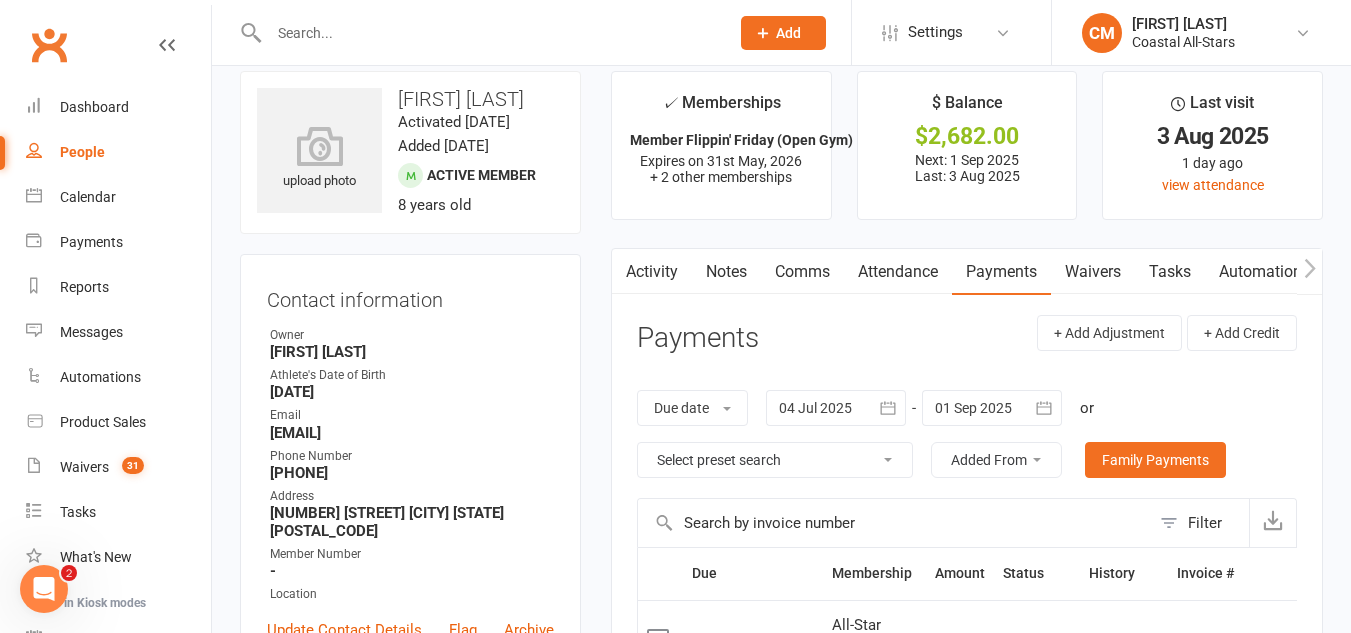 scroll, scrollTop: 11, scrollLeft: 0, axis: vertical 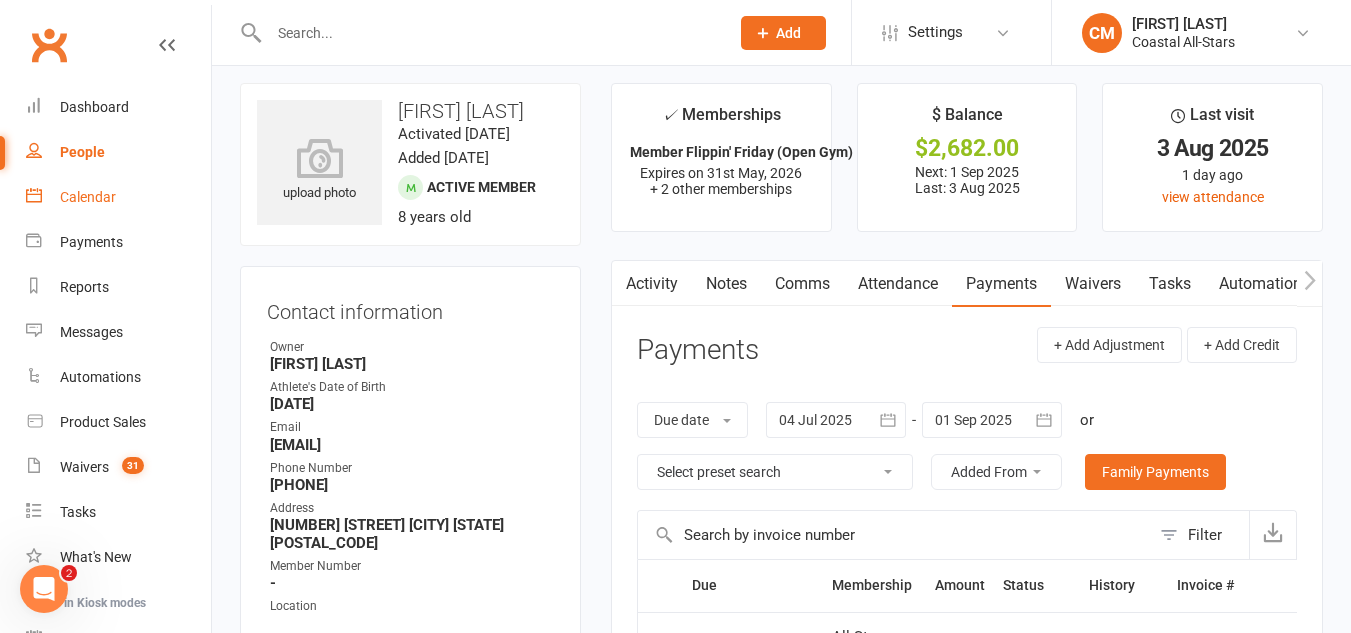 click on "Calendar" at bounding box center [118, 197] 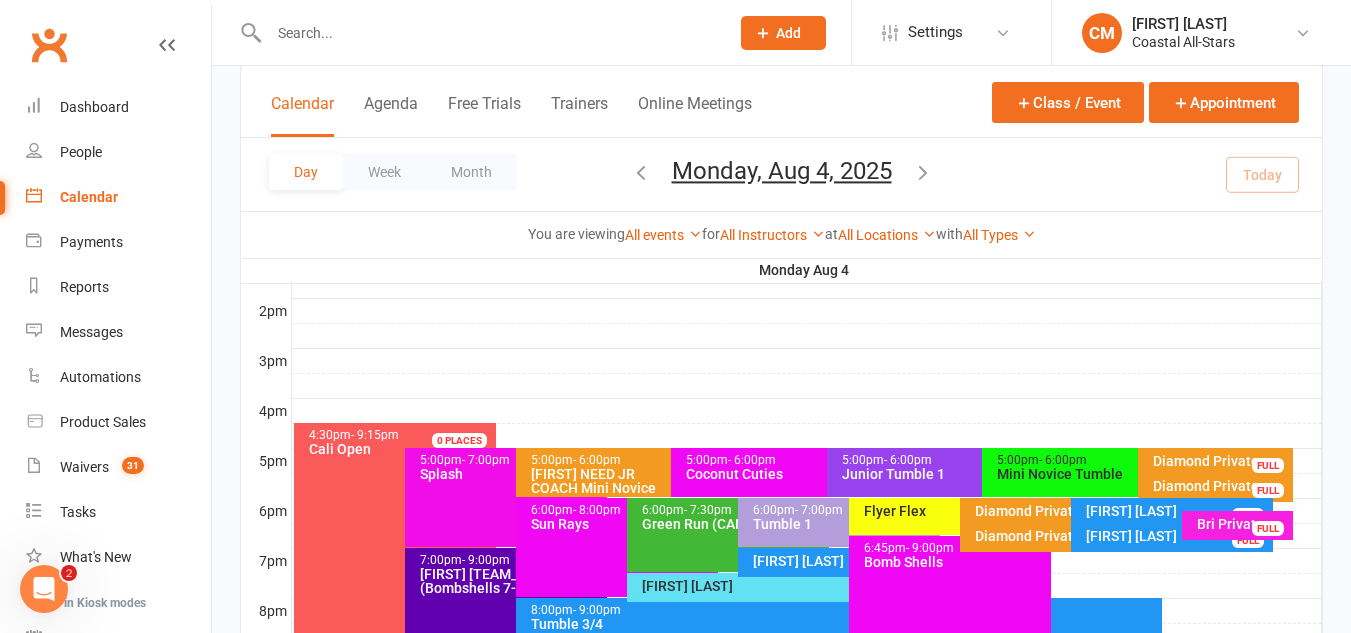 scroll, scrollTop: 809, scrollLeft: 0, axis: vertical 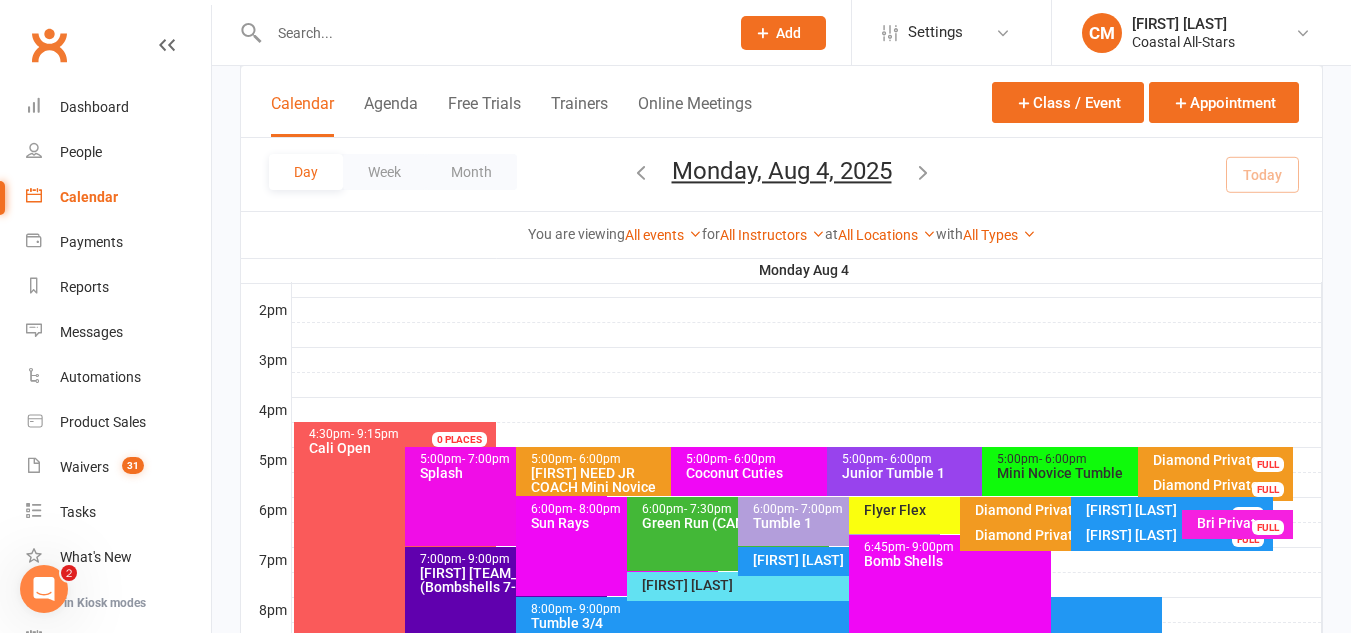 click on "6:00pm  - 8:00pm Sun Rays" at bounding box center [617, 546] 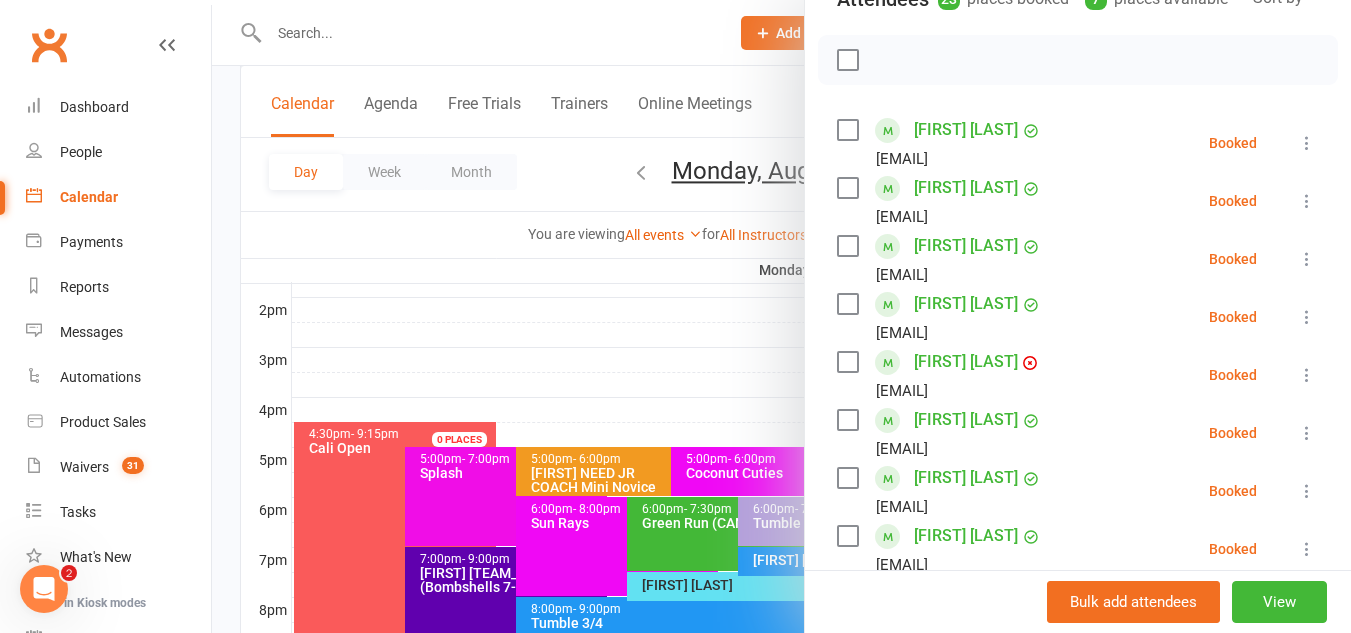 scroll, scrollTop: 290, scrollLeft: 0, axis: vertical 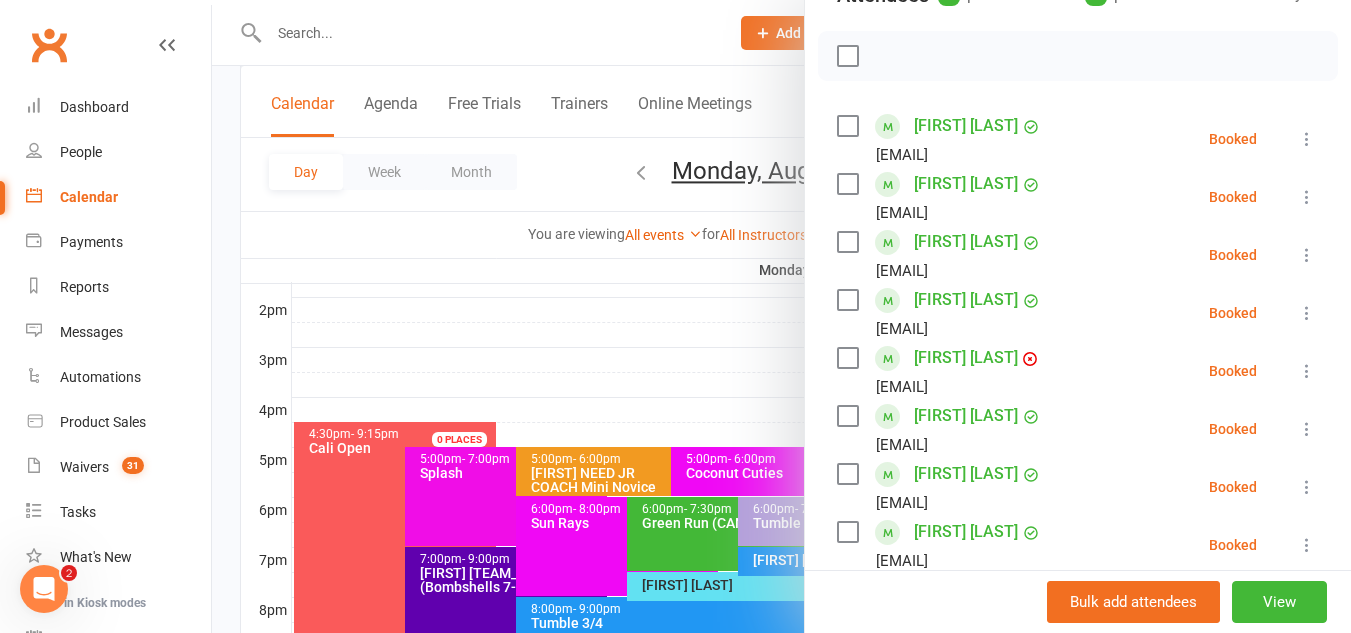 click at bounding box center [781, 316] 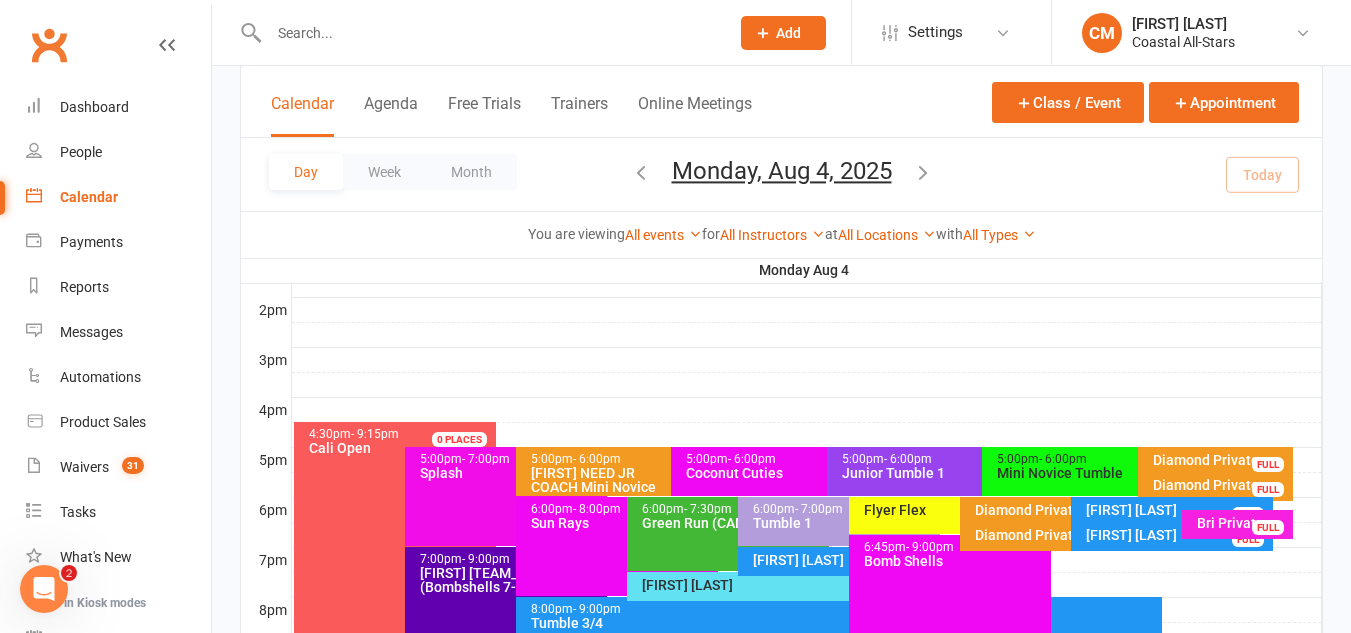 click on "Tumble 1" at bounding box center (844, 523) 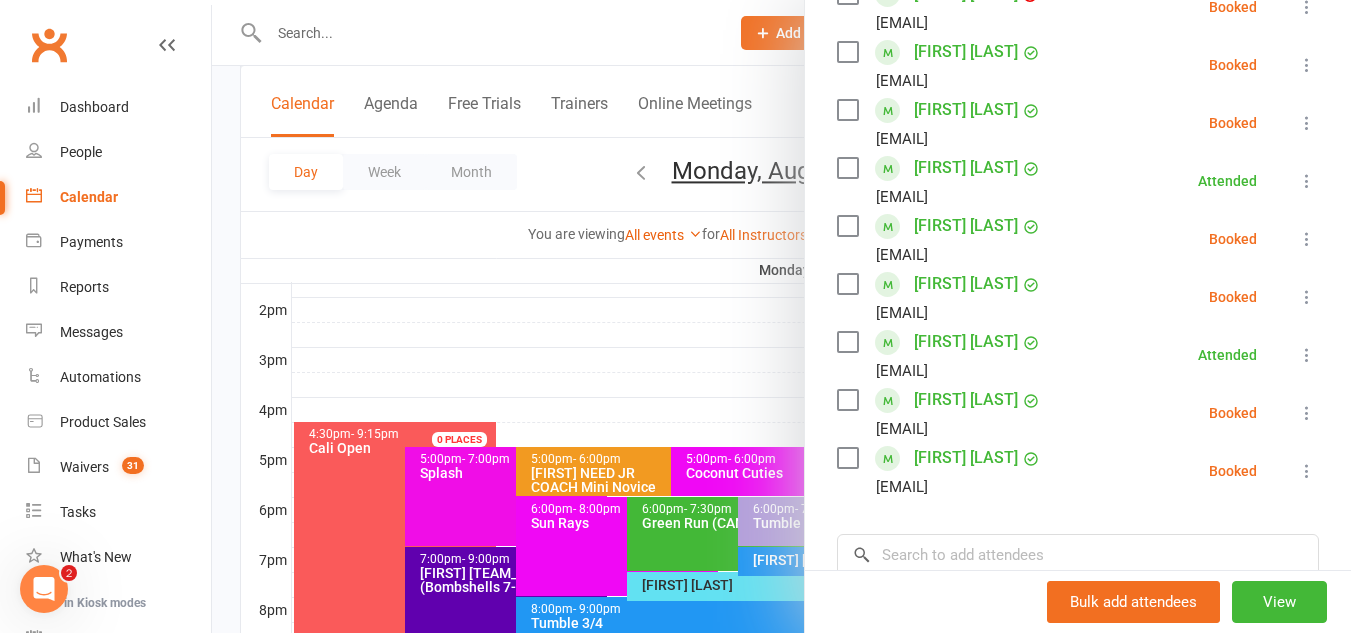 scroll, scrollTop: 511, scrollLeft: 0, axis: vertical 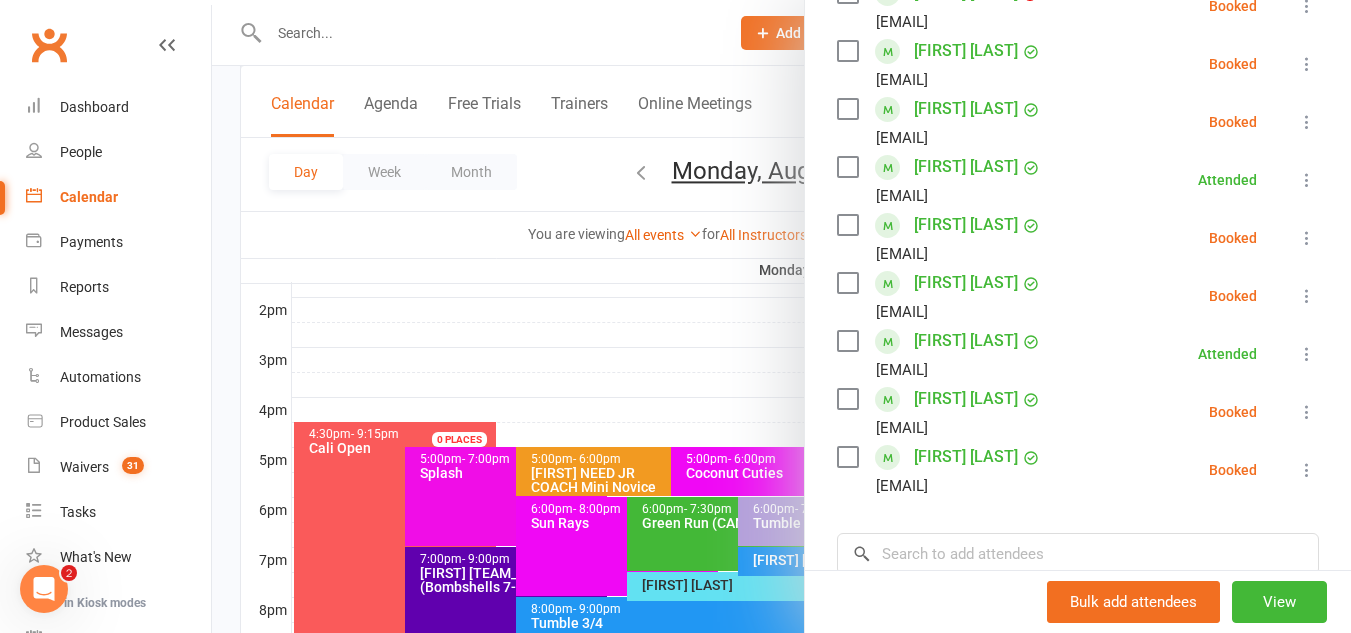 click at bounding box center [1307, 296] 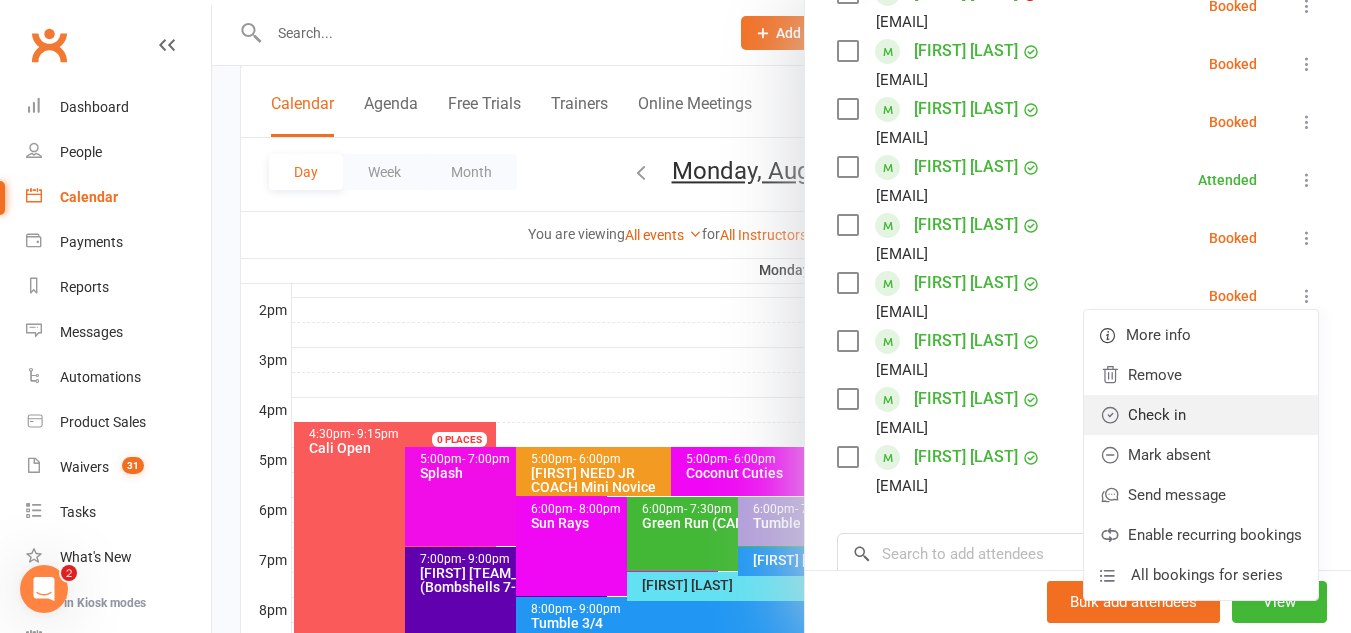 click on "Check in" at bounding box center (1201, 415) 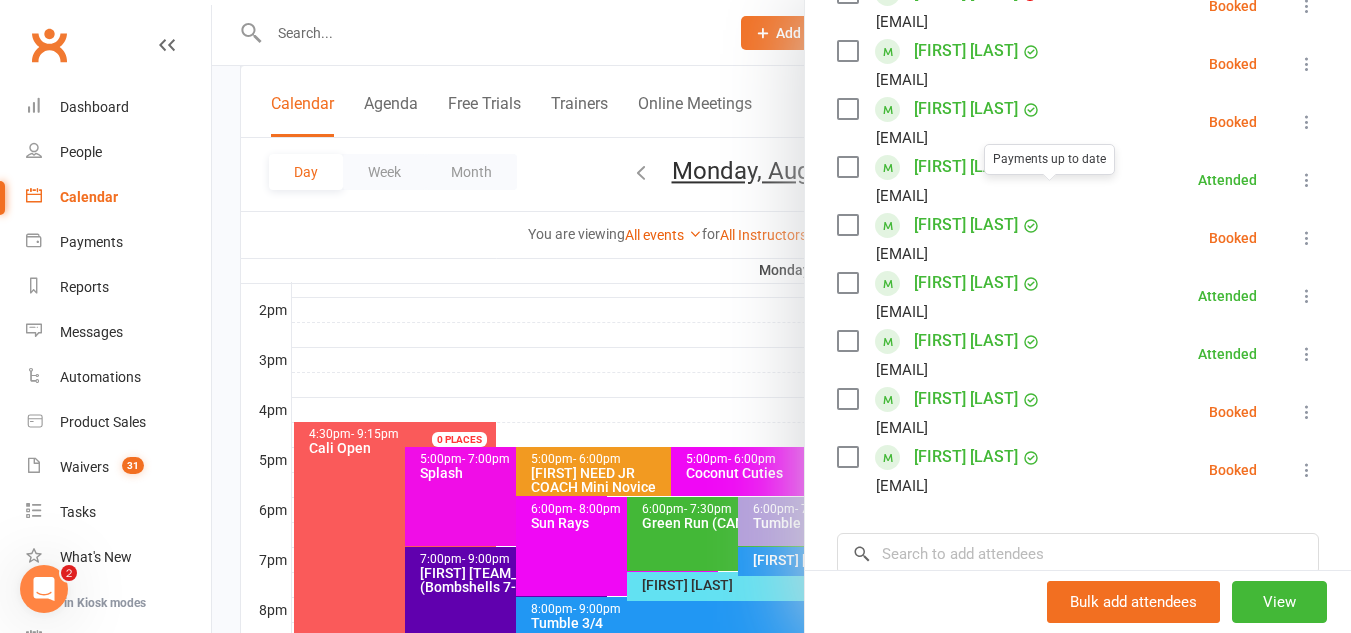 click at bounding box center (781, 316) 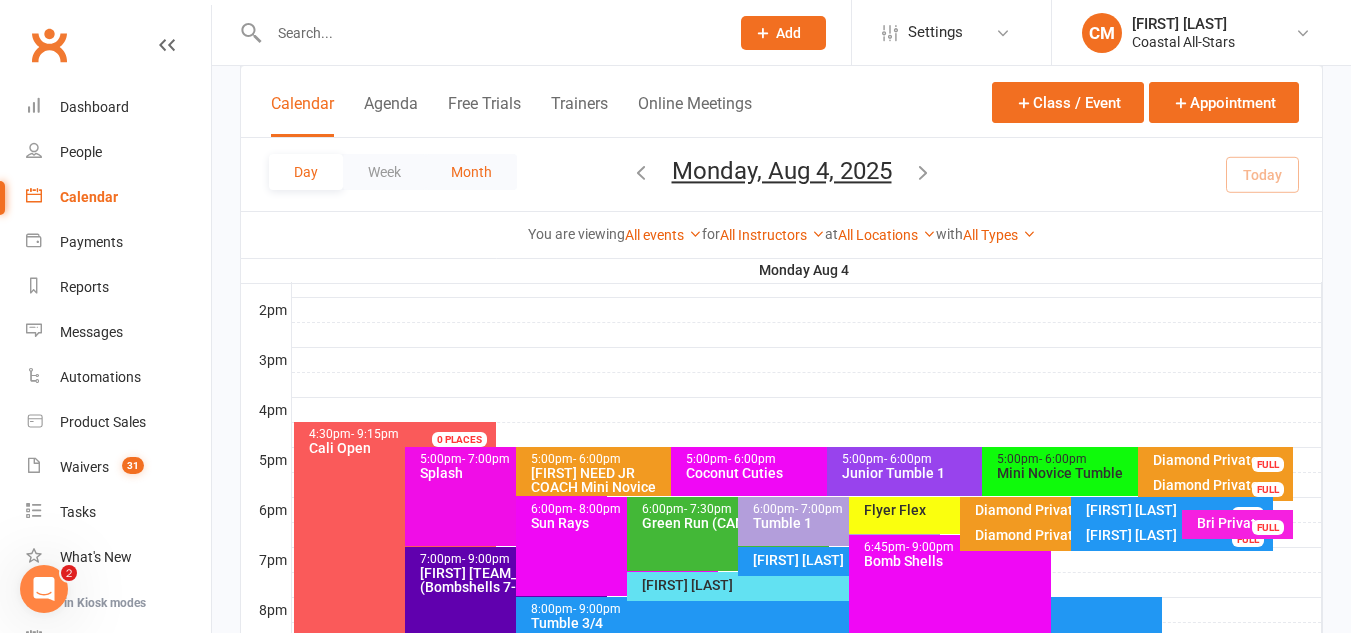 click on "Month" at bounding box center (471, 172) 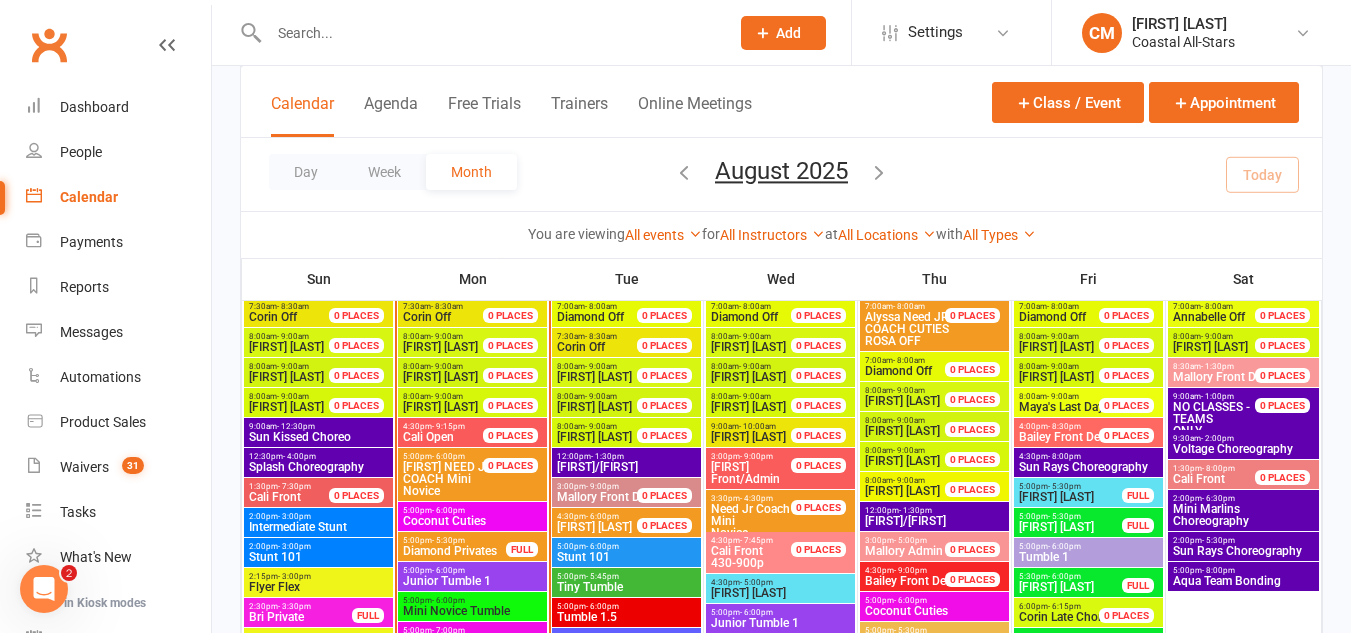 scroll, scrollTop: 991, scrollLeft: 0, axis: vertical 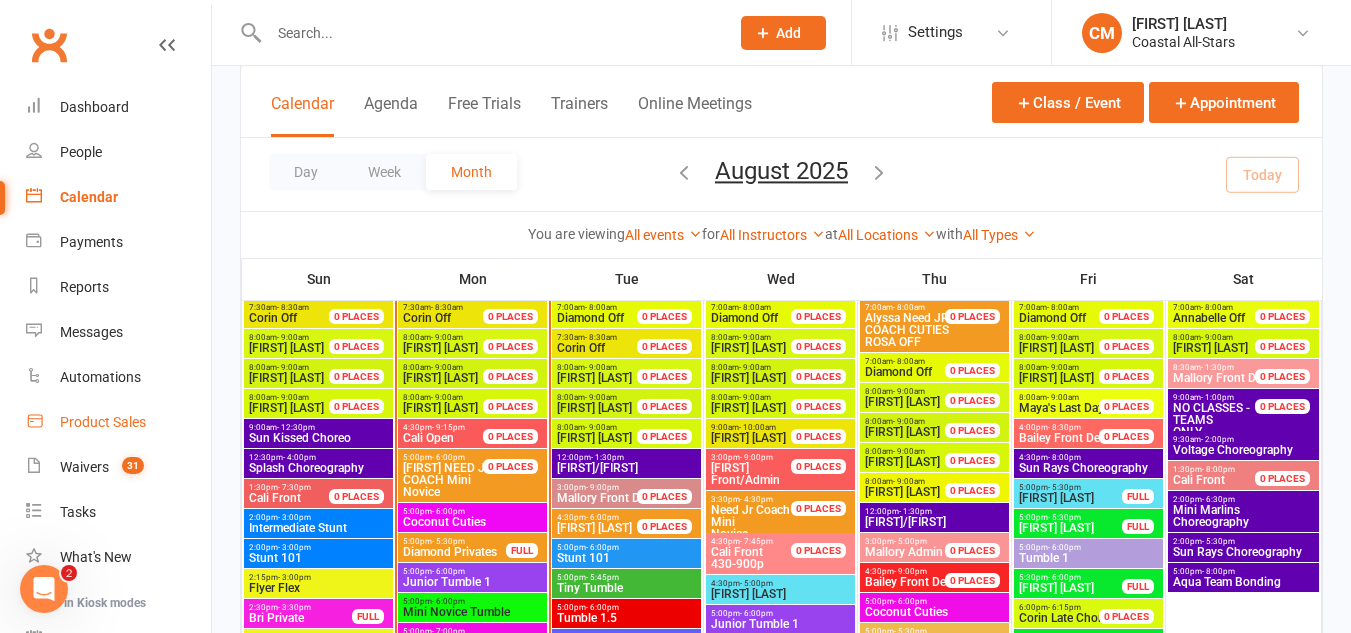 click on "Product Sales" at bounding box center [103, 422] 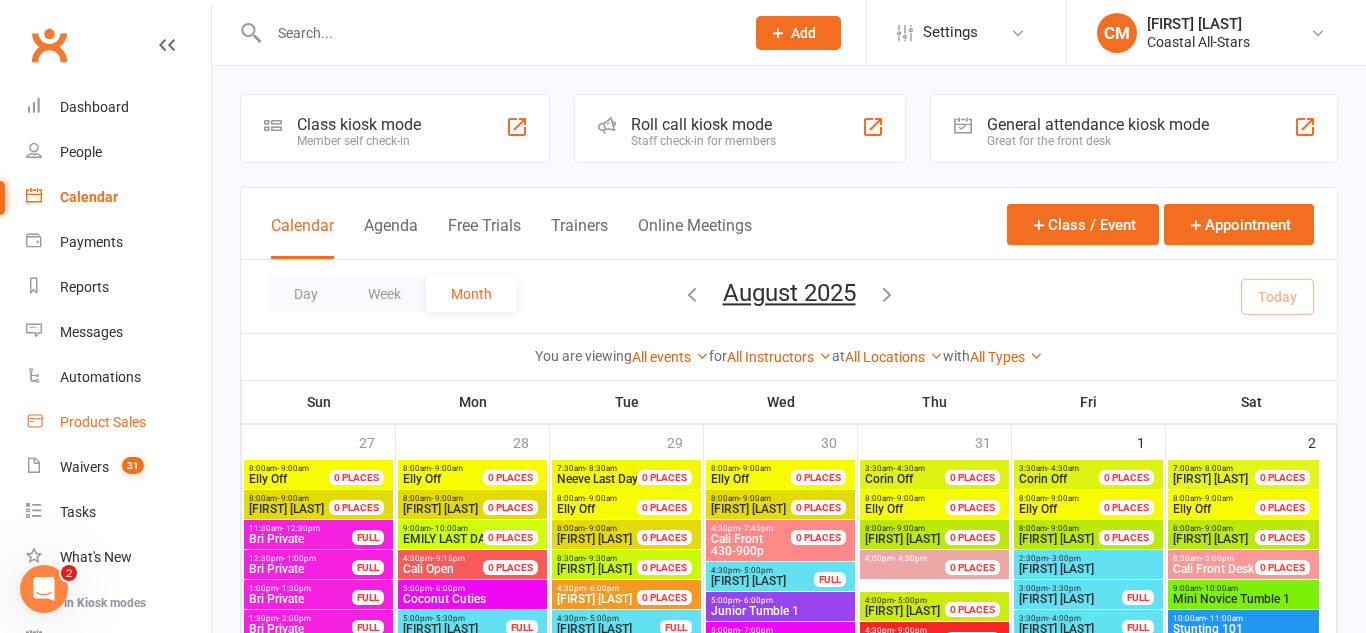 select on "50" 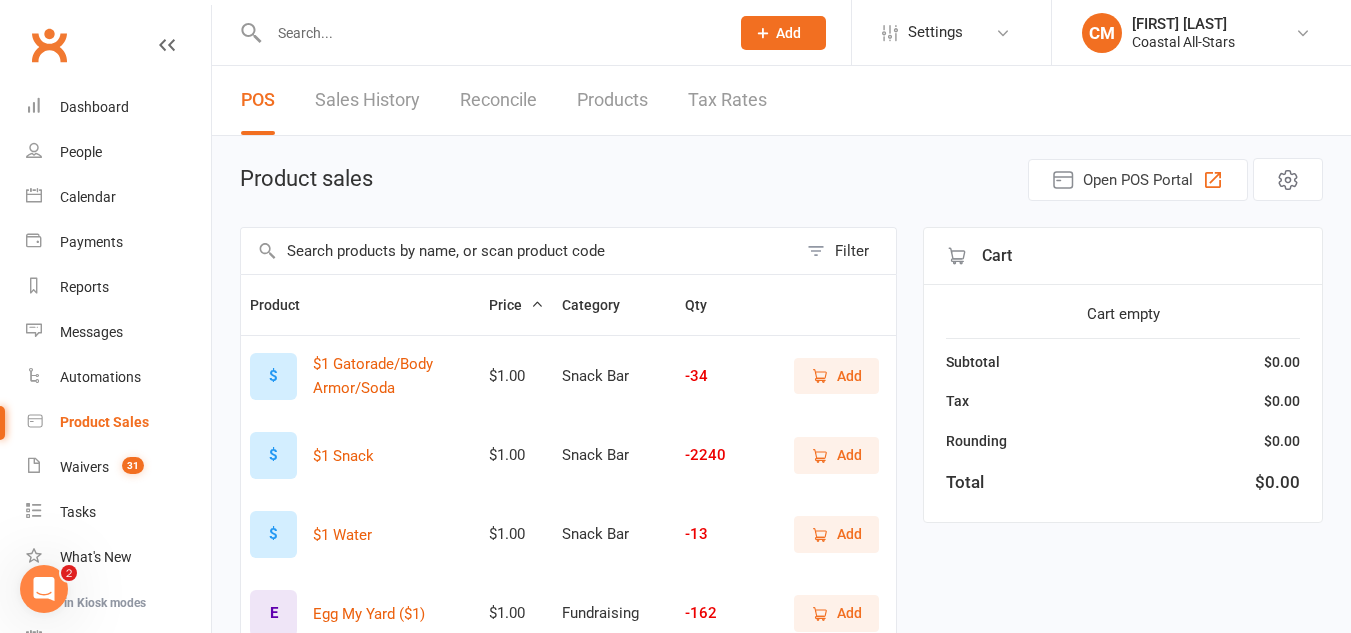 click at bounding box center [519, 251] 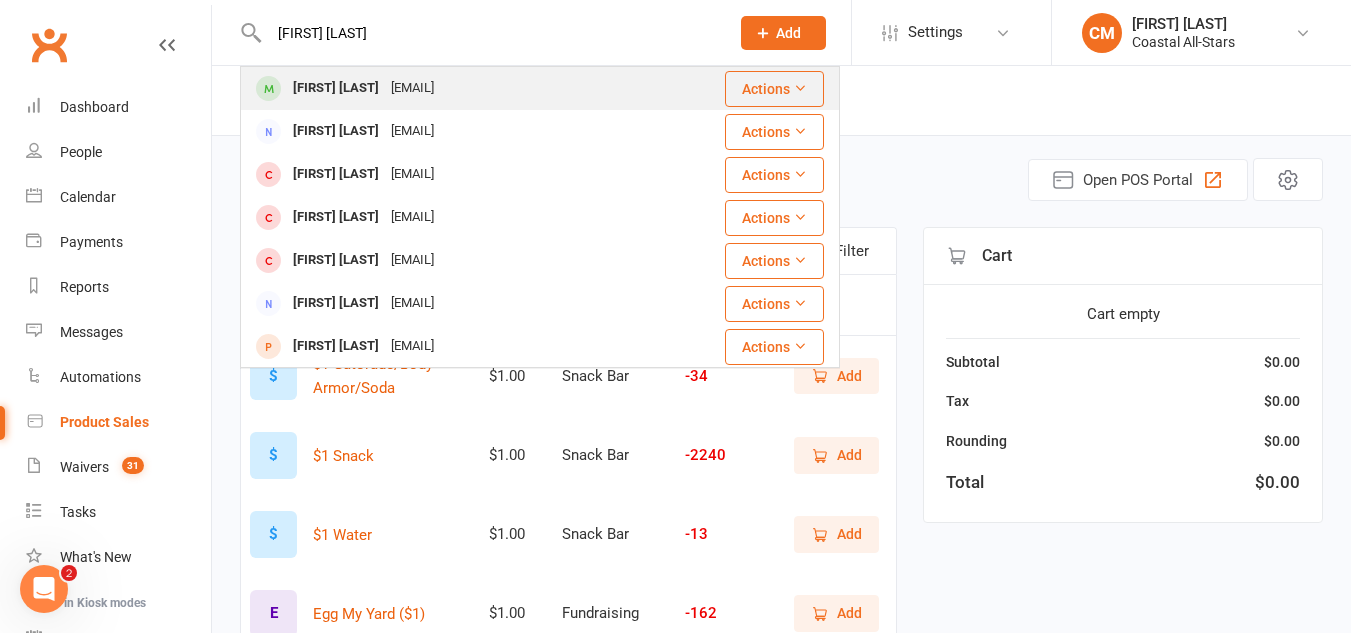 type on "willow zu" 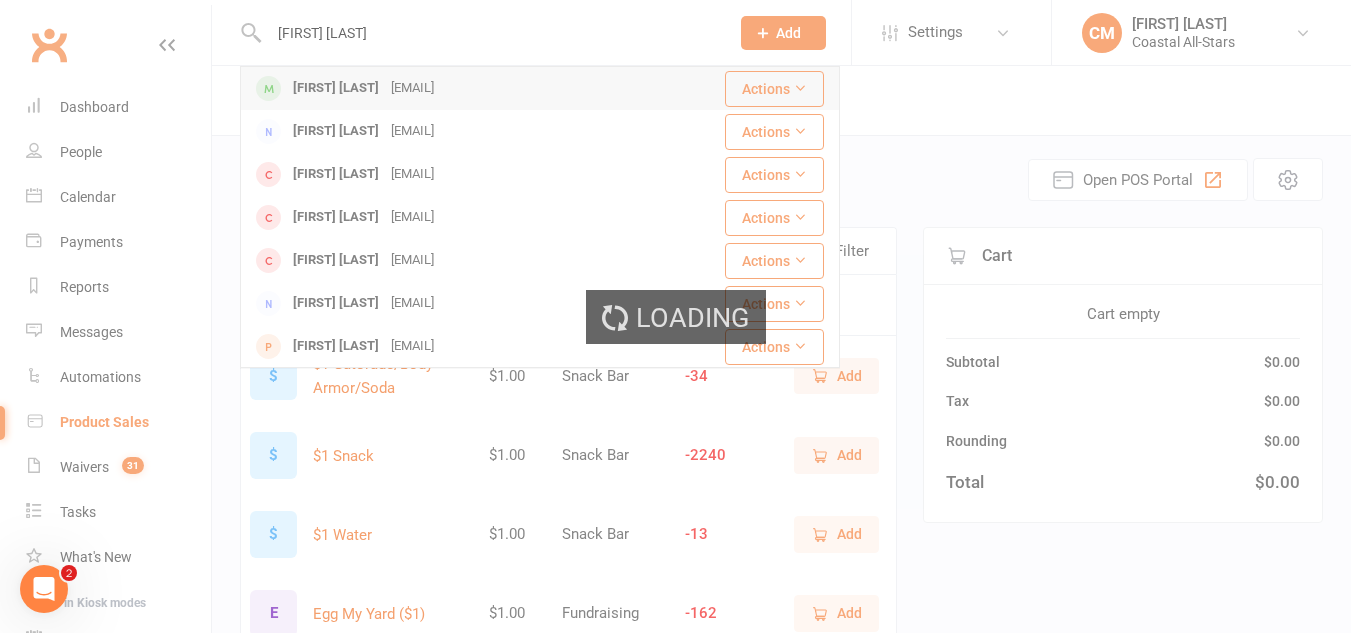 type 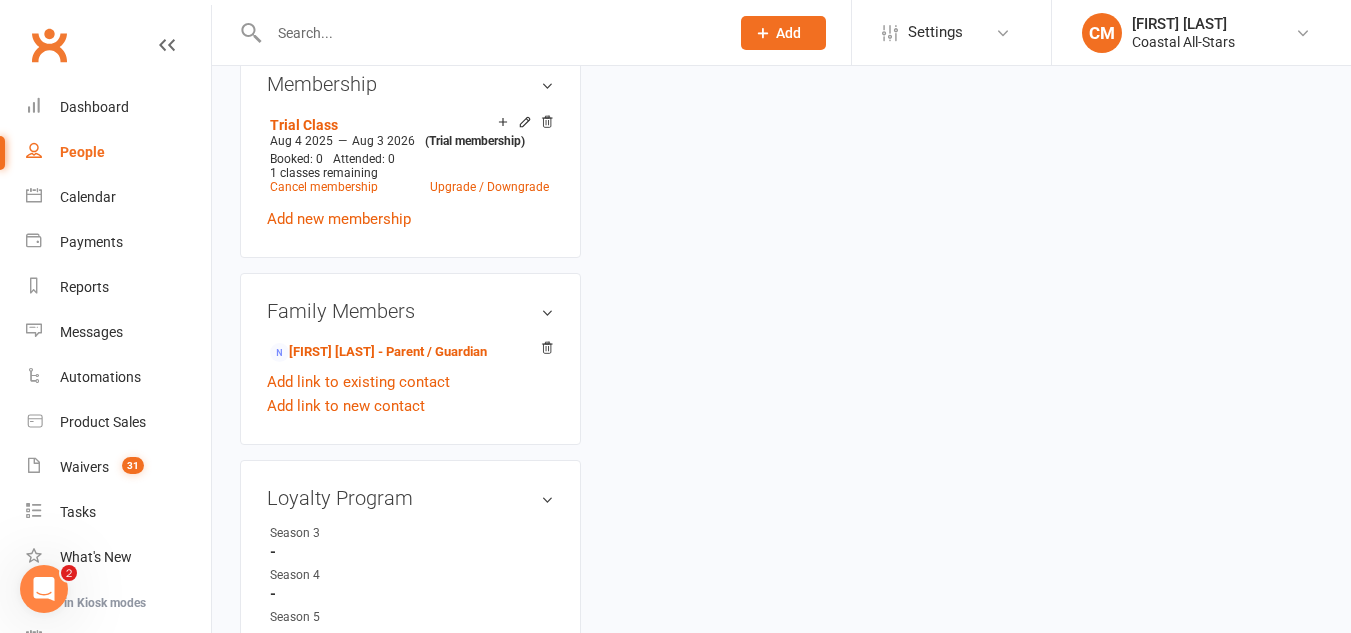 scroll, scrollTop: 878, scrollLeft: 0, axis: vertical 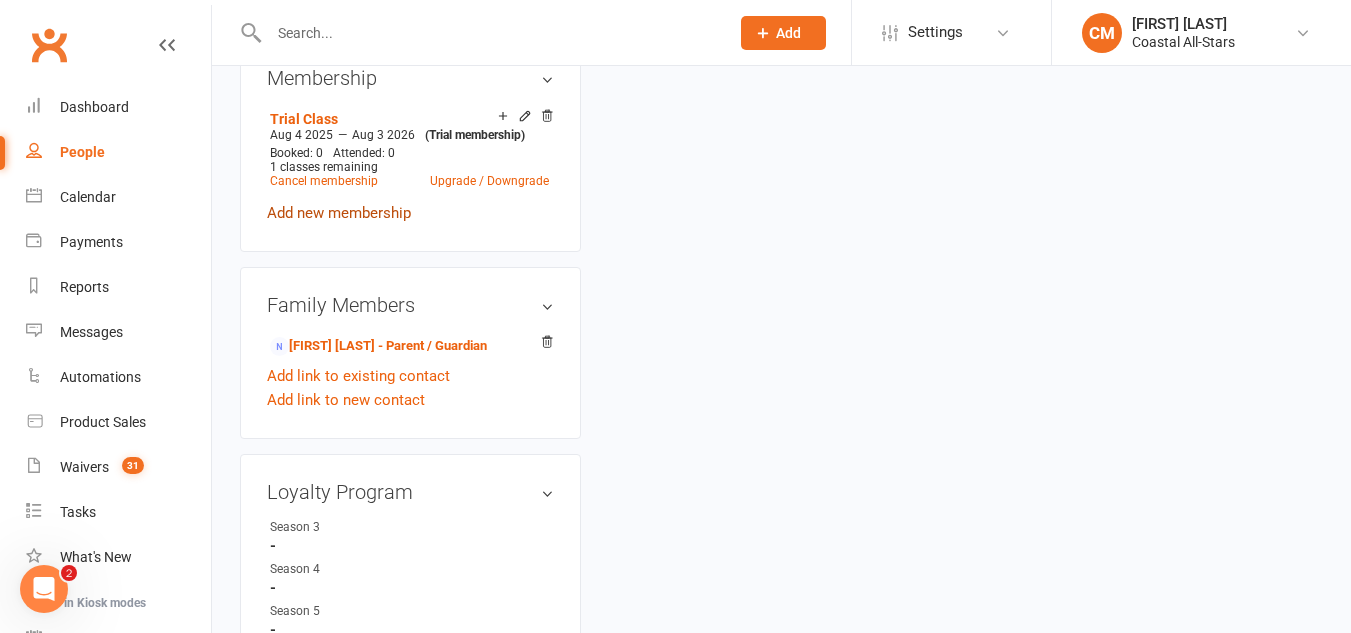 click on "Add new membership" at bounding box center (339, 213) 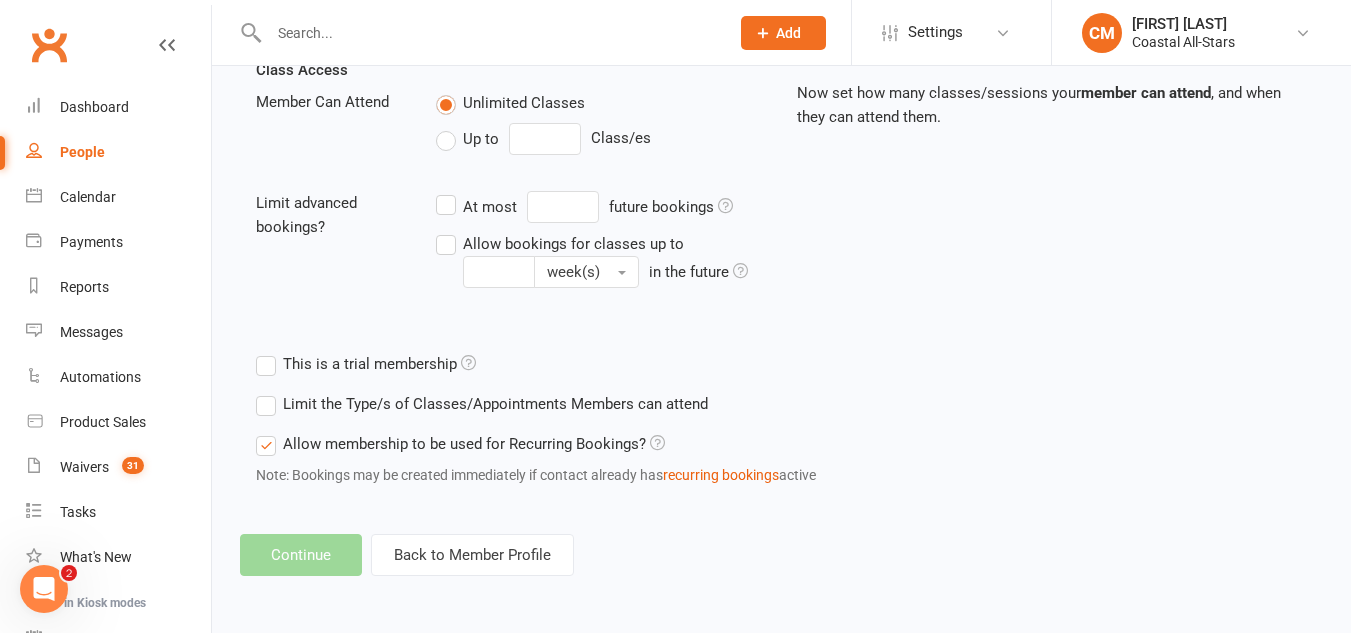 scroll, scrollTop: 0, scrollLeft: 0, axis: both 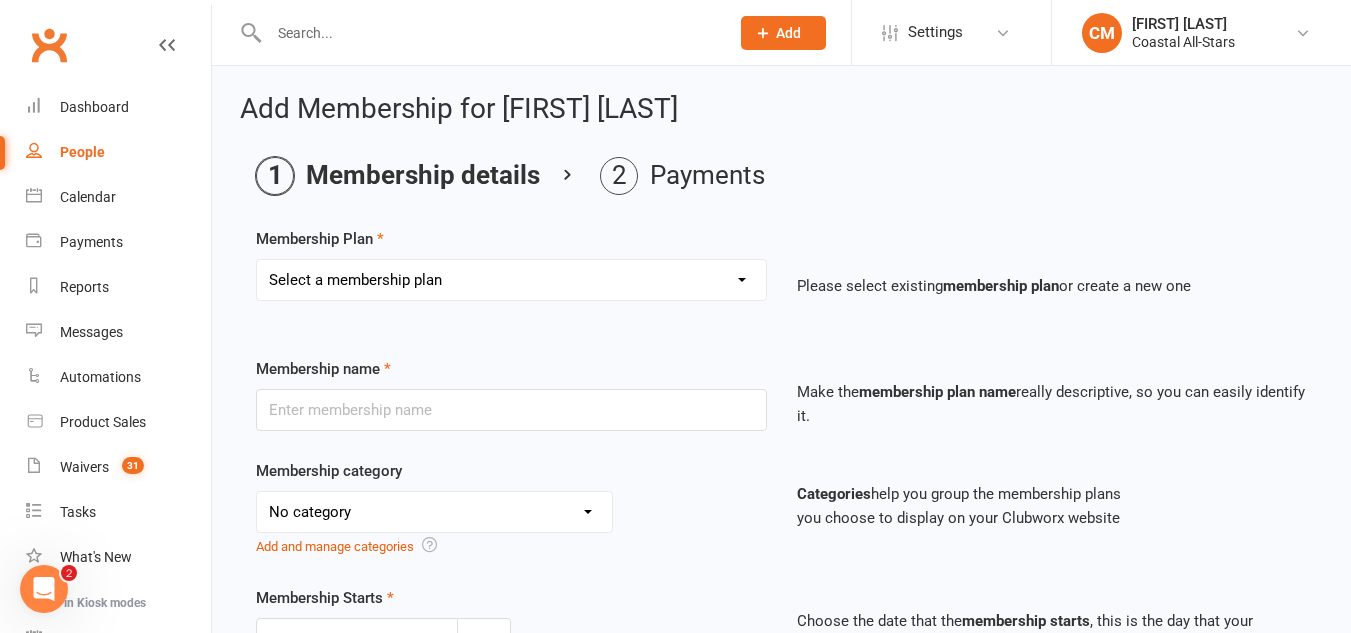 click on "Select a membership plan Create new Membership Plan Trial Class Coastal Membership Fee Annual Registration Evaluations Fitness Class (Drop-In) Flexibility Class (Drop-In) Jump Class (Drop-in) Stunt Class (Drop-In) Stunt Class (4 Pack) Tiny Tumble (Drop-In) Tumble (Drop-In) Weekly Tumble Monthly Tumble Tiny Tumble Flippin' Friday (Open Gym) TEAM Member Tumble (Drop-In) TEAM Member Flexibility Class TEAM Mandatory Flexibility Class TEAM Member Fitness Class TEAM Member Group Stunt Class (Drop-In) TEAM Member Group Stunt Class (4 Pack) TEAM Member Group Stunt Class (8 Pack) TEAM Member Jump Class (Drop-In) Partner Stunt Class (8 Pack) TEAM Member Weekly Tumble TEAM Member Monthly Tumble Team Member Any 3 Classes Member Flippin' Friday (Open Gym) Annual Private Membership Walkover Tumbling Clinic Summer Camp (Day Pass) Summer Camp (3-day Pass) Summer Camp (5-day Pass) Pay in Full - Tiny Tiny Tuition Tiny Tuition (1yr Loyalty) Tiny Tuition (2yr Loyalty) Tiny Comp, Choreo, Music, & Travel Fees Novice Tuition Pearls" at bounding box center (511, 280) 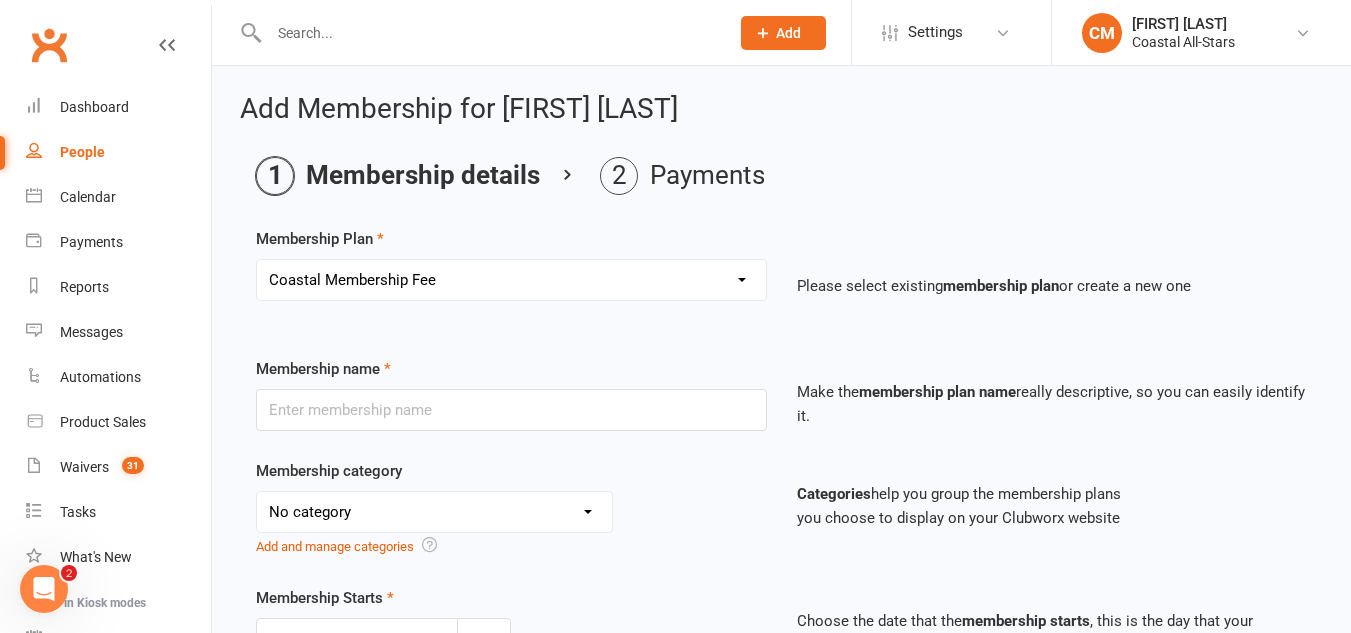 click on "Select a membership plan Create new Membership Plan Trial Class Coastal Membership Fee Annual Registration Evaluations Fitness Class (Drop-In) Flexibility Class (Drop-In) Jump Class (Drop-in) Stunt Class (Drop-In) Stunt Class (4 Pack) Tiny Tumble (Drop-In) Tumble (Drop-In) Weekly Tumble Monthly Tumble Tiny Tumble Flippin' Friday (Open Gym) TEAM Member Tumble (Drop-In) TEAM Member Flexibility Class TEAM Mandatory Flexibility Class TEAM Member Fitness Class TEAM Member Group Stunt Class (Drop-In) TEAM Member Group Stunt Class (4 Pack) TEAM Member Group Stunt Class (8 Pack) TEAM Member Jump Class (Drop-In) Partner Stunt Class (8 Pack) TEAM Member Weekly Tumble TEAM Member Monthly Tumble Team Member Any 3 Classes Member Flippin' Friday (Open Gym) Annual Private Membership Walkover Tumbling Clinic Summer Camp (Day Pass) Summer Camp (3-day Pass) Summer Camp (5-day Pass) Pay in Full - Tiny Tiny Tuition Tiny Tuition (1yr Loyalty) Tiny Tuition (2yr Loyalty) Tiny Comp, Choreo, Music, & Travel Fees Novice Tuition Pearls" at bounding box center (511, 280) 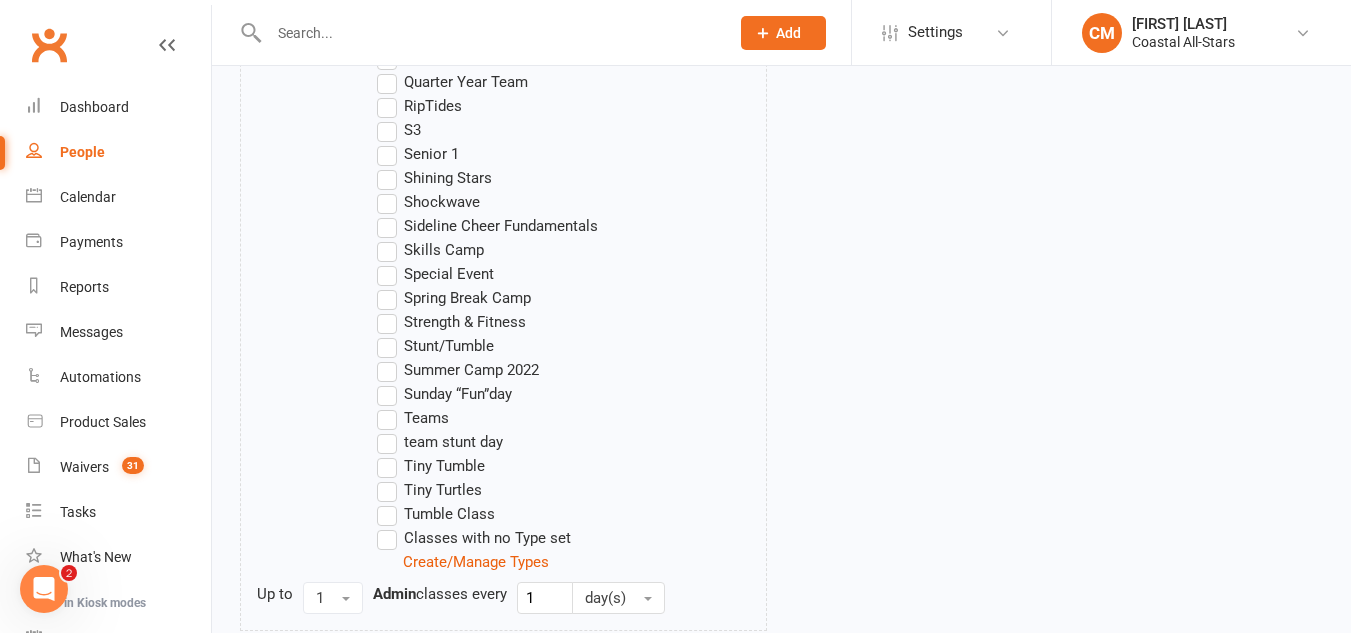 scroll, scrollTop: 1961, scrollLeft: 0, axis: vertical 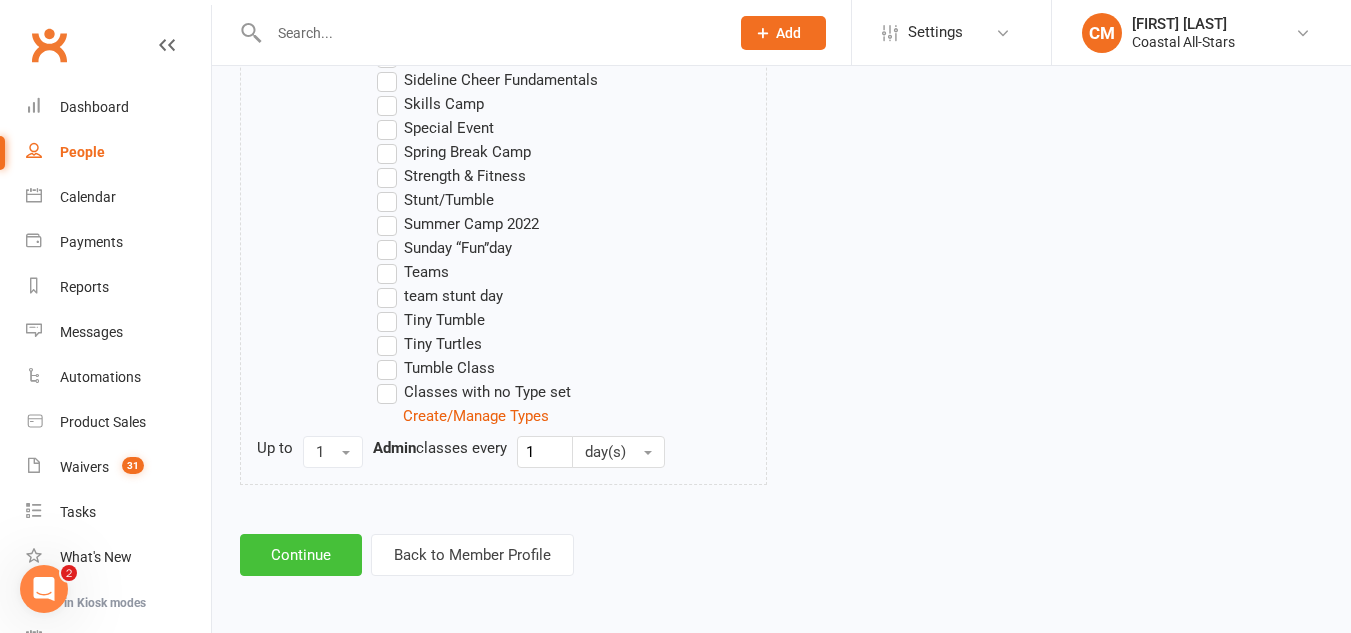 click on "Continue" at bounding box center (301, 555) 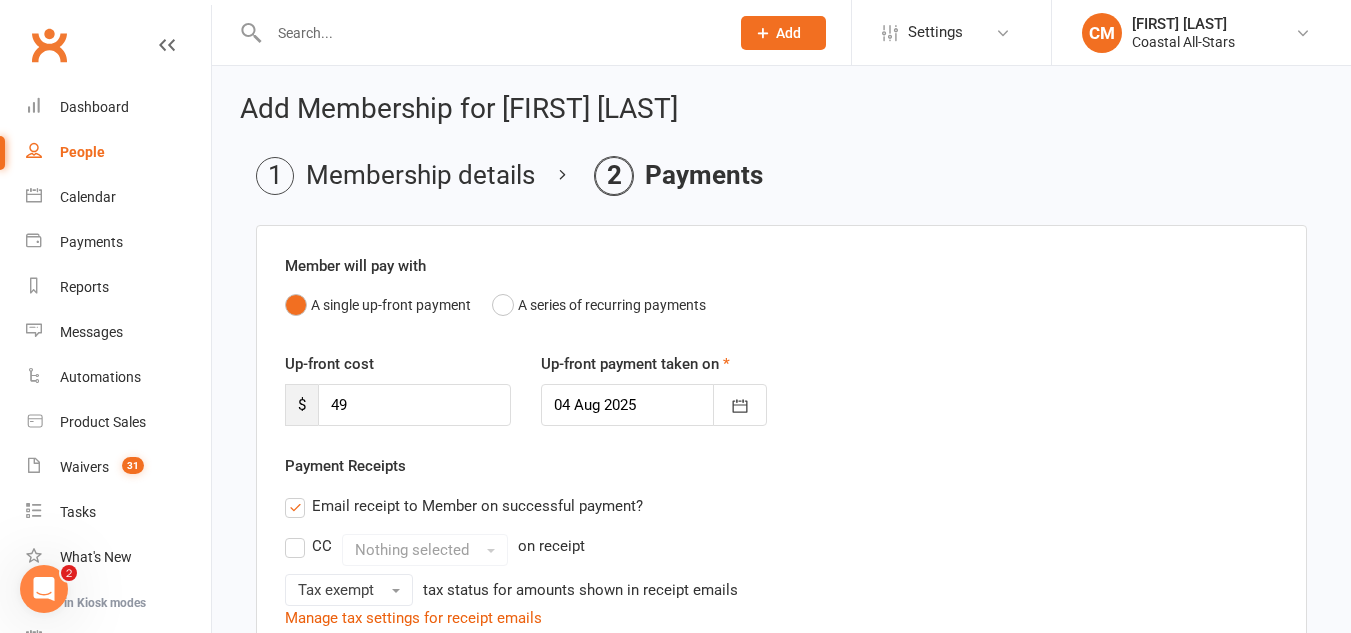 scroll, scrollTop: 616, scrollLeft: 0, axis: vertical 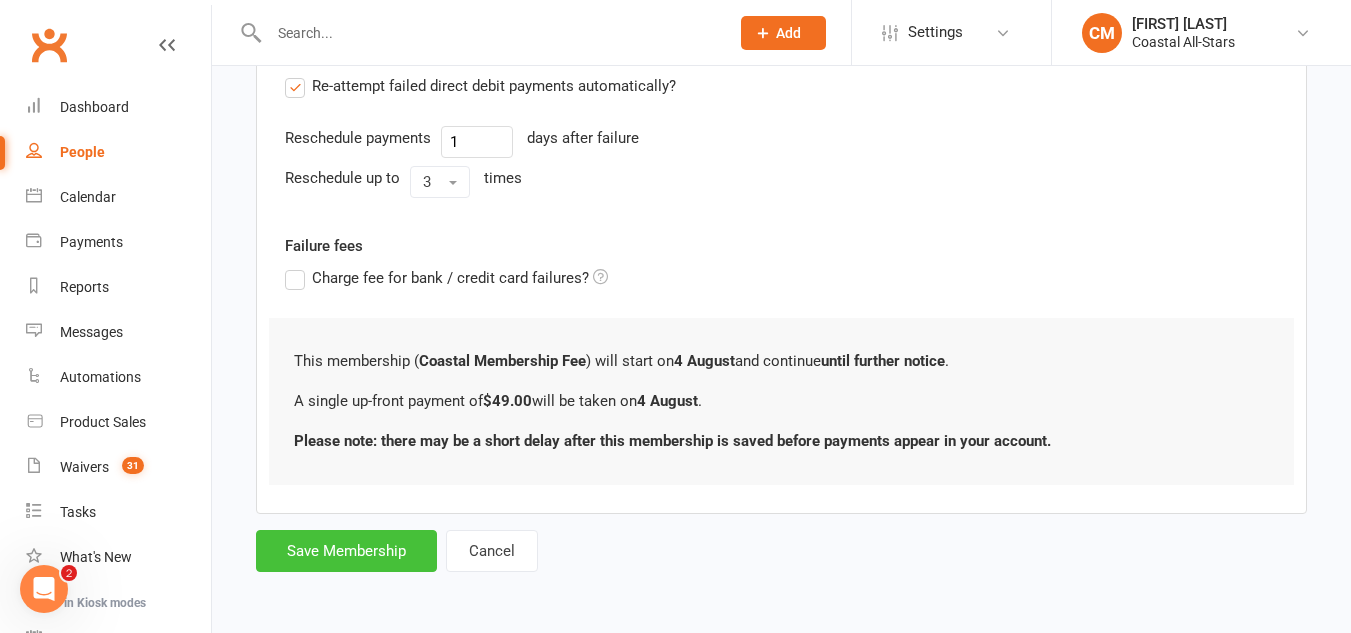 click on "Save Membership" at bounding box center (346, 551) 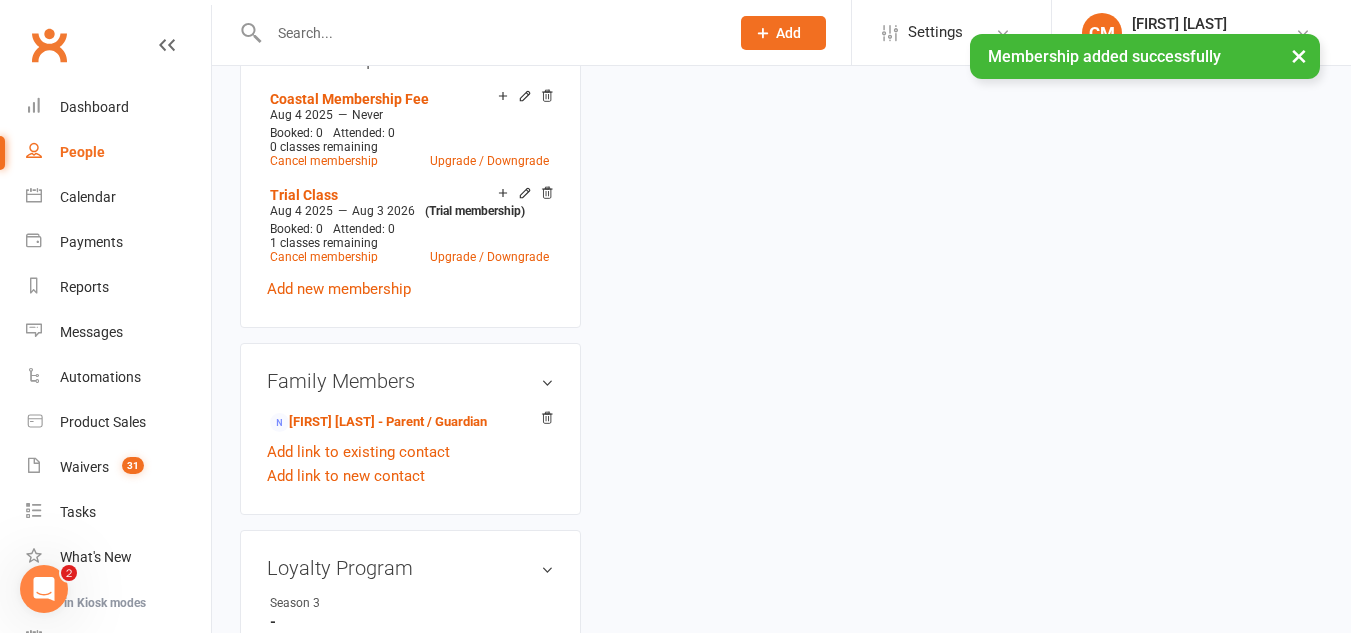 scroll, scrollTop: 899, scrollLeft: 0, axis: vertical 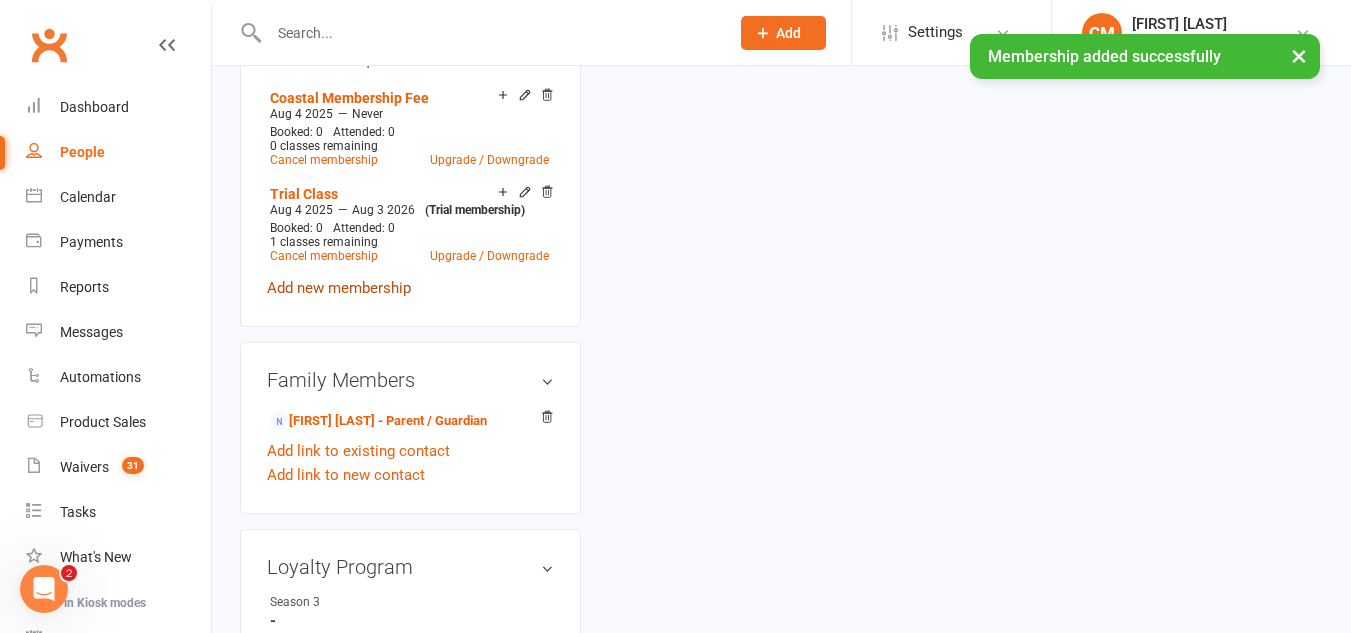 click on "Add new membership" at bounding box center [339, 288] 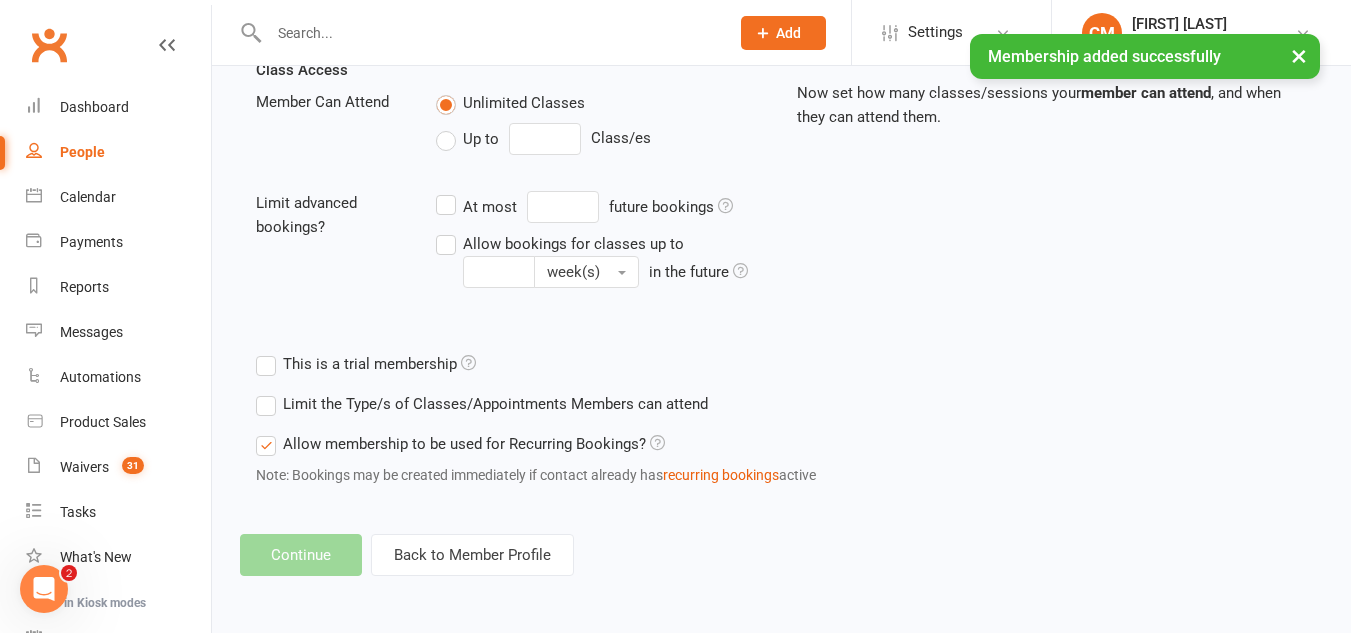 scroll, scrollTop: 0, scrollLeft: 0, axis: both 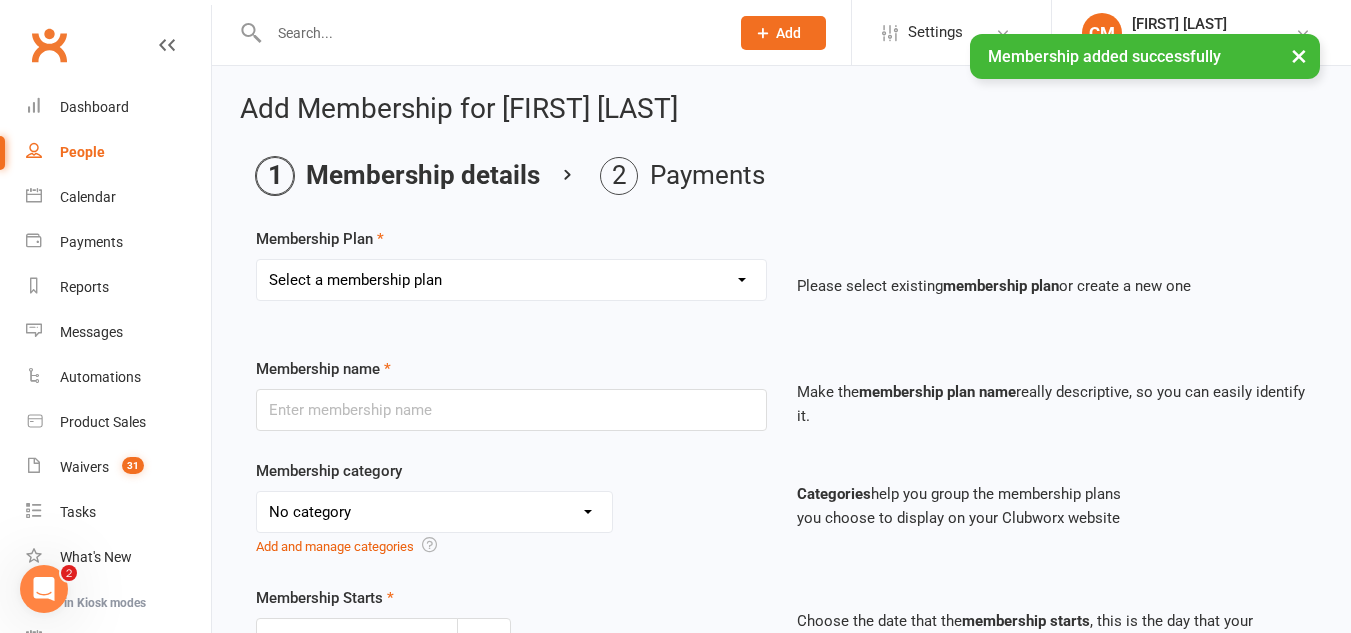 click on "Select a membership plan Create new Membership Plan Trial Class Coastal Membership Fee Annual Registration Evaluations Fitness Class (Drop-In) Flexibility Class (Drop-In) Jump Class (Drop-in) Stunt Class (Drop-In) Stunt Class (4 Pack) Tiny Tumble (Drop-In) Tumble (Drop-In) Weekly Tumble Monthly Tumble Tiny Tumble Flippin' Friday (Open Gym) TEAM Member Tumble (Drop-In) TEAM Member Flexibility Class TEAM Mandatory Flexibility Class TEAM Member Fitness Class TEAM Member Group Stunt Class (Drop-In) TEAM Member Group Stunt Class (4 Pack) TEAM Member Group Stunt Class (8 Pack) TEAM Member Jump Class (Drop-In) Partner Stunt Class (8 Pack) TEAM Member Weekly Tumble TEAM Member Monthly Tumble Team Member Any 3 Classes Member Flippin' Friday (Open Gym) Annual Private Membership Walkover Tumbling Clinic Summer Camp (Day Pass) Summer Camp (3-day Pass) Summer Camp (5-day Pass) Pay in Full - Tiny Tiny Tuition Tiny Tuition (1yr Loyalty) Tiny Tuition (2yr Loyalty) Tiny Comp, Choreo, Music, & Travel Fees Novice Tuition Pearls" at bounding box center [511, 280] 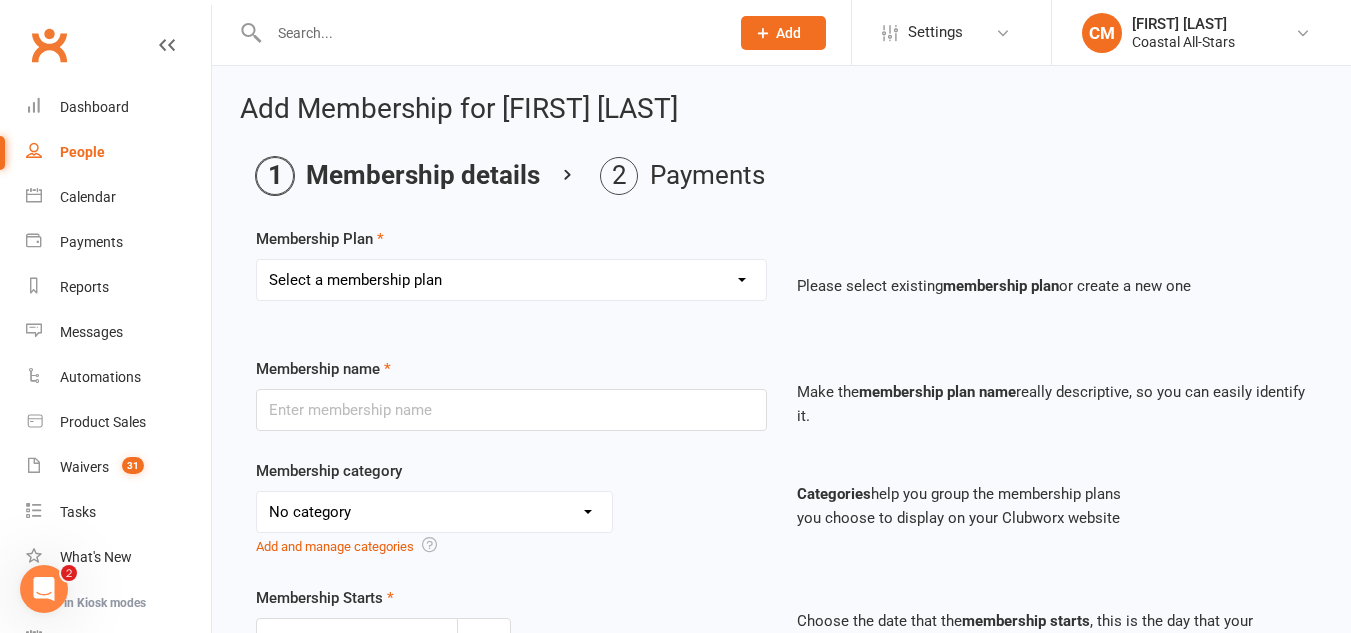 select on "12" 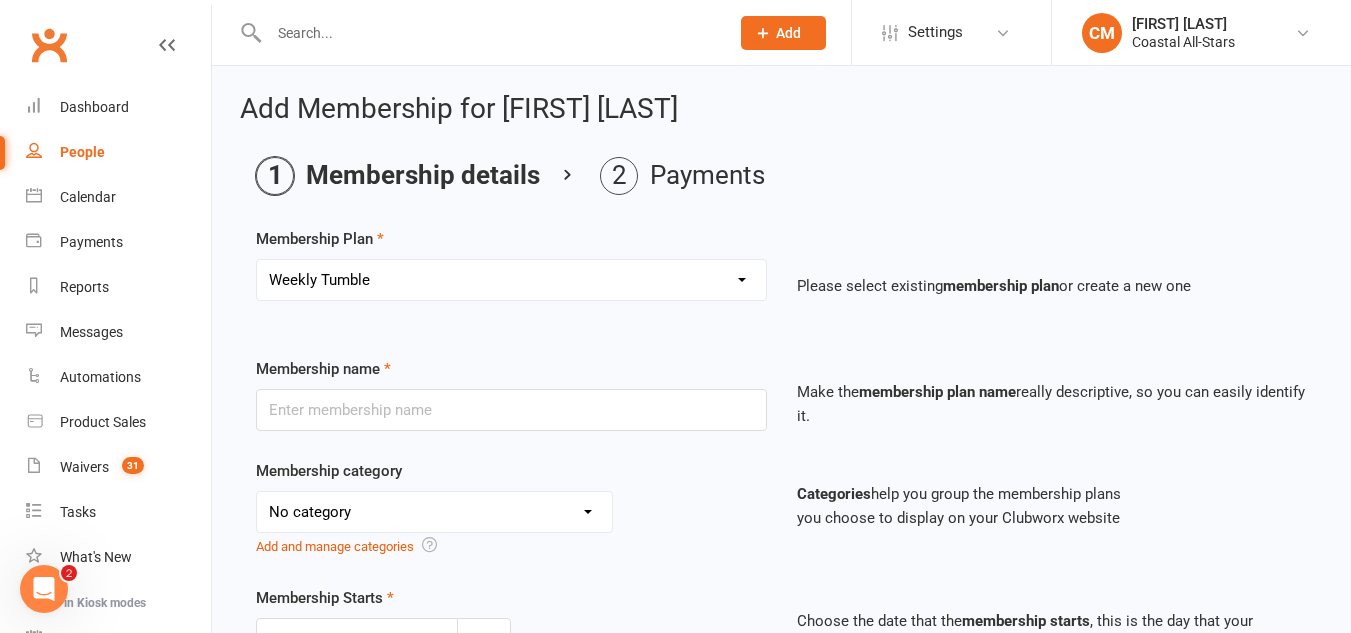 click on "Select a membership plan Create new Membership Plan Trial Class Coastal Membership Fee Annual Registration Evaluations Fitness Class (Drop-In) Flexibility Class (Drop-In) Jump Class (Drop-in) Stunt Class (Drop-In) Stunt Class (4 Pack) Tiny Tumble (Drop-In) Tumble (Drop-In) Weekly Tumble Monthly Tumble Tiny Tumble Flippin' Friday (Open Gym) TEAM Member Tumble (Drop-In) TEAM Member Flexibility Class TEAM Mandatory Flexibility Class TEAM Member Fitness Class TEAM Member Group Stunt Class (Drop-In) TEAM Member Group Stunt Class (4 Pack) TEAM Member Group Stunt Class (8 Pack) TEAM Member Jump Class (Drop-In) Partner Stunt Class (8 Pack) TEAM Member Weekly Tumble TEAM Member Monthly Tumble Team Member Any 3 Classes Member Flippin' Friday (Open Gym) Annual Private Membership Walkover Tumbling Clinic Summer Camp (Day Pass) Summer Camp (3-day Pass) Summer Camp (5-day Pass) Pay in Full - Tiny Tiny Tuition Tiny Tuition (1yr Loyalty) Tiny Tuition (2yr Loyalty) Tiny Comp, Choreo, Music, & Travel Fees Novice Tuition Pearls" at bounding box center (511, 280) 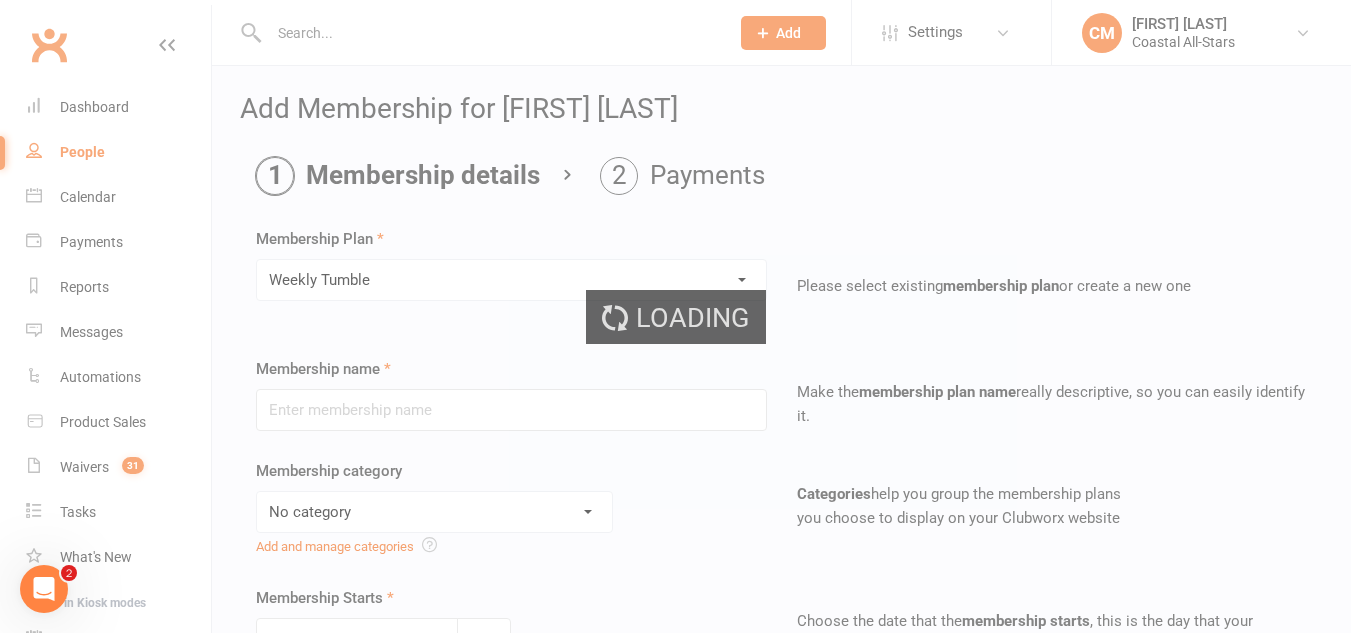 type on "Weekly Tumble" 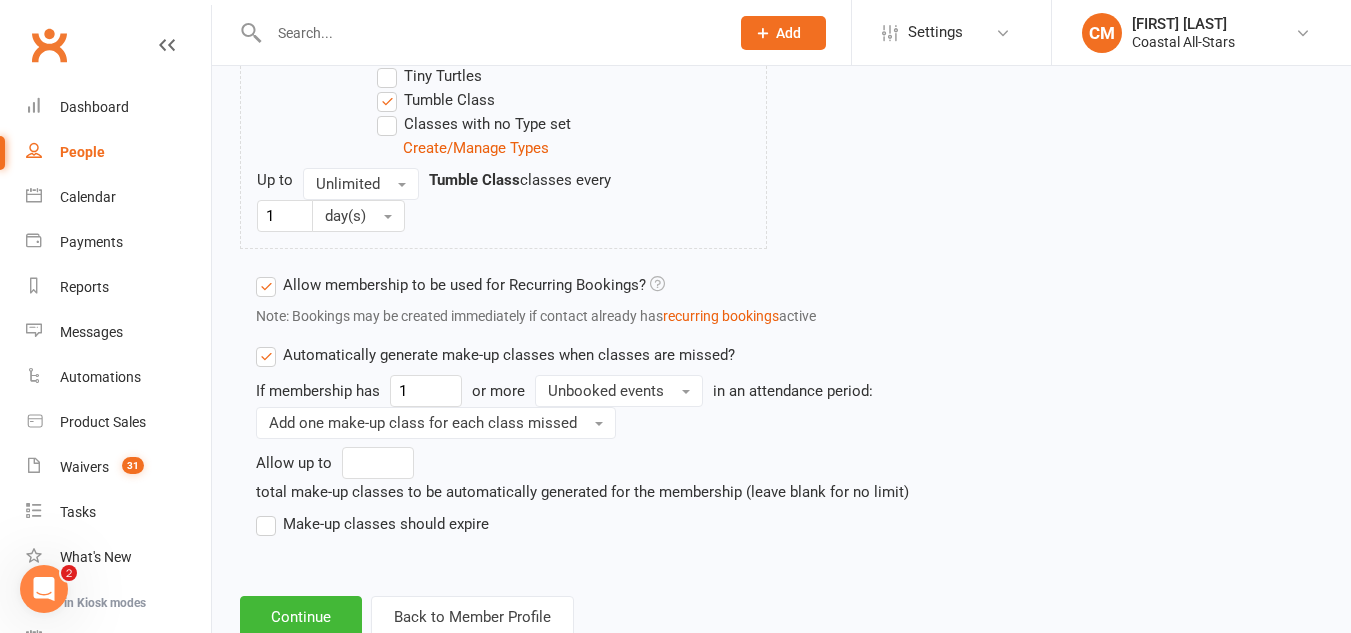scroll, scrollTop: 2292, scrollLeft: 0, axis: vertical 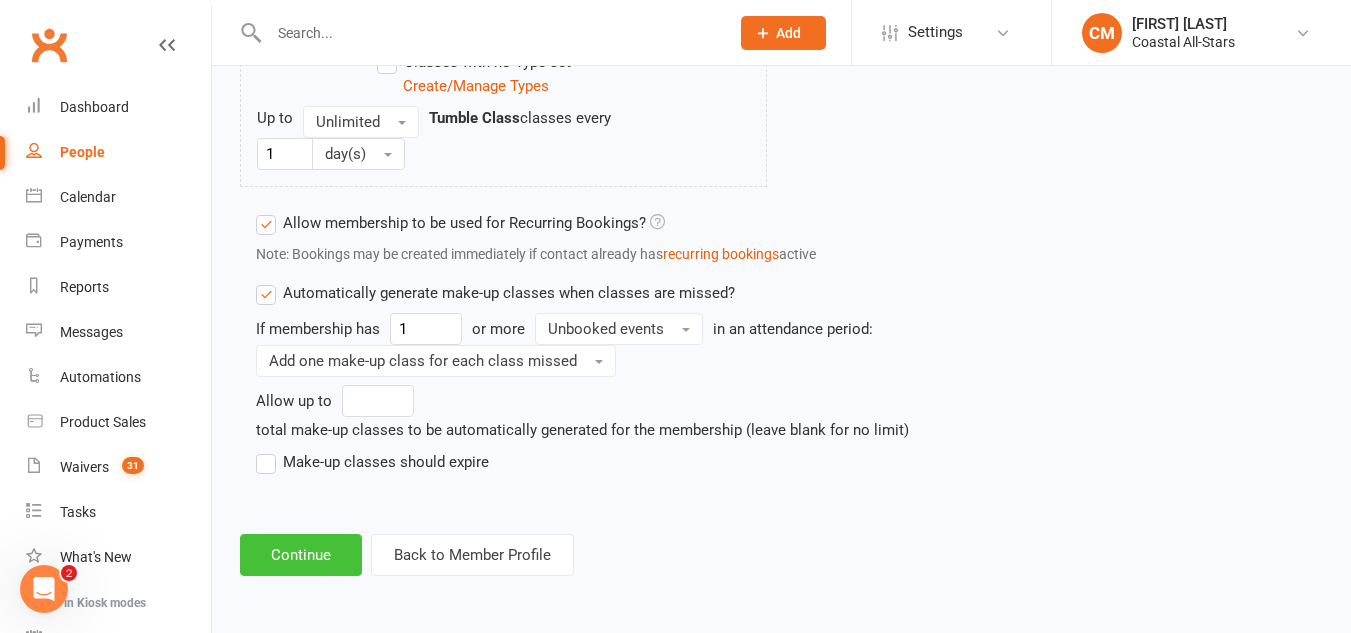 click on "Continue" at bounding box center [301, 555] 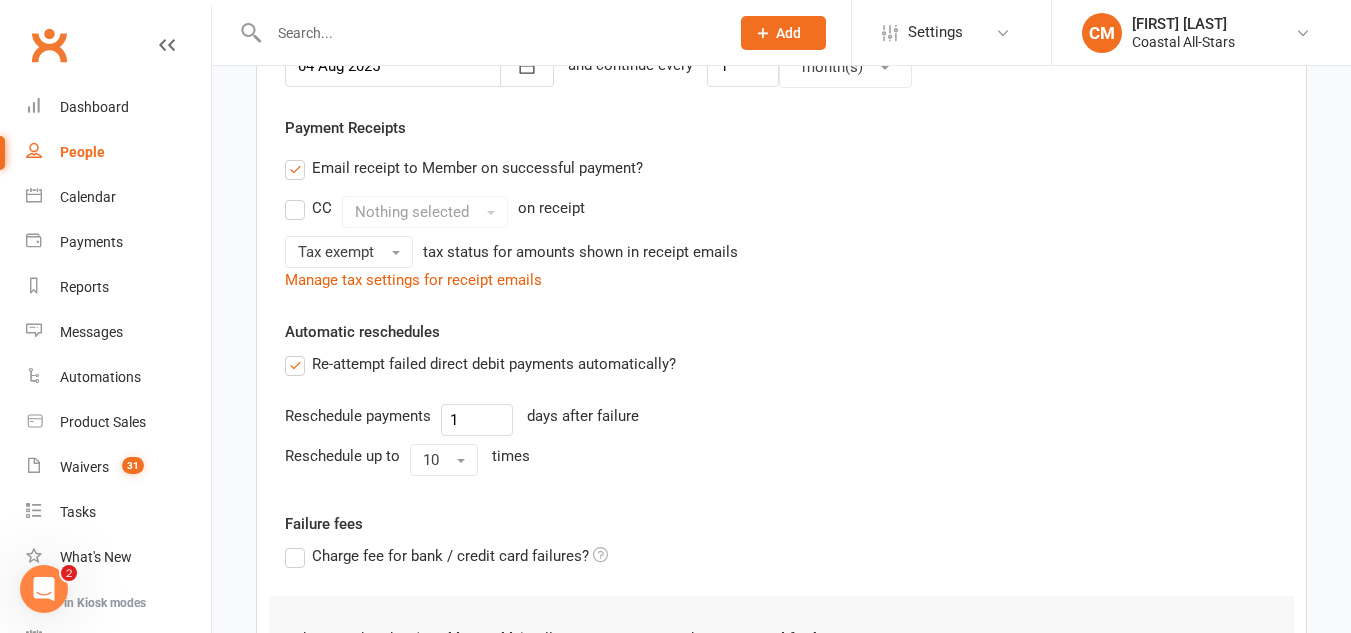 scroll, scrollTop: 821, scrollLeft: 0, axis: vertical 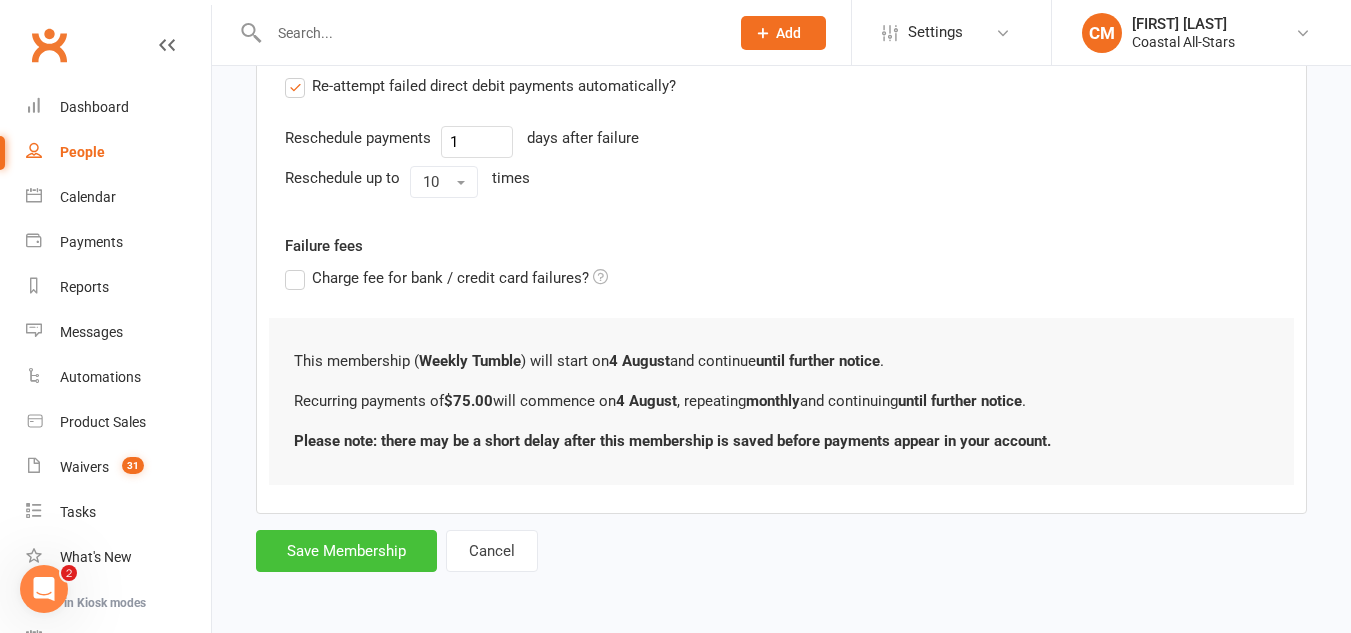 click on "Save Membership" at bounding box center (346, 551) 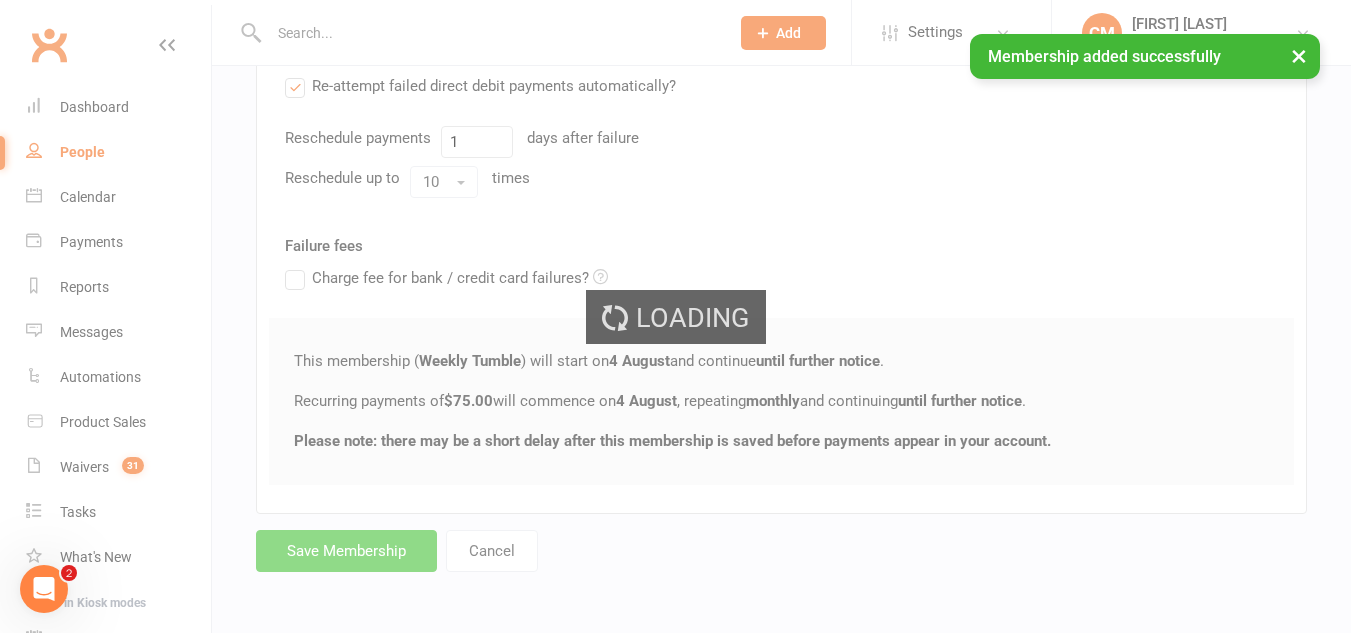 scroll, scrollTop: 0, scrollLeft: 0, axis: both 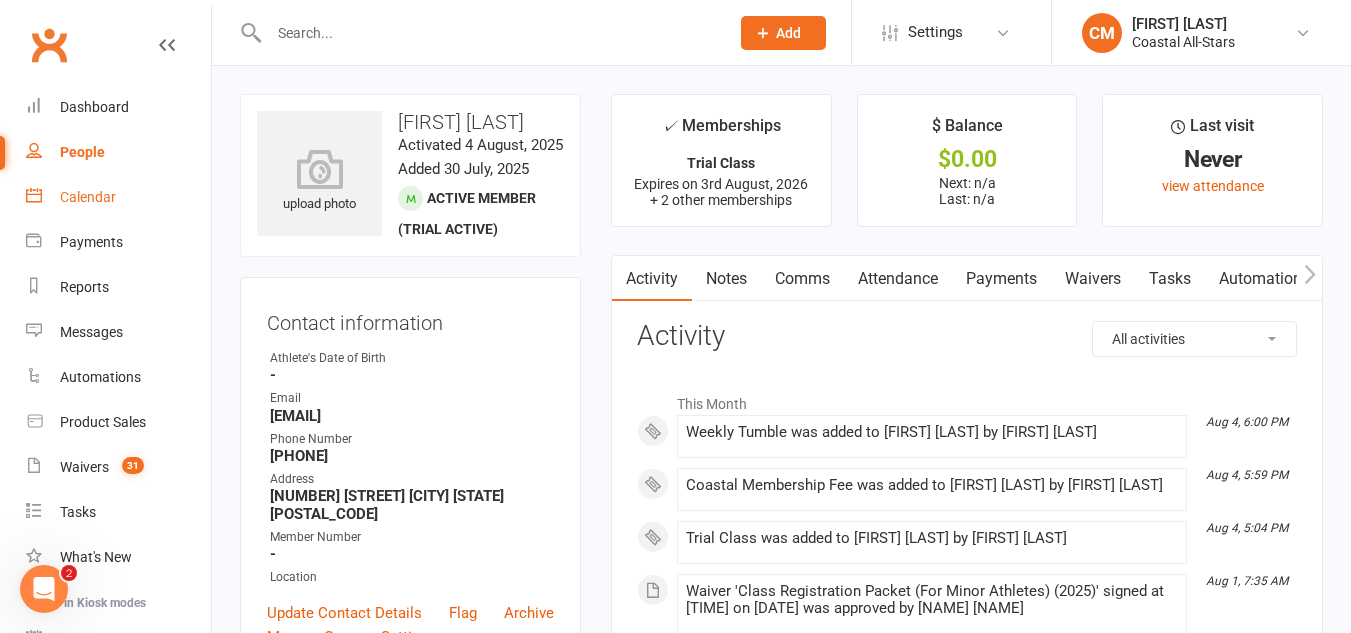 click on "Calendar" at bounding box center (88, 197) 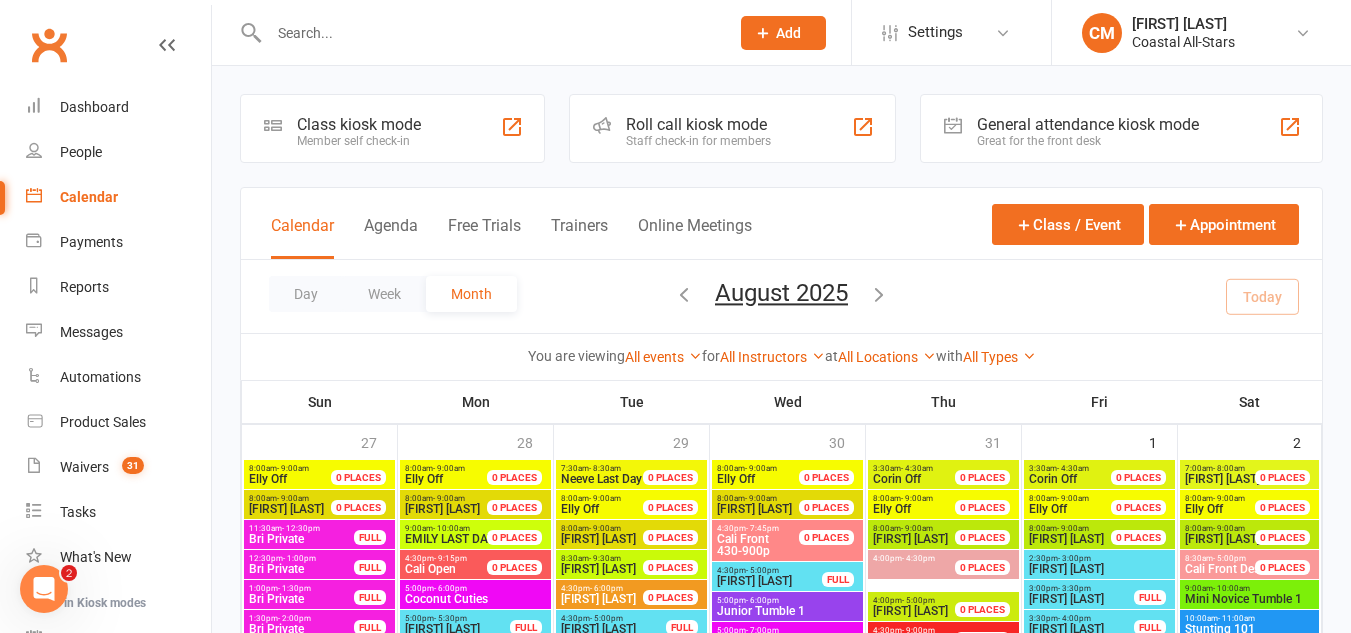 scroll, scrollTop: 194, scrollLeft: 0, axis: vertical 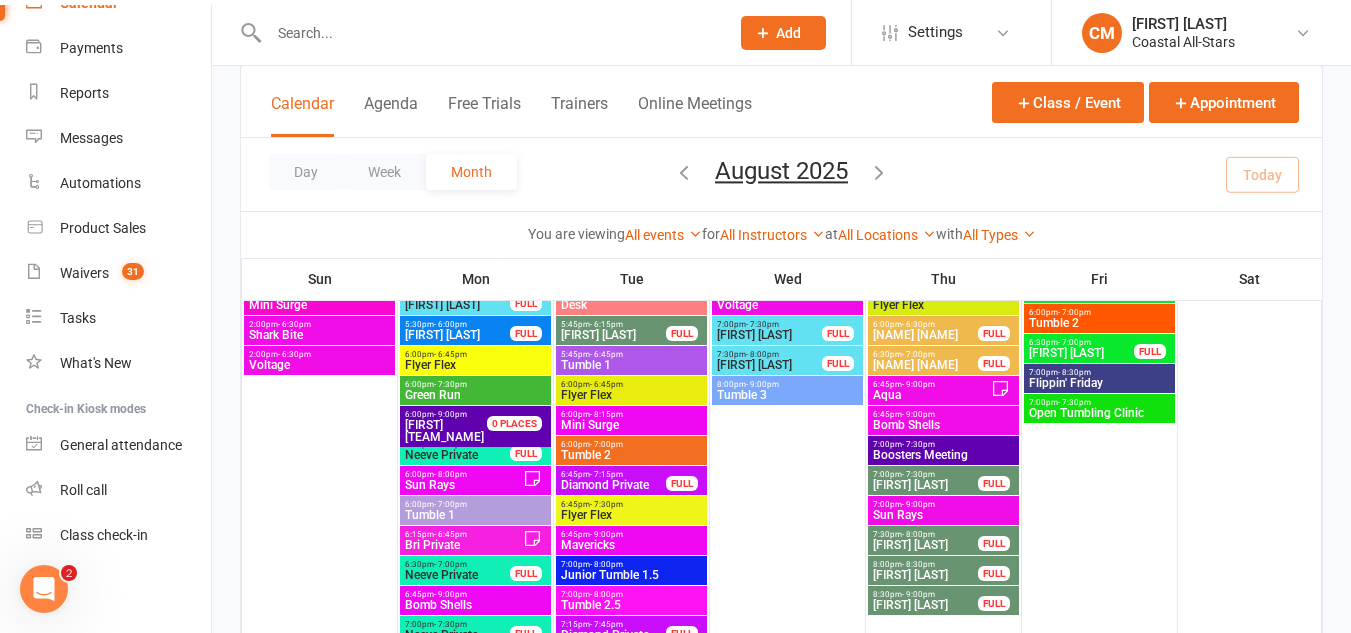 click at bounding box center (489, 33) 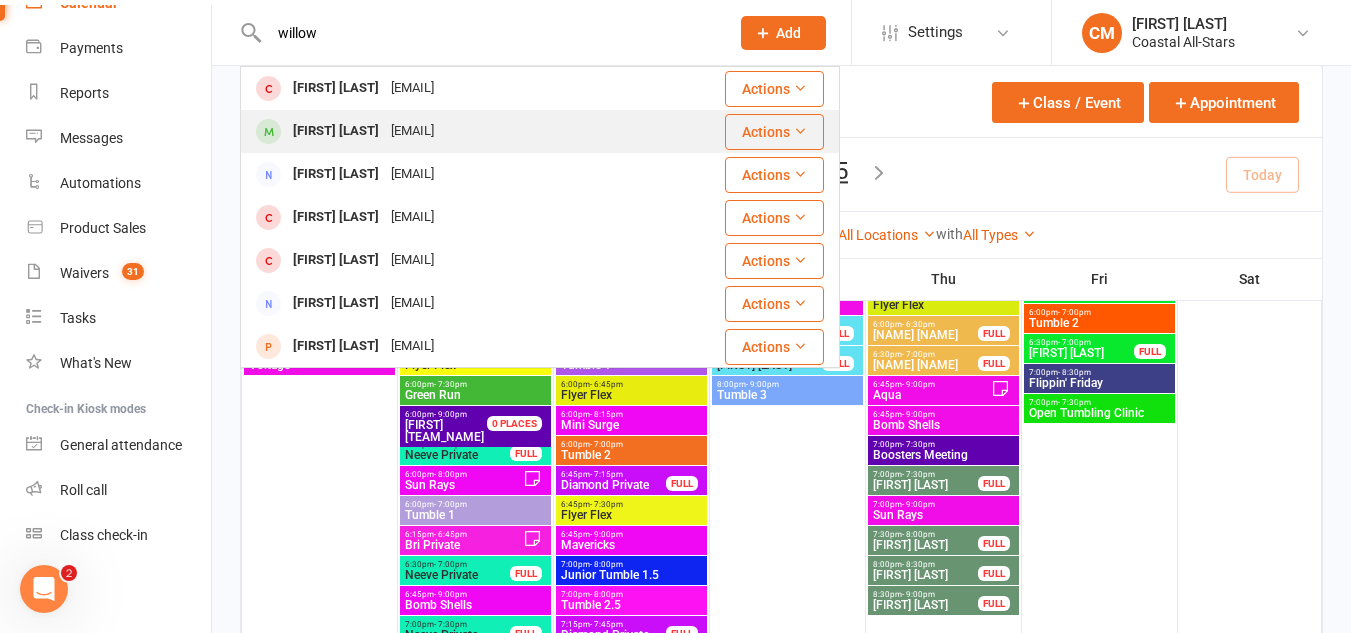 type on "willow" 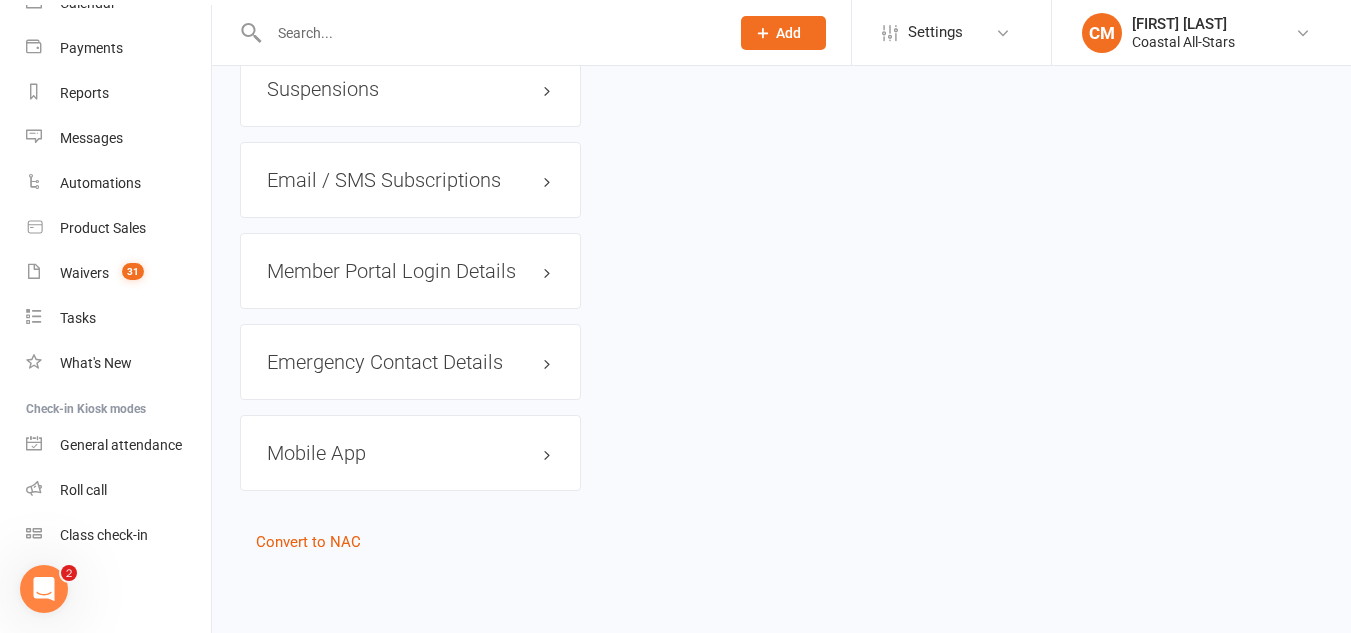 scroll, scrollTop: 2124, scrollLeft: 0, axis: vertical 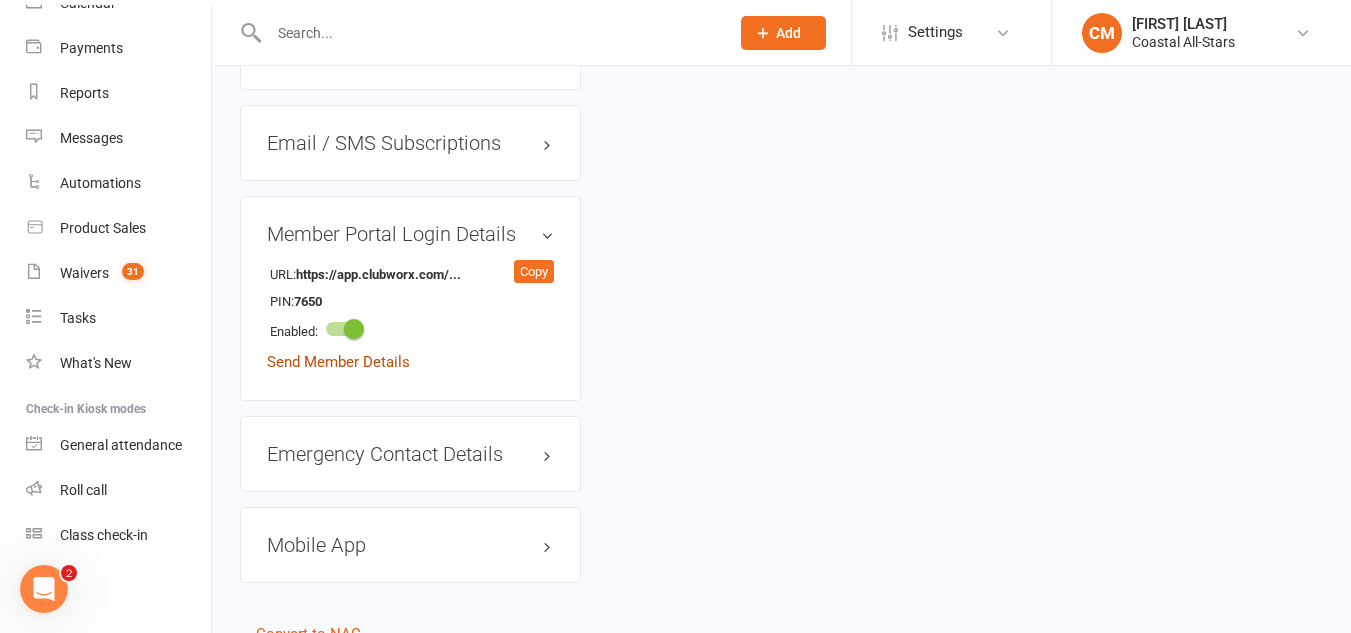 click on "Send Member Details" at bounding box center [338, 362] 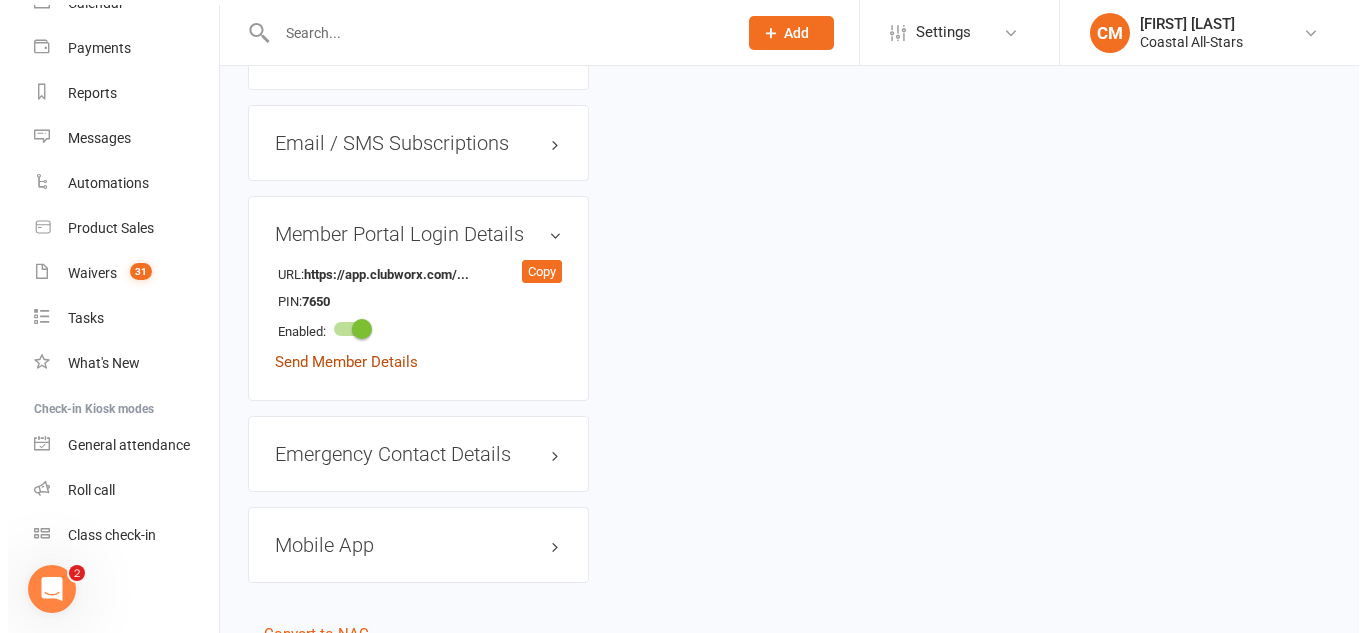 scroll, scrollTop: 2100, scrollLeft: 0, axis: vertical 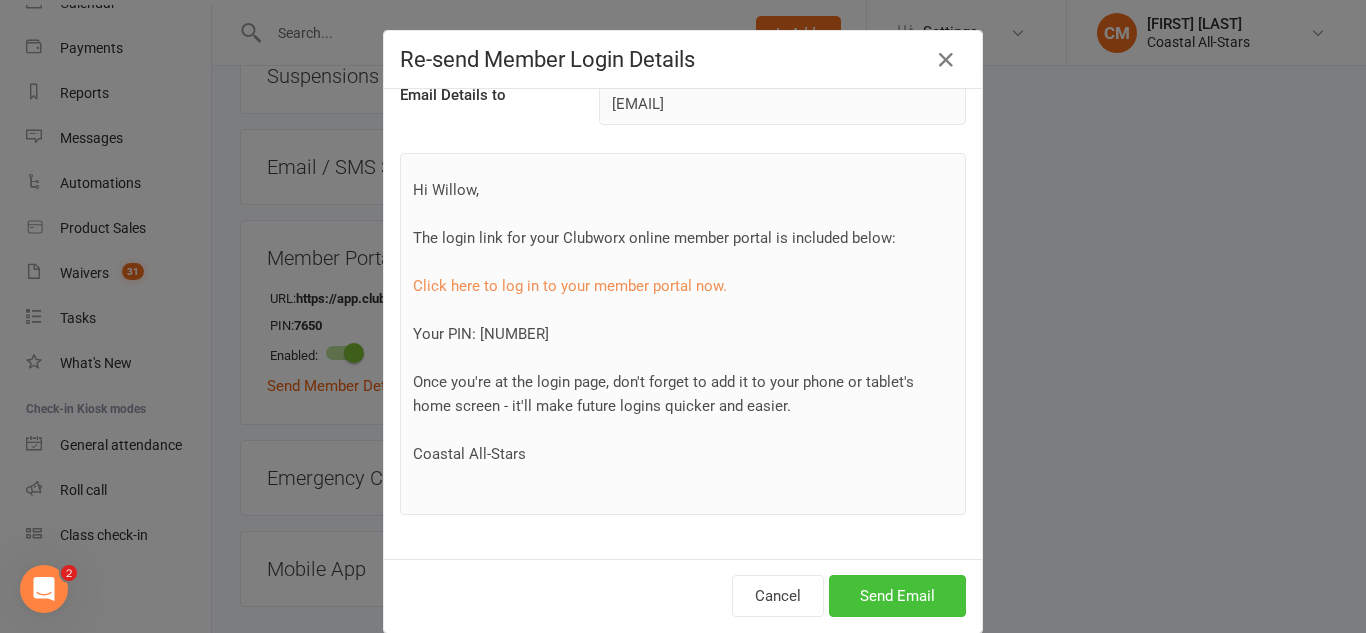 click on "Send Email" at bounding box center [897, 596] 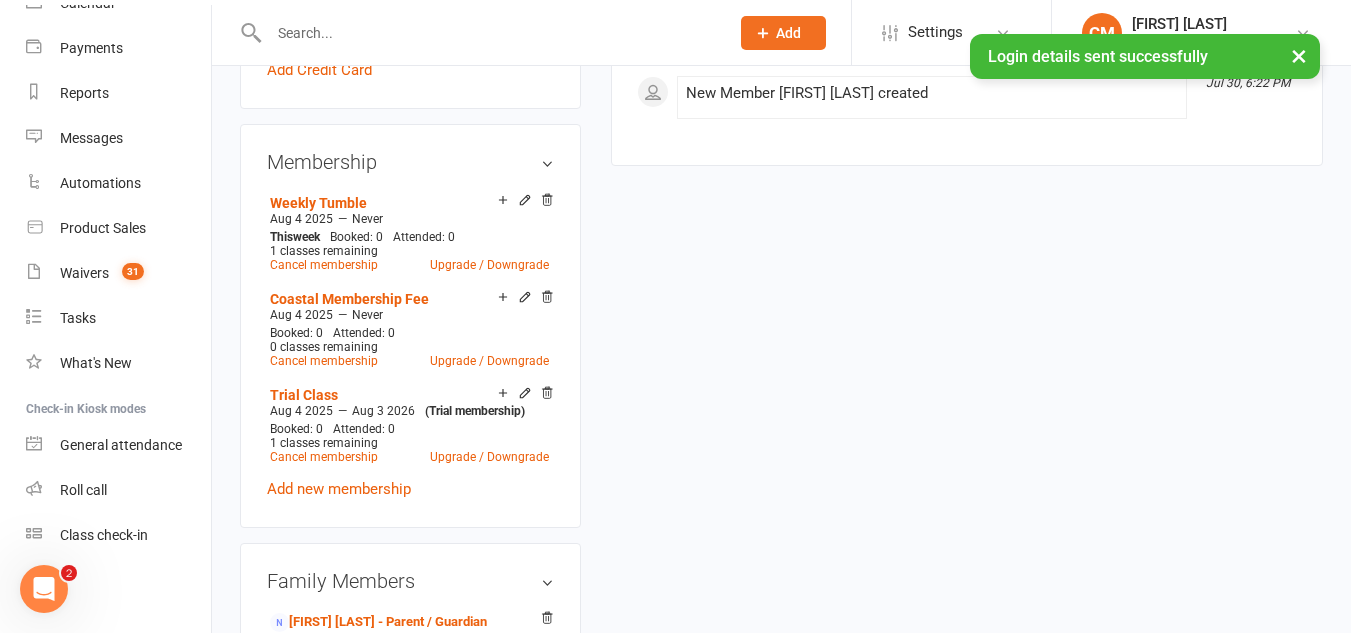 scroll, scrollTop: 0, scrollLeft: 0, axis: both 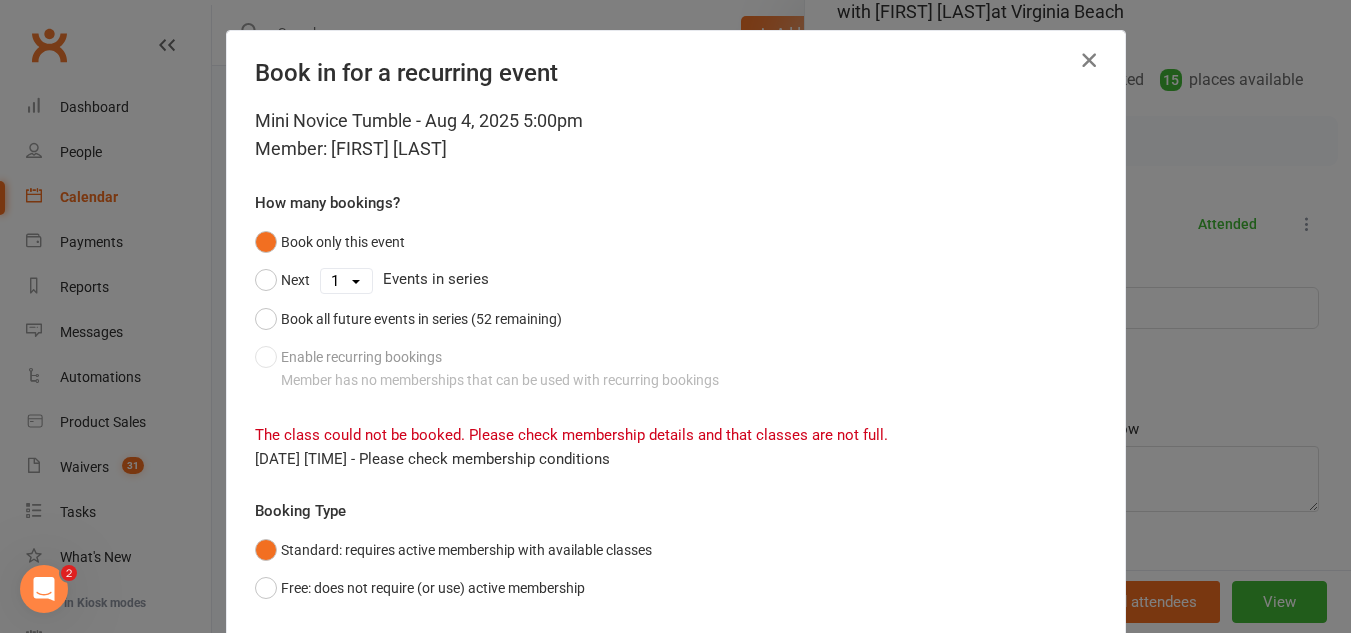 click at bounding box center [1089, 60] 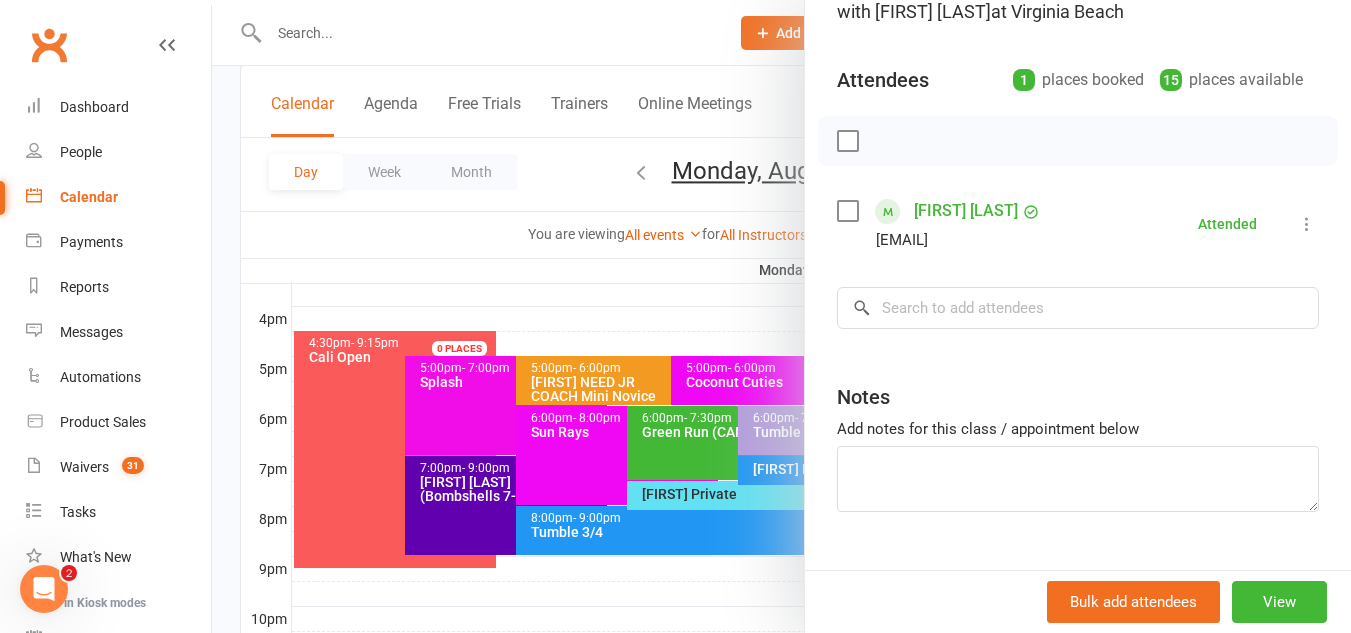click at bounding box center (781, 316) 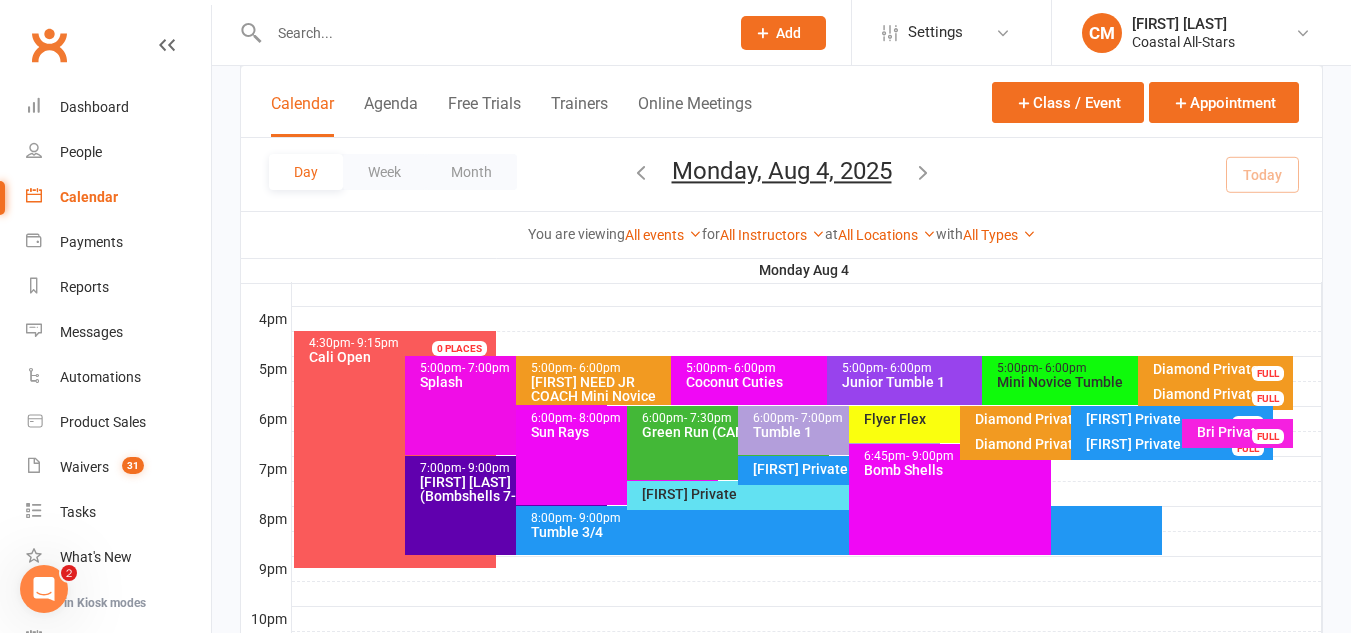 click on "6:00pm  - 8:00pm Sun Rays" at bounding box center (617, 455) 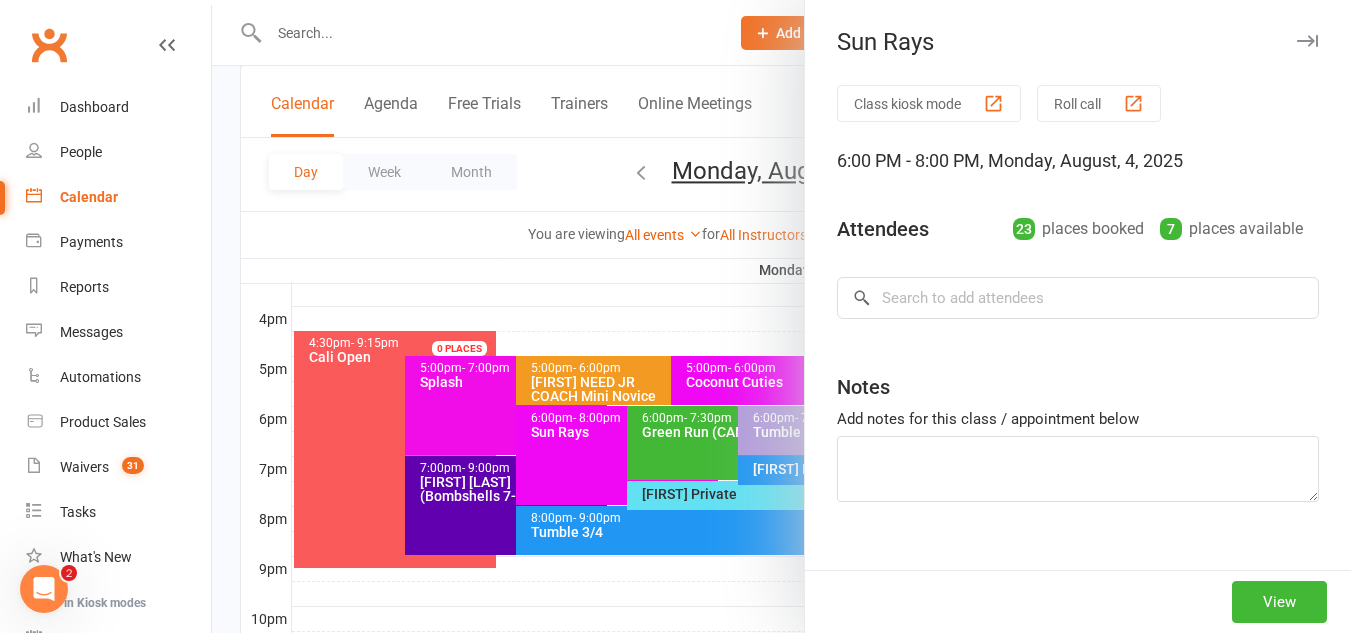 click at bounding box center (781, 316) 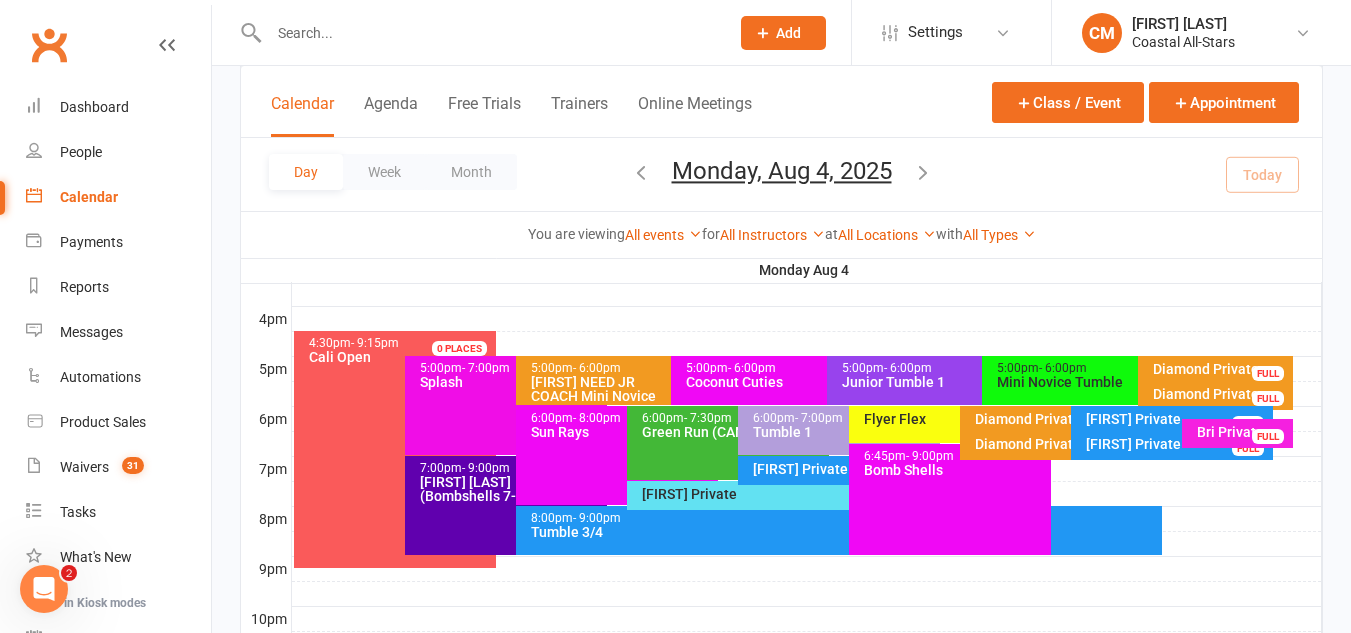 click on "Tumble 1" at bounding box center [844, 432] 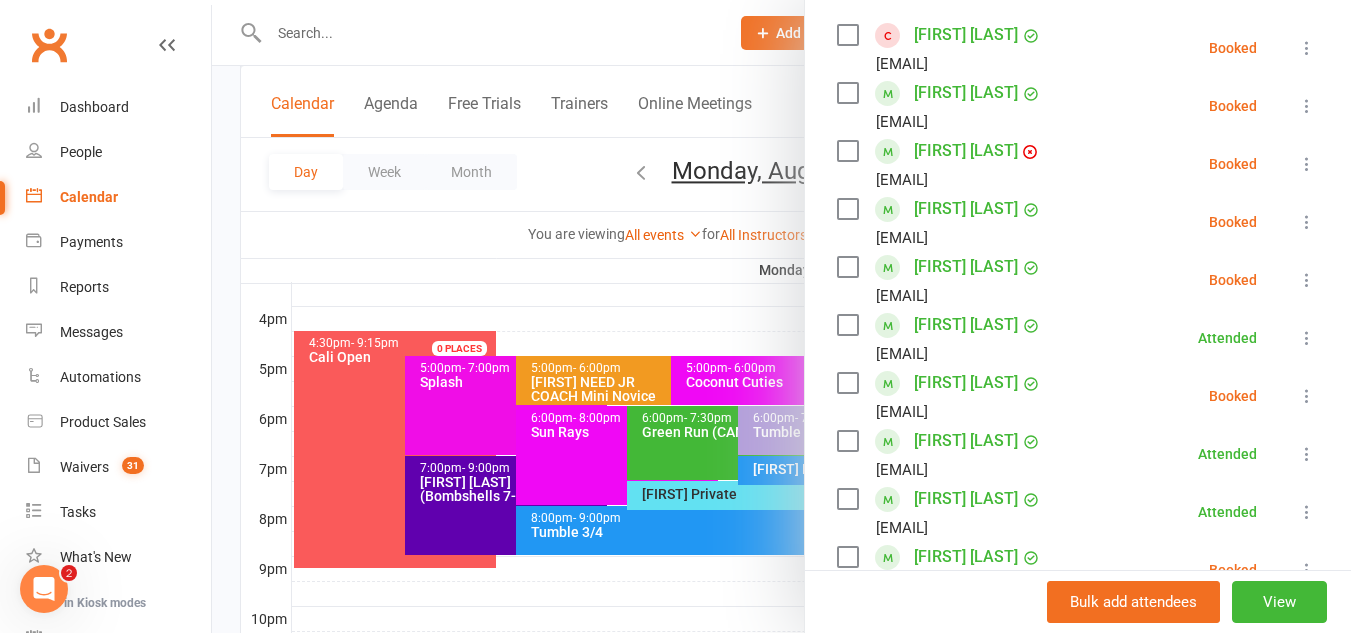 scroll, scrollTop: 510, scrollLeft: 0, axis: vertical 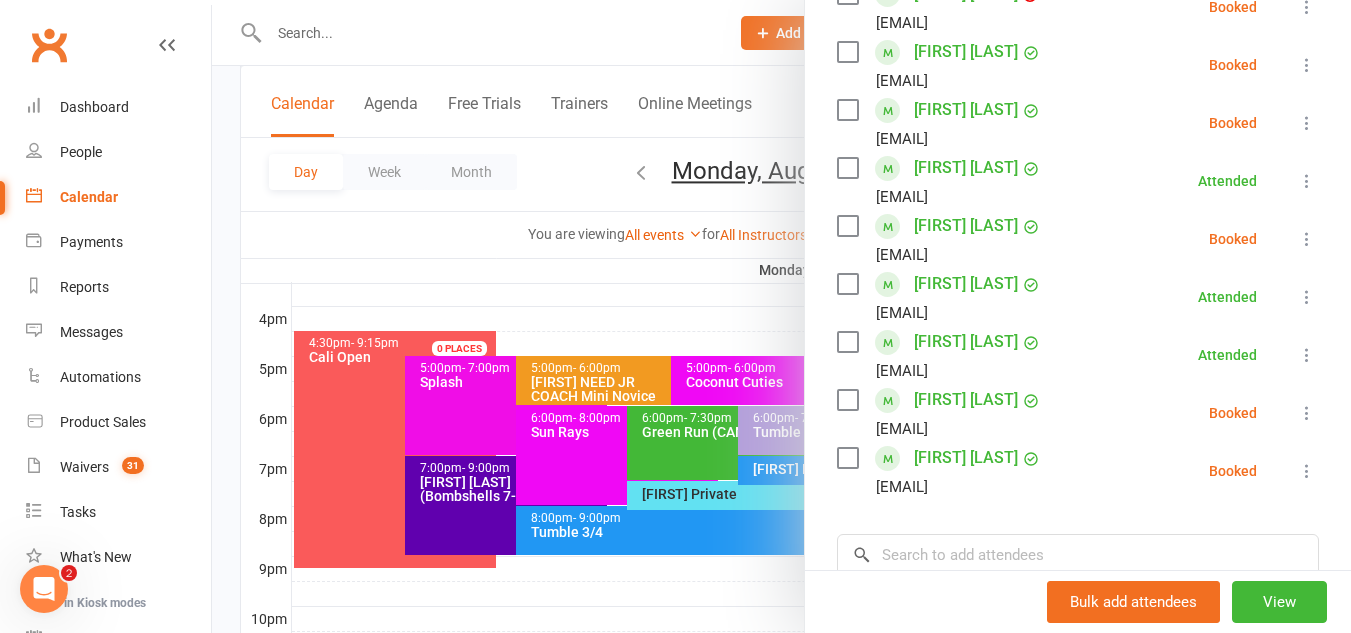 click at bounding box center (1307, 239) 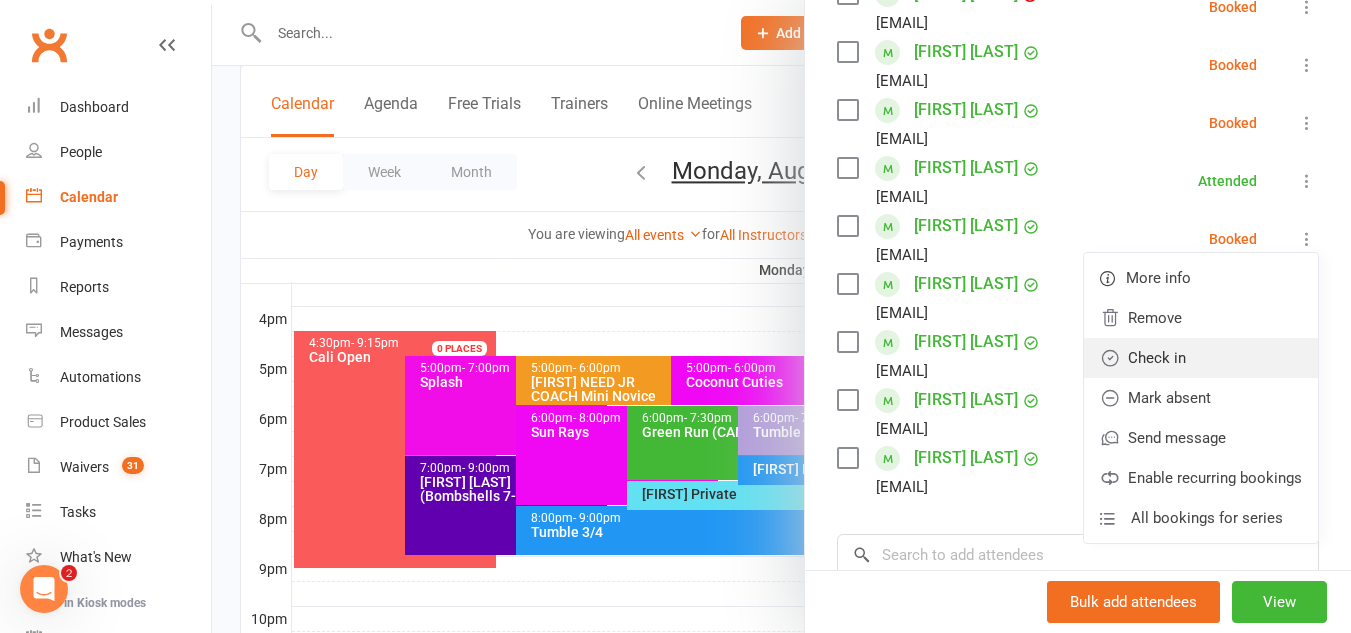 click on "Check in" at bounding box center (1201, 358) 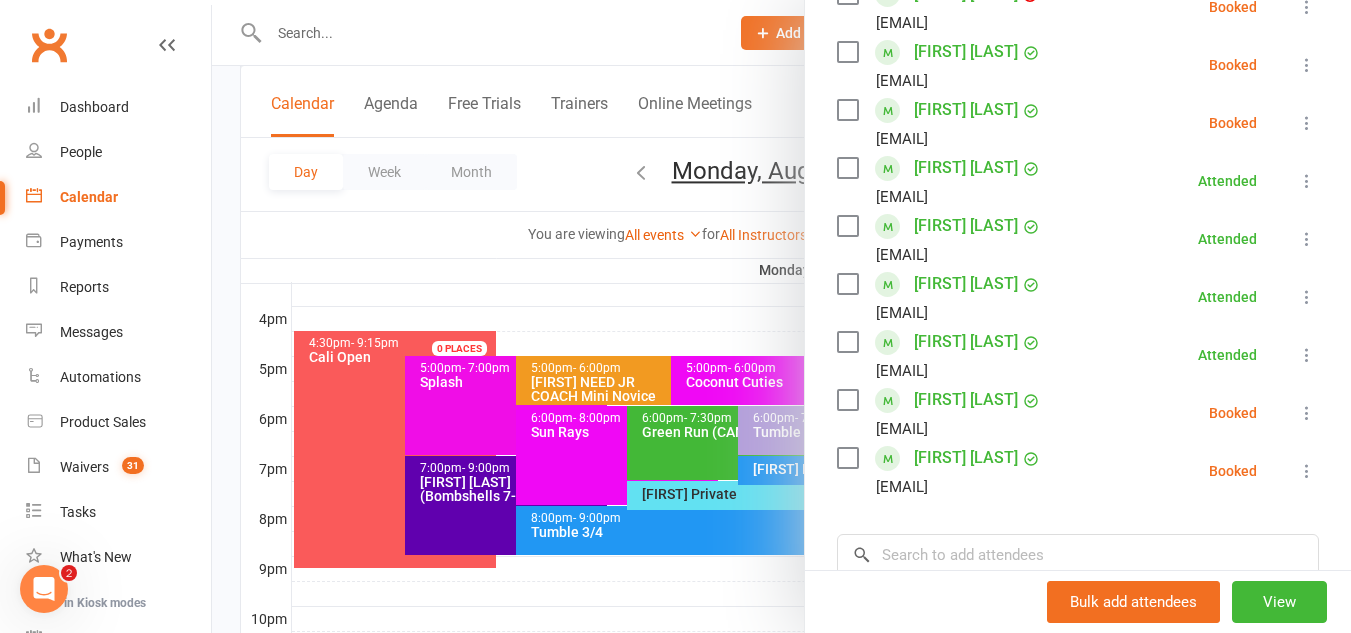 click at bounding box center [1307, 471] 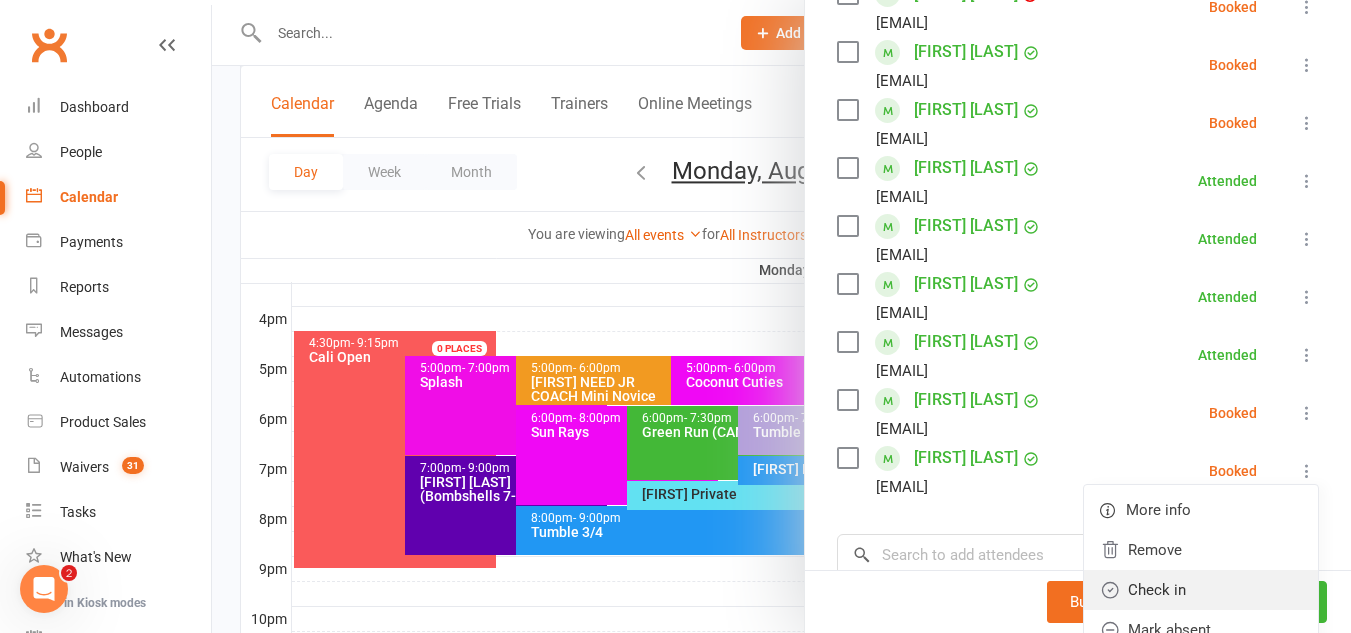 click on "Check in" at bounding box center (1201, 590) 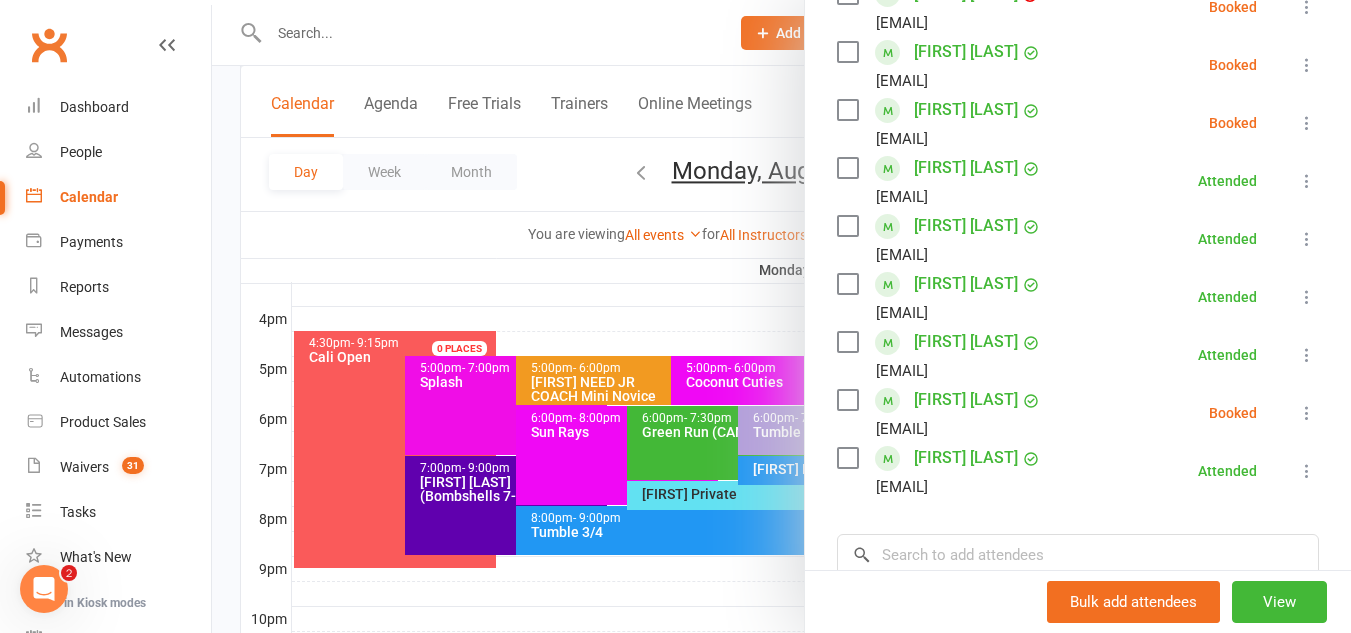 click at bounding box center (781, 316) 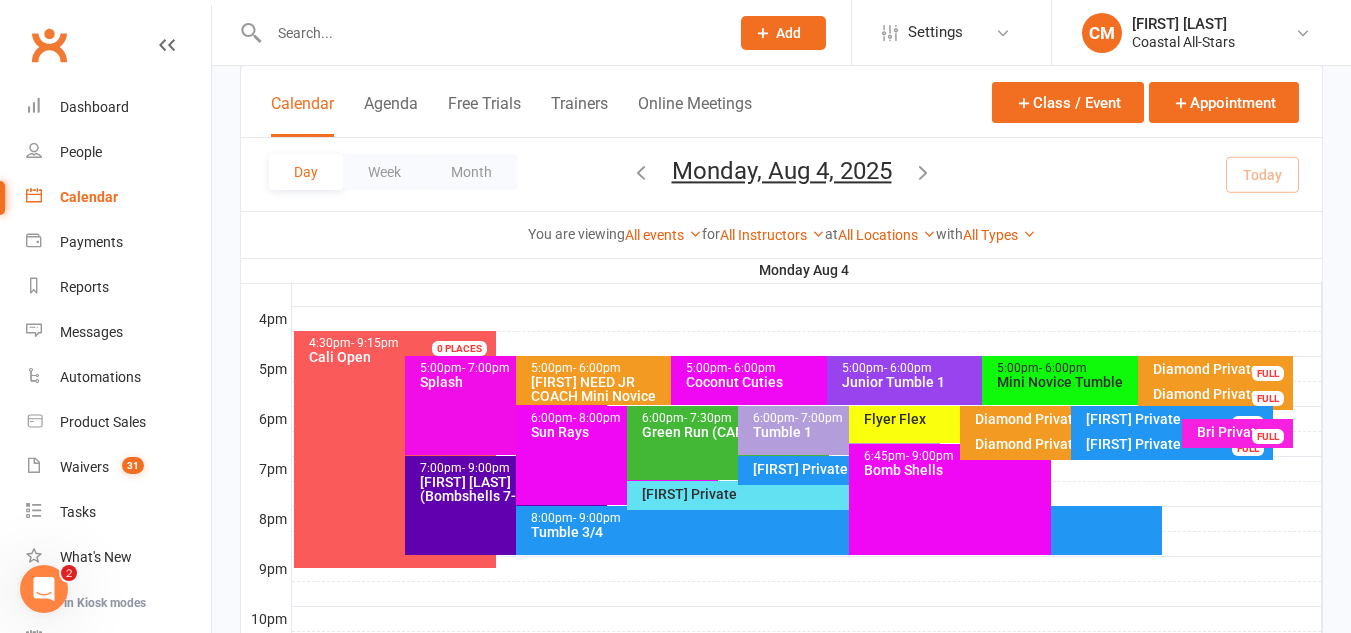 click on "5:00pm  - 6:00pm" at bounding box center [1132, 368] 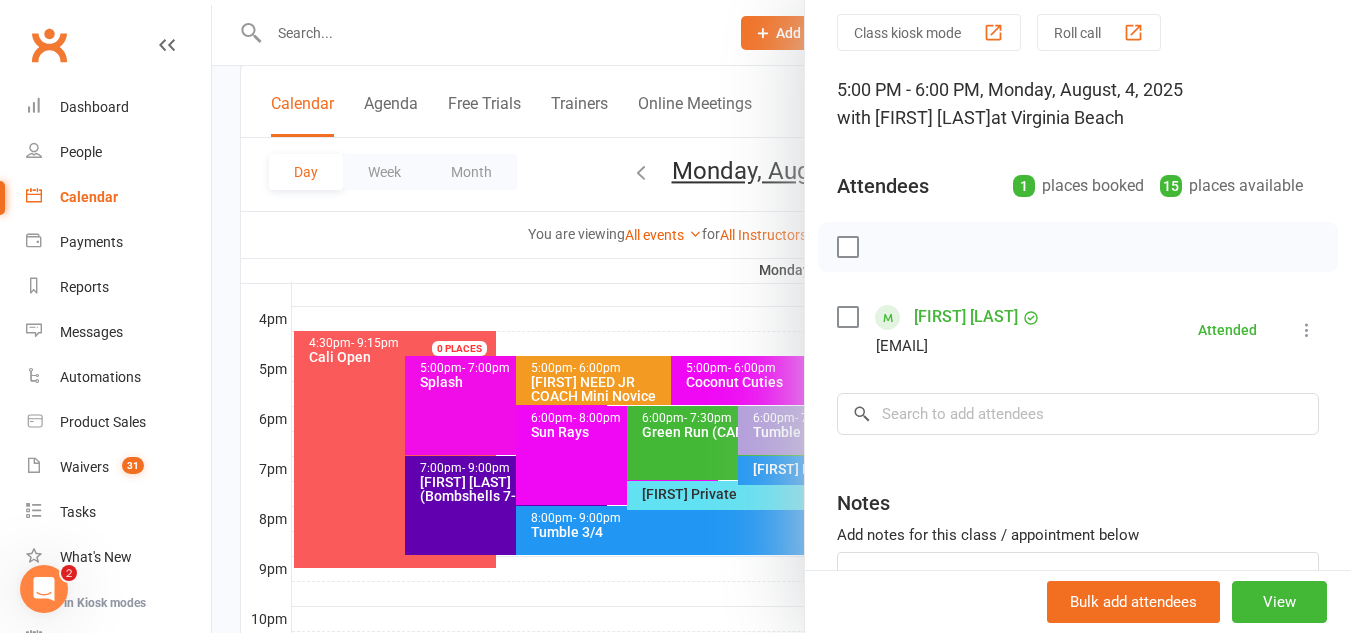 scroll, scrollTop: 73, scrollLeft: 0, axis: vertical 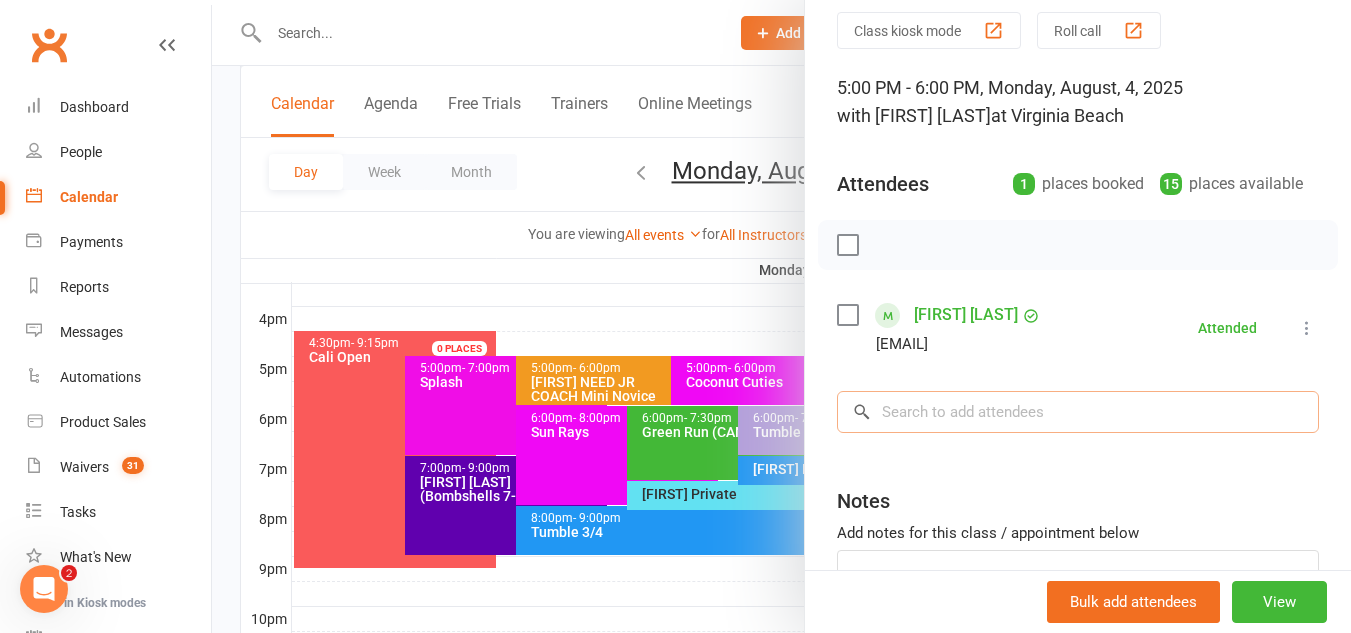 click at bounding box center [1078, 412] 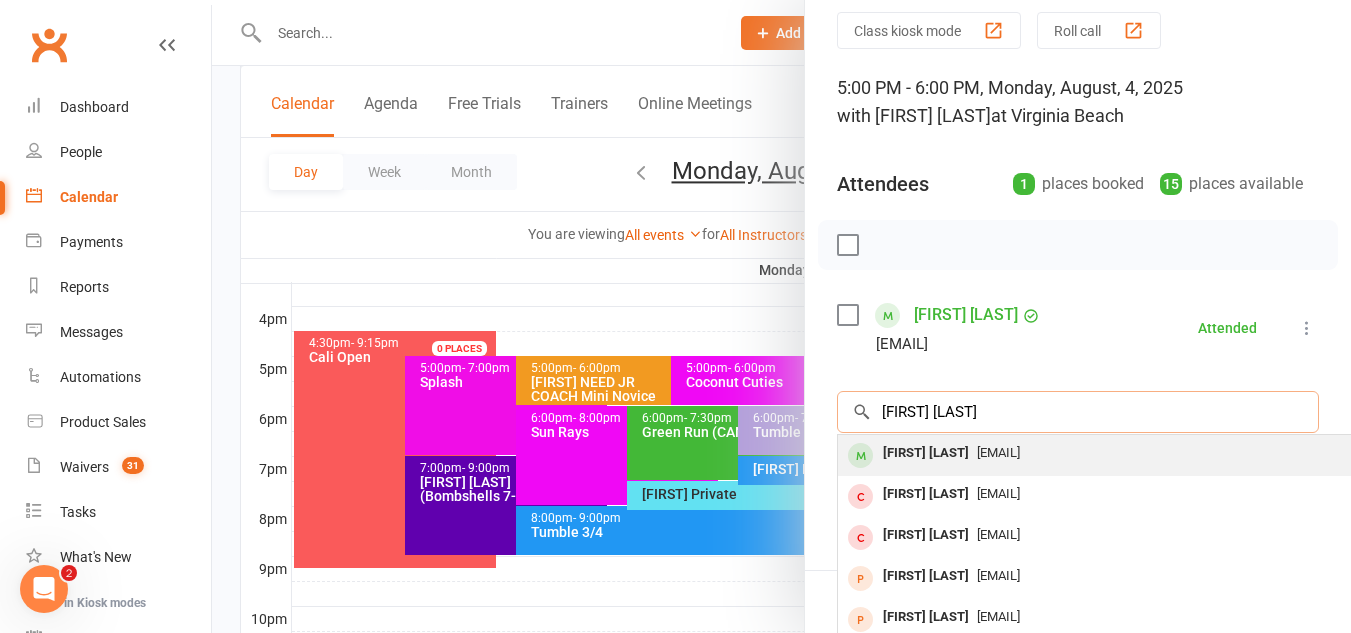 type on "willow zu" 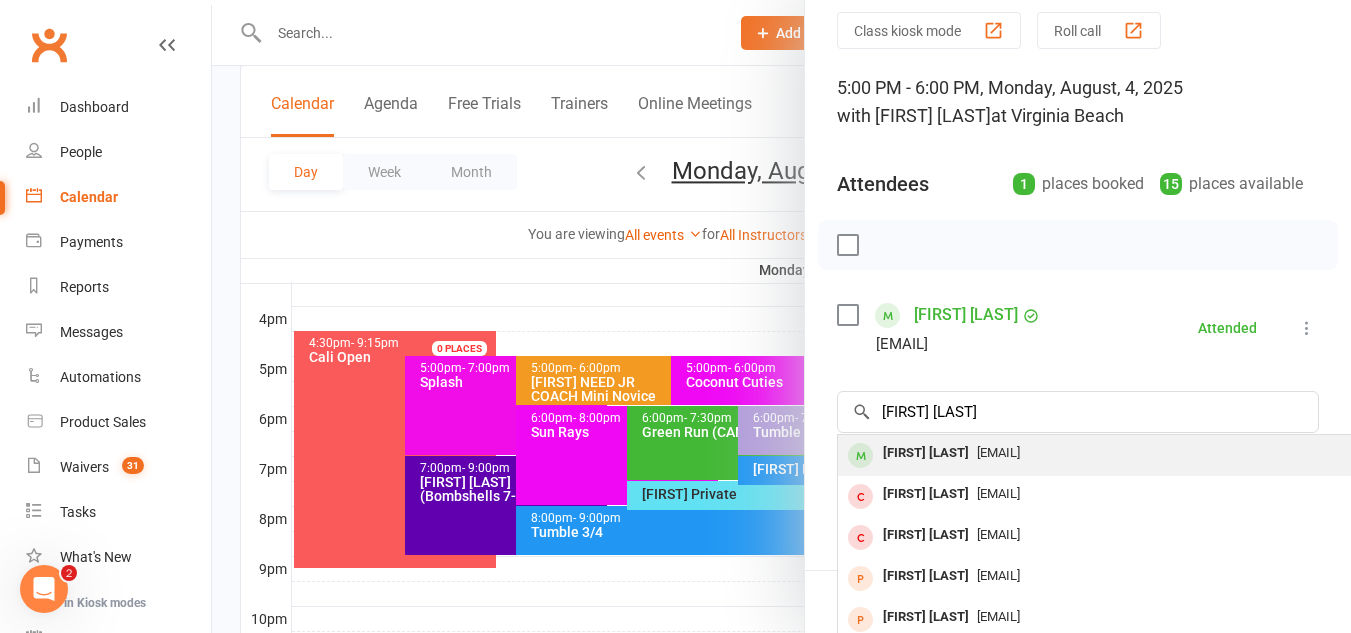 click on "Willow Zalusky" at bounding box center [926, 453] 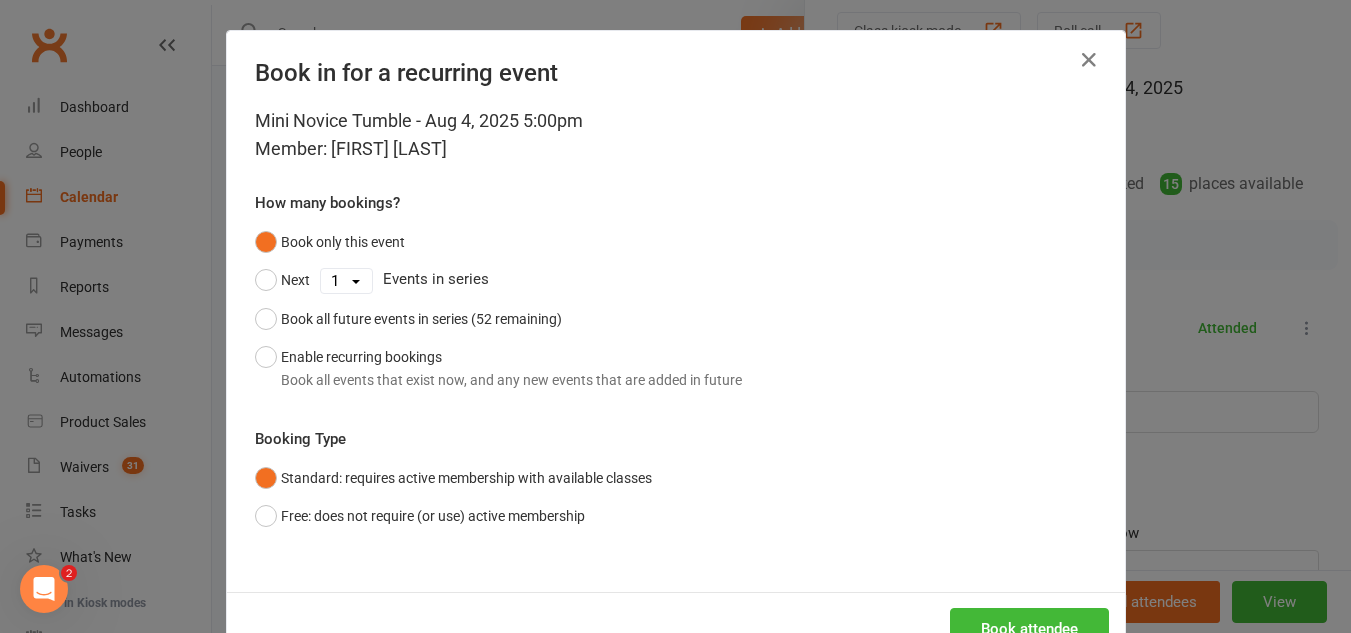 scroll, scrollTop: 64, scrollLeft: 0, axis: vertical 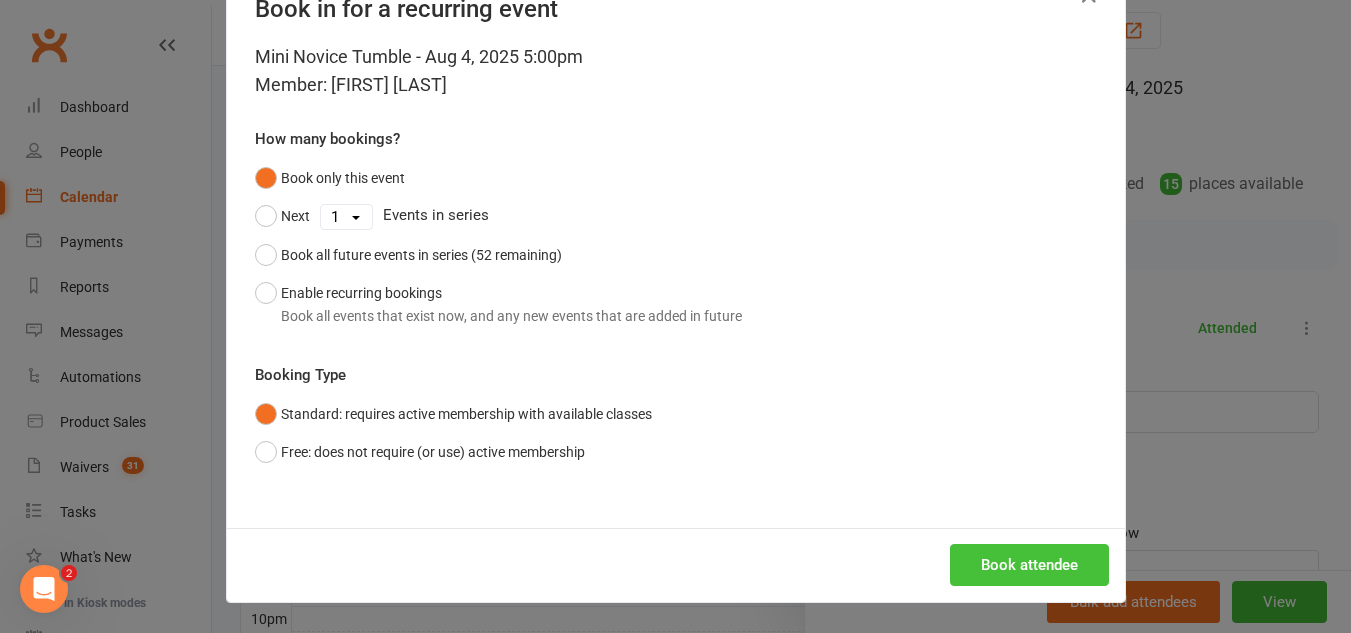 click on "Book attendee" at bounding box center [1029, 565] 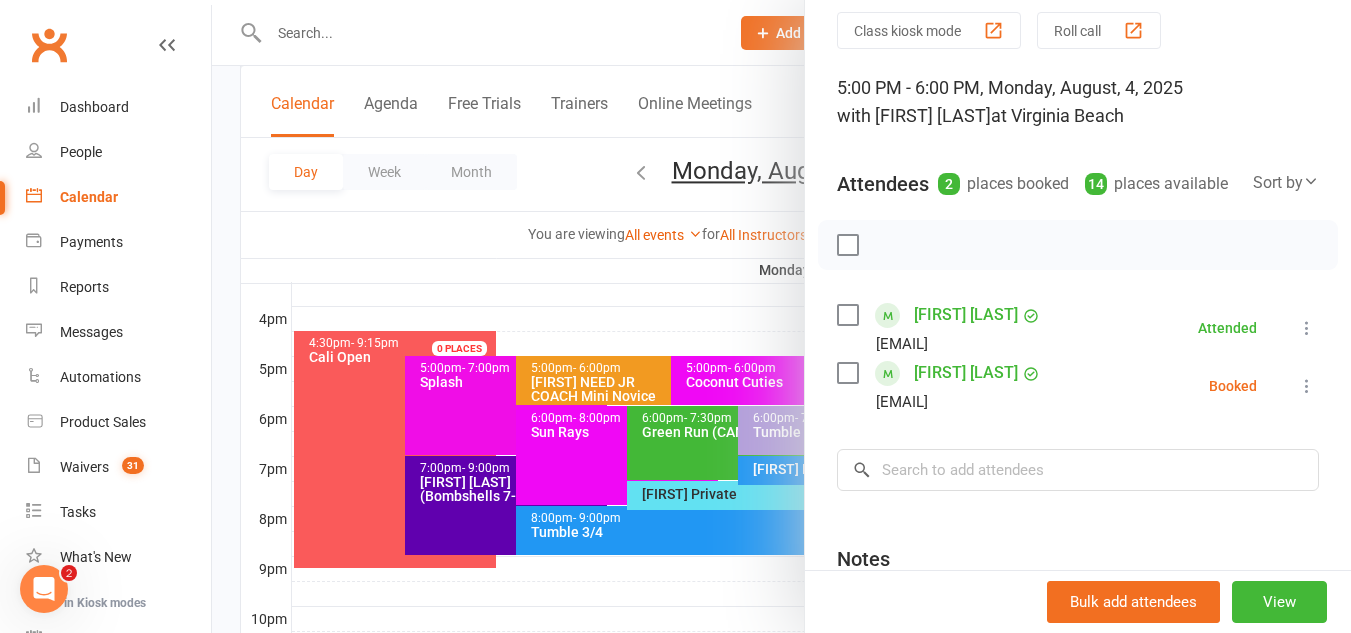 click at bounding box center [1307, 386] 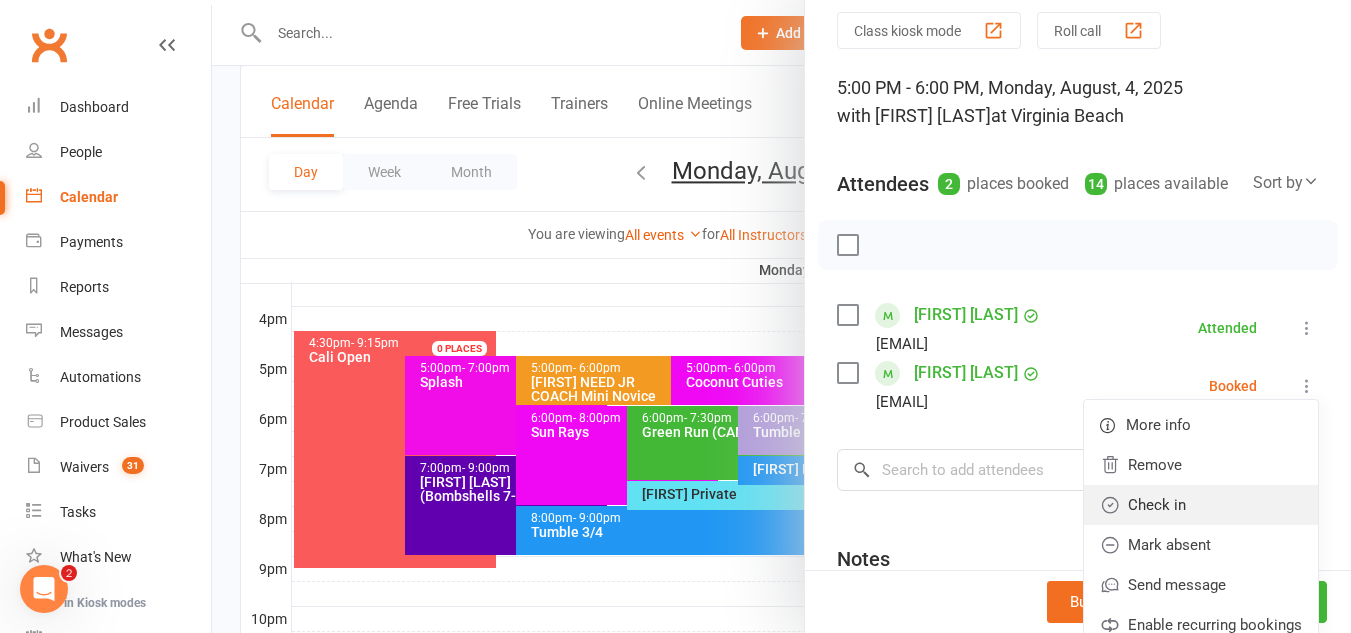 click on "Check in" at bounding box center (1201, 505) 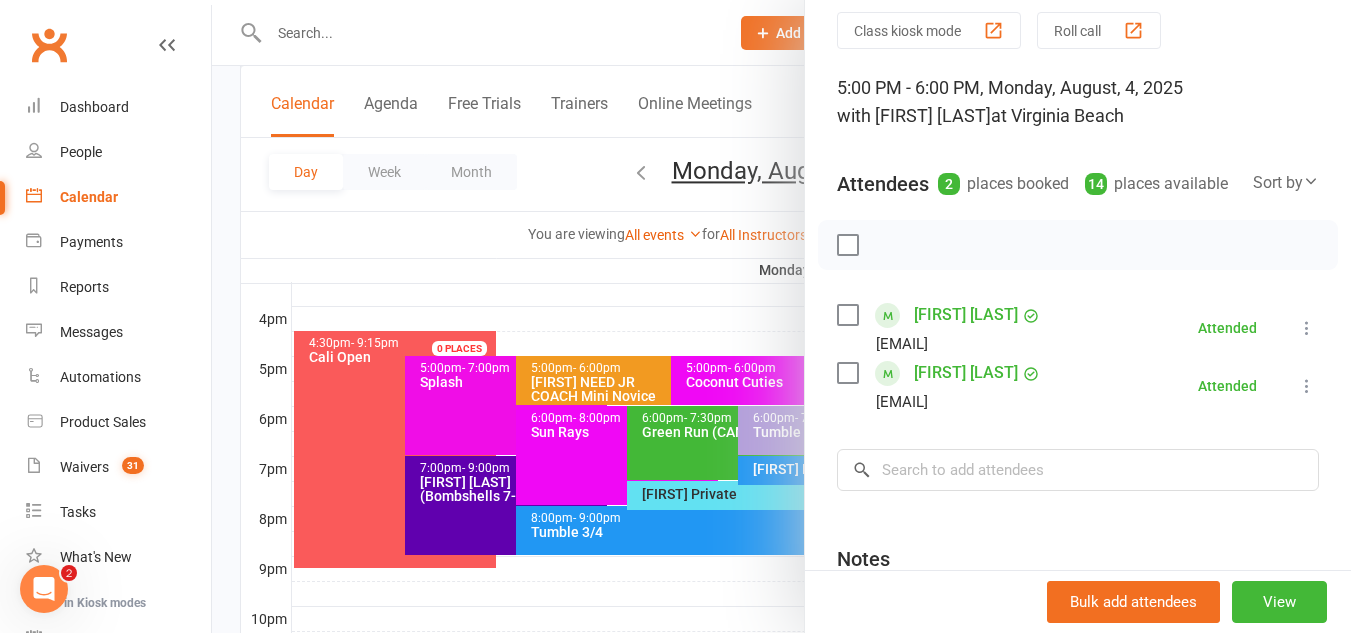 click at bounding box center [781, 316] 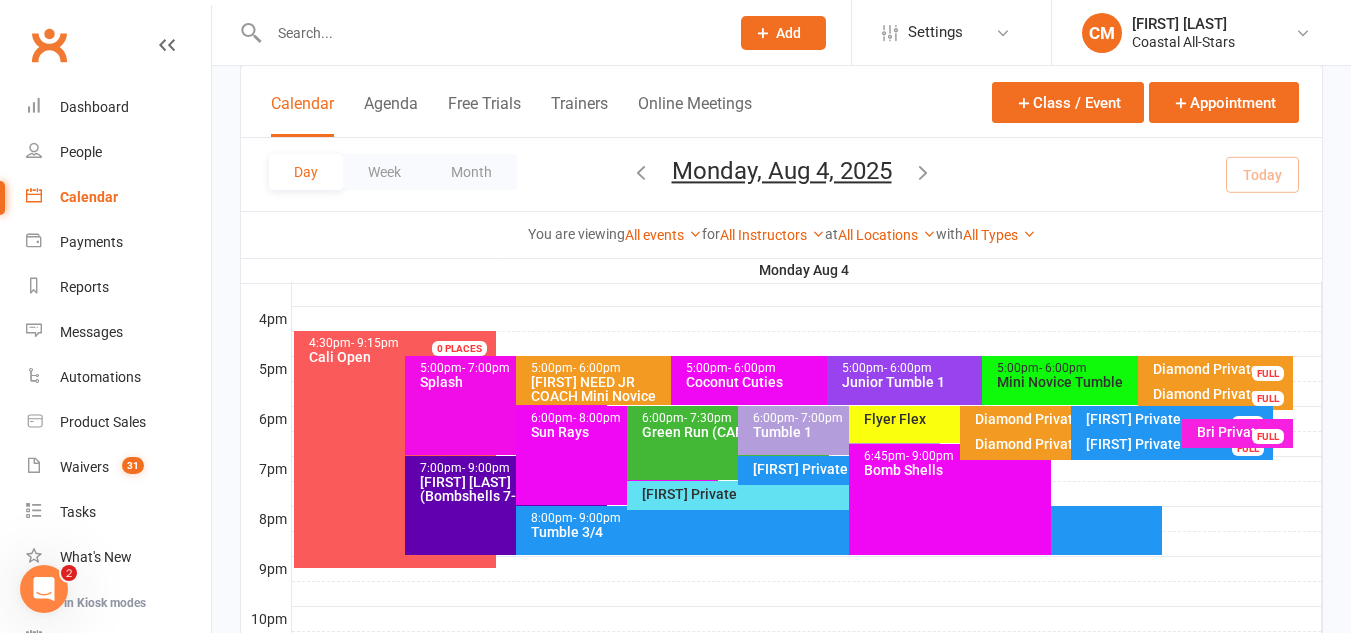 click at bounding box center [489, 33] 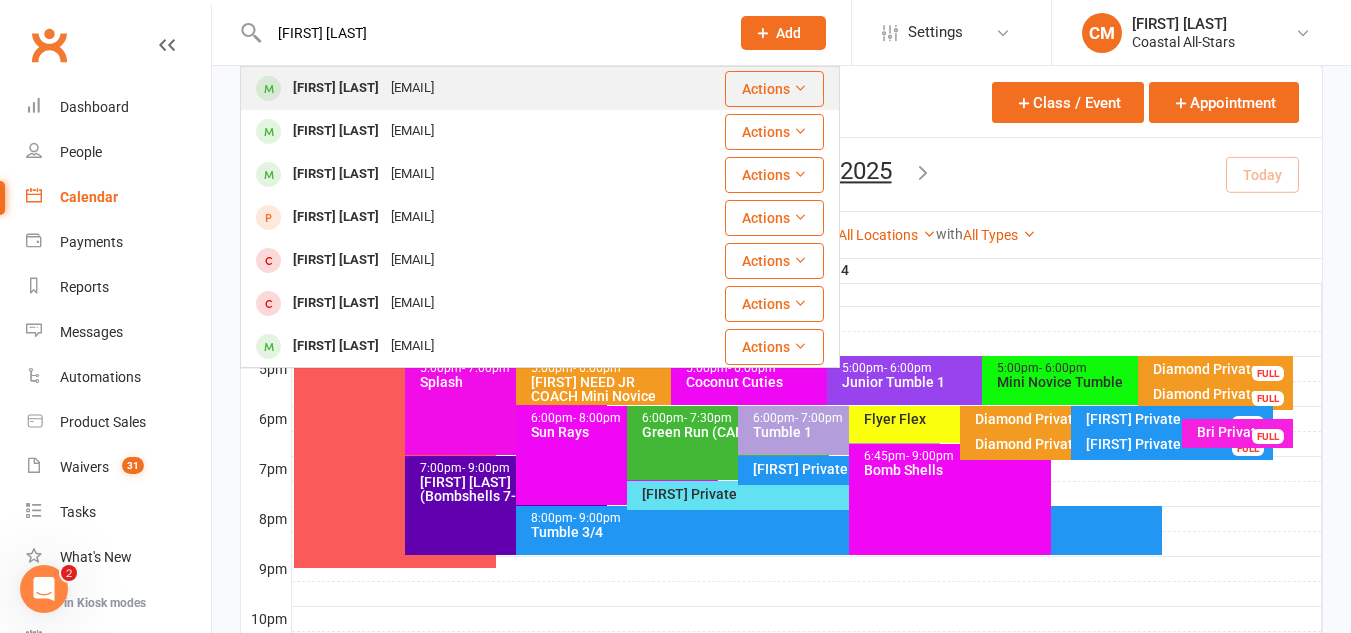 type on "lillian my" 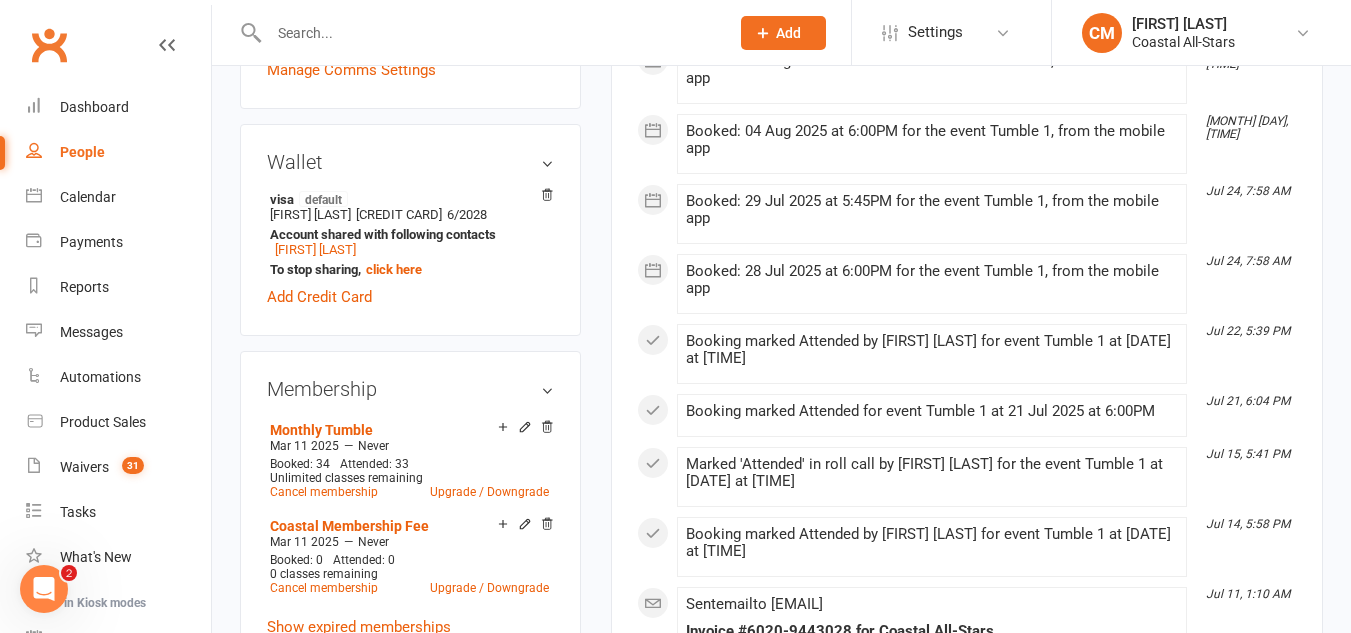 scroll, scrollTop: 632, scrollLeft: 0, axis: vertical 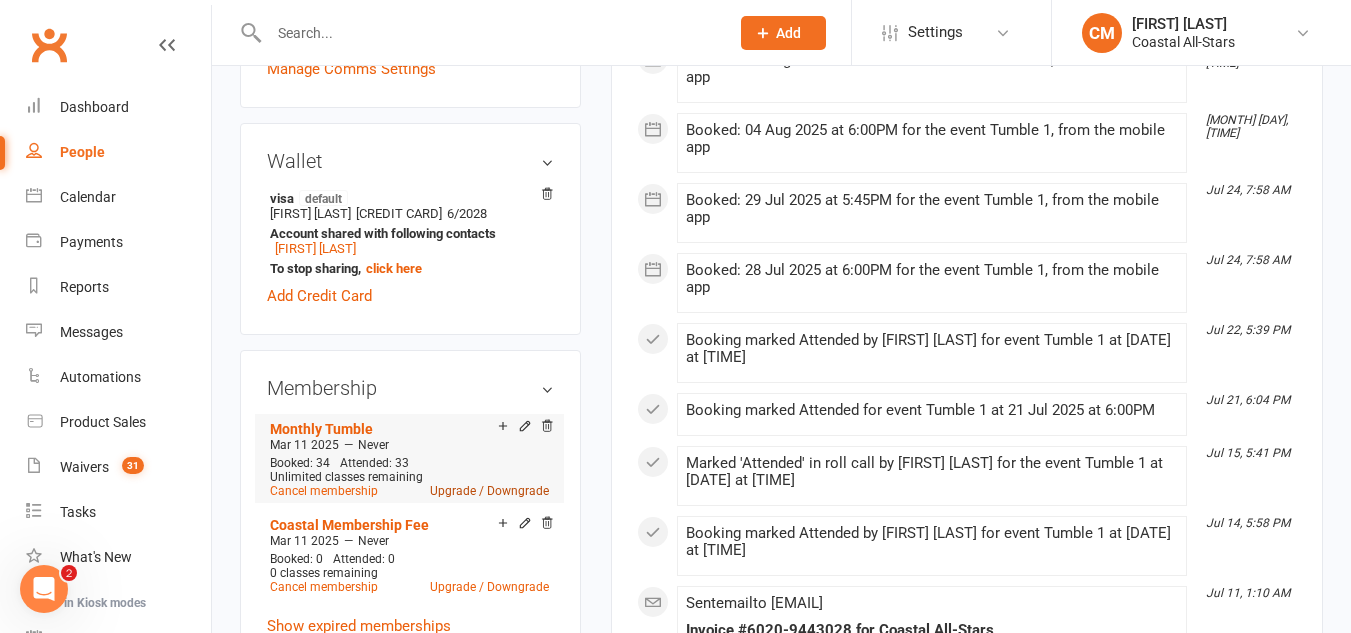 click on "Upgrade / Downgrade" at bounding box center [489, 491] 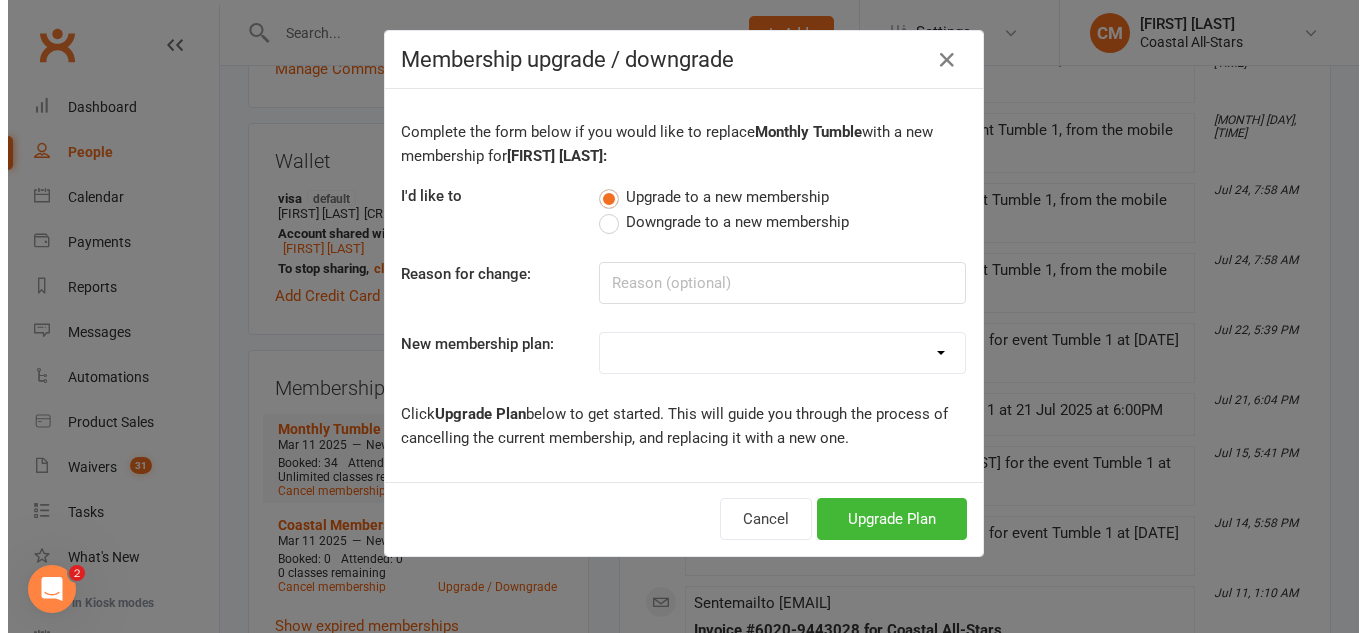 scroll, scrollTop: 608, scrollLeft: 0, axis: vertical 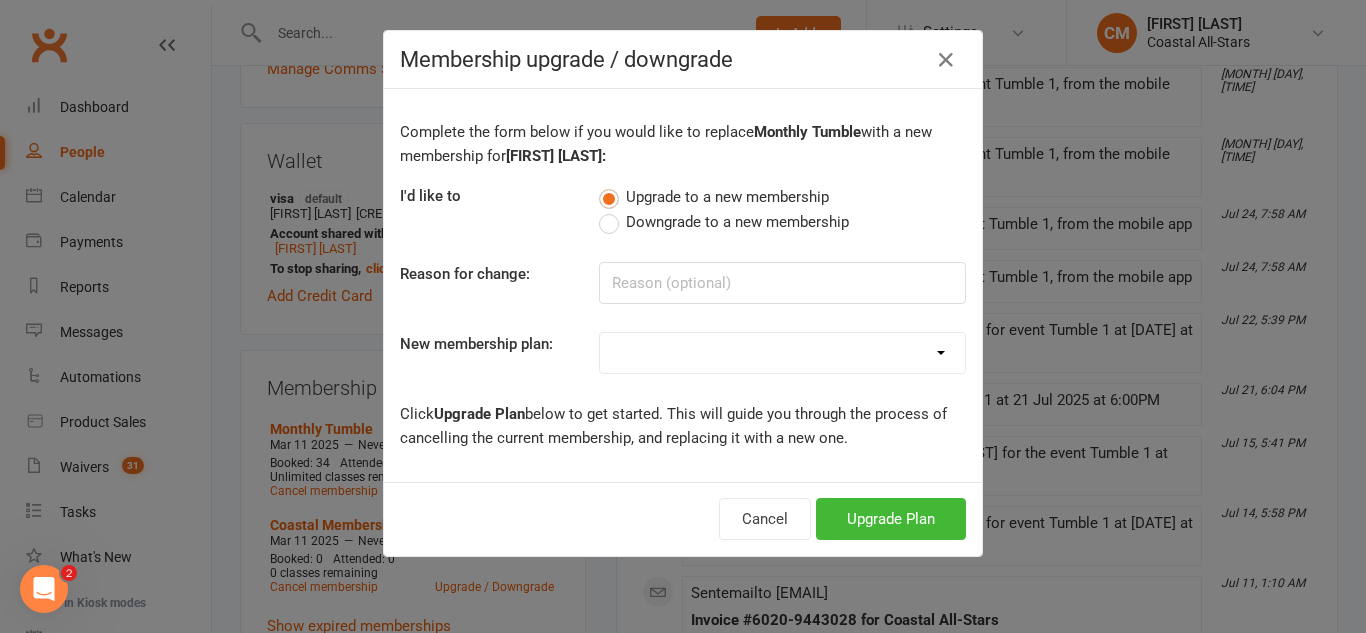 click on "Downgrade to a new membership" at bounding box center (737, 220) 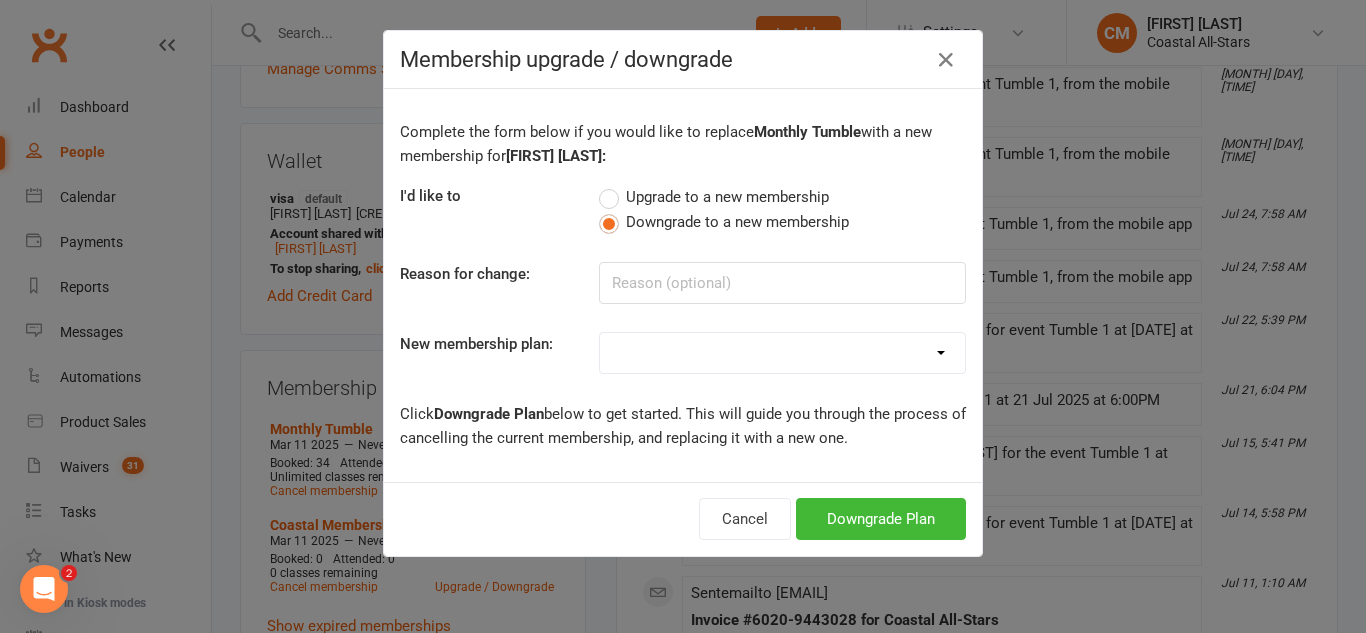 click on "Trial Class Coastal Membership Fee Annual Registration Evaluations Fitness Class (Drop-In) Flexibility Class (Drop-In) Jump Class (Drop-in) Stunt Class (Drop-In) Stunt Class (4 Pack) Tiny Tumble (Drop-In) Tumble (Drop-In) Weekly Tumble Monthly Tumble Tiny Tumble Flippin' Friday (Open Gym) TEAM Member Tumble (Drop-In) TEAM Member Flexibility Class TEAM Mandatory Flexibility Class TEAM Member Fitness Class TEAM Member Group Stunt Class (Drop-In) TEAM Member Group Stunt Class (4 Pack) TEAM Member Group Stunt Class (8 Pack) TEAM Member Jump Class (Drop-In) Partner Stunt Class (8 Pack) TEAM Member Weekly Tumble TEAM Member Monthly Tumble Team Member Any 3 Classes Member Flippin' Friday (Open Gym) Annual Private Membership Walkover Tumbling Clinic Summer Camp (Day Pass) Summer Camp (3-day Pass) Summer Camp (5-day Pass) Pay in Full - Tiny Tiny Tuition Tiny Tuition (1yr Loyalty) Tiny Tuition (2yr Loyalty) Tiny Comp, Choreo, Music, & Travel Fees Novice Tuition Novice Tuition (1yr Loyalty) Novice Tuition (2yr Loyalty)" at bounding box center (782, 353) 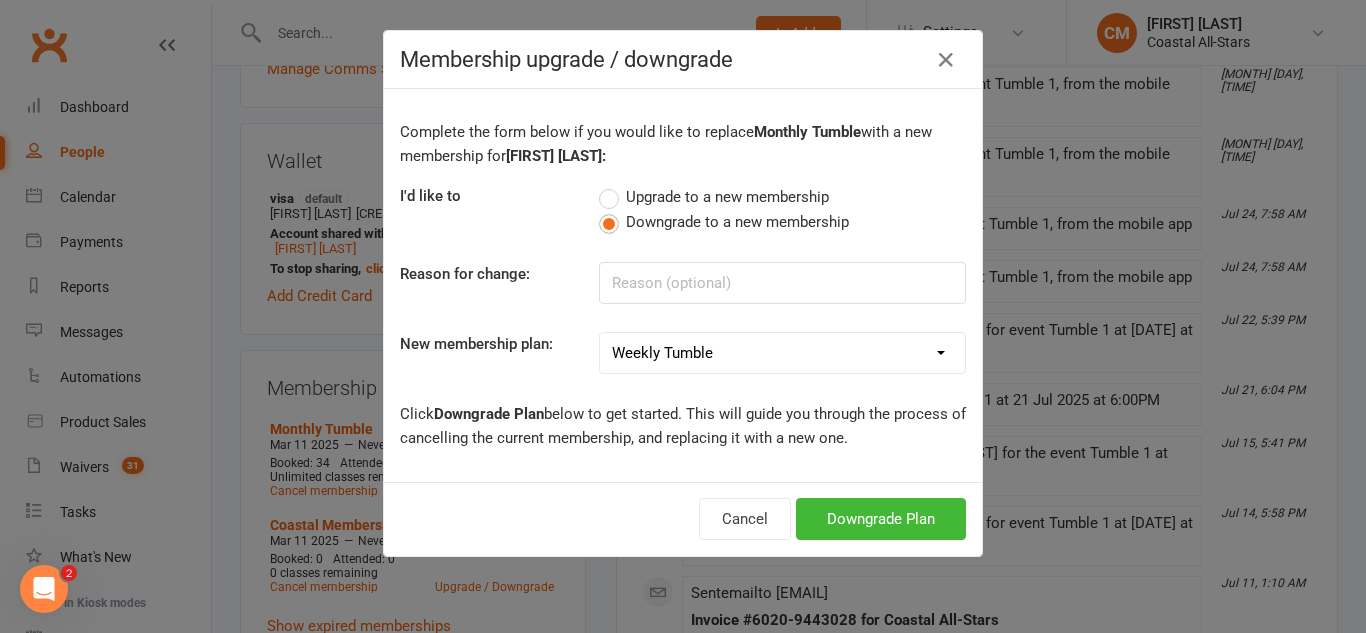 click on "Trial Class Coastal Membership Fee Annual Registration Evaluations Fitness Class (Drop-In) Flexibility Class (Drop-In) Jump Class (Drop-in) Stunt Class (Drop-In) Stunt Class (4 Pack) Tiny Tumble (Drop-In) Tumble (Drop-In) Weekly Tumble Monthly Tumble Tiny Tumble Flippin' Friday (Open Gym) TEAM Member Tumble (Drop-In) TEAM Member Flexibility Class TEAM Mandatory Flexibility Class TEAM Member Fitness Class TEAM Member Group Stunt Class (Drop-In) TEAM Member Group Stunt Class (4 Pack) TEAM Member Group Stunt Class (8 Pack) TEAM Member Jump Class (Drop-In) Partner Stunt Class (8 Pack) TEAM Member Weekly Tumble TEAM Member Monthly Tumble Team Member Any 3 Classes Member Flippin' Friday (Open Gym) Annual Private Membership Walkover Tumbling Clinic Summer Camp (Day Pass) Summer Camp (3-day Pass) Summer Camp (5-day Pass) Pay in Full - Tiny Tiny Tuition Tiny Tuition (1yr Loyalty) Tiny Tuition (2yr Loyalty) Tiny Comp, Choreo, Music, & Travel Fees Novice Tuition Novice Tuition (1yr Loyalty) Novice Tuition (2yr Loyalty)" at bounding box center (782, 353) 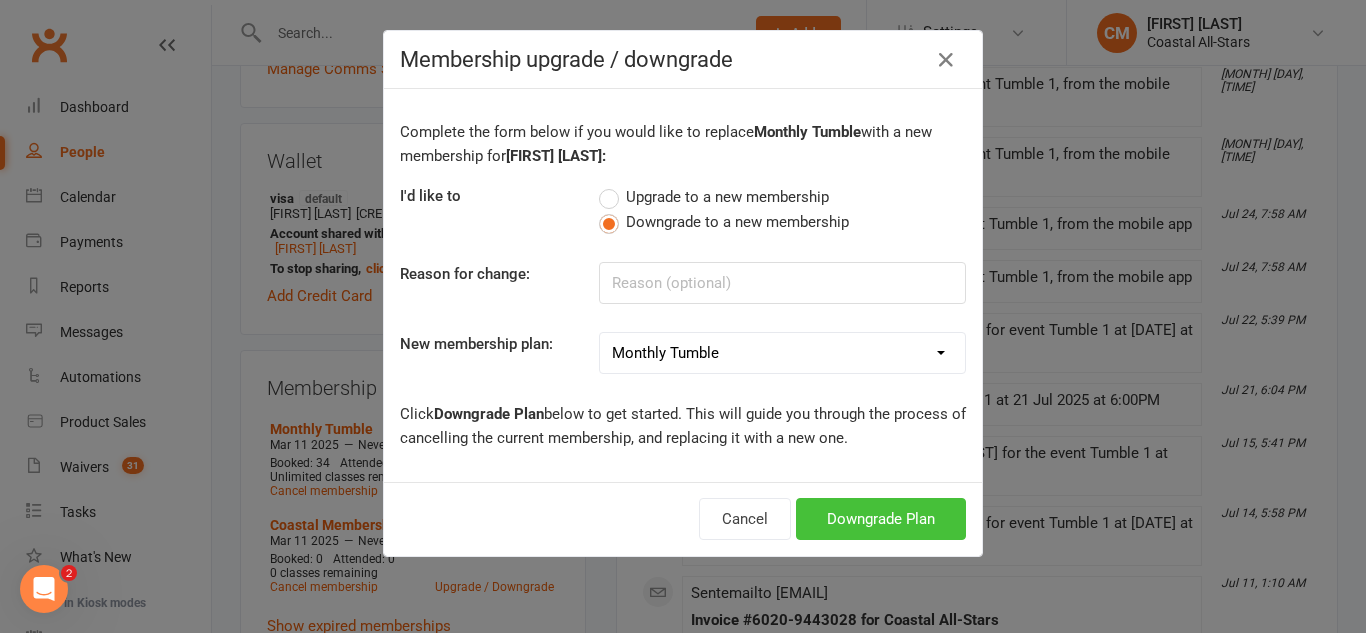 click on "Downgrade Plan" at bounding box center (881, 519) 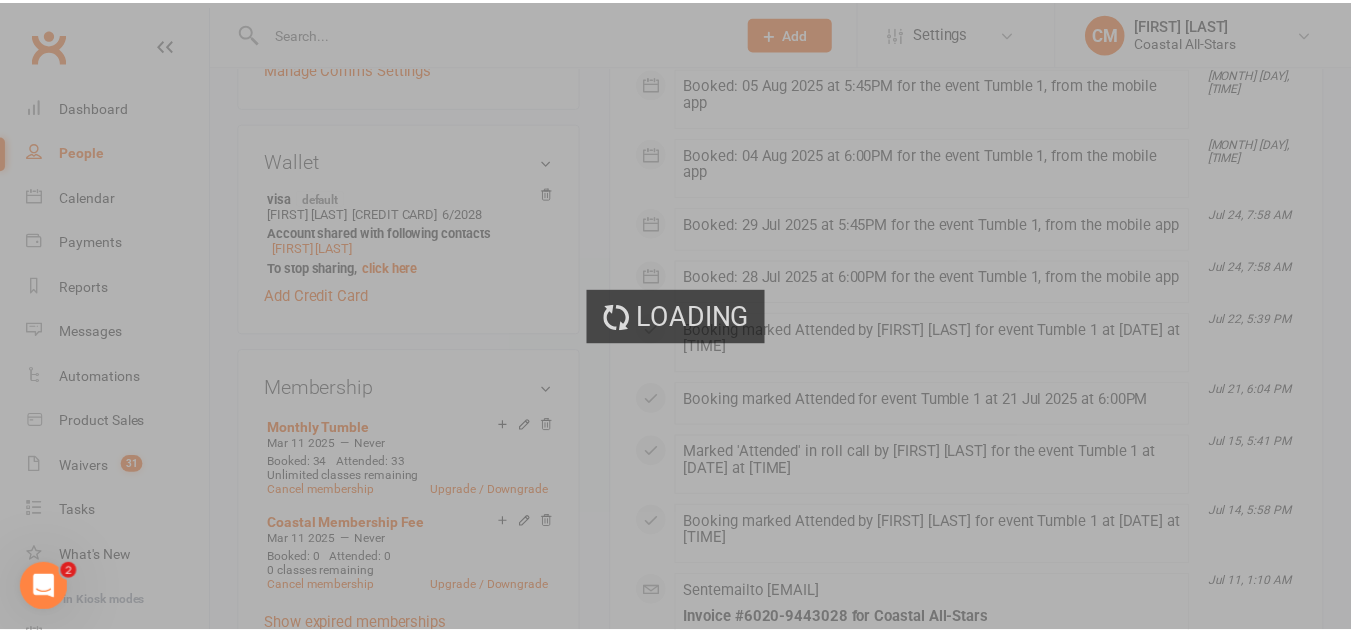 scroll, scrollTop: 632, scrollLeft: 0, axis: vertical 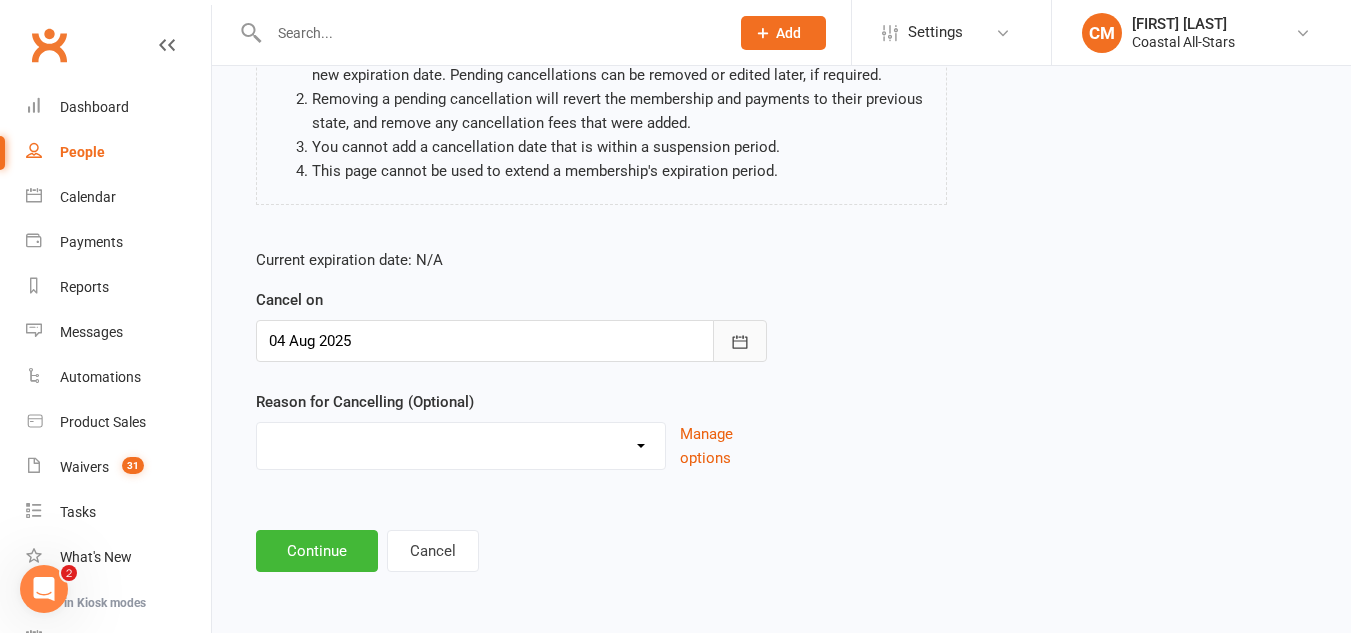 click 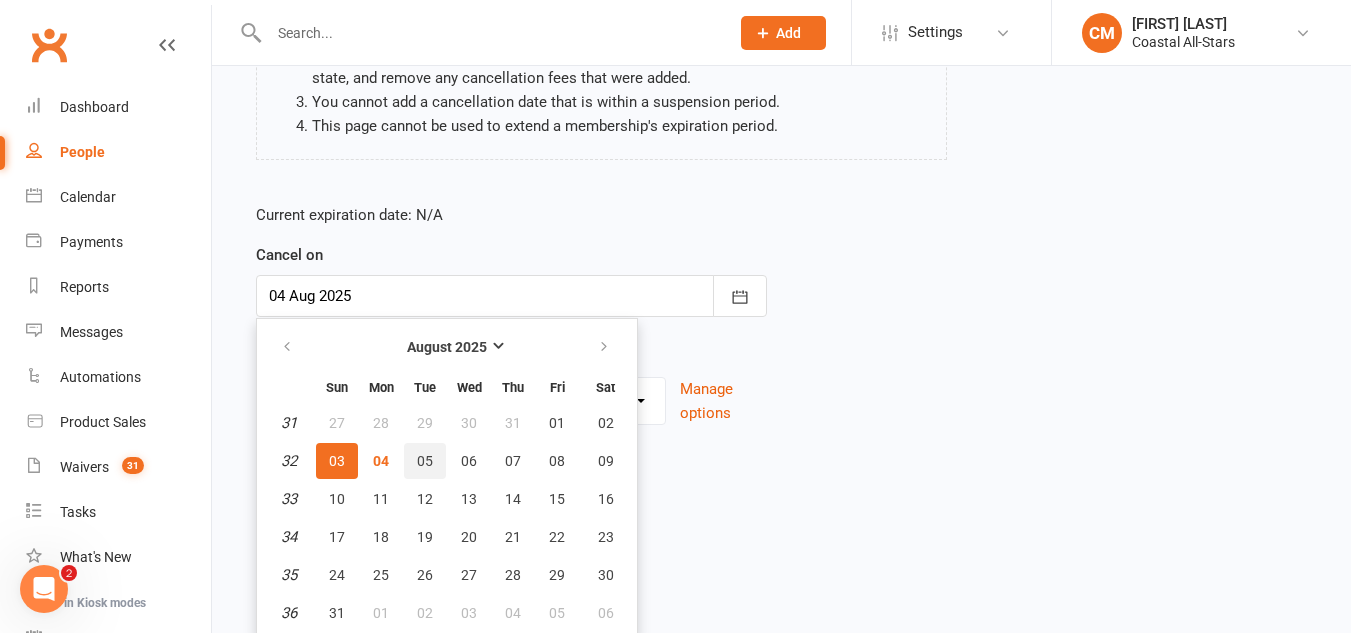 scroll, scrollTop: 281, scrollLeft: 0, axis: vertical 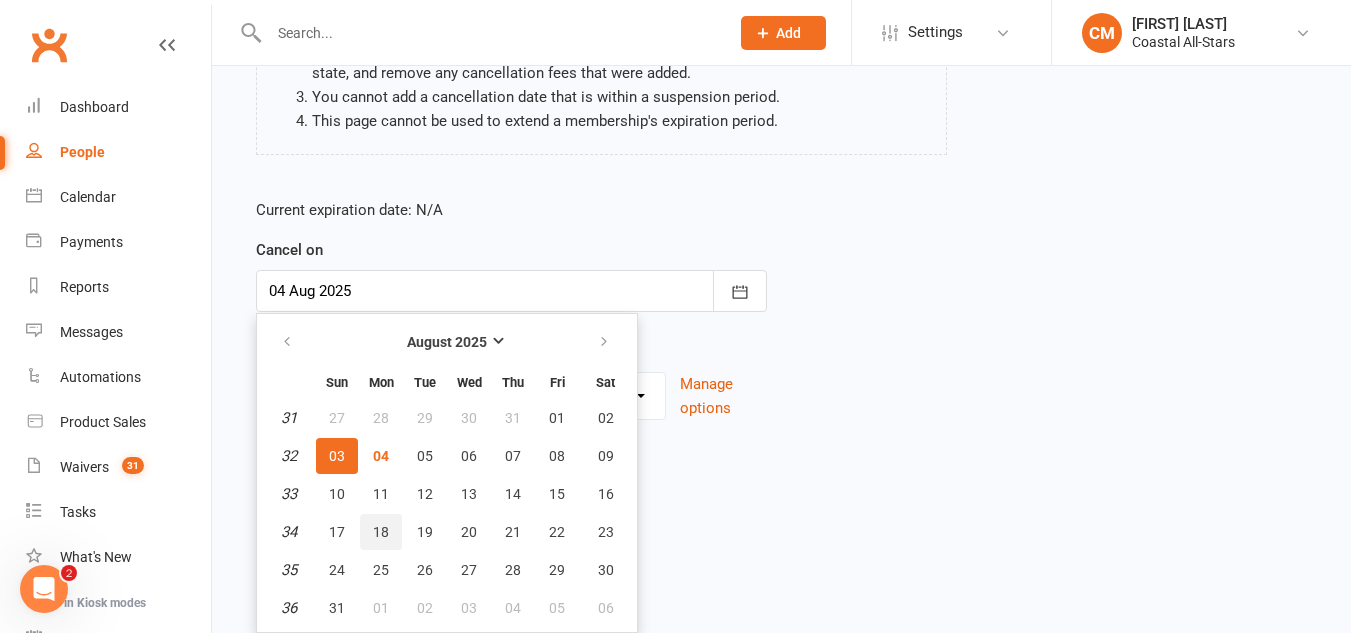 click on "18" at bounding box center [381, 532] 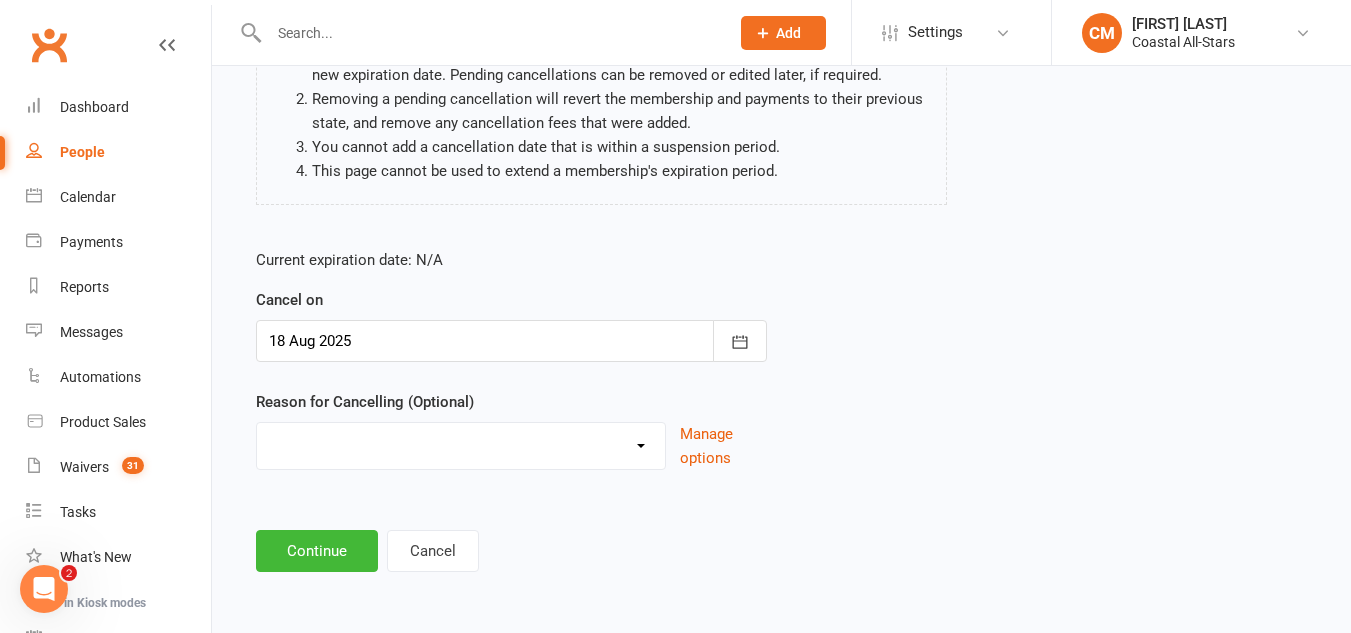 scroll, scrollTop: 231, scrollLeft: 0, axis: vertical 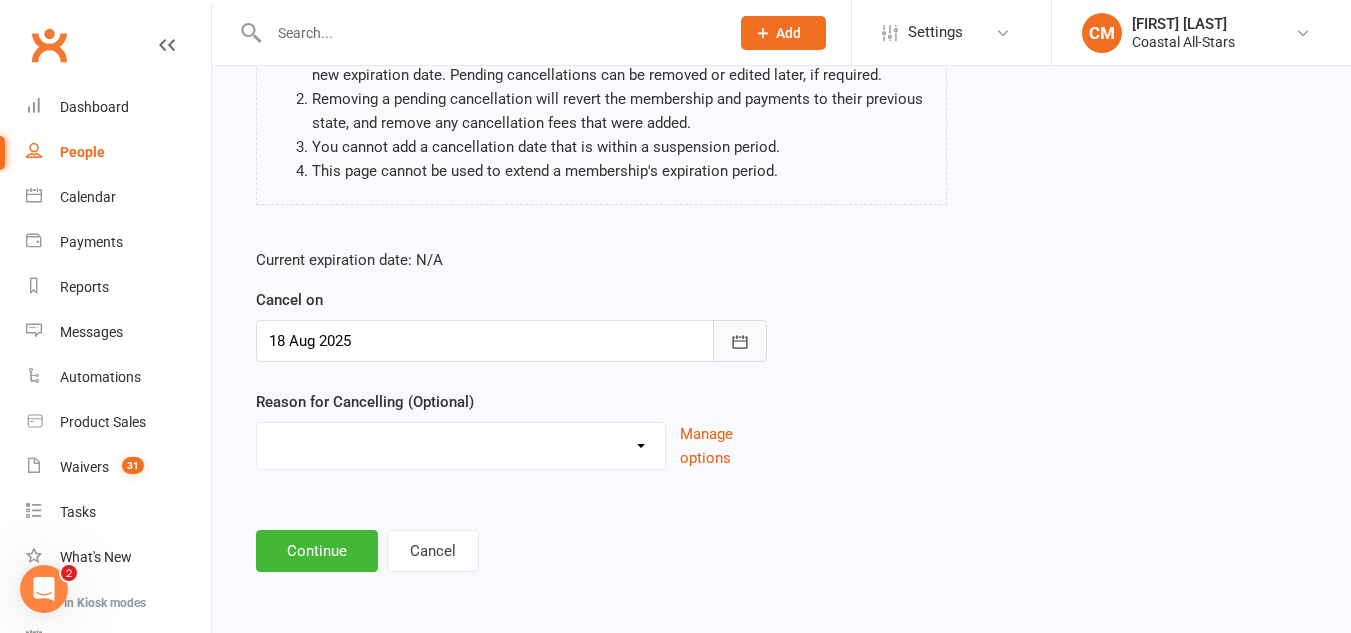 click at bounding box center [740, 341] 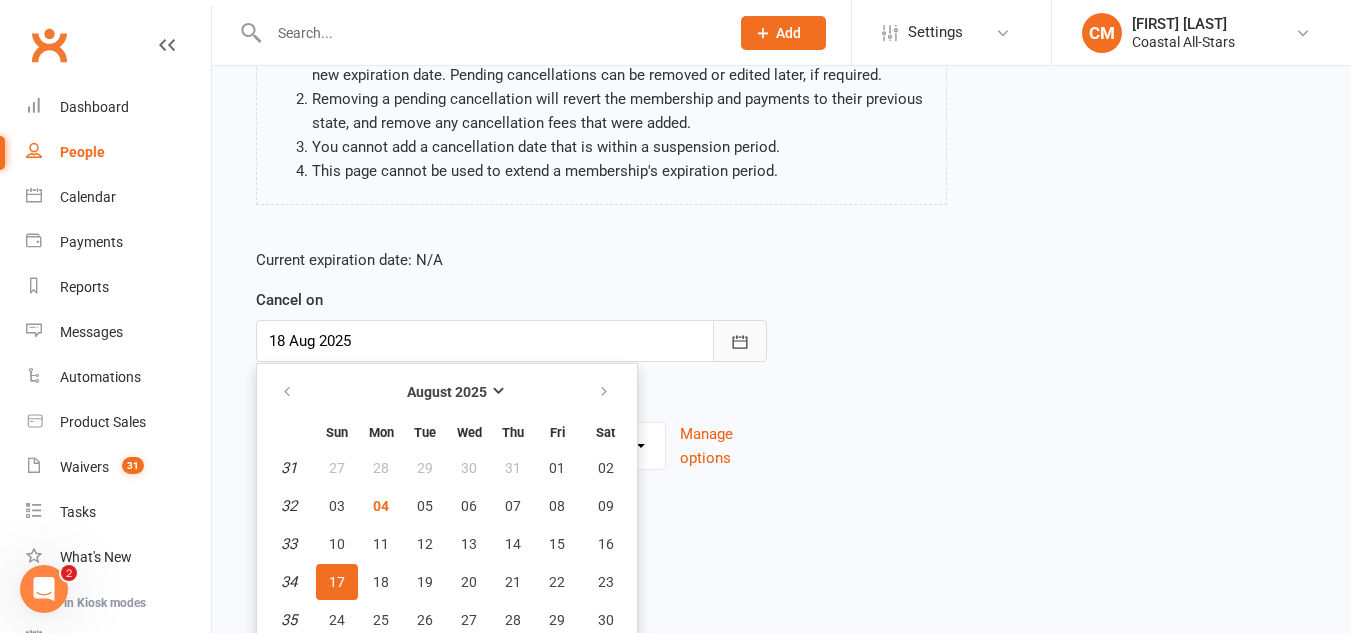 scroll, scrollTop: 276, scrollLeft: 0, axis: vertical 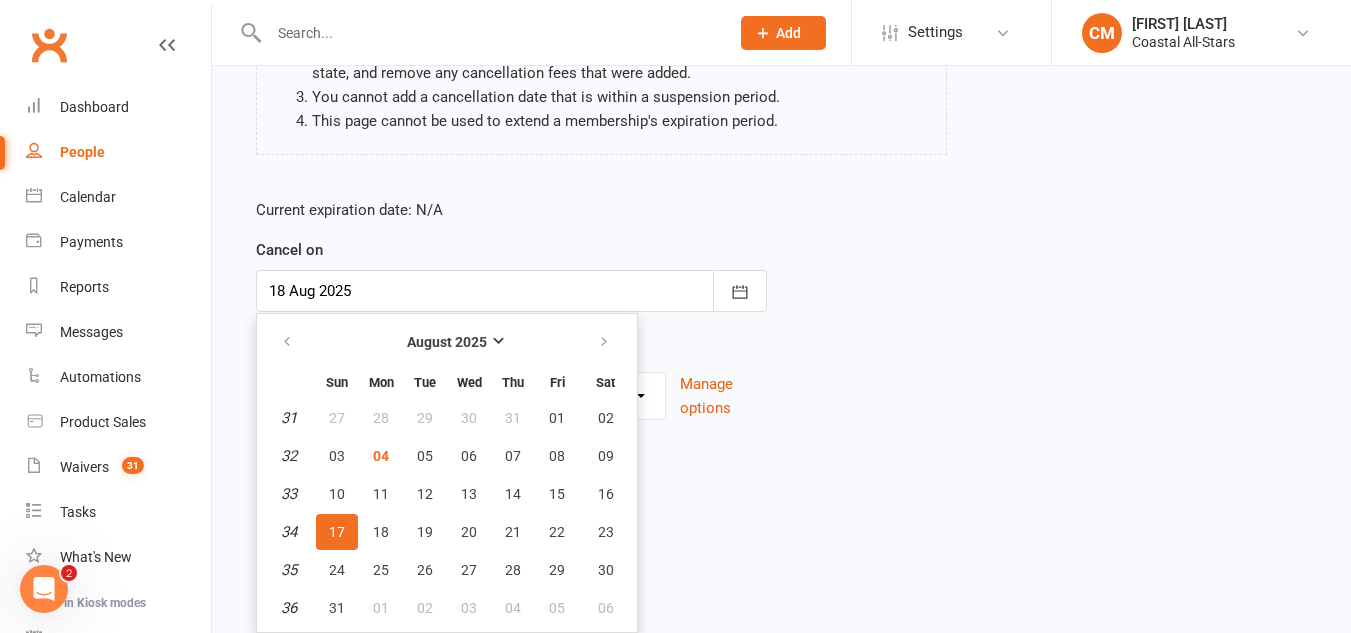 click on "Current expiration date: N/A Cancel on 18 Aug 2025
August 2025
Sun Mon Tue Wed Thu Fri Sat
31
27
28
29
30
31
01
02
32
03
04
05
06
07
08
09
33
10
11
12
13
14
15
16
34
17
18
19
20
21
22
23
35
24
25
26
27
28
29" at bounding box center [781, 315] 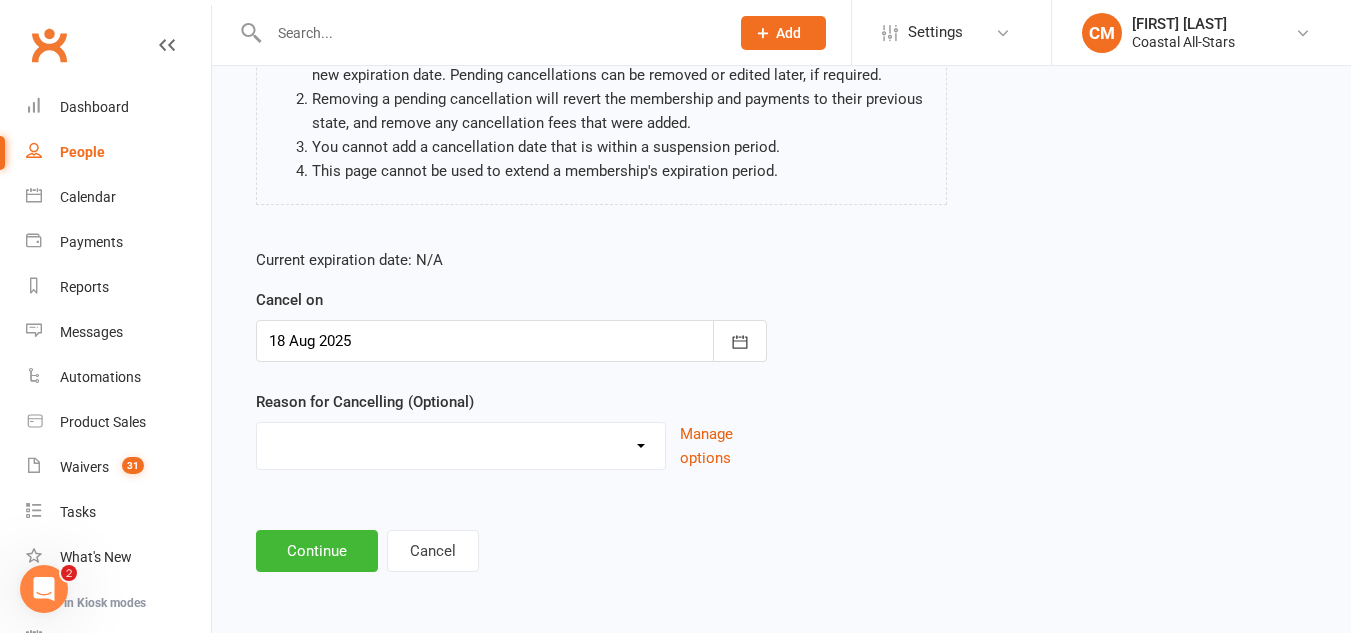 scroll, scrollTop: 231, scrollLeft: 0, axis: vertical 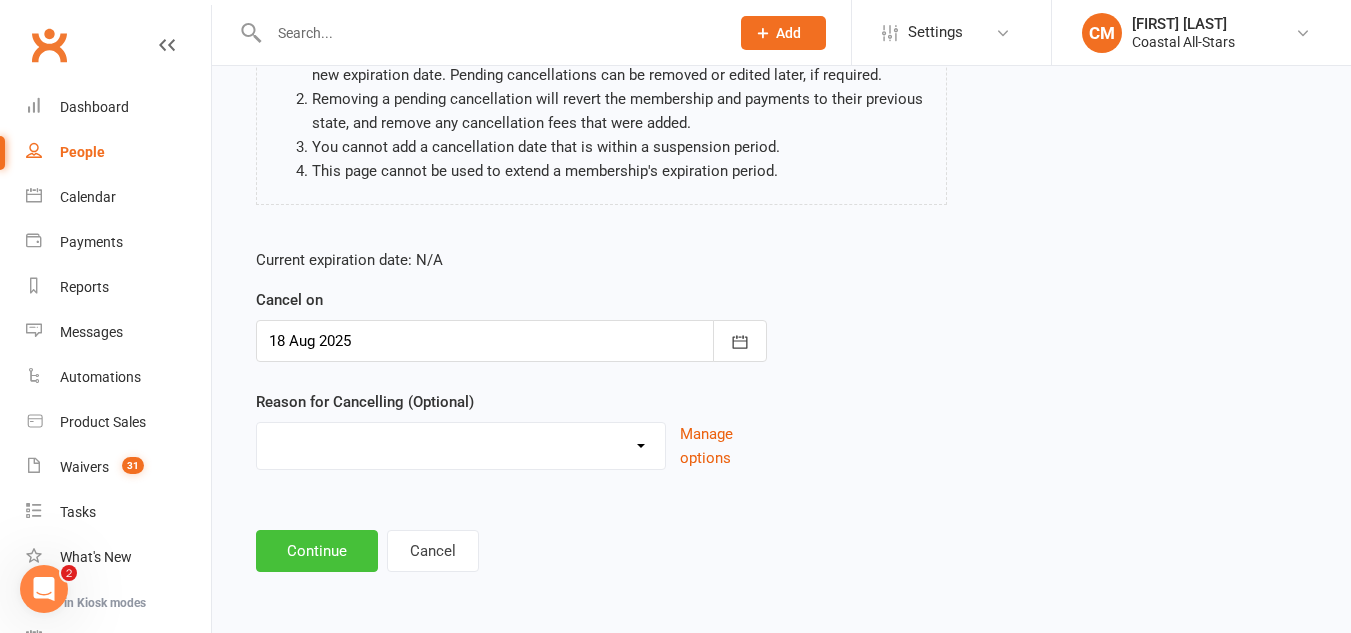 click on "Continue" at bounding box center [317, 551] 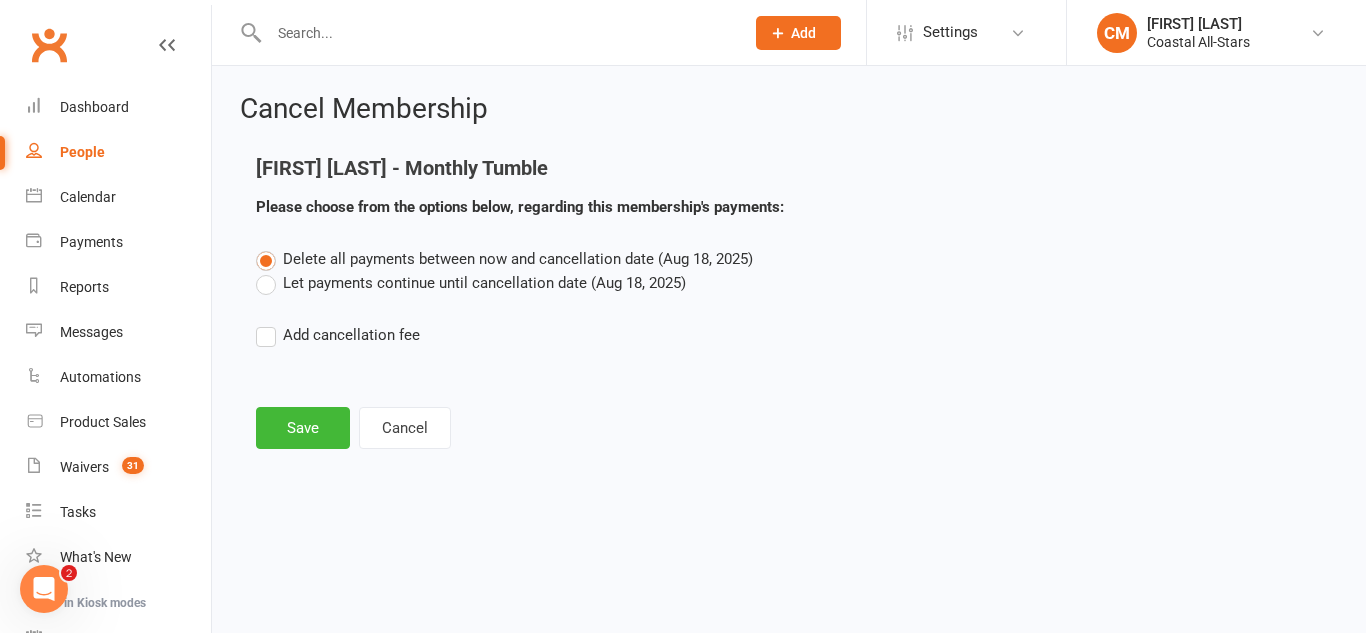 click on "Let payments continue until cancellation date (Aug 18, 2025)" at bounding box center [471, 283] 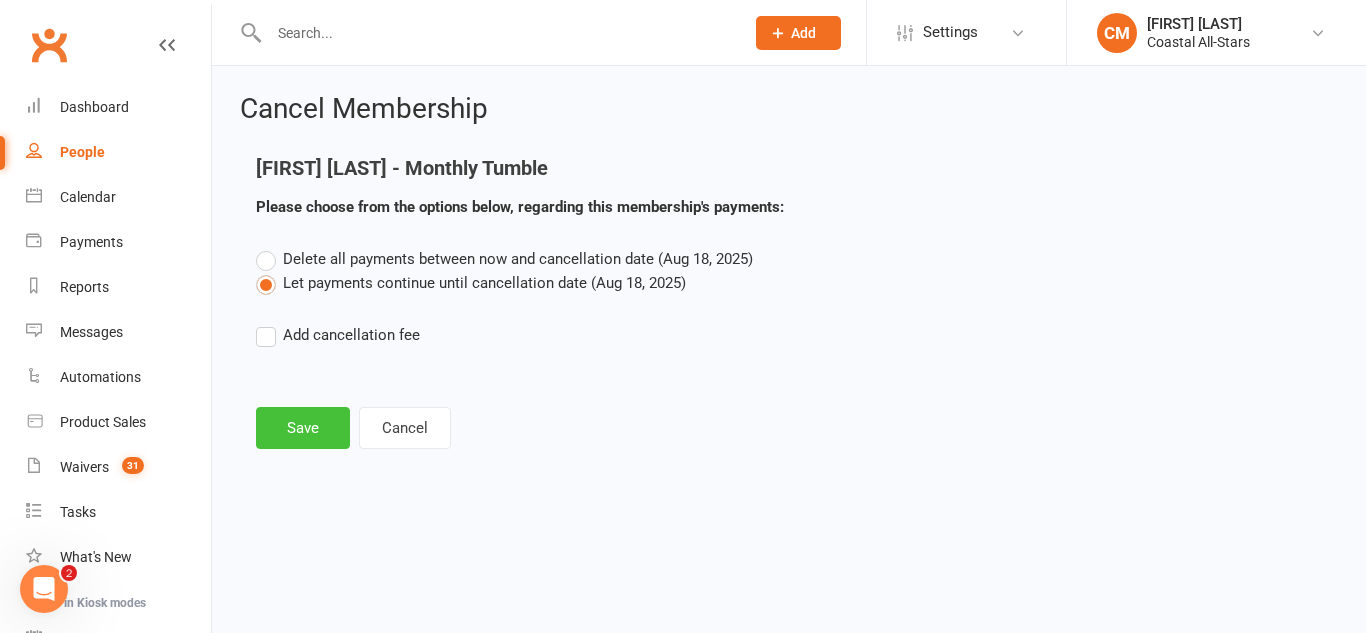 click on "Save" at bounding box center (303, 428) 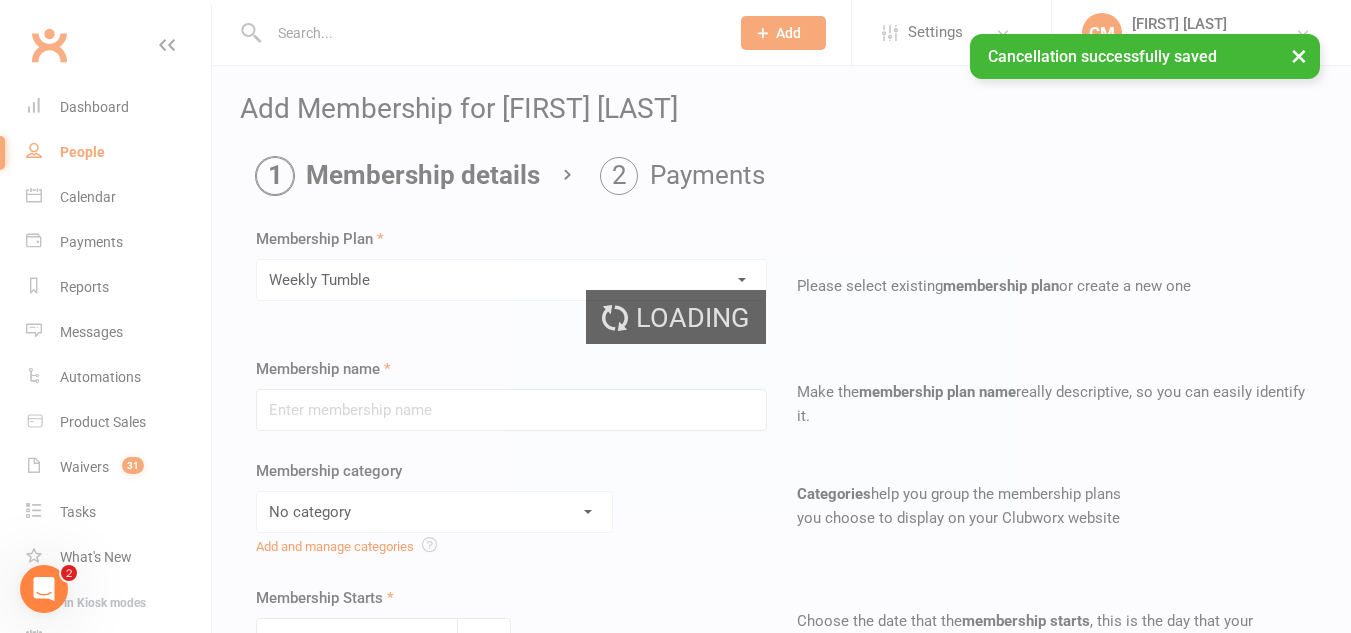 type on "Weekly Tumble" 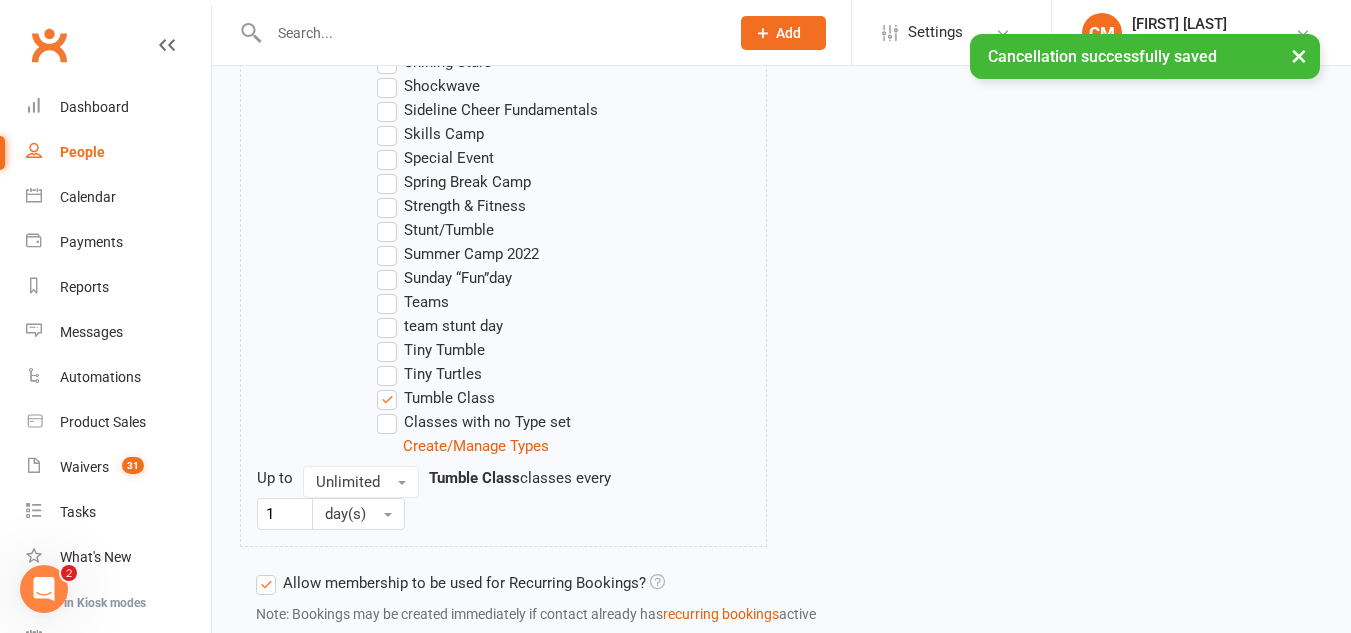 scroll, scrollTop: 2292, scrollLeft: 0, axis: vertical 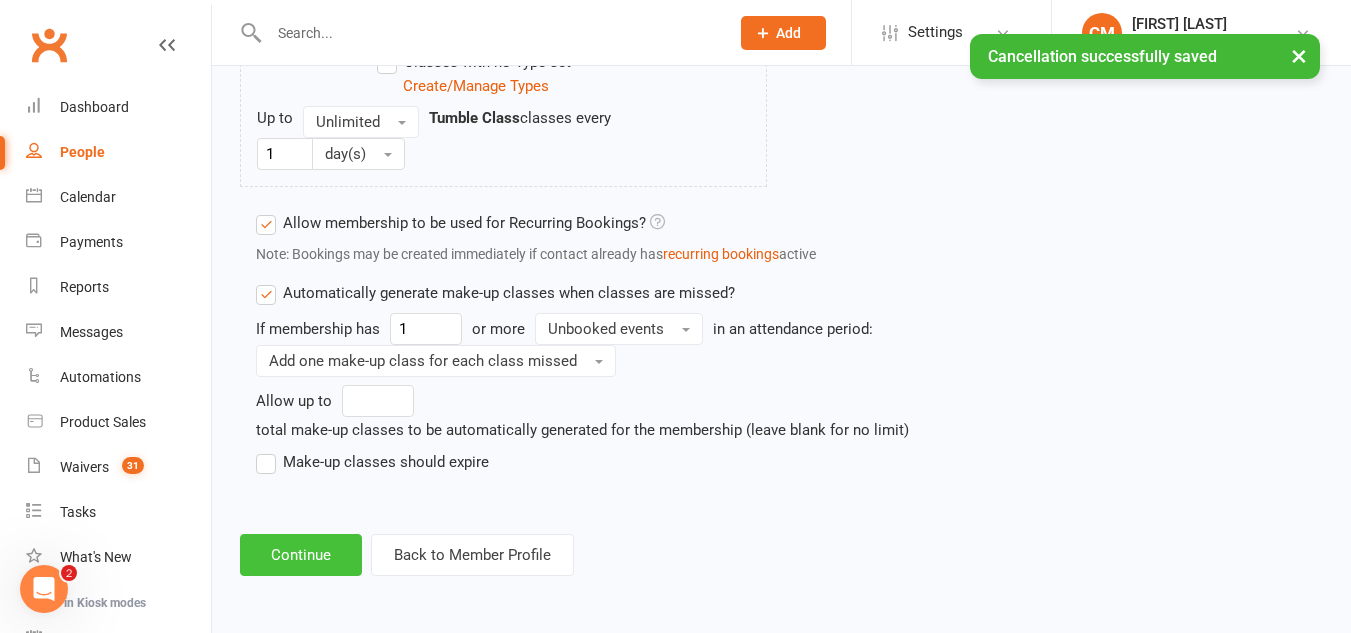 click on "Continue" at bounding box center (301, 555) 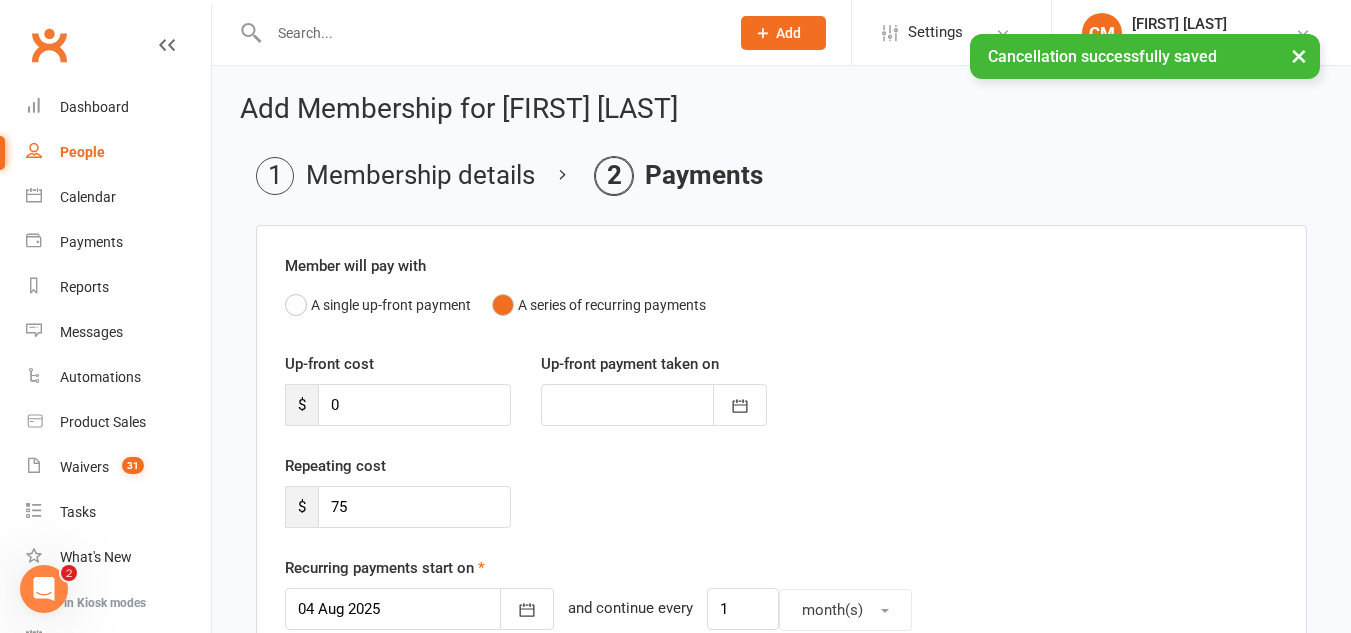 scroll, scrollTop: 821, scrollLeft: 0, axis: vertical 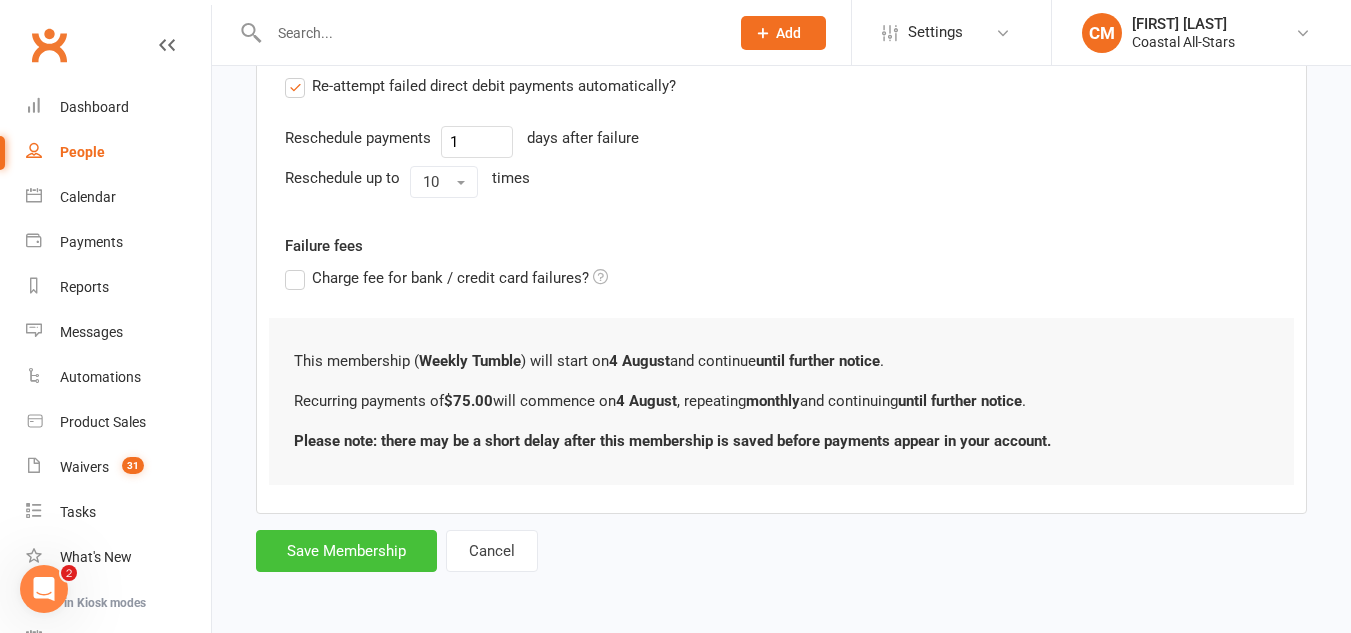 click on "Save Membership" at bounding box center (346, 551) 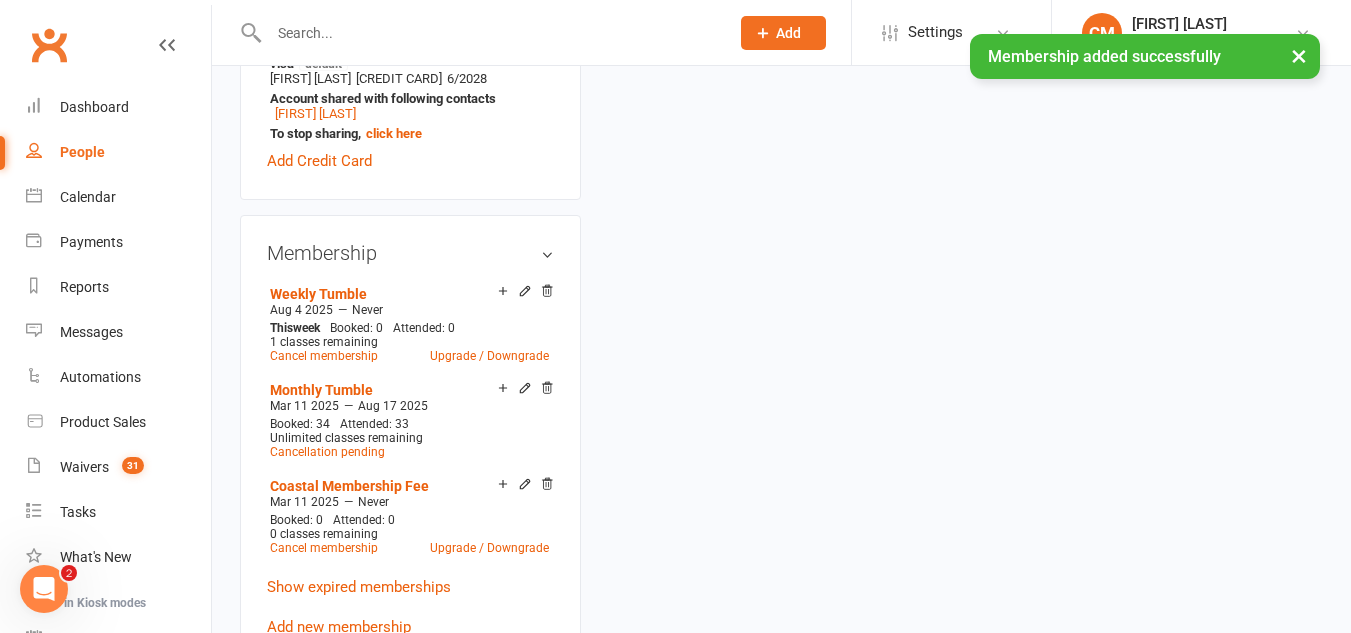 scroll, scrollTop: 0, scrollLeft: 0, axis: both 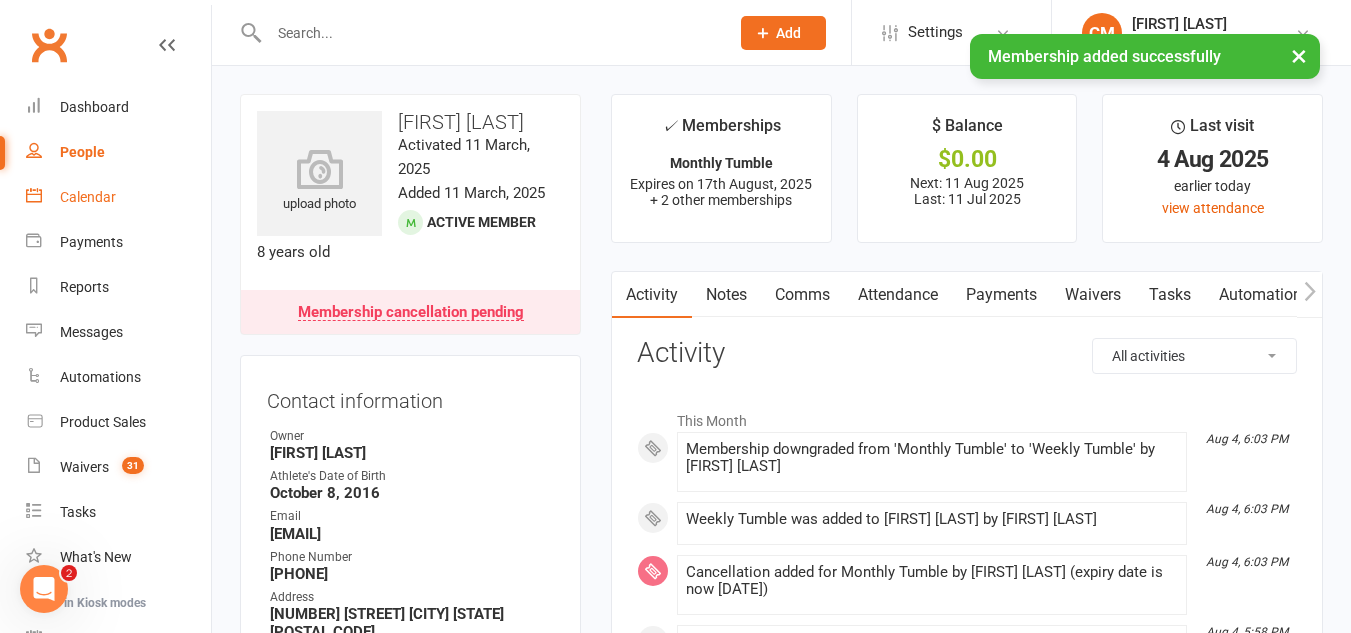 click on "Calendar" at bounding box center [88, 197] 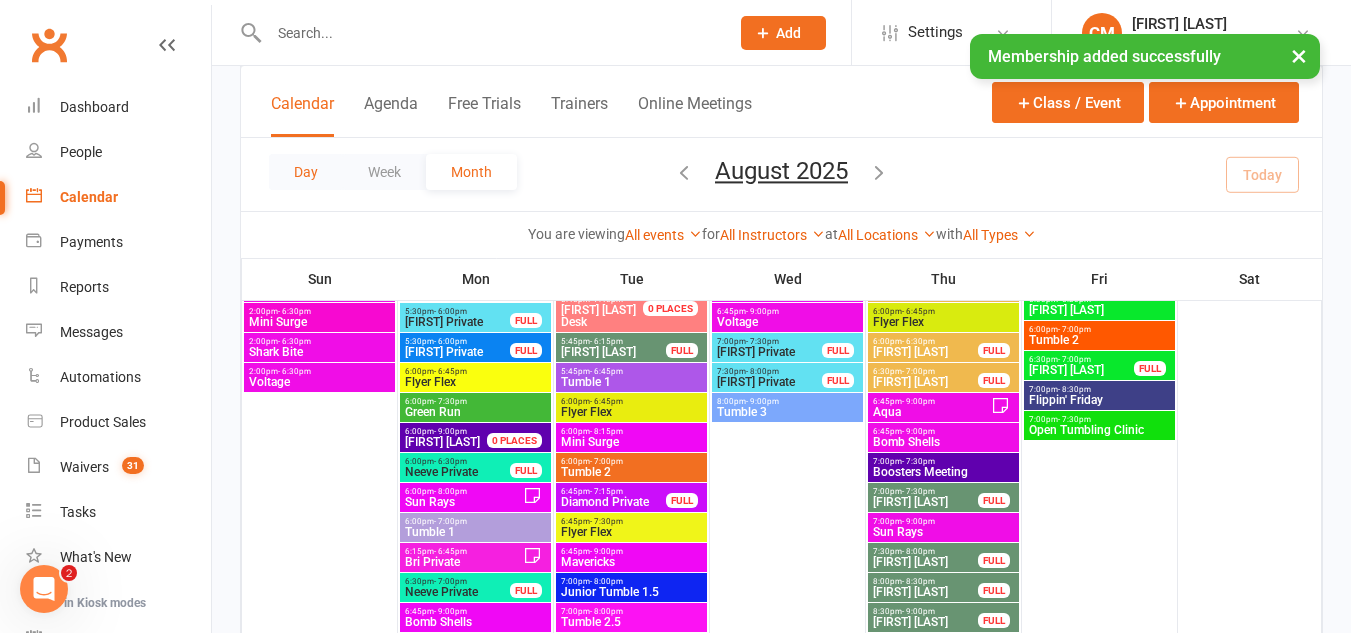 click on "Day" at bounding box center [306, 172] 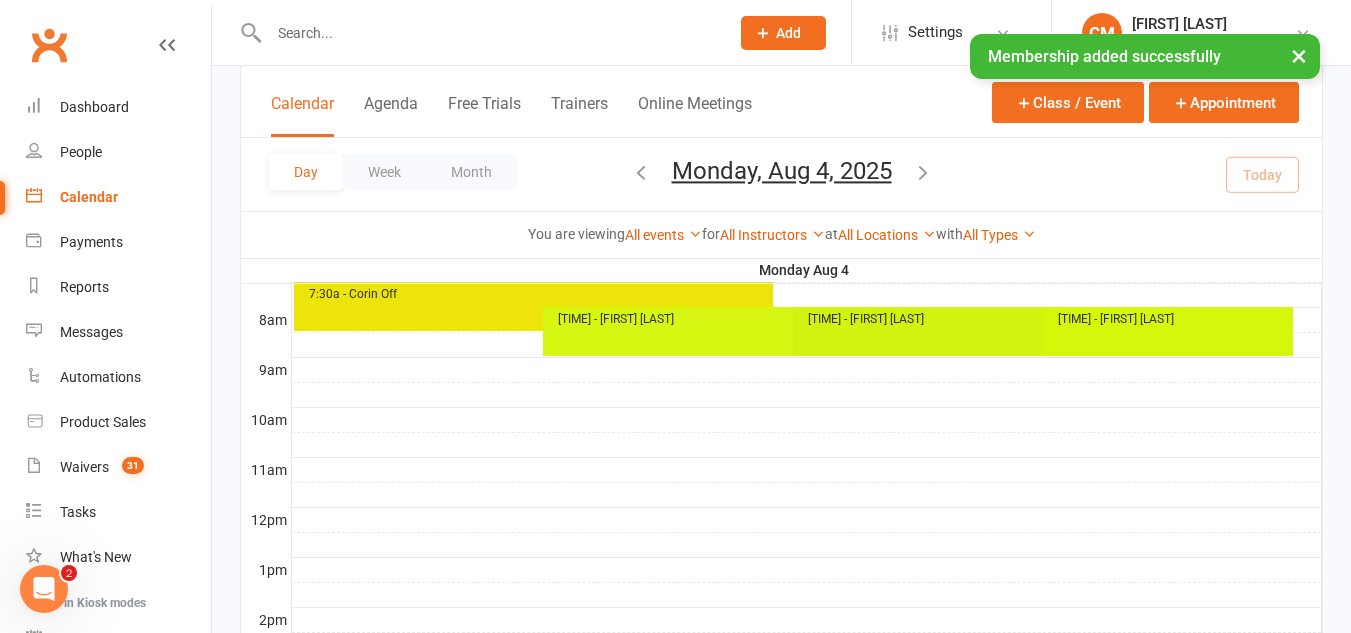scroll, scrollTop: 706, scrollLeft: 0, axis: vertical 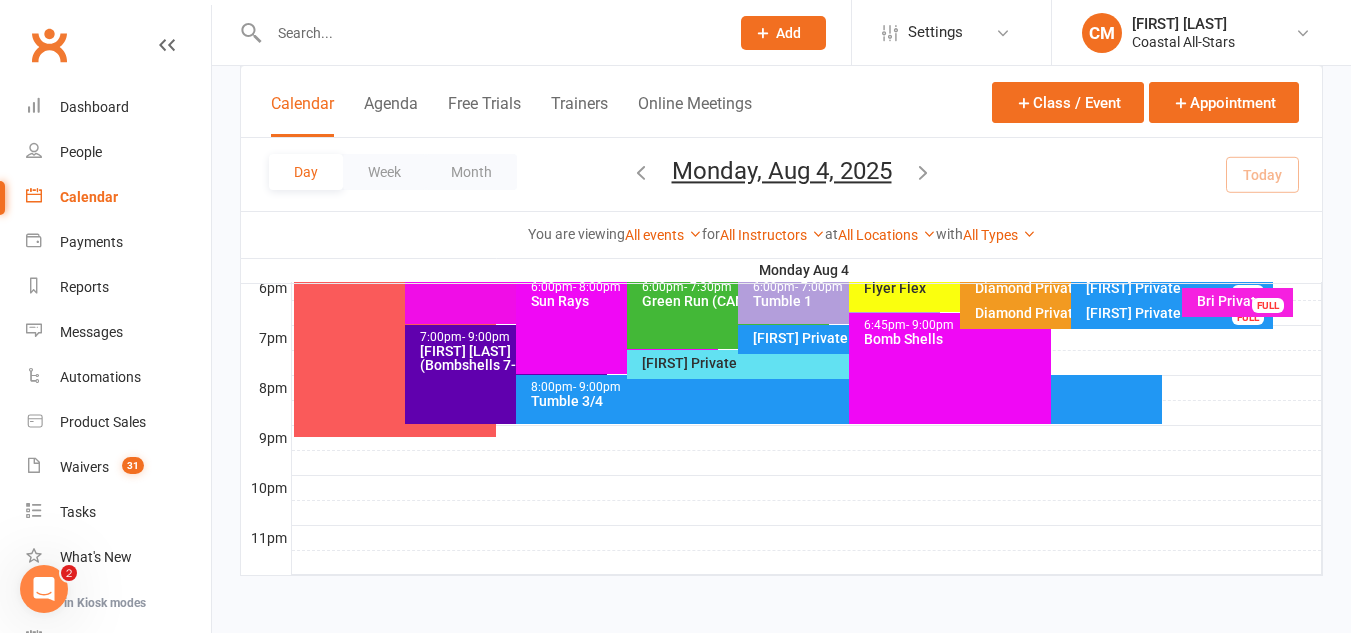 click on "Tumble 1" at bounding box center [844, 301] 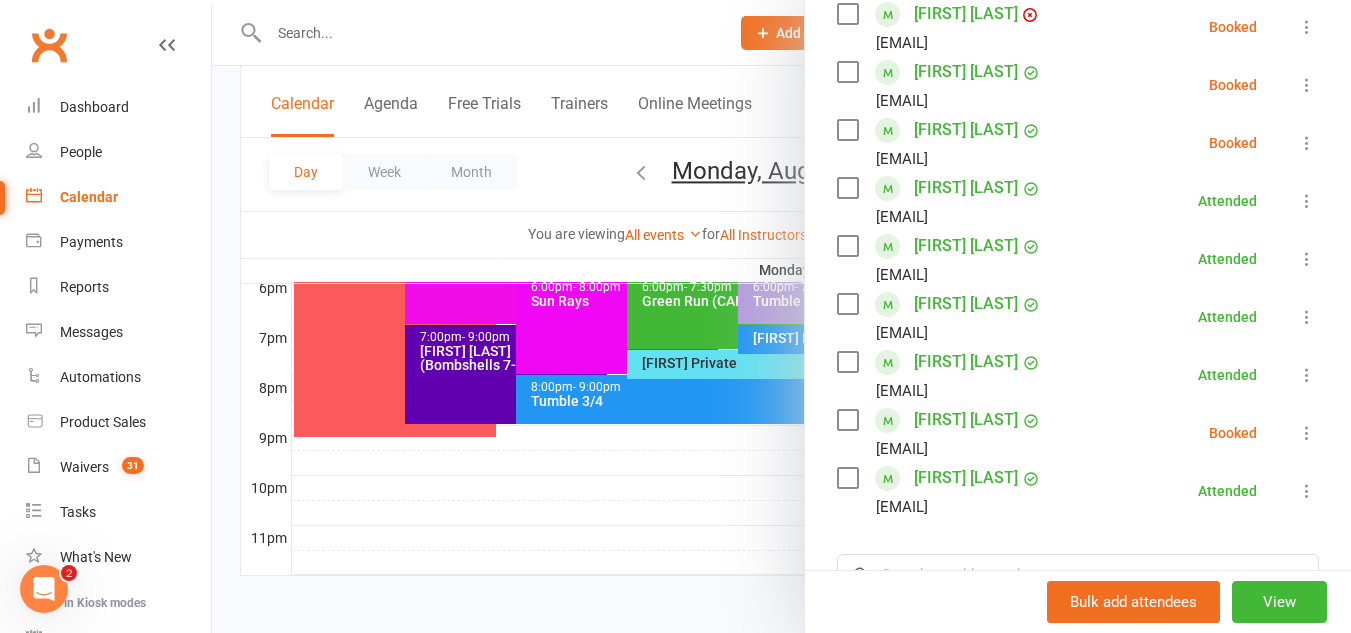 scroll, scrollTop: 491, scrollLeft: 0, axis: vertical 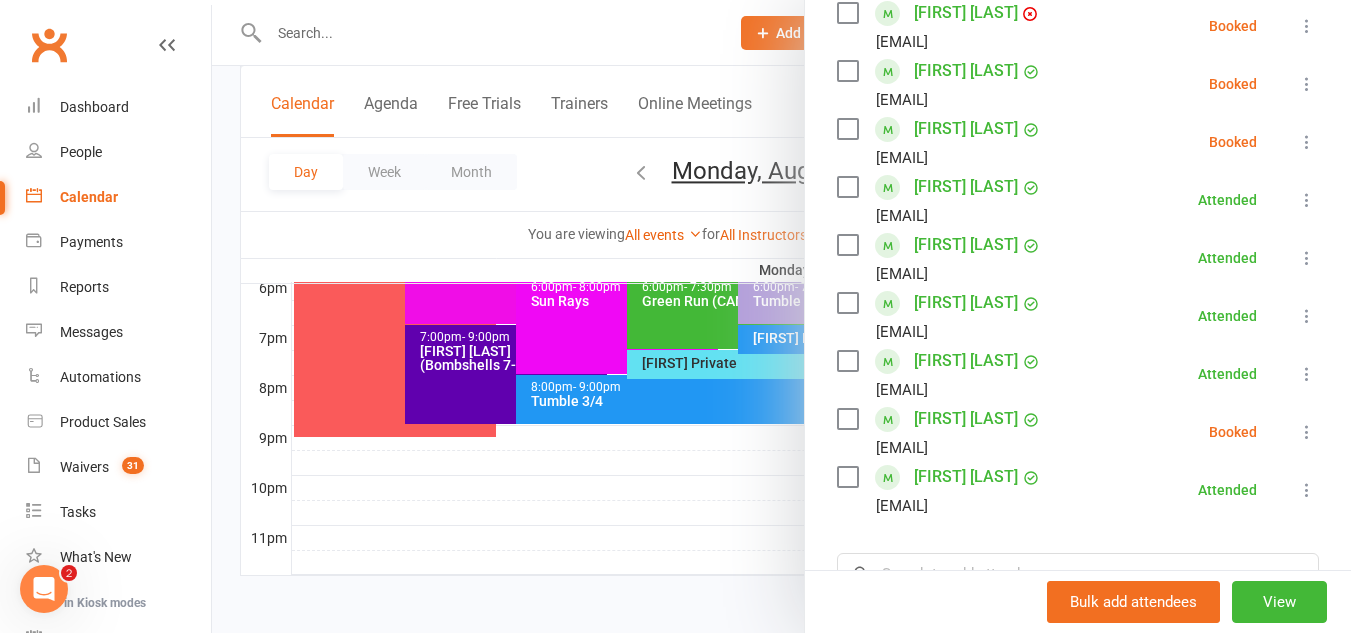 click at bounding box center (1307, 142) 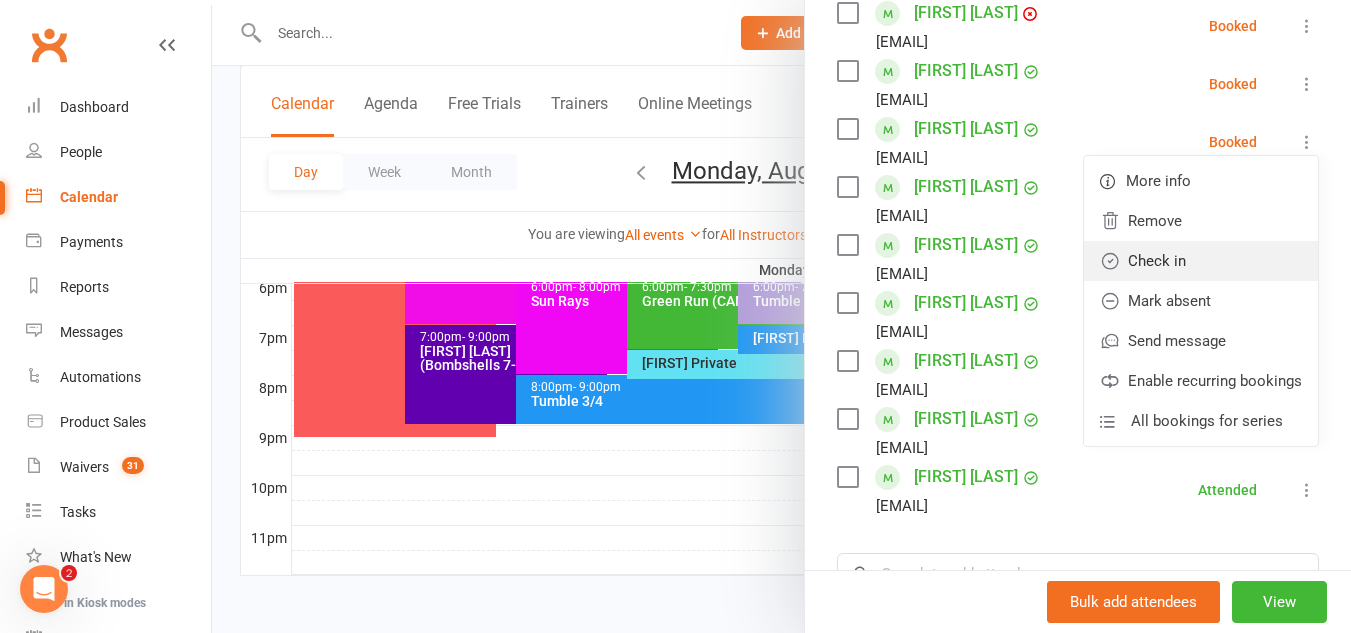 click on "Check in" at bounding box center [1201, 261] 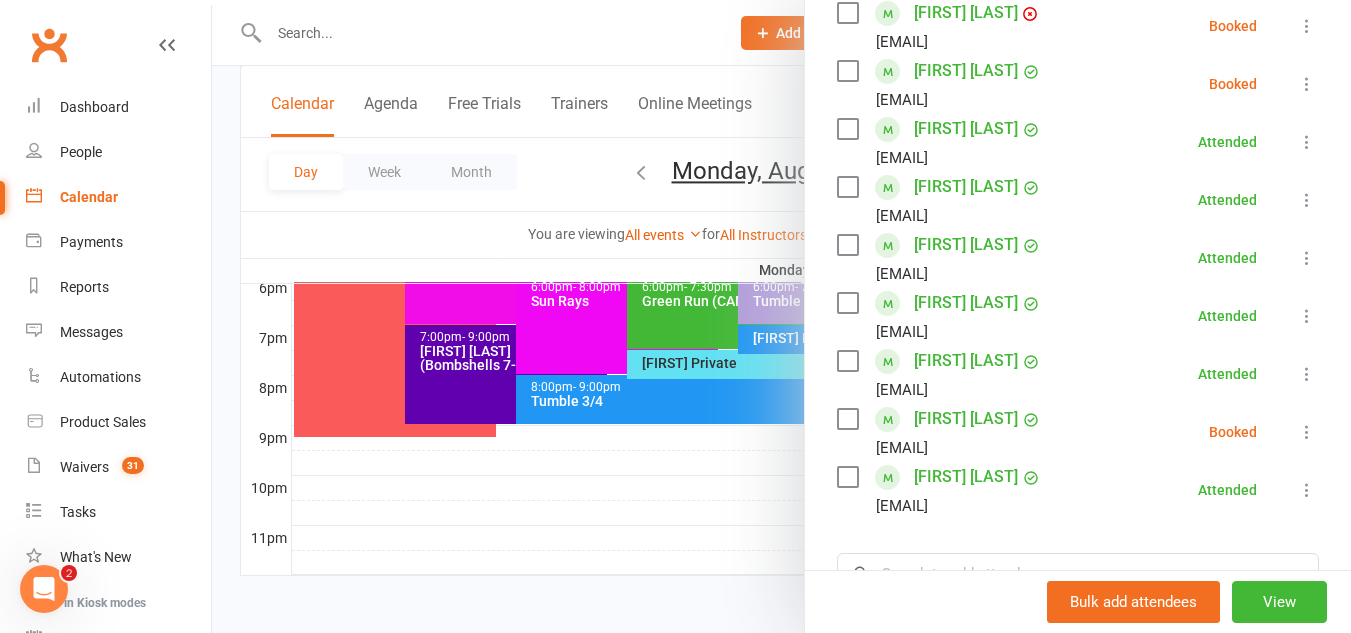 click at bounding box center (1307, 26) 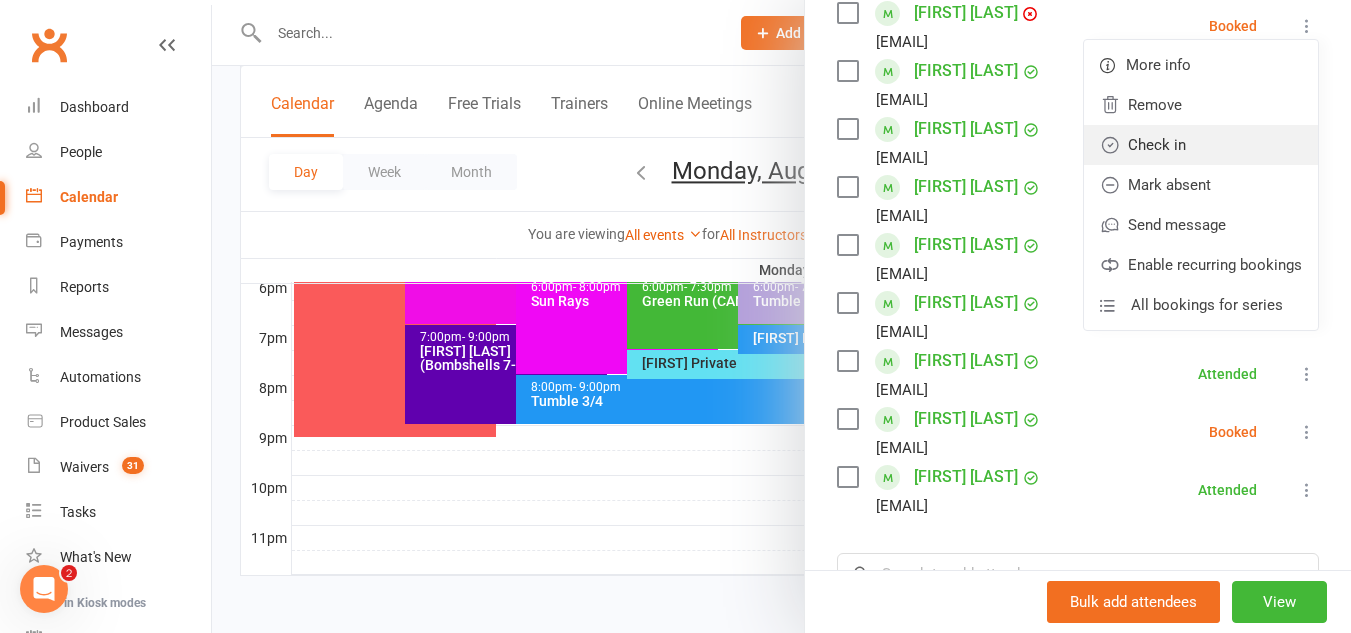 click on "Check in" at bounding box center (1201, 145) 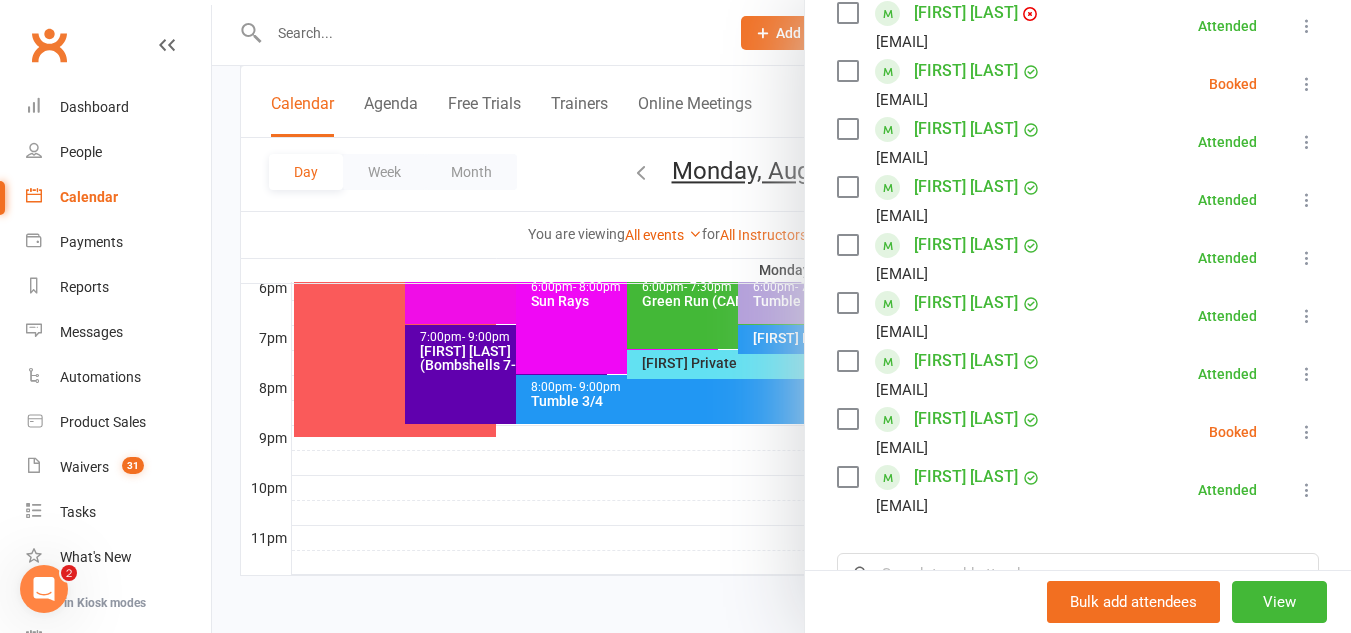 click at bounding box center [1307, 432] 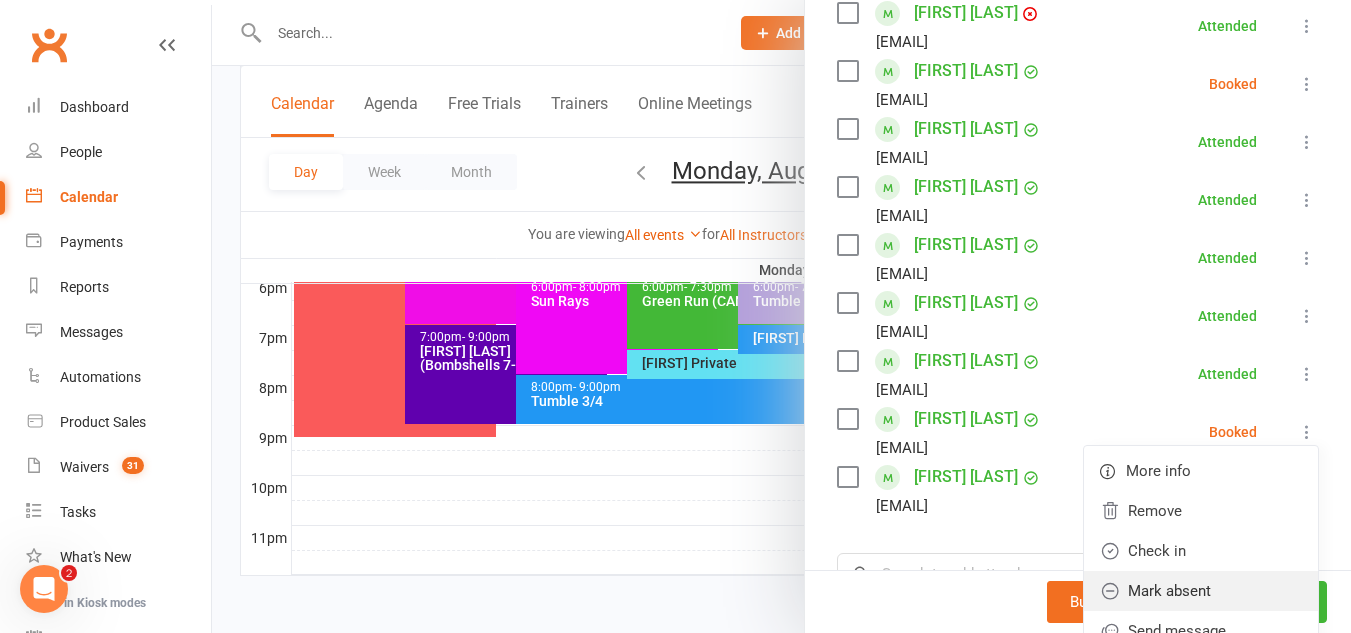 click on "Mark absent" at bounding box center [1201, 591] 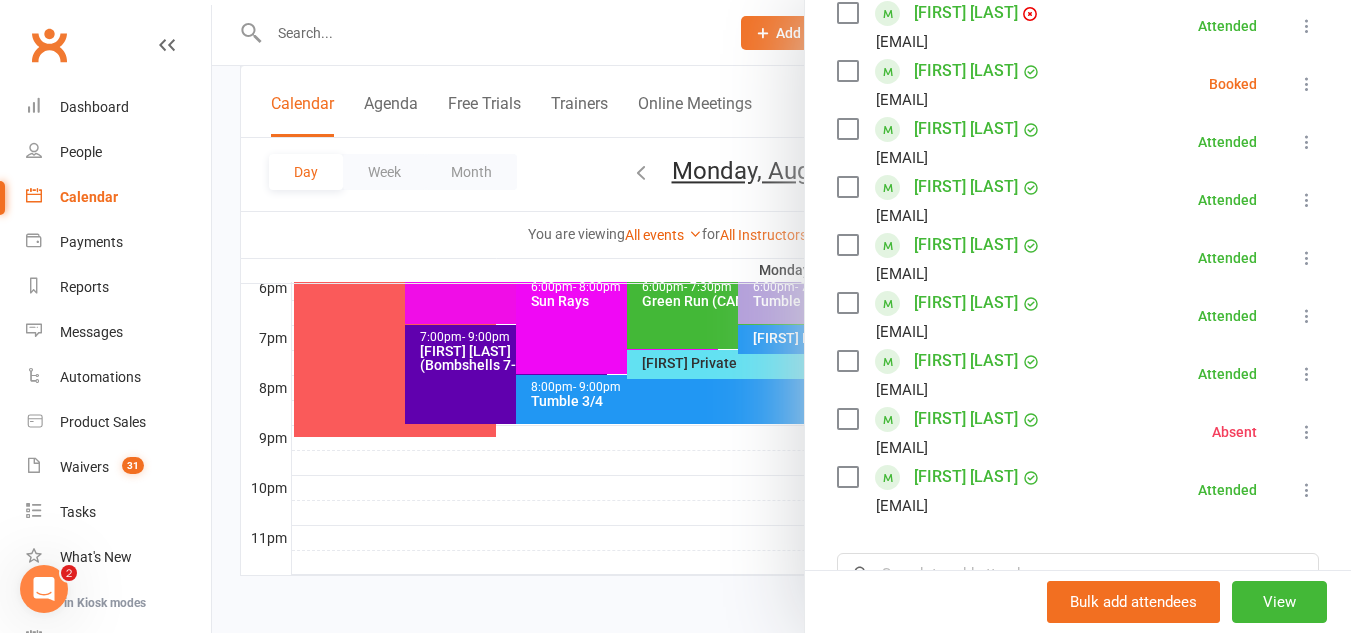 click at bounding box center [1307, 432] 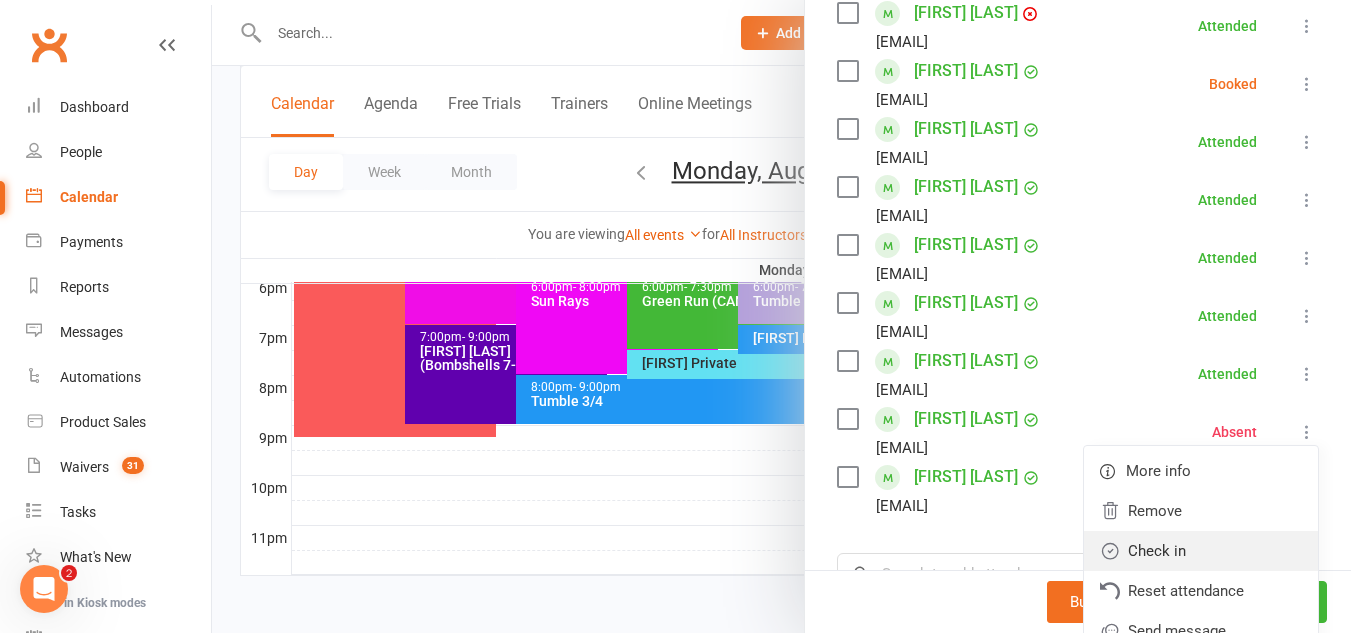 click on "Check in" at bounding box center (1201, 551) 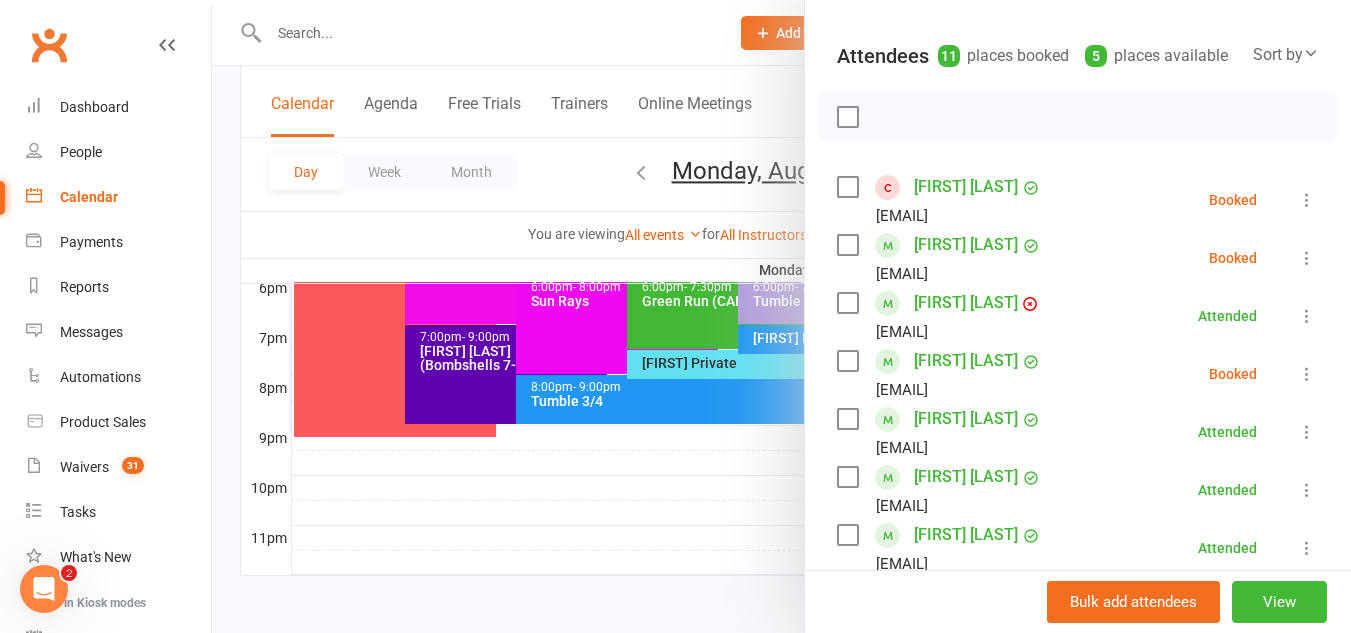 scroll, scrollTop: 202, scrollLeft: 0, axis: vertical 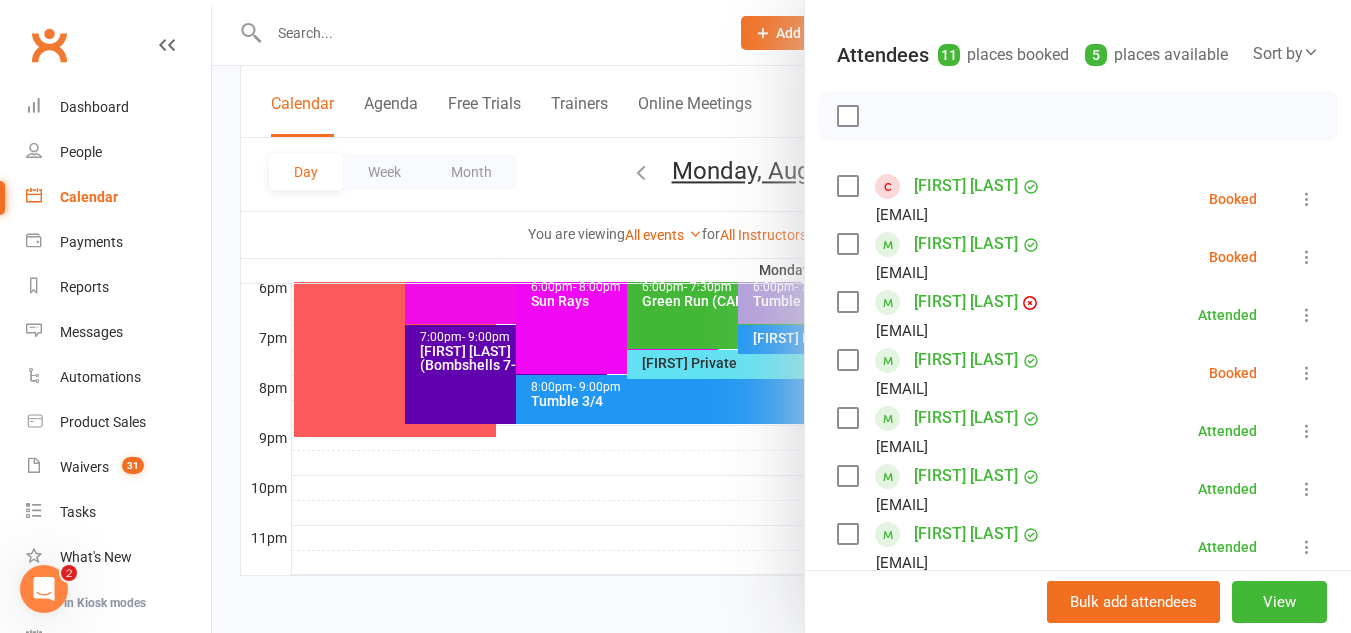click at bounding box center (1307, 199) 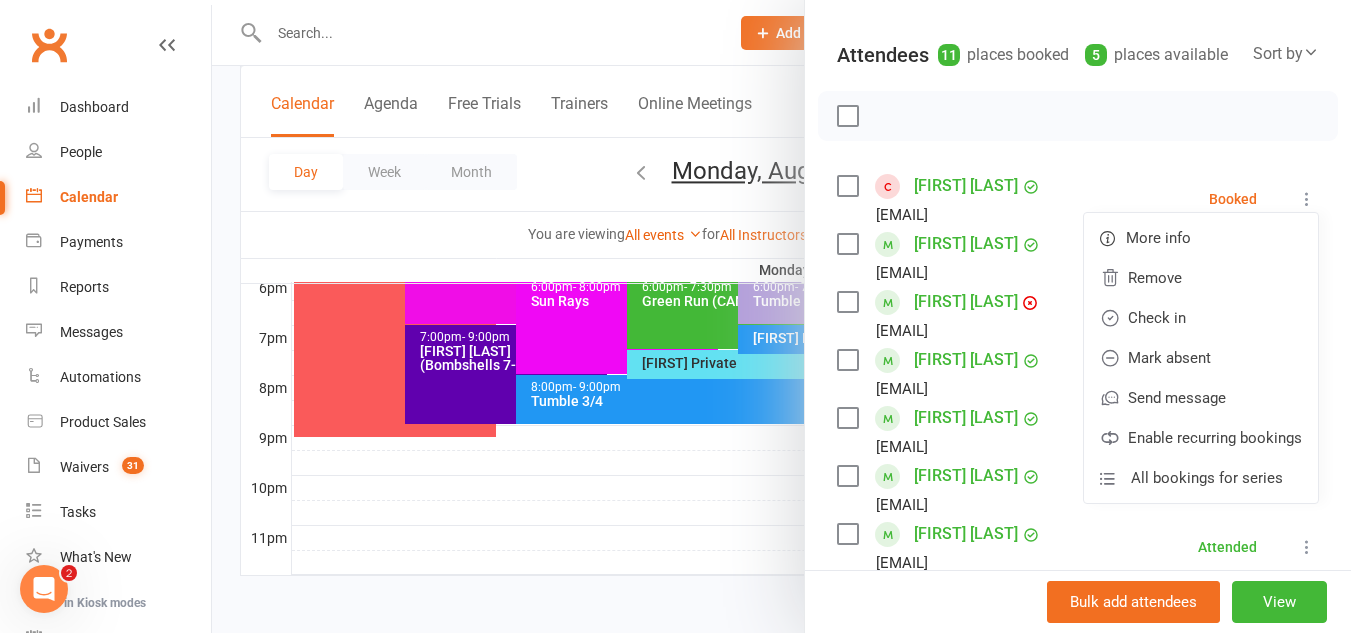 click at bounding box center [1078, 116] 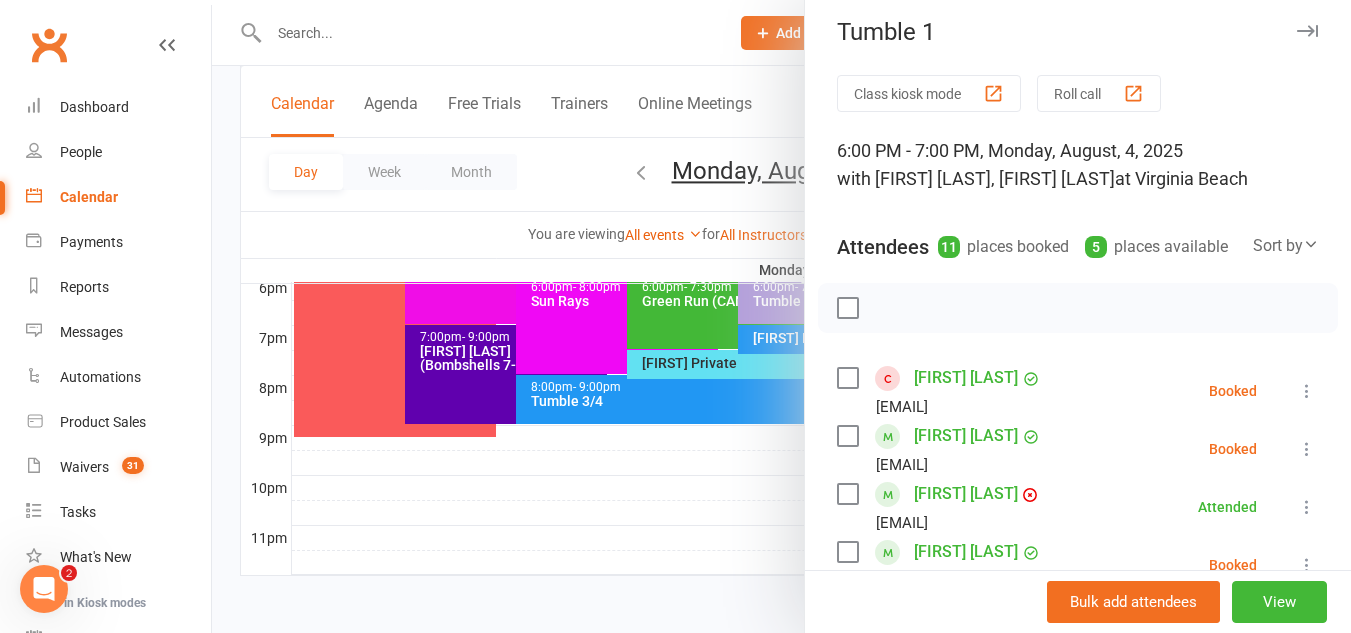 scroll, scrollTop: 9, scrollLeft: 0, axis: vertical 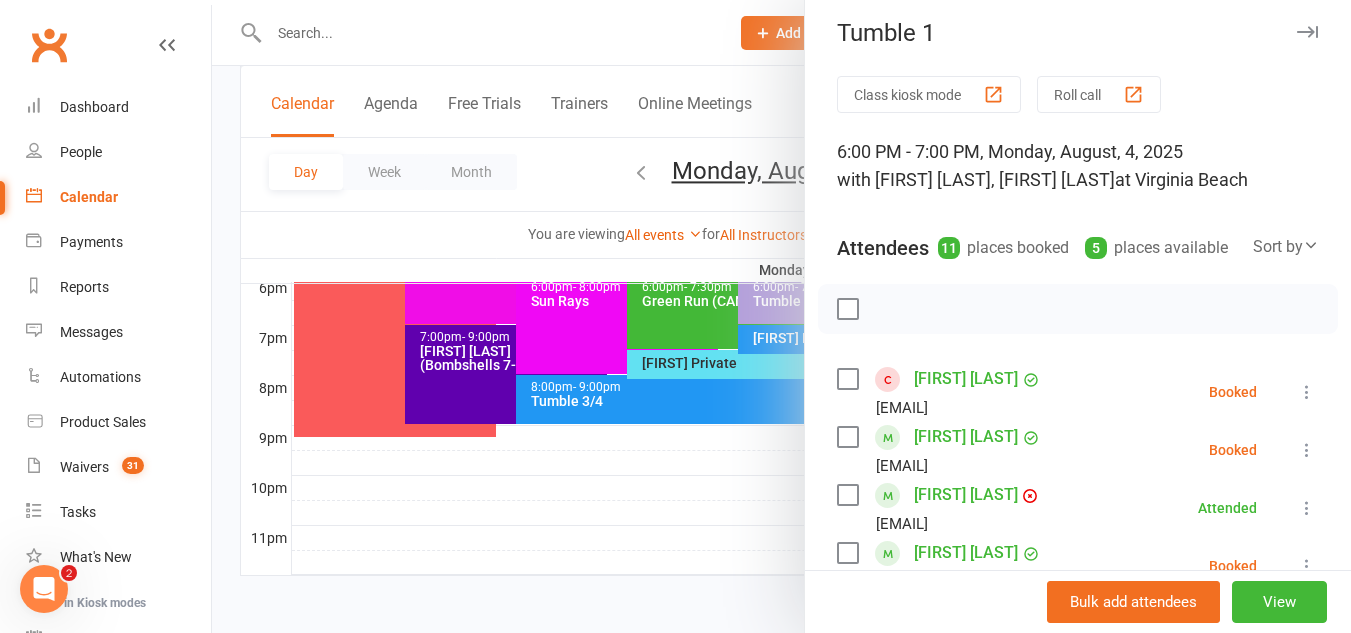 click at bounding box center [1307, 392] 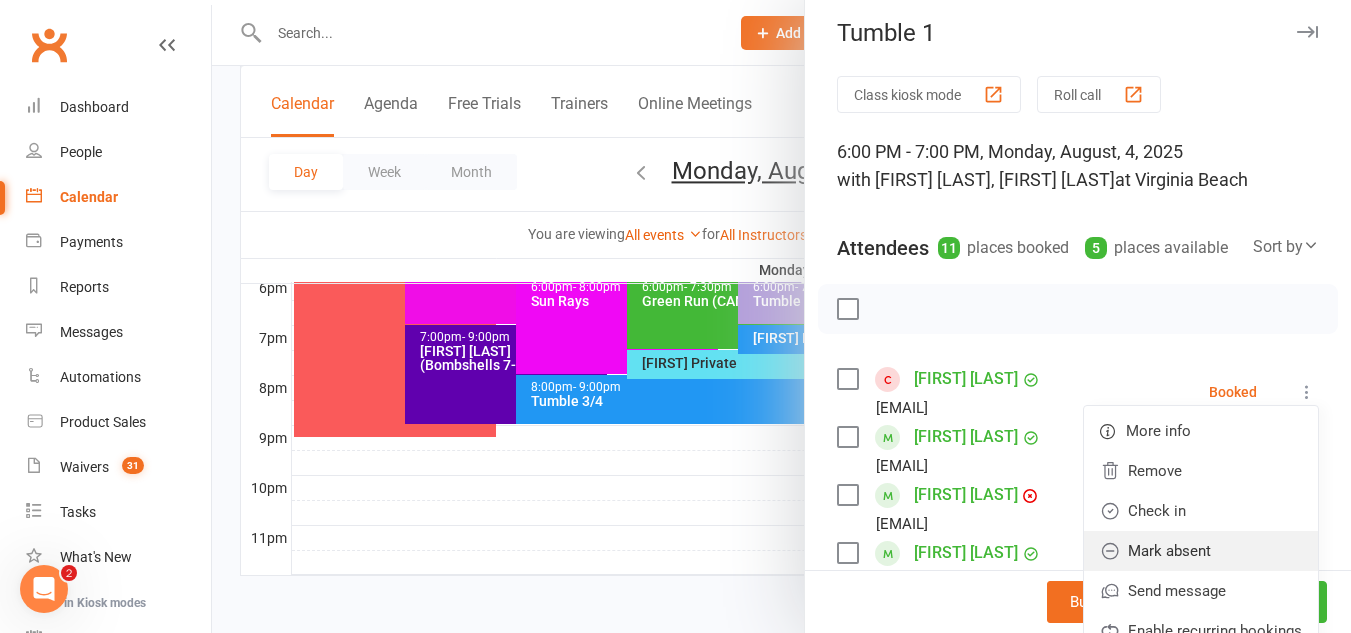click on "Mark absent" at bounding box center [1201, 551] 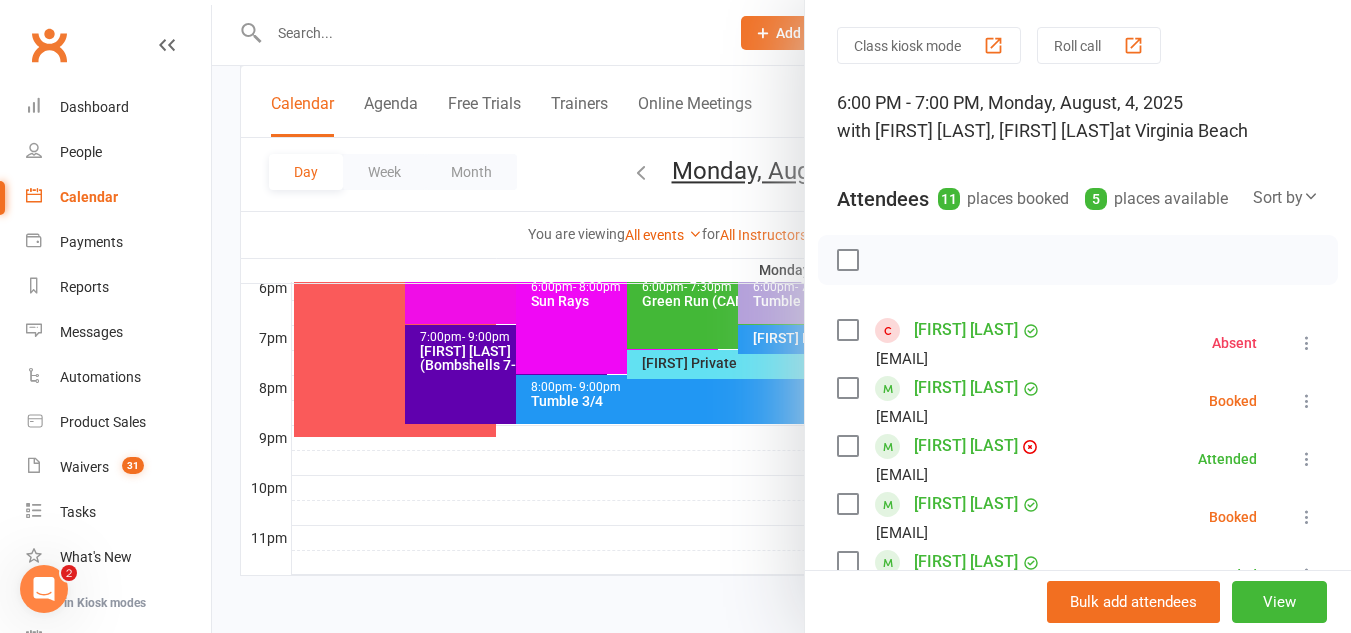 scroll, scrollTop: 59, scrollLeft: 0, axis: vertical 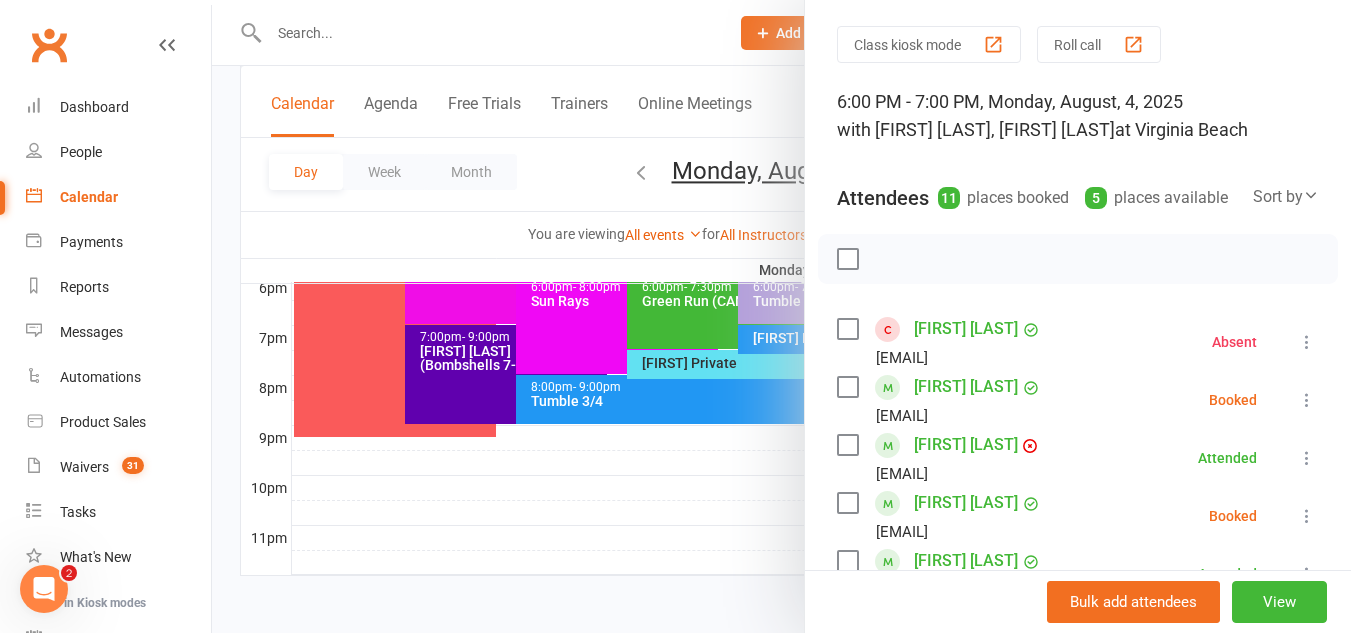 click at bounding box center [1307, 400] 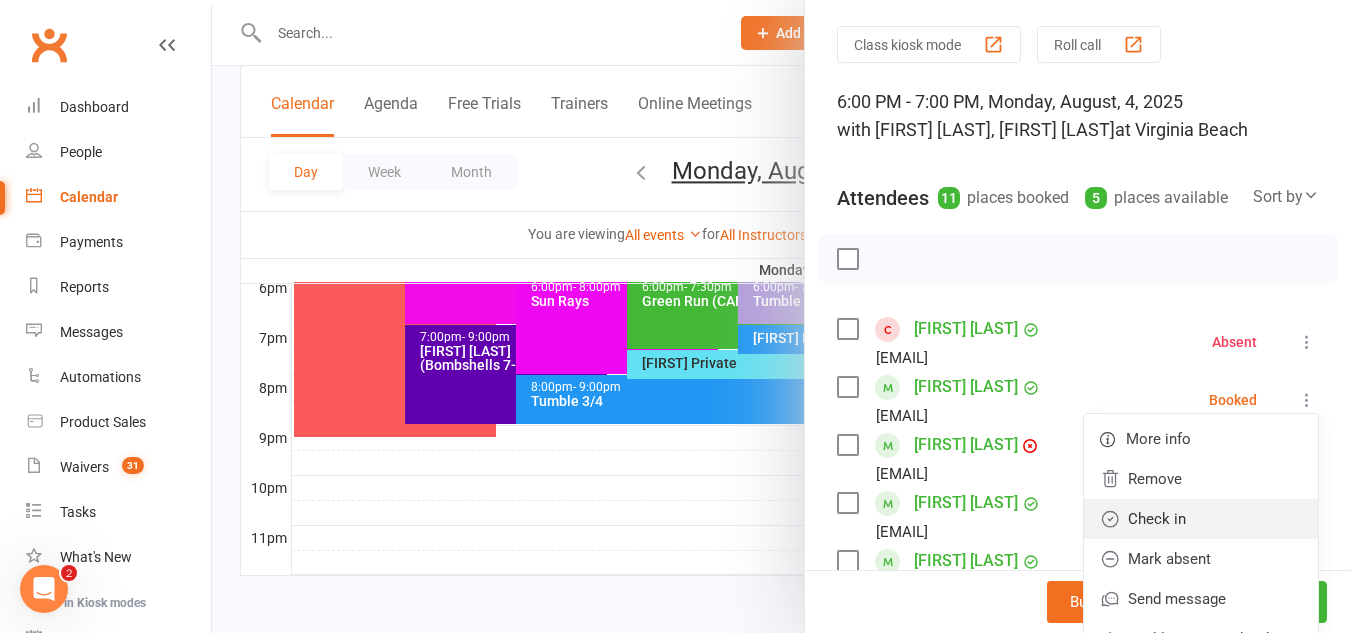 click on "Check in" at bounding box center (1201, 519) 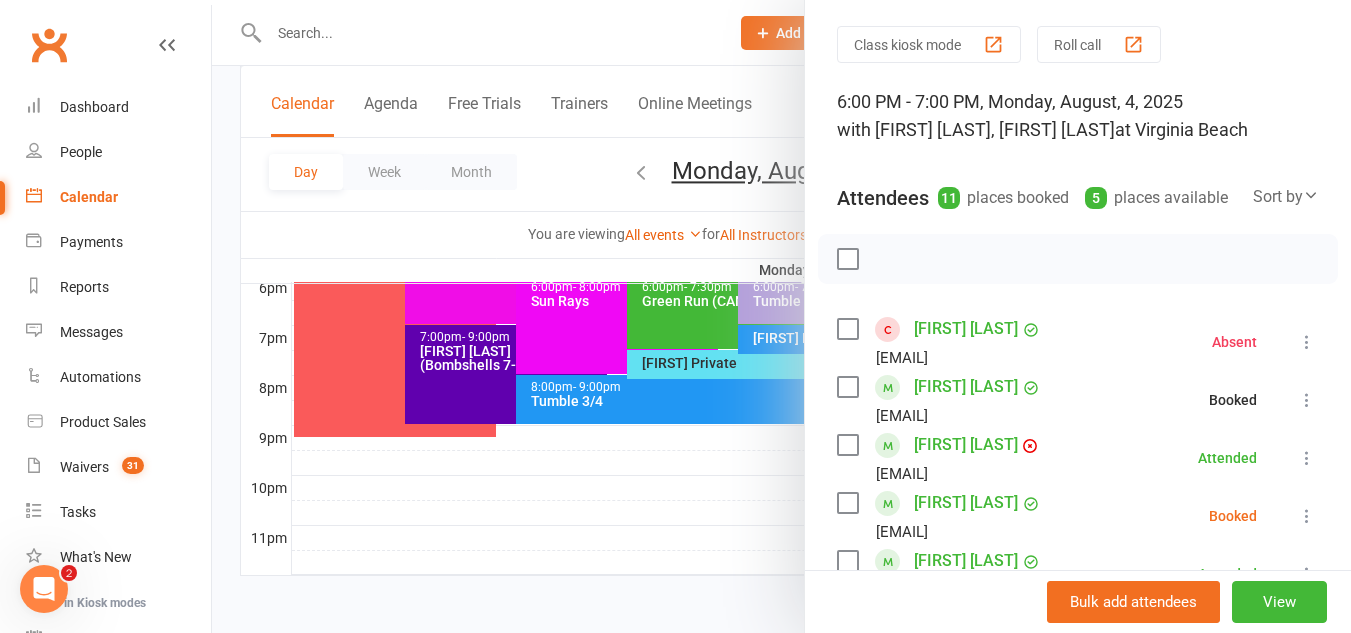 scroll, scrollTop: 254, scrollLeft: 0, axis: vertical 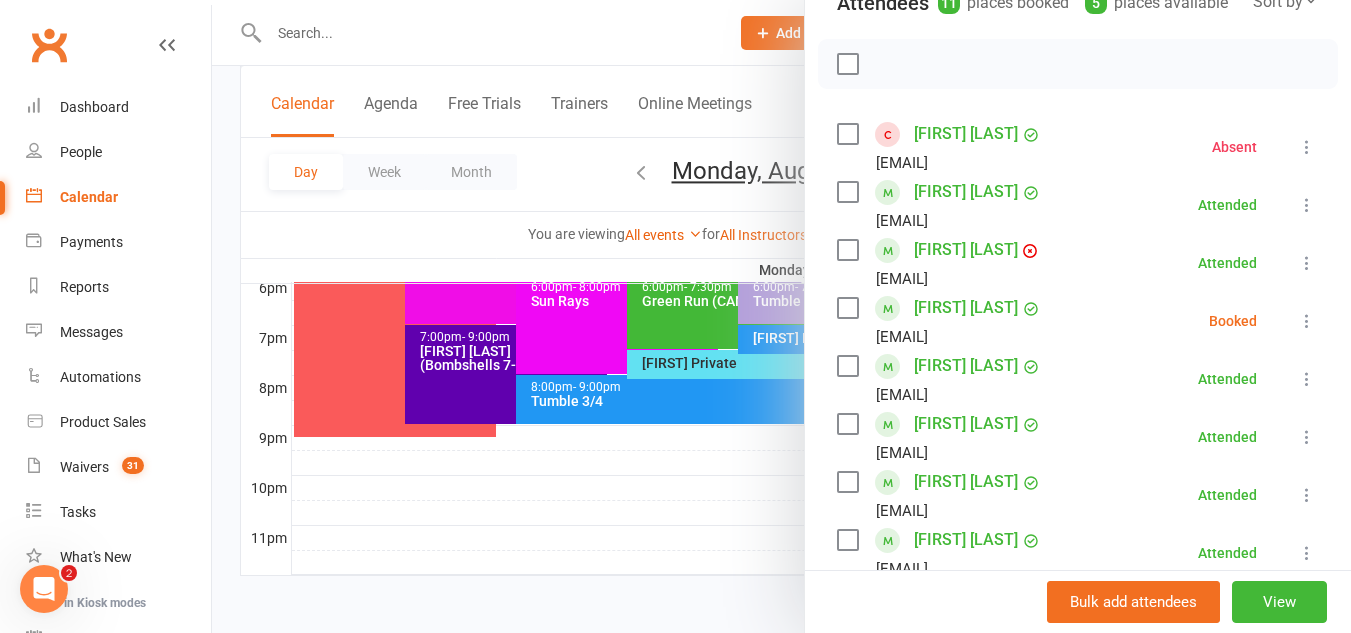click at bounding box center [1307, 321] 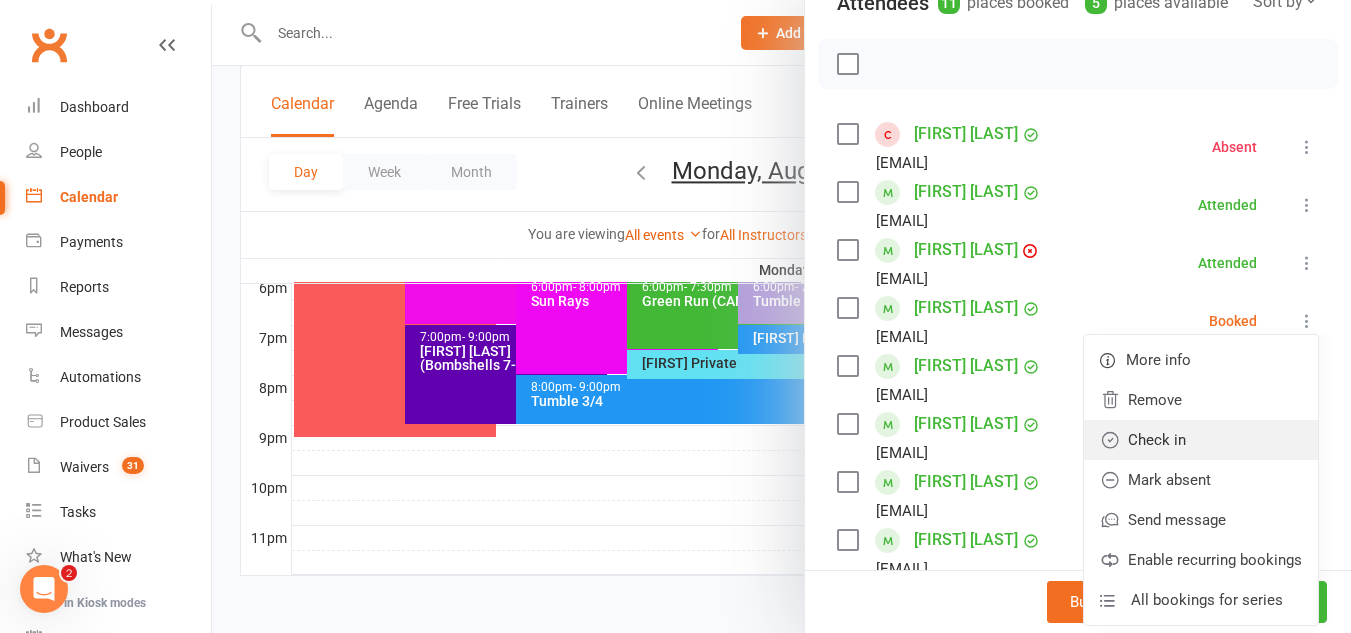 click on "Check in" at bounding box center [1201, 440] 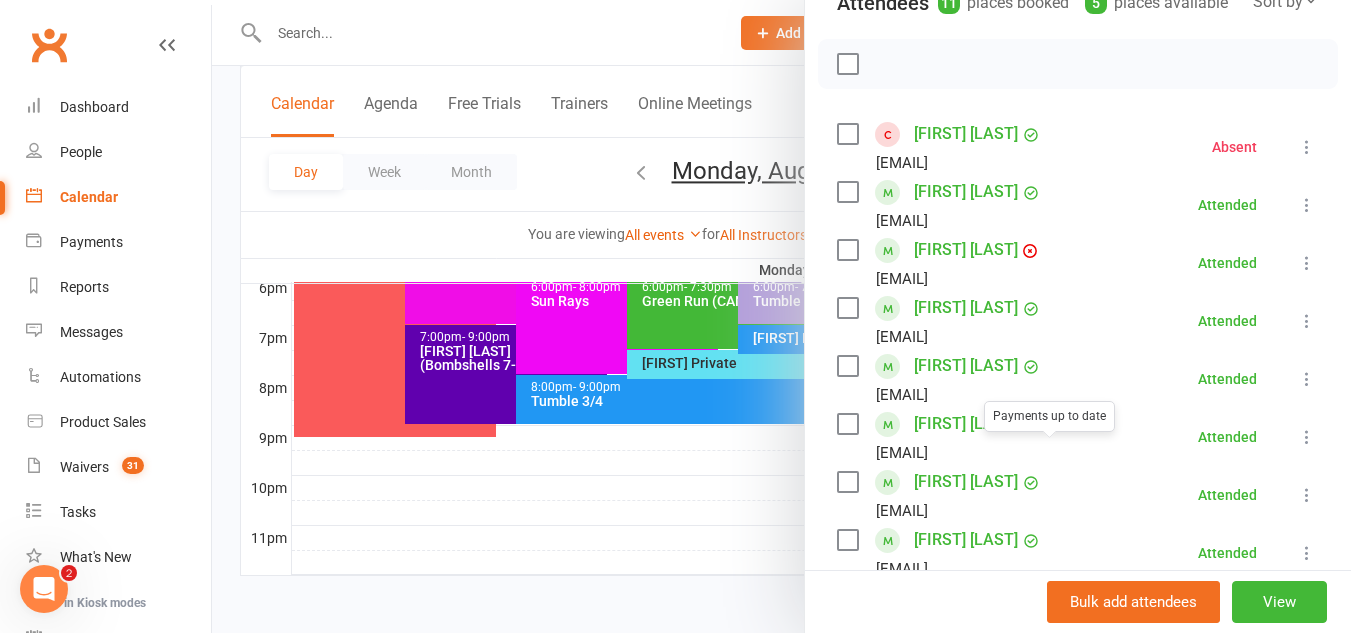 click at bounding box center (781, 316) 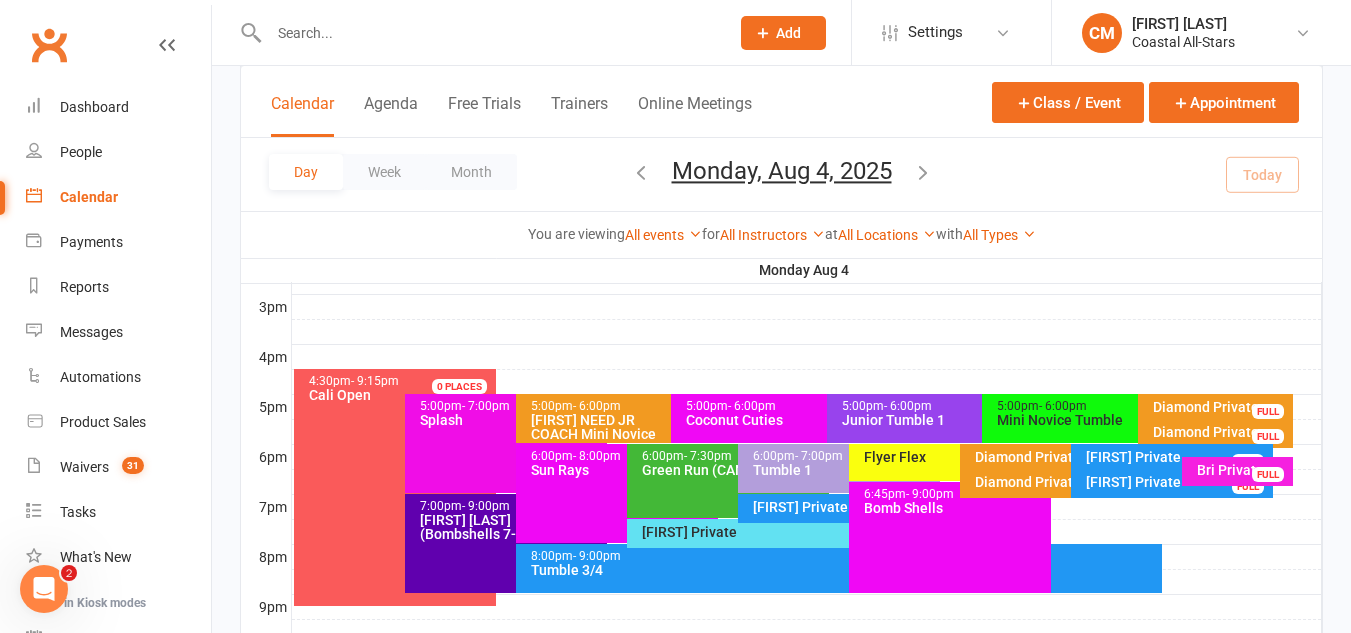scroll, scrollTop: 848, scrollLeft: 0, axis: vertical 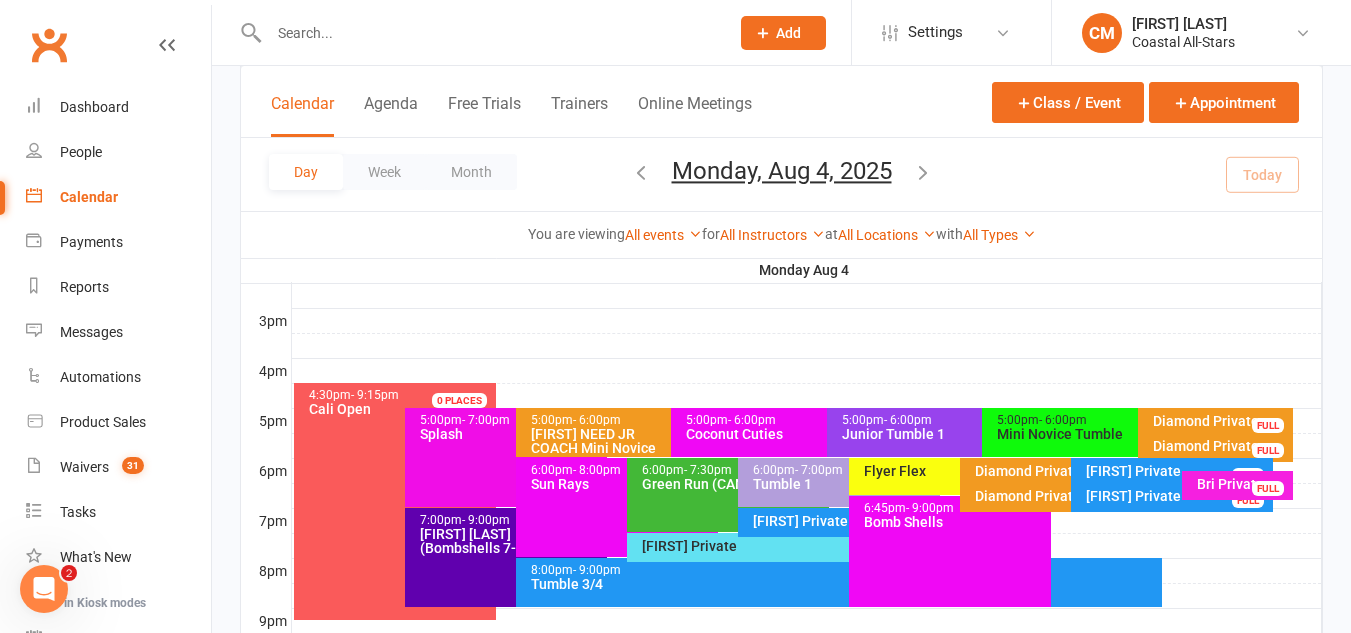 click on "Junior Tumble 1" at bounding box center (977, 434) 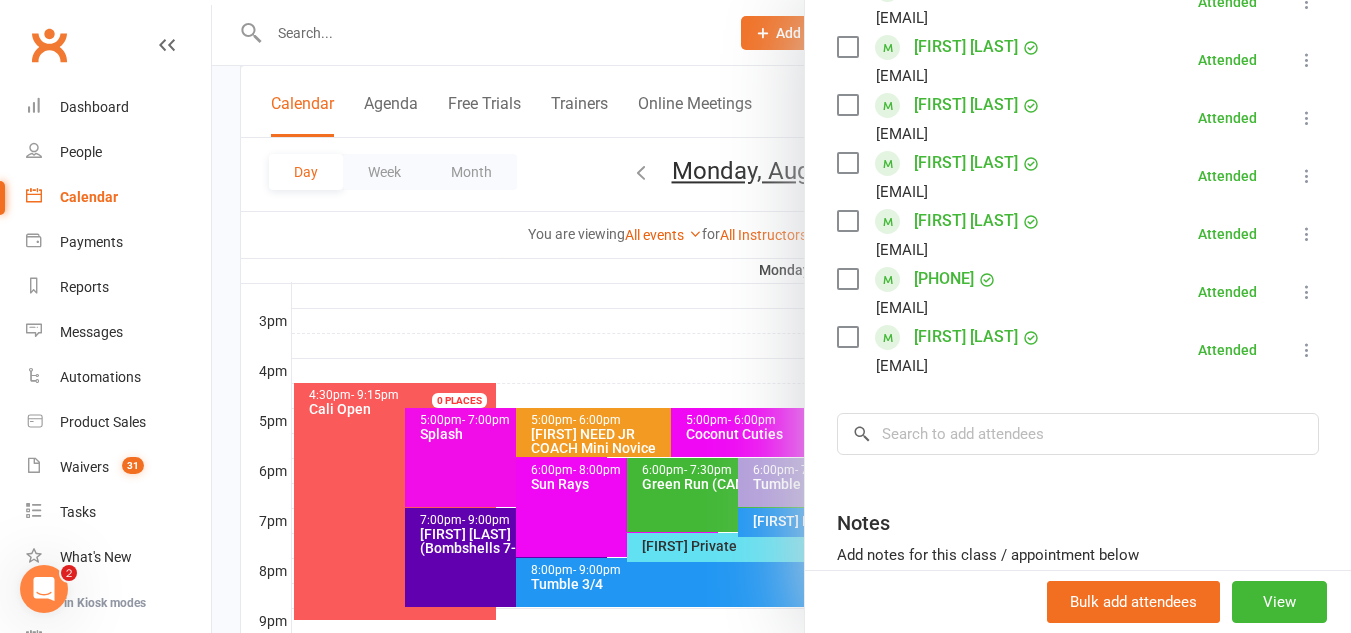 scroll, scrollTop: 458, scrollLeft: 0, axis: vertical 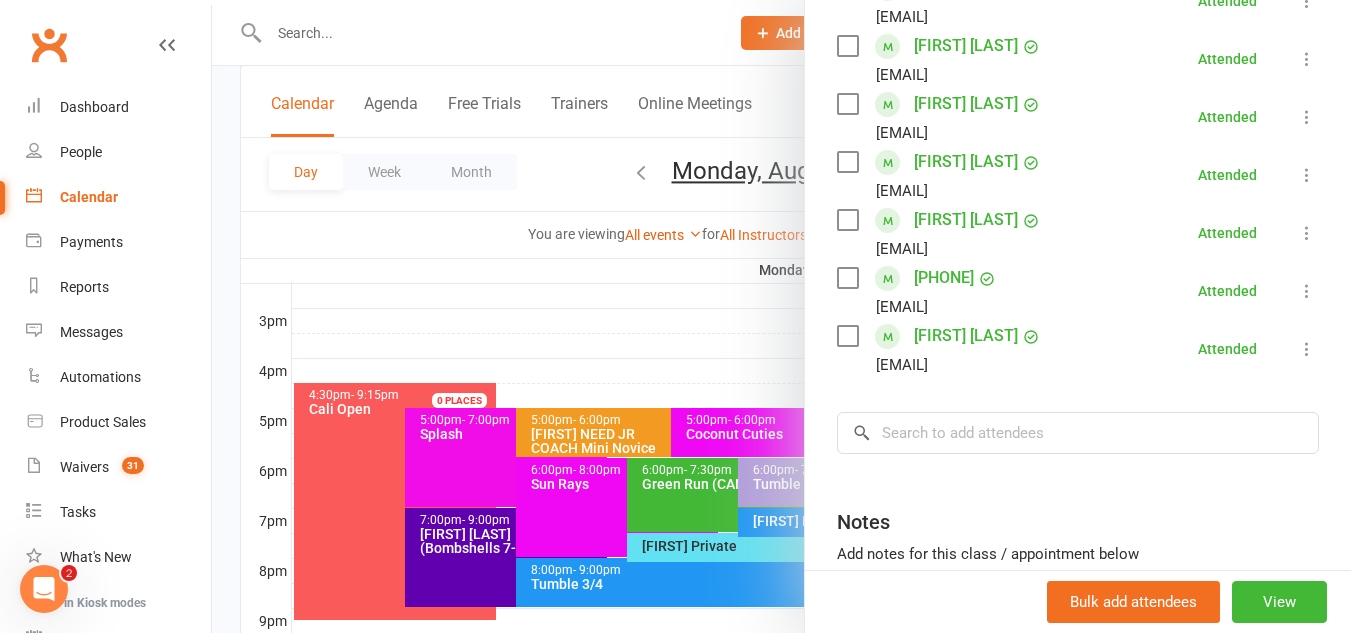 click at bounding box center (781, 316) 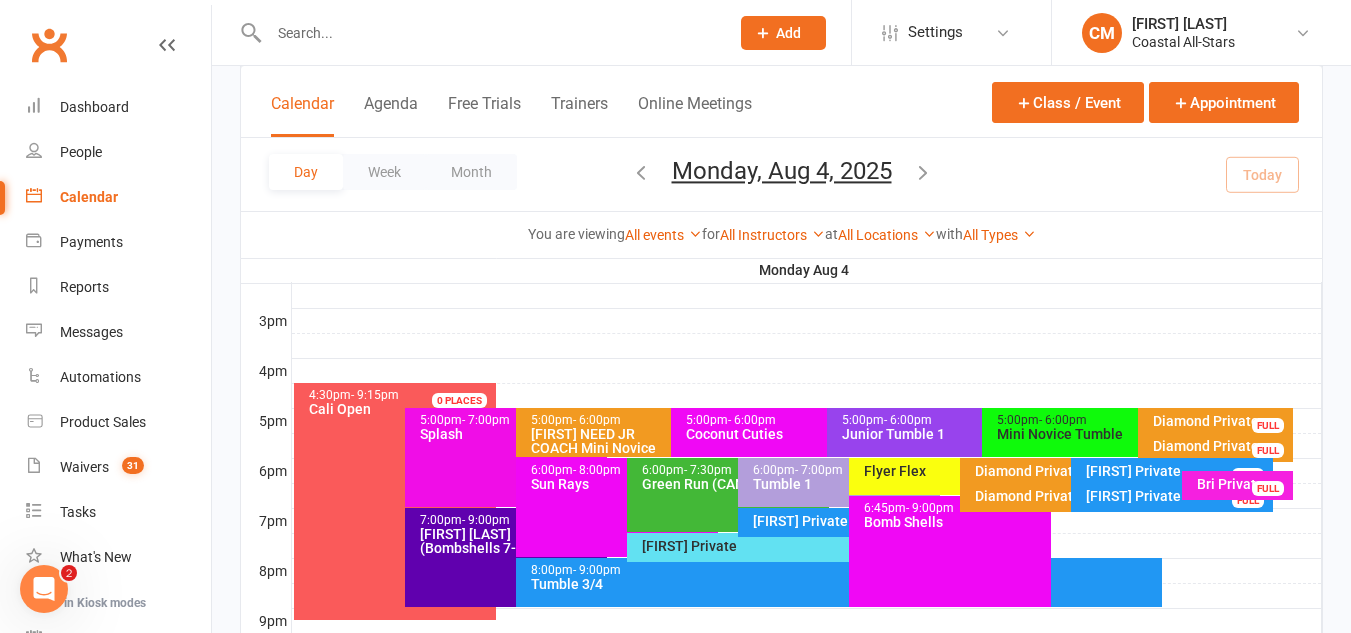 click on "Mini Novice Tumble" at bounding box center [1132, 434] 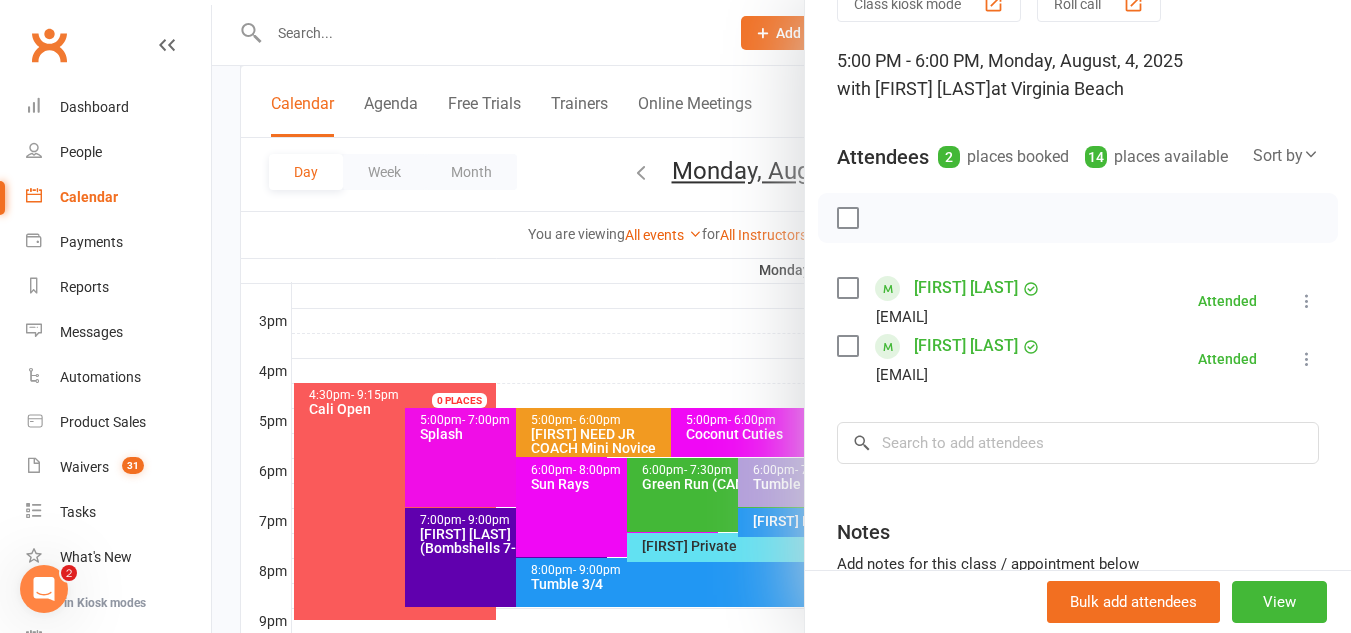 scroll, scrollTop: 102, scrollLeft: 0, axis: vertical 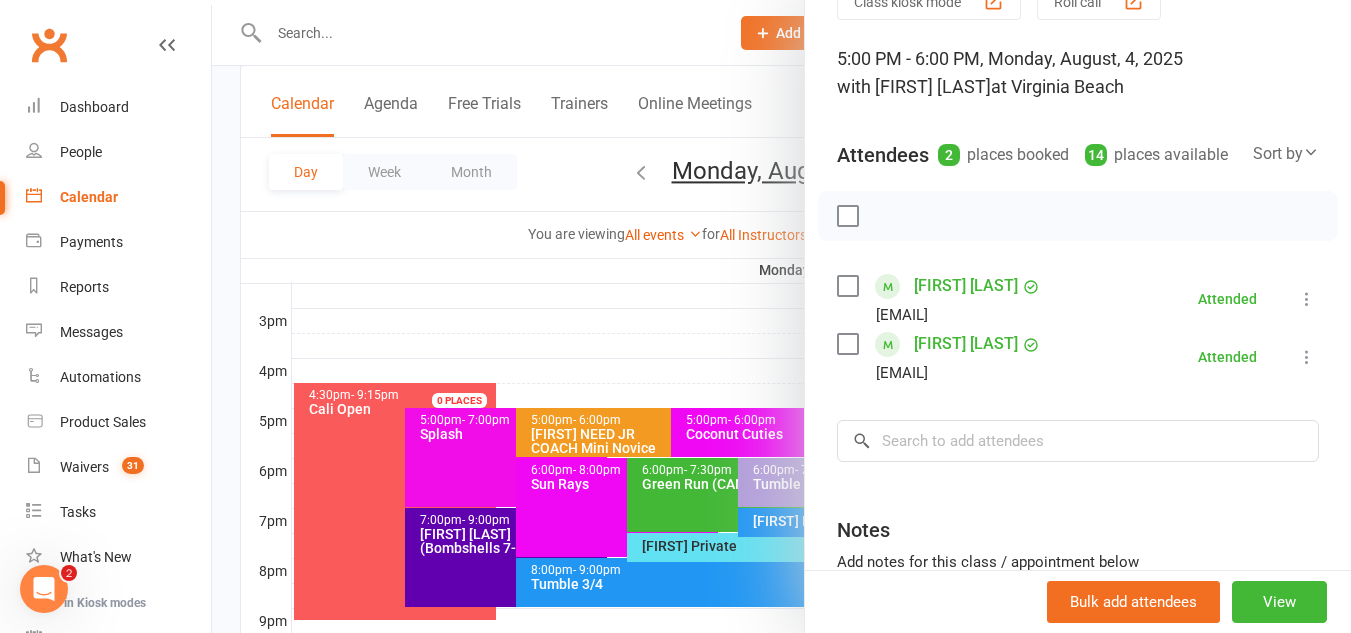 click at bounding box center (781, 316) 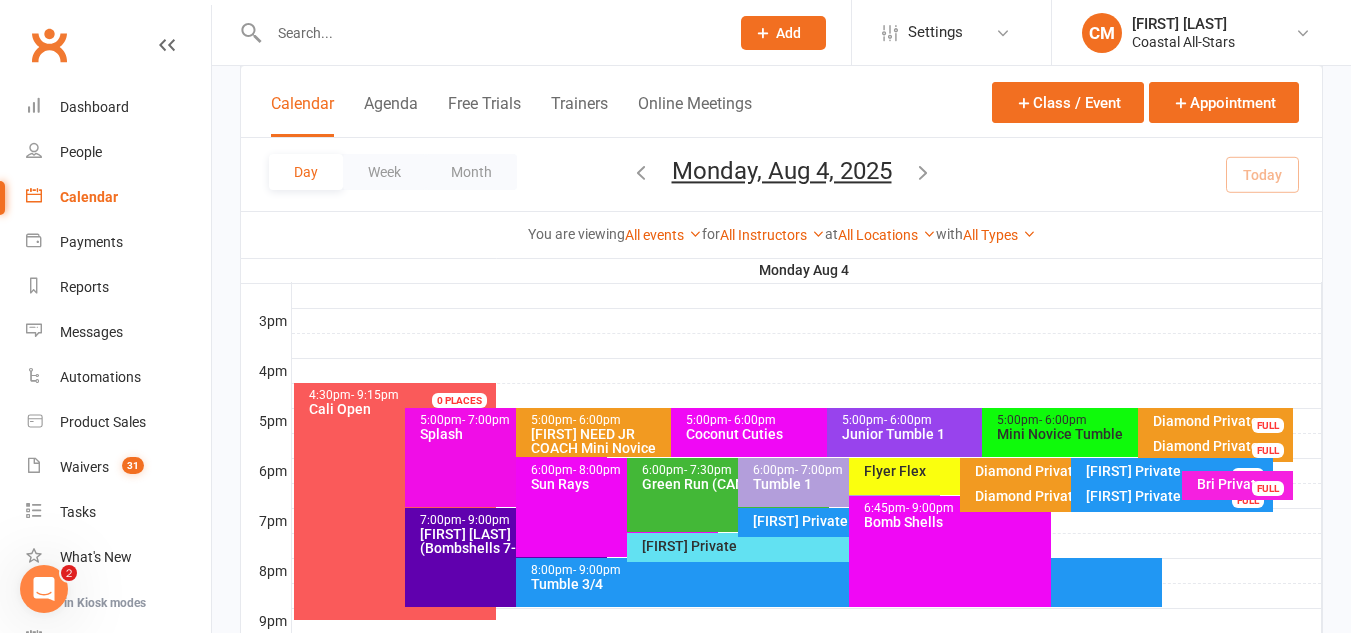 click on "6:00pm  - 7:00pm Tumble 1" at bounding box center [839, 482] 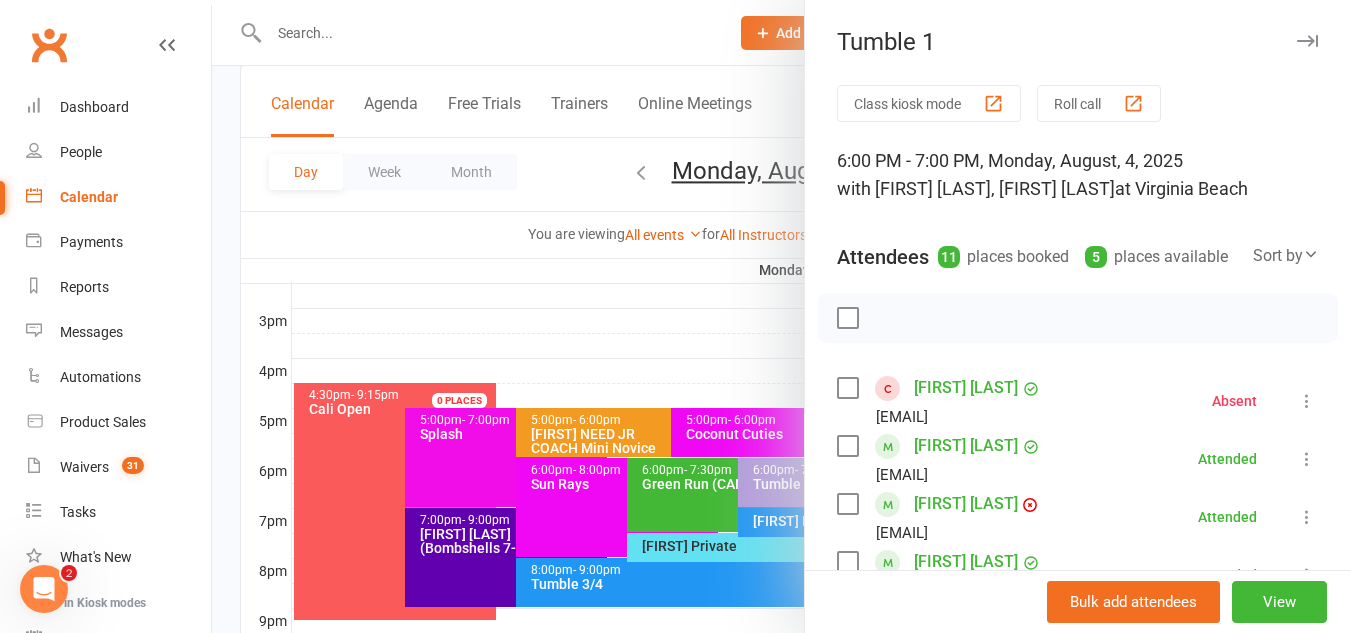 click at bounding box center (1307, 401) 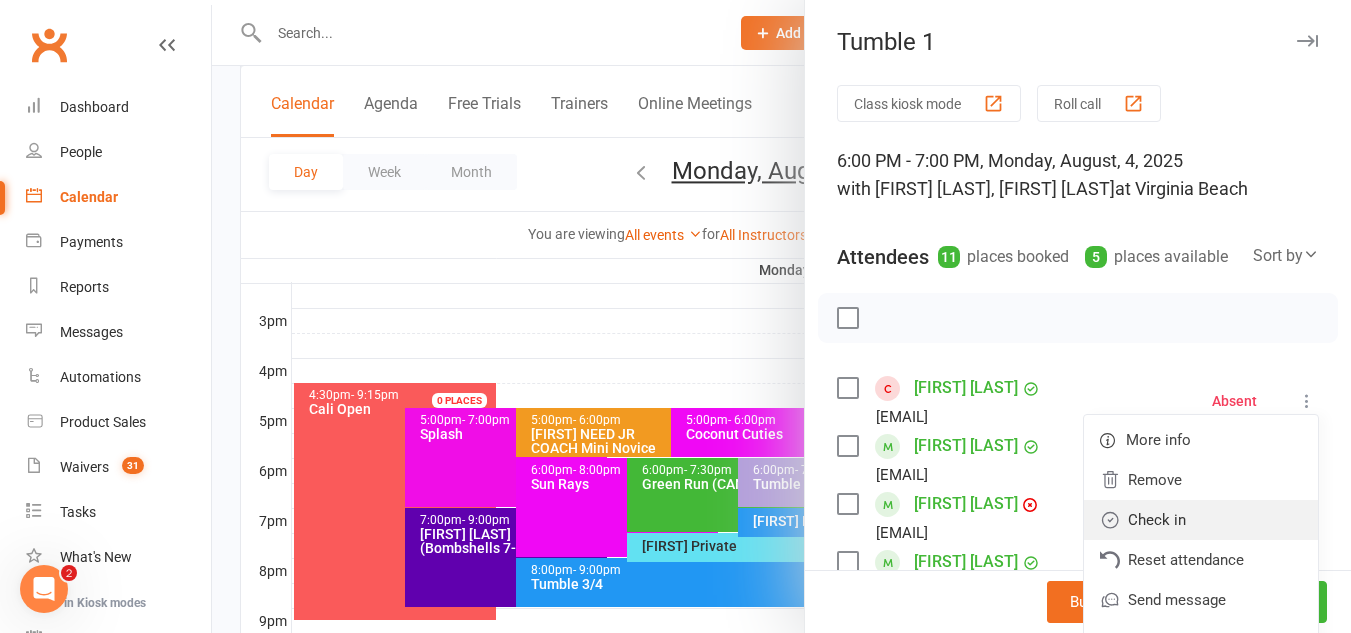 click on "Check in" at bounding box center (1201, 520) 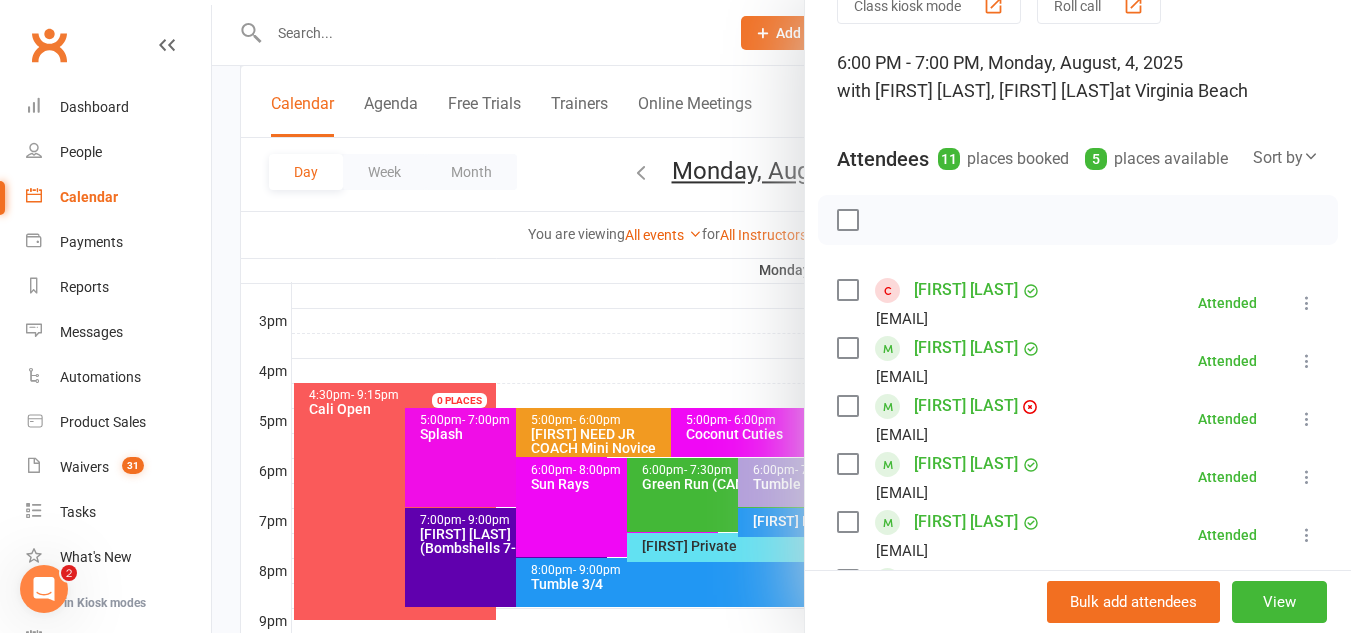 scroll, scrollTop: 100, scrollLeft: 0, axis: vertical 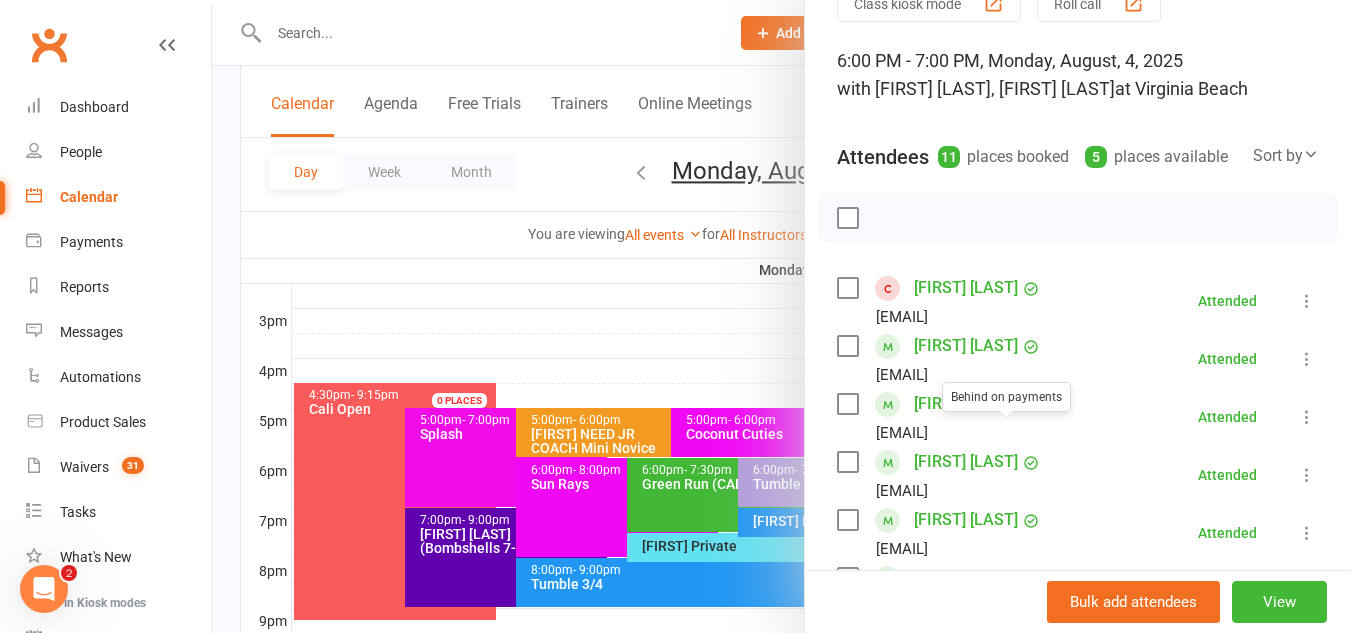 click at bounding box center (781, 316) 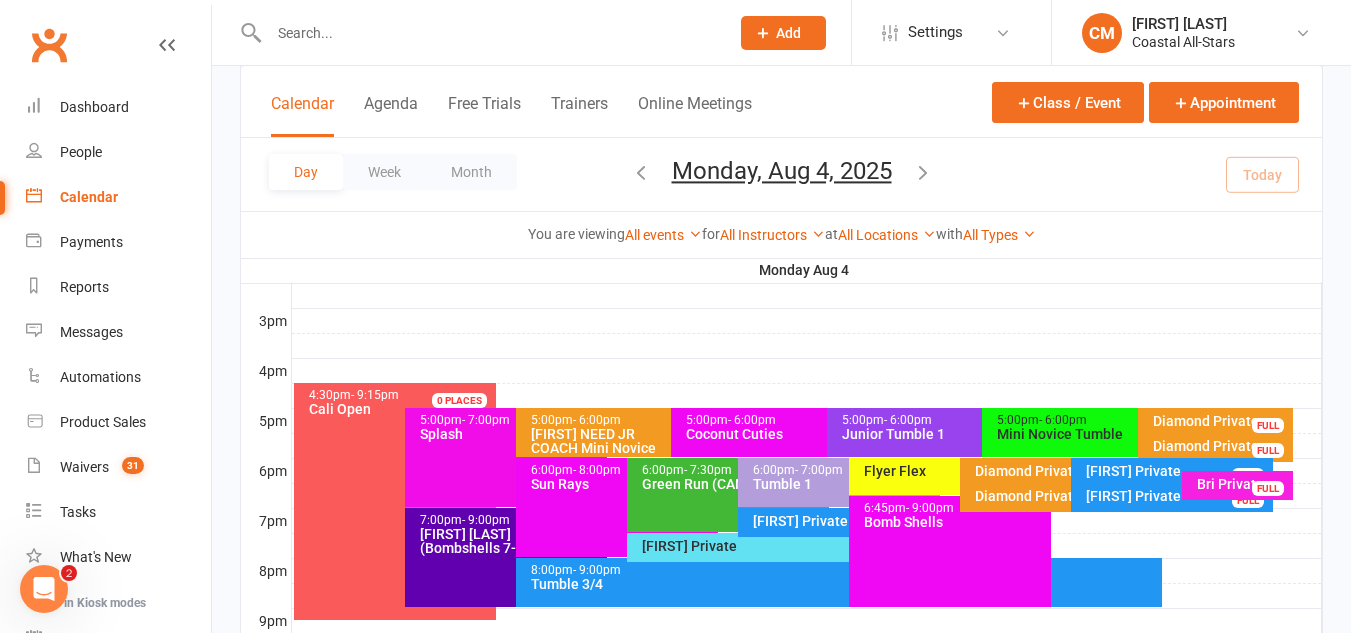 click on "Diamond Privates" at bounding box center [1066, 471] 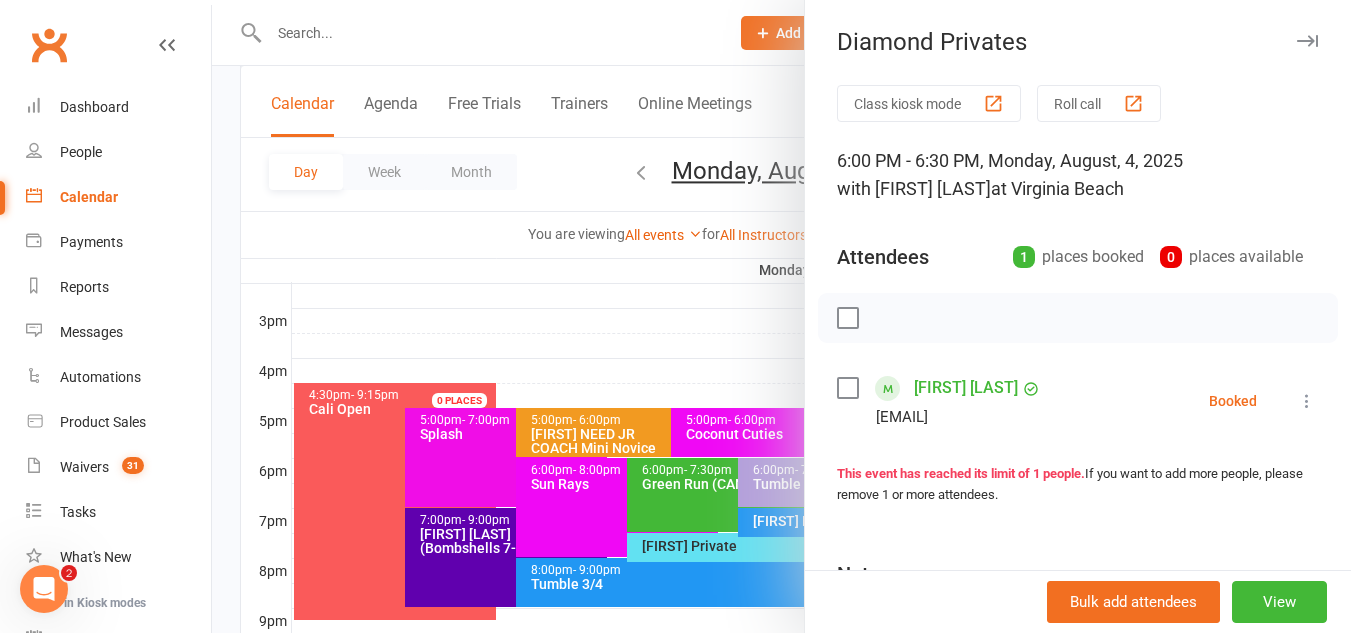 click at bounding box center (1307, 401) 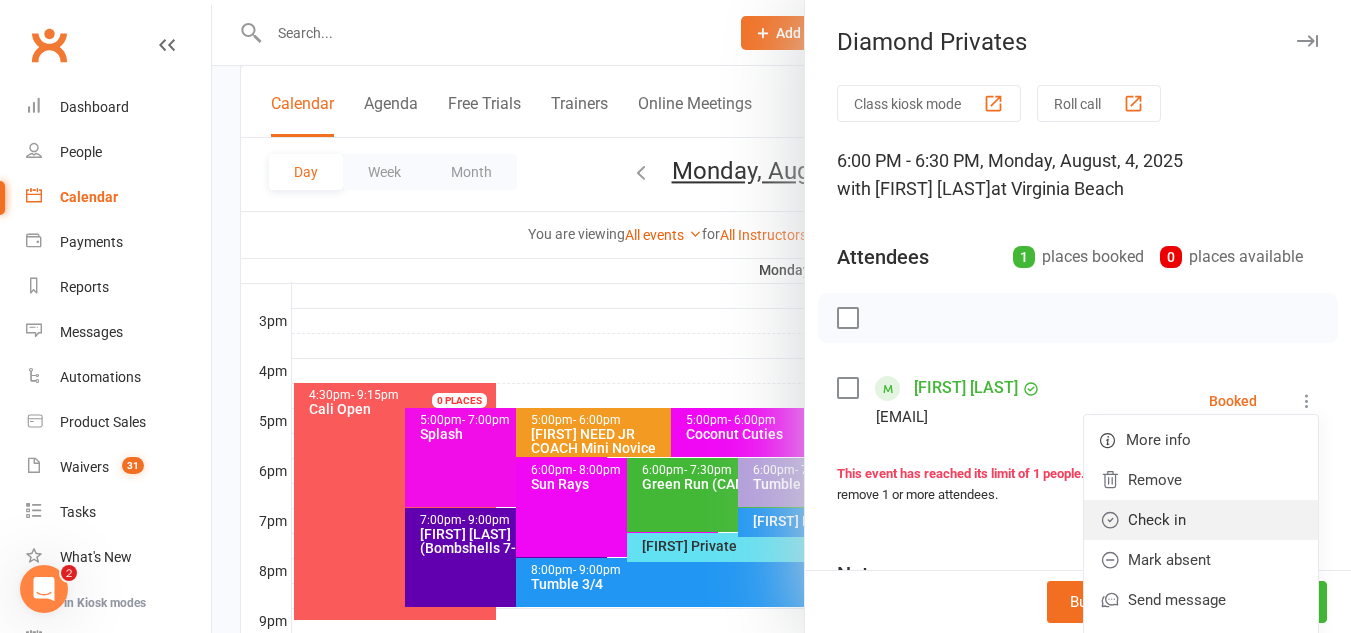 click on "Check in" at bounding box center (1201, 520) 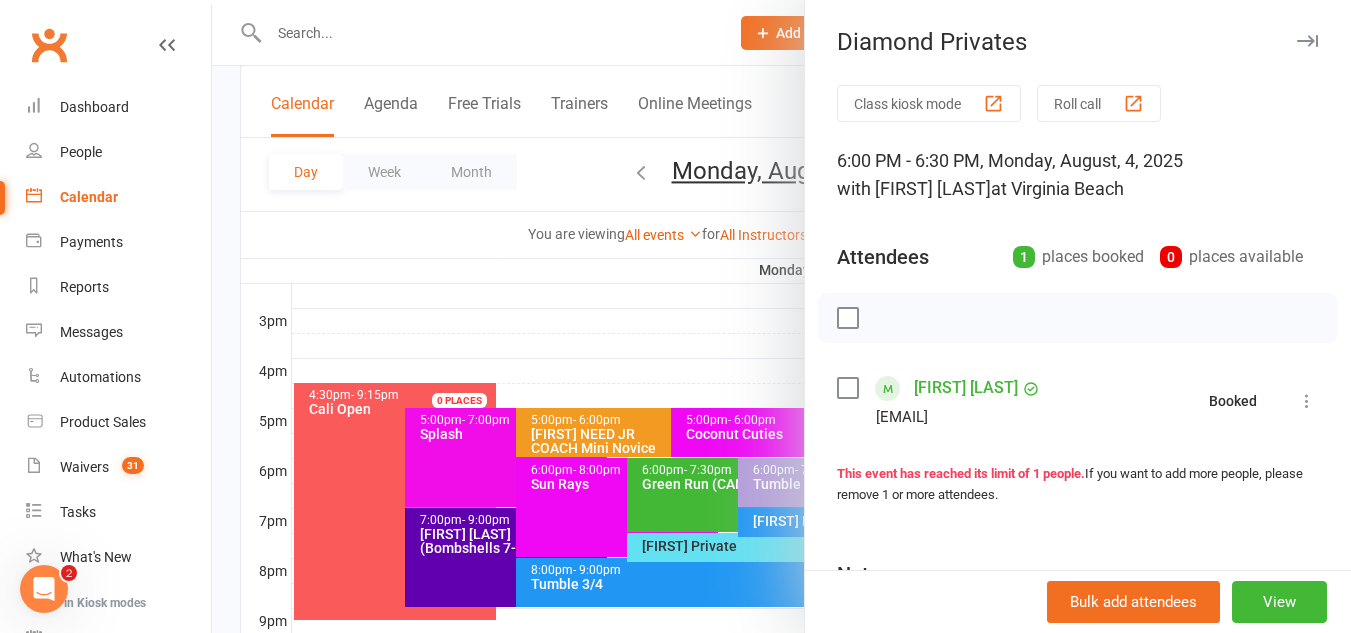 click at bounding box center [781, 316] 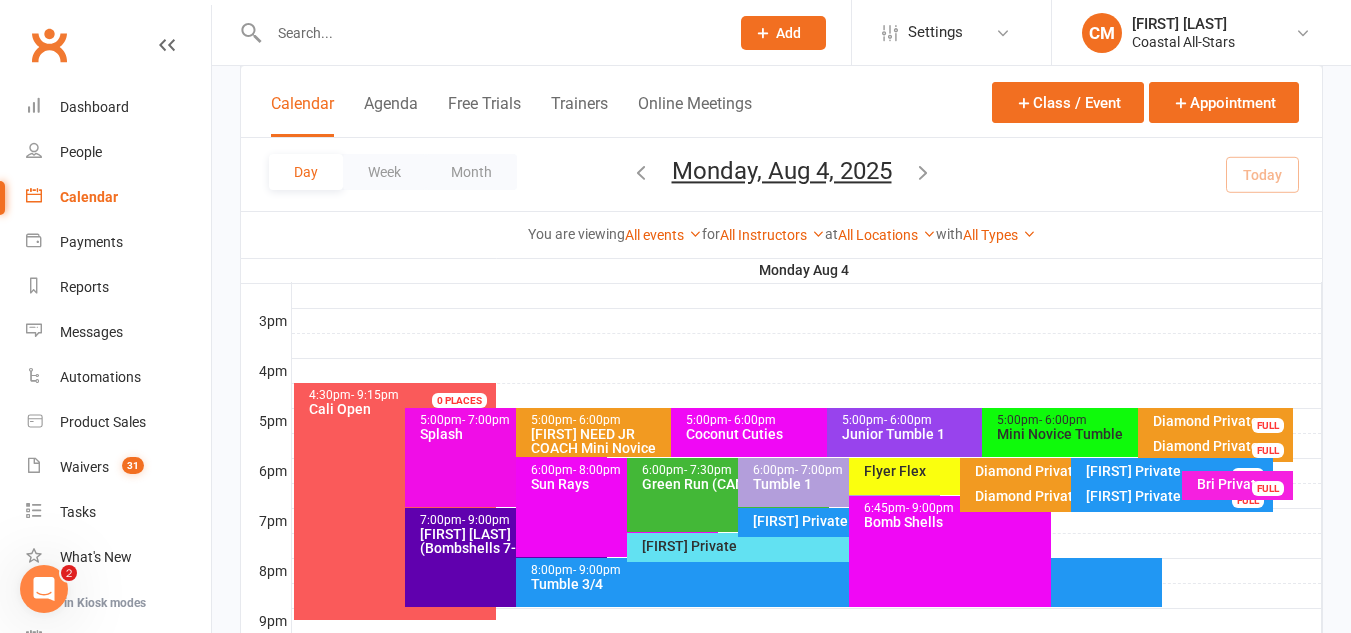 click on "Diamond Privates" at bounding box center [1066, 496] 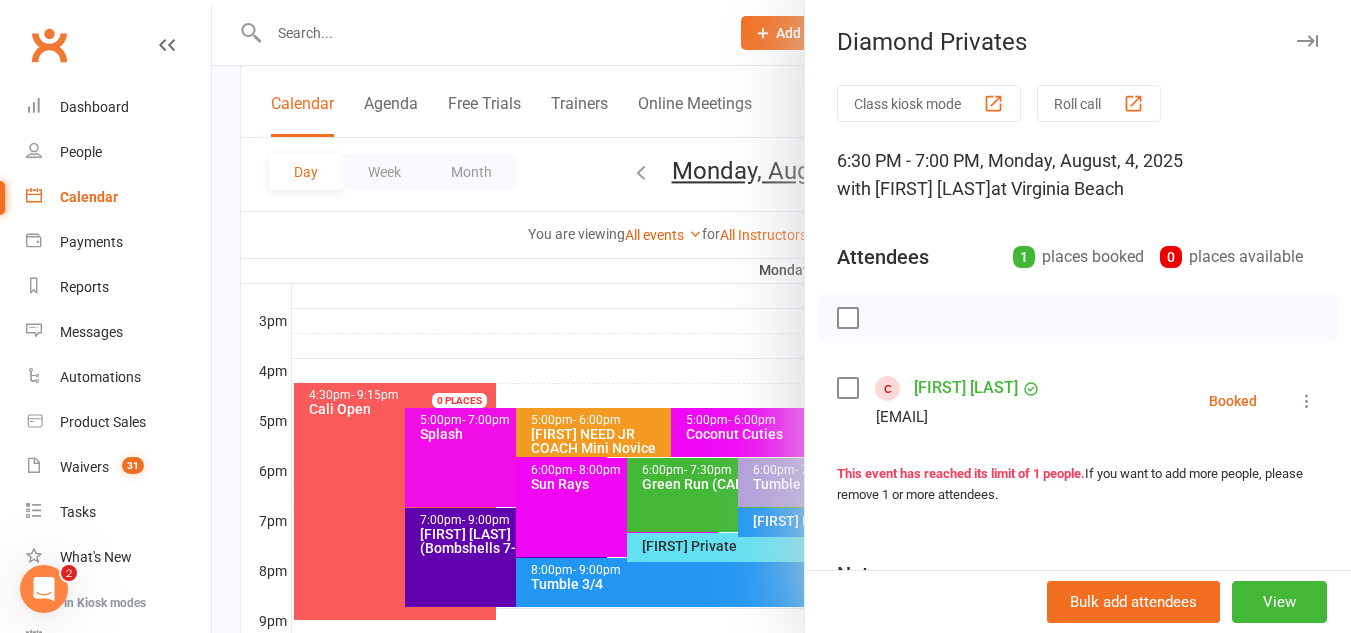 click at bounding box center (781, 316) 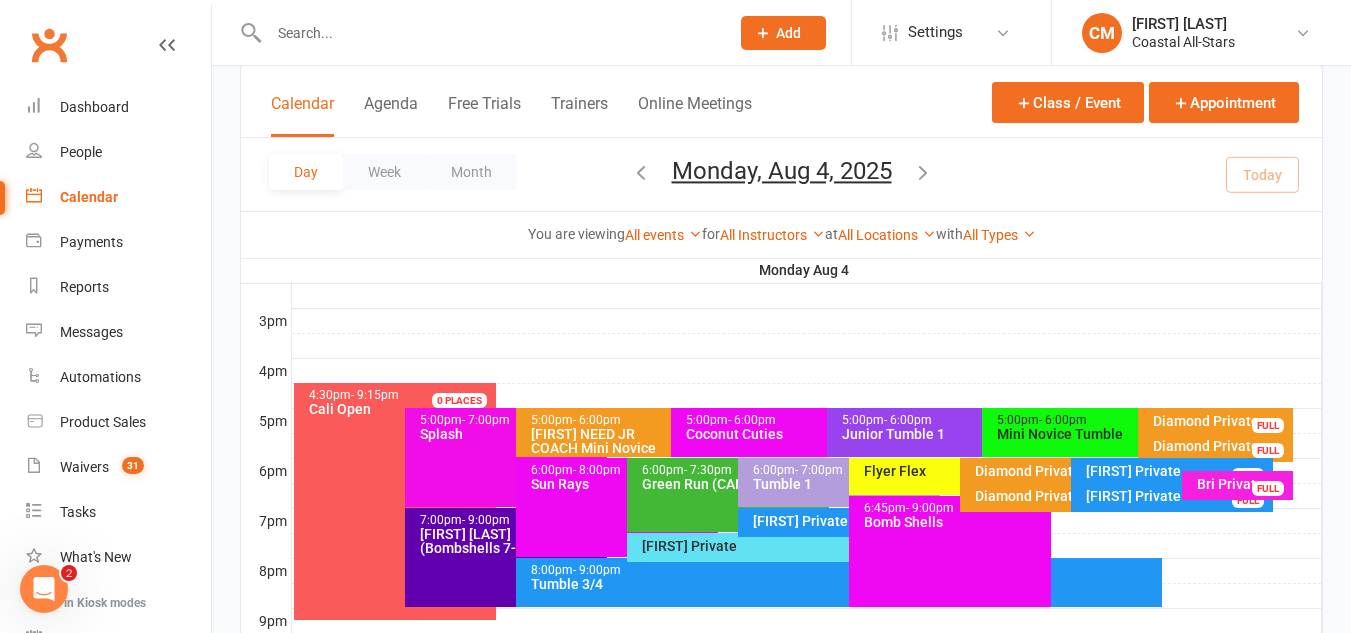 click on "Bri Private" at bounding box center [1242, 484] 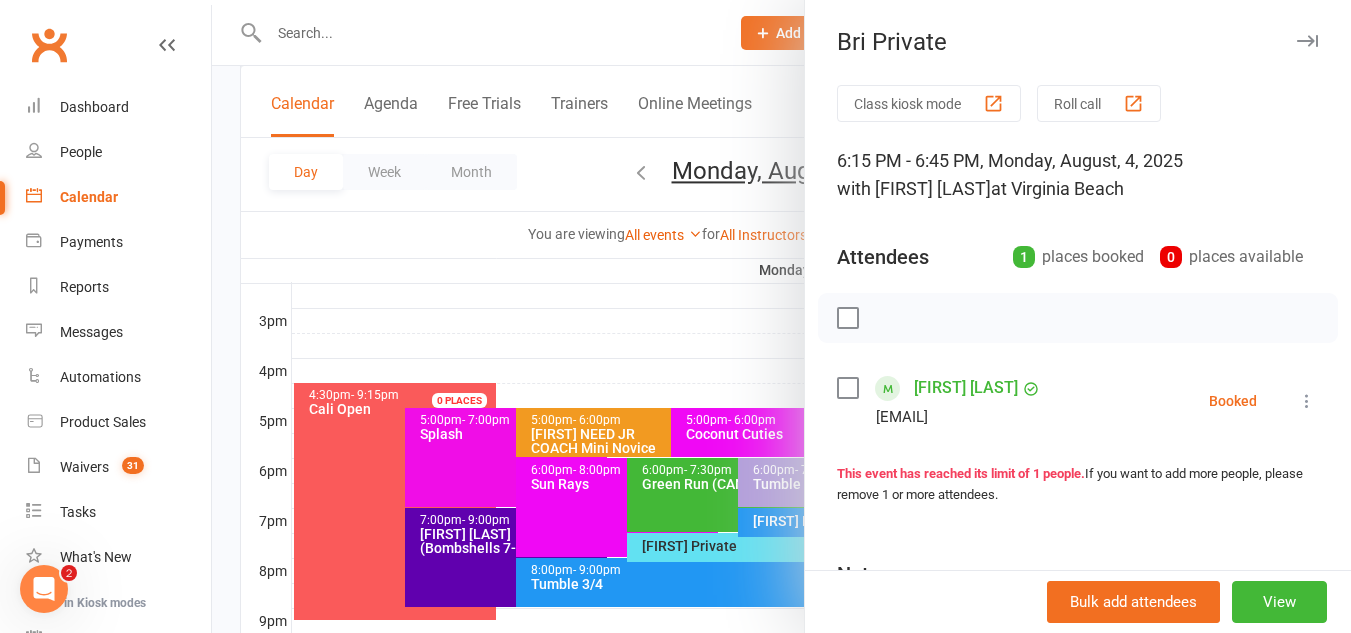 click at bounding box center (781, 316) 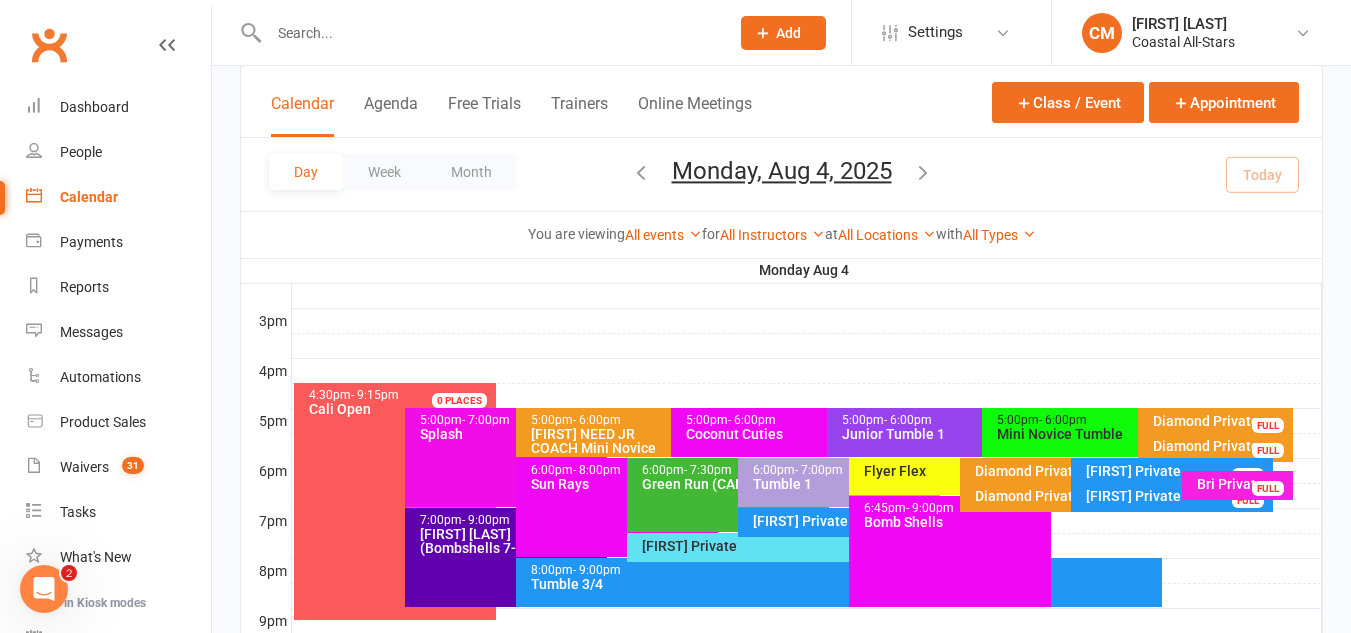 click on "Bri Private" at bounding box center (1242, 484) 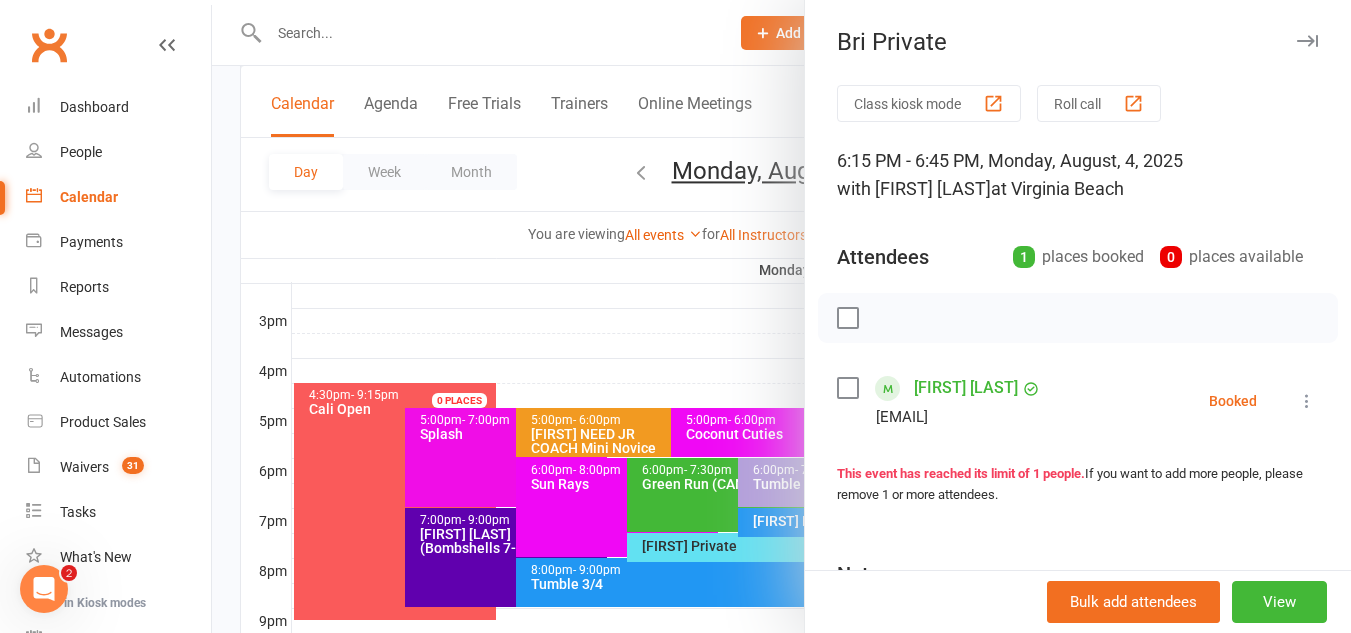 click at bounding box center (1307, 401) 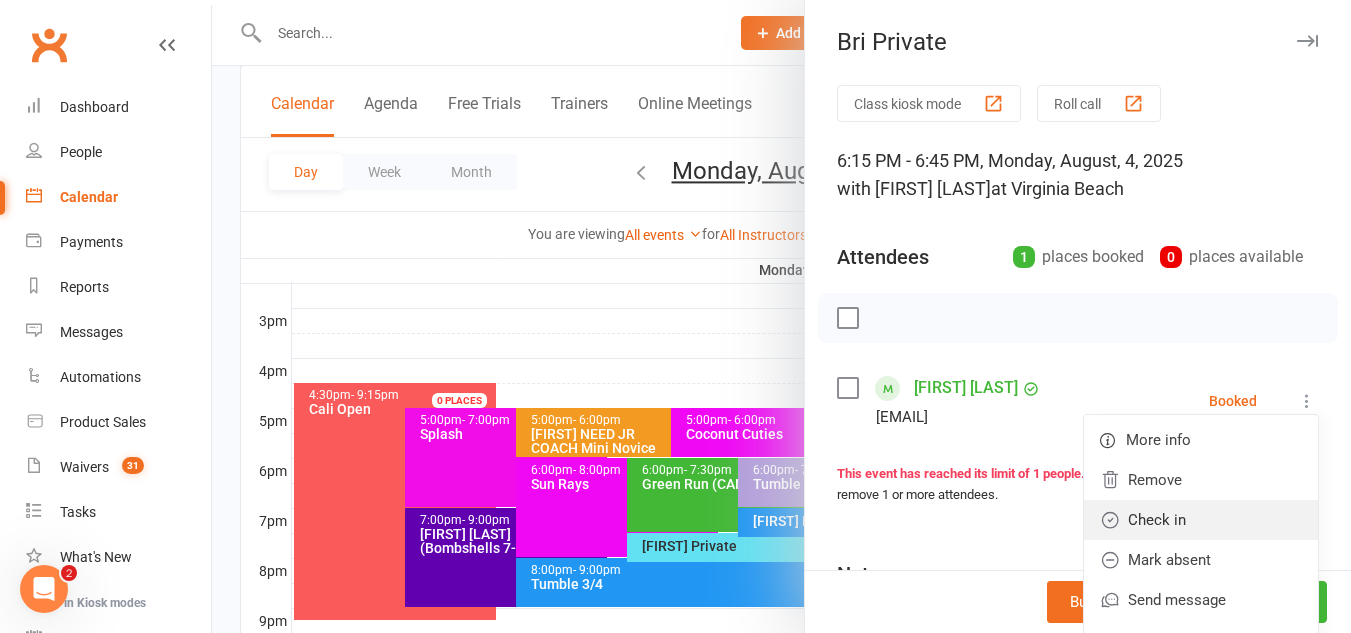 click on "Check in" at bounding box center (1201, 520) 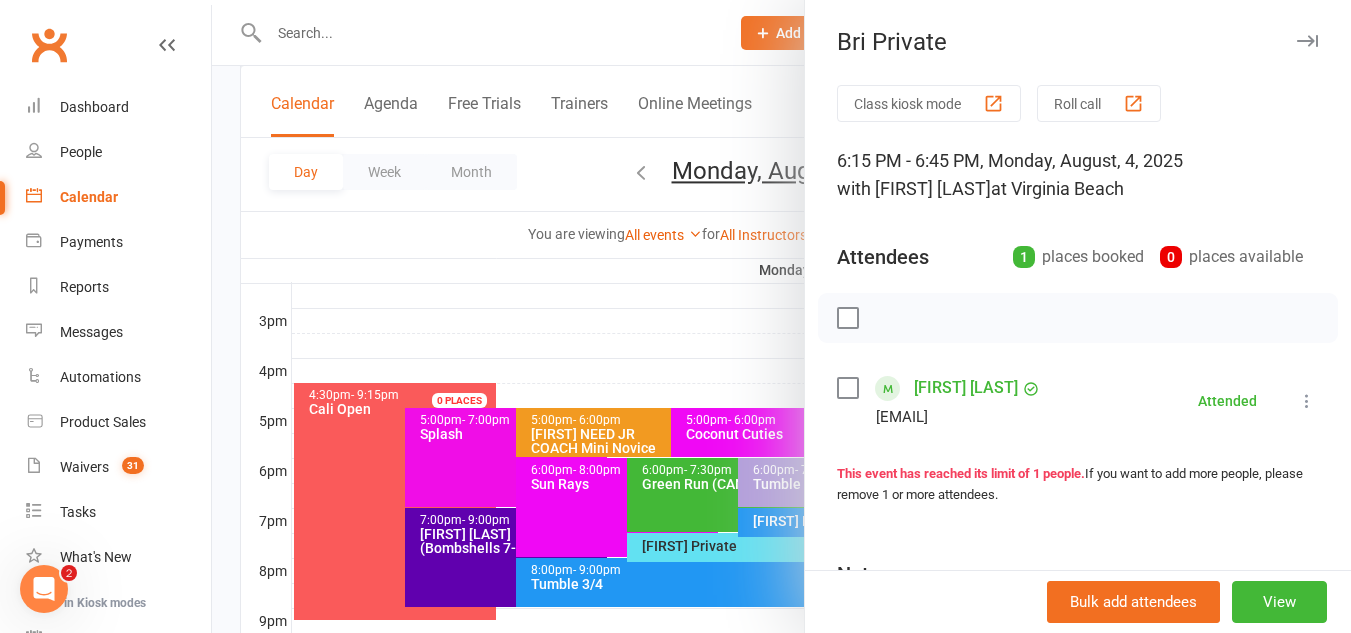 click at bounding box center (781, 316) 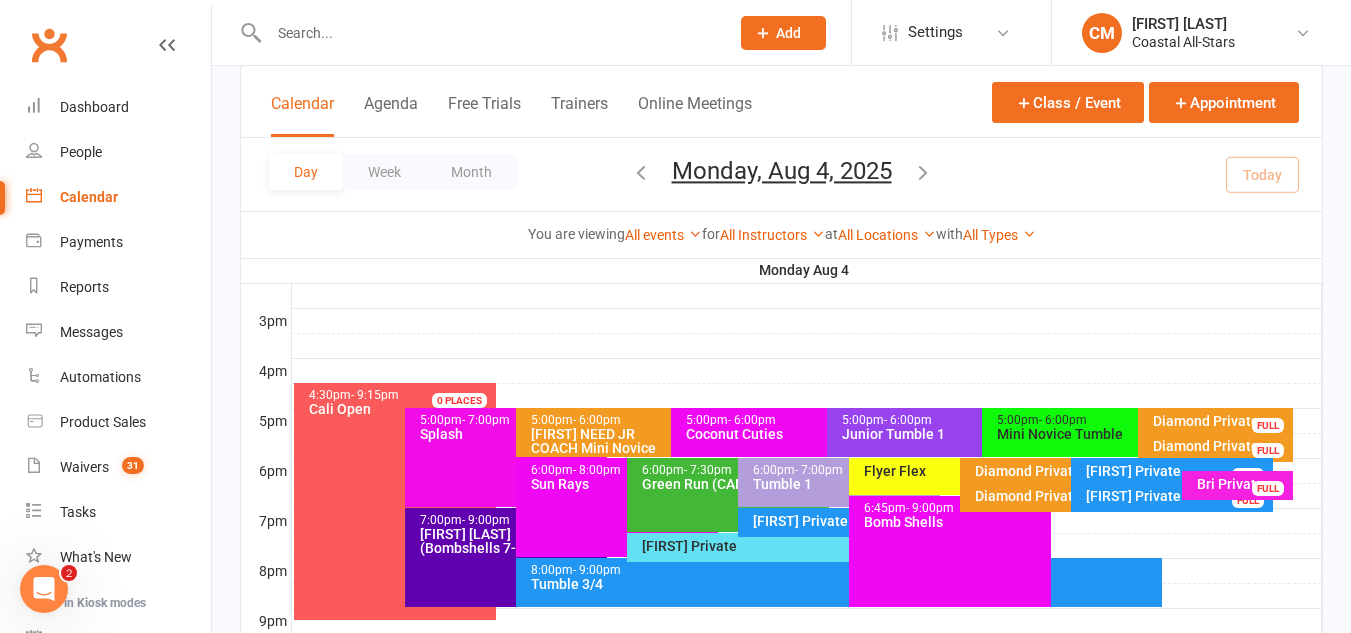 click on "Diamond Privates" at bounding box center [1066, 471] 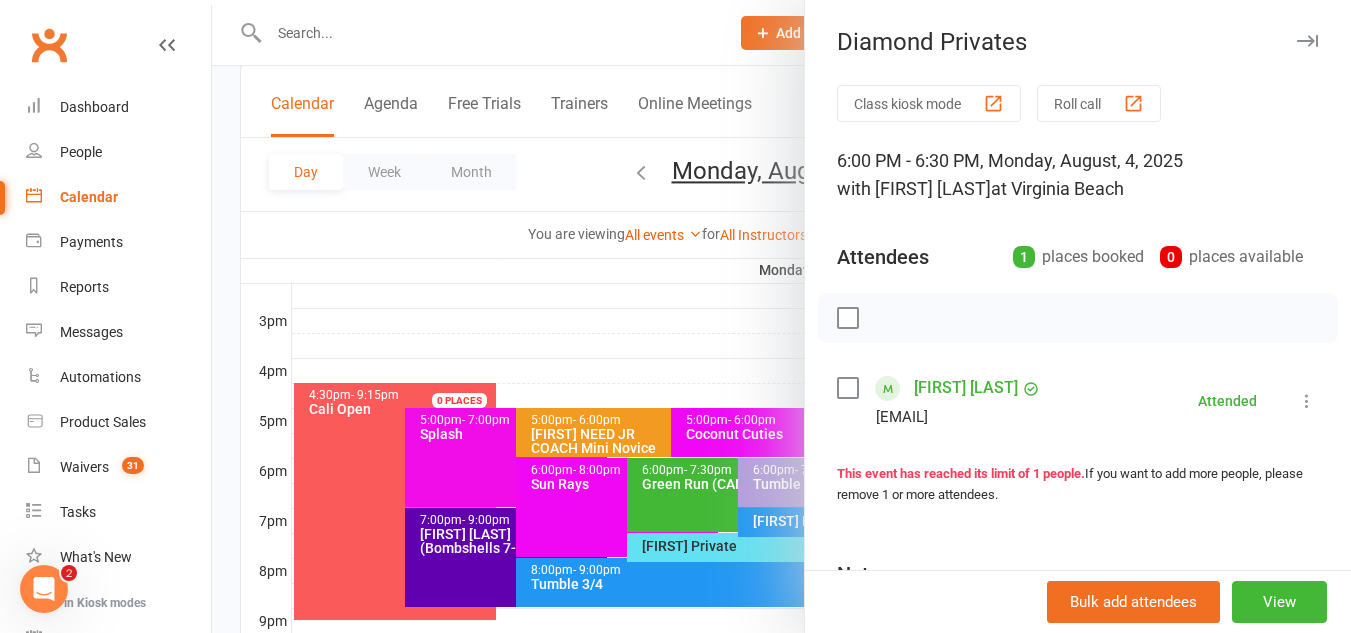 click at bounding box center (781, 316) 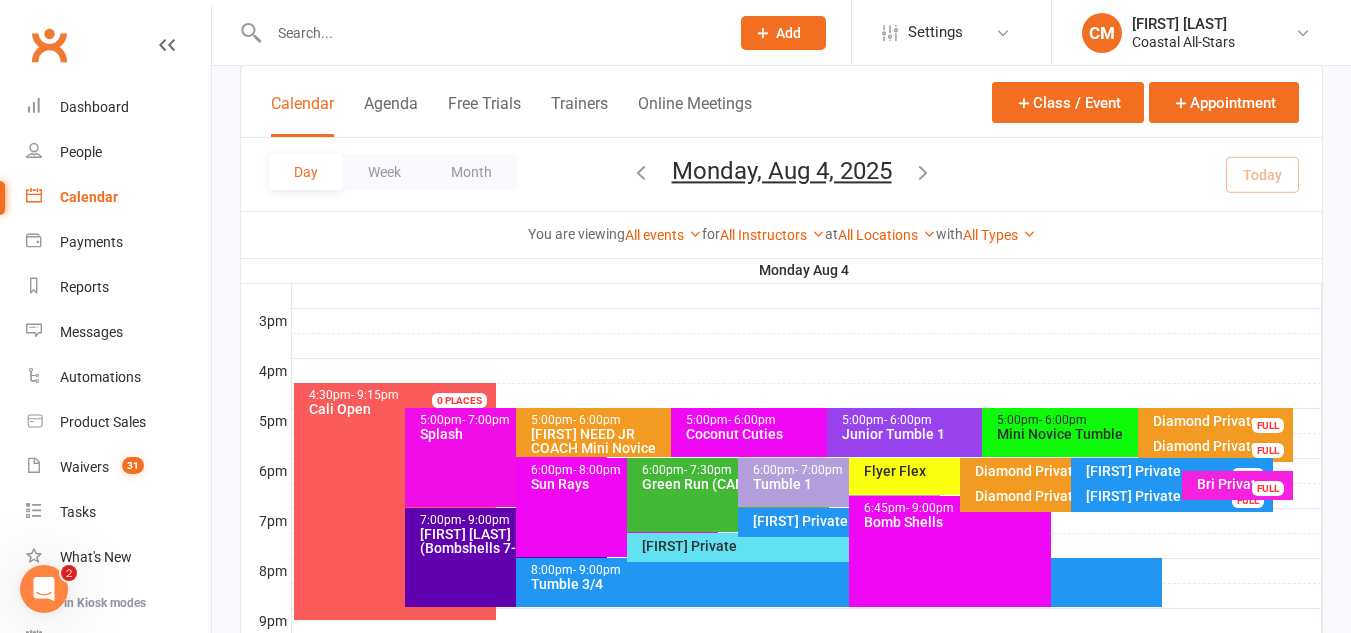 click on "Bri Private" at bounding box center [1242, 484] 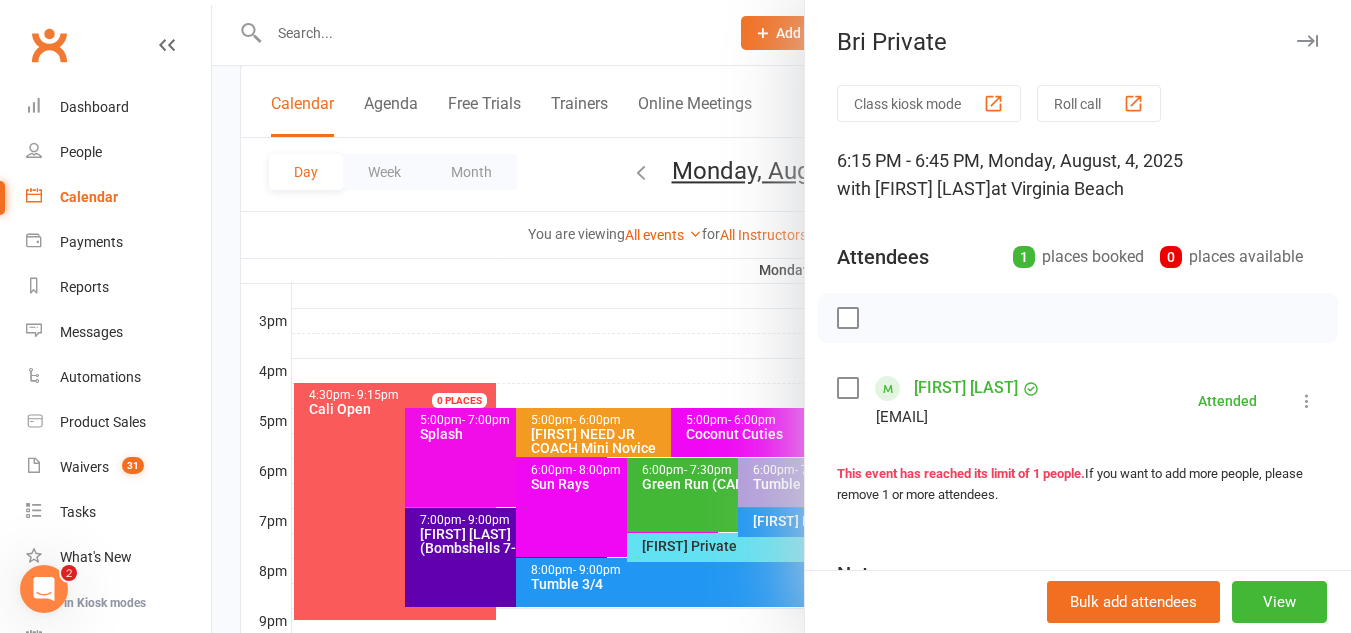 click on "Kristen Paisley  lisapaisley3@gmail.com Attended More info  Remove  Mark absent  Undo check-in  Send message  Enable recurring bookings  All bookings for series" at bounding box center (1078, 401) 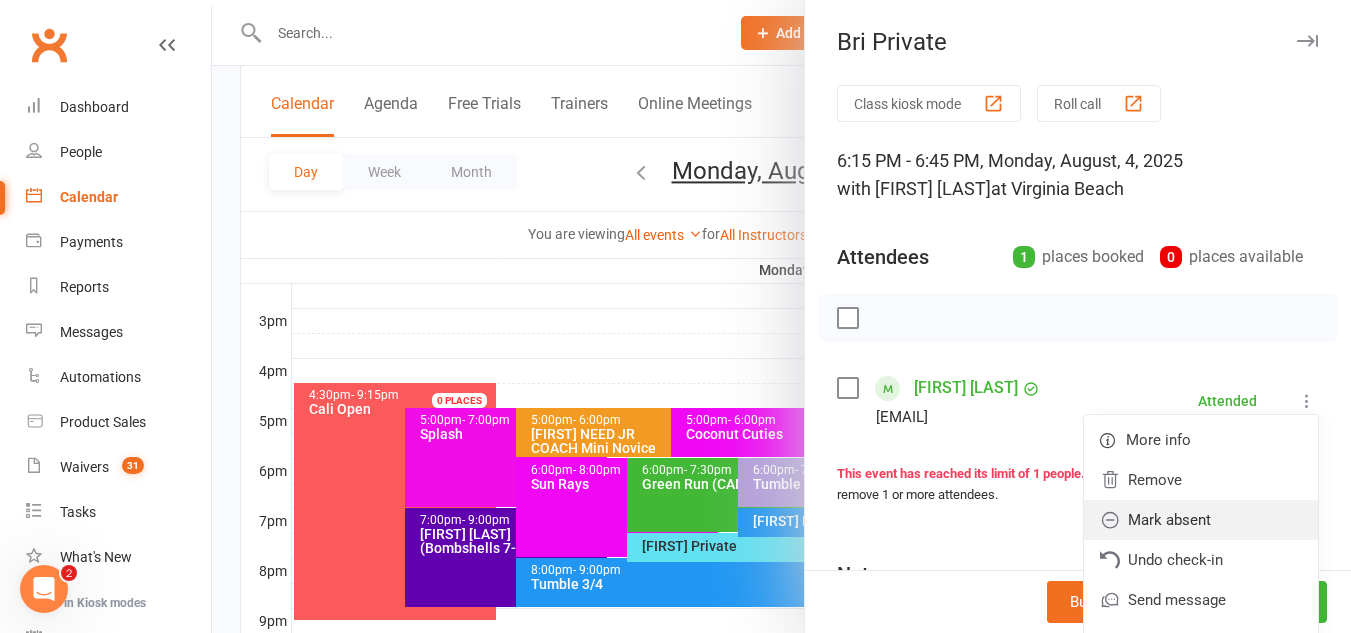click on "Mark absent" at bounding box center [1201, 520] 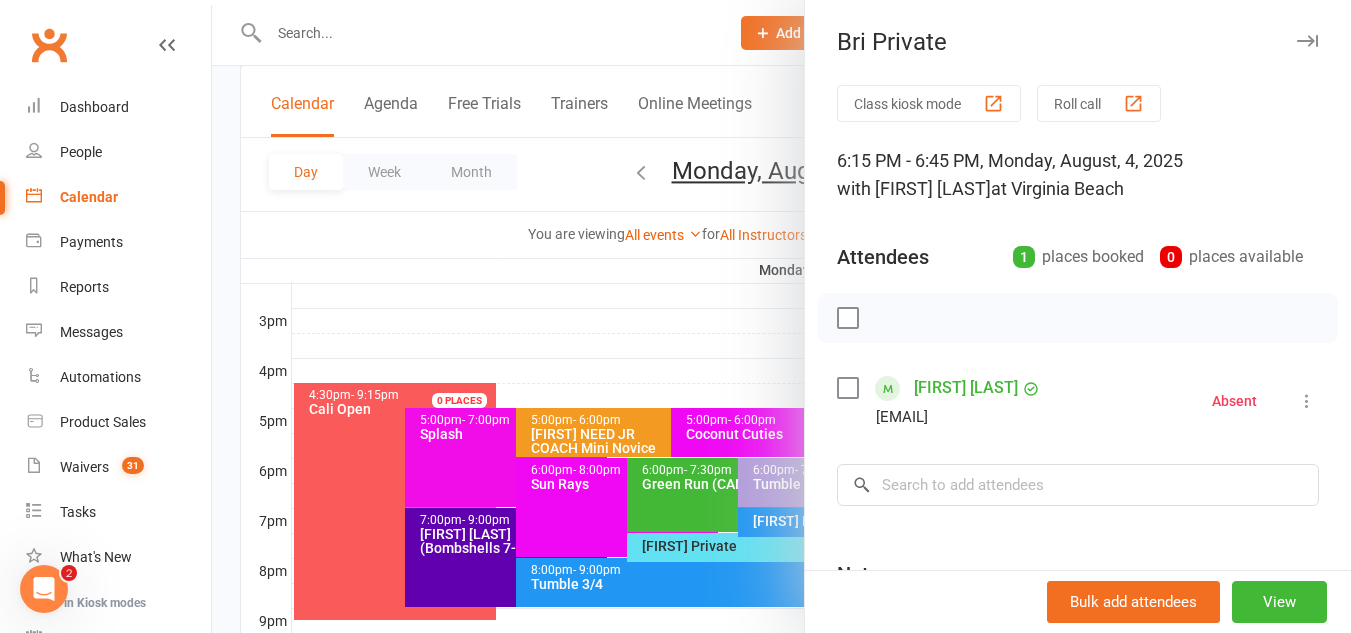 click at bounding box center (781, 316) 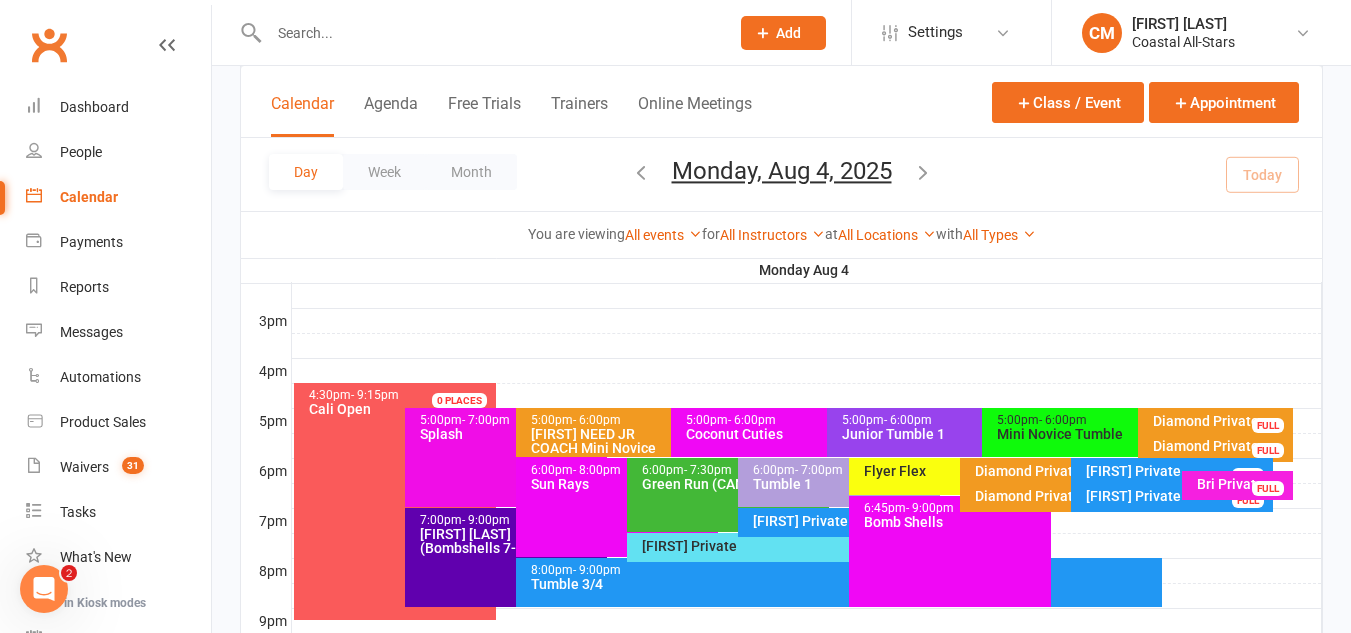 click at bounding box center (489, 33) 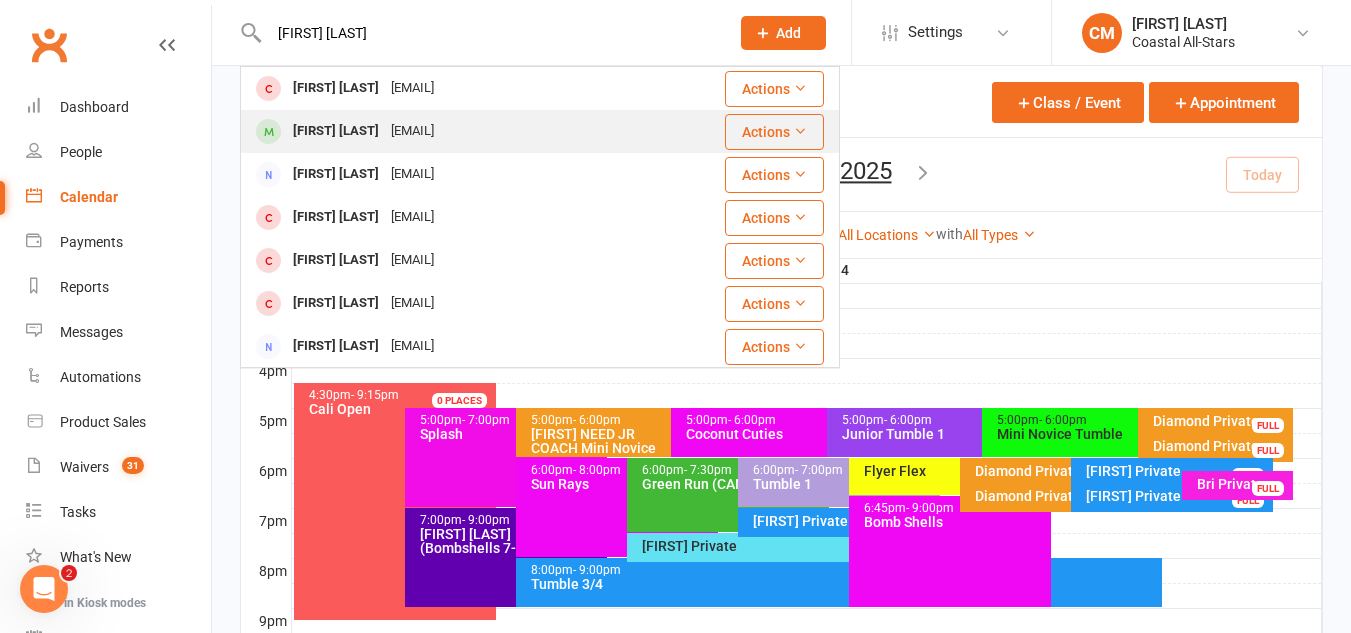 type on "leighton mu" 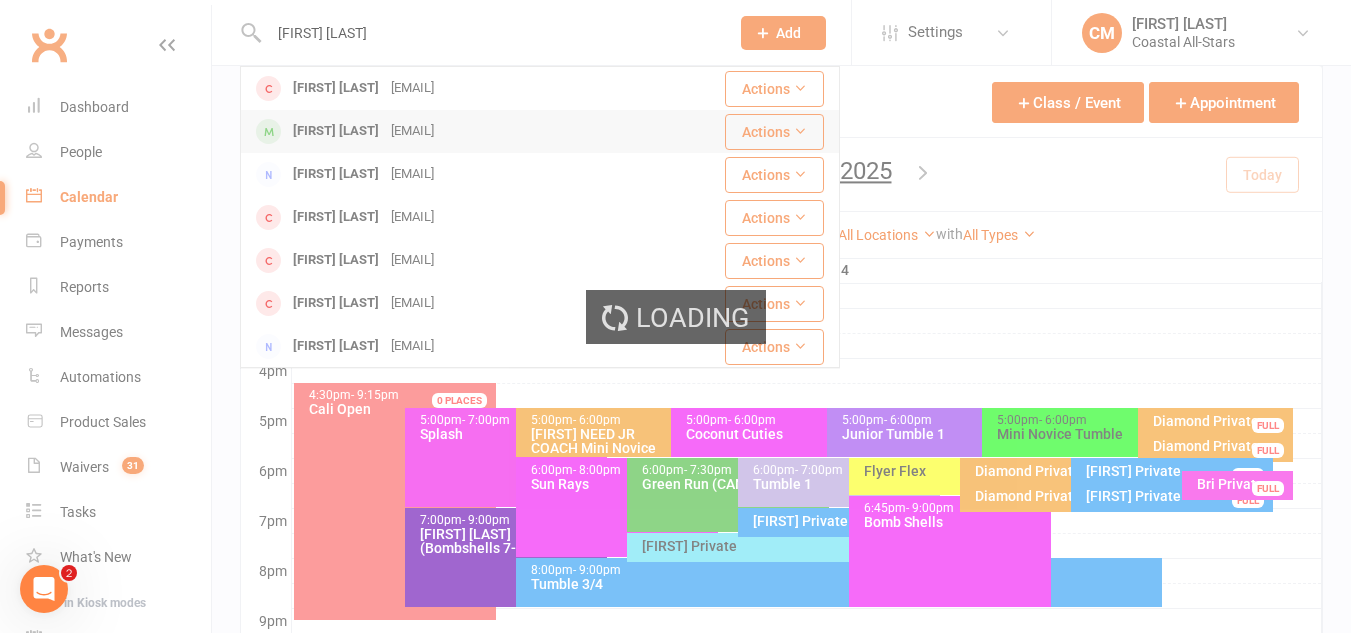 type 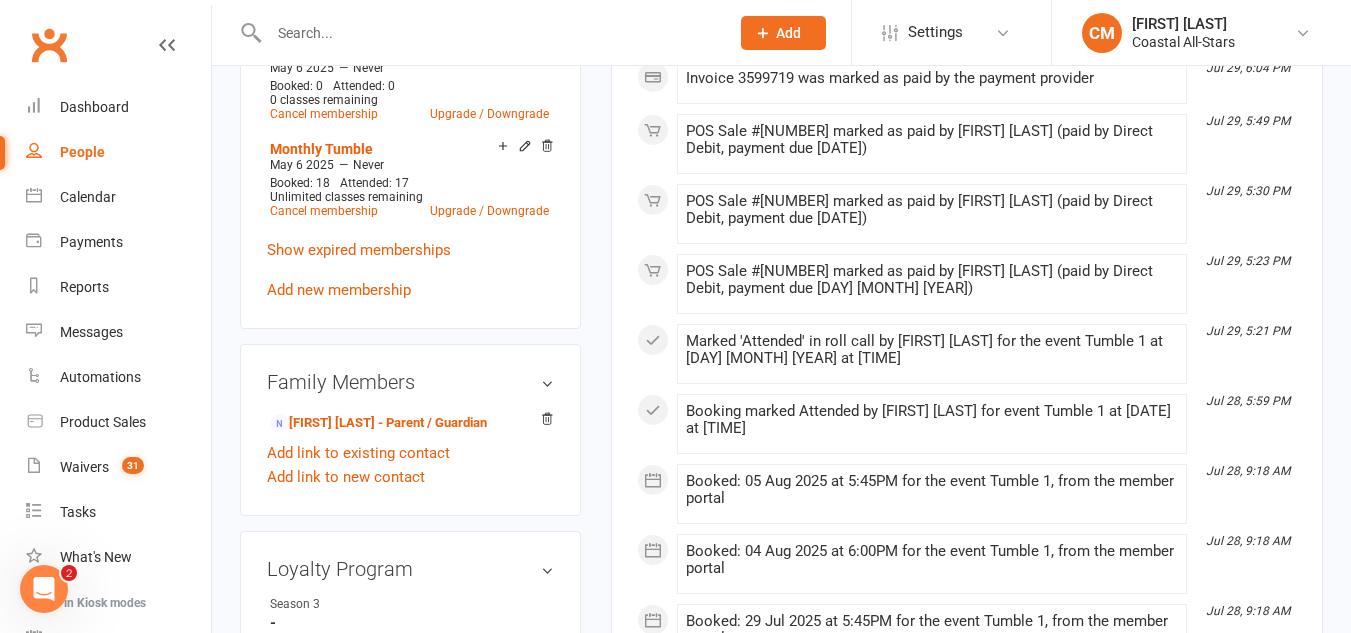 scroll, scrollTop: 889, scrollLeft: 0, axis: vertical 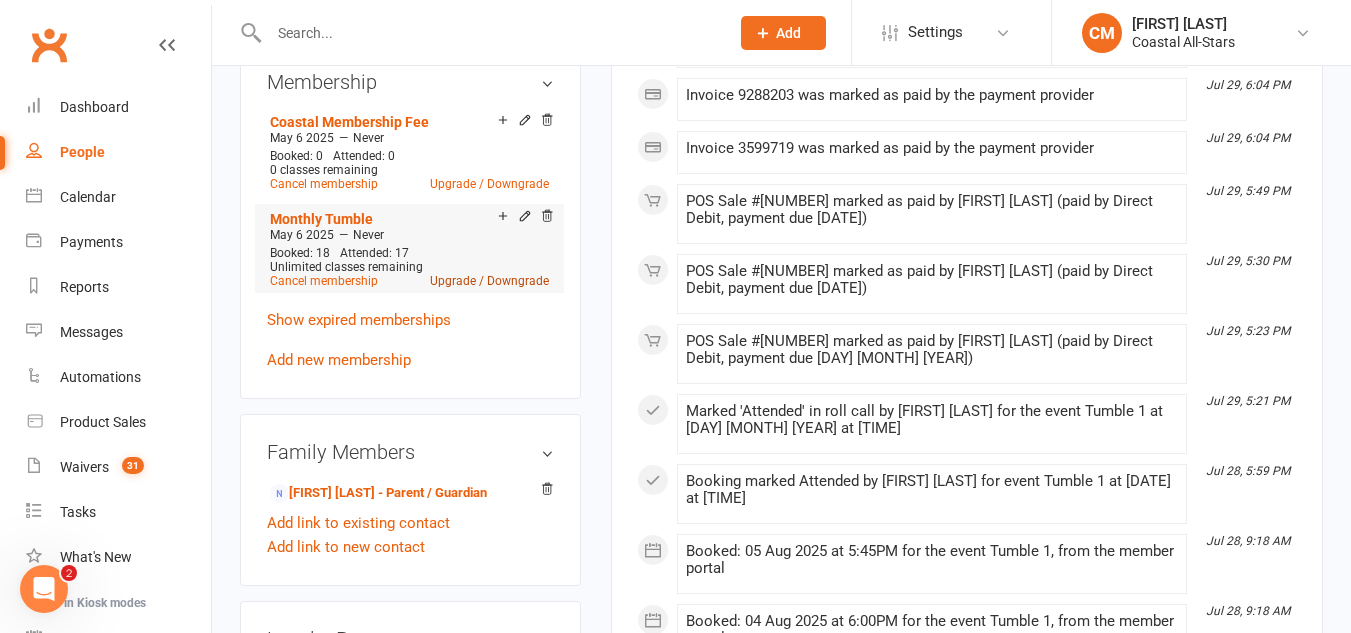 click on "Upgrade / Downgrade" at bounding box center [489, 281] 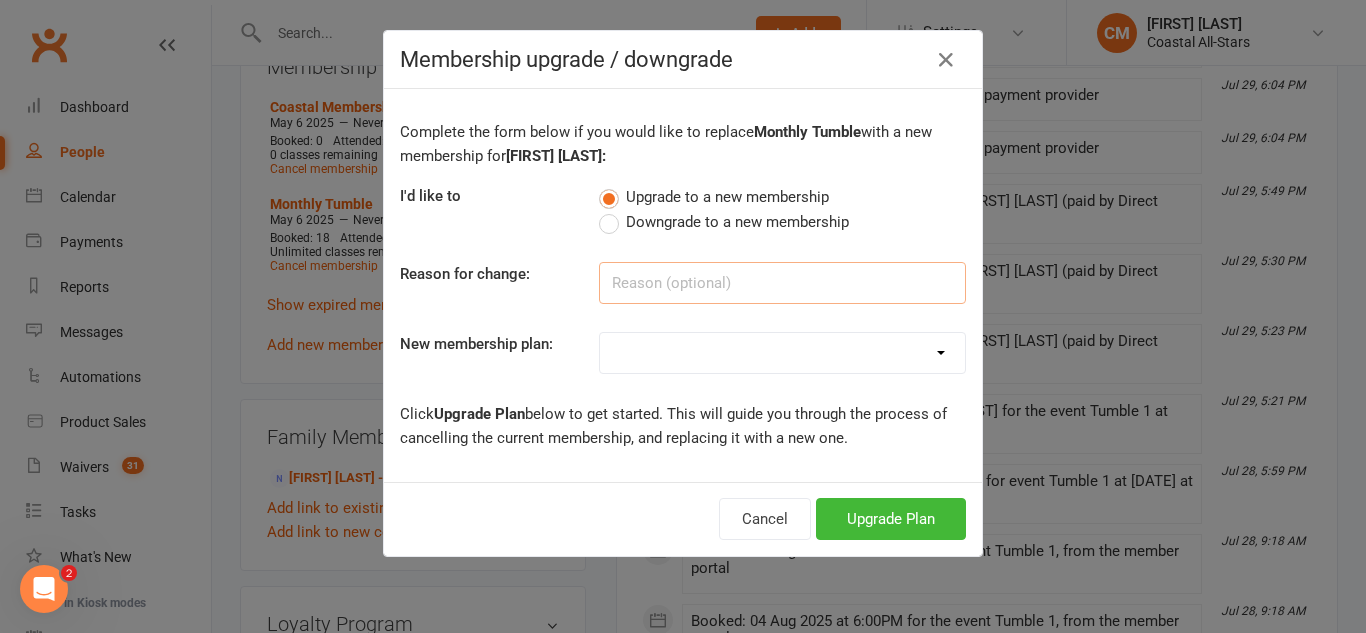 click at bounding box center (782, 283) 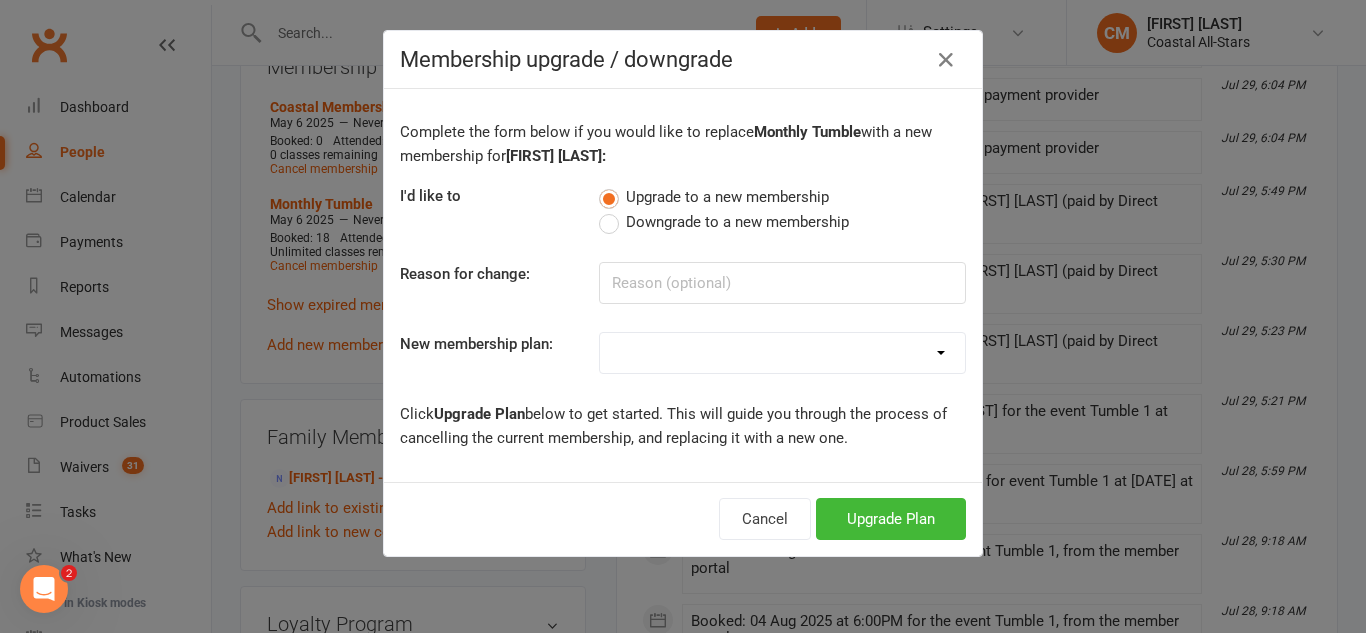 click on "Downgrade to a new membership" at bounding box center (737, 220) 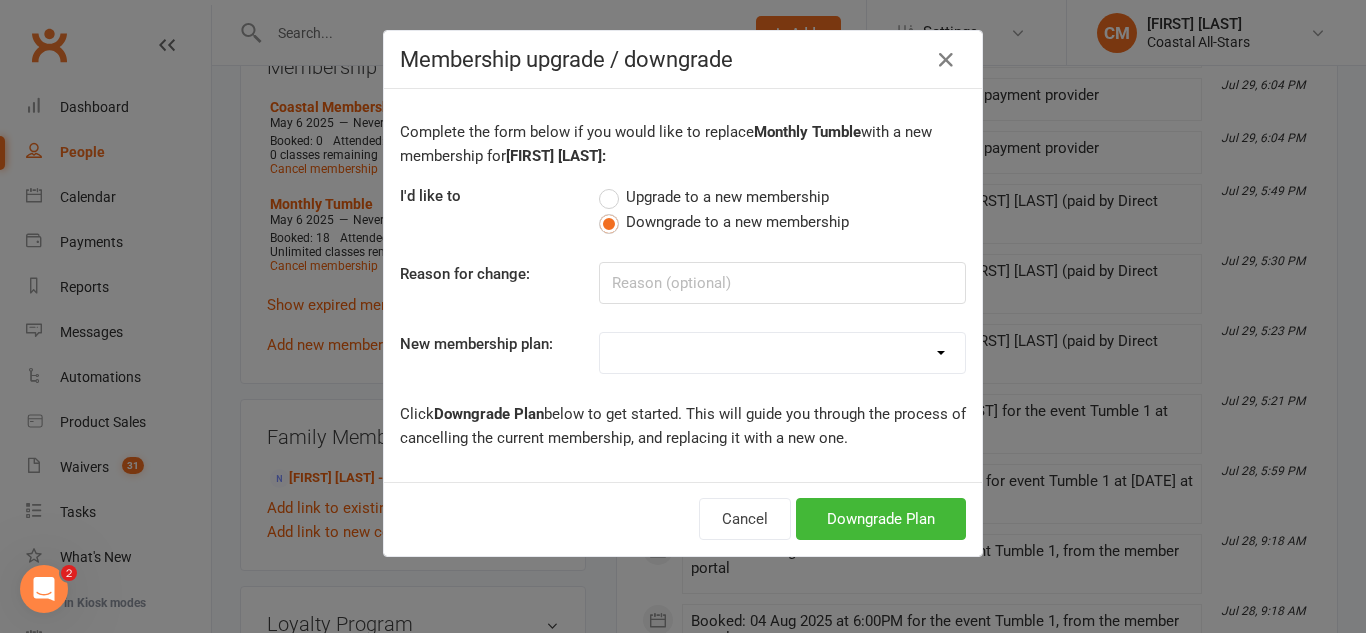 click on "Trial Class Coastal Membership Fee Annual Registration Evaluations Fitness Class (Drop-In) Flexibility Class (Drop-In) Jump Class (Drop-in) Stunt Class (Drop-In) Stunt Class (4 Pack) Tiny Tumble (Drop-In) Tumble (Drop-In) Weekly Tumble Monthly Tumble Tiny Tumble Flippin' Friday (Open Gym) TEAM Member Tumble (Drop-In) TEAM Member Flexibility Class TEAM Mandatory Flexibility Class TEAM Member Fitness Class TEAM Member Group Stunt Class (Drop-In) TEAM Member Group Stunt Class (4 Pack) TEAM Member Group Stunt Class (8 Pack) TEAM Member Jump Class (Drop-In) Partner Stunt Class (8 Pack) TEAM Member Weekly Tumble TEAM Member Monthly Tumble Team Member Any 3 Classes Member Flippin' Friday (Open Gym) Annual Private Membership Walkover Tumbling Clinic Summer Camp (Day Pass) Summer Camp (3-day Pass) Summer Camp (5-day Pass) Pay in Full - Tiny Tiny Tuition Tiny Tuition (1yr Loyalty) Tiny Tuition (2yr Loyalty) Tiny Comp, Choreo, Music, & Travel Fees Novice Tuition Novice Tuition (1yr Loyalty) Novice Tuition (2yr Loyalty)" at bounding box center (782, 353) 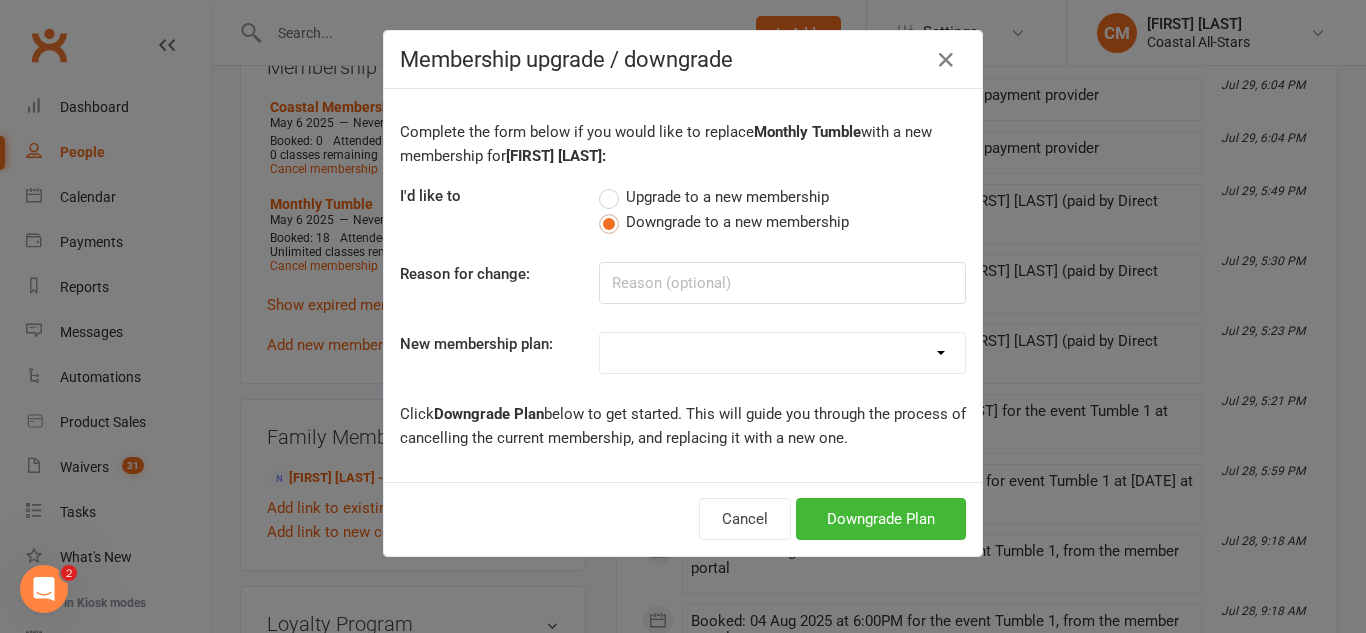 select on "11" 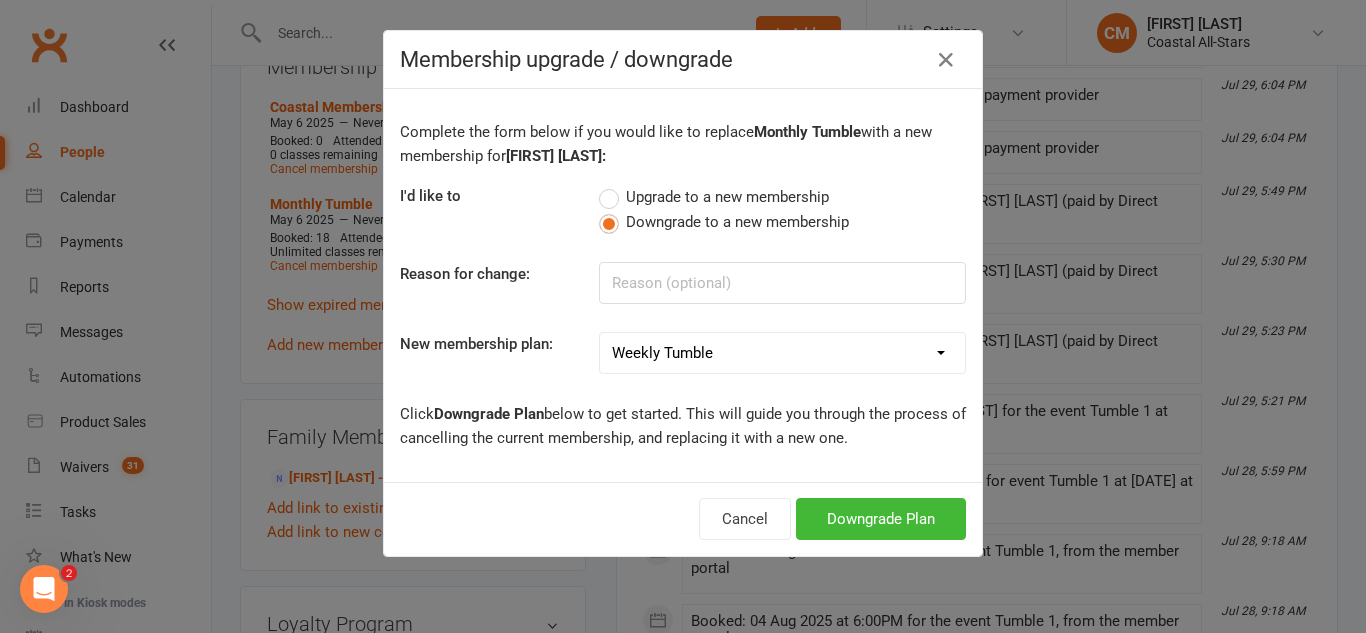 click on "Trial Class Coastal Membership Fee Annual Registration Evaluations Fitness Class (Drop-In) Flexibility Class (Drop-In) Jump Class (Drop-in) Stunt Class (Drop-In) Stunt Class (4 Pack) Tiny Tumble (Drop-In) Tumble (Drop-In) Weekly Tumble Monthly Tumble Tiny Tumble Flippin' Friday (Open Gym) TEAM Member Tumble (Drop-In) TEAM Member Flexibility Class TEAM Mandatory Flexibility Class TEAM Member Fitness Class TEAM Member Group Stunt Class (Drop-In) TEAM Member Group Stunt Class (4 Pack) TEAM Member Group Stunt Class (8 Pack) TEAM Member Jump Class (Drop-In) Partner Stunt Class (8 Pack) TEAM Member Weekly Tumble TEAM Member Monthly Tumble Team Member Any 3 Classes Member Flippin' Friday (Open Gym) Annual Private Membership Walkover Tumbling Clinic Summer Camp (Day Pass) Summer Camp (3-day Pass) Summer Camp (5-day Pass) Pay in Full - Tiny Tiny Tuition Tiny Tuition (1yr Loyalty) Tiny Tuition (2yr Loyalty) Tiny Comp, Choreo, Music, & Travel Fees Novice Tuition Novice Tuition (1yr Loyalty) Novice Tuition (2yr Loyalty)" at bounding box center (782, 353) 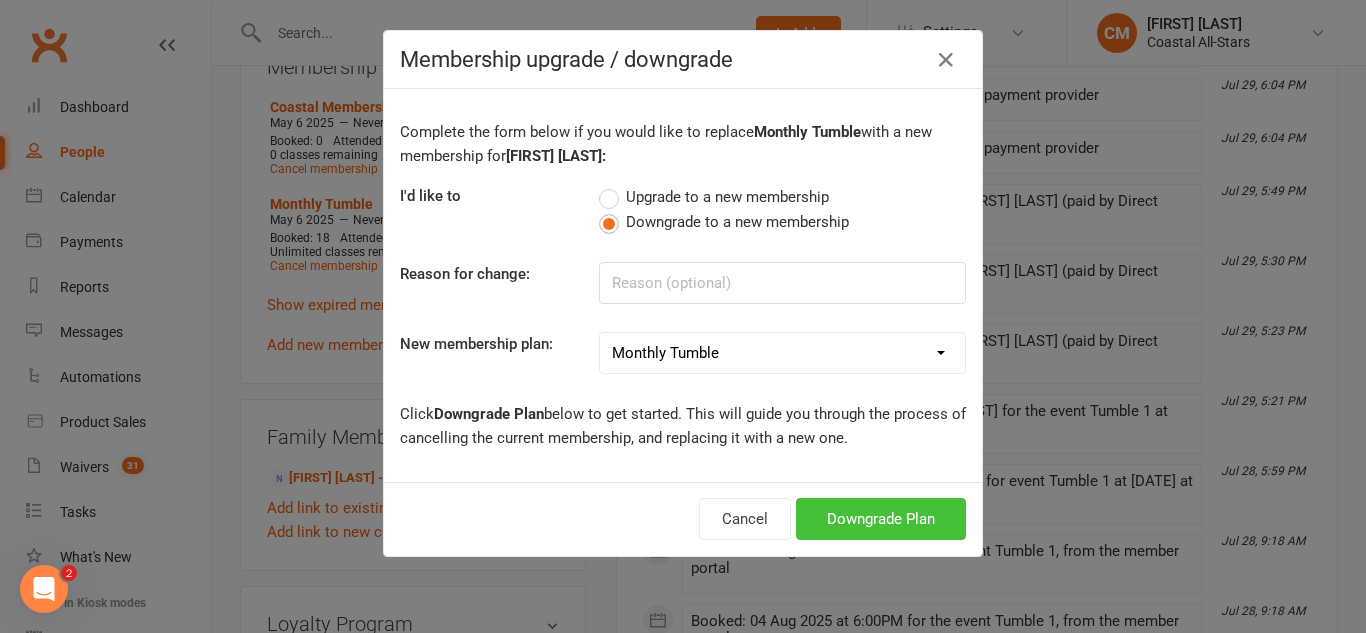 click on "Downgrade Plan" at bounding box center (881, 519) 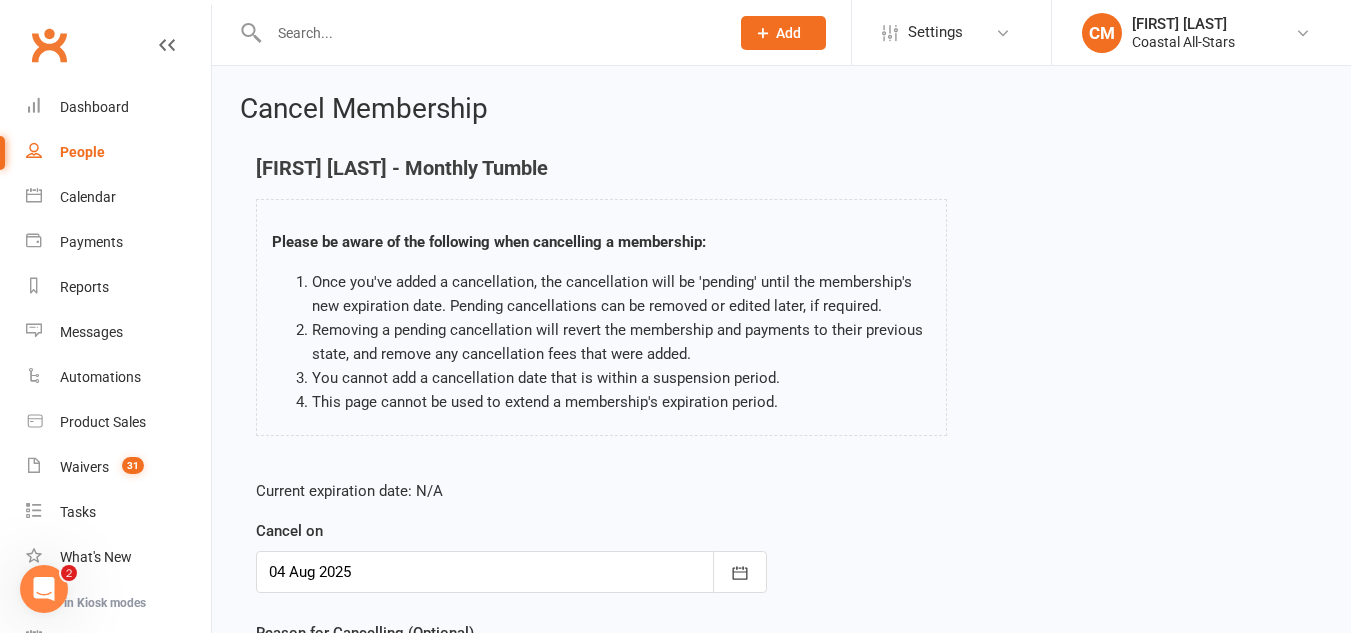 scroll, scrollTop: 231, scrollLeft: 0, axis: vertical 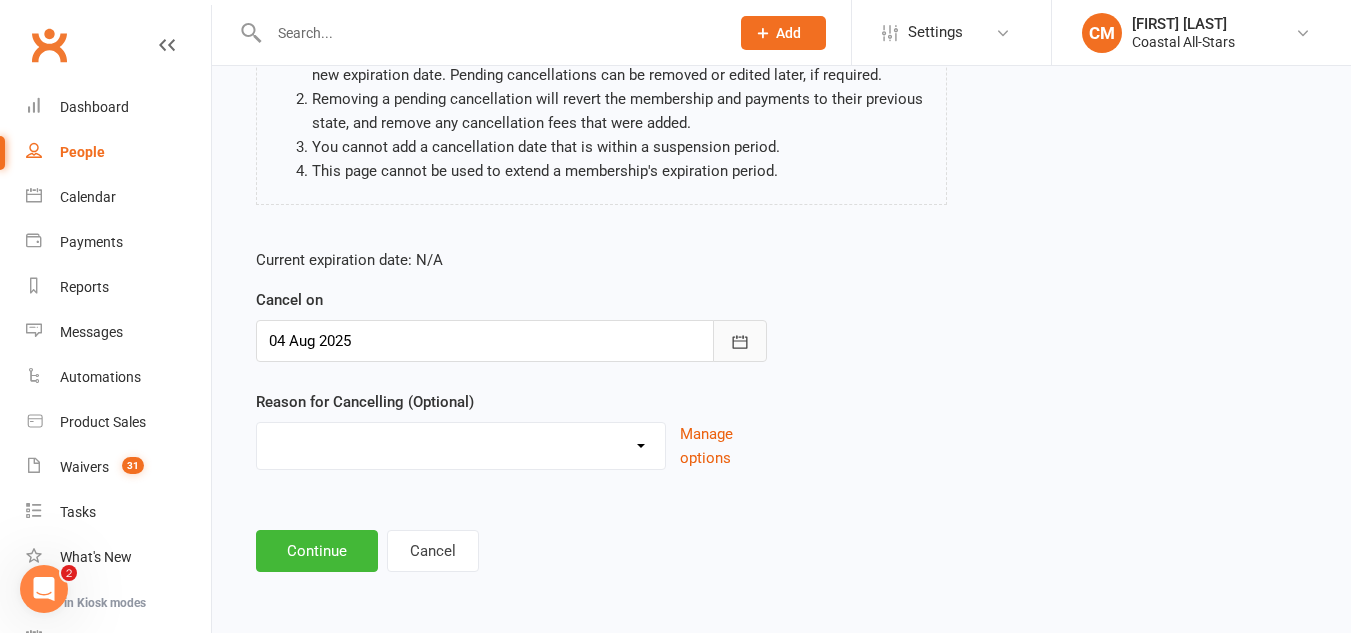 click at bounding box center [740, 341] 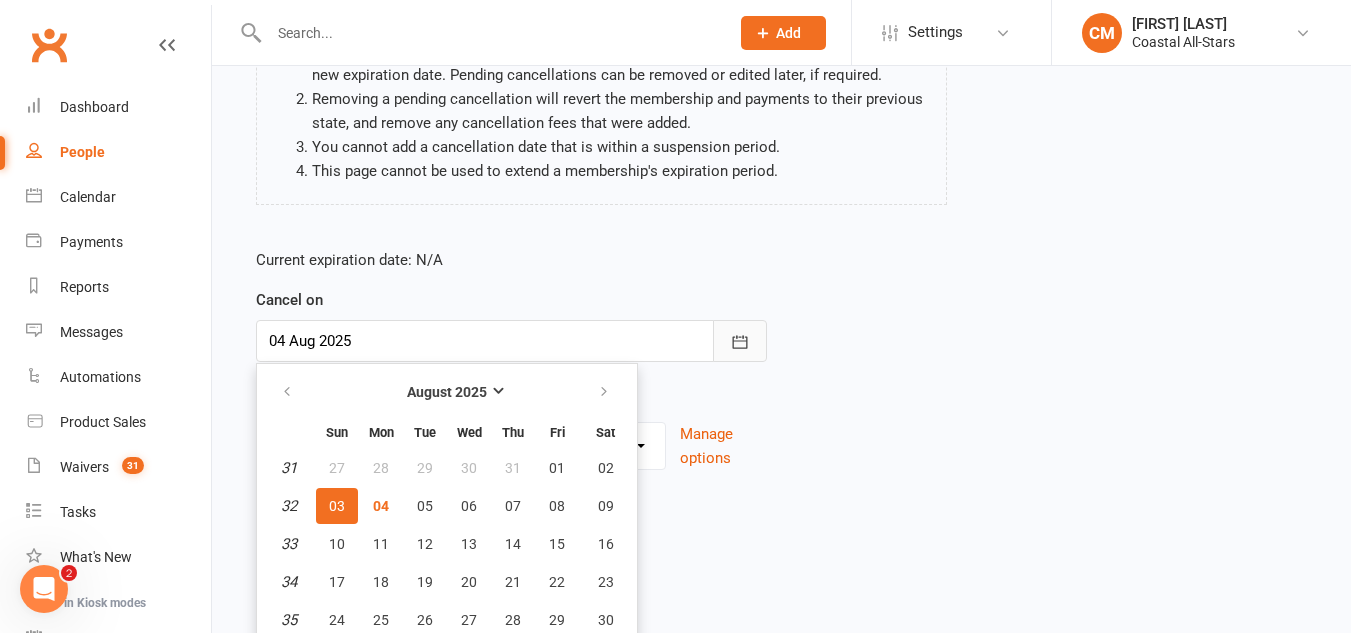 scroll, scrollTop: 276, scrollLeft: 0, axis: vertical 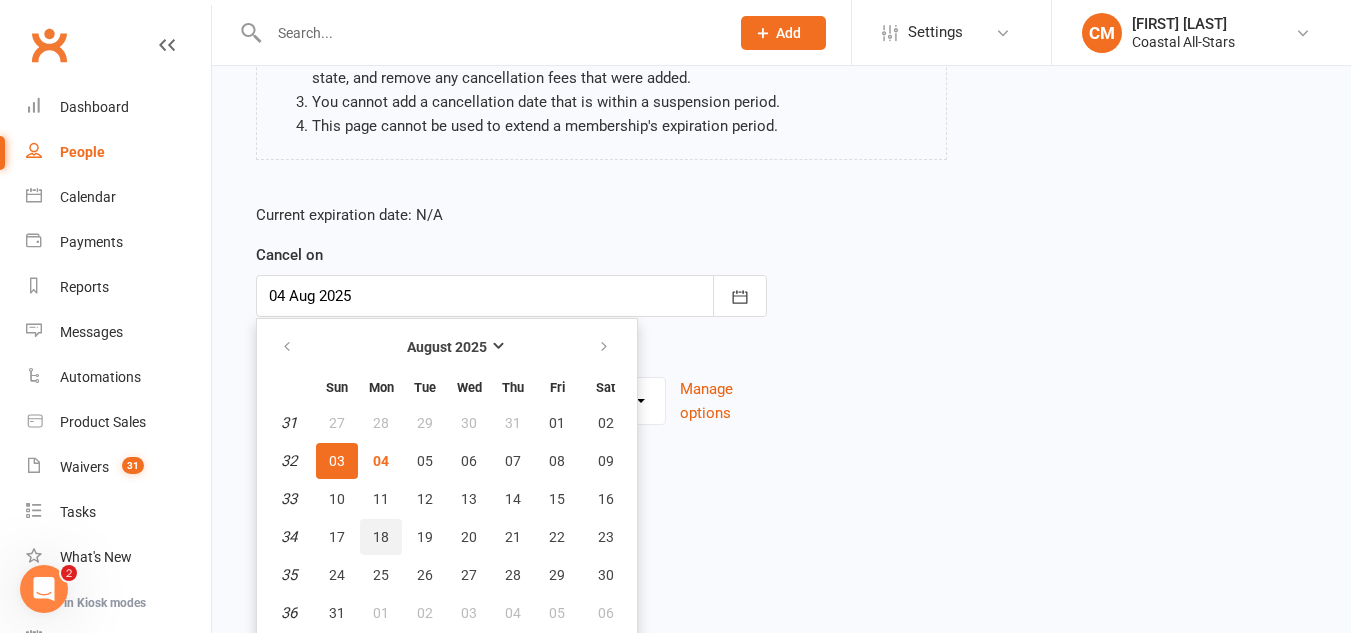 click on "18" at bounding box center (381, 537) 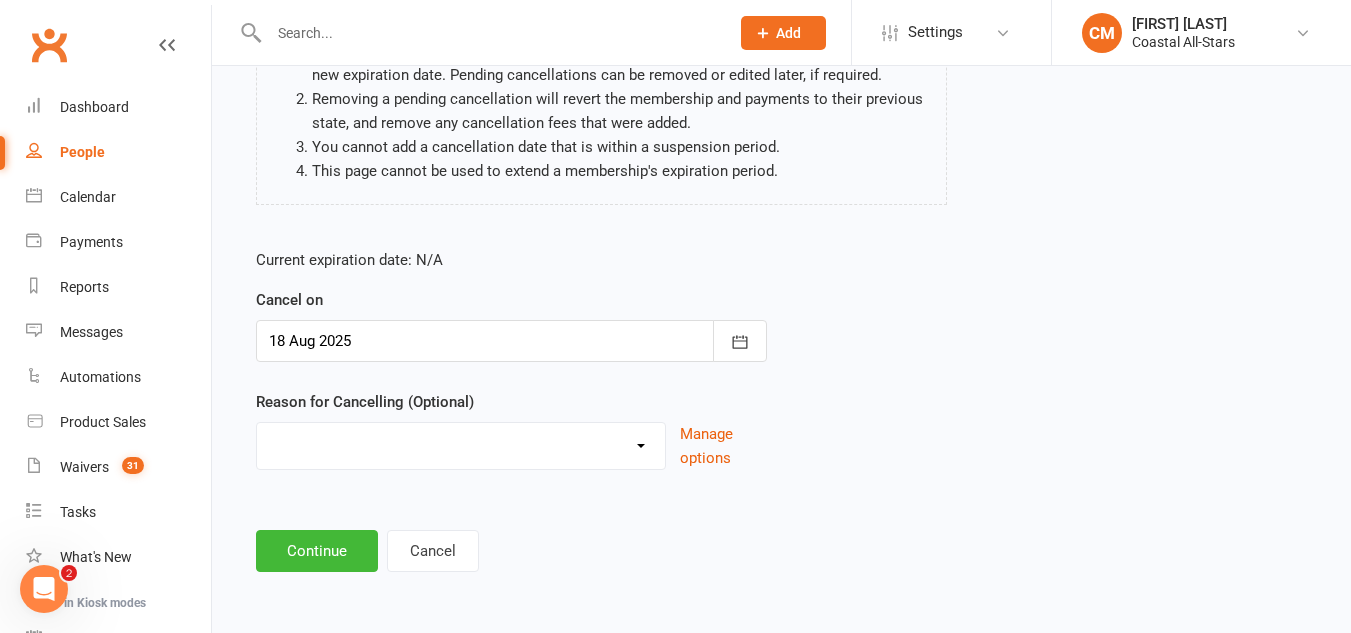 scroll, scrollTop: 231, scrollLeft: 0, axis: vertical 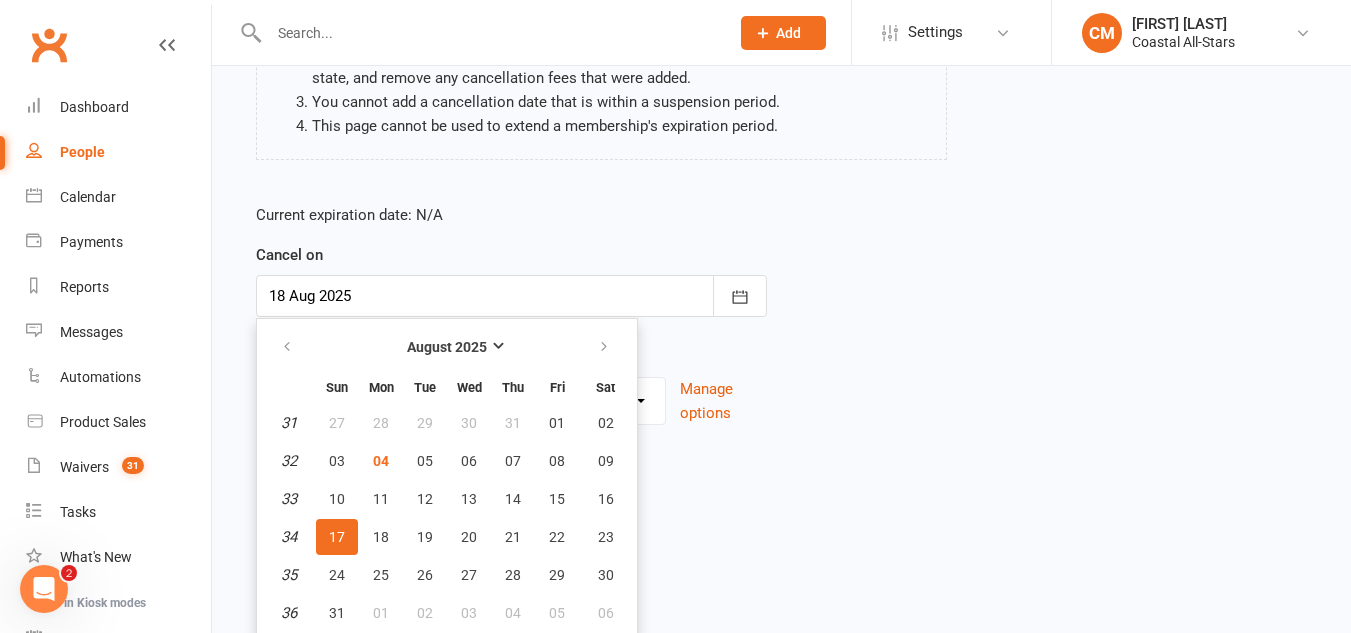 click on "17" at bounding box center (337, 537) 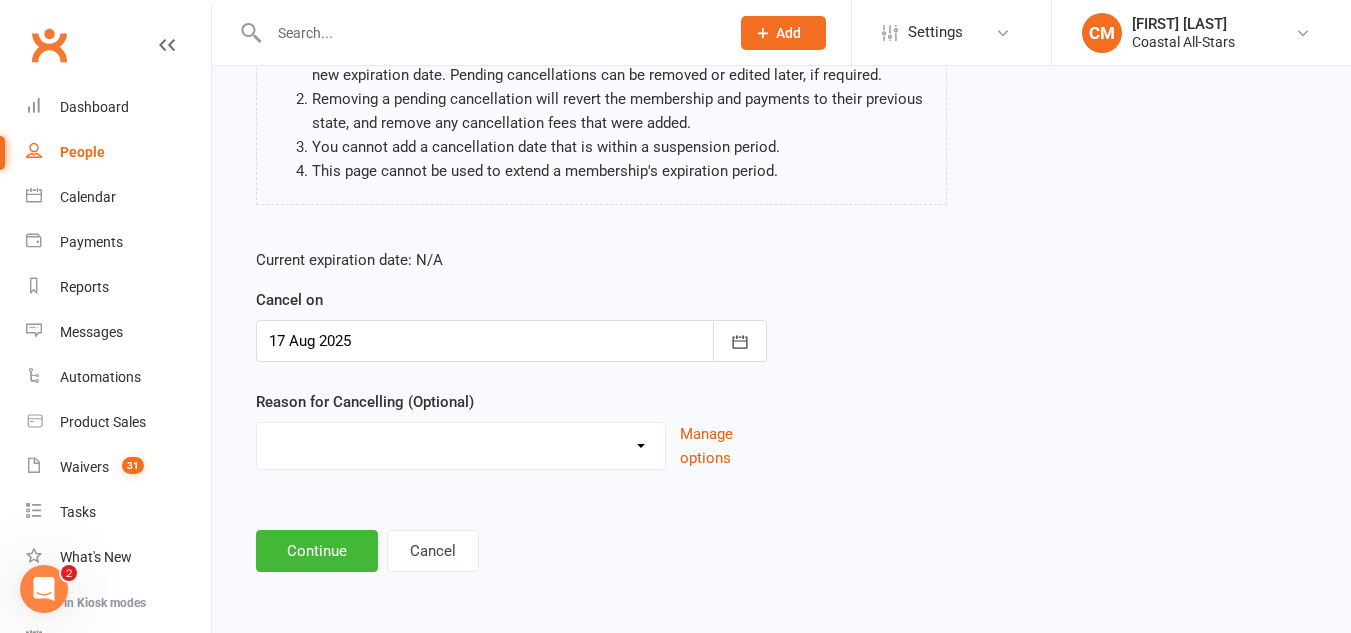 scroll, scrollTop: 231, scrollLeft: 0, axis: vertical 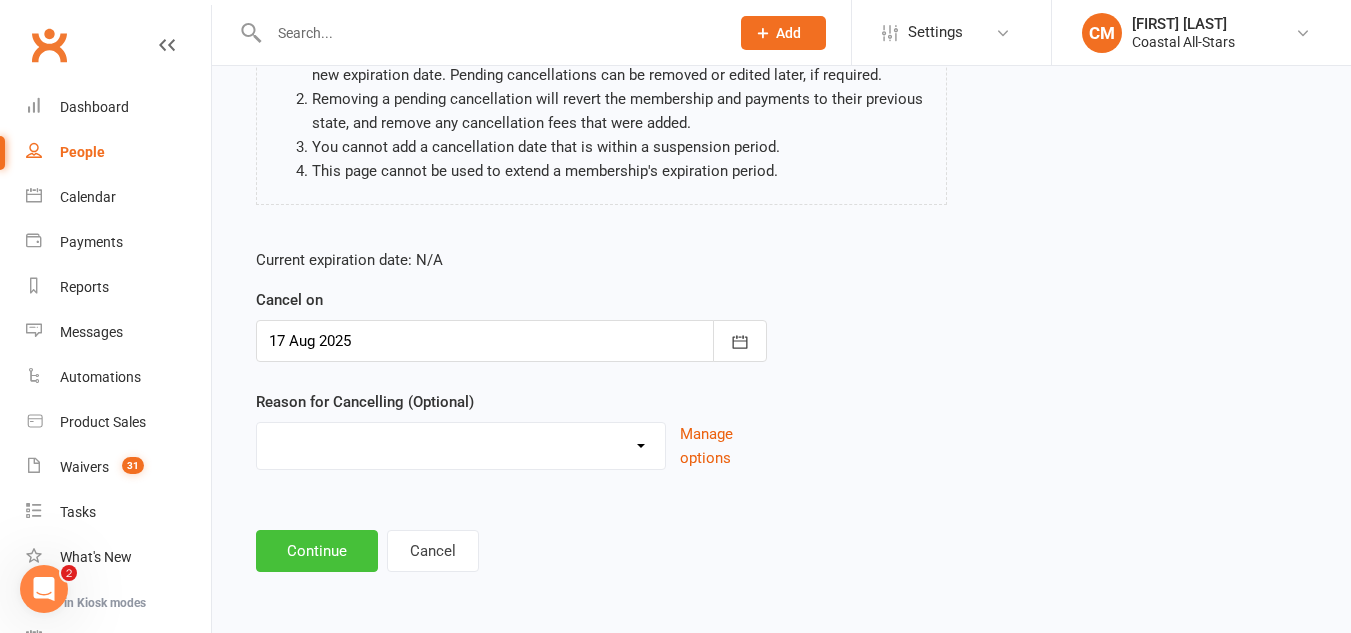 click on "Continue" at bounding box center [317, 551] 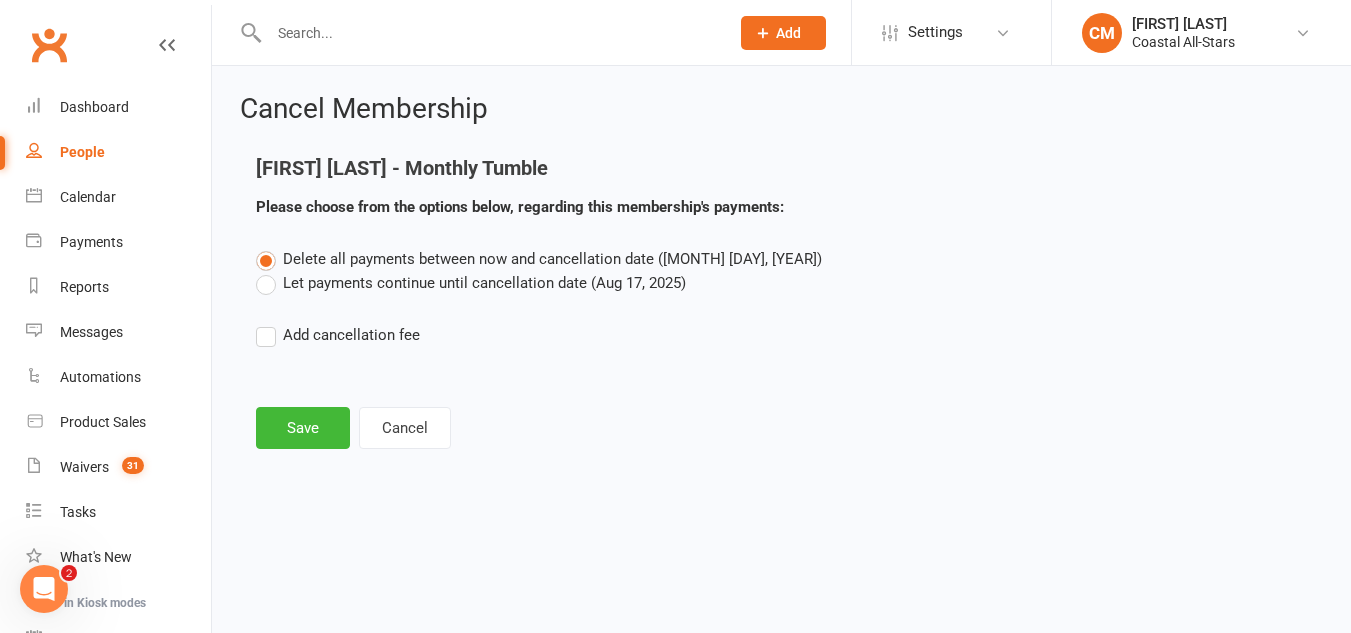 scroll, scrollTop: 0, scrollLeft: 0, axis: both 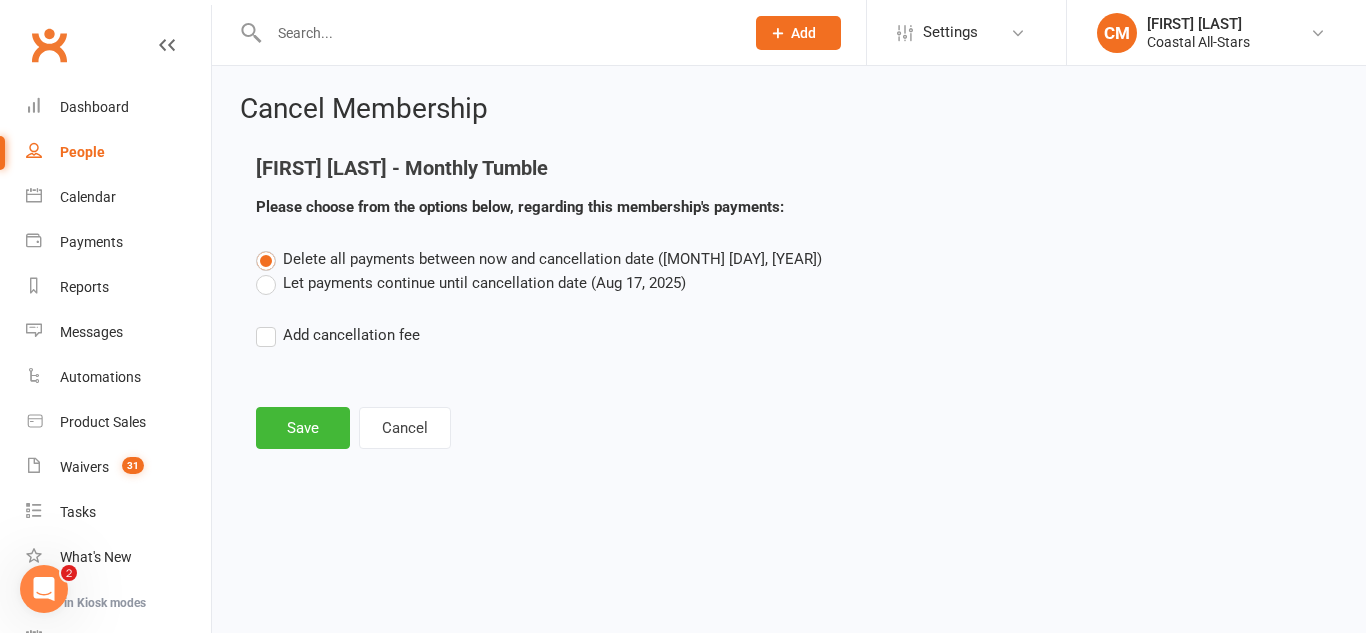 click on "Let payments continue until cancellation date (Aug 17, 2025)" at bounding box center (471, 283) 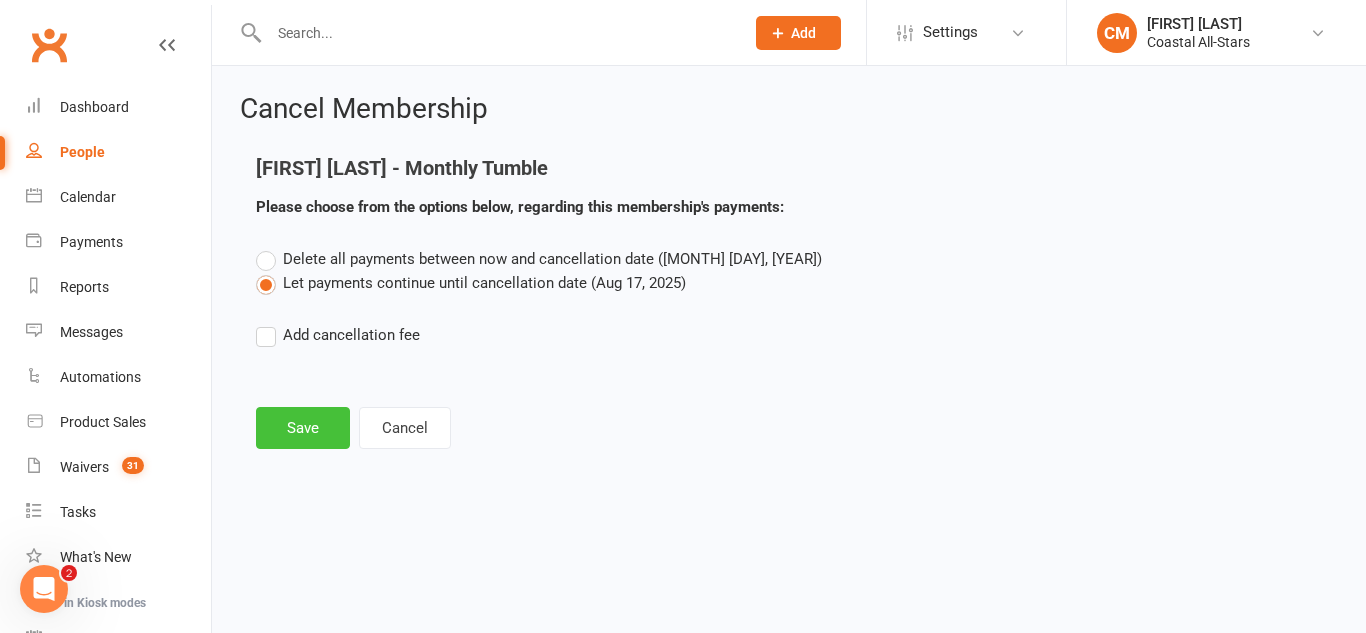 click on "Save" at bounding box center [303, 428] 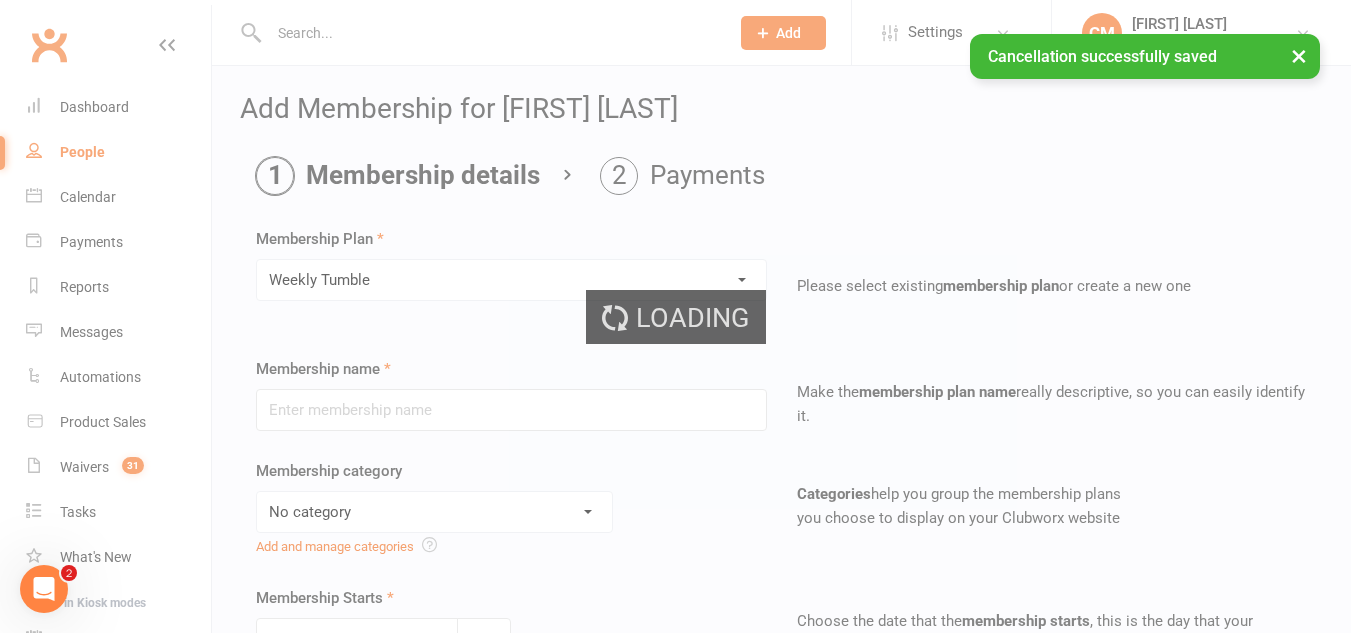 type on "Weekly Tumble" 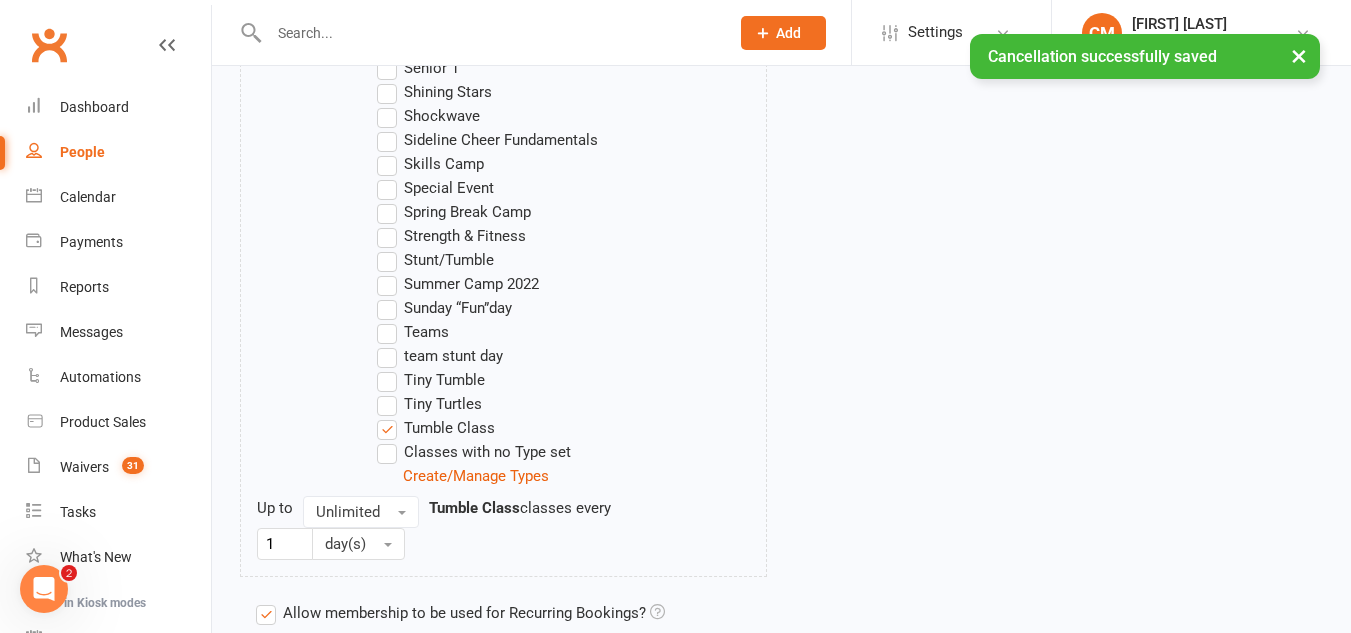 scroll, scrollTop: 2292, scrollLeft: 0, axis: vertical 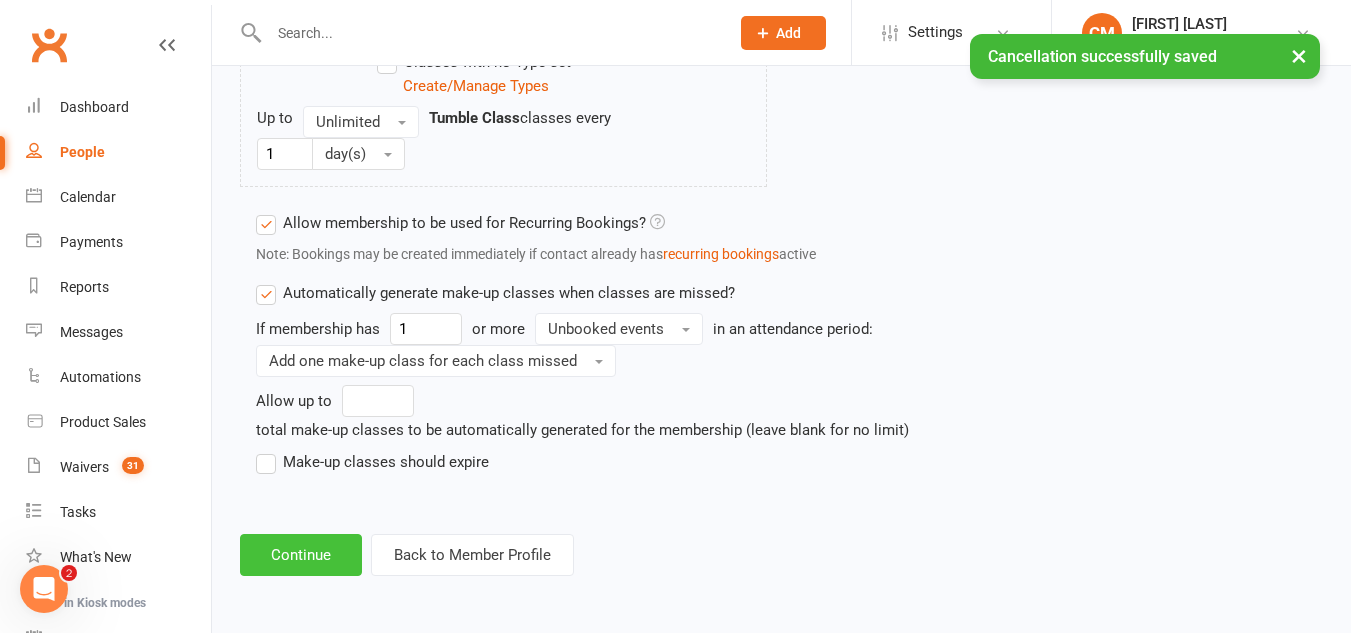 click on "Continue" at bounding box center [301, 555] 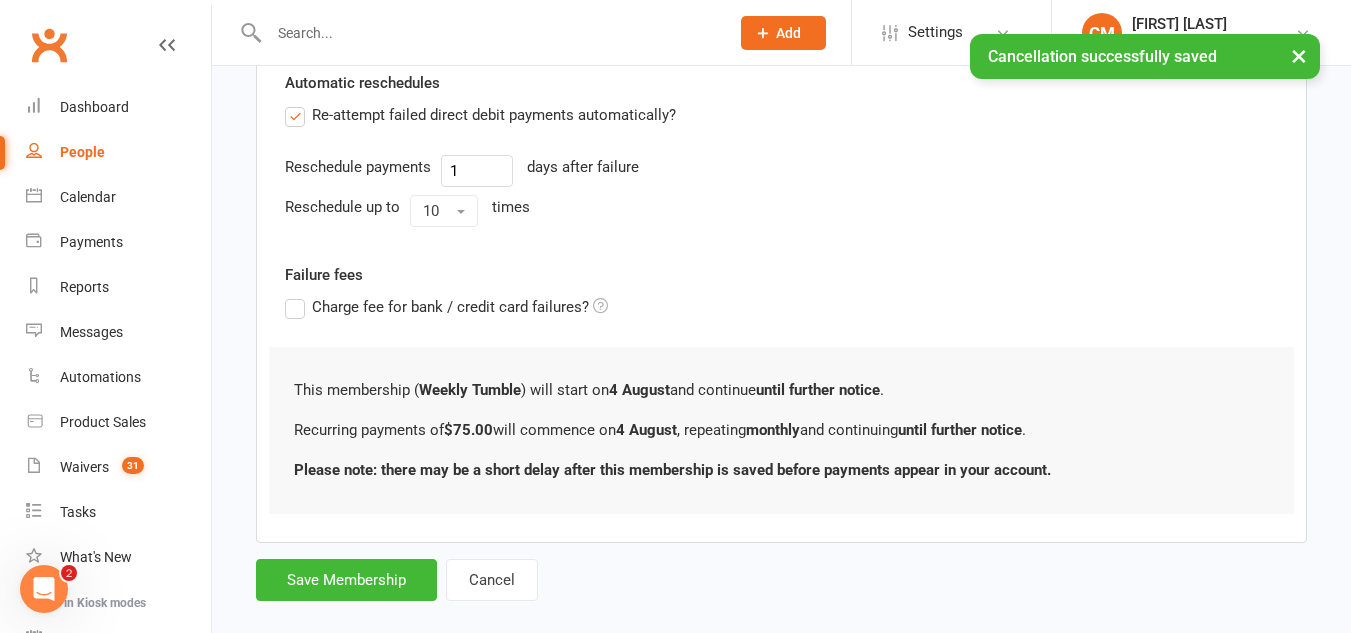 scroll, scrollTop: 821, scrollLeft: 0, axis: vertical 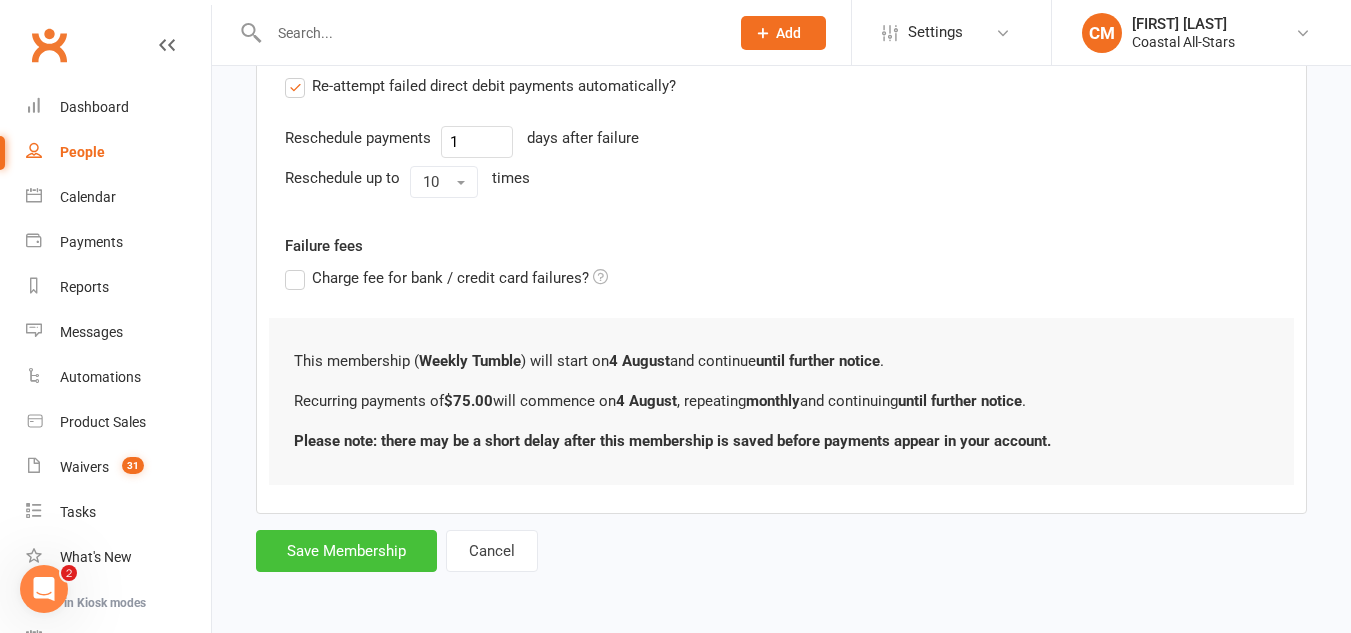 click on "Save Membership" at bounding box center [346, 551] 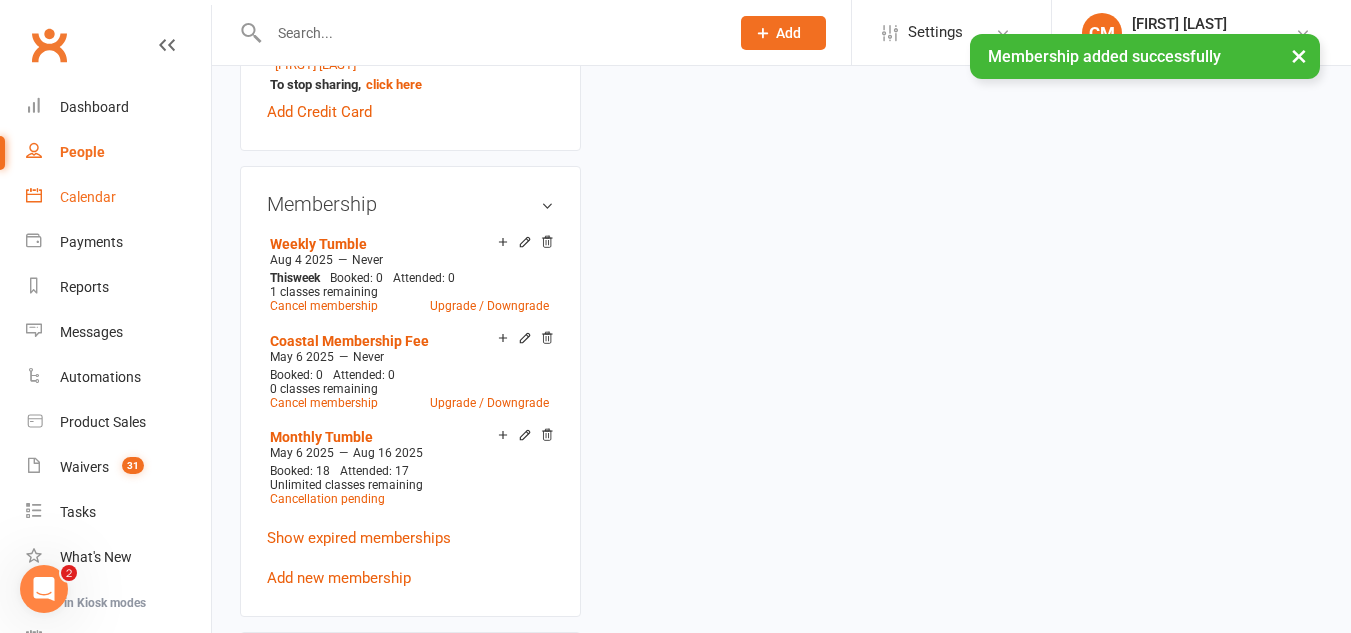scroll, scrollTop: 0, scrollLeft: 0, axis: both 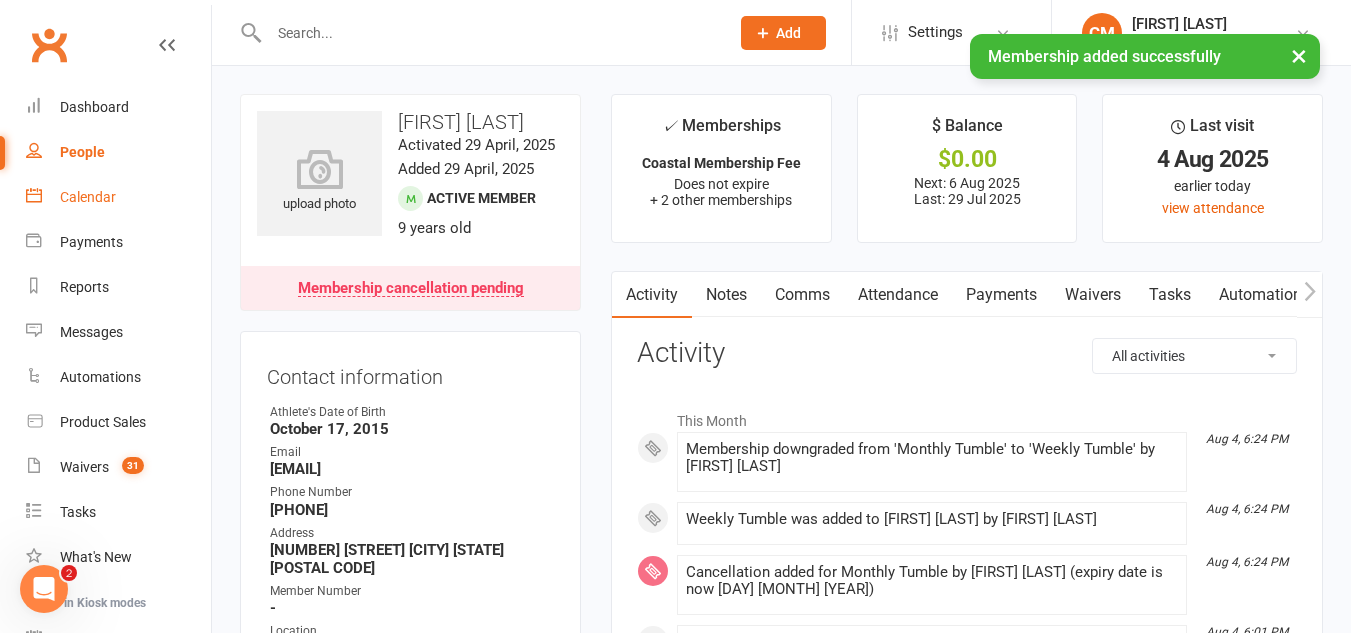 click on "Calendar" at bounding box center (118, 197) 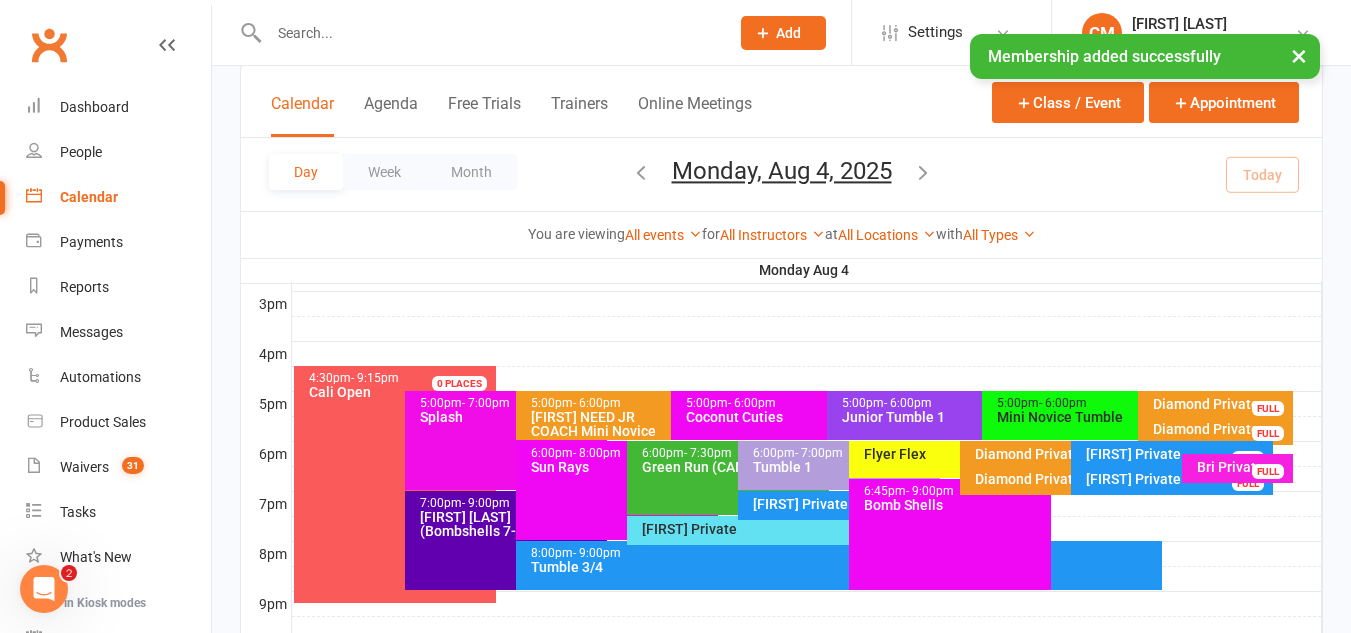 scroll, scrollTop: 907, scrollLeft: 0, axis: vertical 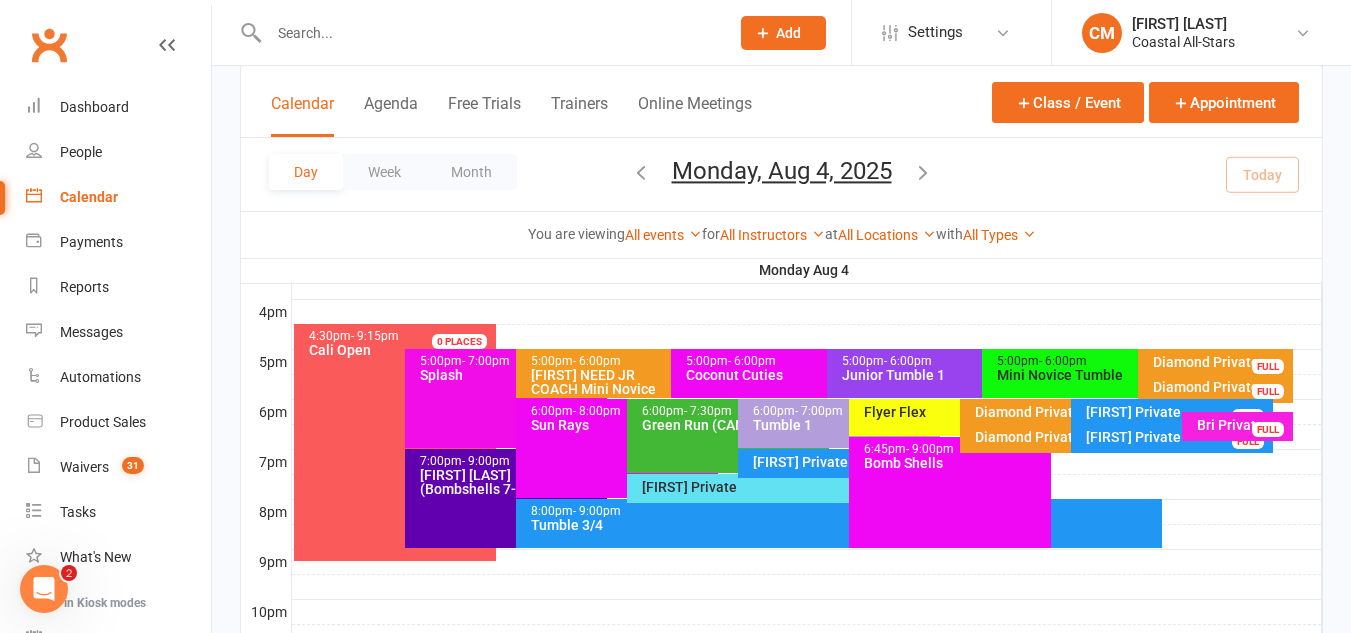 click at bounding box center [923, 172] 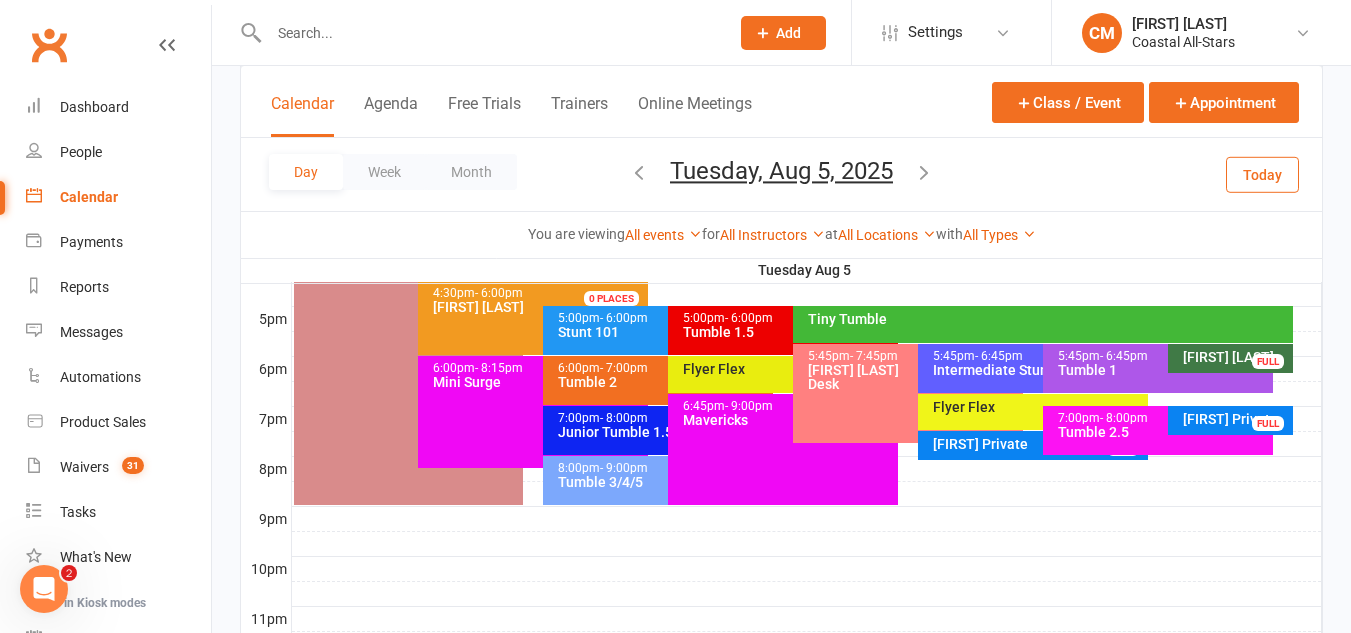scroll, scrollTop: 952, scrollLeft: 0, axis: vertical 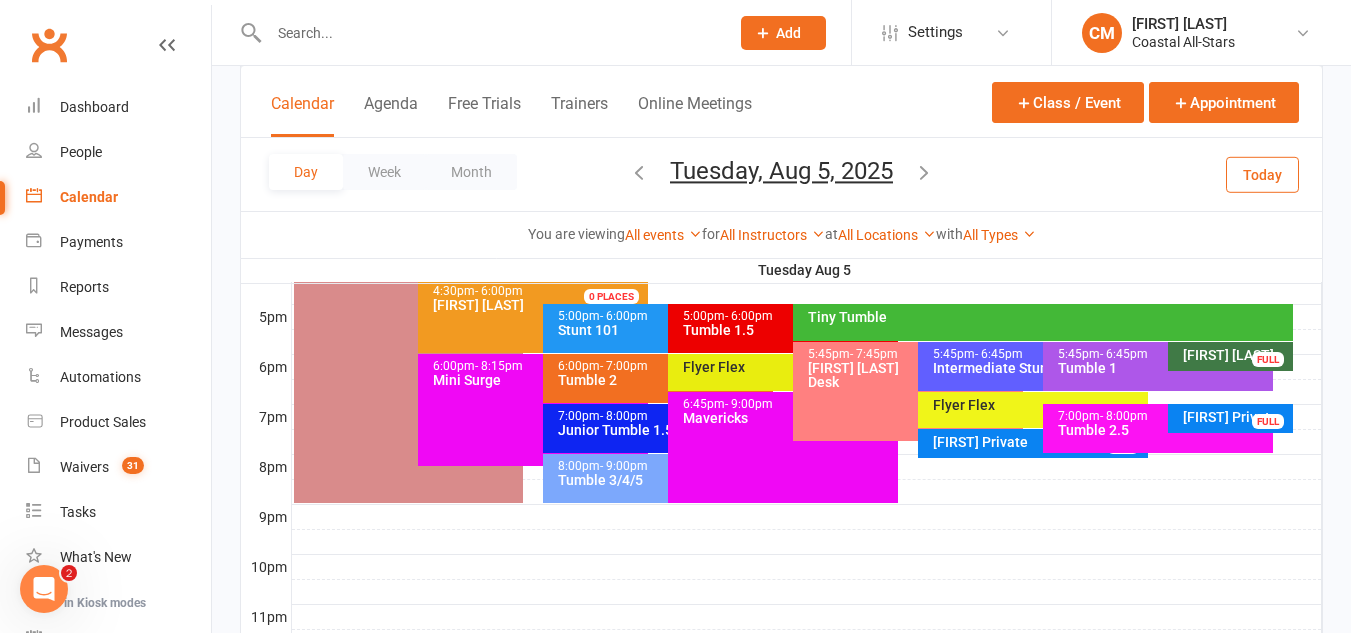 click at bounding box center (639, 172) 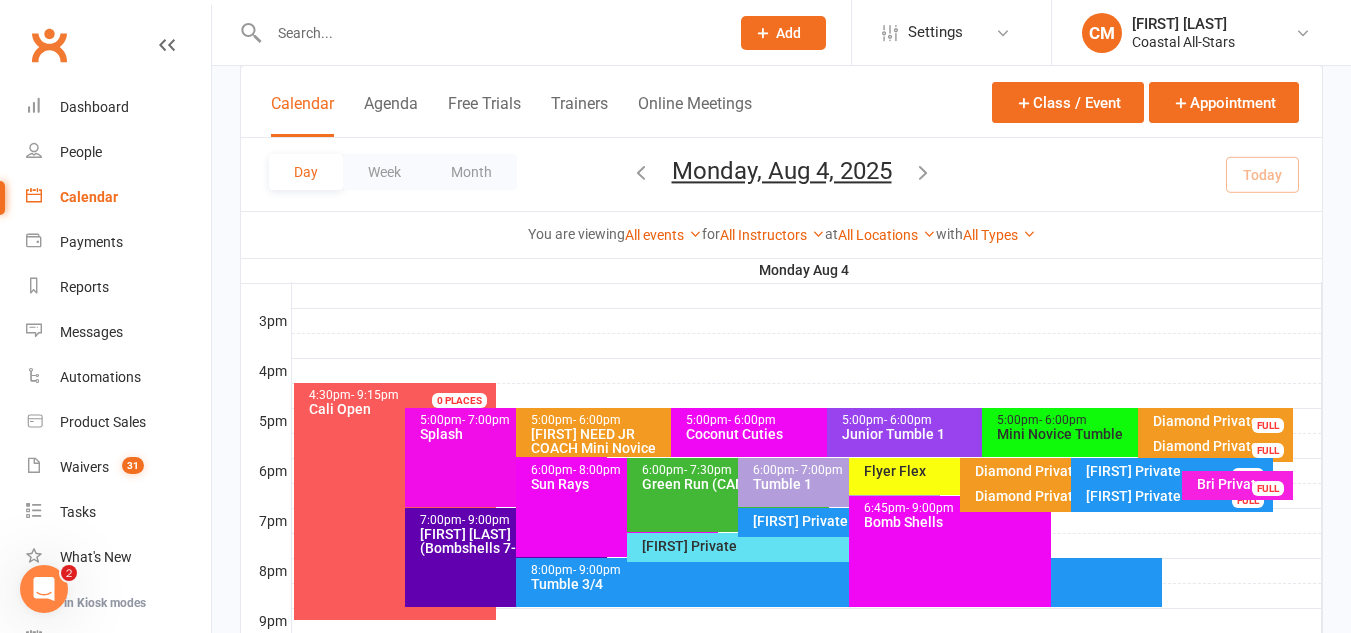 scroll, scrollTop: 847, scrollLeft: 0, axis: vertical 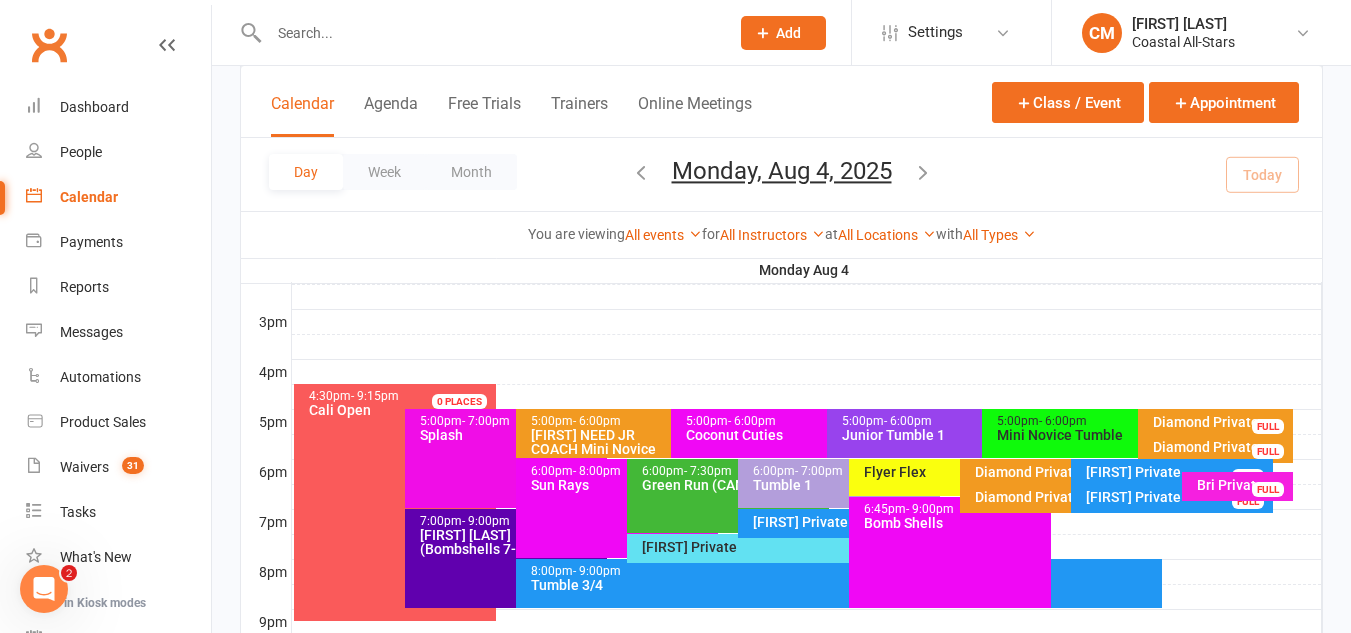 click at bounding box center (489, 33) 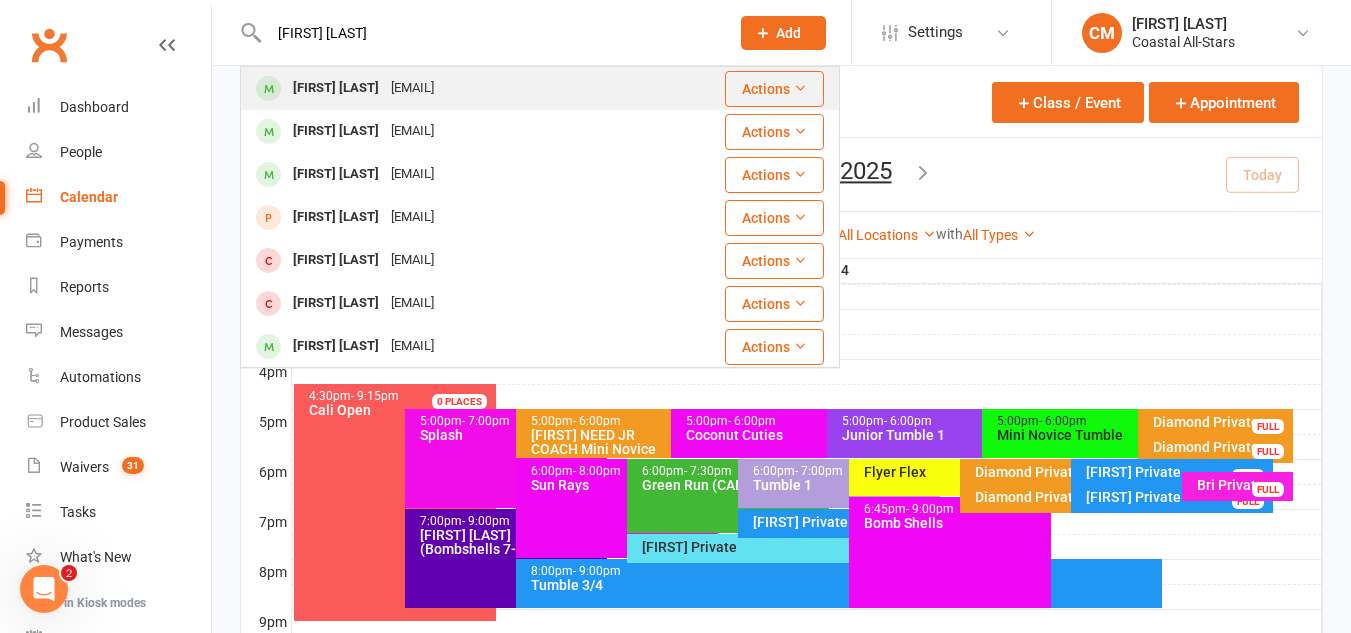 type on "lillian my" 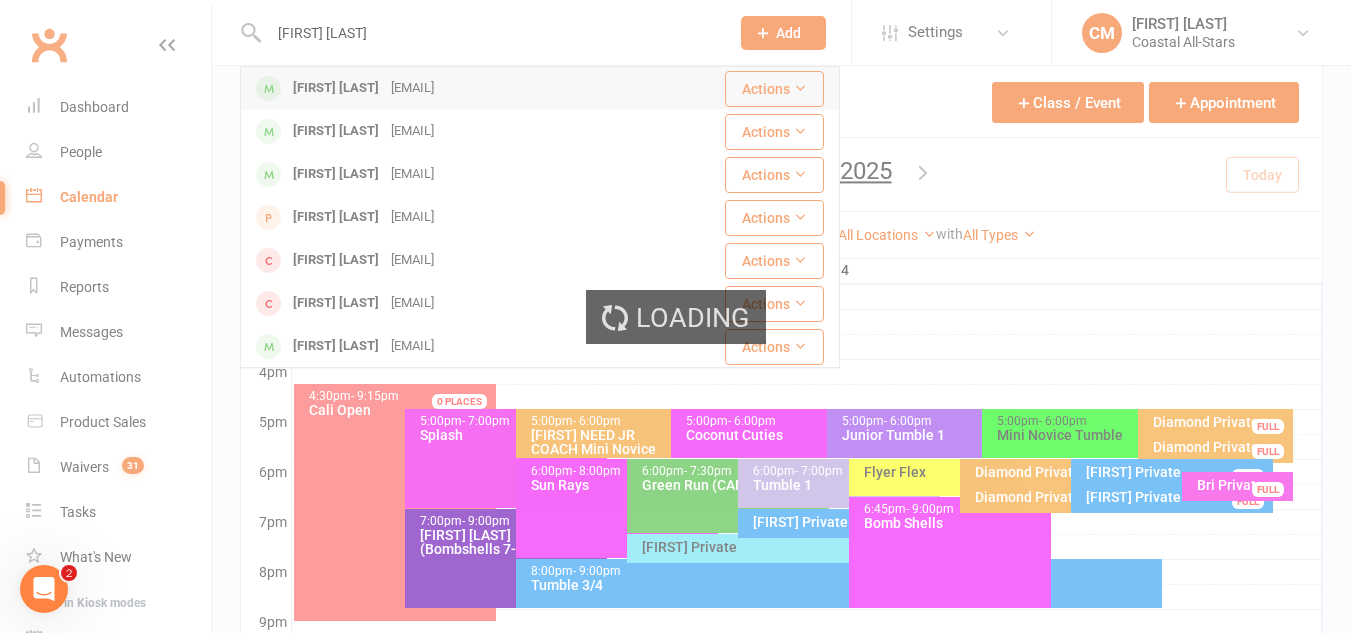 type 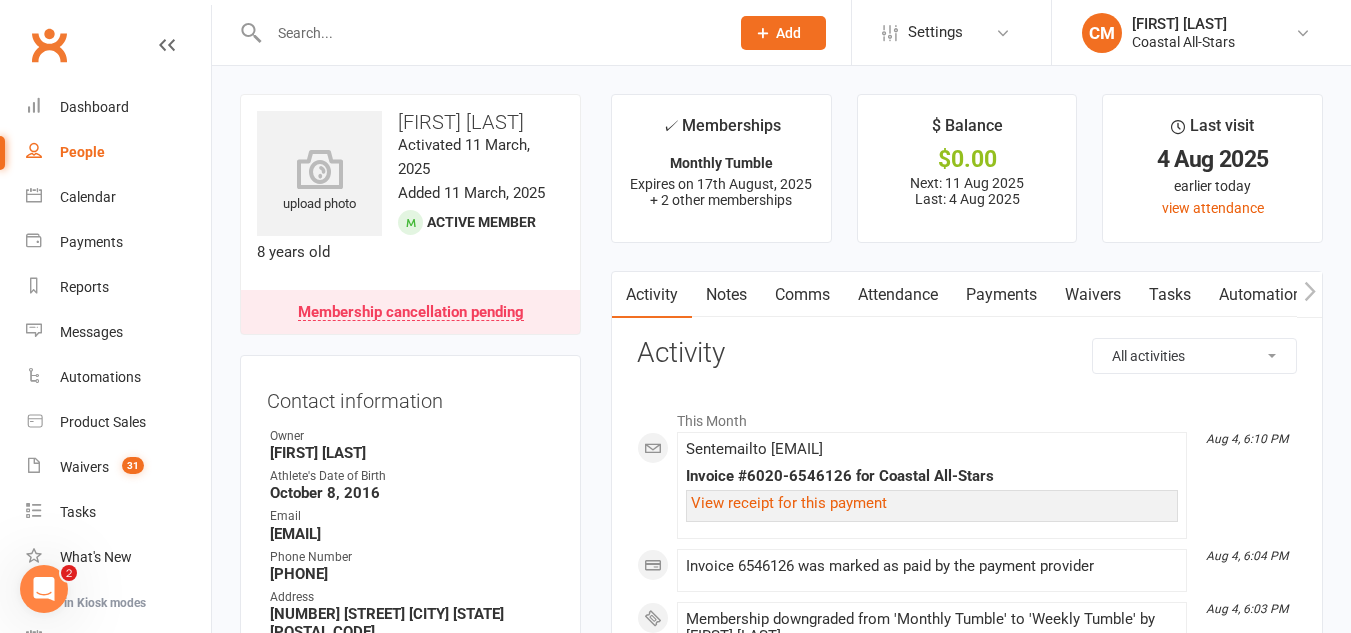 scroll, scrollTop: 195, scrollLeft: 0, axis: vertical 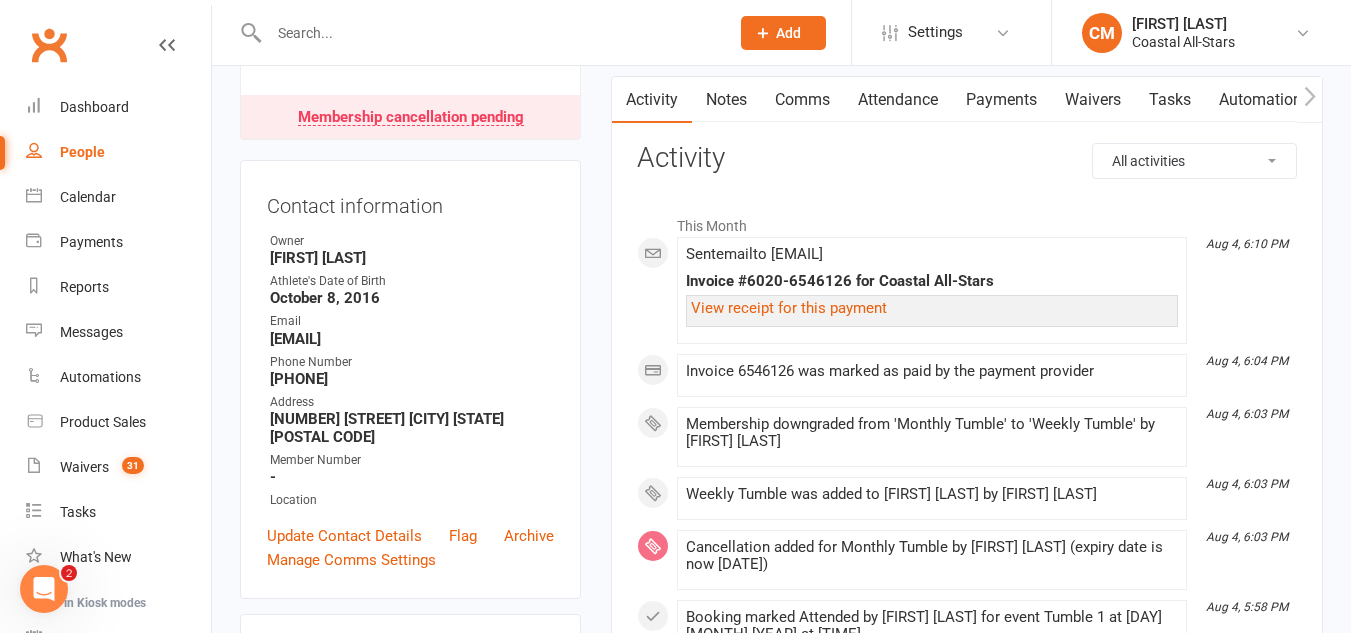 click on "Membership cancellation pending" at bounding box center [411, 118] 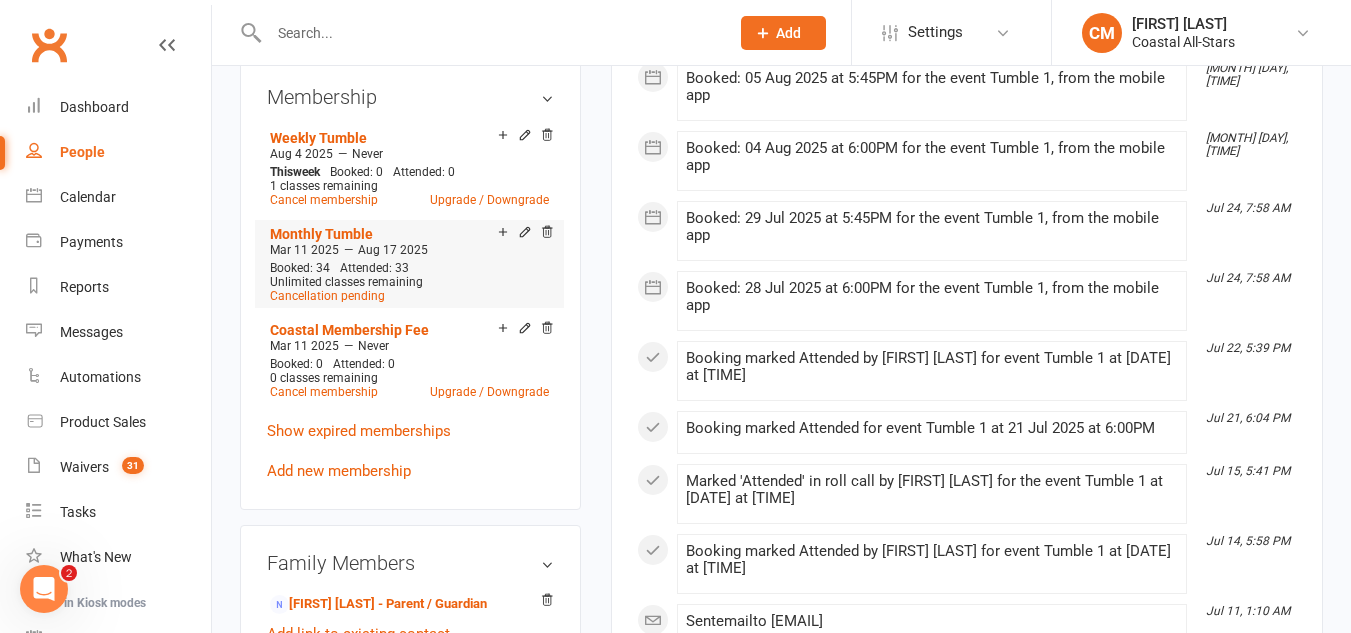 scroll, scrollTop: 976, scrollLeft: 0, axis: vertical 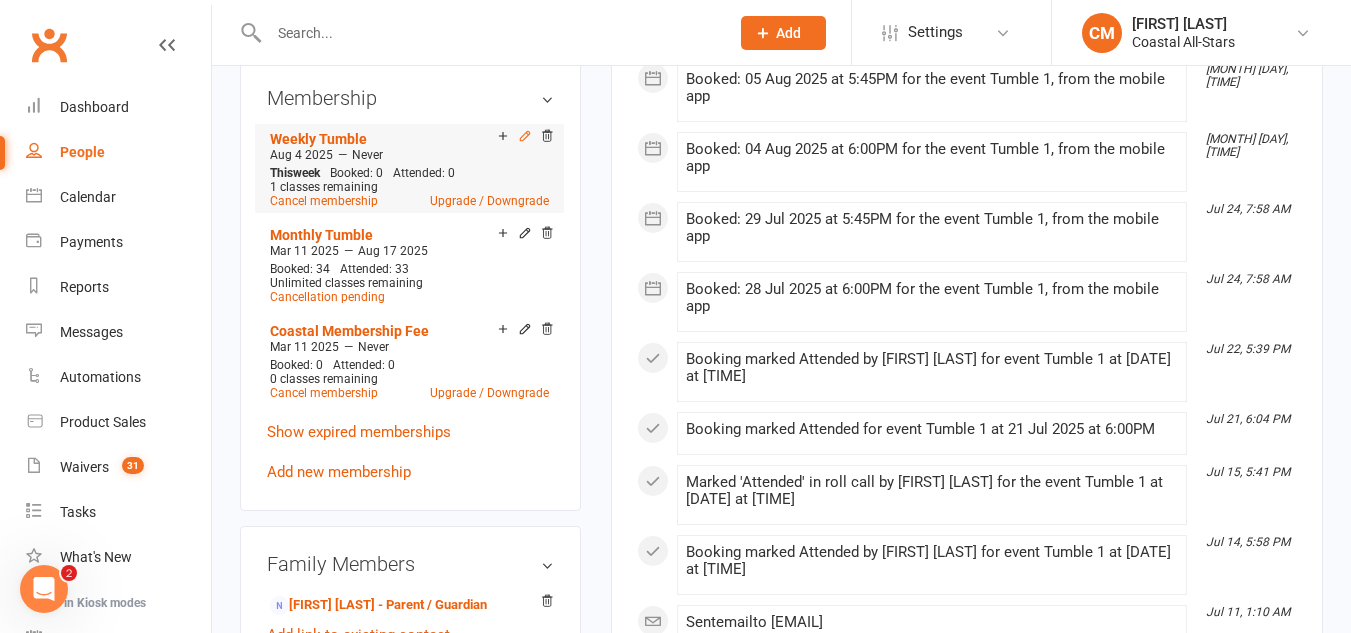 click 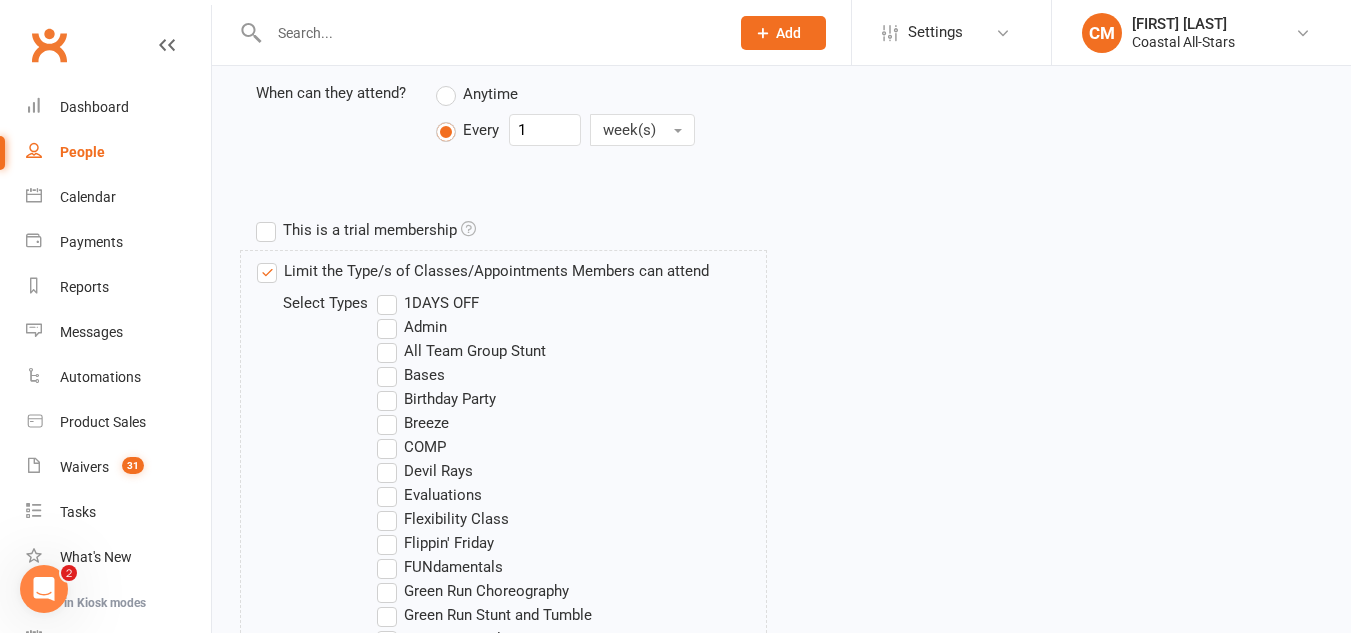 scroll, scrollTop: 0, scrollLeft: 0, axis: both 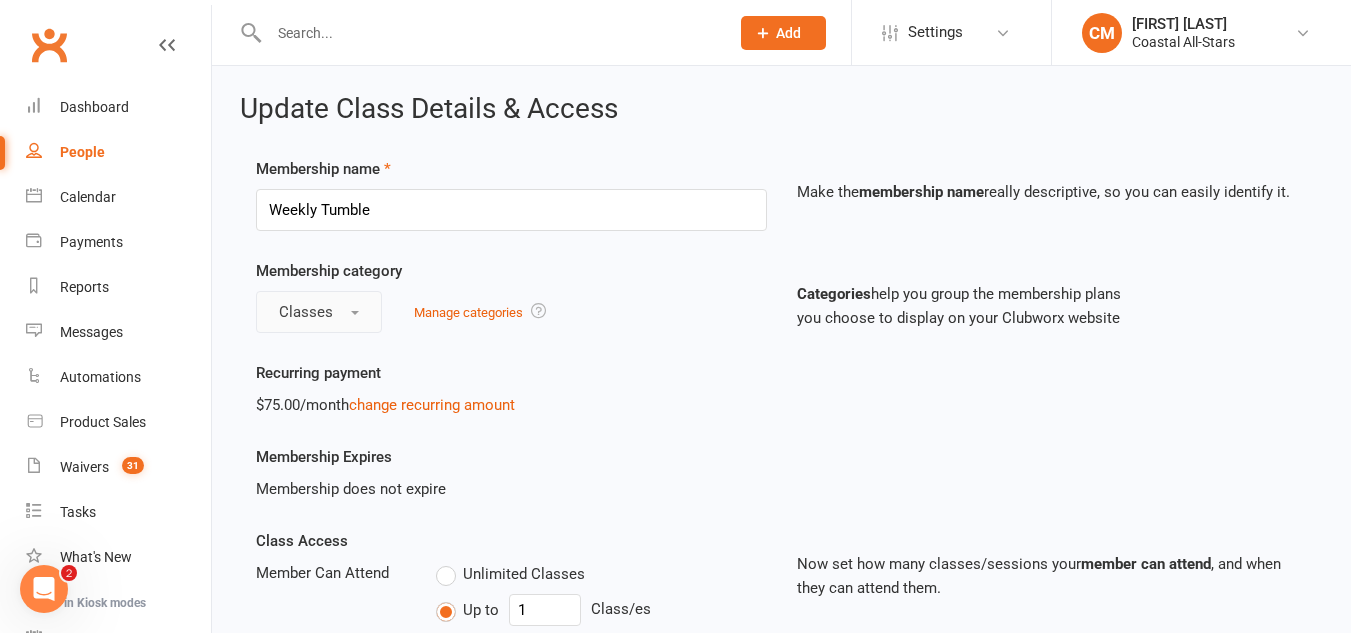 click on "Classes" at bounding box center [306, 312] 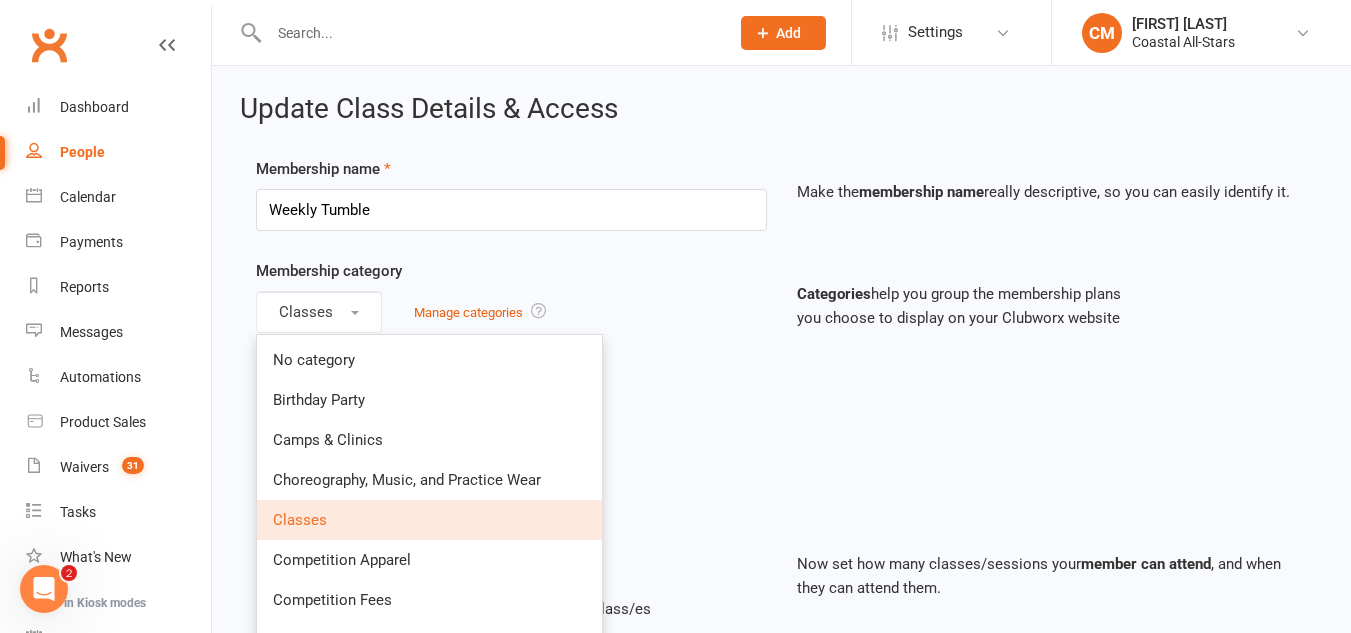 click on "Membership category
Classes
No category
Birthday Party
Camps & Clinics
Choreography, Music, and Practice Wear
Classes
Competition Apparel
Competition Fees
Competition Jersey
Crossover Fees
Evaluations
Flippin Friday Member
Flippin Friday Non -Member" at bounding box center (511, 296) 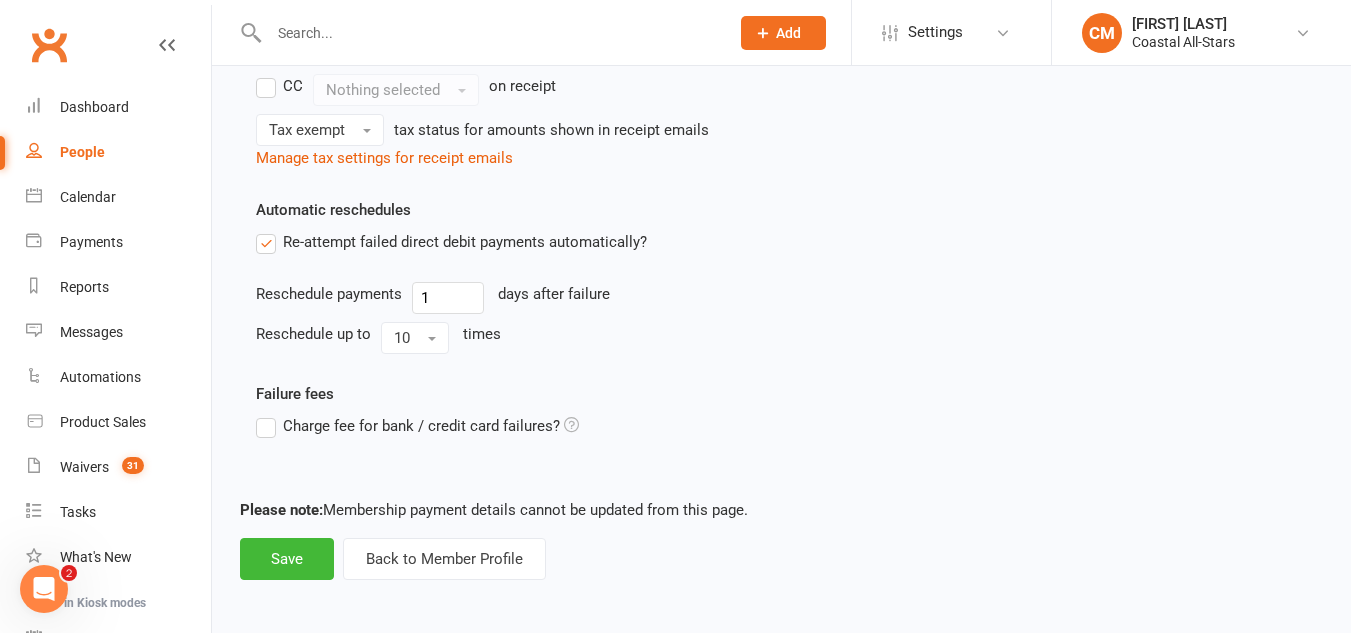 scroll, scrollTop: 2478, scrollLeft: 0, axis: vertical 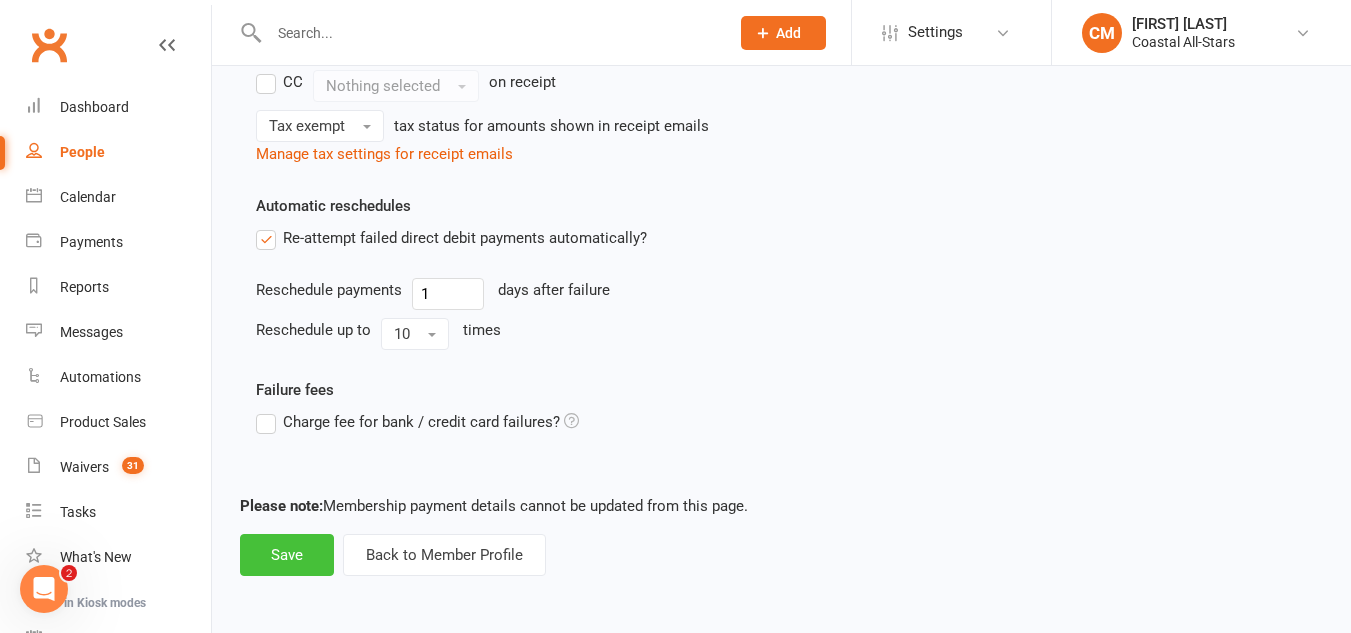 click on "Save" at bounding box center [287, 555] 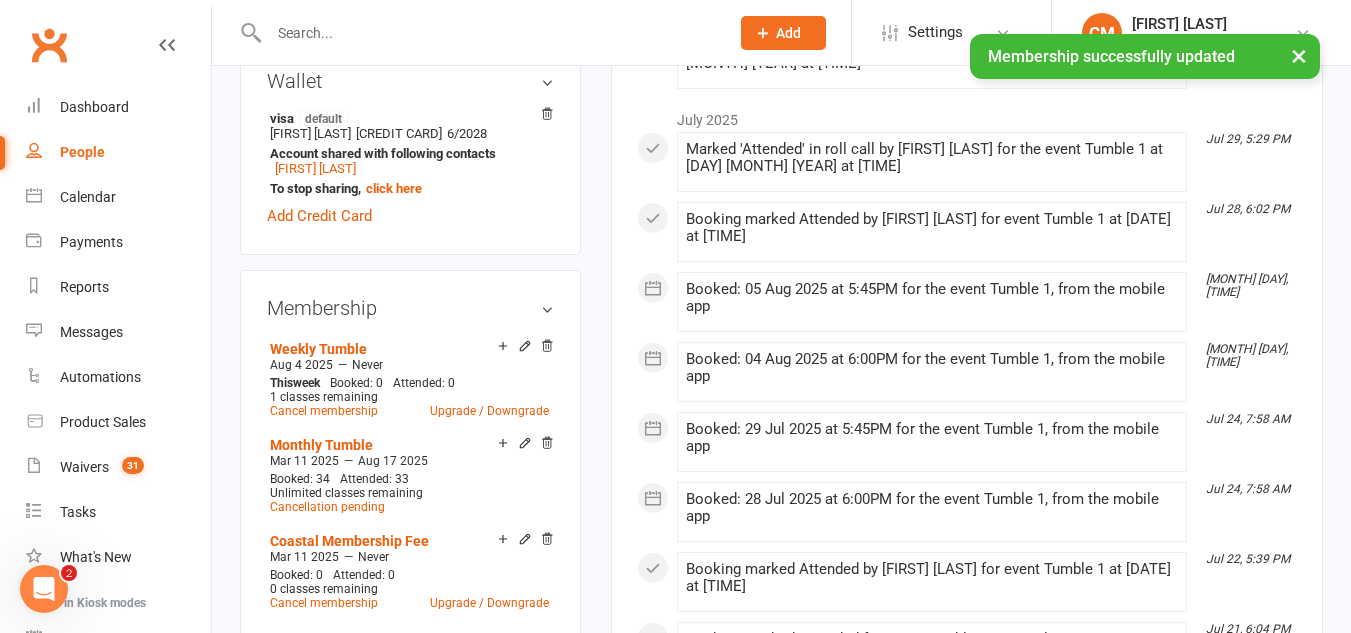 scroll, scrollTop: 767, scrollLeft: 0, axis: vertical 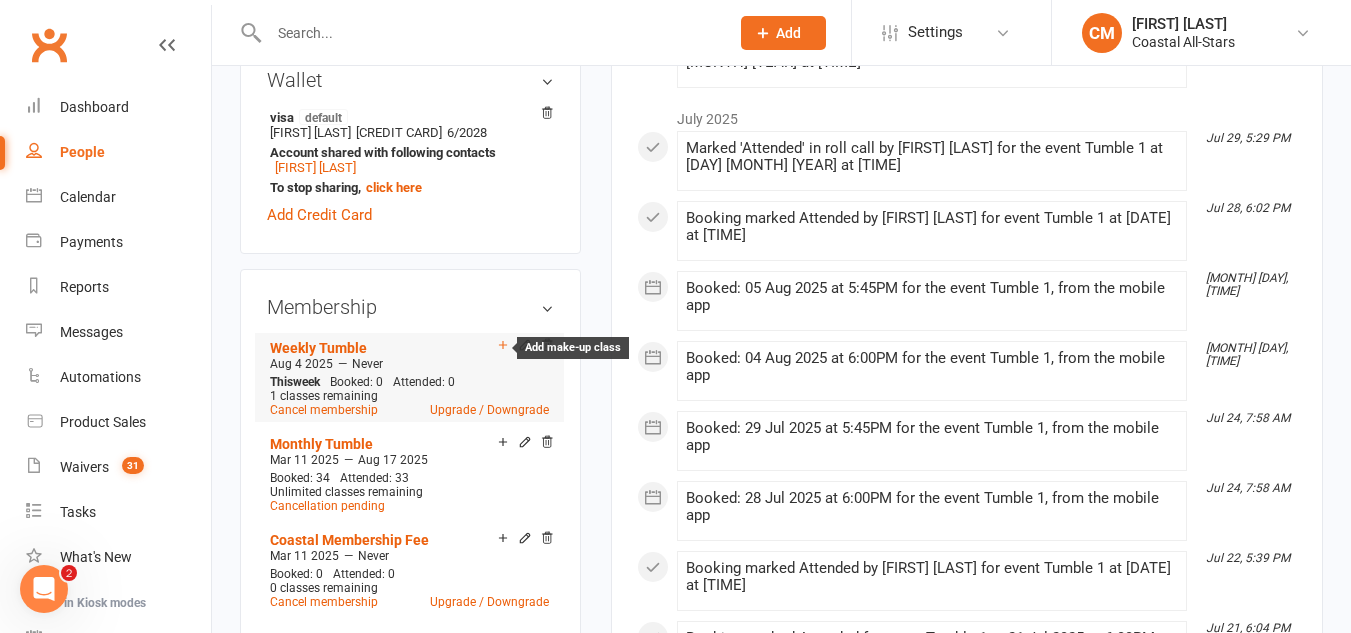 click 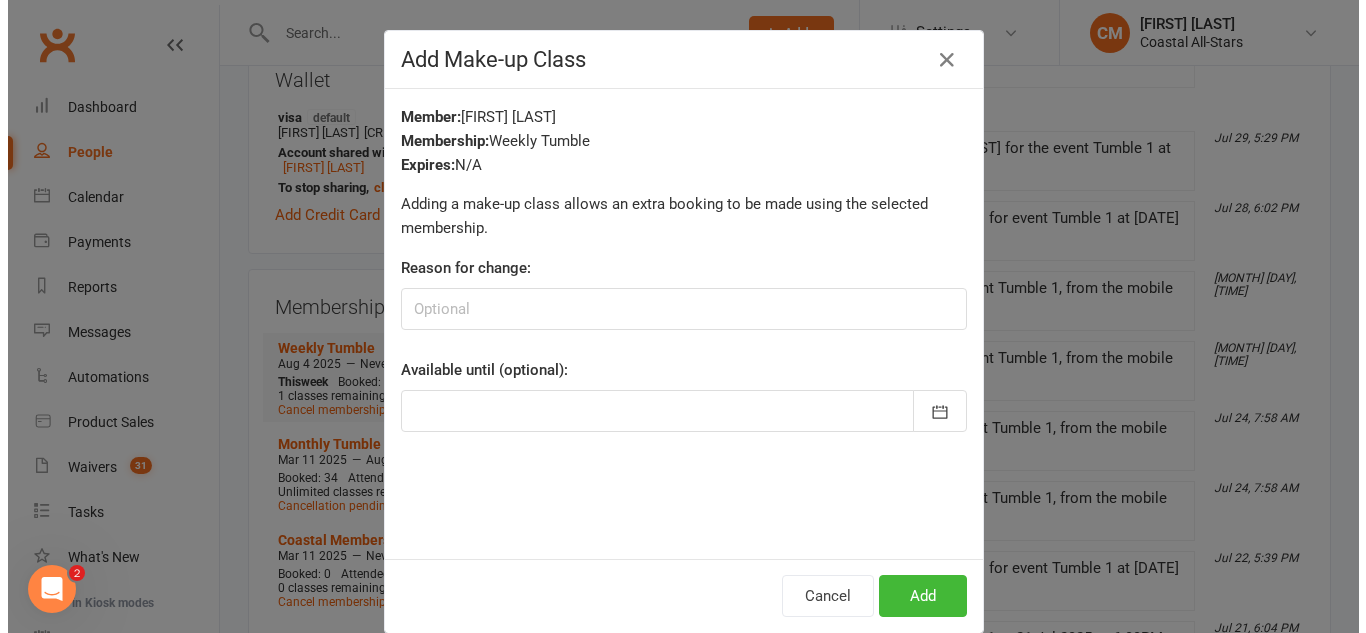 scroll, scrollTop: 743, scrollLeft: 0, axis: vertical 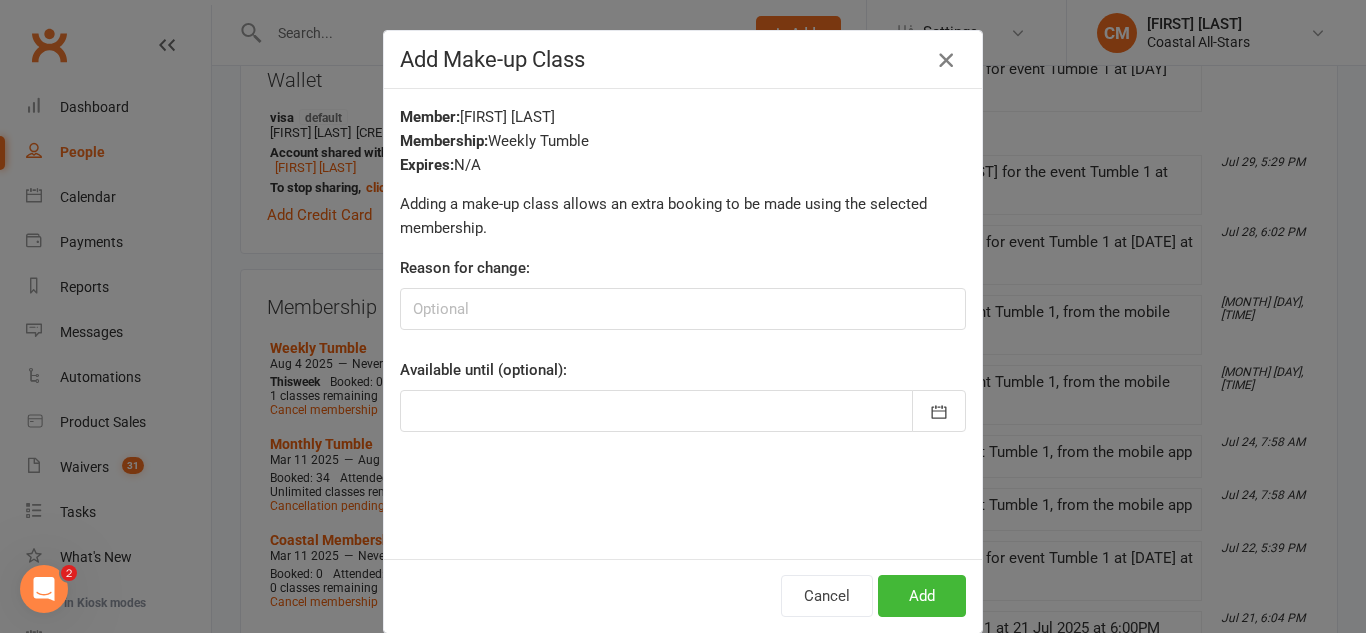 click at bounding box center (946, 60) 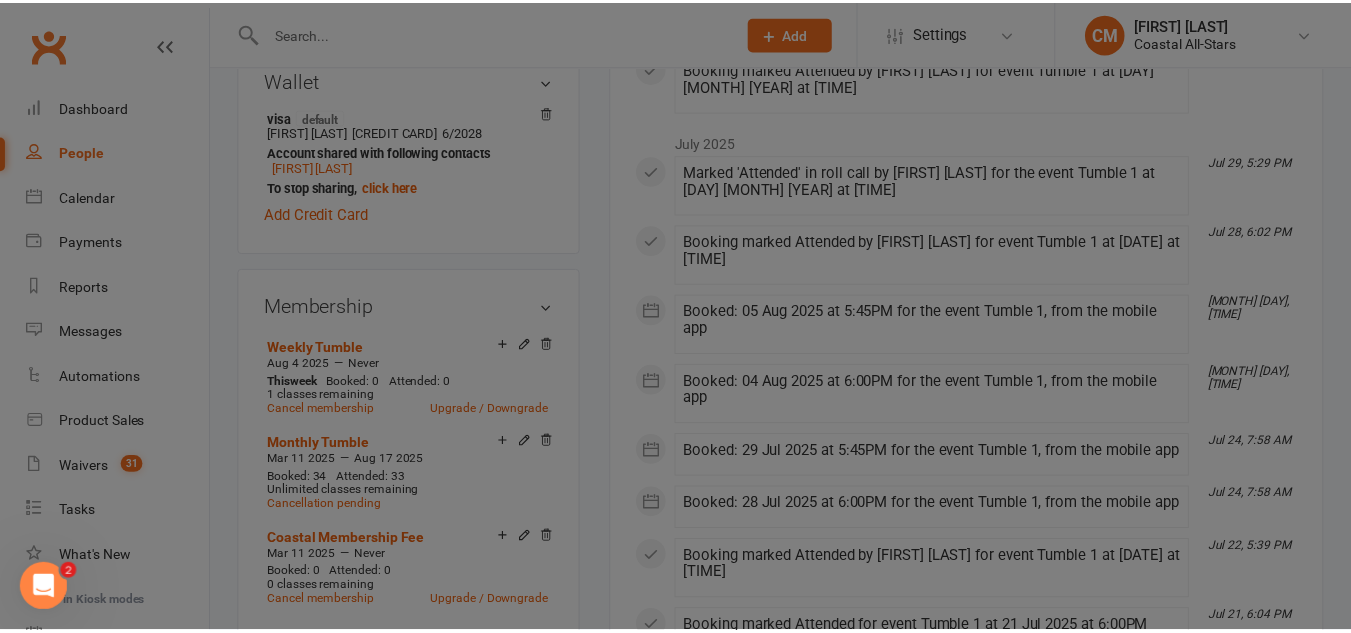 scroll, scrollTop: 767, scrollLeft: 0, axis: vertical 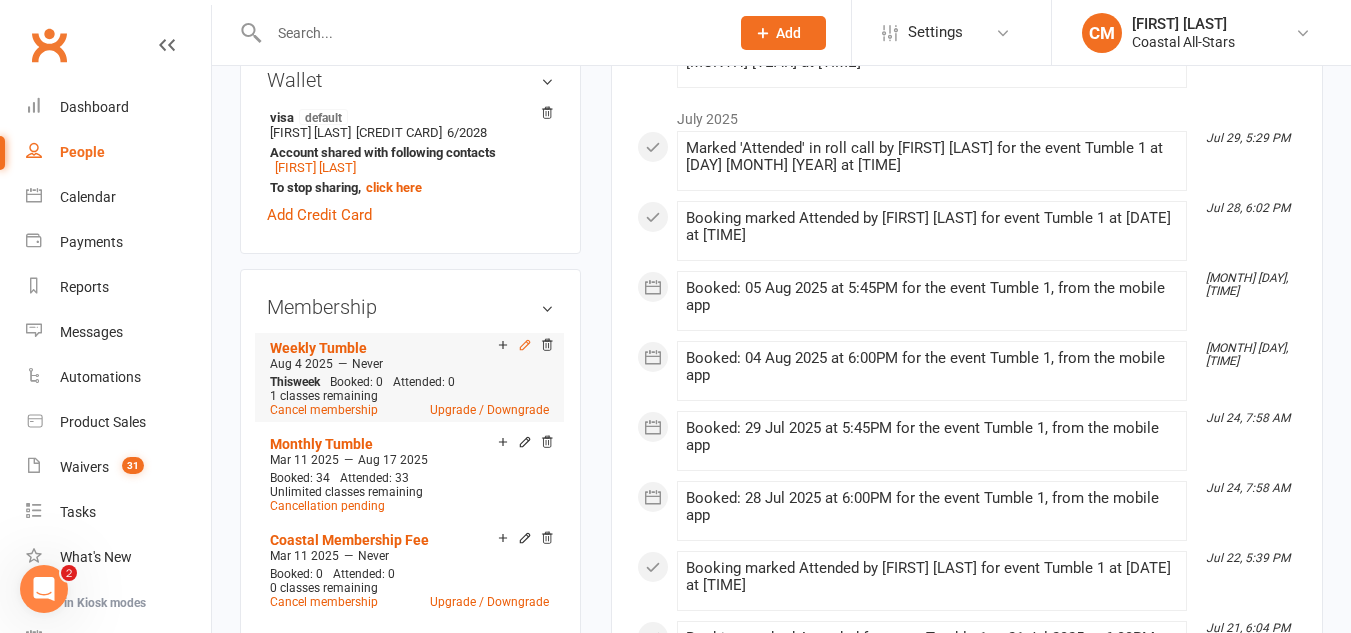 click 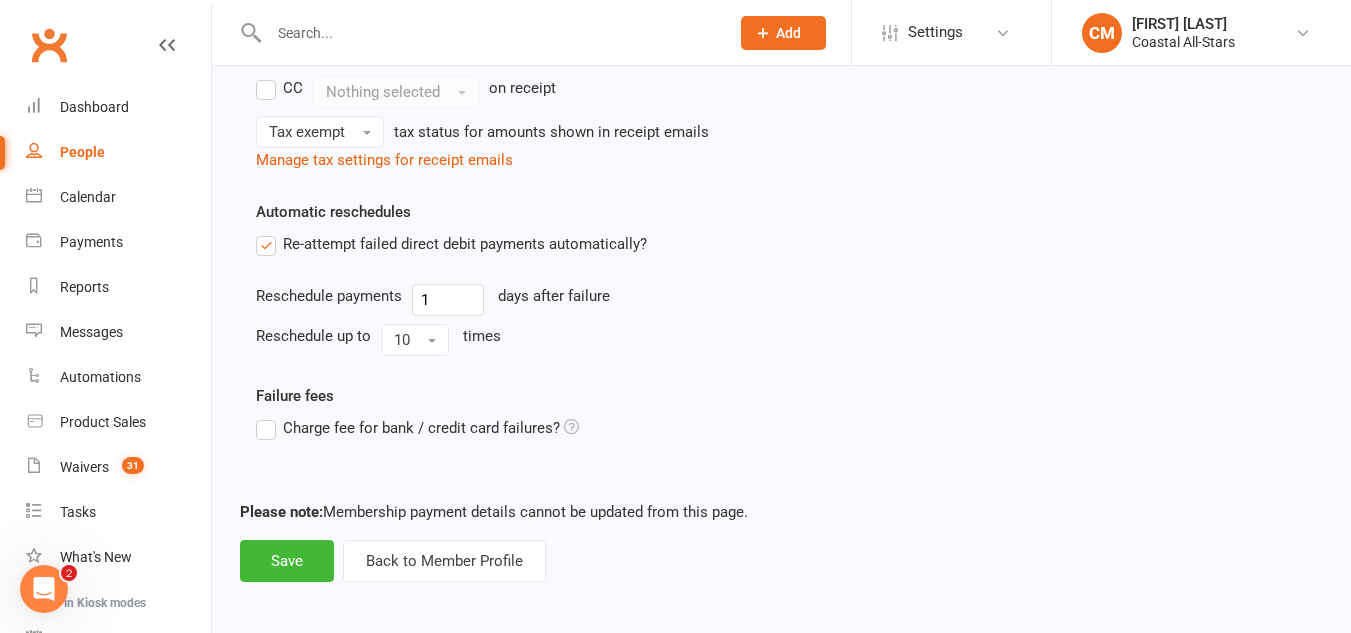 scroll, scrollTop: 2478, scrollLeft: 0, axis: vertical 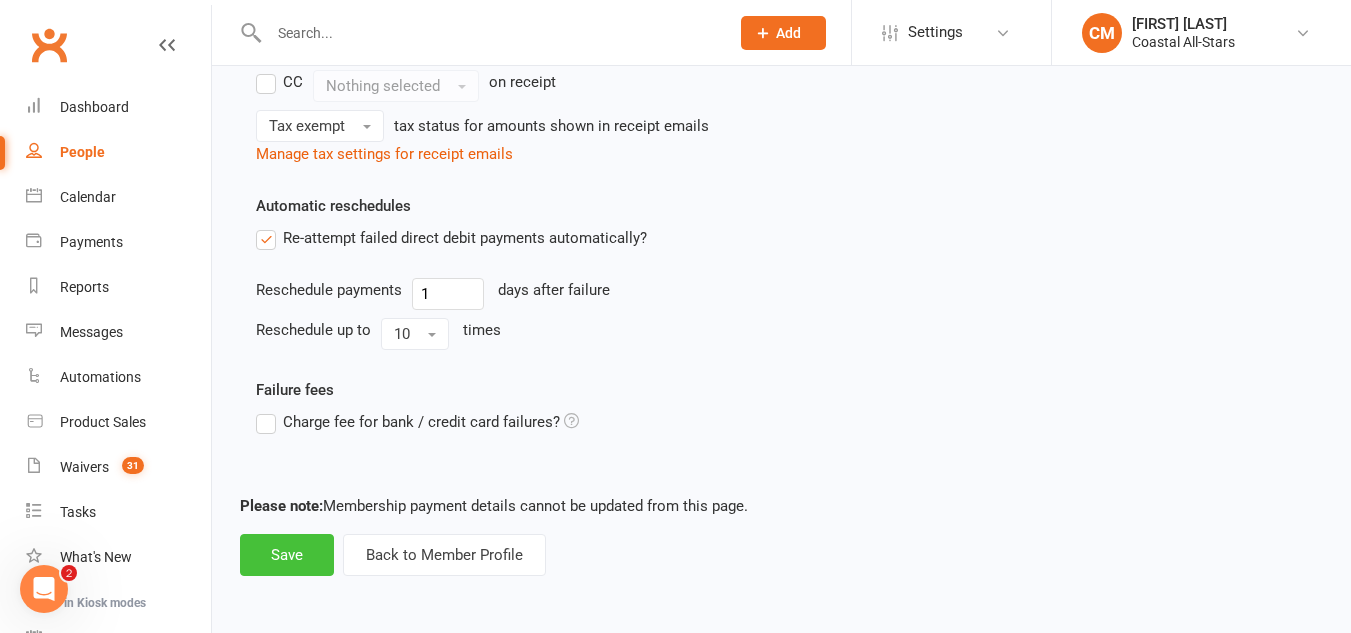 click on "Save" at bounding box center [287, 555] 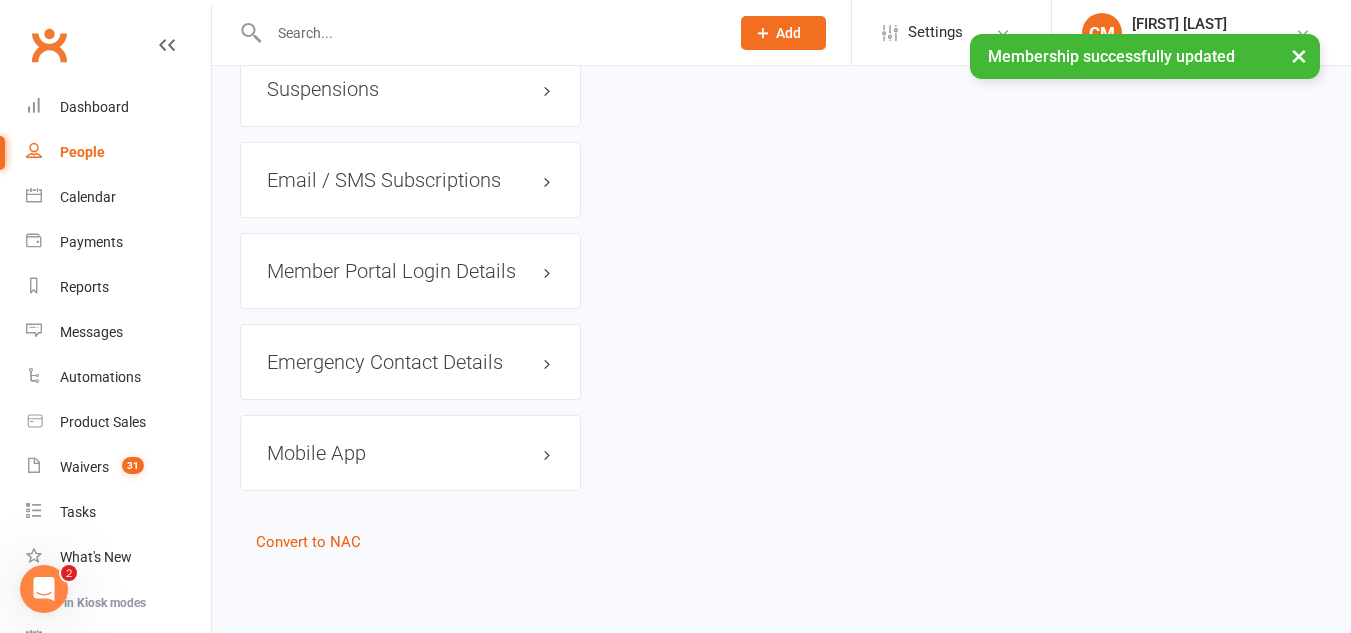 scroll, scrollTop: 0, scrollLeft: 0, axis: both 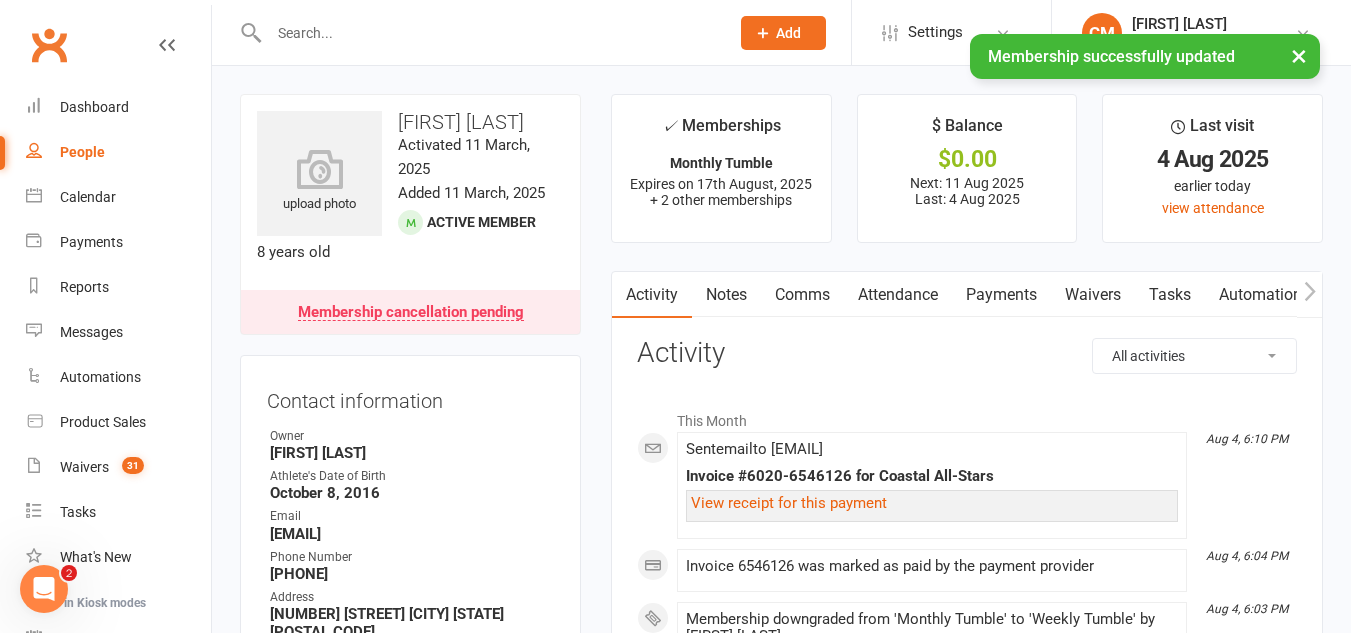 click on "Payments" at bounding box center [1001, 295] 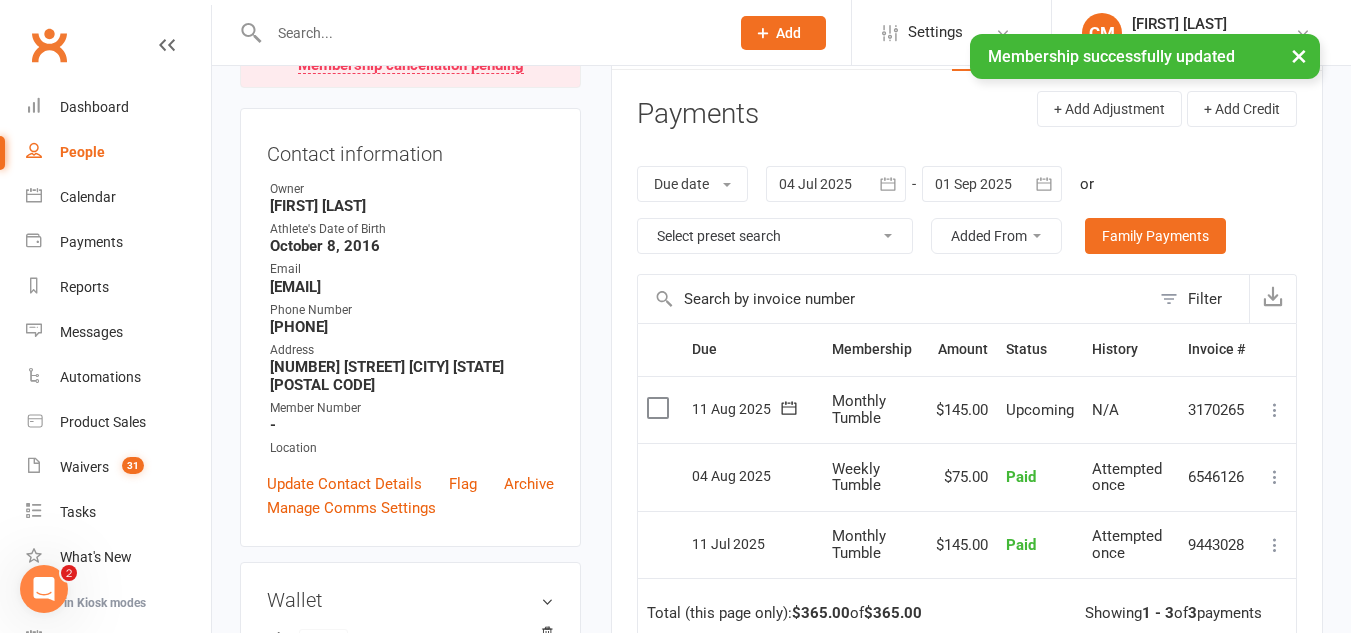 scroll, scrollTop: 248, scrollLeft: 0, axis: vertical 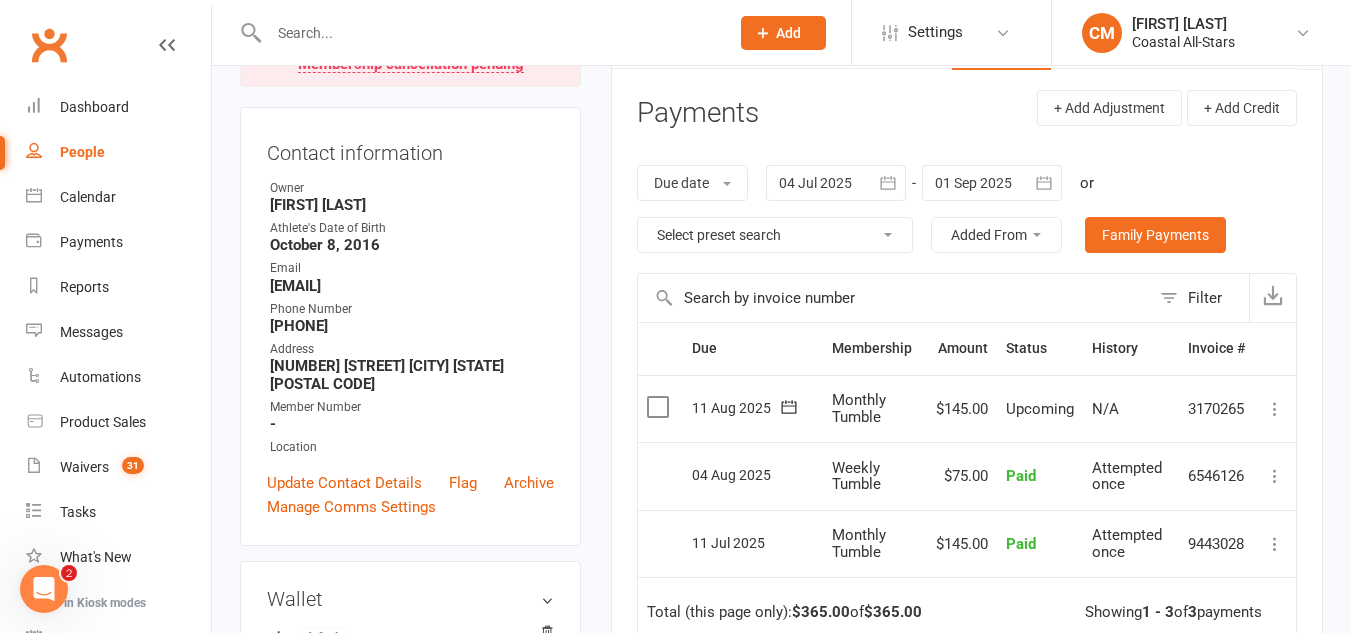 click at bounding box center (1275, 476) 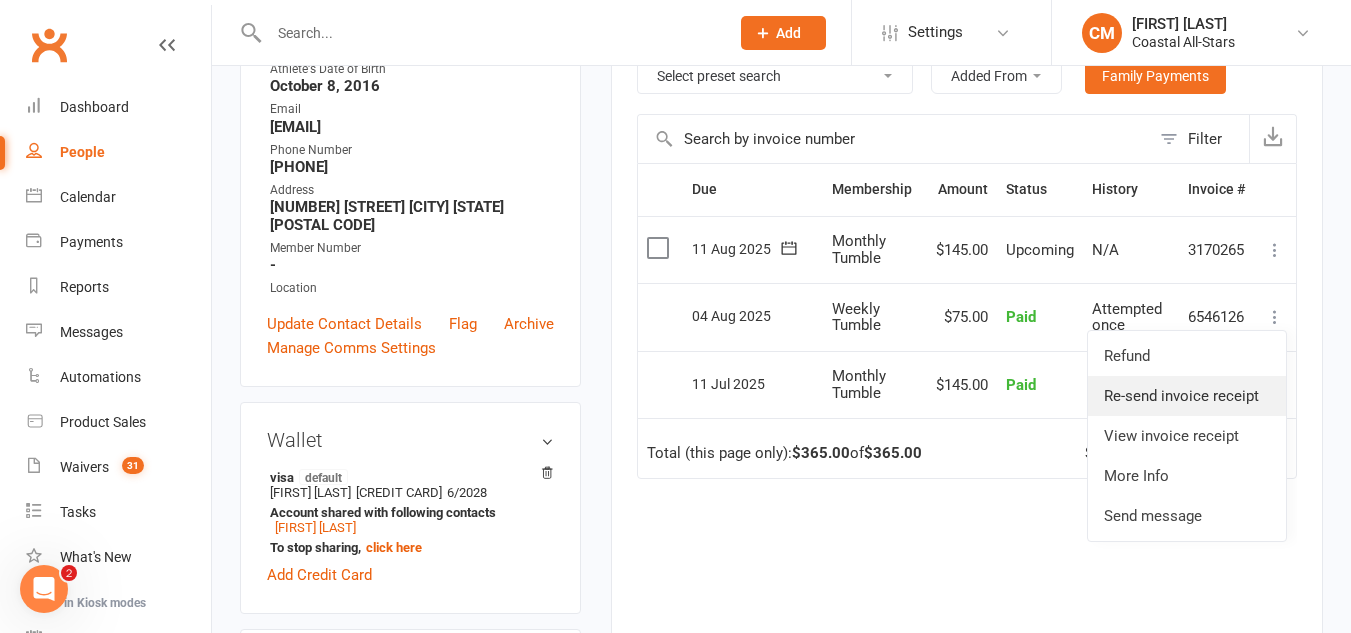 scroll, scrollTop: 408, scrollLeft: 0, axis: vertical 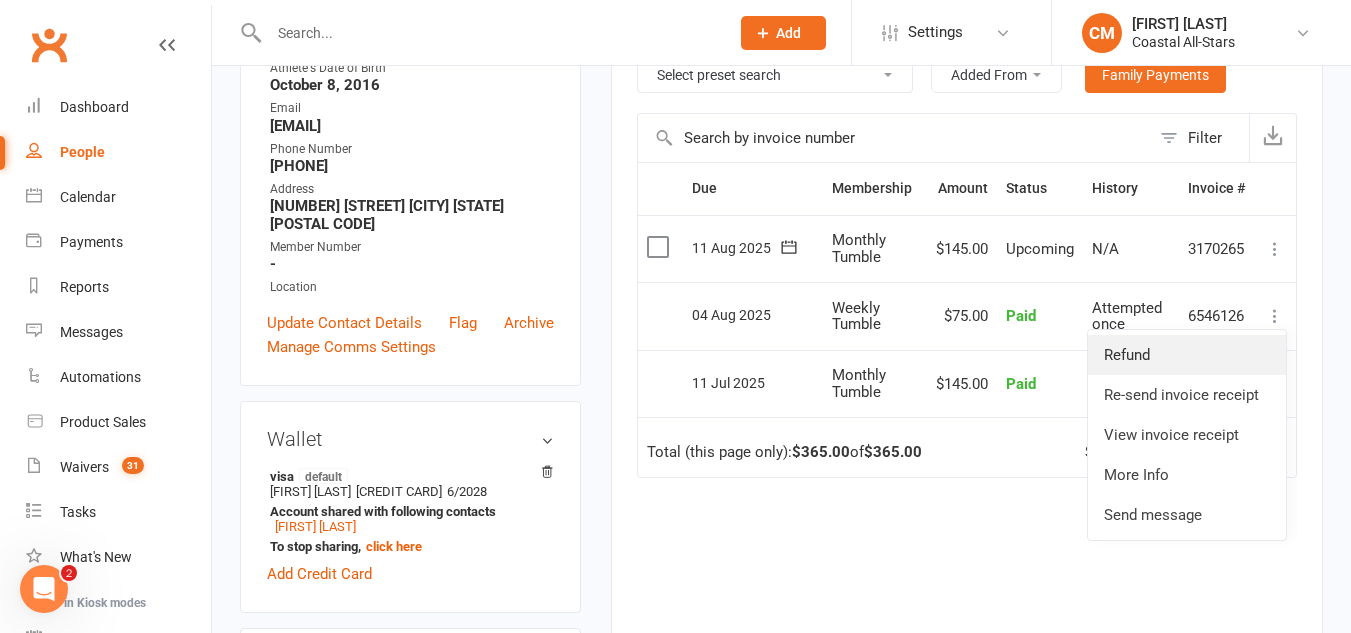 click on "Refund" at bounding box center [1187, 355] 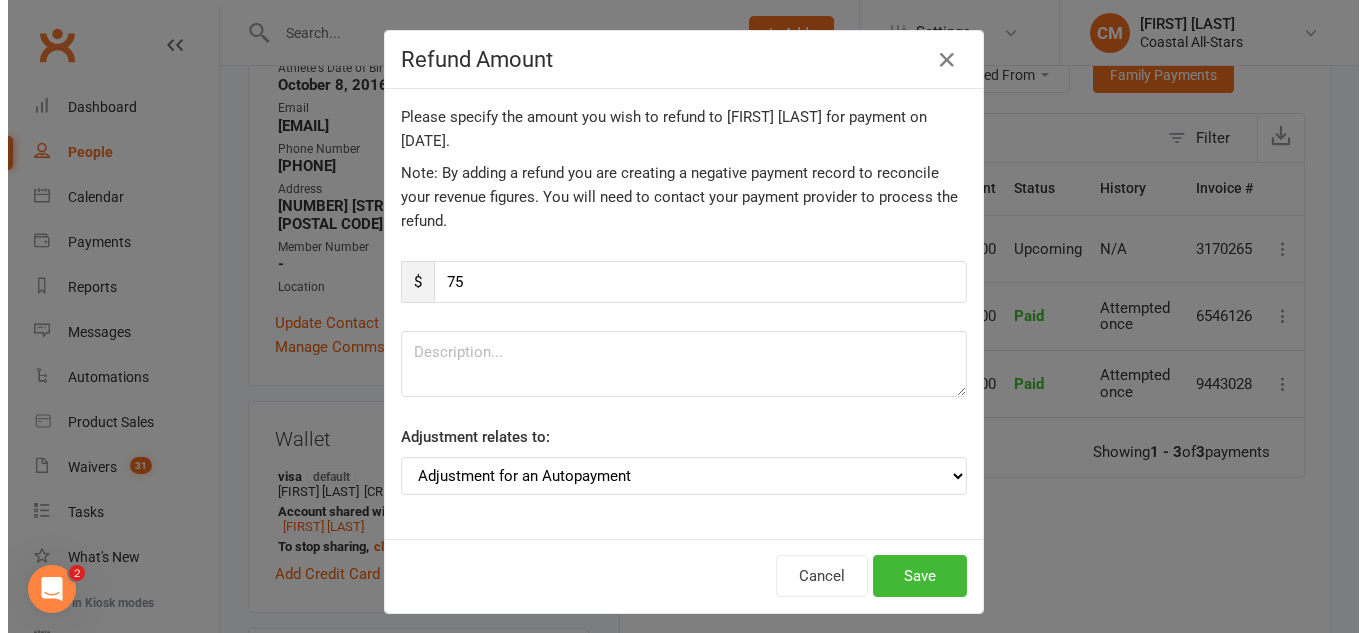 scroll, scrollTop: 384, scrollLeft: 0, axis: vertical 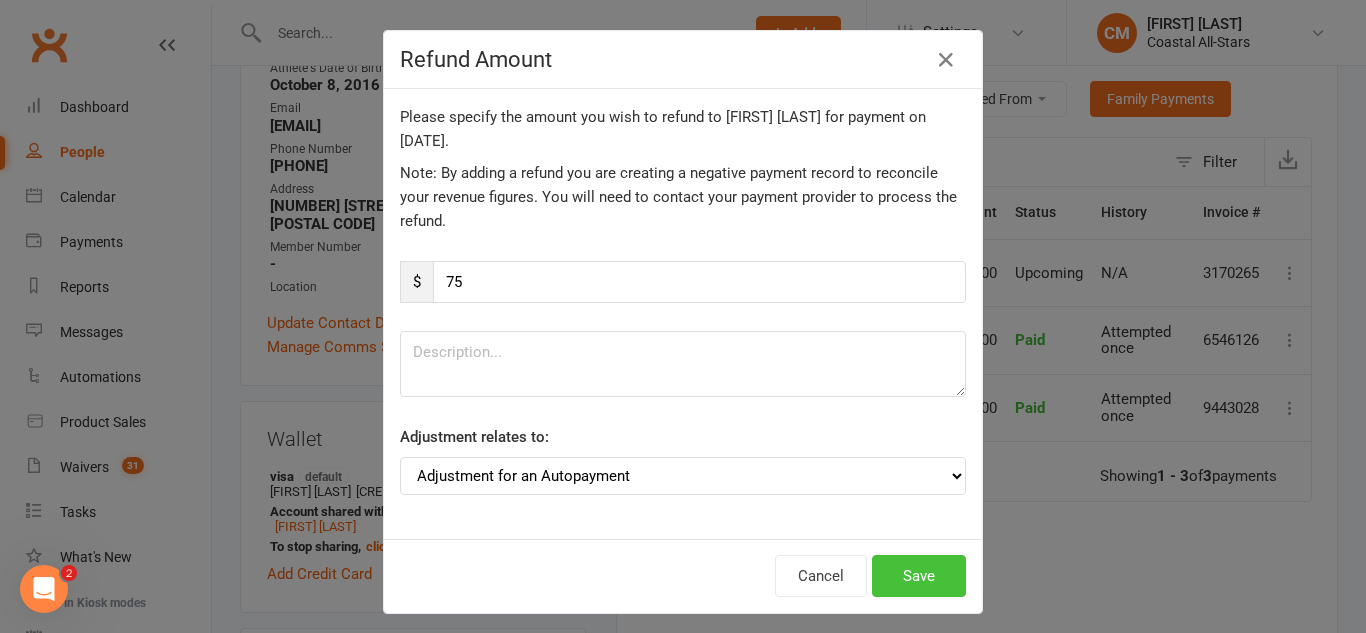 click on "Save" at bounding box center (919, 576) 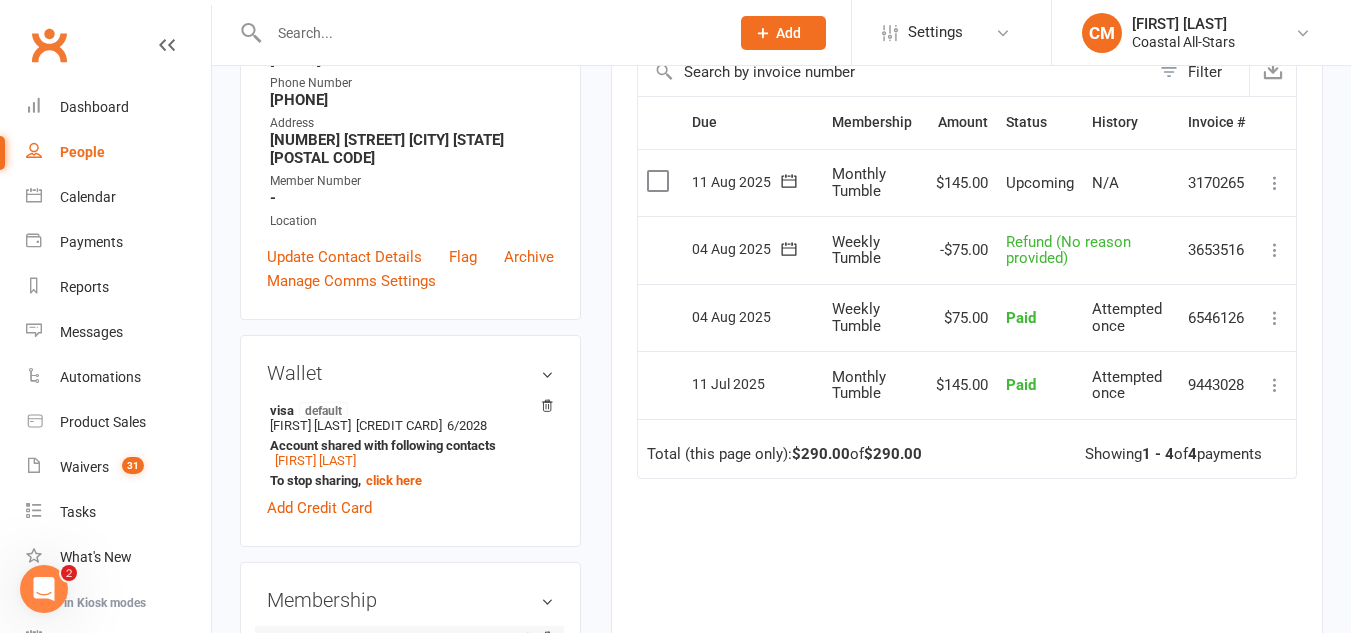 scroll, scrollTop: 473, scrollLeft: 0, axis: vertical 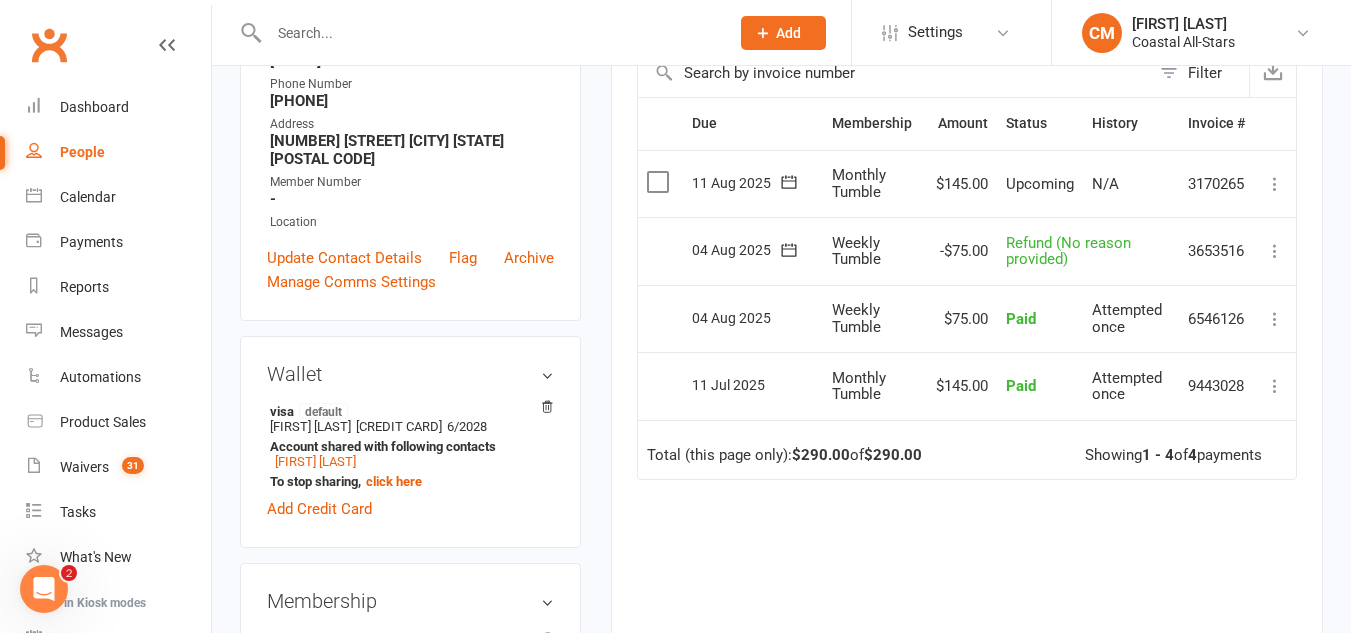 click at bounding box center (1275, 319) 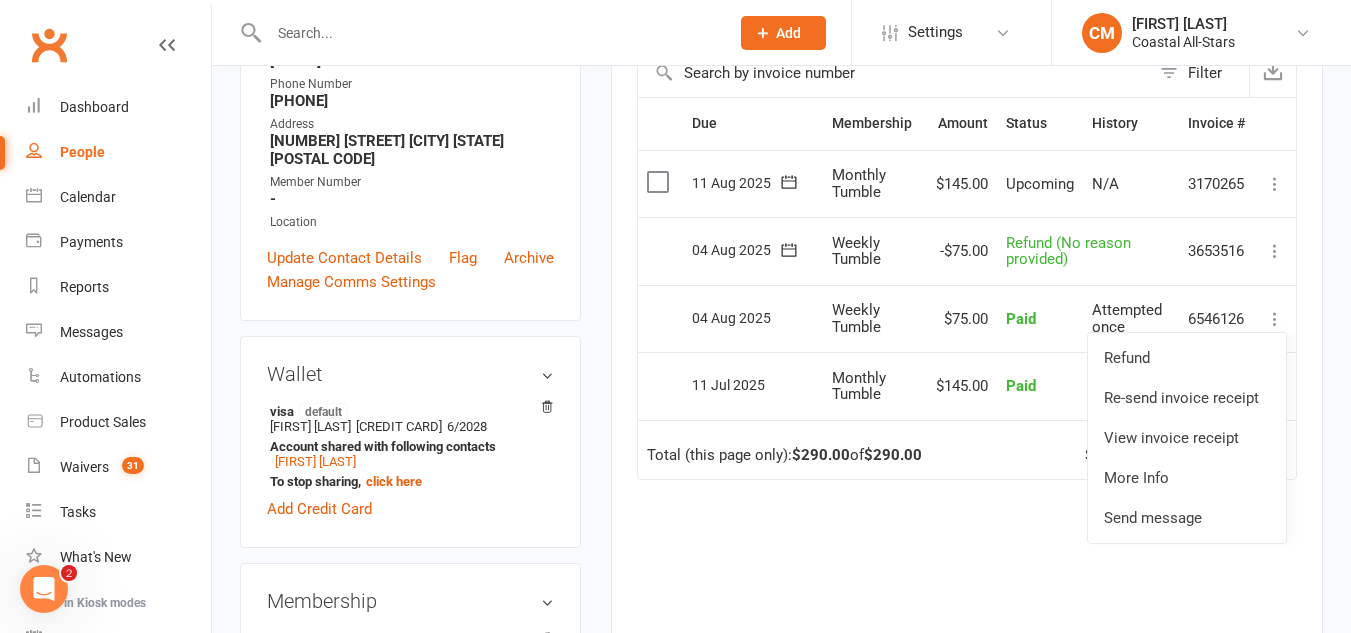 click at bounding box center [1275, 251] 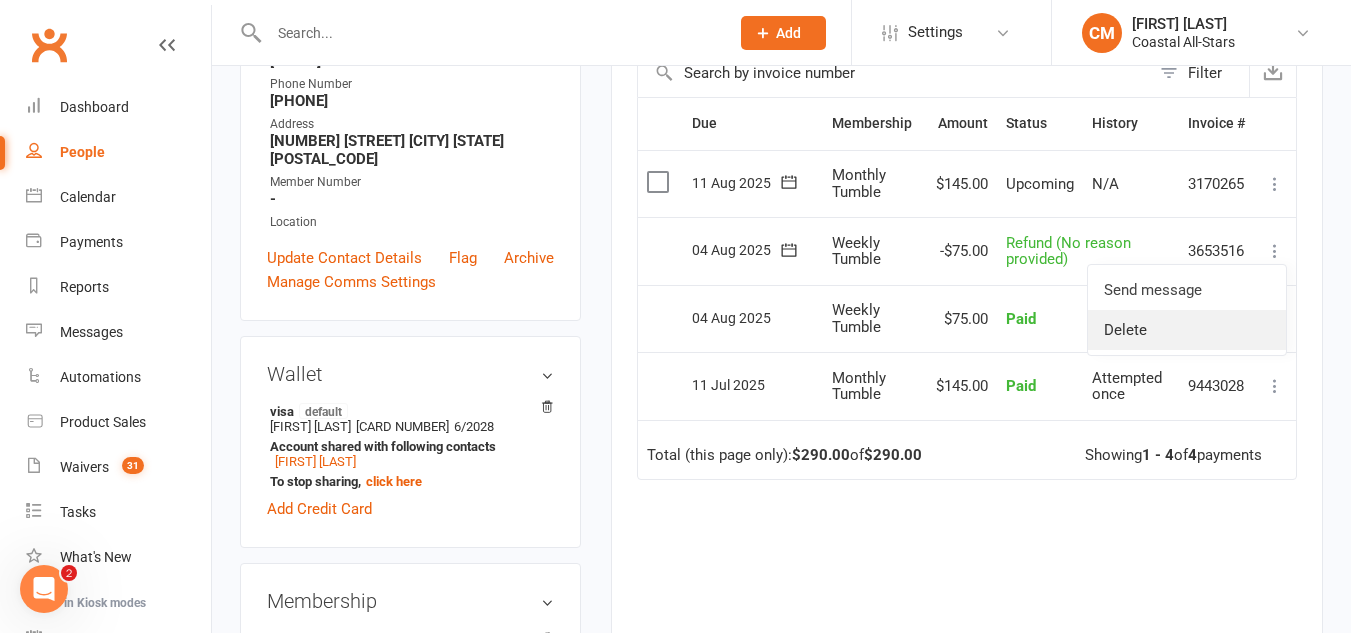 click on "Delete" 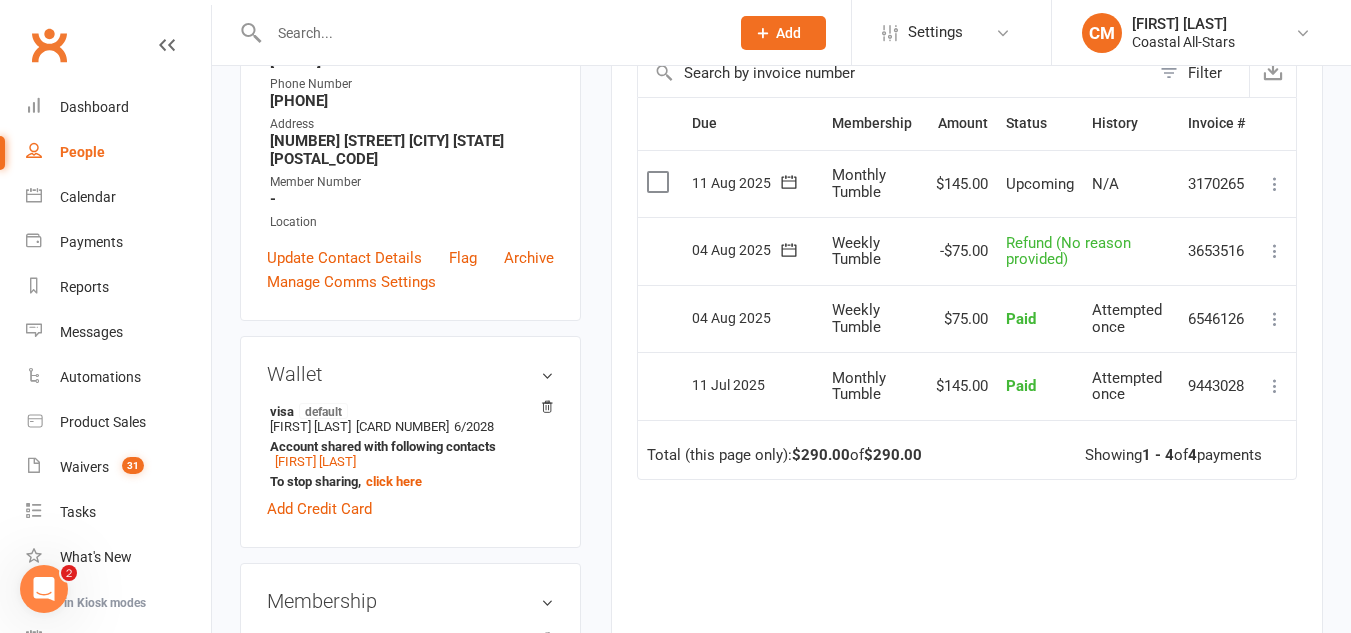 click 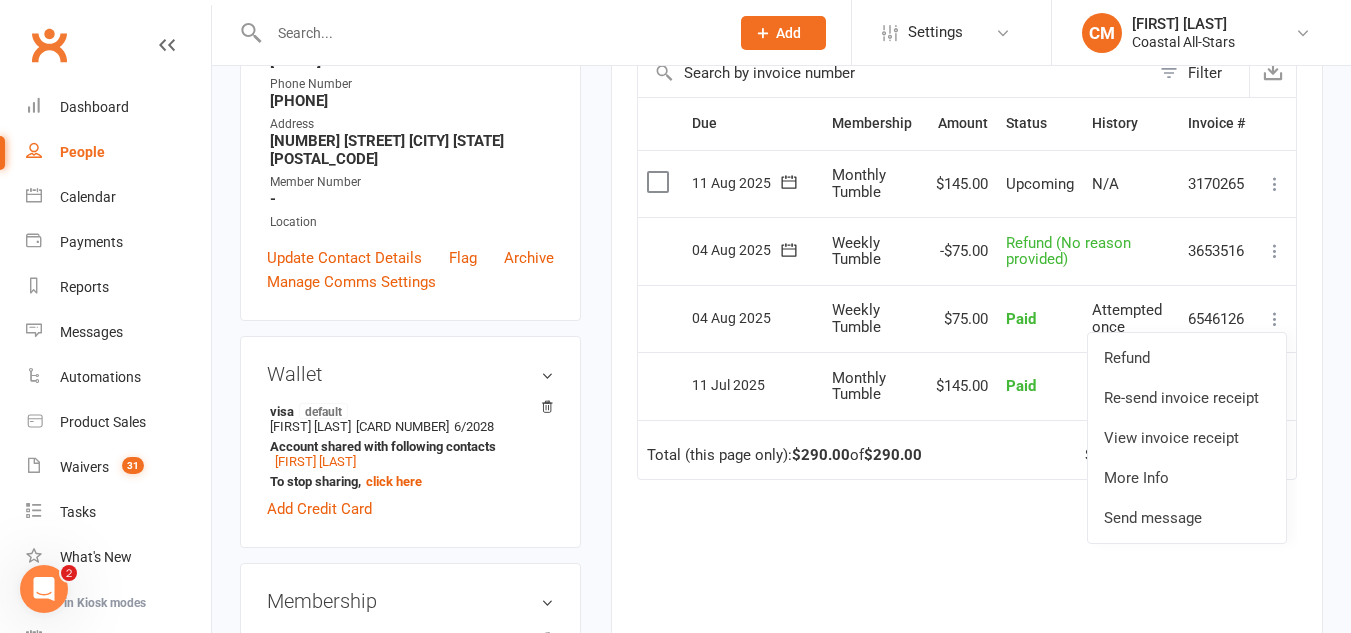click on "Paid" 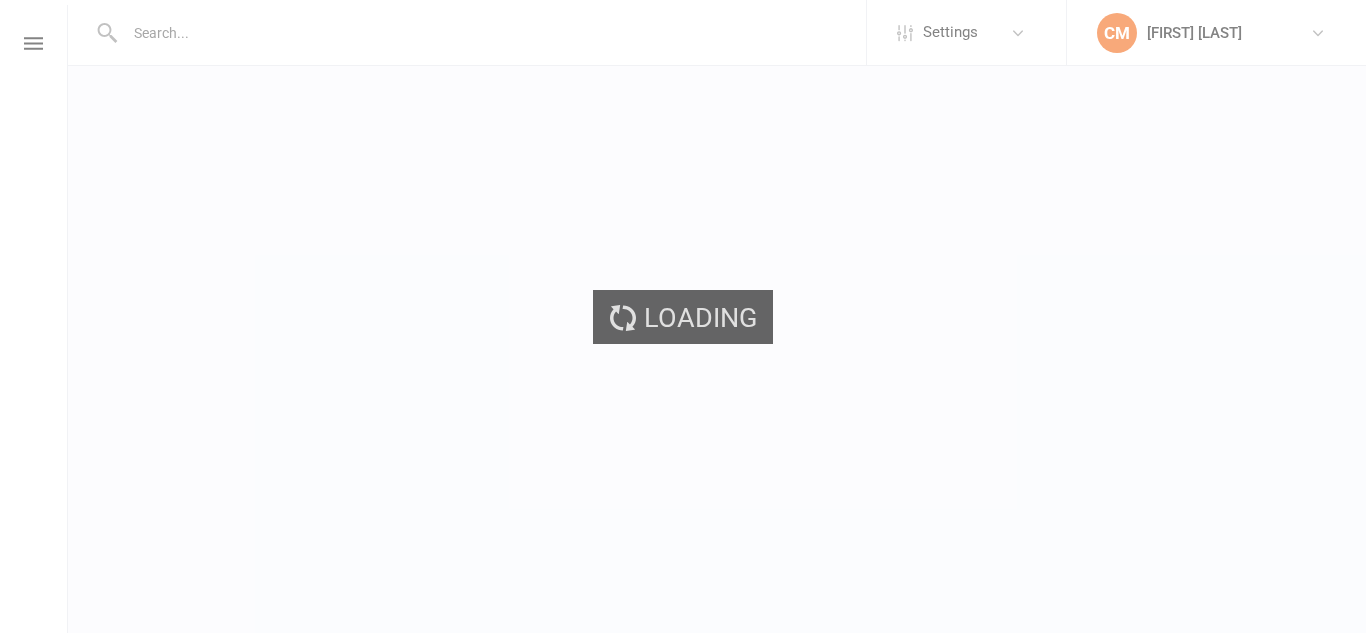scroll, scrollTop: 0, scrollLeft: 0, axis: both 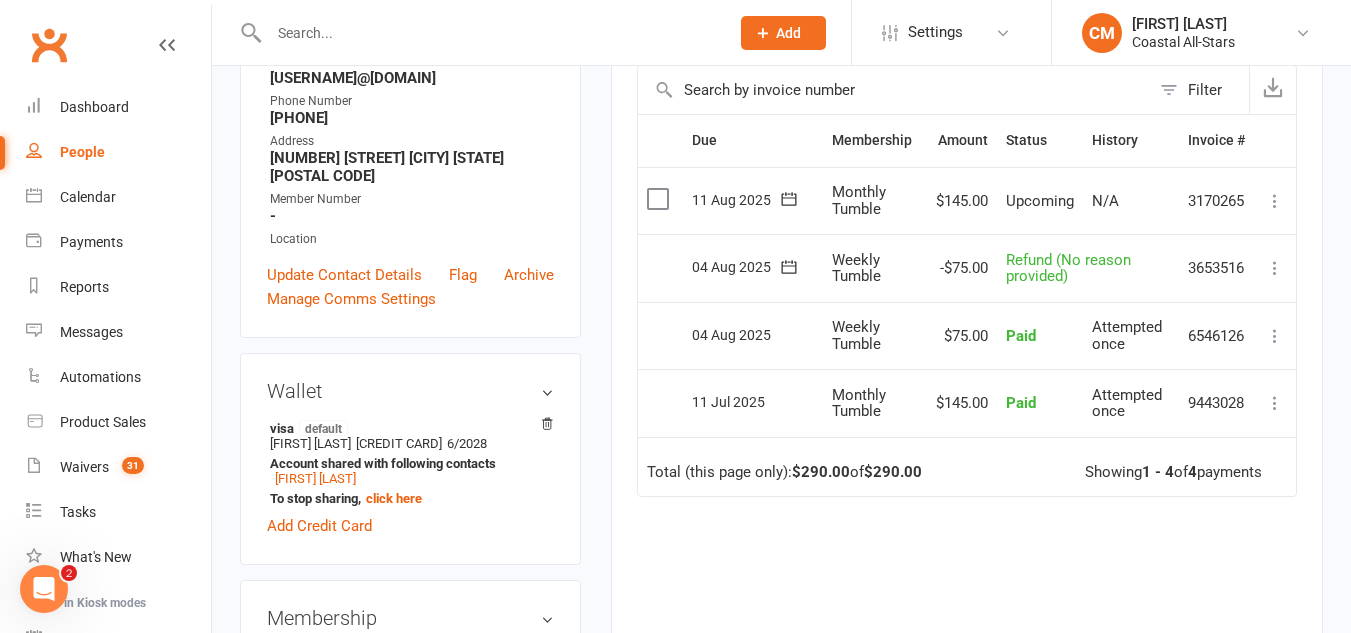 click at bounding box center [1275, 268] 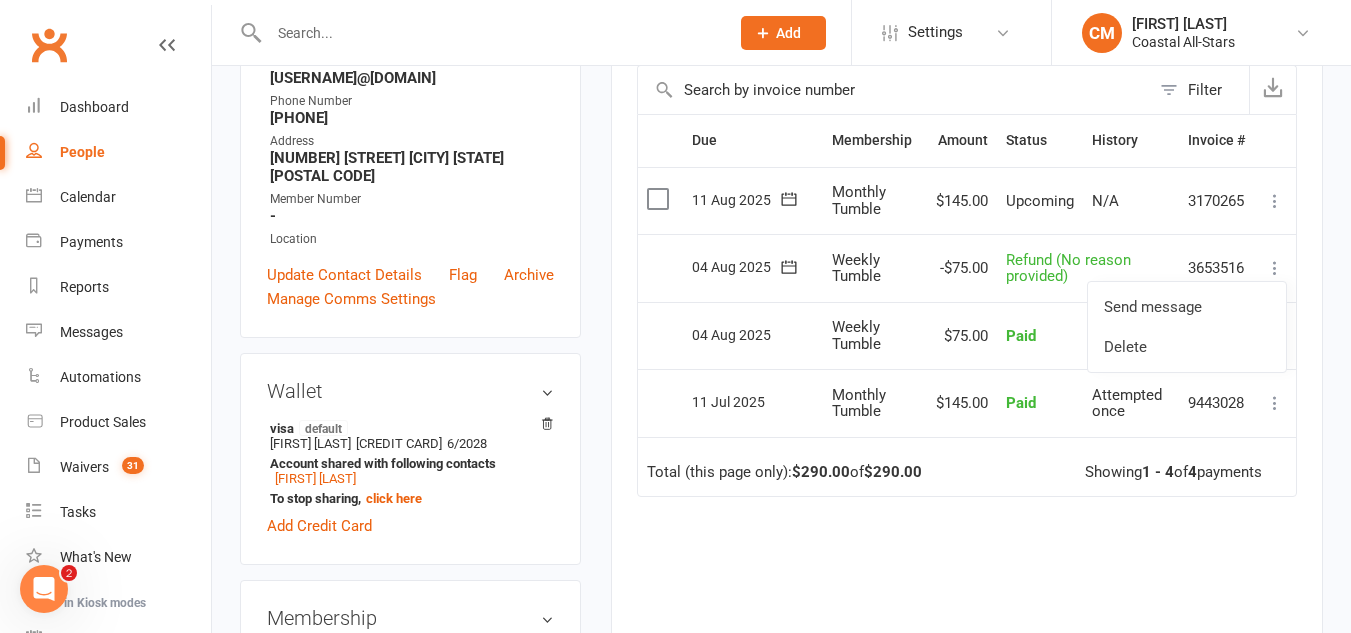 click on "04 Aug 2025" at bounding box center (753, 336) 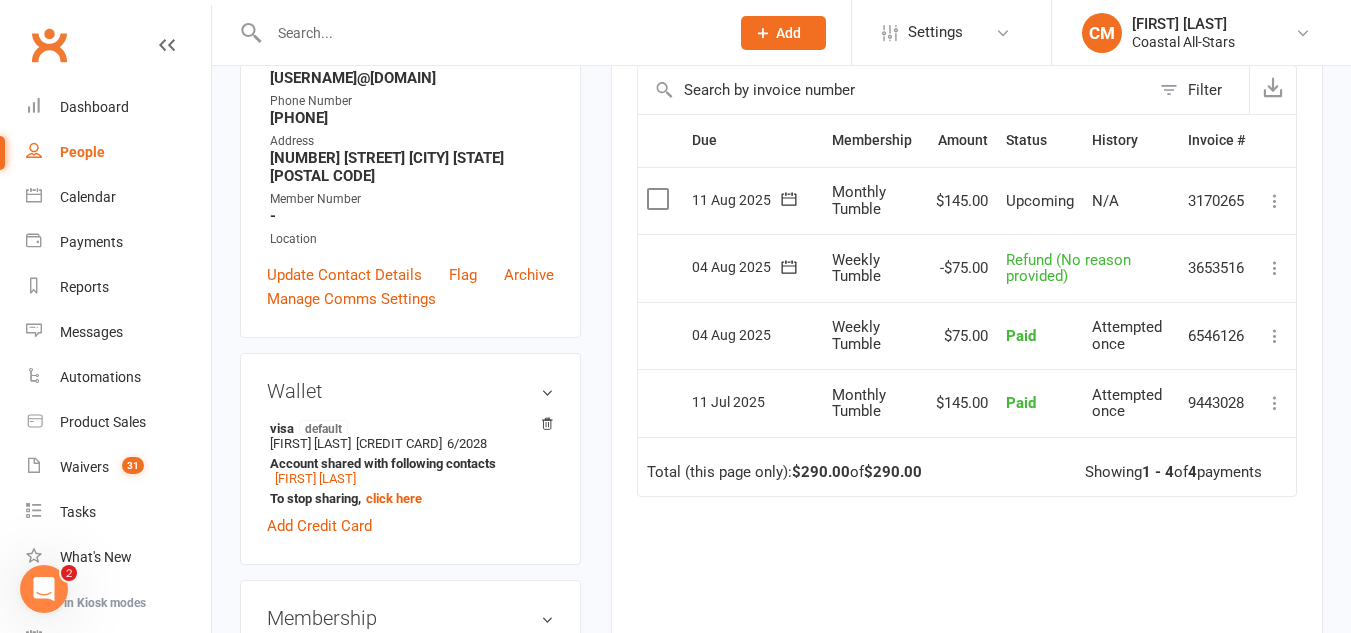 click at bounding box center [1275, 336] 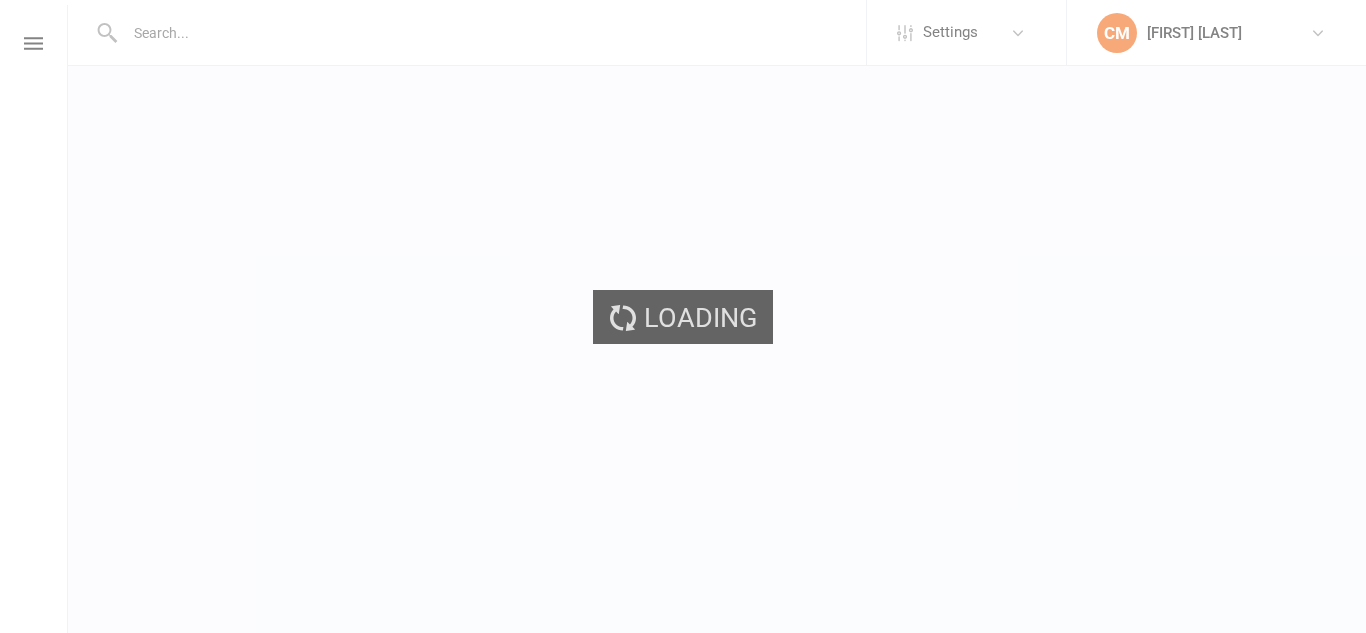 scroll, scrollTop: 0, scrollLeft: 0, axis: both 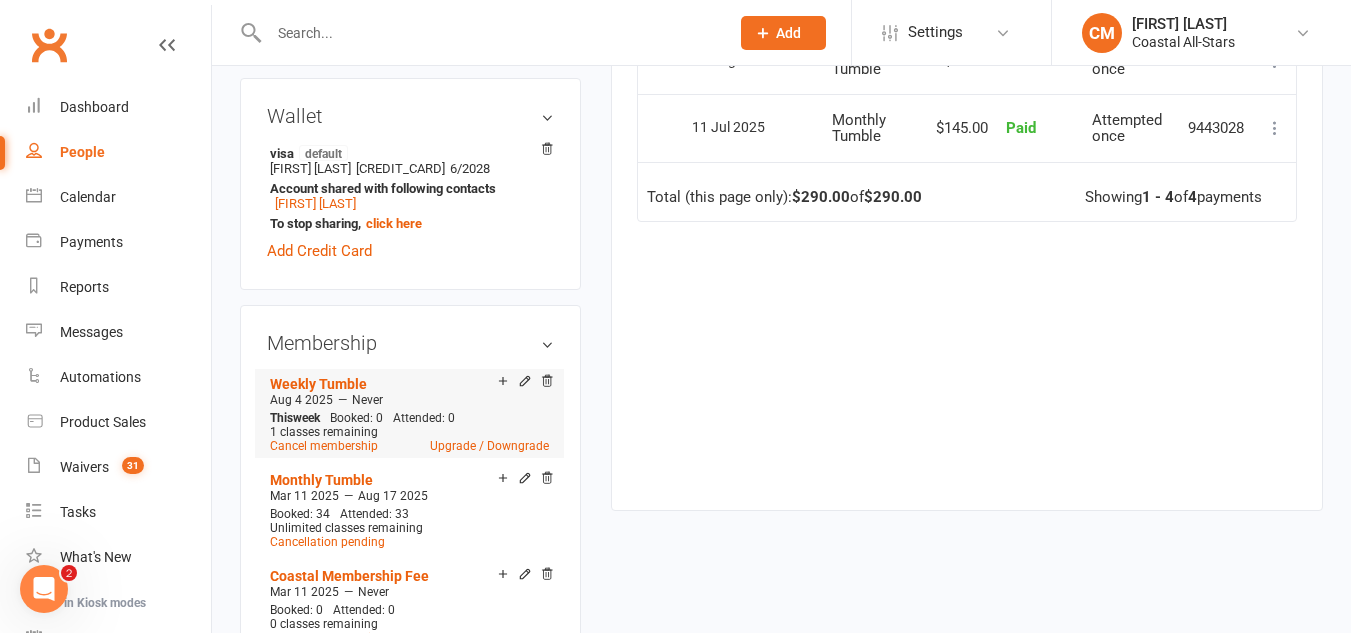 click on "Aug 4 2025" at bounding box center [301, 400] 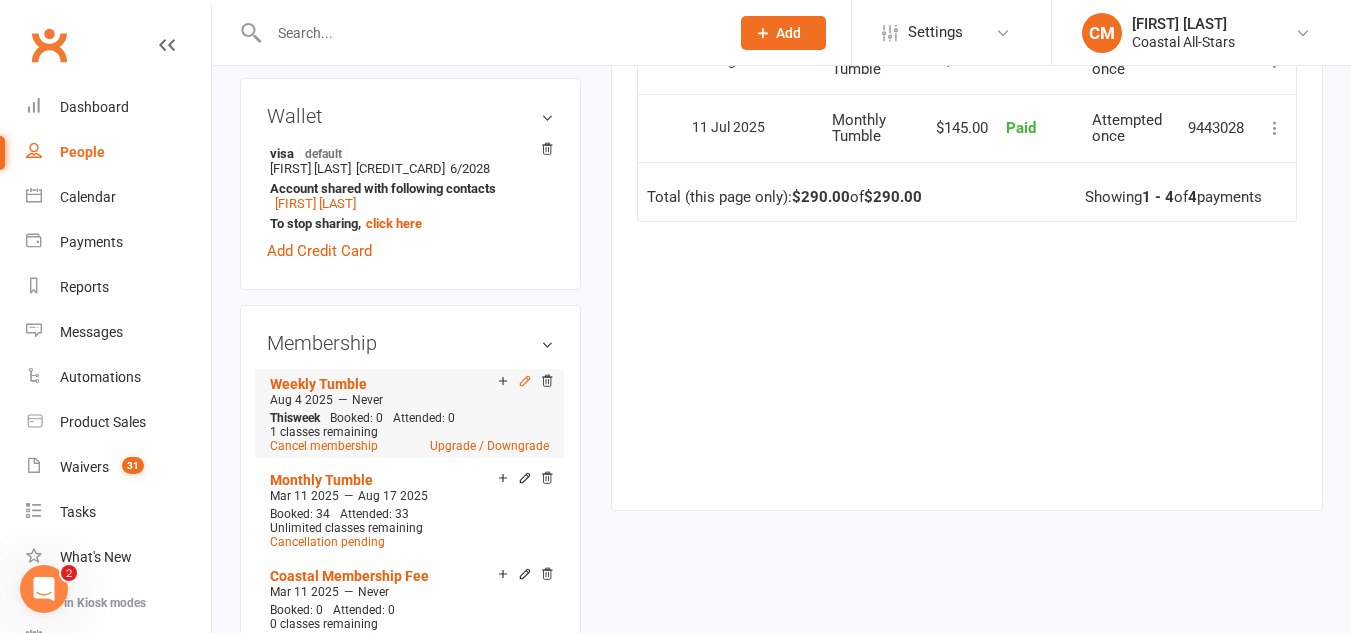click 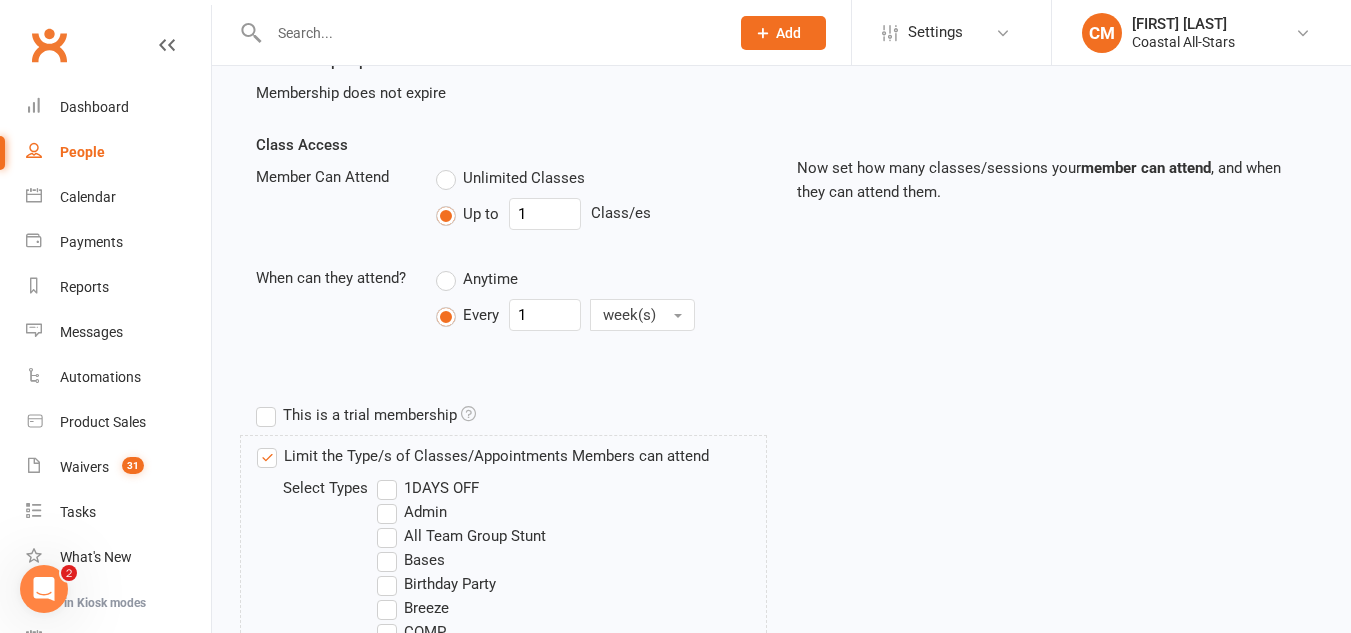 scroll, scrollTop: 397, scrollLeft: 0, axis: vertical 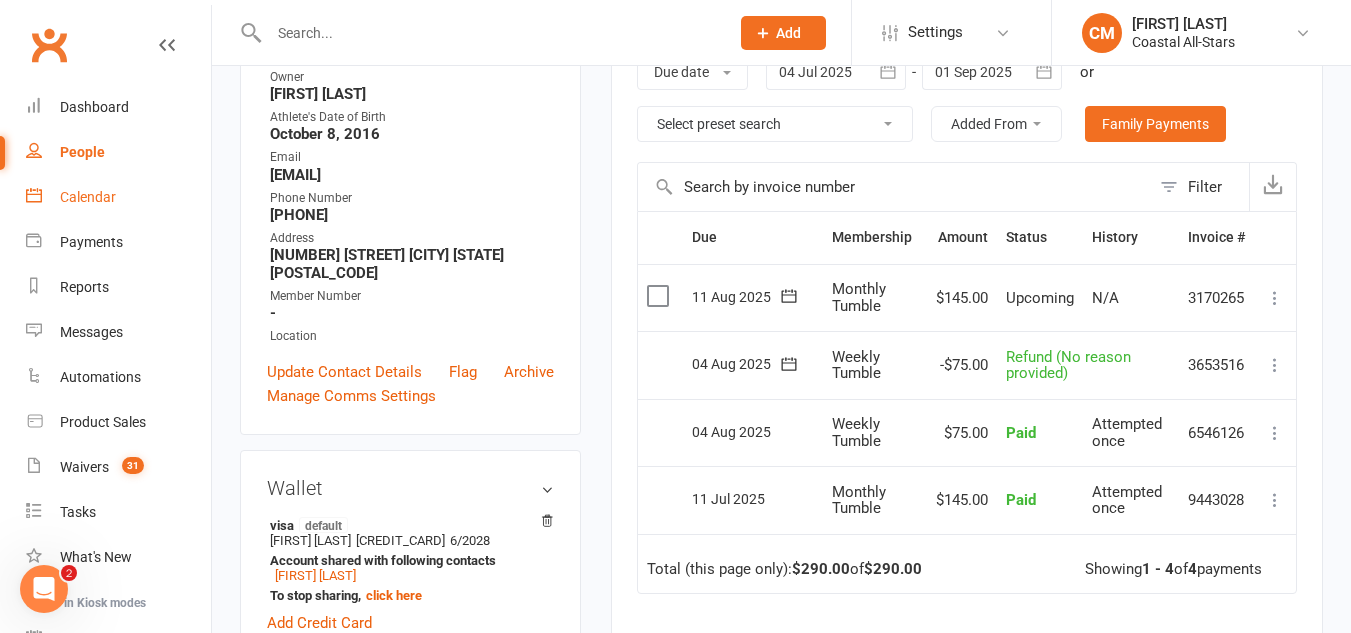 click on "Calendar" at bounding box center [118, 197] 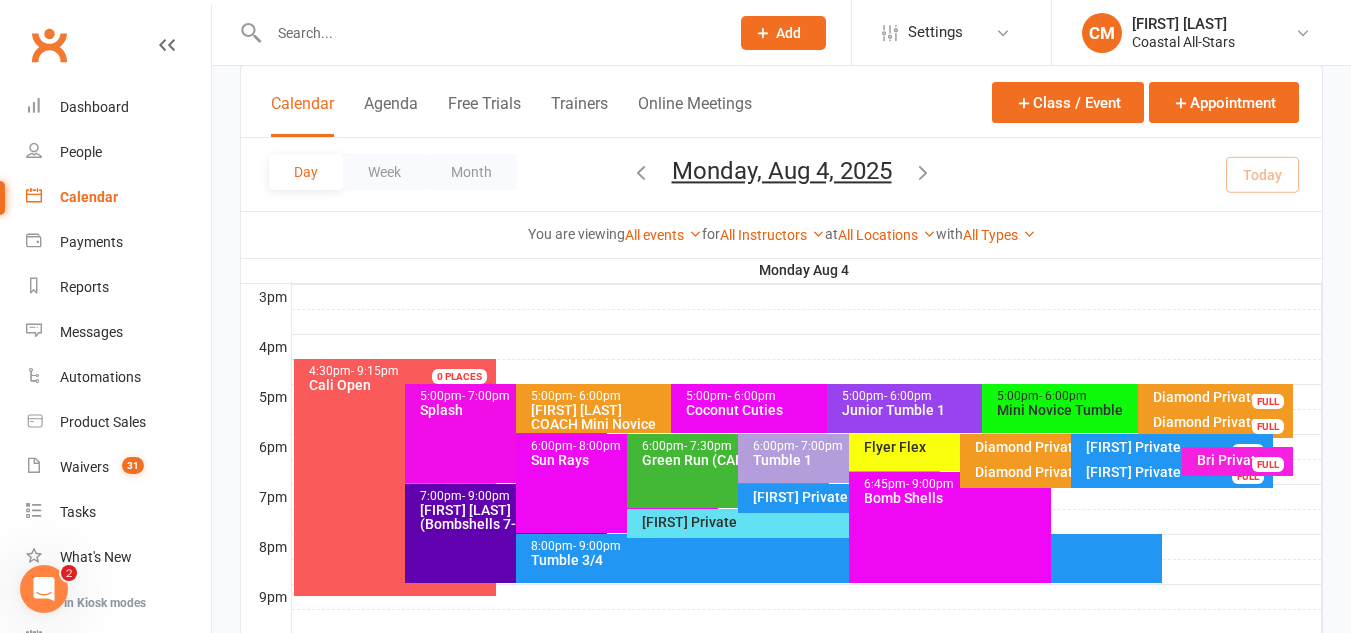 scroll, scrollTop: 873, scrollLeft: 0, axis: vertical 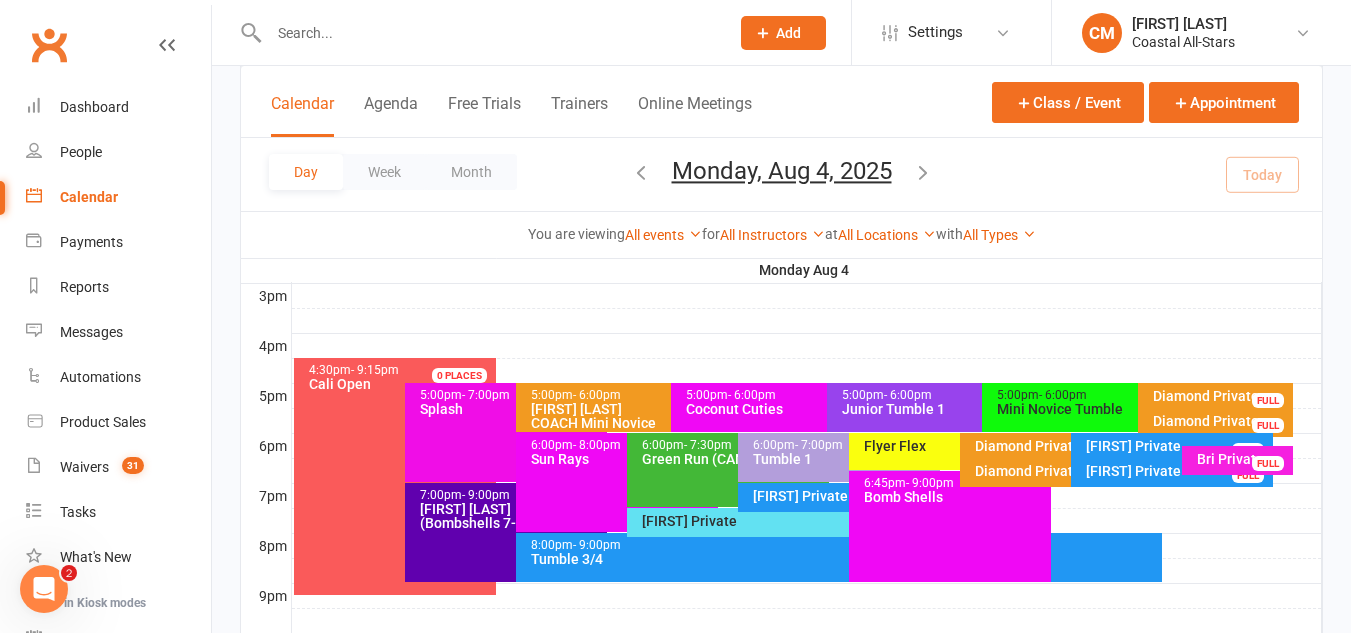 click on "Diamond Privates" at bounding box center (1066, 471) 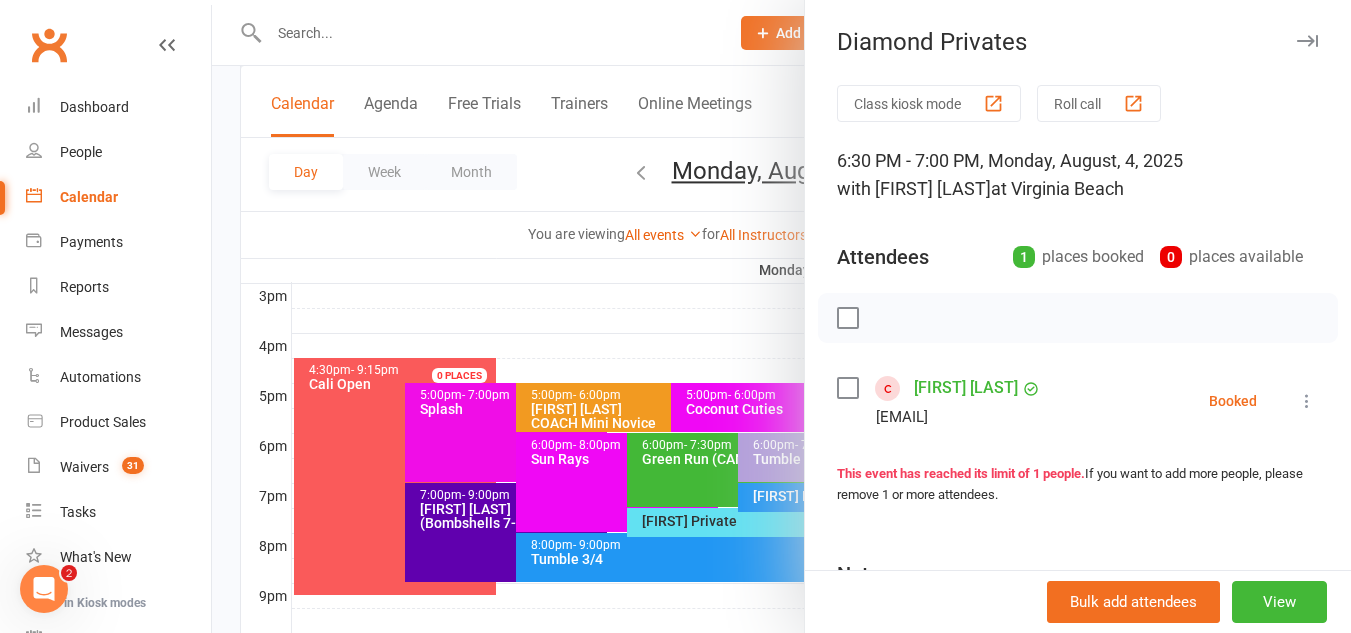 click at bounding box center [1307, 401] 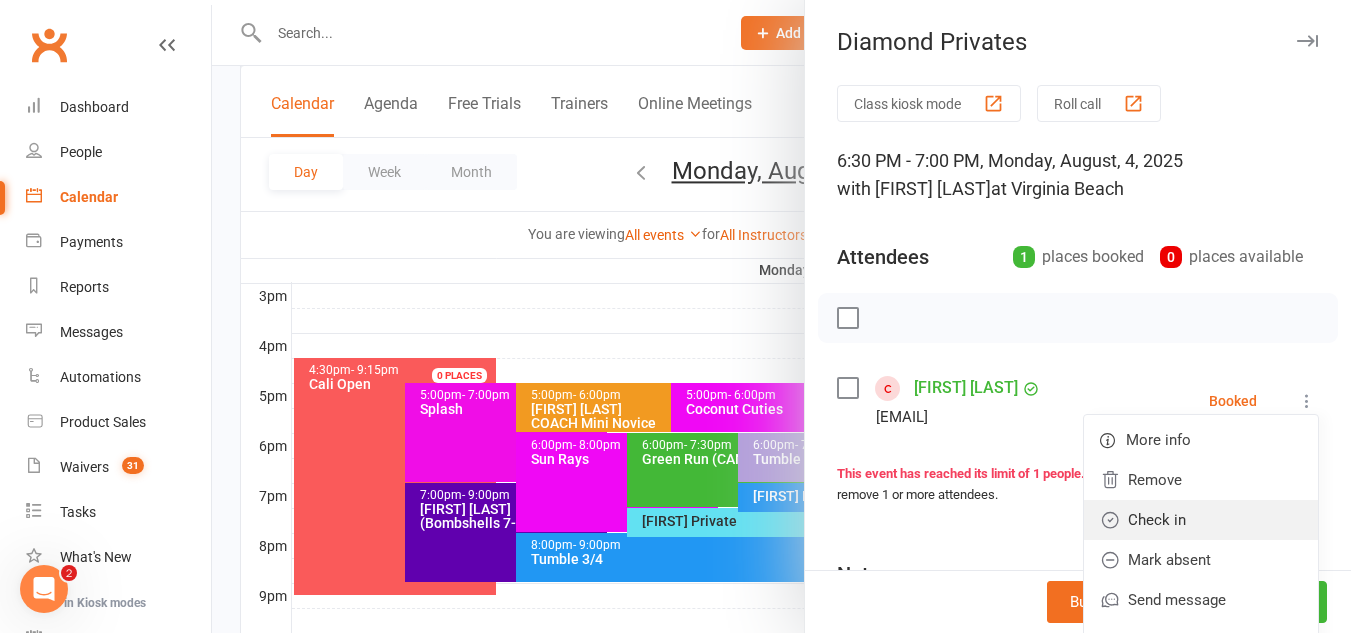 click on "Check in" at bounding box center (1201, 520) 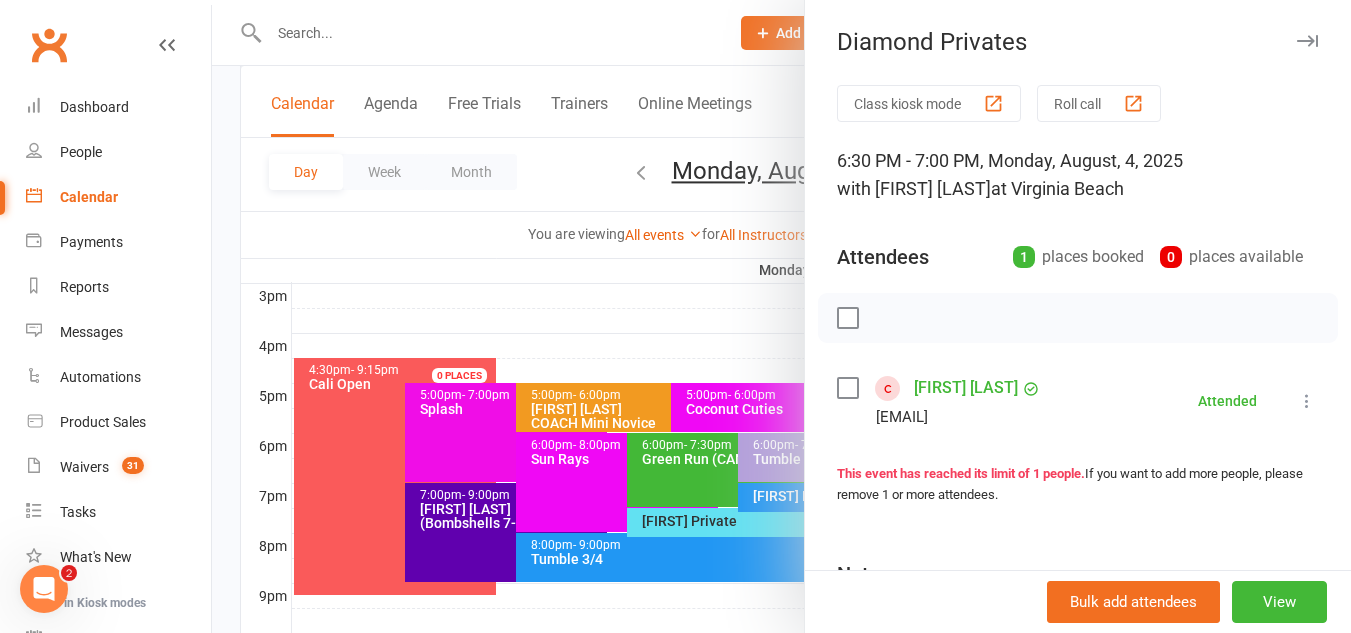 click at bounding box center (781, 316) 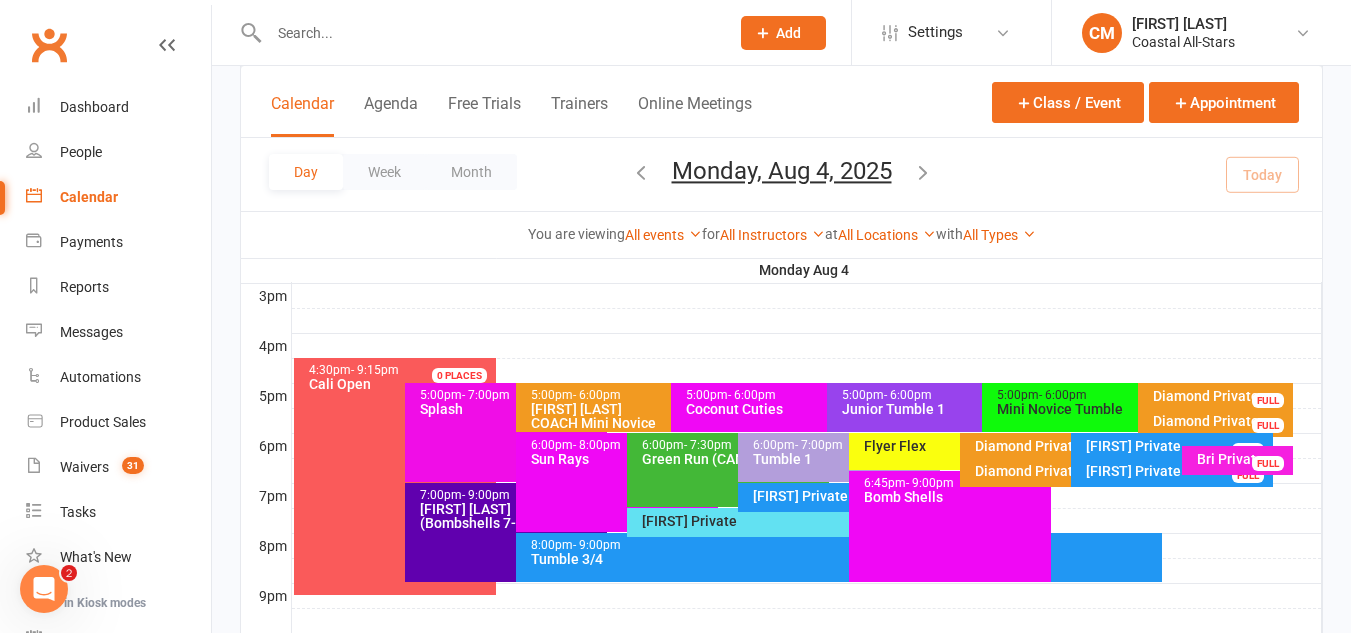 click on "Bri Private" at bounding box center (1242, 459) 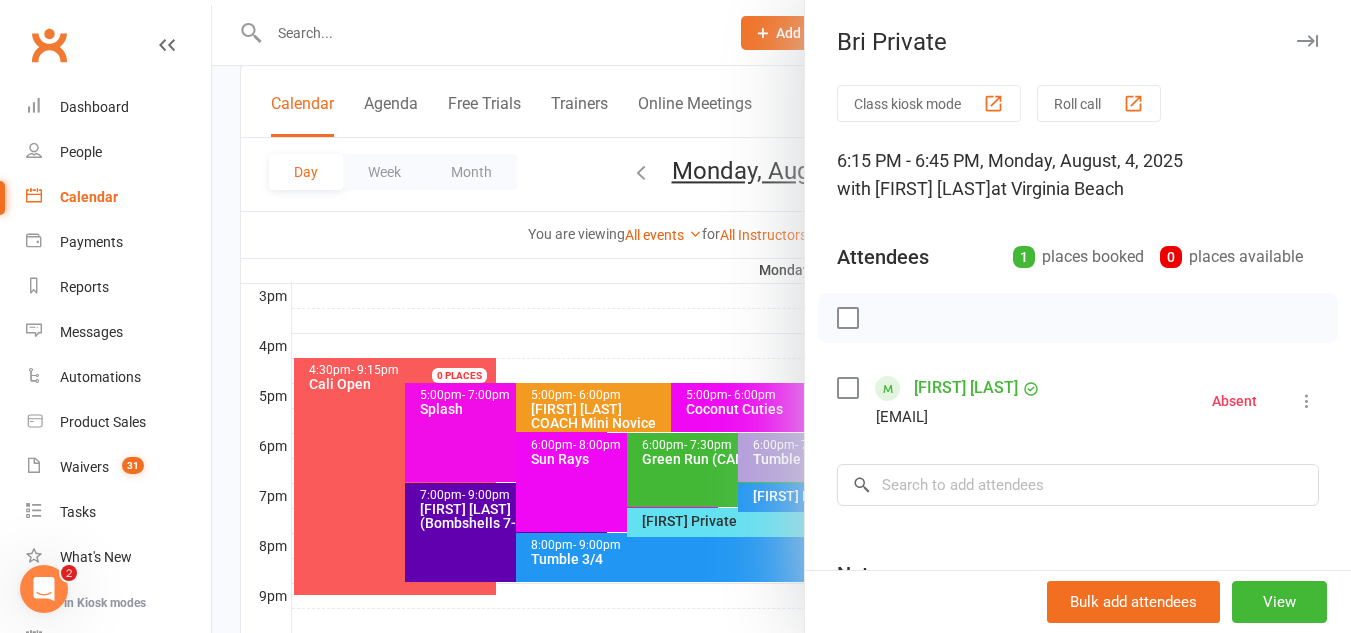 click at bounding box center [781, 316] 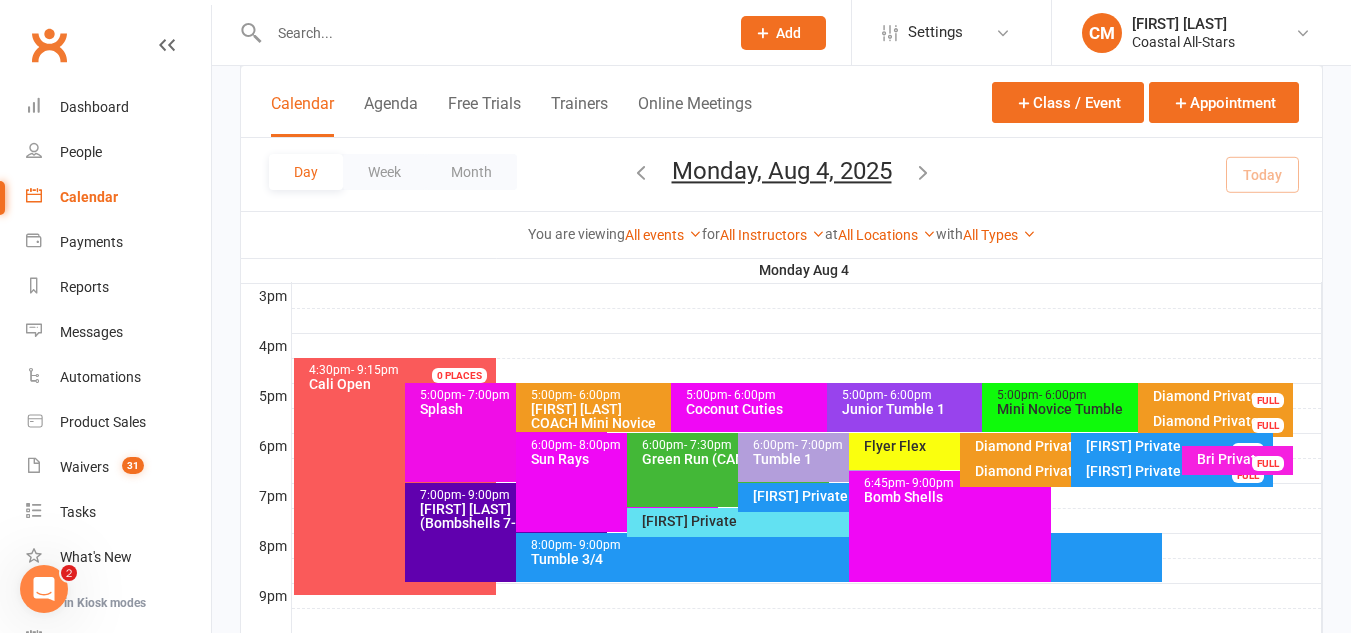 click on "[FIRST] Private" at bounding box center [844, 496] 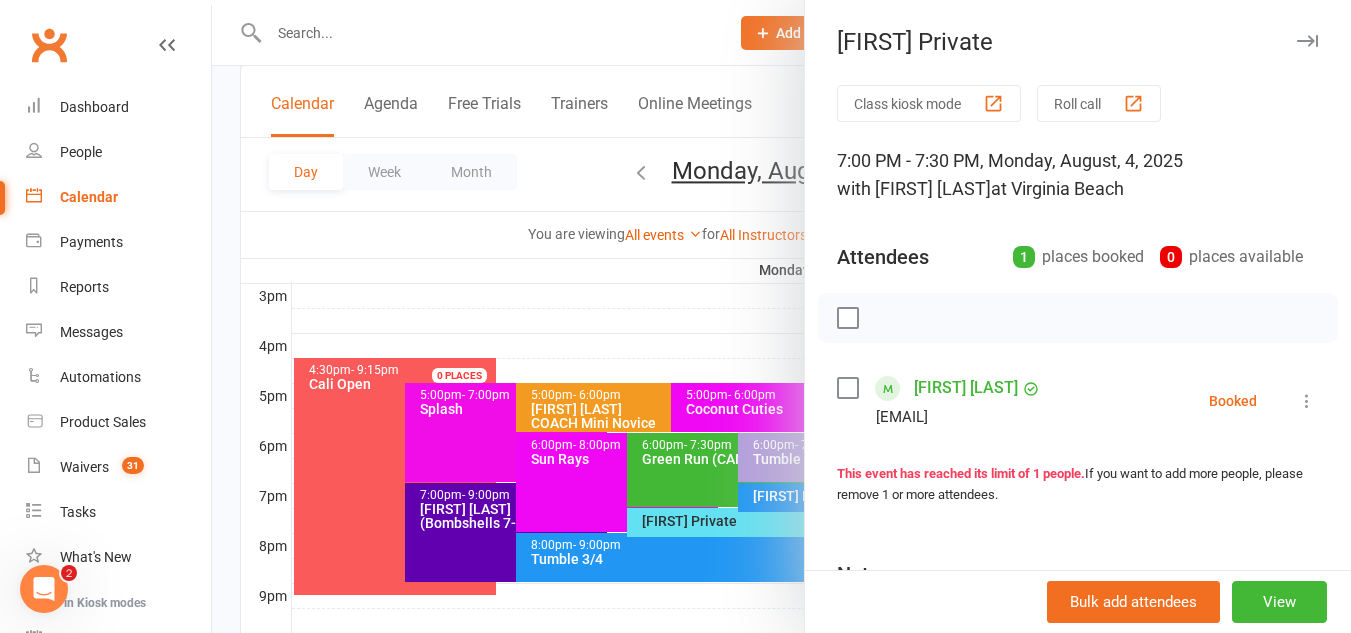 click at bounding box center (781, 316) 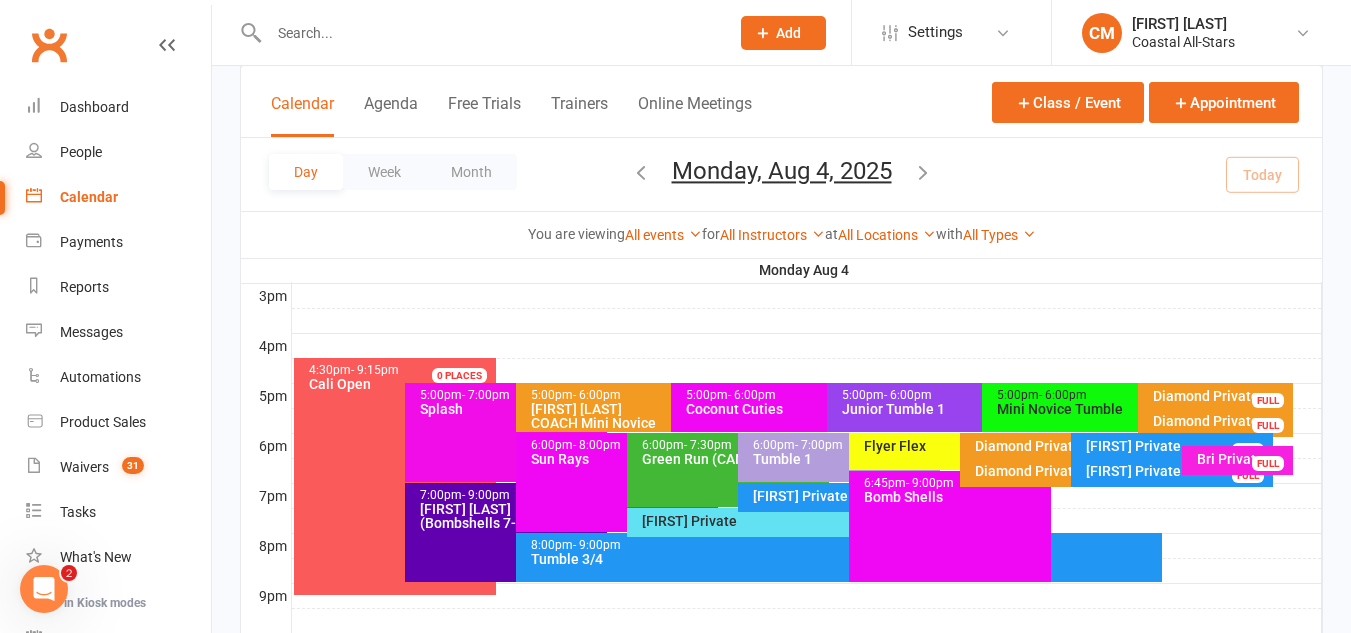 click at bounding box center (477, 32) 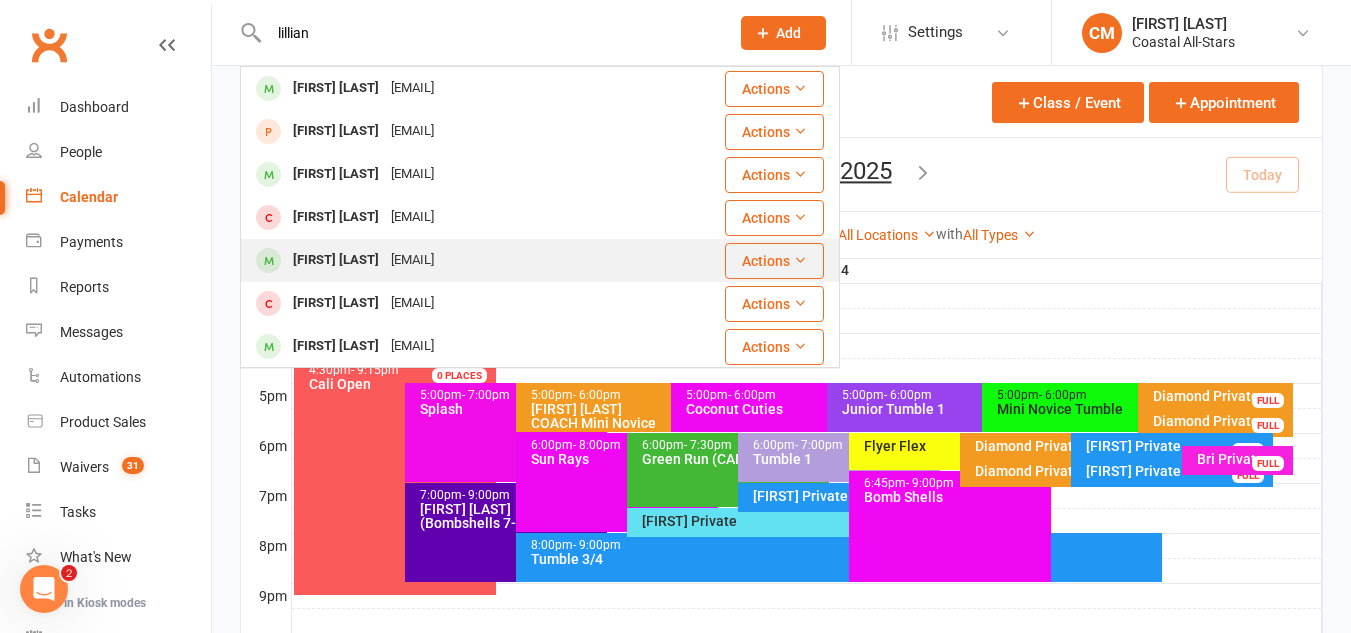 type on "lillian" 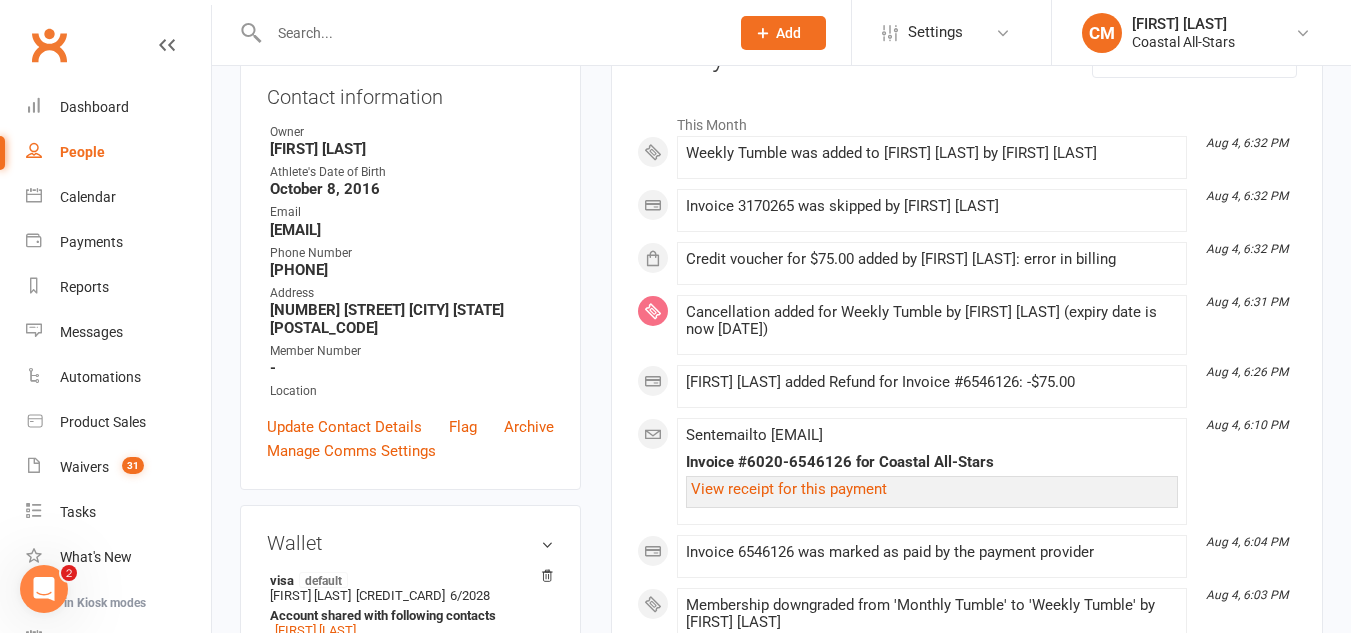 scroll, scrollTop: 301, scrollLeft: 0, axis: vertical 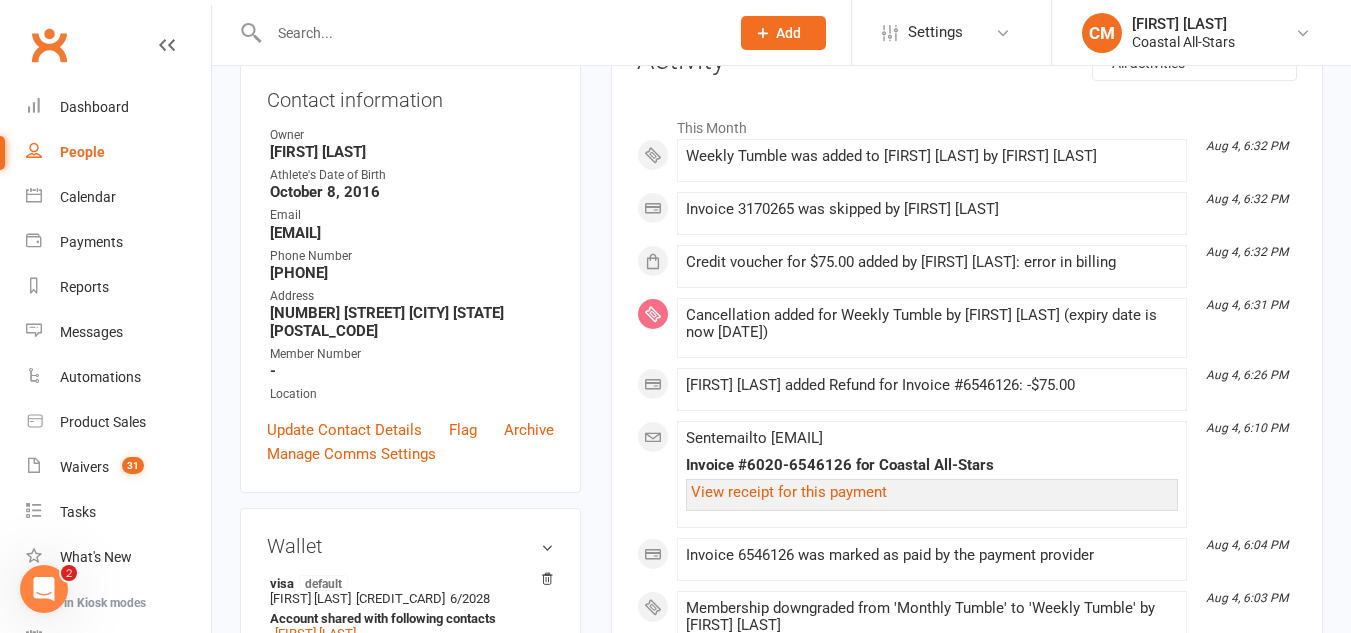 click at bounding box center (489, 33) 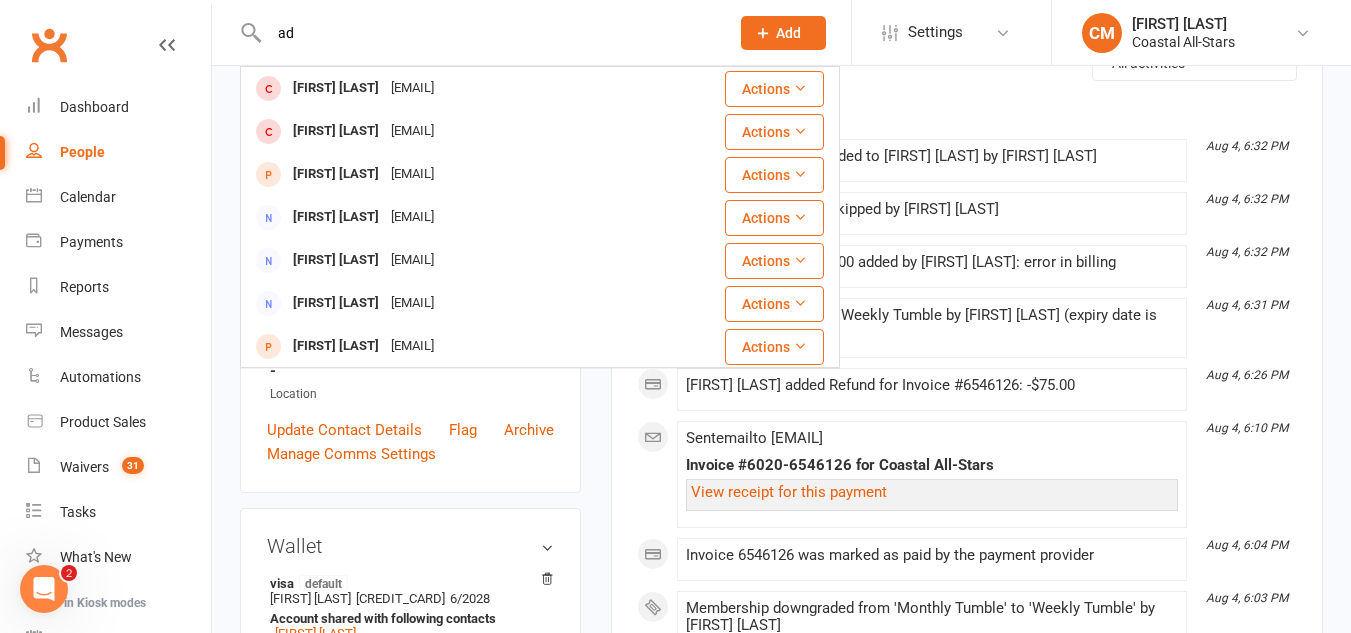 type on "a" 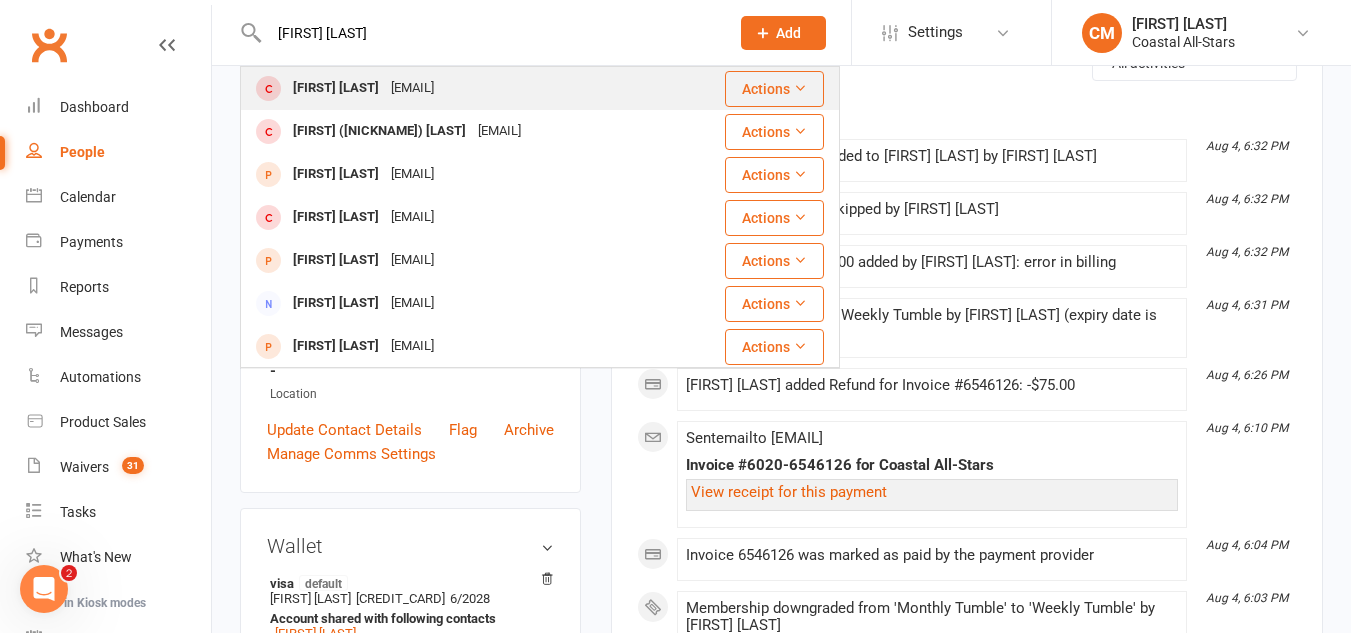 type on "[FIRST] [LAST]" 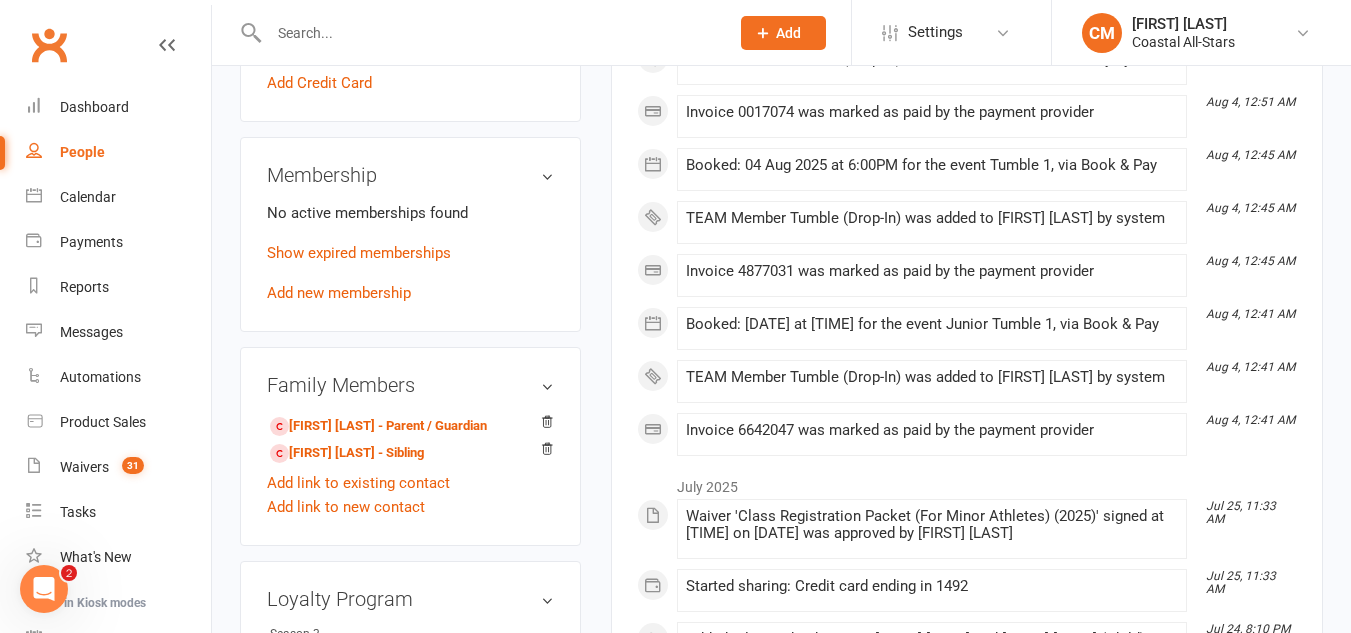 scroll, scrollTop: 794, scrollLeft: 0, axis: vertical 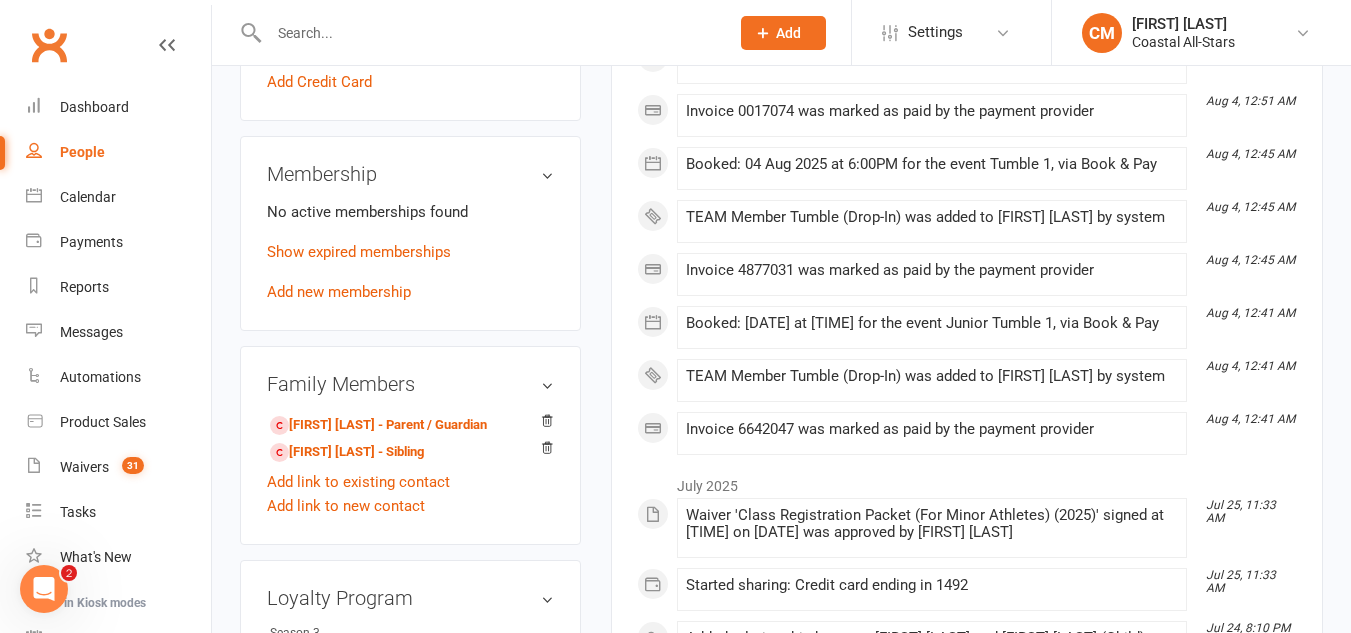 click at bounding box center [489, 33] 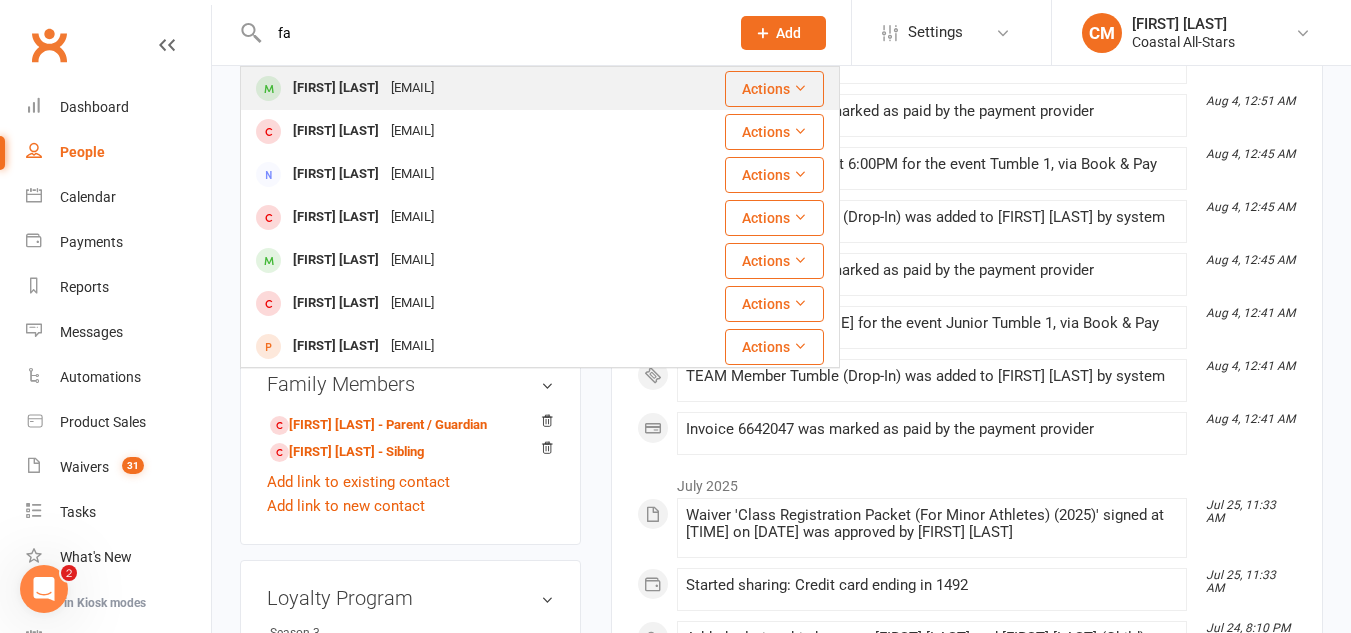 type on "f" 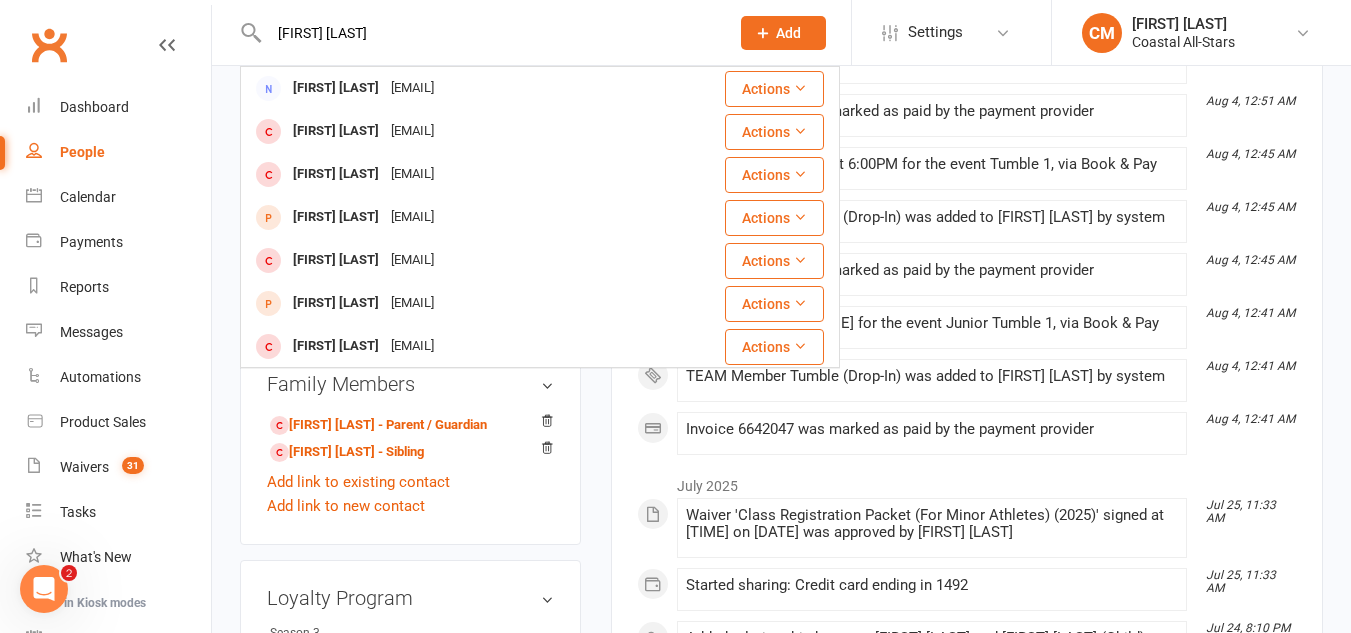 drag, startPoint x: 325, startPoint y: 31, endPoint x: 224, endPoint y: 14, distance: 102.4207 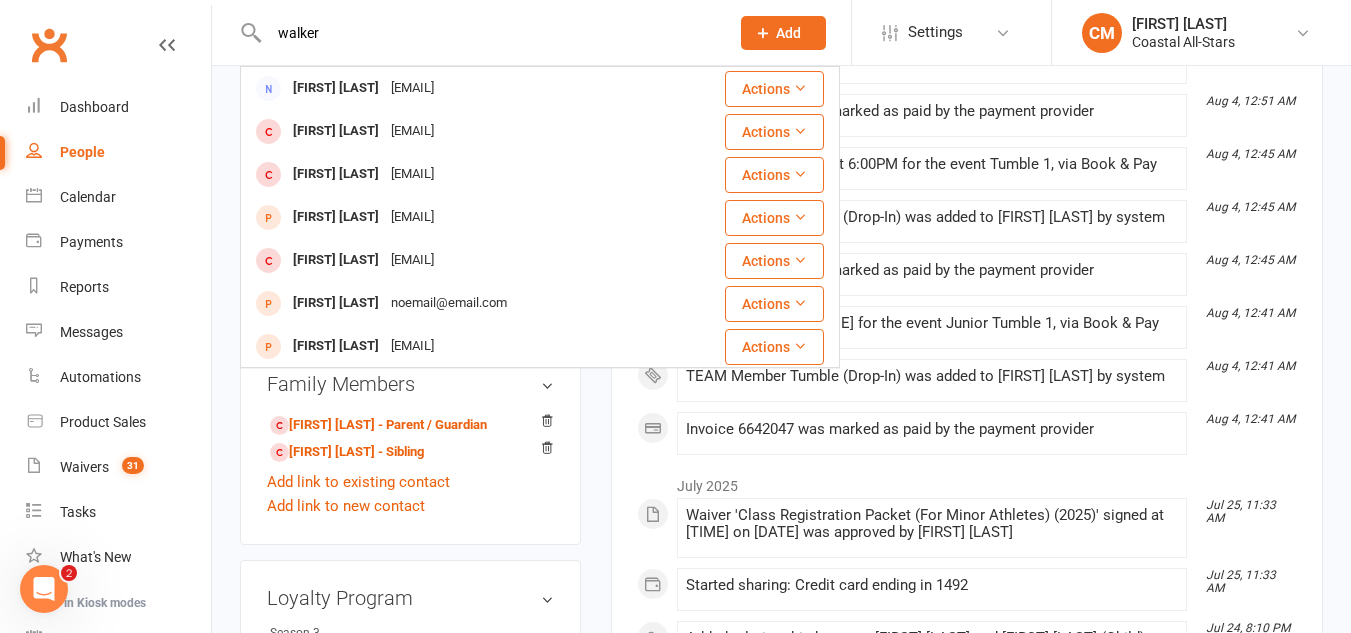 type on "walker" 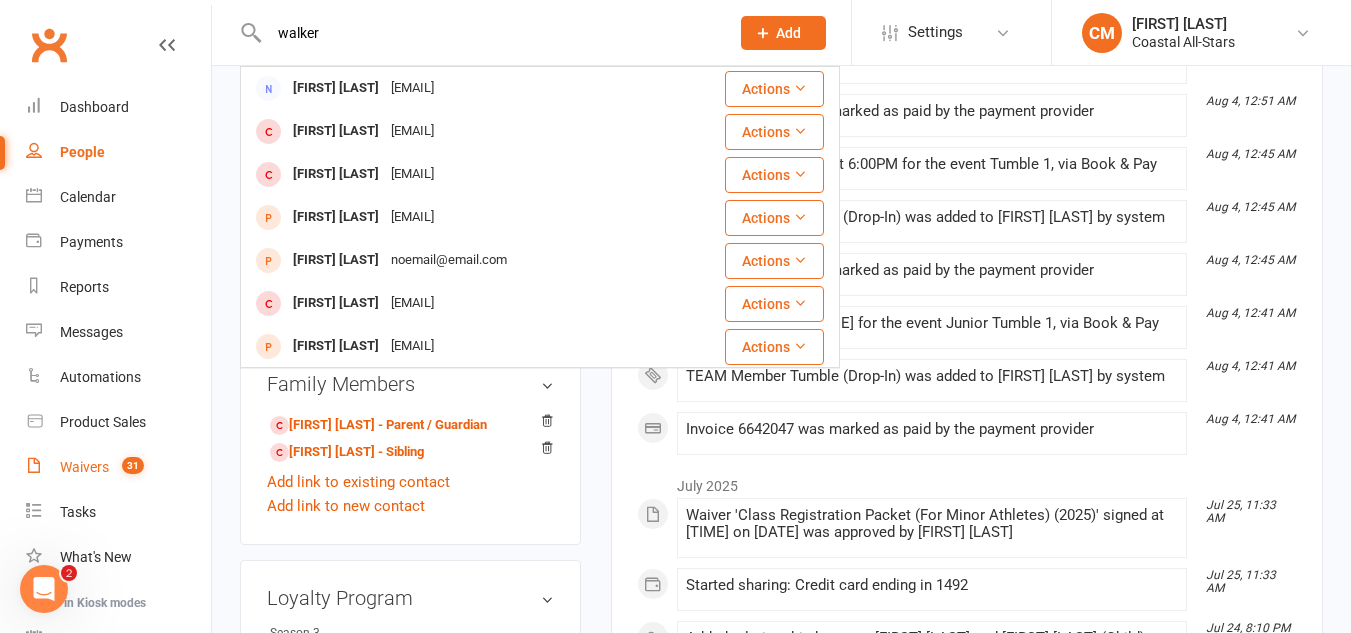 click on "Waivers   31" at bounding box center [118, 467] 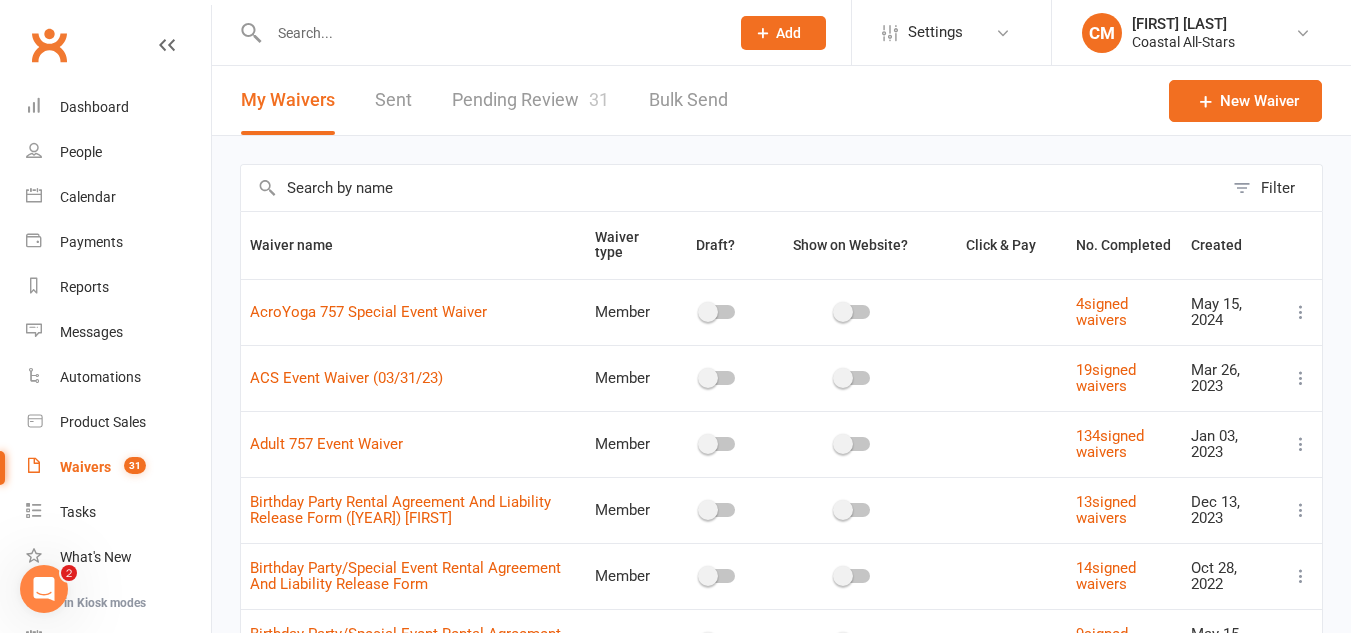 click on "Pending Review 31" at bounding box center [530, 100] 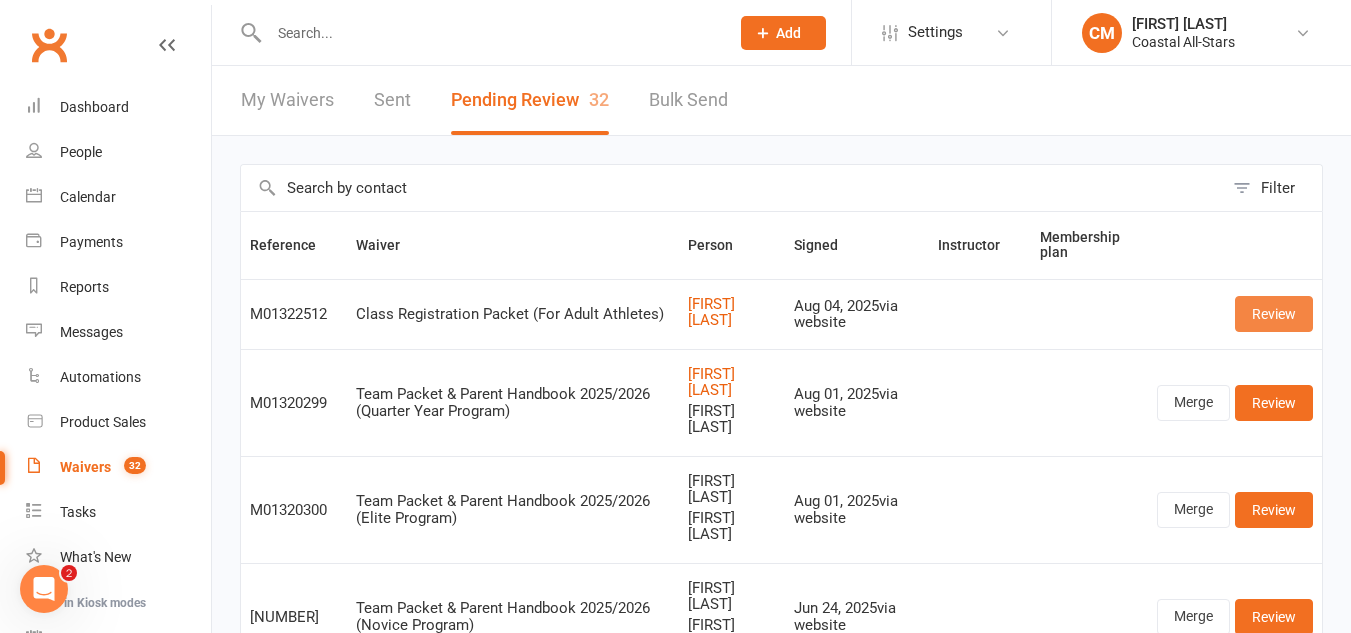 click on "Review" at bounding box center (1274, 314) 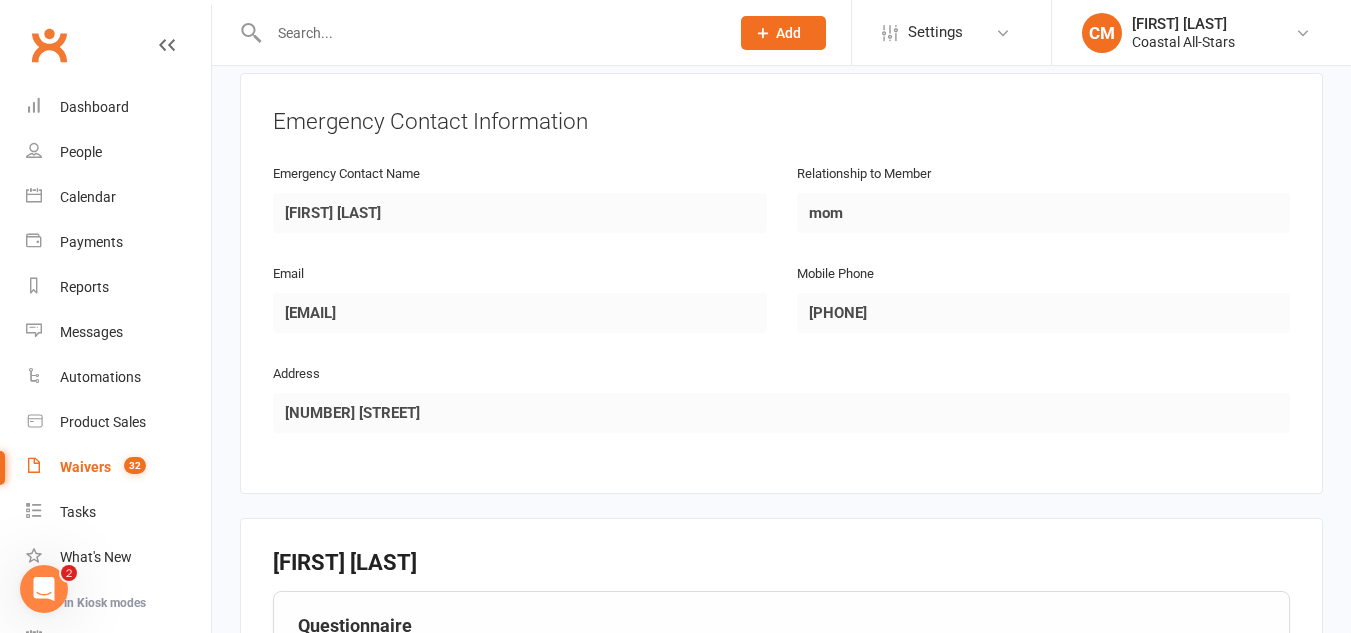 scroll, scrollTop: 1493, scrollLeft: 0, axis: vertical 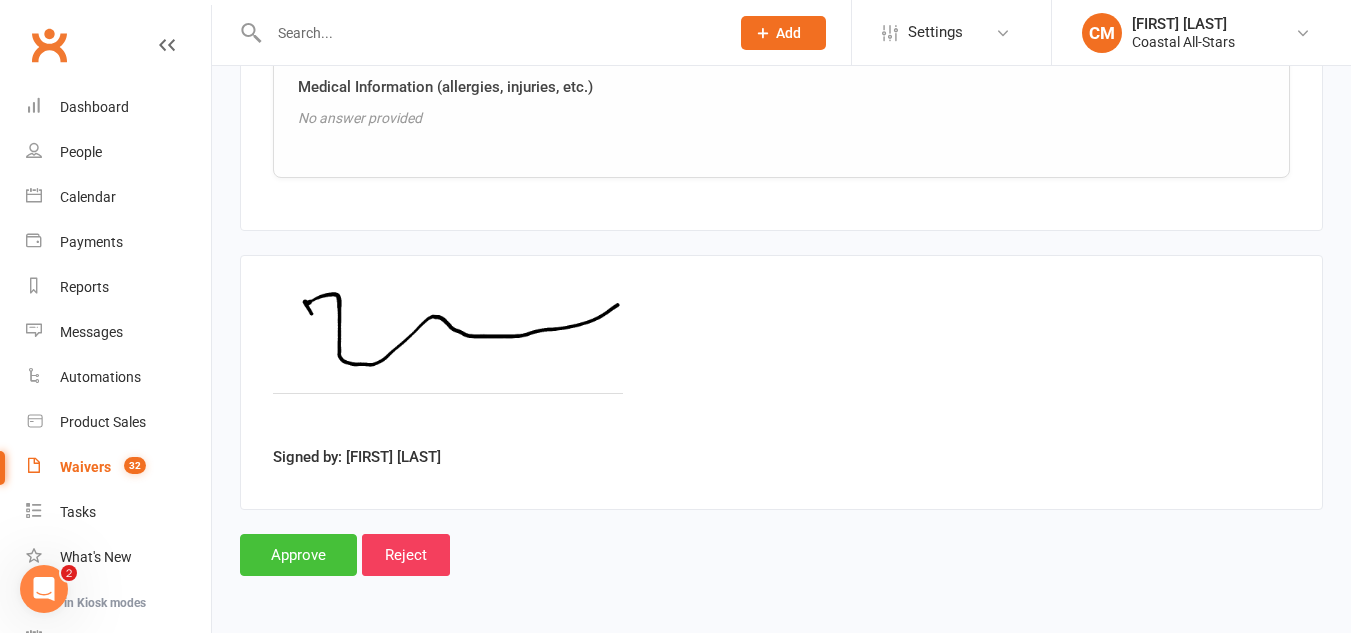 click on "Approve" at bounding box center [298, 555] 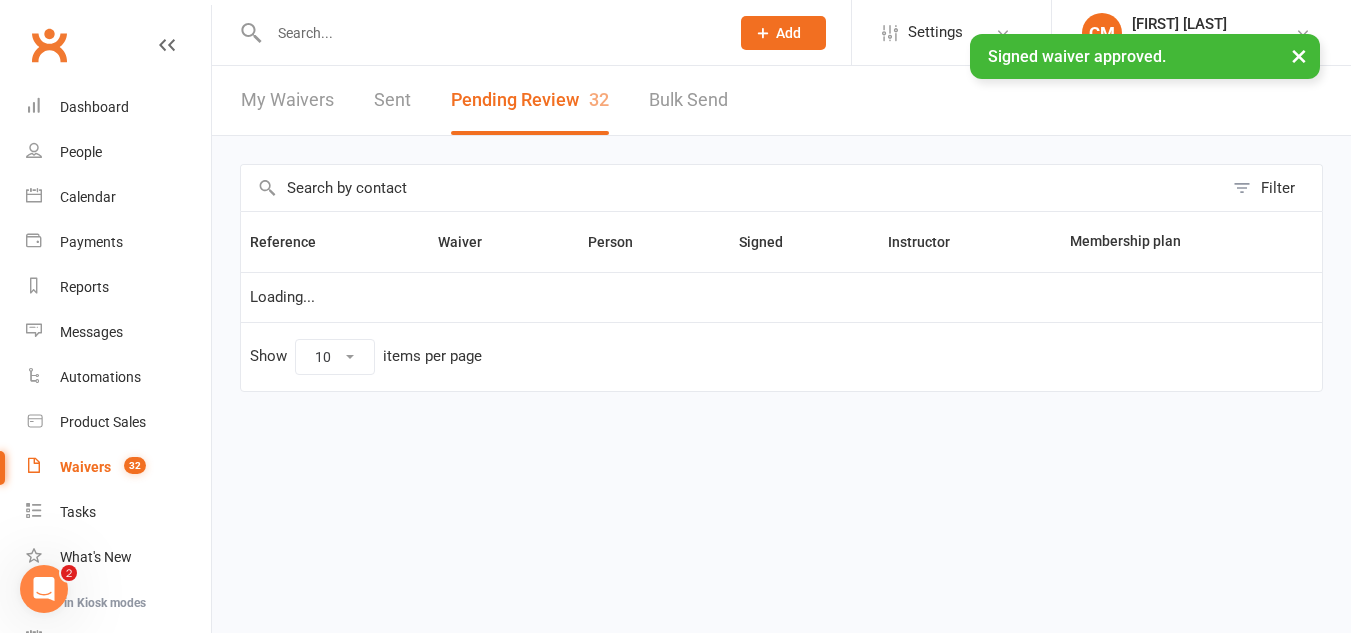 scroll, scrollTop: 0, scrollLeft: 0, axis: both 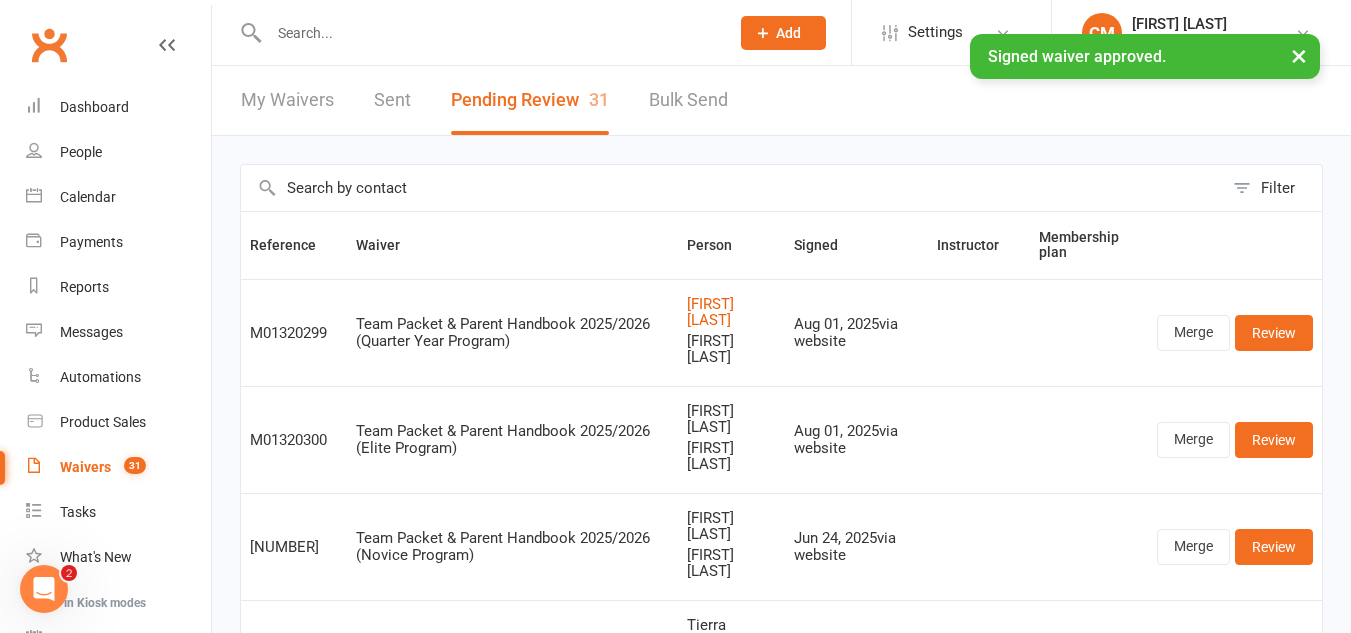 click on "× Signed waiver approved." at bounding box center [662, 34] 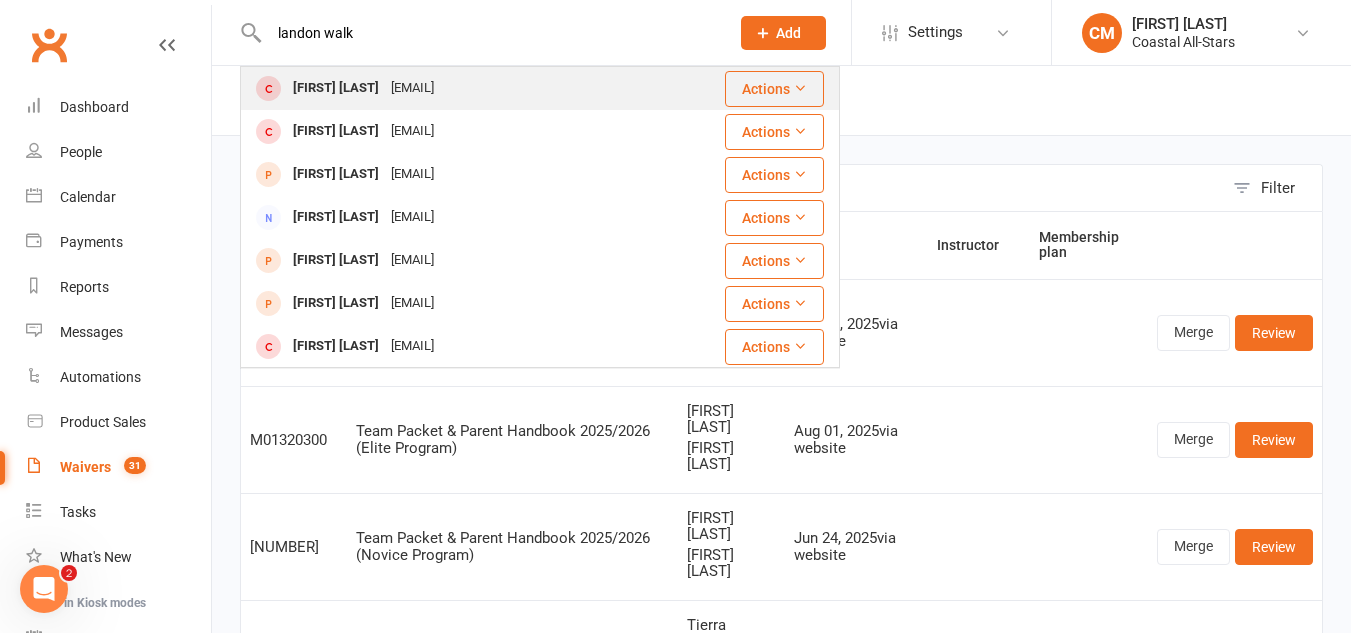 type on "landon walk" 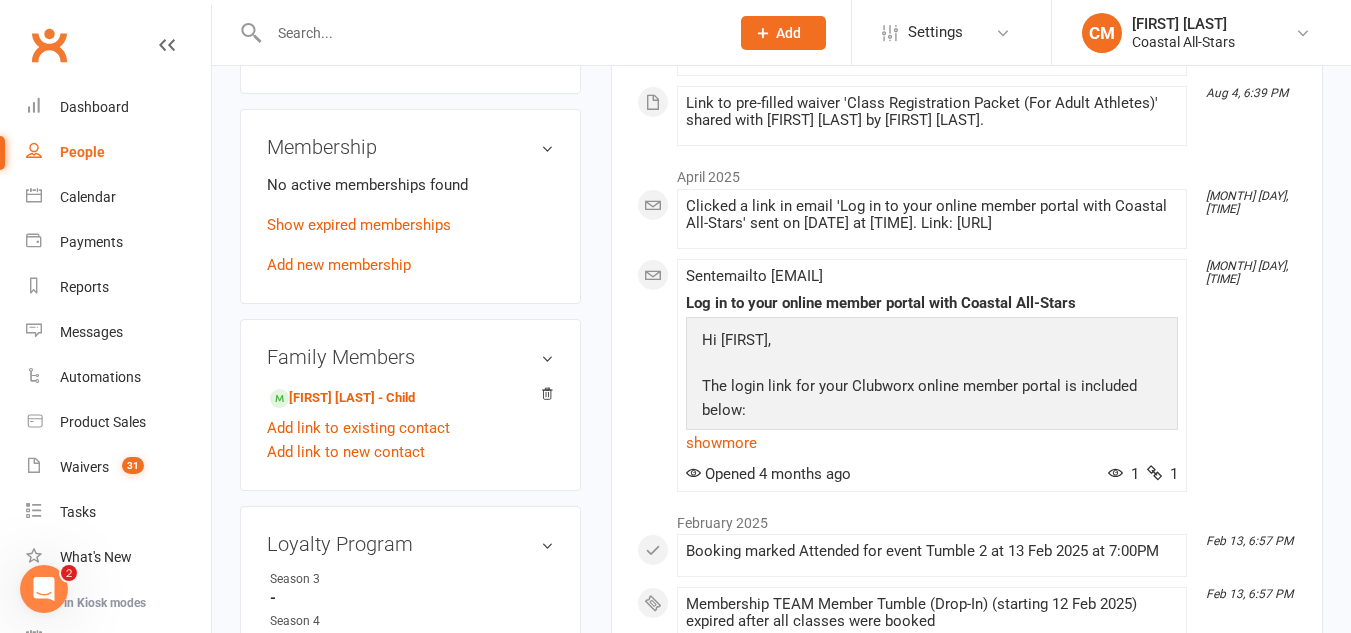 scroll, scrollTop: 937, scrollLeft: 0, axis: vertical 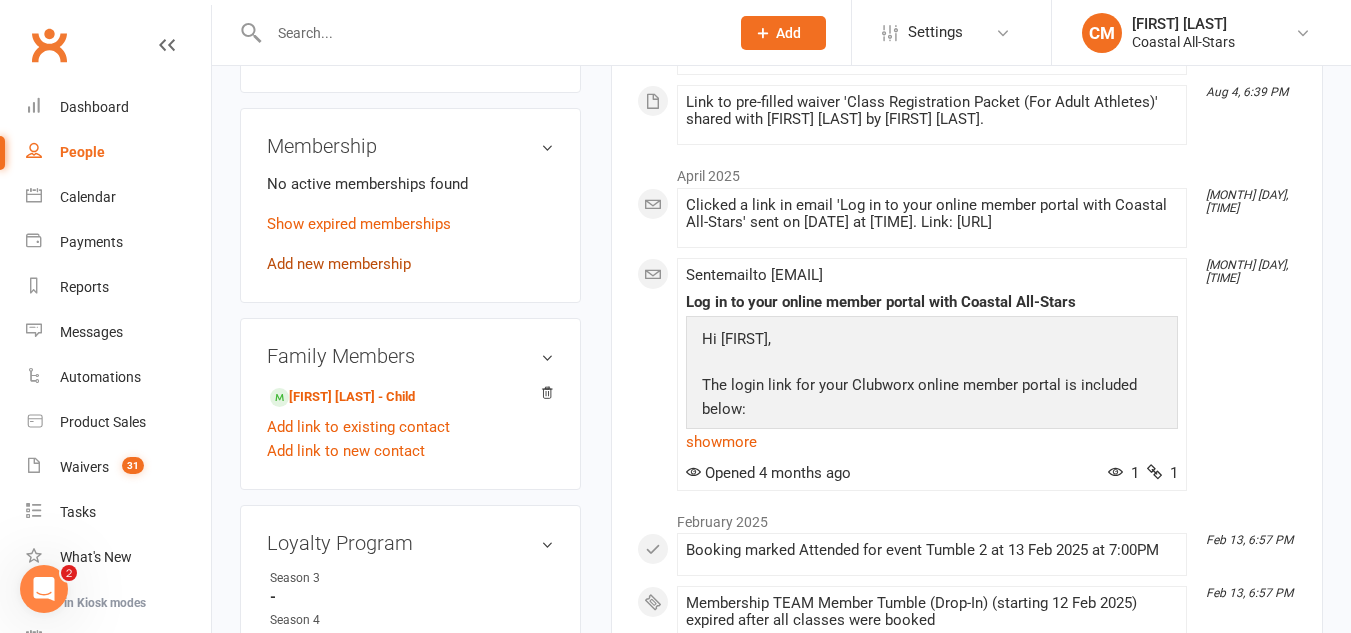 click on "Add new membership" at bounding box center (339, 264) 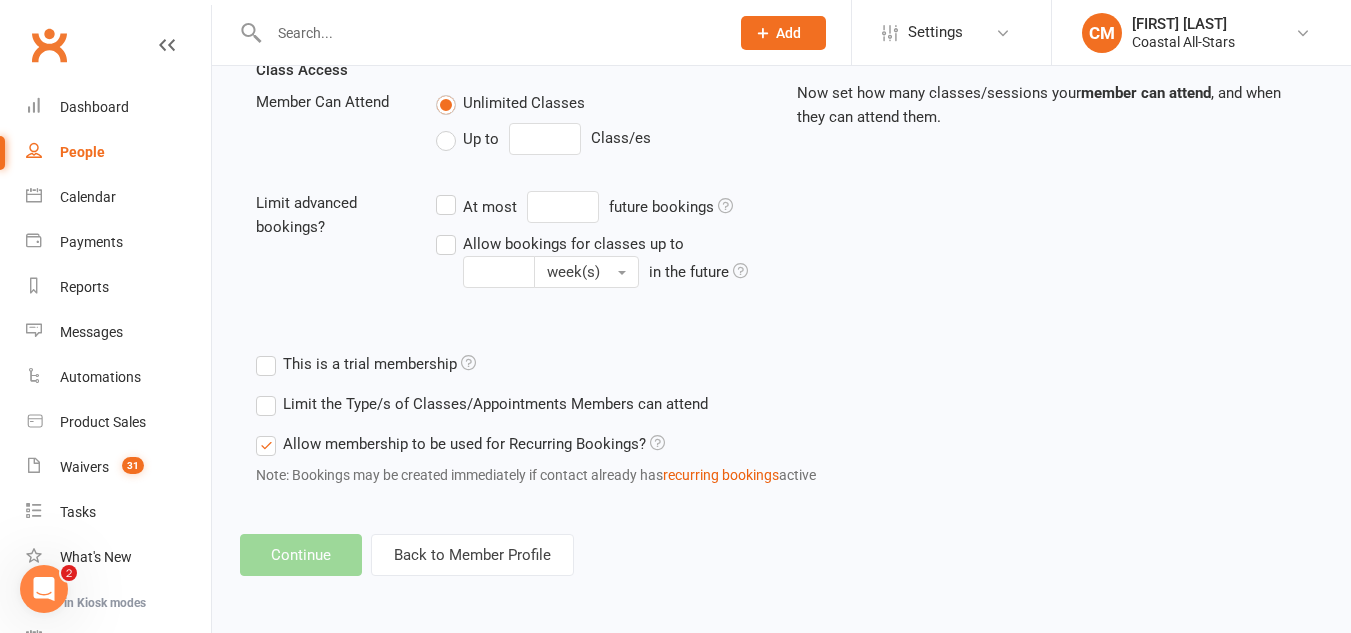 scroll, scrollTop: 0, scrollLeft: 0, axis: both 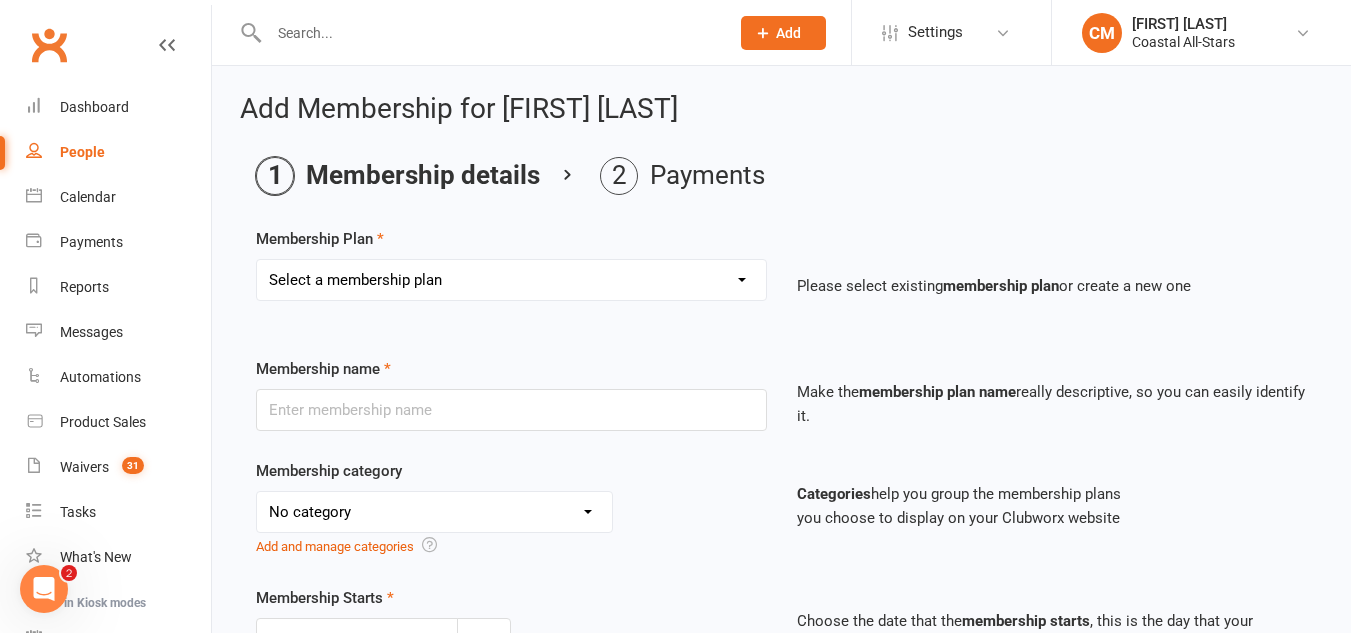 click on "Select a membership plan Create new Membership Plan Trial Class Coastal Membership Fee Annual Registration Evaluations Fitness Class (Drop-In) Flexibility Class (Drop-In) Jump Class (Drop-in) Stunt Class (Drop-In) Stunt Class (4 Pack) Tiny Tumble (Drop-In) Tumble (Drop-In) Weekly Tumble Monthly Tumble Tiny Tumble Flippin' Friday (Open Gym) TEAM Member Tumble (Drop-In) TEAM Member Flexibility Class TEAM Mandatory Flexibility Class TEAM Member Fitness Class TEAM Member Group Stunt Class (Drop-In) TEAM Member Group Stunt Class (4 Pack) TEAM Member Group Stunt Class (8 Pack) TEAM Member Jump Class (Drop-In) Partner Stunt Class (8 Pack) TEAM Member Weekly Tumble TEAM Member Monthly Tumble Team Member Any 3 Classes Member Flippin' Friday (Open Gym) Annual Private Membership Walkover Tumbling Clinic Summer Camp (Day Pass) Summer Camp (3-day Pass) Summer Camp (5-day Pass) Pay in Full - Tiny Tiny Tuition Tiny Tuition (1yr Loyalty) Tiny Tuition (2yr Loyalty) Tiny Comp, Choreo, Music, & Travel Fees Novice Tuition Pearls" at bounding box center [511, 280] 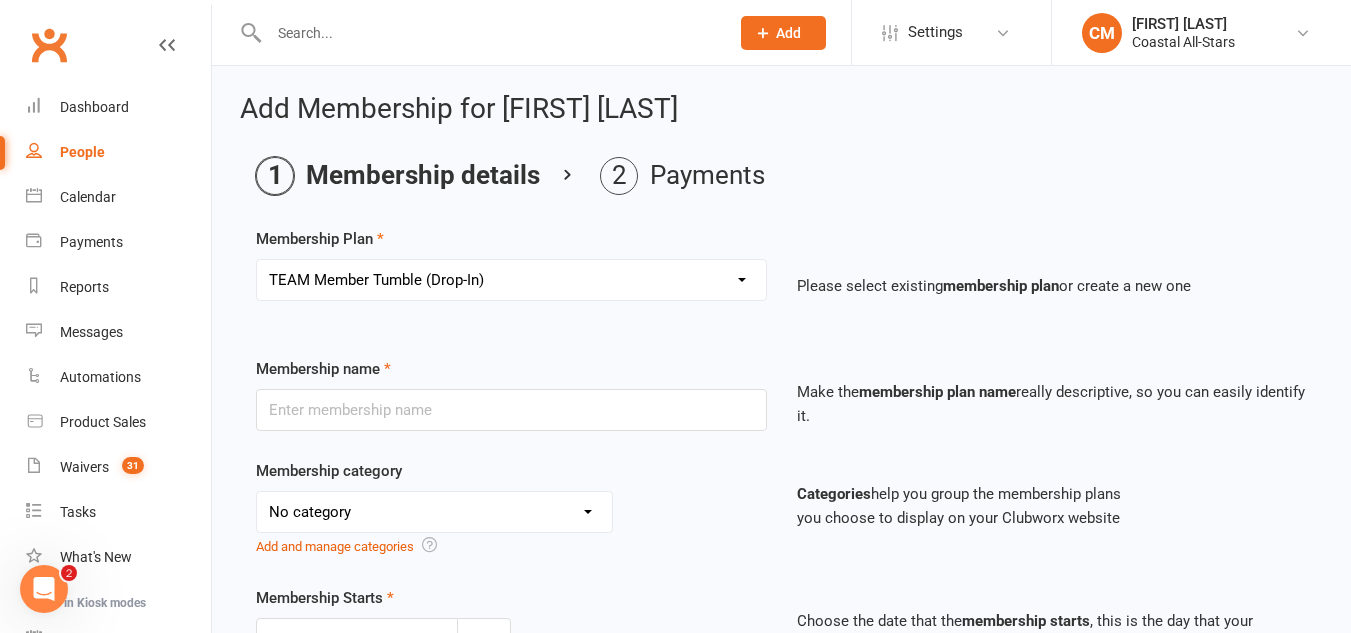 click on "Select a membership plan Create new Membership Plan Trial Class Coastal Membership Fee Annual Registration Evaluations Fitness Class (Drop-In) Flexibility Class (Drop-In) Jump Class (Drop-in) Stunt Class (Drop-In) Stunt Class (4 Pack) Tiny Tumble (Drop-In) Tumble (Drop-In) Weekly Tumble Monthly Tumble Tiny Tumble Flippin' Friday (Open Gym) TEAM Member Tumble (Drop-In) TEAM Member Flexibility Class TEAM Mandatory Flexibility Class TEAM Member Fitness Class TEAM Member Group Stunt Class (Drop-In) TEAM Member Group Stunt Class (4 Pack) TEAM Member Group Stunt Class (8 Pack) TEAM Member Jump Class (Drop-In) Partner Stunt Class (8 Pack) TEAM Member Weekly Tumble TEAM Member Monthly Tumble Team Member Any 3 Classes Member Flippin' Friday (Open Gym) Annual Private Membership Walkover Tumbling Clinic Summer Camp (Day Pass) Summer Camp (3-day Pass) Summer Camp (5-day Pass) Pay in Full - Tiny Tiny Tuition Tiny Tuition (1yr Loyalty) Tiny Tuition (2yr Loyalty) Tiny Comp, Choreo, Music, & Travel Fees Novice Tuition Pearls" at bounding box center [511, 280] 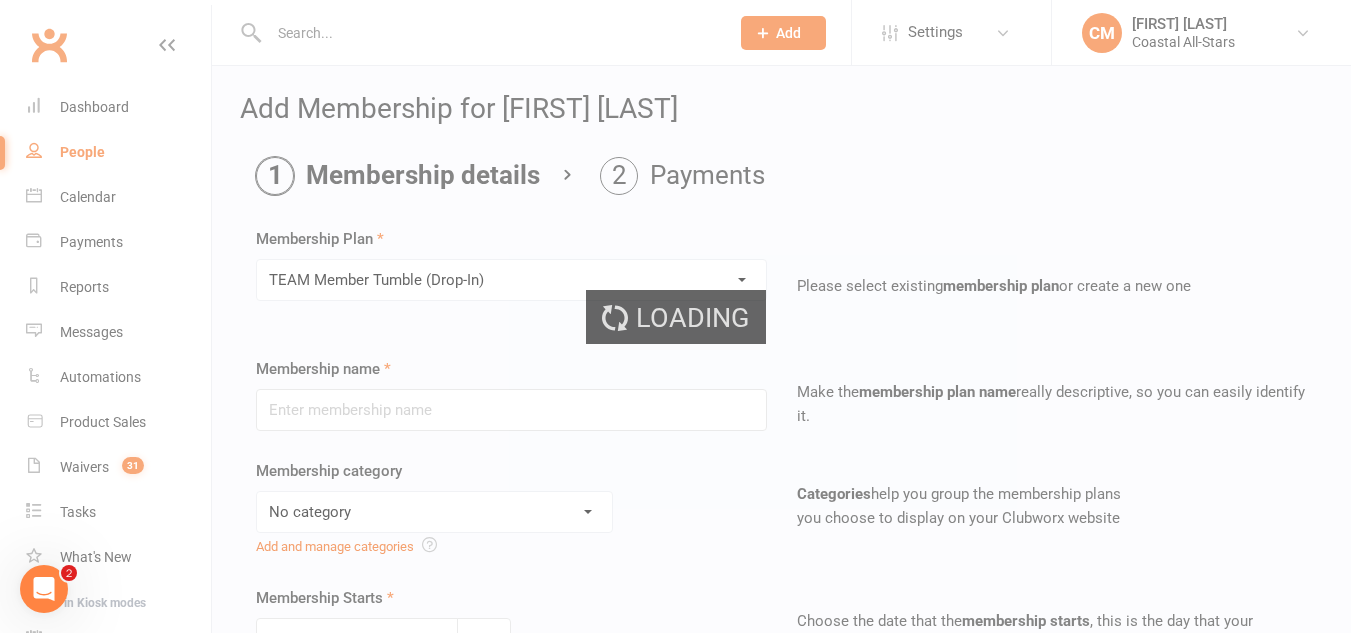 type on "TEAM Member Tumble (Drop-In)" 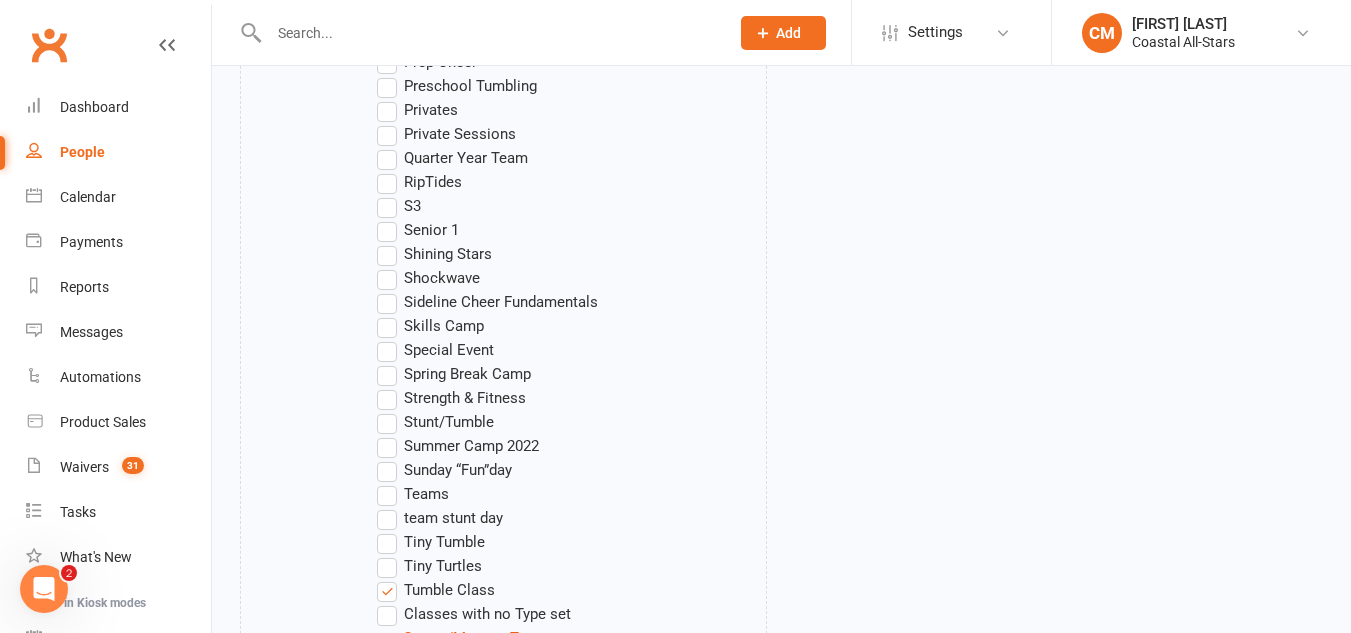 scroll, scrollTop: 2071, scrollLeft: 0, axis: vertical 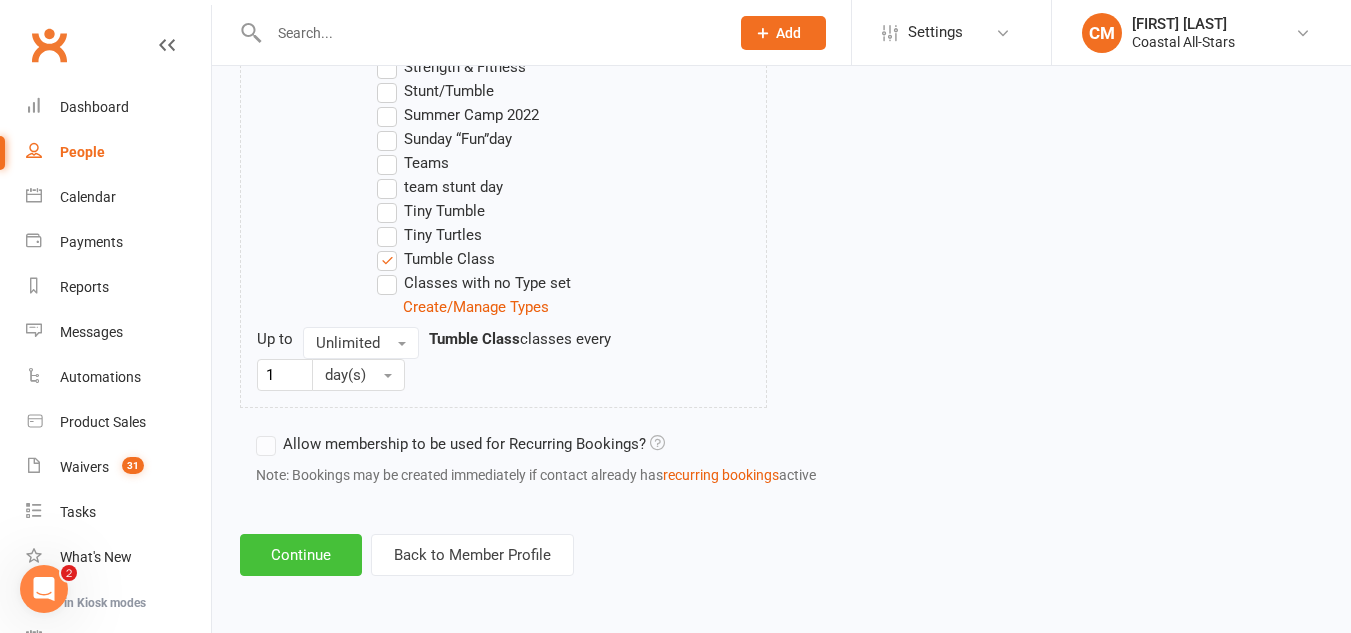 click on "Continue" at bounding box center (301, 555) 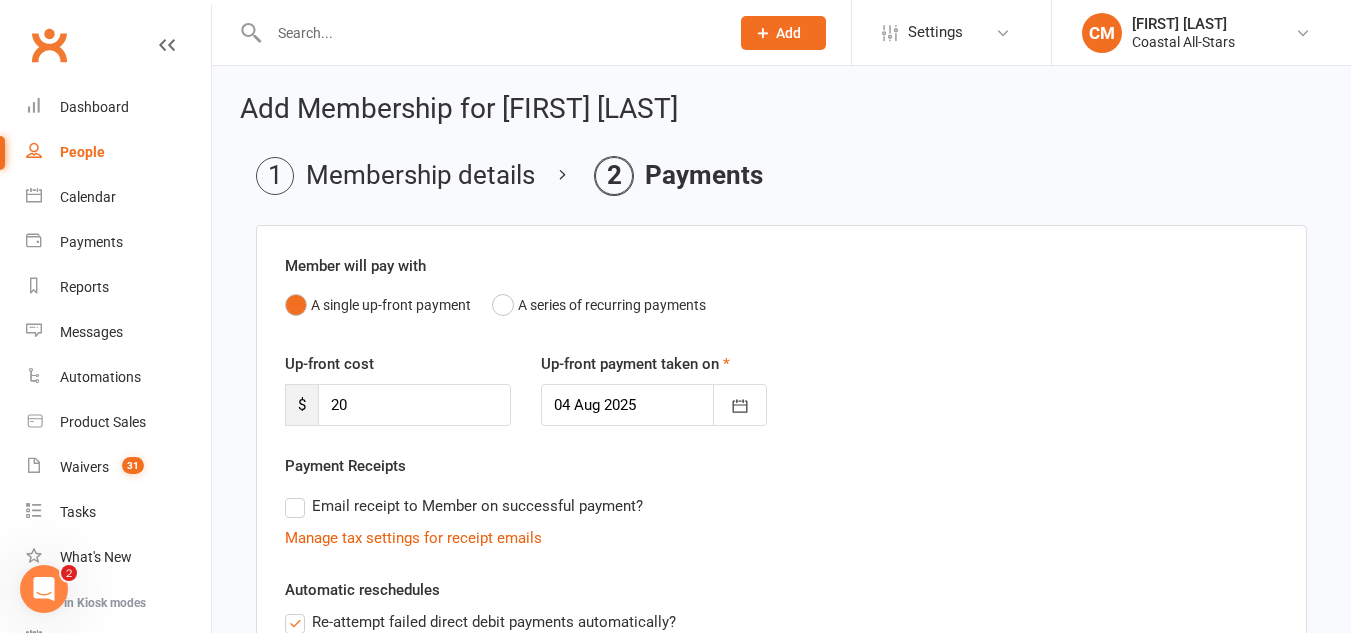 scroll, scrollTop: 536, scrollLeft: 0, axis: vertical 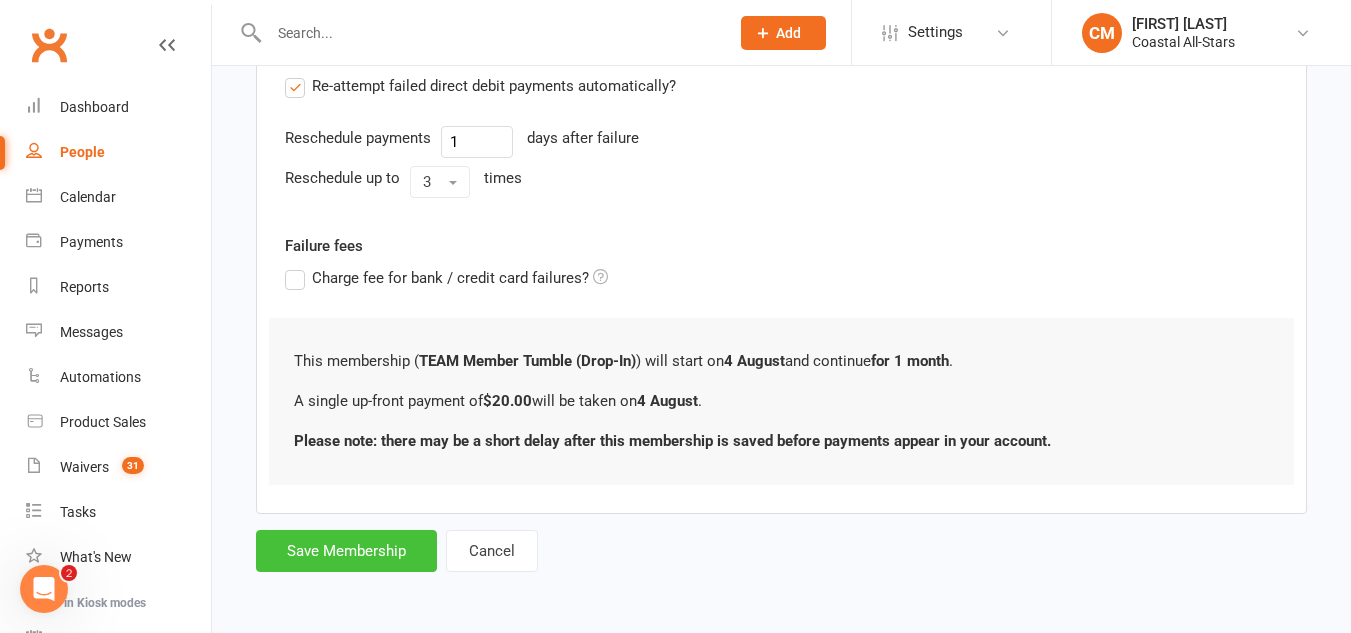 click on "Save Membership" at bounding box center (346, 551) 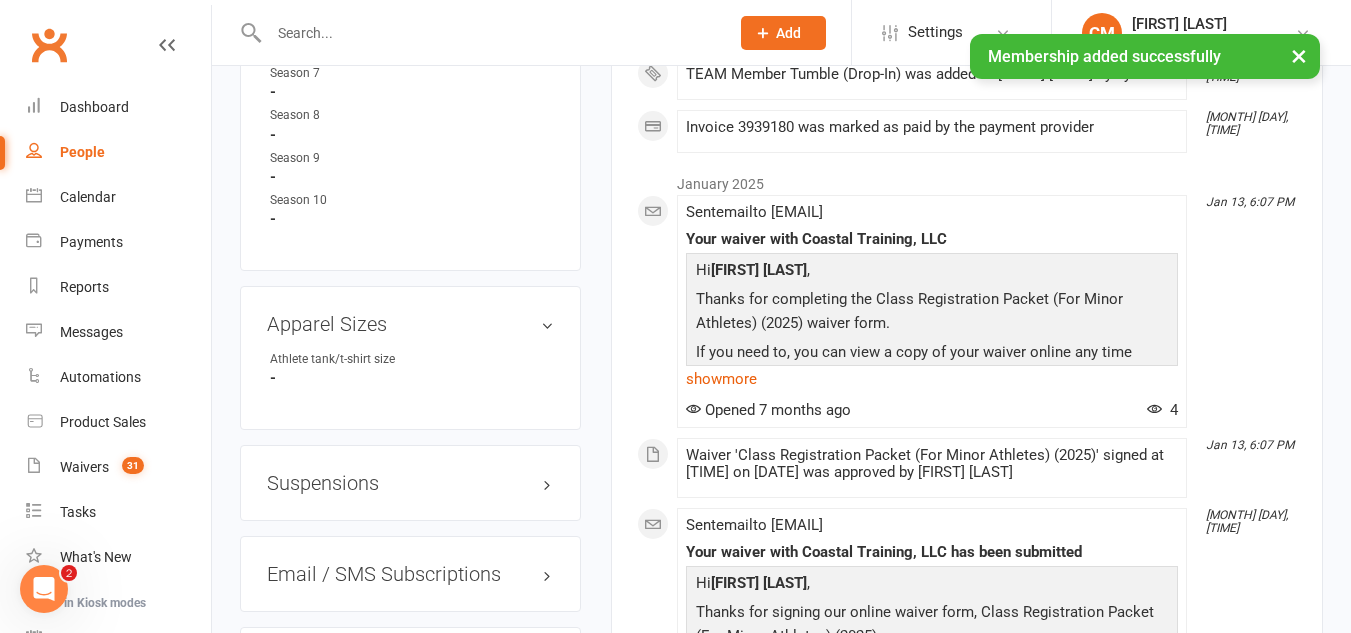 scroll, scrollTop: 1660, scrollLeft: 0, axis: vertical 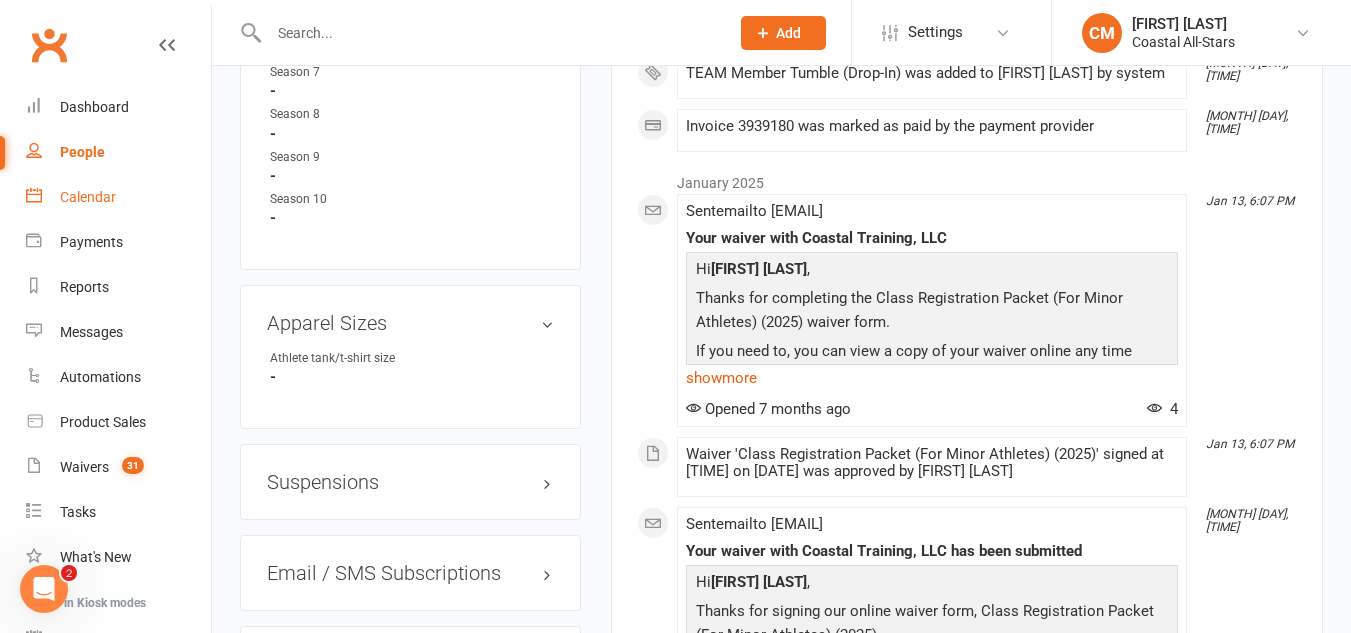 click on "Calendar" at bounding box center [88, 197] 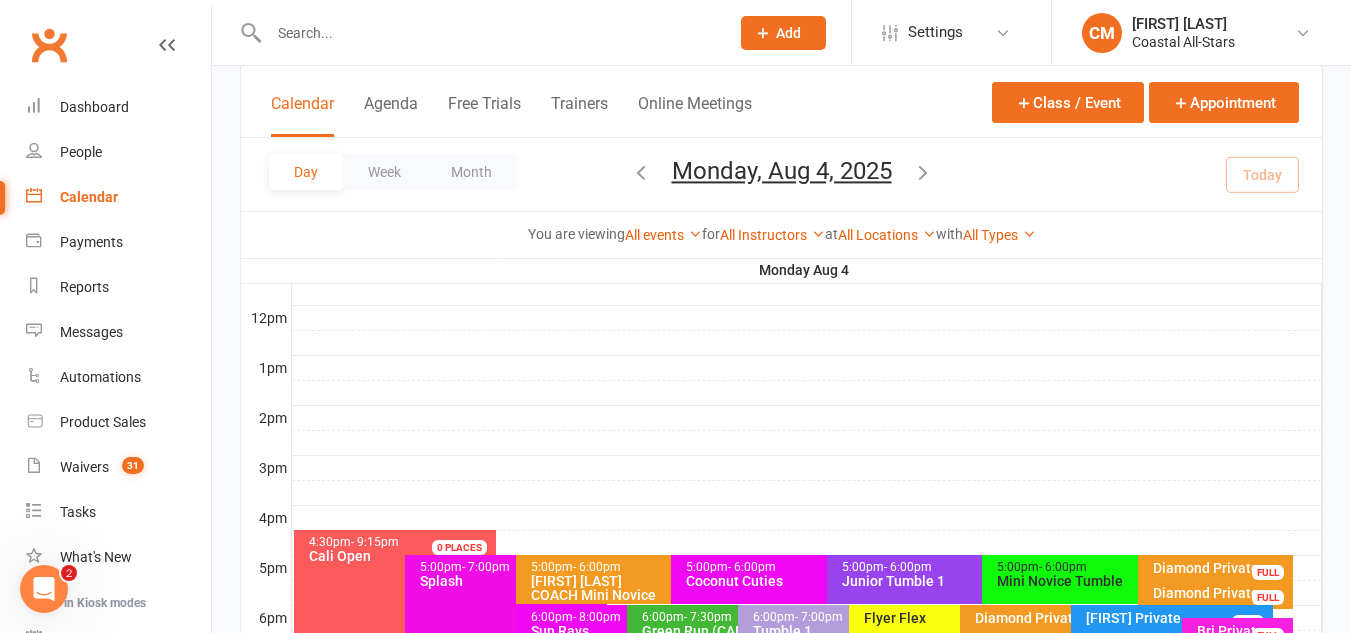 scroll, scrollTop: 1031, scrollLeft: 0, axis: vertical 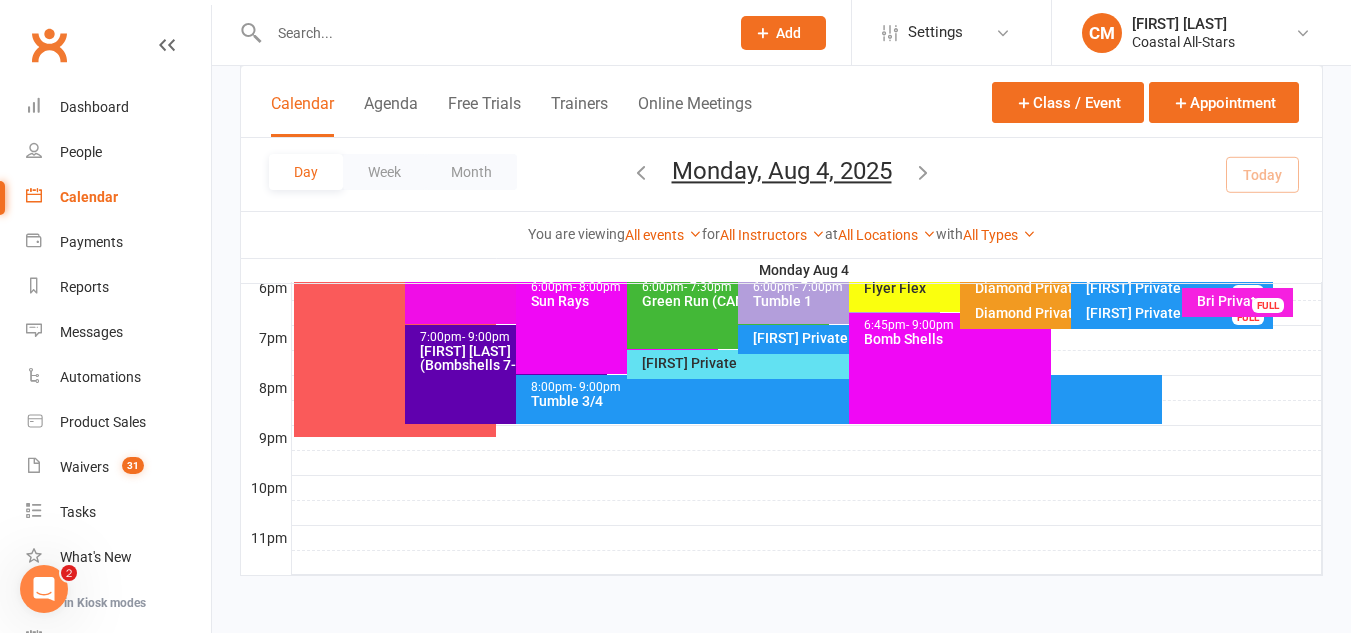 click on "Tumble 3/4" at bounding box center [844, 401] 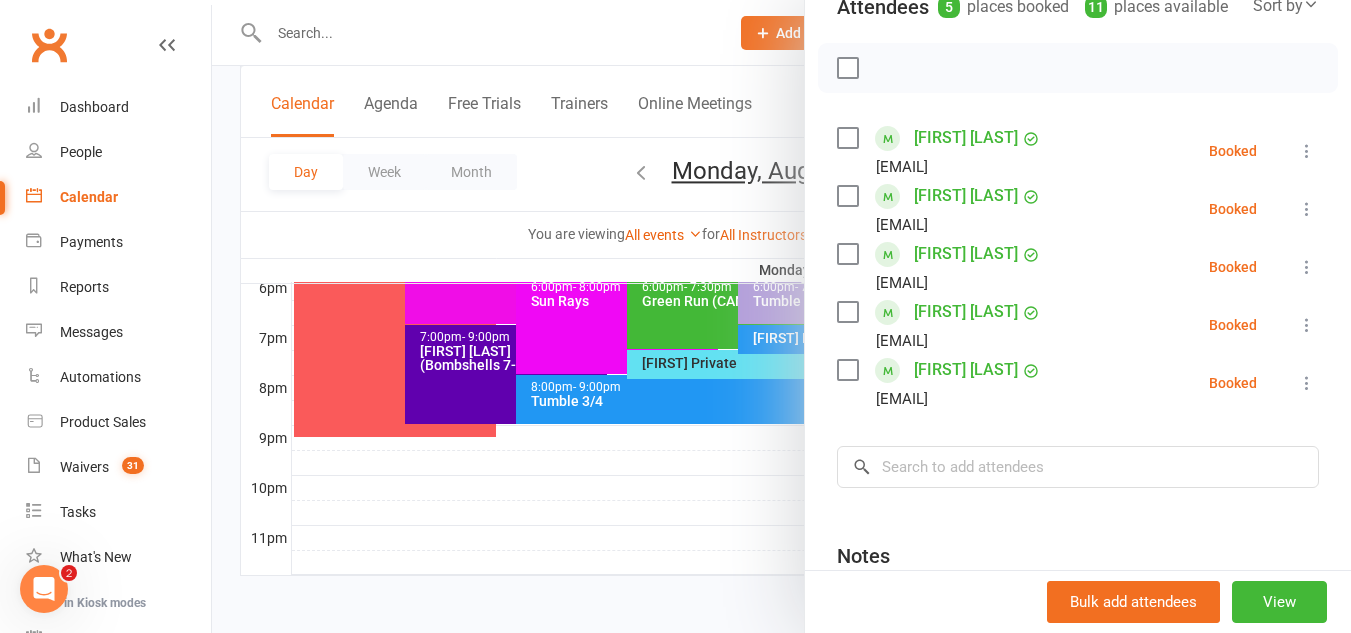 scroll, scrollTop: 251, scrollLeft: 0, axis: vertical 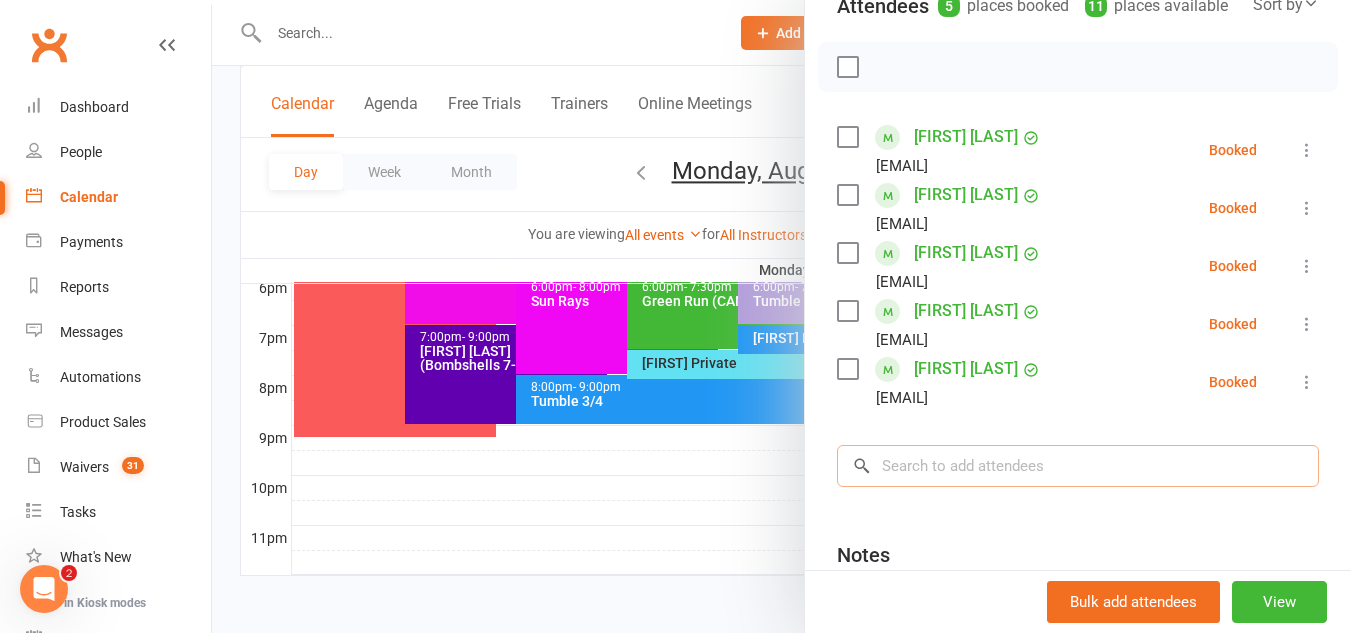 click at bounding box center (1078, 466) 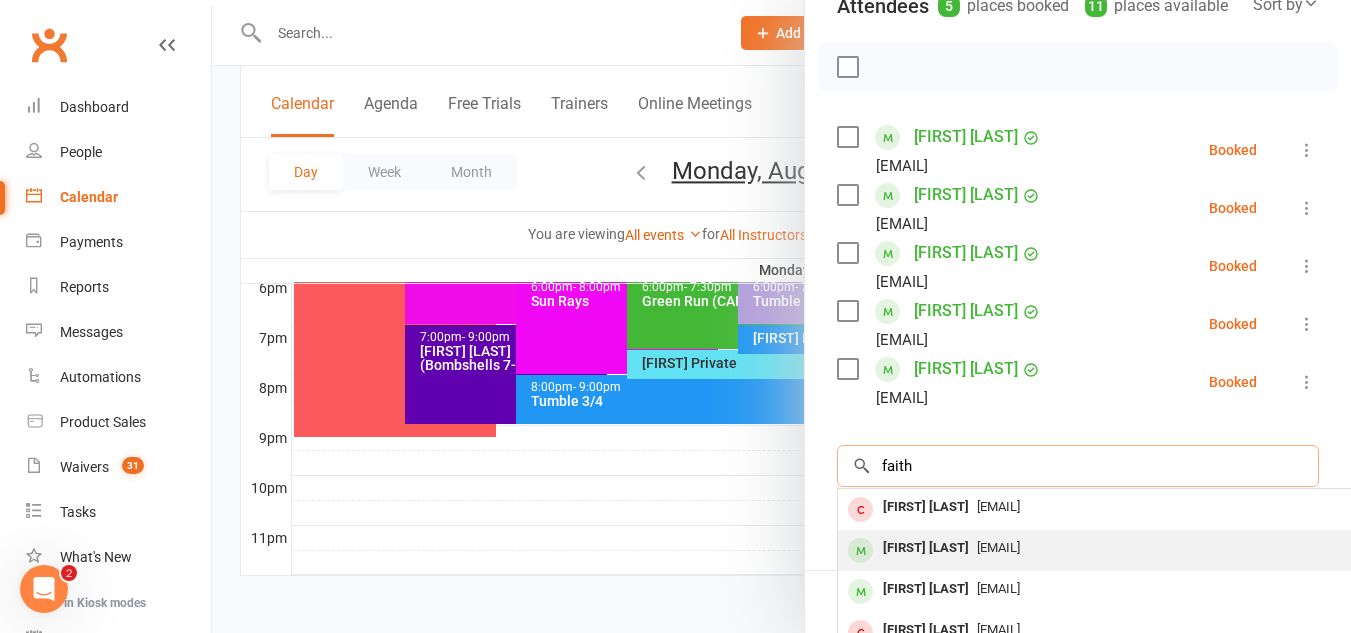 type on "faith" 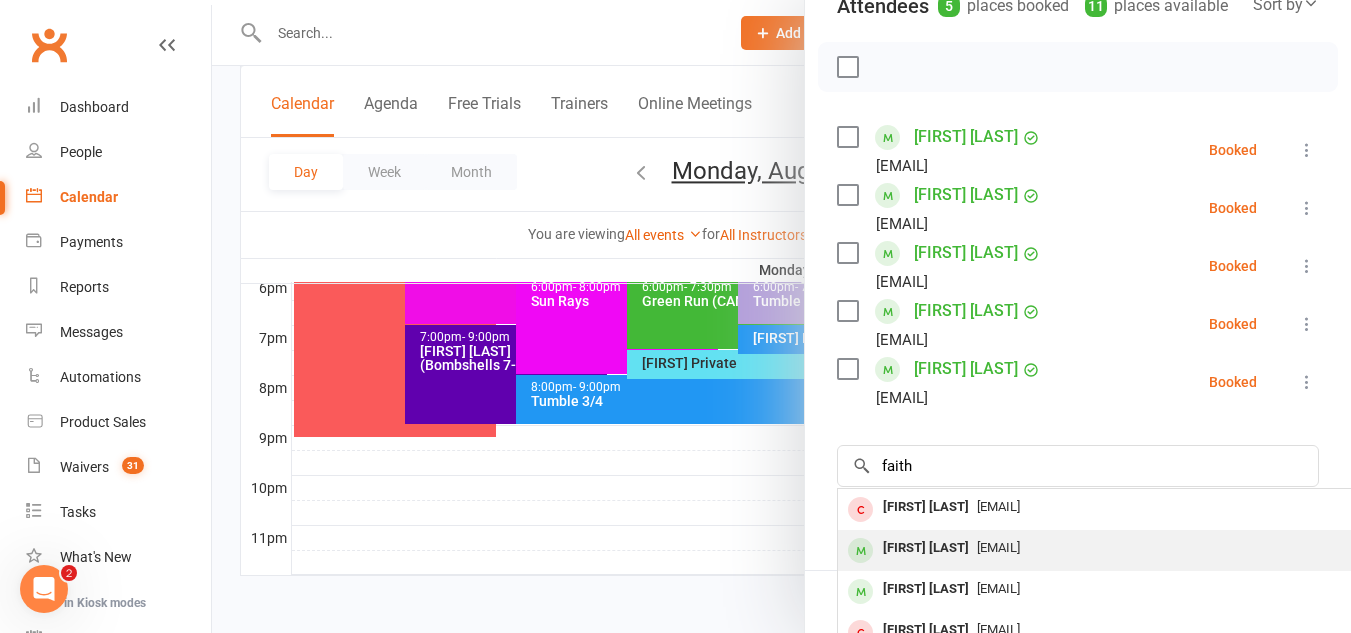 click on "[FIRST] [LAST]" at bounding box center (926, 548) 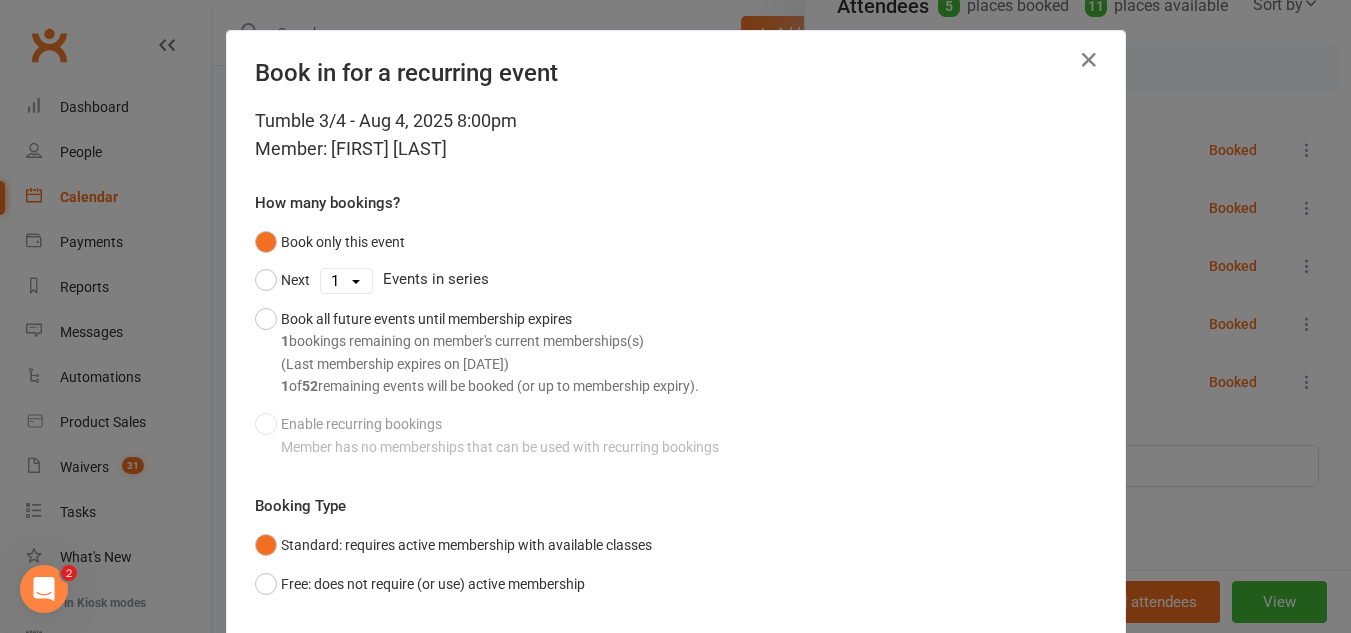 scroll, scrollTop: 131, scrollLeft: 0, axis: vertical 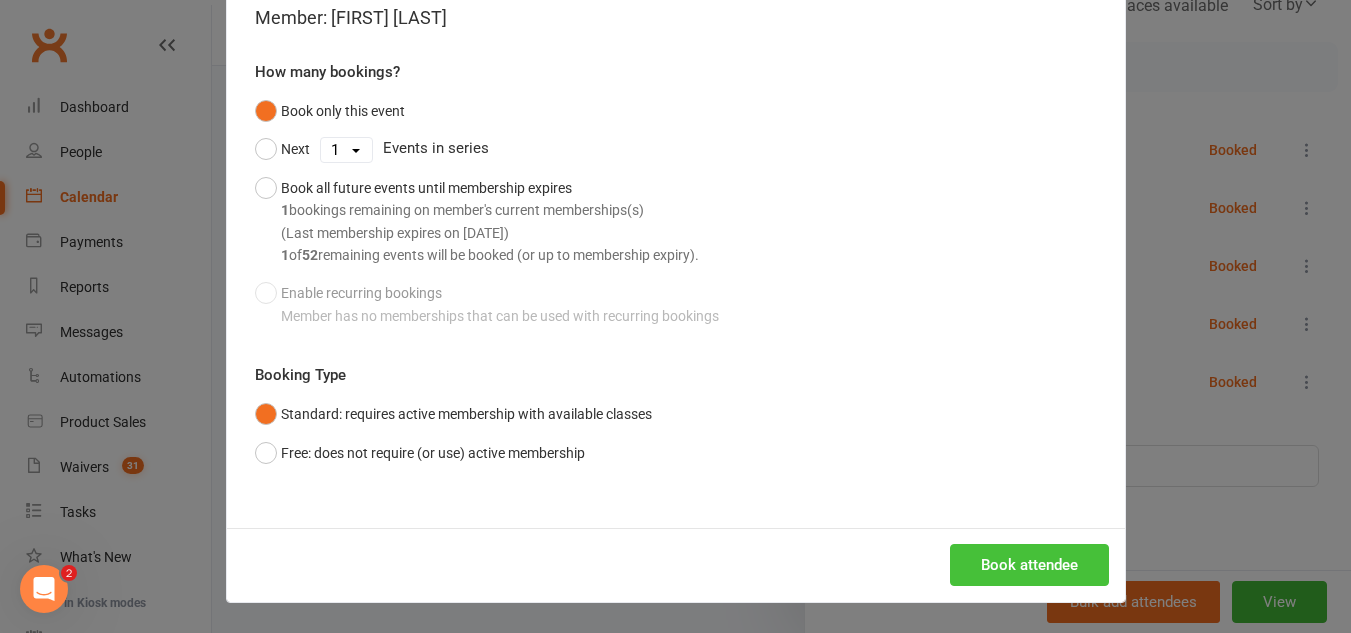 click on "Book attendee" at bounding box center (1029, 565) 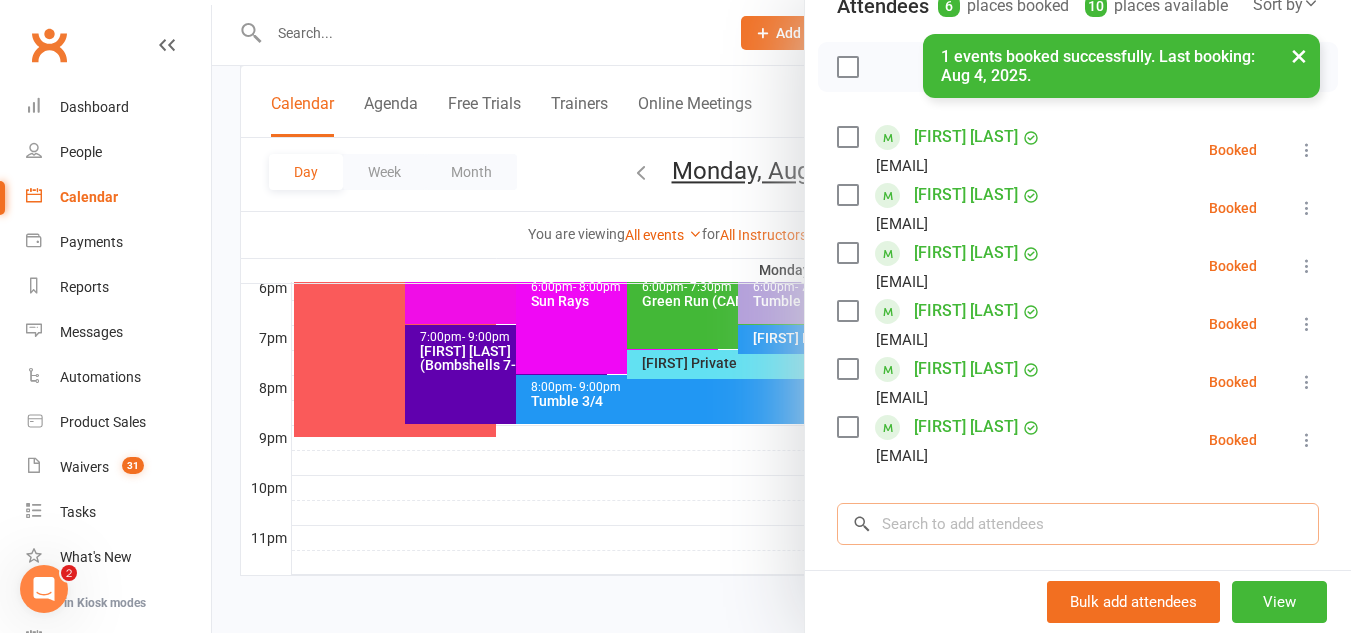 click at bounding box center (1078, 524) 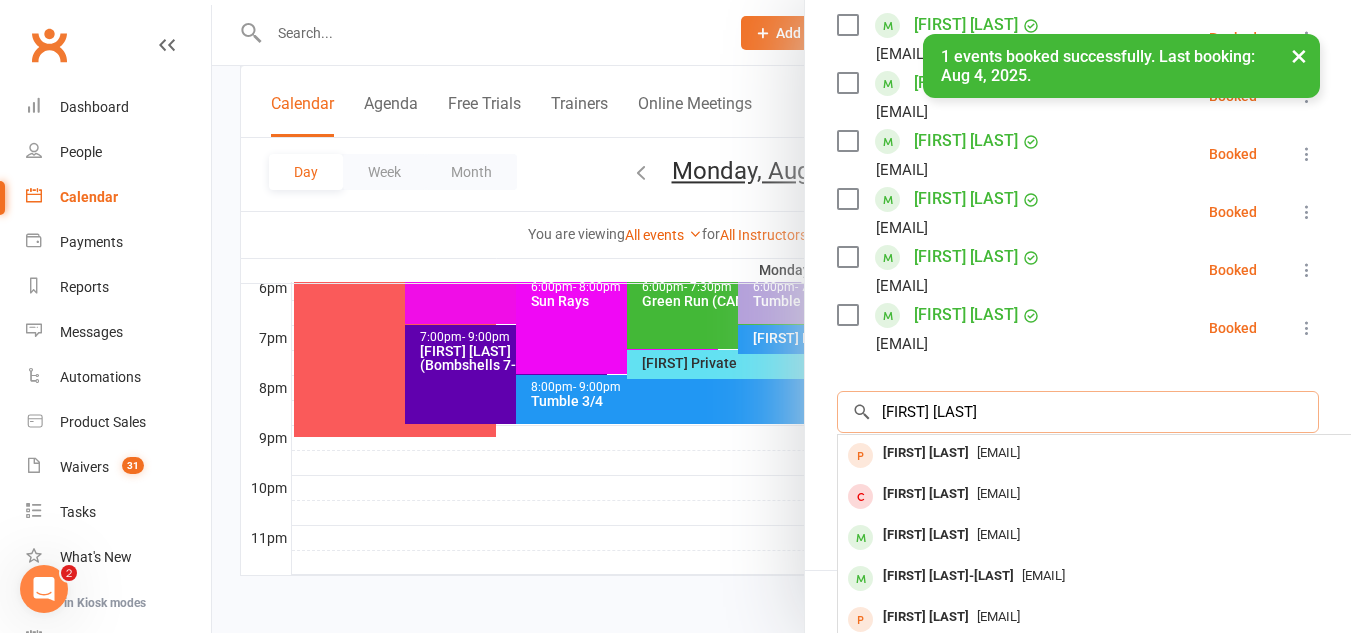 scroll, scrollTop: 364, scrollLeft: 0, axis: vertical 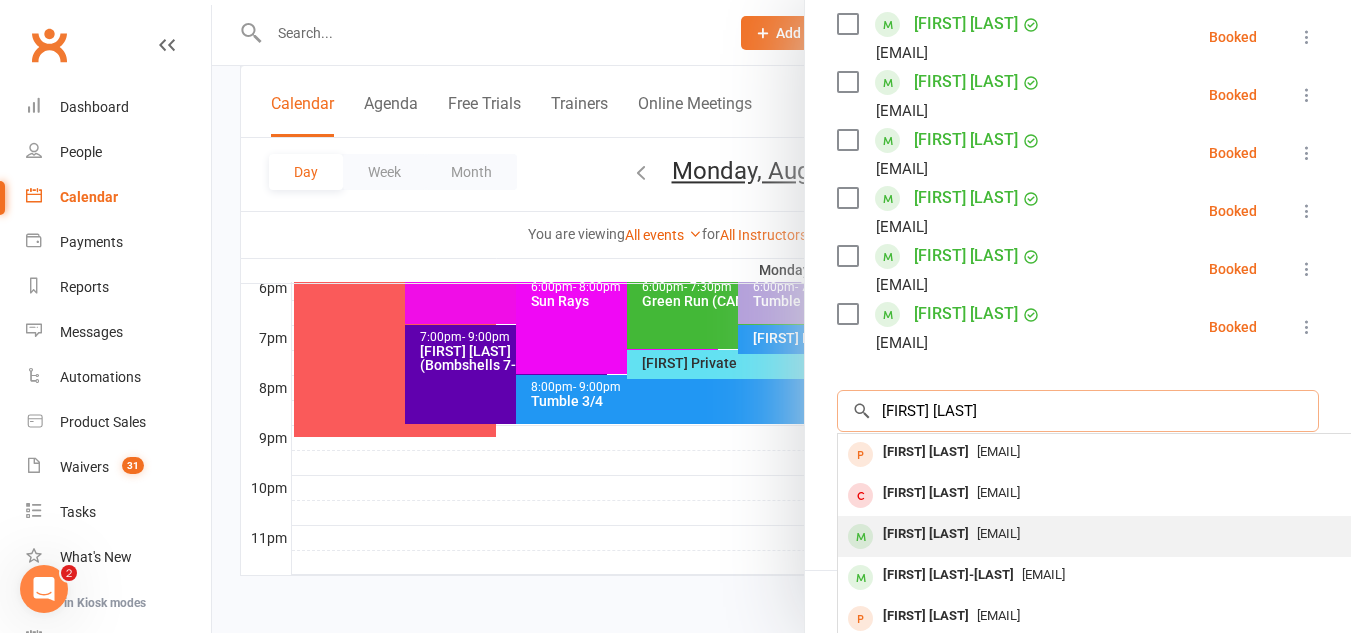 type on "[FIRST] [LAST]" 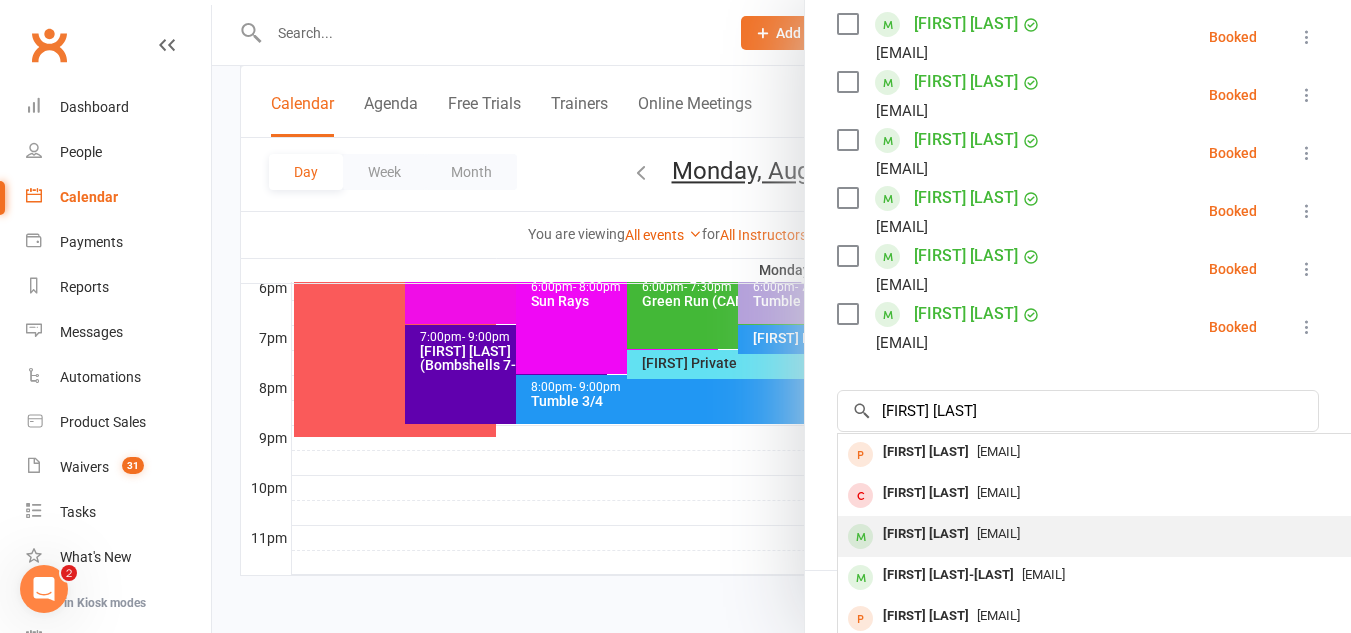click on "[FIRST] [LAST]" at bounding box center (926, 534) 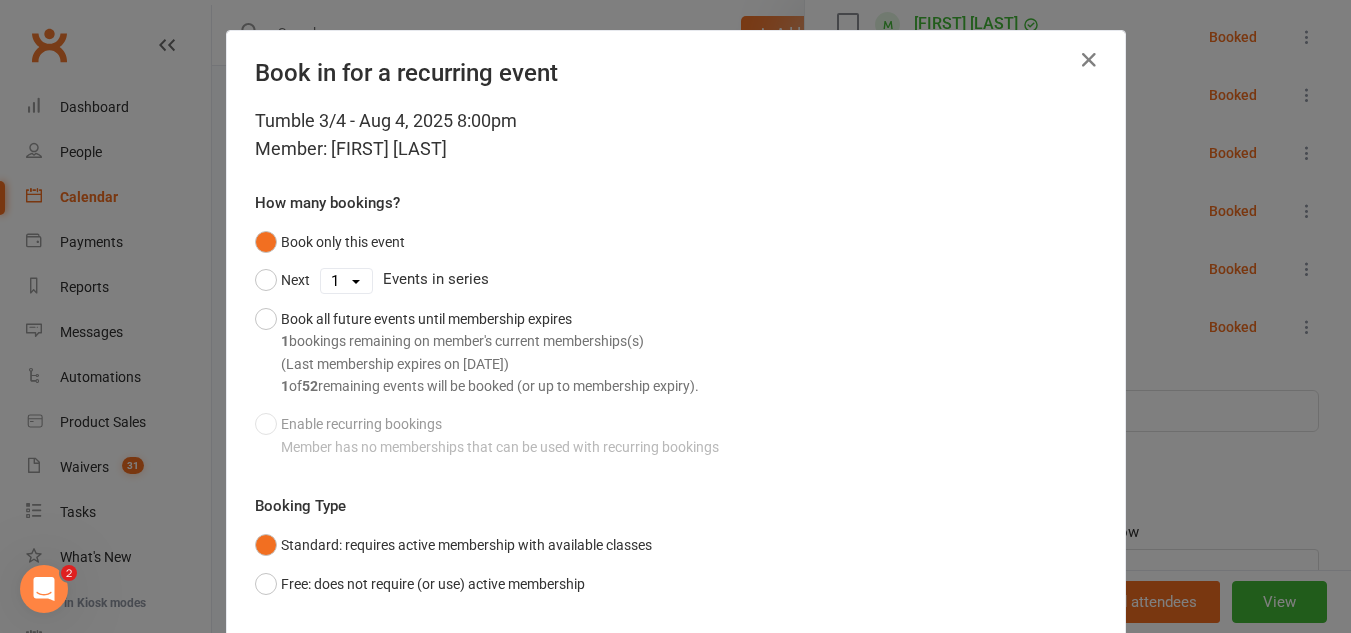 scroll, scrollTop: 131, scrollLeft: 0, axis: vertical 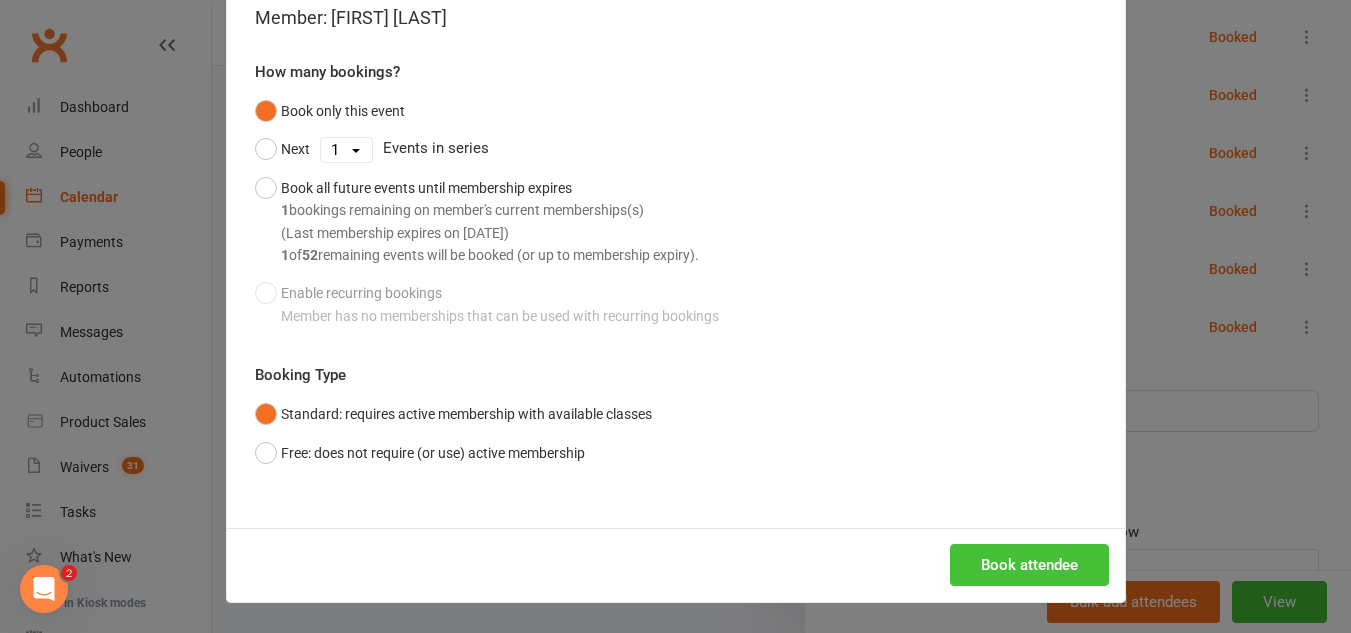 click on "Book attendee" at bounding box center [1029, 565] 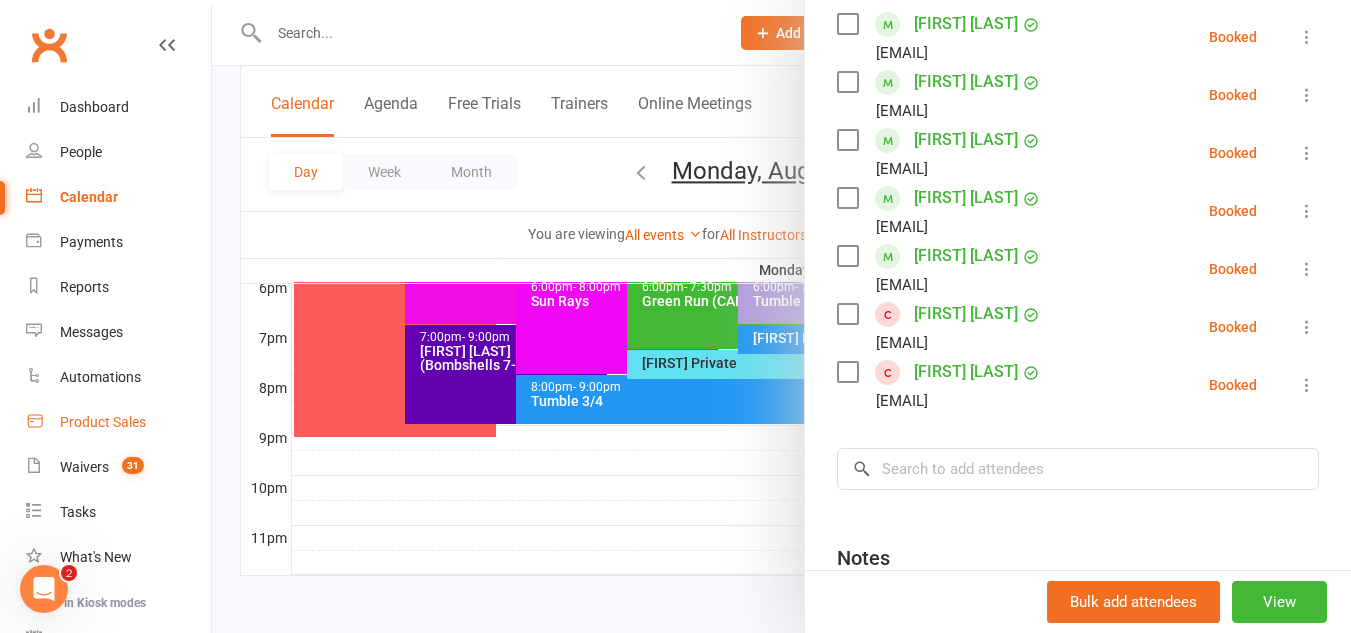 click on "Product Sales" at bounding box center (118, 422) 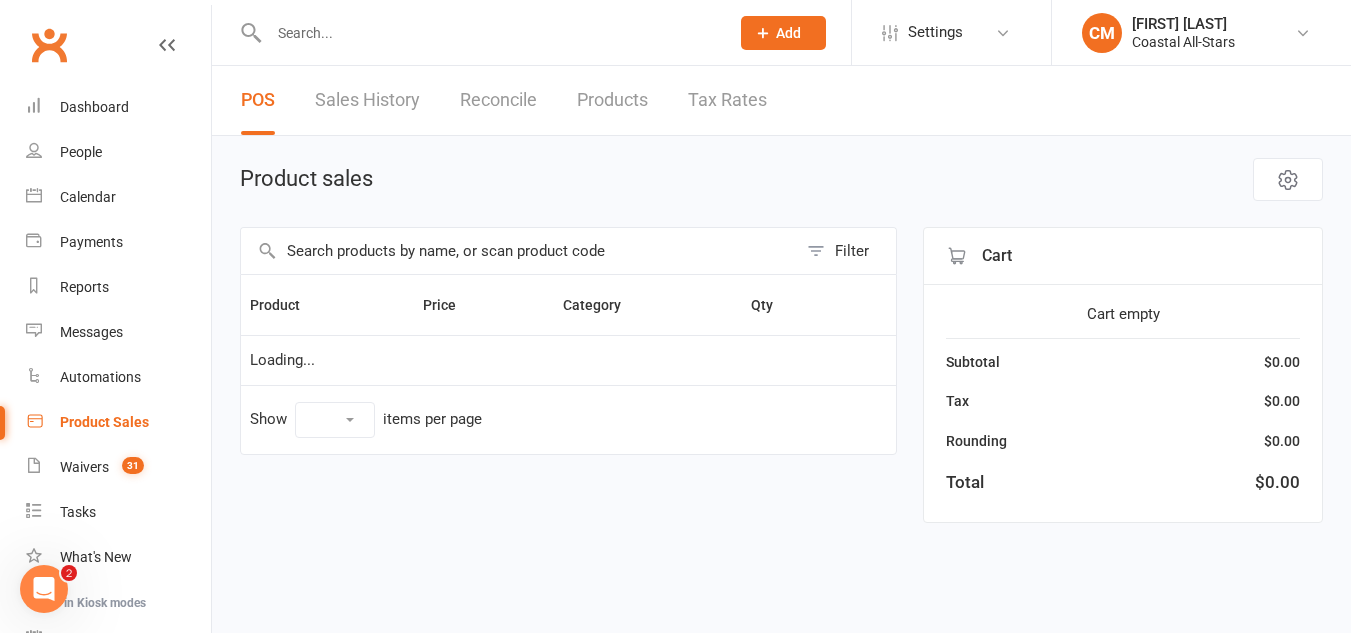 scroll, scrollTop: 0, scrollLeft: 0, axis: both 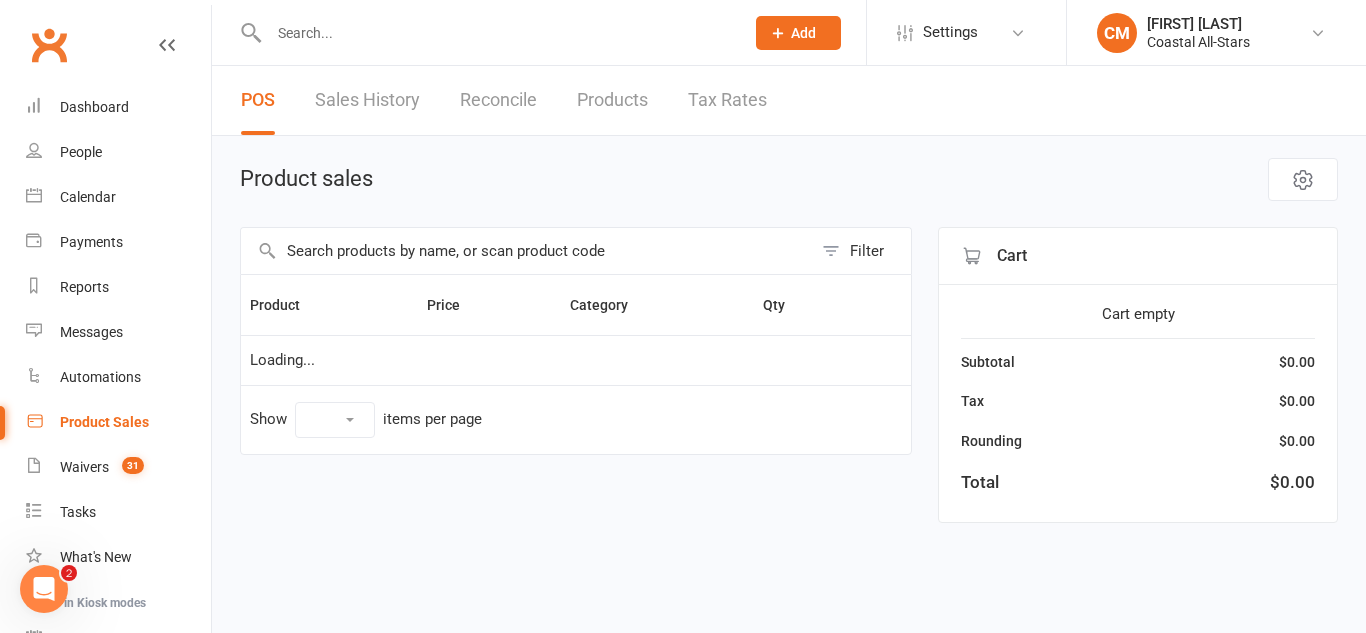 select on "50" 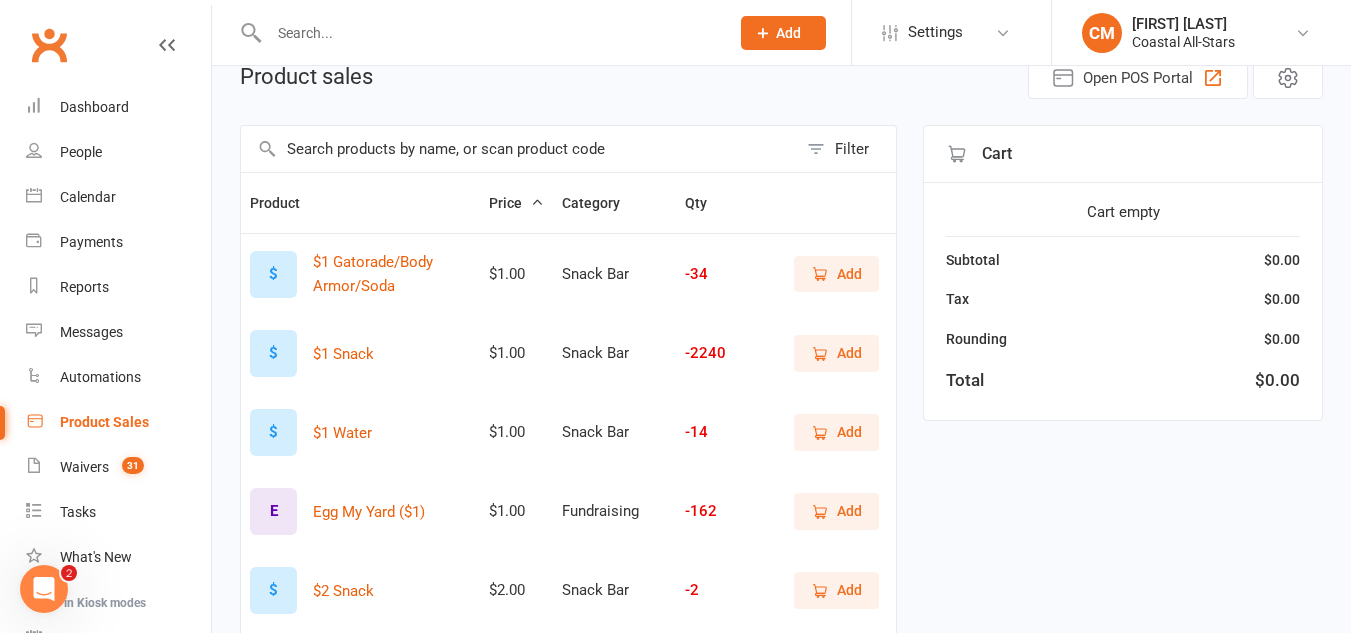 scroll, scrollTop: 101, scrollLeft: 0, axis: vertical 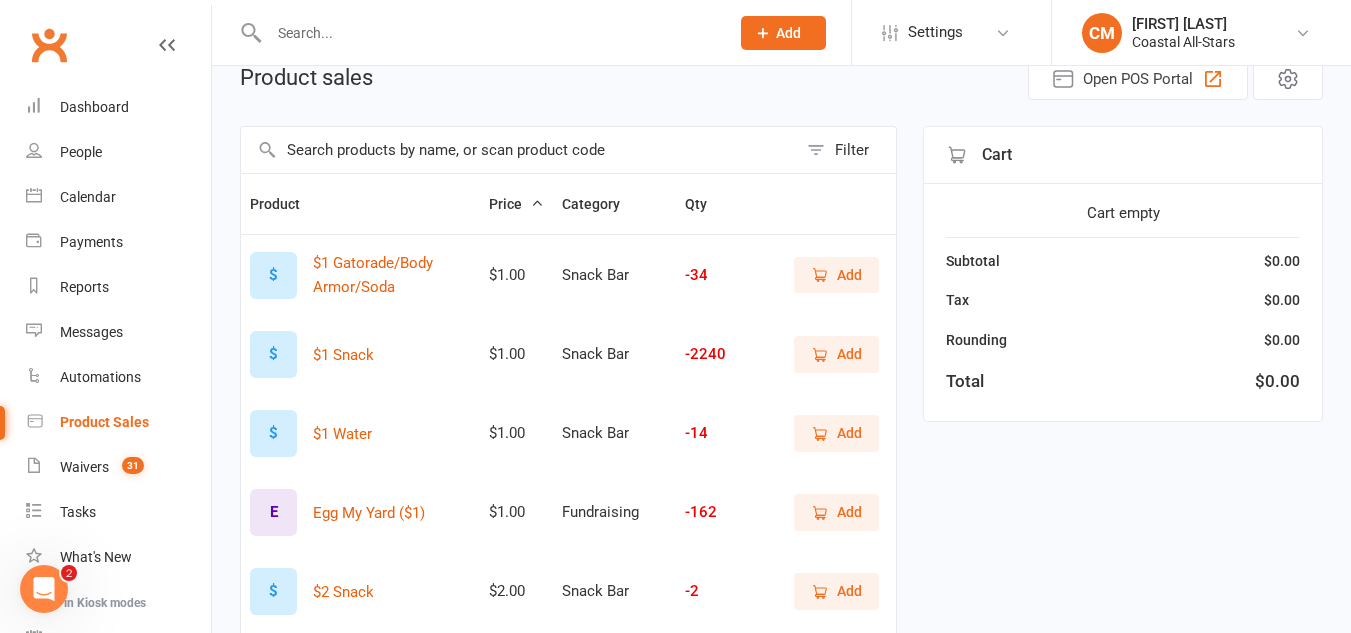 click at bounding box center [519, 150] 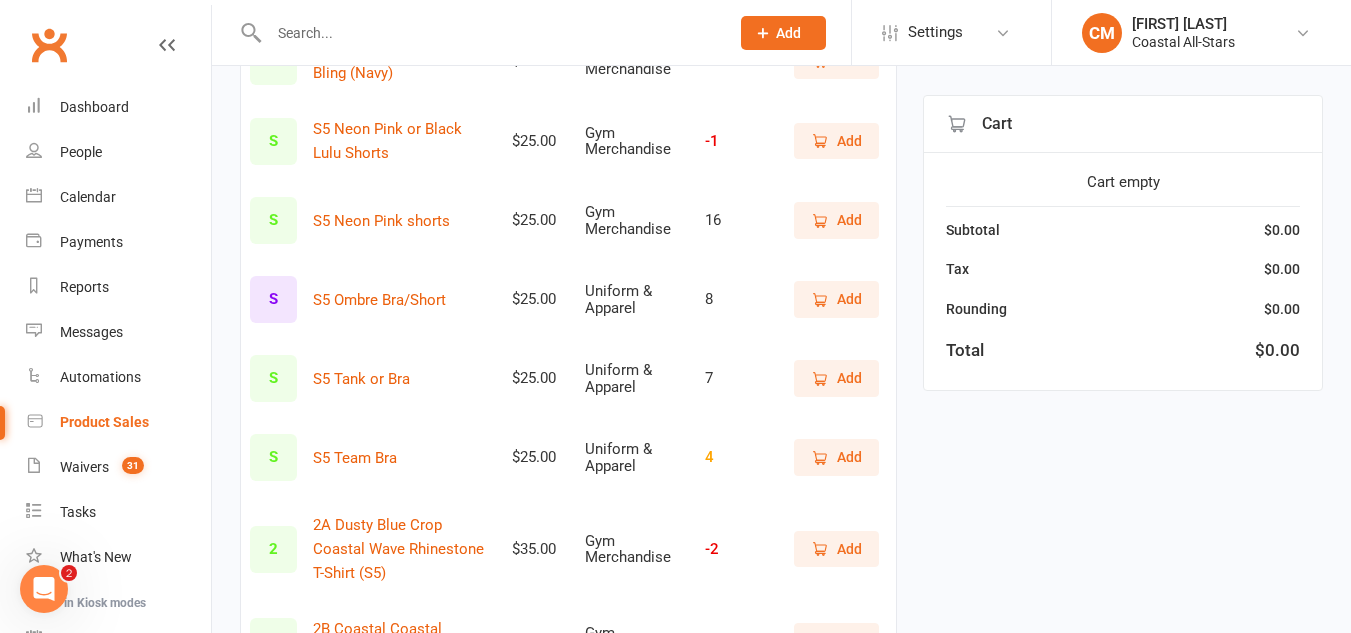 scroll, scrollTop: 716, scrollLeft: 0, axis: vertical 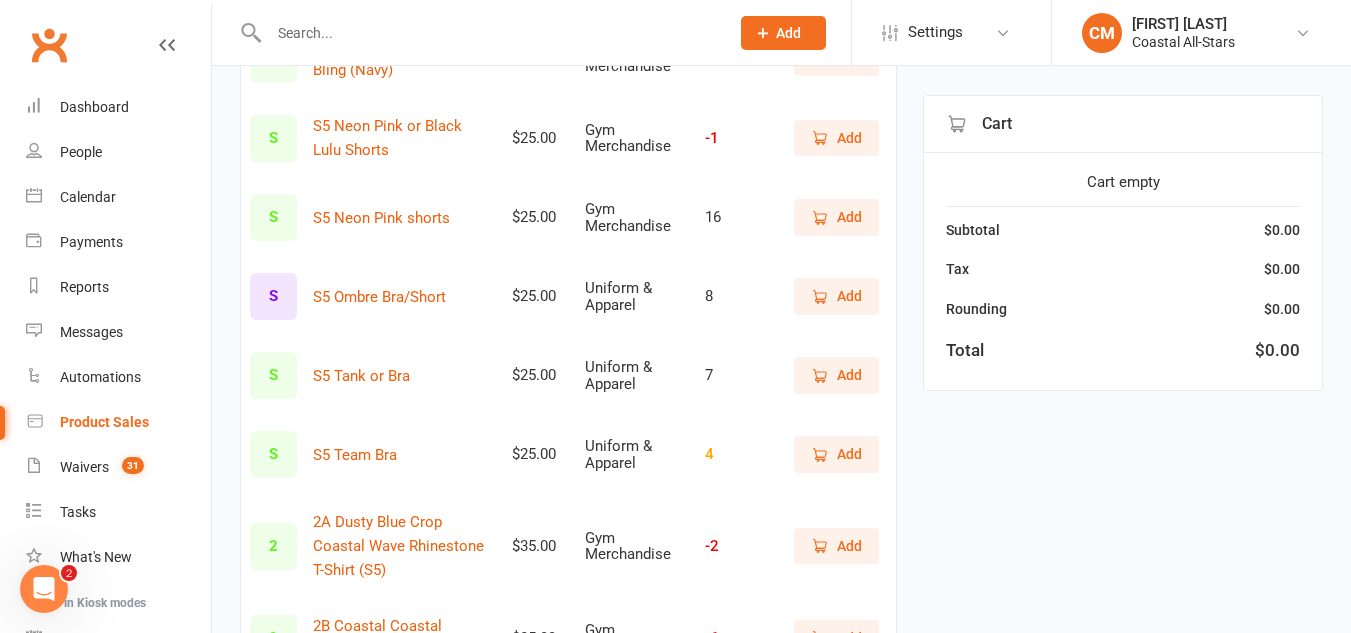 type on "s5" 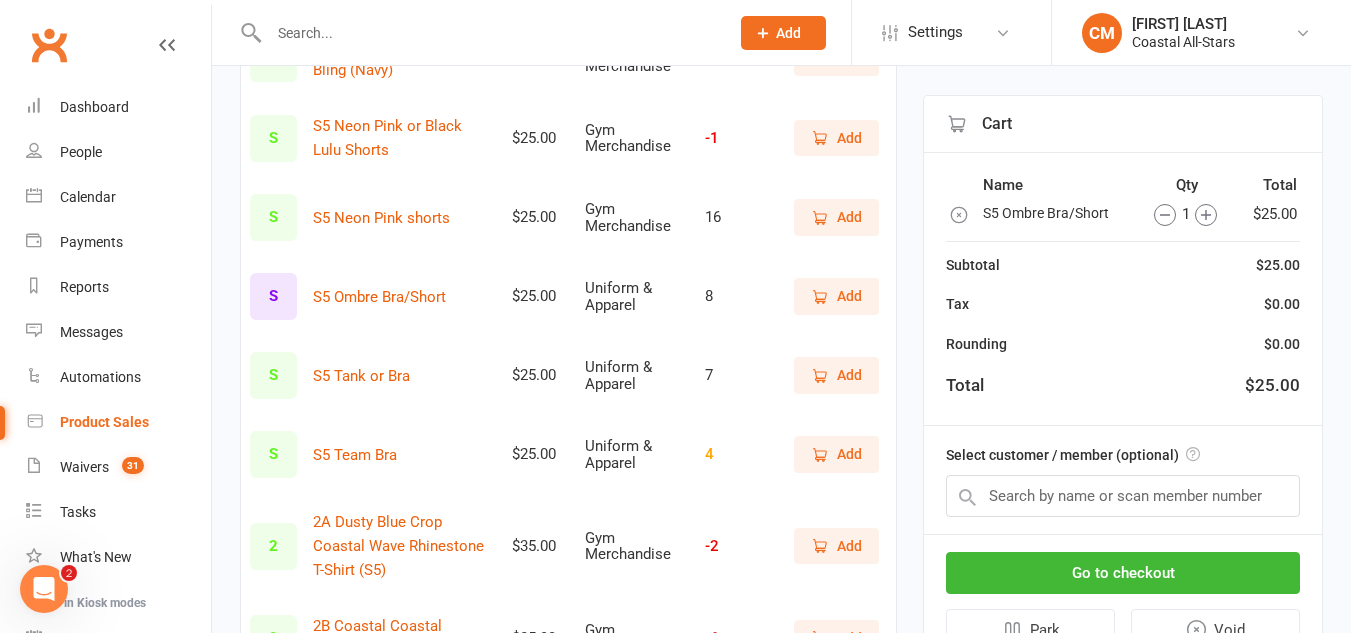 click 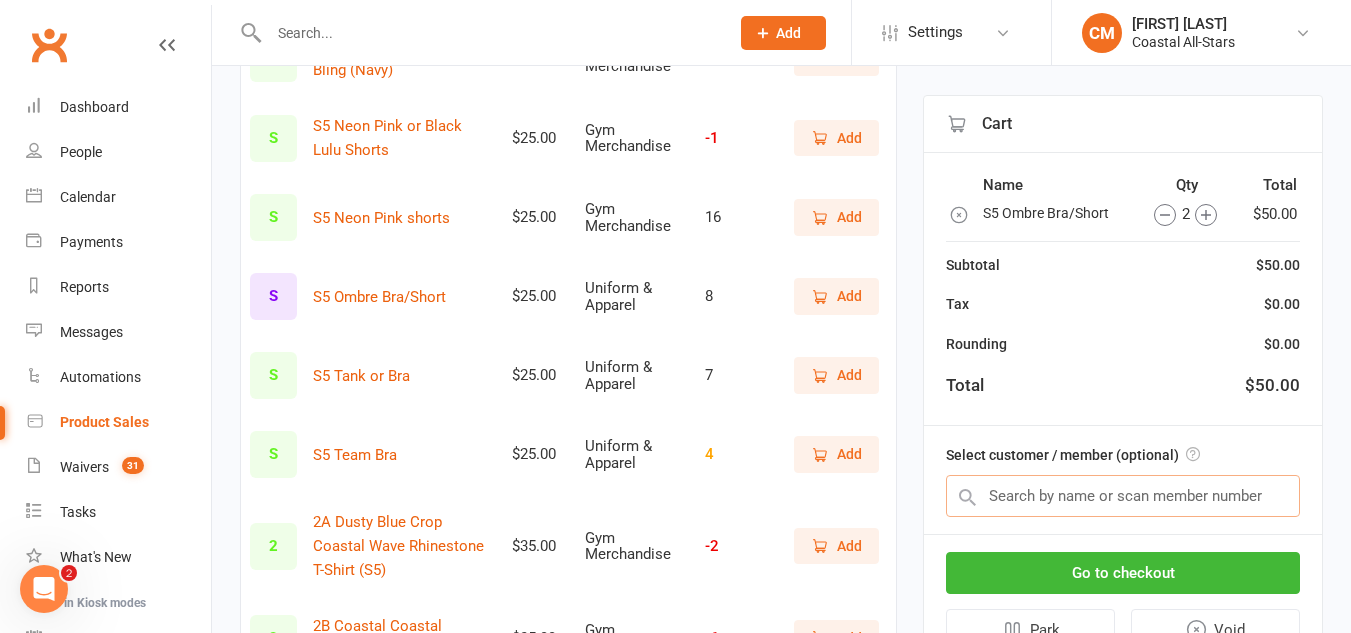 click at bounding box center (1123, 496) 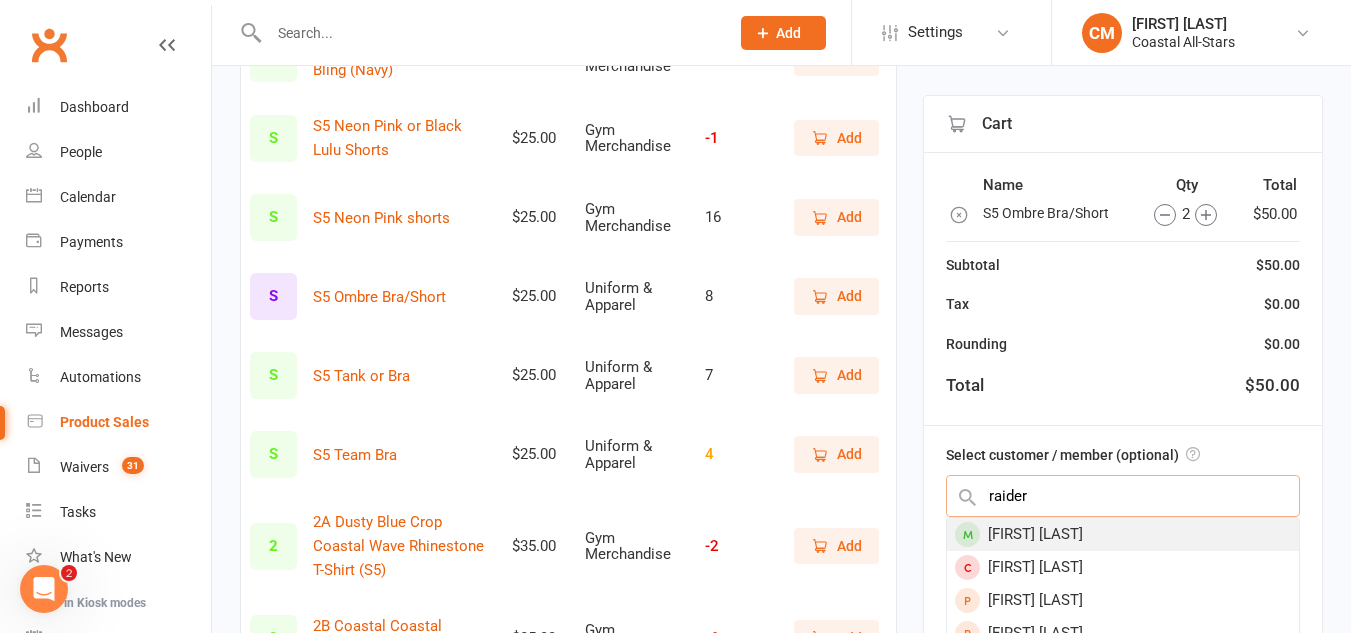 type on "raider" 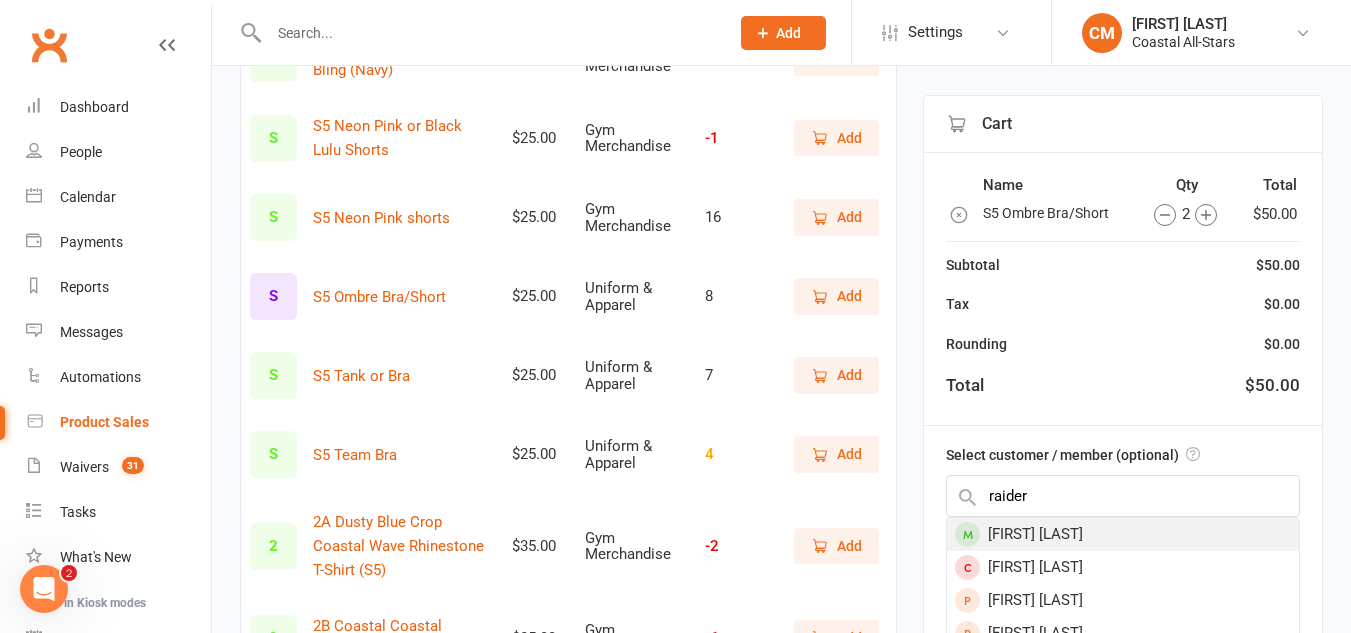 click on "[FIRST] [LAST]" at bounding box center [1123, 534] 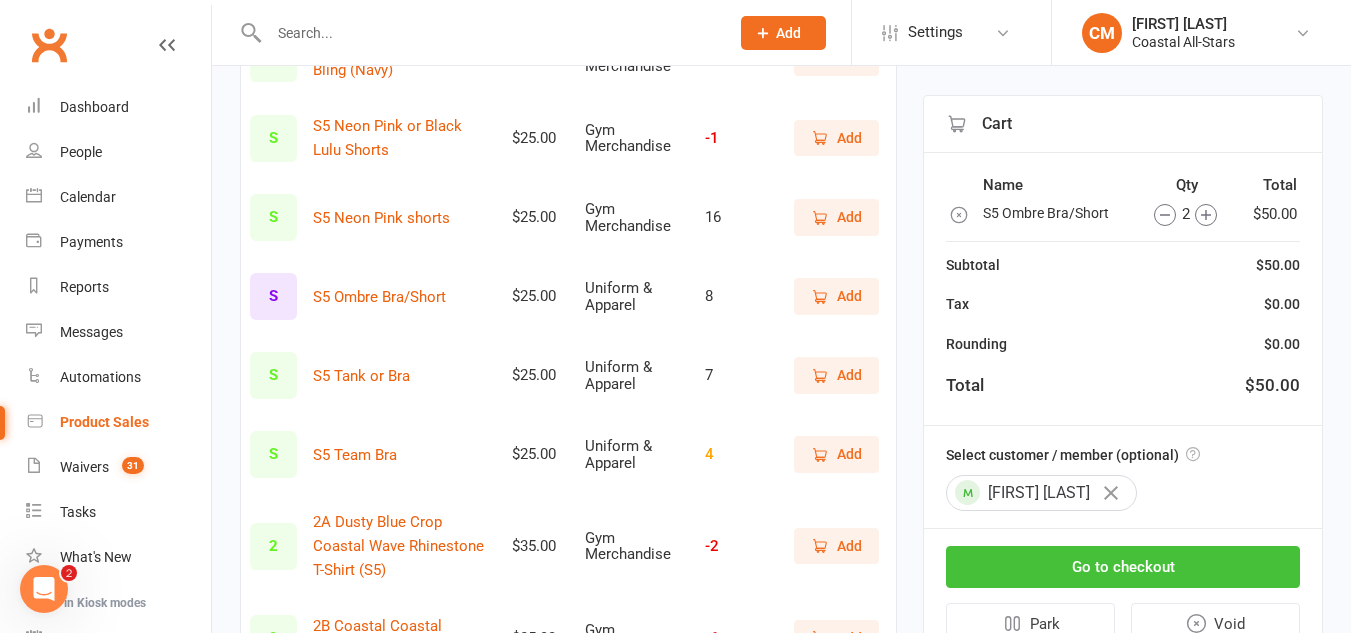 click on "Go to checkout" at bounding box center (1123, 567) 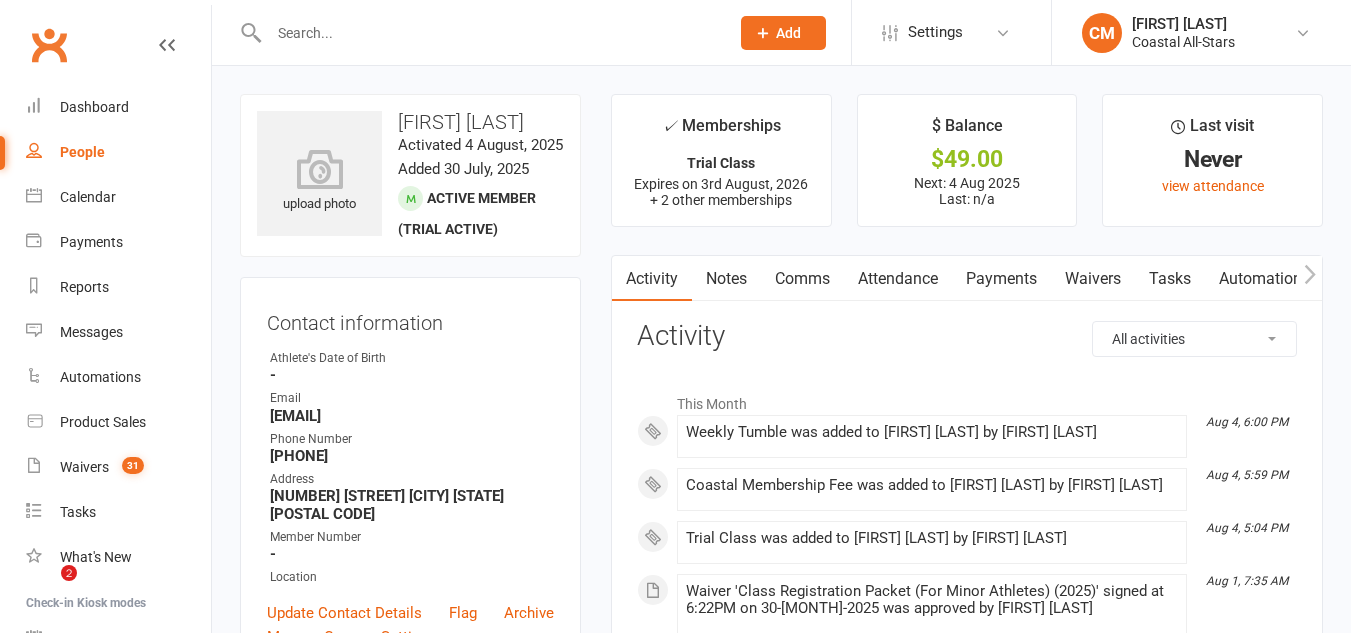 scroll, scrollTop: 0, scrollLeft: 0, axis: both 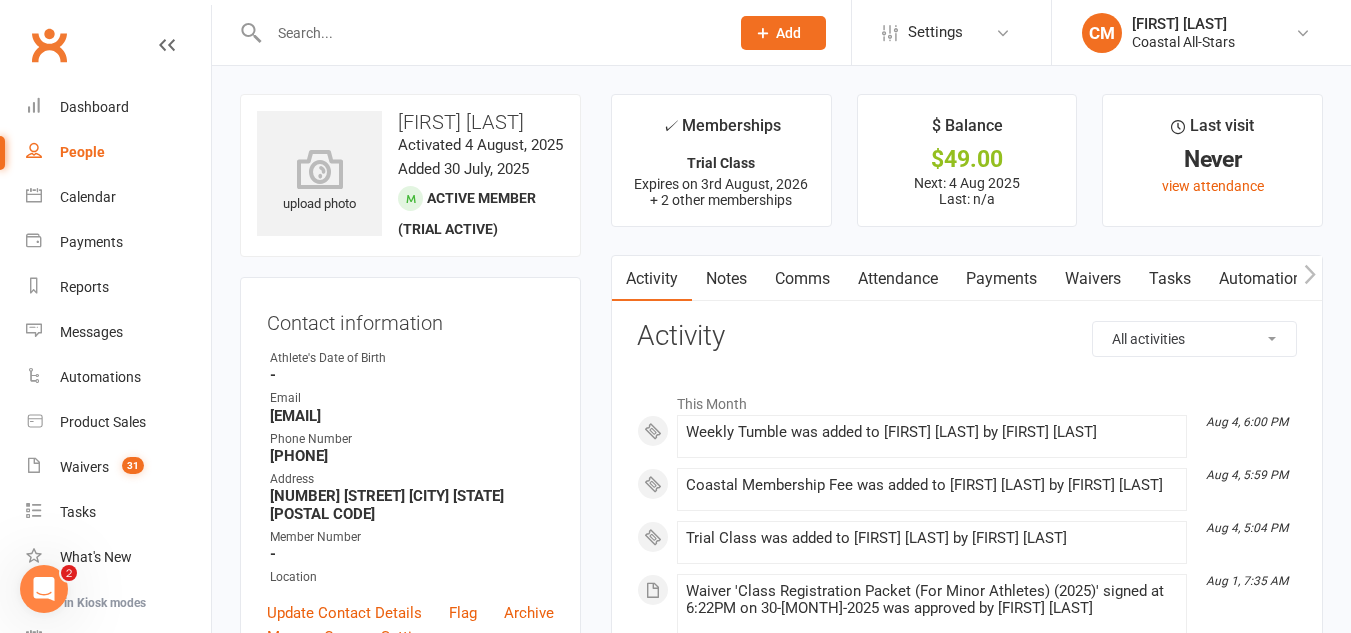 click at bounding box center [489, 33] 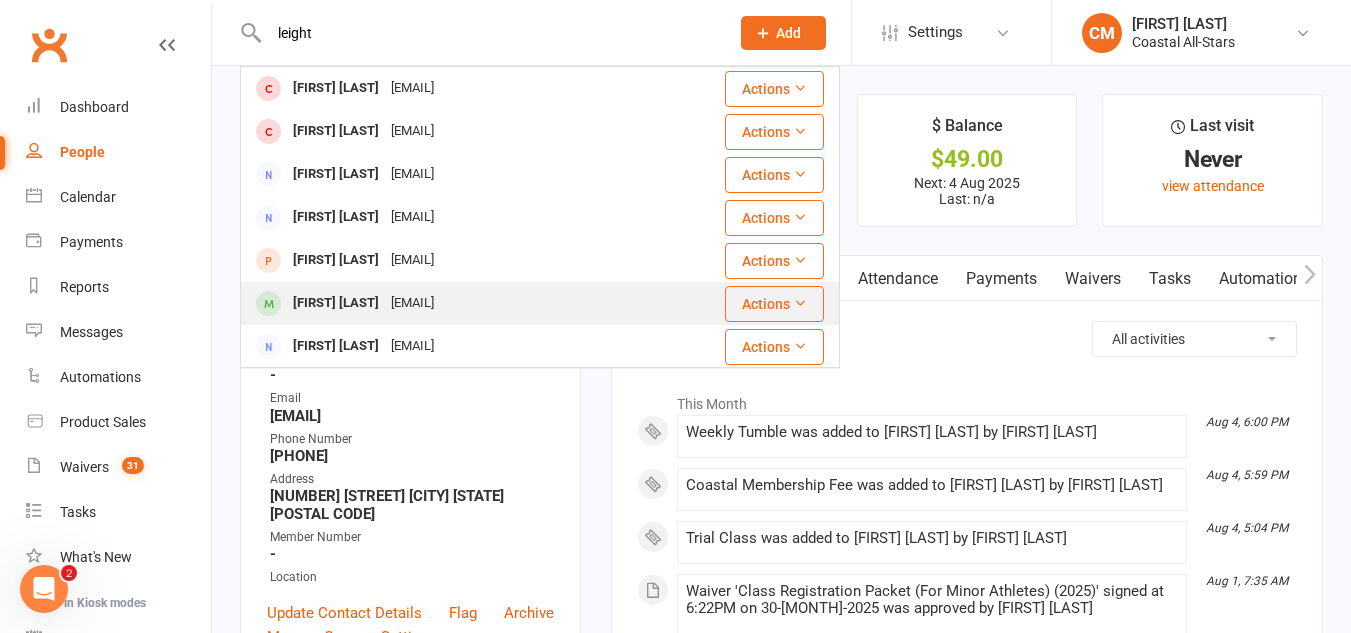 type on "leight" 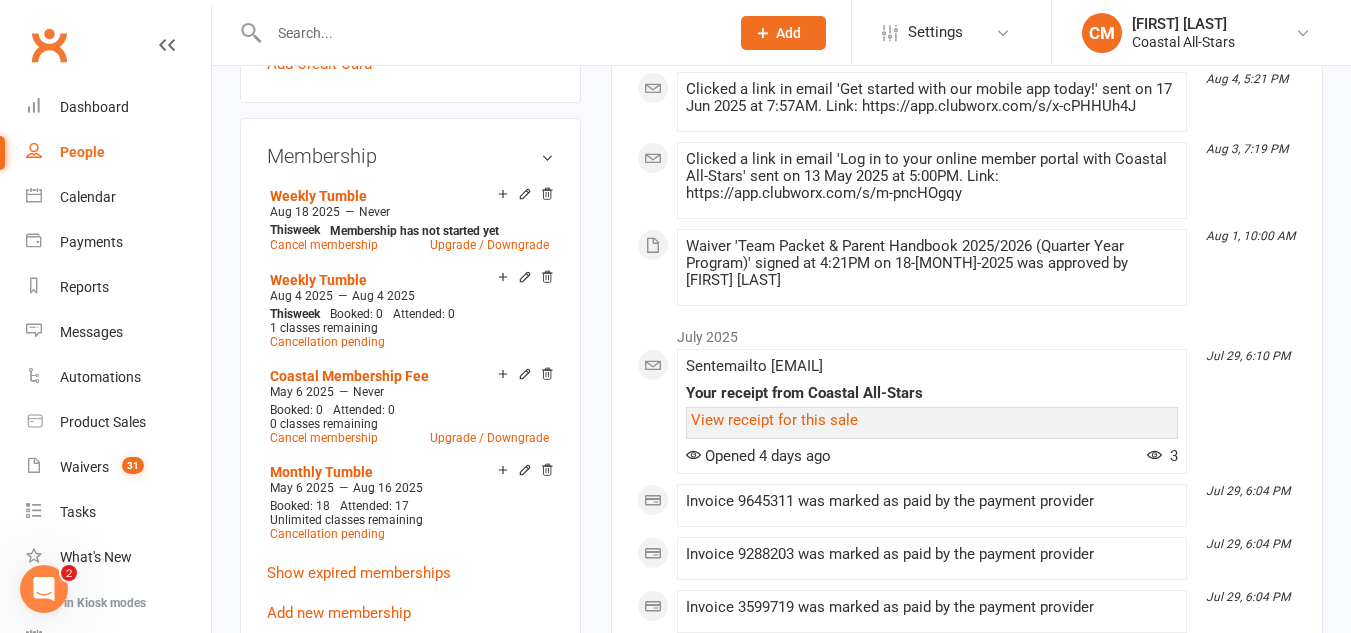 scroll, scrollTop: 874, scrollLeft: 0, axis: vertical 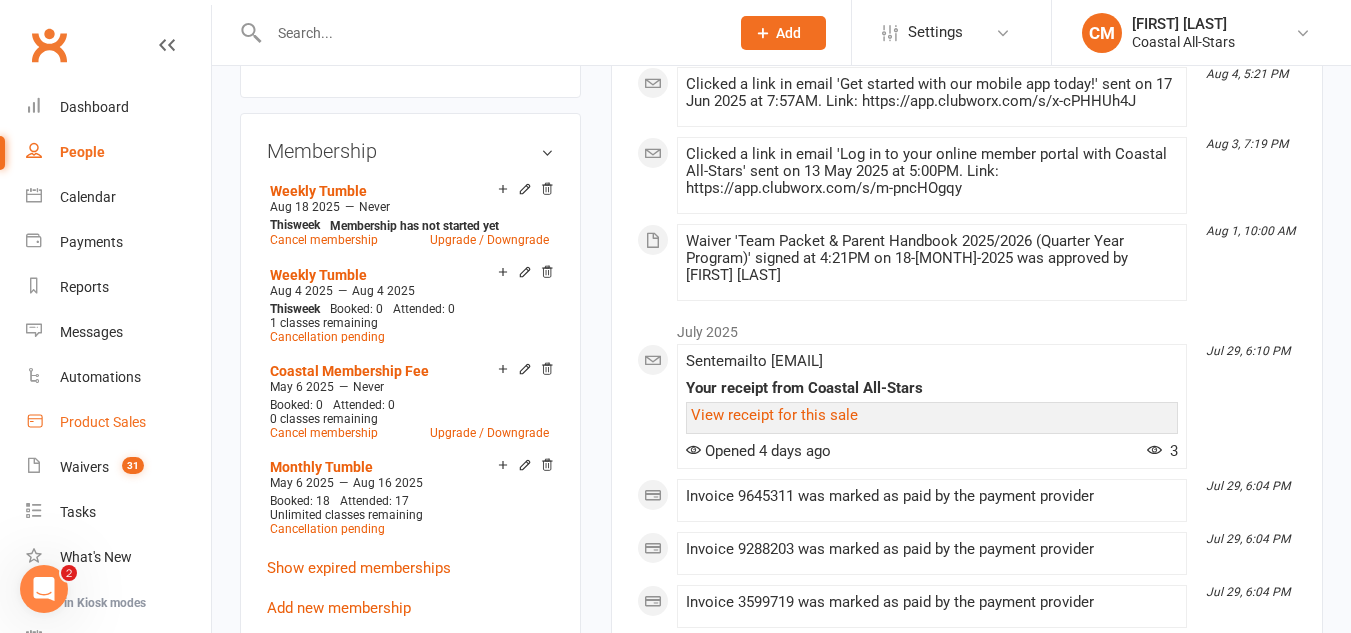 click on "Product Sales" at bounding box center (118, 422) 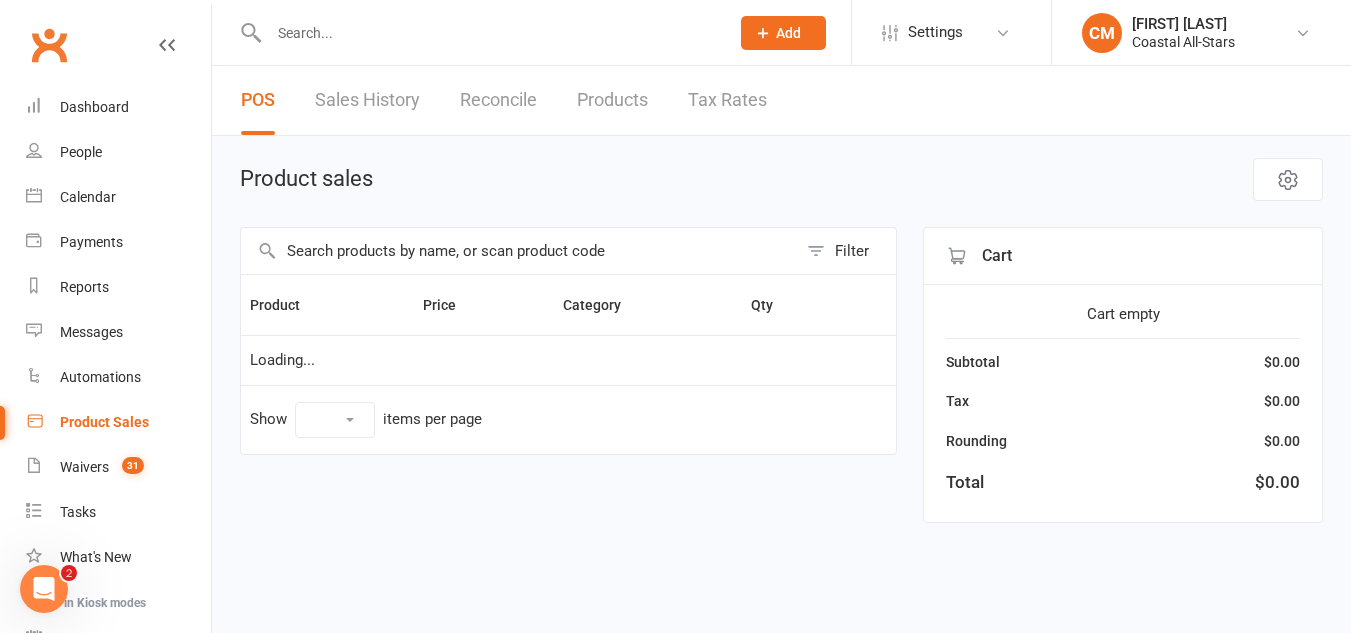scroll, scrollTop: 0, scrollLeft: 0, axis: both 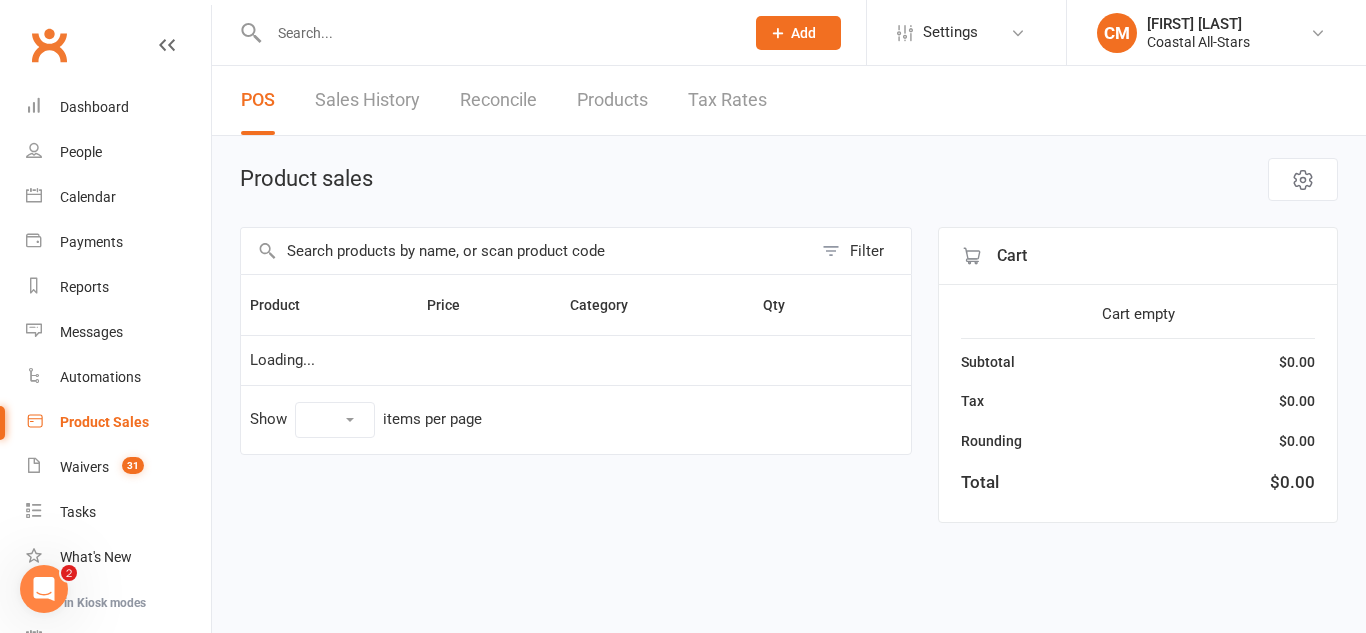 select on "50" 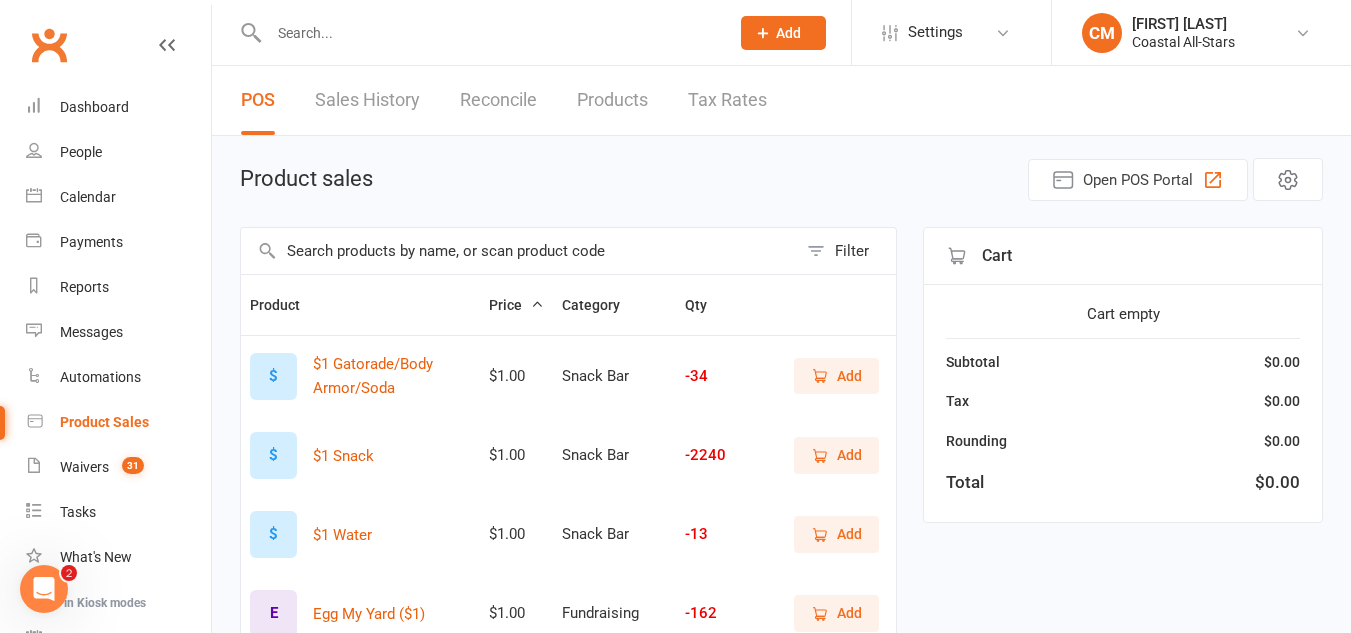 click on "Add" at bounding box center (836, 534) 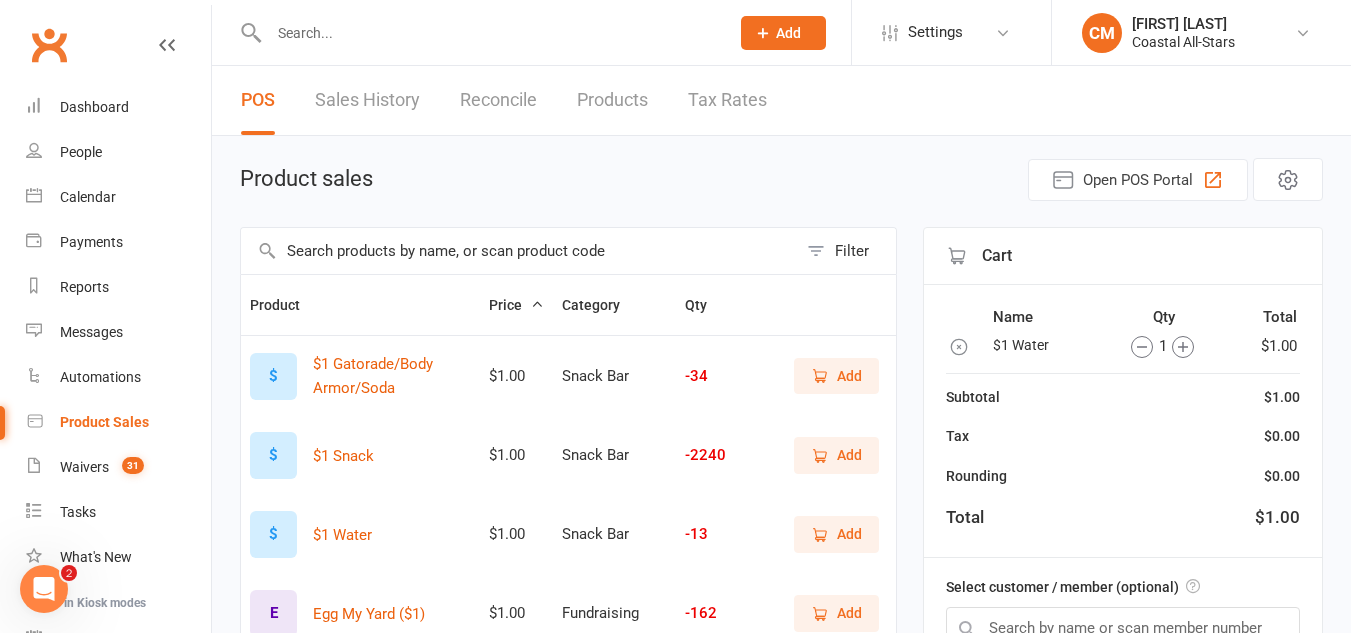 scroll, scrollTop: 251, scrollLeft: 0, axis: vertical 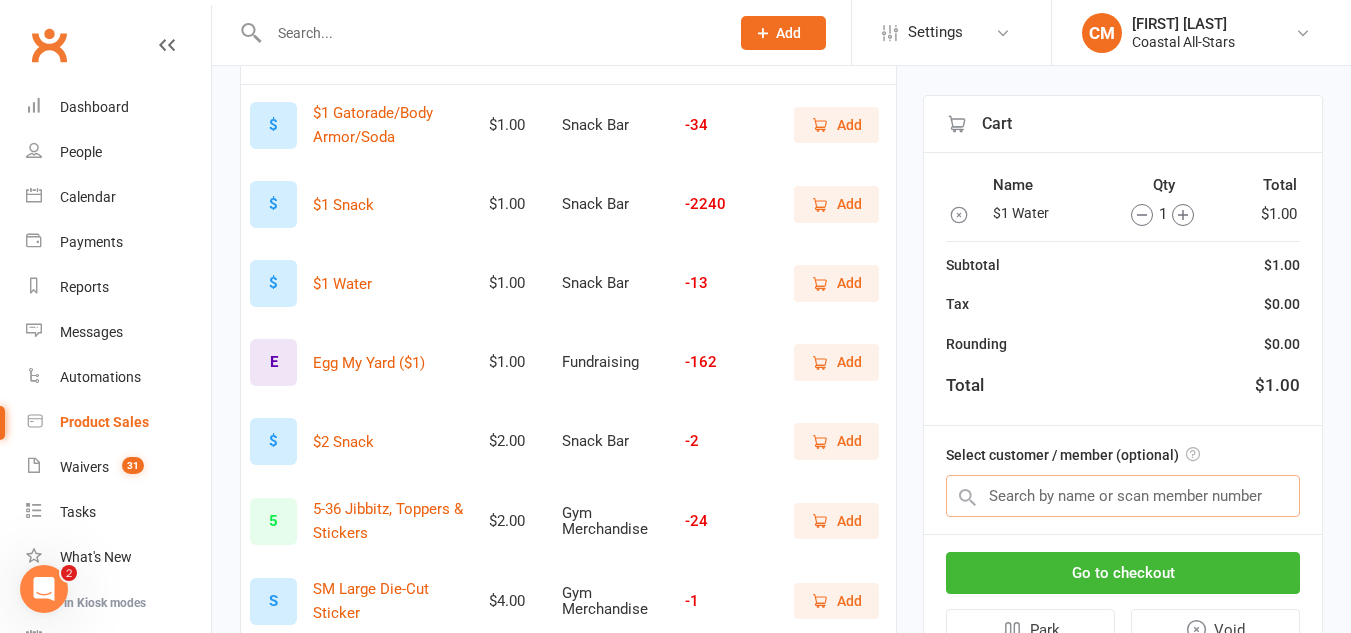 click at bounding box center (1123, 496) 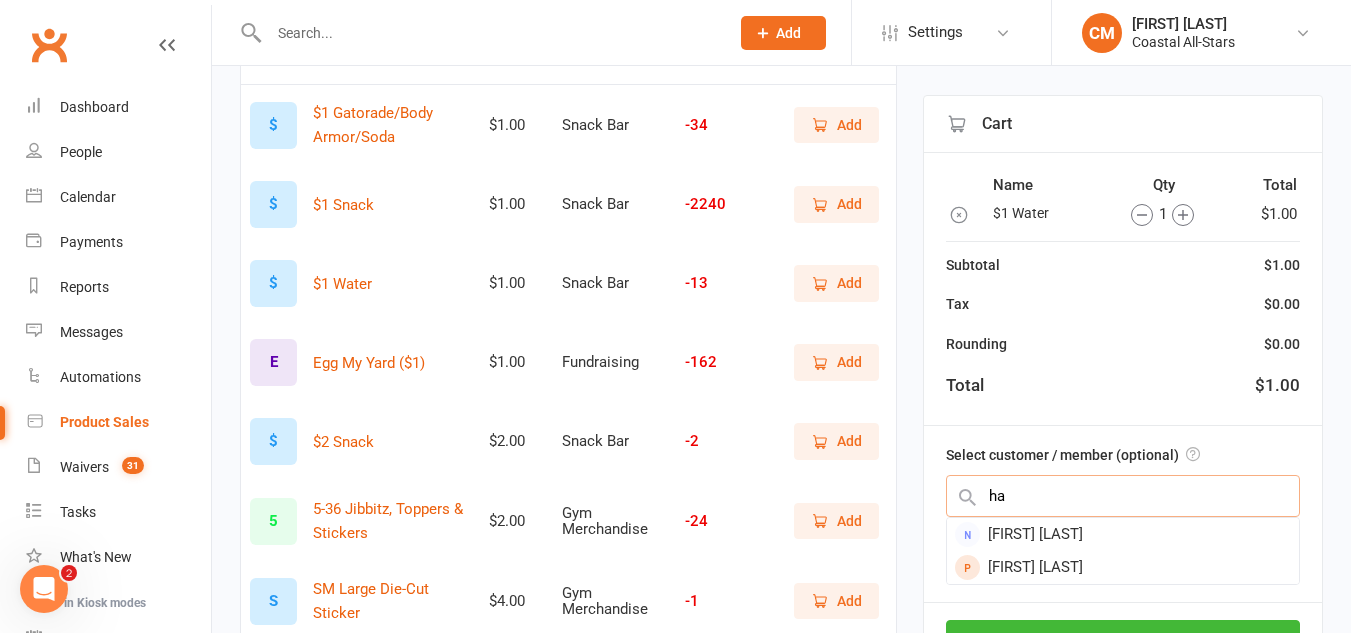 type on "h" 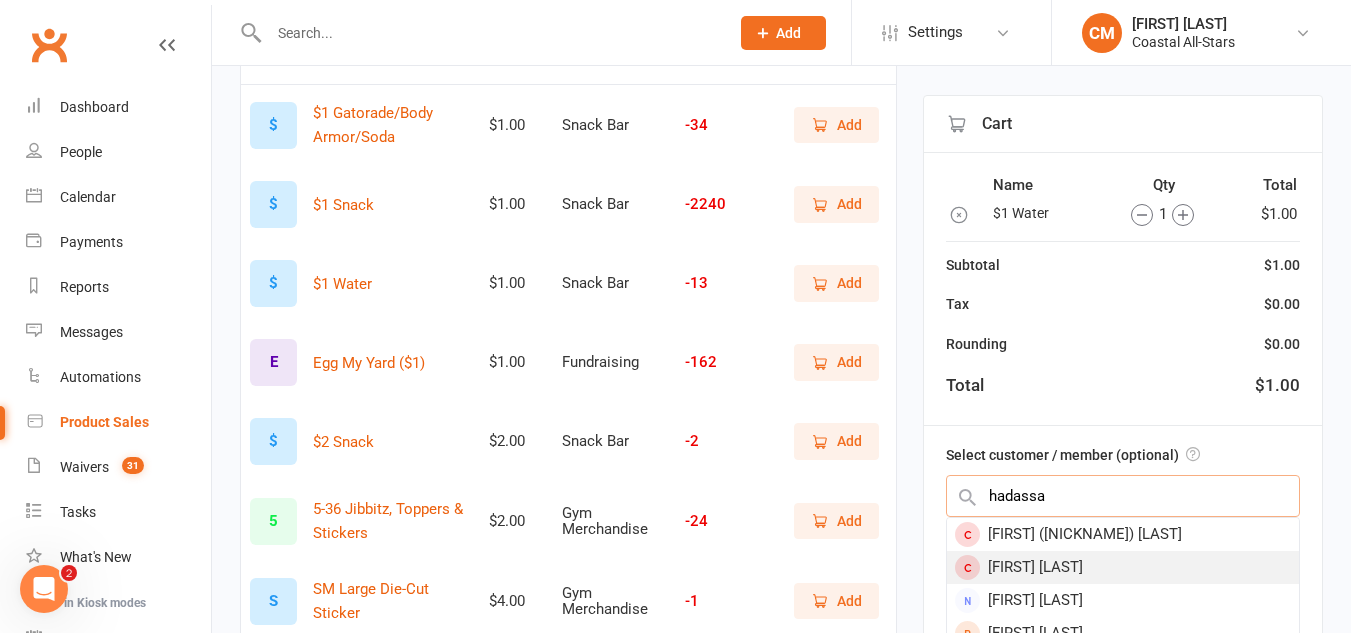 scroll, scrollTop: 33, scrollLeft: 0, axis: vertical 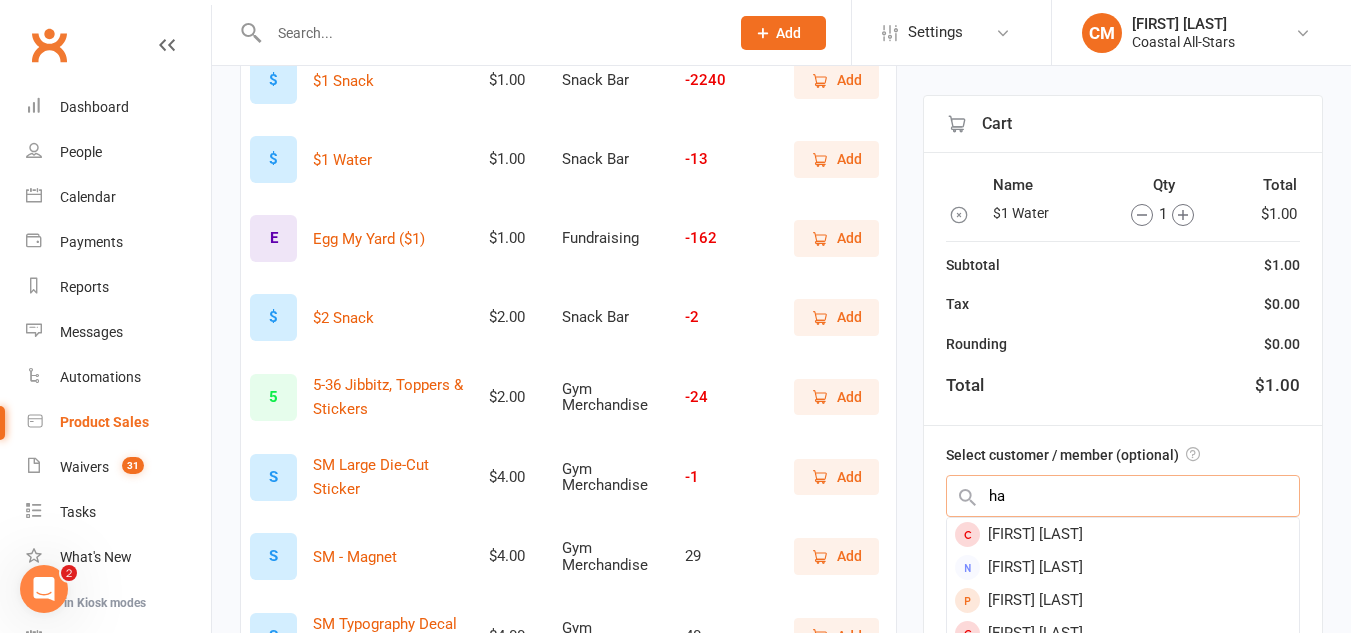 type on "h" 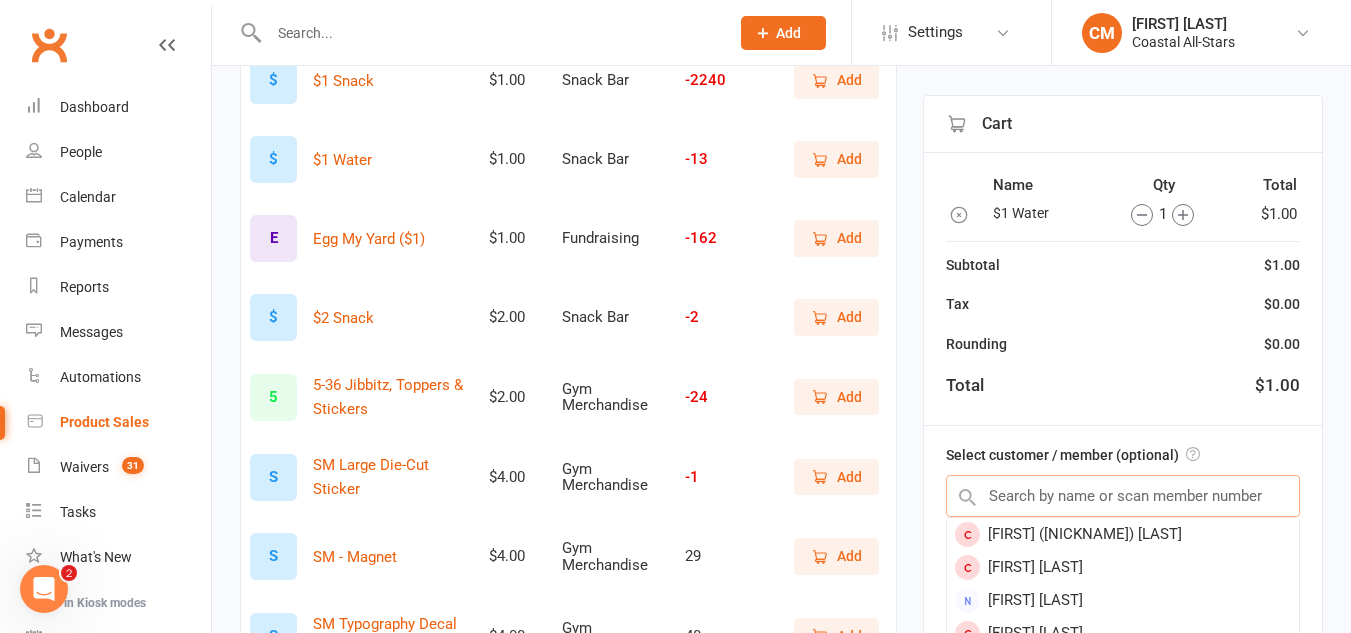 scroll, scrollTop: 0, scrollLeft: 0, axis: both 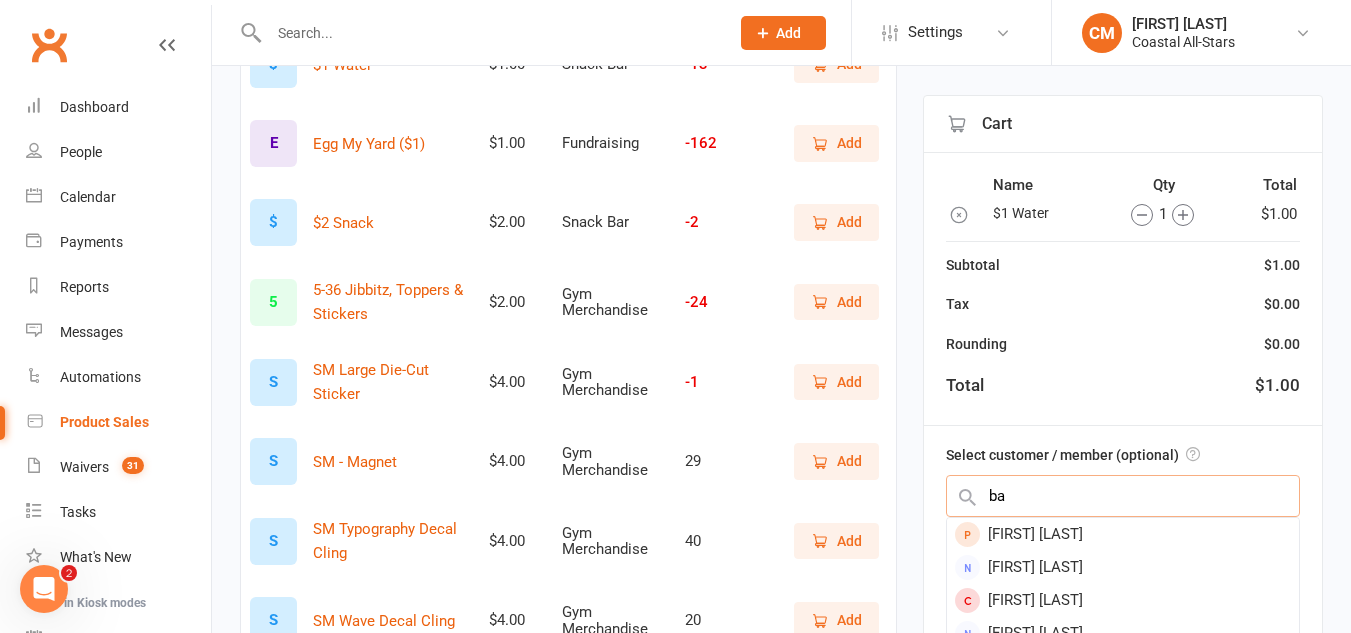 type on "b" 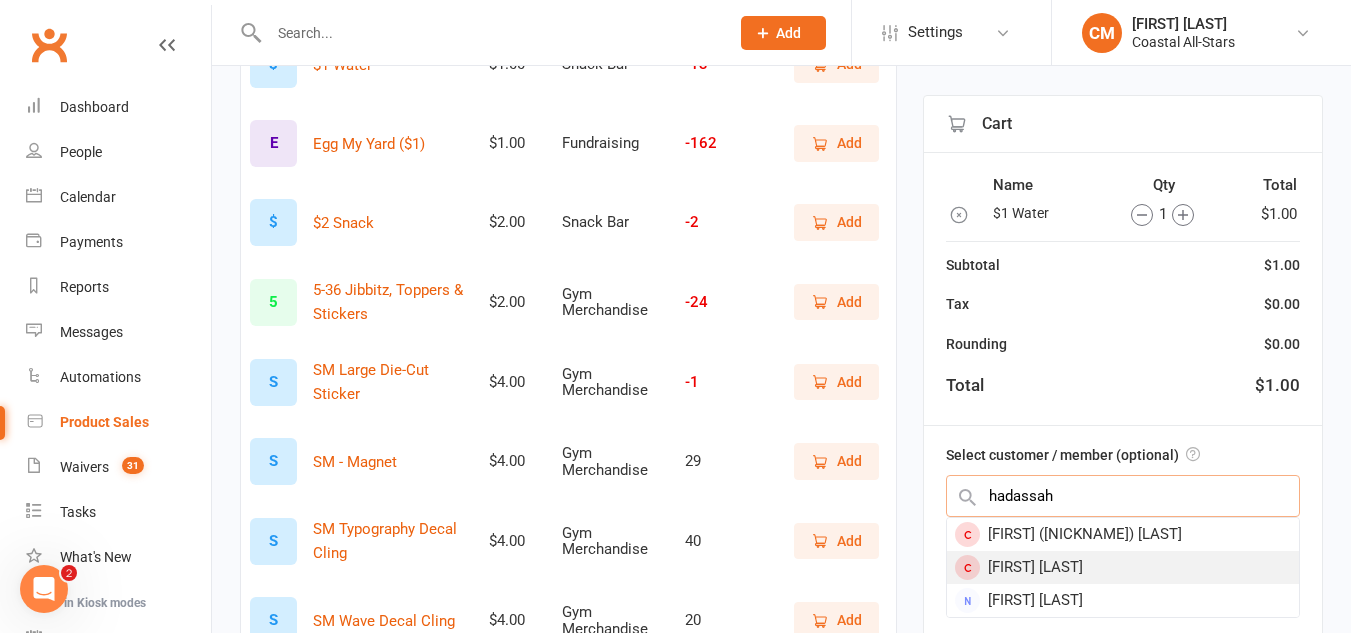 type on "hadassah" 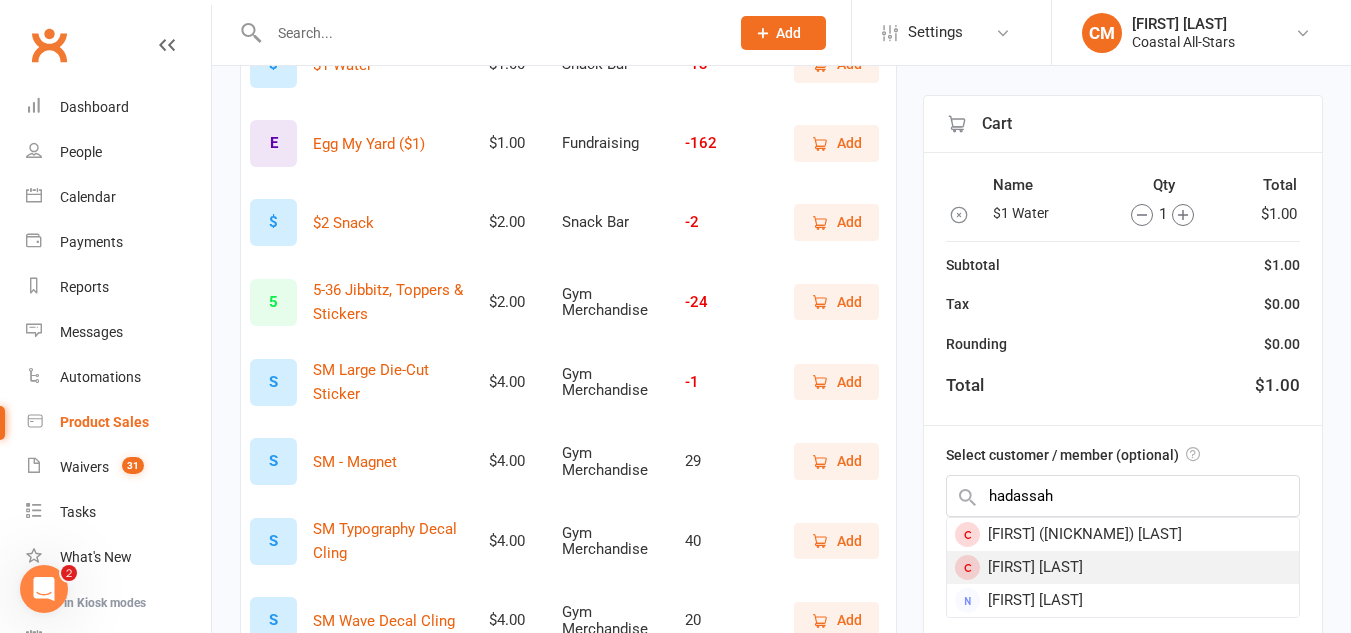 click on "[FIRST] [LAST]" at bounding box center [1123, 567] 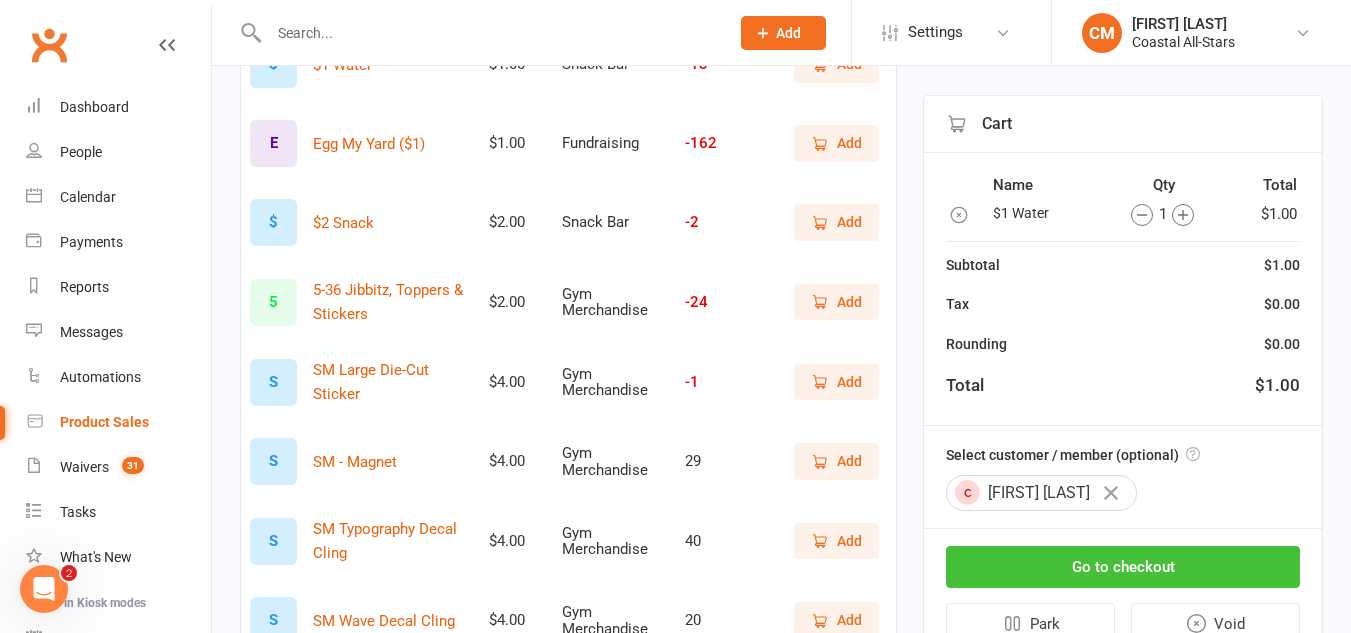 click on "Go to checkout" at bounding box center [1123, 567] 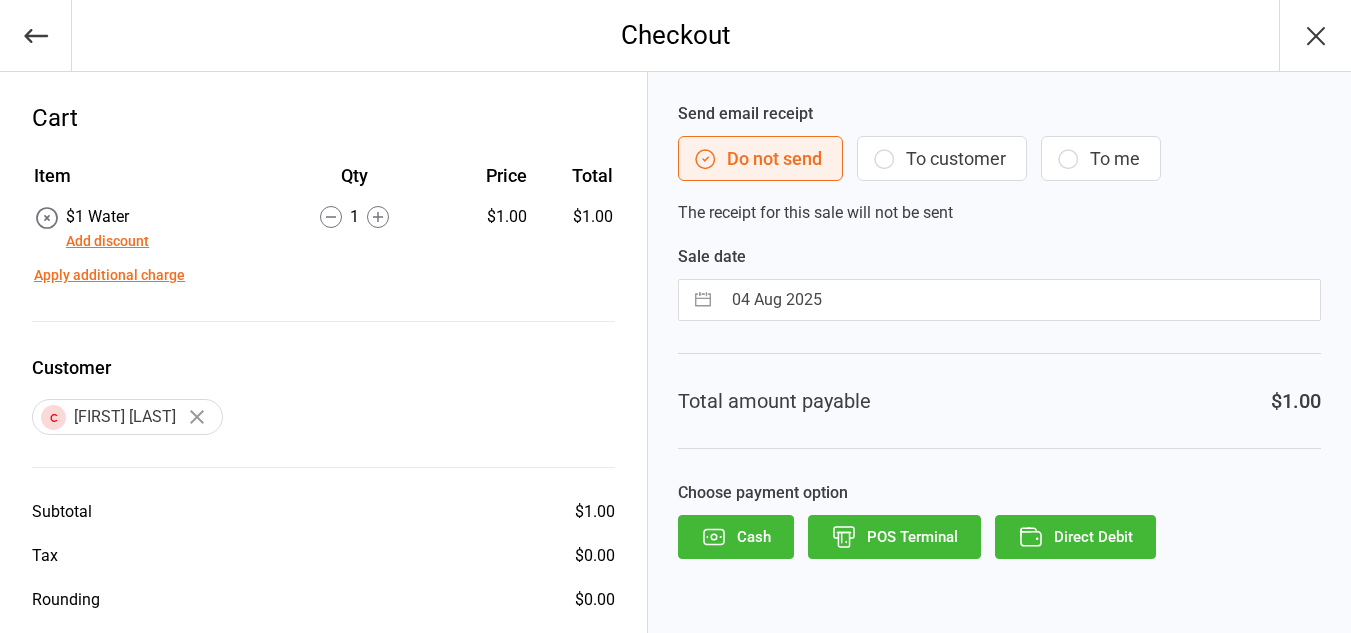 scroll, scrollTop: 0, scrollLeft: 0, axis: both 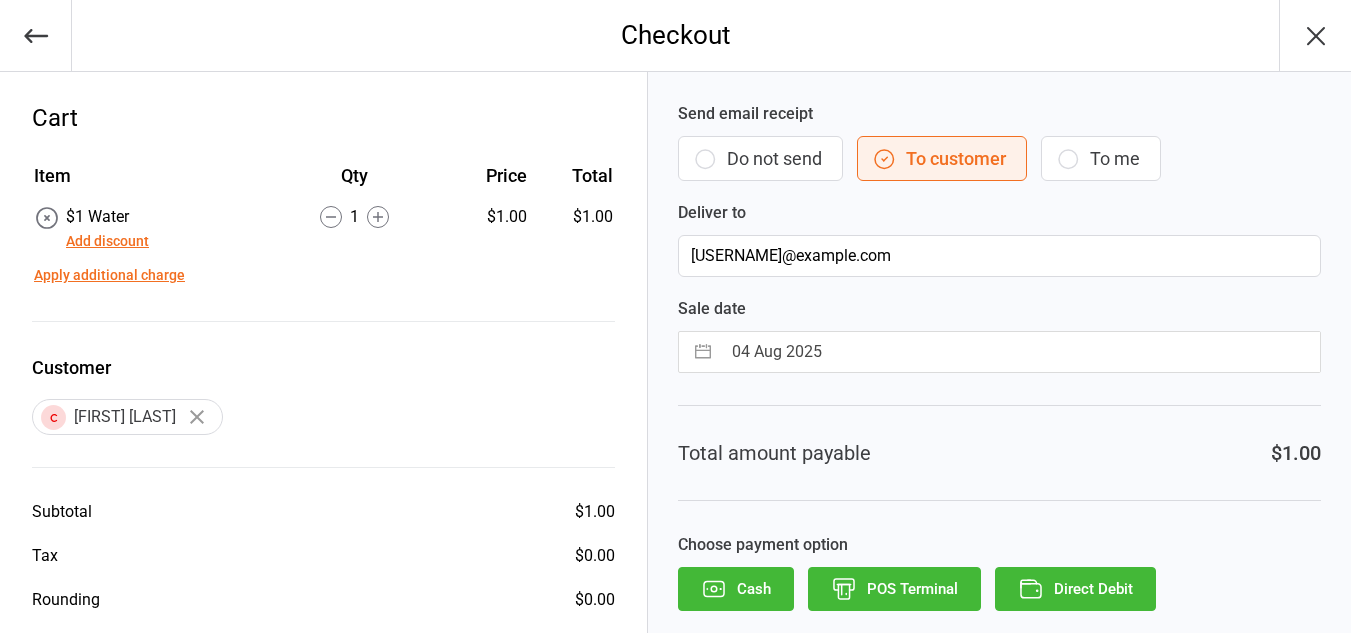 click 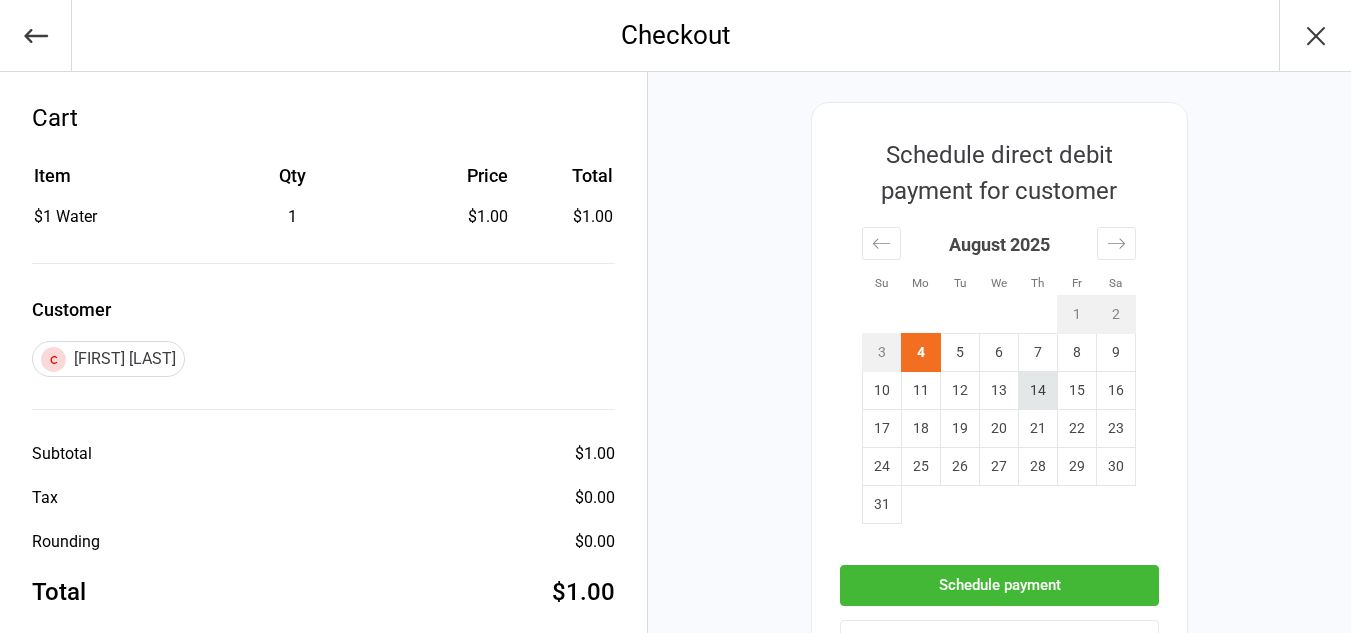 scroll, scrollTop: 83, scrollLeft: 0, axis: vertical 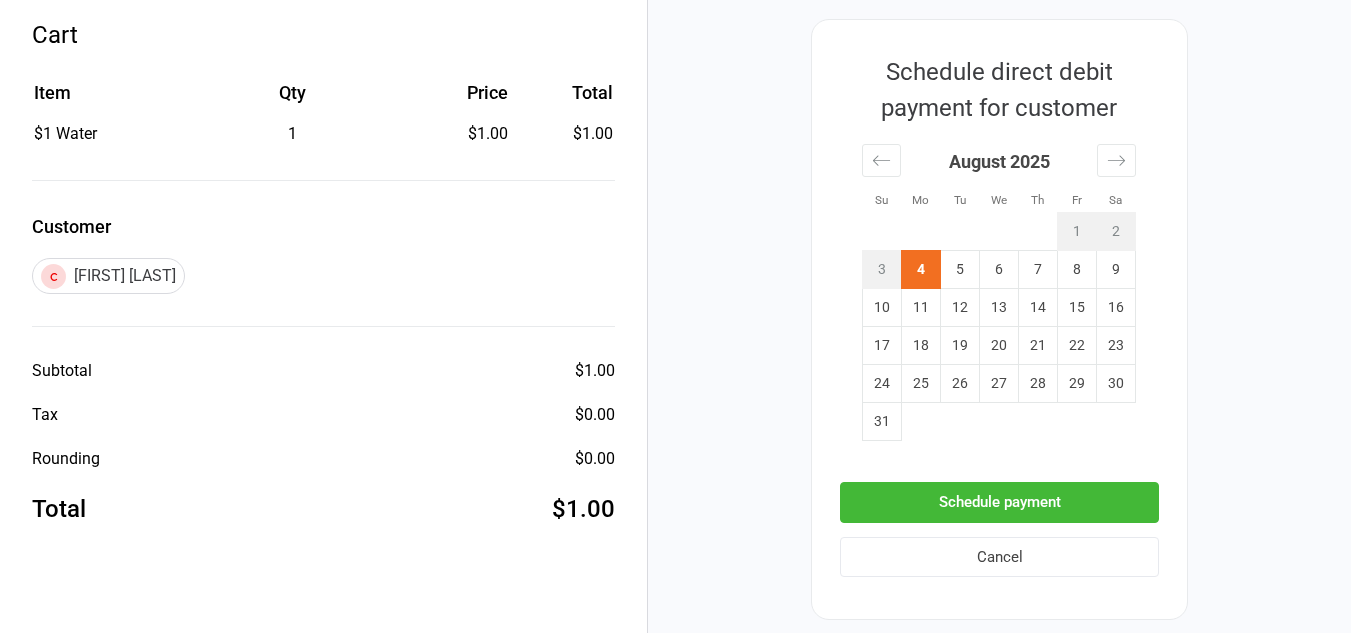 click on "Schedule payment" at bounding box center (999, 502) 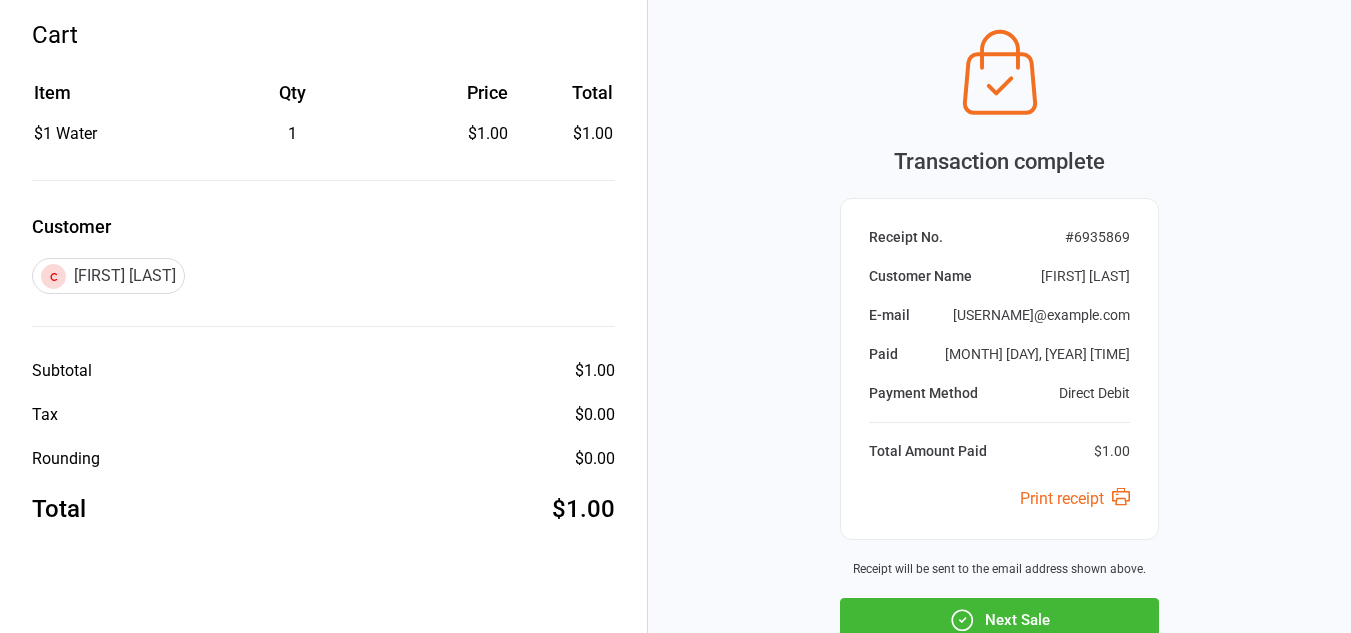 scroll, scrollTop: 222, scrollLeft: 0, axis: vertical 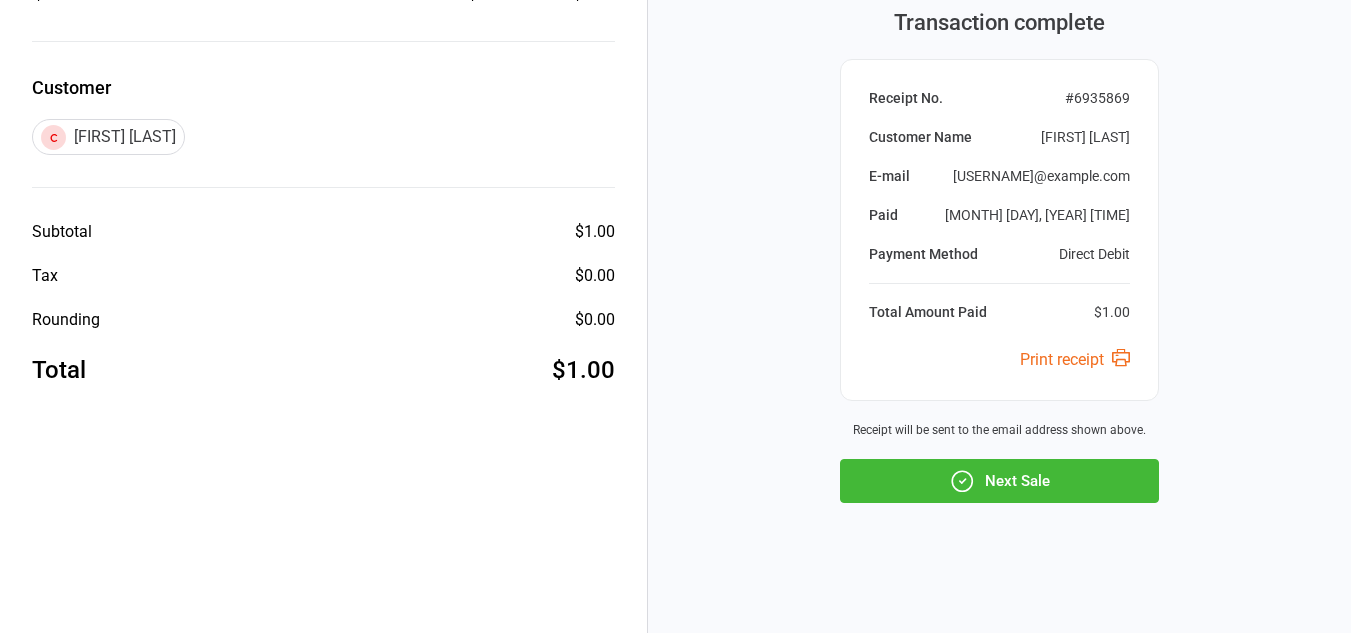 click on "Next Sale" at bounding box center [999, 481] 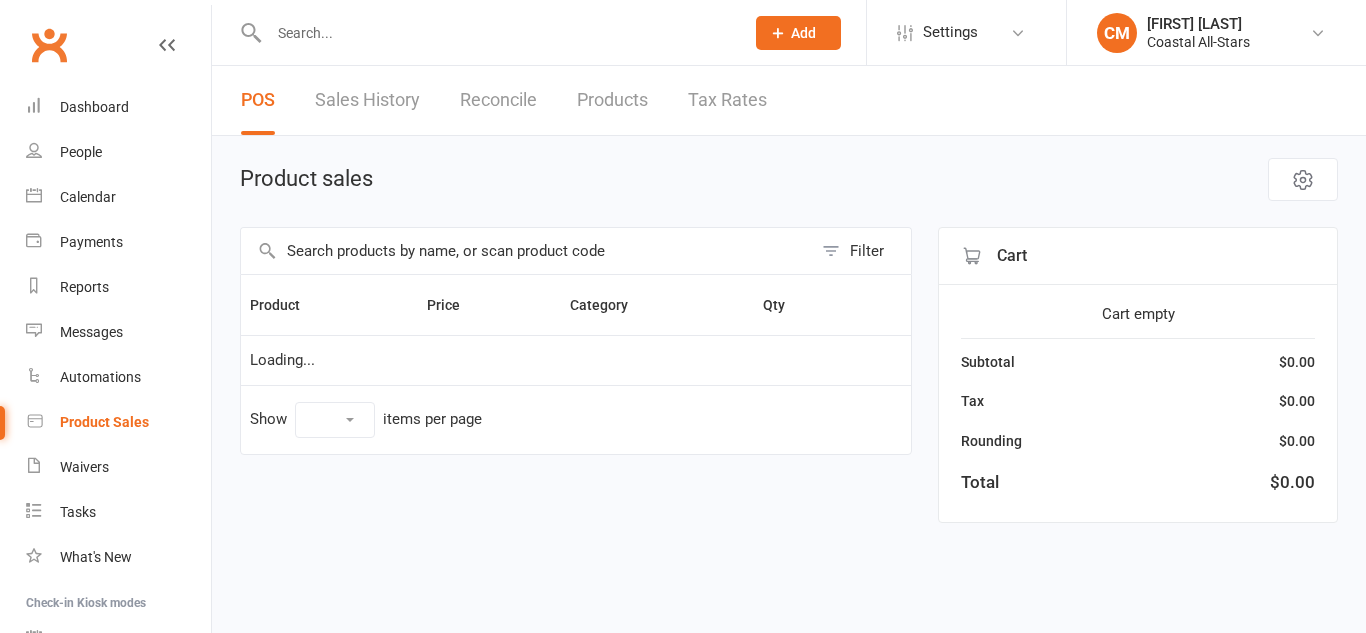 scroll, scrollTop: 0, scrollLeft: 0, axis: both 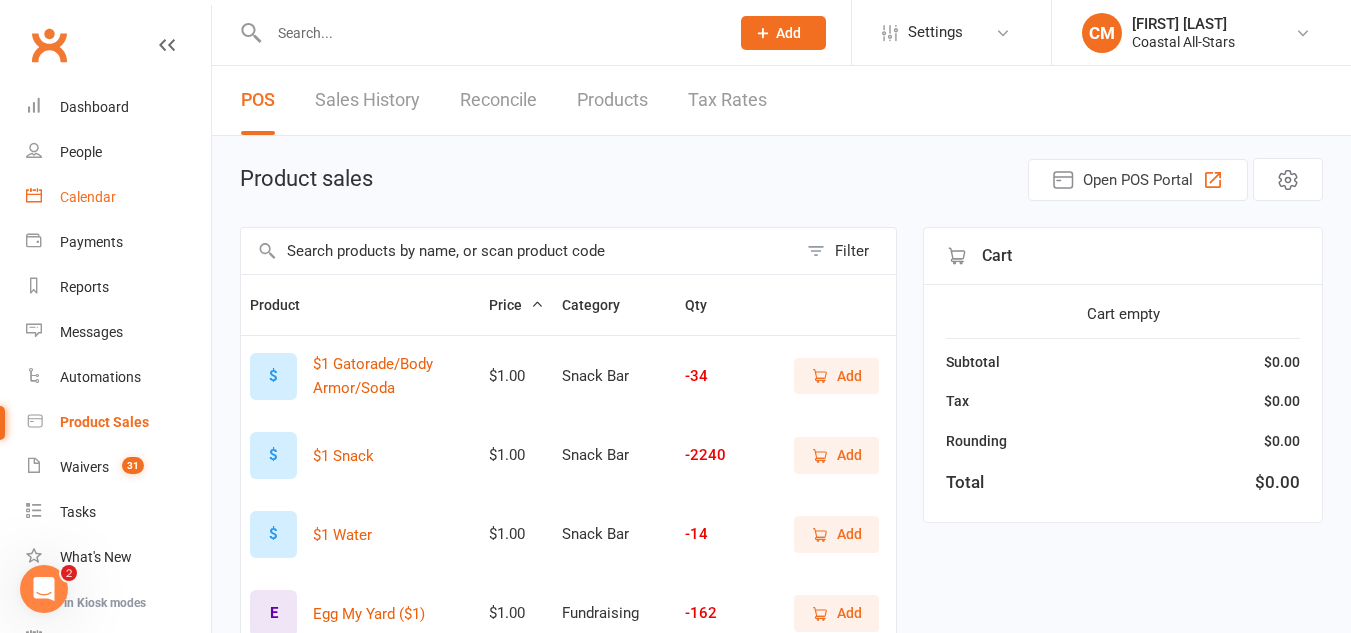 click on "Calendar" at bounding box center (118, 197) 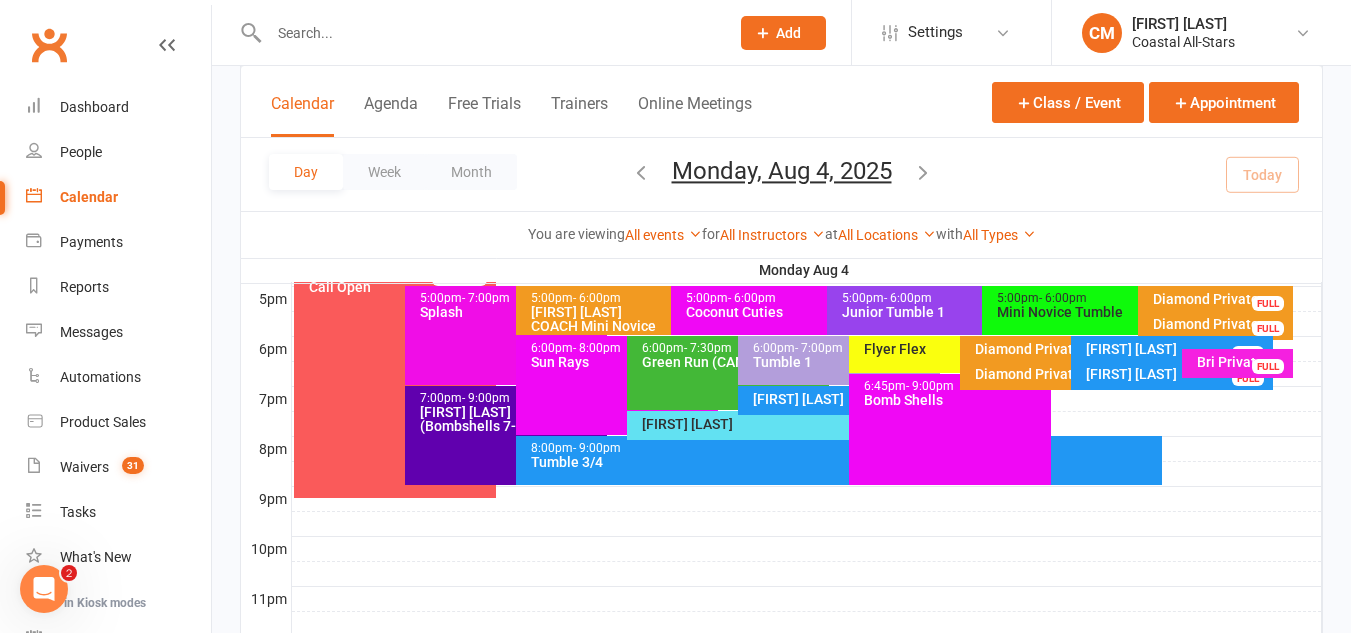 scroll, scrollTop: 967, scrollLeft: 0, axis: vertical 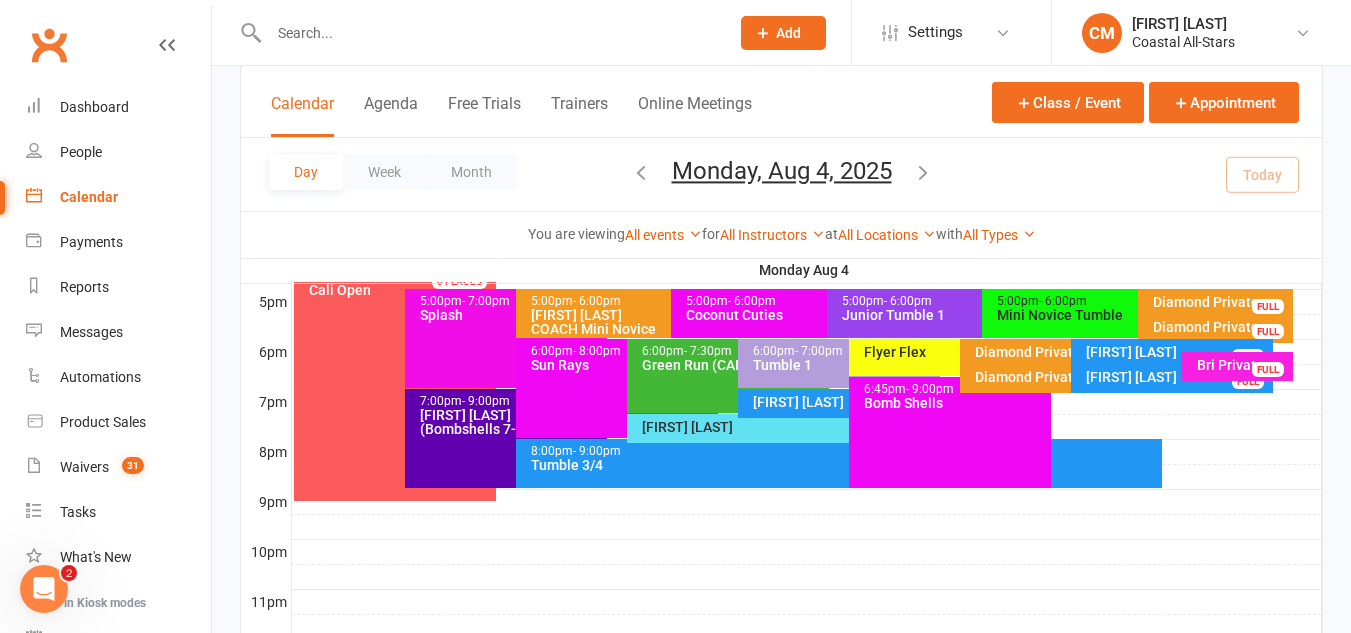 click on "6:45pm  - 9:00pm Bomb Shells" at bounding box center (950, 432) 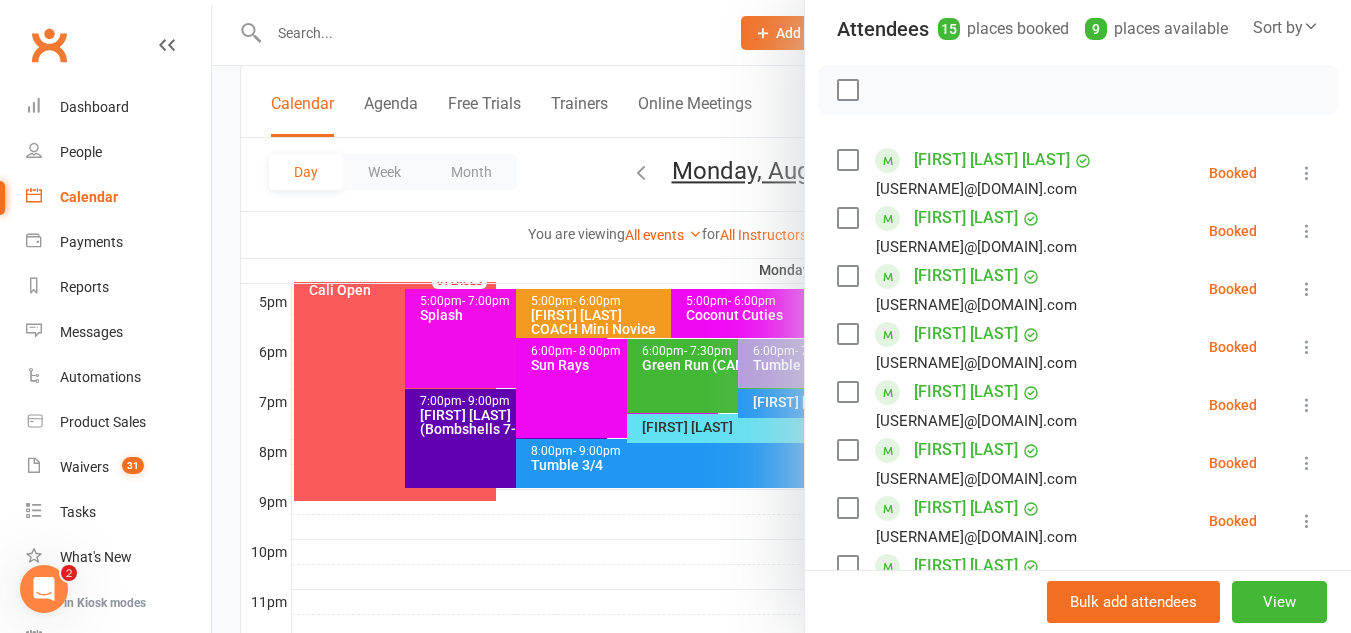 scroll, scrollTop: 229, scrollLeft: 0, axis: vertical 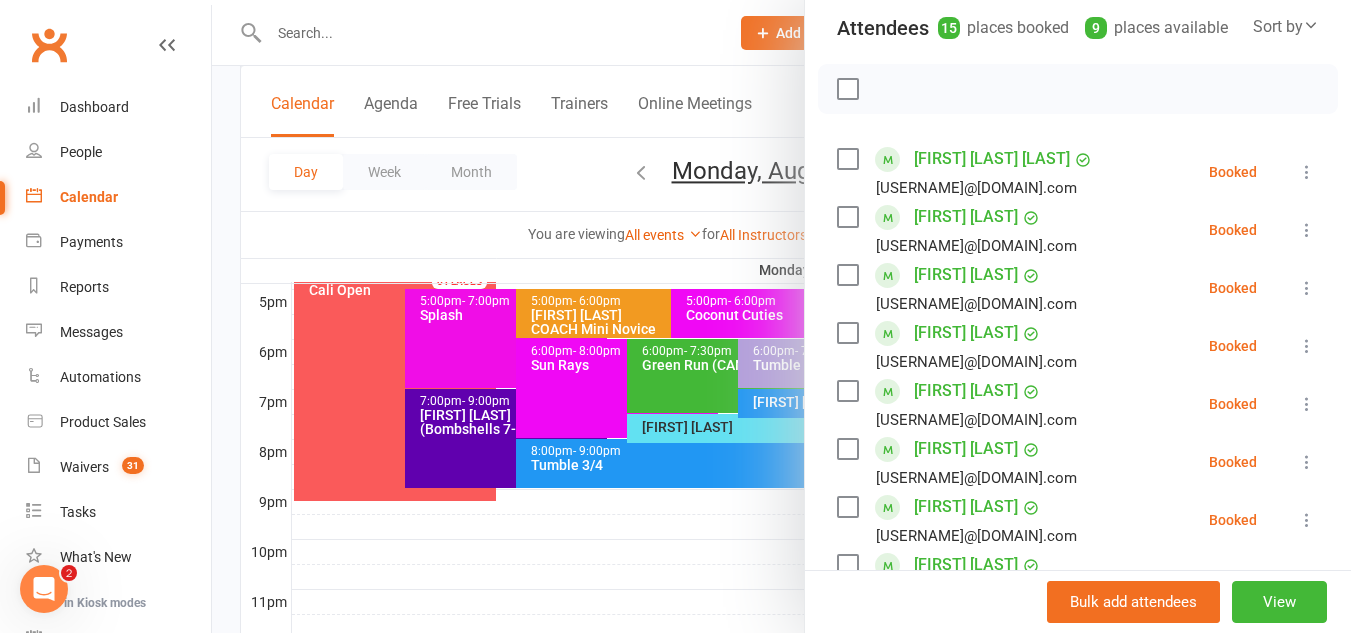 click at bounding box center [781, 316] 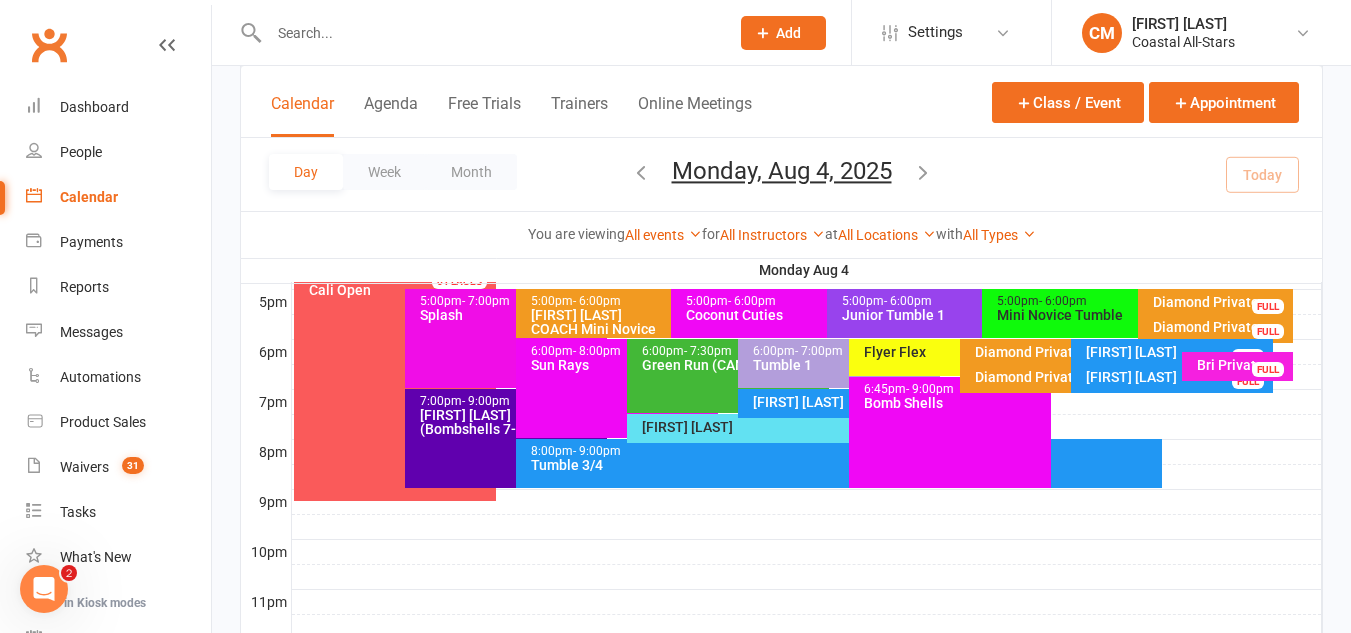 click on "[FIRST] [LAST]" at bounding box center [844, 402] 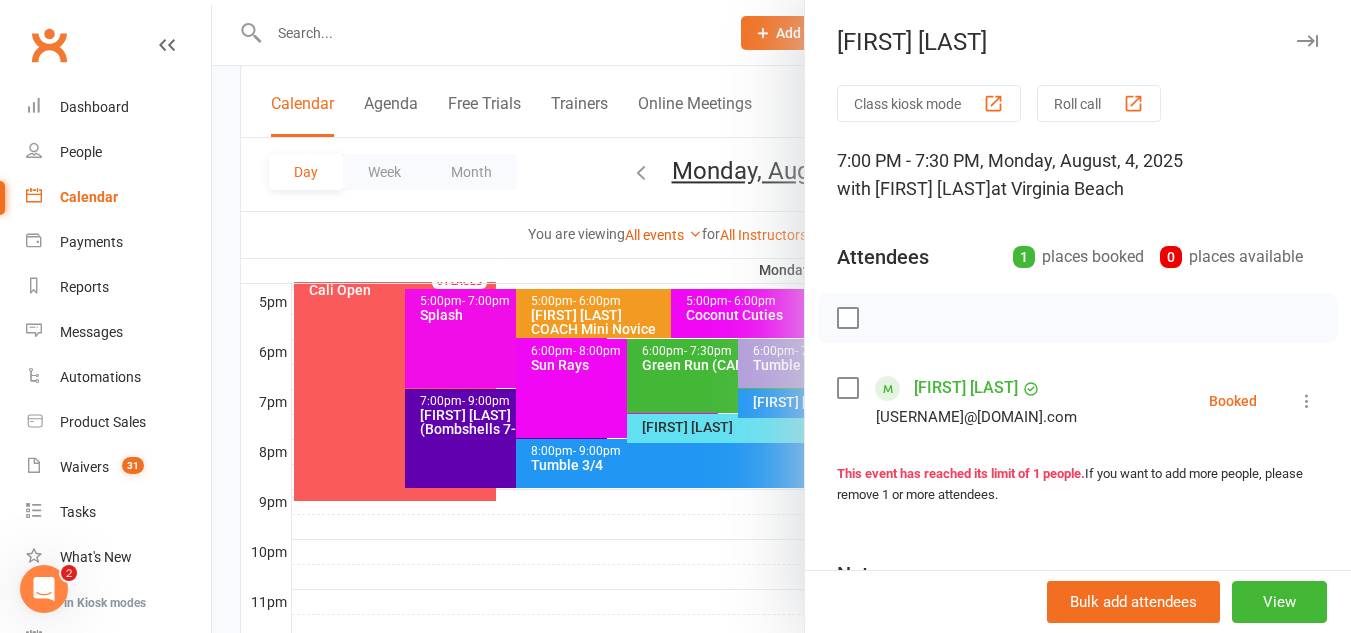click at bounding box center [1307, 401] 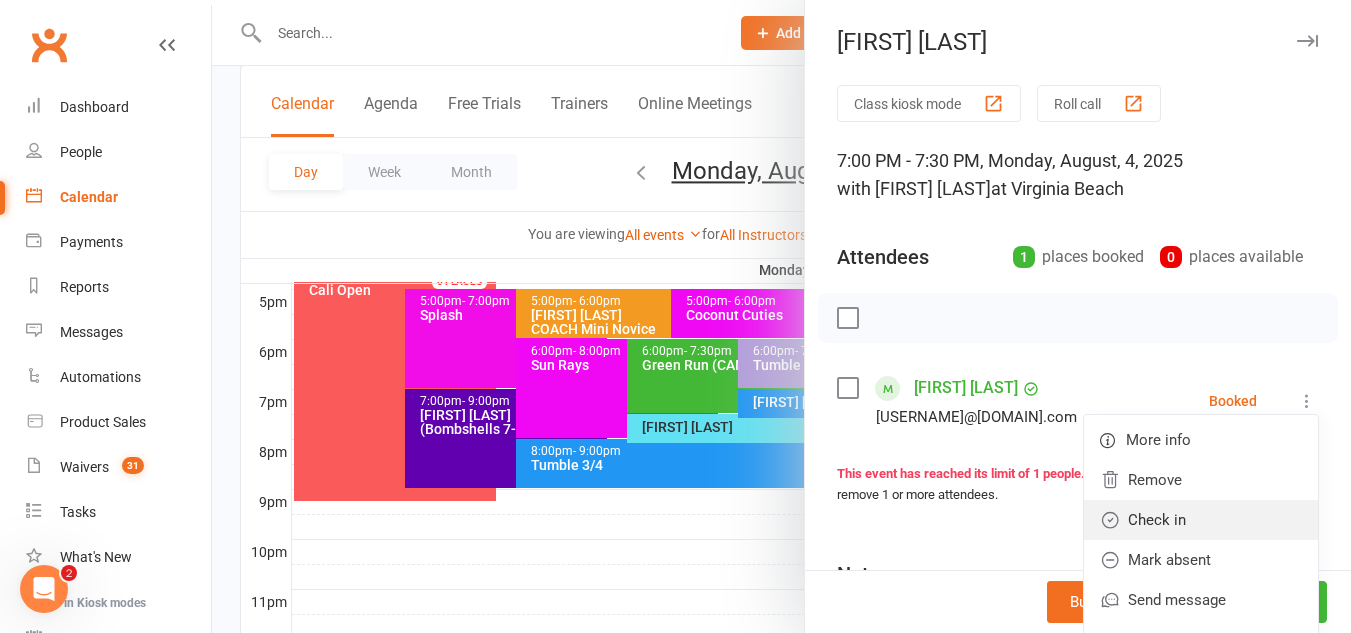 click on "Check in" at bounding box center (1201, 520) 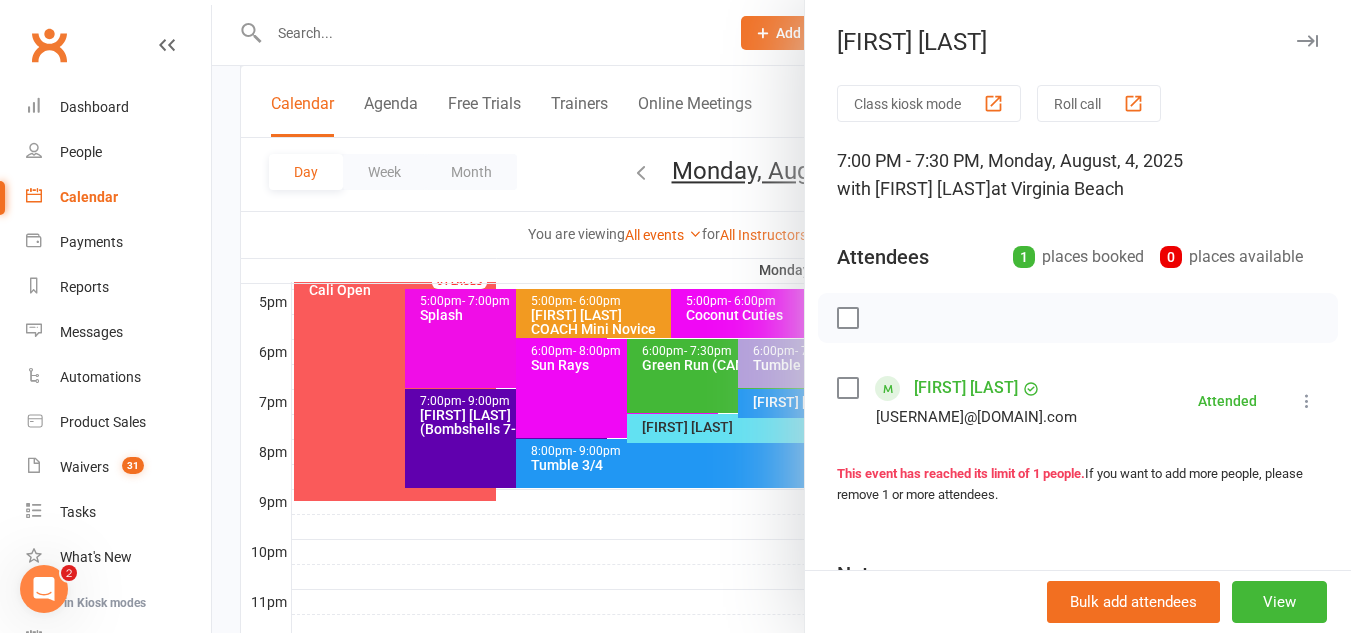 click at bounding box center (781, 316) 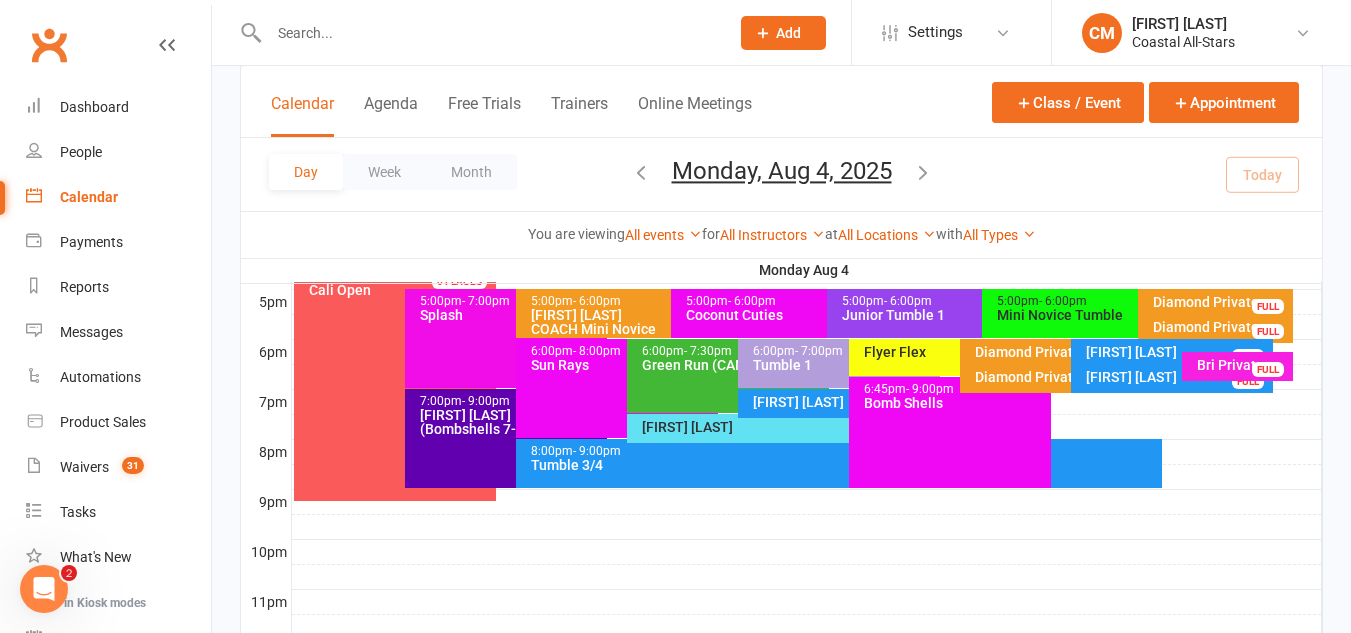 click on "[FIRST] [LAST]" at bounding box center [844, 427] 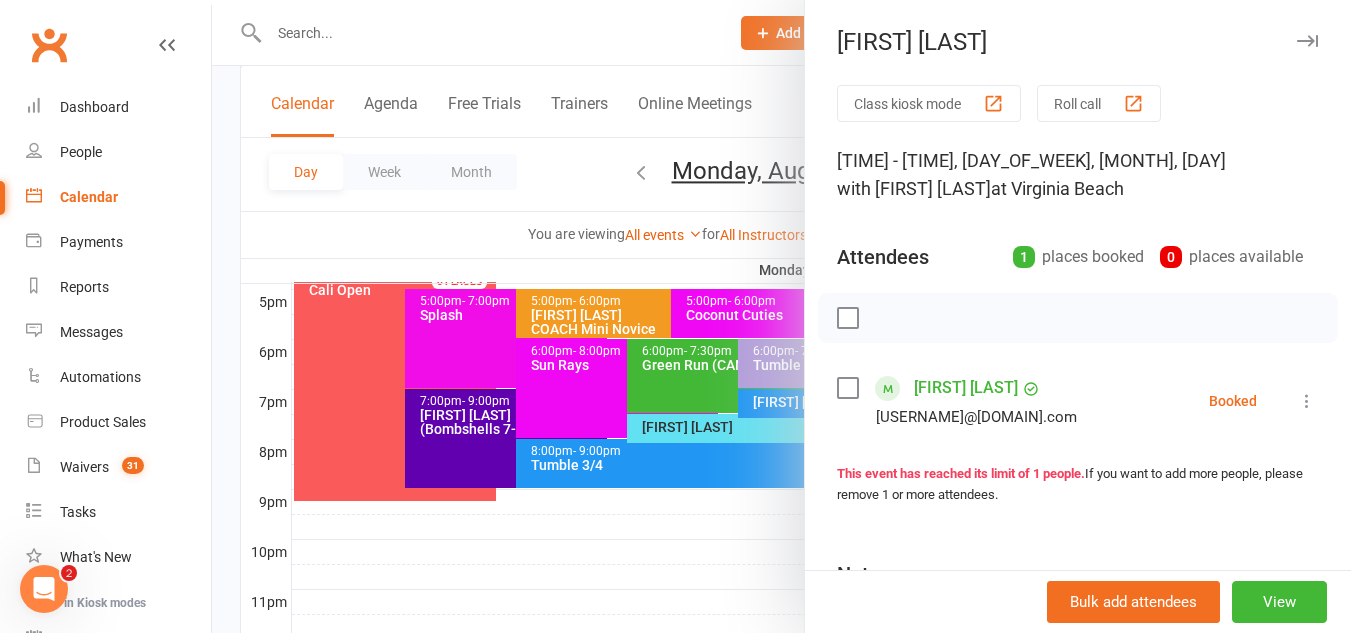 click at bounding box center (1307, 401) 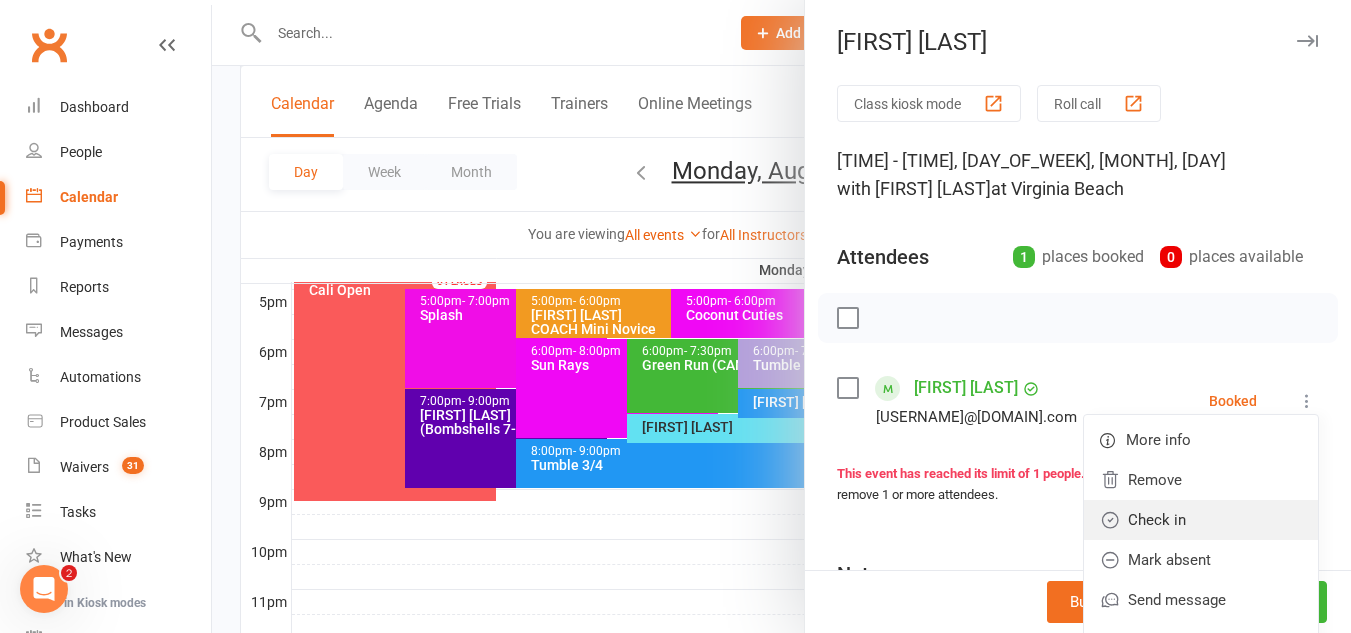 click on "Check in" at bounding box center [1201, 520] 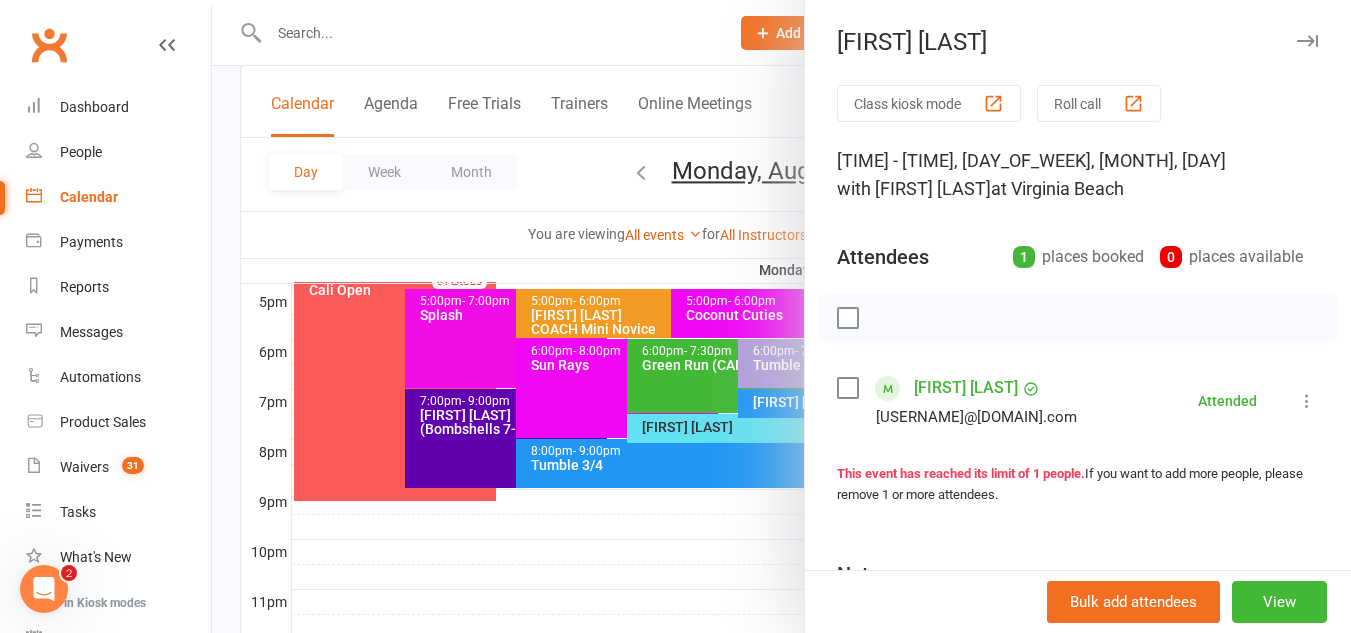 scroll, scrollTop: 1031, scrollLeft: 0, axis: vertical 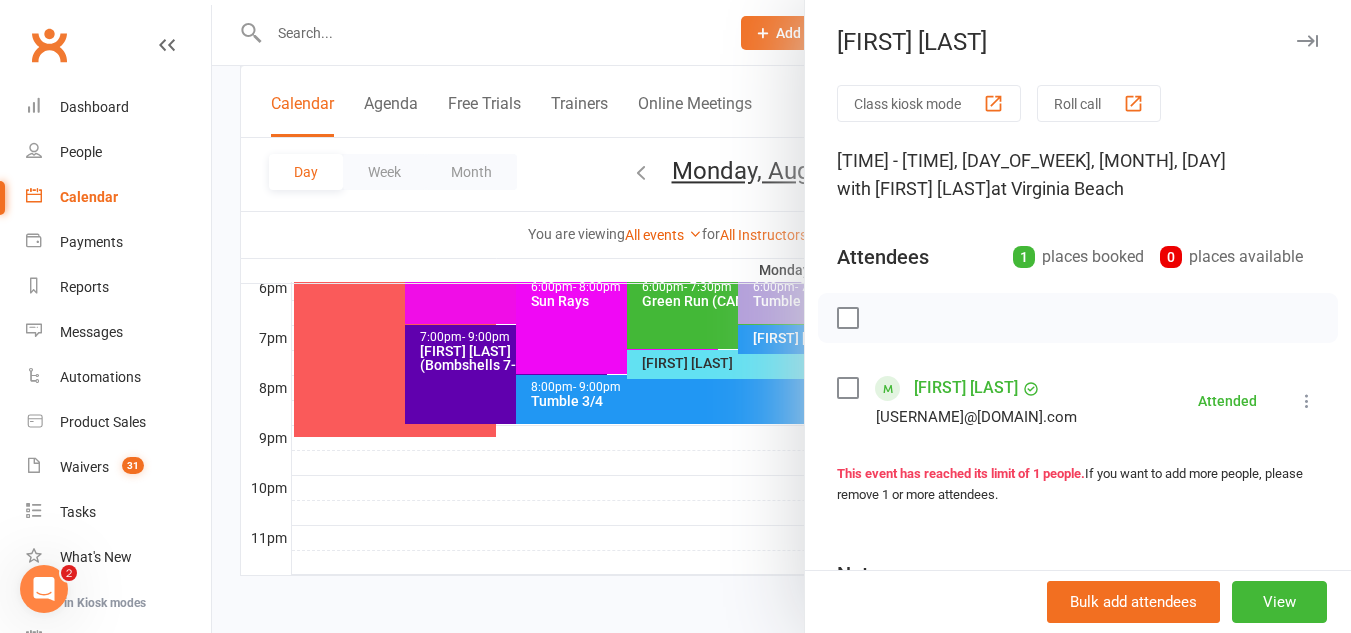 click on "Class kiosk mode  Roll call  7:30 PM - 8:00 PM, Monday, August, 4, 2025 with Jacob Westbrooks  at  Virginia Beach  Attendees  1  places booked 0  places available   Brooklynn Hovemeyer  Amandahovemeyer@gmail.com Attended More info  Remove  Mark absent  Undo check-in  Send message  Enable recurring bookings  All bookings for series  This event has reached its limit of 1 people.  If you want to add more people, please remove 1 or more attendees. Notes  Add notes for this class / appointment below" at bounding box center [1078, 437] 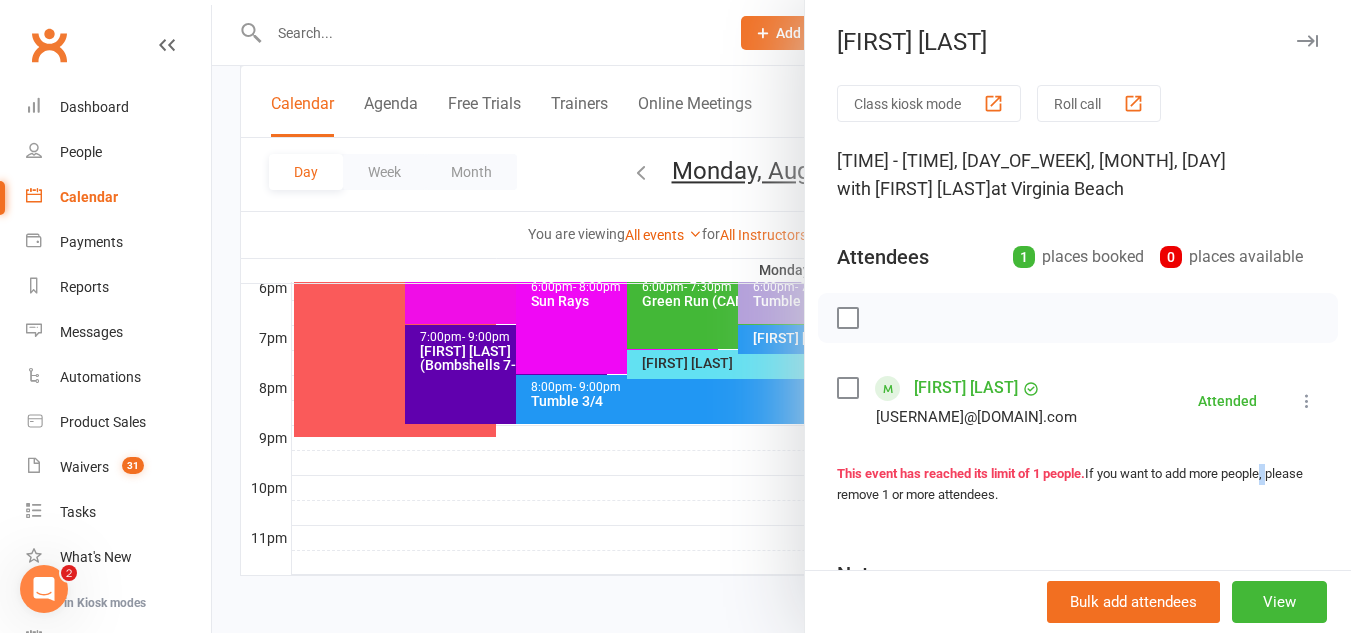 click on "Class kiosk mode  Roll call  7:30 PM - 8:00 PM, Monday, August, 4, 2025 with Jacob Westbrooks  at  Virginia Beach  Attendees  1  places booked 0  places available   Brooklynn Hovemeyer  Amandahovemeyer@gmail.com Attended More info  Remove  Mark absent  Undo check-in  Send message  Enable recurring bookings  All bookings for series  This event has reached its limit of 1 people.  If you want to add more people, please remove 1 or more attendees. Notes  Add notes for this class / appointment below" at bounding box center [1078, 437] 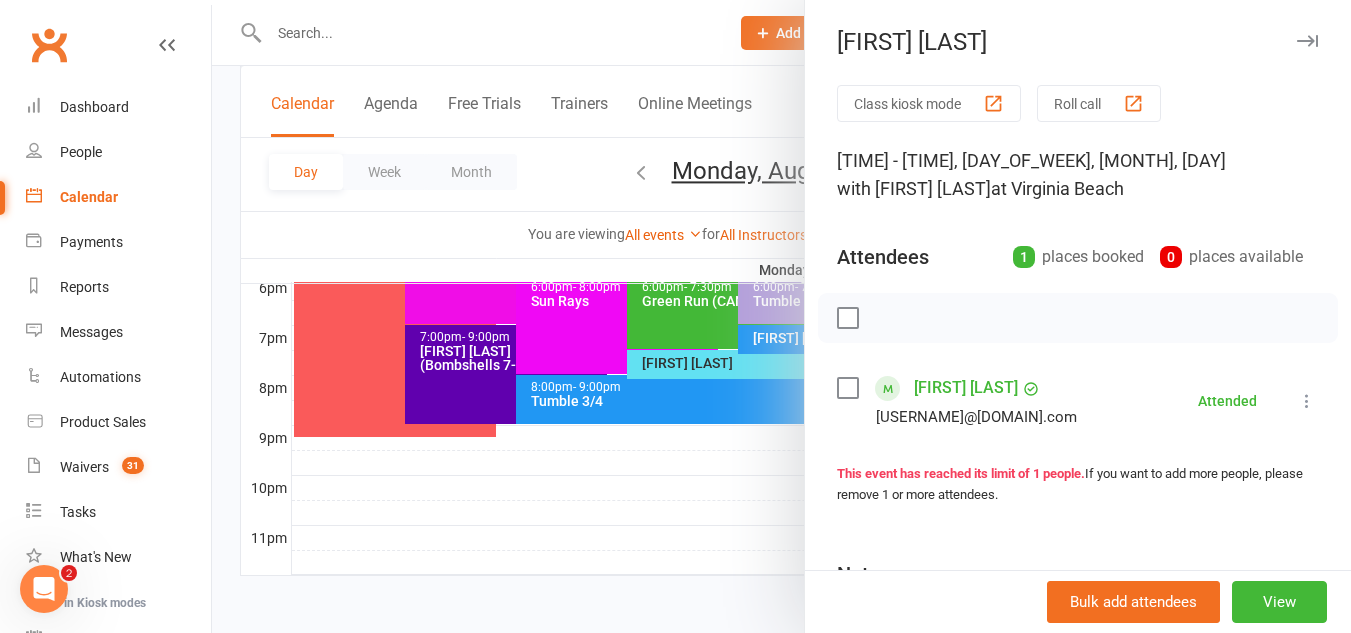 click at bounding box center (781, 316) 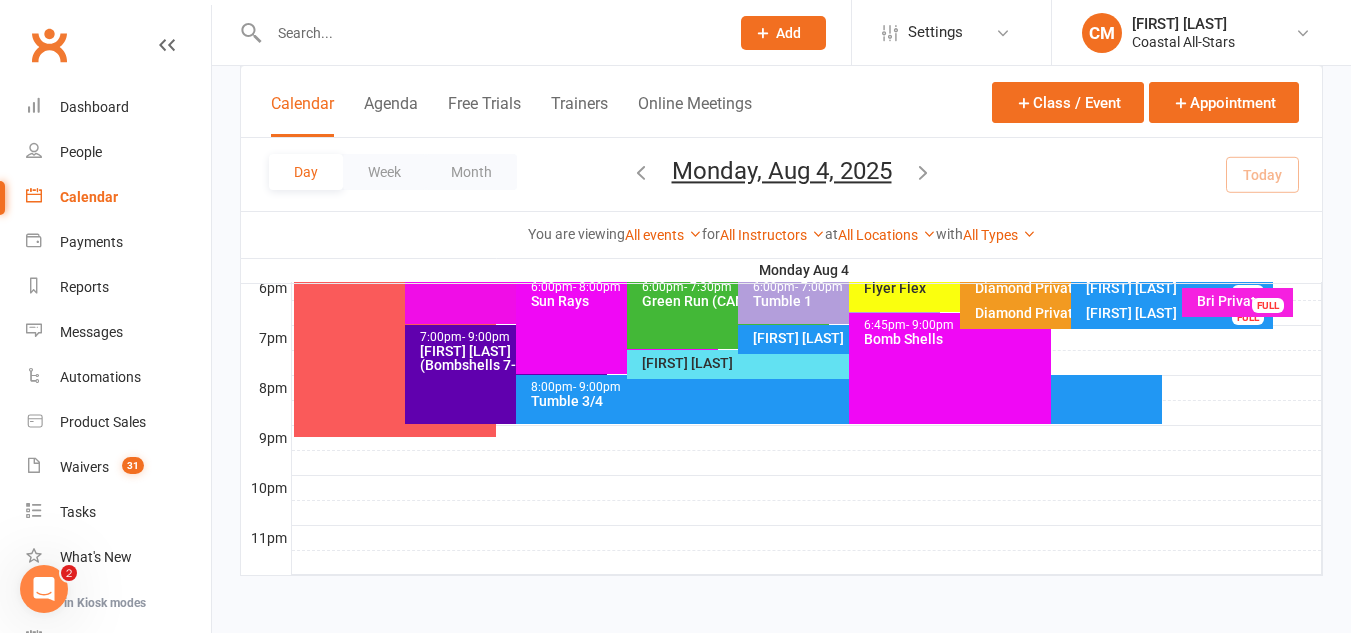 click at bounding box center [807, 538] 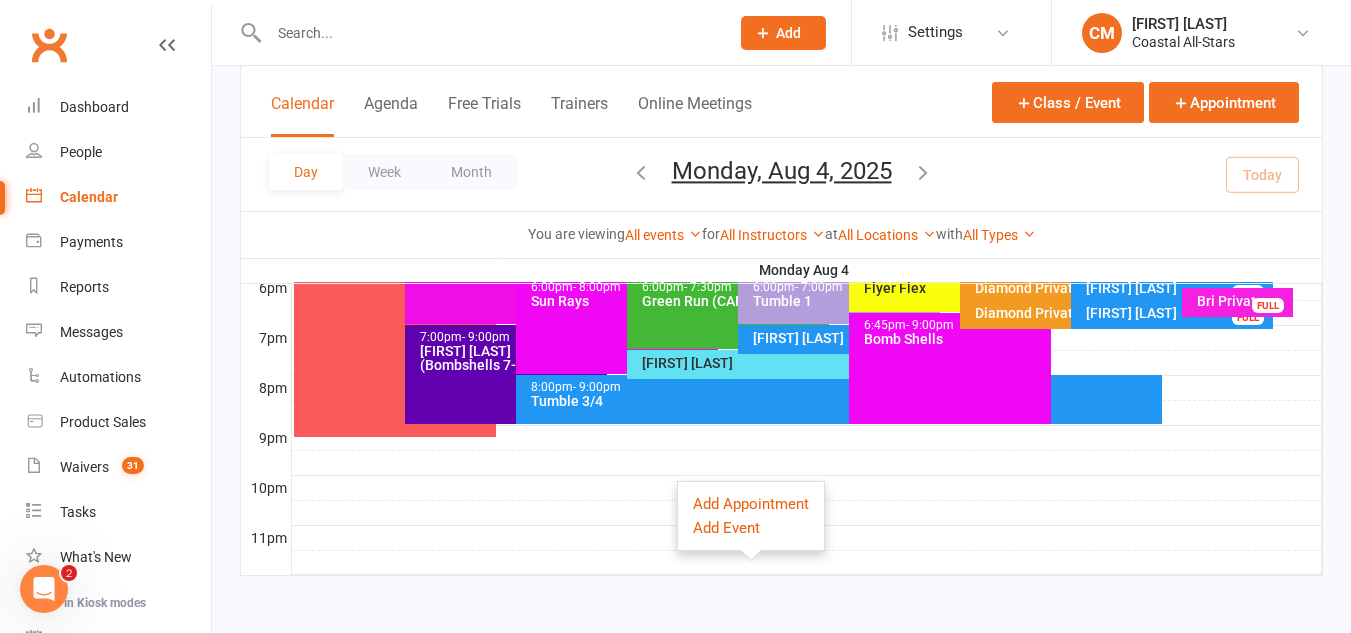 click at bounding box center (807, 563) 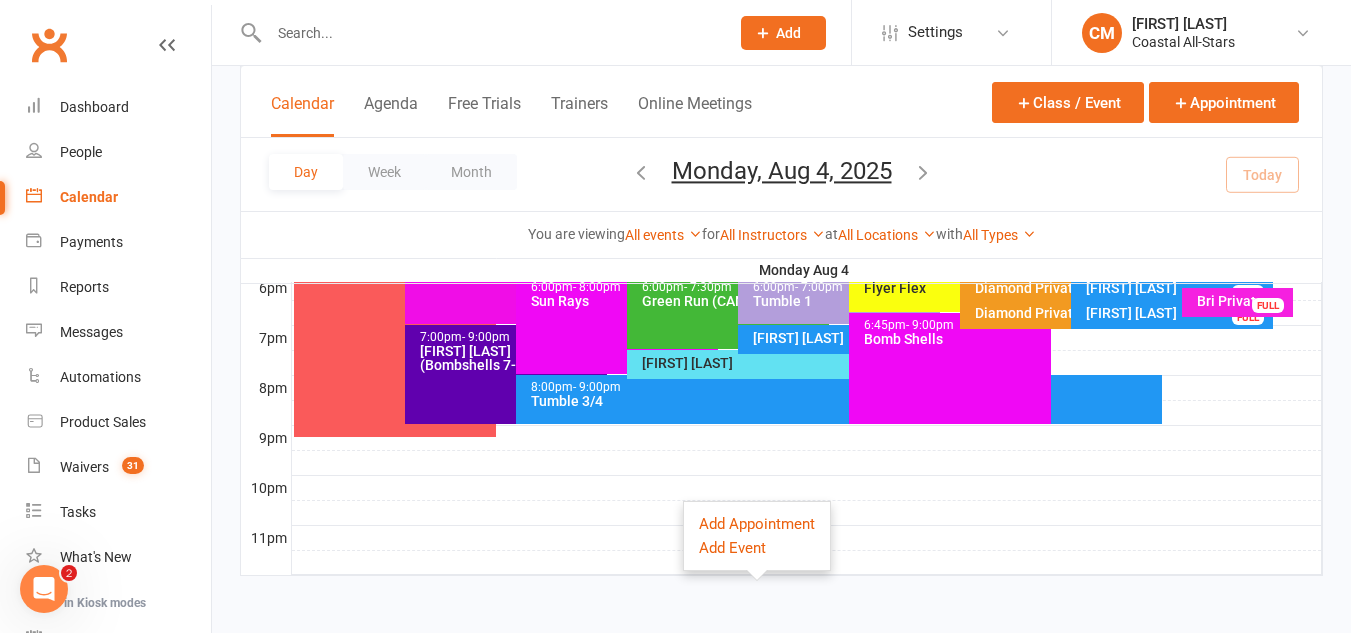click at bounding box center (807, 488) 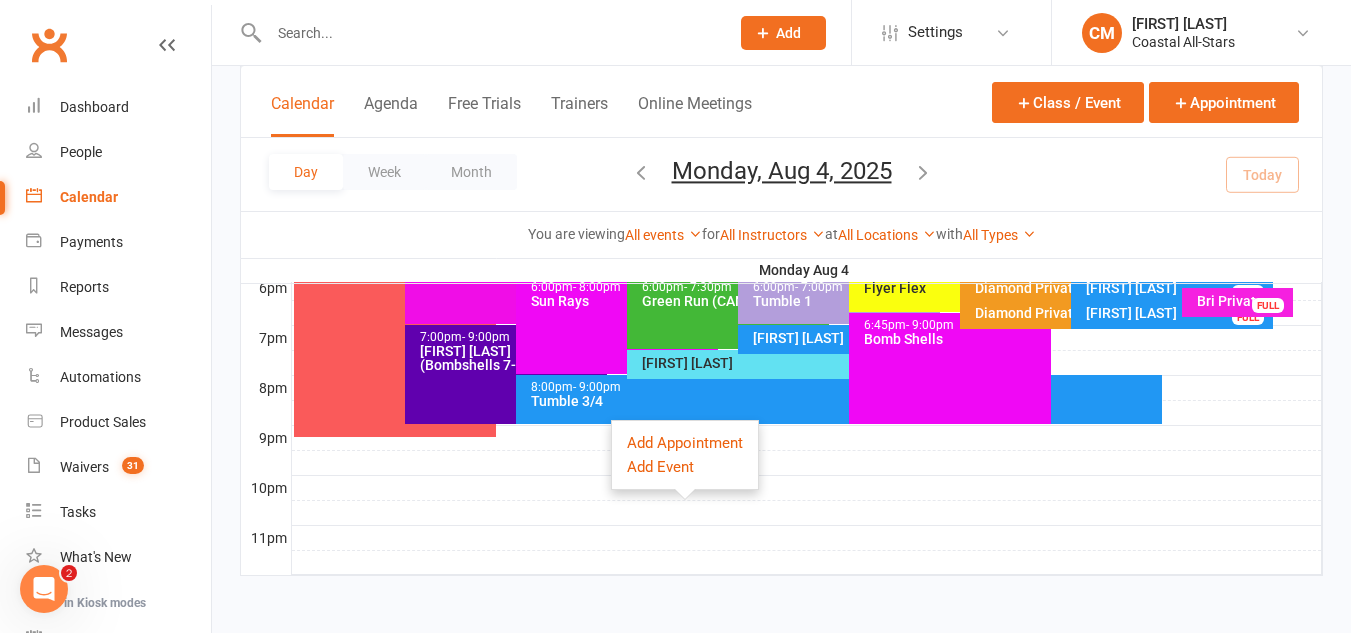 click at bounding box center [807, 513] 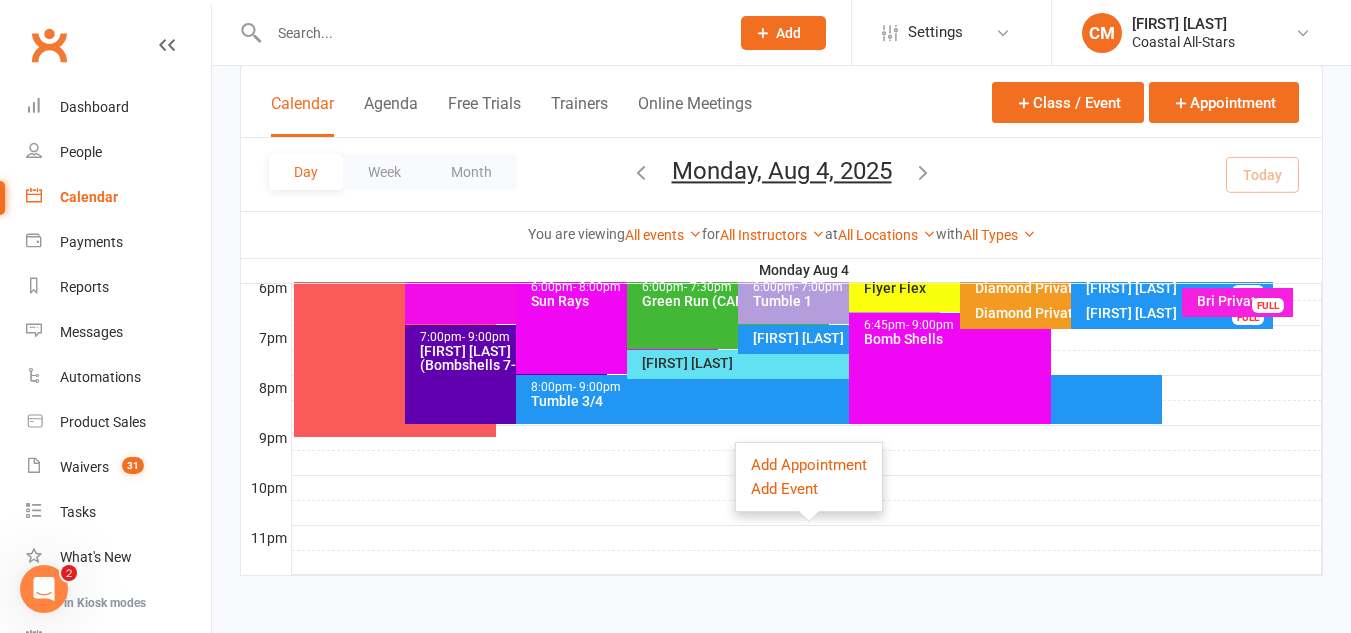 click on "Day Week Month Monday, Aug 4, 2025
August 2025
Sun Mon Tue Wed Thu Fri Sat
27
28
29
30
31
01
02
03
04
05
06
07
08
09
10
11
12
13
14
15
16
17
18
19
20
21
22
23
24
25
26
27
28
29
30
31" at bounding box center [781, 174] 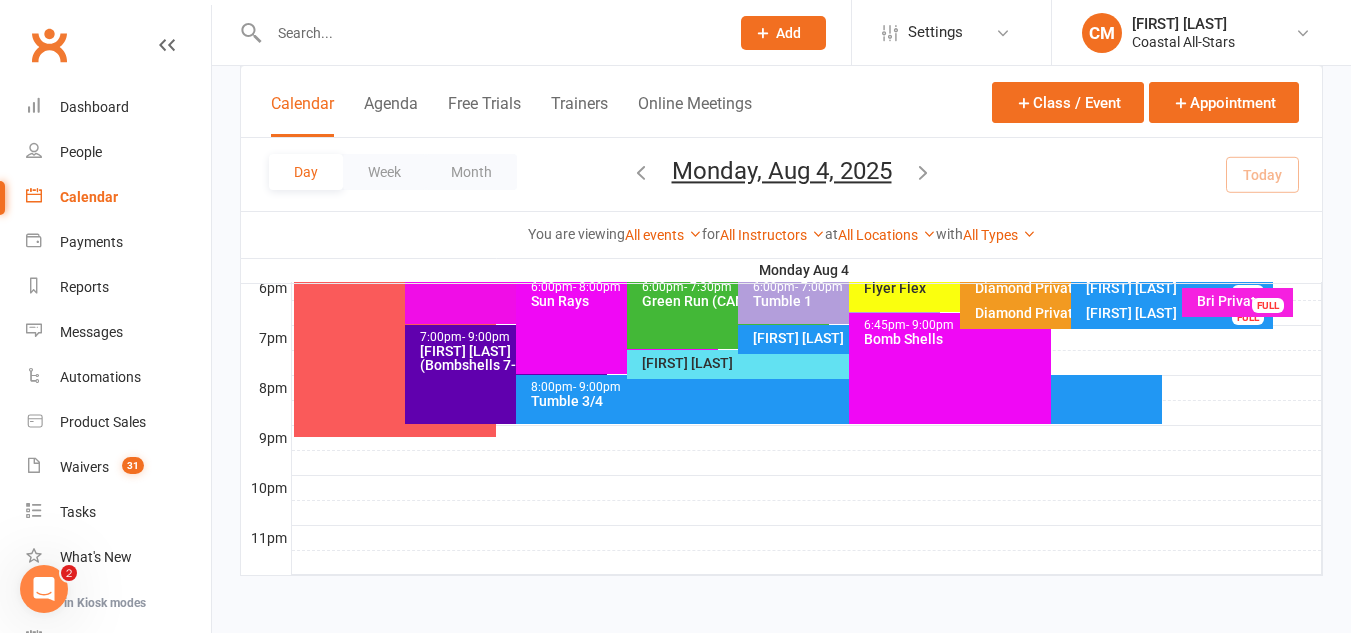 click at bounding box center (489, 33) 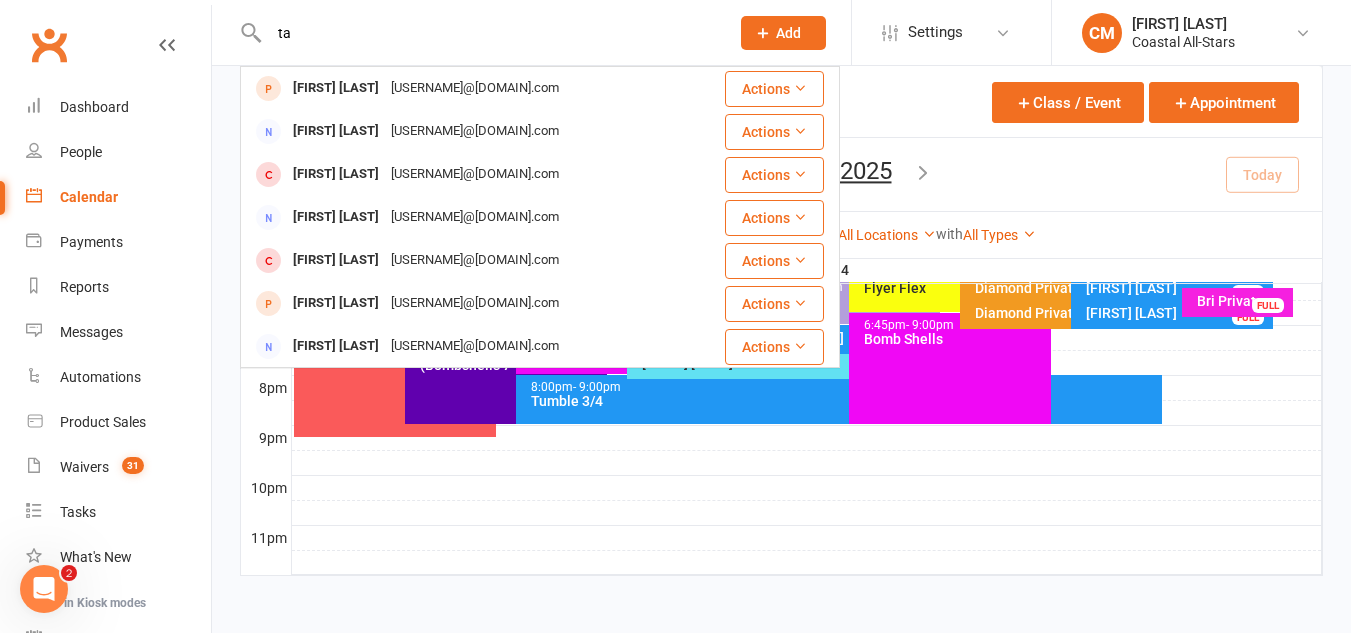 type on "t" 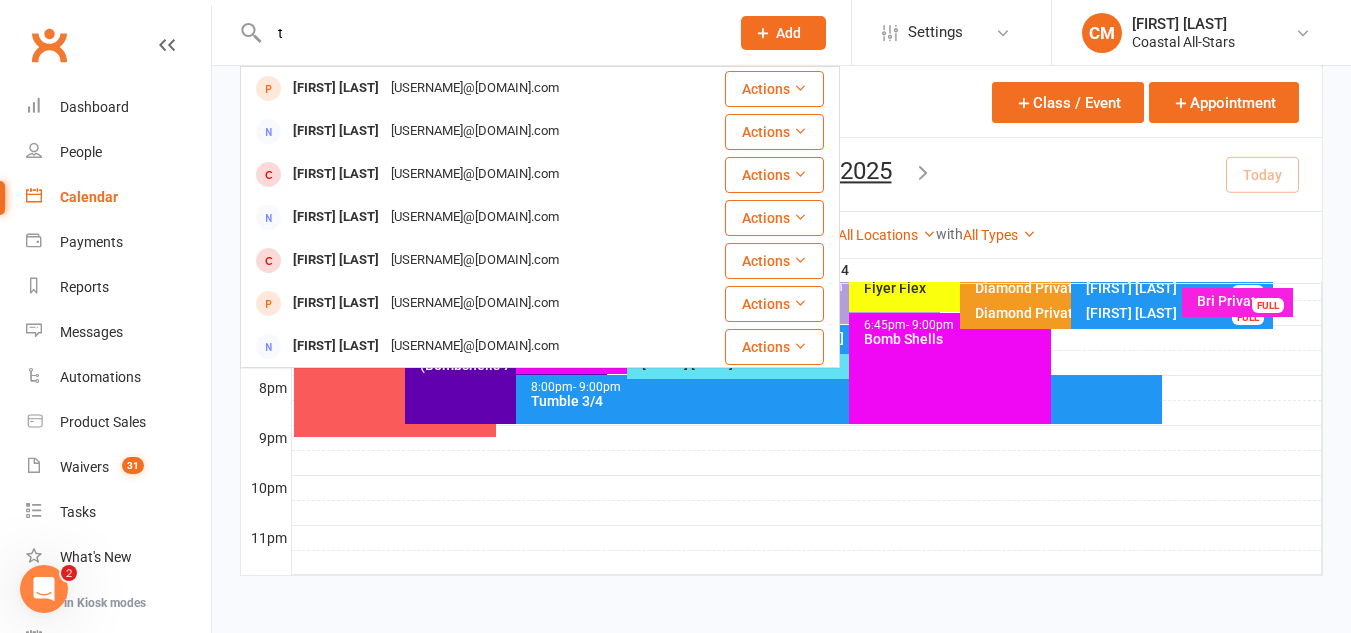type 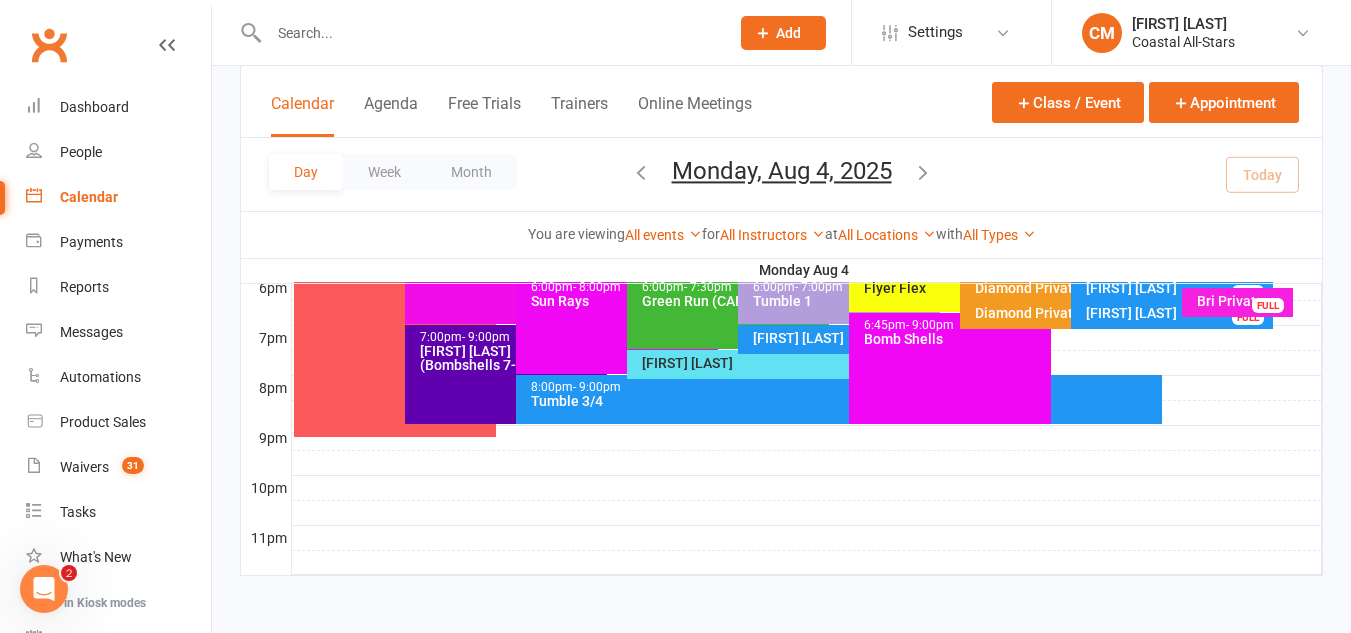 click on "Tumble 3/4" at bounding box center [844, 401] 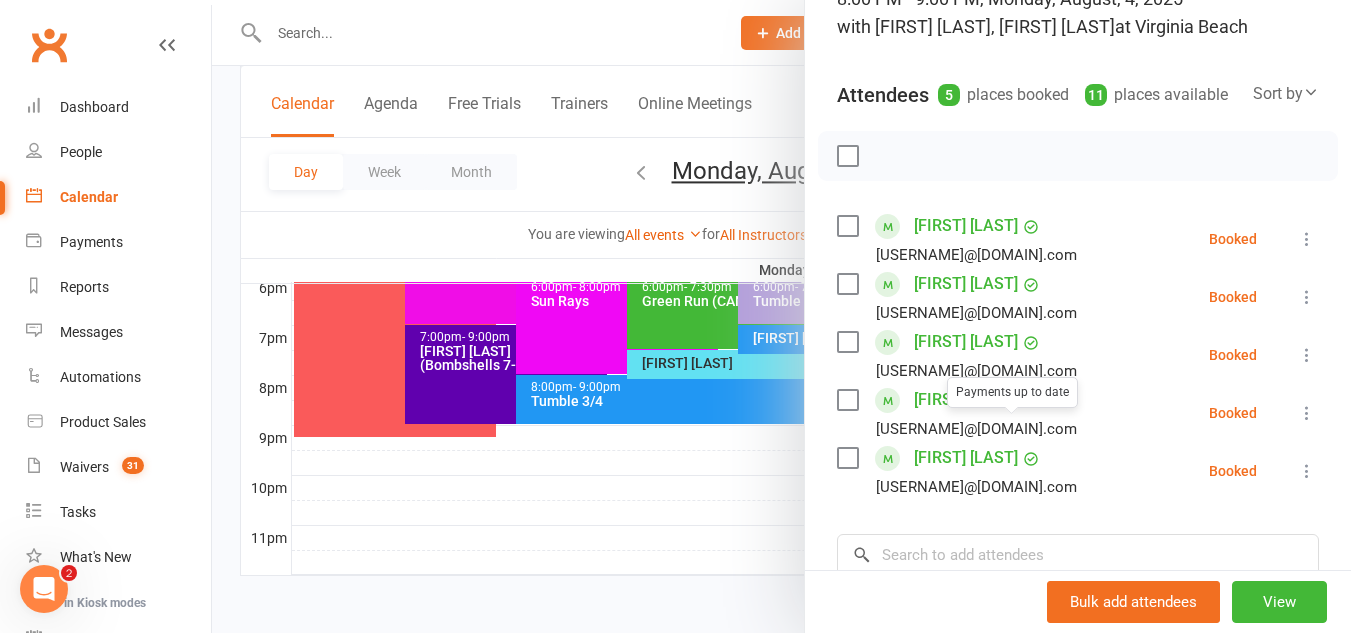 scroll, scrollTop: 372, scrollLeft: 0, axis: vertical 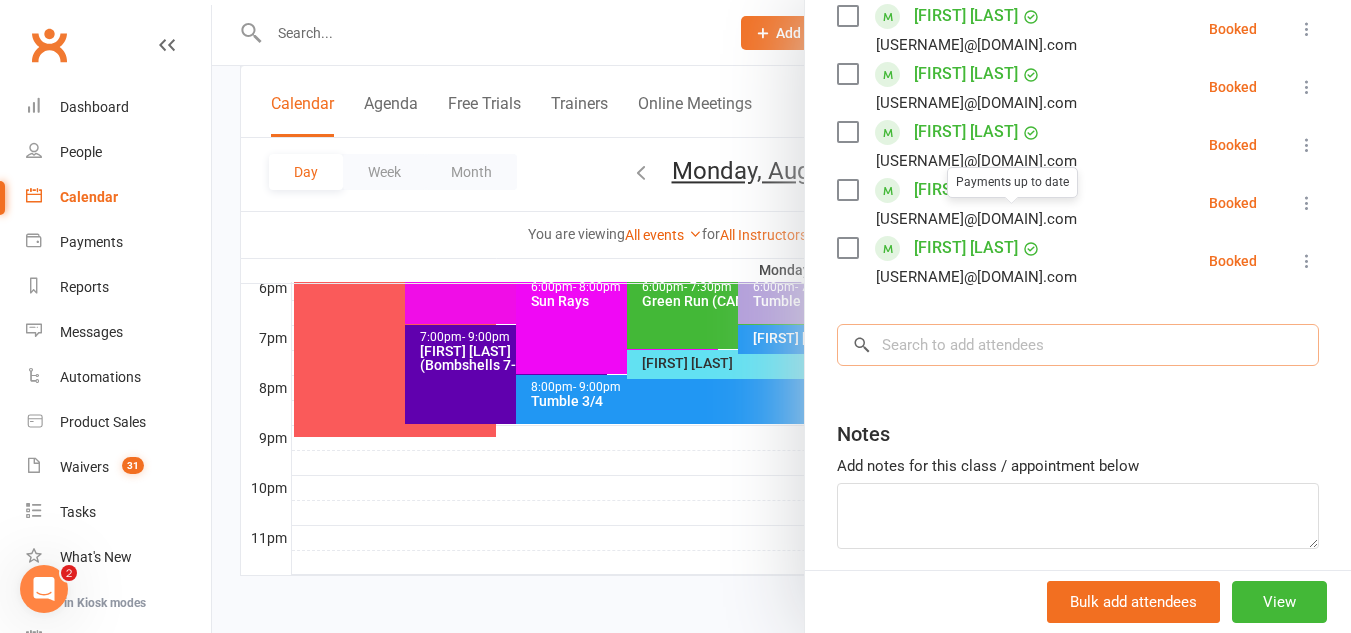 click at bounding box center (1078, 345) 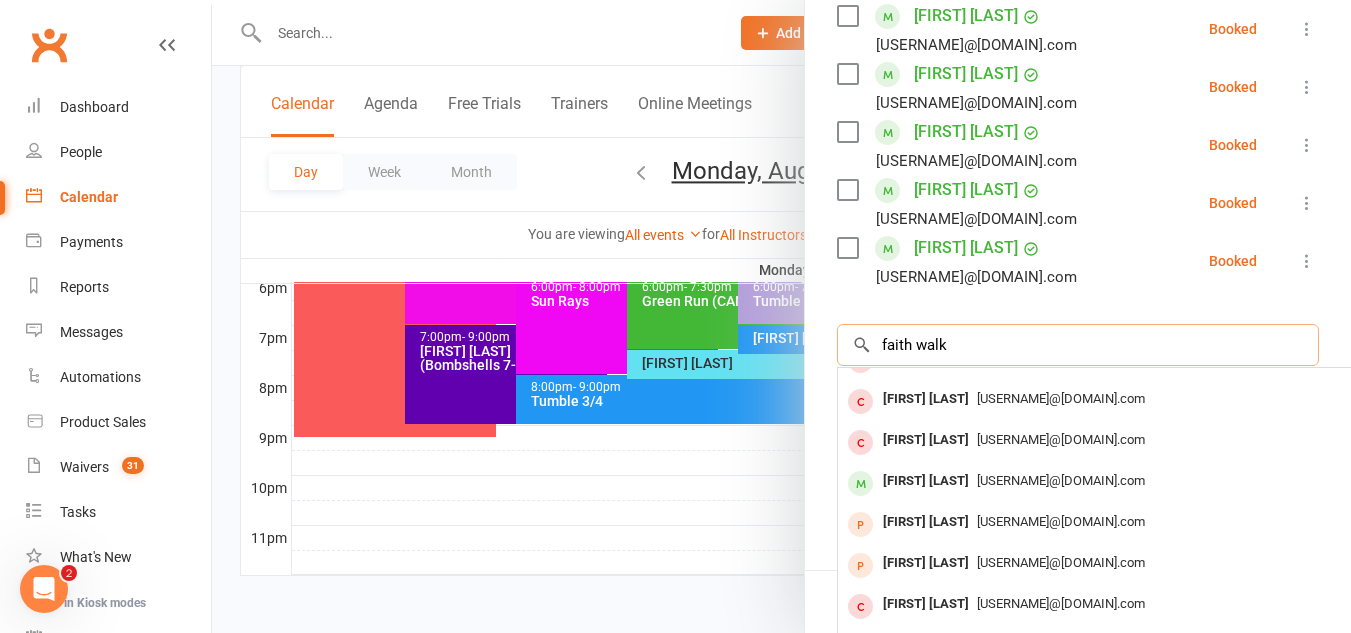 scroll, scrollTop: 0, scrollLeft: 0, axis: both 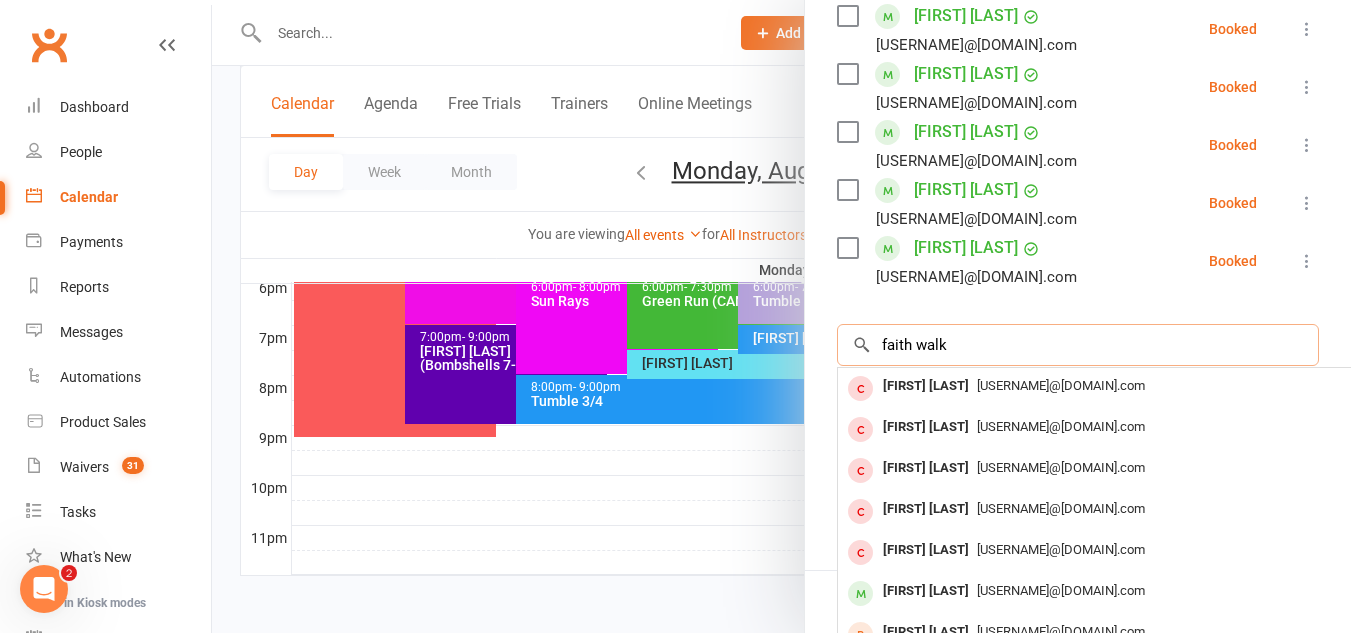 type on "faith walk" 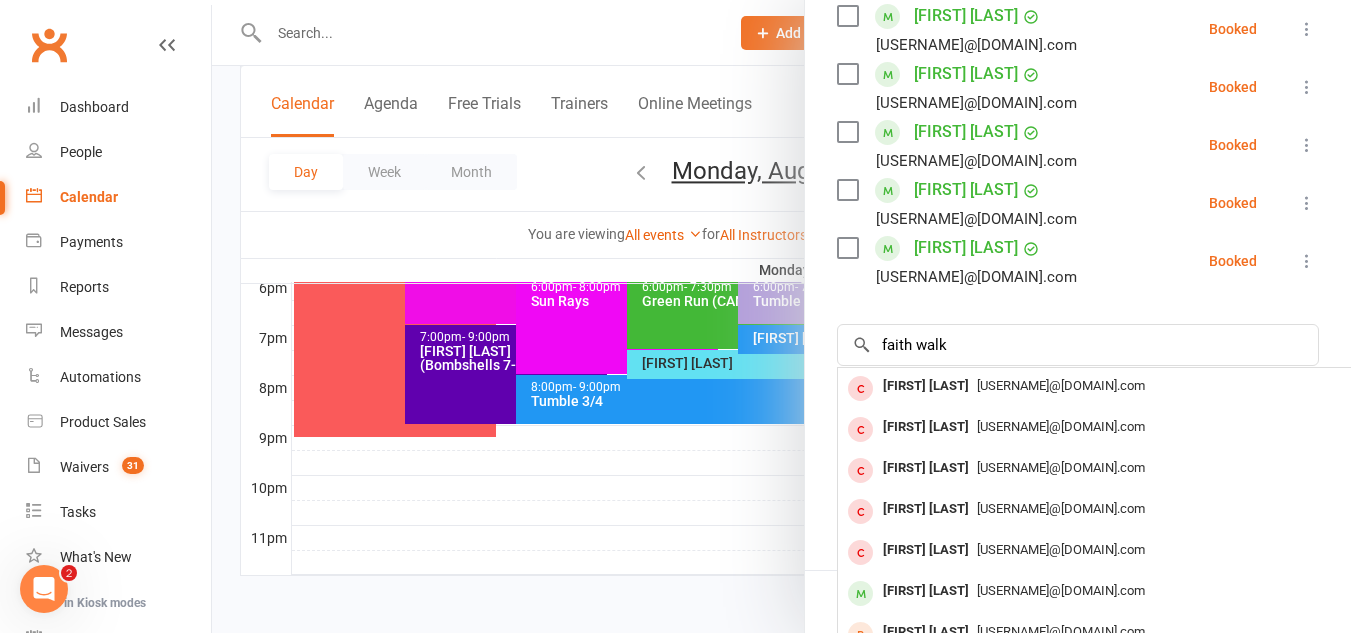 click at bounding box center [781, 316] 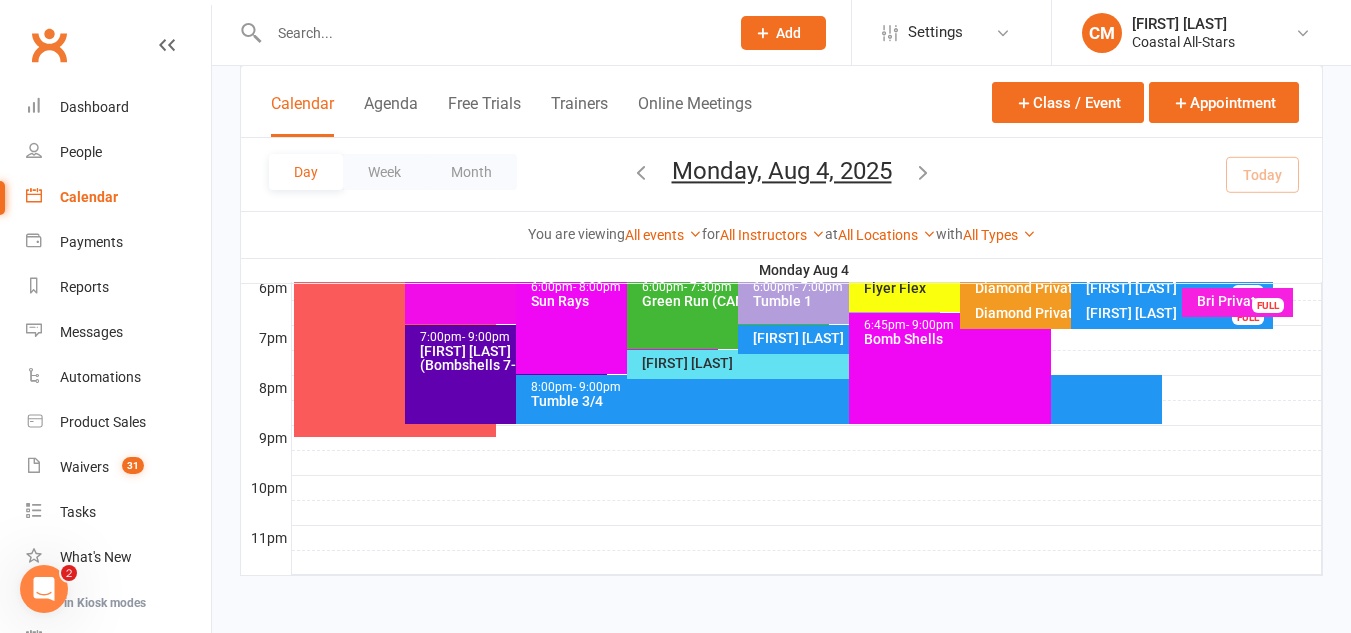 click at bounding box center (489, 33) 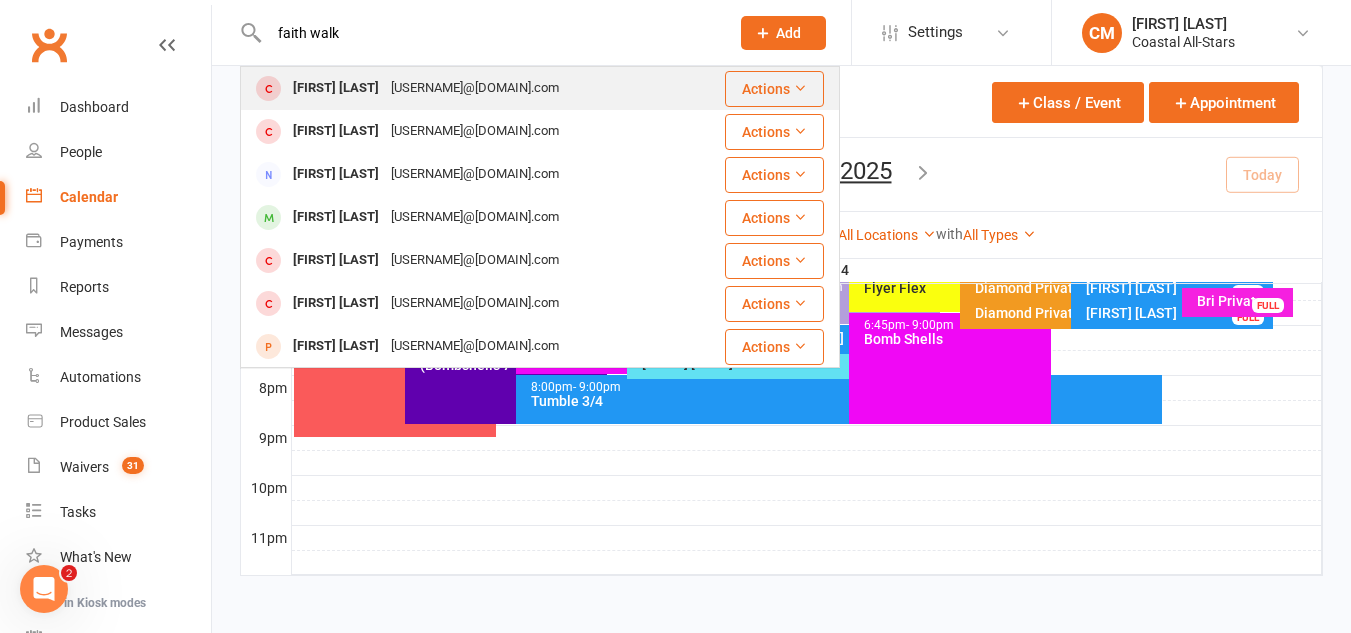 type on "faith walk" 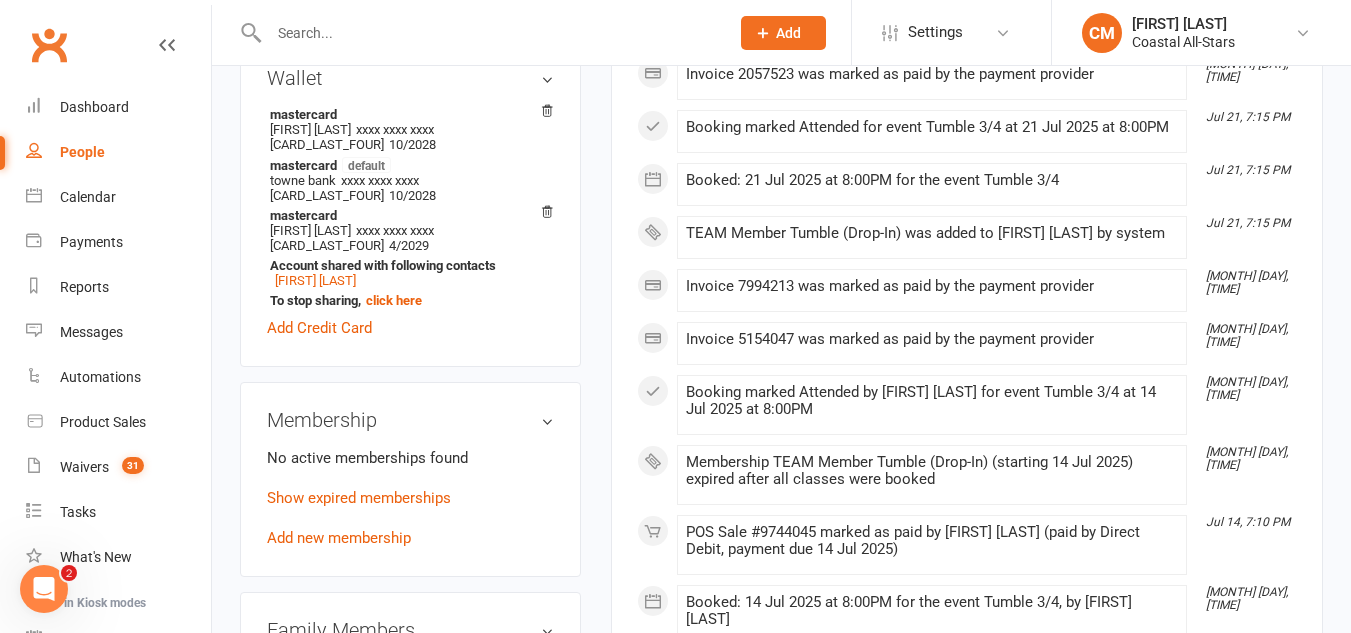 scroll, scrollTop: 801, scrollLeft: 0, axis: vertical 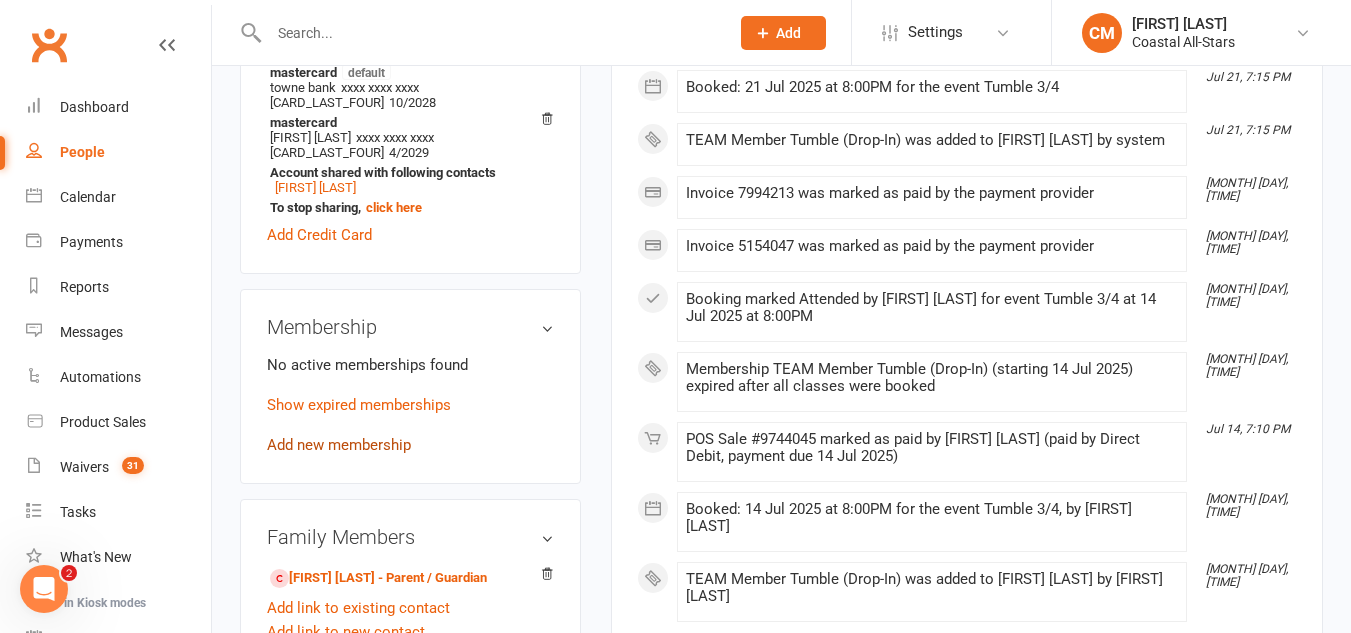 click on "Add new membership" at bounding box center (339, 445) 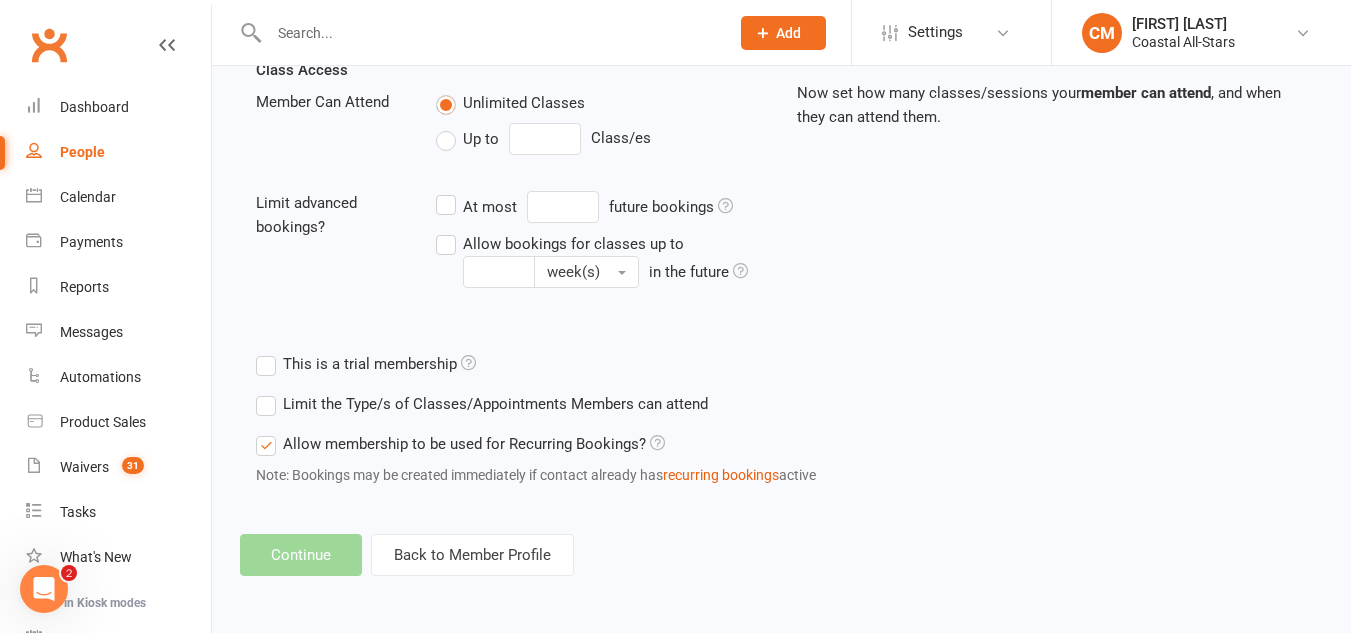 scroll, scrollTop: 0, scrollLeft: 0, axis: both 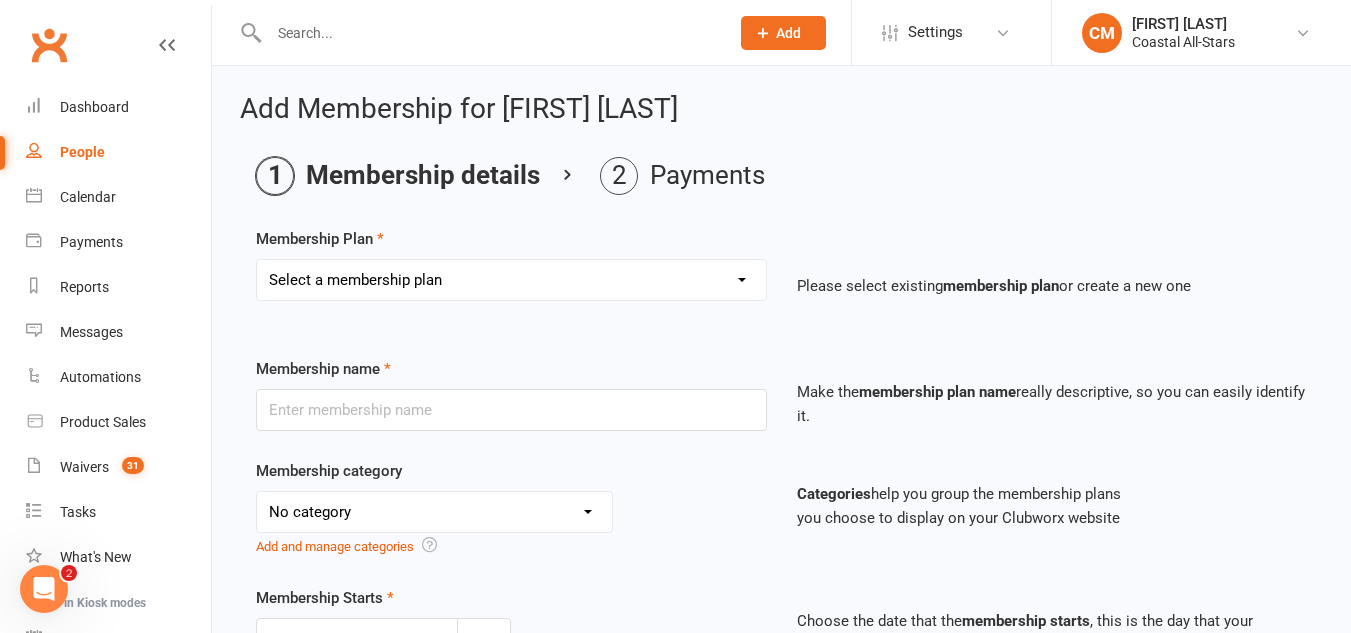 click on "Select a membership plan Create new Membership Plan Trial Class Coastal Membership Fee Annual Registration Evaluations Fitness Class (Drop-In) Flexibility Class (Drop-In) Jump Class (Drop-in) Stunt Class (Drop-In) Stunt Class (4 Pack) Tiny Tumble (Drop-In) Tumble (Drop-In) Weekly Tumble Monthly Tumble Tiny Tumble Flippin' Friday (Open Gym) TEAM Member Tumble (Drop-In) TEAM Member Flexibility Class TEAM Mandatory Flexibility Class TEAM Member Fitness Class TEAM Member Group Stunt Class (Drop-In) TEAM Member Group Stunt Class (4 Pack) TEAM Member Group Stunt Class (8 Pack) TEAM Member Jump Class (Drop-In) Partner Stunt Class (8 Pack) TEAM Member Weekly Tumble TEAM Member Monthly Tumble Team Member Any 3 Classes Member Flippin' Friday (Open Gym) Annual Private Membership Walkover Tumbling Clinic Summer Camp (Day Pass) Summer Camp (3-day Pass) Summer Camp (5-day Pass) Pay in Full - Tiny Tiny Tuition Tiny Tuition (1yr Loyalty) Tiny Tuition (2yr Loyalty) Tiny Comp, Choreo, Music, & Travel Fees Novice Tuition Pearls" at bounding box center [511, 280] 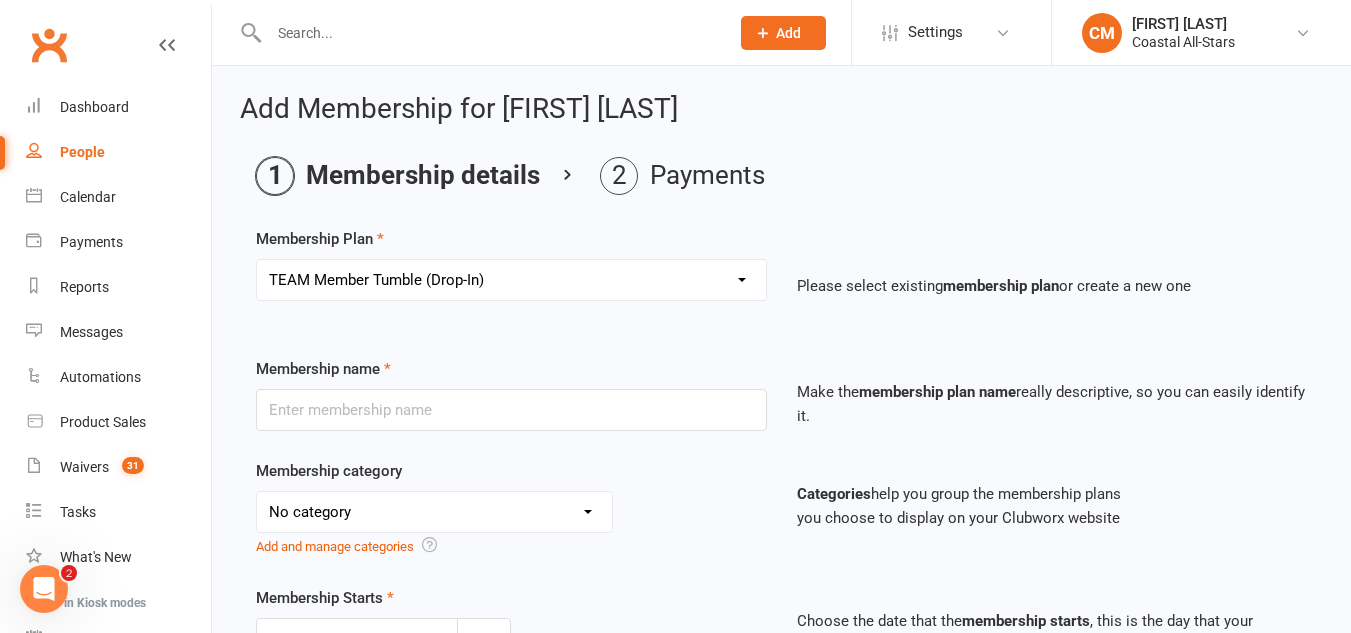 click on "Select a membership plan Create new Membership Plan Trial Class Coastal Membership Fee Annual Registration Evaluations Fitness Class (Drop-In) Flexibility Class (Drop-In) Jump Class (Drop-in) Stunt Class (Drop-In) Stunt Class (4 Pack) Tiny Tumble (Drop-In) Tumble (Drop-In) Weekly Tumble Monthly Tumble Tiny Tumble Flippin' Friday (Open Gym) TEAM Member Tumble (Drop-In) TEAM Member Flexibility Class TEAM Mandatory Flexibility Class TEAM Member Fitness Class TEAM Member Group Stunt Class (Drop-In) TEAM Member Group Stunt Class (4 Pack) TEAM Member Group Stunt Class (8 Pack) TEAM Member Jump Class (Drop-In) Partner Stunt Class (8 Pack) TEAM Member Weekly Tumble TEAM Member Monthly Tumble Team Member Any 3 Classes Member Flippin' Friday (Open Gym) Annual Private Membership Walkover Tumbling Clinic Summer Camp (Day Pass) Summer Camp (3-day Pass) Summer Camp (5-day Pass) Pay in Full - Tiny Tiny Tuition Tiny Tuition (1yr Loyalty) Tiny Tuition (2yr Loyalty) Tiny Comp, Choreo, Music, & Travel Fees Novice Tuition Pearls" at bounding box center [511, 280] 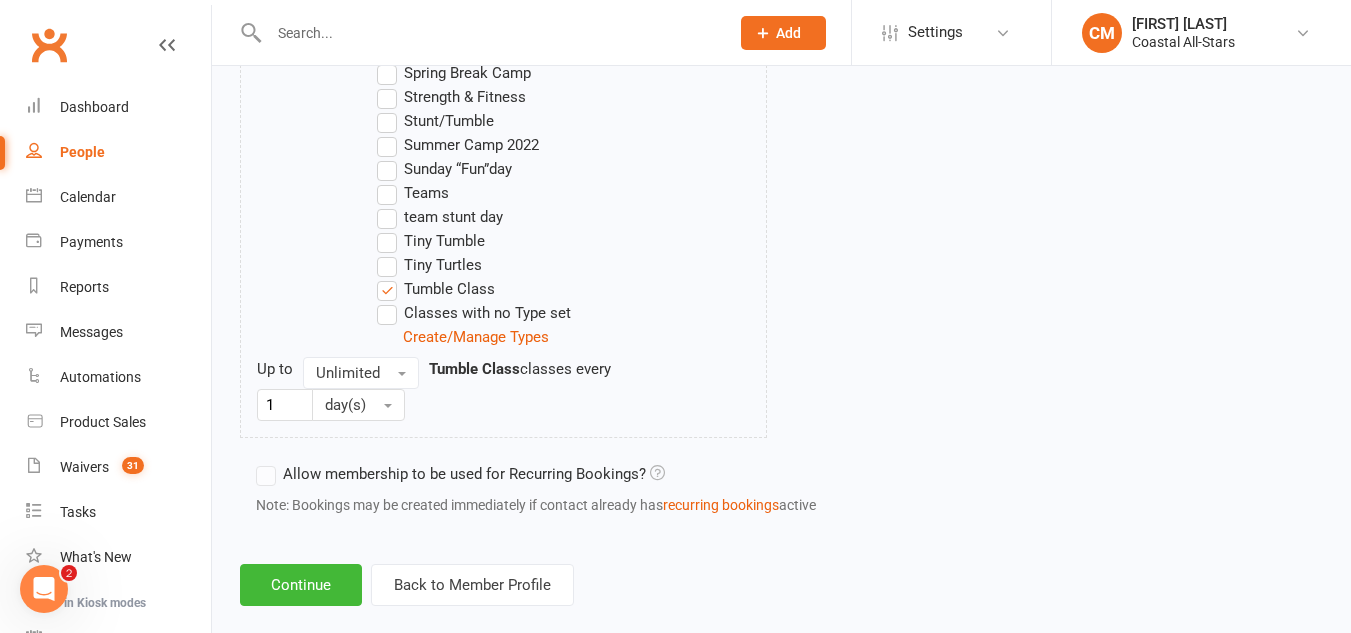 scroll, scrollTop: 2071, scrollLeft: 0, axis: vertical 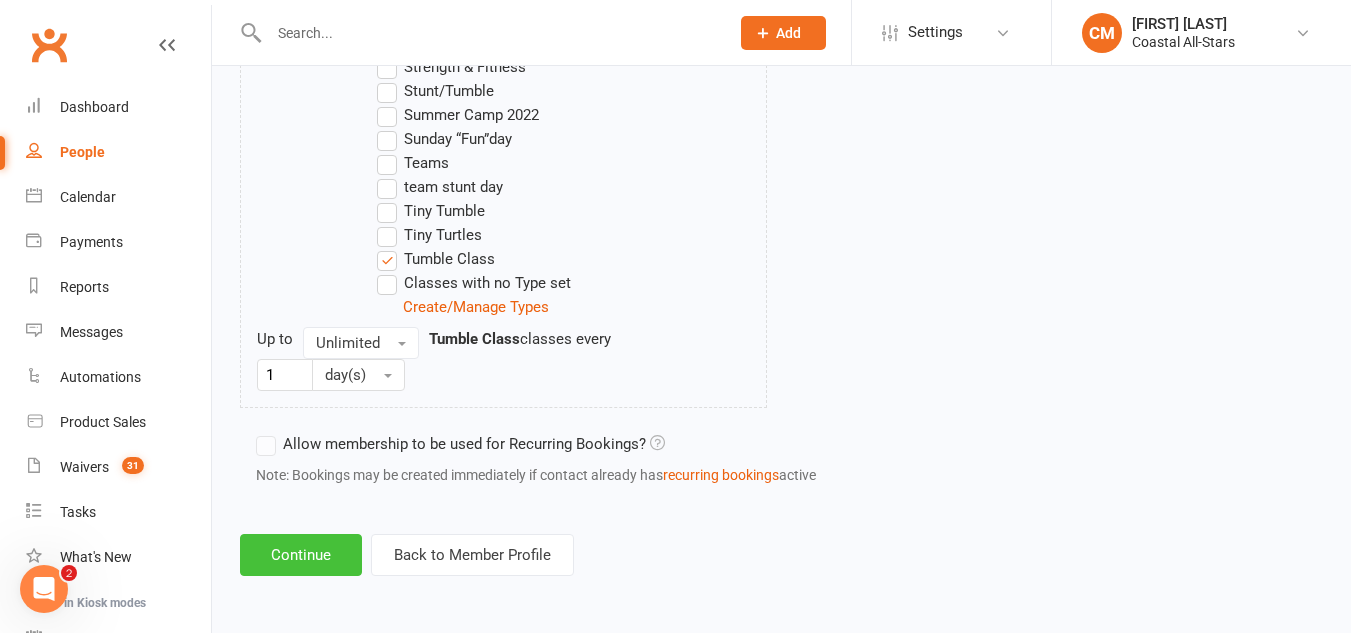 click on "Continue" at bounding box center (301, 555) 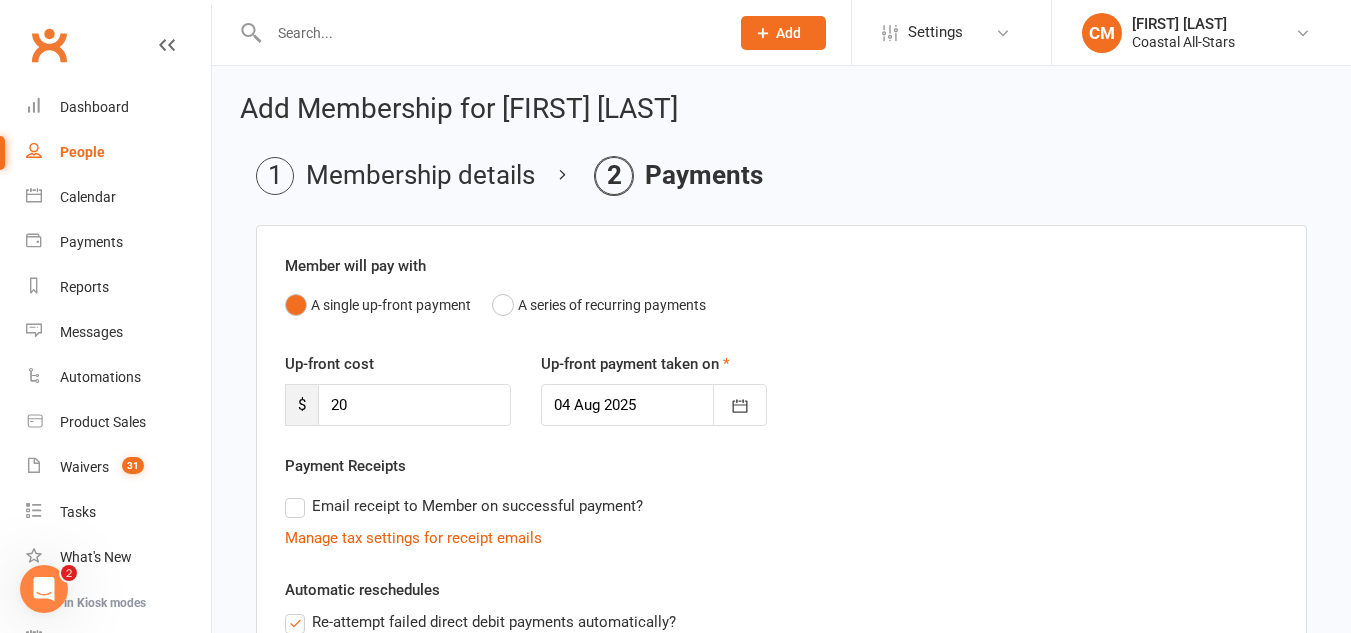 scroll, scrollTop: 536, scrollLeft: 0, axis: vertical 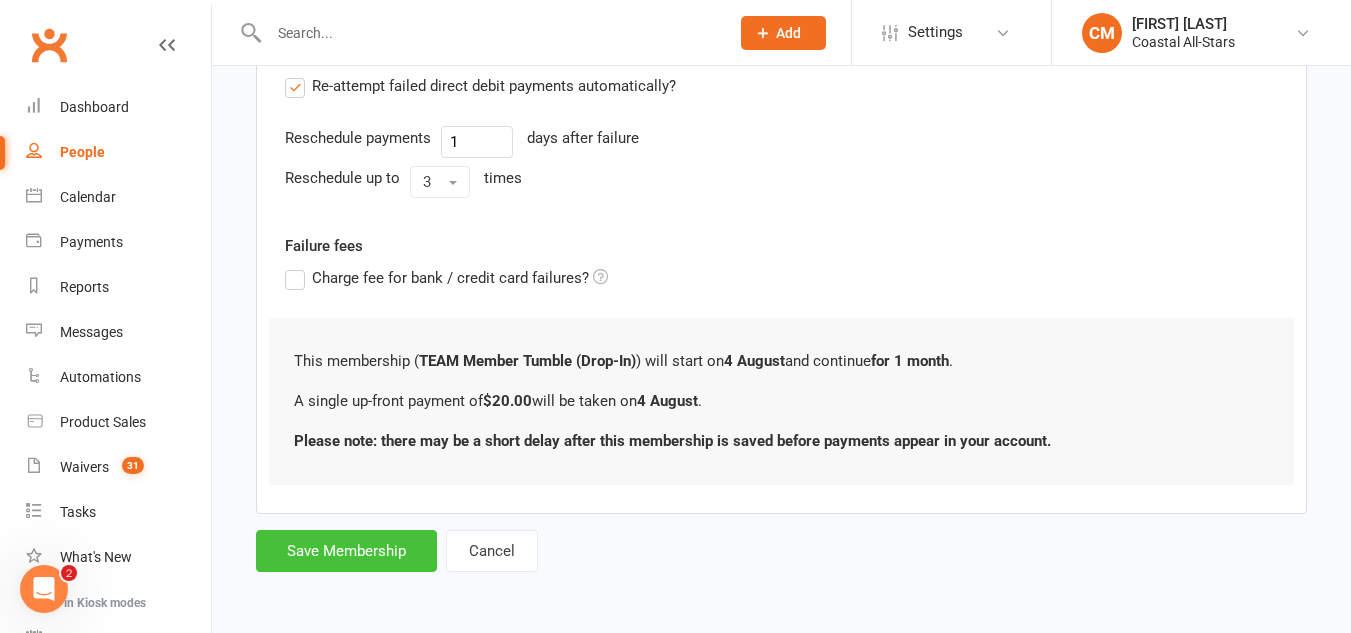 click on "Save Membership" at bounding box center [346, 551] 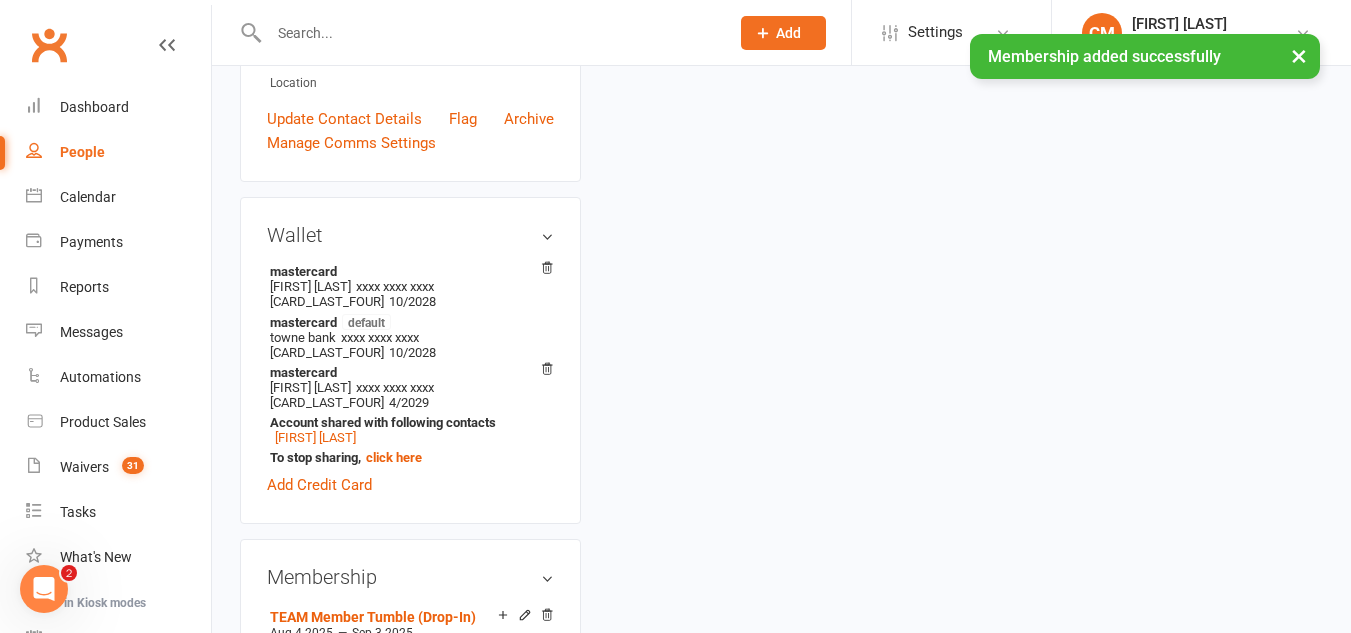 scroll, scrollTop: 0, scrollLeft: 0, axis: both 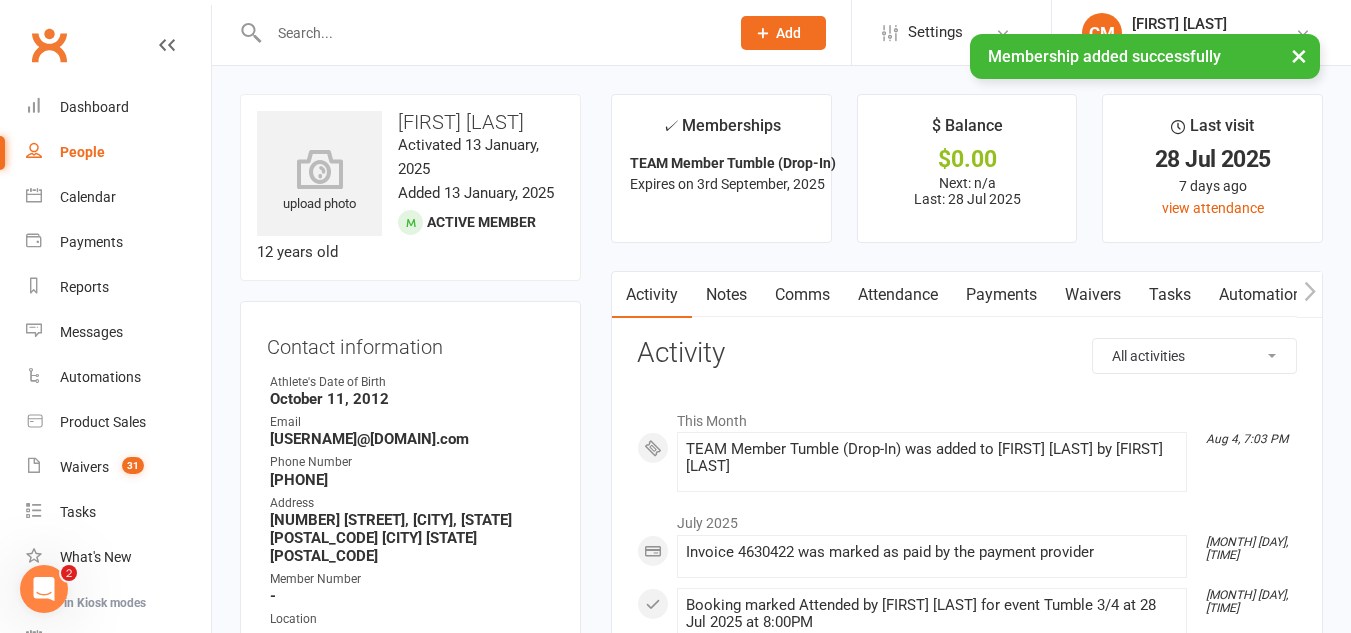 click on "Add" 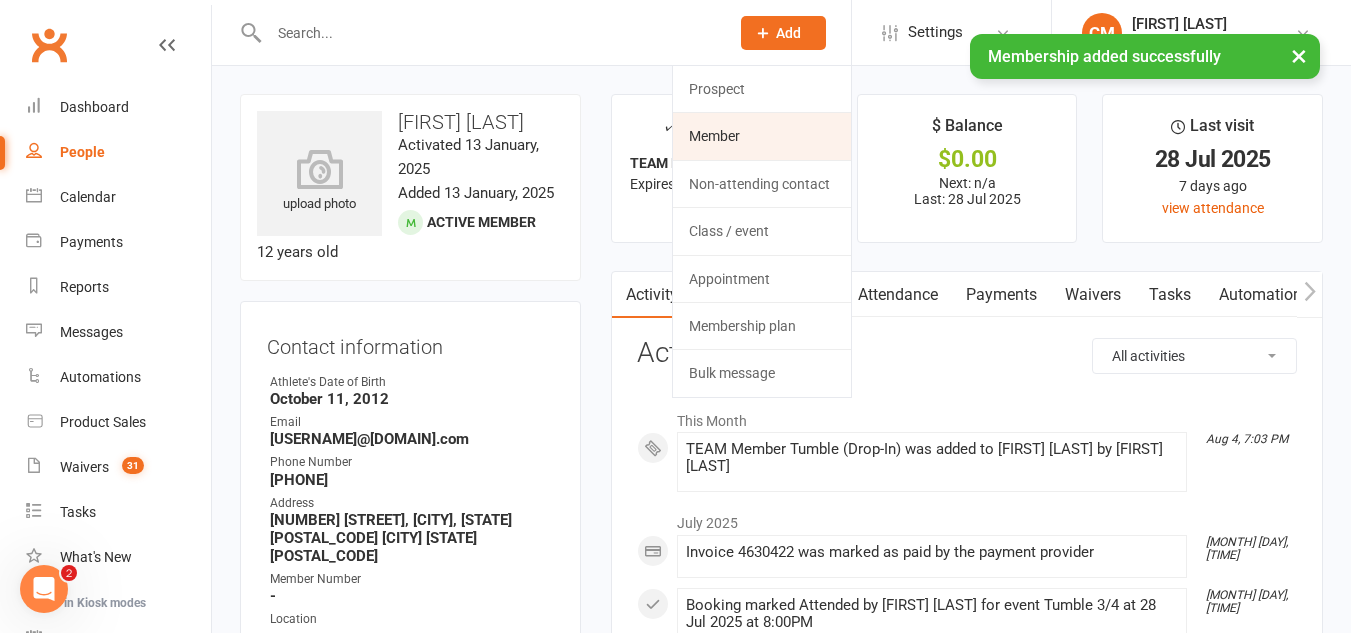 click on "Member" 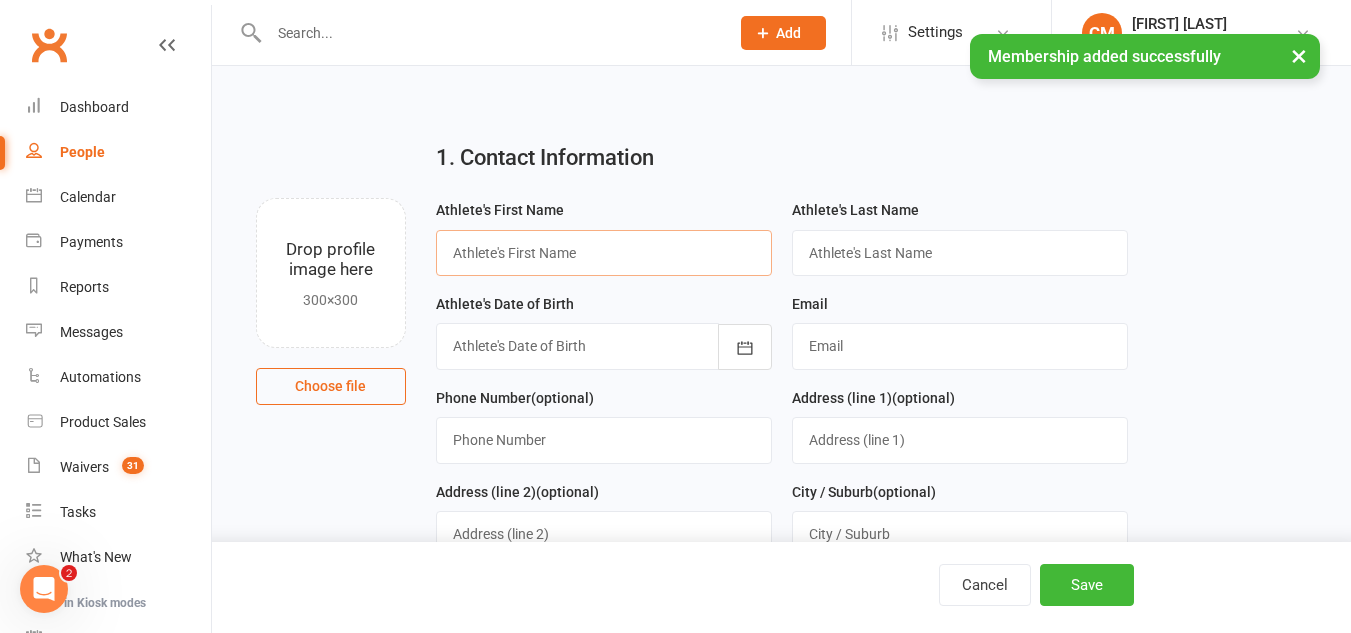 click at bounding box center [604, 253] 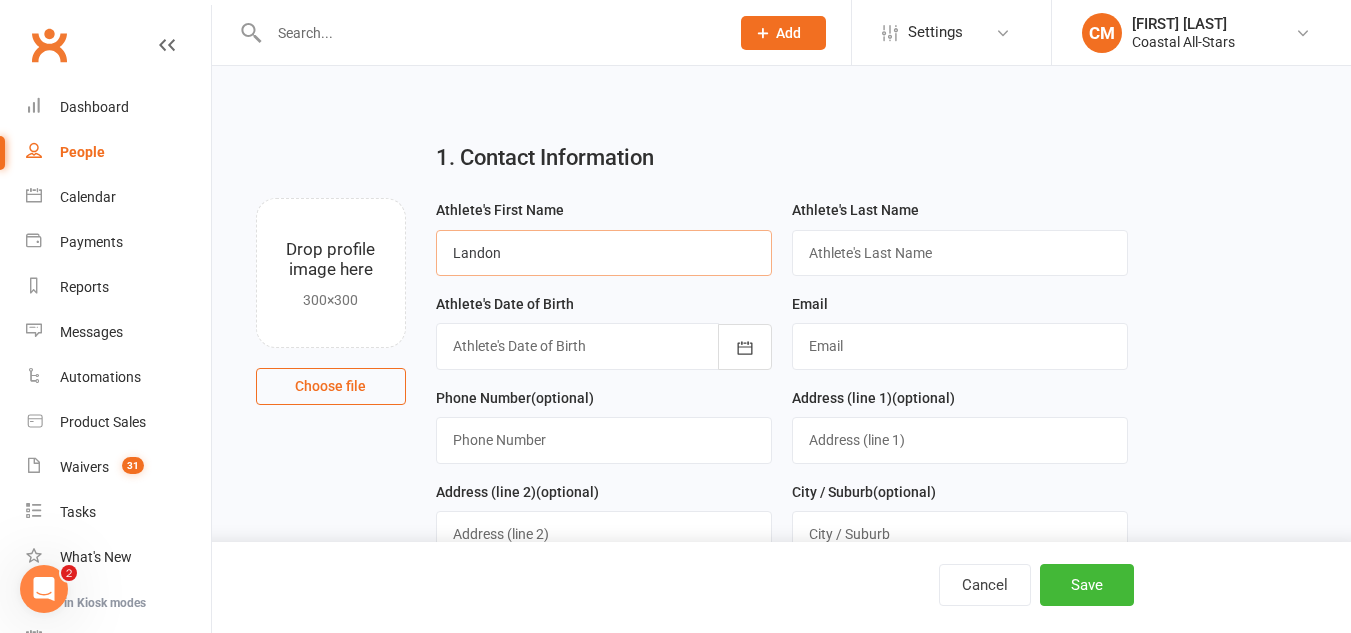 type on "Landon" 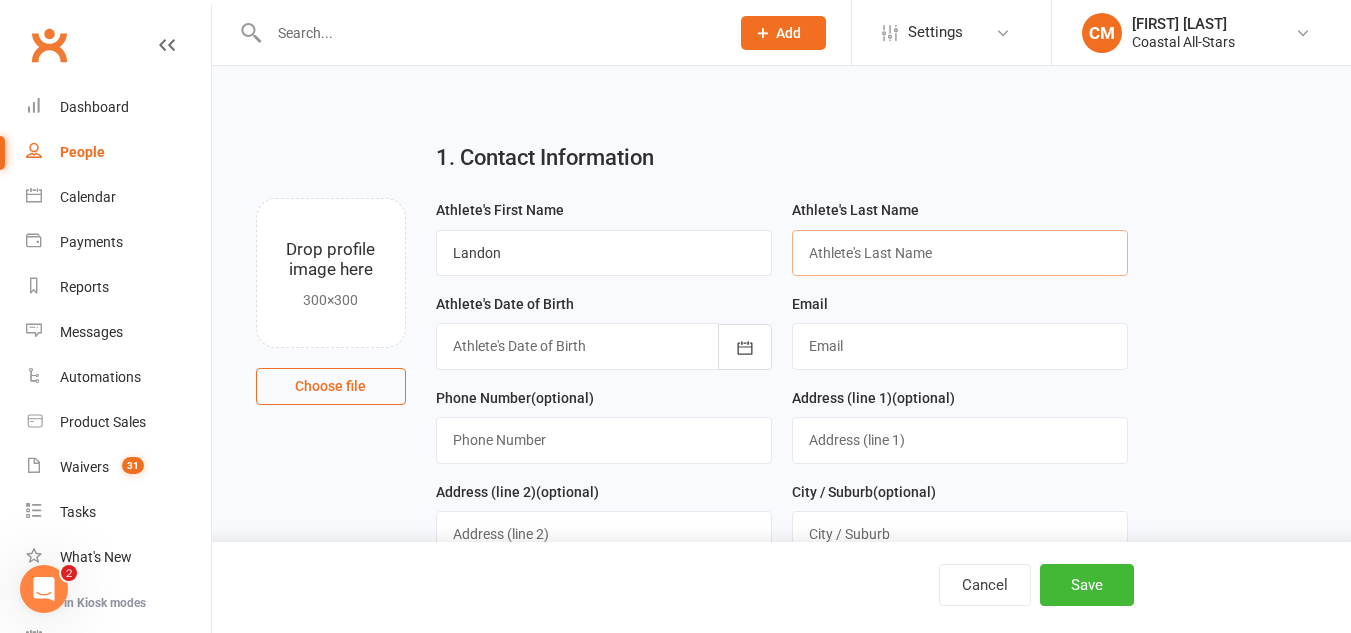 click at bounding box center [960, 253] 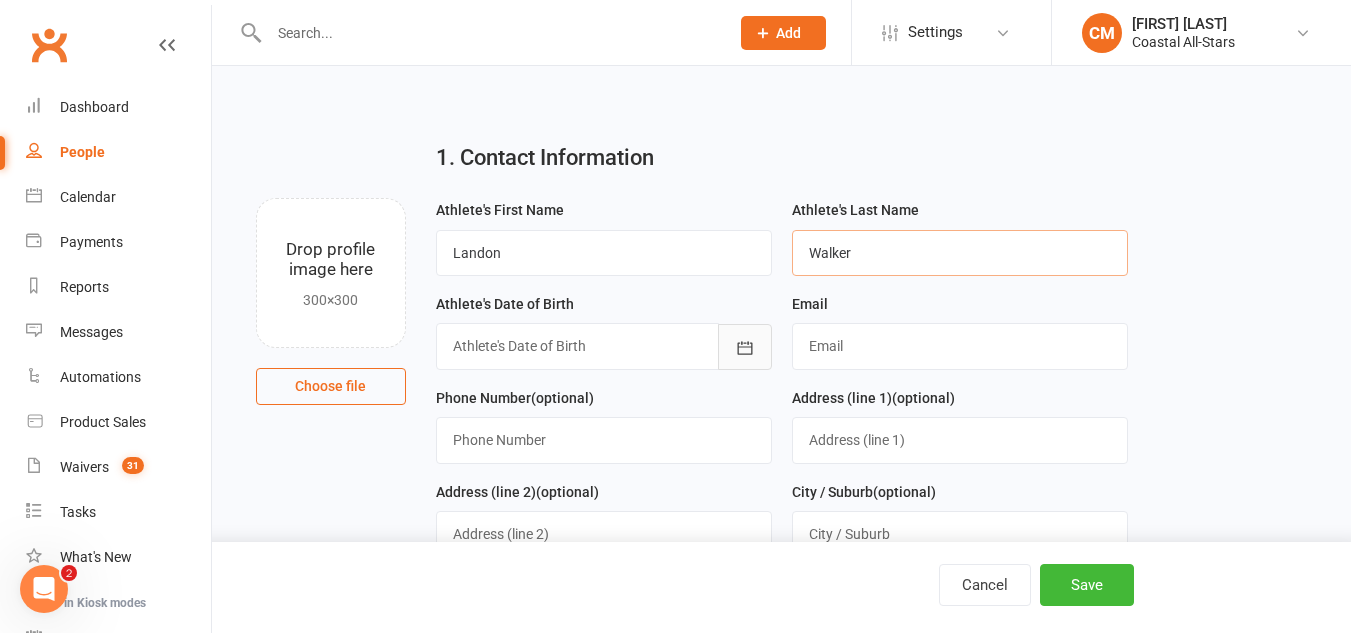 type on "Walker" 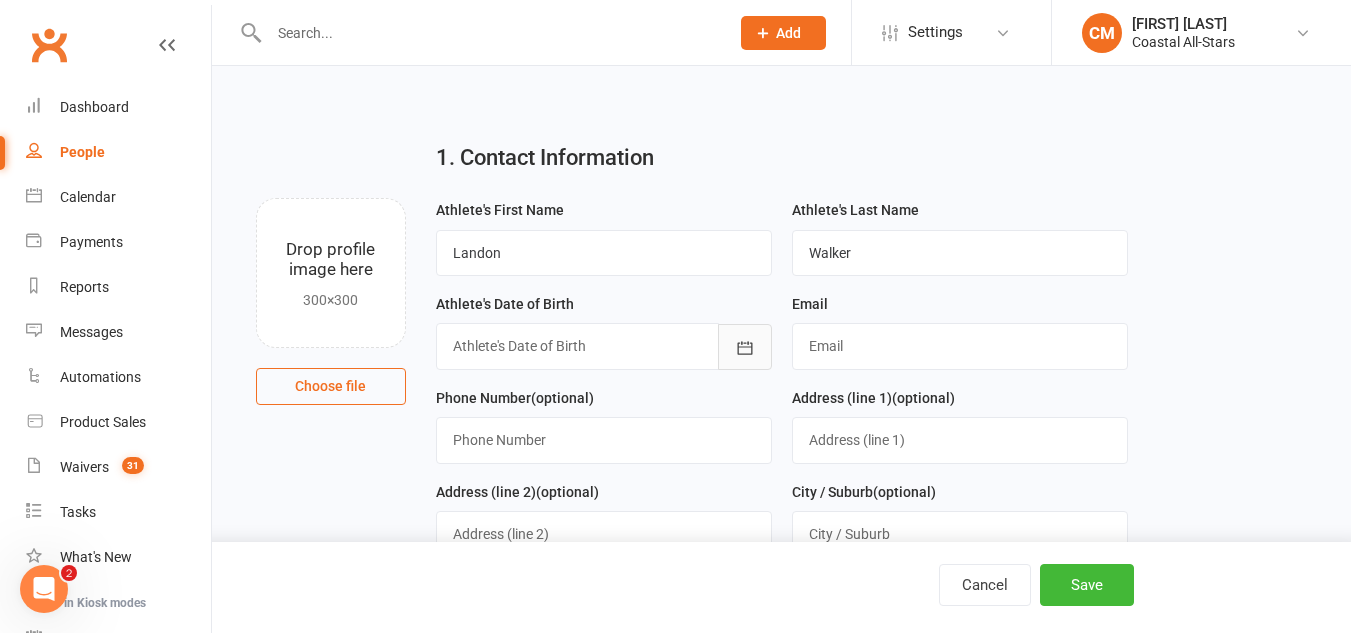 click at bounding box center [745, 347] 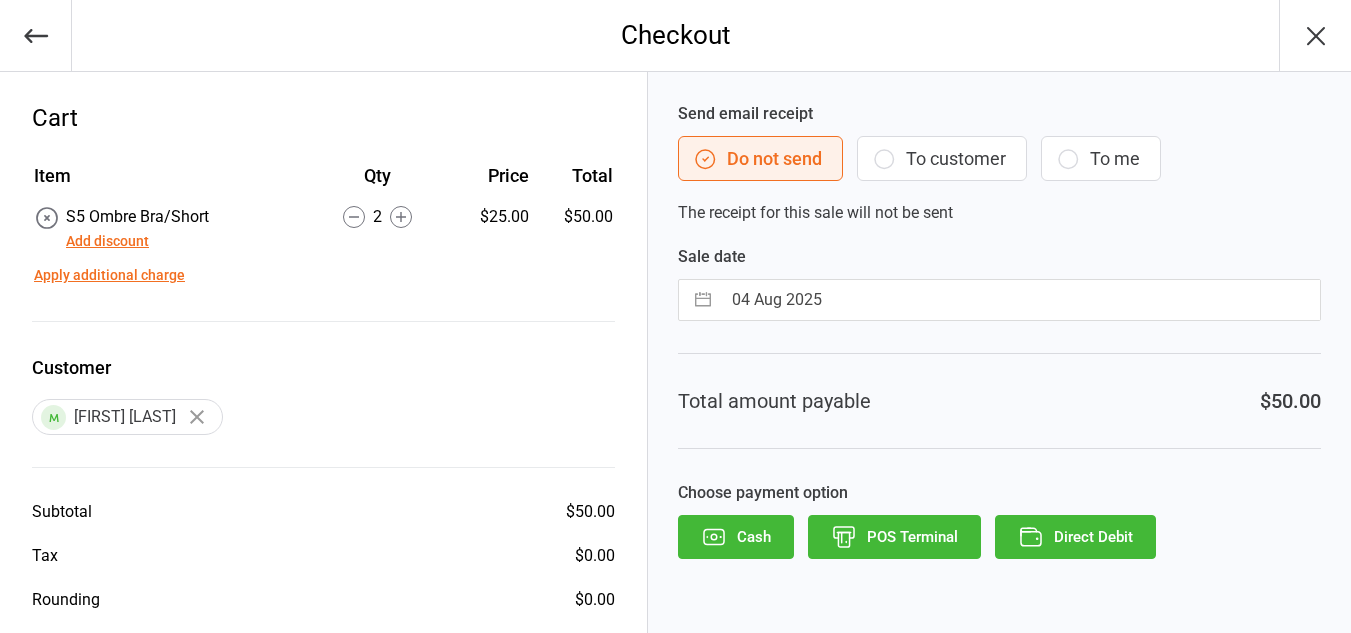 scroll, scrollTop: 0, scrollLeft: 0, axis: both 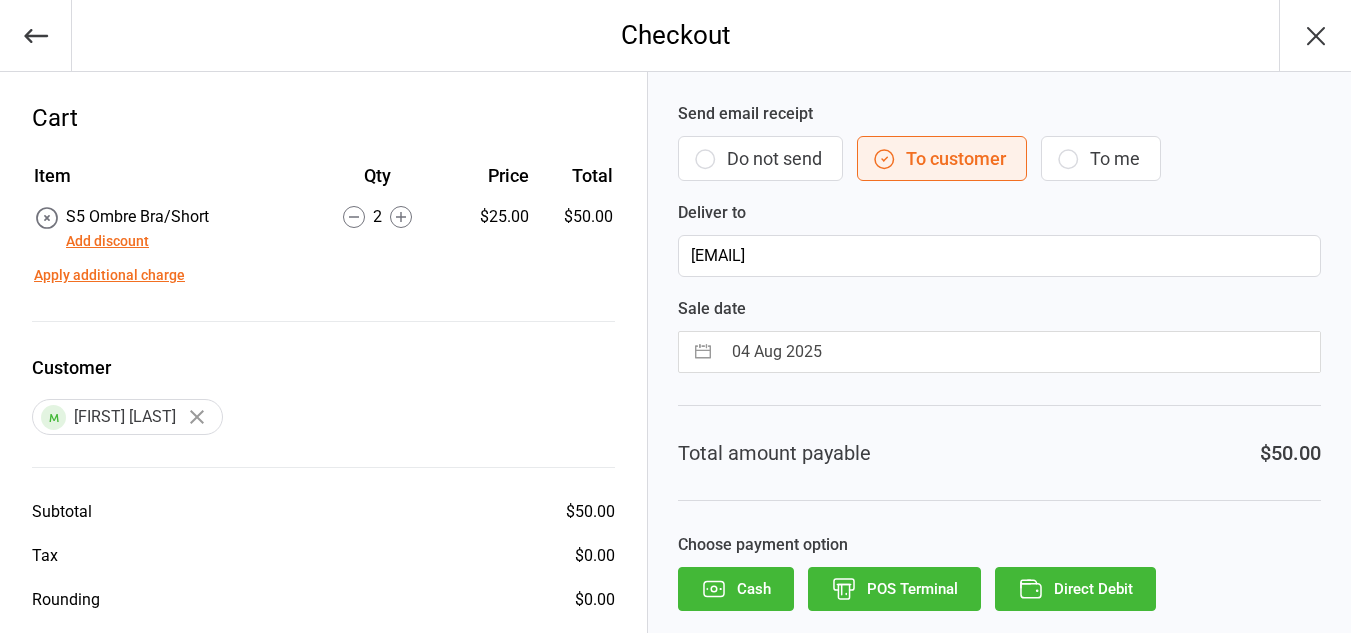 click on "Direct Debit" at bounding box center (1075, 589) 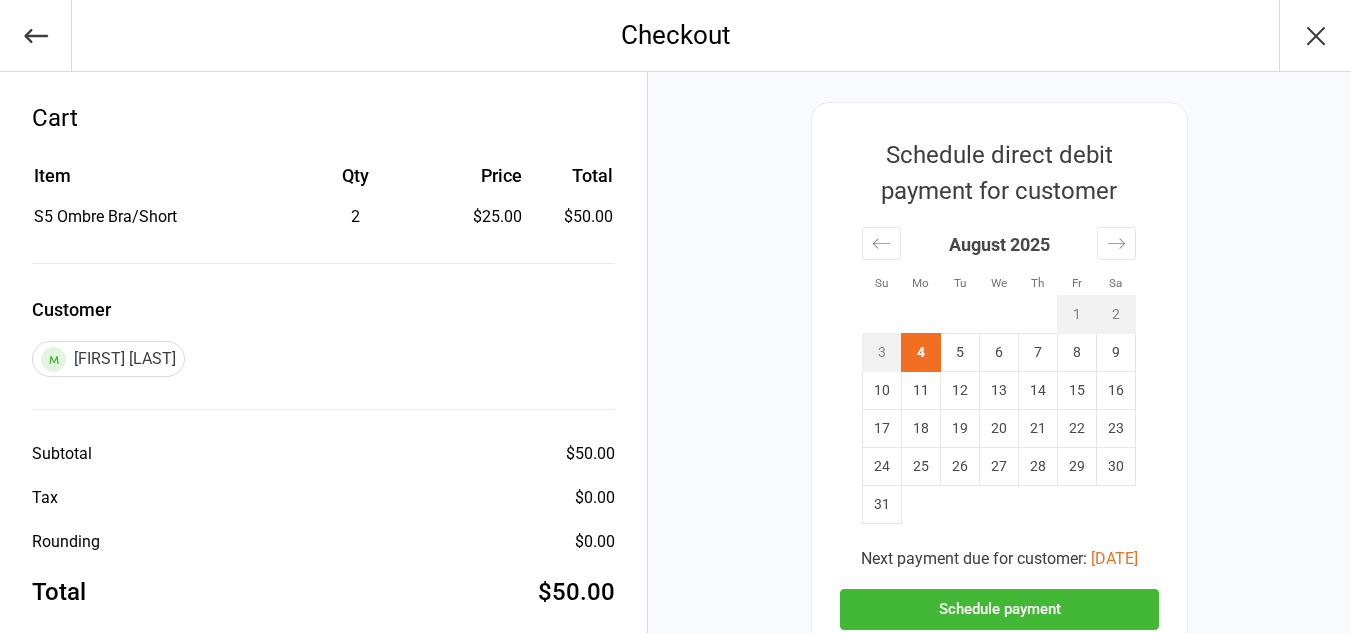 scroll, scrollTop: 152, scrollLeft: 0, axis: vertical 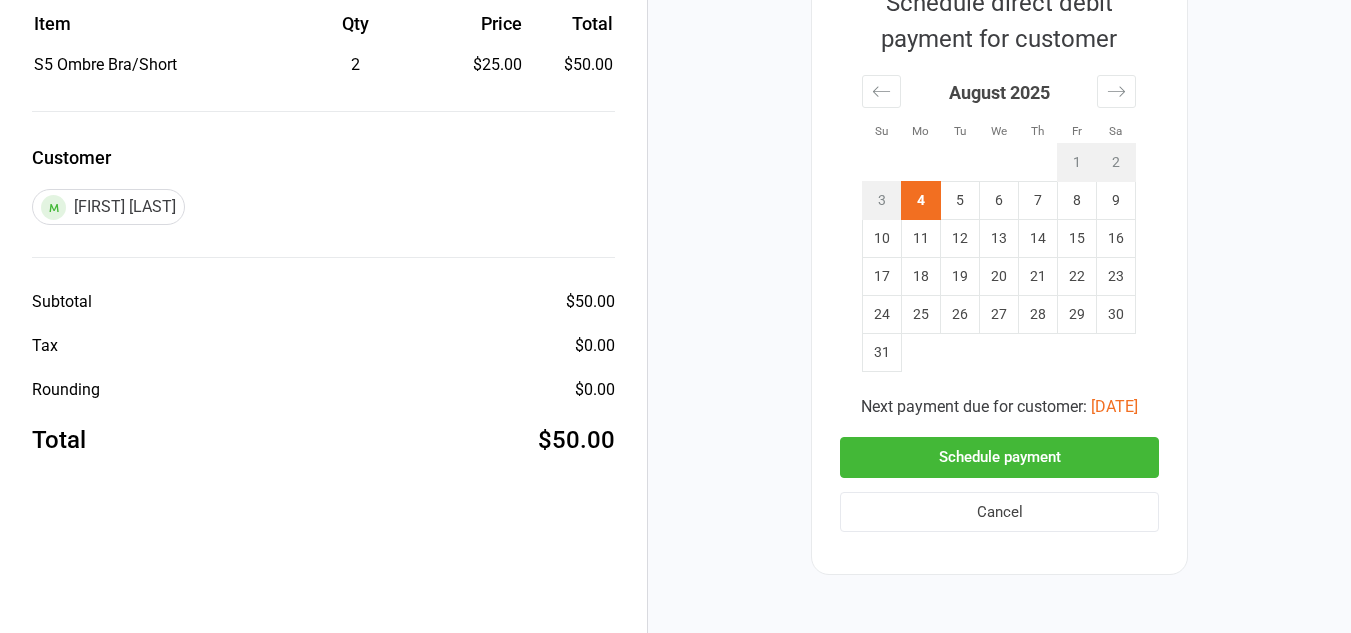 click on "Schedule payment" at bounding box center [999, 457] 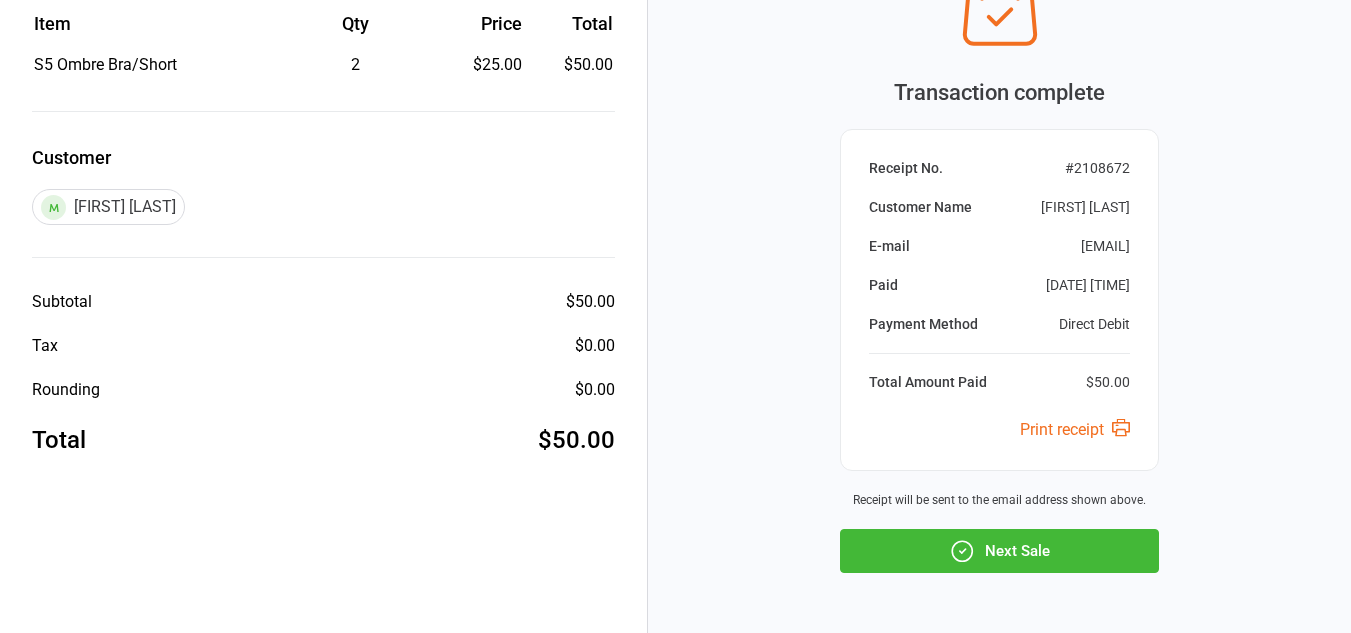 scroll, scrollTop: 188, scrollLeft: 0, axis: vertical 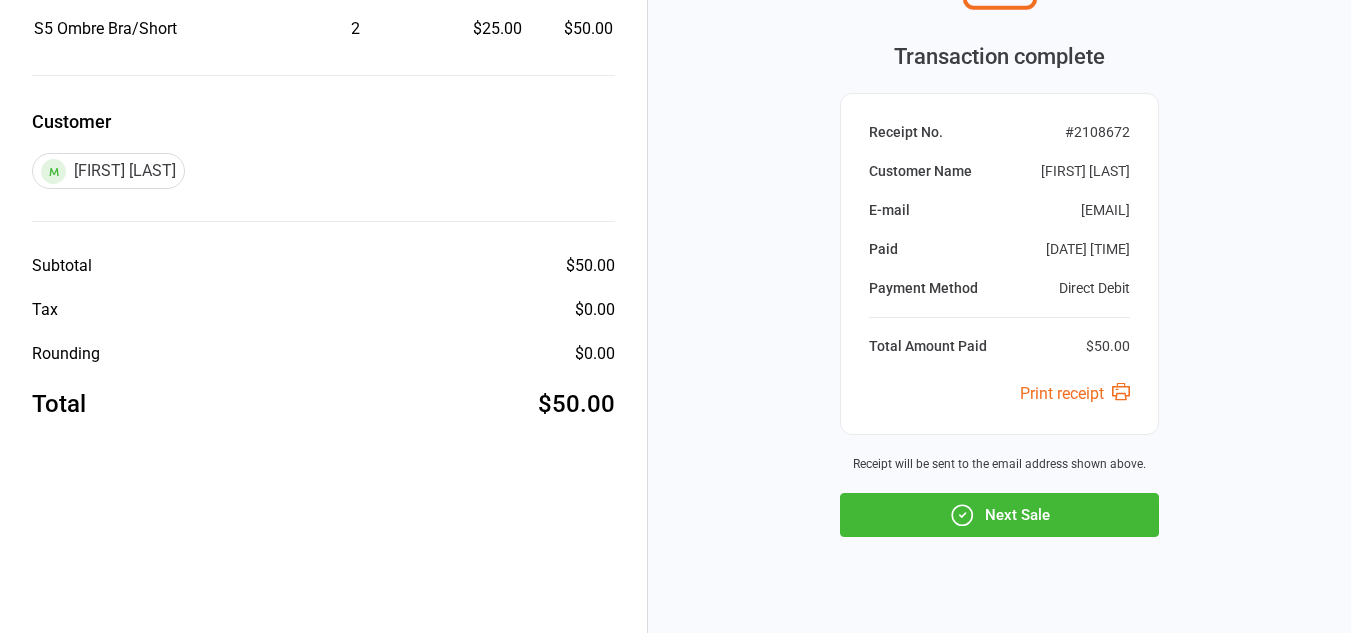 click on "Next Sale" at bounding box center (999, 515) 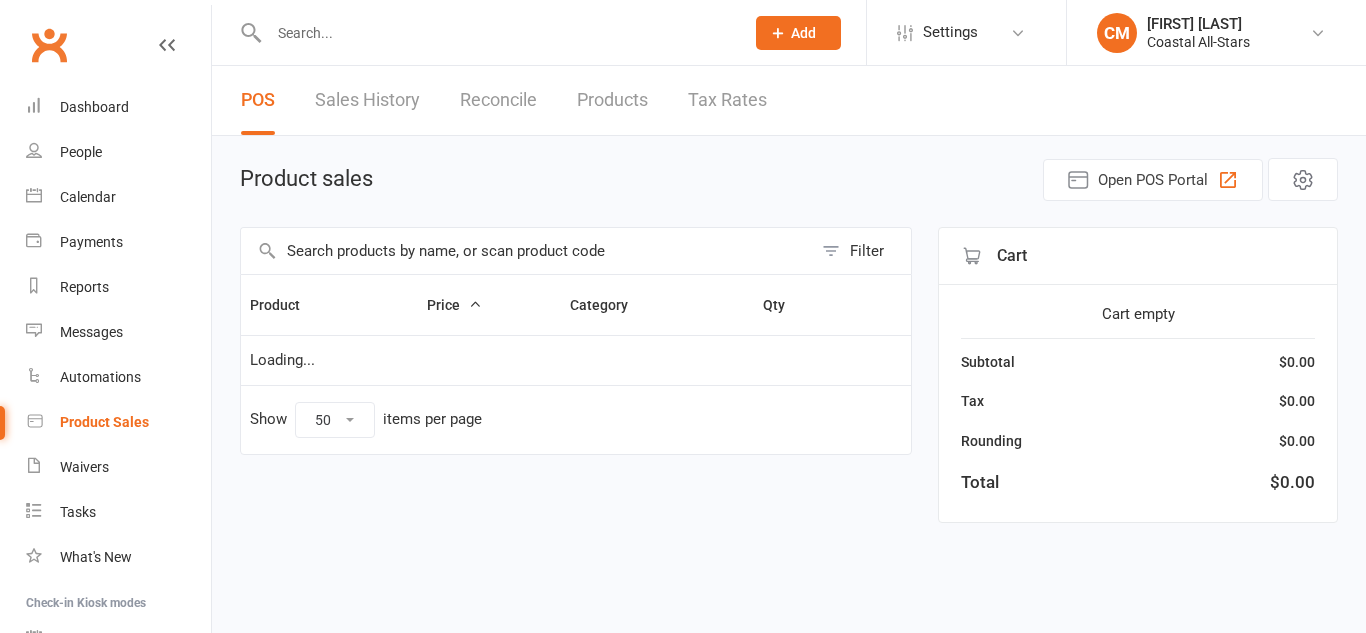 select on "50" 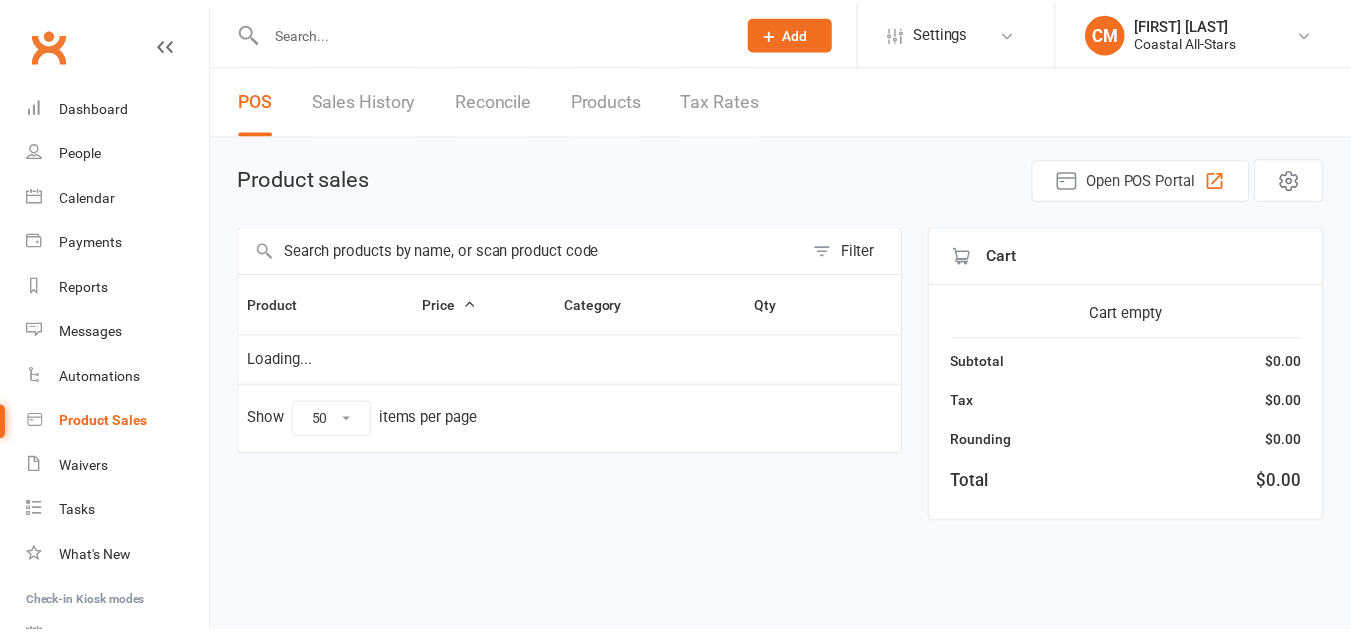 scroll, scrollTop: 0, scrollLeft: 0, axis: both 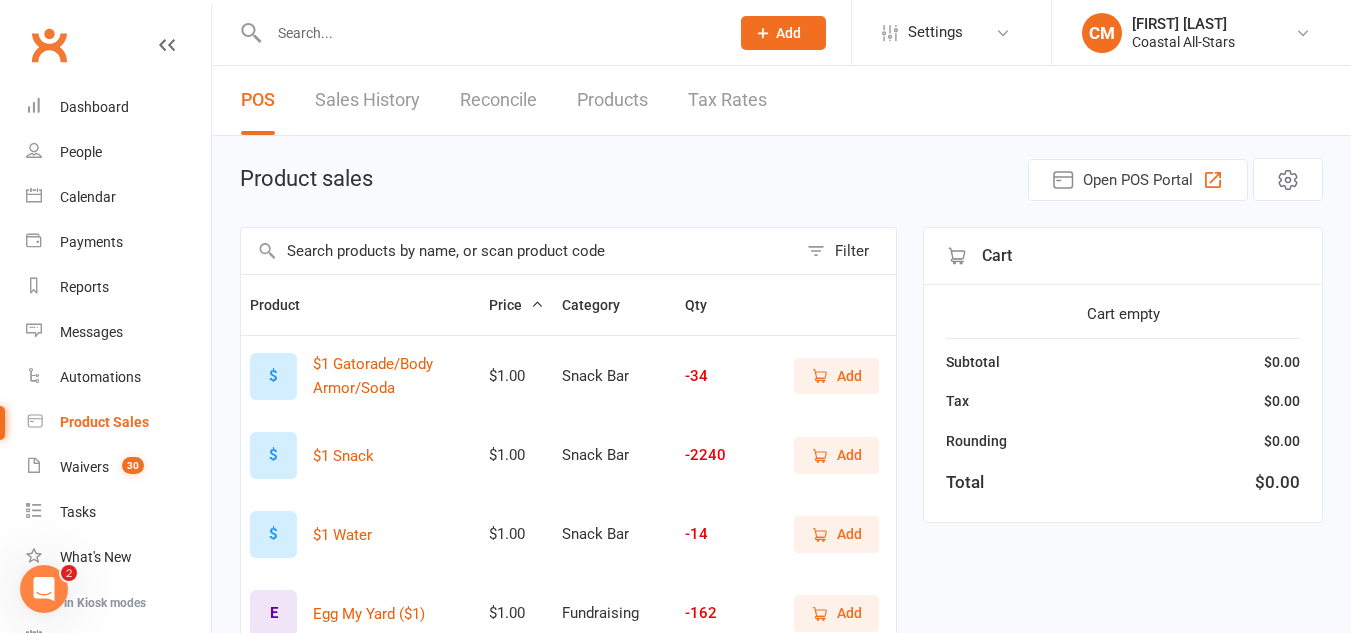 click at bounding box center [519, 251] 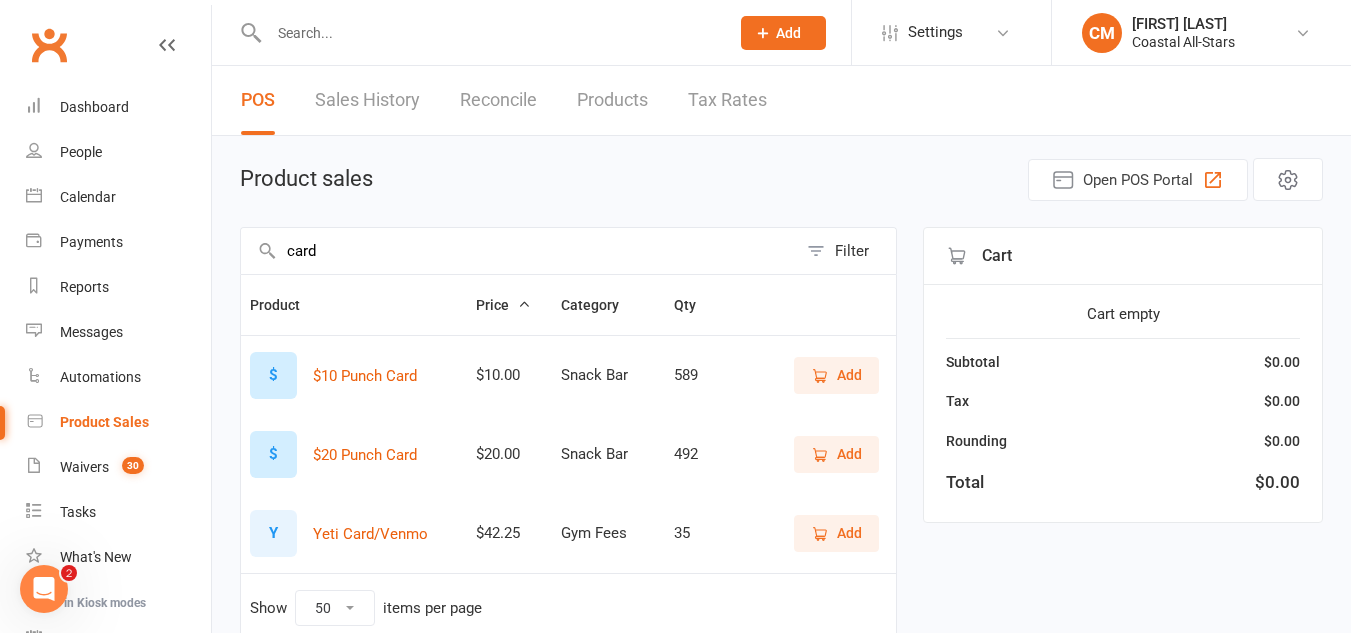 type on "card" 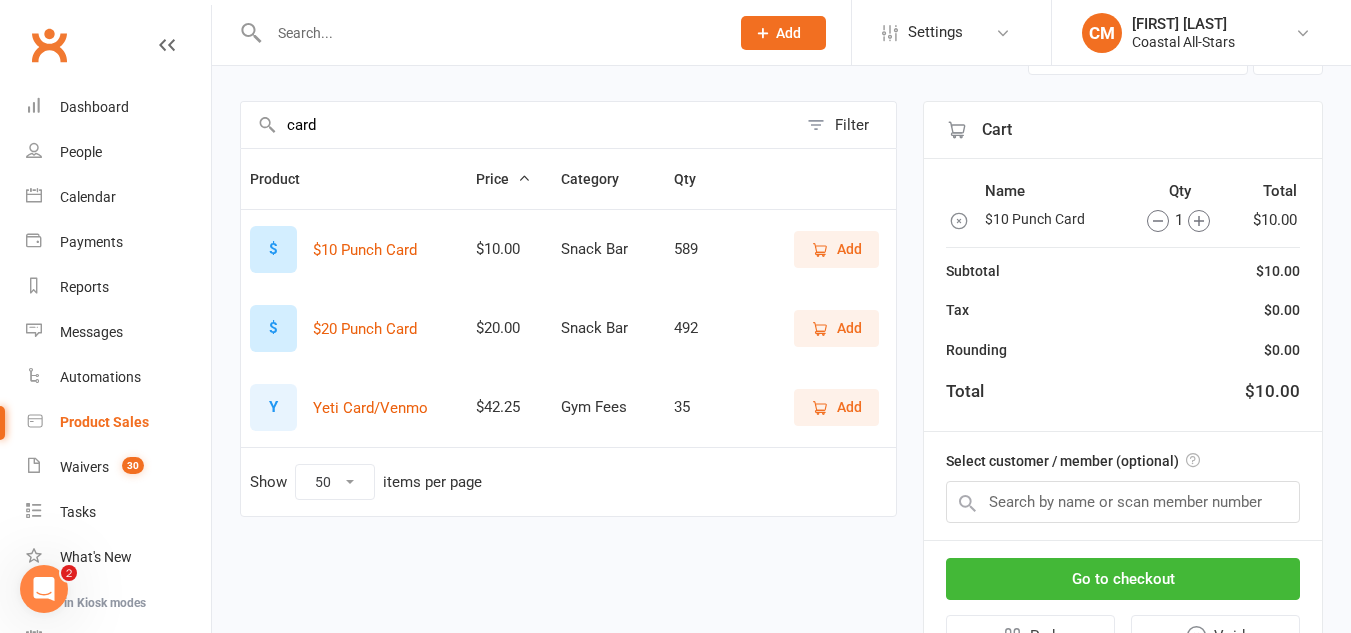 scroll, scrollTop: 127, scrollLeft: 0, axis: vertical 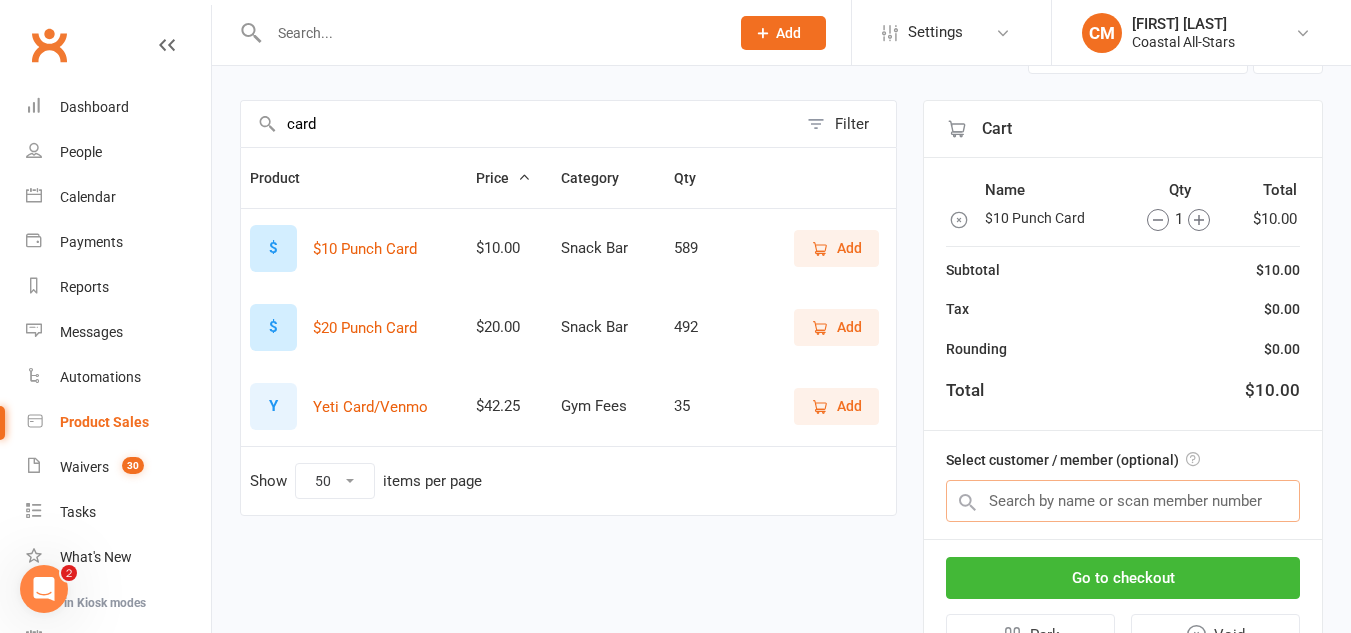 click at bounding box center [1123, 501] 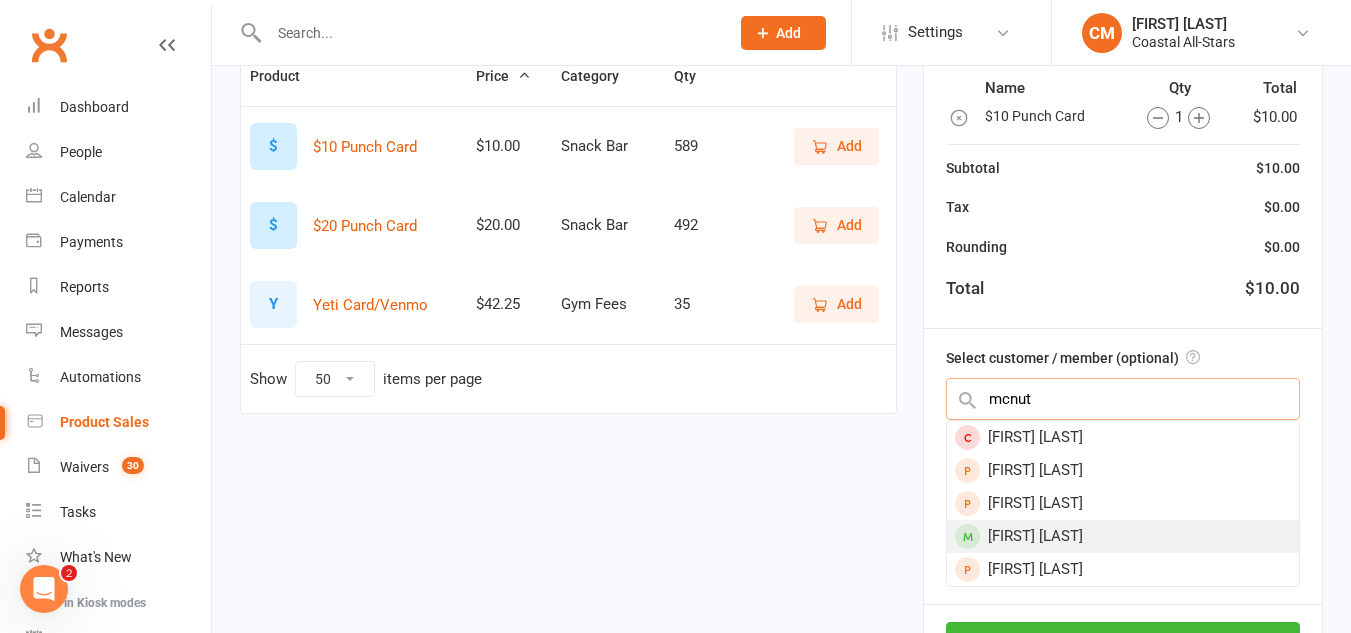 type on "mcnut" 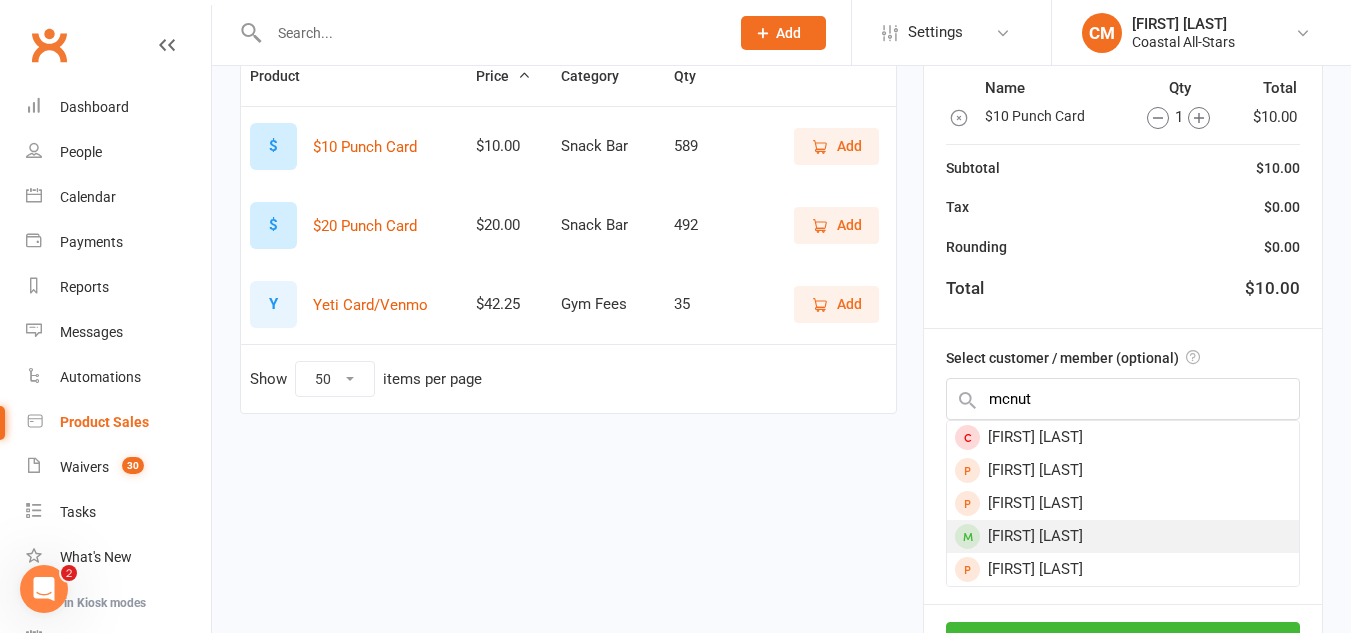 click on "[FIRST] [LAST]" at bounding box center [1123, 536] 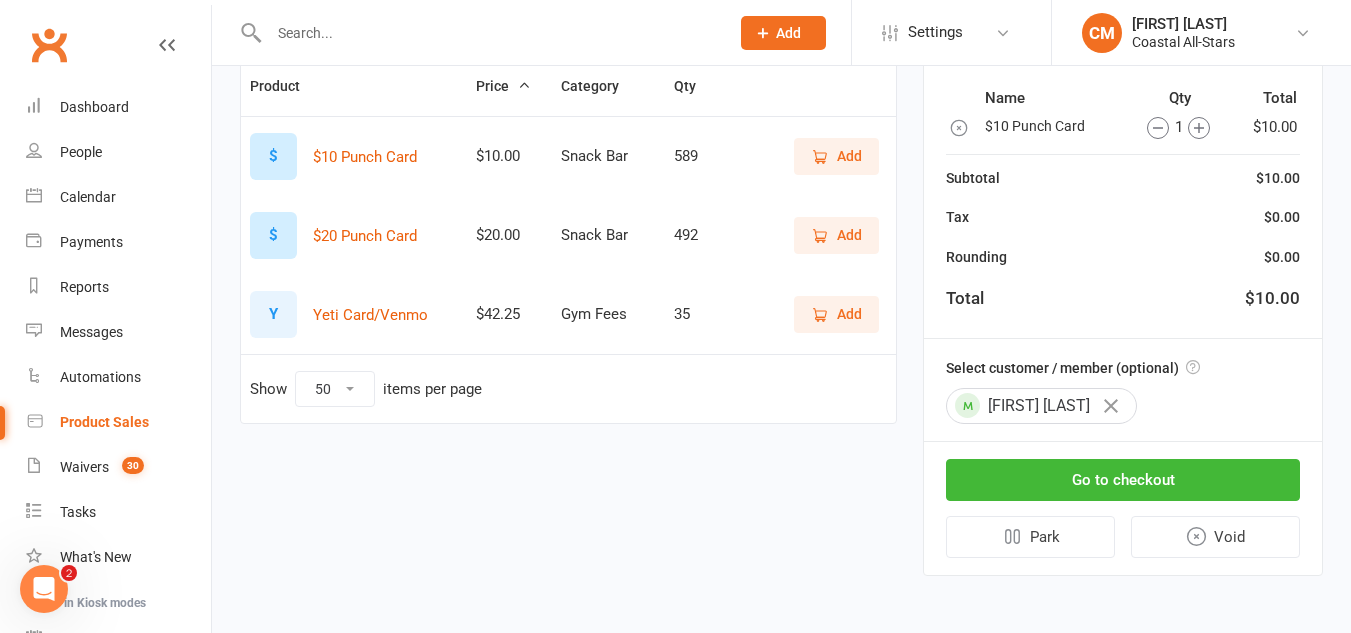 scroll, scrollTop: 220, scrollLeft: 0, axis: vertical 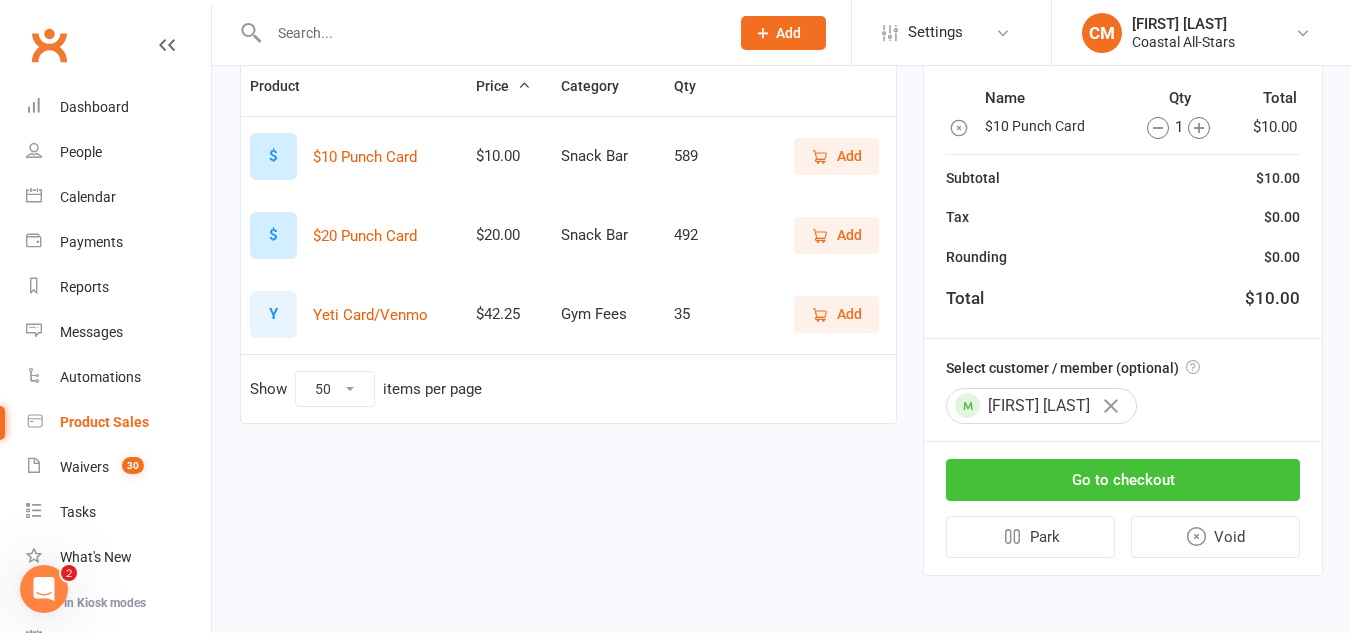 click on "Go to checkout" at bounding box center [1123, 480] 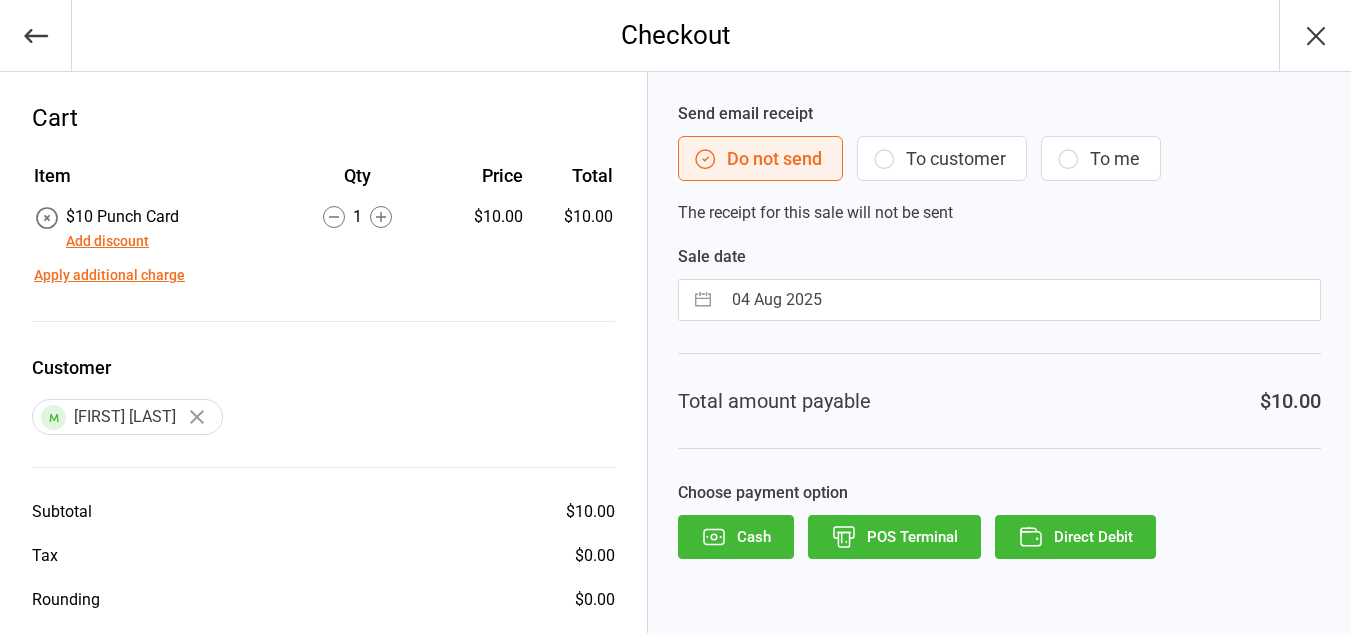scroll, scrollTop: 0, scrollLeft: 0, axis: both 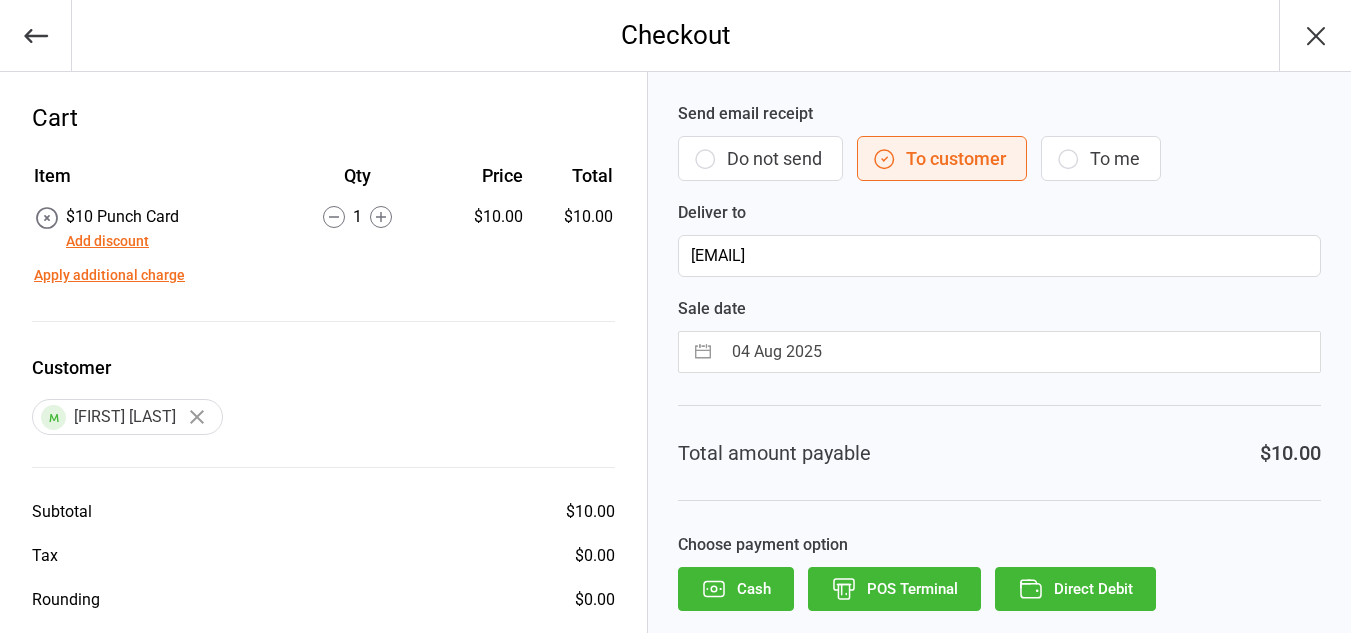 click on "Direct Debit" at bounding box center [1075, 589] 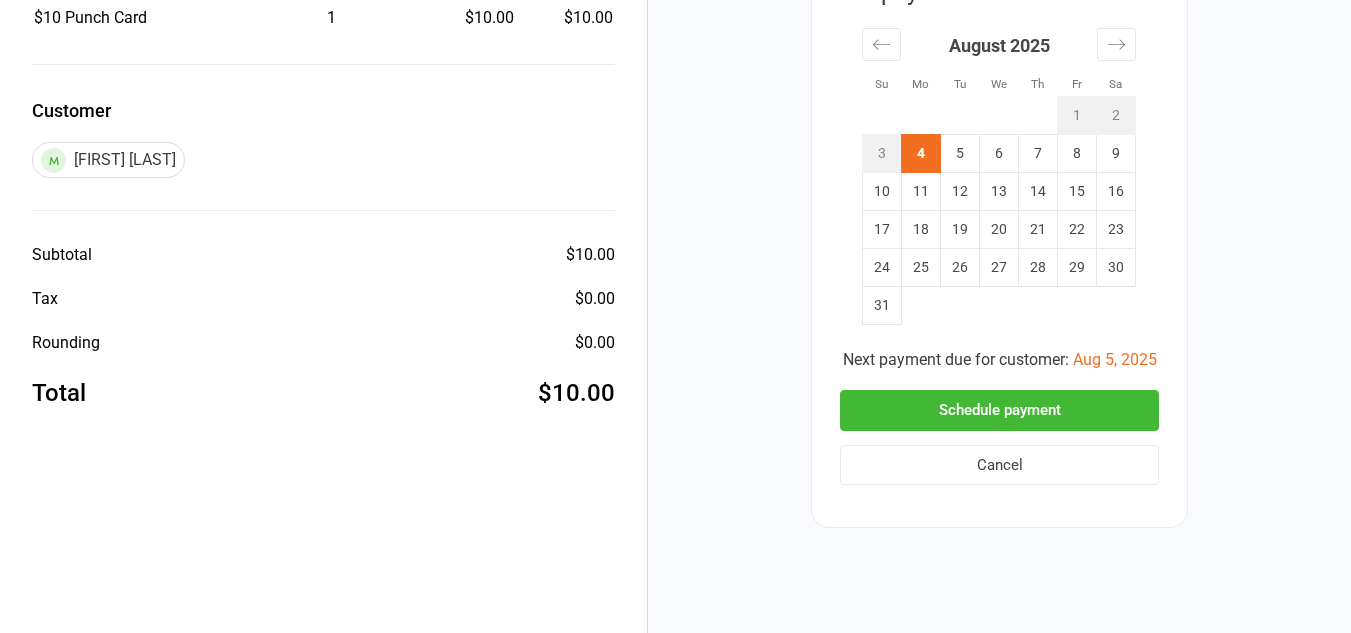 scroll, scrollTop: 201, scrollLeft: 0, axis: vertical 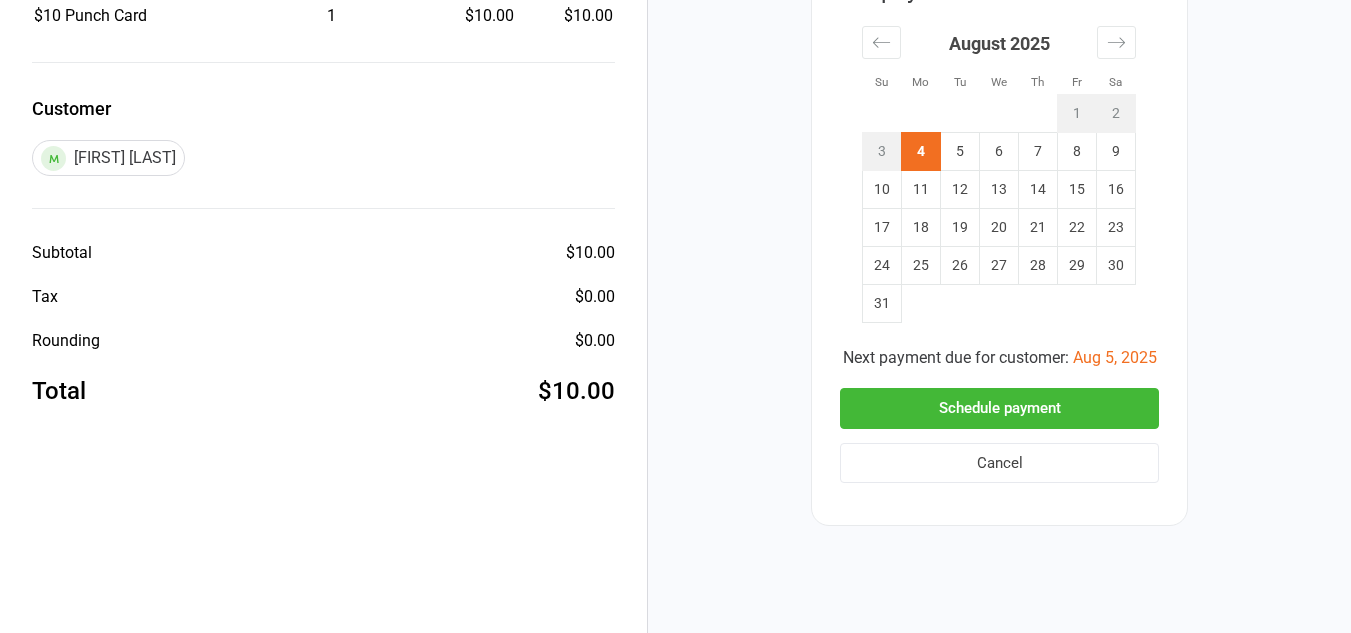 click on "Schedule payment" at bounding box center [999, 408] 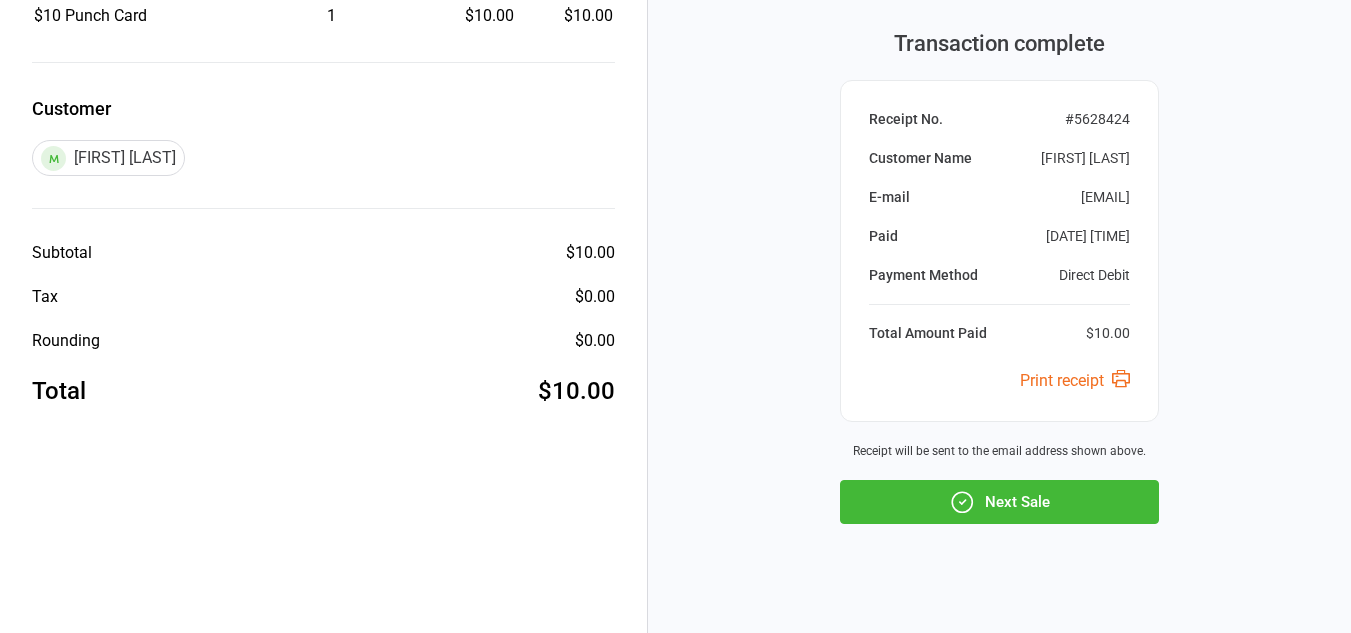 scroll, scrollTop: 222, scrollLeft: 0, axis: vertical 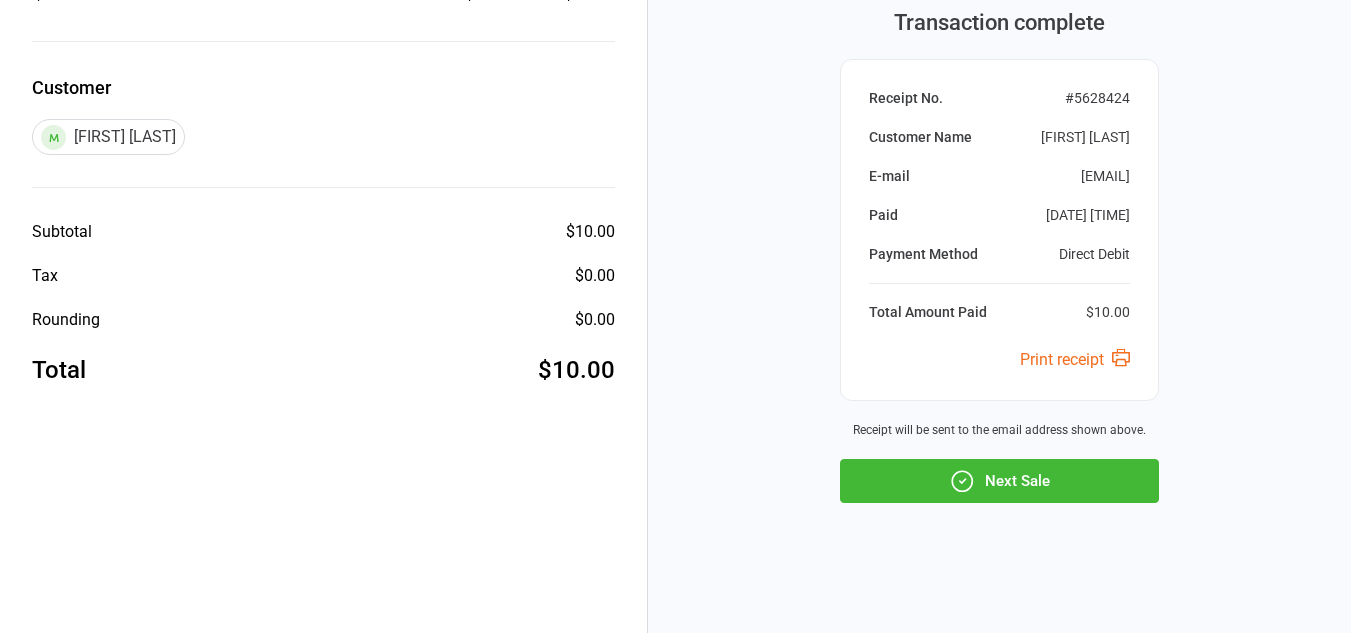 click on "Next Sale" at bounding box center (999, 481) 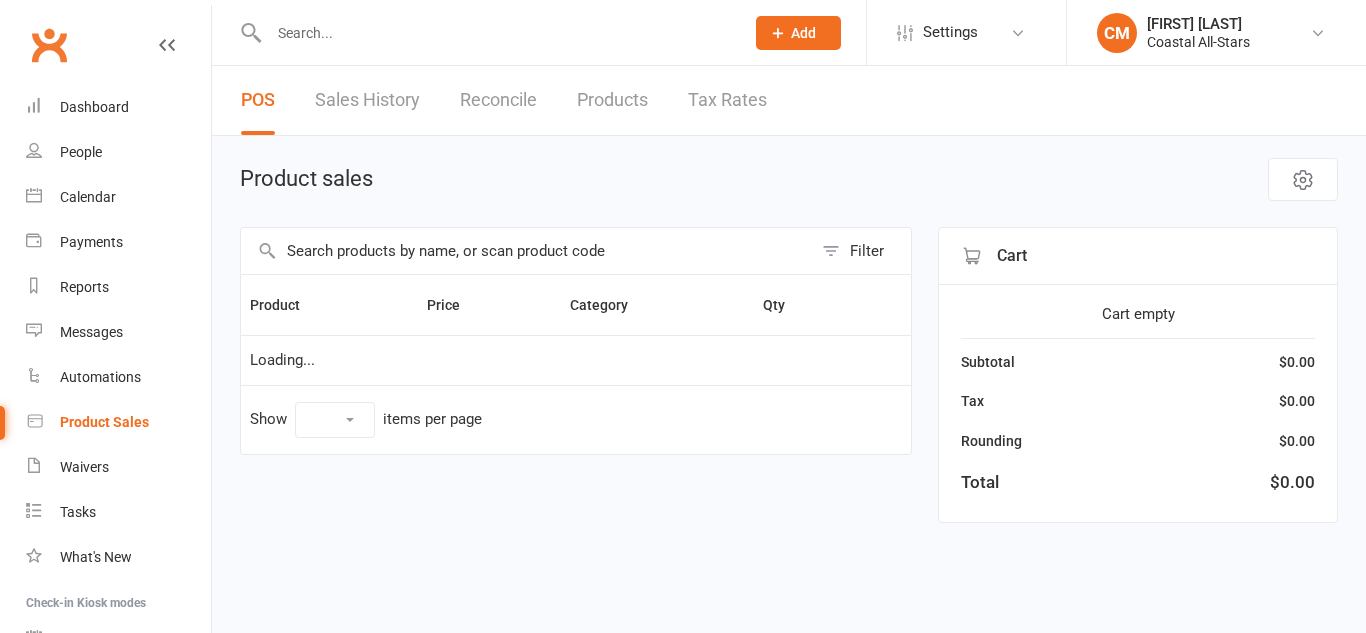 scroll, scrollTop: 0, scrollLeft: 0, axis: both 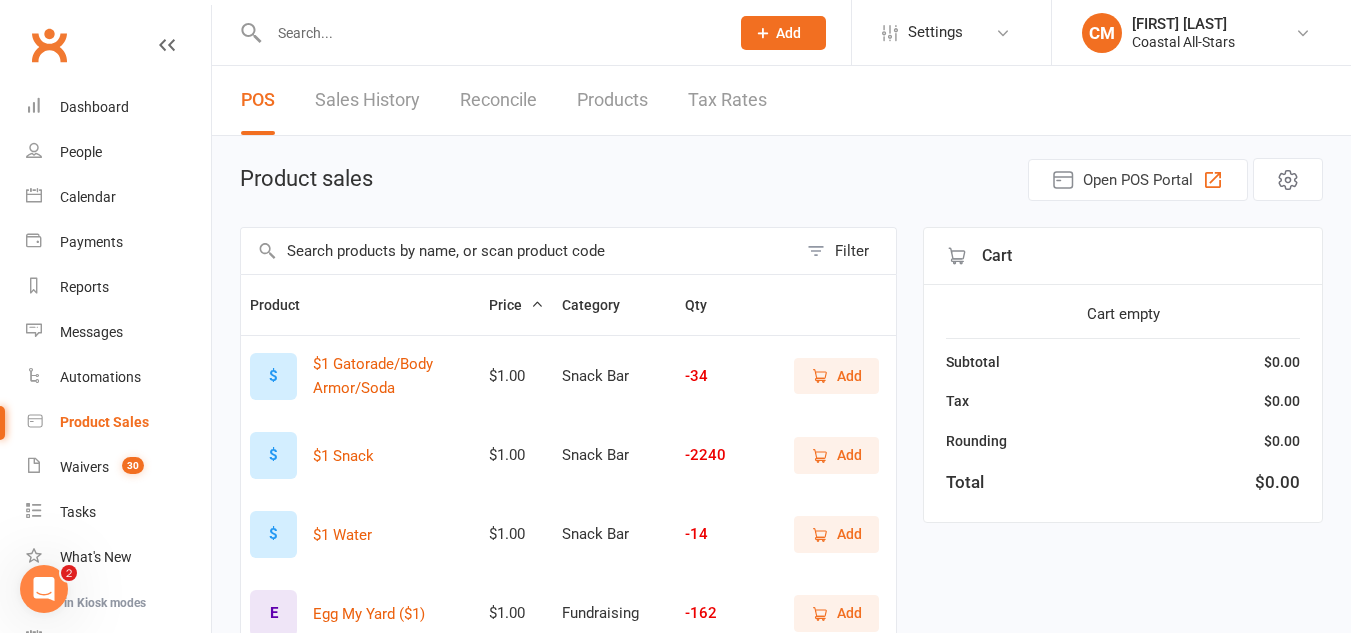 click at bounding box center (519, 251) 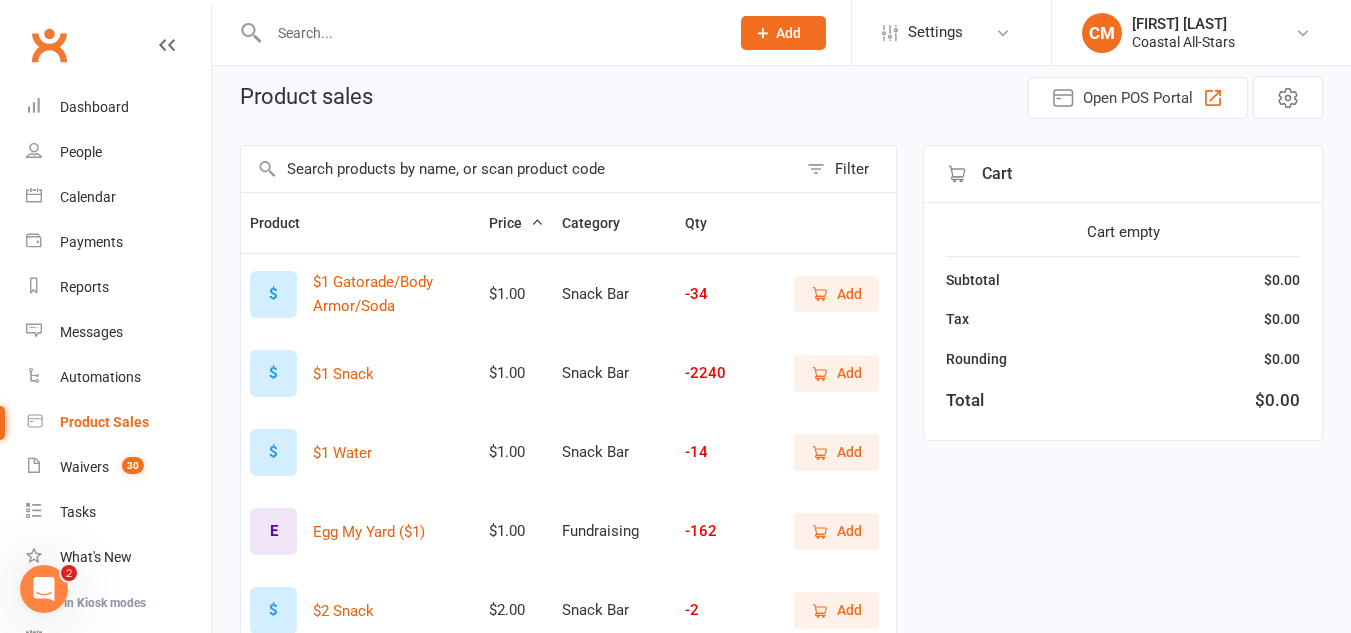 scroll, scrollTop: 83, scrollLeft: 0, axis: vertical 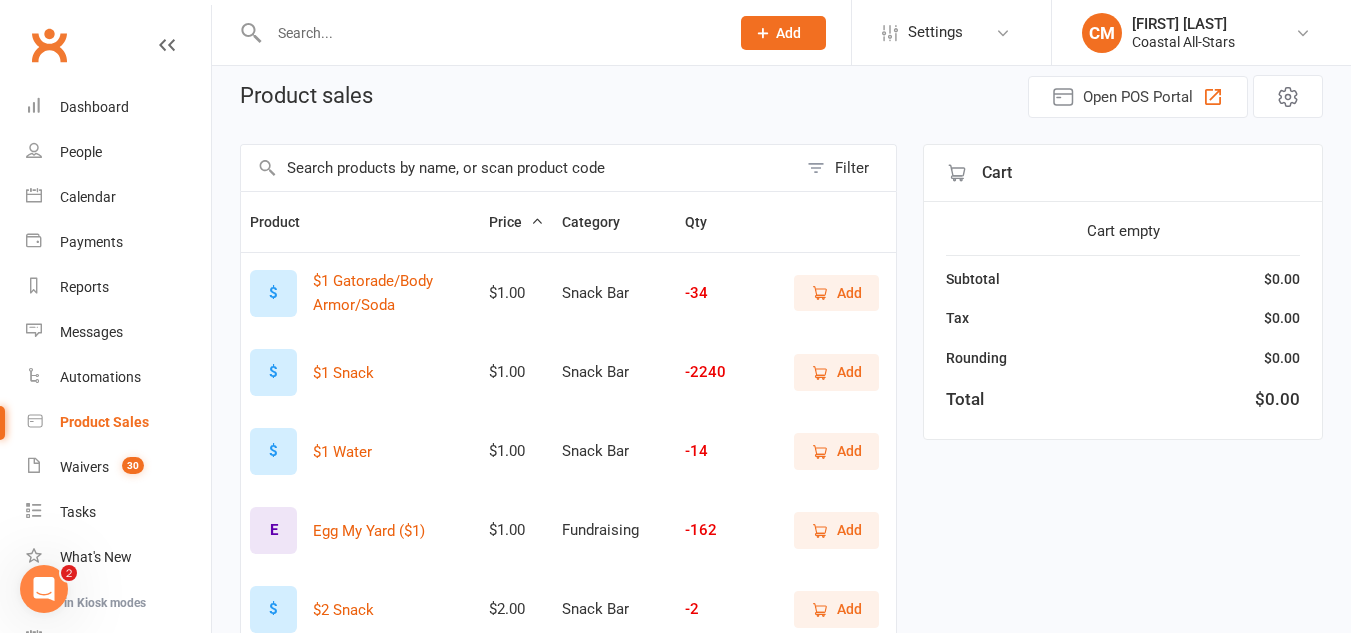 click at bounding box center [489, 33] 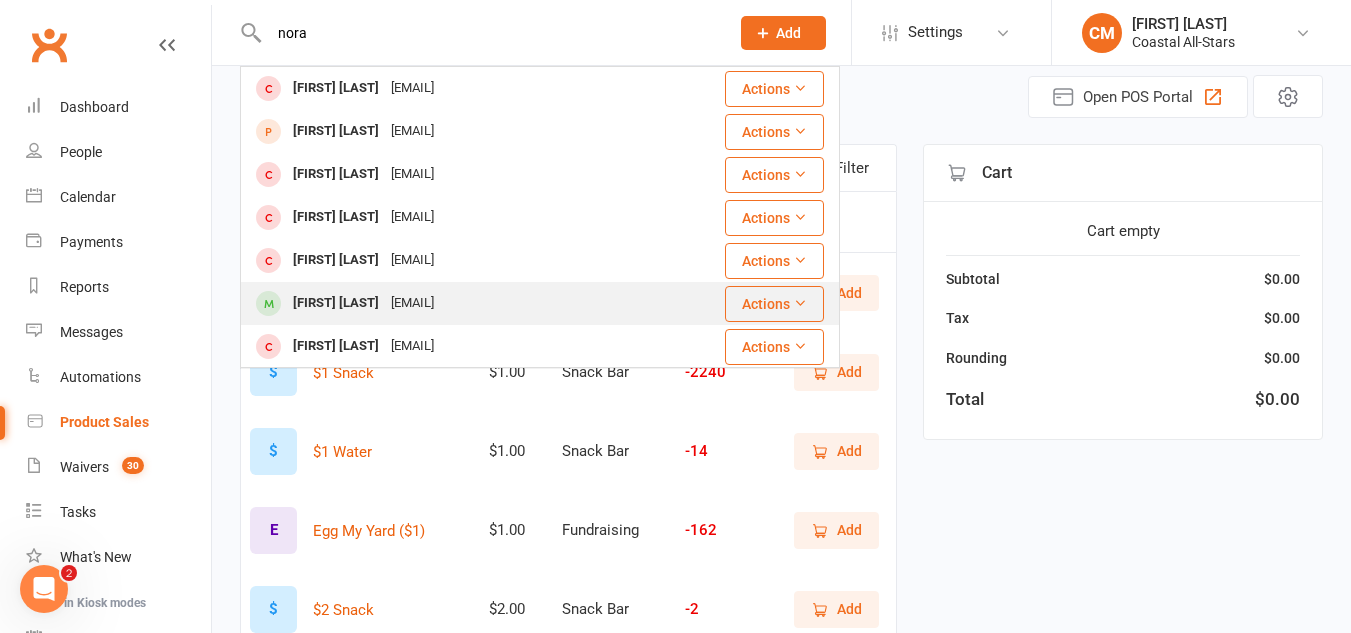 type on "nora" 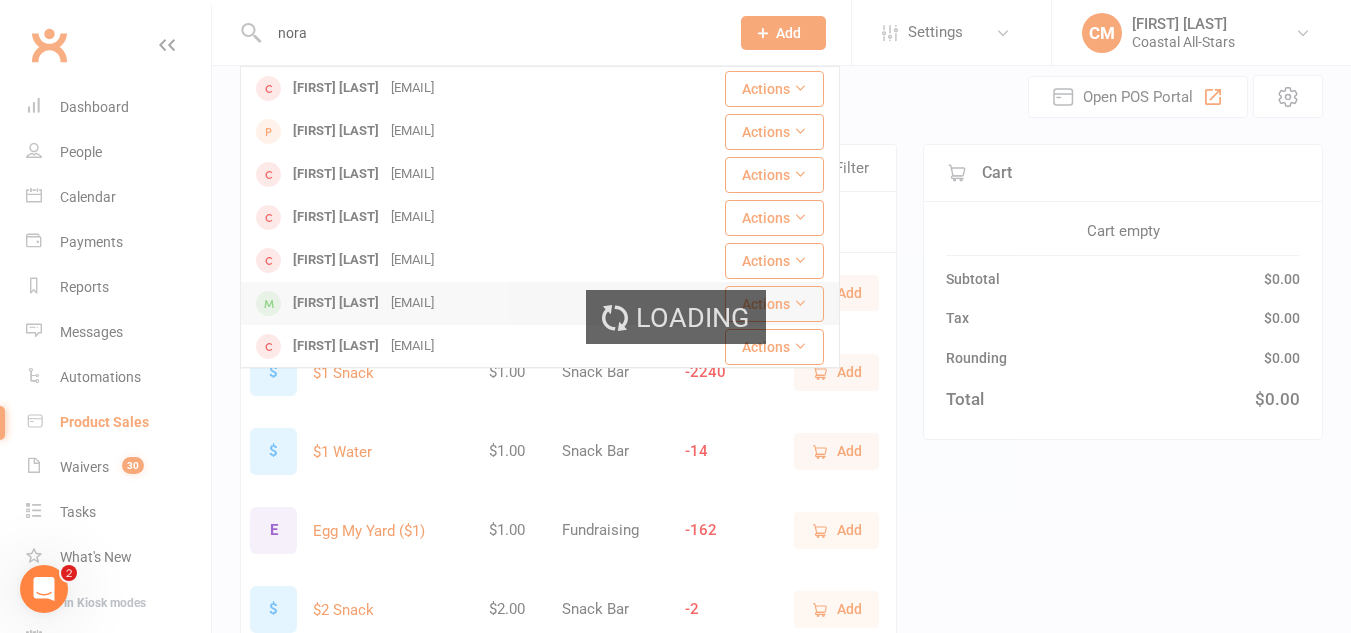 type 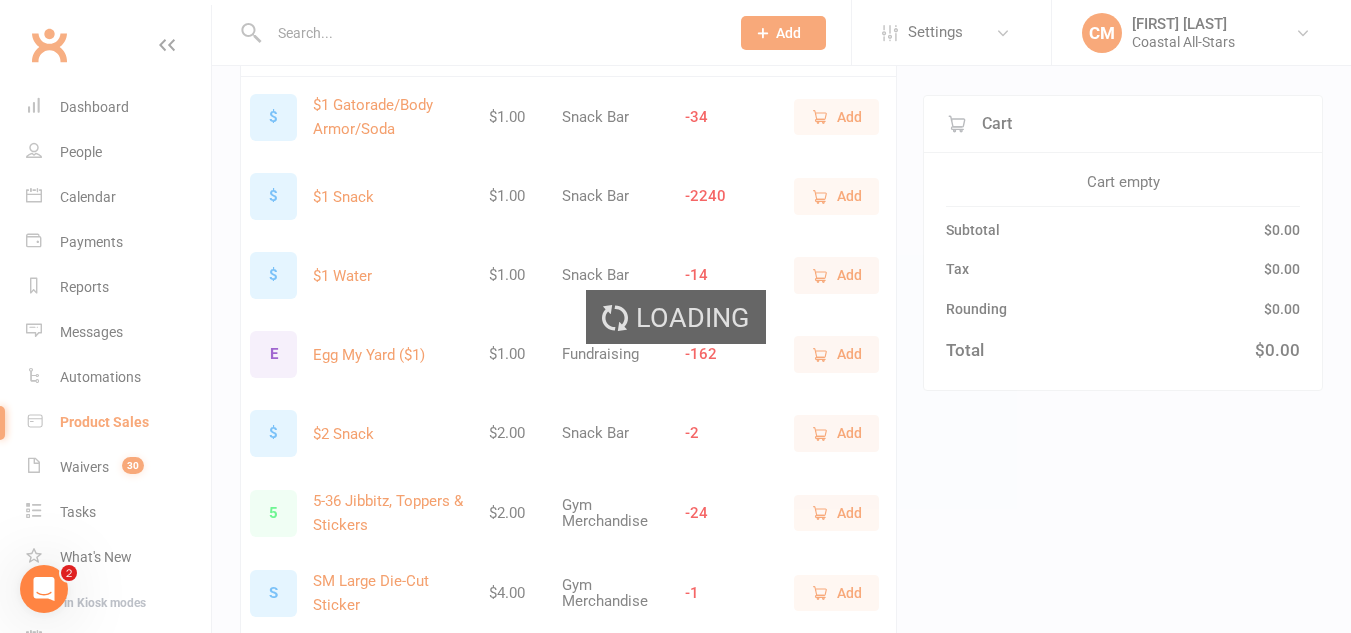 scroll, scrollTop: 260, scrollLeft: 0, axis: vertical 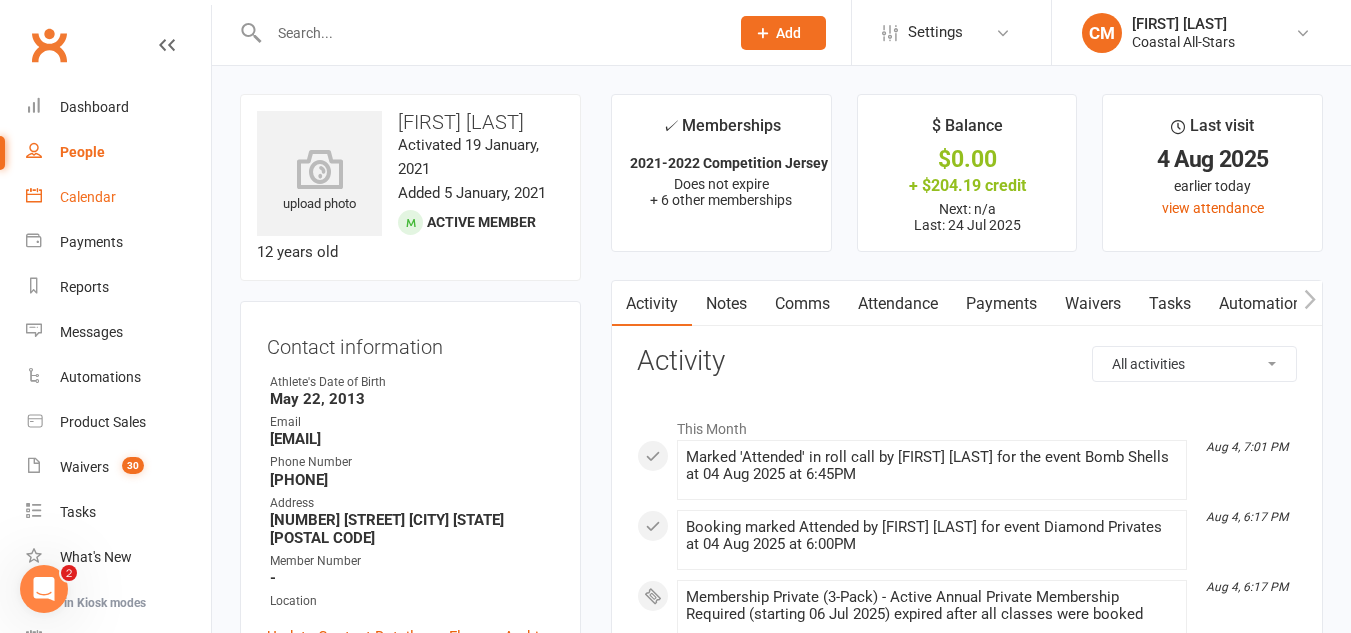 click on "Calendar" at bounding box center [118, 197] 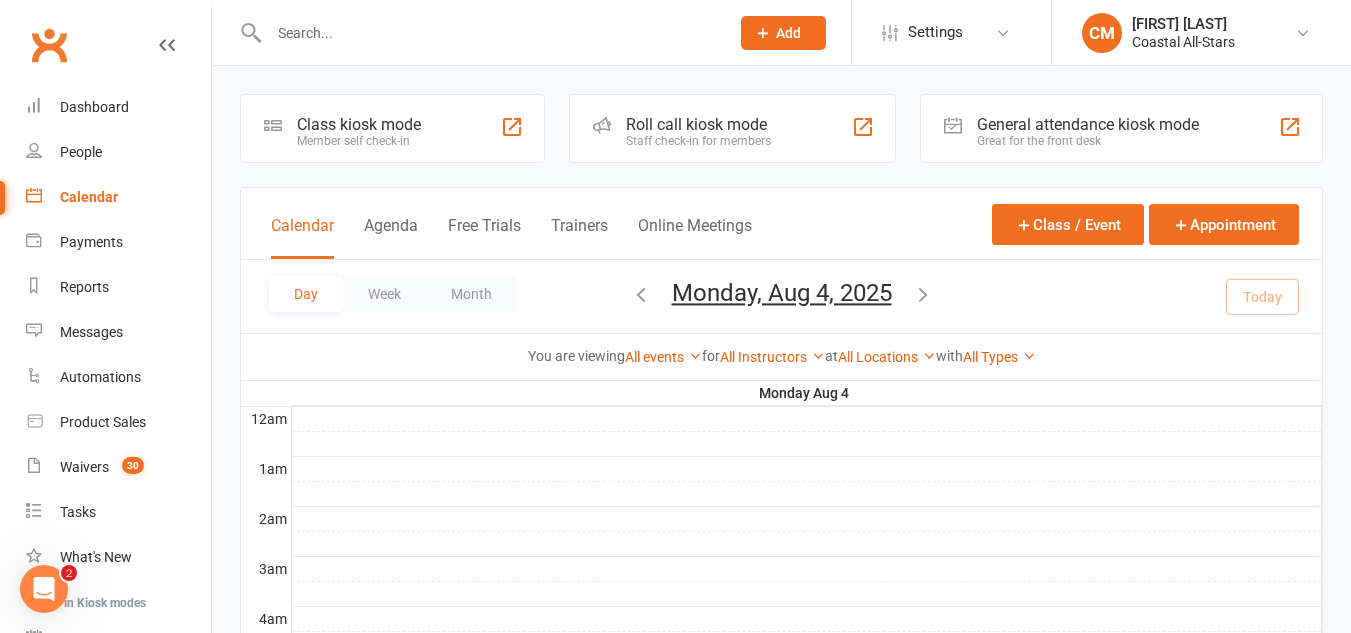 click on "Calendar" at bounding box center [118, 197] 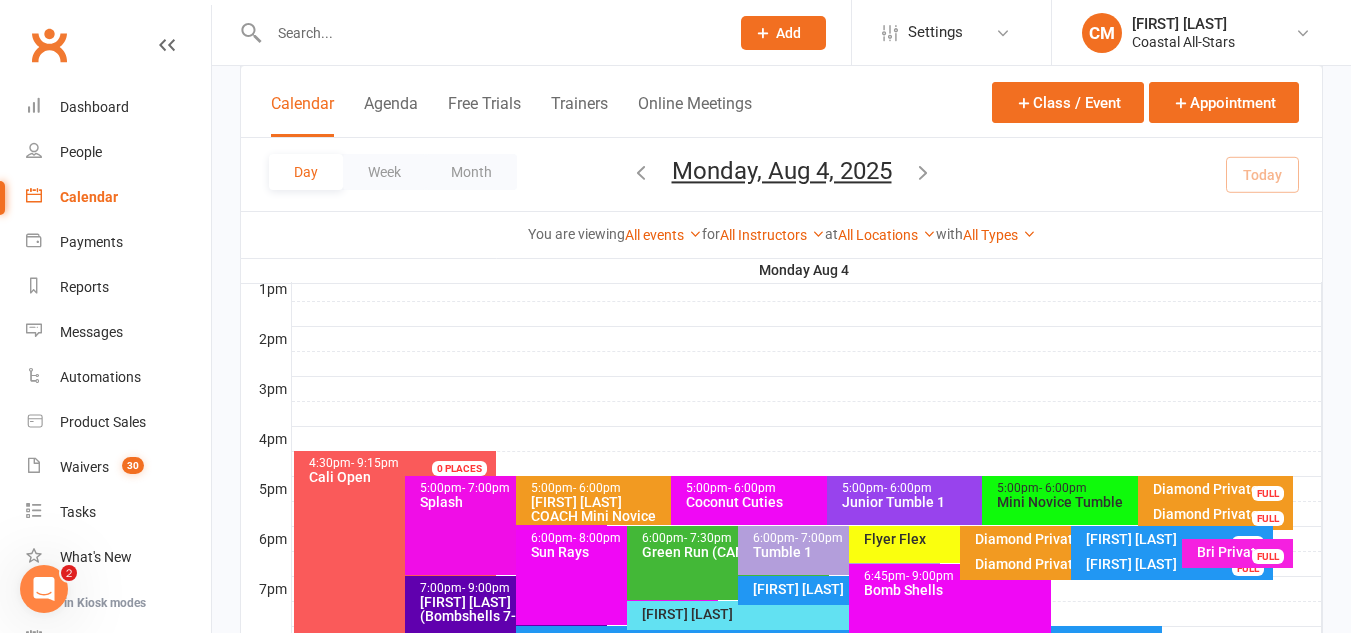 scroll, scrollTop: 814, scrollLeft: 0, axis: vertical 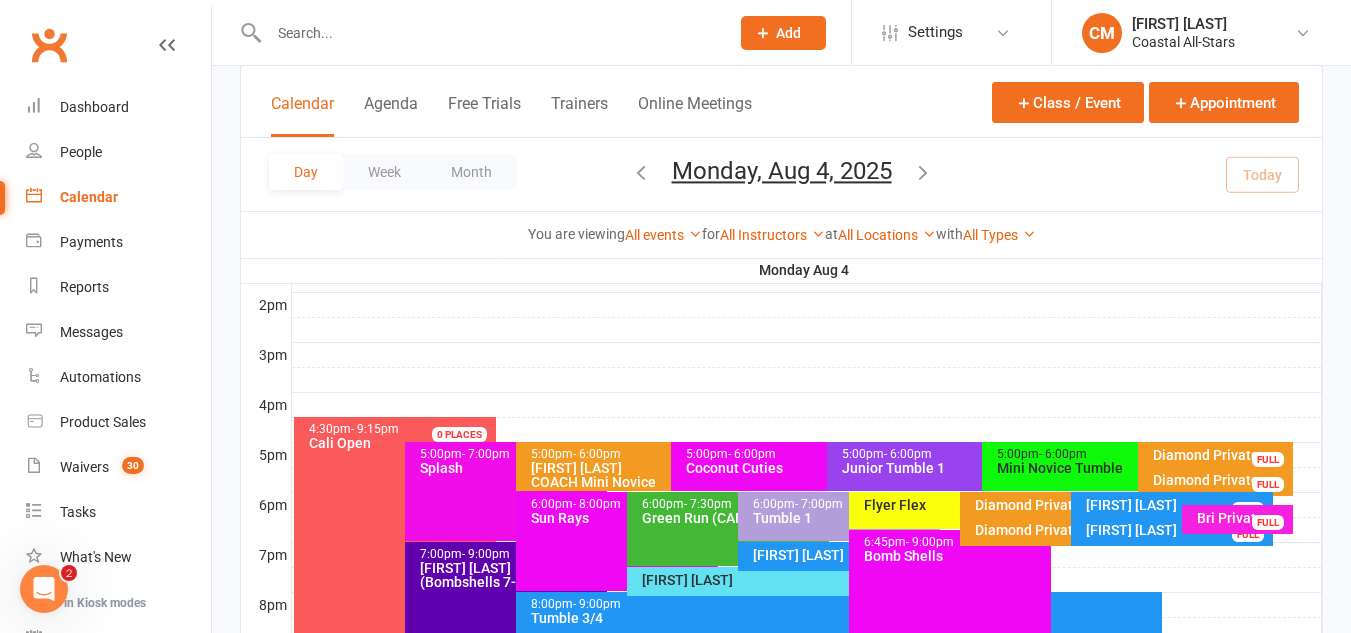 click on "Flyer Flex" at bounding box center (955, 505) 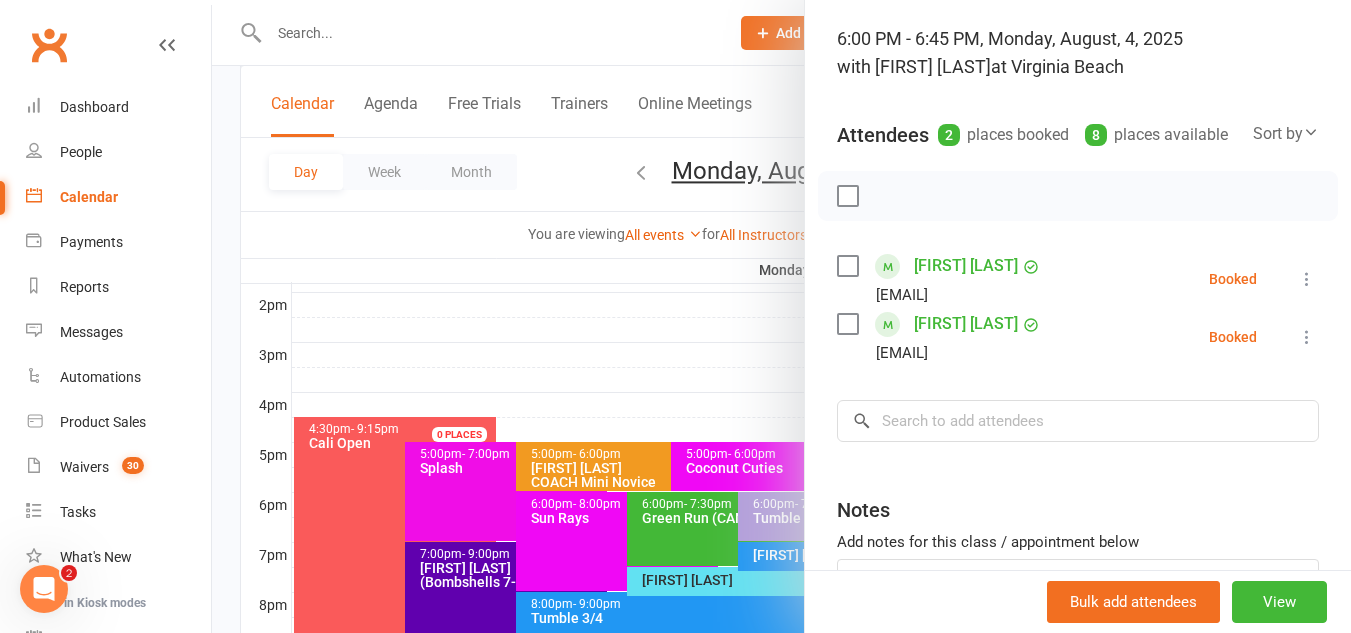 scroll, scrollTop: 123, scrollLeft: 0, axis: vertical 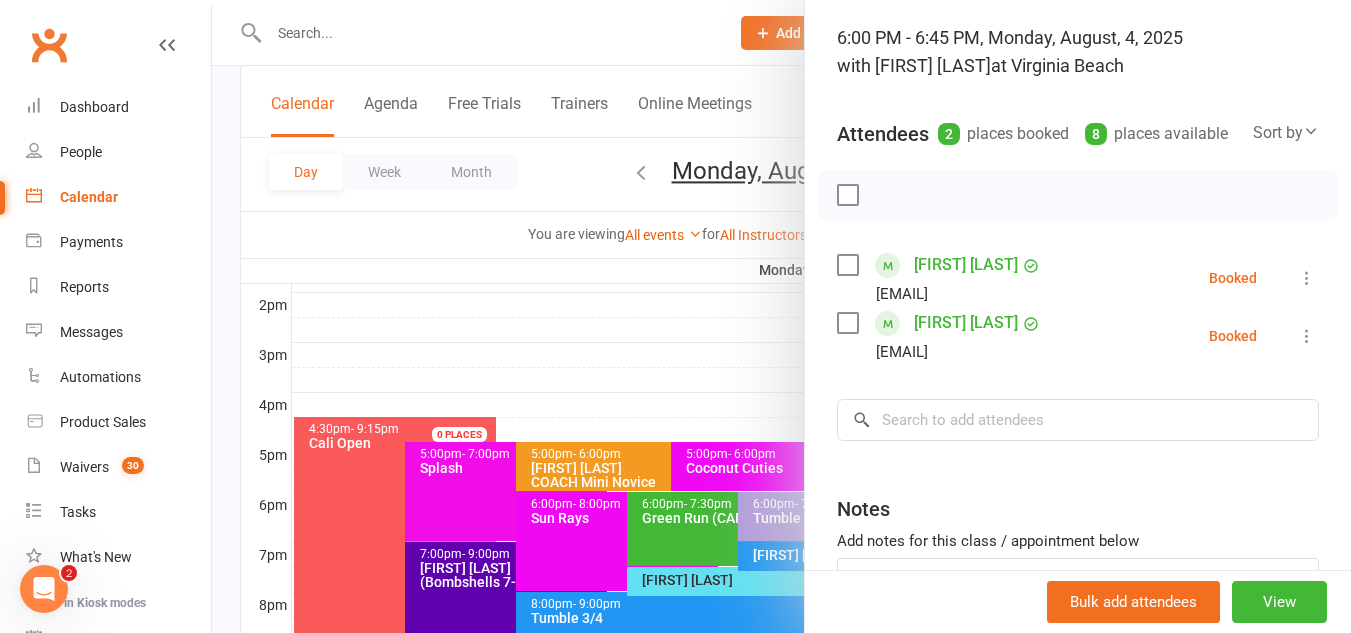 click at bounding box center (1307, 278) 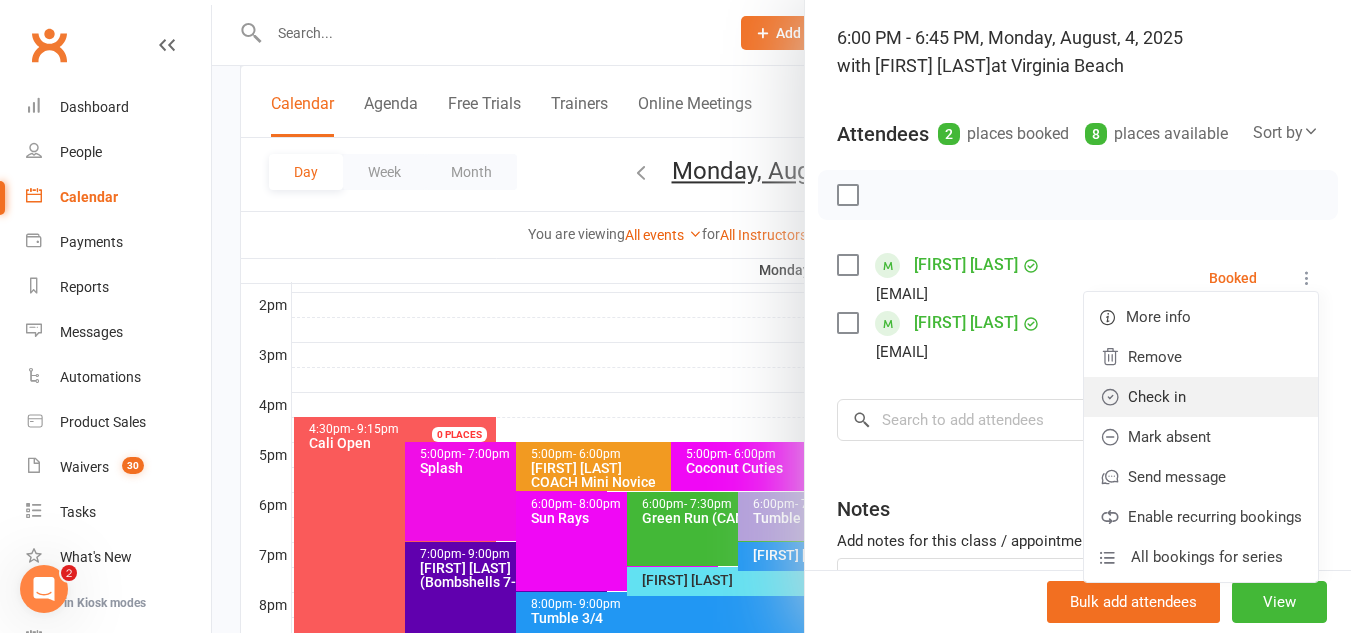 click on "Check in" at bounding box center [1201, 397] 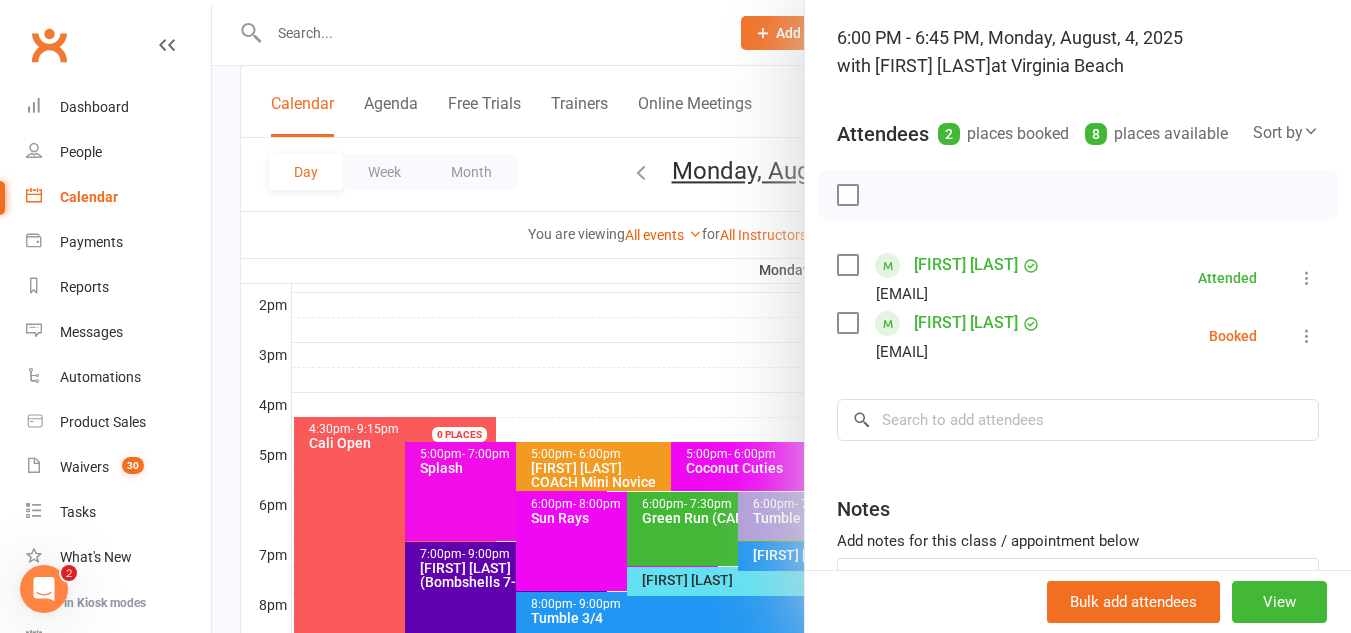 click at bounding box center [1307, 336] 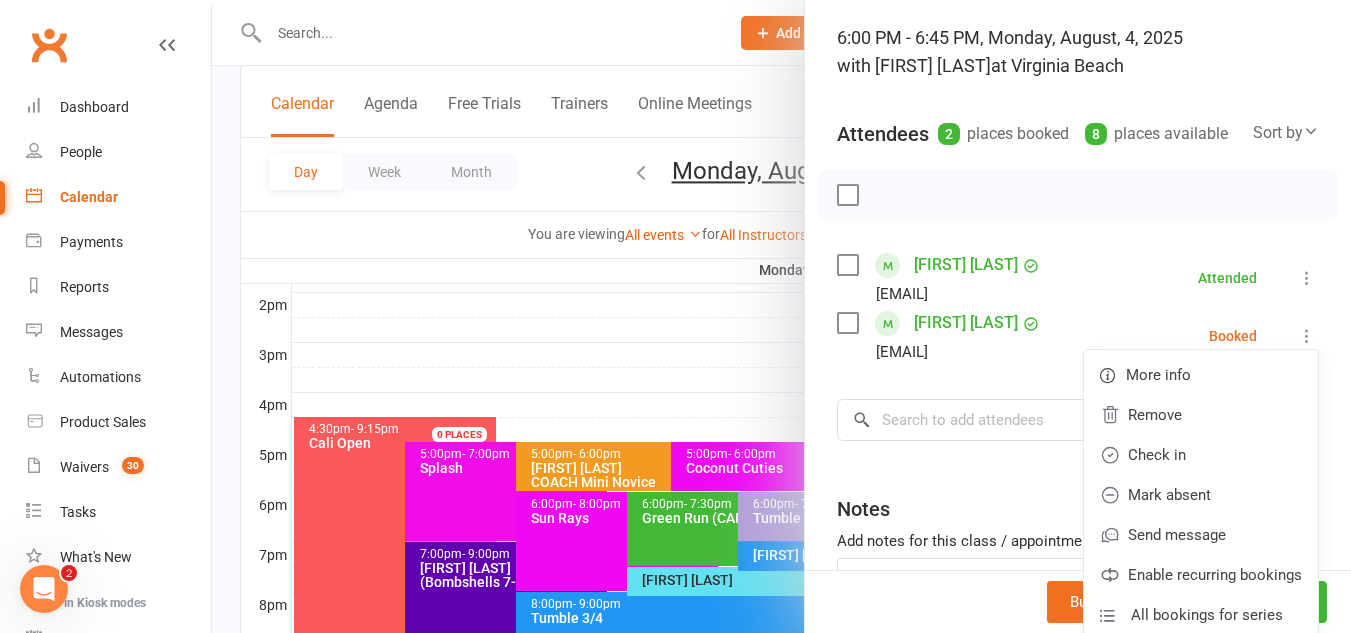 click at bounding box center [781, 316] 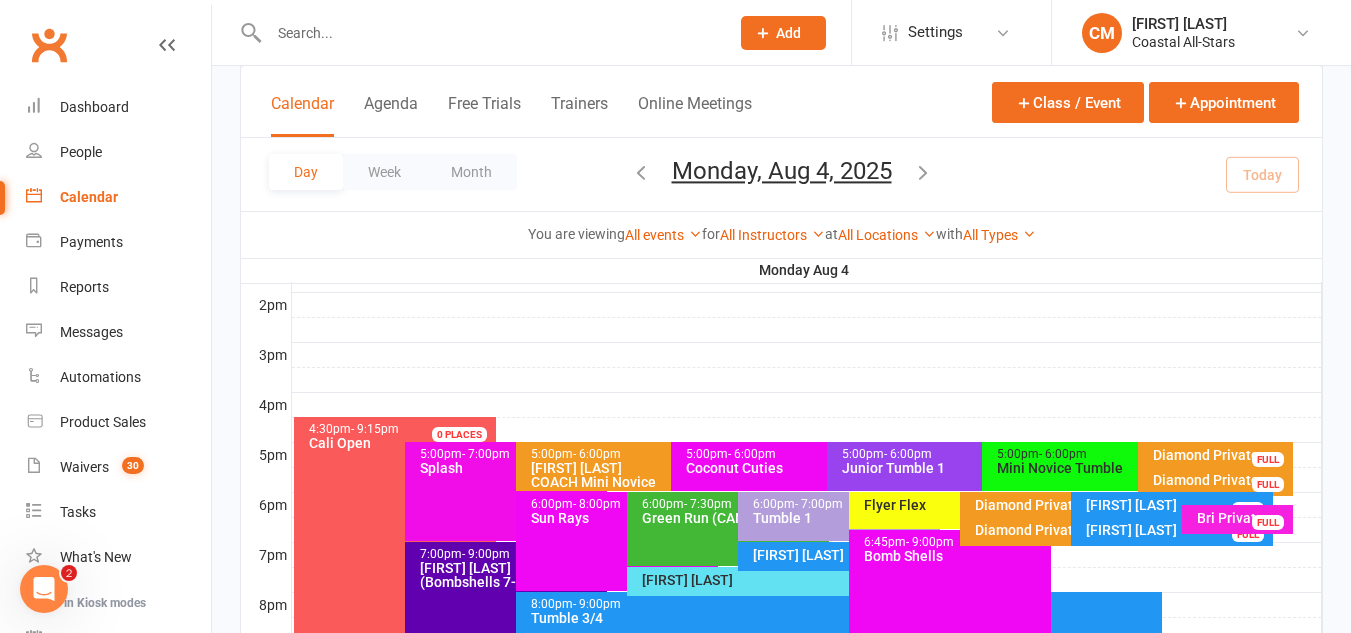 click on "Diamond Privates FULL" at bounding box center (1061, 531) 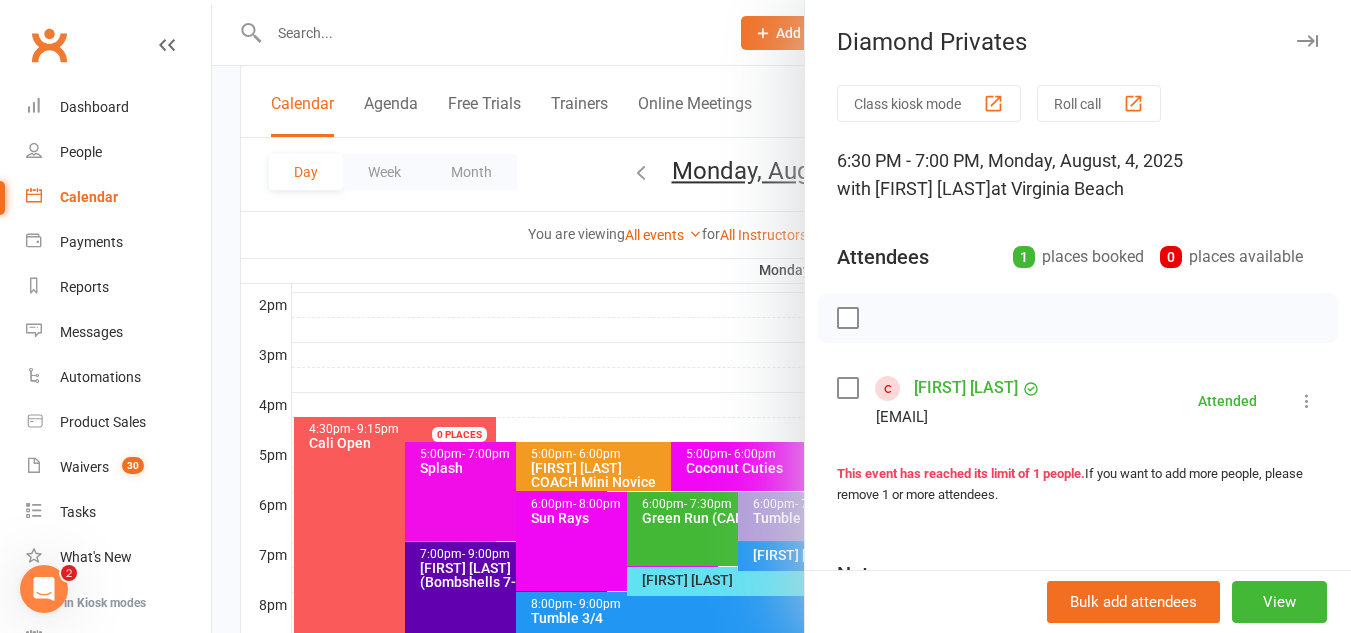 click at bounding box center (781, 316) 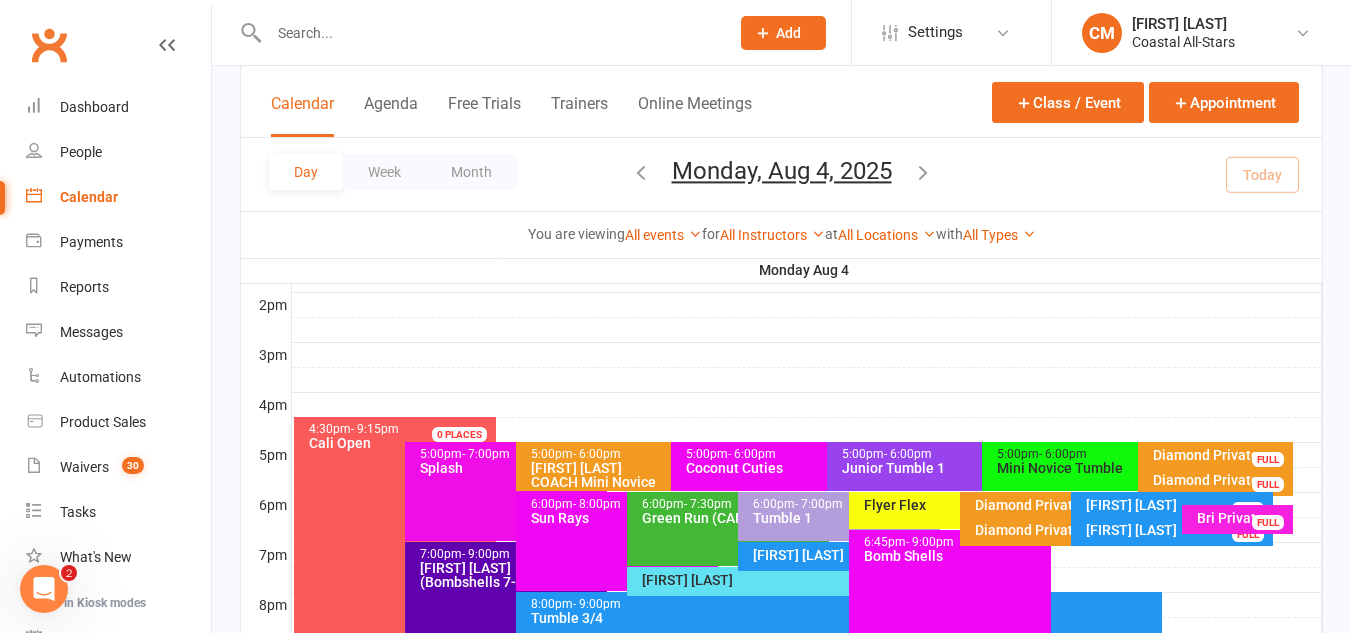 click on "[FIRST] [LAST]" at bounding box center [1177, 530] 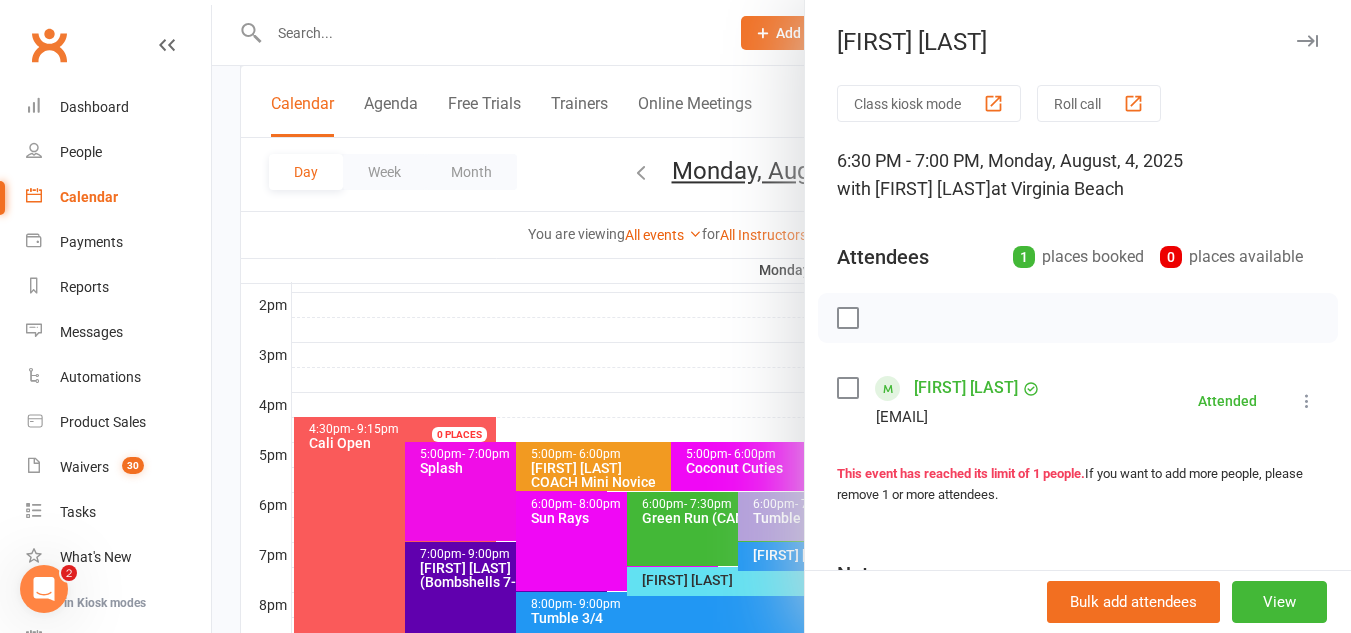 click on "Class kiosk mode  Roll call  6:30 PM - 7:00 PM, Monday, August, 4, 2025 with [FIRST] [LAST]  at  [CITY], [STATE]  Attendees  1  places booked 0  places available   [FIRST] [LAST]  [EMAIL] Attended More info  Remove  Mark absent  Undo check-in  Send message  Enable recurring bookings  All bookings for series  This event has reached its limit of 1 people.  If you want to add more people, please remove 1 or more attendees. Notes  Add notes for this class / appointment below" at bounding box center (1078, 437) 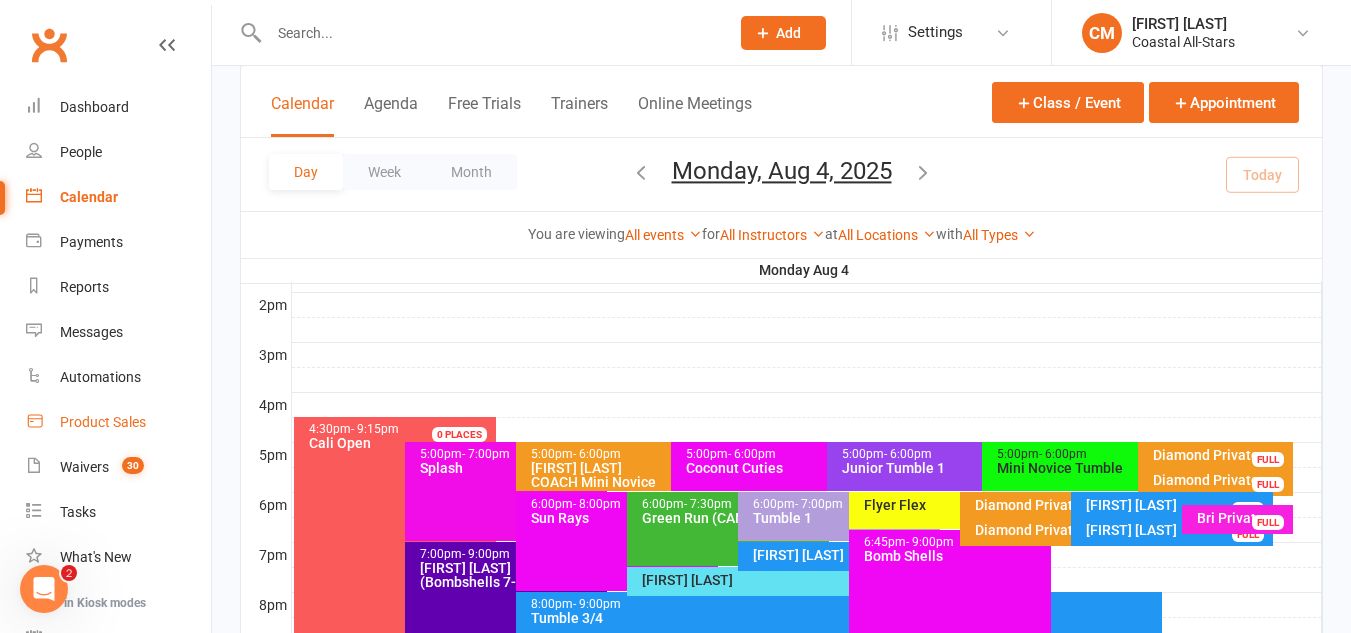 click on "Product Sales" at bounding box center (118, 422) 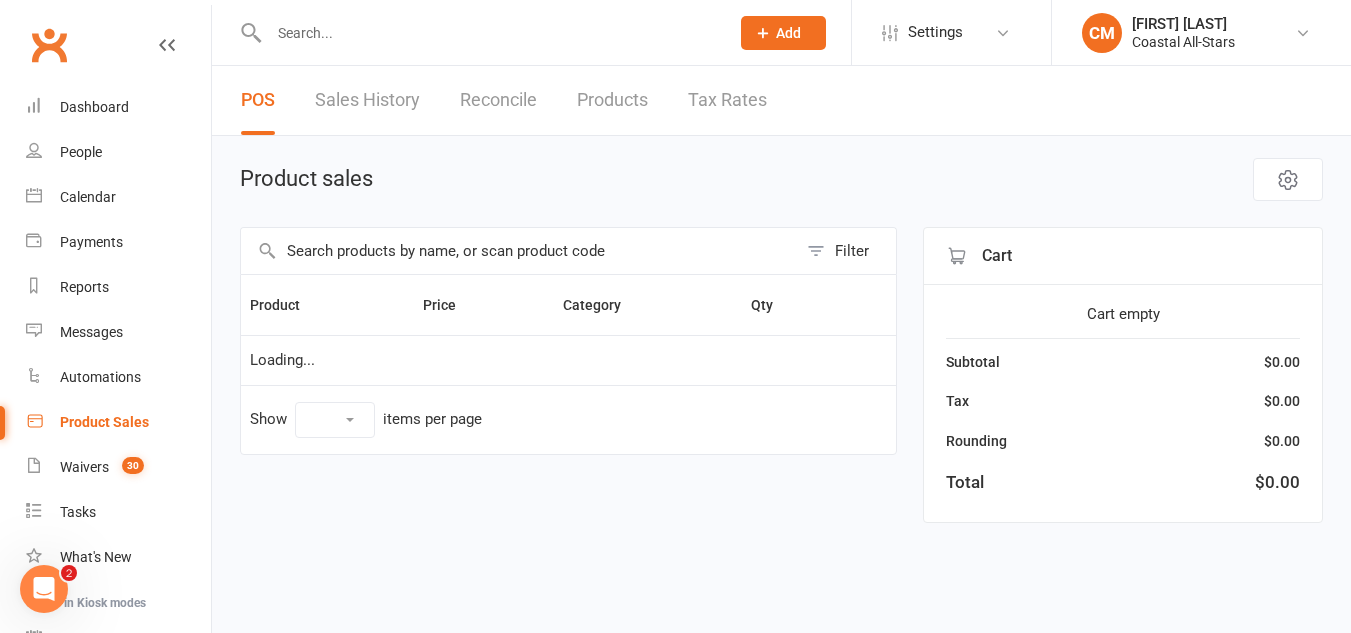 scroll, scrollTop: 0, scrollLeft: 0, axis: both 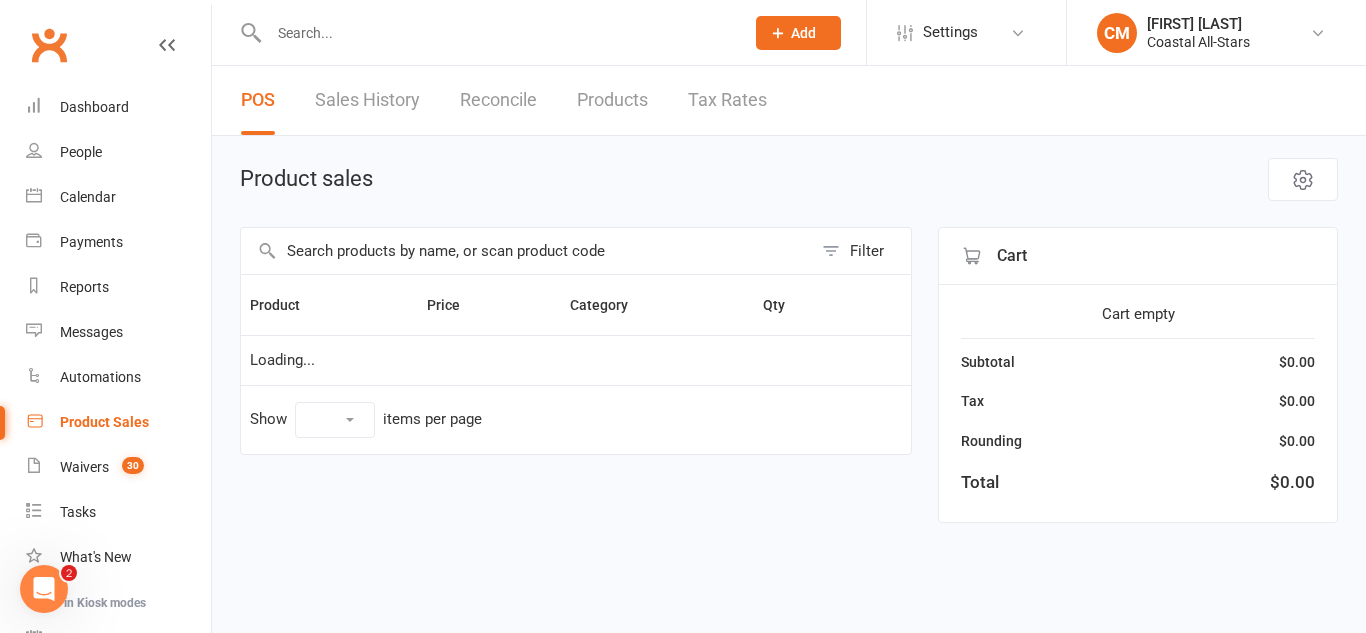 select on "50" 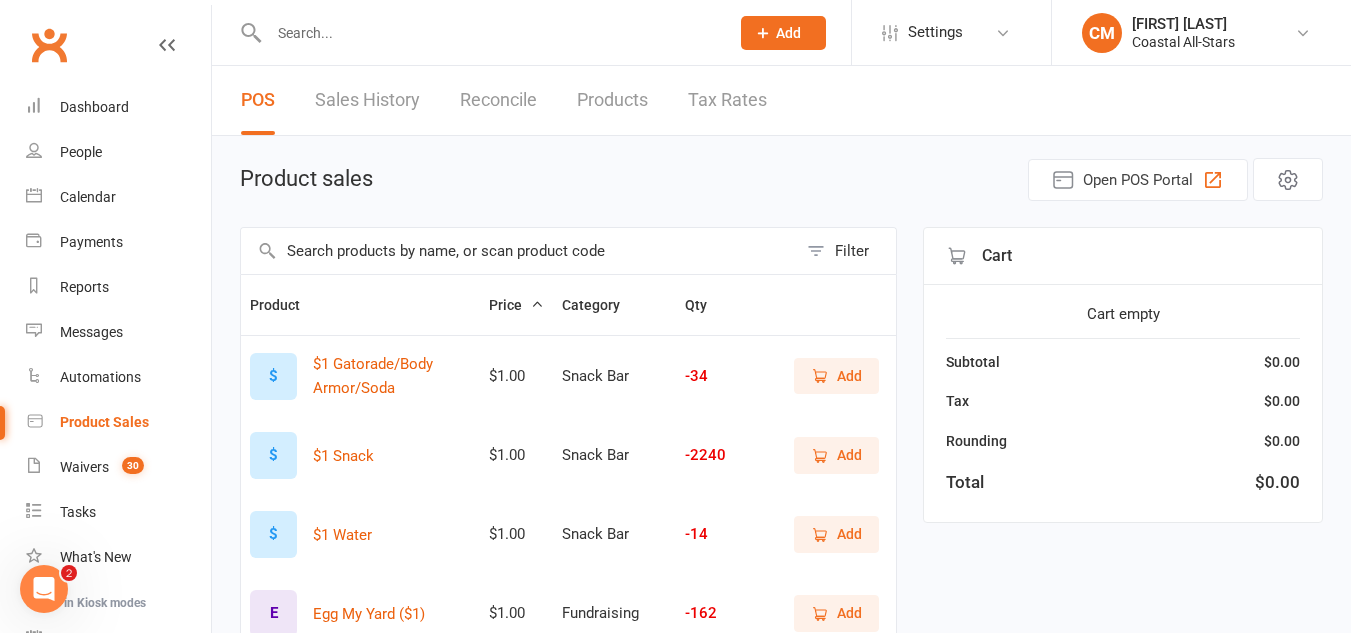 click at bounding box center (519, 251) 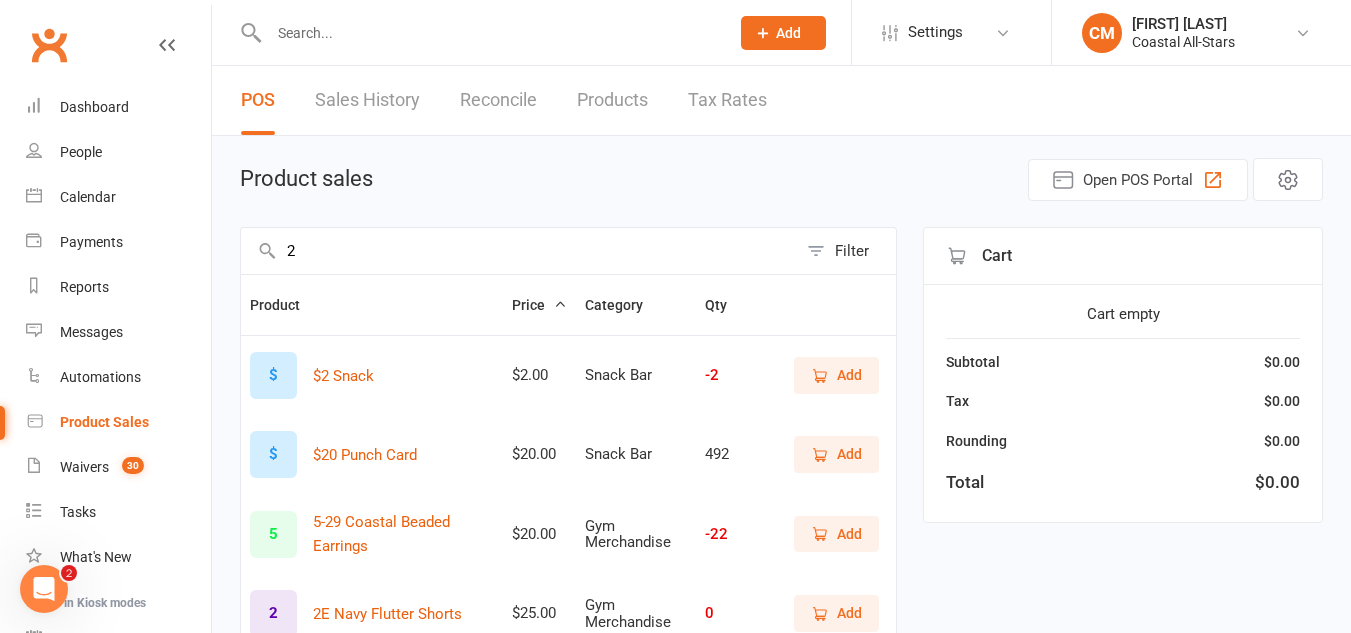 type on "2" 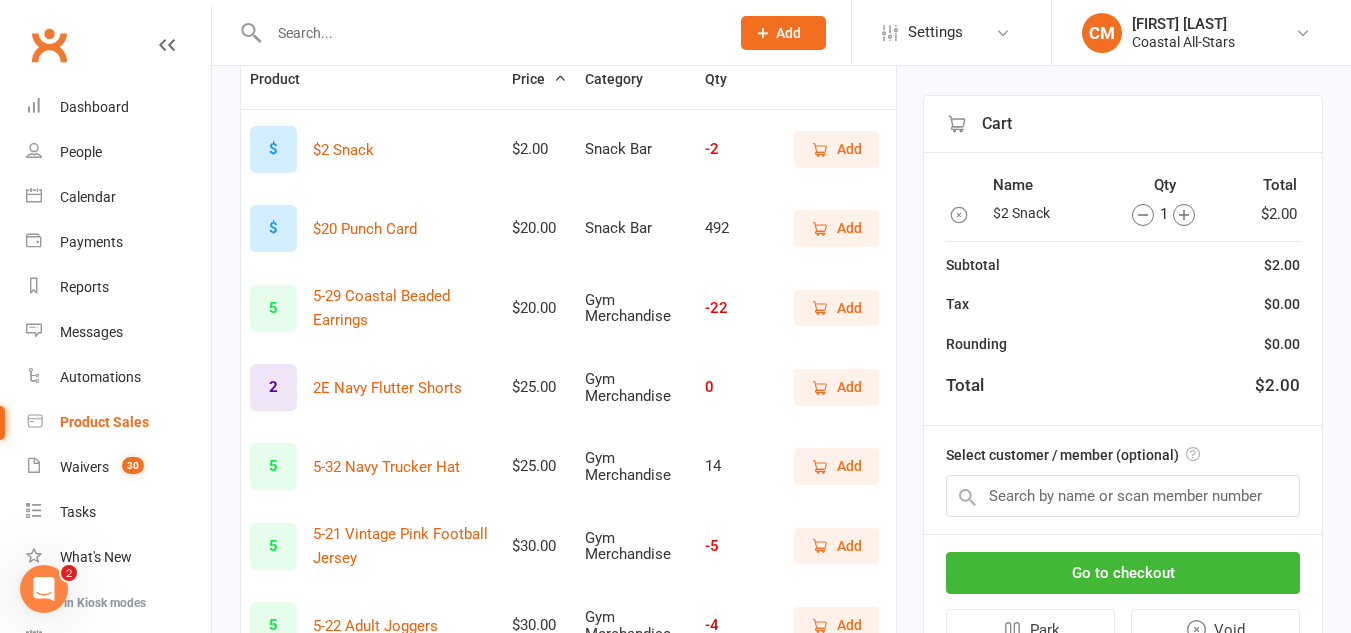 scroll, scrollTop: 230, scrollLeft: 0, axis: vertical 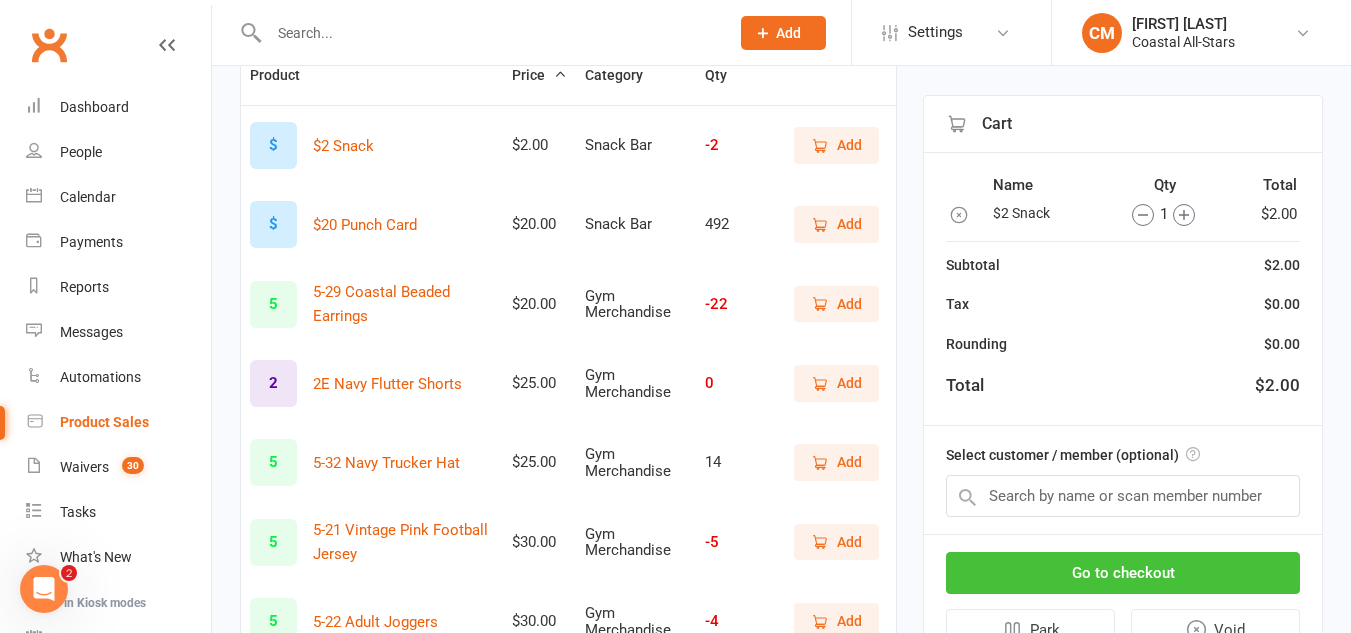 click on "Go to checkout" at bounding box center (1123, 573) 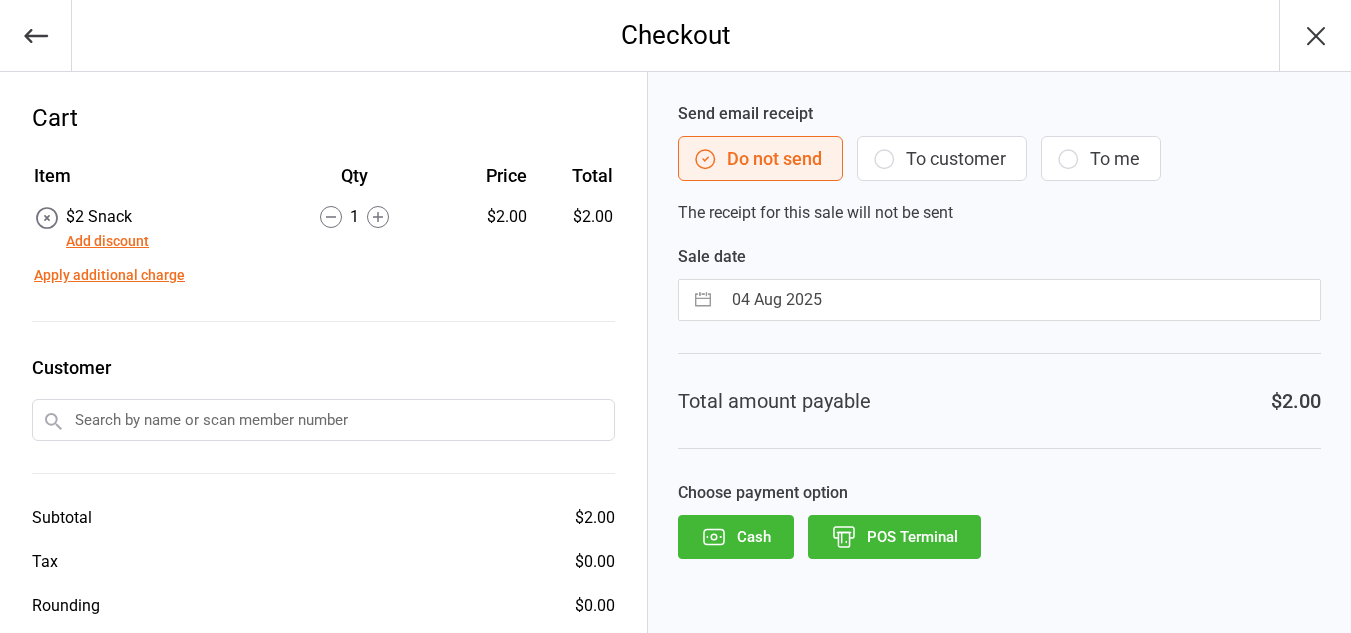 scroll, scrollTop: 0, scrollLeft: 0, axis: both 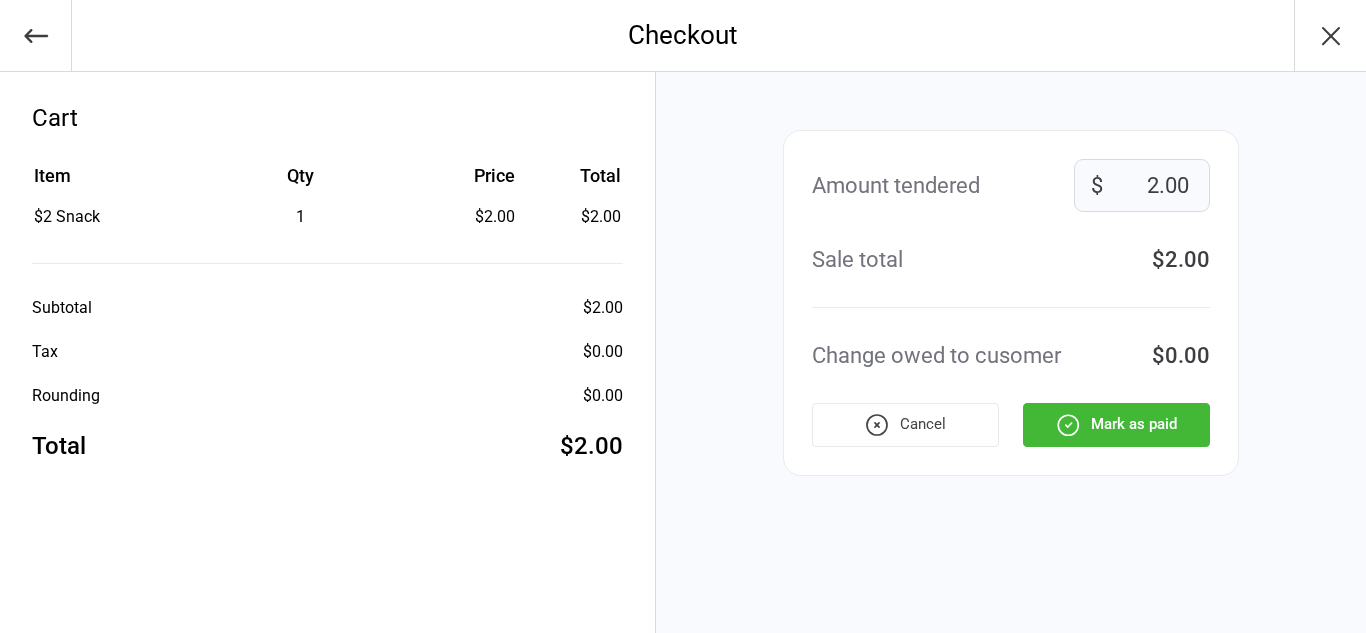 click on "Mark as paid" at bounding box center (1116, 425) 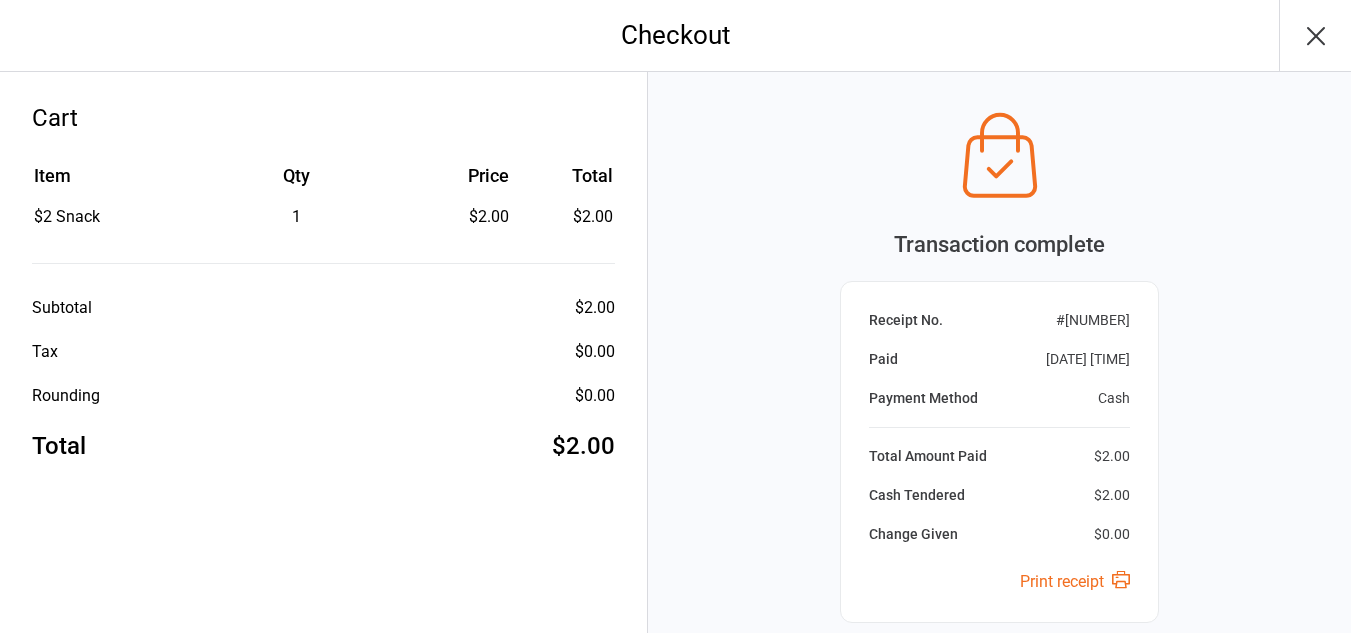 scroll, scrollTop: 184, scrollLeft: 0, axis: vertical 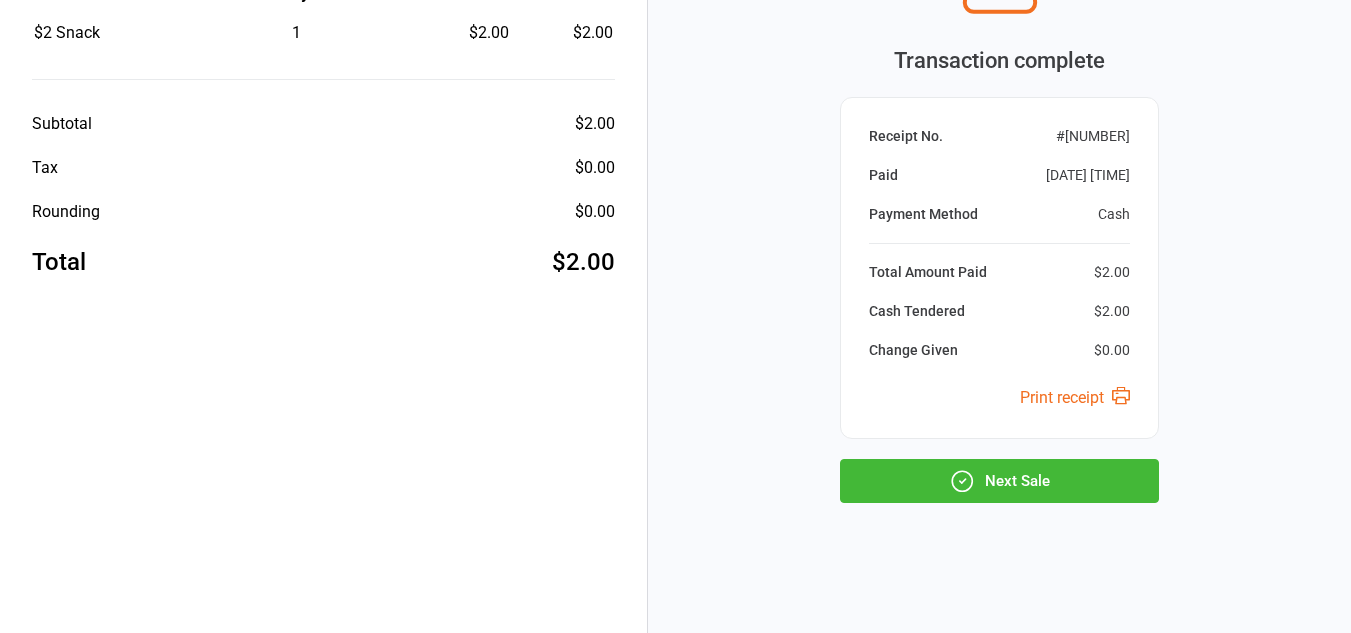 click on "Next Sale" at bounding box center [999, 481] 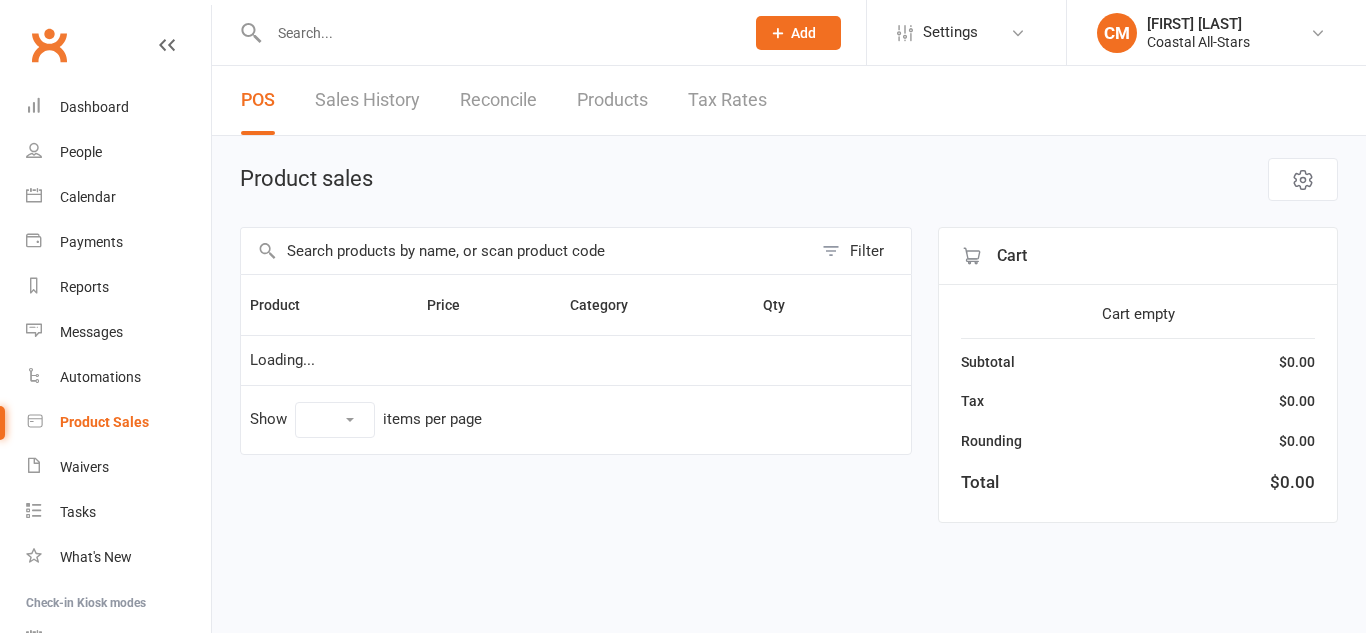 select on "50" 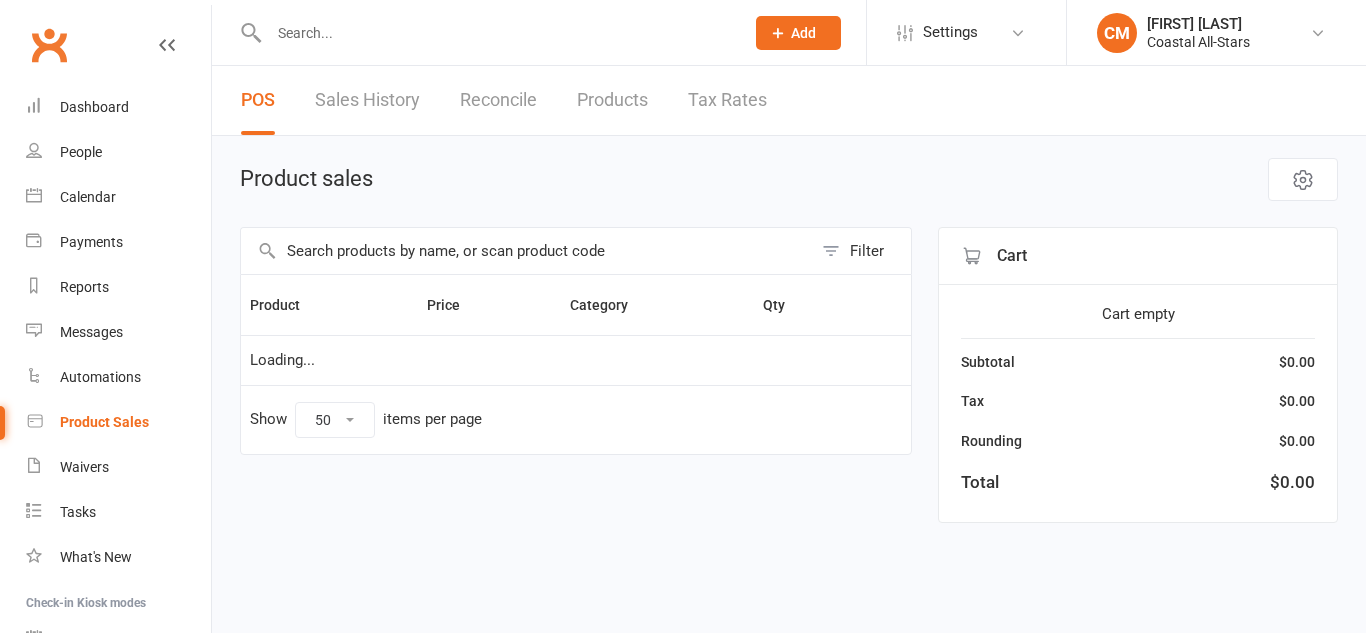 scroll, scrollTop: 0, scrollLeft: 0, axis: both 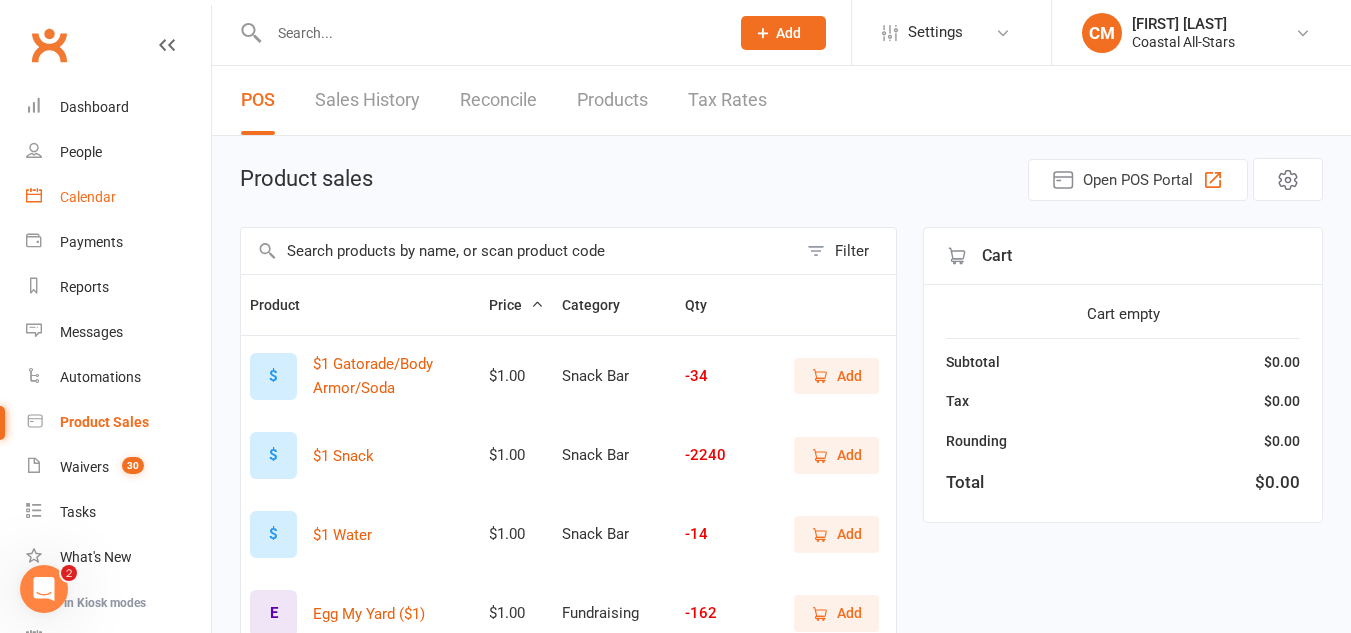click on "Calendar" at bounding box center (118, 197) 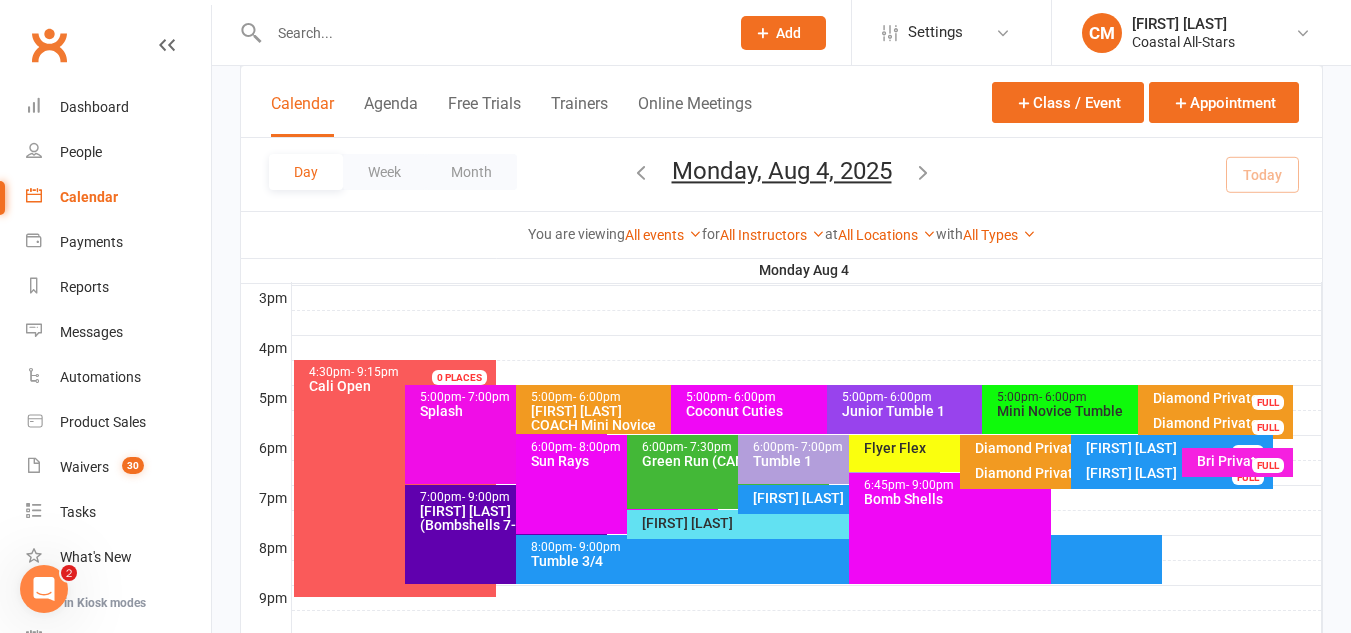 scroll, scrollTop: 870, scrollLeft: 0, axis: vertical 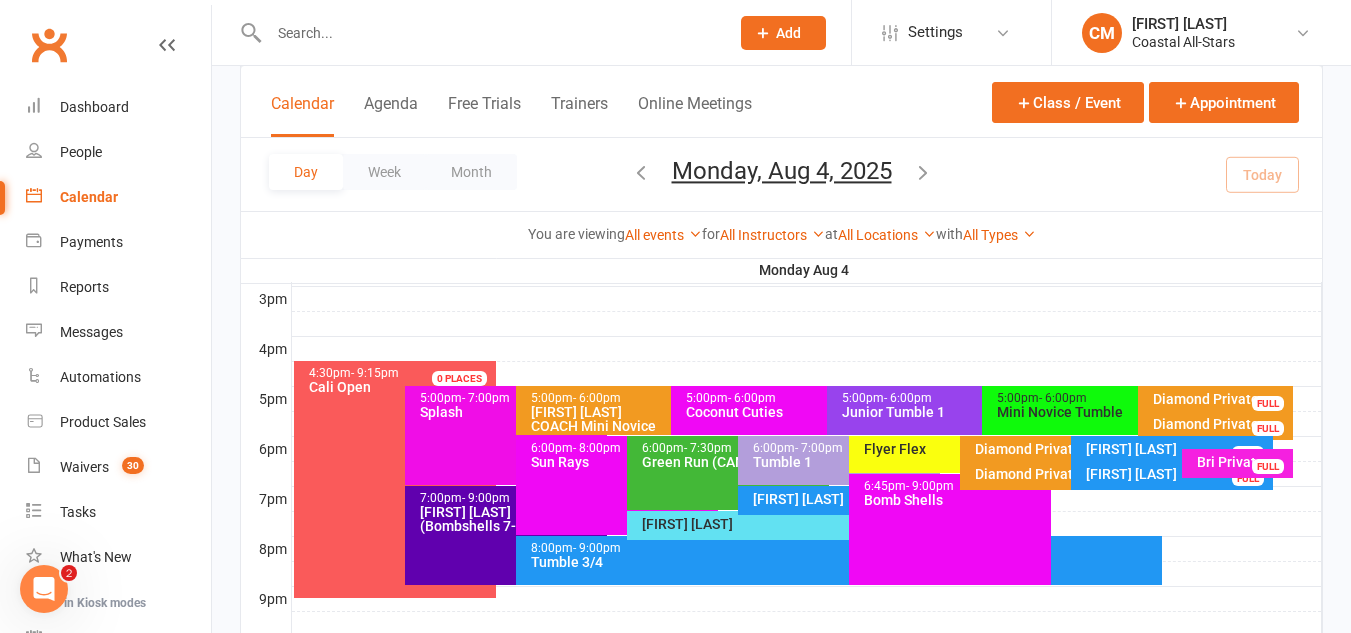 click on "8:00pm  - 9:00pm" at bounding box center (844, 548) 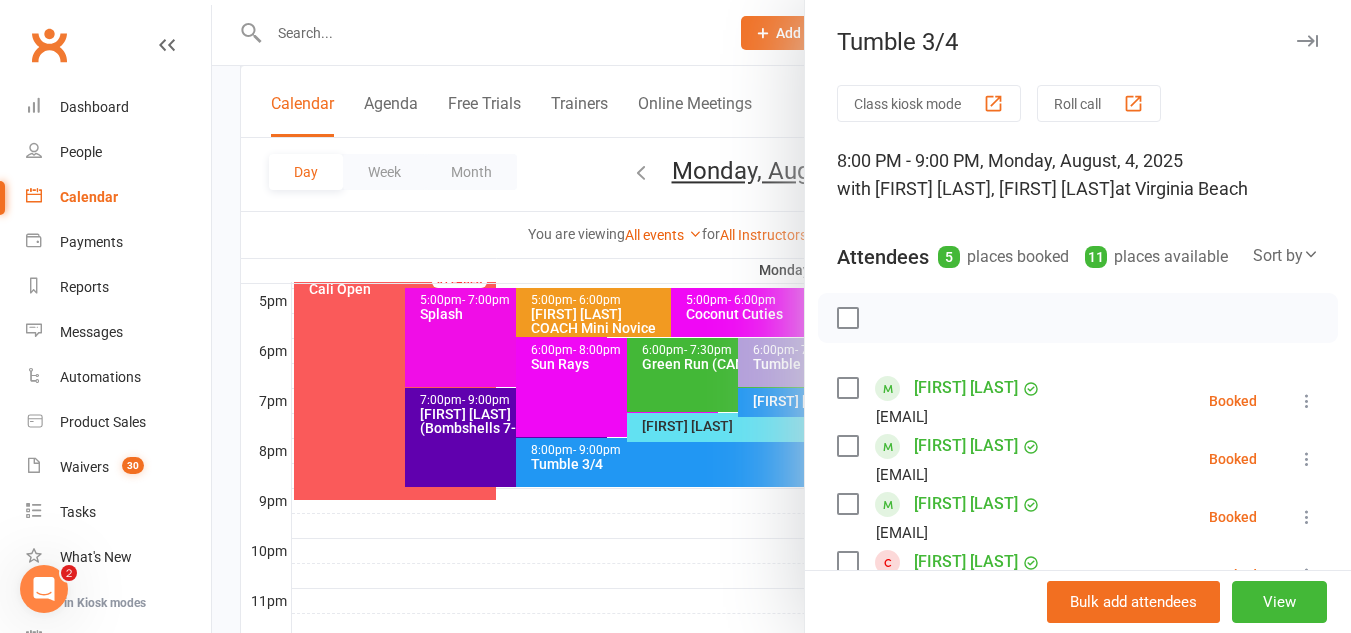 scroll, scrollTop: 976, scrollLeft: 0, axis: vertical 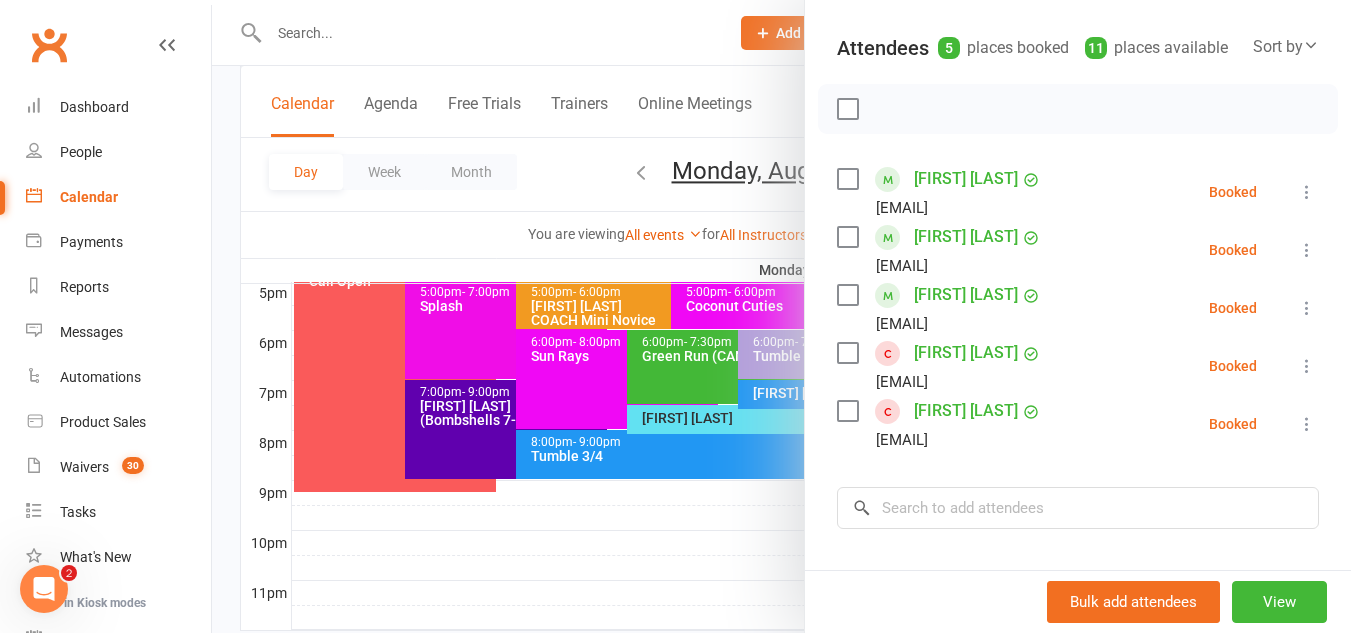 click at bounding box center [1307, 366] 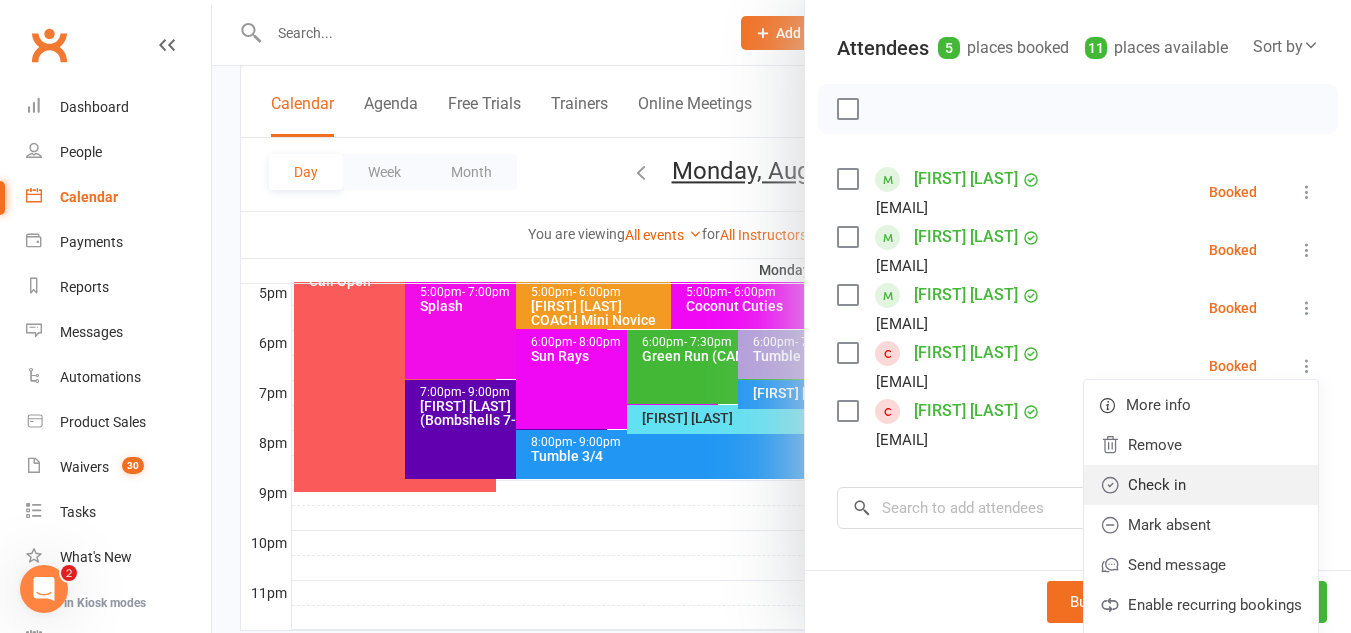 click on "Check in" at bounding box center (1201, 485) 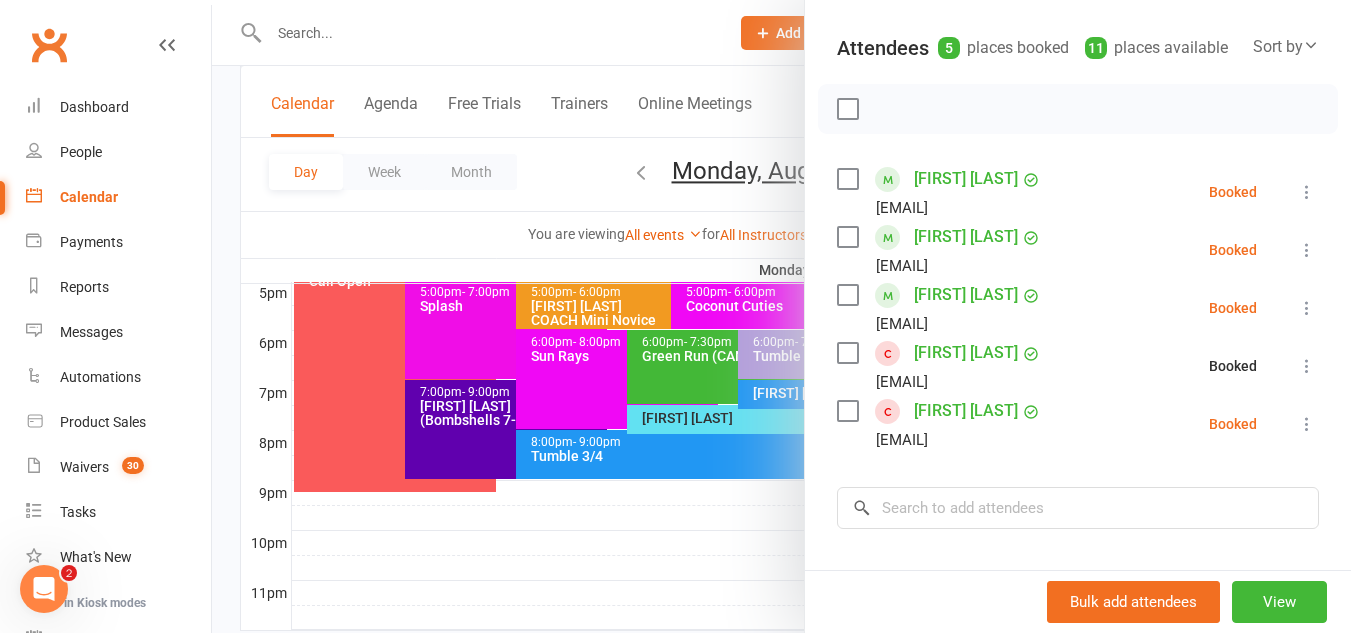 click at bounding box center [1307, 424] 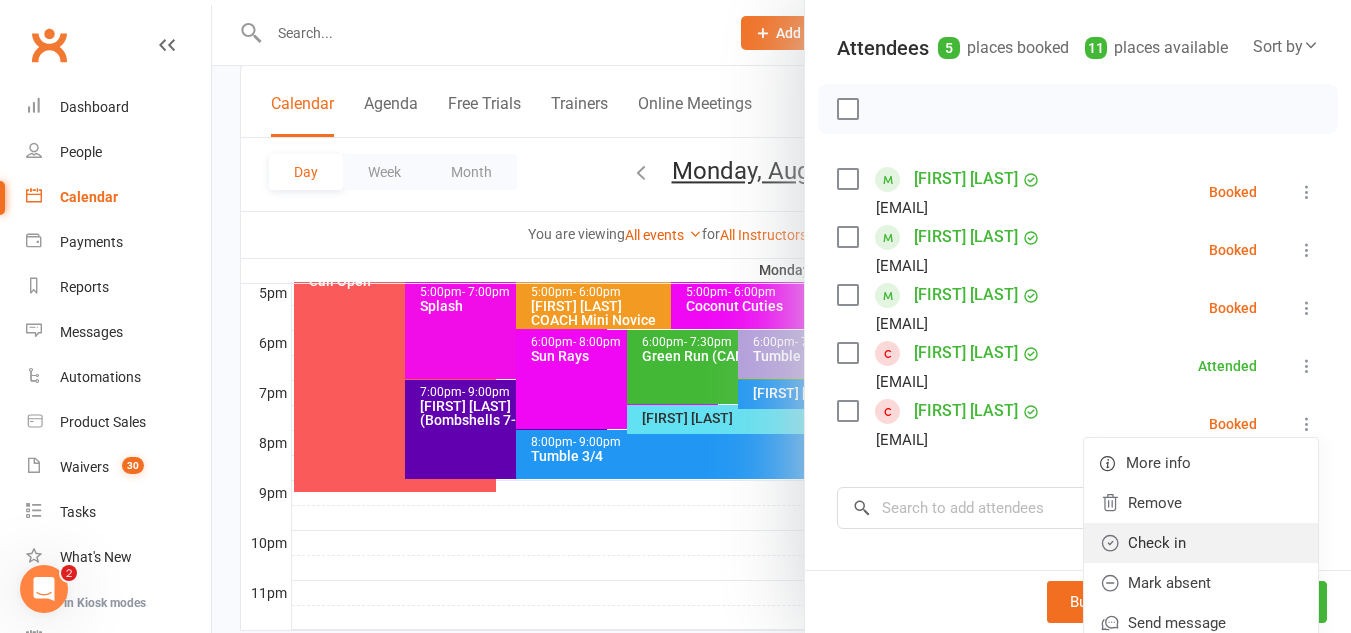 click on "Check in" at bounding box center (1201, 543) 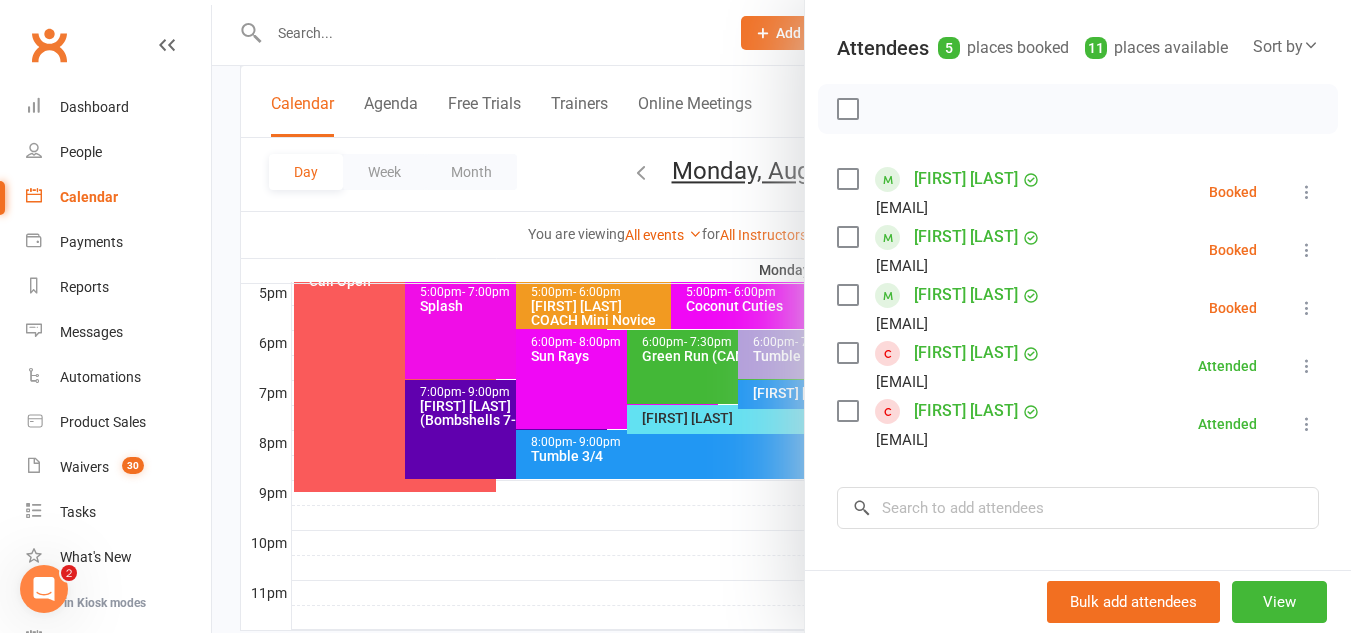 click at bounding box center [1307, 250] 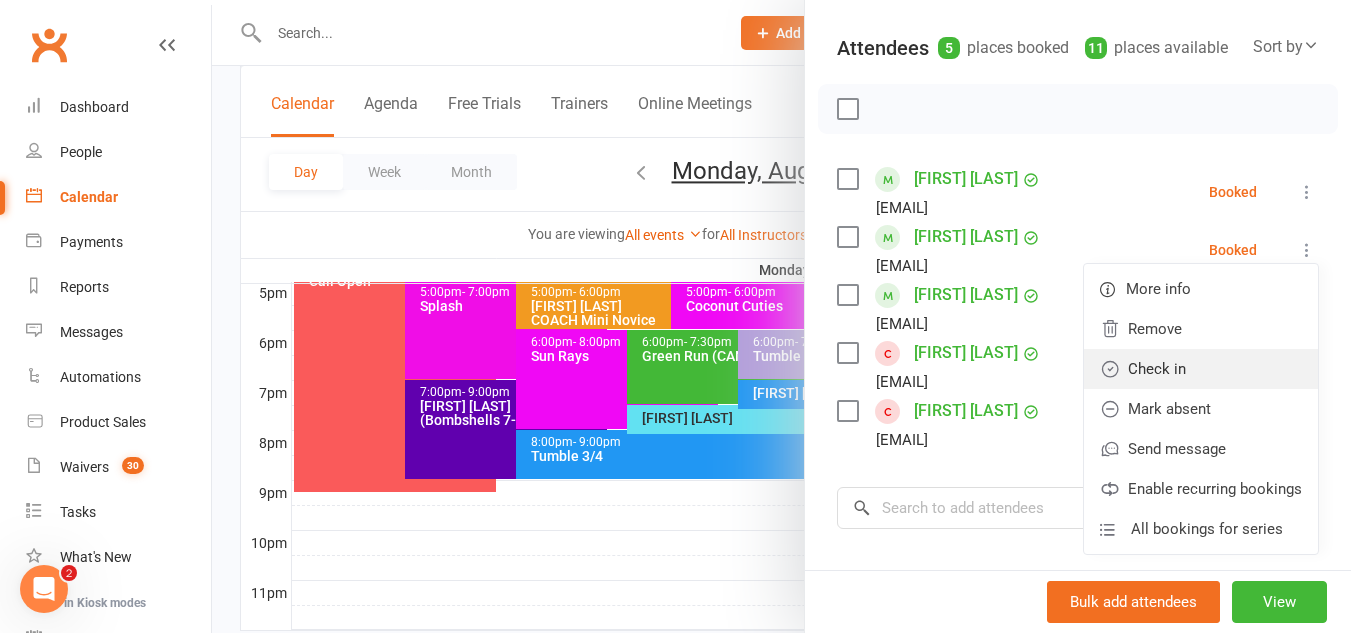 click on "Check in" at bounding box center (1201, 369) 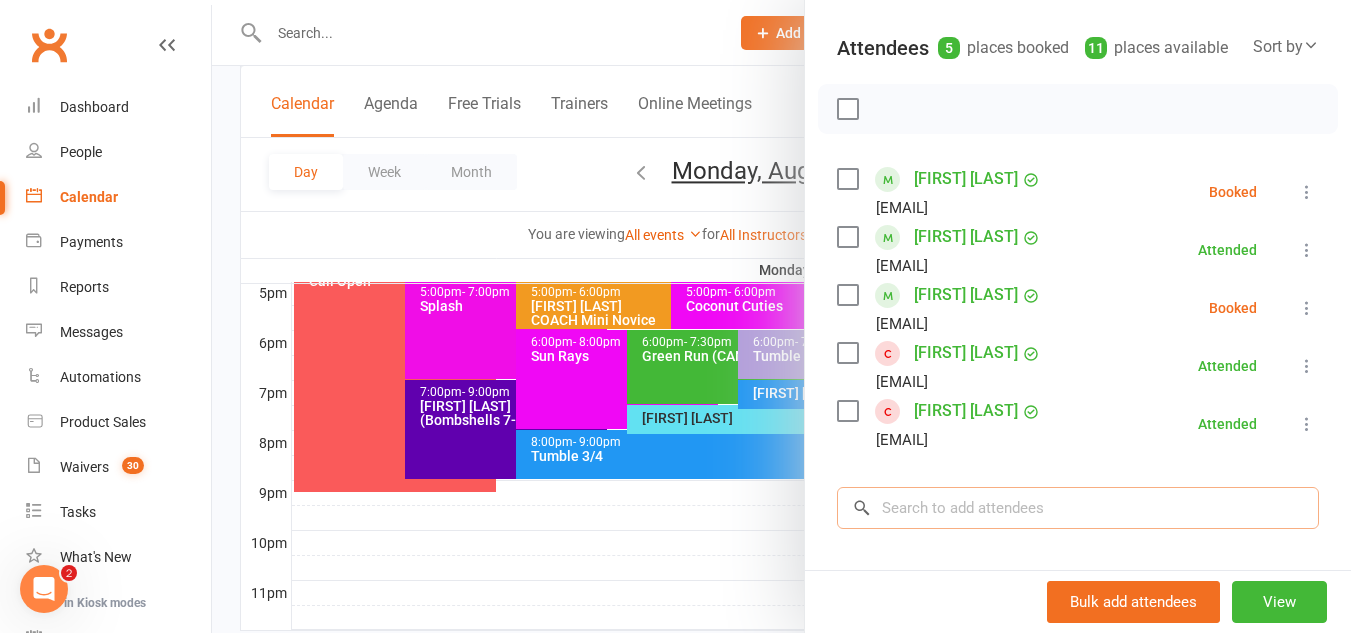 click at bounding box center (1078, 508) 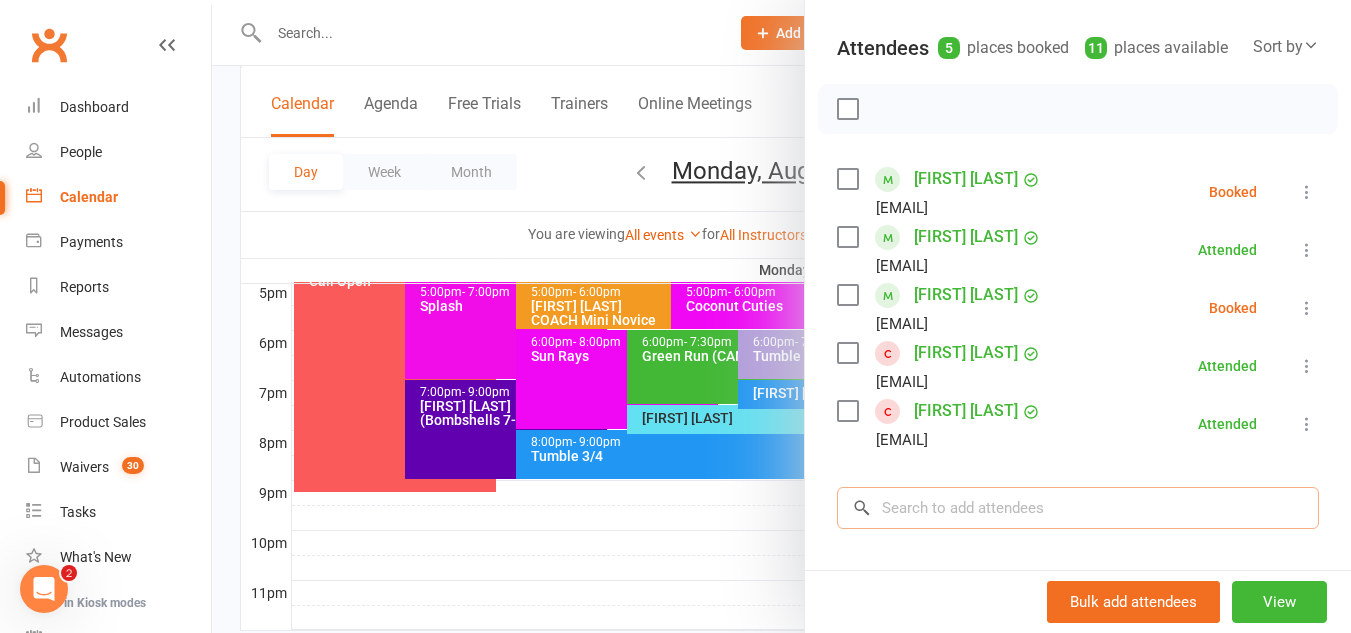 click at bounding box center (1078, 508) 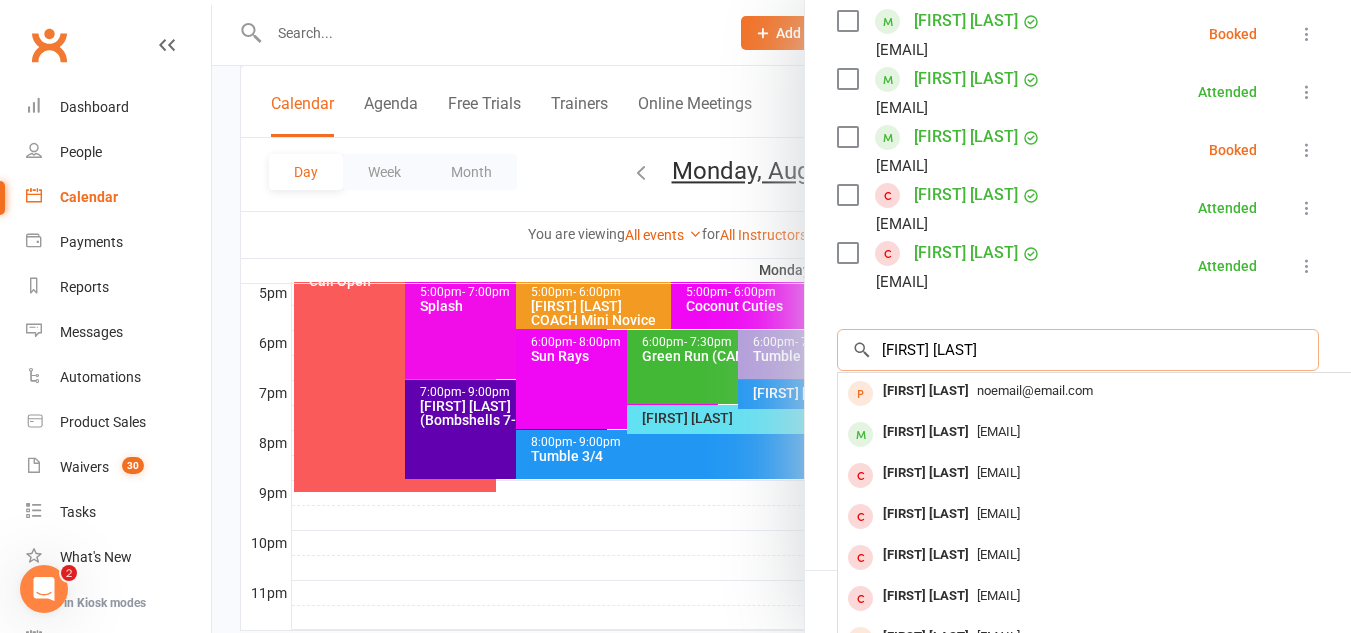 scroll, scrollTop: 369, scrollLeft: 0, axis: vertical 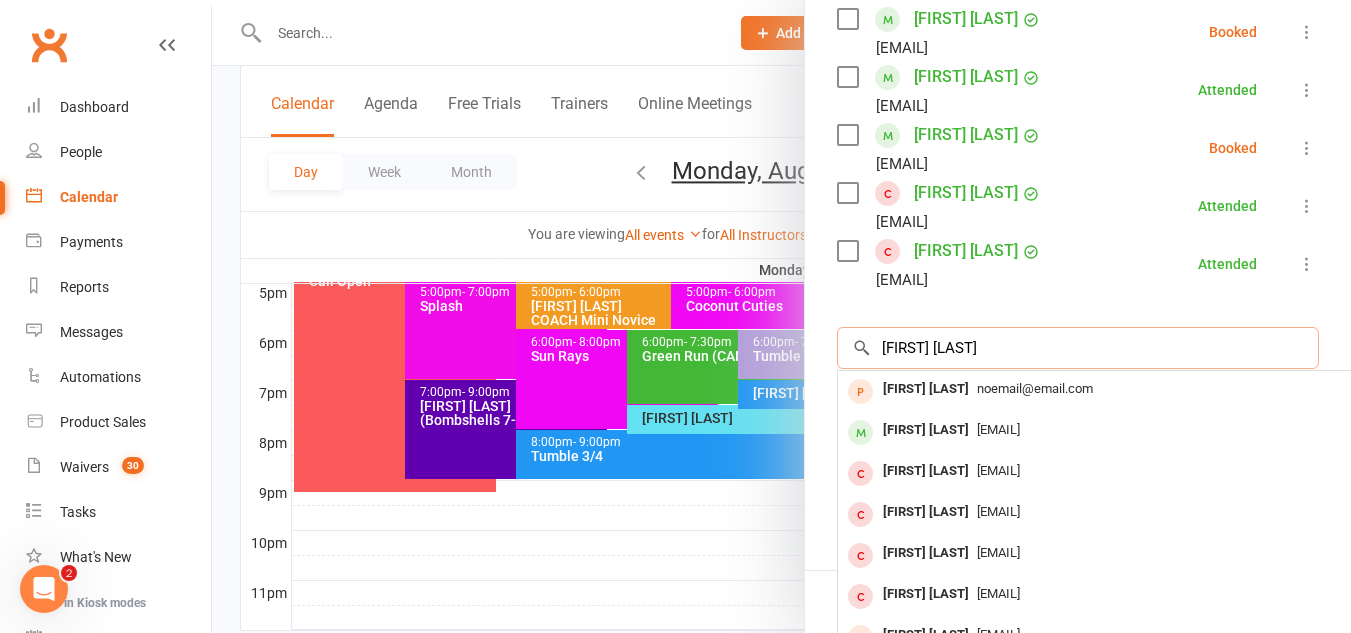 type on "[FIRST] [LAST]" 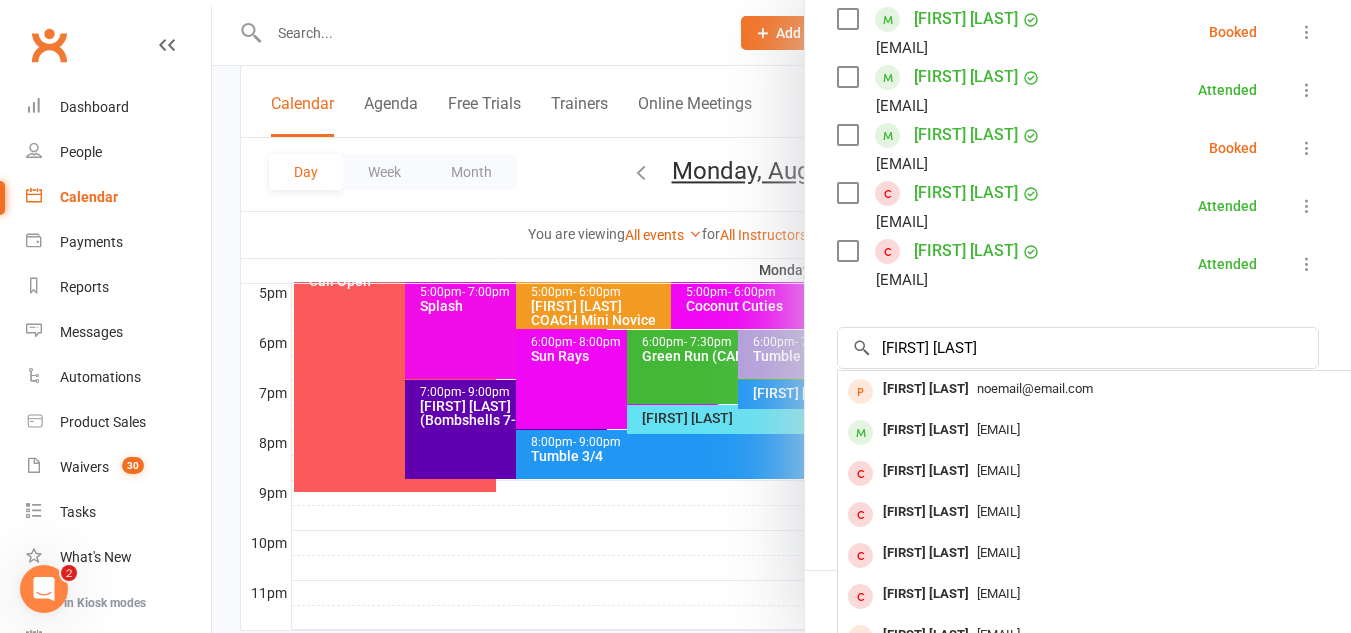 click at bounding box center [781, 316] 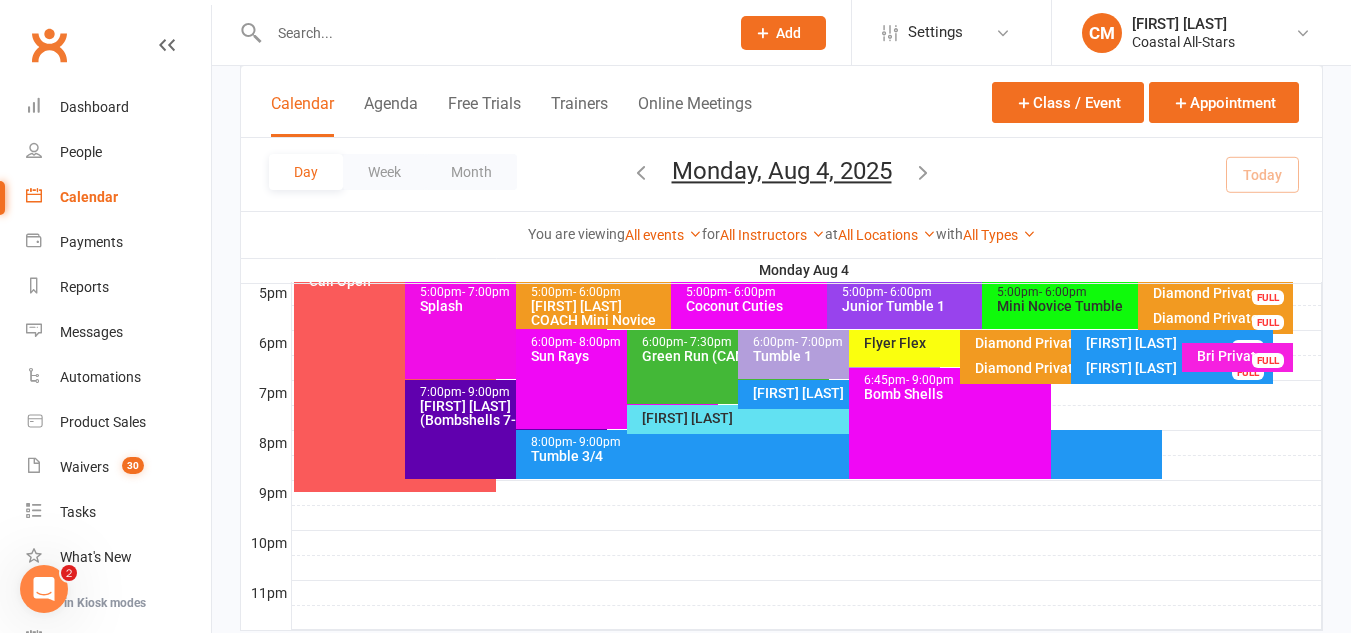 click on "[FIRST] [LAST]" at bounding box center [844, 418] 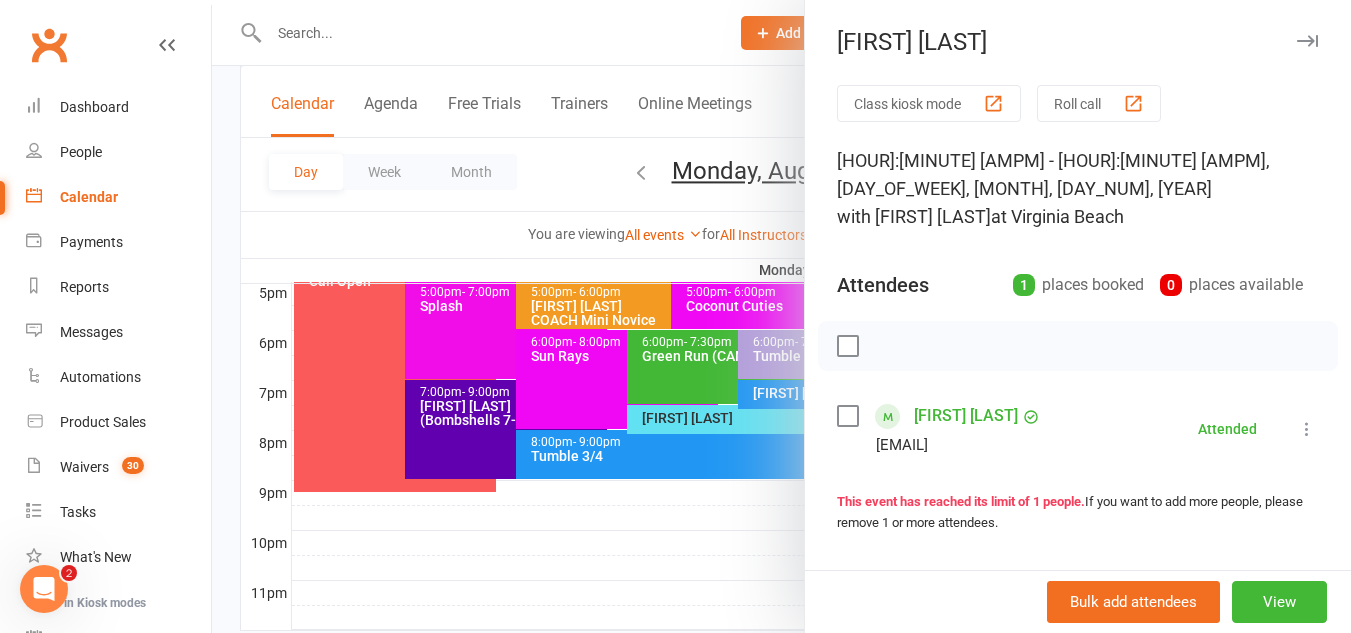 click at bounding box center [781, 316] 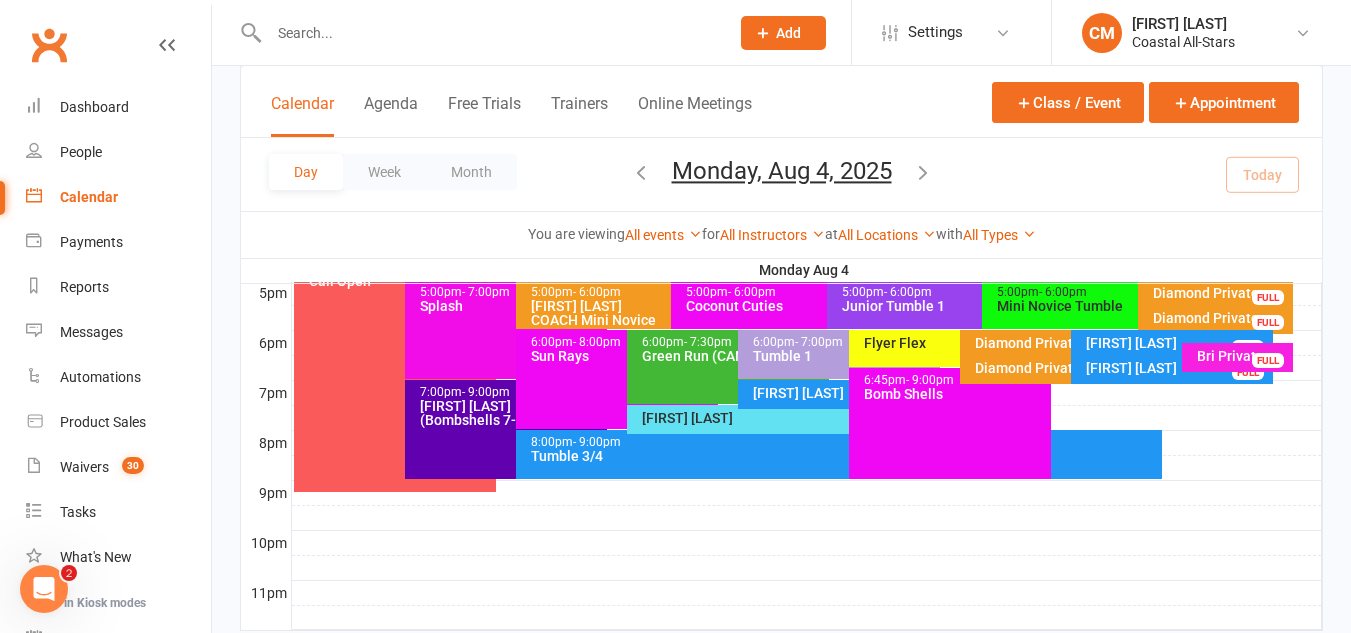 click on "8:00pm  - 9:00pm" at bounding box center (844, 442) 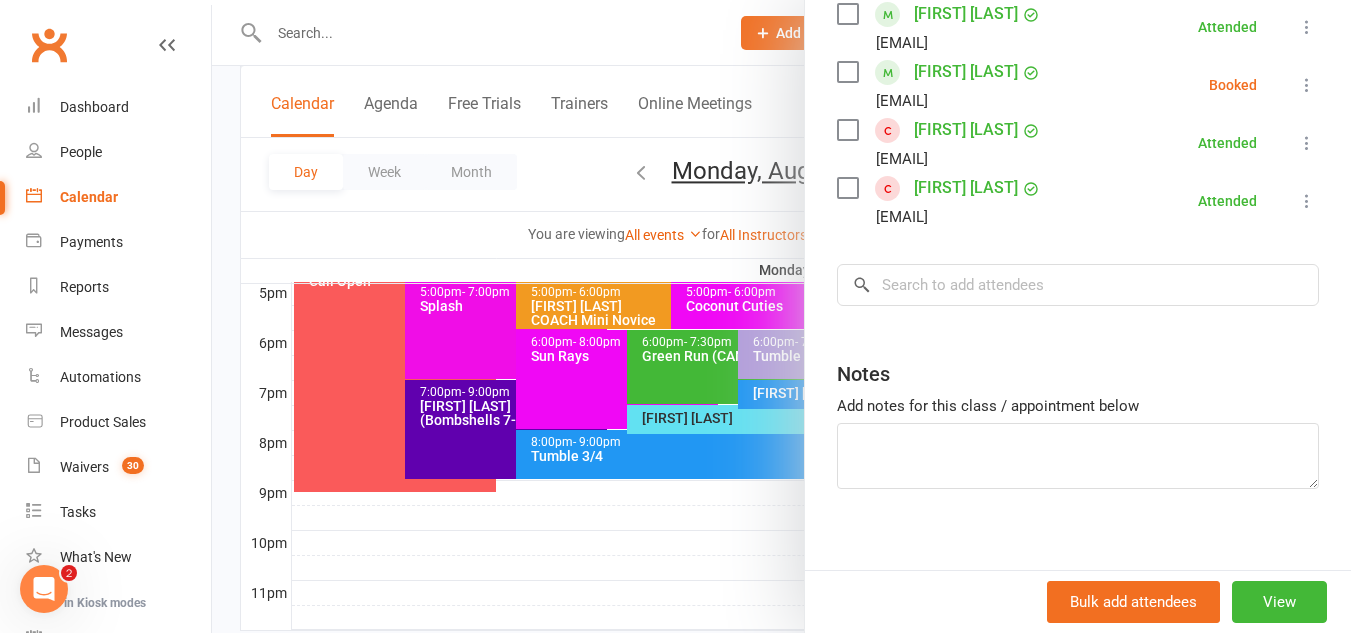 scroll, scrollTop: 441, scrollLeft: 0, axis: vertical 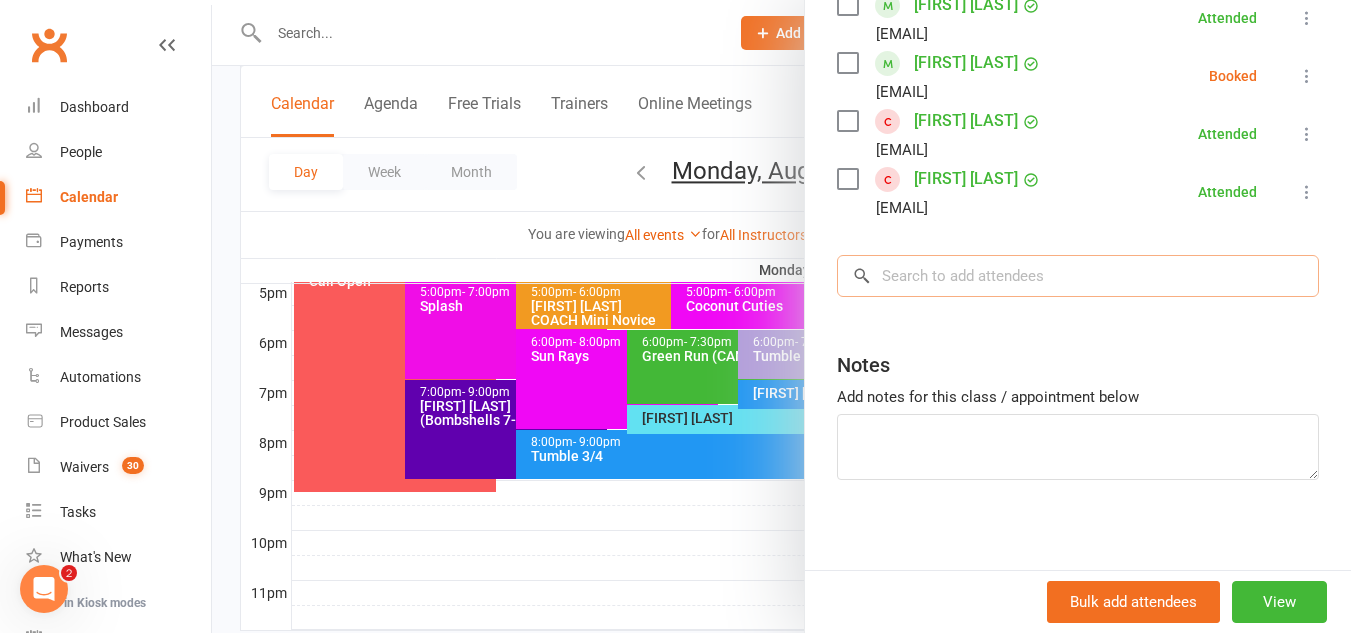 click at bounding box center [1078, 276] 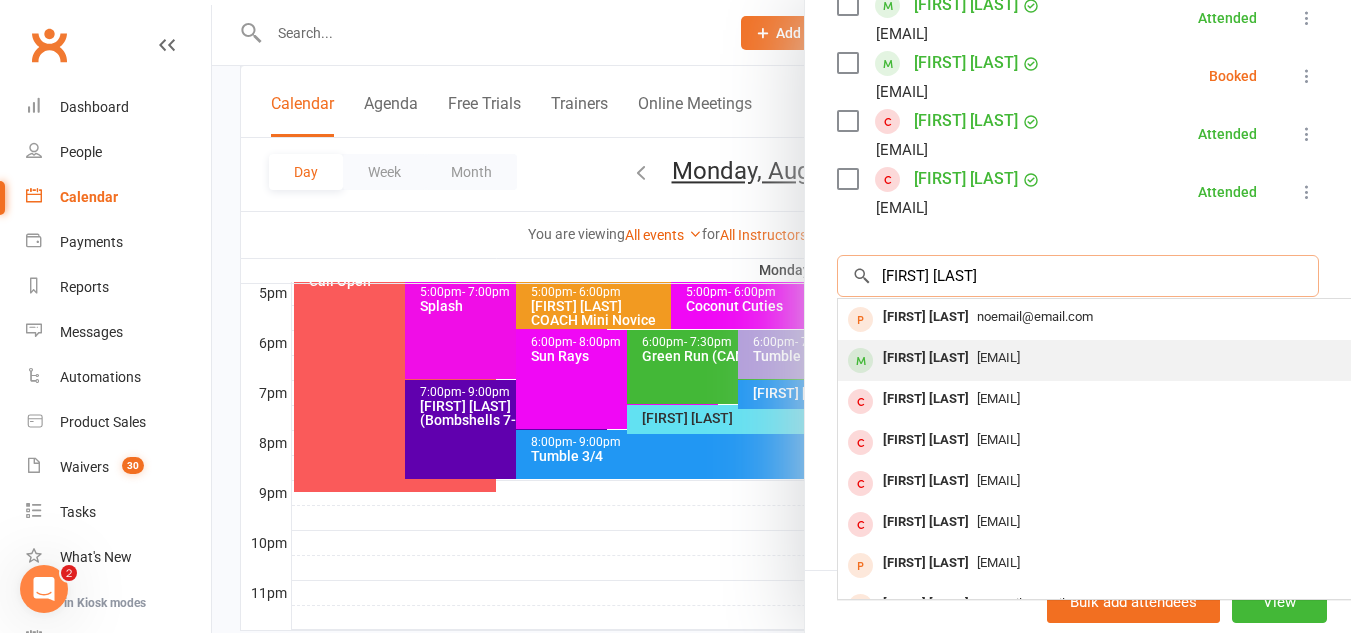 type on "[FIRST] [LAST]" 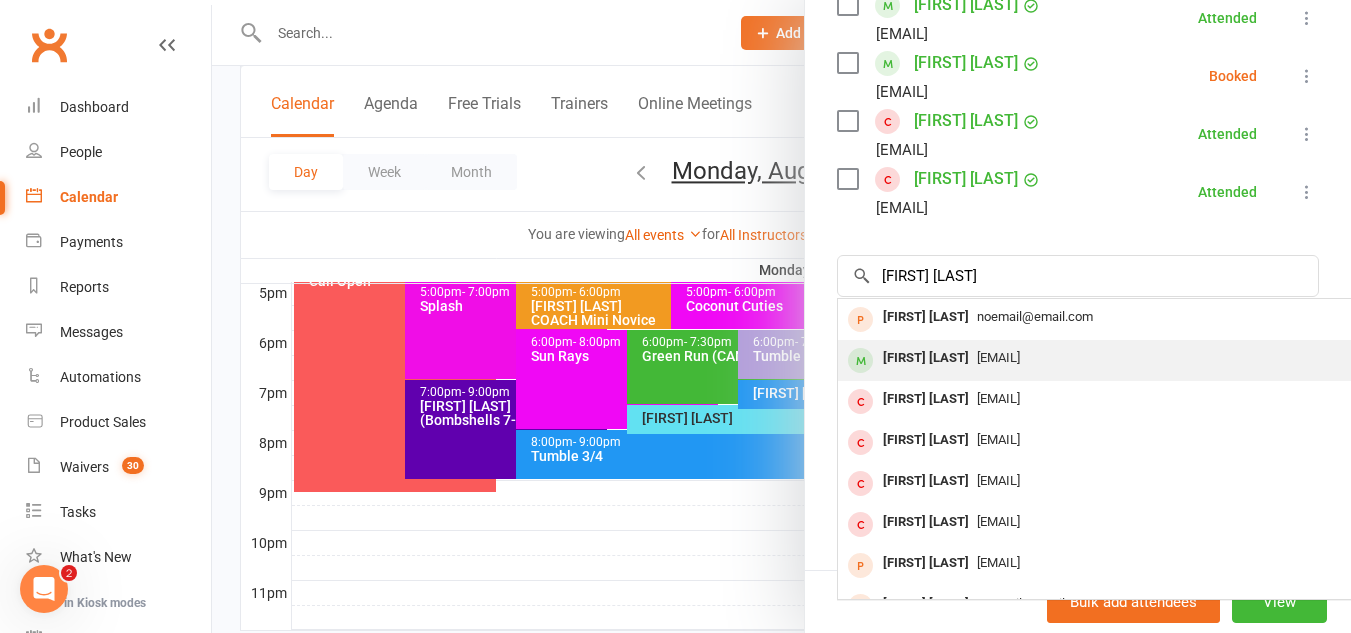 click on "[FIRST] [LAST] [EMAIL]" at bounding box center (1137, 360) 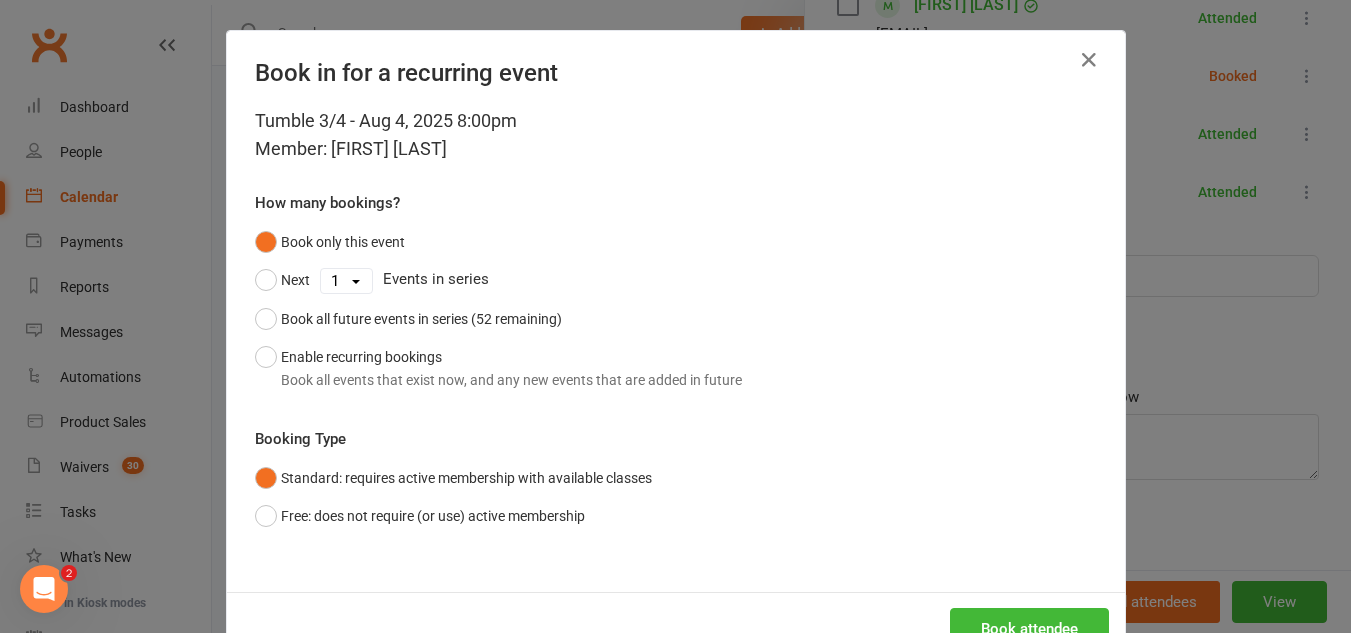 scroll, scrollTop: 64, scrollLeft: 0, axis: vertical 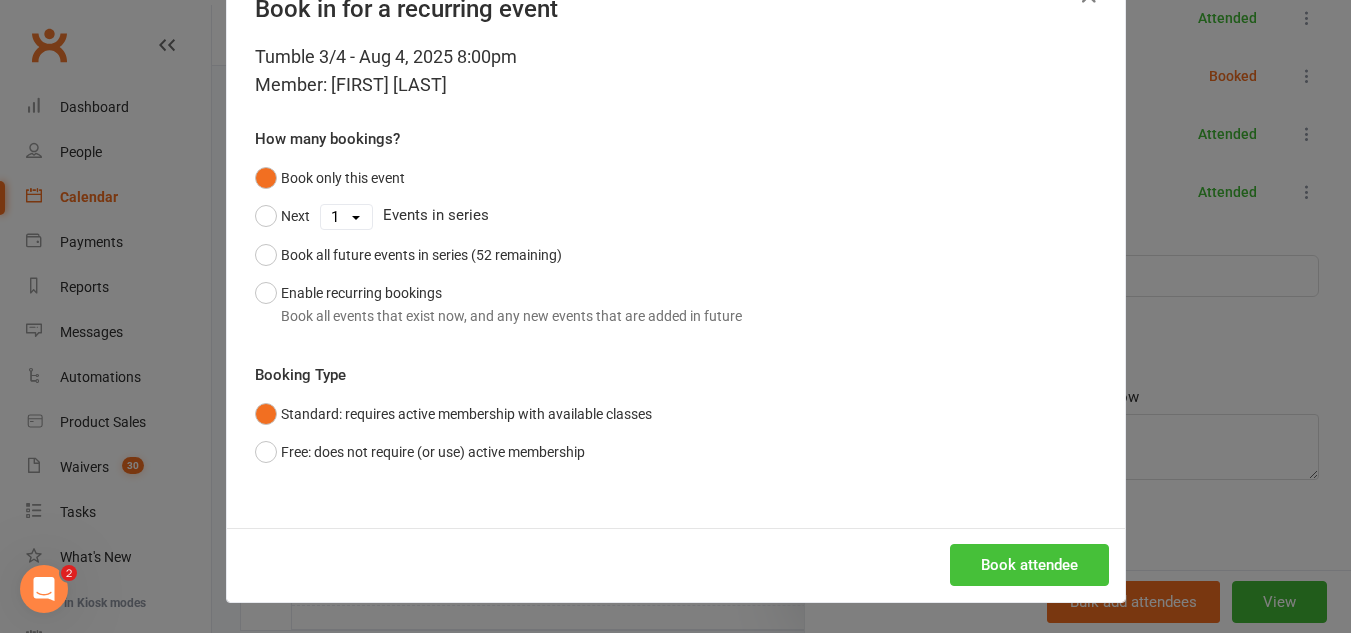 click on "Book attendee" at bounding box center [1029, 565] 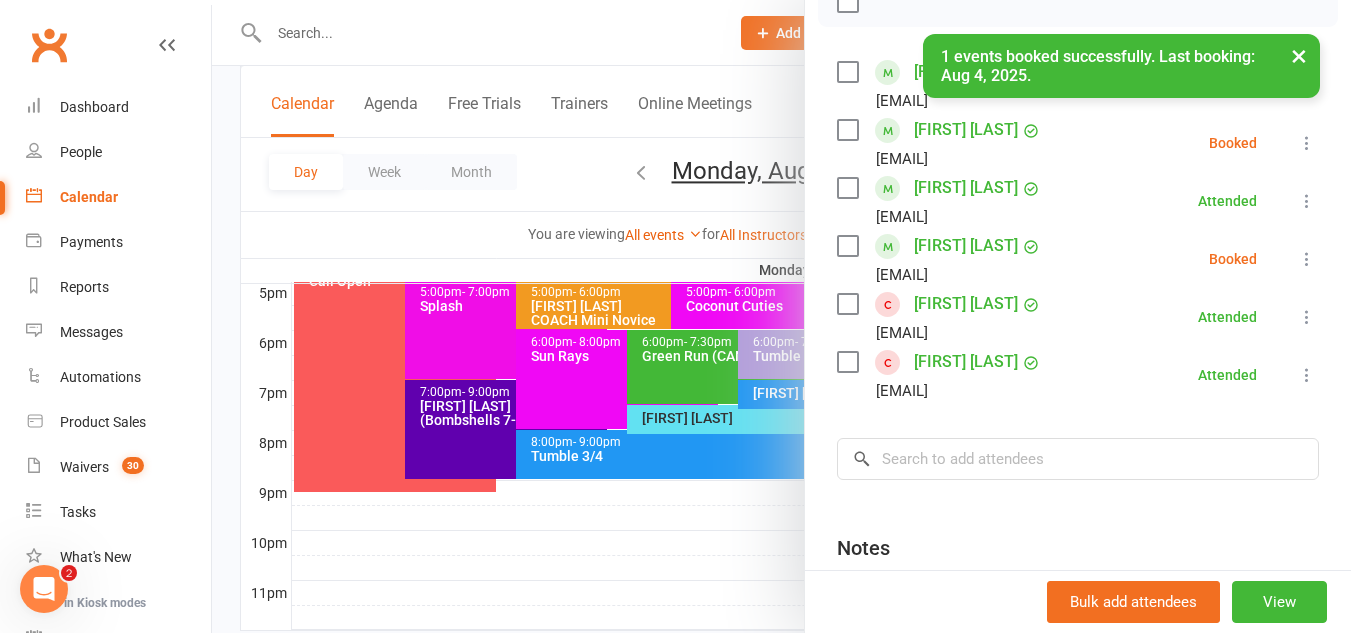 scroll, scrollTop: 315, scrollLeft: 0, axis: vertical 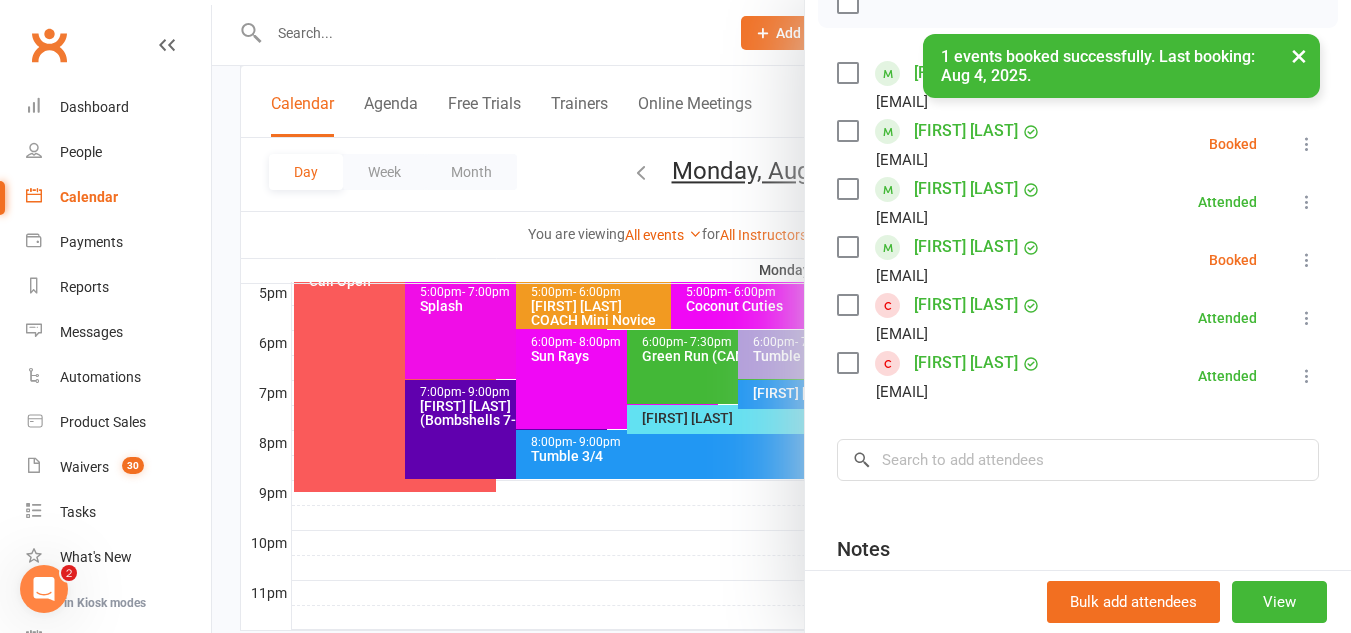 click at bounding box center (1307, 144) 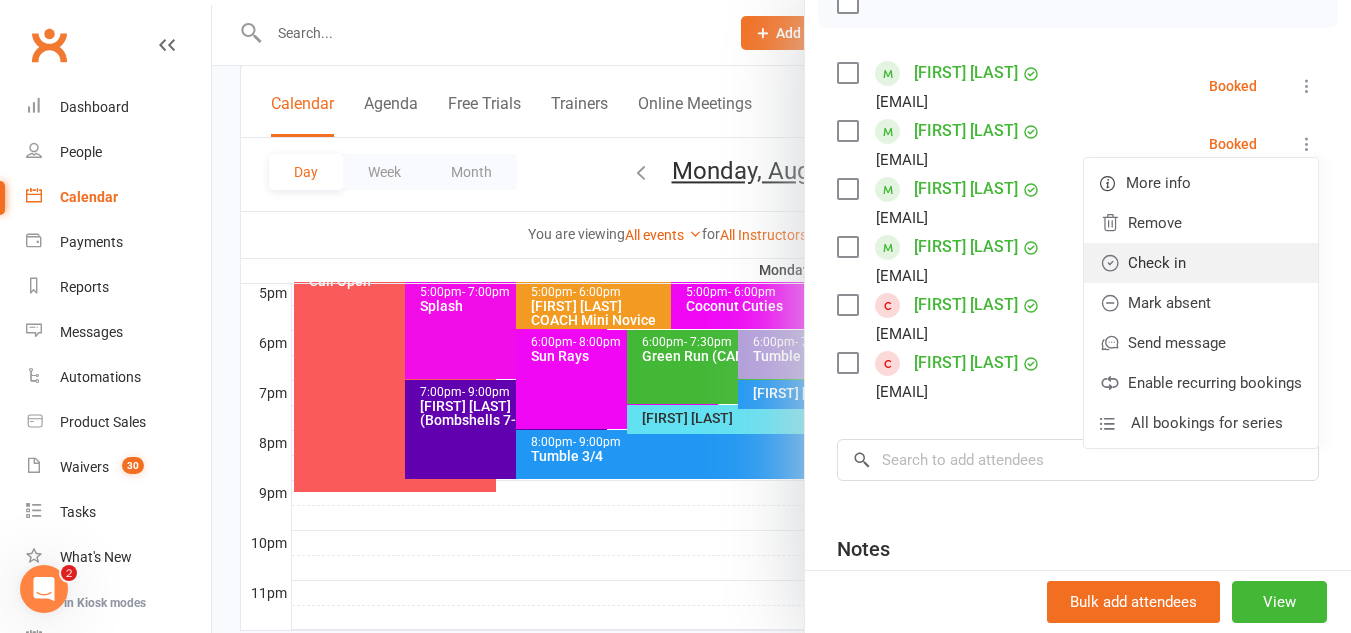 click on "Check in" at bounding box center (1201, 263) 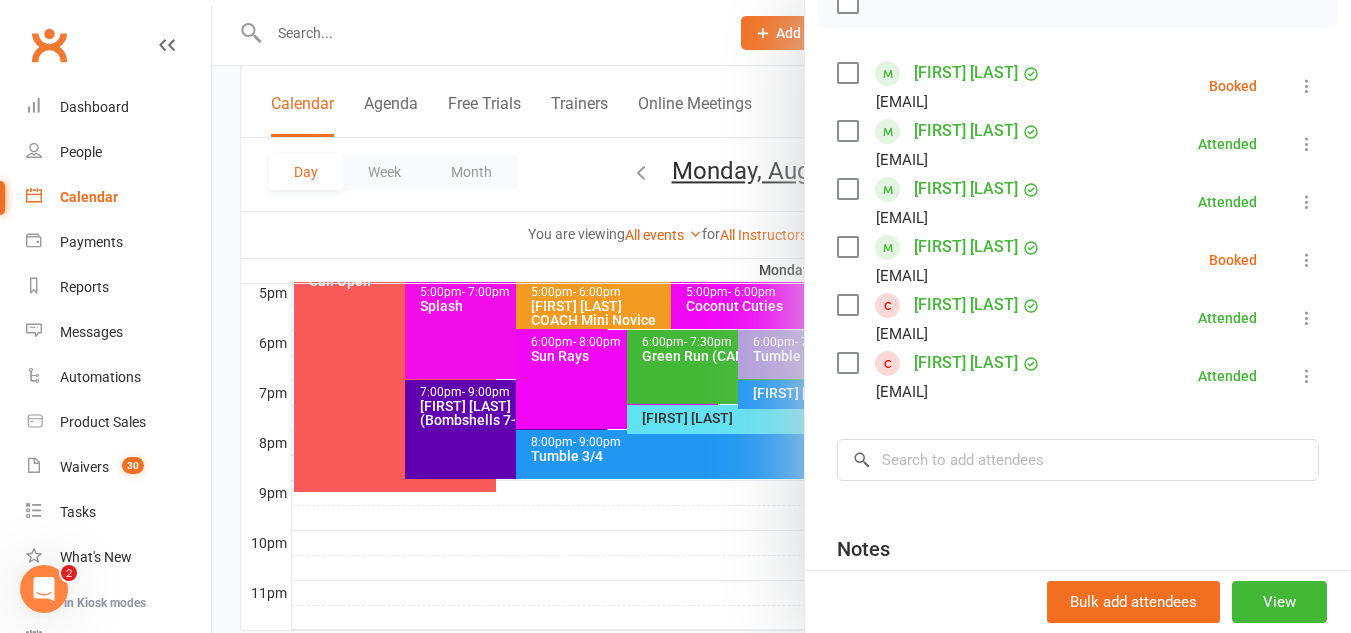 click at bounding box center [1307, 86] 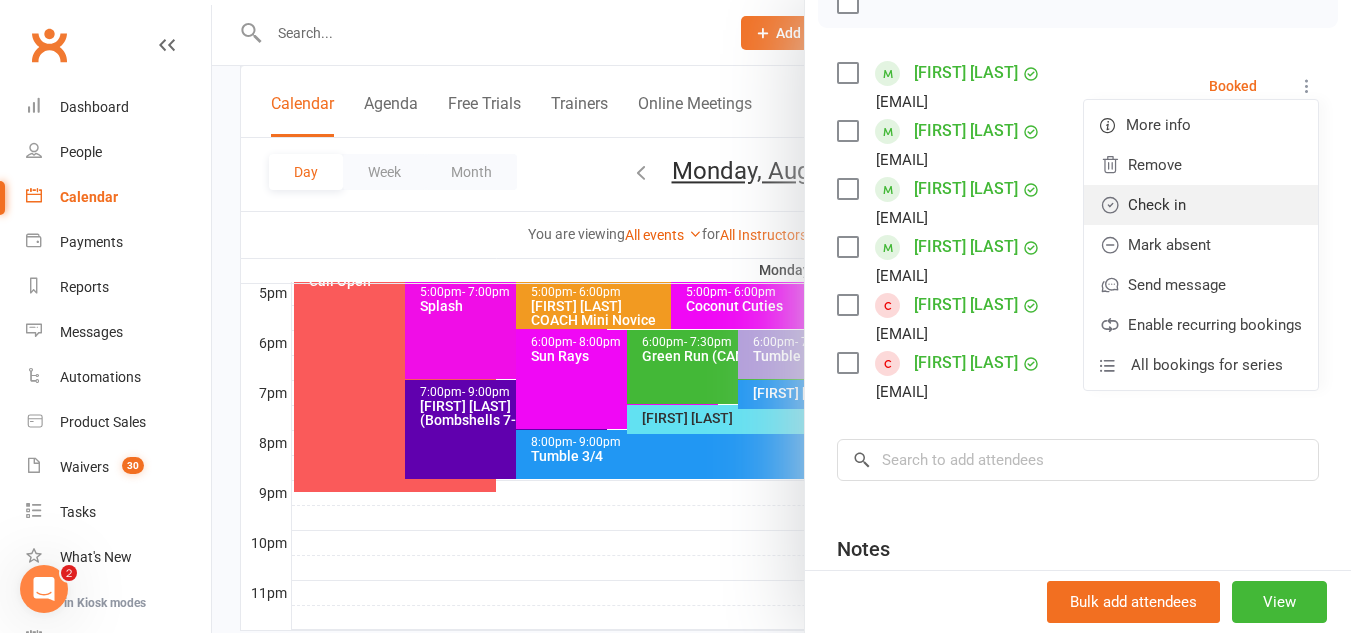 click on "Check in" at bounding box center (1201, 205) 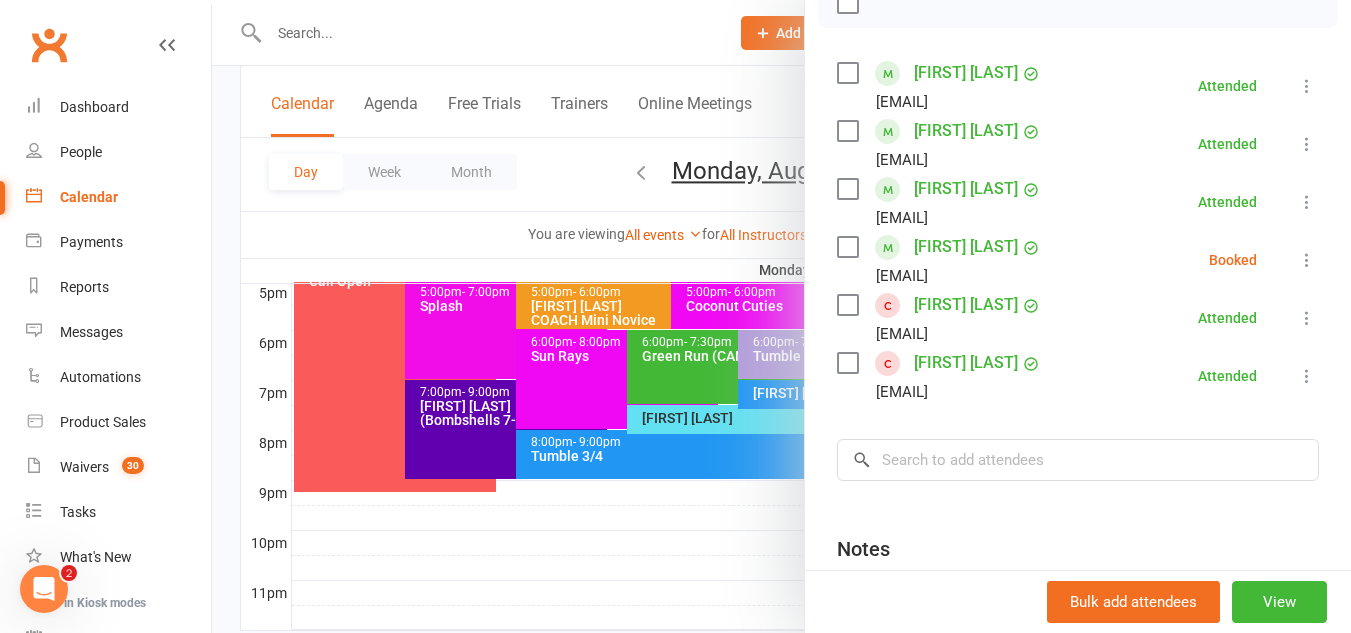 click at bounding box center (781, 316) 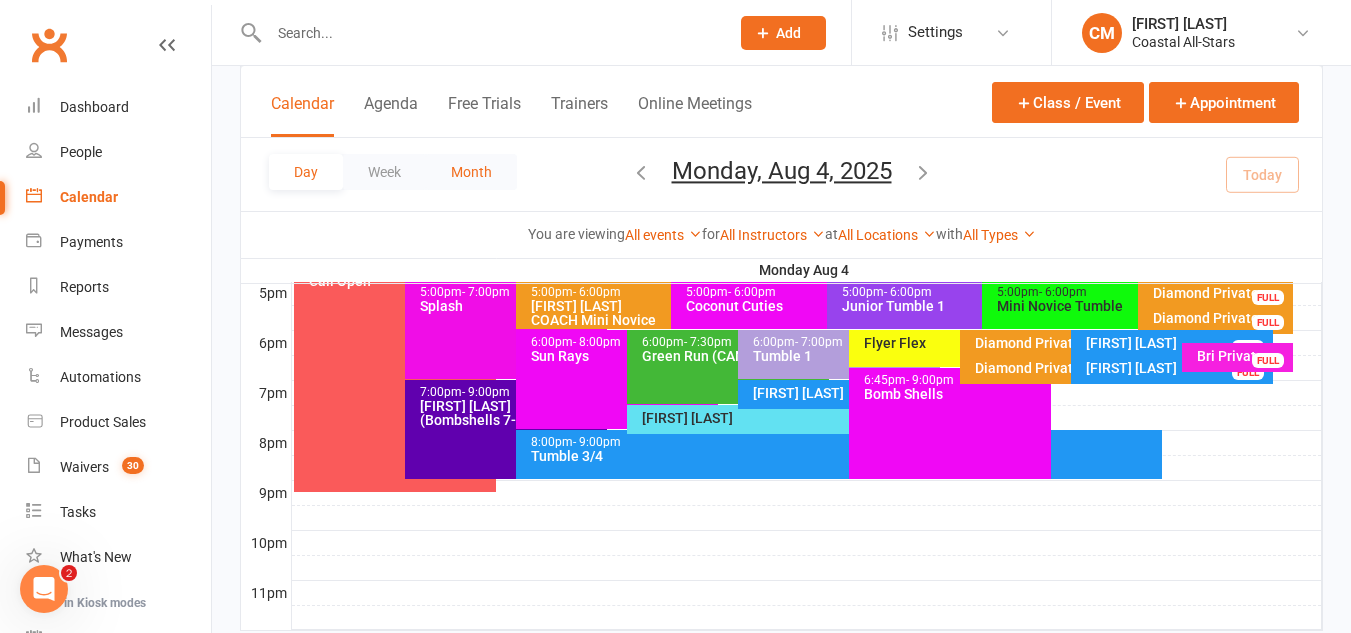 click on "Month" at bounding box center [471, 172] 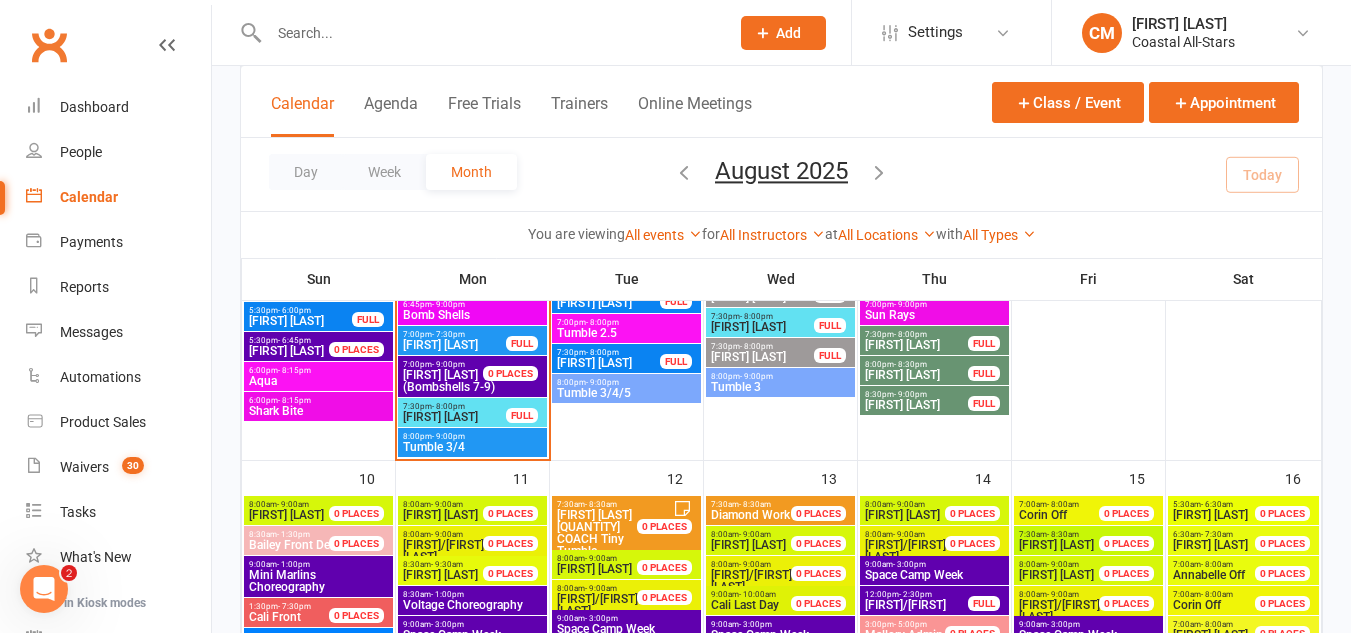 click at bounding box center (684, 172) 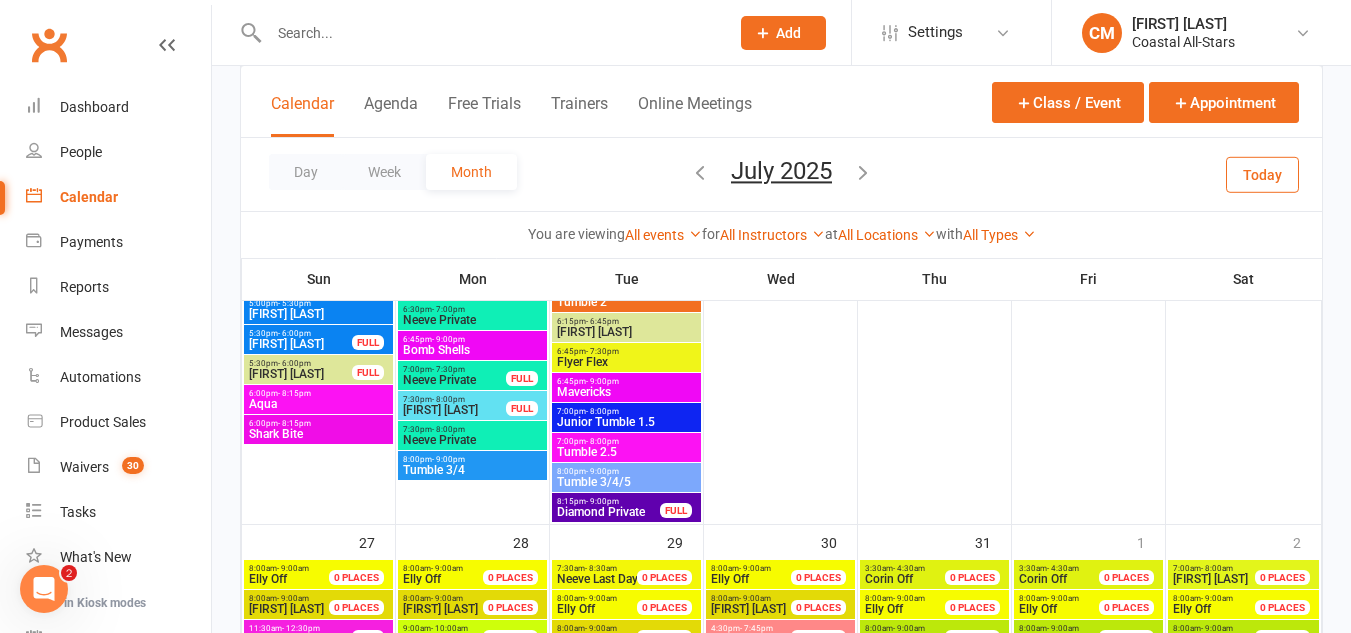 scroll, scrollTop: 3637, scrollLeft: 0, axis: vertical 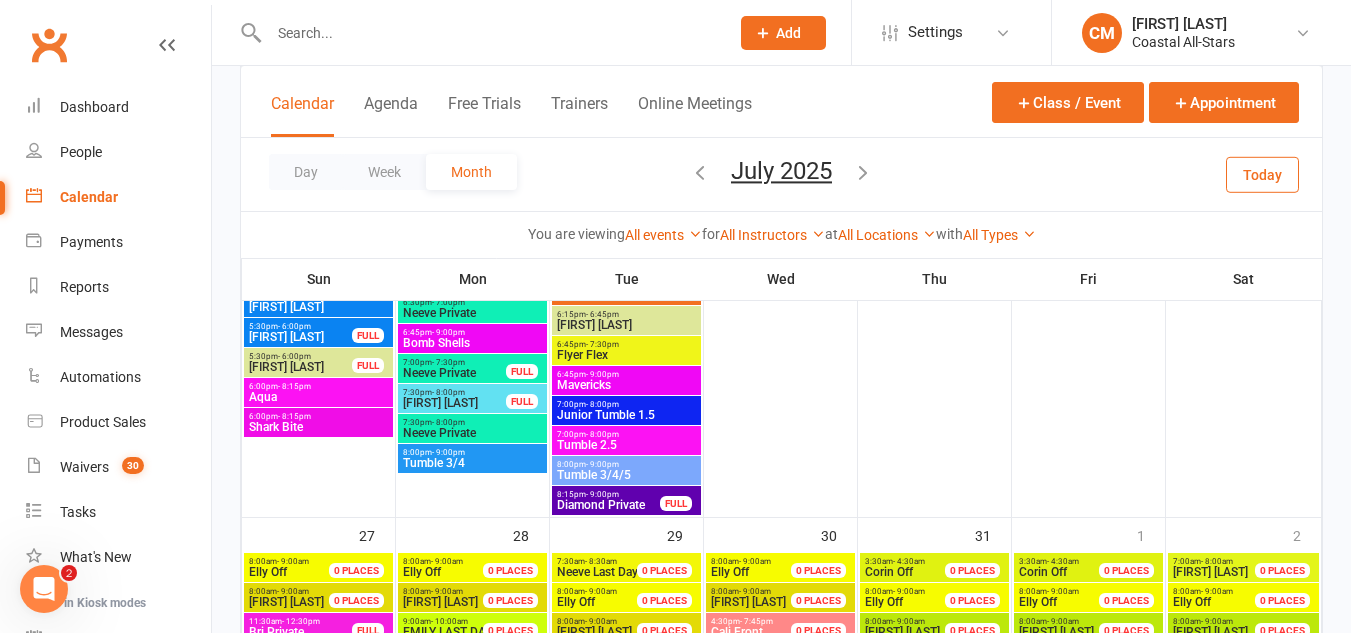 click on "Tumble 3/4" at bounding box center (472, 463) 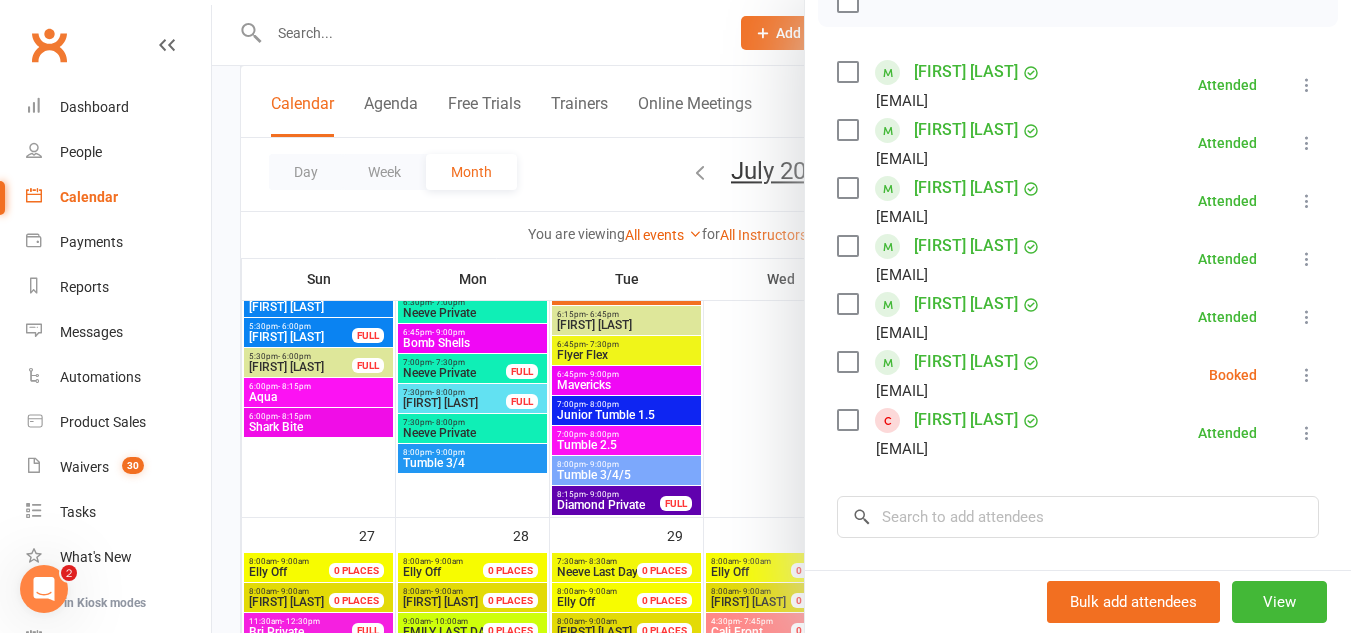 scroll, scrollTop: 345, scrollLeft: 0, axis: vertical 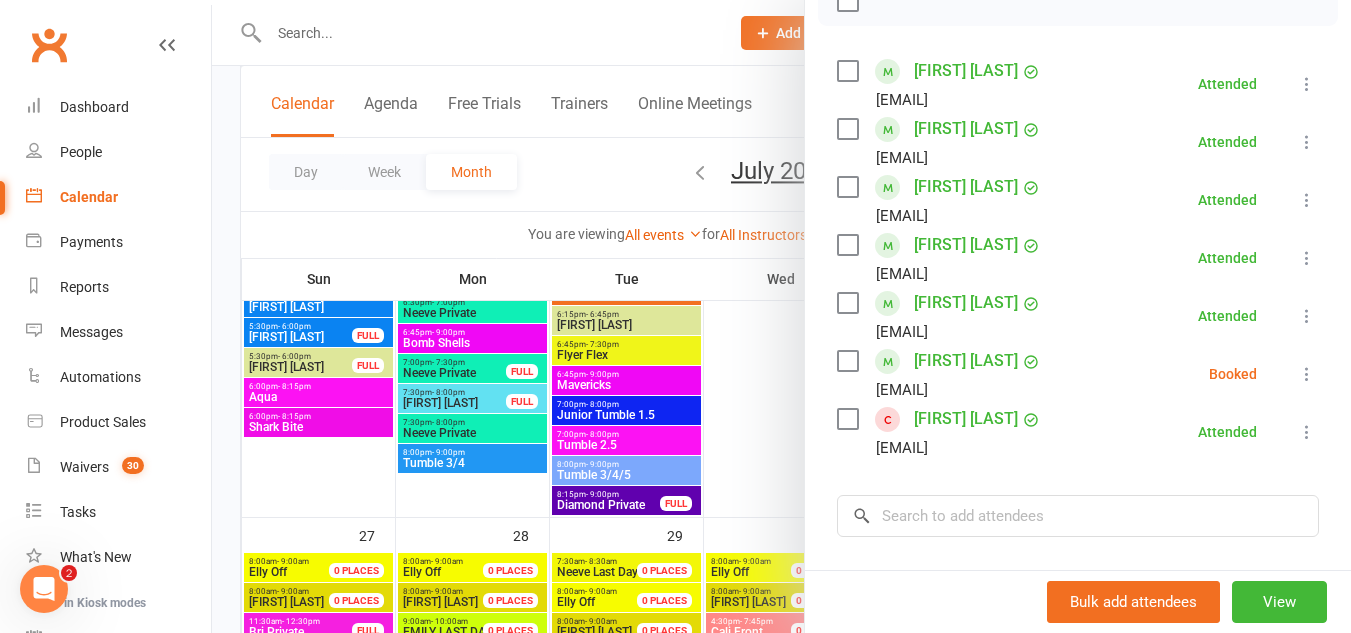 click at bounding box center [781, 316] 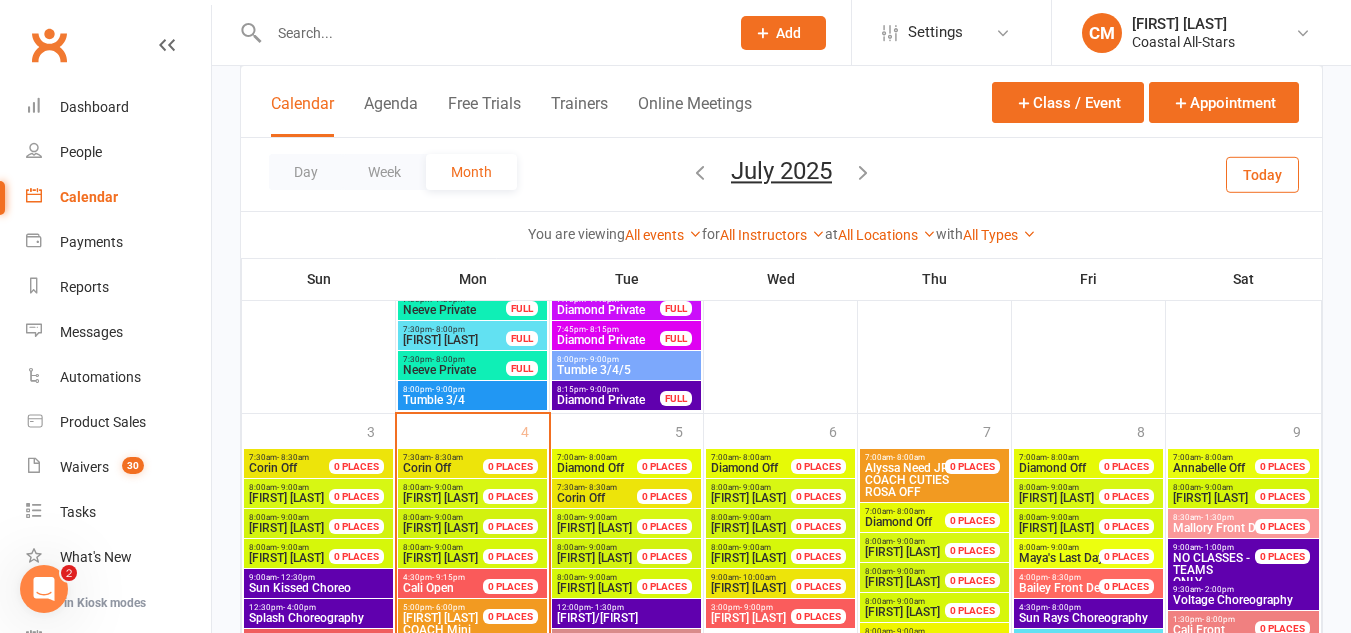scroll, scrollTop: 4572, scrollLeft: 0, axis: vertical 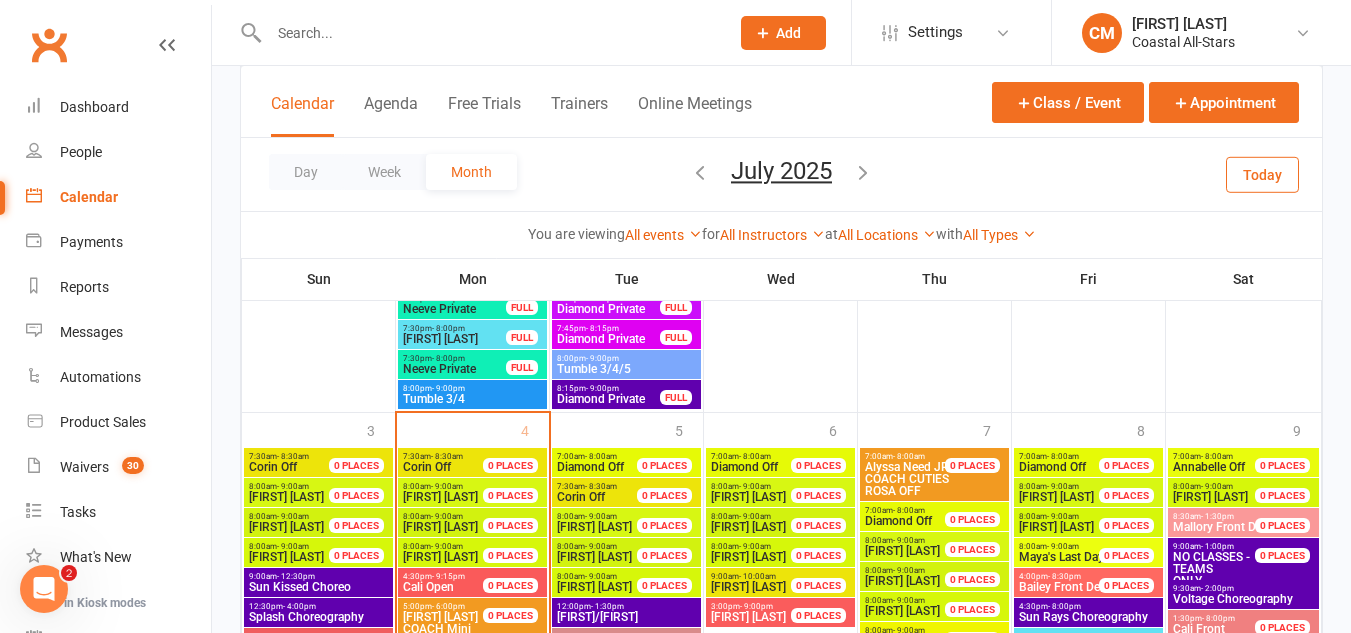 click on "8:00pm  - 9:00pm" at bounding box center [472, 388] 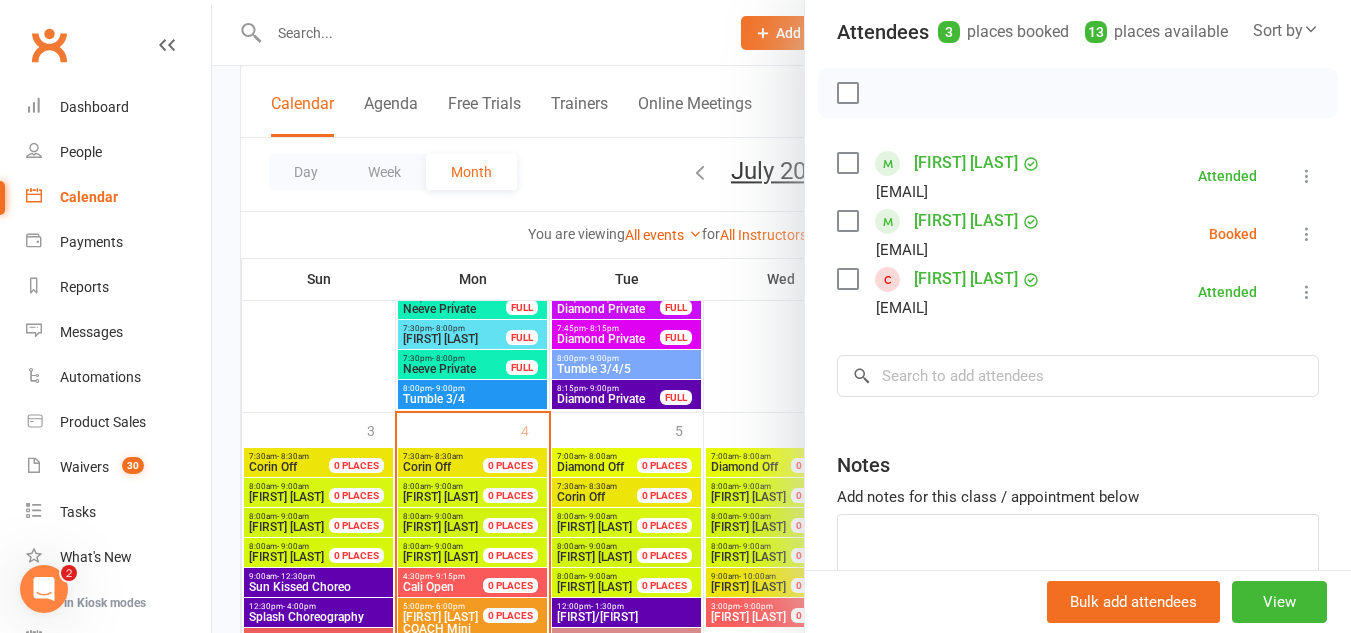 scroll, scrollTop: 260, scrollLeft: 0, axis: vertical 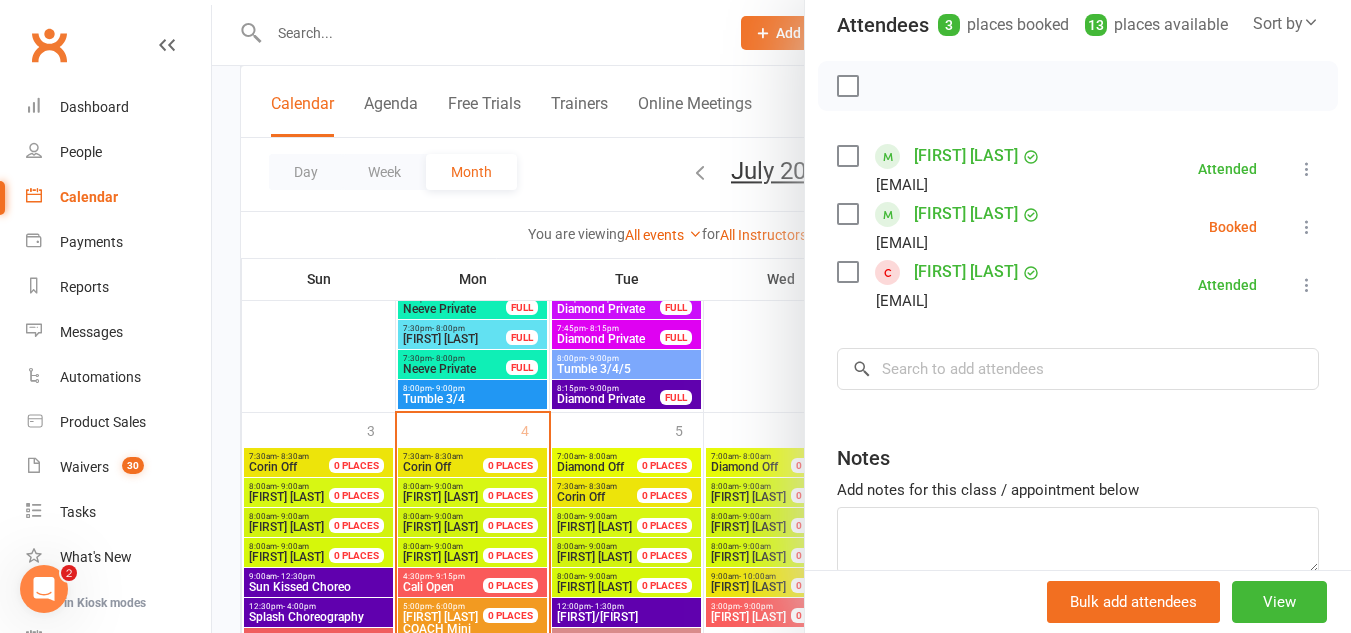 click at bounding box center (781, 316) 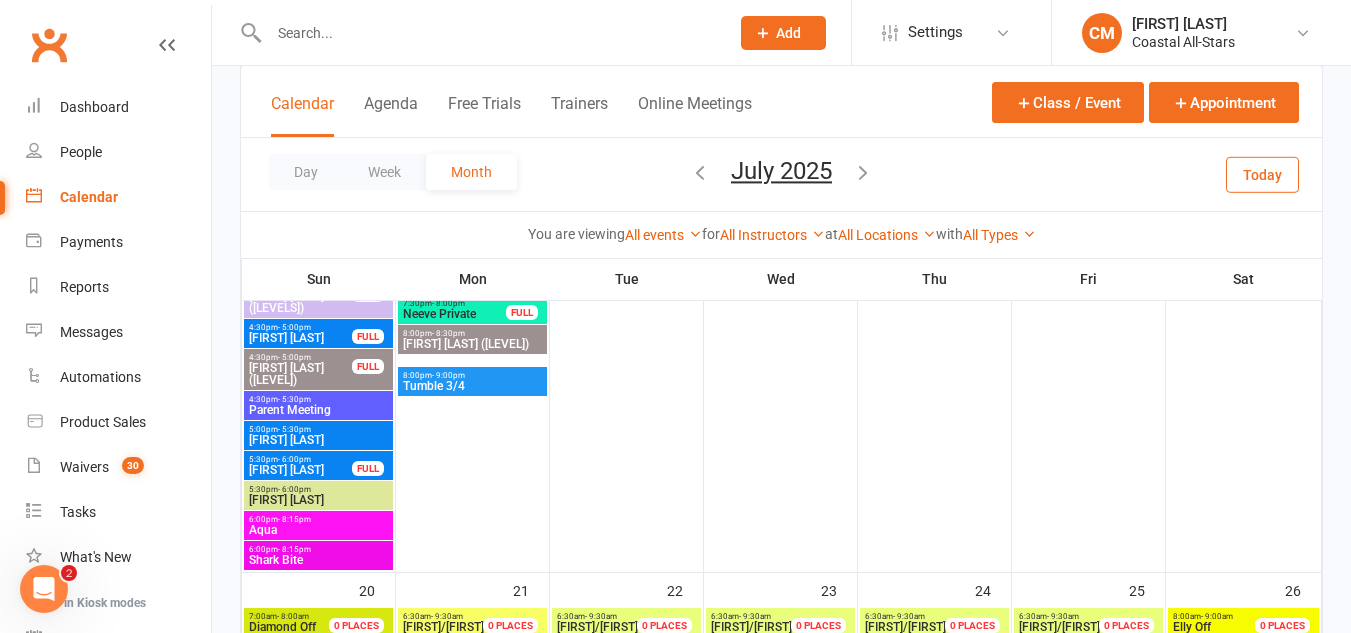 scroll, scrollTop: 2659, scrollLeft: 0, axis: vertical 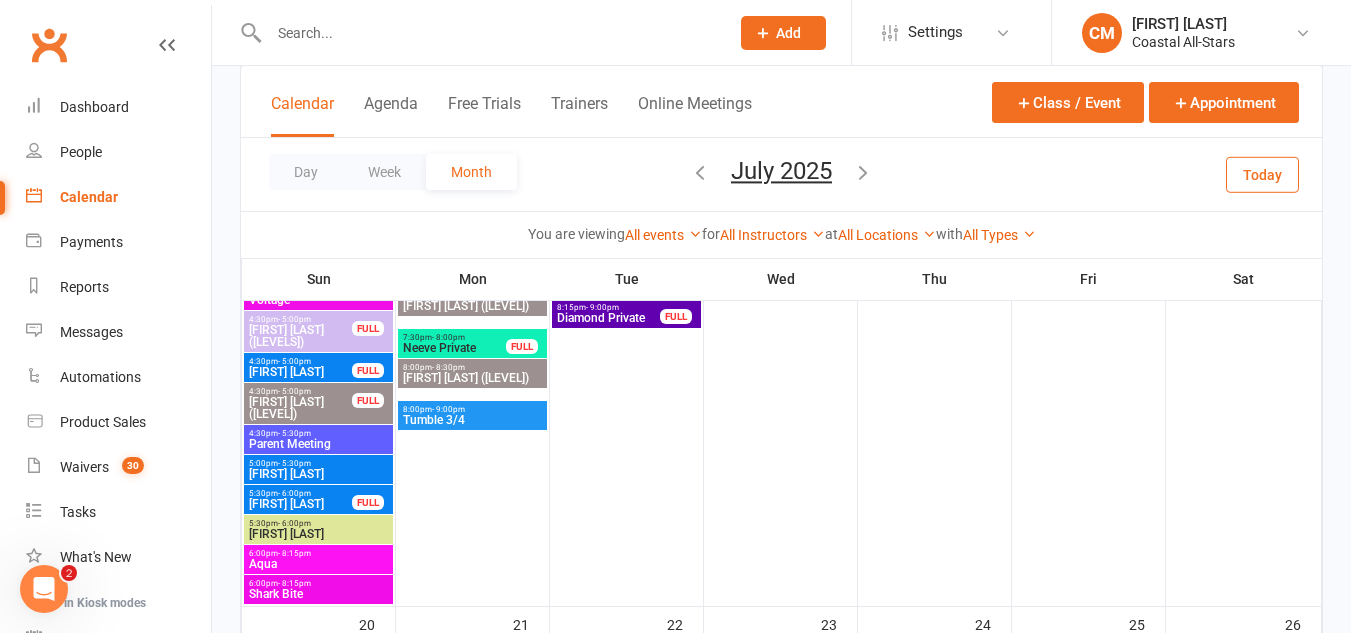 click on "- 9:00pm" at bounding box center [448, 409] 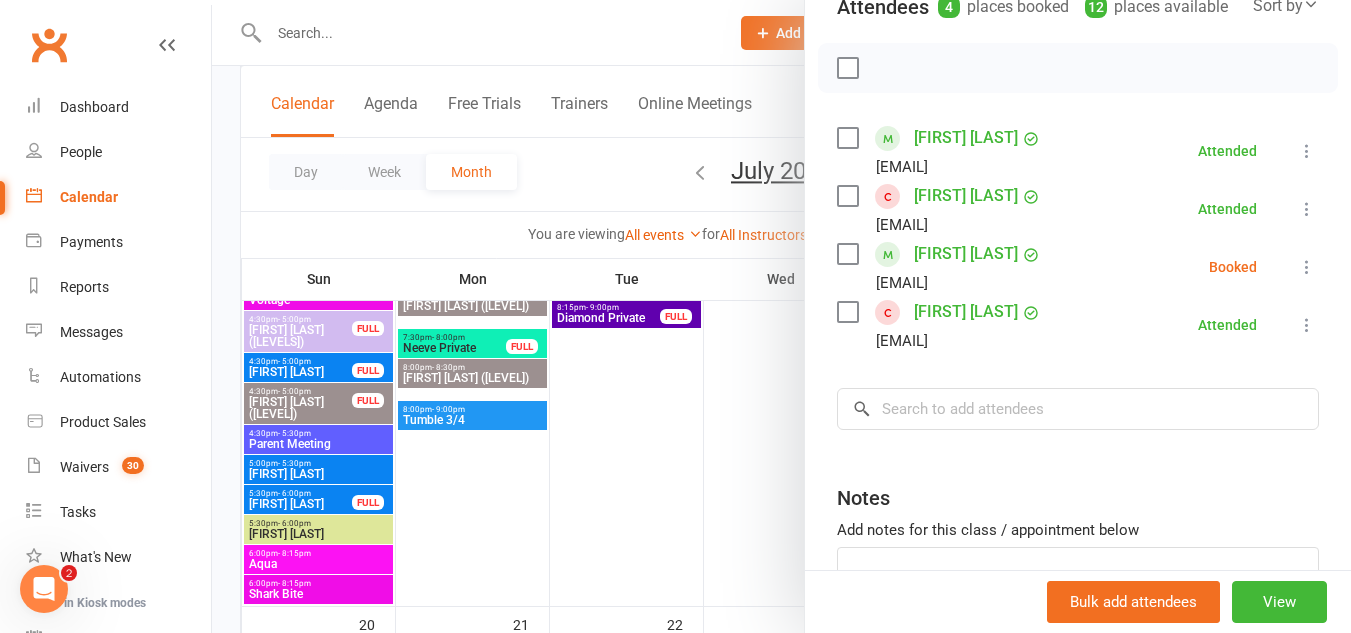 scroll, scrollTop: 307, scrollLeft: 0, axis: vertical 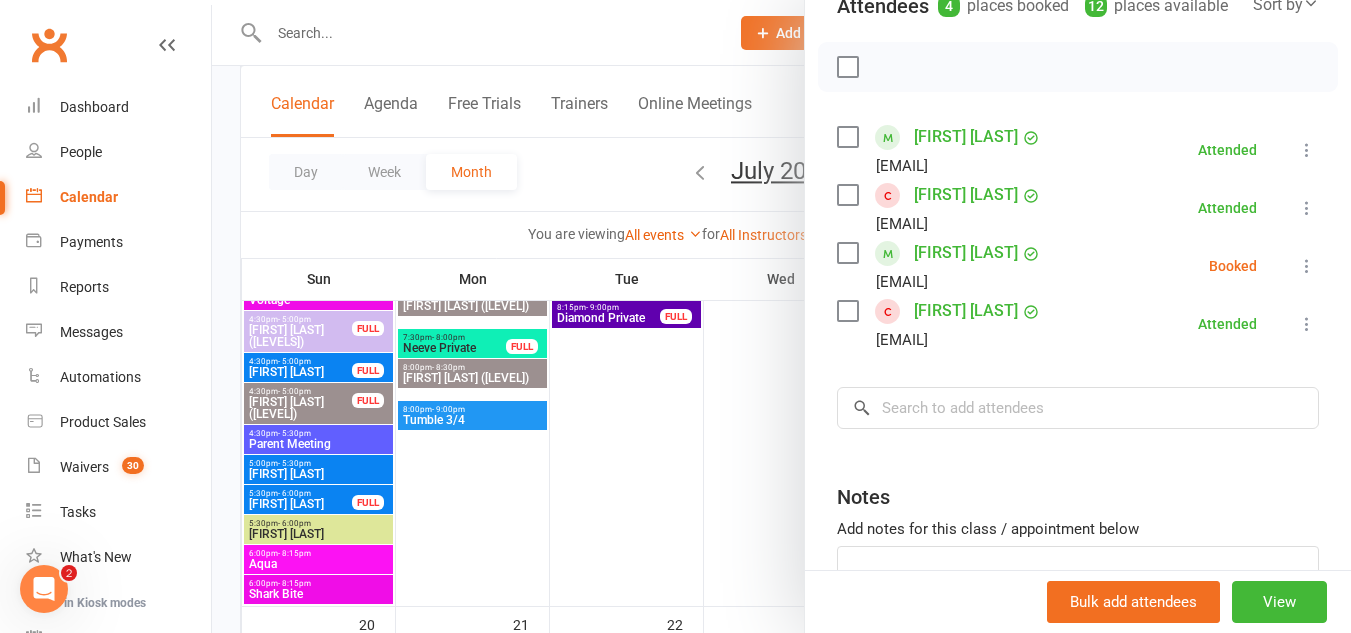 click at bounding box center (781, 316) 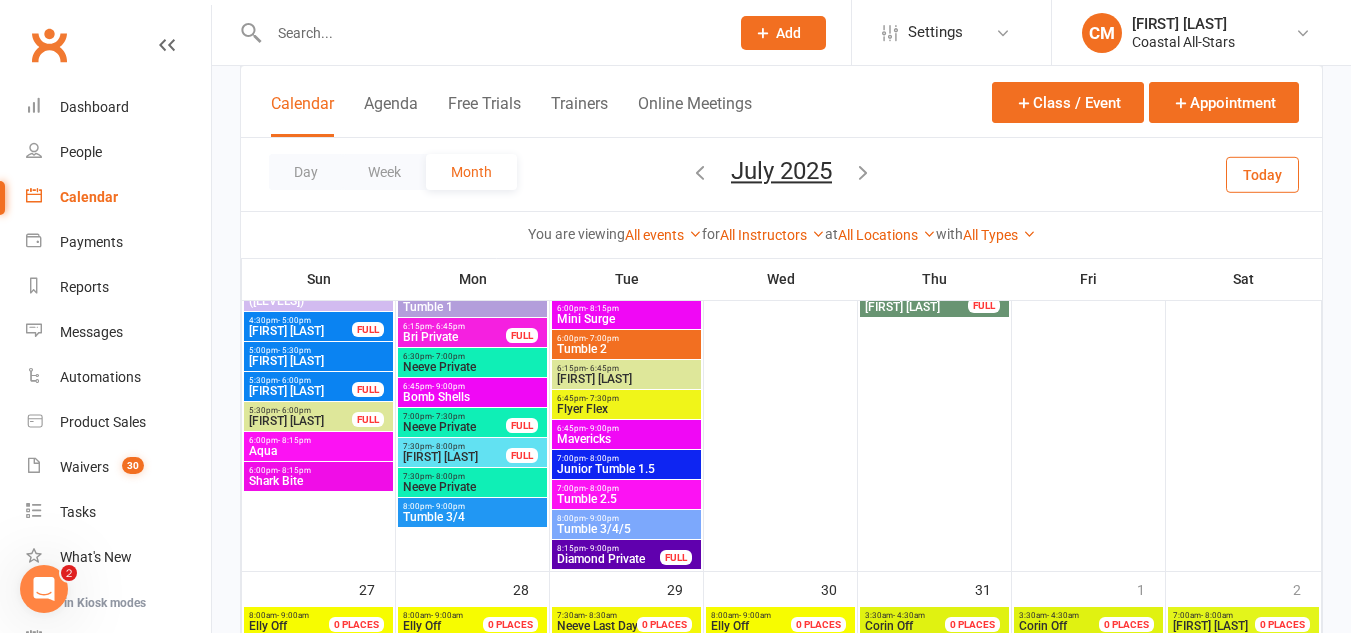 scroll, scrollTop: 3600, scrollLeft: 0, axis: vertical 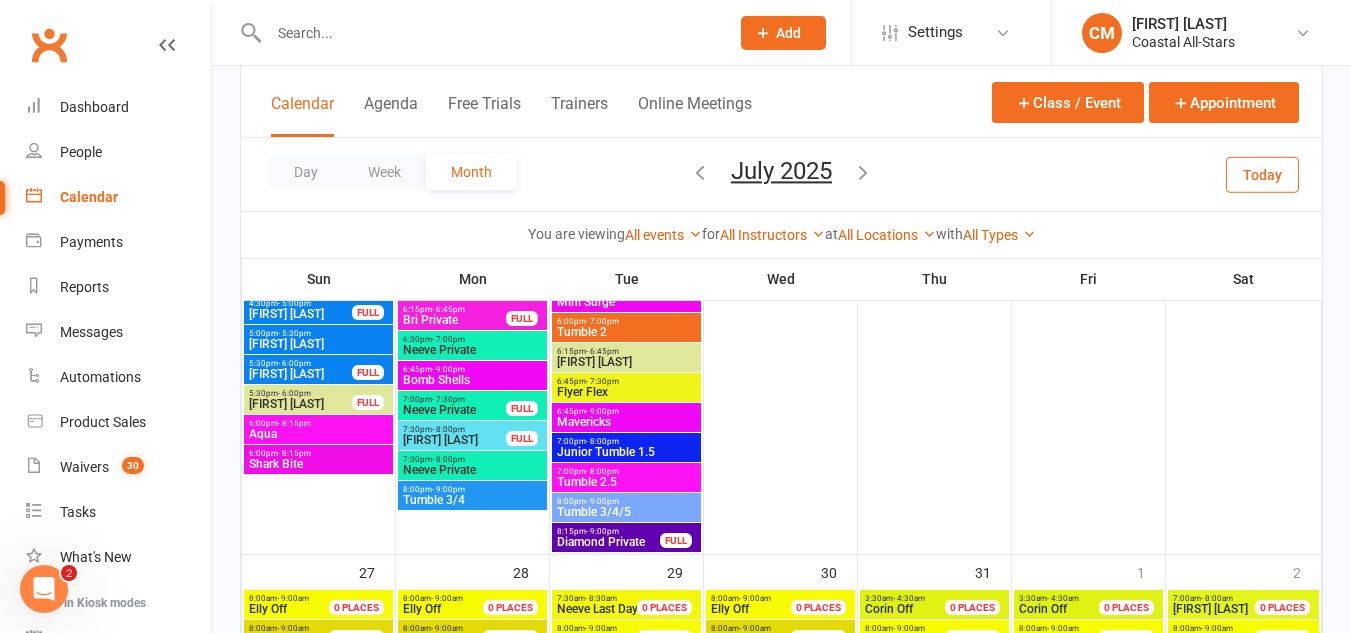 click at bounding box center [489, 33] 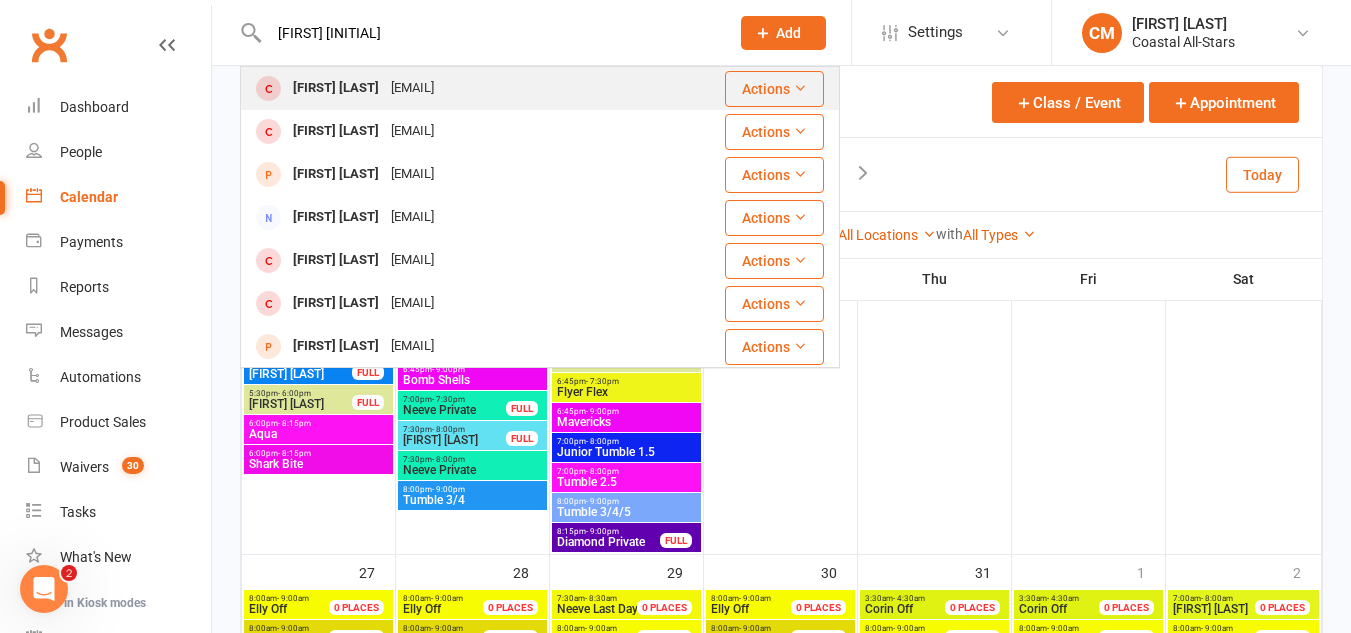 type on "[FIRST] [INITIAL]" 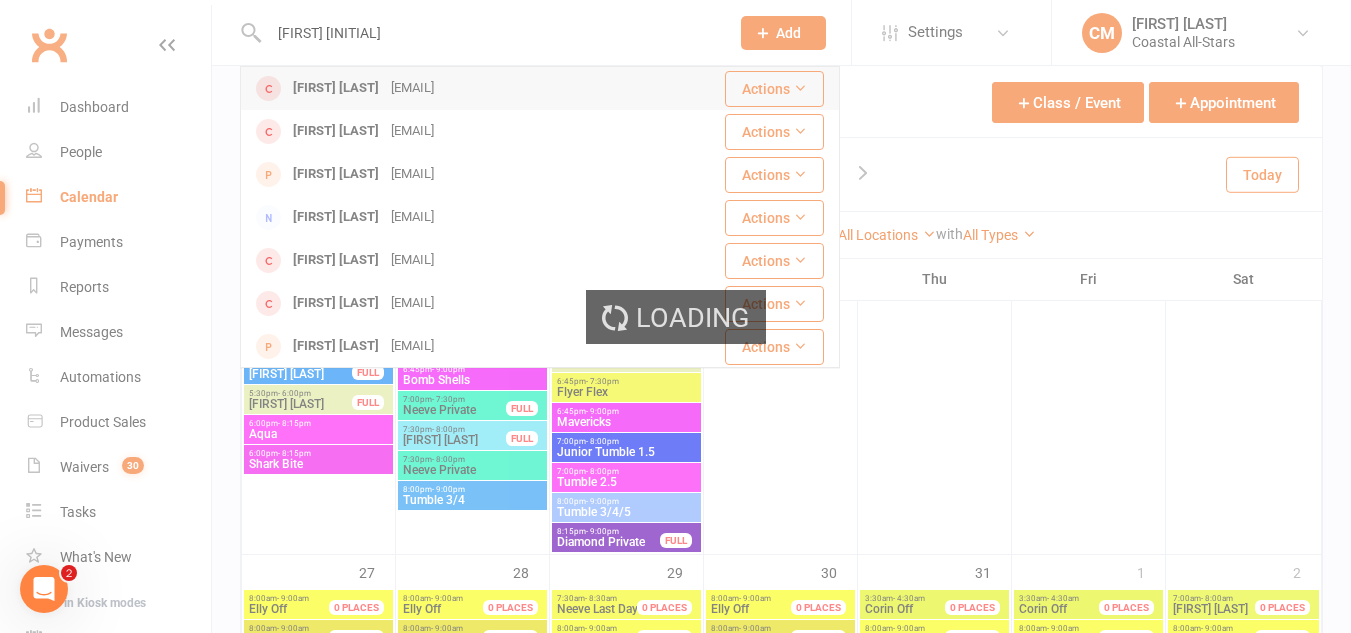 type 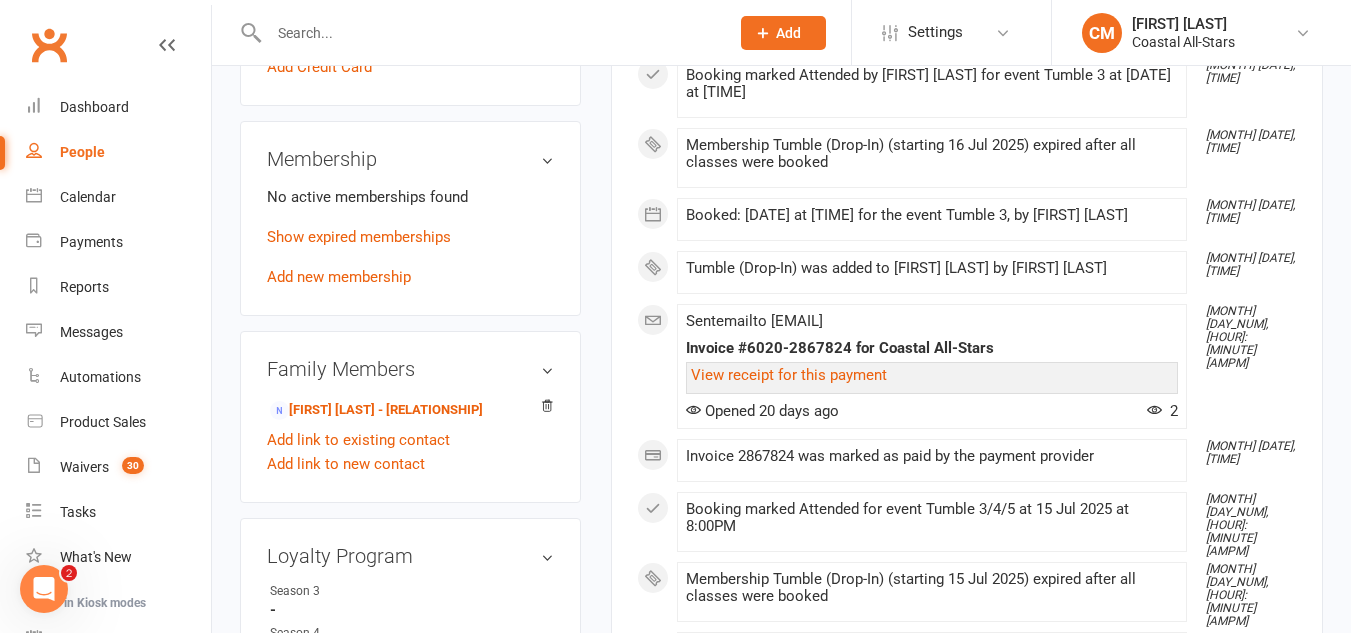 scroll, scrollTop: 927, scrollLeft: 0, axis: vertical 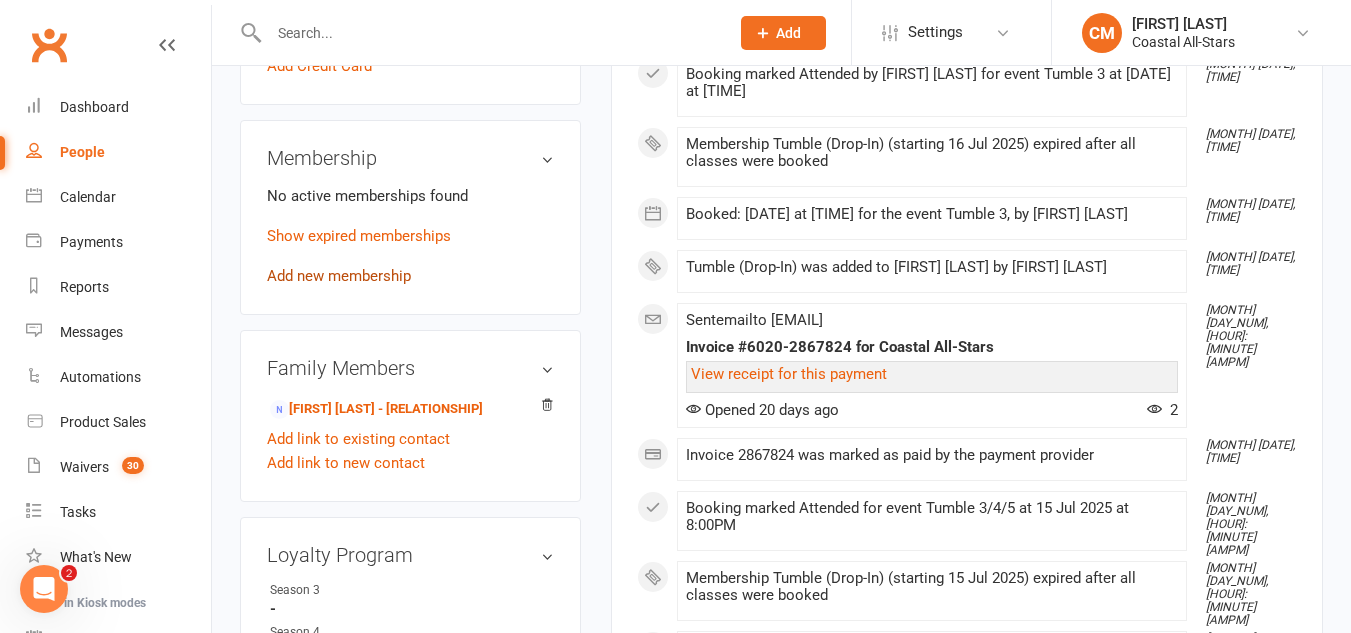click on "Add new membership" at bounding box center (339, 276) 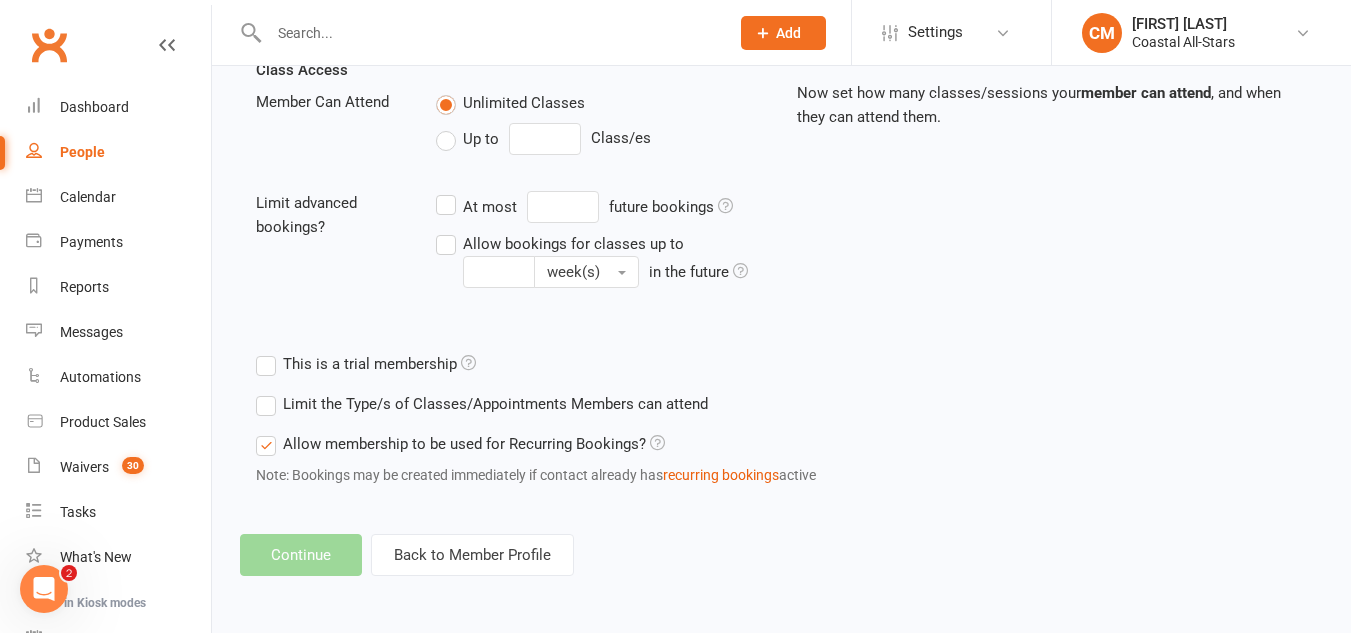 scroll, scrollTop: 0, scrollLeft: 0, axis: both 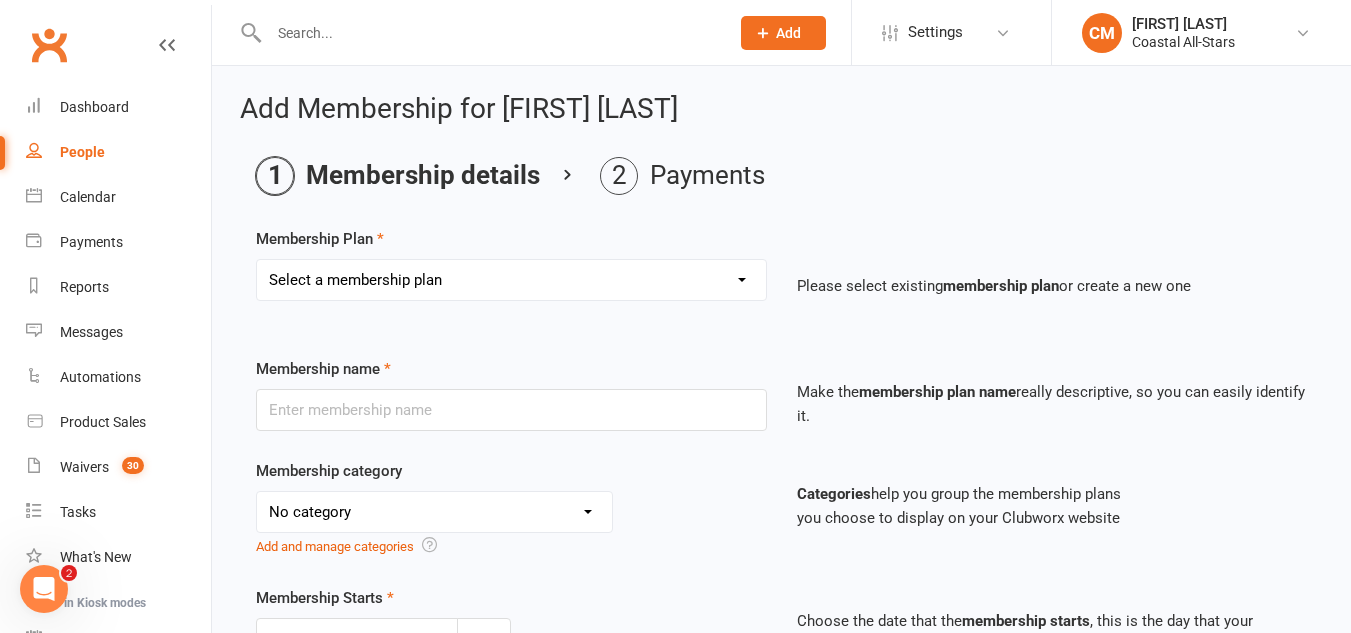 click on "Membership Plan Select a membership plan Create new Membership Plan Trial Class Coastal Membership Fee Annual Registration Evaluations Fitness Class (Drop-In) Flexibility Class (Drop-In) Jump Class (Drop-in) Stunt Class (Drop-In) Stunt Class (4 Pack) Tiny Tumble (Drop-In) Tumble (Drop-In) Weekly Tumble Monthly Tumble Tiny Tumble Flippin' Friday (Open Gym) TEAM Member Tumble (Drop-In) TEAM Member Flexibility Class TEAM Mandatory Flexibility Class TEAM Member Fitness Class TEAM Member Group Stunt Class (Drop-In) TEAM Member Group Stunt Class (4 Pack) TEAM Member Group Stunt Class (8 Pack) TEAM Member Jump Class (Drop-In) Partner Stunt Class (8 Pack) TEAM Member Weekly Tumble TEAM Member Monthly Tumble Team Member Any 3 Classes Member Flippin' Friday (Open Gym) Annual Private Membership Walkover Tumbling Clinic Summer Camp (Day Pass) Summer Camp (3-day Pass) Summer Camp (5-day Pass) Pay in Full - Tiny Tiny Tuition Tiny Tuition (1yr Loyalty) Tiny Tuition (2yr Loyalty) Tiny Comp, Choreo, Music, & Travel Fees Surge" at bounding box center (781, 278) 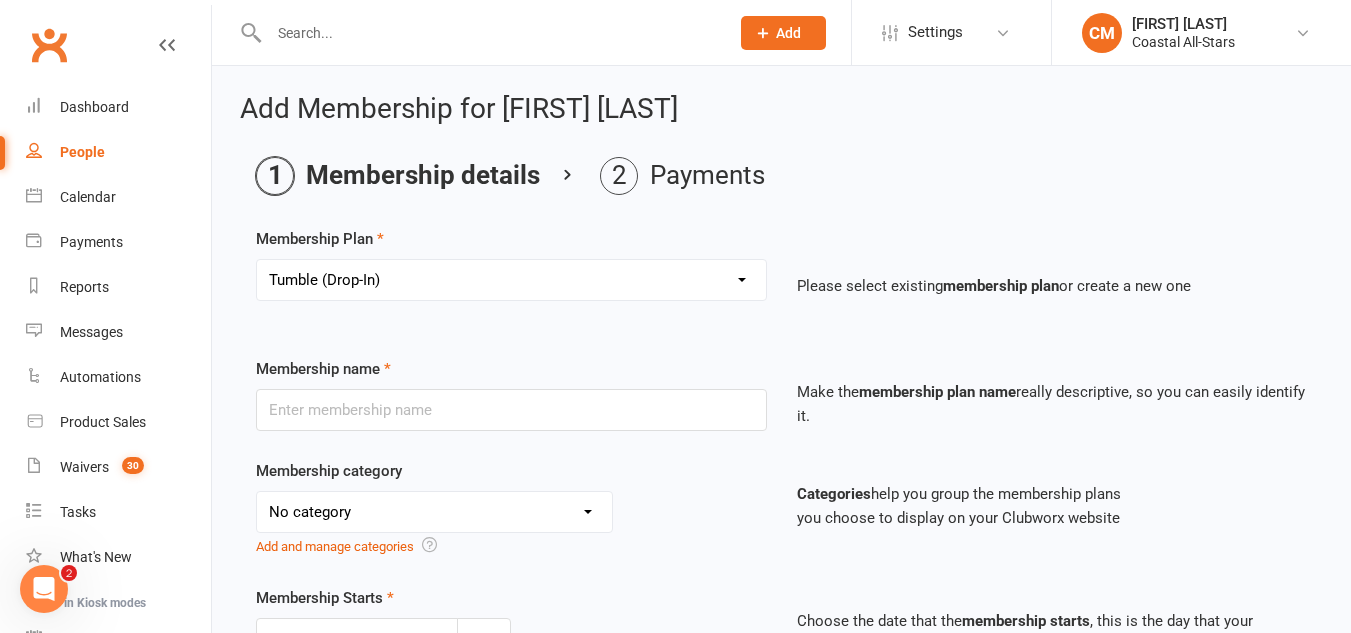 click on "Select a membership plan Create new Membership Plan Trial Class Coastal Membership Fee Annual Registration Evaluations Fitness Class (Drop-In) Flexibility Class (Drop-In) Jump Class (Drop-in) Stunt Class (Drop-In) Stunt Class (4 Pack) Tiny Tumble (Drop-In) Tumble (Drop-In) Weekly Tumble Monthly Tumble Tiny Tumble Flippin' Friday (Open Gym) TEAM Member Tumble (Drop-In) TEAM Member Flexibility Class TEAM Mandatory Flexibility Class TEAM Member Fitness Class TEAM Member Group Stunt Class (Drop-In) TEAM Member Group Stunt Class (4 Pack) TEAM Member Group Stunt Class (8 Pack) TEAM Member Jump Class (Drop-In) Partner Stunt Class (8 Pack) TEAM Member Weekly Tumble TEAM Member Monthly Tumble Team Member Any 3 Classes Member Flippin' Friday (Open Gym) Annual Private Membership Walkover Tumbling Clinic Summer Camp (Day Pass) Summer Camp (3-day Pass) Summer Camp (5-day Pass) Pay in Full - Tiny Tiny Tuition Tiny Tuition (1yr Loyalty) Tiny Tuition (2yr Loyalty) Tiny Comp, Choreo, Music, & Travel Fees Novice Tuition Pearls" at bounding box center (511, 280) 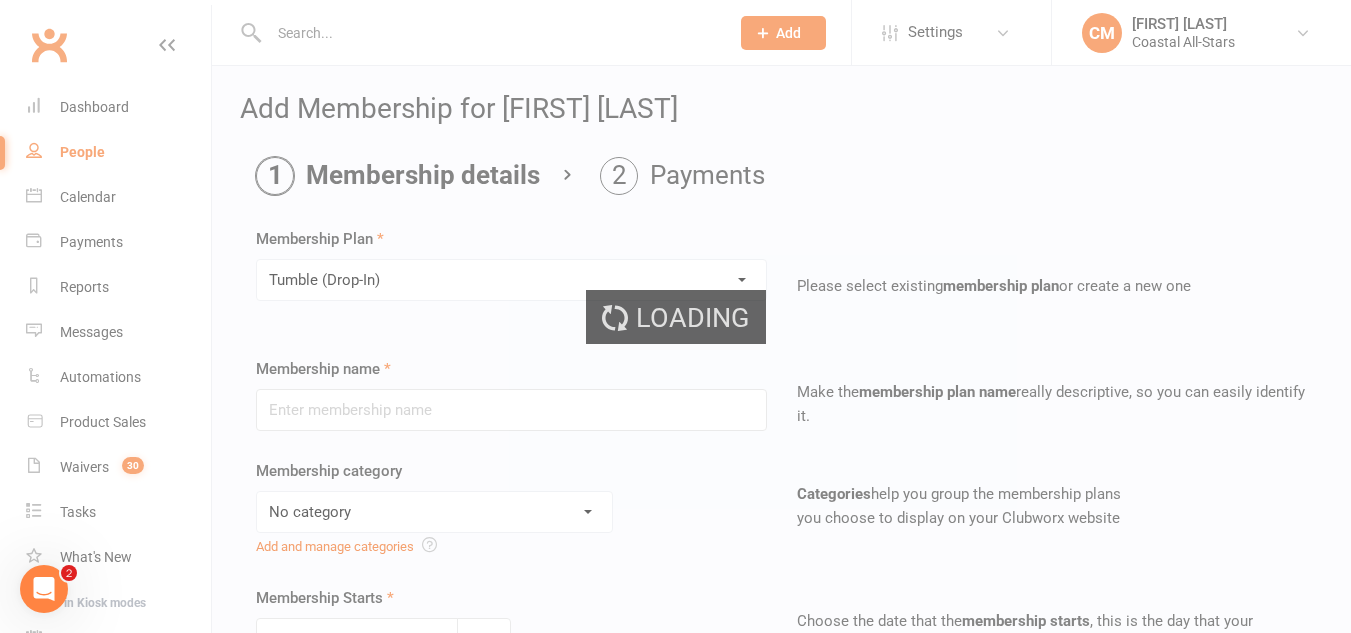 type on "Tumble (Drop-In)" 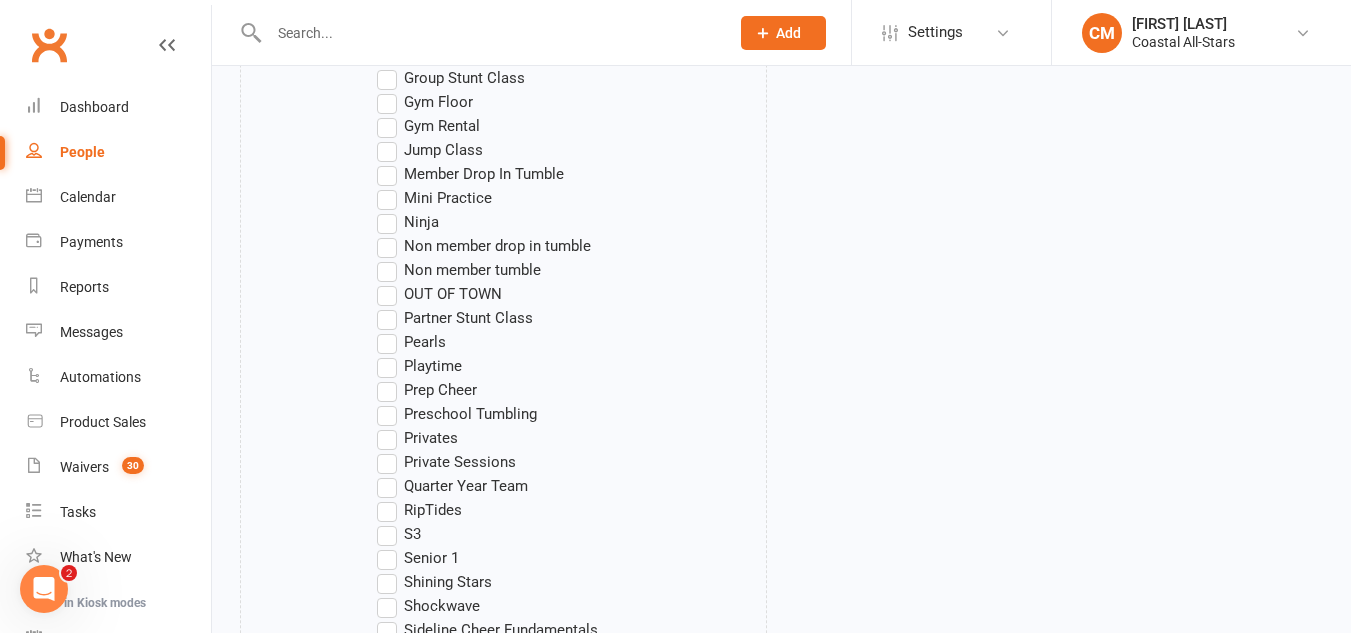 scroll, scrollTop: 2143, scrollLeft: 0, axis: vertical 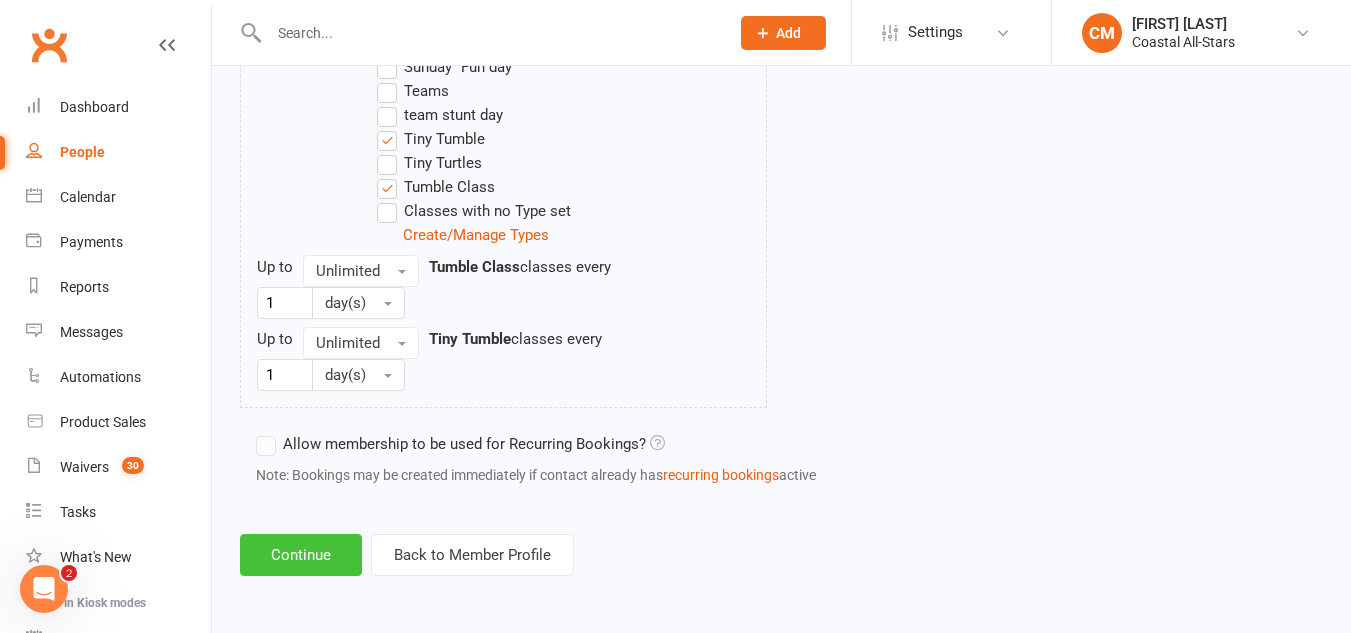 click on "Continue" at bounding box center (301, 555) 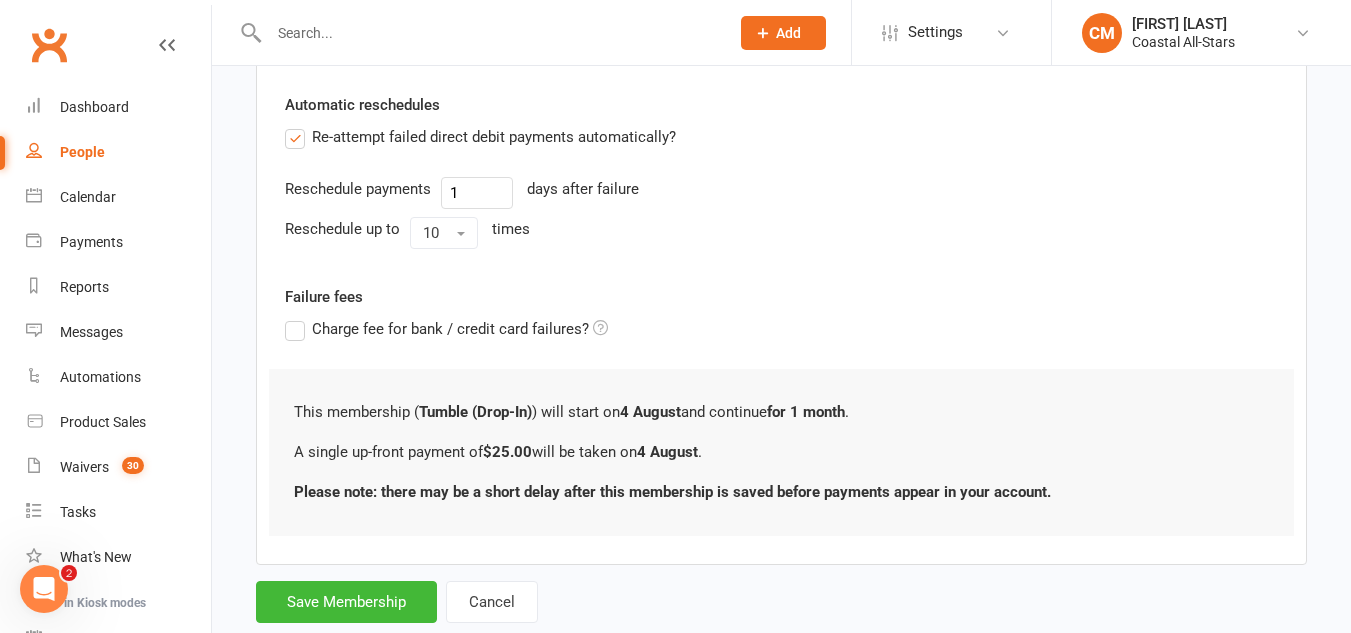 scroll, scrollTop: 616, scrollLeft: 0, axis: vertical 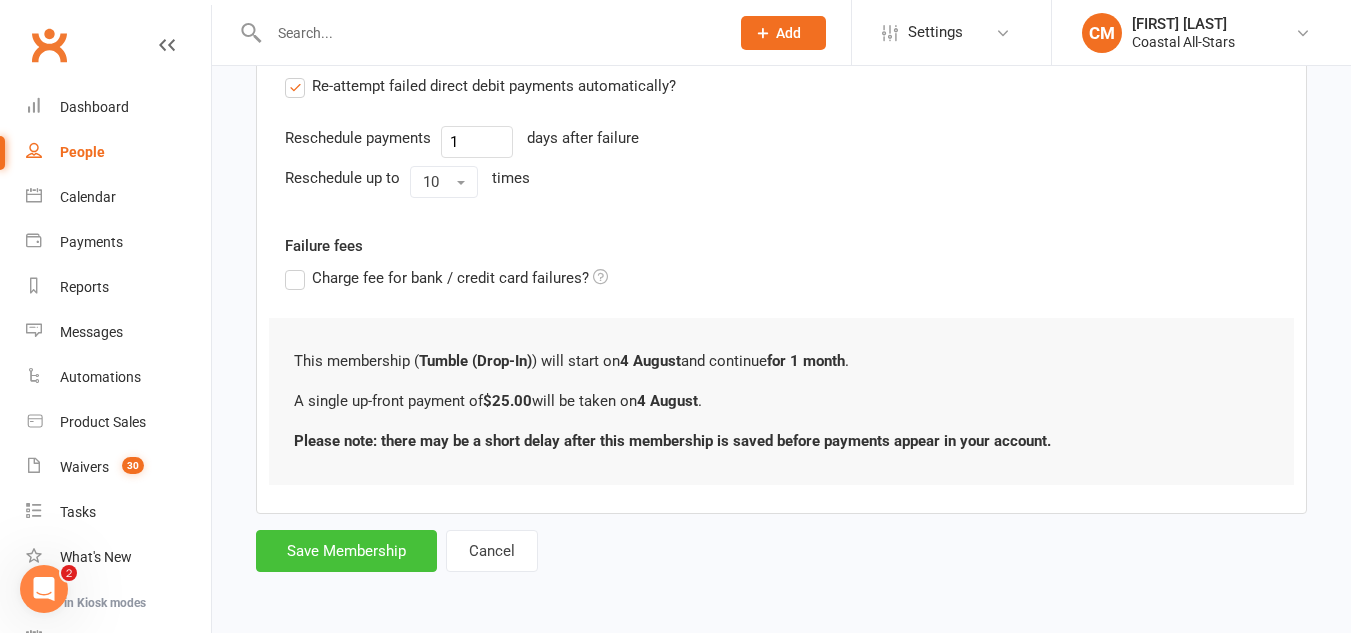 click on "Save Membership" at bounding box center (346, 551) 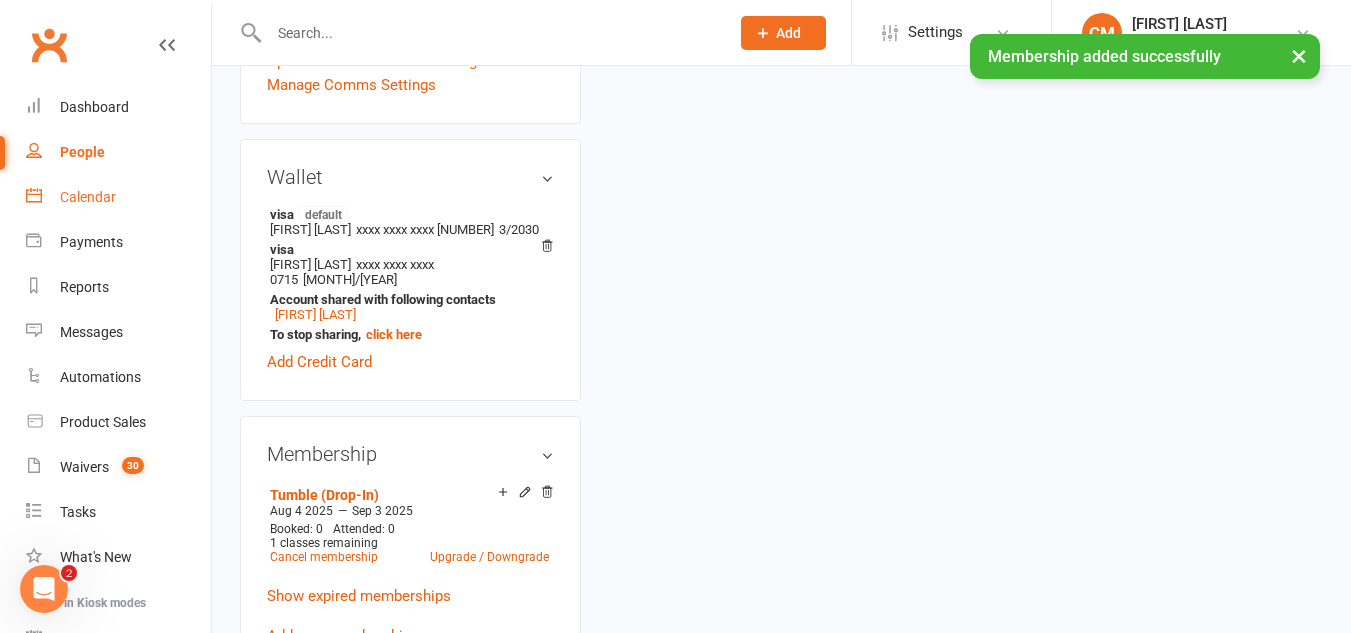 scroll, scrollTop: 0, scrollLeft: 0, axis: both 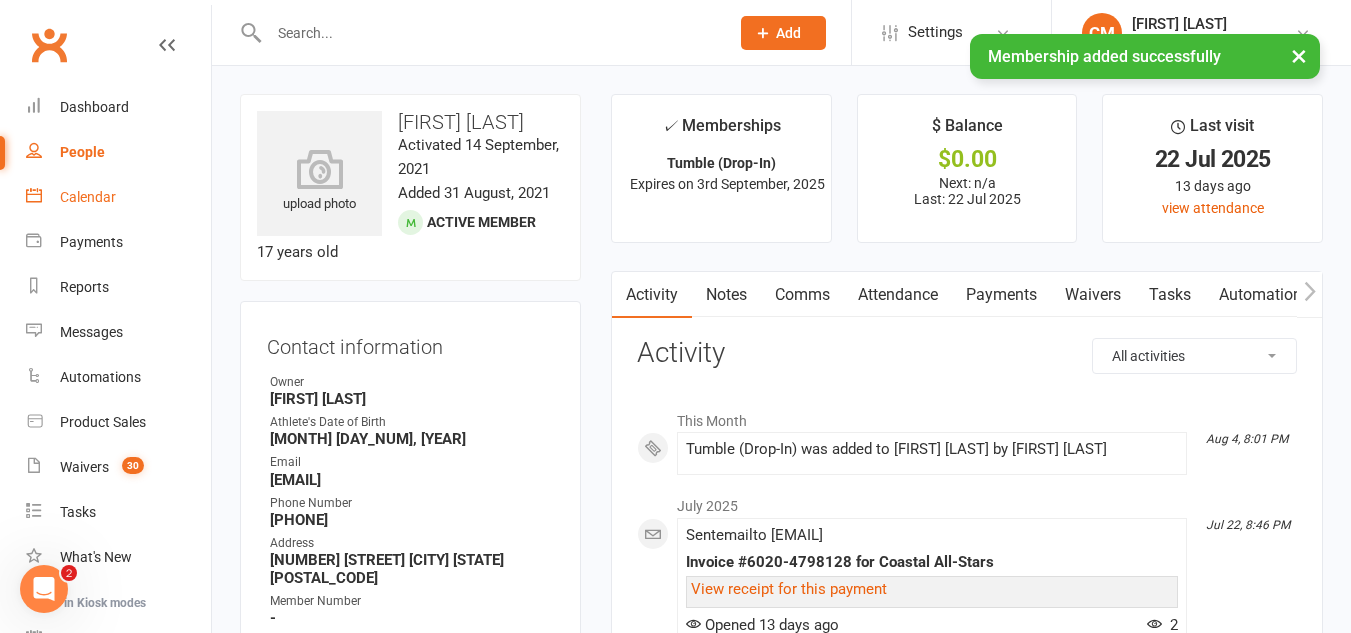 click on "Calendar" at bounding box center (118, 197) 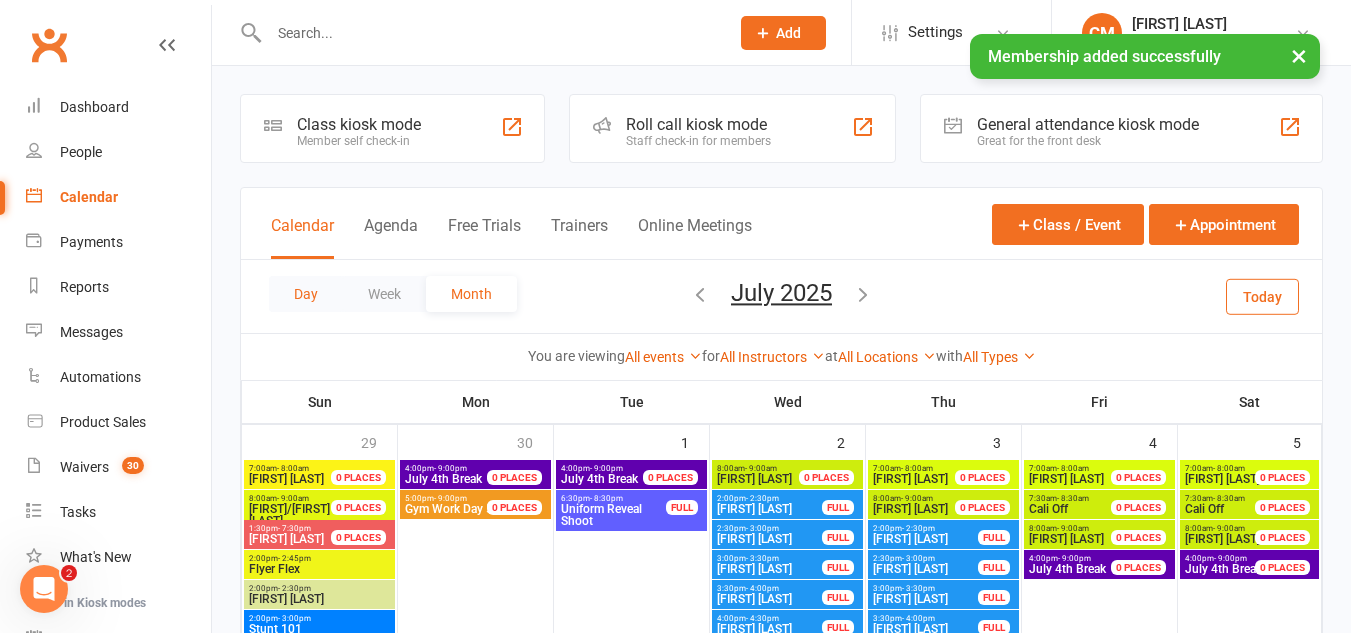 click on "Day" at bounding box center [306, 294] 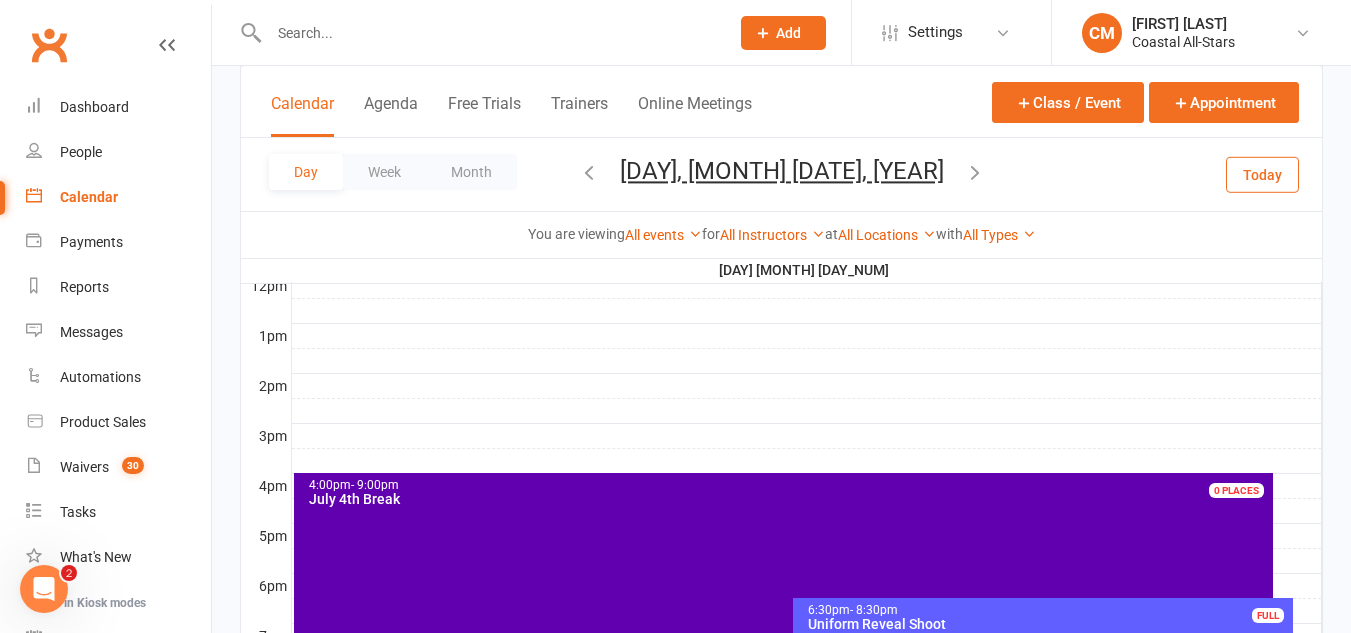 scroll, scrollTop: 731, scrollLeft: 0, axis: vertical 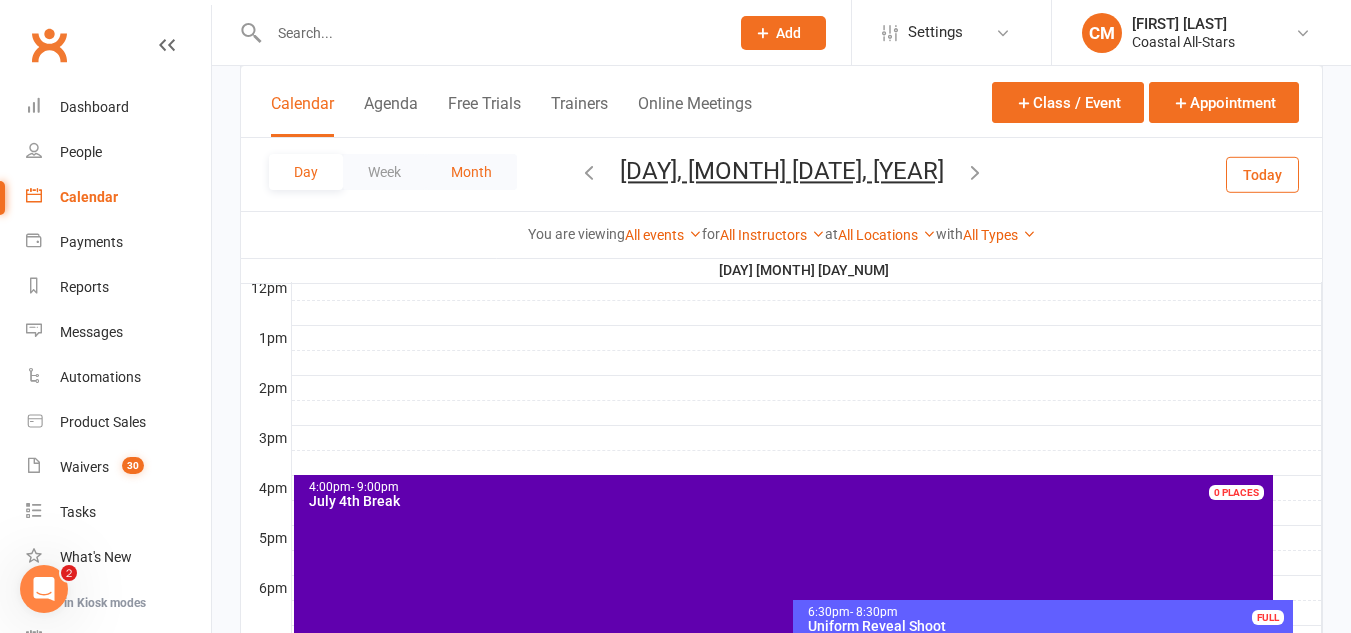 click on "Month" at bounding box center (471, 172) 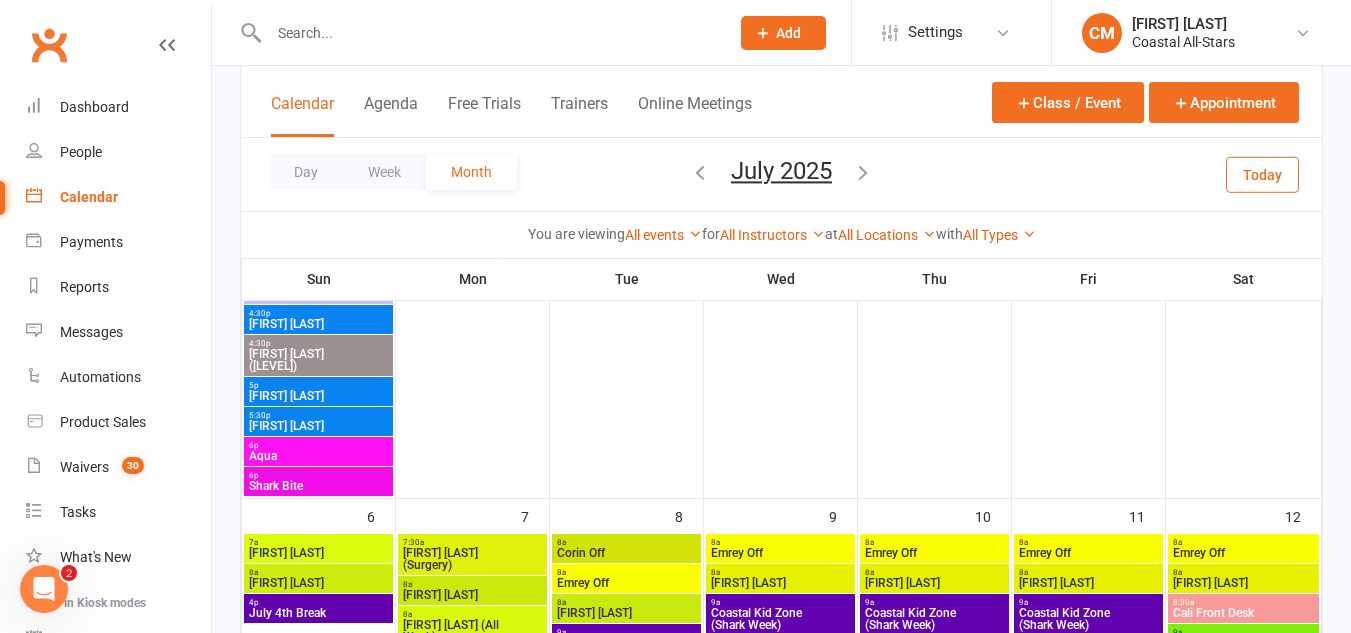 click on "Day Week Month July 2025
August 2025
Sun Mon Tue Wed Thu Fri Sat
27
28
29
30
31
01
02
03
04
05
06
07
08
09
10
11
12
13
14
15
16
17
18
19
20
21
22
23
24
25
26
27
28
29
30
31" at bounding box center (781, 174) 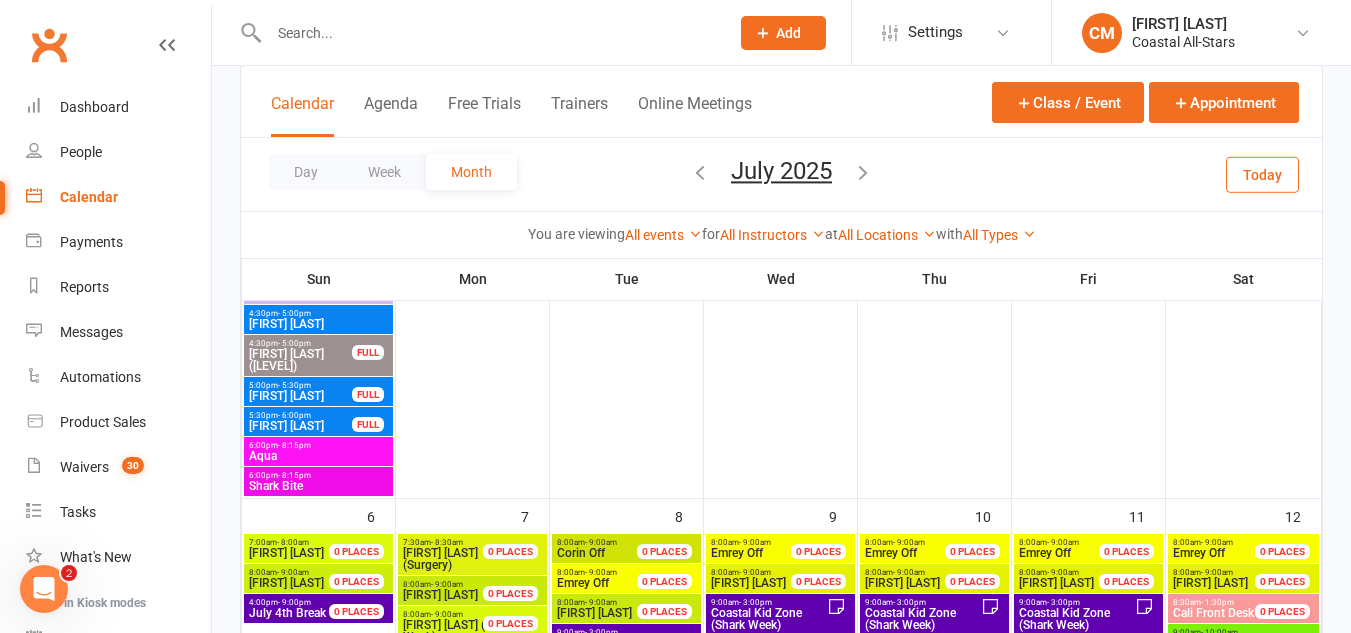 click at bounding box center (863, 172) 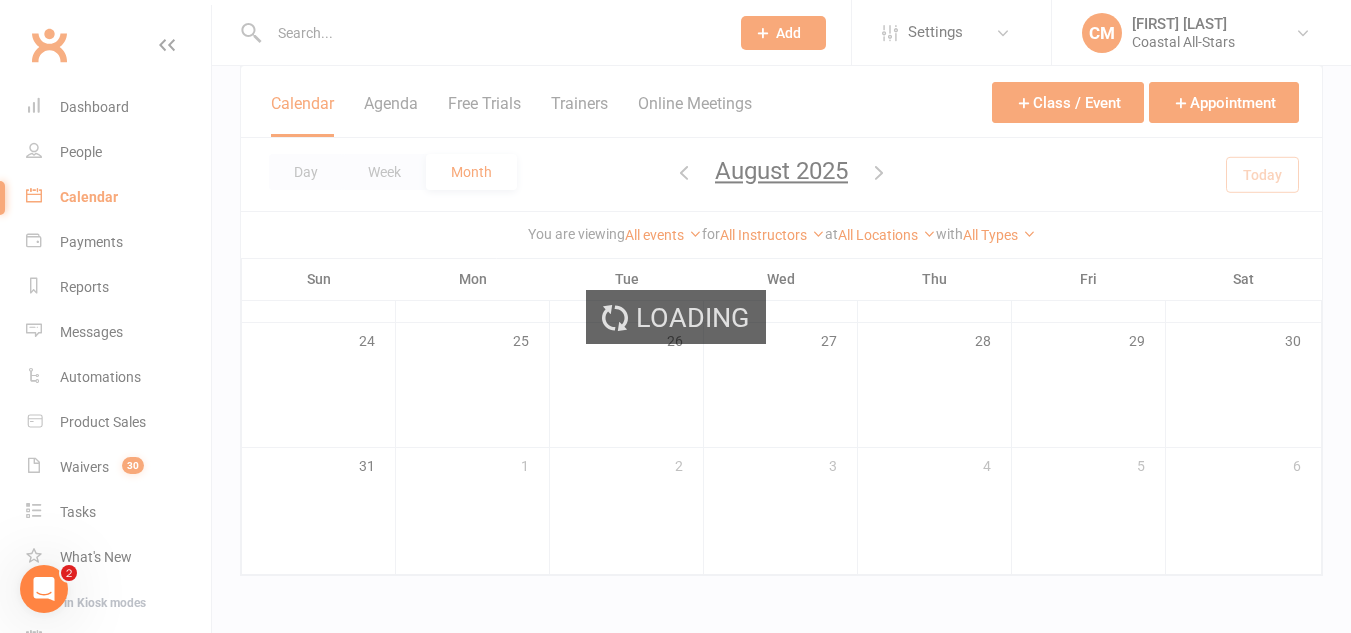 scroll, scrollTop: 602, scrollLeft: 0, axis: vertical 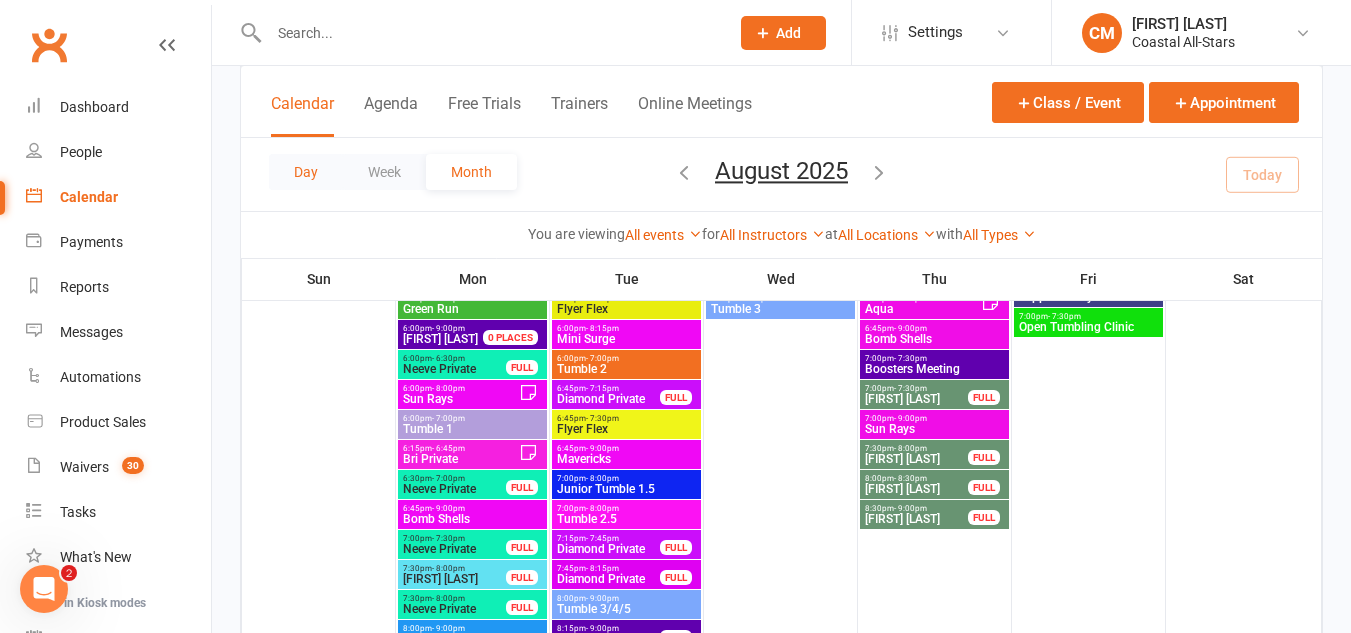 click on "Day" at bounding box center (306, 172) 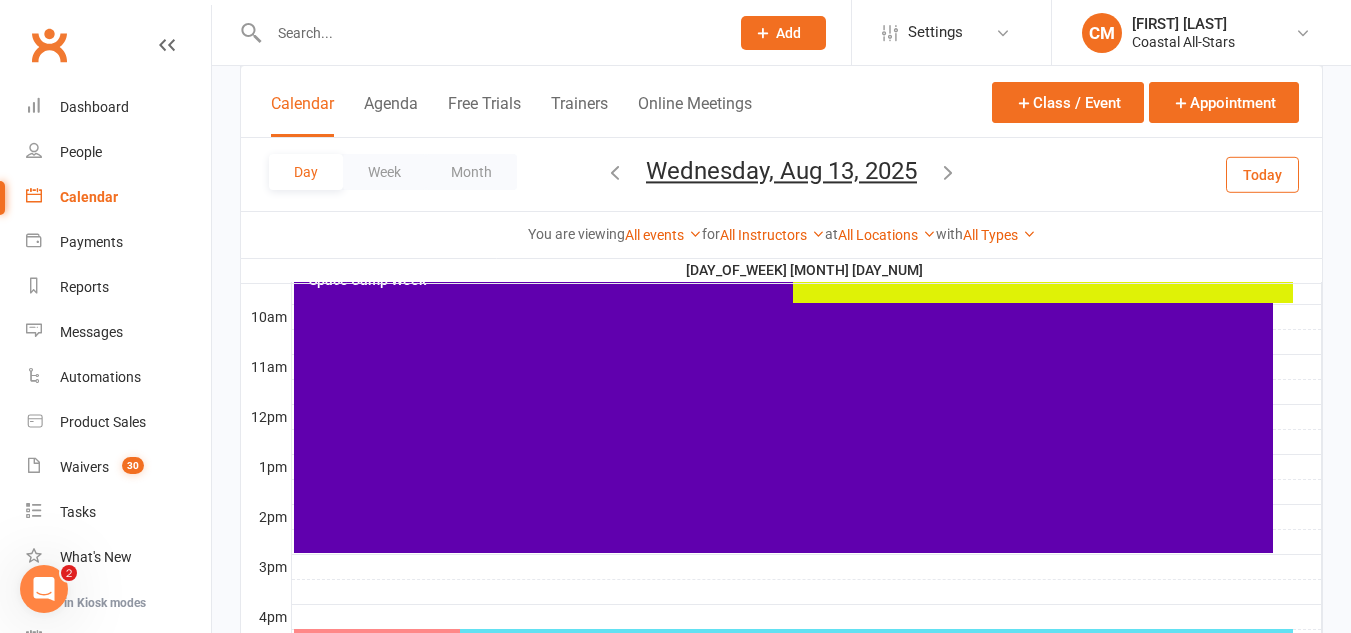 scroll, scrollTop: 815, scrollLeft: 0, axis: vertical 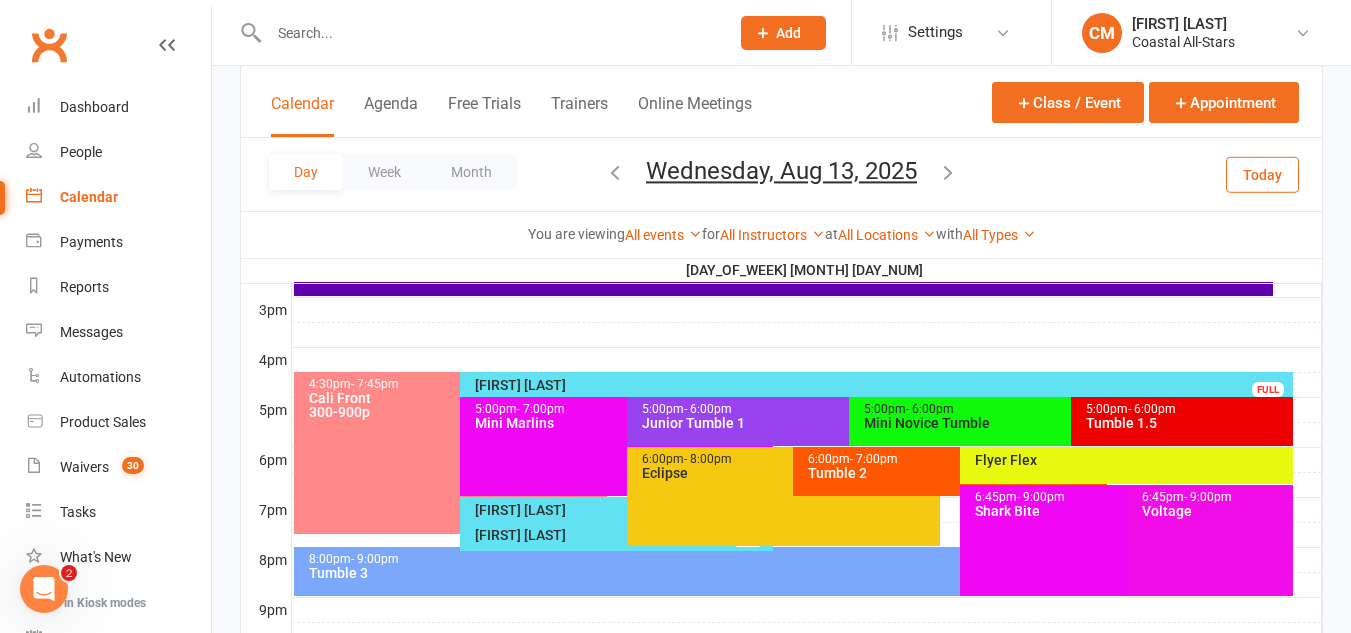 click at bounding box center (615, 172) 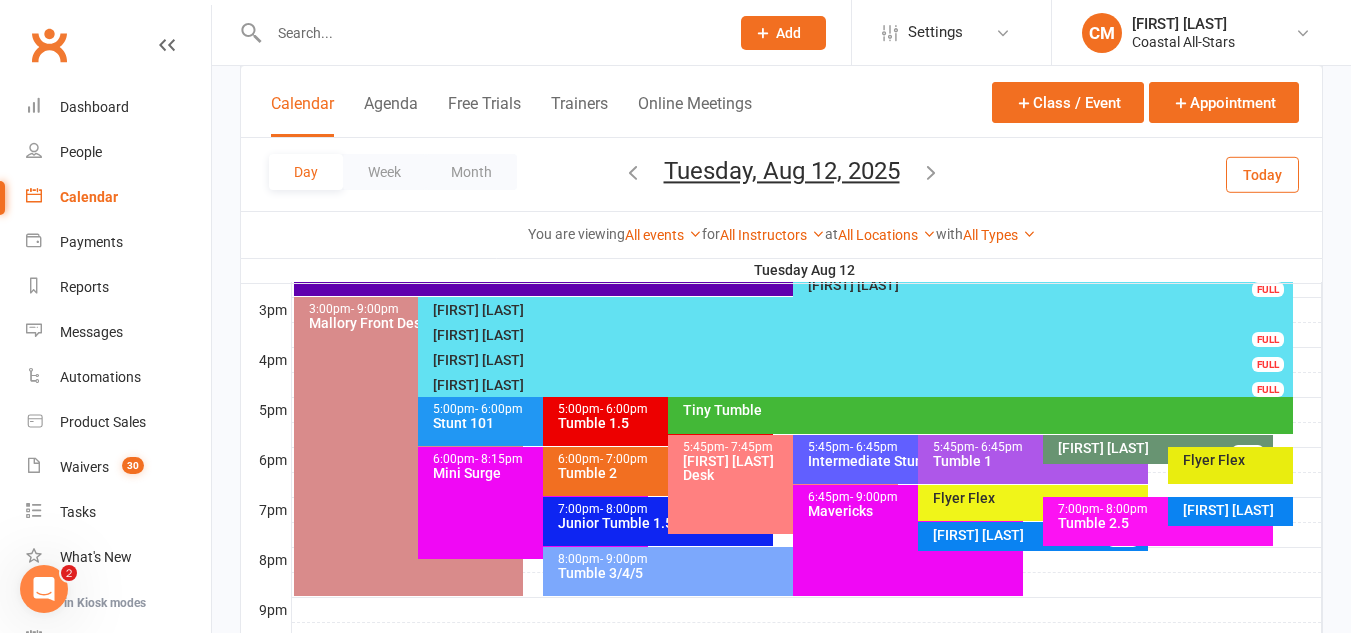 click on "Day Week Month Tuesday, Aug 12, 2025
August 2025
Sun Mon Tue Wed Thu Fri Sat
27
28
29
30
31
01
02
03
04
05
06
07
08
09
10
11
12
13
14
15
16
17
18
19
20
21
22
23
24
25
26
27
28
29
30" at bounding box center (781, 174) 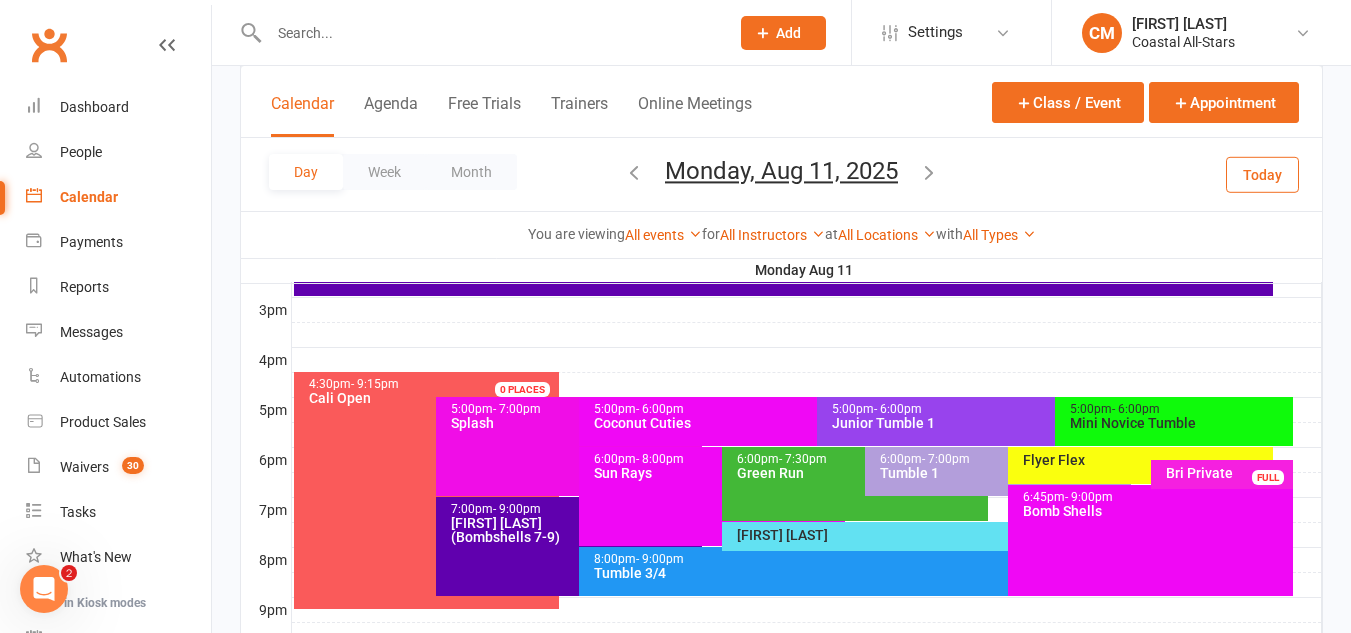 click at bounding box center (634, 172) 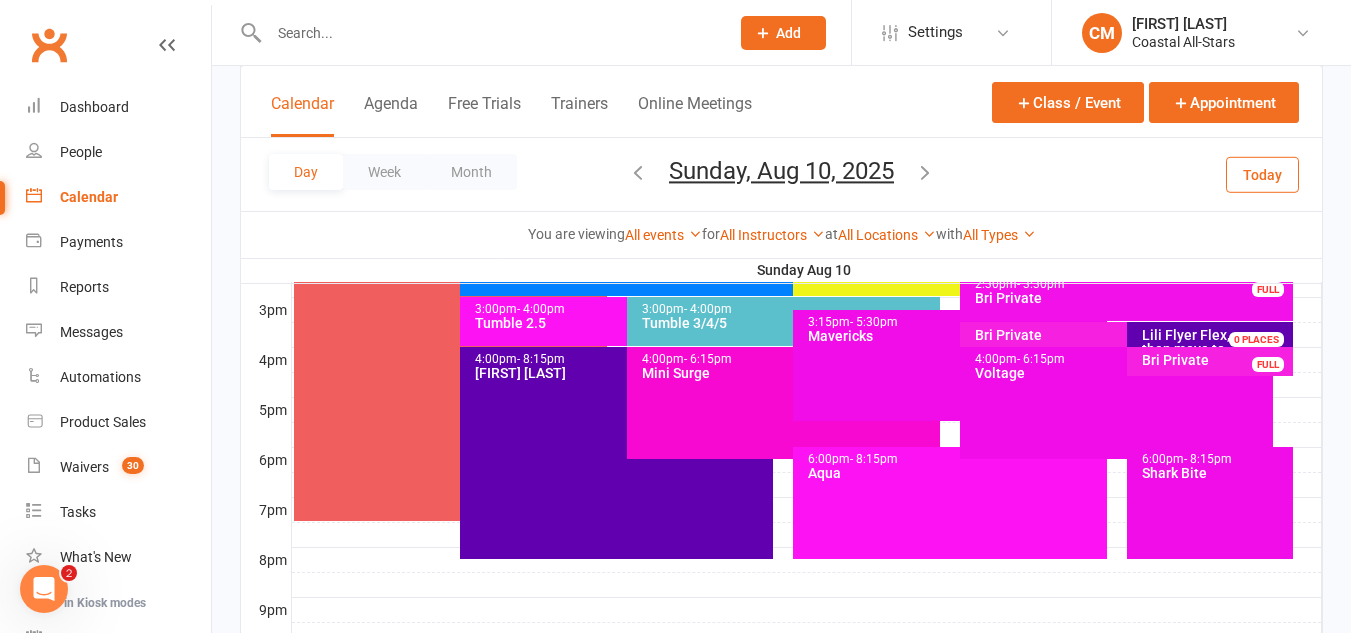 click at bounding box center [638, 172] 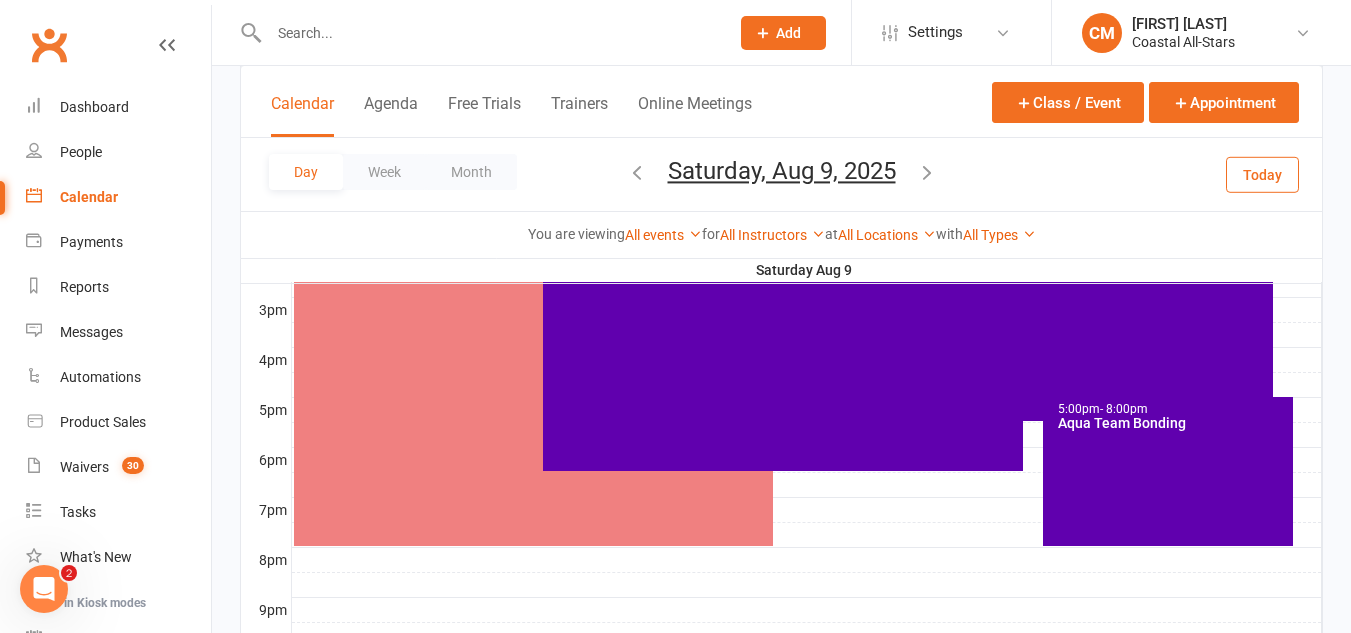 click at bounding box center [637, 172] 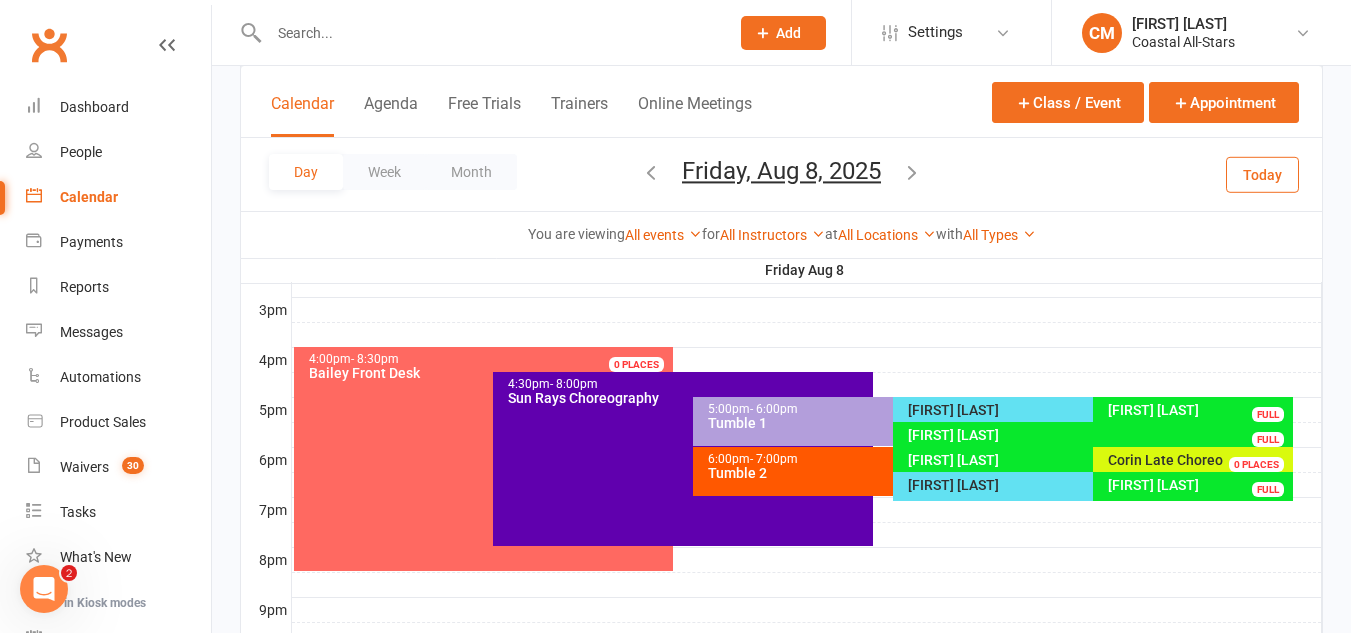 click on "Class kiosk mode  Roll call  [TIME], [DAY], [MONTH], [DATE], [YEAR] with [FIRST] [LAST], [FIRST] [LAST]  at  Virginia Beach  Attendees  7  places booked 9  places available Sort by  Last name  First name  Booking created    [FIRST] [LAST]  [EMAIL] Attended More info  Remove  Mark absent  Undo check-in  Send message  Enable recurring bookings  All bookings for series    [FIRST] [LAST]  [EMAIL] Attended More info  Remove  Mark absent  Undo check-in  Send message  Enable recurring bookings  All bookings for series    [FIRST] [LAST]  [EMAIL] Attended More info  Remove  Mark absent  Undo check-in  Send message  Enable recurring bookings  All bookings for series    [FIRST] [LAST]  [EMAIL] Attended More info  Remove  Mark absent  Undo check-in  Send message  Enable recurring bookings  All bookings for series    [FIRST] [LAST]  [EMAIL] Absent More info  Remove  Check in  Reset attendance  Send message  Enable recurring bookings    Attended" at bounding box center (781, 174) 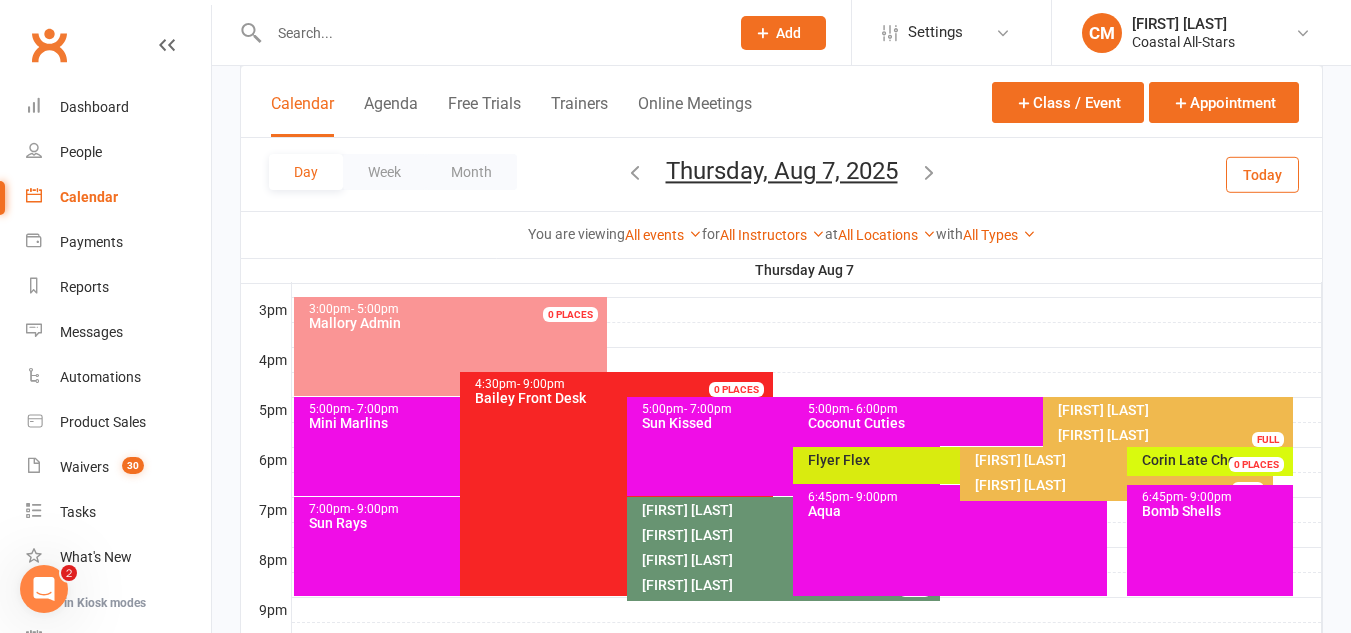 click at bounding box center [635, 172] 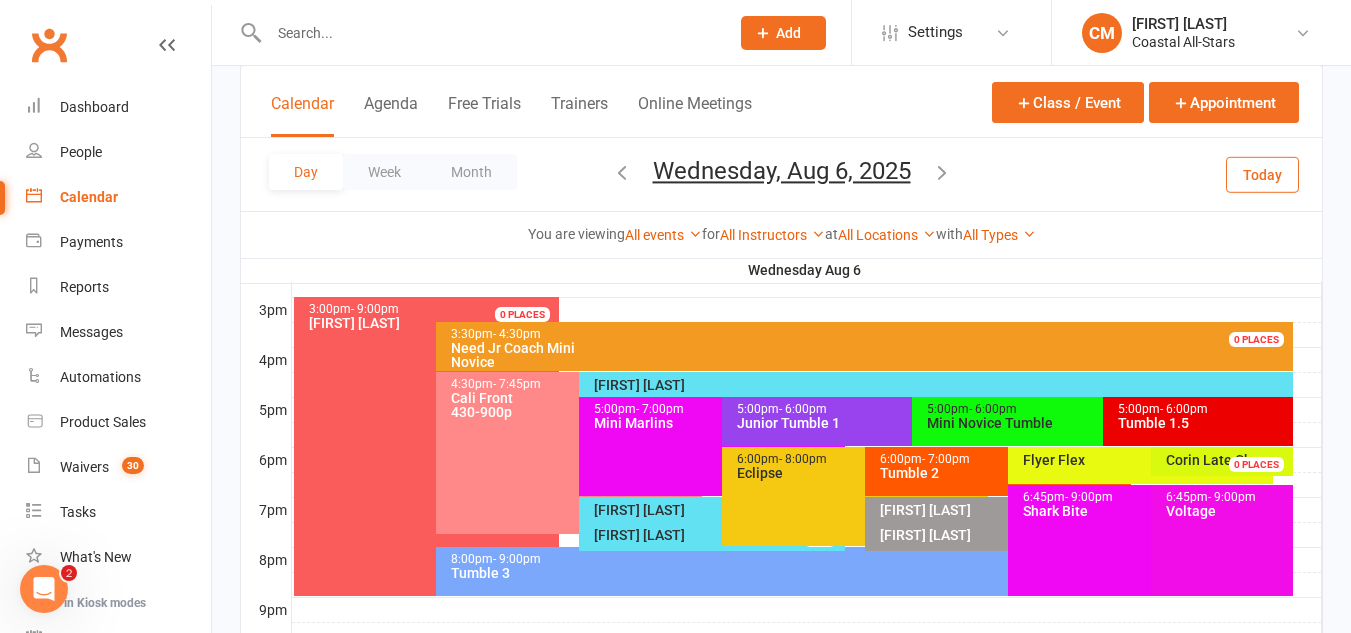 click at bounding box center [622, 172] 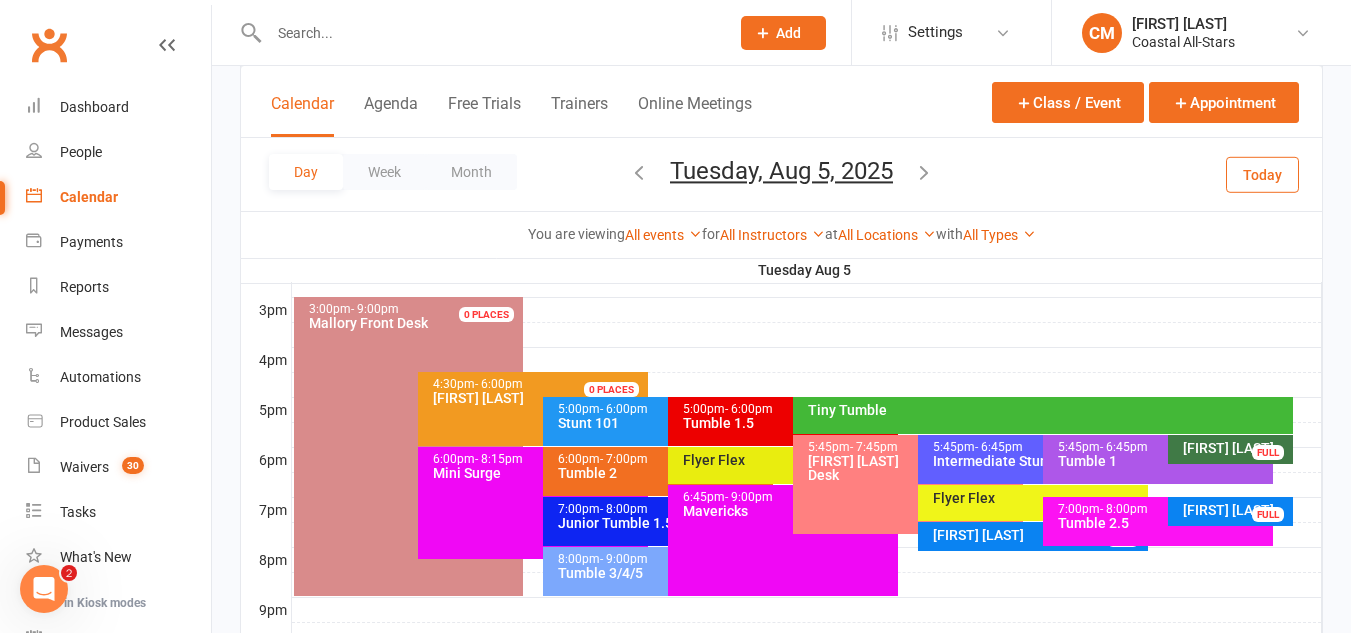 click on "Day Week Month Tuesday, Aug 5, 2025
August 2025
Sun Mon Tue Wed Thu Fri Sat
27
28
29
30
31
01
02
03
04
05
06
07
08
09
10
11
12
13
14
15
16
17
18
19
20
21
22
23
24
25
26
27
28
29
30" at bounding box center (781, 174) 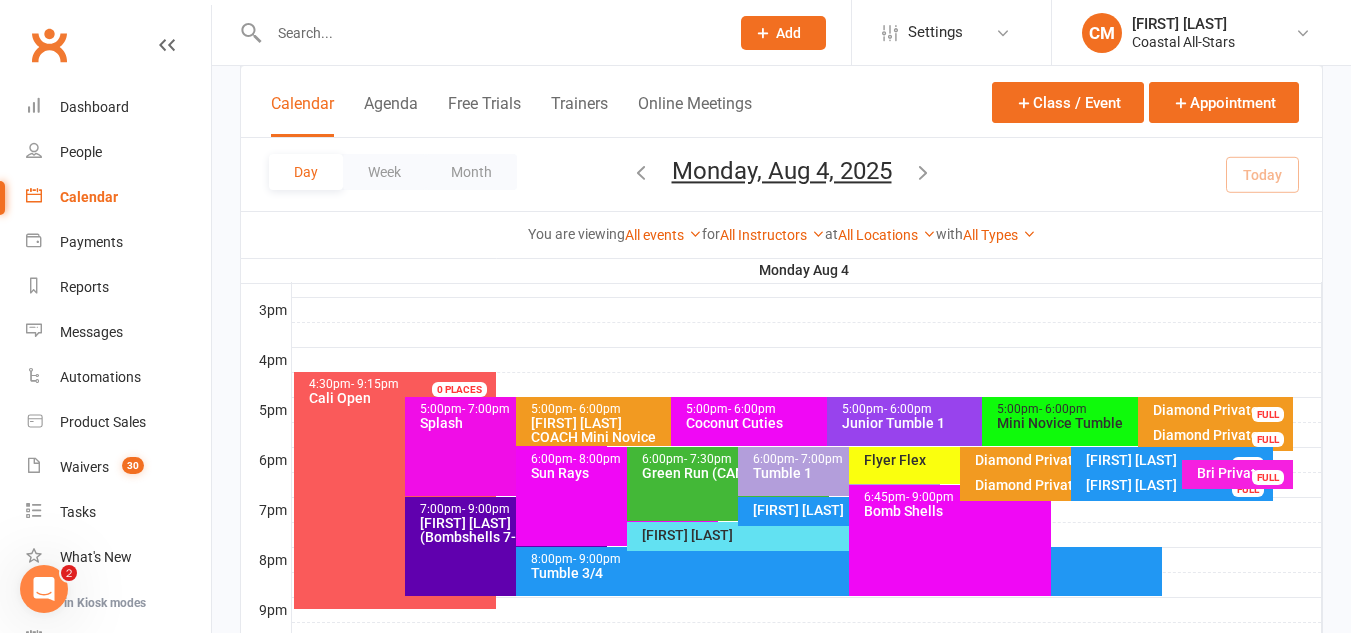 click on "Tumble 3/4" at bounding box center [844, 573] 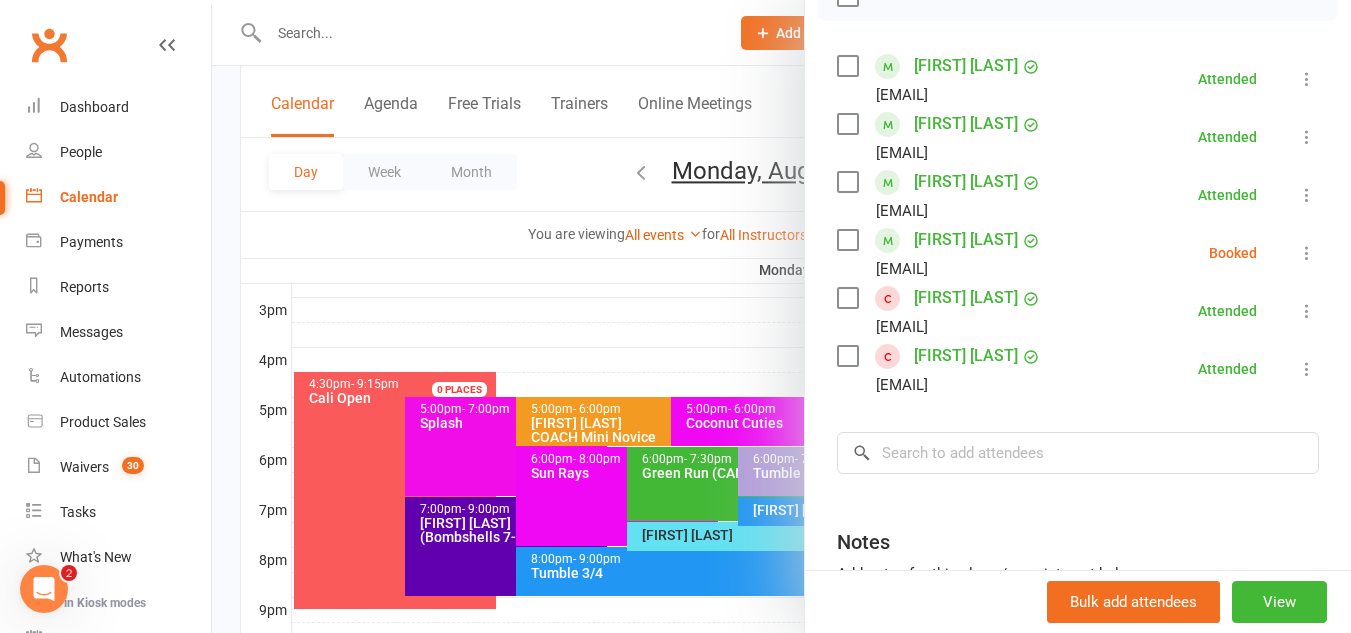 scroll, scrollTop: 325, scrollLeft: 0, axis: vertical 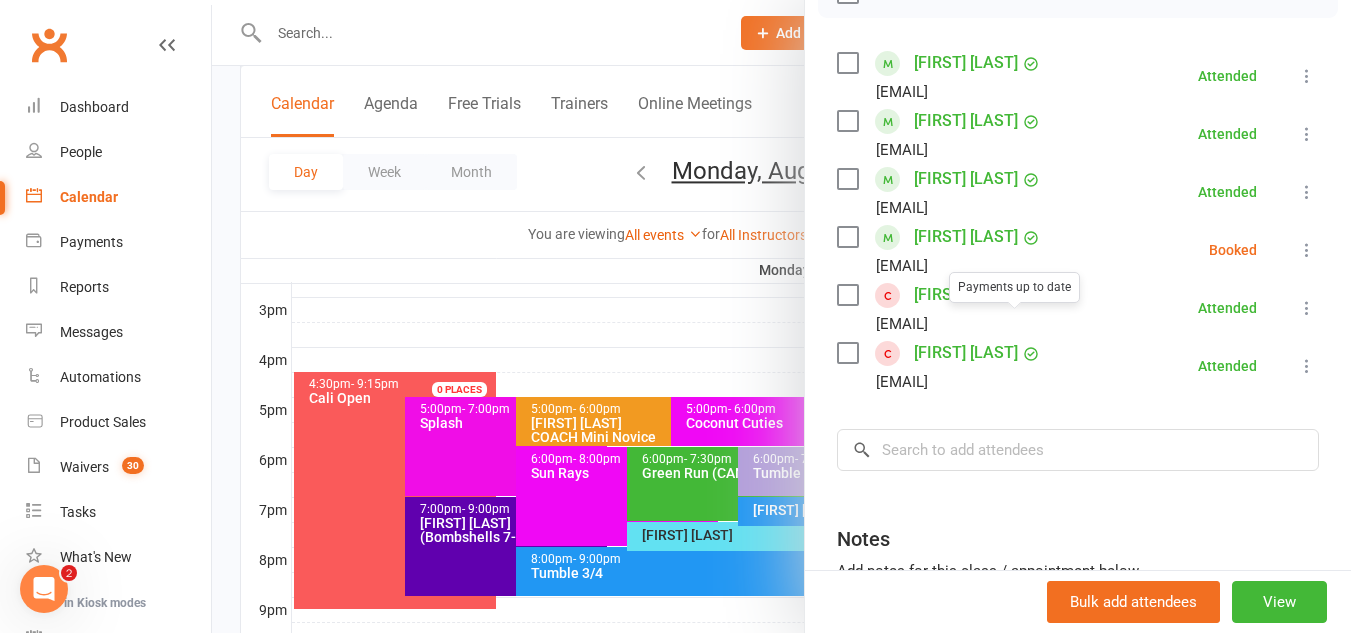 click on "Class kiosk mode  Roll call  8:00 PM - 9:00 PM, Monday, August, 4, 2025 with [FIRST] [LAST], [FIRST] [LAST]  at  Virginia Beach  Attendees  6  places booked 10  places available Sort by  Last name  First name  Booking created    [FIRST] [LAST]  [EMAIL] Attended More info  Remove  Mark absent  Undo check-in  Send message  Enable recurring bookings  All bookings for series    [FIRST] [LAST]  [EMAIL] Attended More info  Remove  Mark absent  Undo check-in  Send message  Enable recurring bookings  All bookings for series    [FIRST] [LAST]  [EMAIL] Attended More info  Remove  Mark absent  Undo check-in  Send message  Enable recurring bookings  All bookings for series    [FIRST] [LAST]  [EMAIL] Booked More info  Remove  Check in  Mark absent  Send message  Enable recurring bookings  All bookings for series    [FIRST] [LAST]
Payments up to date
[EMAIL] Attended More info  Remove  Mark absent  Undo check-in  Send message    [FIRST] [LAST]" at bounding box center (1078, 257) 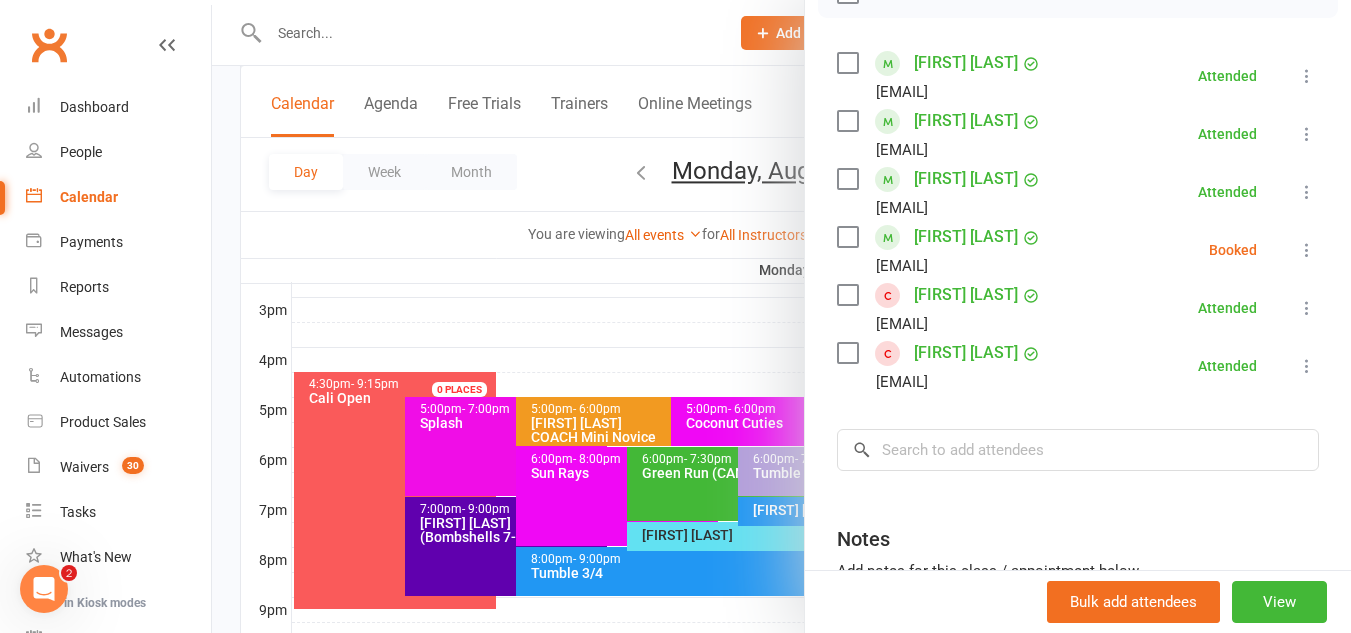 click on "Class kiosk mode  Roll call  8:00 PM - 9:00 PM, Monday, August, 4, 2025 with [FIRST] [LAST], [FIRST] [LAST]  at  Virginia Beach  Attendees  6  places booked 10  places available Sort by  Last name  First name  Booking created    [FIRST] [LAST]  [EMAIL] Attended More info  Remove  Mark absent  Undo check-in  Send message  Enable recurring bookings  All bookings for series    [FIRST] [LAST]  [EMAIL] Attended More info  Remove  Mark absent  Undo check-in  Send message  Enable recurring bookings  All bookings for series    [FIRST] [LAST]  [EMAIL] Attended More info  Remove  Mark absent  Undo check-in  Send message  Enable recurring bookings  All bookings for series    [FIRST] [LAST]  [EMAIL] Booked More info  Remove  Check in  Mark absent  Send message  Enable recurring bookings  All bookings for series    [FIRST] [LAST]  [EMAIL] Attended More info  Remove  Mark absent  Undo check-in  Send message  Enable recurring bookings    [FIRST] [LAST]  ×" at bounding box center [1078, 257] 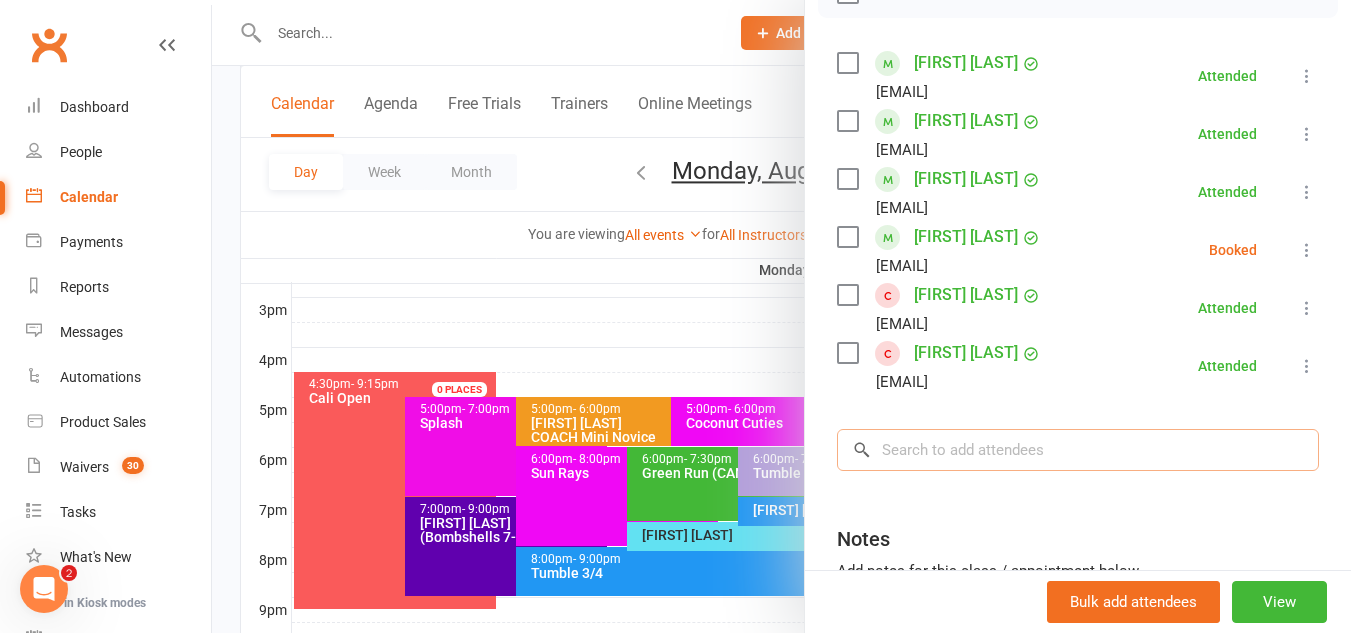click at bounding box center (1078, 450) 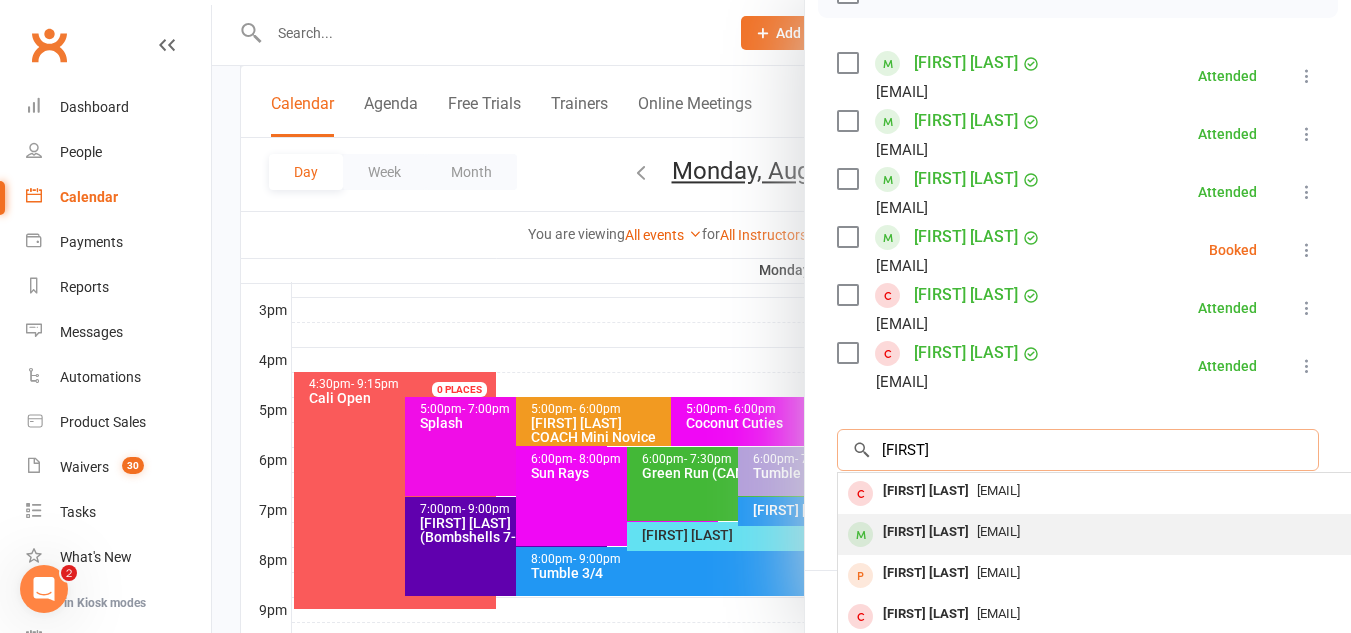 type on "[FIRST]" 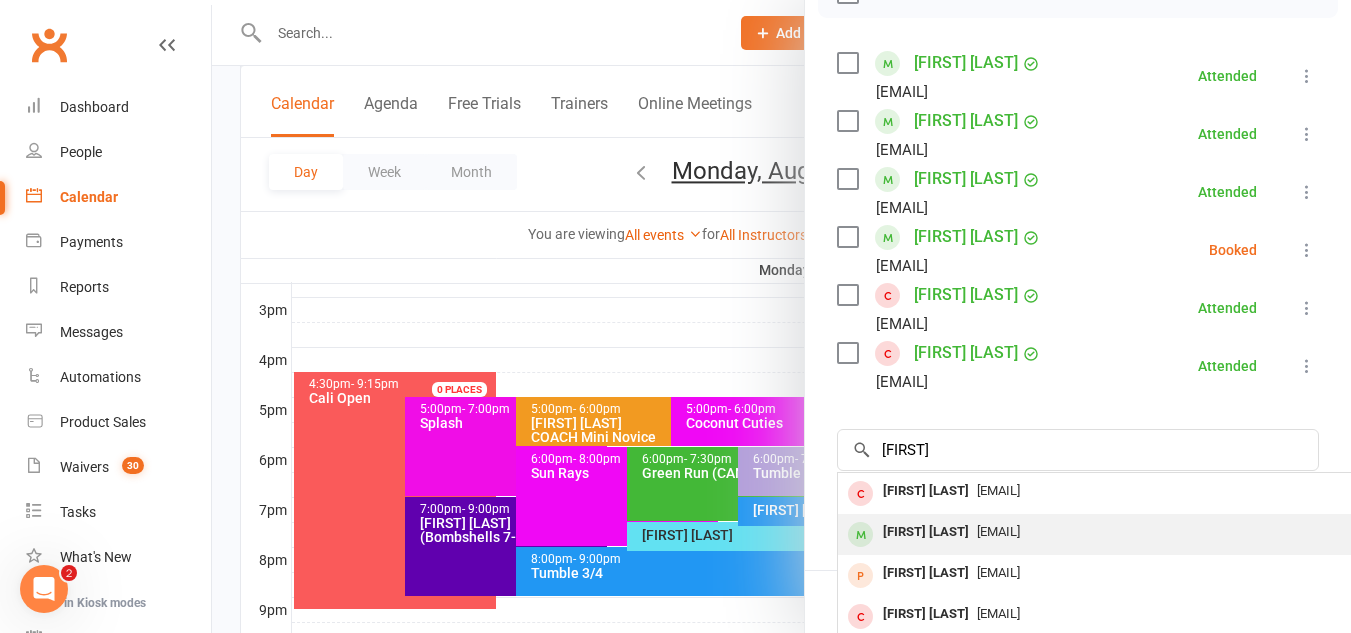 click on "[FIRST] [LAST]" at bounding box center [926, 532] 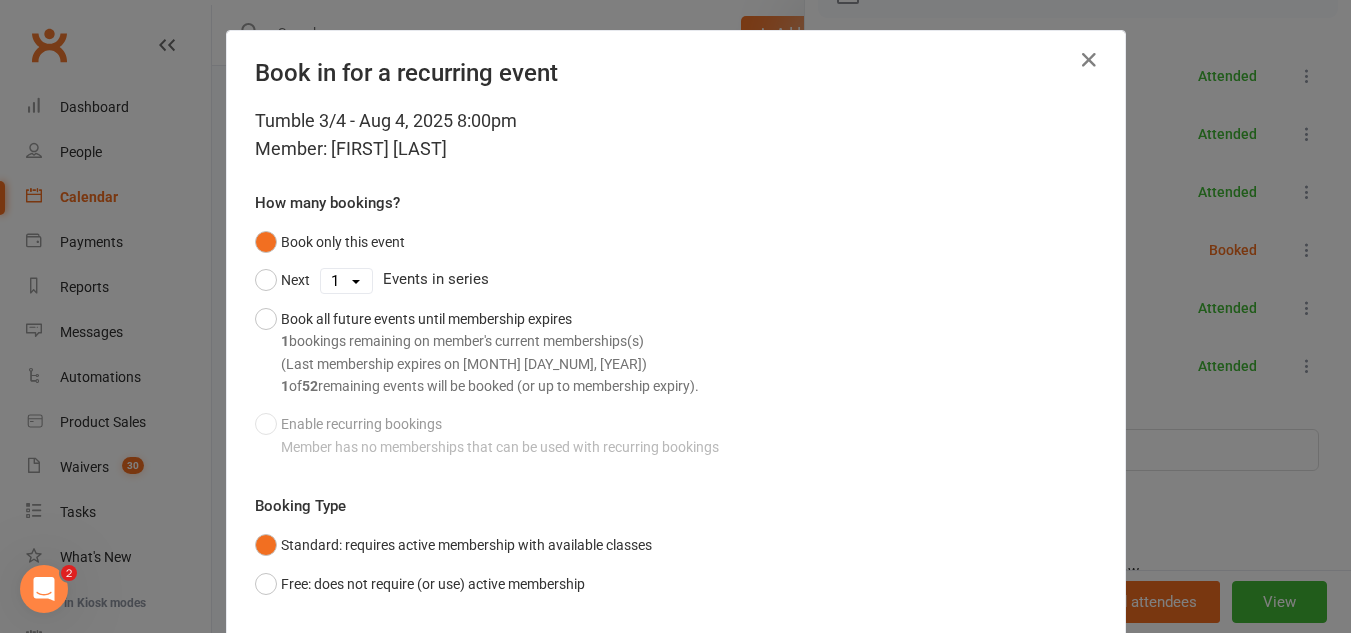 scroll, scrollTop: 131, scrollLeft: 0, axis: vertical 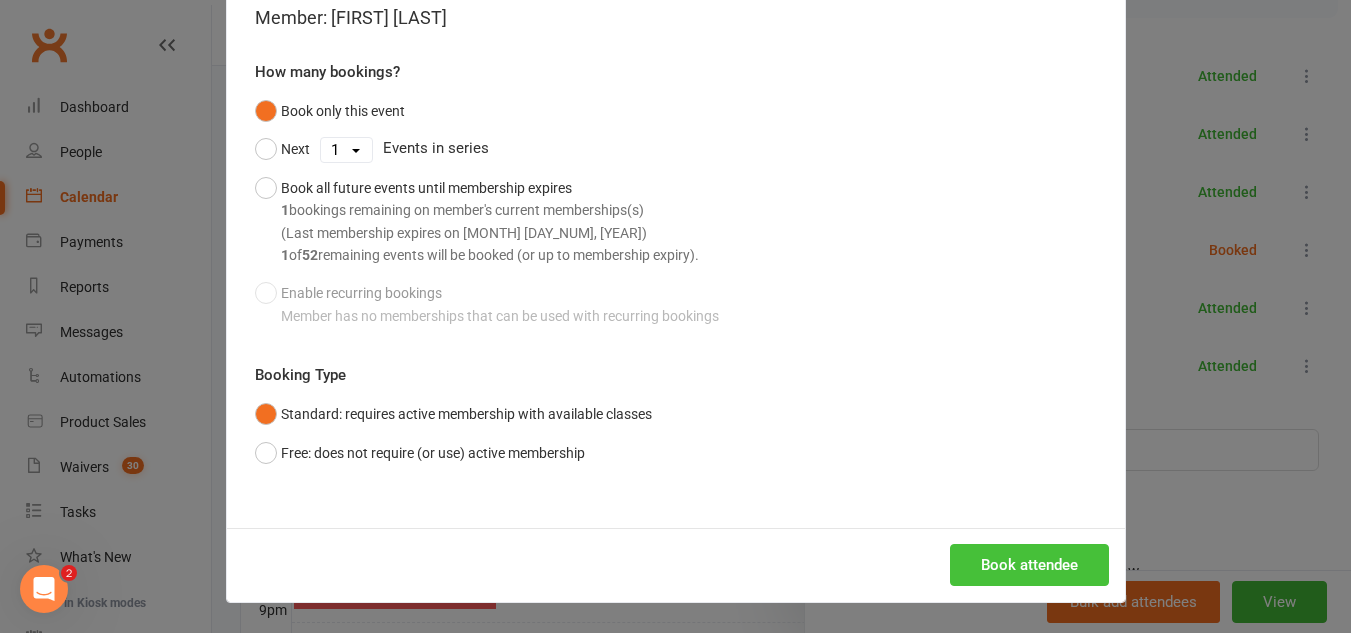 click on "Book attendee" at bounding box center (1029, 565) 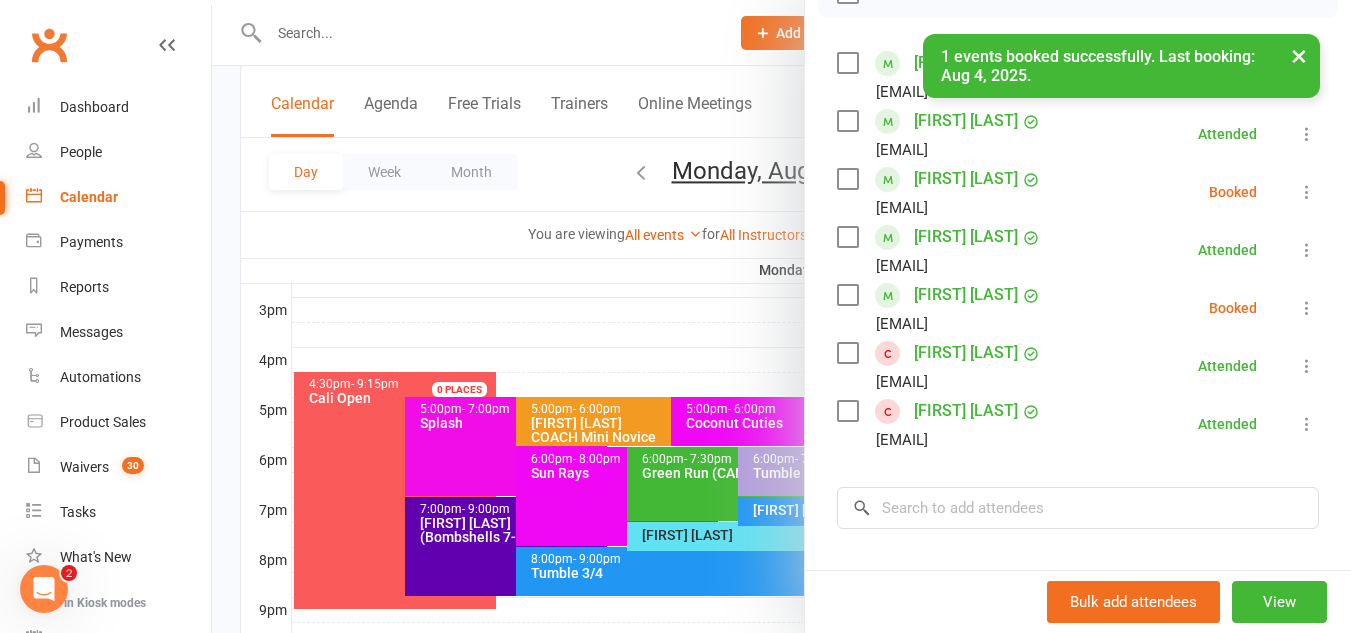 scroll, scrollTop: 389, scrollLeft: 0, axis: vertical 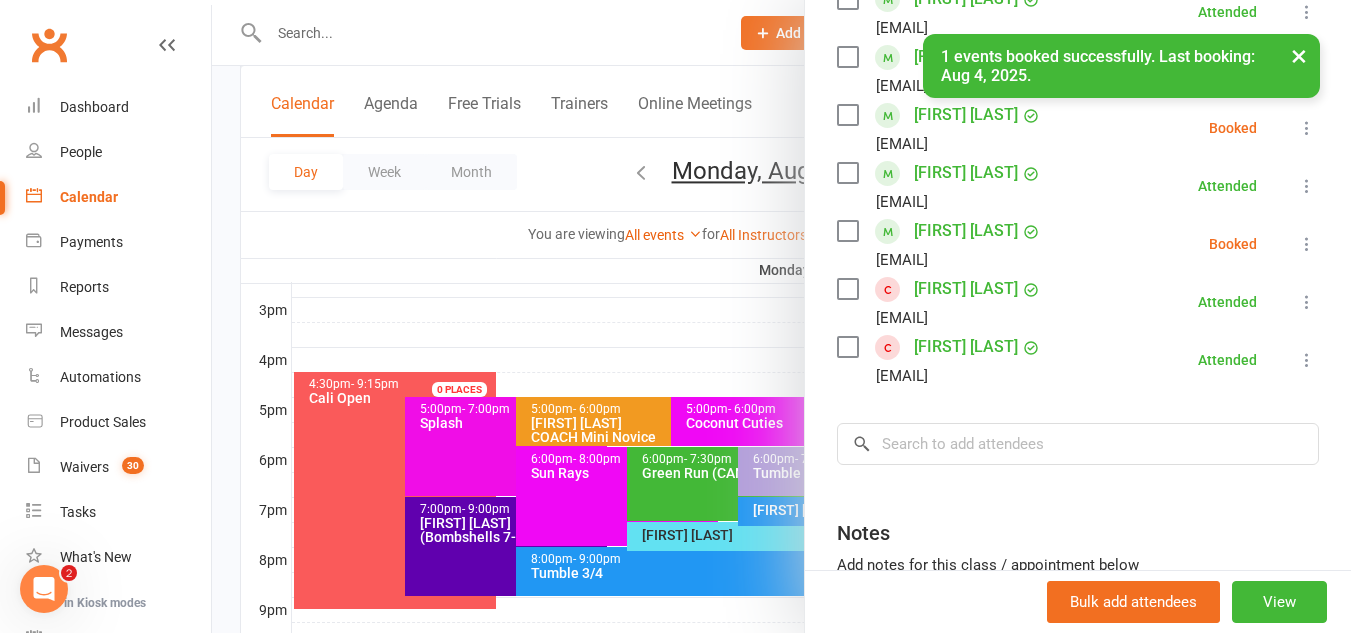 click at bounding box center [1307, 128] 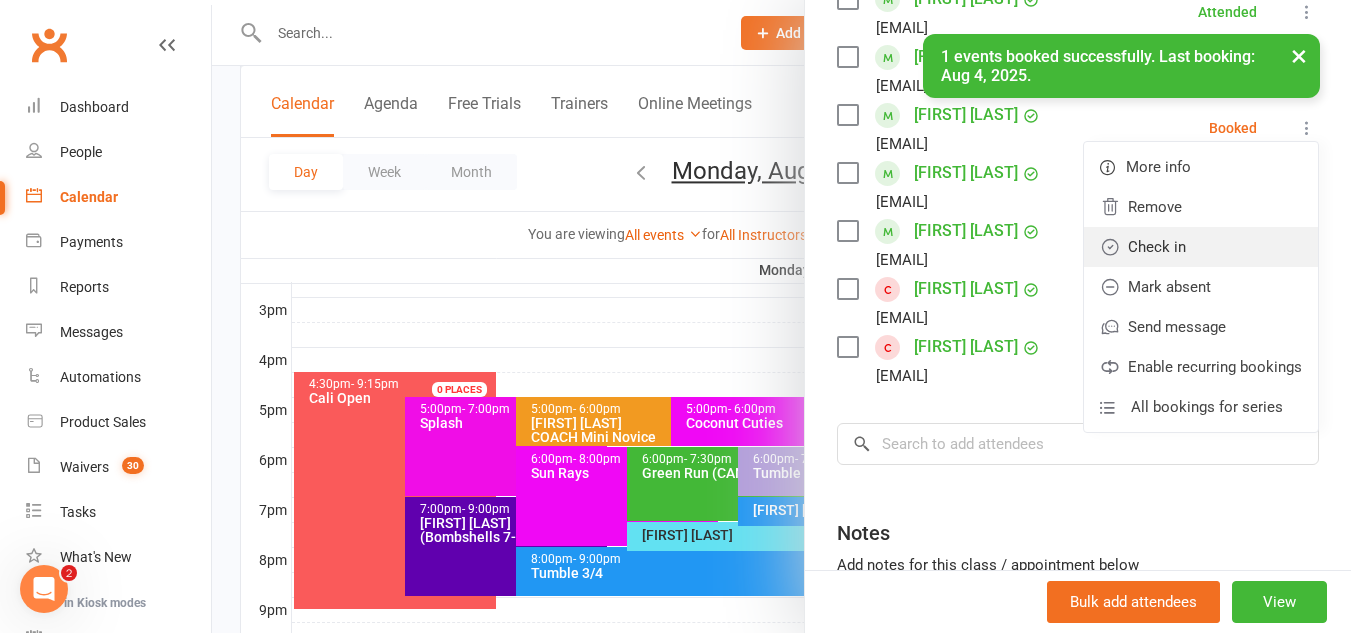 click on "Check in" at bounding box center (1201, 247) 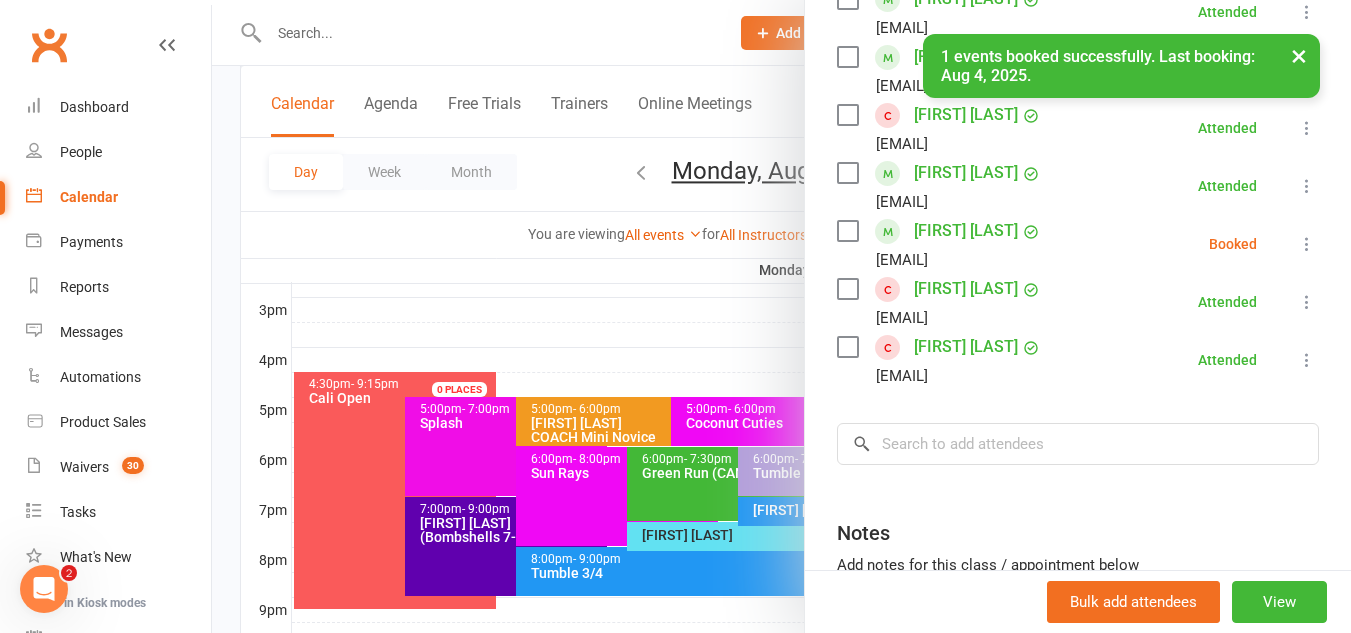 click at bounding box center [1307, 244] 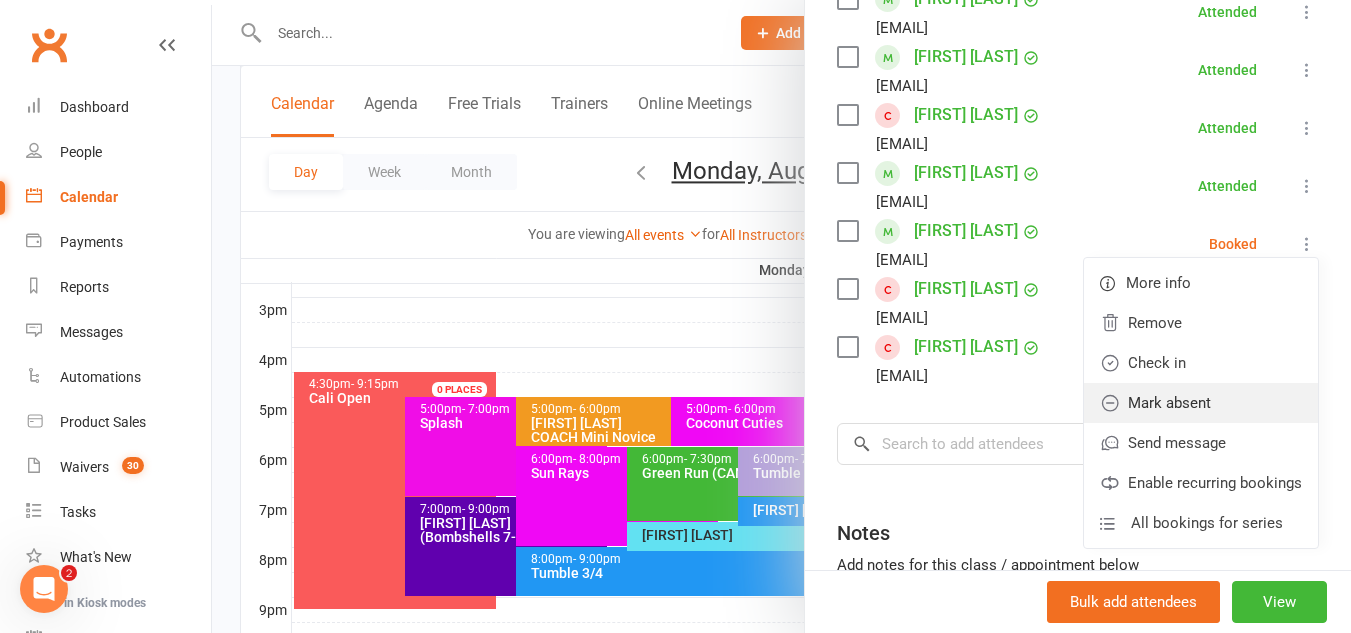 click on "Mark absent" at bounding box center (1201, 403) 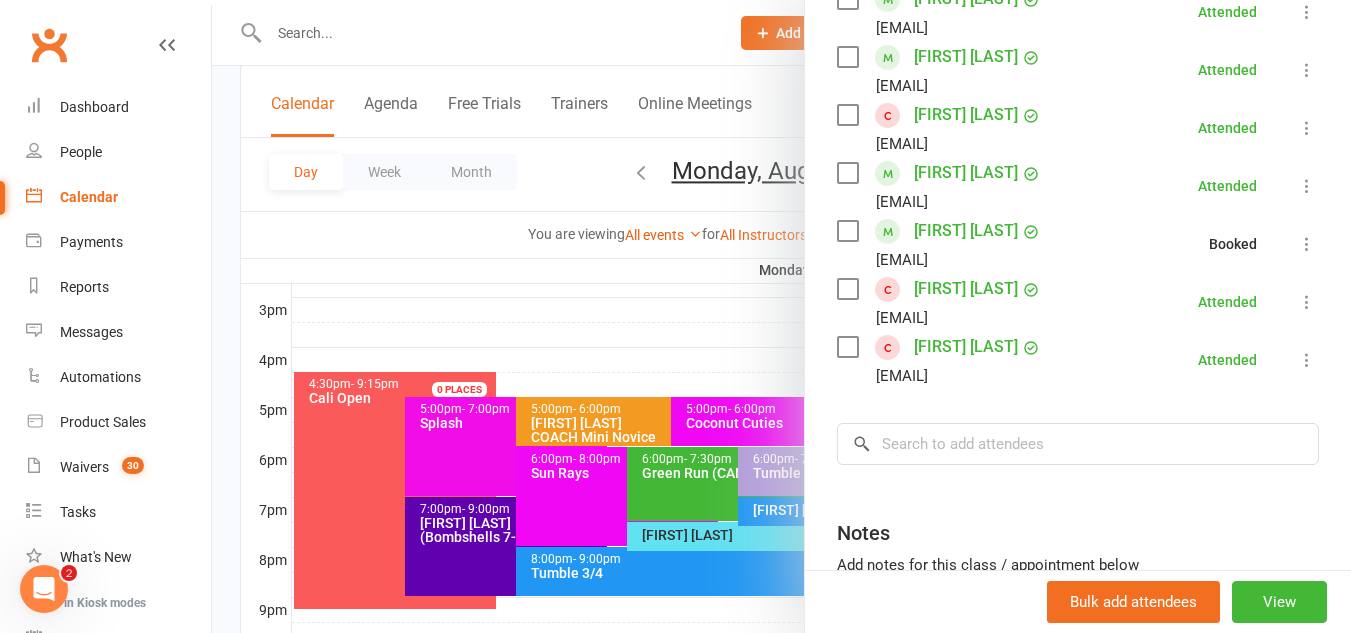 scroll, scrollTop: 44, scrollLeft: 0, axis: vertical 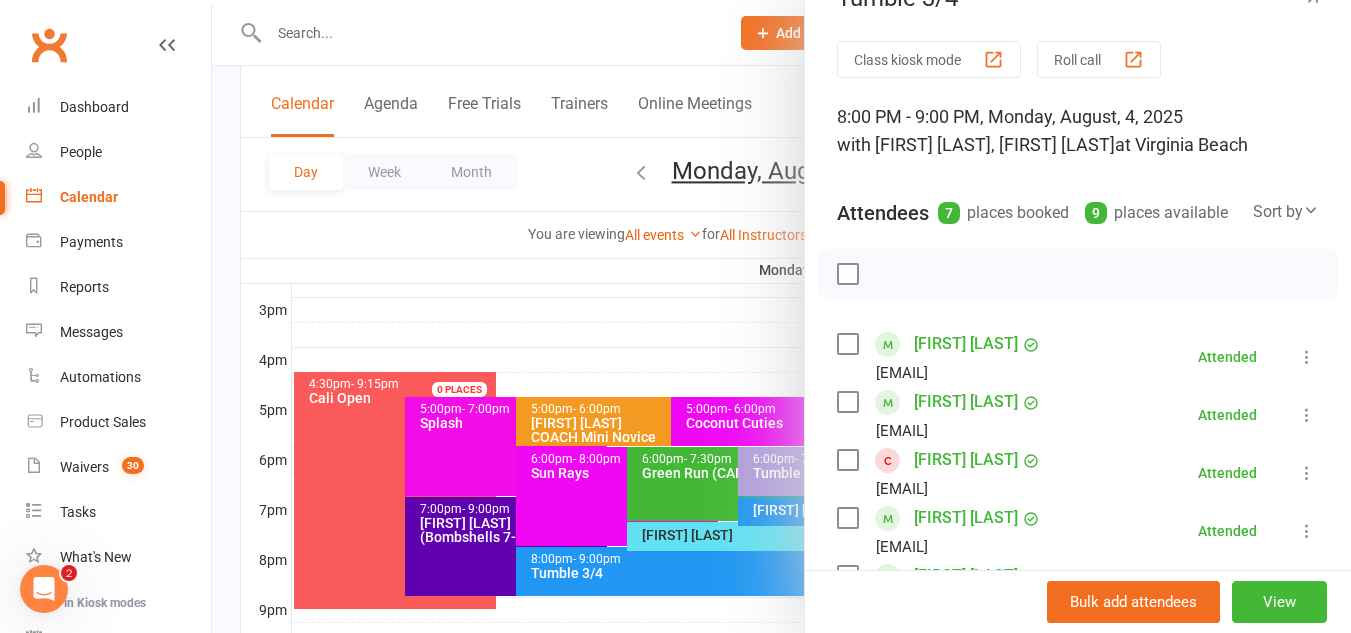 click on "Class kiosk mode  Roll call  [TIME], [DAY], [MONTH], [DATE], [YEAR] with [FIRST] [LAST], [FIRST] [LAST]  at  Virginia Beach  Attendees  7  places booked 9  places available Sort by  Last name  First name  Booking created    [FIRST] [LAST]  [EMAIL] Attended More info  Remove  Mark absent  Undo check-in  Send message  Enable recurring bookings  All bookings for series    [FIRST] [LAST]  [EMAIL] Attended More info  Remove  Mark absent  Undo check-in  Send message  Enable recurring bookings  All bookings for series    [FIRST] [LAST]  [EMAIL] Attended More info  Remove  Mark absent  Undo check-in  Send message  Enable recurring bookings  All bookings for series    [FIRST] [LAST]  [EMAIL] Attended More info  Remove  Mark absent  Undo check-in  Send message  Enable recurring bookings  All bookings for series    [FIRST] [LAST]  [EMAIL] Absent More info  Remove  Check in  Reset attendance  Send message  Enable recurring bookings    Attended" at bounding box center (1078, 567) 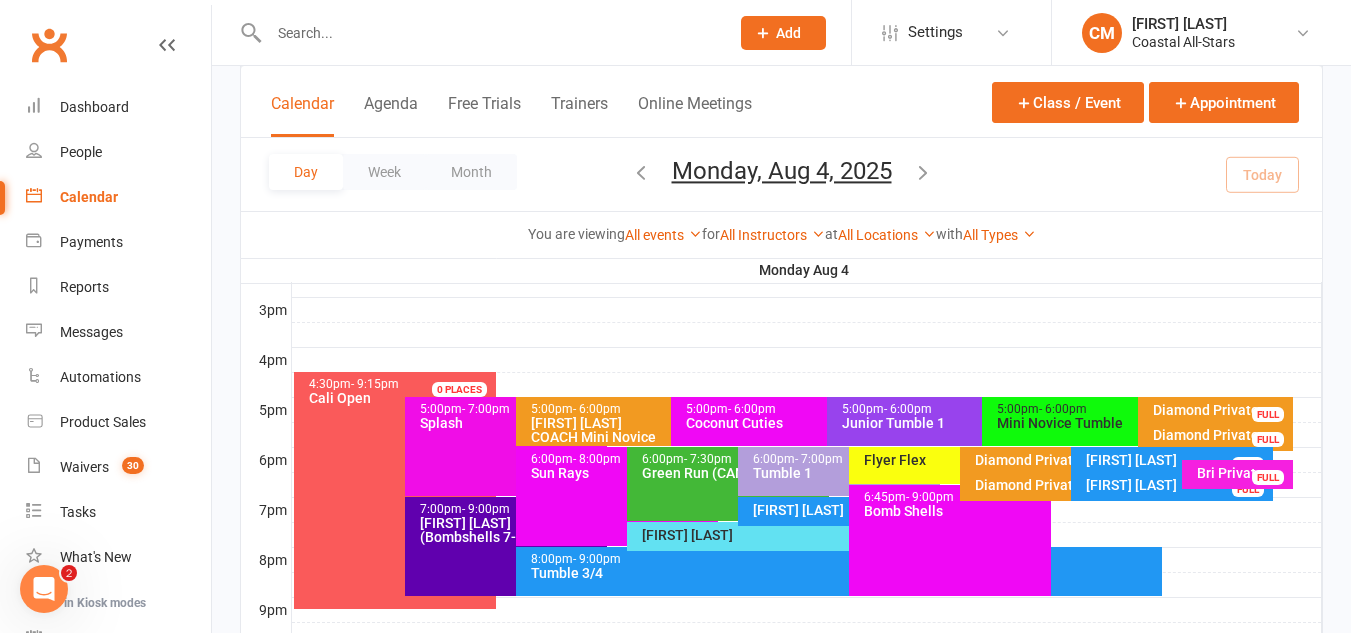 click at bounding box center (477, 32) 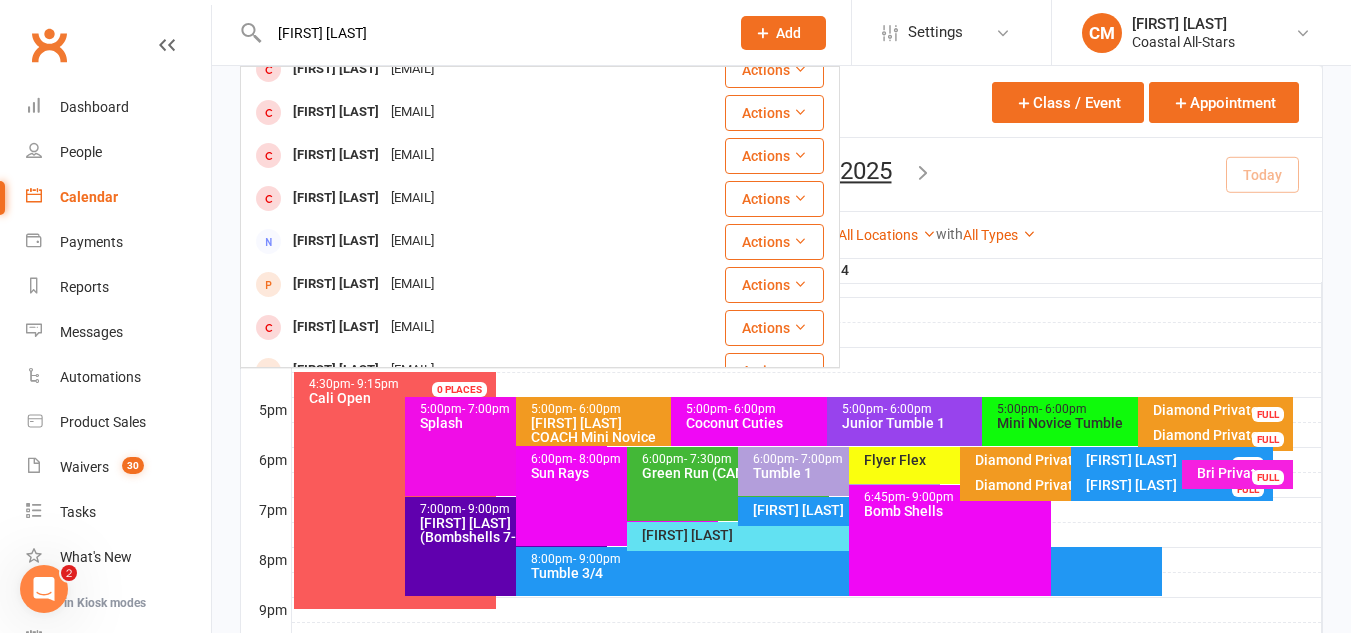 scroll, scrollTop: 560, scrollLeft: 0, axis: vertical 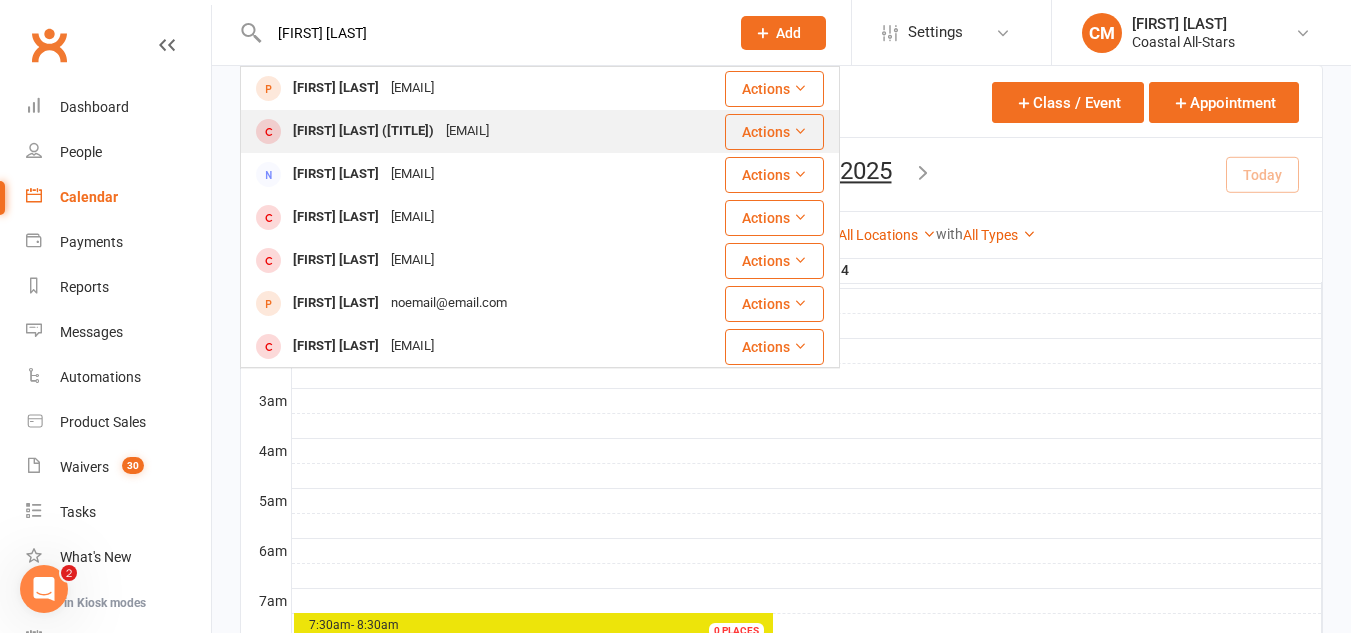 type on "[FIRST] [LAST]" 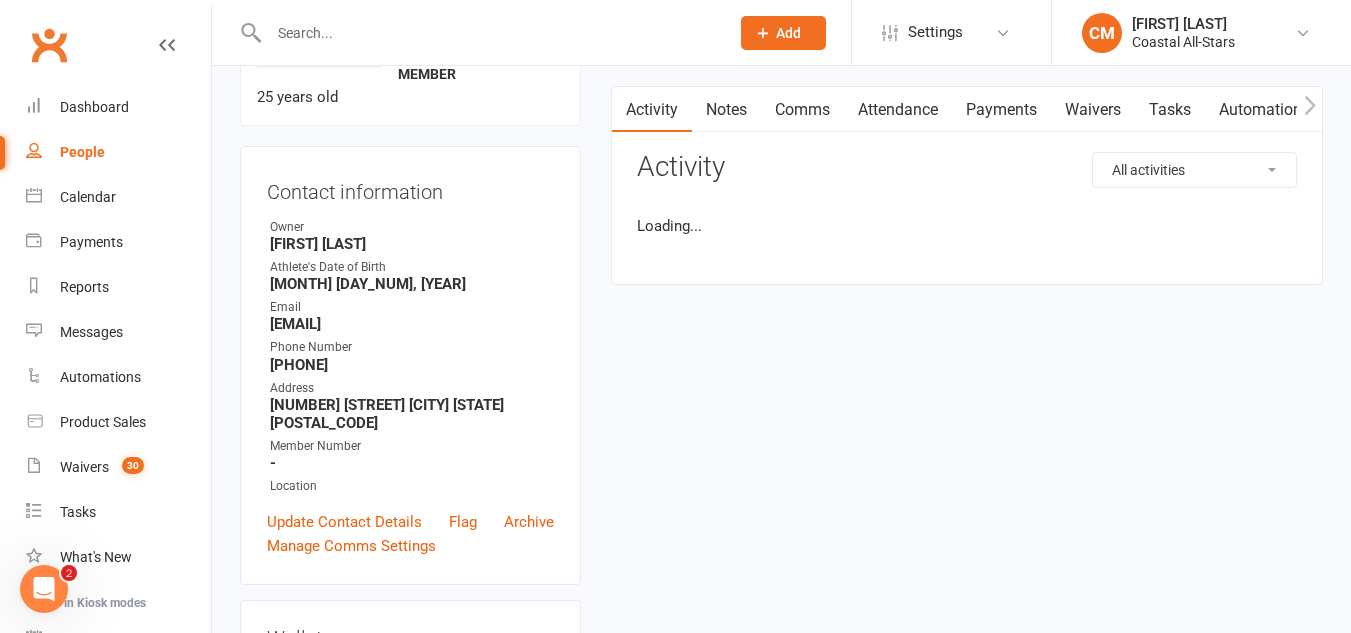 scroll, scrollTop: 0, scrollLeft: 0, axis: both 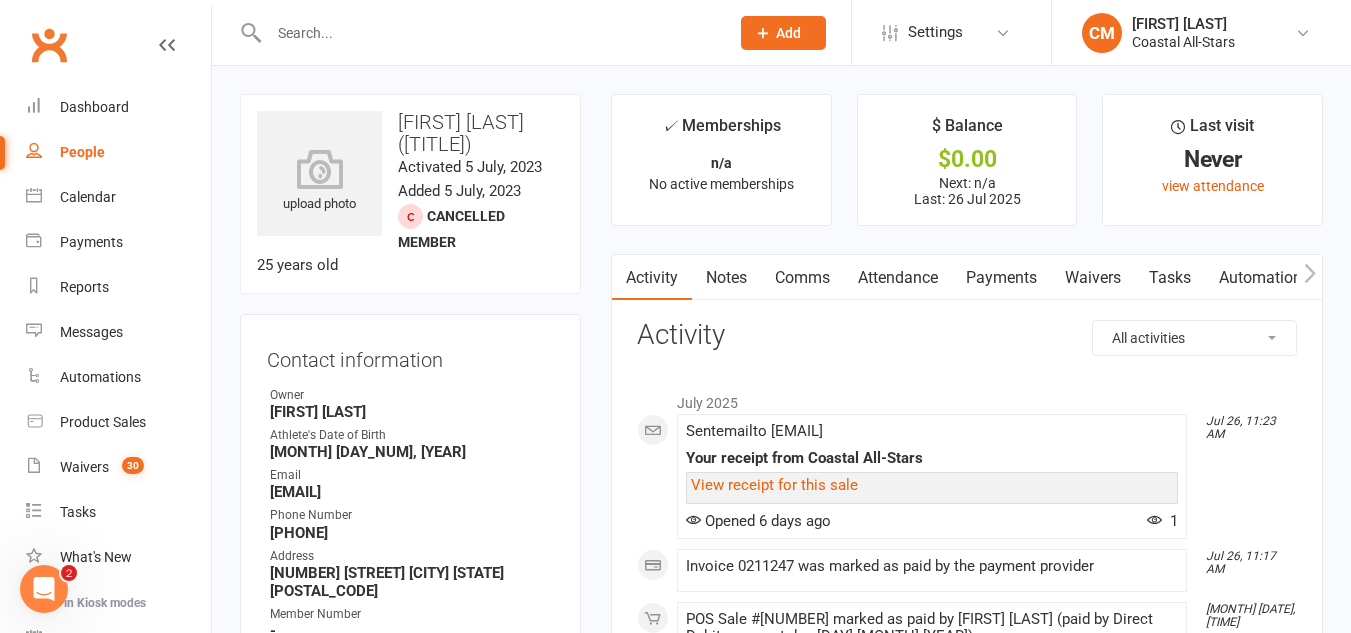 click on "Payments" at bounding box center (1001, 278) 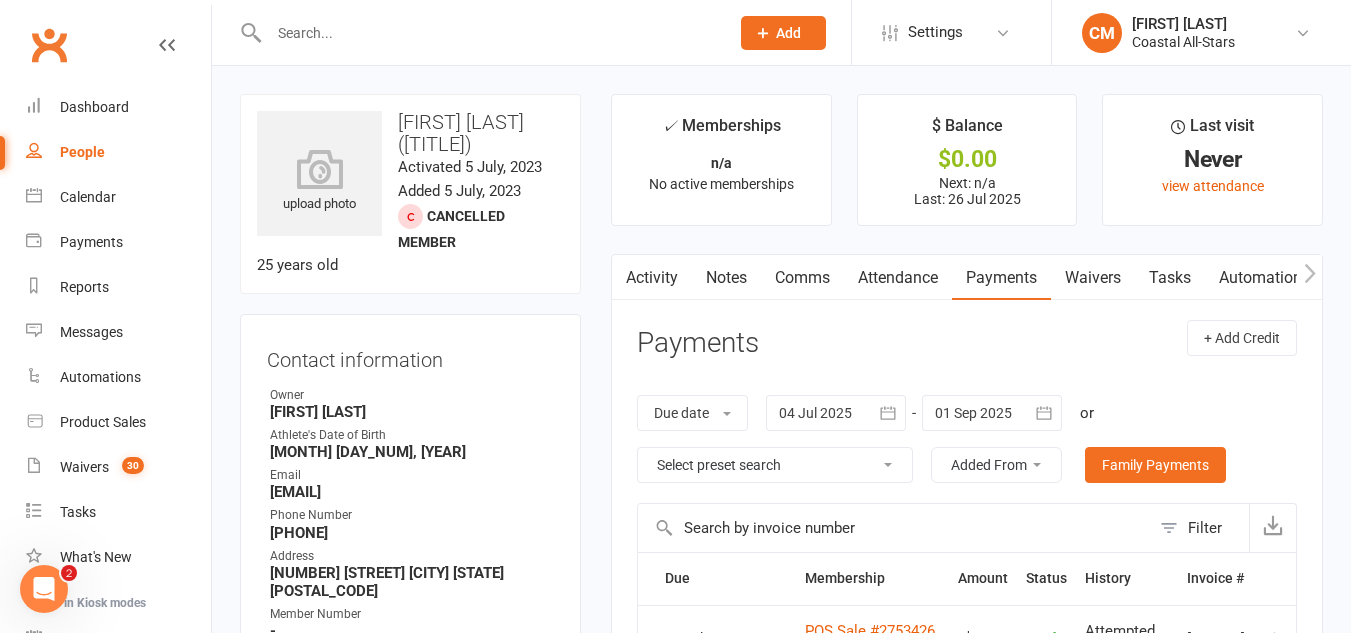 click on "Activity" at bounding box center [652, 278] 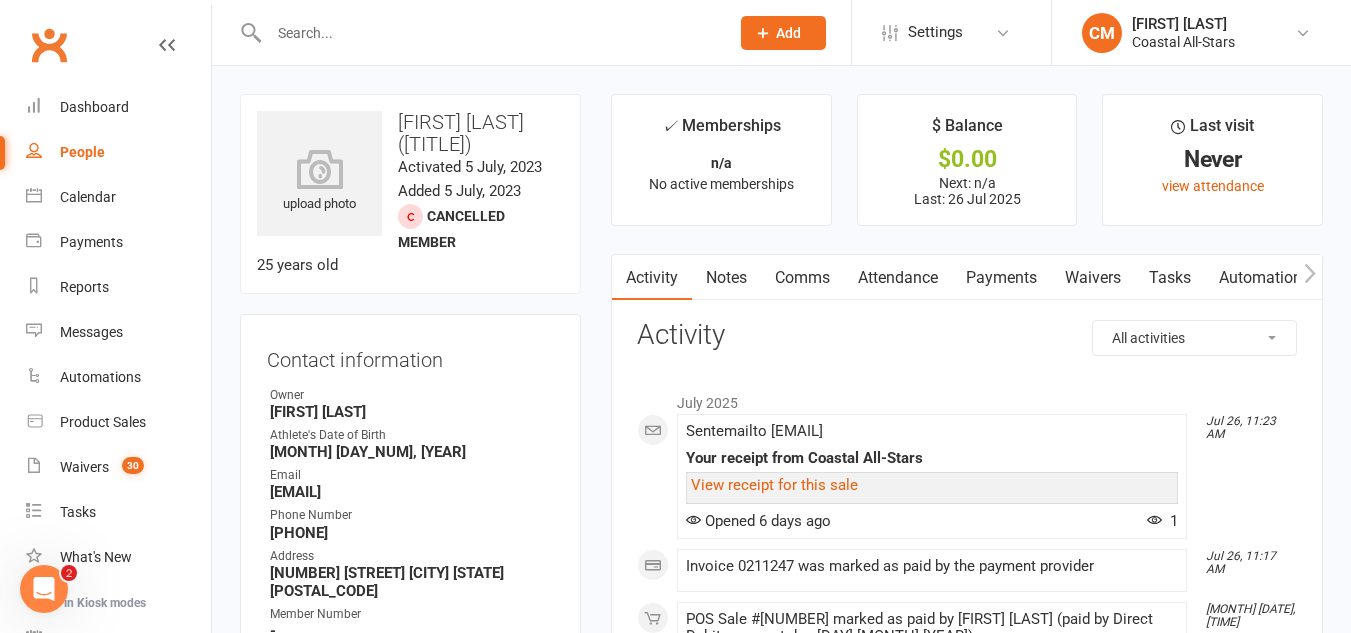 scroll, scrollTop: 194, scrollLeft: 0, axis: vertical 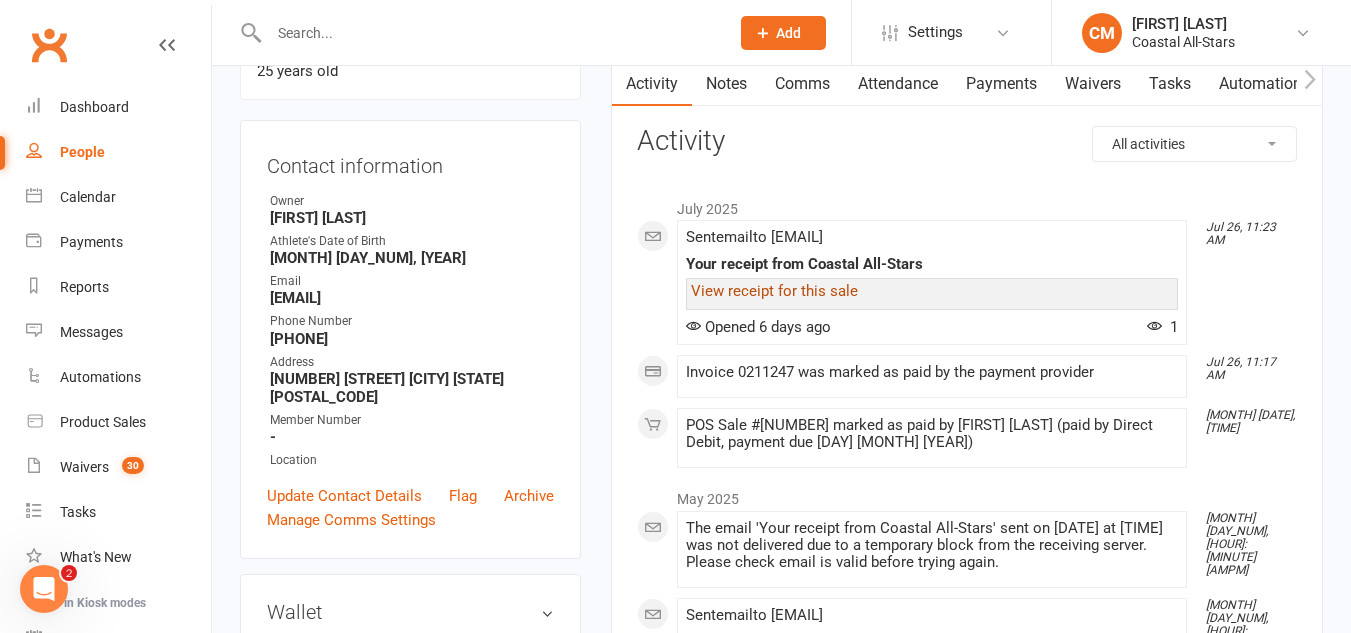 click on "View receipt for this sale" 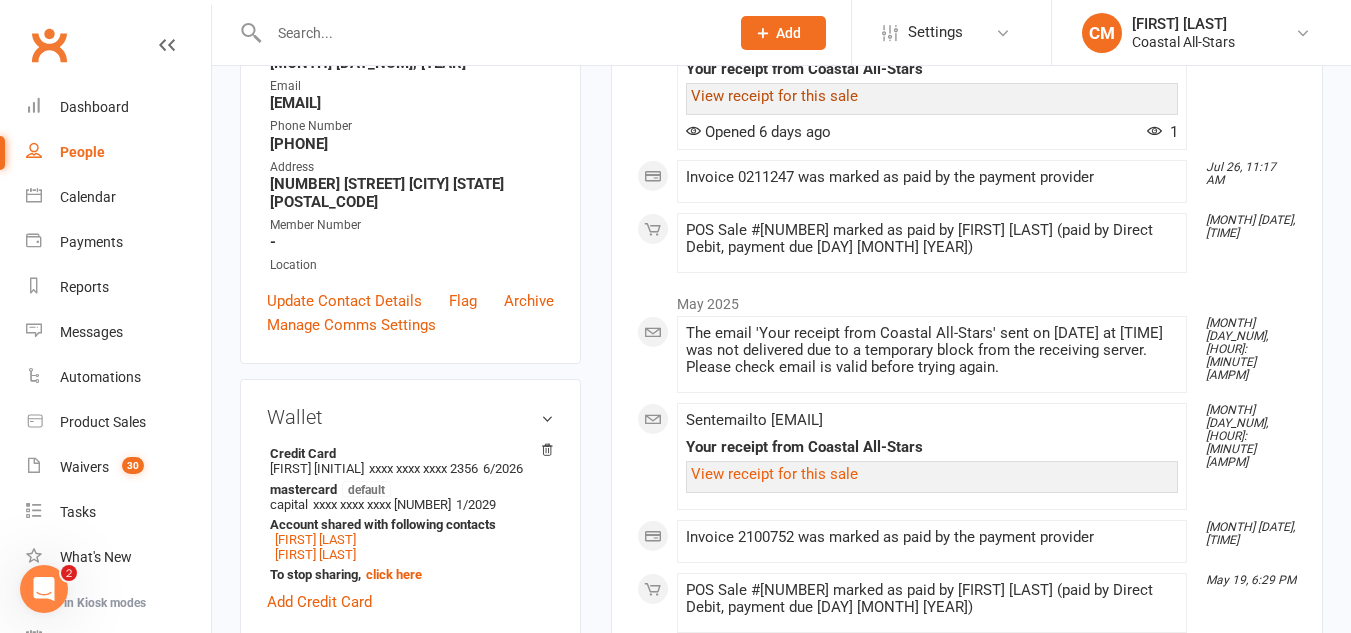 scroll, scrollTop: 390, scrollLeft: 0, axis: vertical 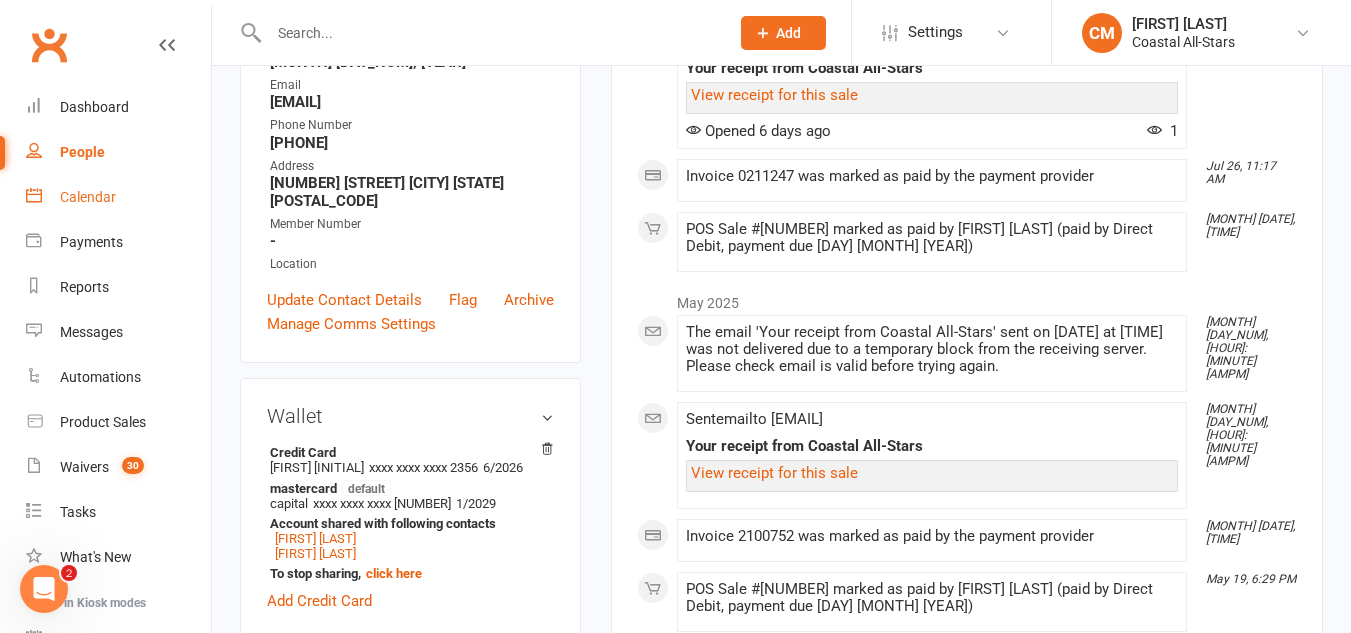 click on "Calendar" at bounding box center [118, 197] 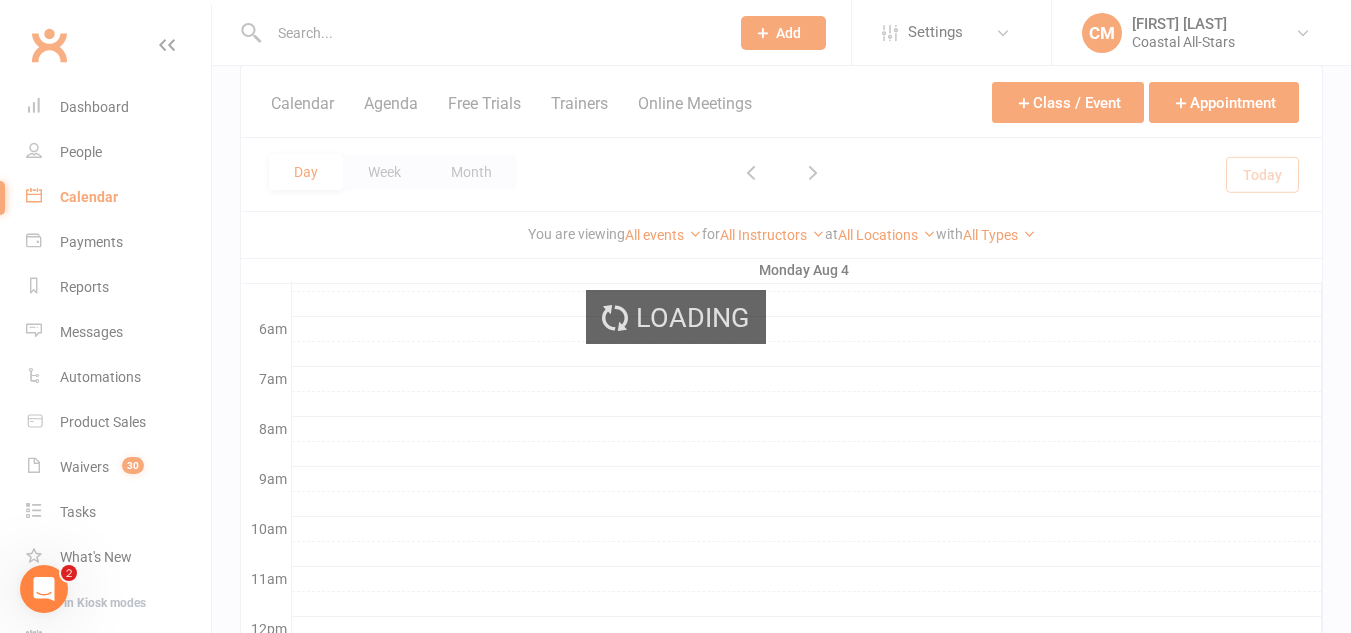 scroll, scrollTop: 0, scrollLeft: 0, axis: both 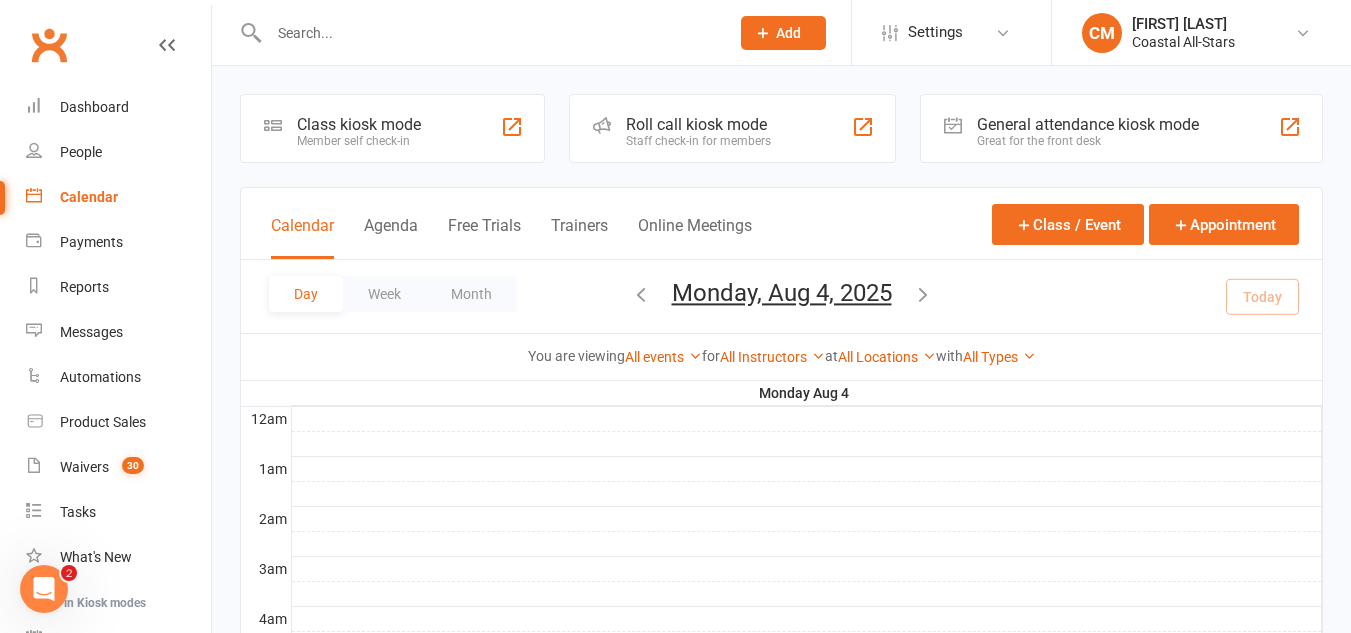 click on "Day Week Month Monday, Aug 4, 2025
August 2025
Sun Mon Tue Wed Thu Fri Sat
27
28
29
30
31
01
02
03
04
05
06
07
08
09
10
11
12
13
14
15
16
17
18
19
20
21
22
23
24
25
26
27
28
29
30
31" at bounding box center [781, 296] 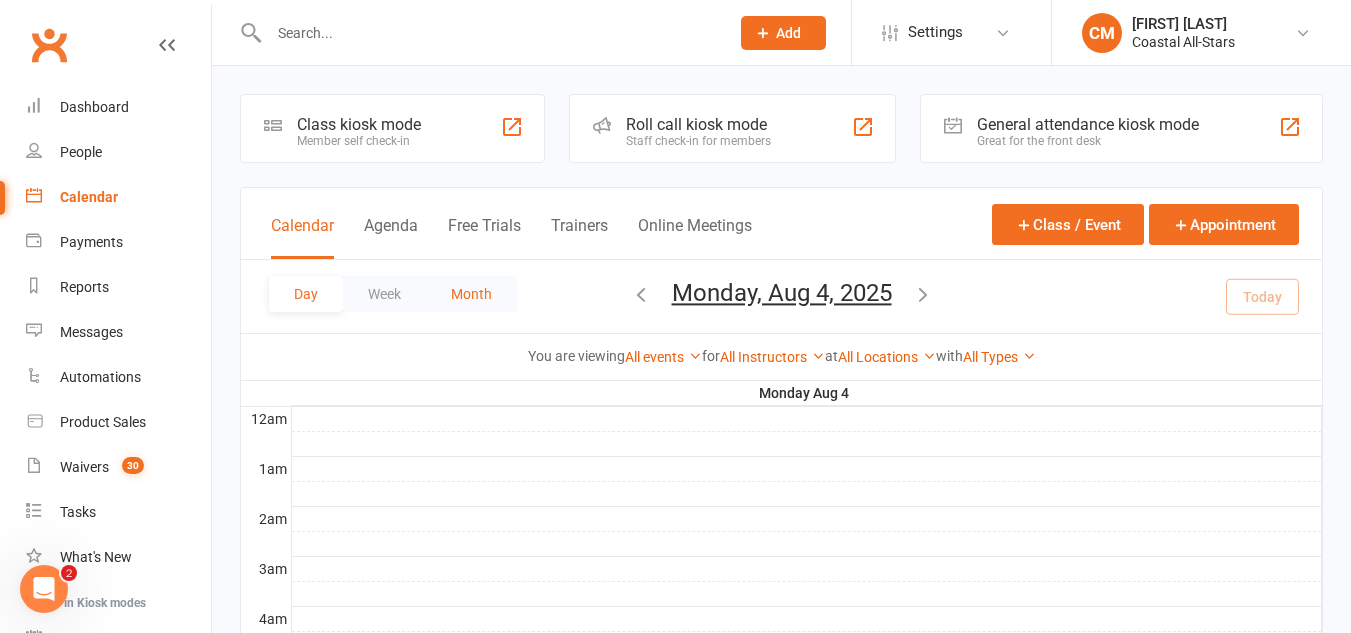 click on "Month" at bounding box center (471, 294) 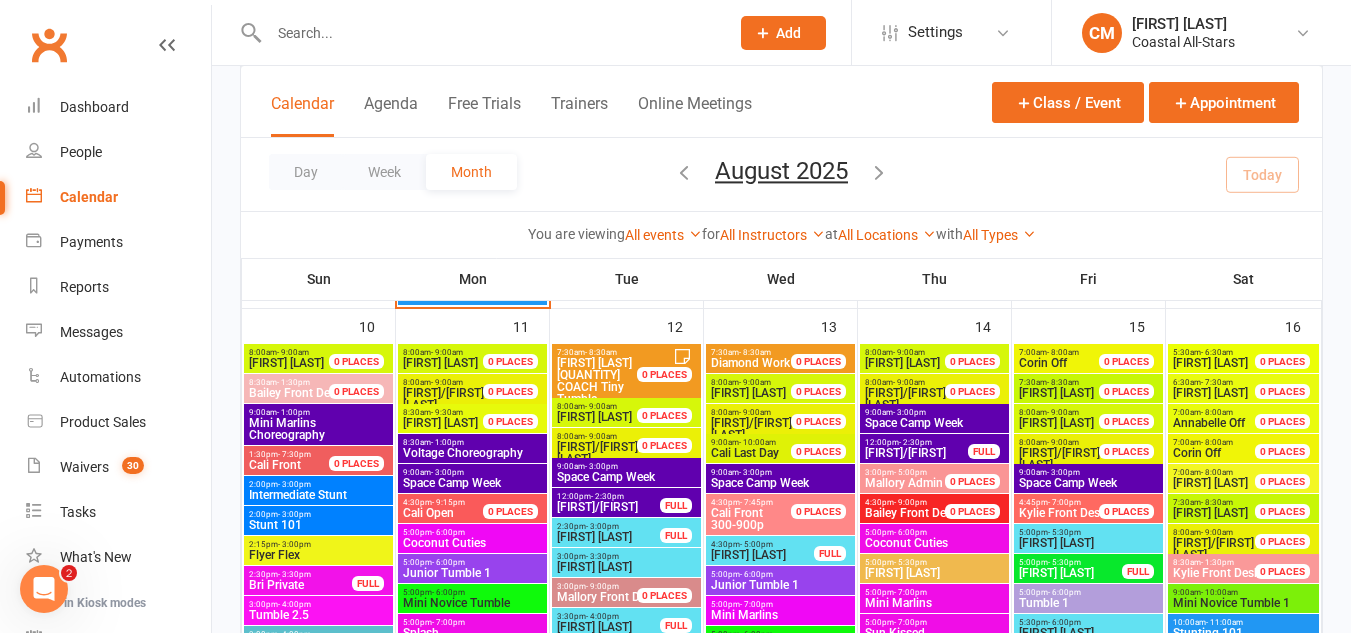 scroll, scrollTop: 1807, scrollLeft: 0, axis: vertical 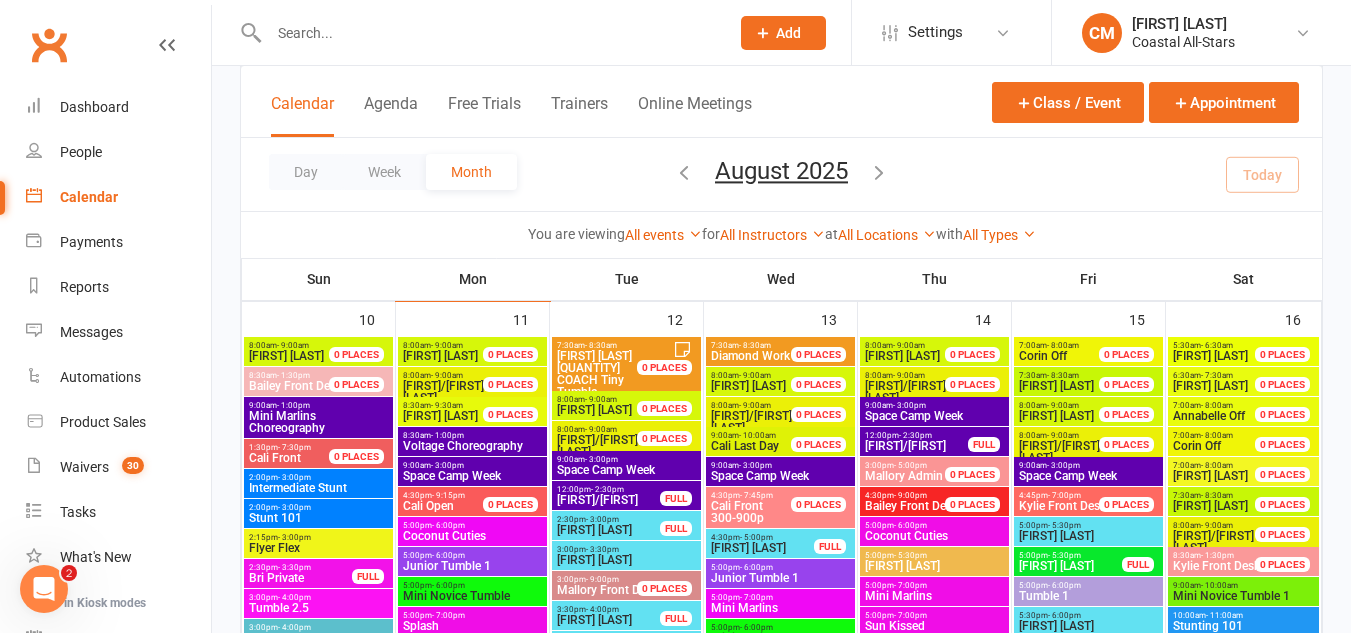 click at bounding box center (489, 33) 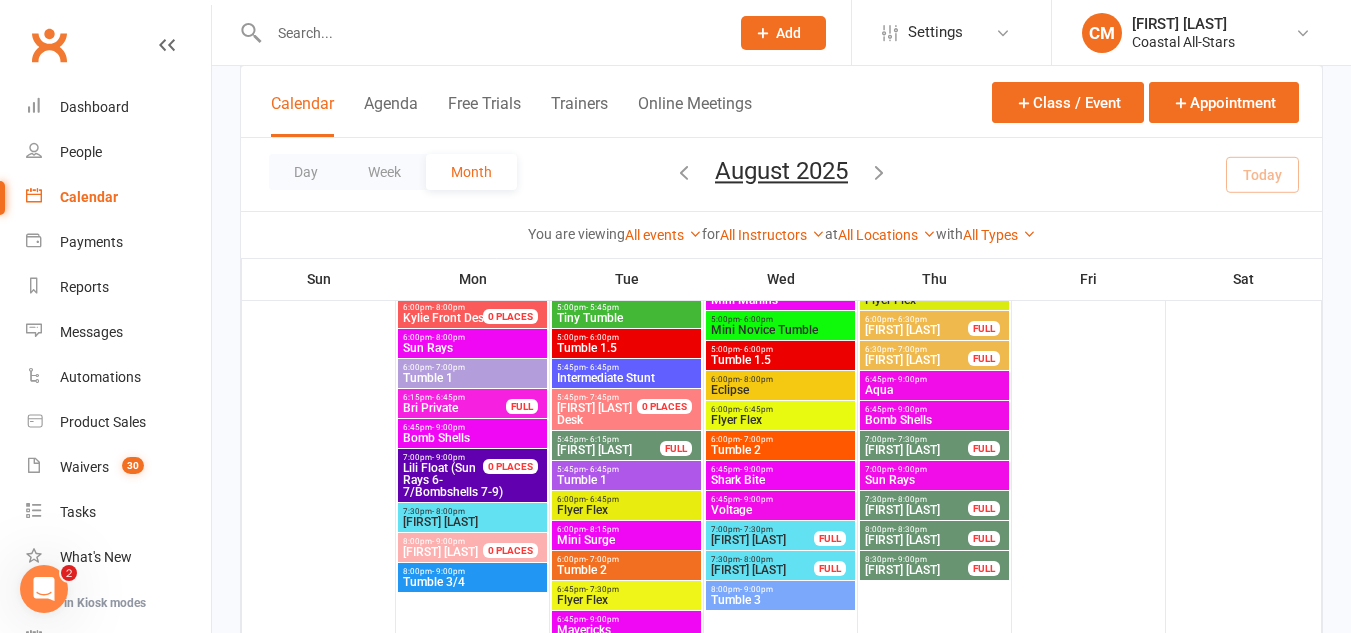 scroll, scrollTop: 3758, scrollLeft: 0, axis: vertical 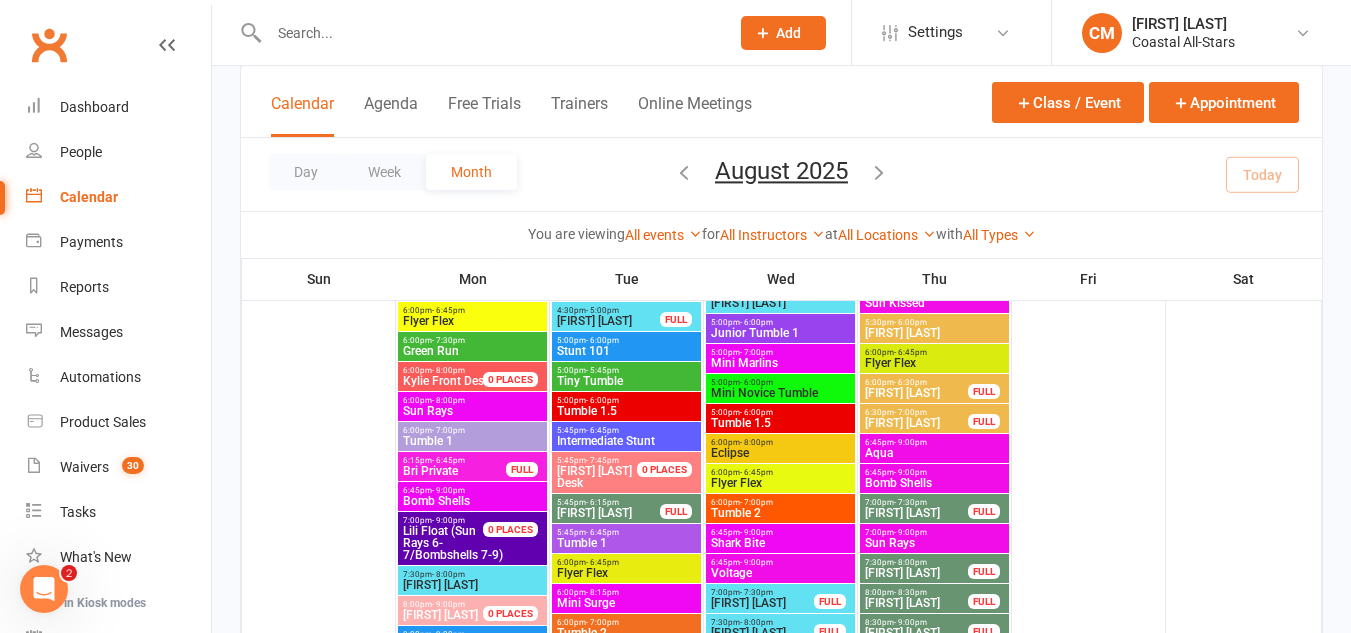 click at bounding box center (489, 33) 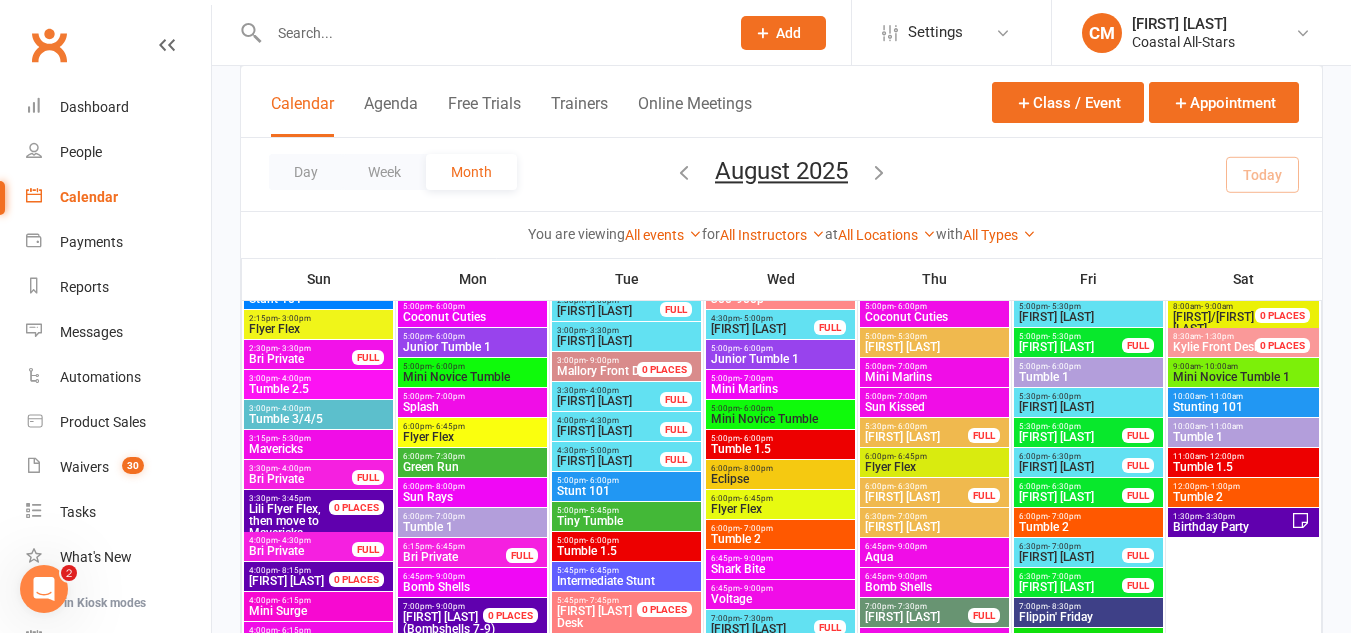 scroll, scrollTop: 2025, scrollLeft: 0, axis: vertical 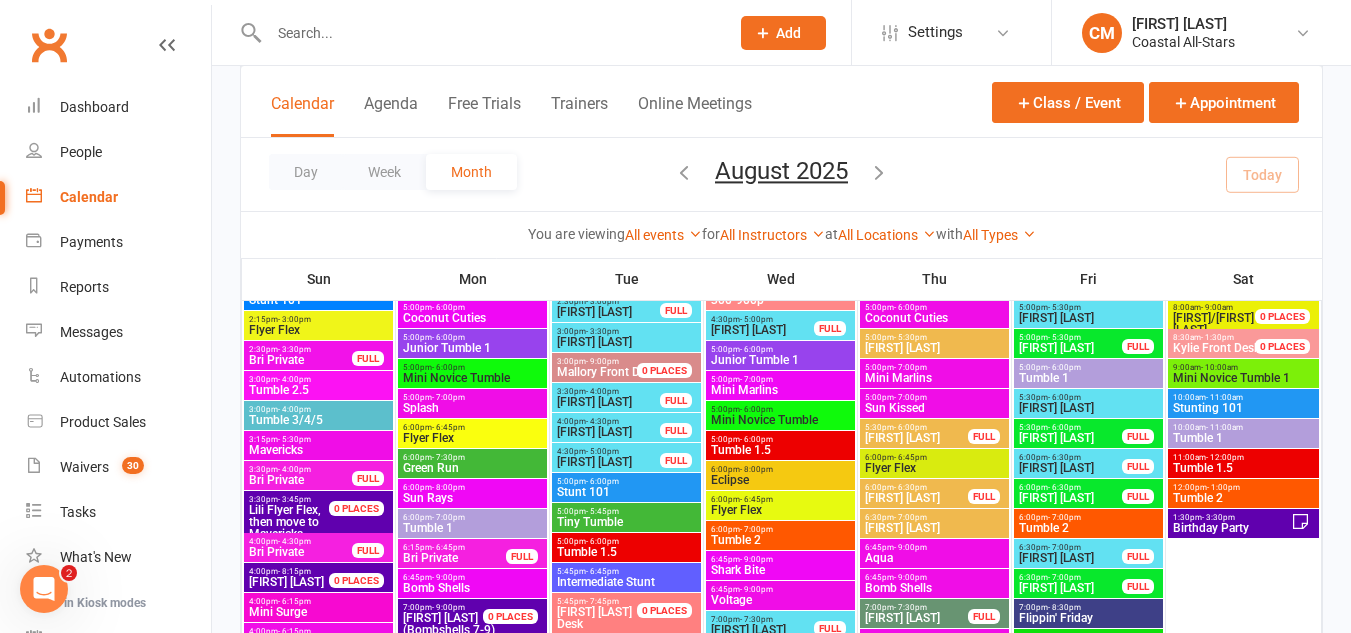 click at bounding box center (489, 33) 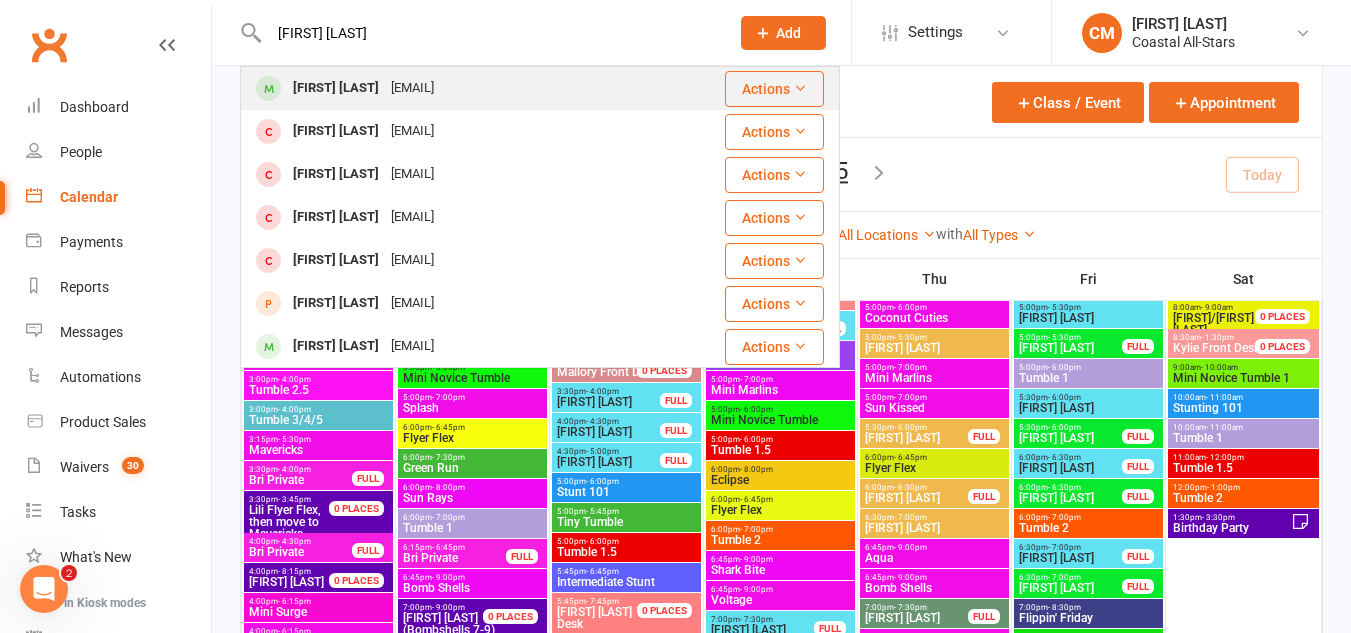 type on "[FIRST] [LAST]" 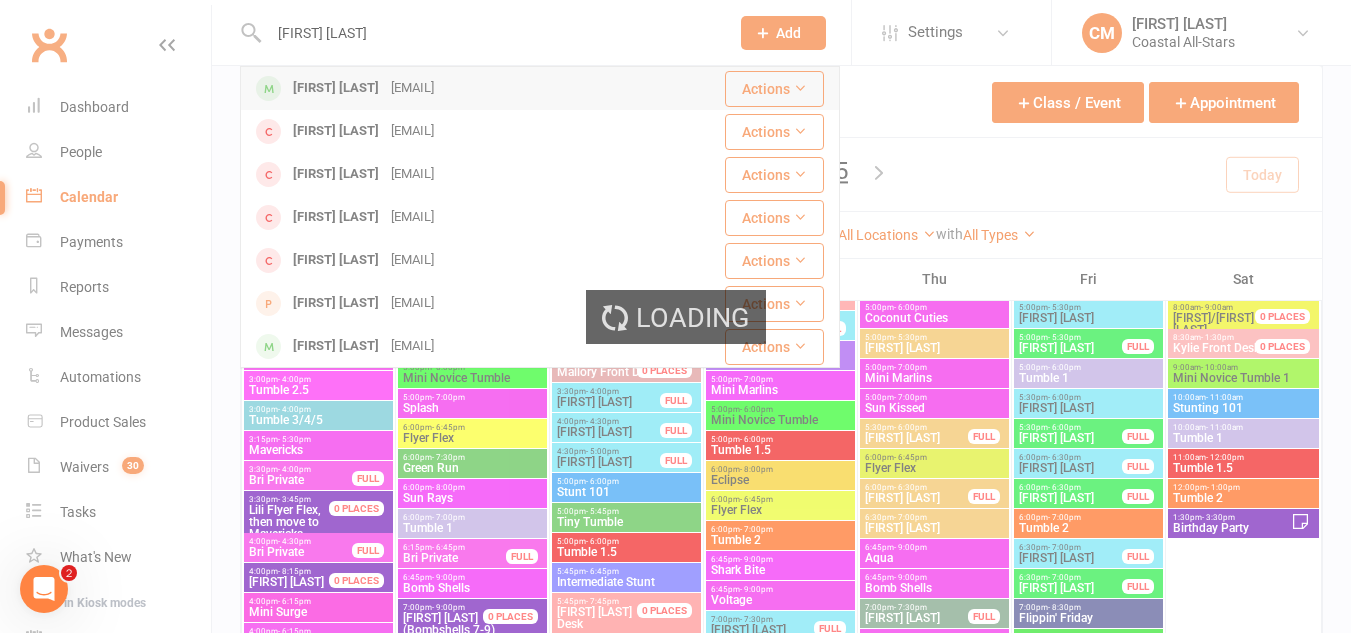 type 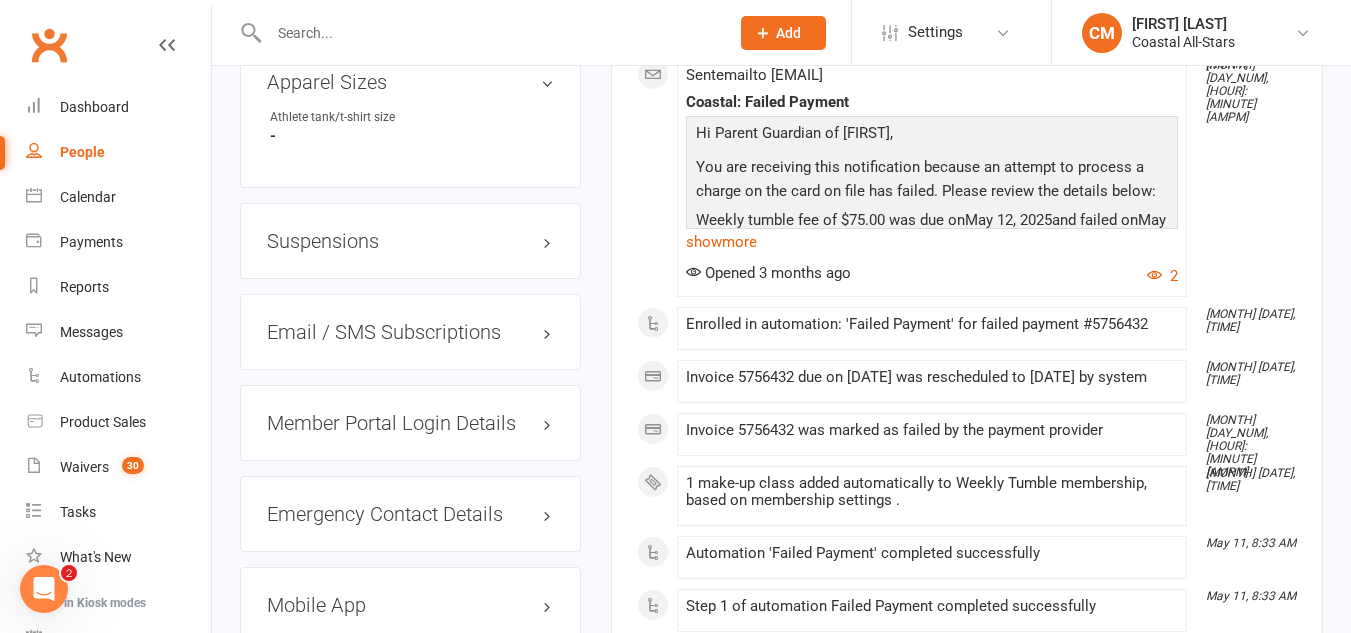 scroll, scrollTop: 1908, scrollLeft: 0, axis: vertical 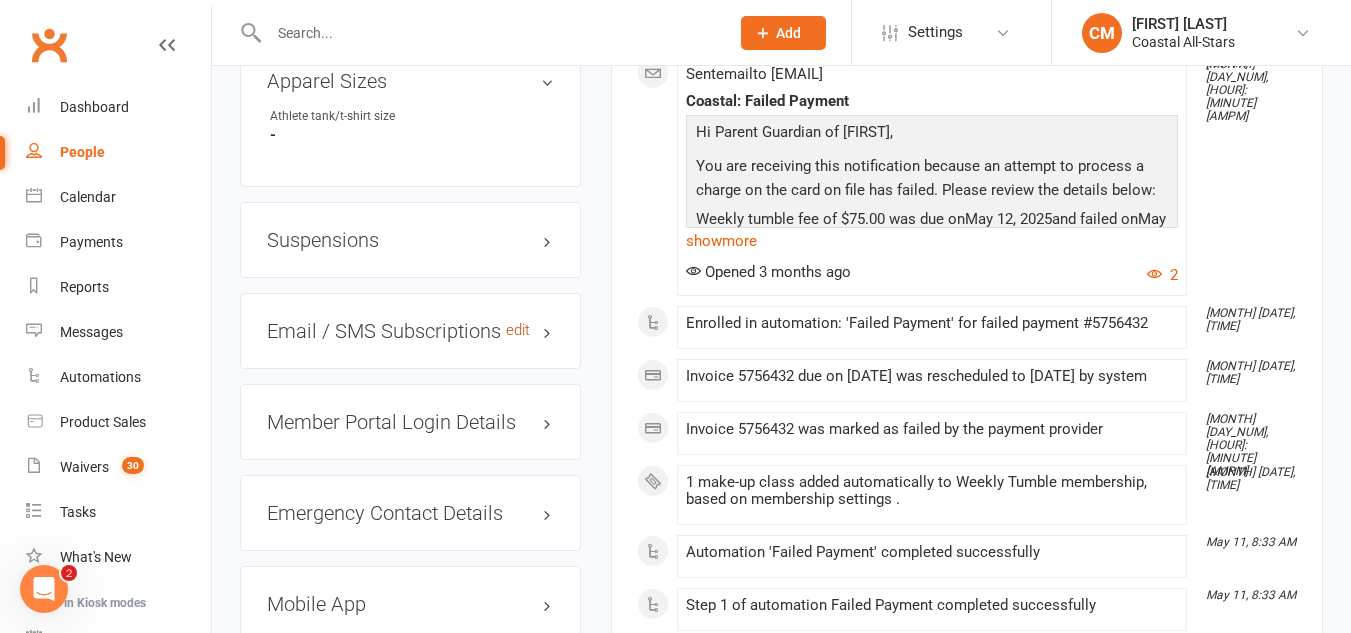 click on "edit" at bounding box center [518, 330] 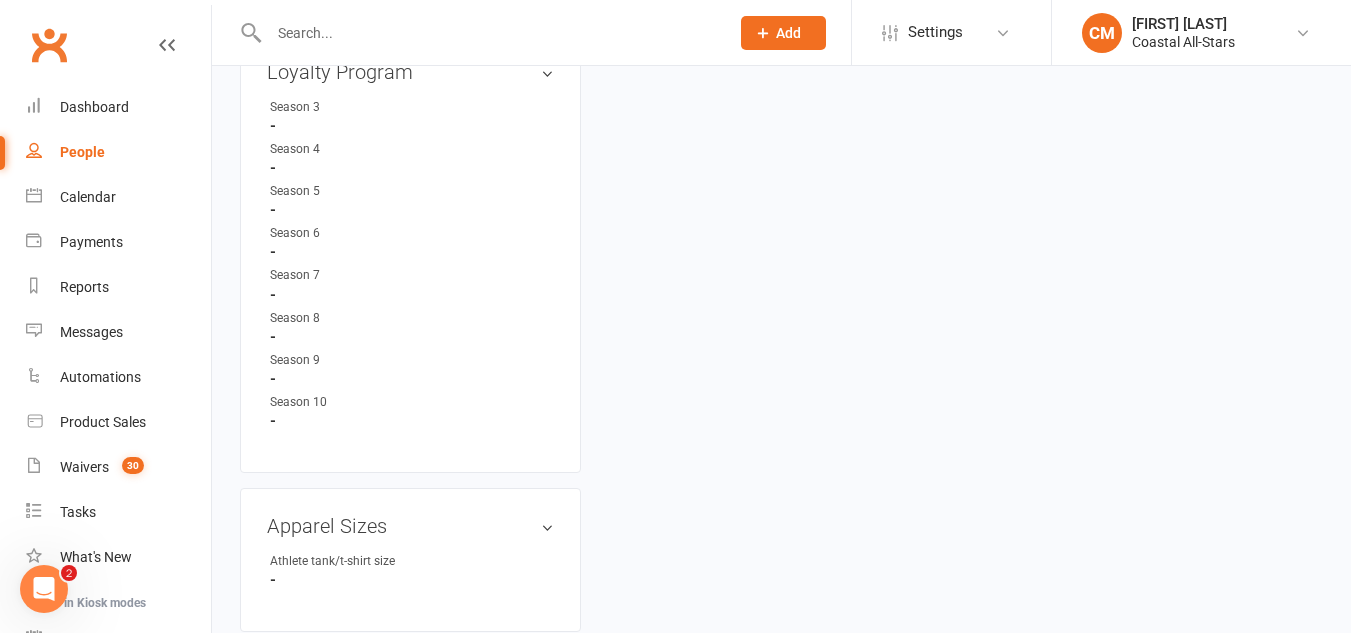 scroll, scrollTop: 2115, scrollLeft: 0, axis: vertical 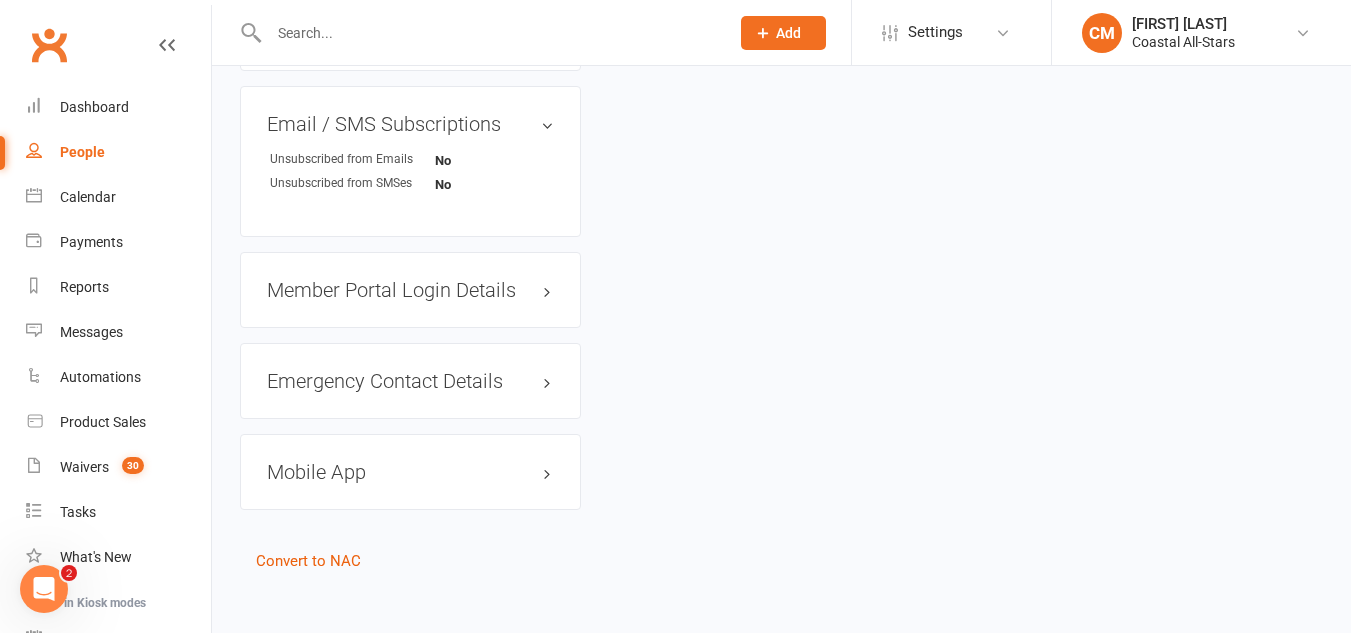 click on "Member Portal Login Details" at bounding box center (410, 290) 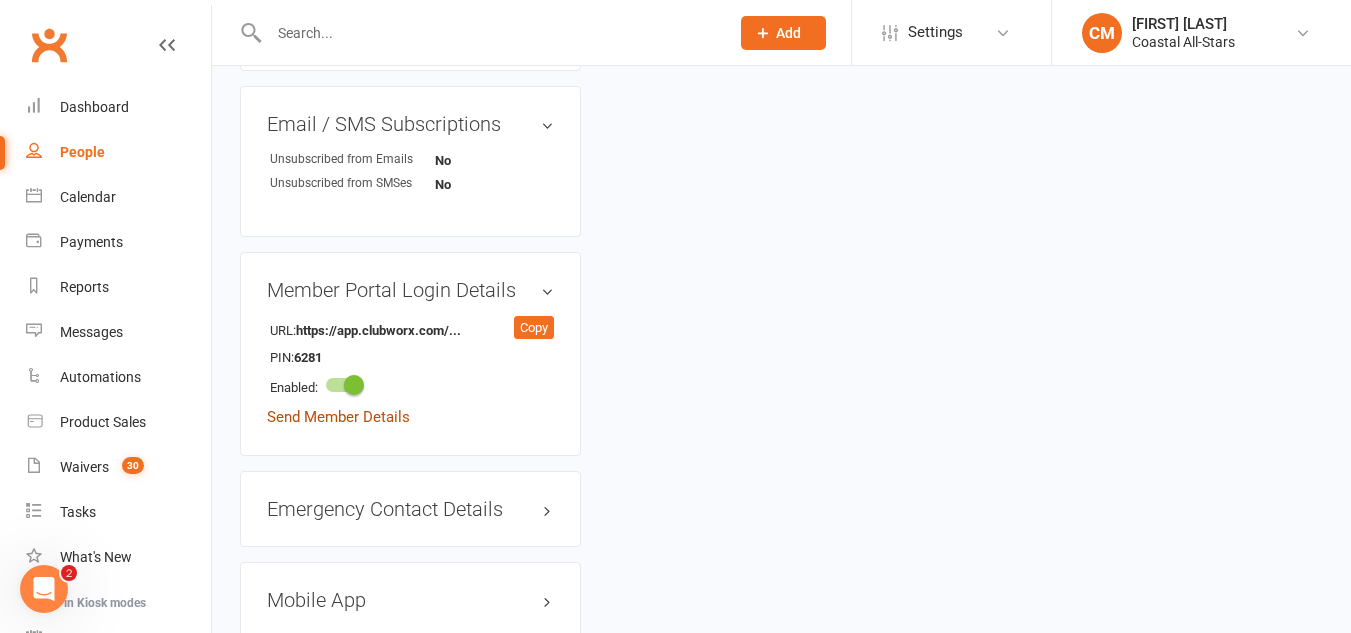 click on "Send Member Details" at bounding box center [338, 417] 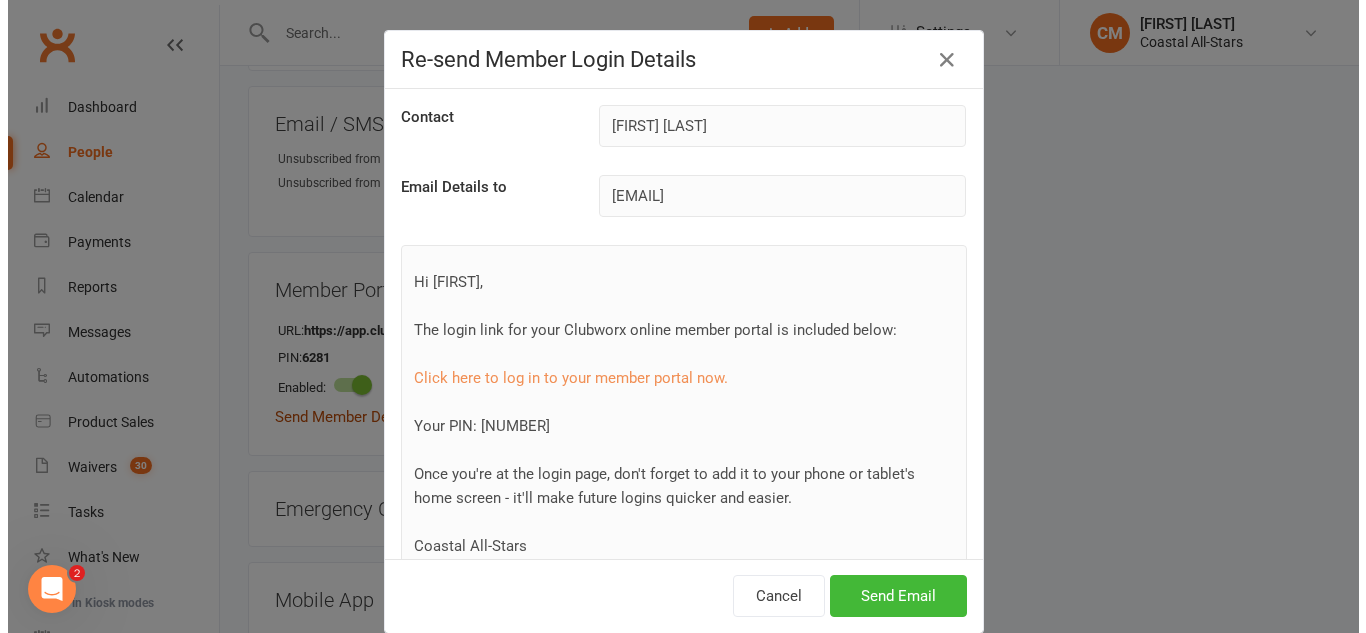 scroll, scrollTop: 2091, scrollLeft: 0, axis: vertical 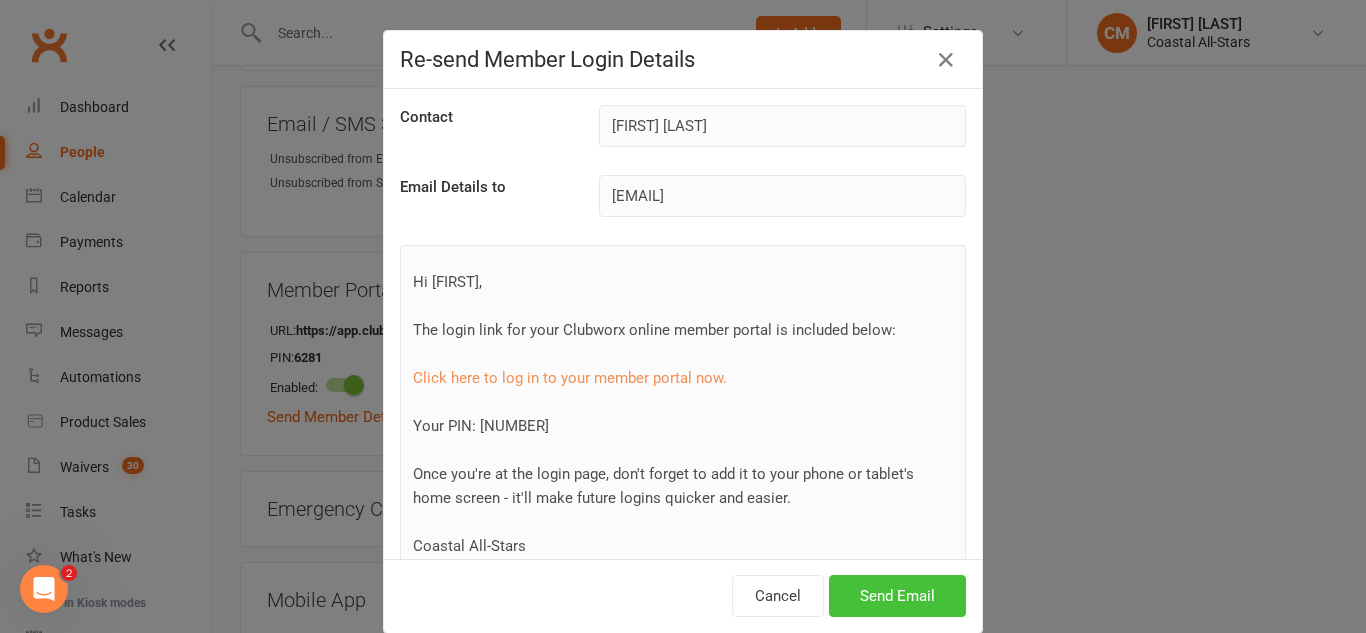drag, startPoint x: 930, startPoint y: 610, endPoint x: 888, endPoint y: 609, distance: 42.0119 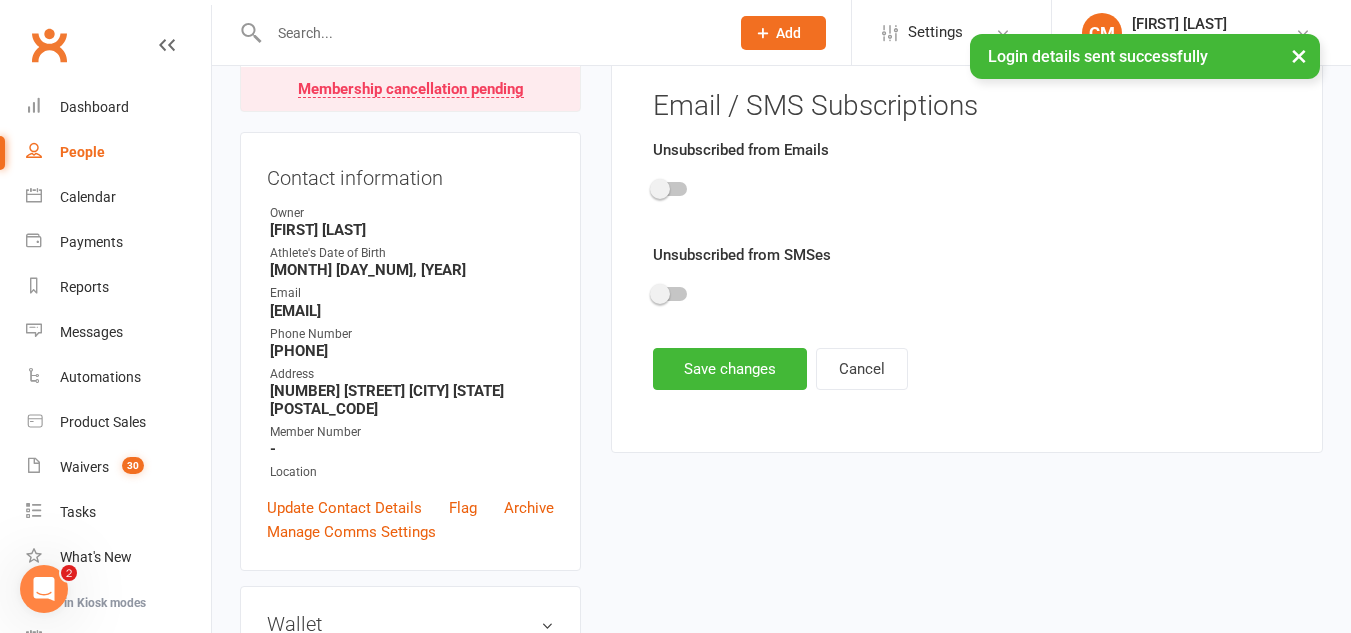 scroll, scrollTop: 0, scrollLeft: 0, axis: both 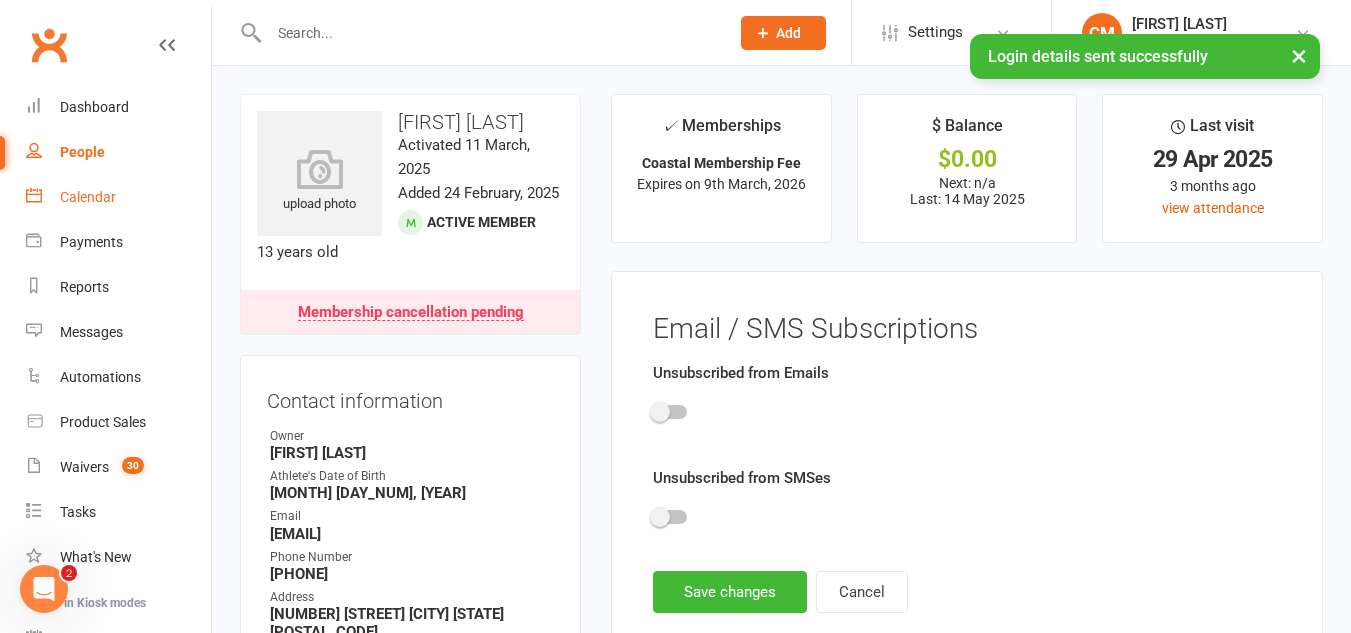 click on "Calendar" at bounding box center (118, 197) 